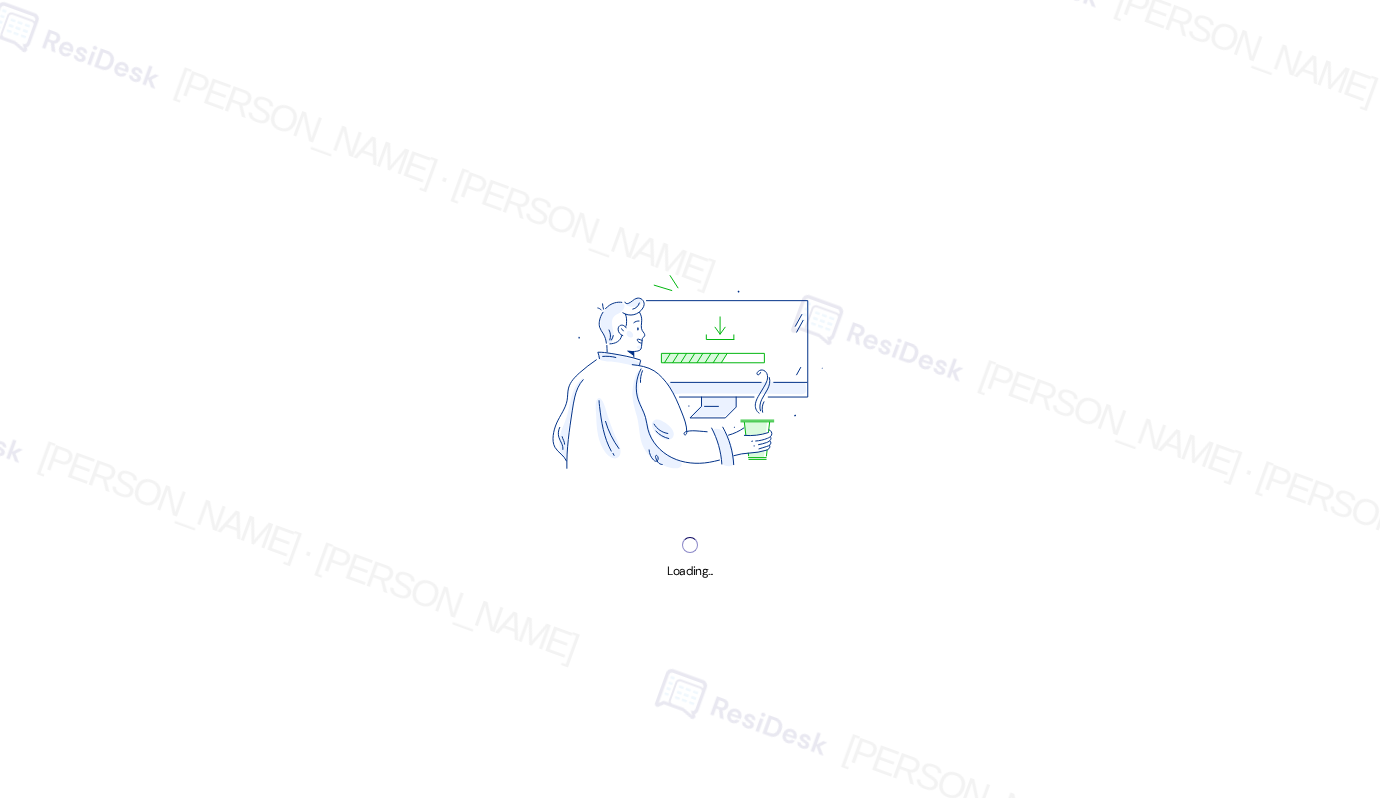 scroll, scrollTop: 0, scrollLeft: 0, axis: both 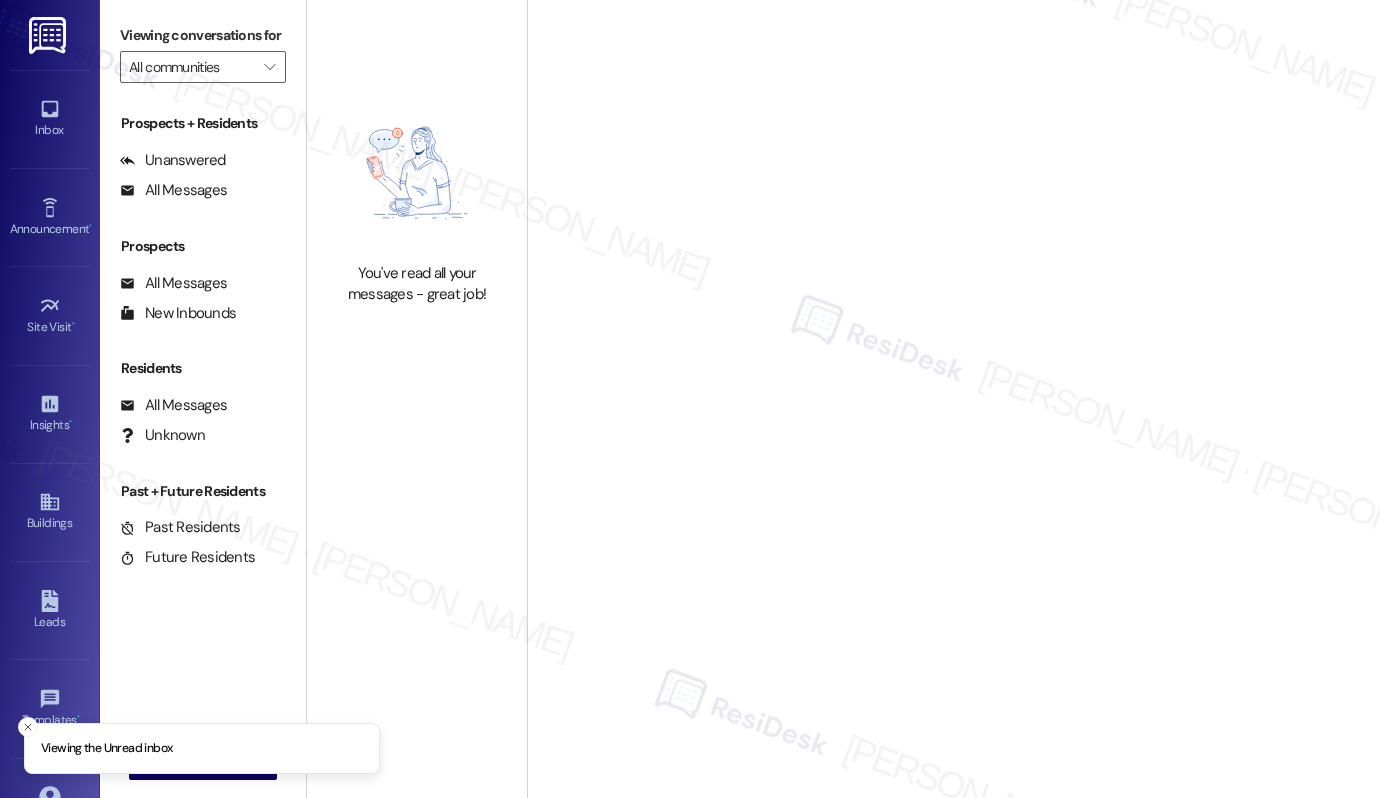 type on "Sedgwick Terrace" 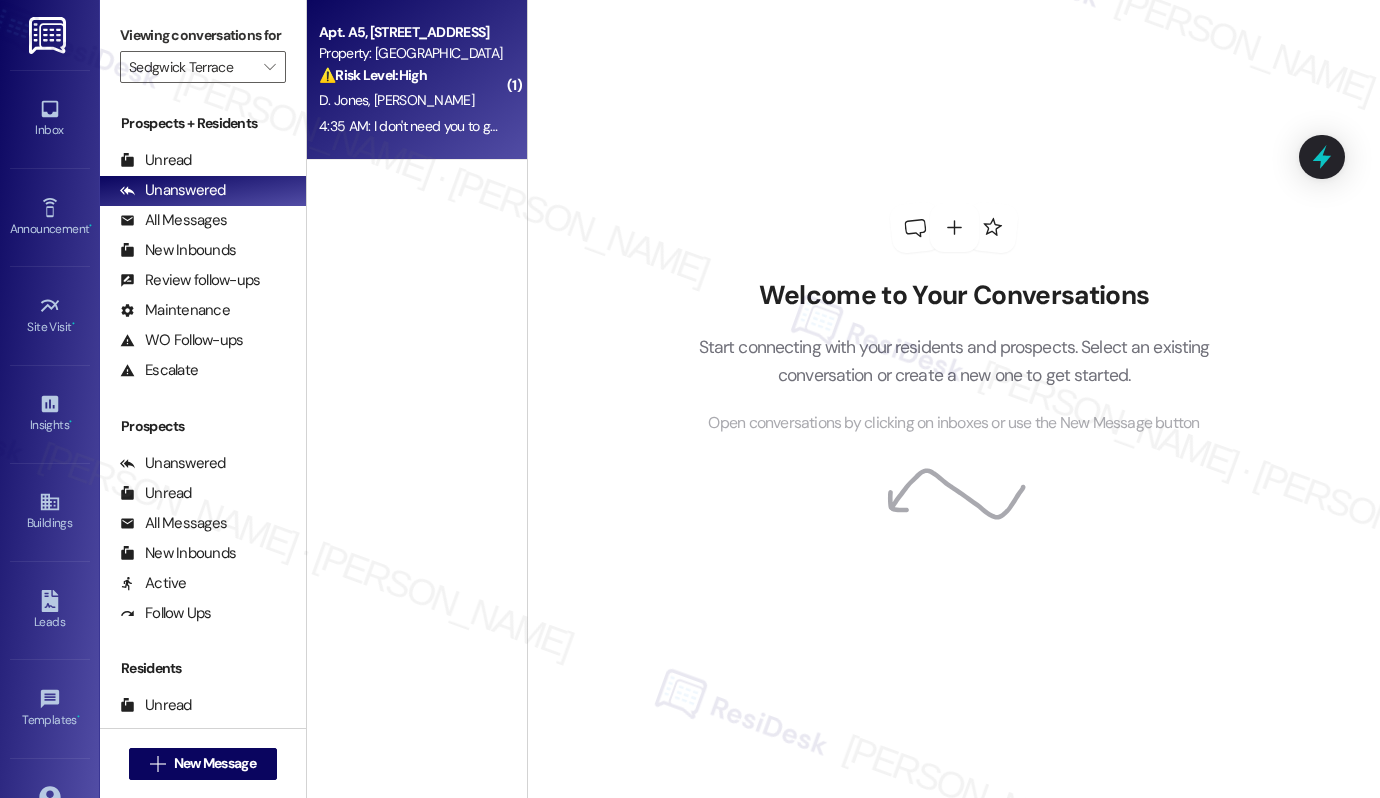 click on "[PERSON_NAME] [PERSON_NAME]" at bounding box center [411, 100] 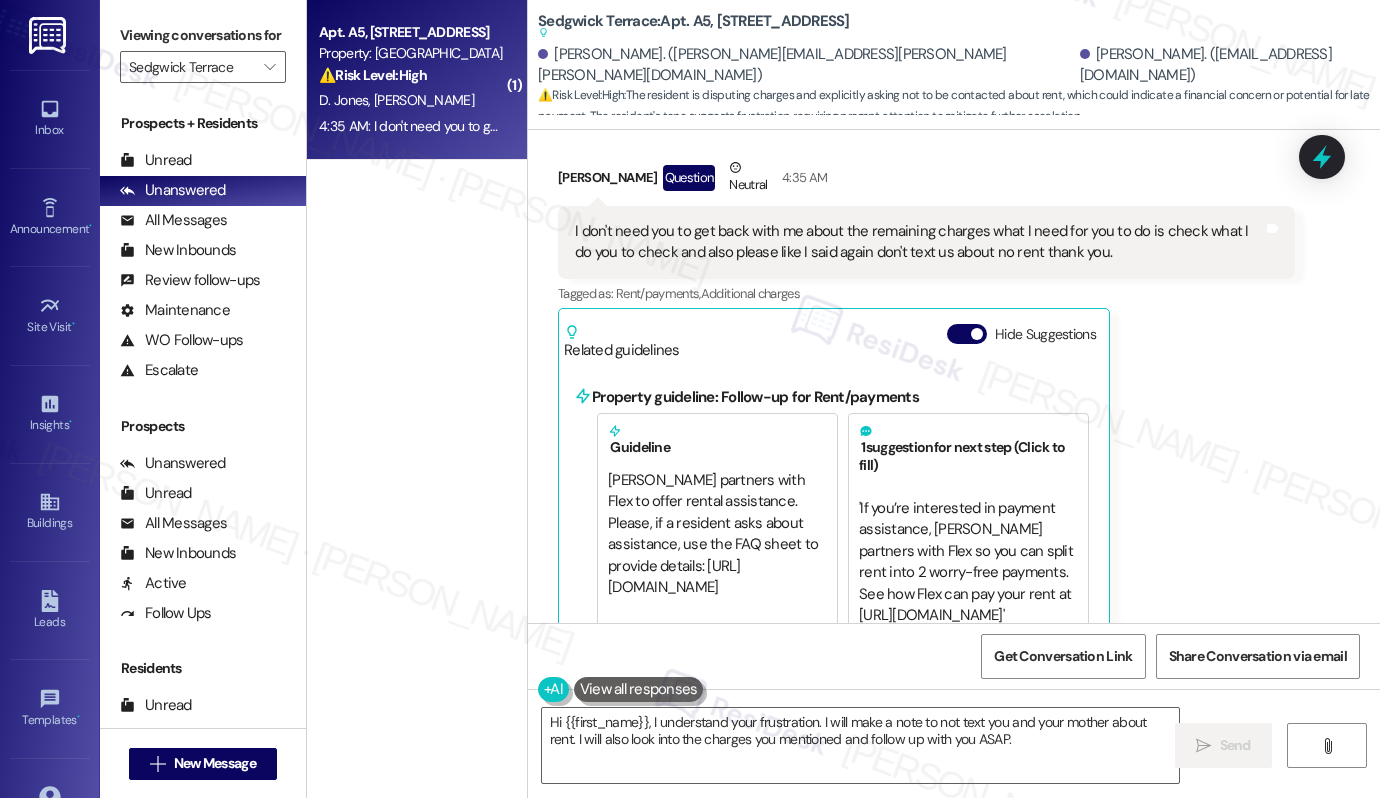 scroll, scrollTop: 9324, scrollLeft: 0, axis: vertical 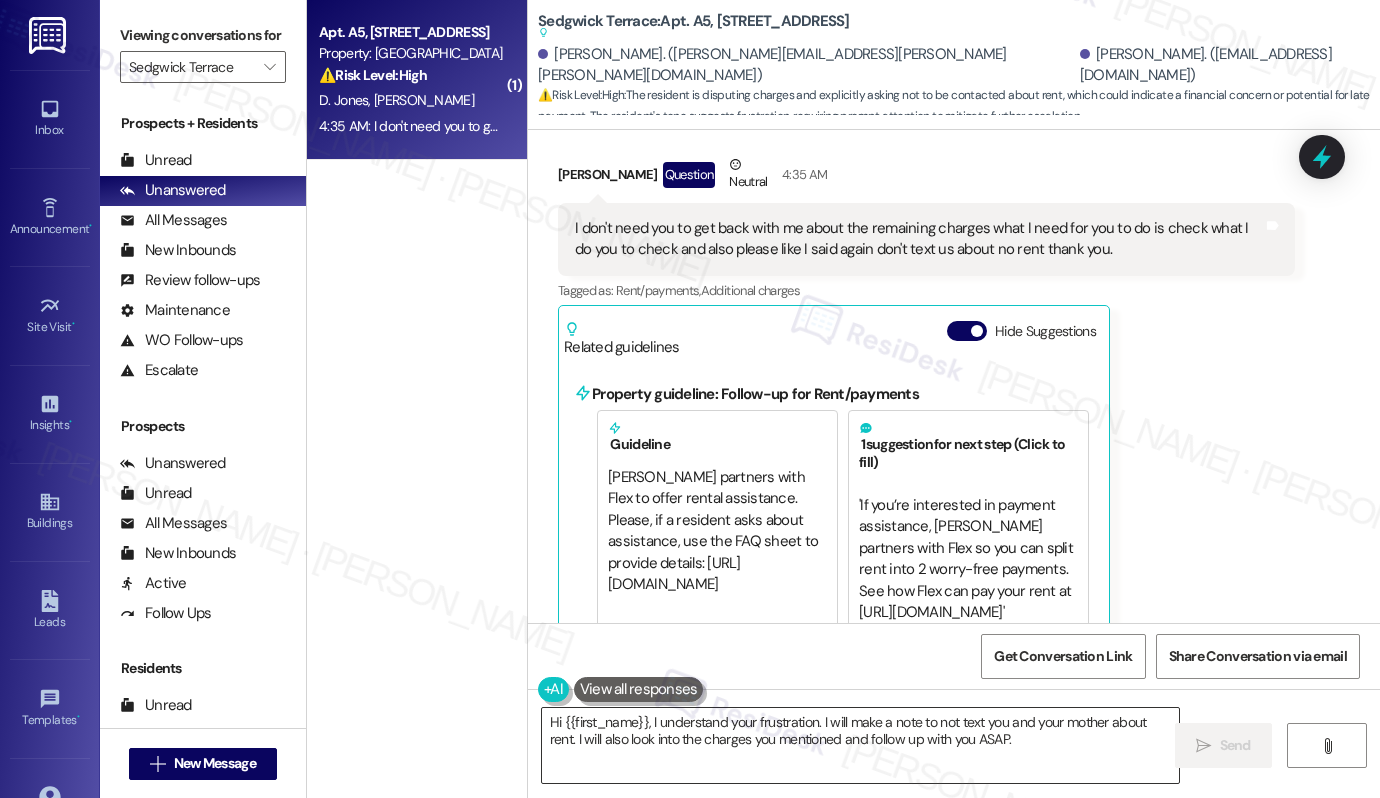 click on "Hi {{first_name}}, I understand your frustration. I will make a note to not text you and your mother about rent. I will also look into the charges you mentioned and follow up with you ASAP." at bounding box center (860, 745) 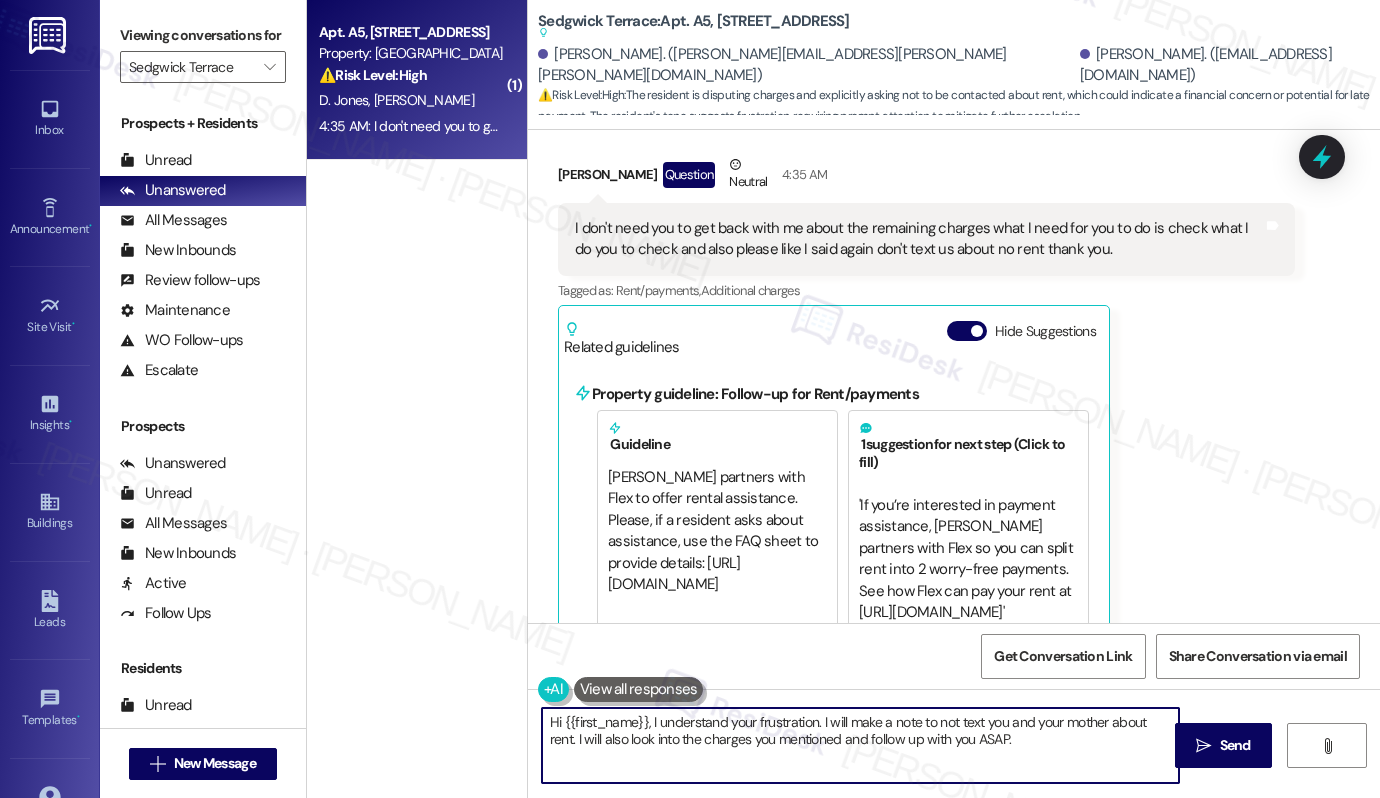 click on "Hi {{first_name}}, I understand your frustration. I will make a note to not text you and your mother about rent. I will also look into the charges you mentioned and follow up with you ASAP." at bounding box center [860, 745] 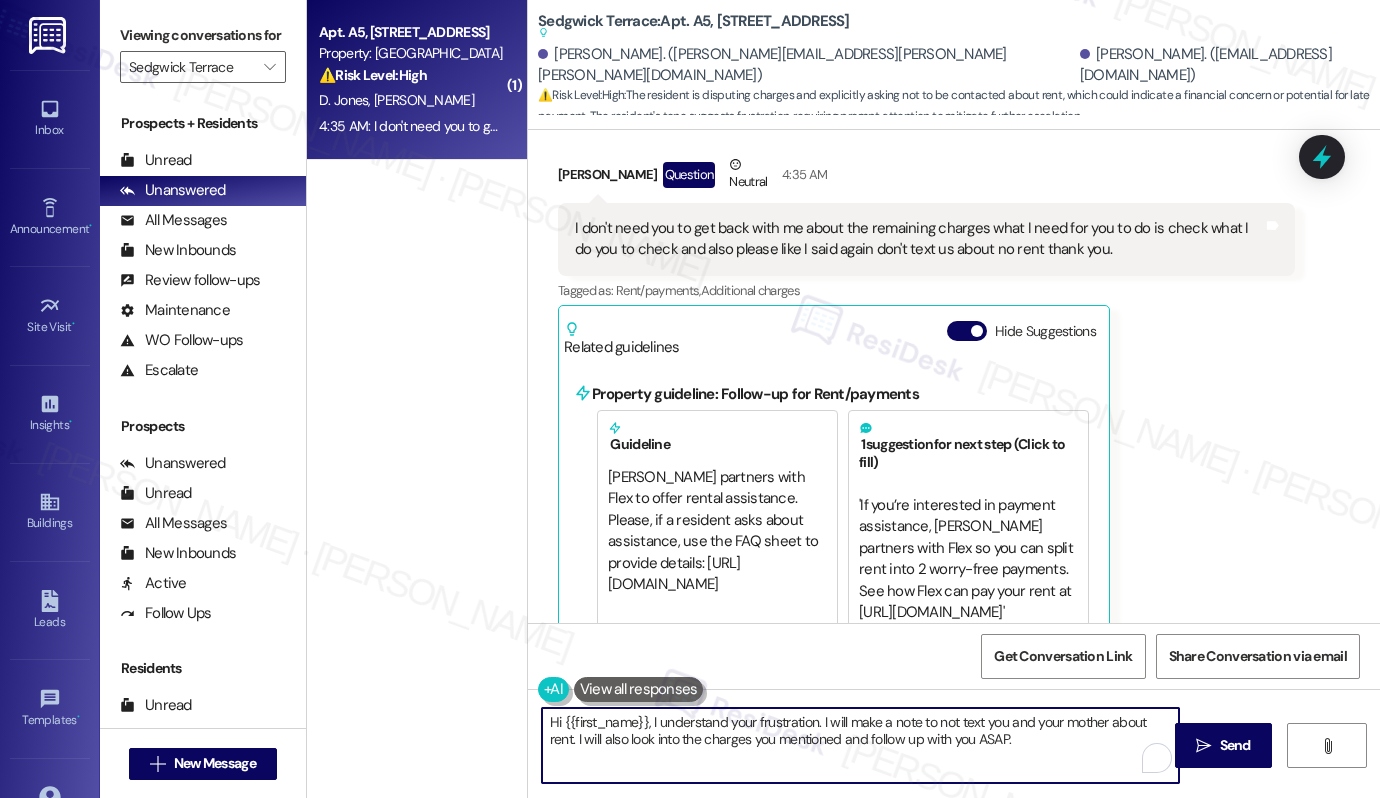click on "Hi {{first_name}}, I understand your frustration. I will make a note to not text you and your mother about rent. I will also look into the charges you mentioned and follow up with you ASAP." at bounding box center (860, 745) 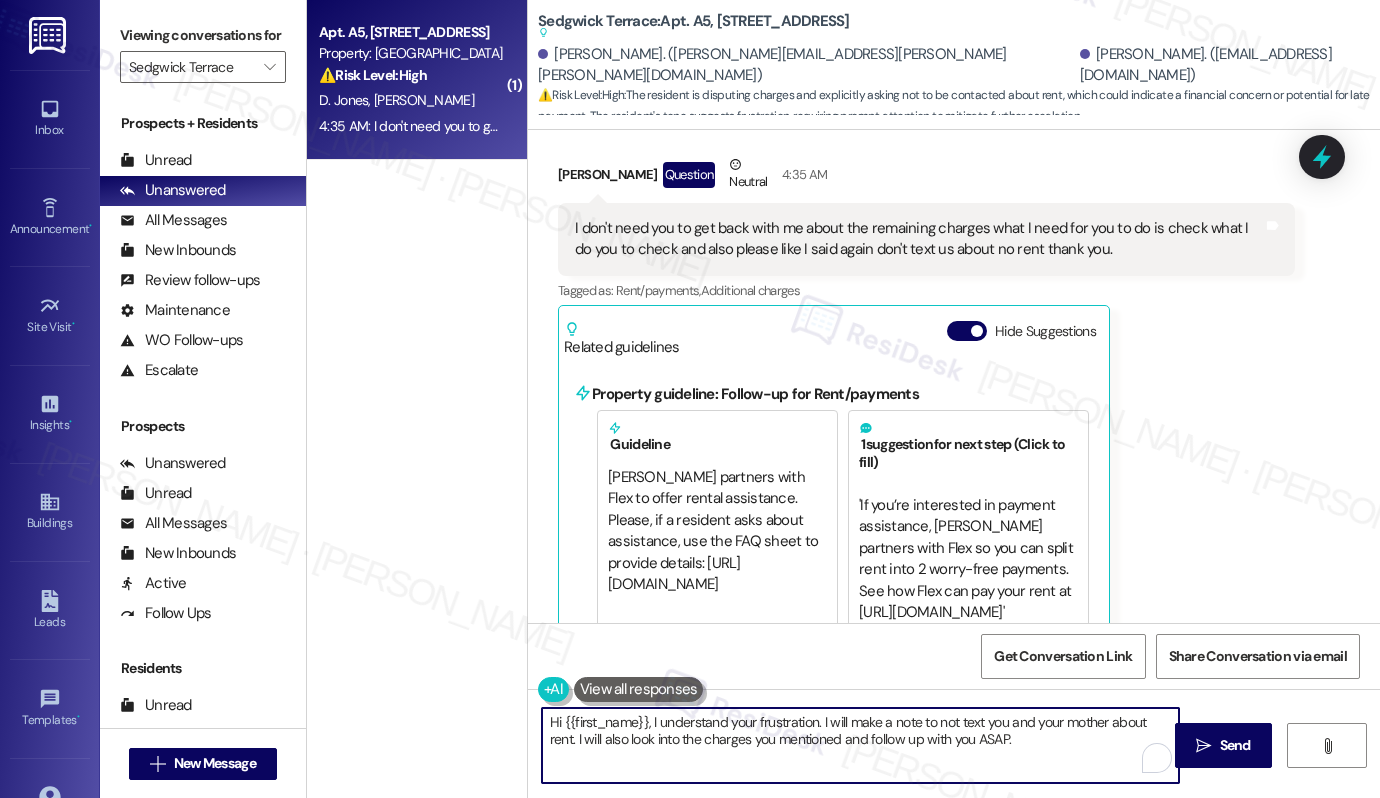 paste on "If you no longer want to receive these messages, please reply STOP (all in capital letters) to unsubscribe. Thank you" 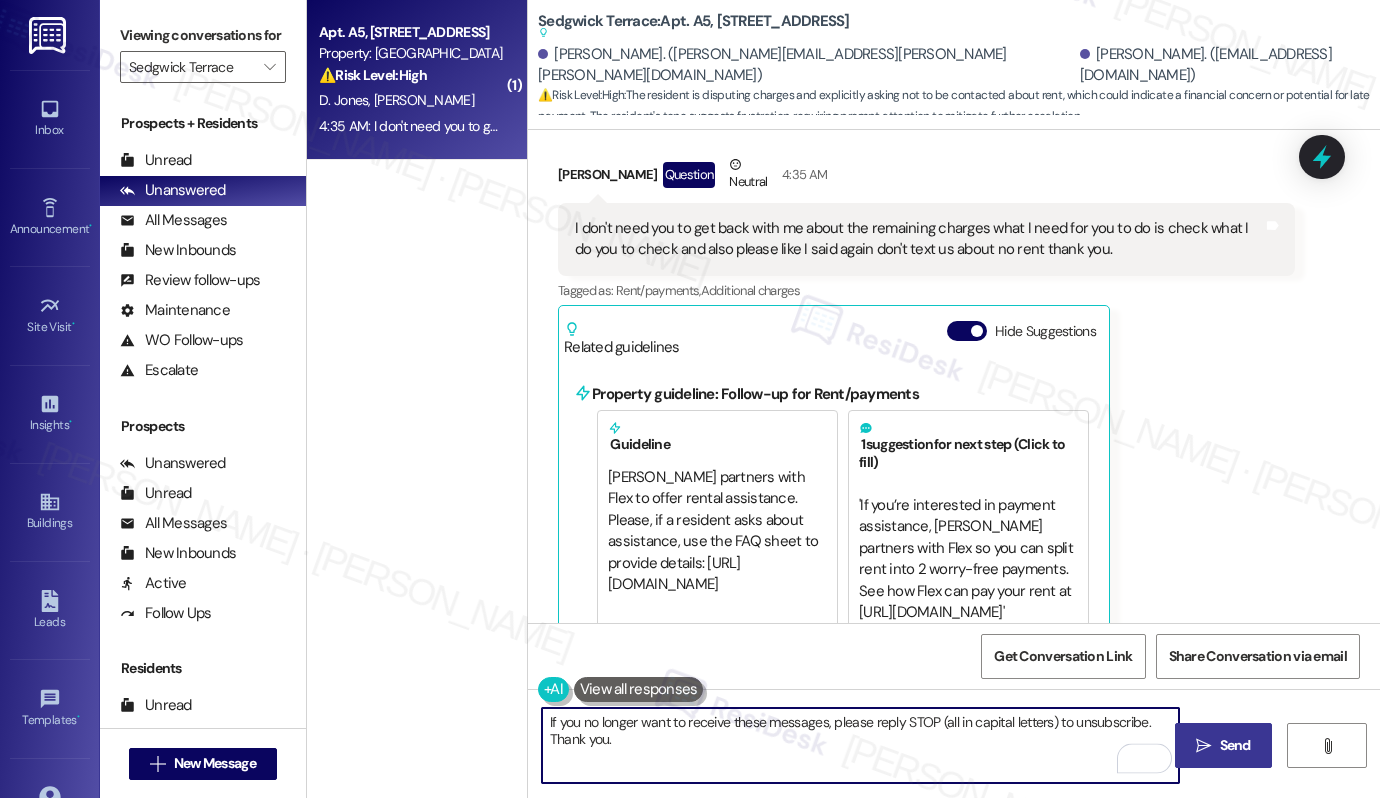 type on "If you no longer want to receive these messages, please reply STOP (all in capital letters) to unsubscribe. Thank you." 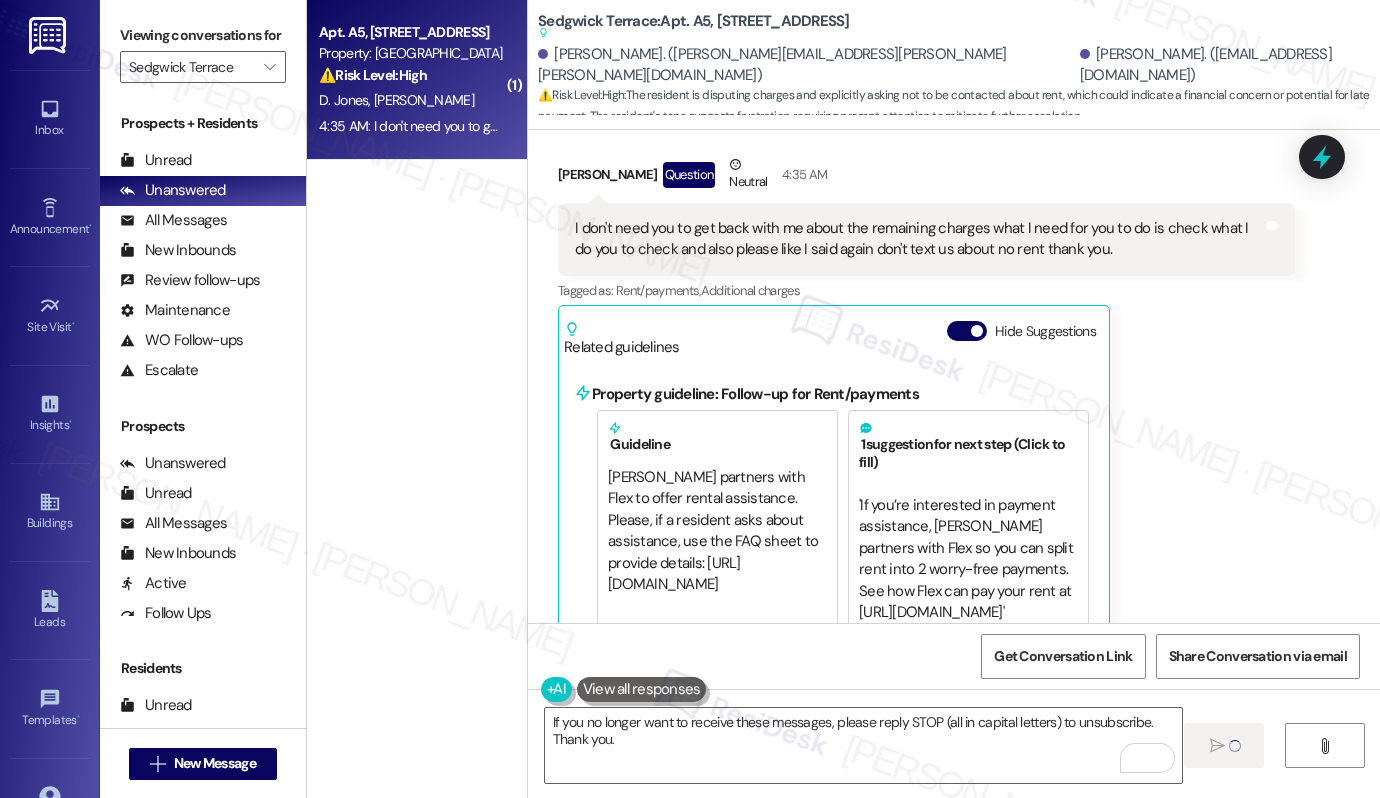 type 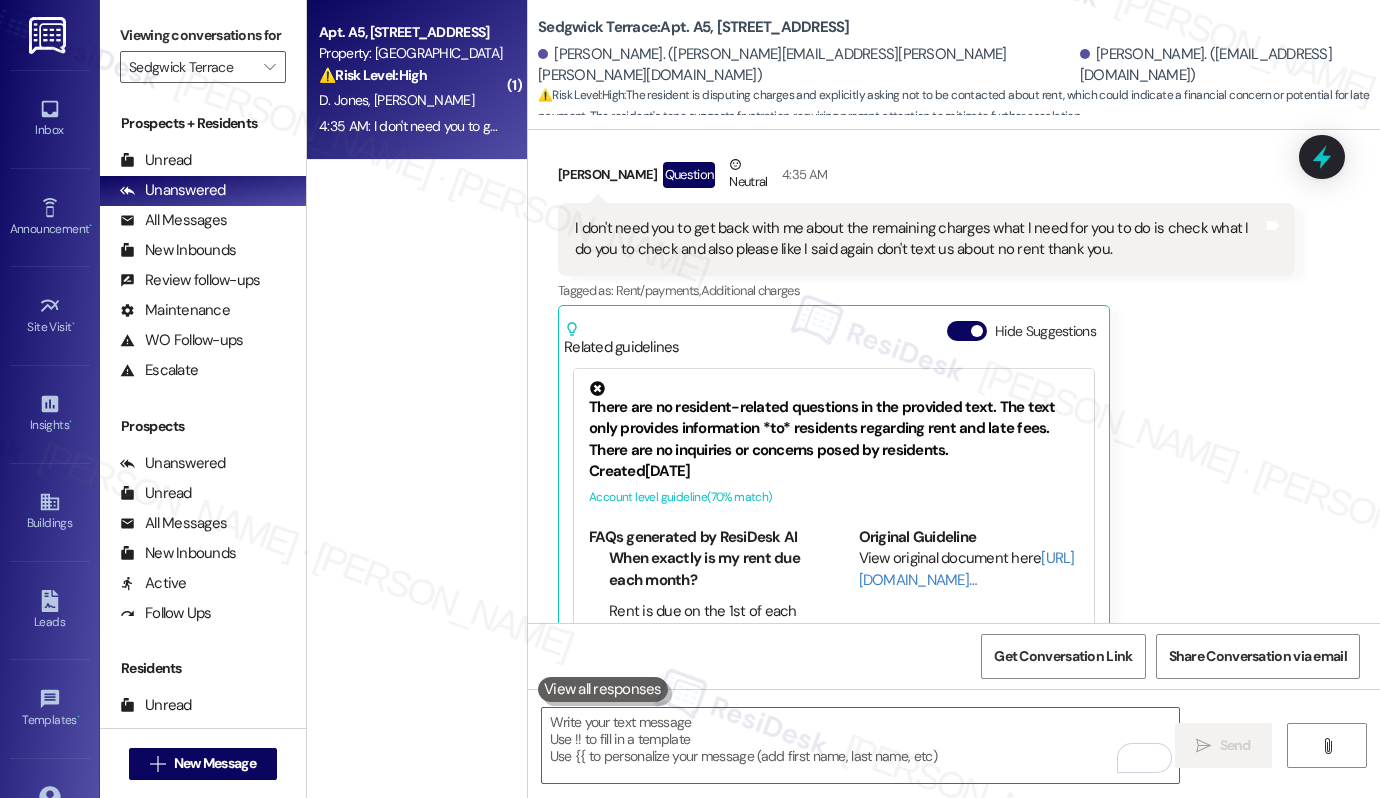 scroll, scrollTop: 9380, scrollLeft: 0, axis: vertical 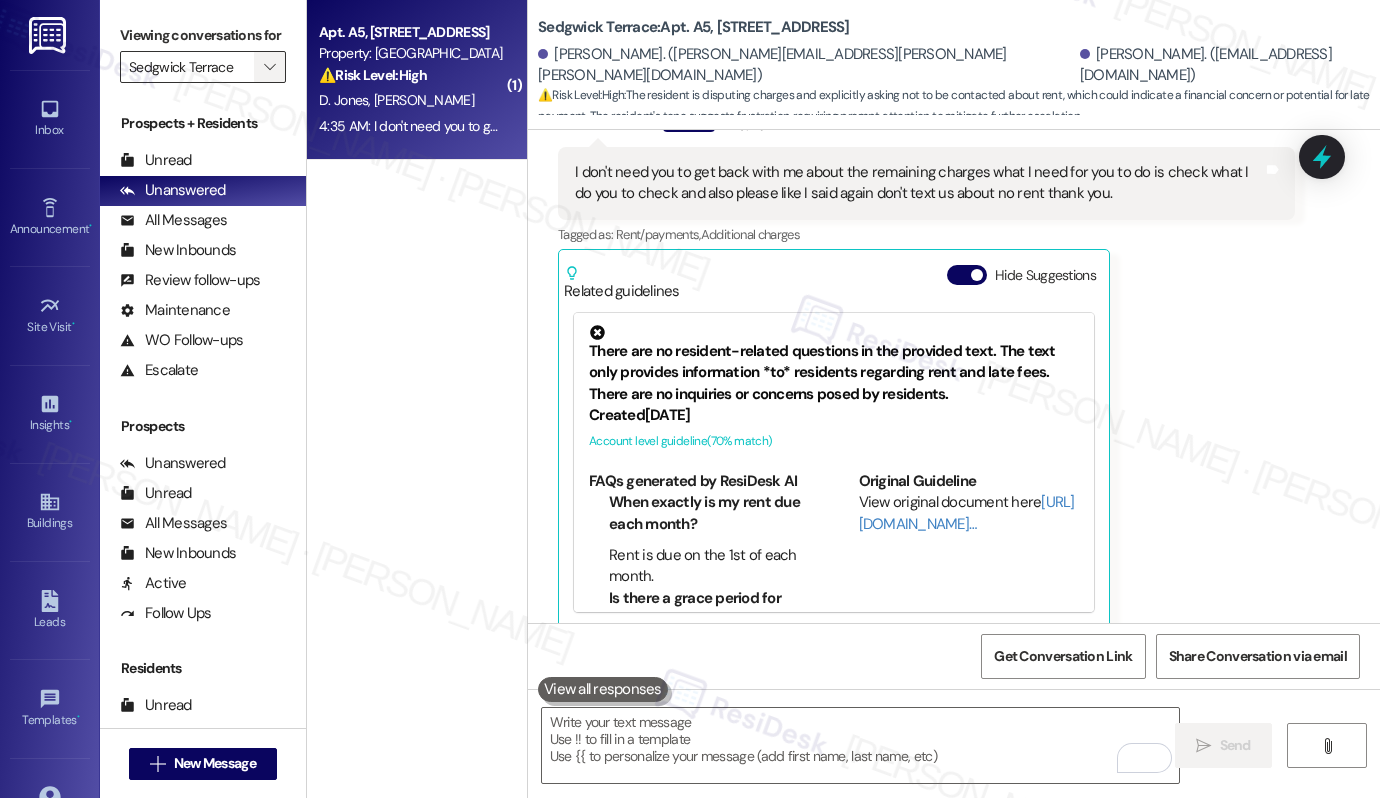 click on "" at bounding box center [269, 67] 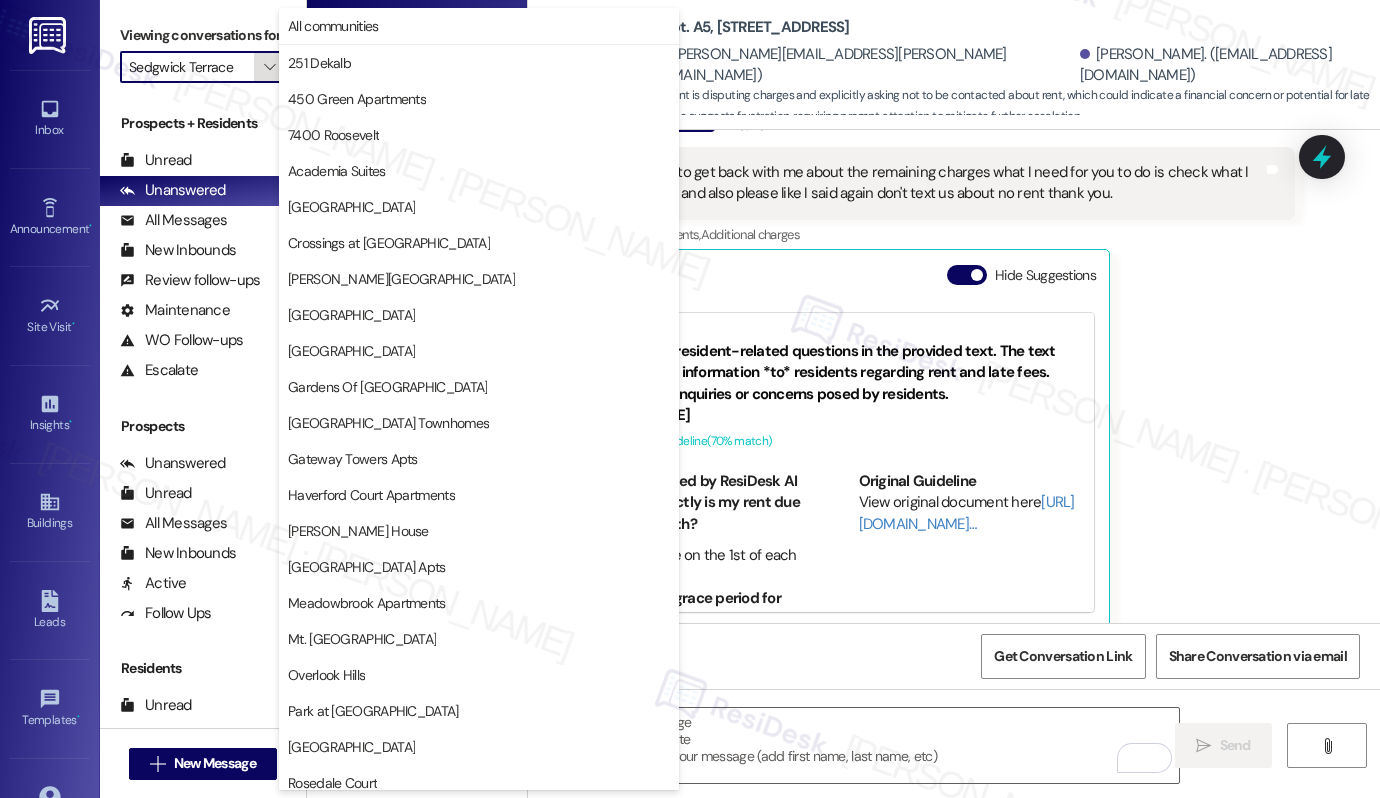 scroll, scrollTop: 371, scrollLeft: 0, axis: vertical 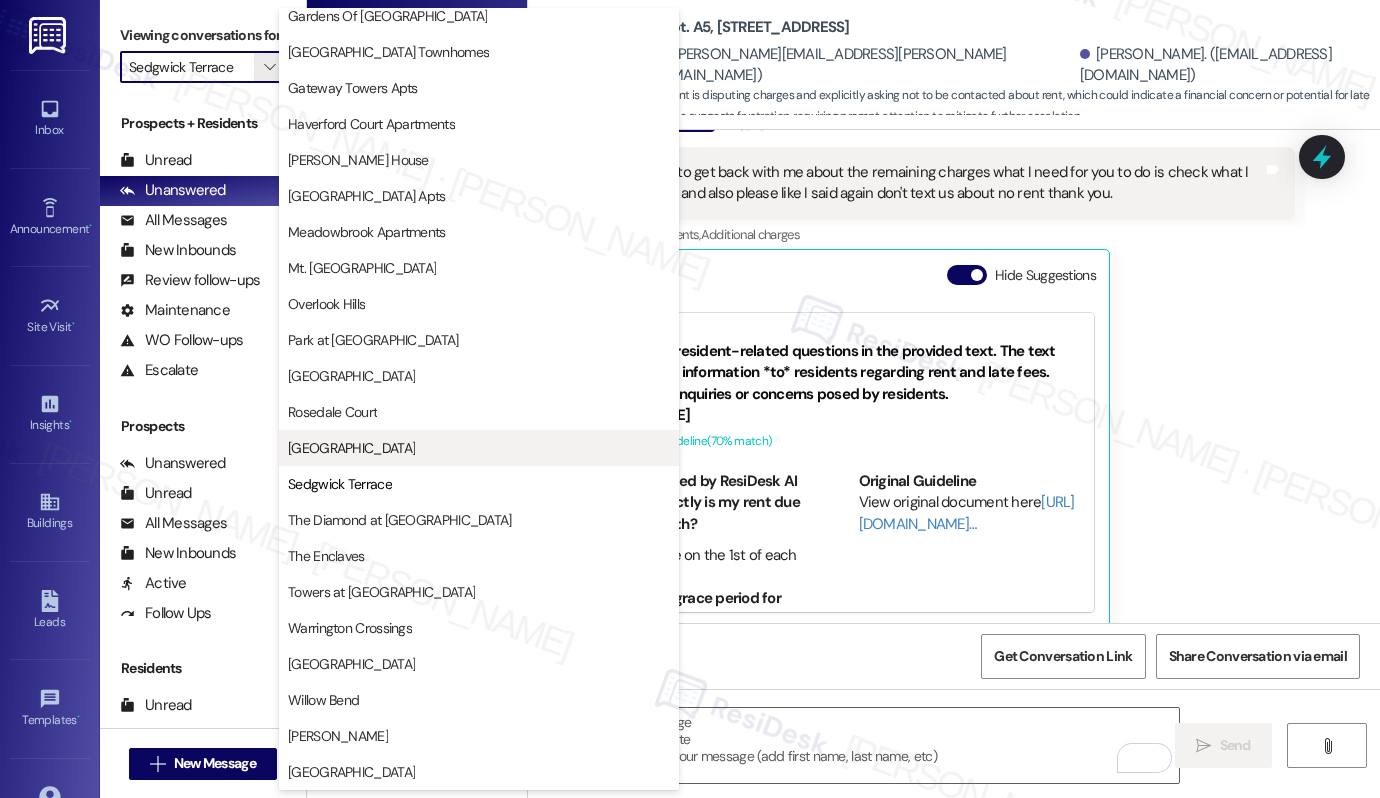click on "[GEOGRAPHIC_DATA]" at bounding box center (351, 448) 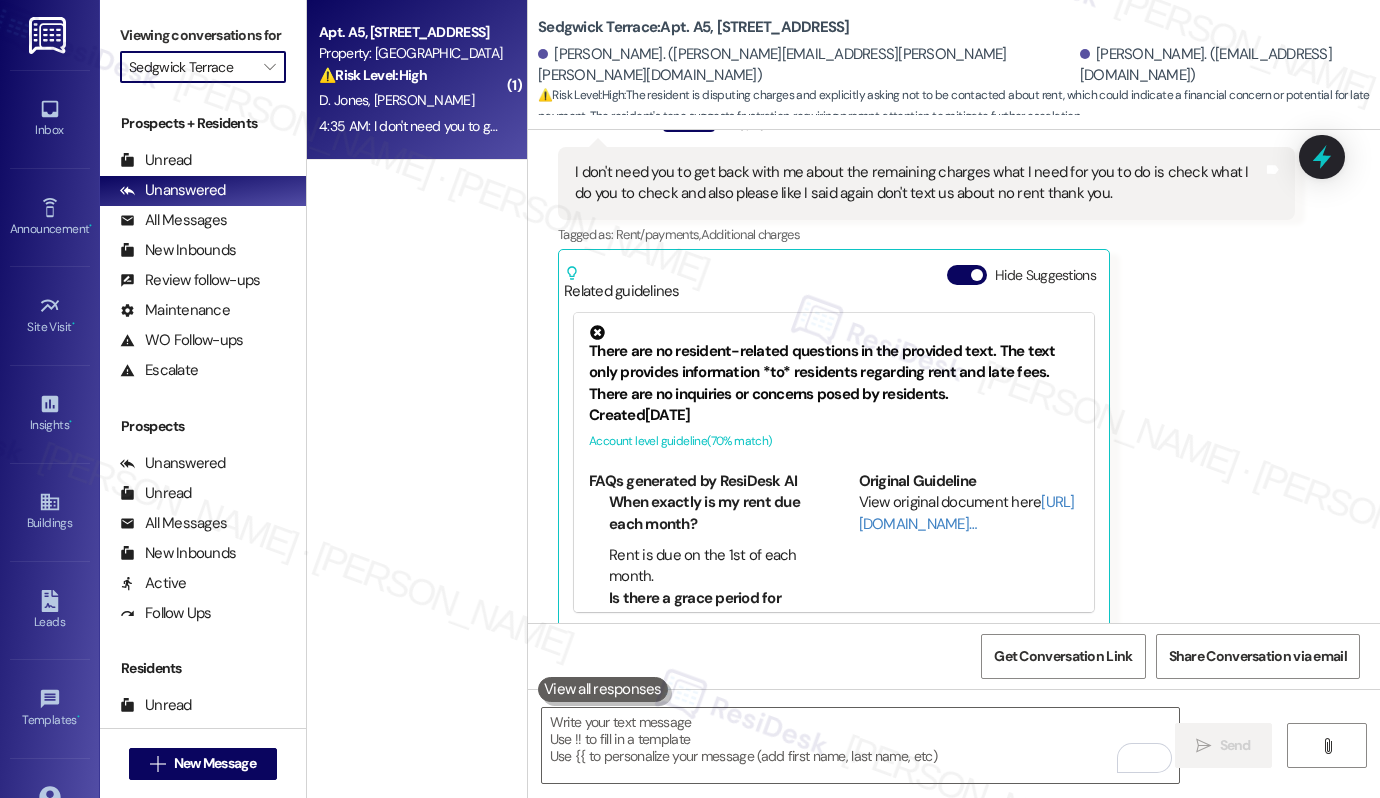 type on "[GEOGRAPHIC_DATA]" 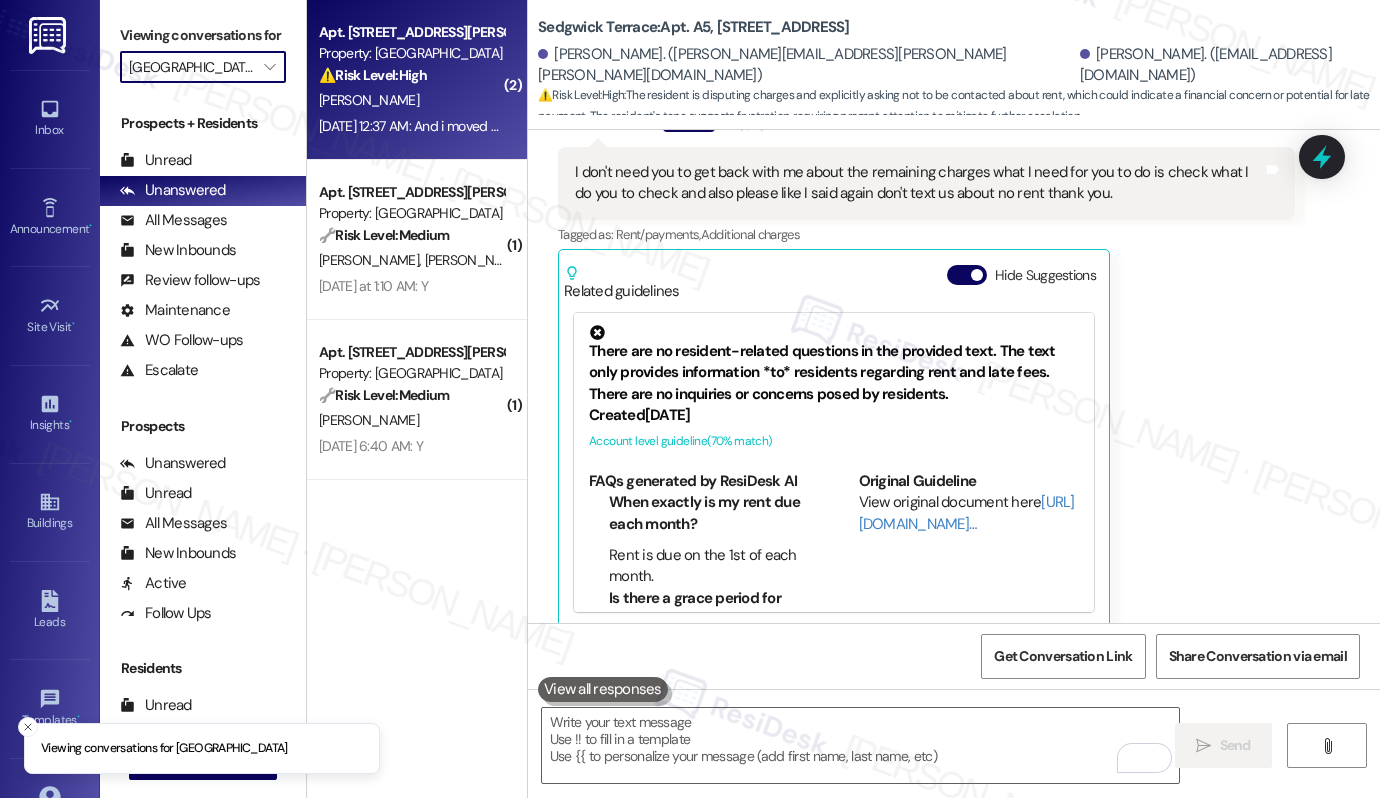 click on "Apt. [STREET_ADDRESS][PERSON_NAME] Property: [GEOGRAPHIC_DATA] ⚠️  Risk Level:  High The resident is disputing a pet fee and claims to have moved out. This involves a financial concern (disputed fee) and potential lease termination, requiring prompt investigation and resolution to mitigate financial and legal risks. [PERSON_NAME] [DATE] 12:37 AM: And i moved out  [DATE] 12:37 AM: And i moved out" at bounding box center [417, 80] 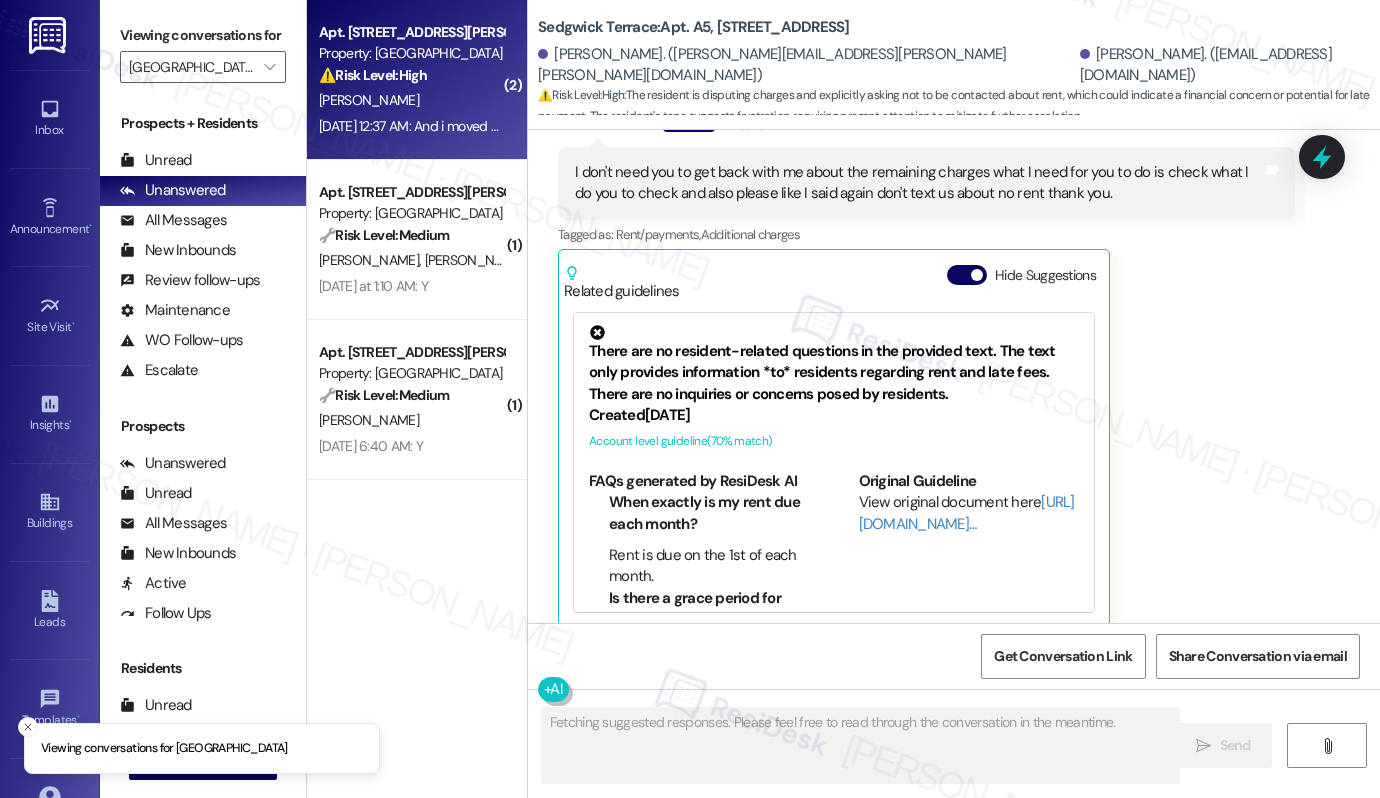 scroll, scrollTop: 2747, scrollLeft: 0, axis: vertical 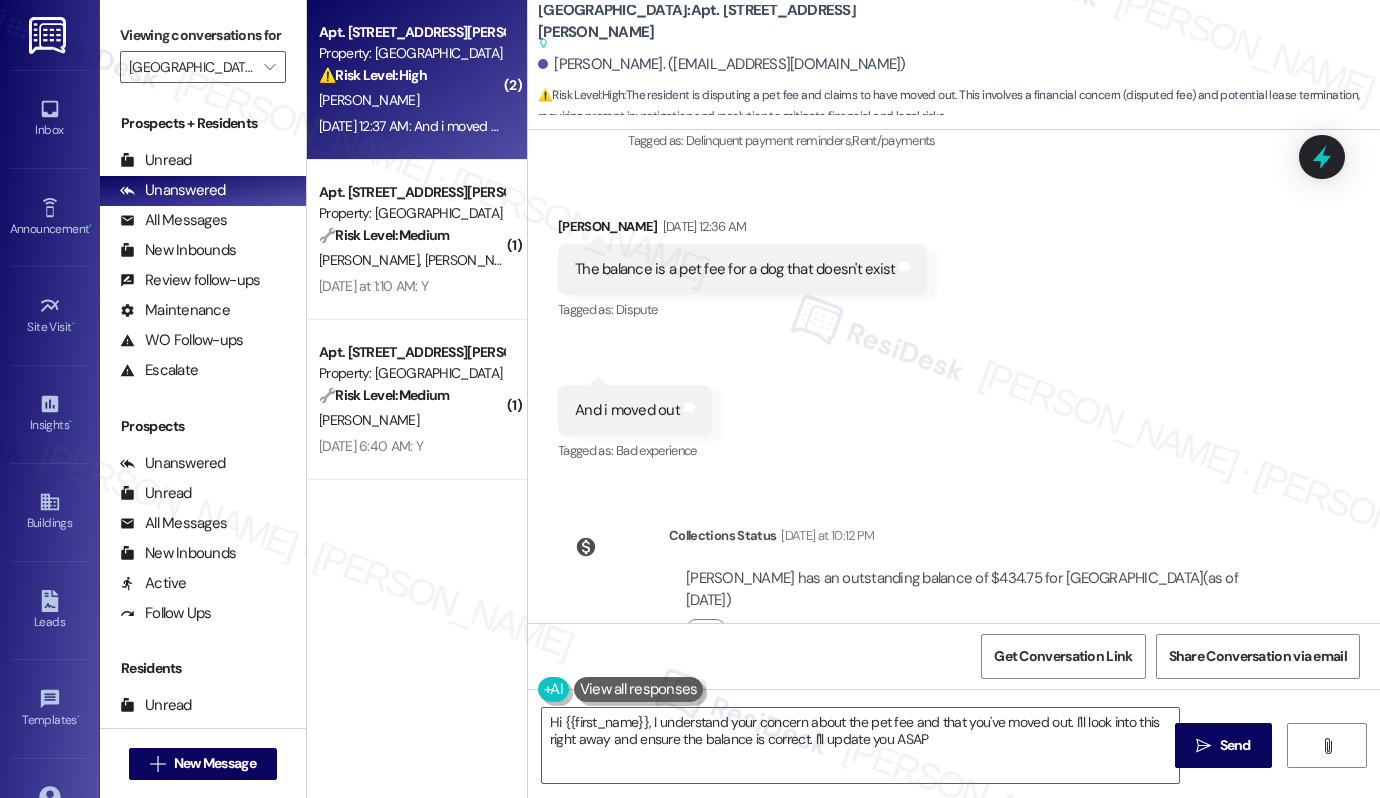 type on "Hi {{first_name}}, I understand your concern about the pet fee and that you've moved out. I'll look into this right away and ensure the balance is correct. I'll update you ASAP!" 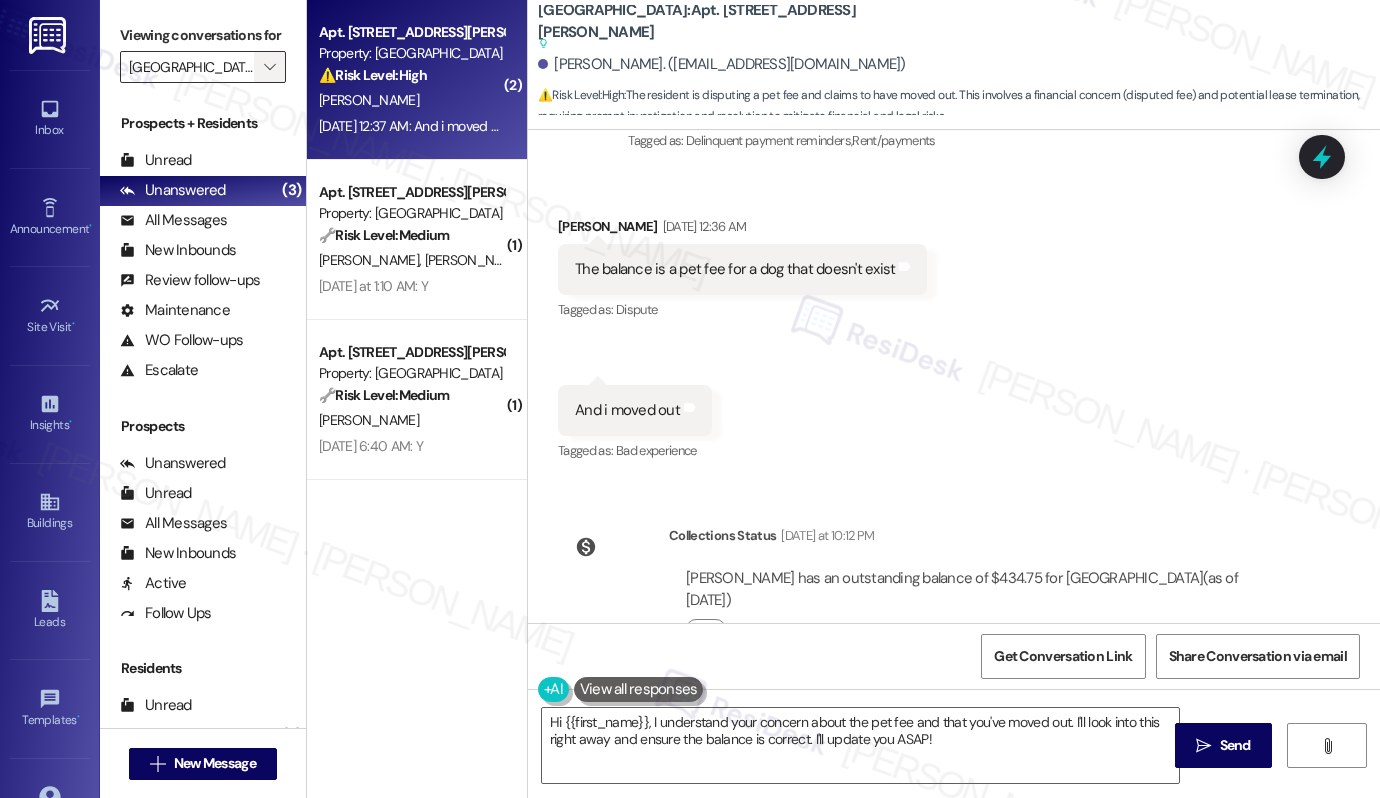 click on "" at bounding box center [269, 67] 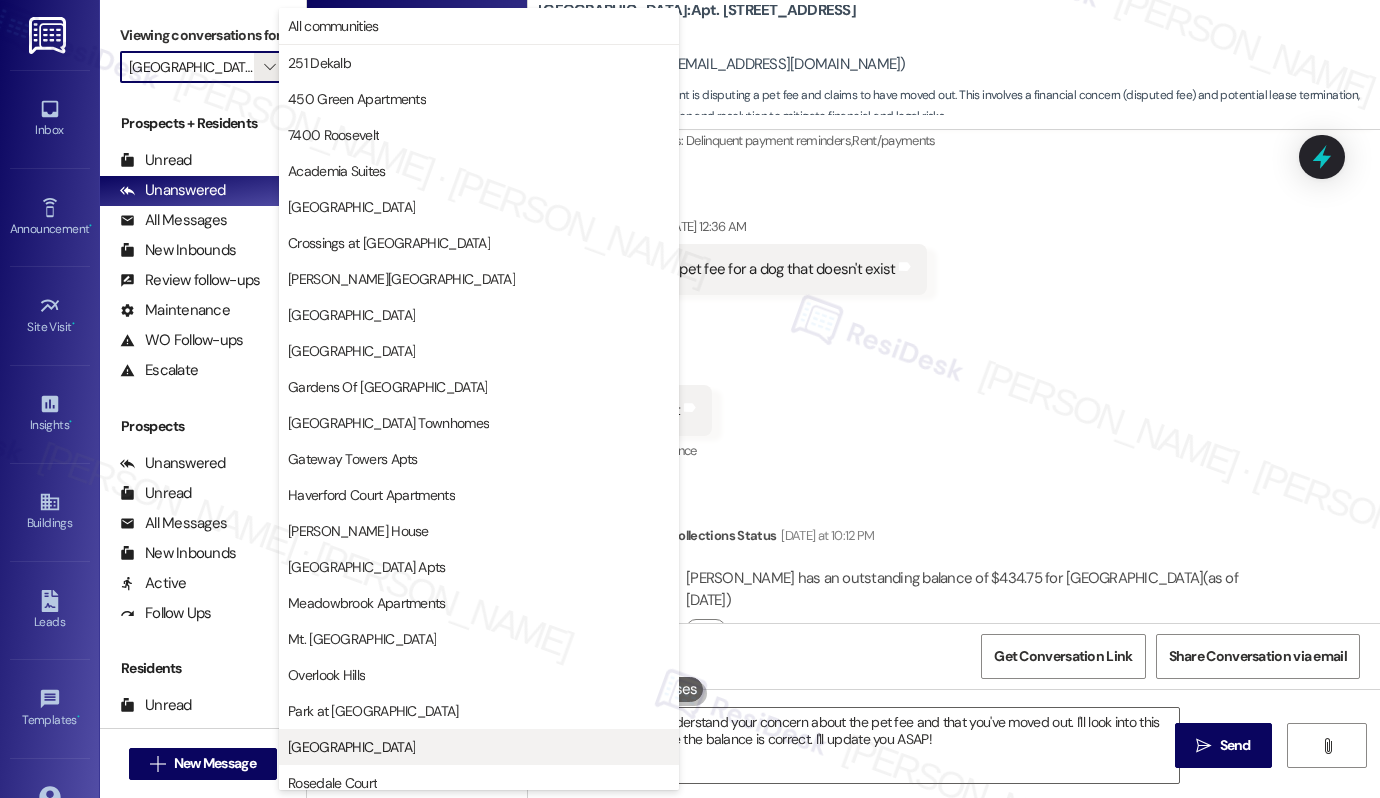 scroll, scrollTop: 371, scrollLeft: 0, axis: vertical 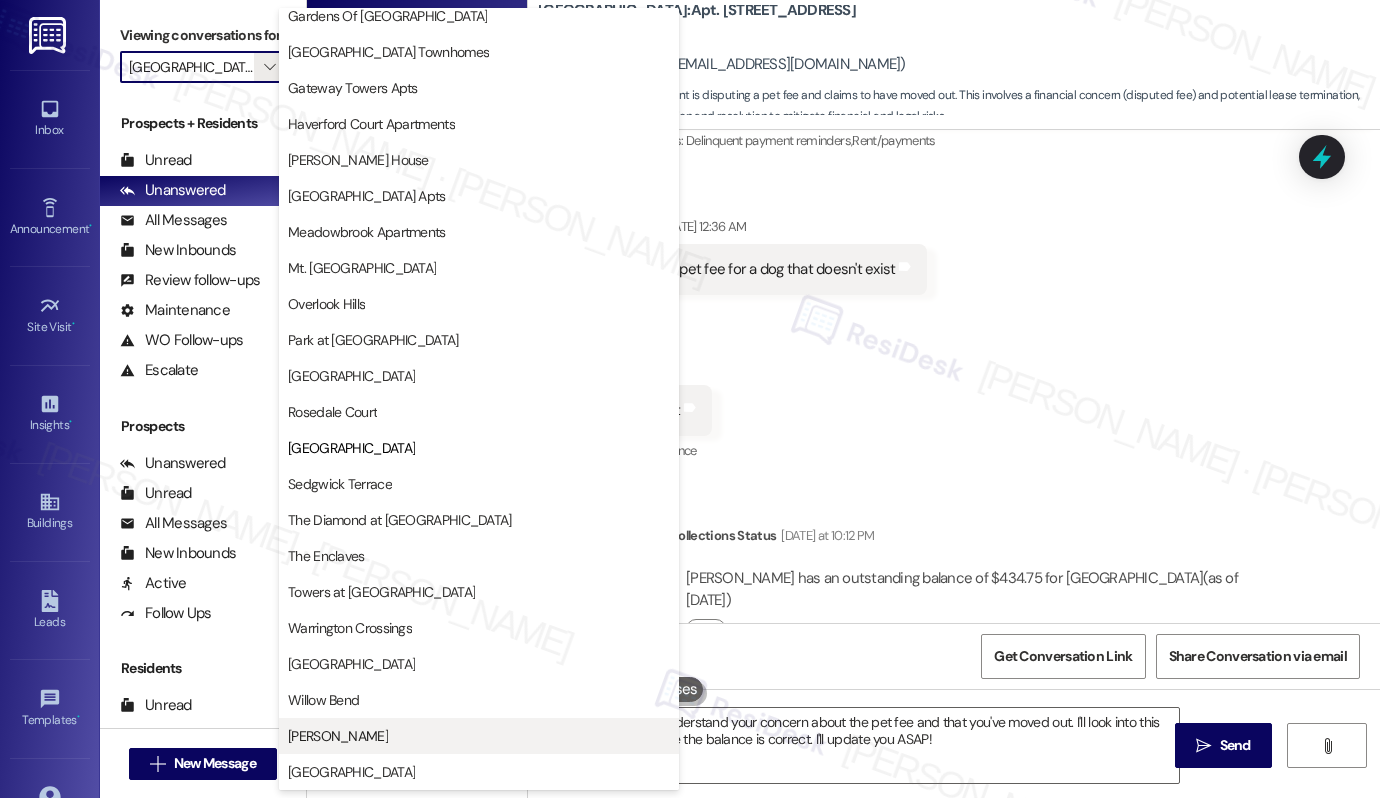 click on "[PERSON_NAME]" at bounding box center [479, 736] 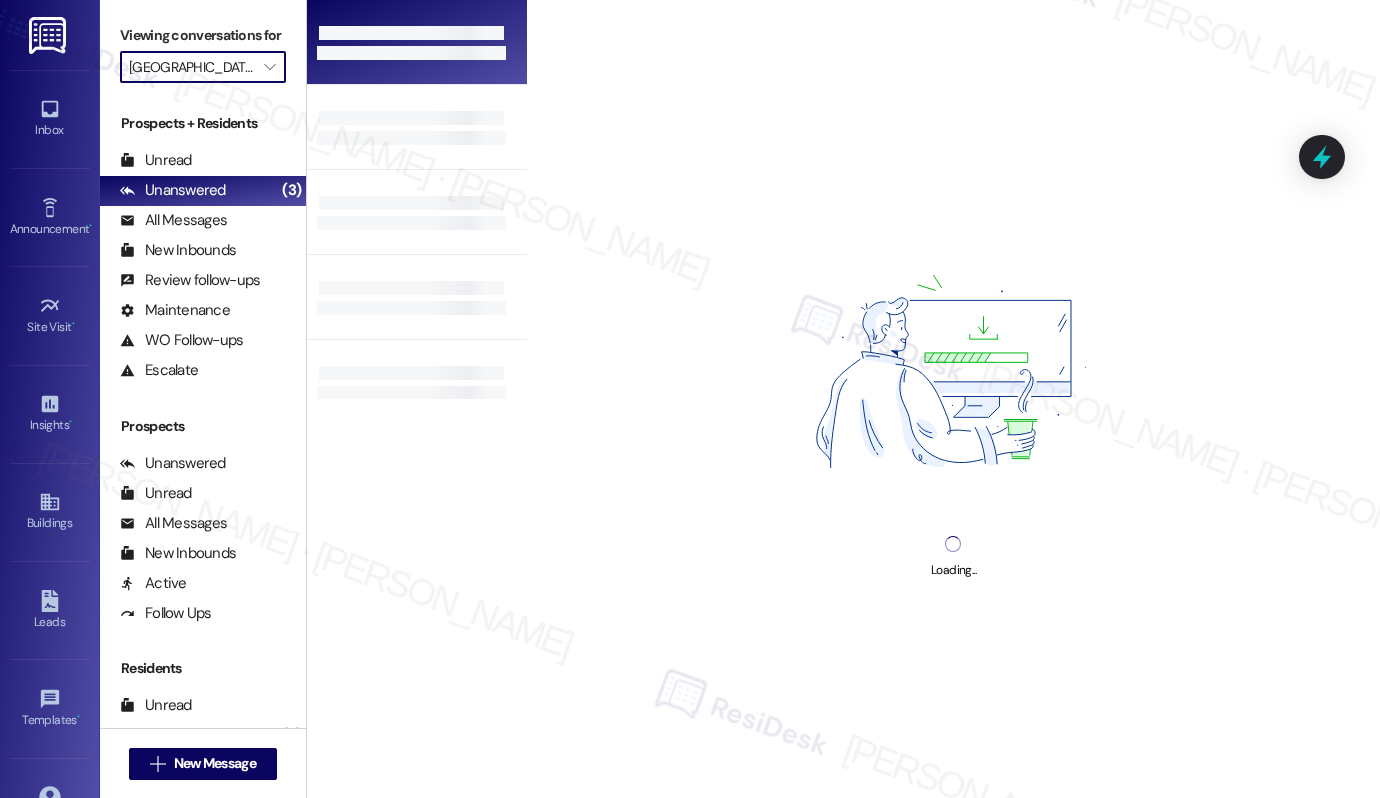 type on "[PERSON_NAME]" 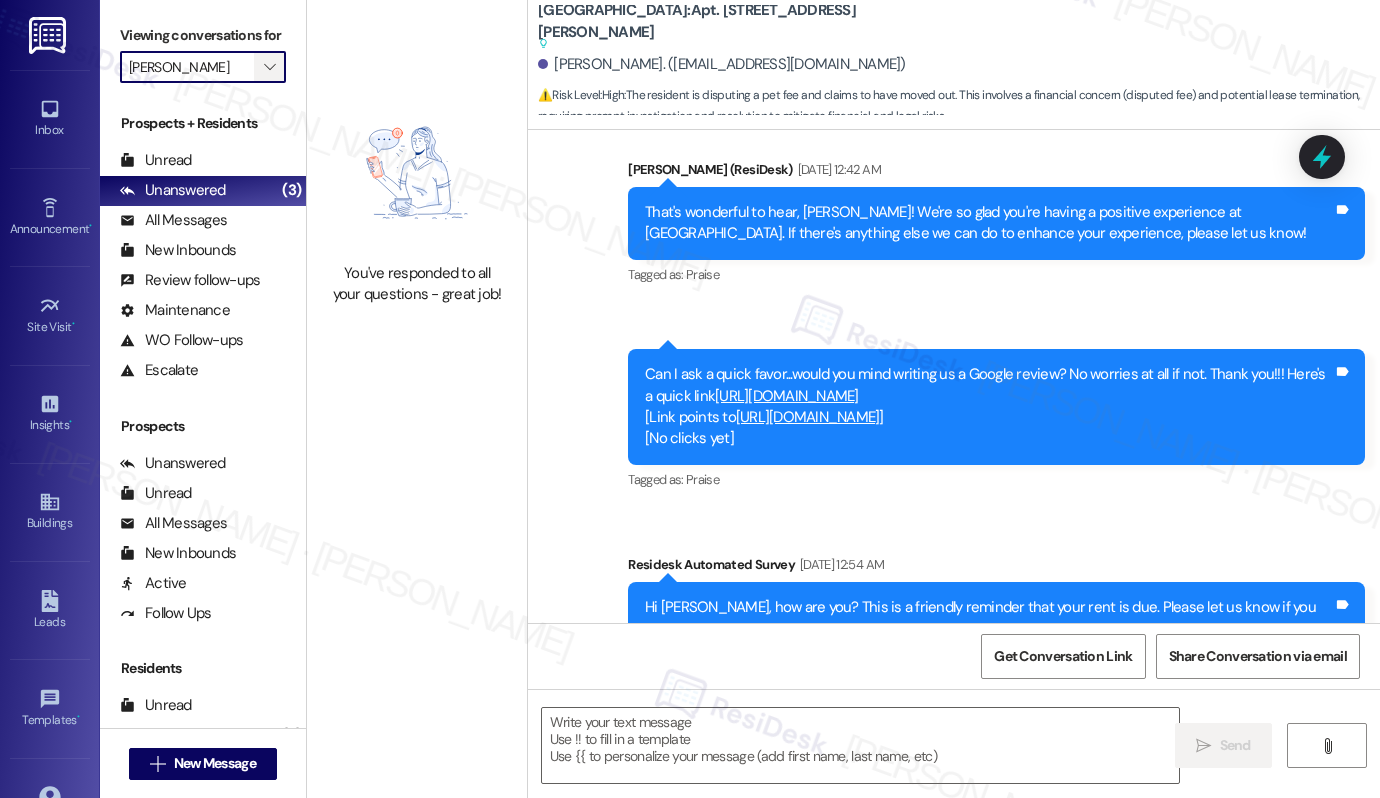 type on "Fetching suggested responses. Please feel free to read through the conversation in the meantime." 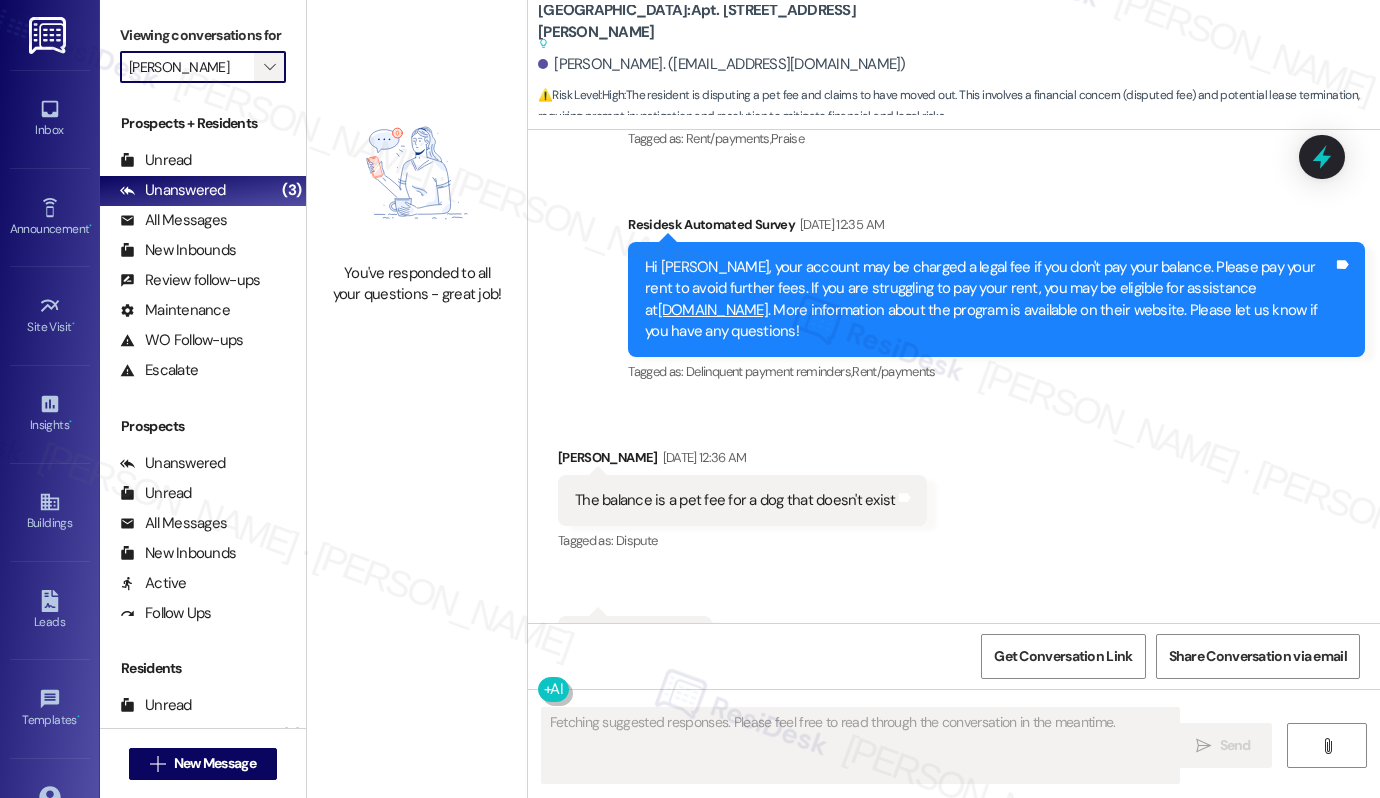 scroll, scrollTop: 2562, scrollLeft: 0, axis: vertical 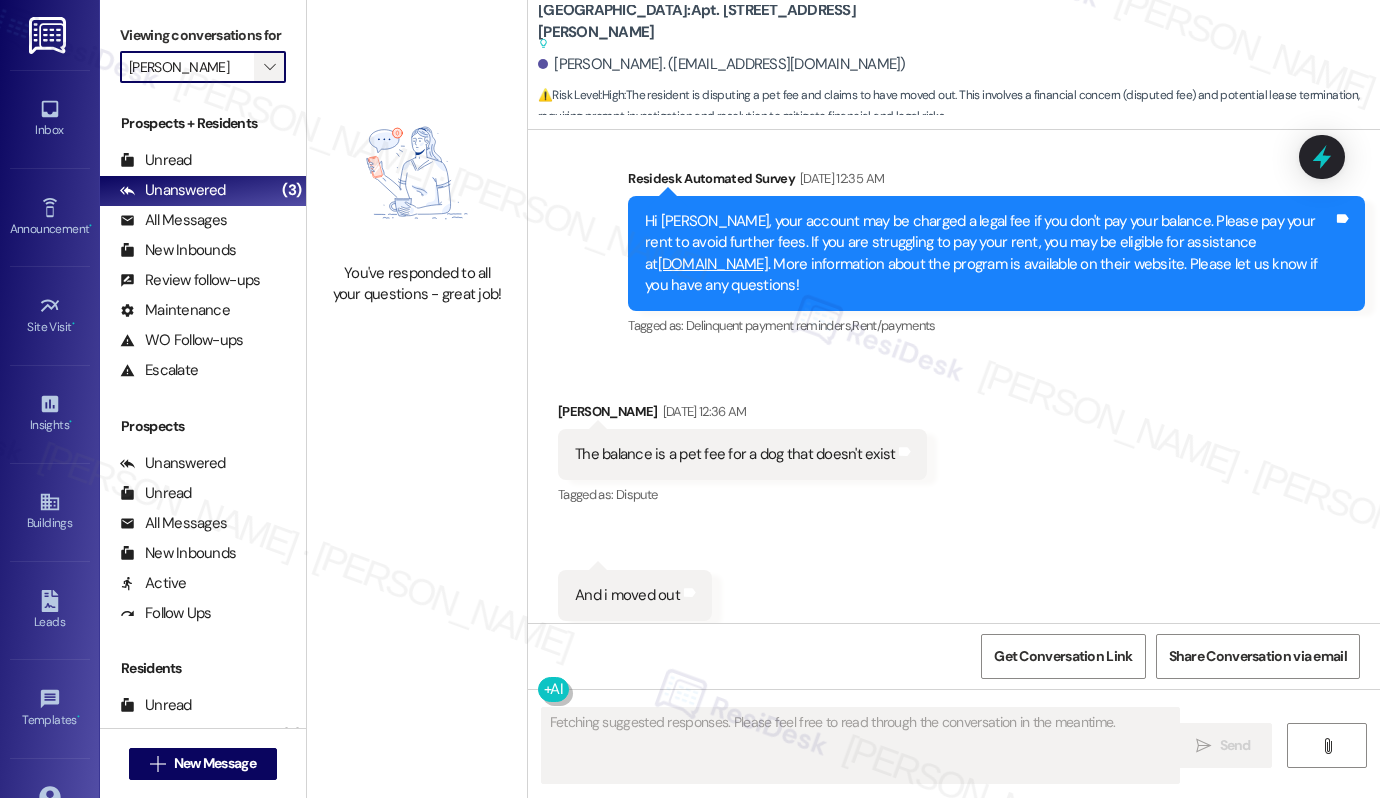 click on "" at bounding box center [269, 67] 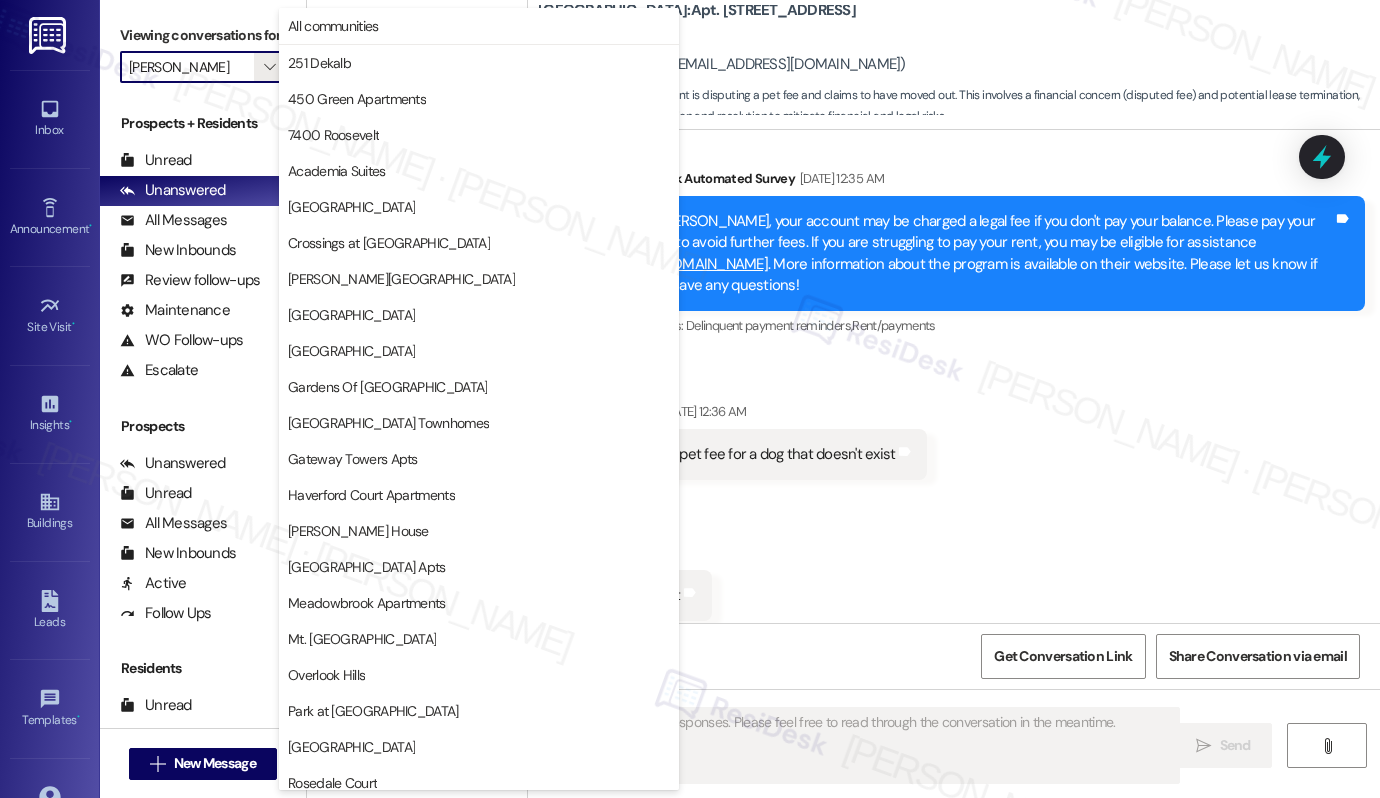 scroll, scrollTop: 371, scrollLeft: 0, axis: vertical 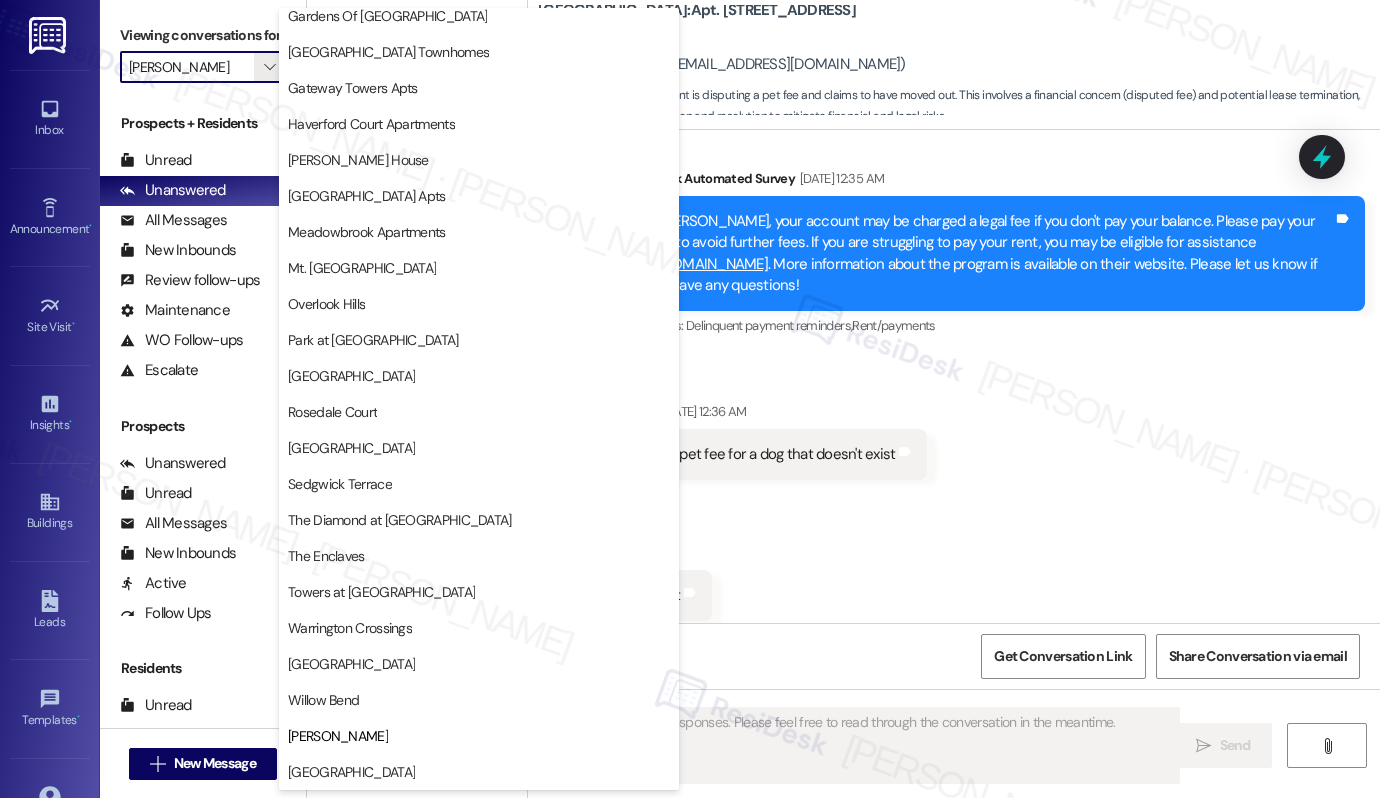 click on "[GEOGRAPHIC_DATA]" at bounding box center (479, 772) 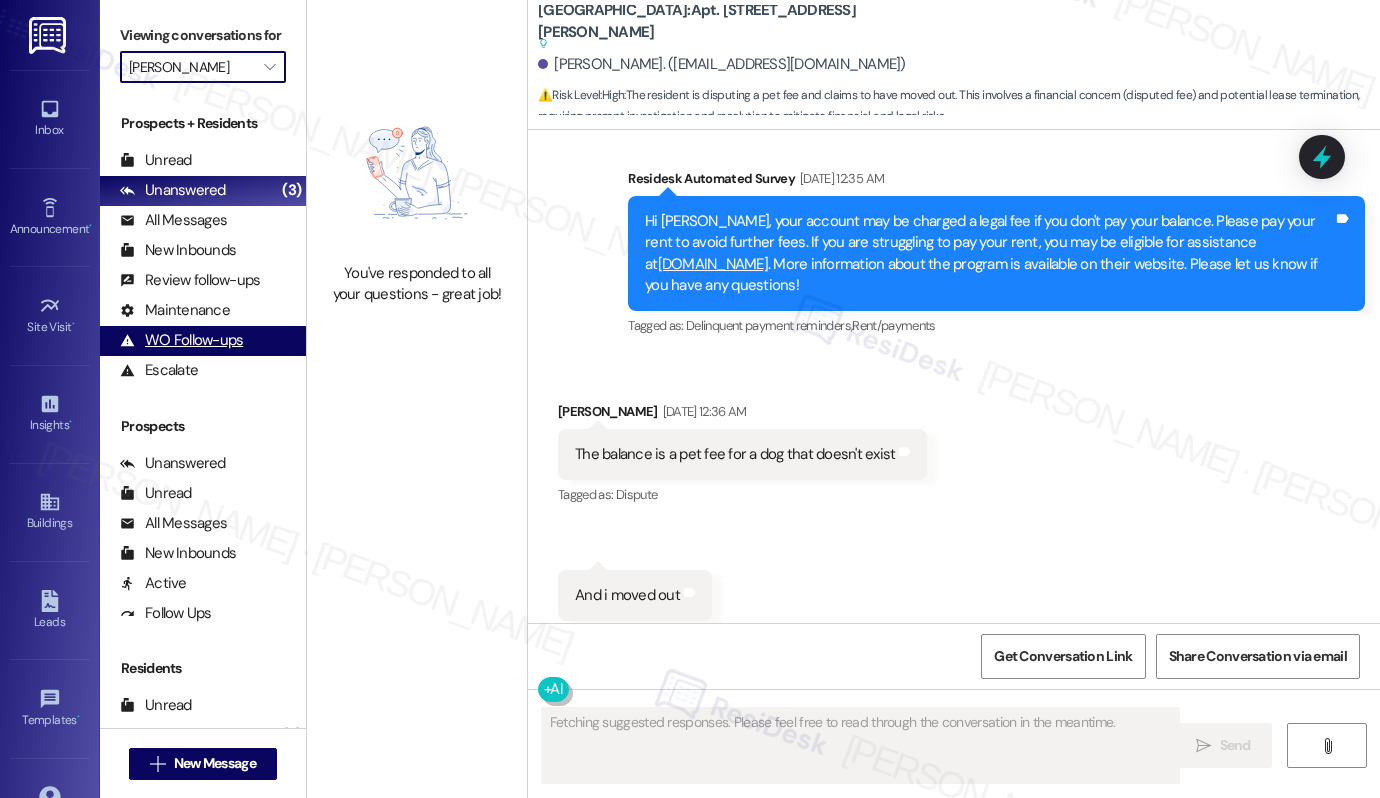 type on "[GEOGRAPHIC_DATA]" 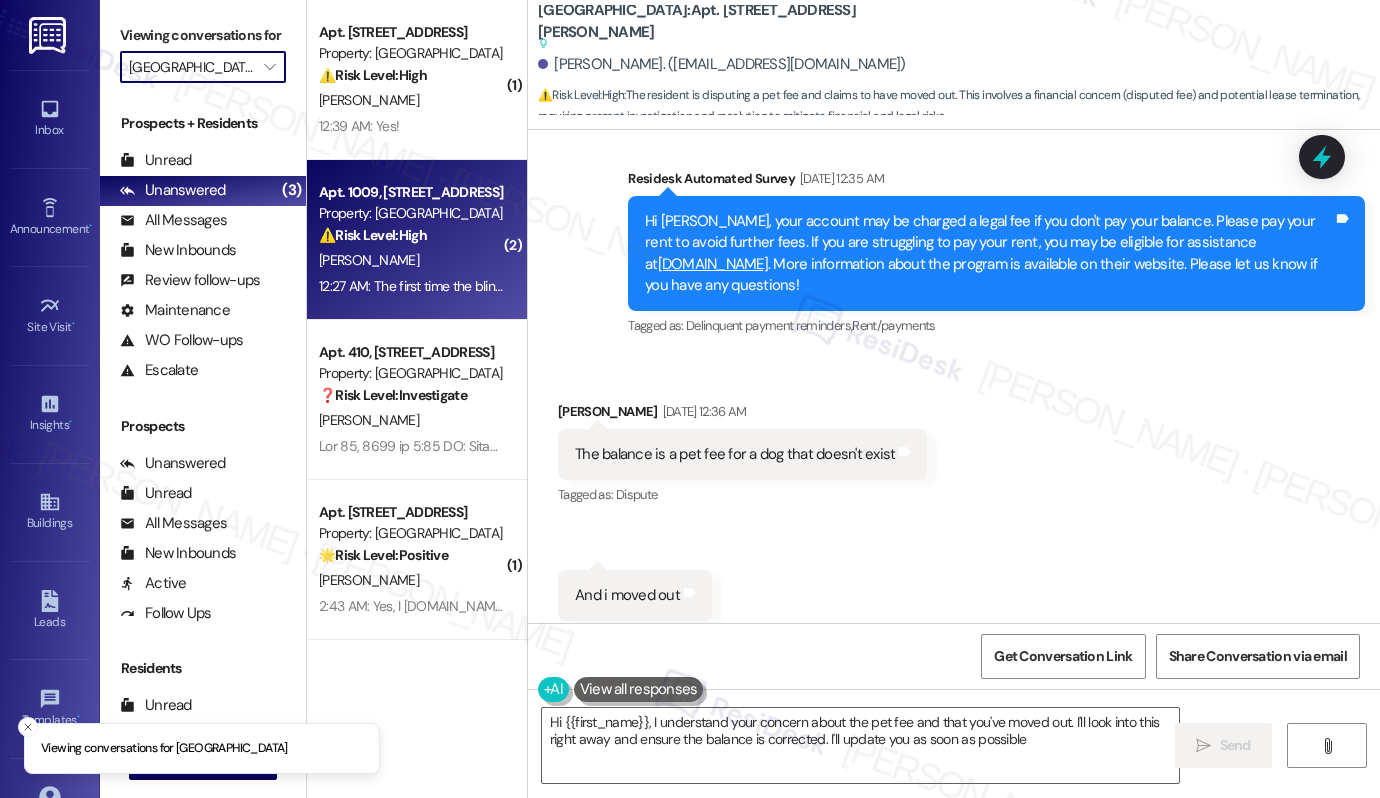 type on "Hi {{first_name}}, I understand your concern about the pet fee and that you've moved out. I'll look into this right away and ensure the balance is corrected. I'll update you as soon as possible." 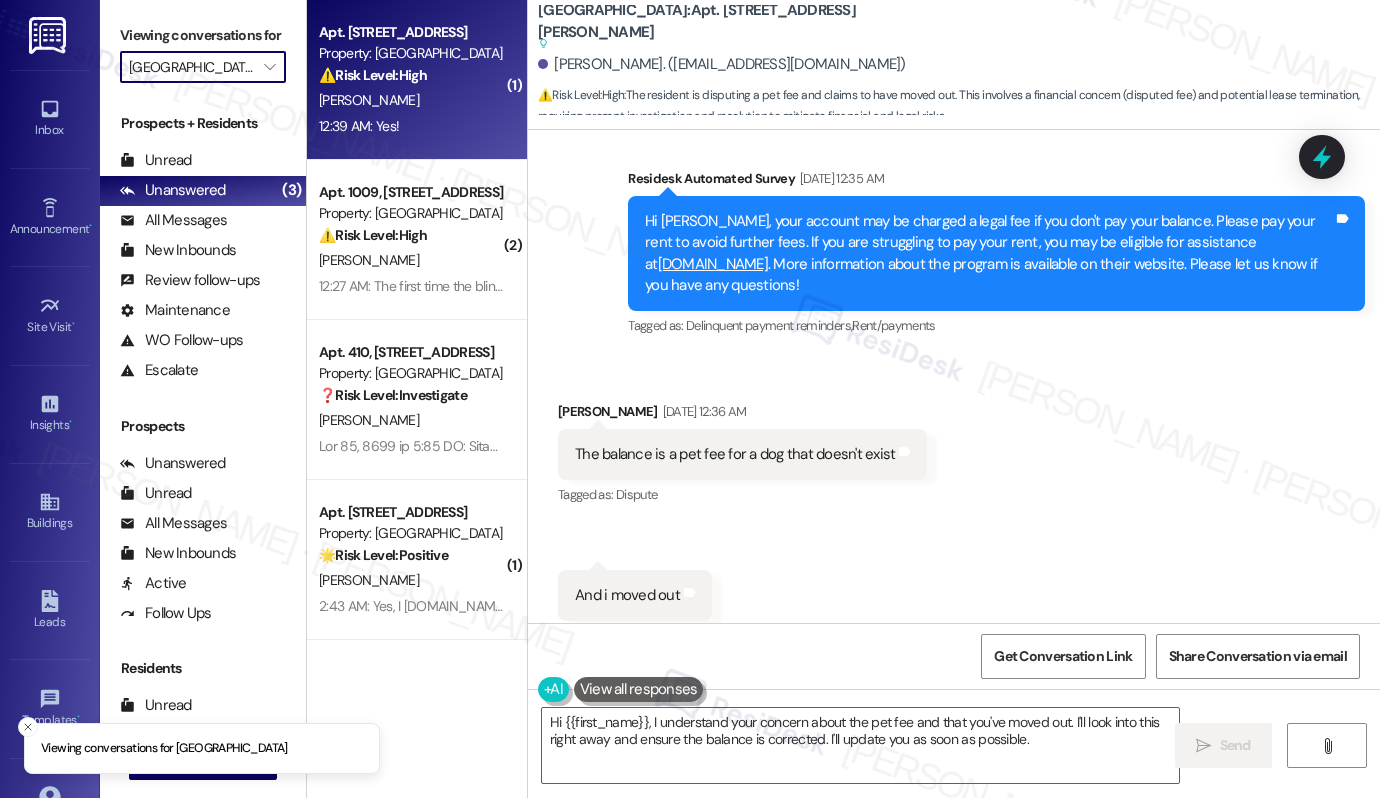 click on "⚠️  Risk Level:  High The resident confirms the leak is still present after initial maintenance. This could lead to property damage if not addressed promptly." at bounding box center (411, 75) 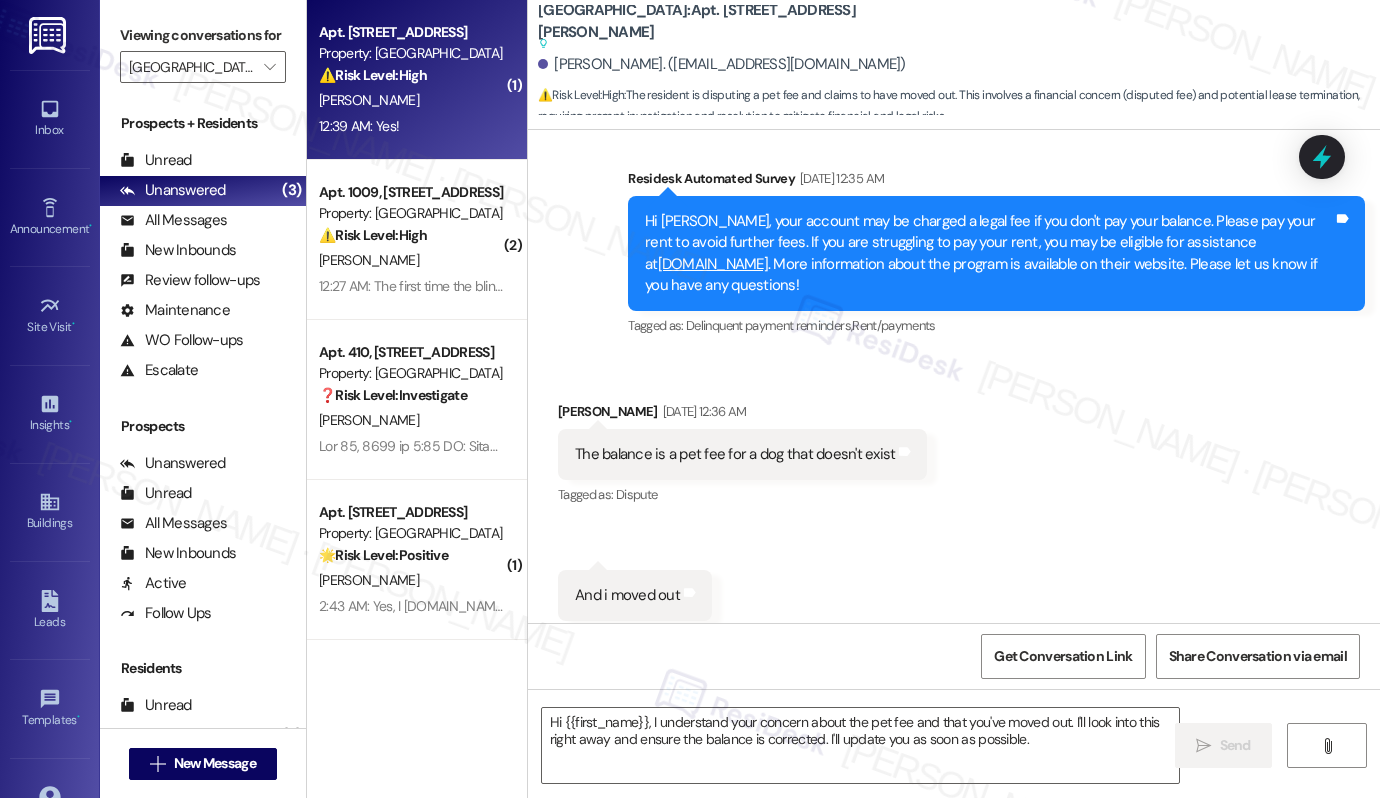type on "Fetching suggested responses. Please feel free to read through the conversation in the meantime." 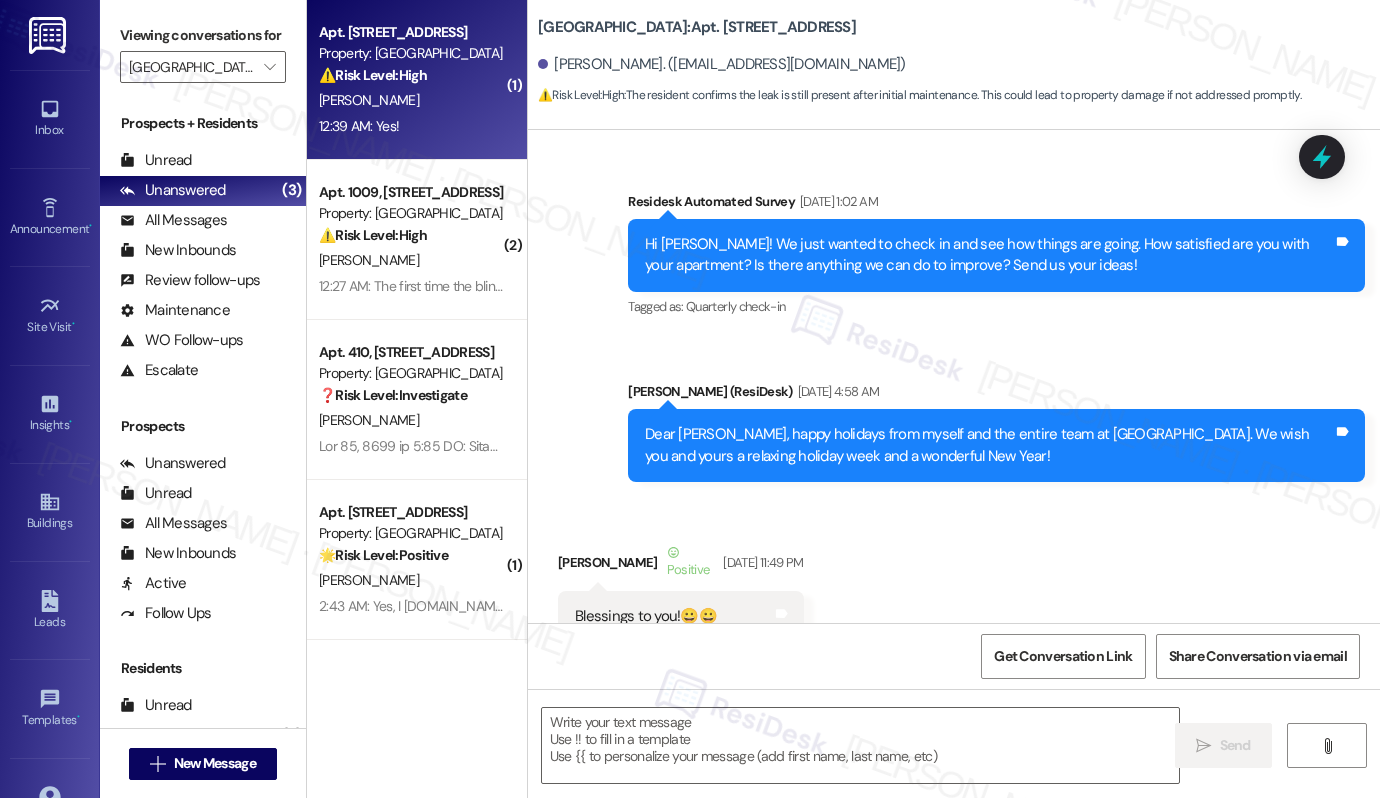 scroll, scrollTop: 8231, scrollLeft: 0, axis: vertical 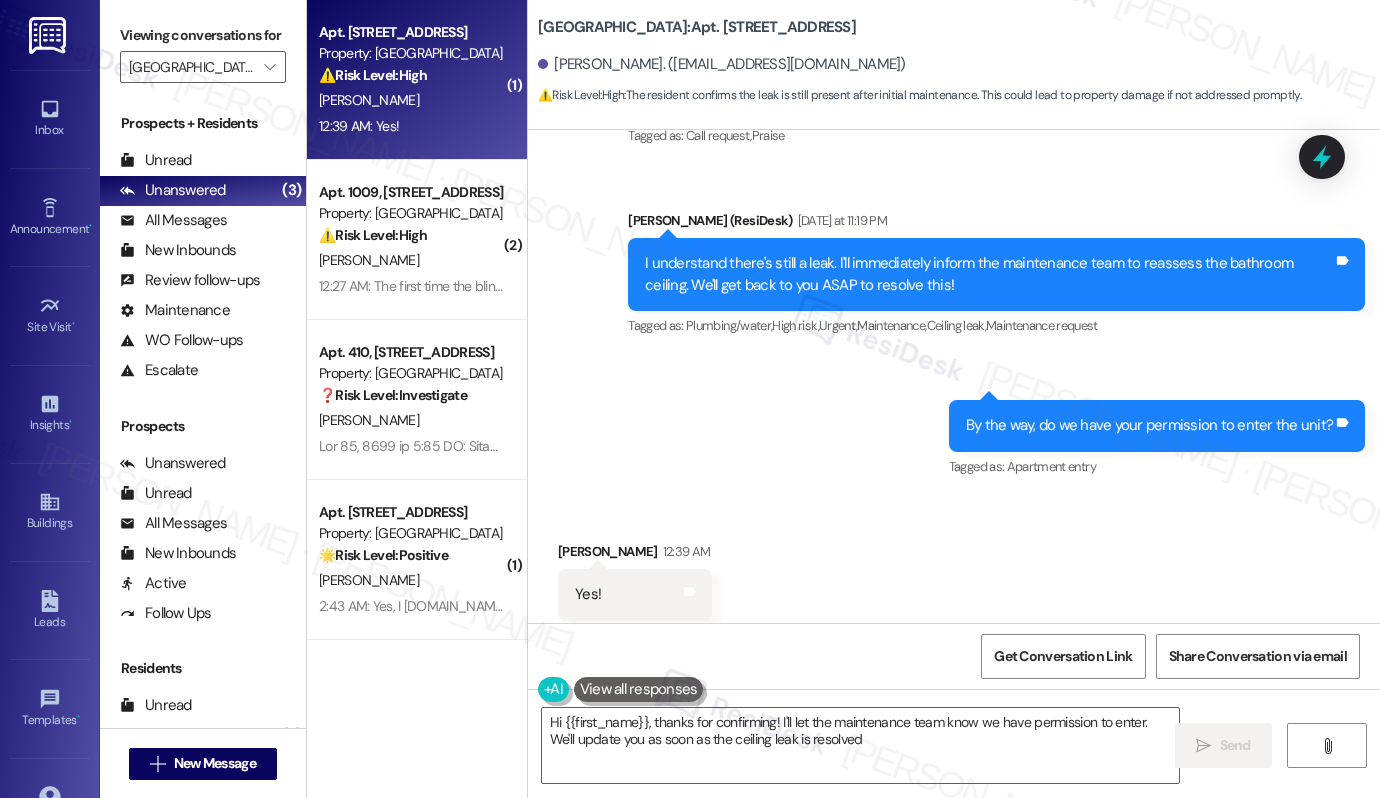 type on "Hi {{first_name}}, thanks for confirming! I'll let the maintenance team know we have permission to enter. We'll update you as soon as the ceiling leak is resolved." 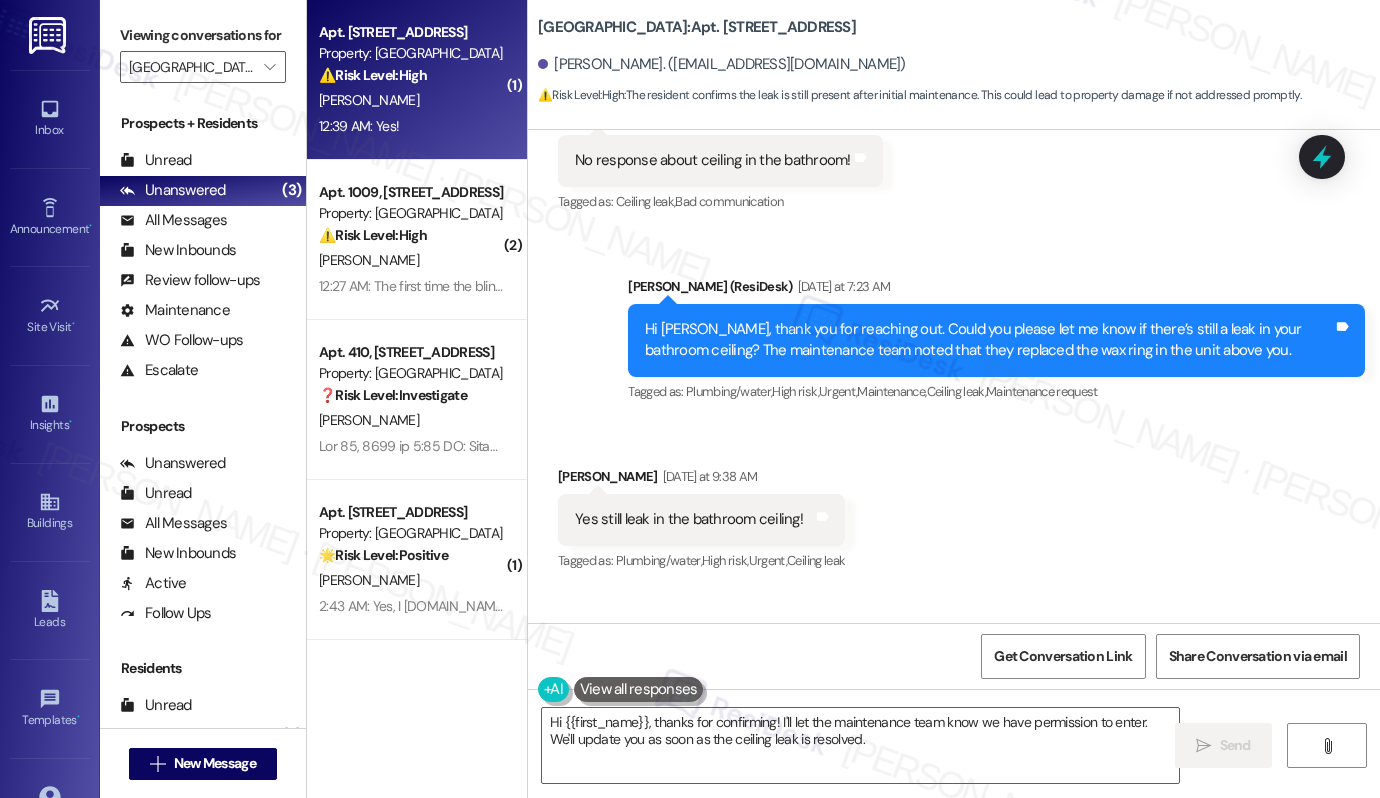 scroll, scrollTop: 7608, scrollLeft: 0, axis: vertical 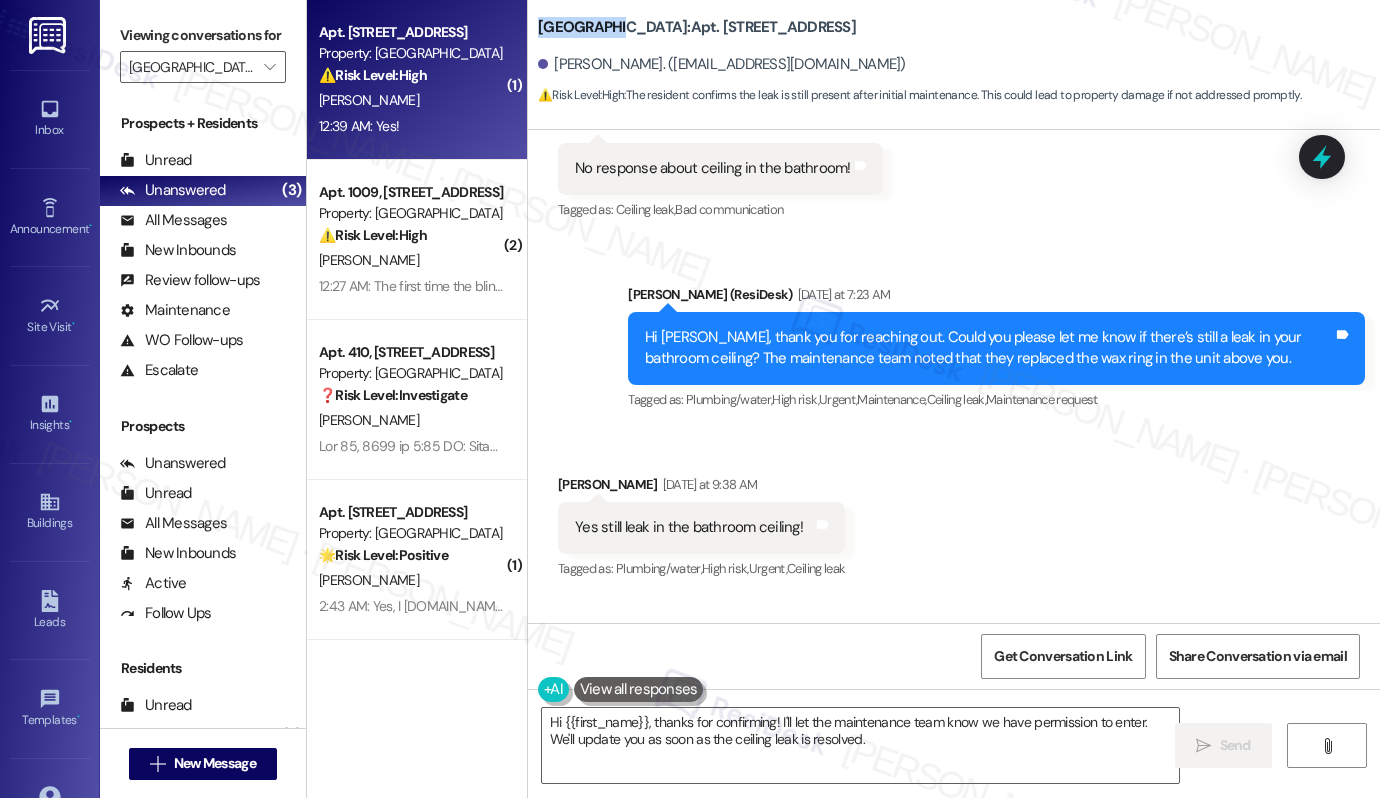drag, startPoint x: 532, startPoint y: 25, endPoint x: 605, endPoint y: 26, distance: 73.00685 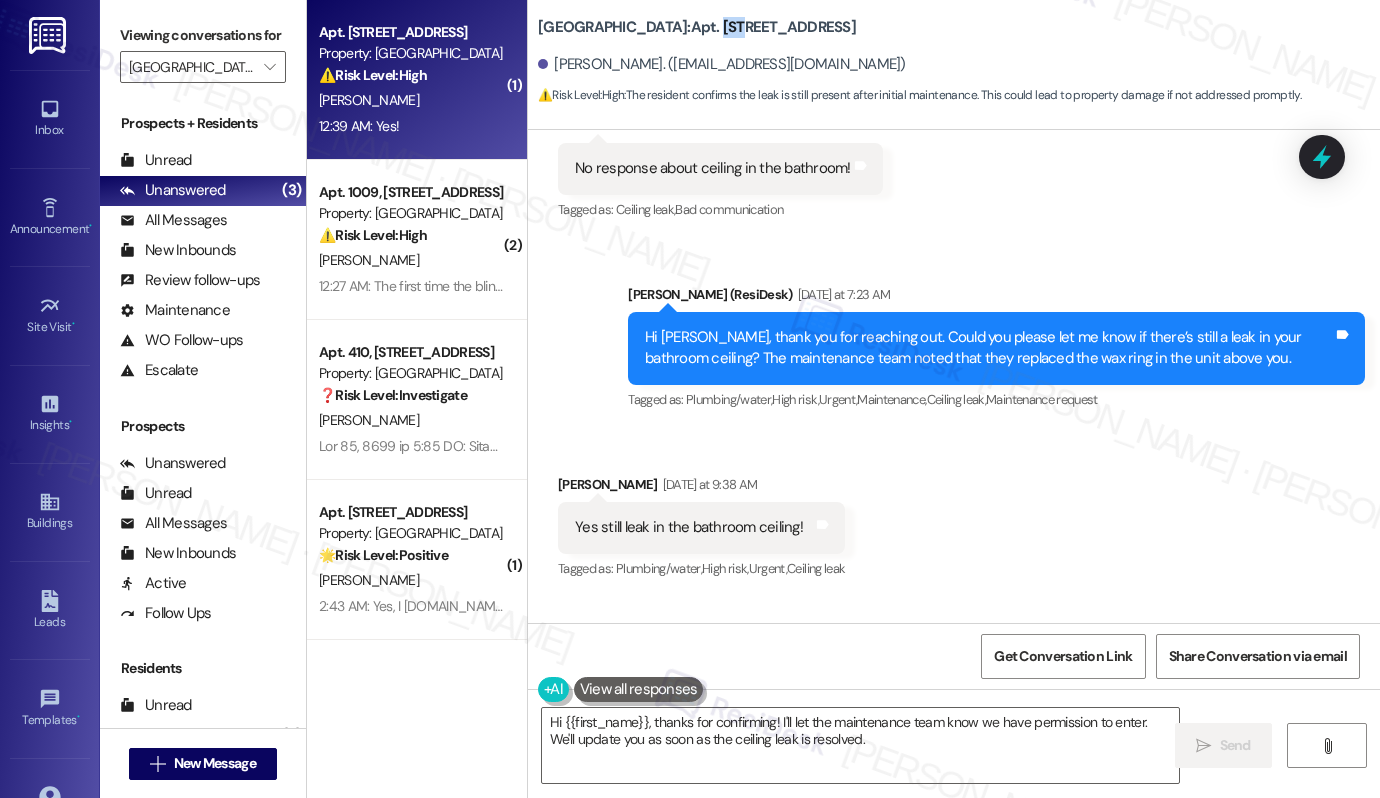 click on "[GEOGRAPHIC_DATA]:  Apt. 608, [STREET_ADDRESS]" at bounding box center [697, 27] 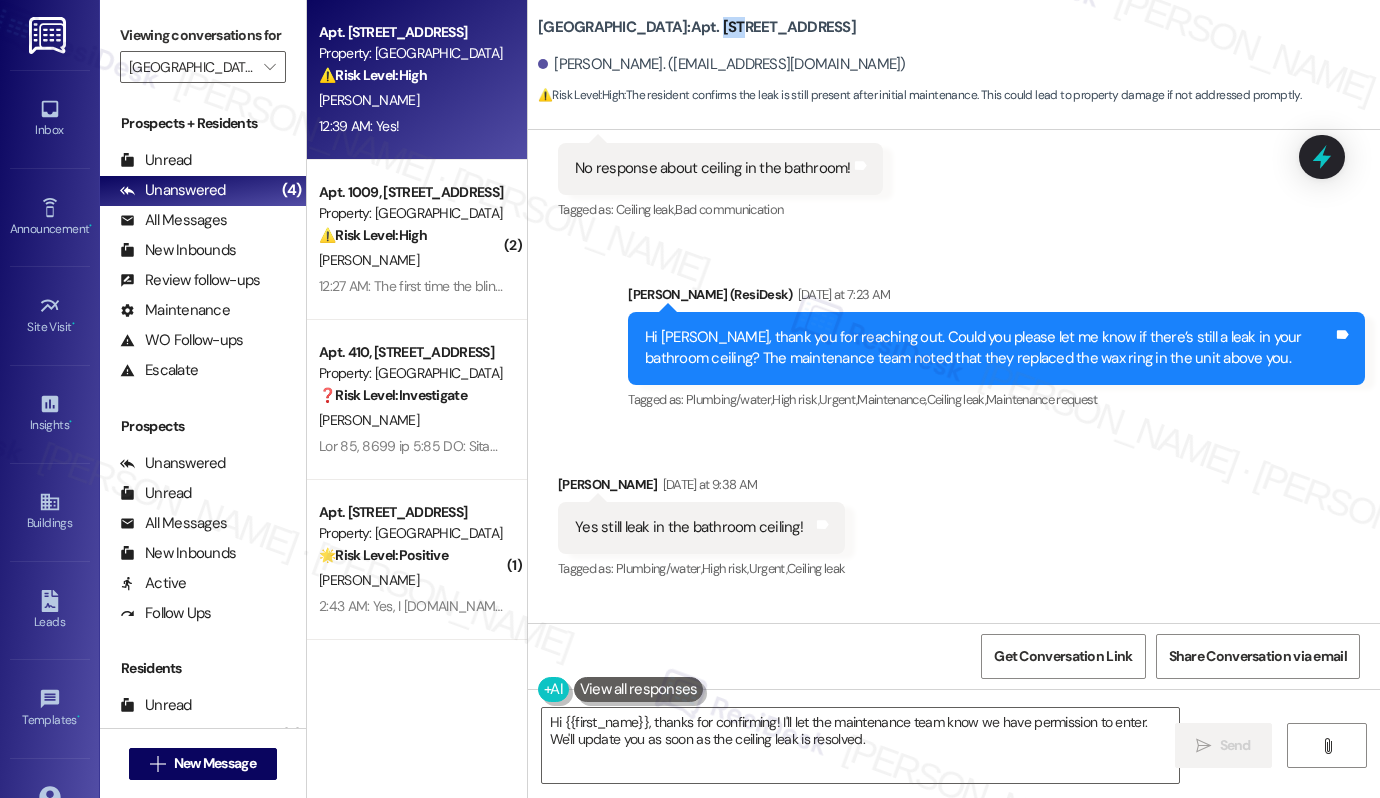click on "Yes still leak in the bathroom ceiling!" at bounding box center (689, 527) 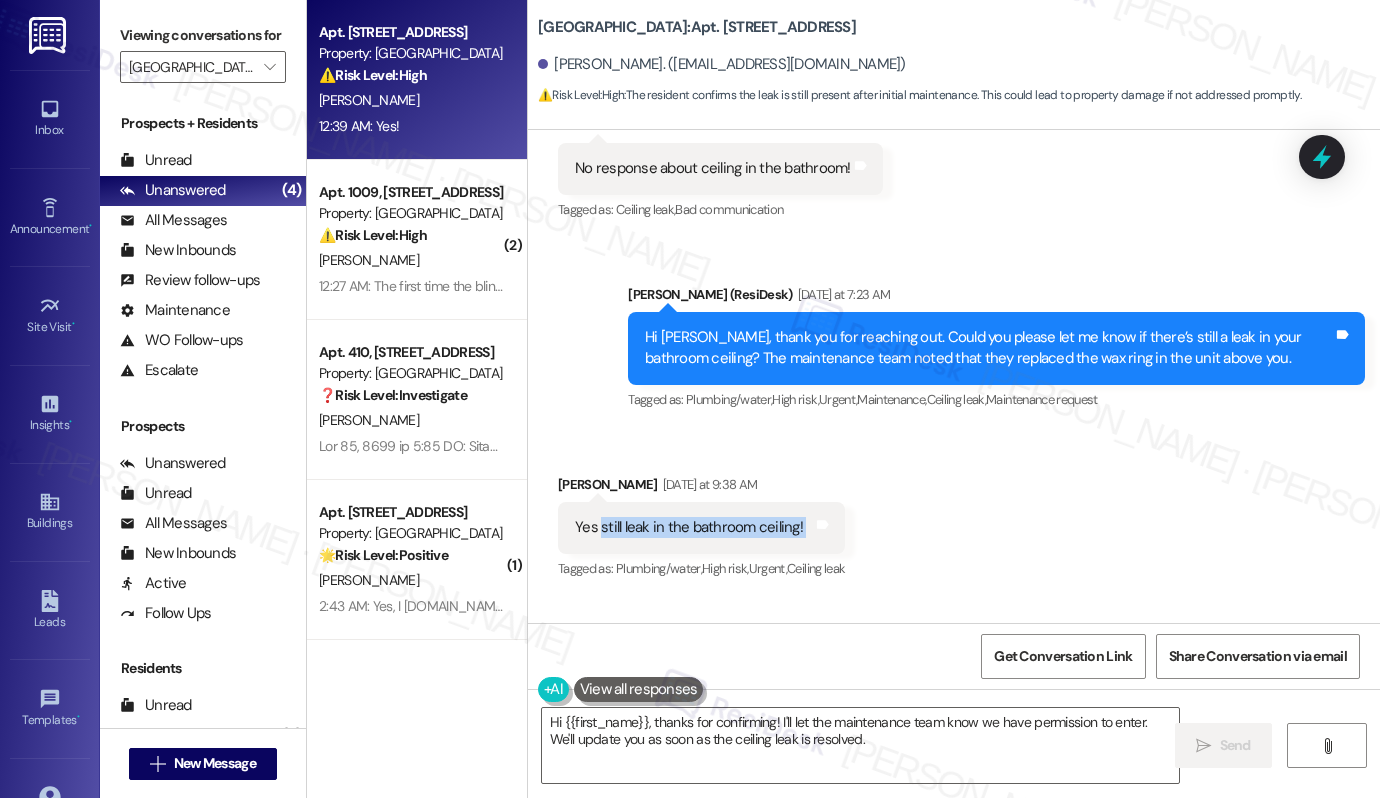 drag, startPoint x: 595, startPoint y: 485, endPoint x: 837, endPoint y: 498, distance: 242.34892 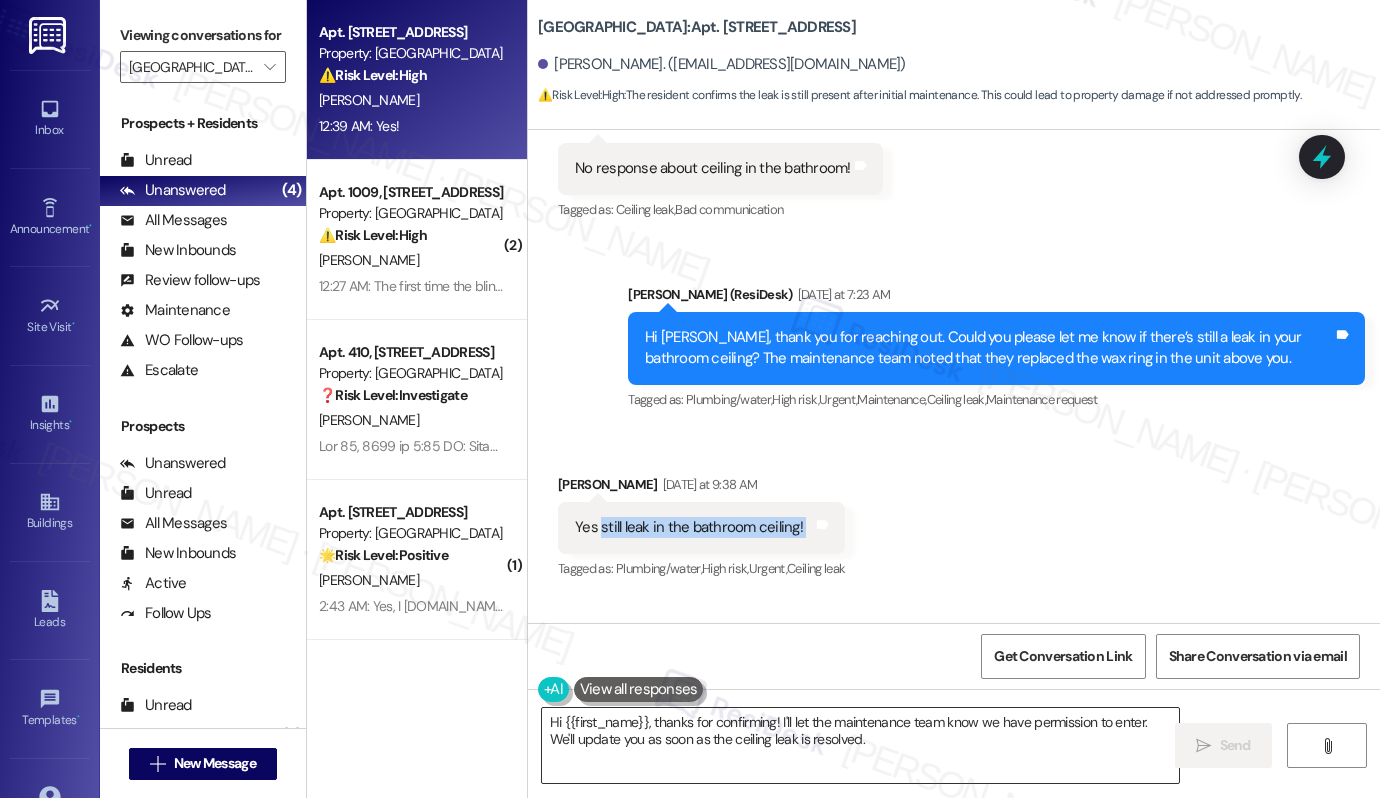 click on "Hi {{first_name}}, thanks for confirming! I'll let the maintenance team know we have permission to enter. We'll update you as soon as the ceiling leak is resolved." at bounding box center (860, 745) 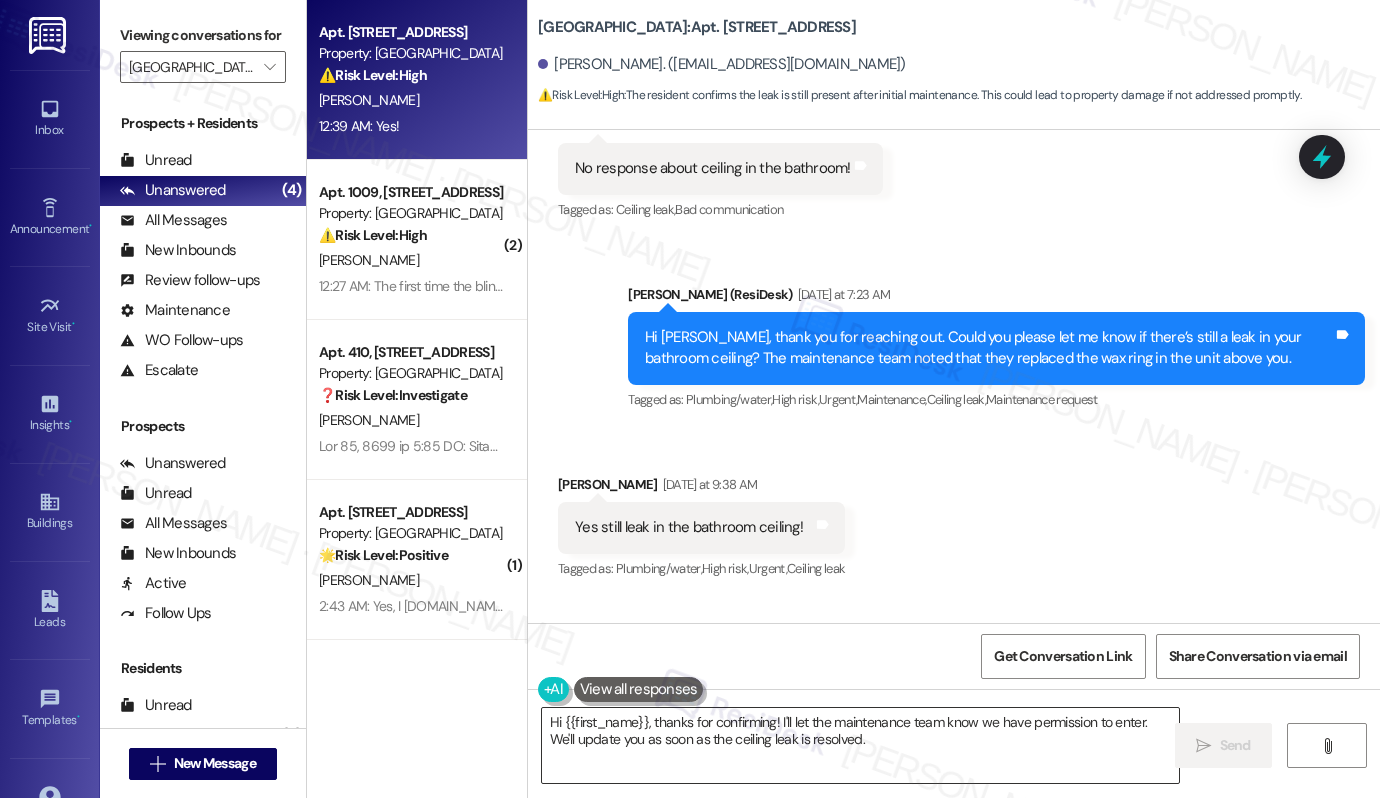 click on "Hi {{first_name}}, thanks for confirming! I'll let the maintenance team know we have permission to enter. We'll update you as soon as the ceiling leak is resolved." at bounding box center [860, 745] 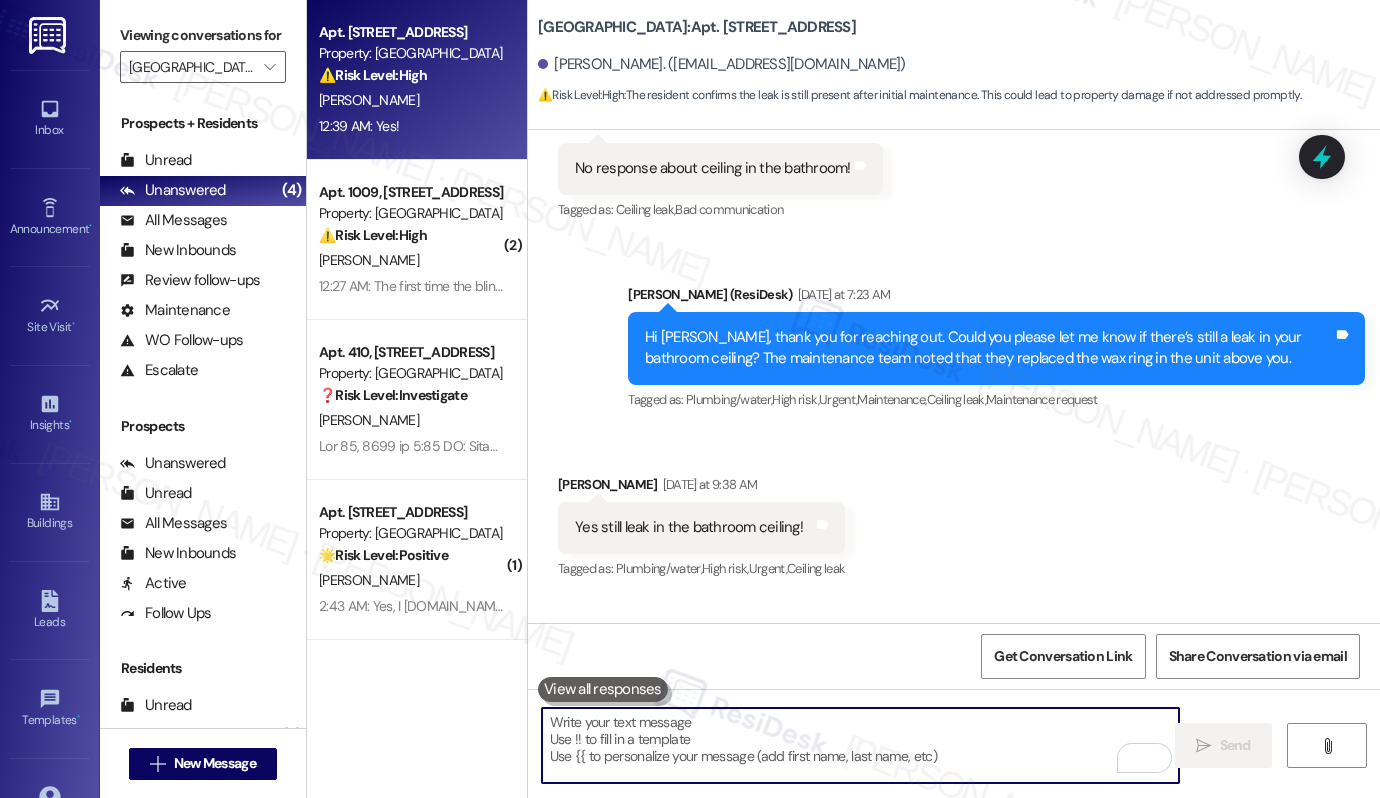 type 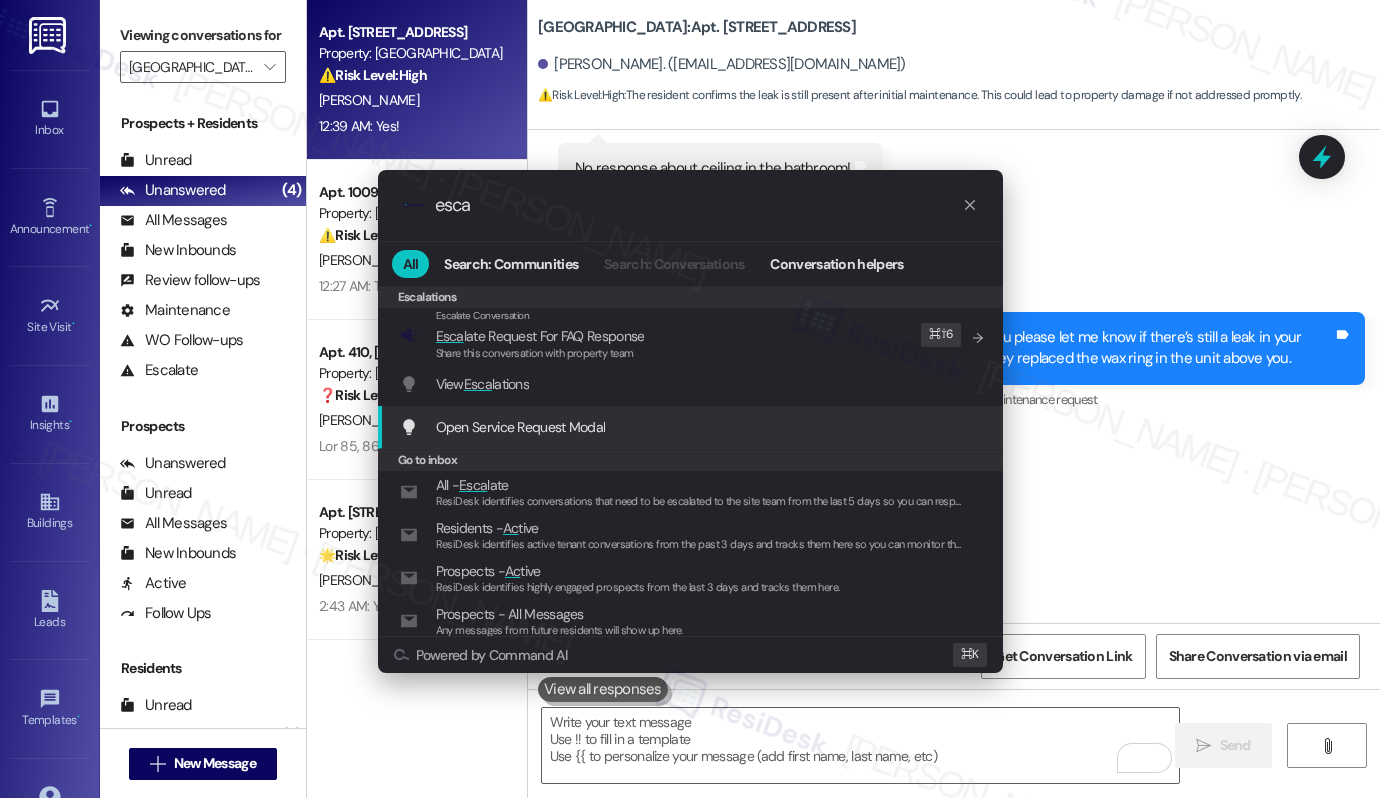 click on "Open Service Request Modal Add shortcut" at bounding box center [690, 427] 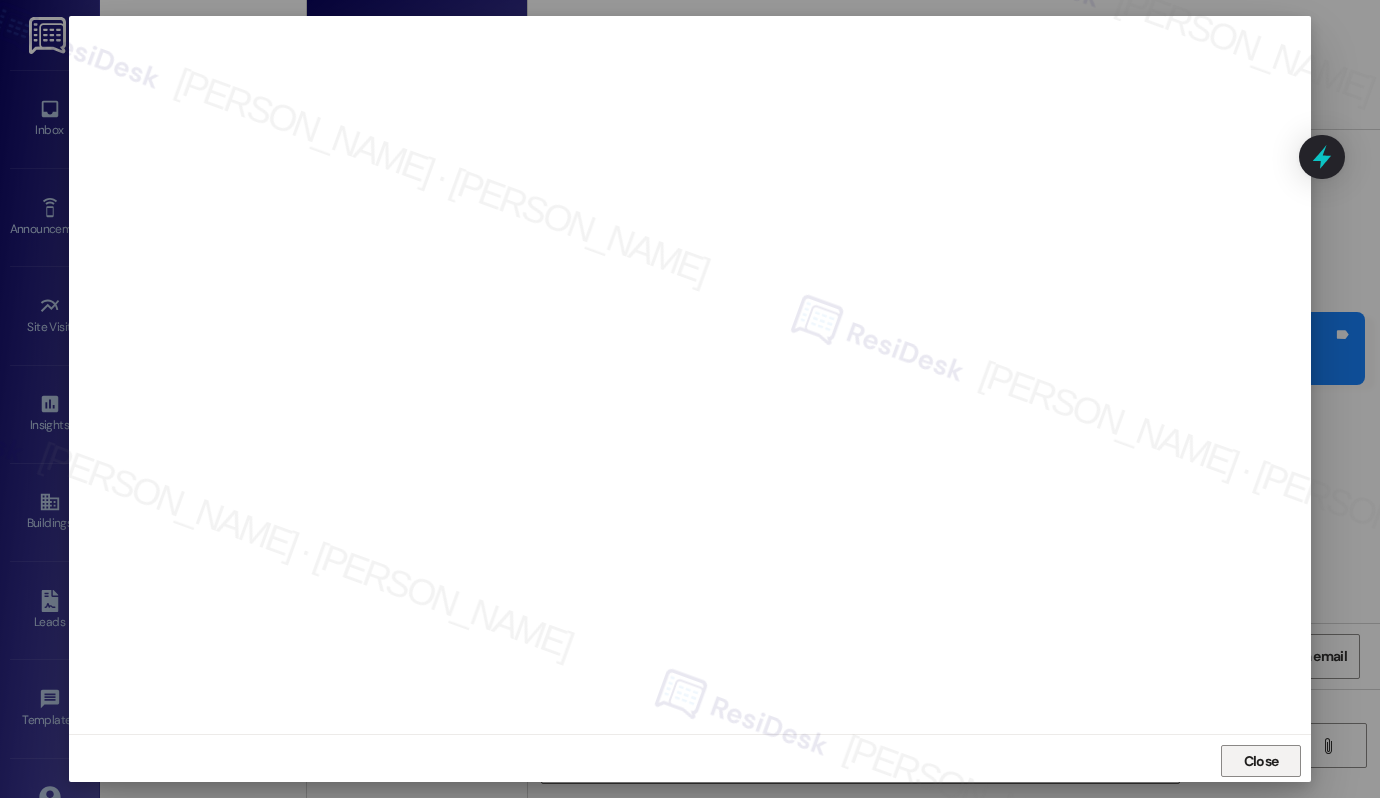 click on "Close" at bounding box center (1261, 761) 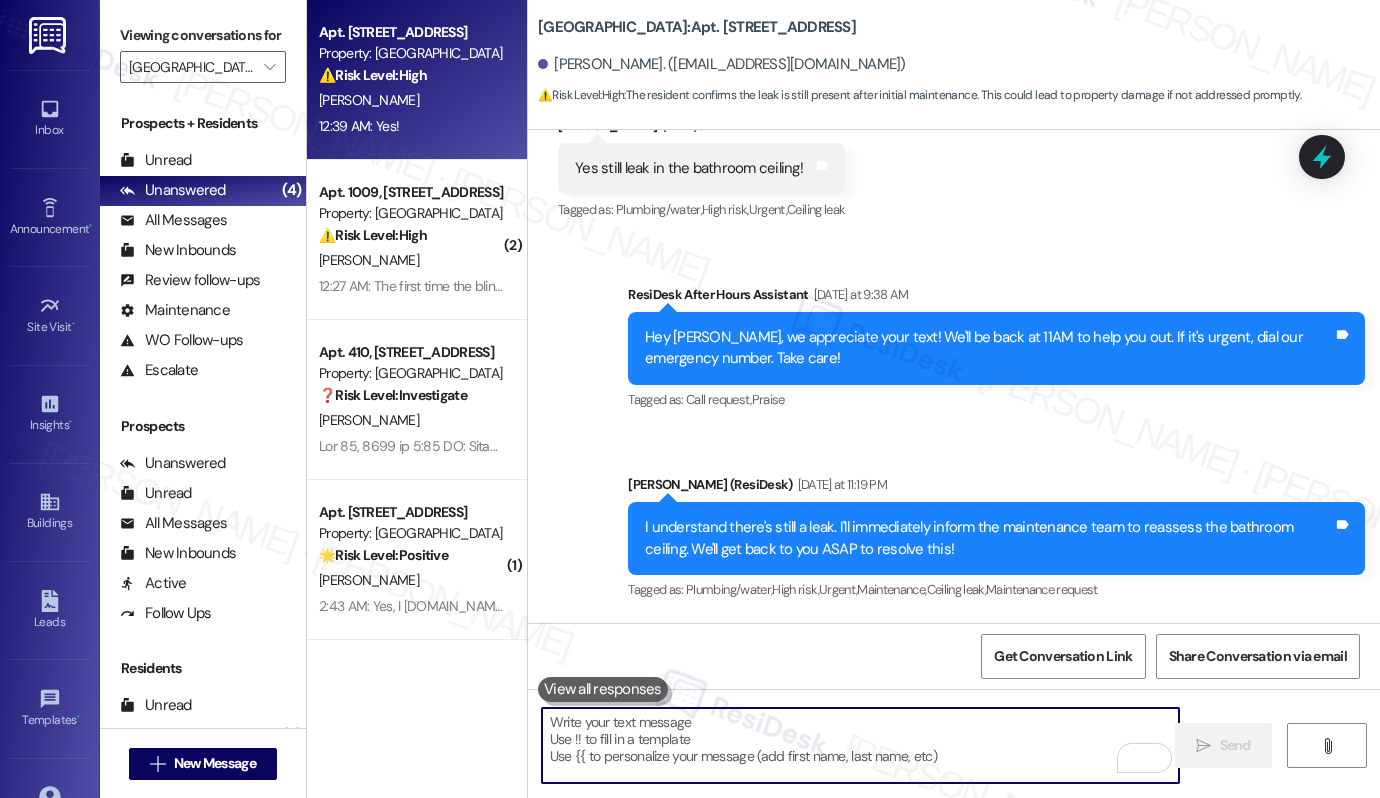 scroll, scrollTop: 8231, scrollLeft: 0, axis: vertical 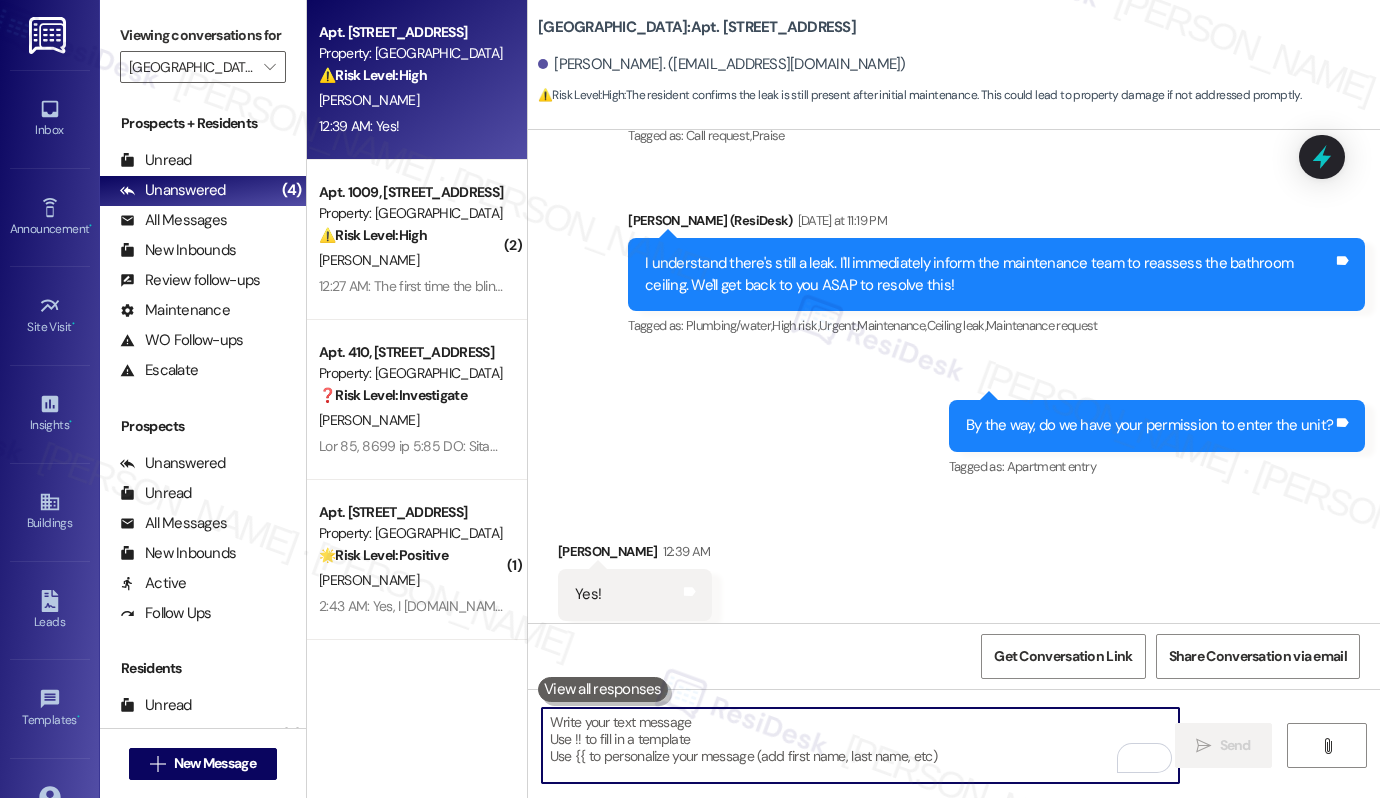 click at bounding box center (860, 745) 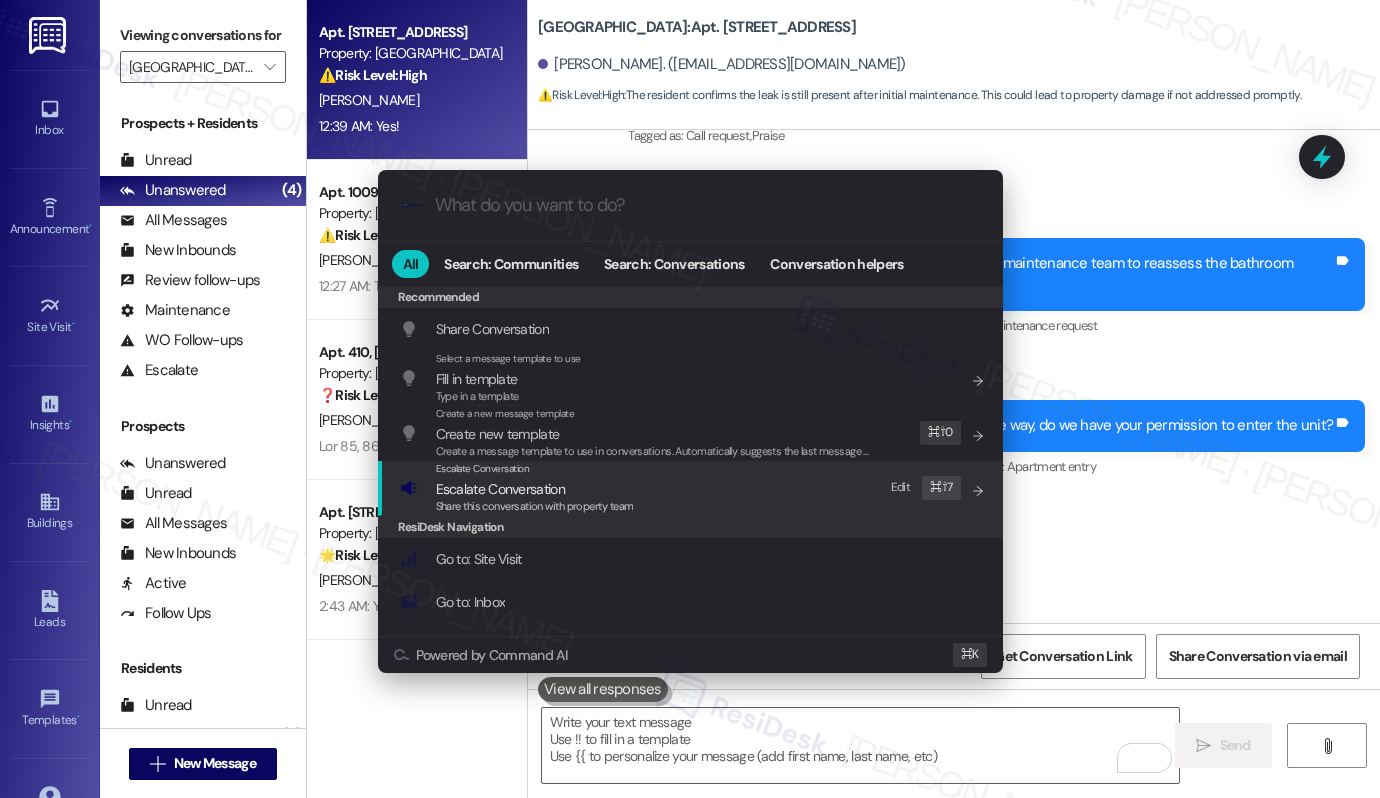 click on "Escalate Conversation" at bounding box center [535, 489] 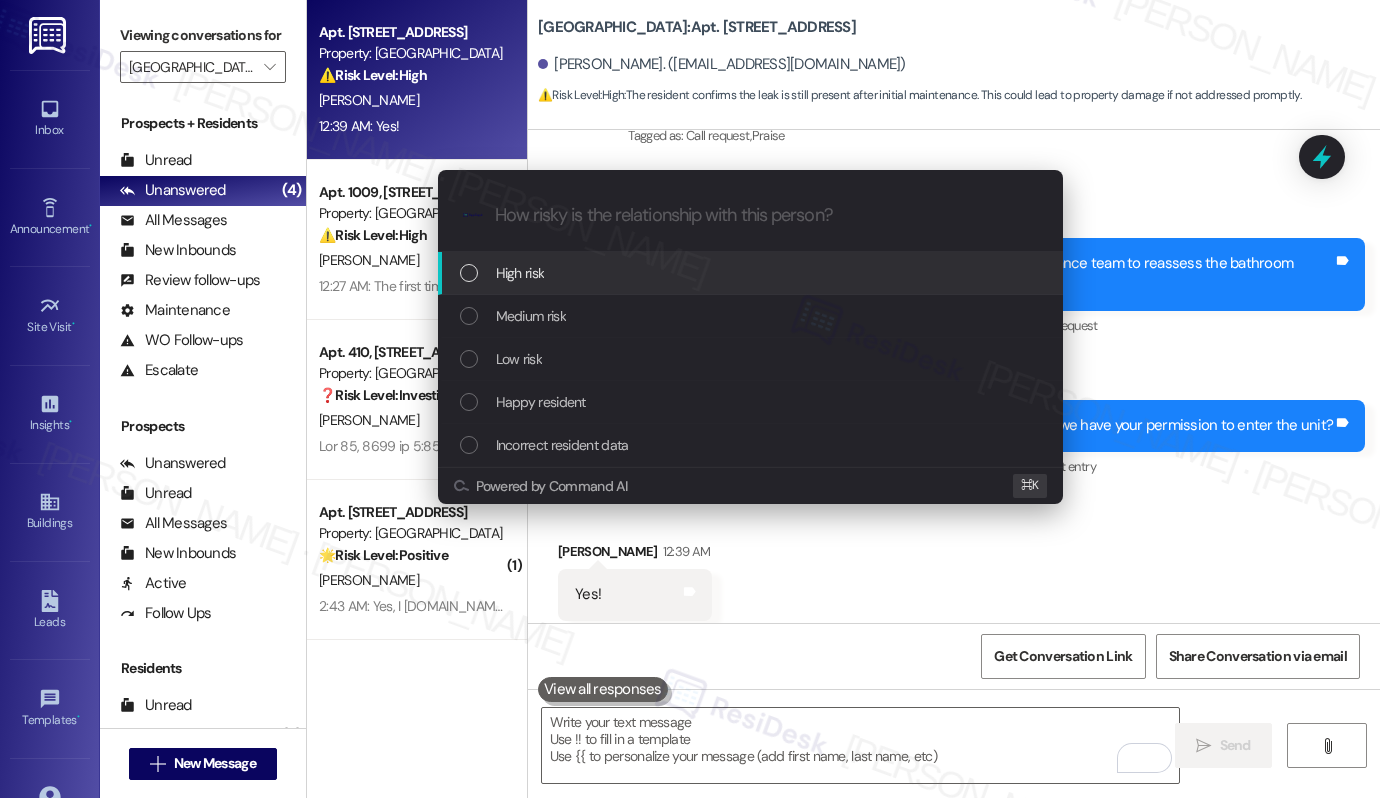 click on "High risk" at bounding box center (752, 273) 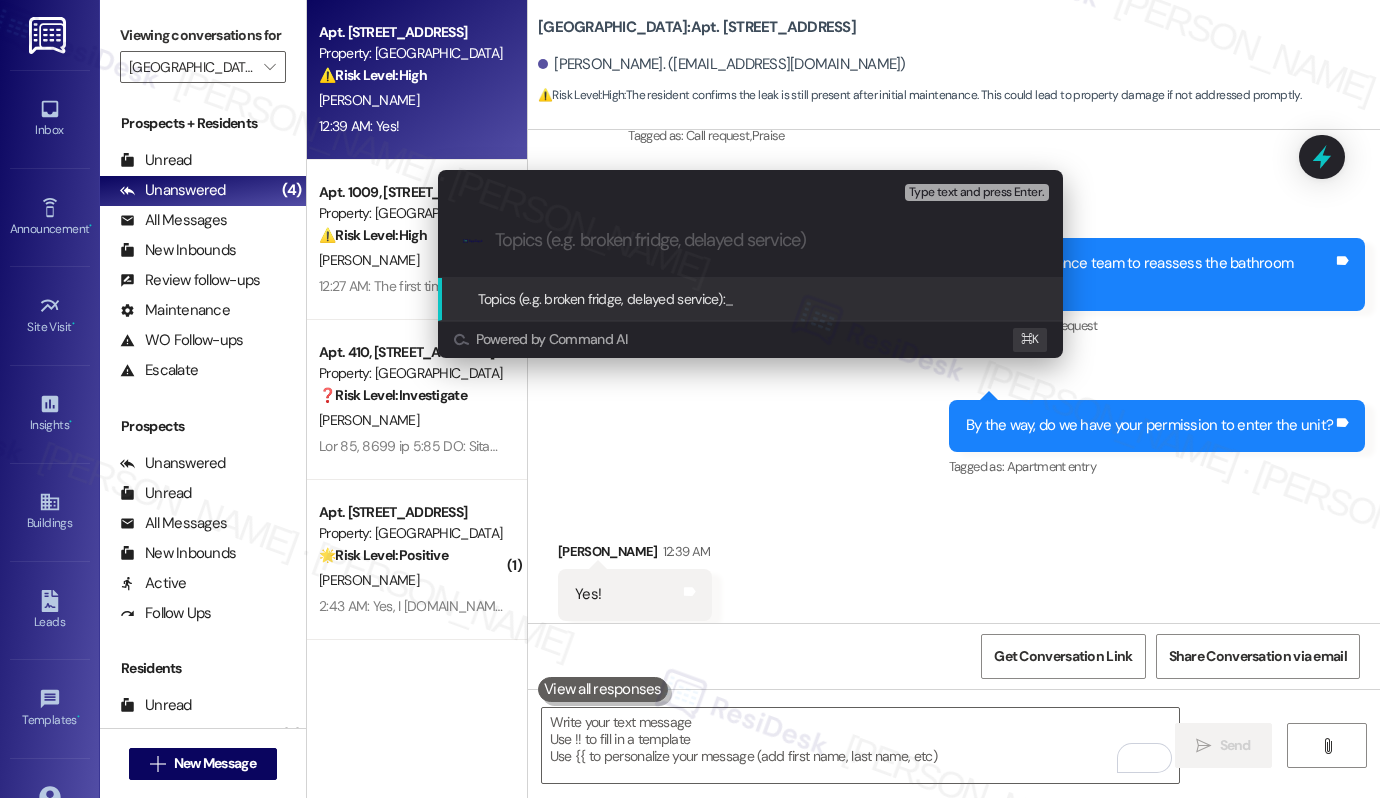 paste on "Work Order #585075" 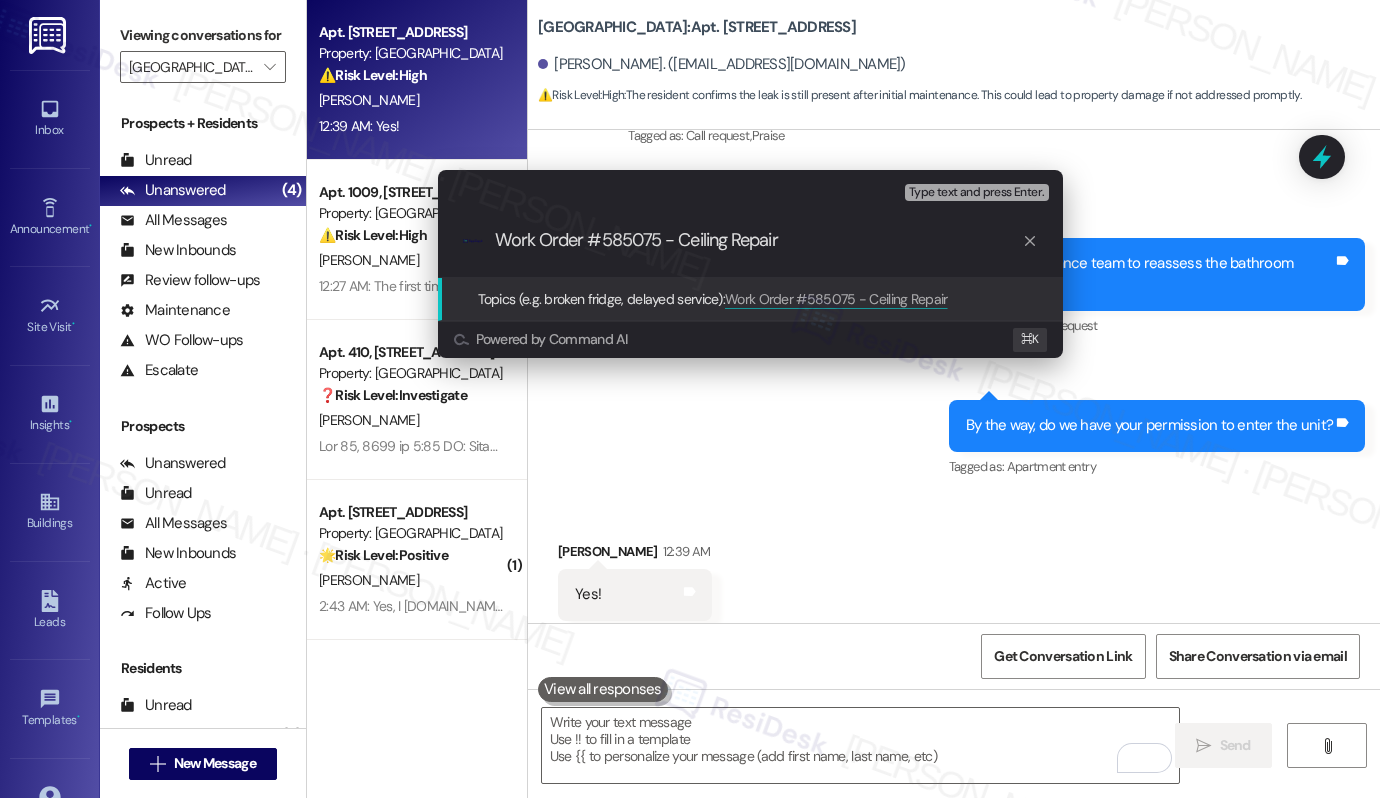 click on "Work Order #585075 - Ceiling Repair" at bounding box center [758, 240] 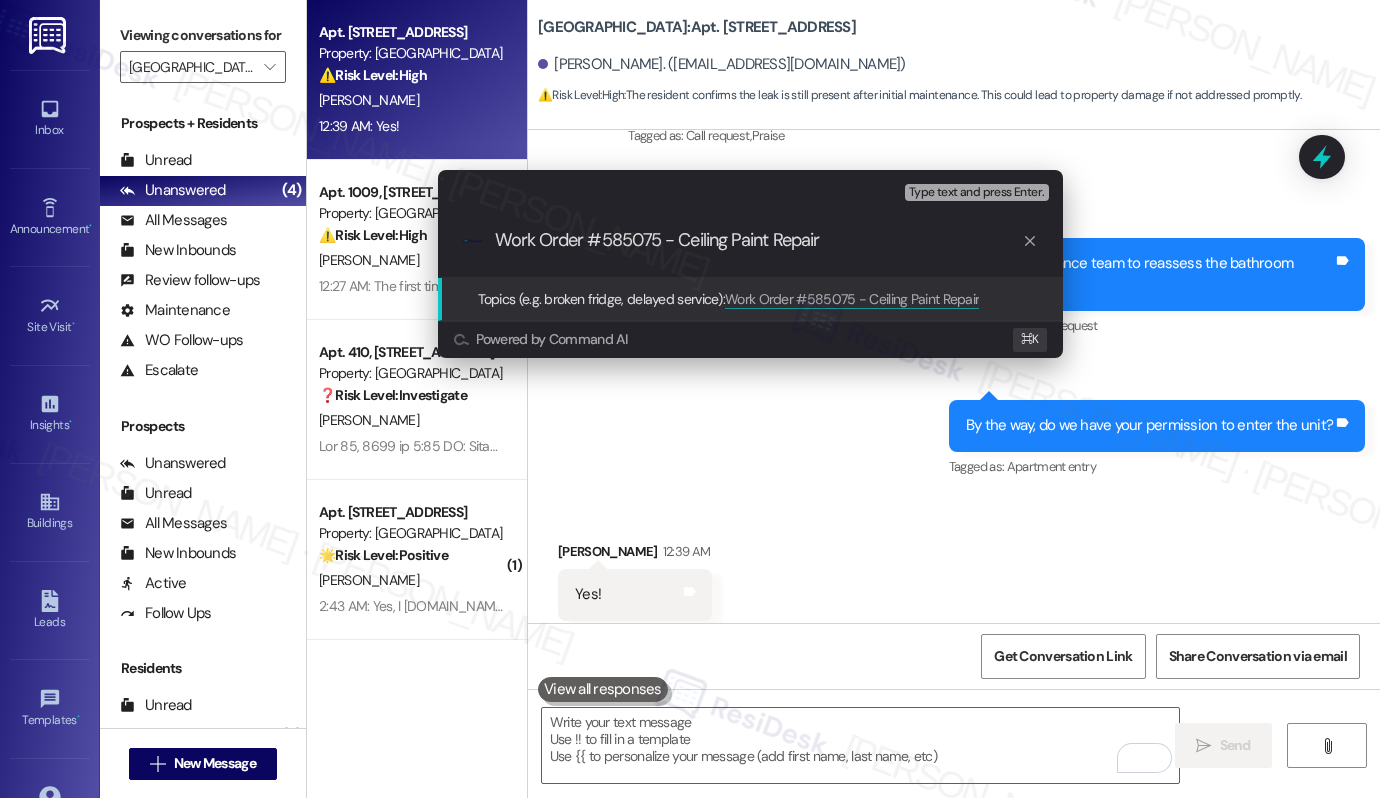 scroll, scrollTop: 0, scrollLeft: 0, axis: both 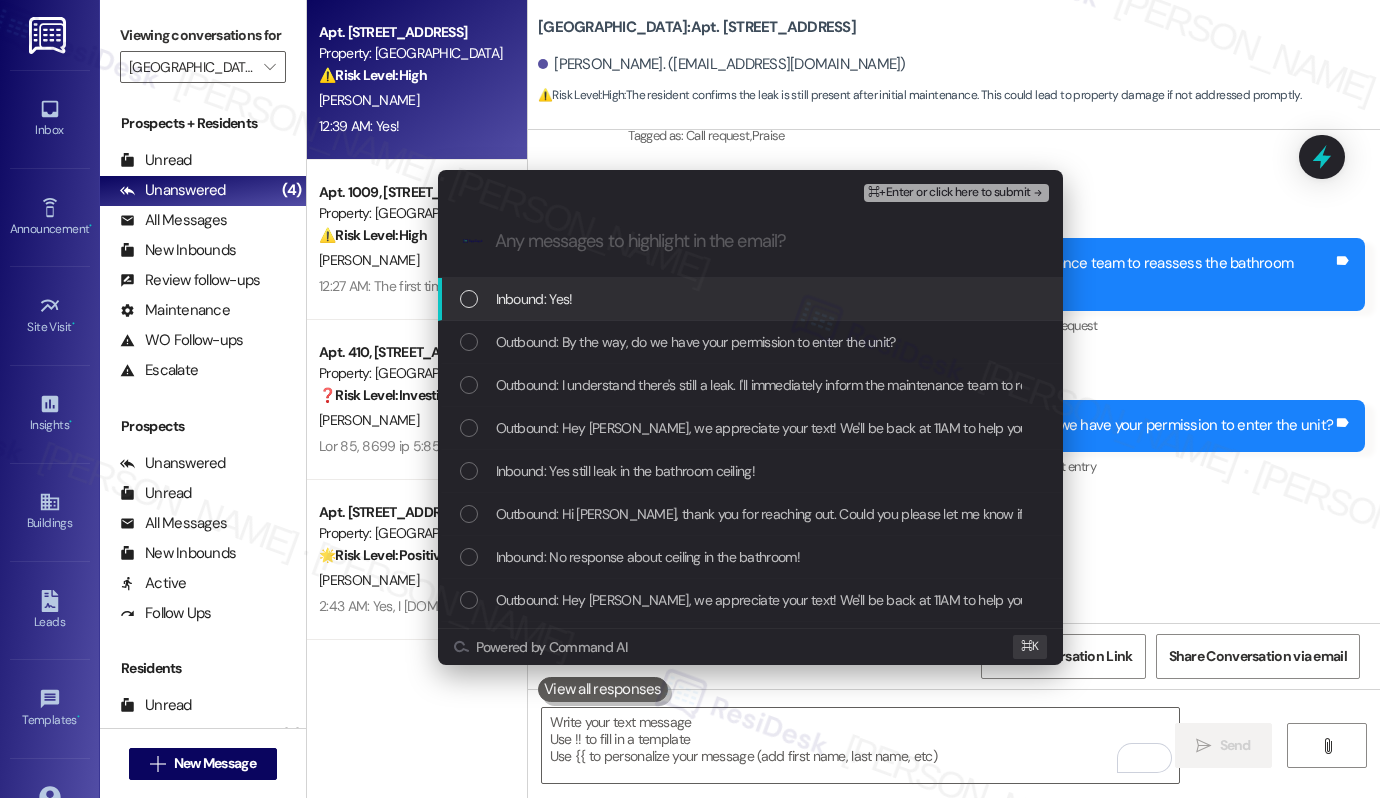 click on "Inbound: Yes!" at bounding box center (752, 299) 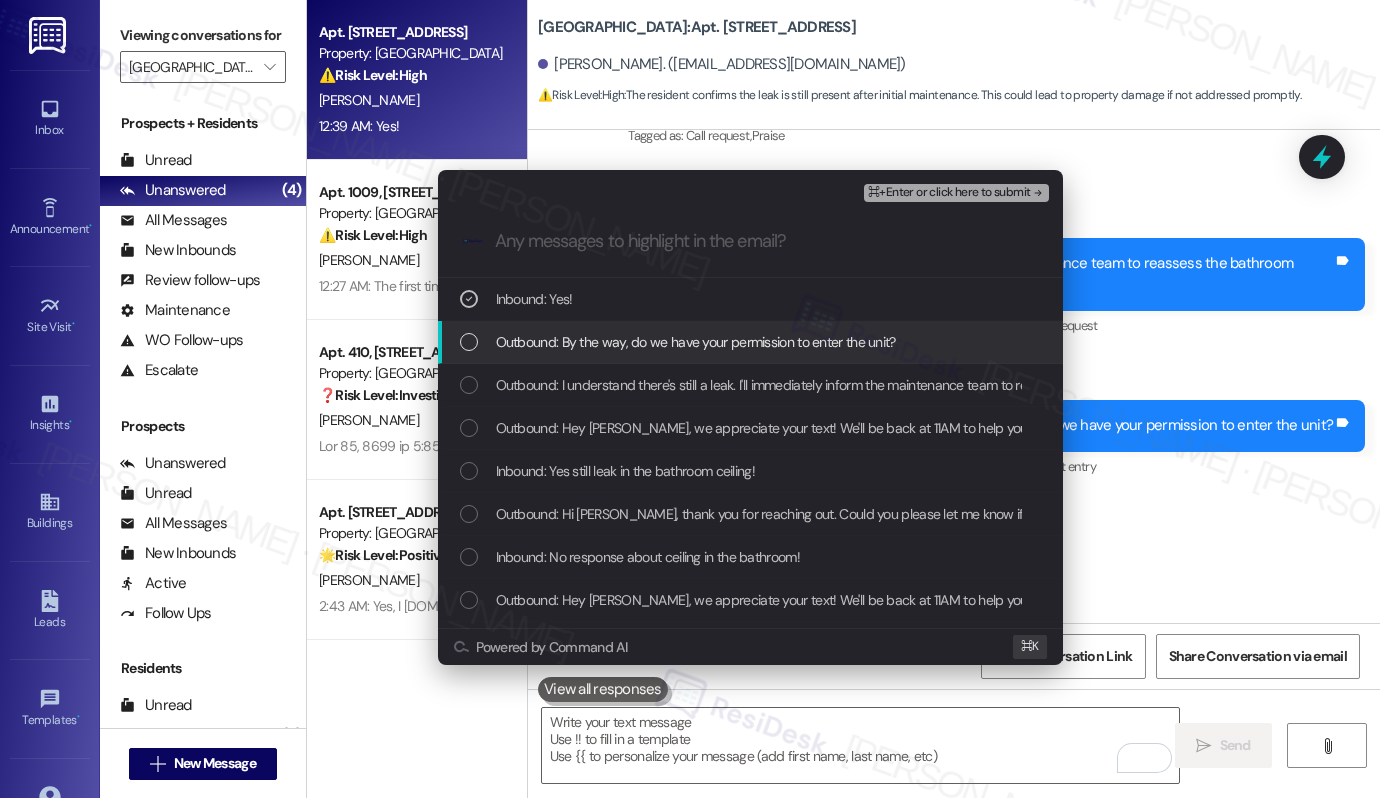 click on "Outbound: By the way, do we have your permission to enter the unit?" at bounding box center (696, 342) 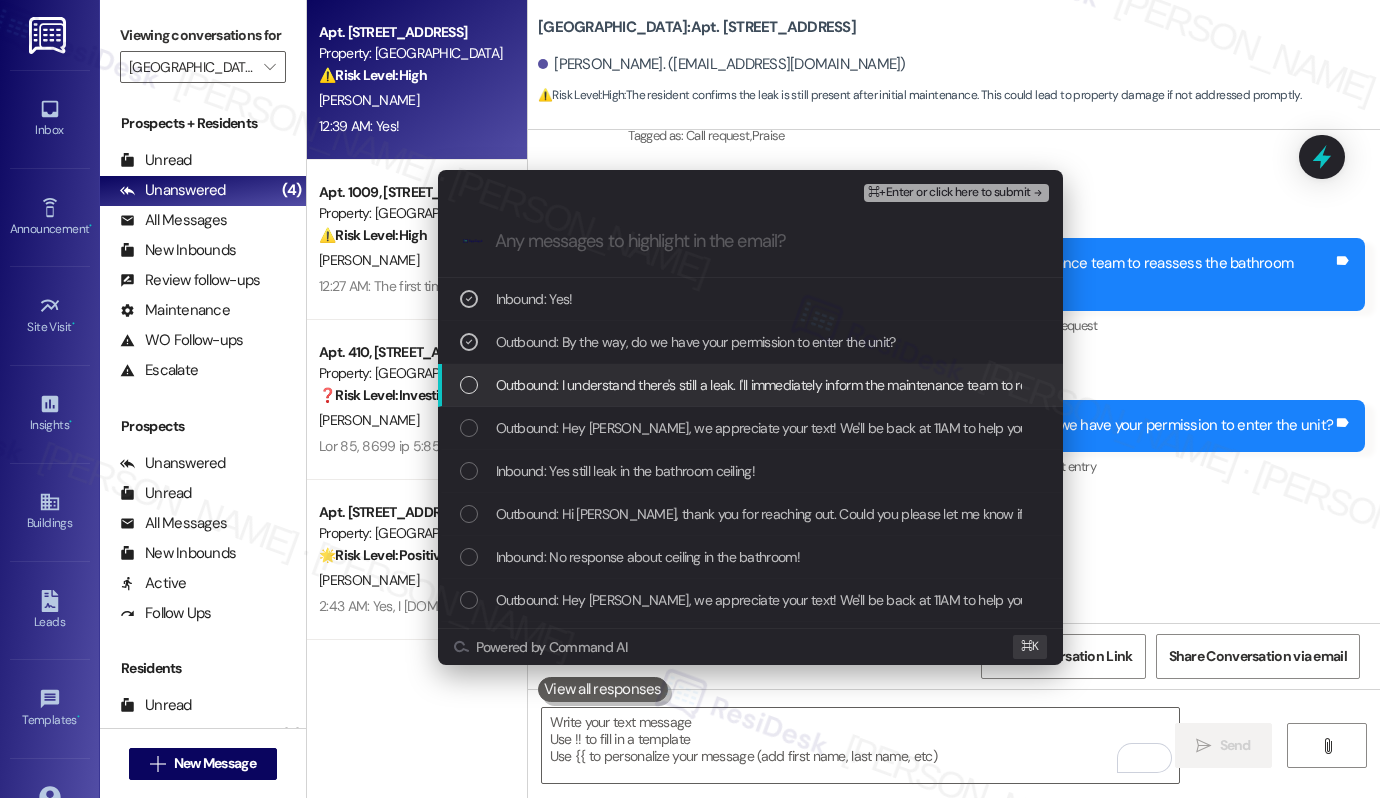 click on "Outbound: I understand there's still a leak. I'll immediately inform the maintenance team to reassess the bathroom ceiling. We'll get back to you ASAP to resolve this!" at bounding box center (965, 385) 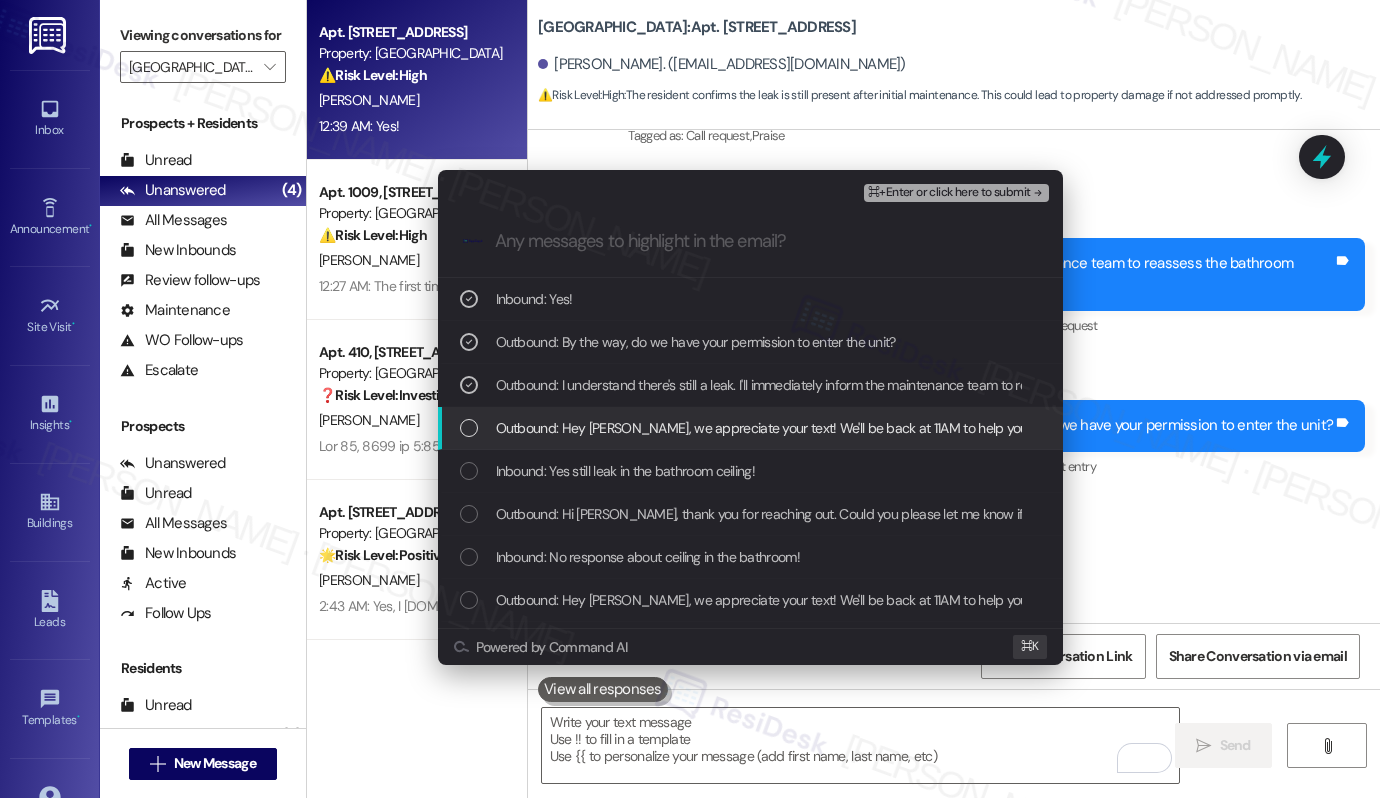 click on "Outbound: Hey Marilyn, we appreciate your text! We'll be back at 11AM to help you out. If it's urgent, dial our emergency number. Take care!" at bounding box center (924, 428) 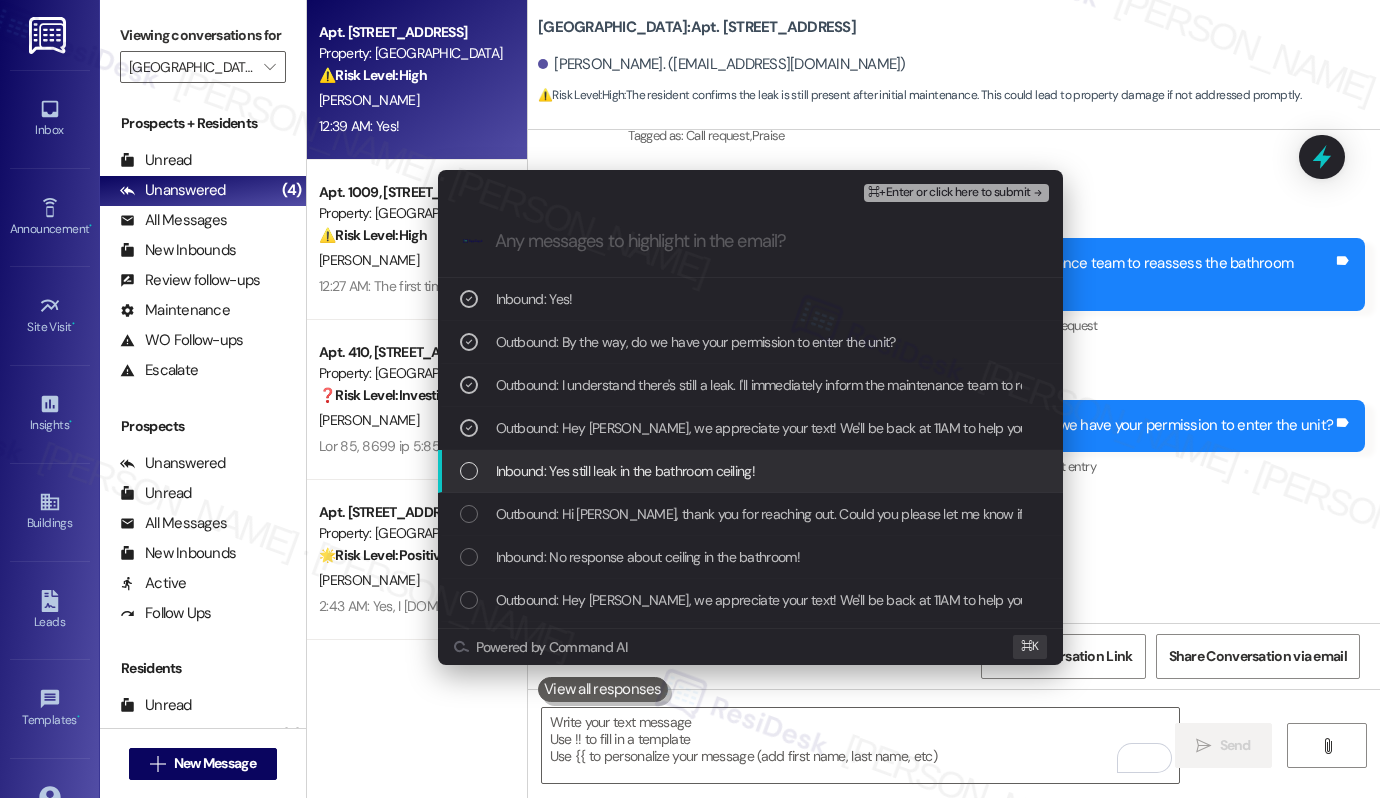 click on "Inbound: Yes still leak in the bathroom ceiling!" at bounding box center [625, 471] 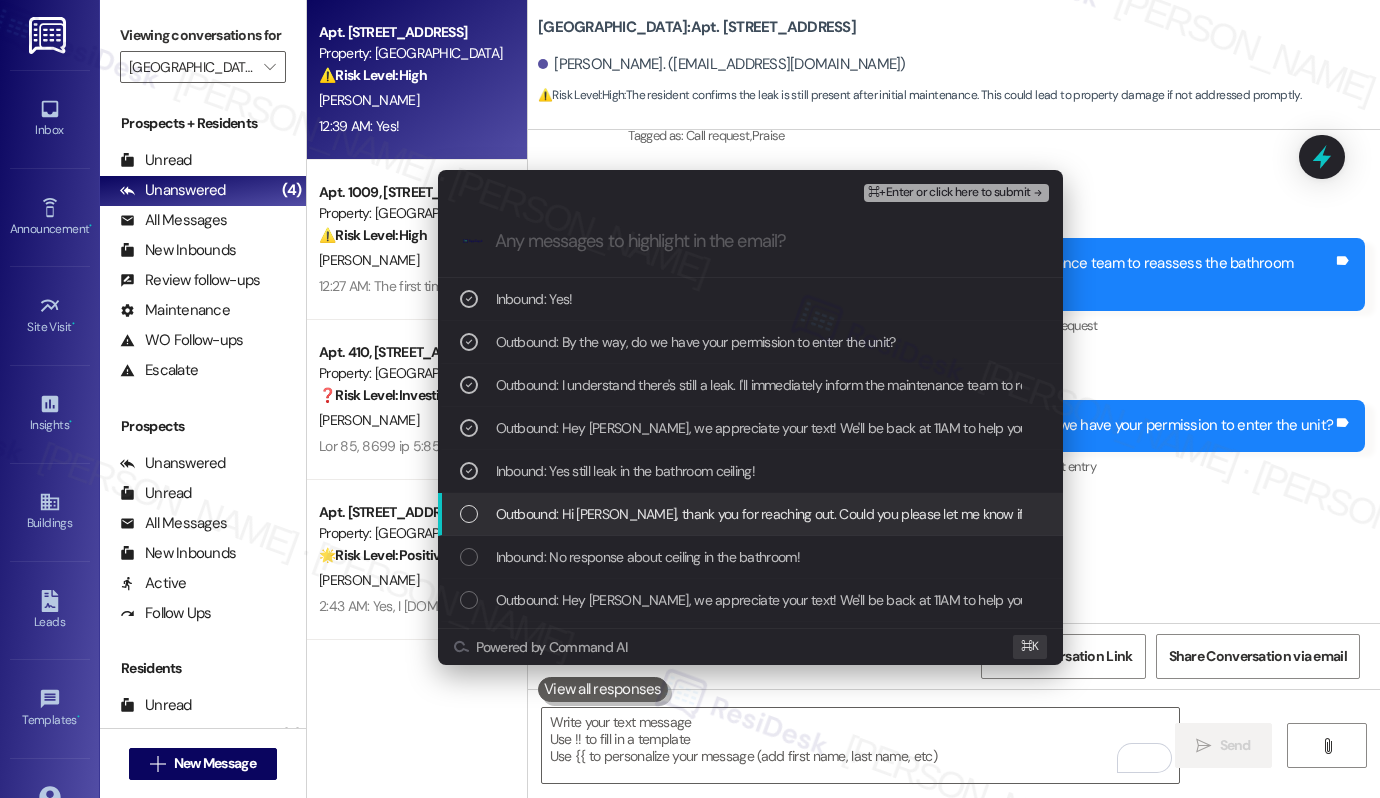 click on "Outbound: Hi Marilyn, thank you for reaching out. Could you please let me know if there’s still a leak in your bathroom ceiling? The maintenance team noted that they replaced the wax ring in the unit above you." at bounding box center (1127, 514) 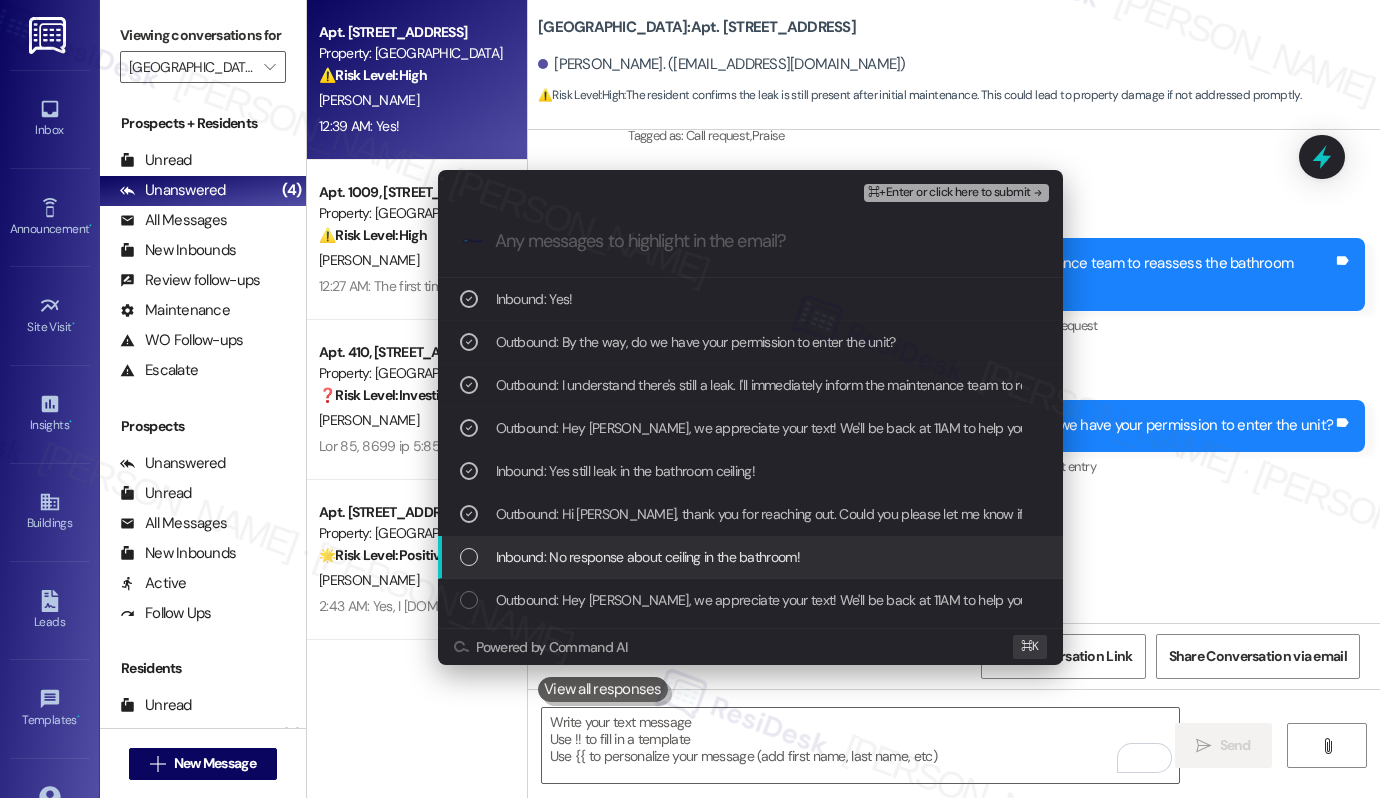 click on "Inbound: No response about ceiling in the bathroom!" at bounding box center (648, 557) 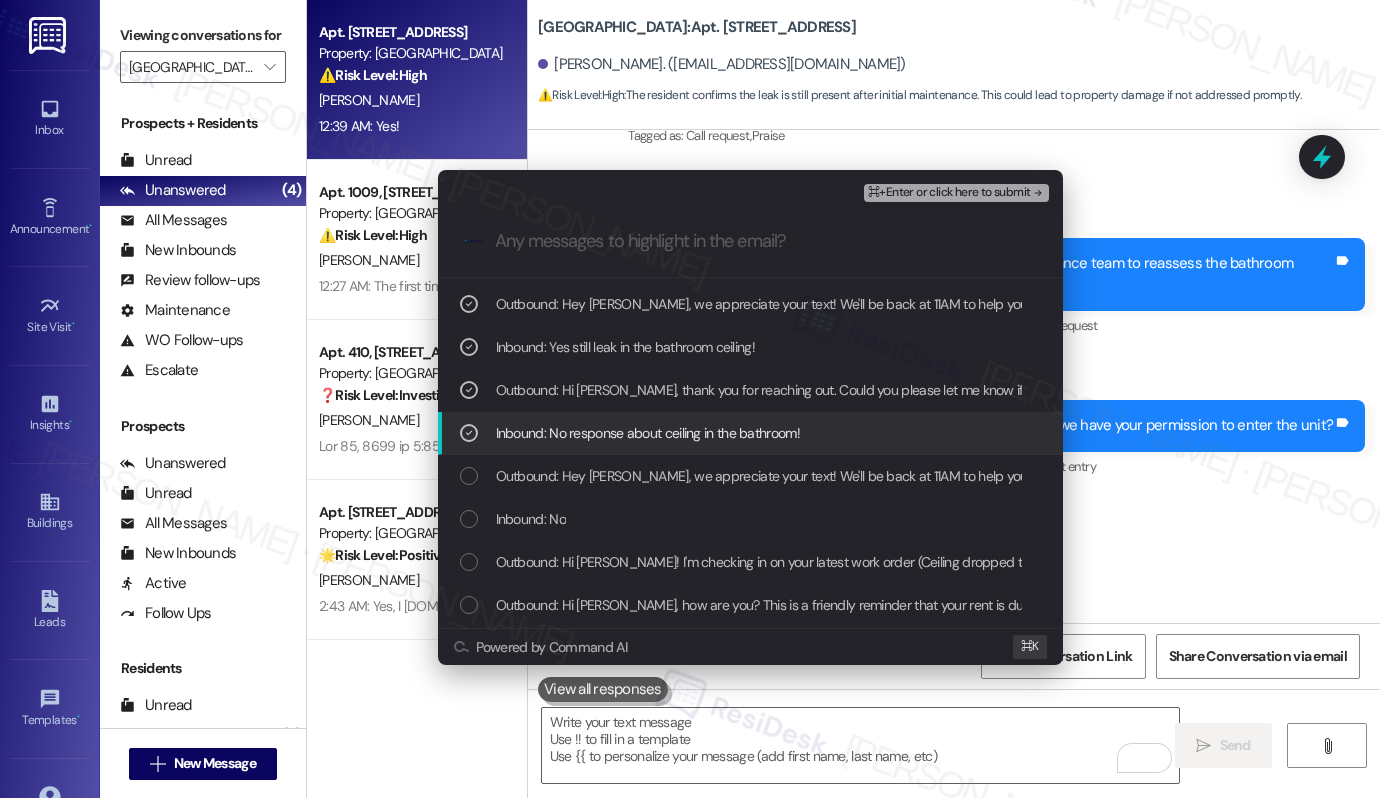 scroll, scrollTop: 140, scrollLeft: 0, axis: vertical 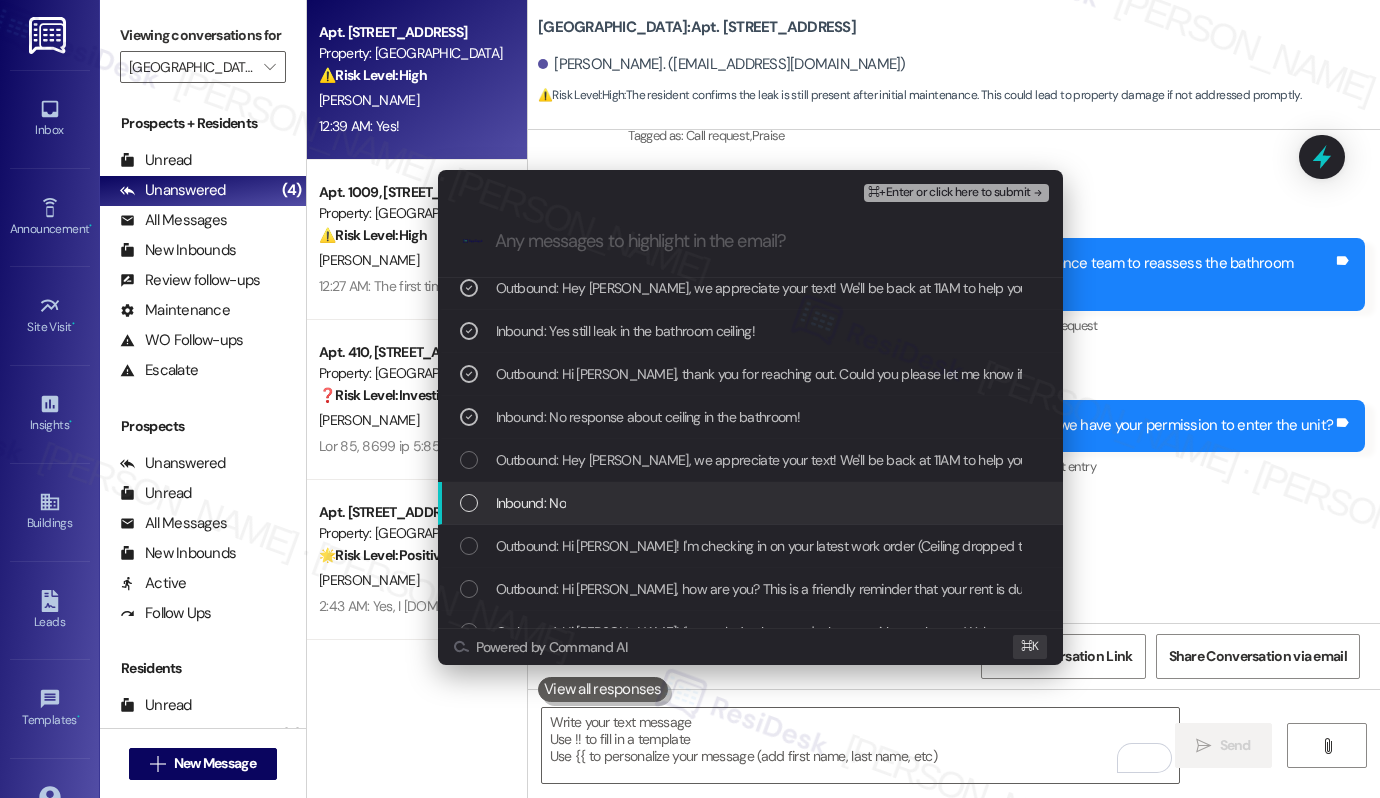 click on "Inbound: No" at bounding box center (752, 503) 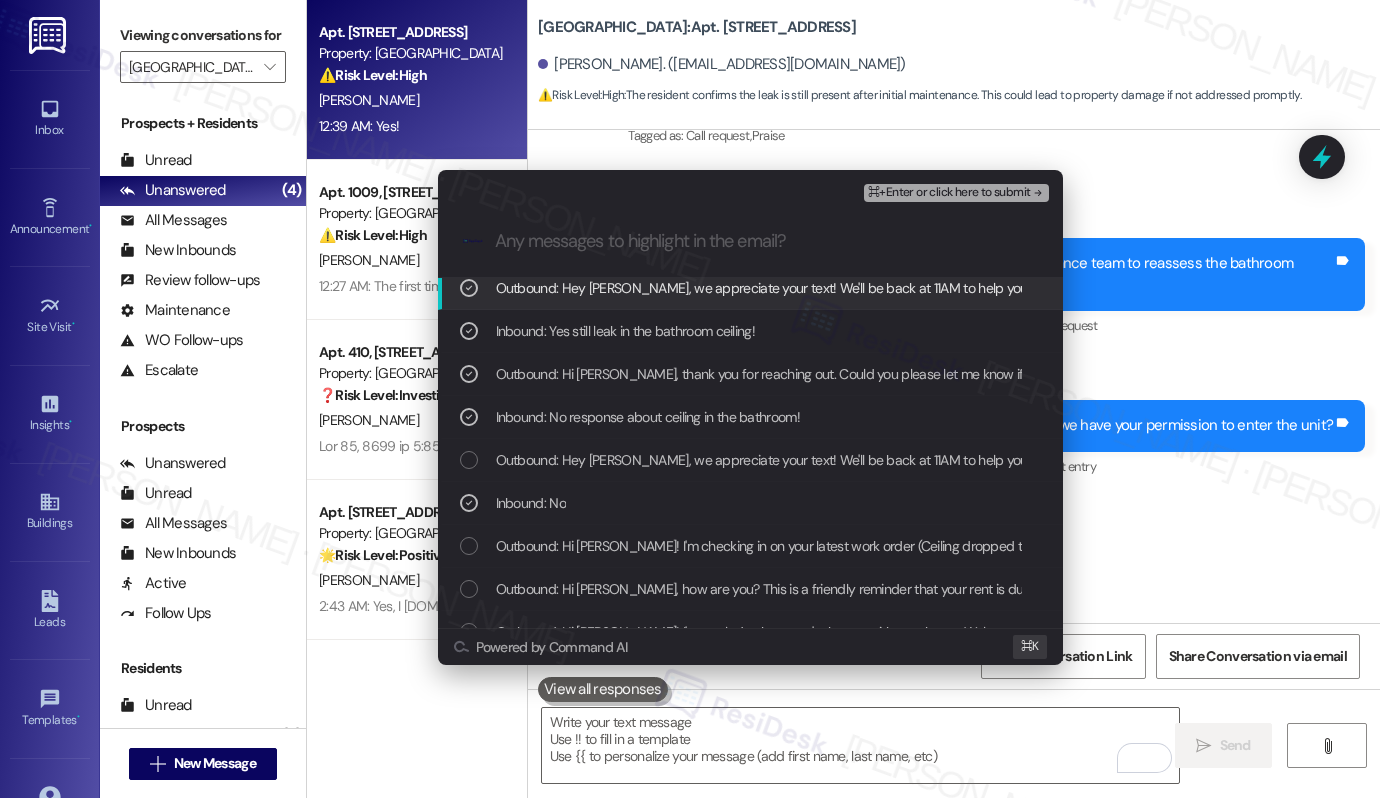 click on "⌘+Enter or click here to submit" at bounding box center (949, 193) 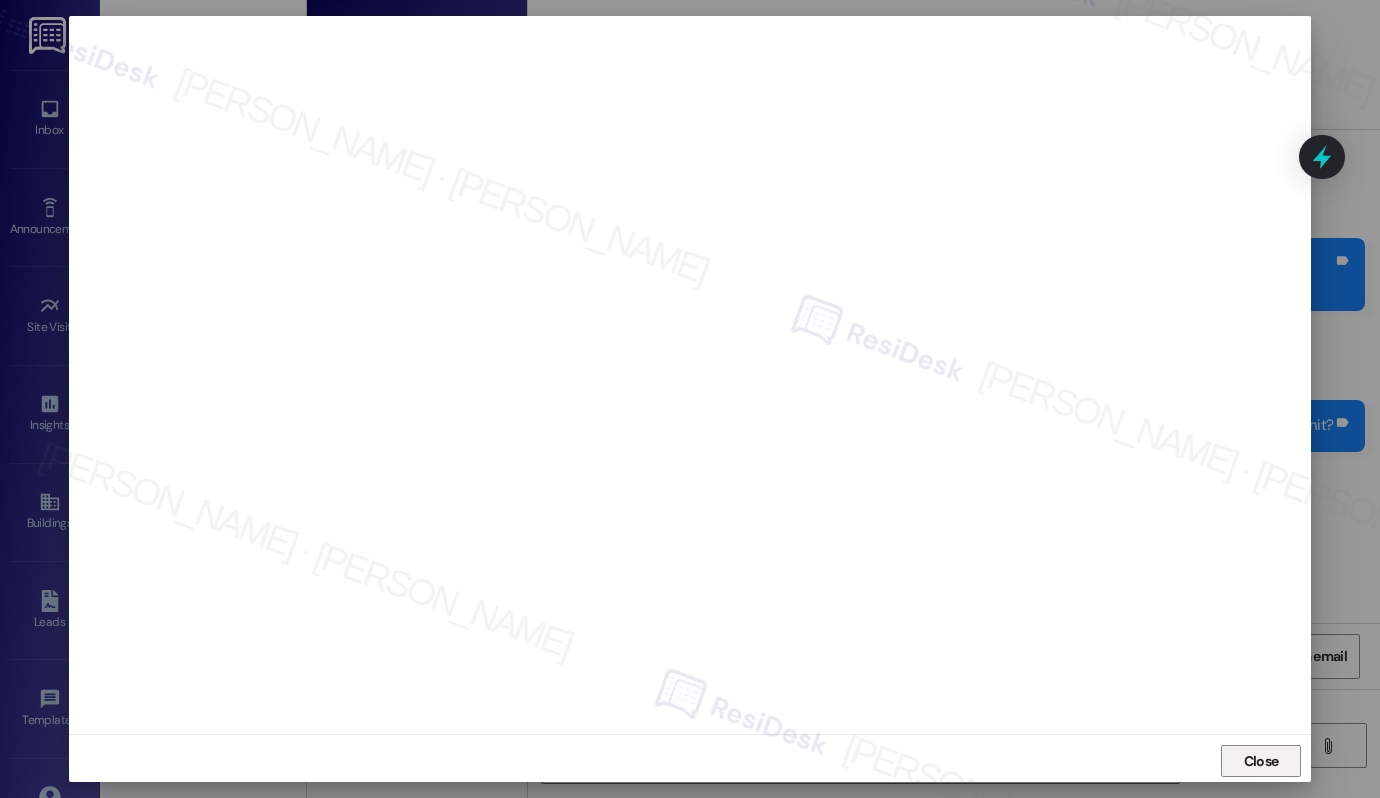 click on "Close" at bounding box center [1261, 761] 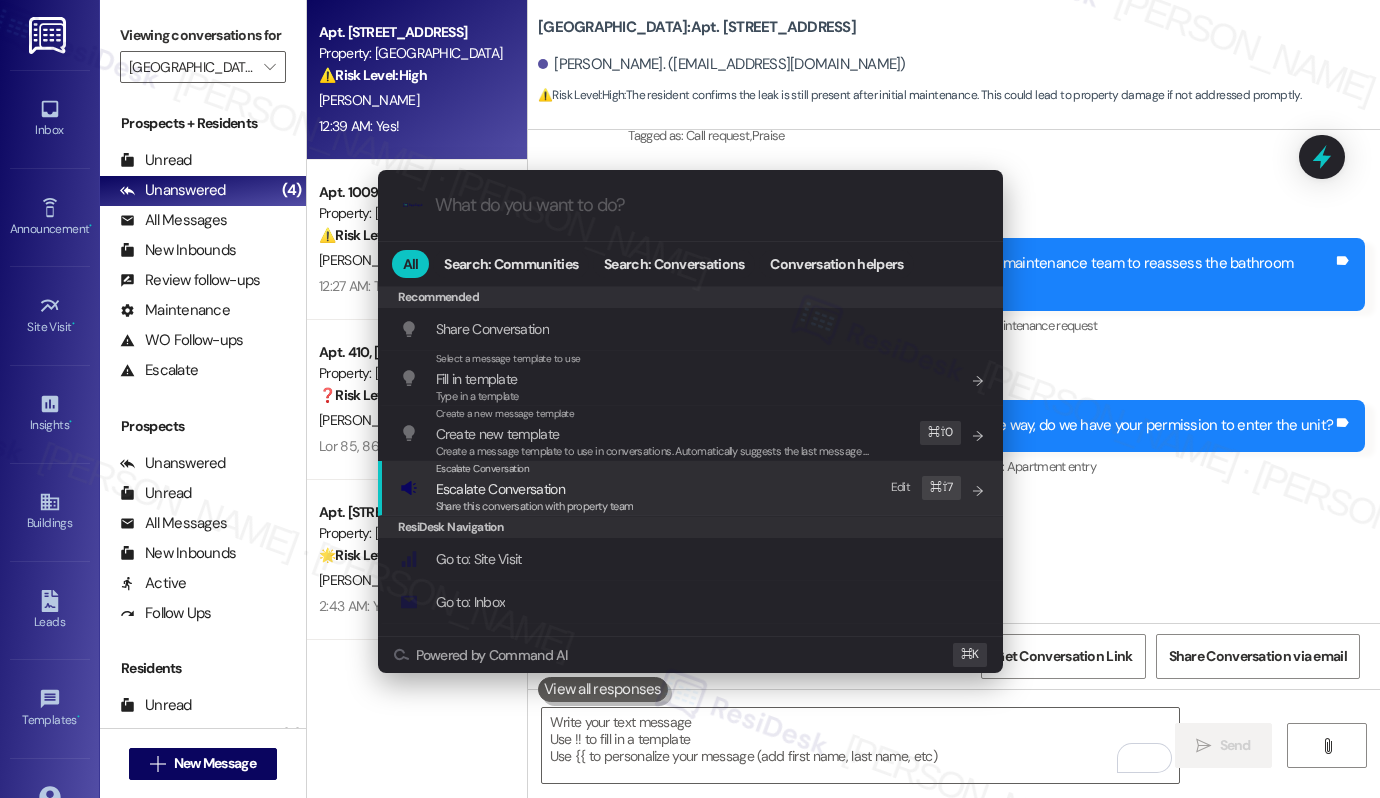 click on "Escalate Conversation" at bounding box center (500, 489) 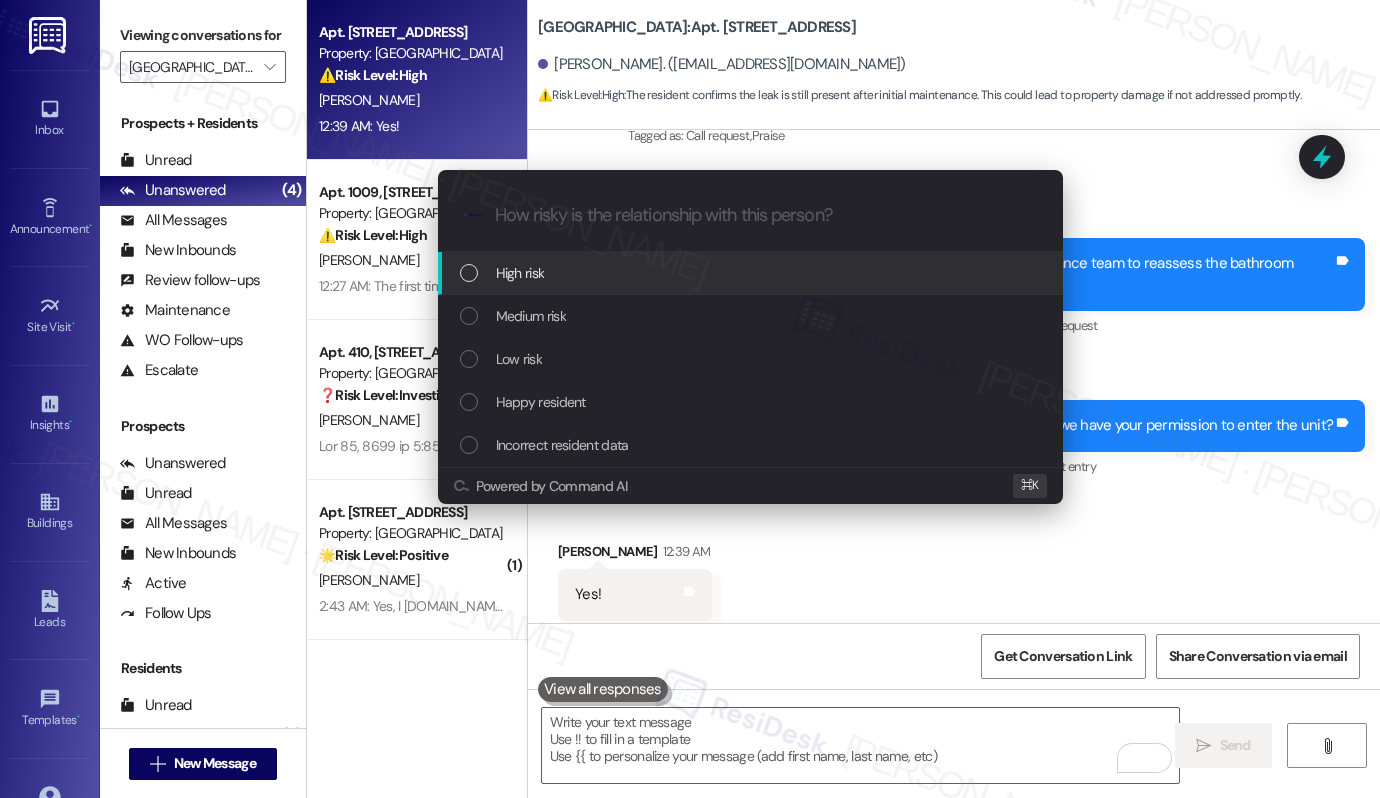 click on "High risk" at bounding box center [752, 273] 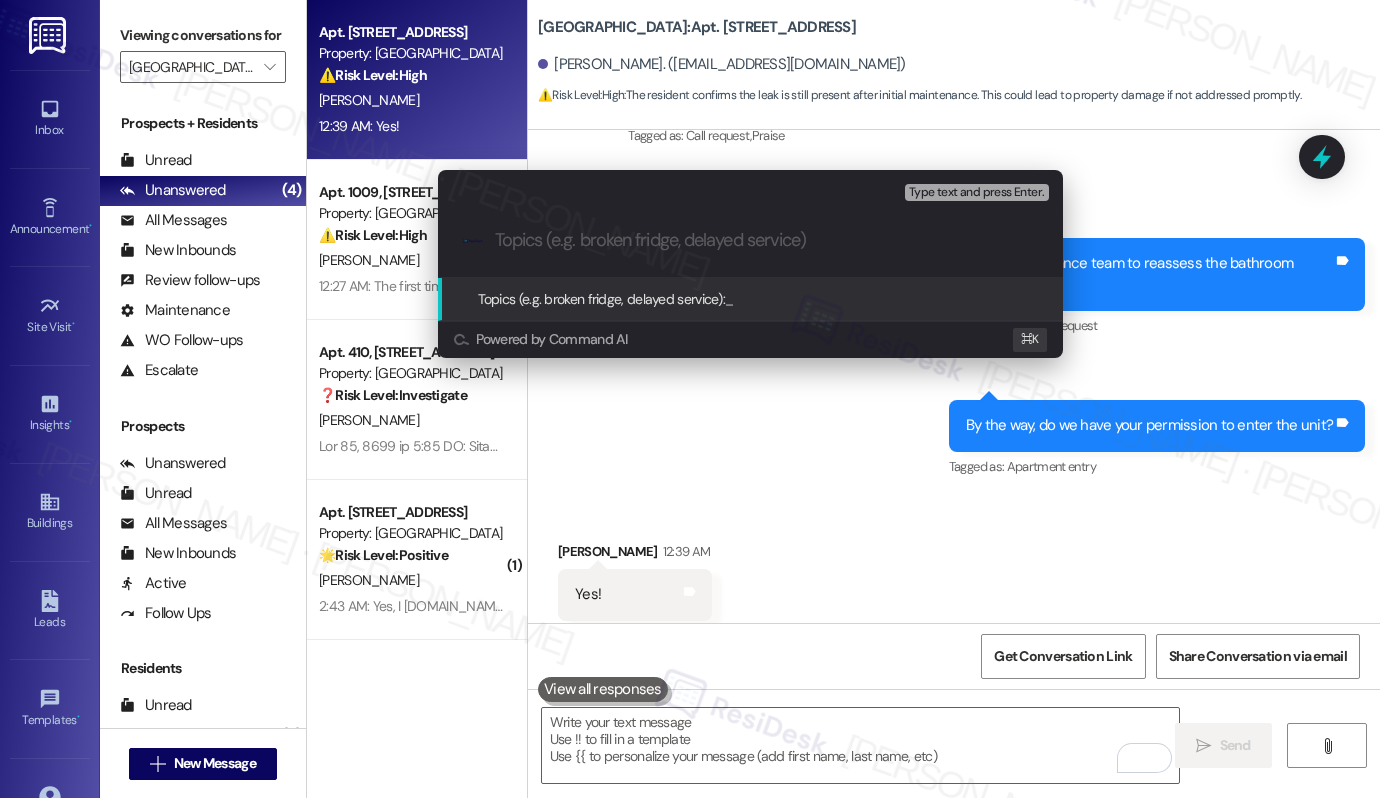 paste on "Work Order #585075 - Work order submitted by Residesk |" 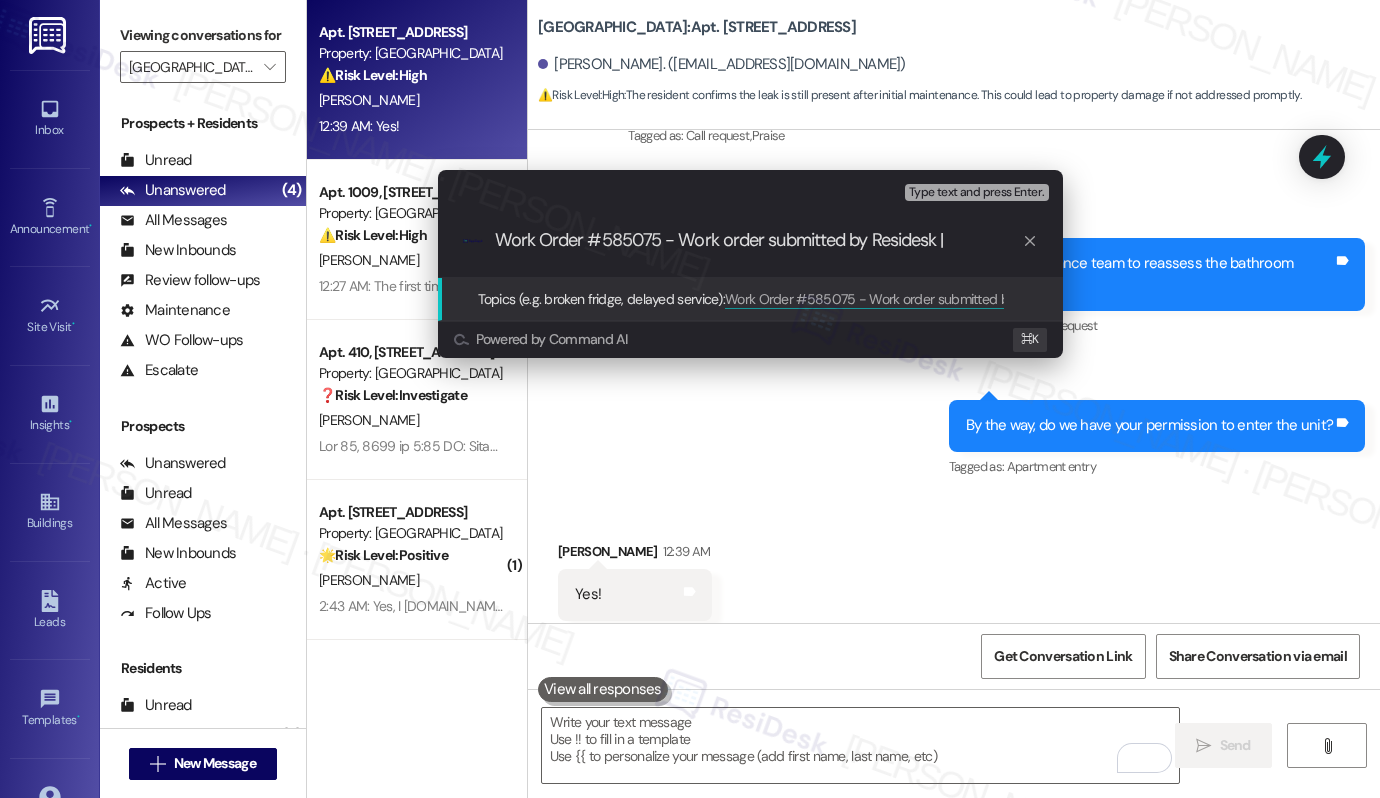 type 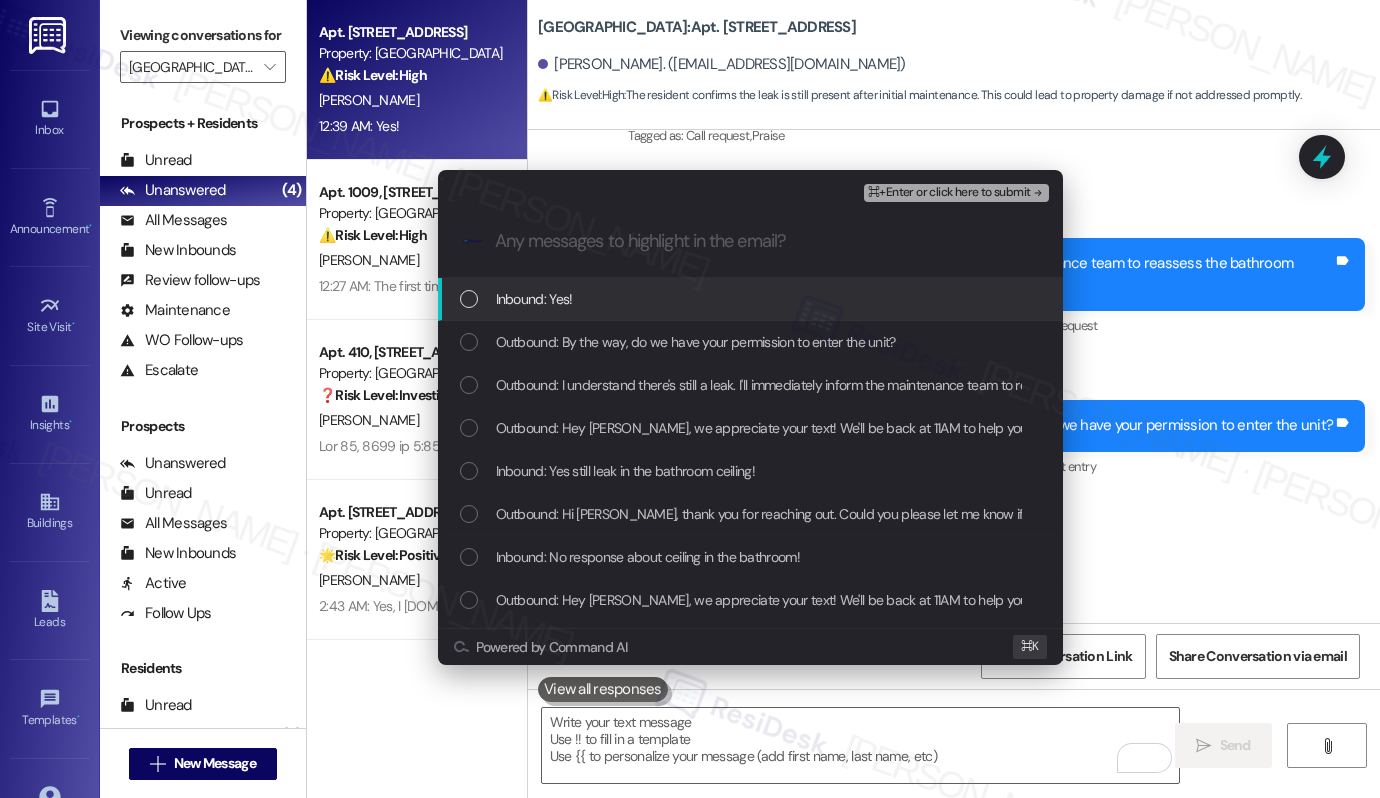 click on "Inbound: Yes!" at bounding box center (752, 299) 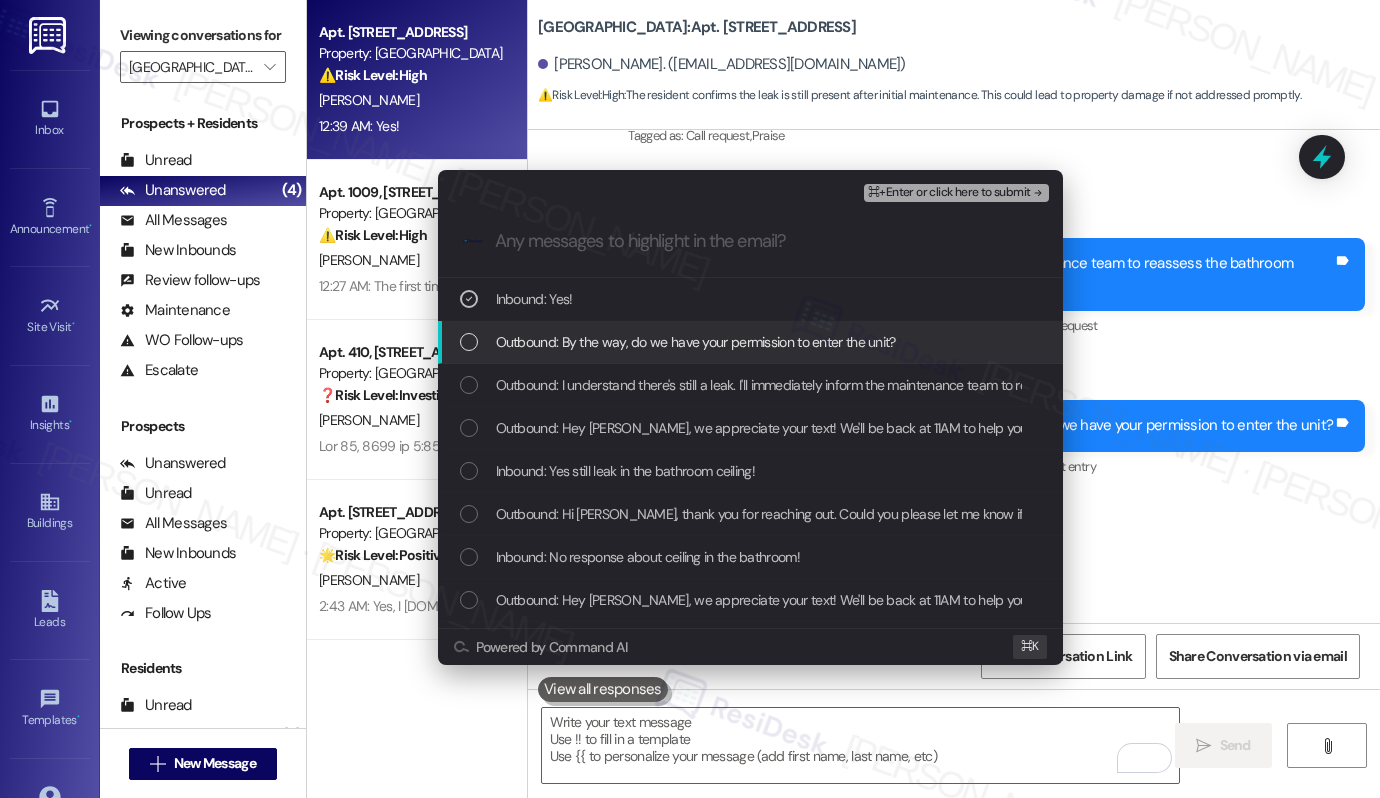 click on "Outbound: By the way, do we have your permission to enter the unit?" at bounding box center (696, 342) 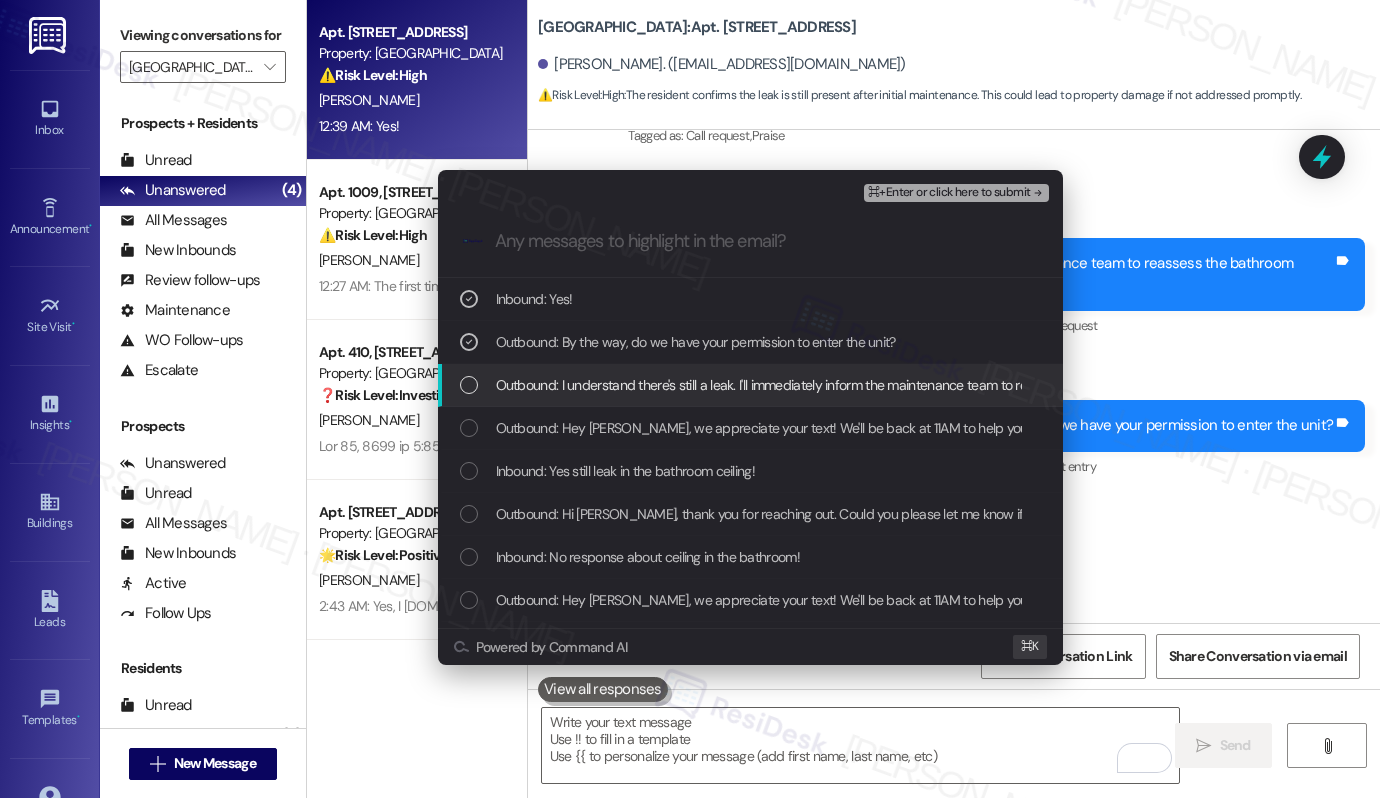 click on "Outbound: I understand there's still a leak. I'll immediately inform the maintenance team to reassess the bathroom ceiling. We'll get back to you ASAP to resolve this!" at bounding box center [965, 385] 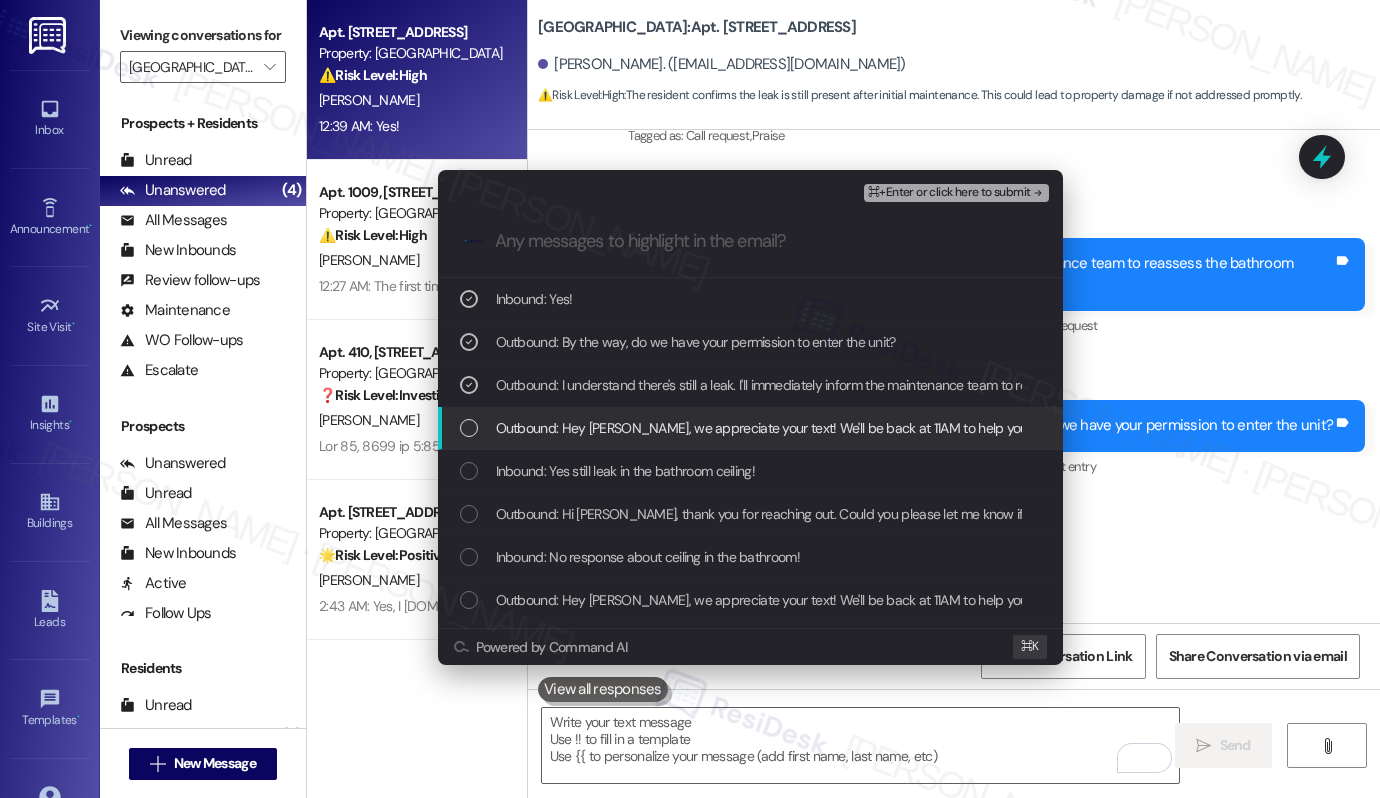 click on "Outbound: Hey Marilyn, we appreciate your text! We'll be back at 11AM to help you out. If it's urgent, dial our emergency number. Take care!" at bounding box center (924, 428) 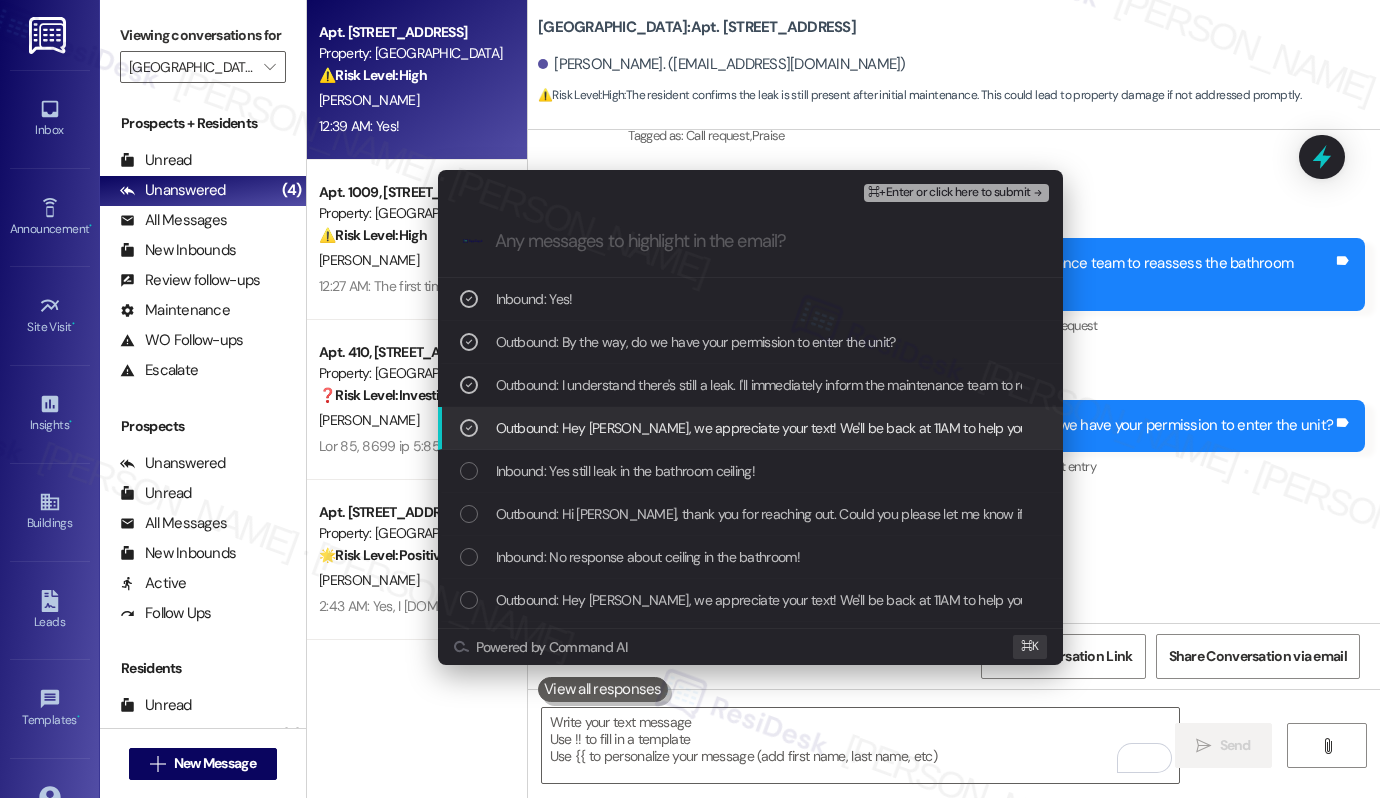 click on "Outbound: Hey Marilyn, we appreciate your text! We'll be back at 11AM to help you out. If it's urgent, dial our emergency number. Take care!" at bounding box center [924, 428] 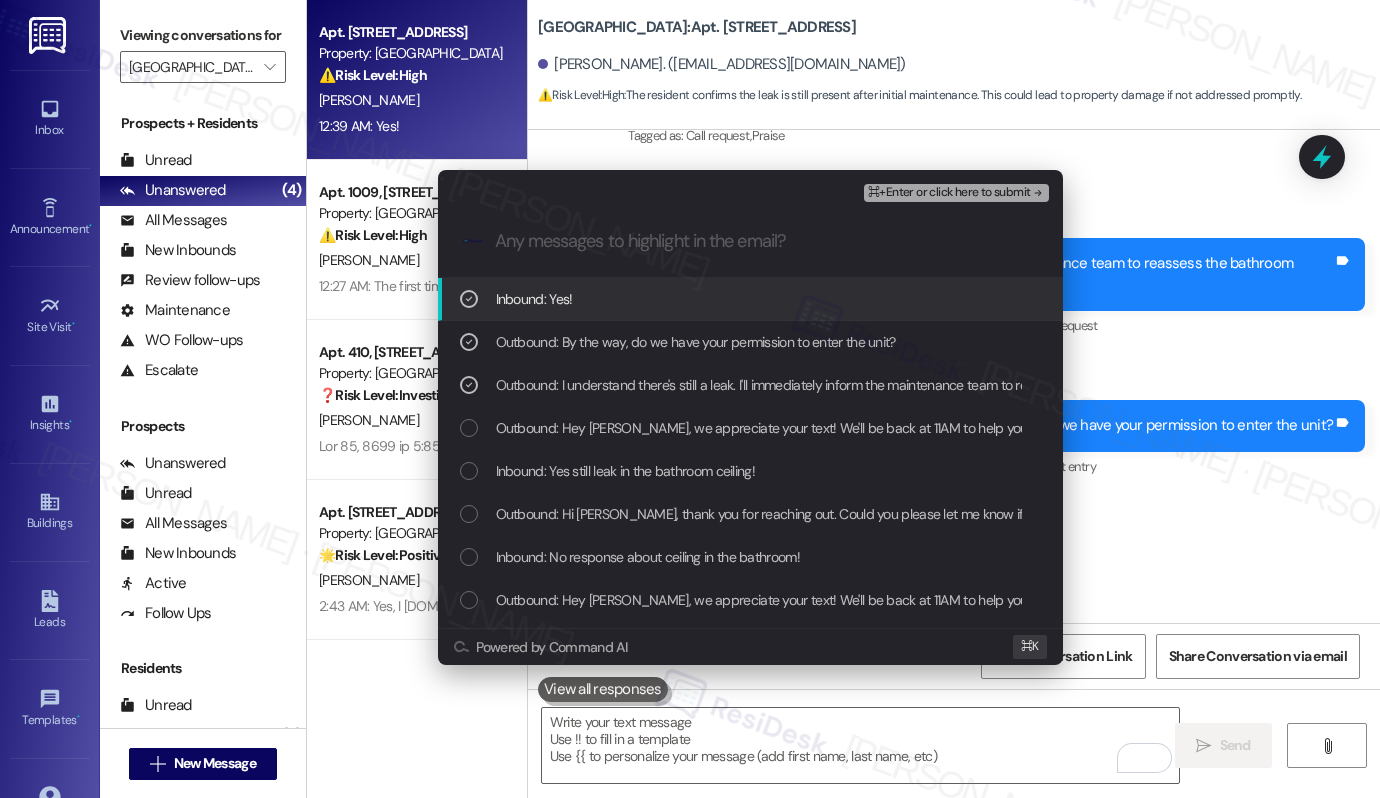click on "⌘+Enter or click here to submit" at bounding box center [949, 193] 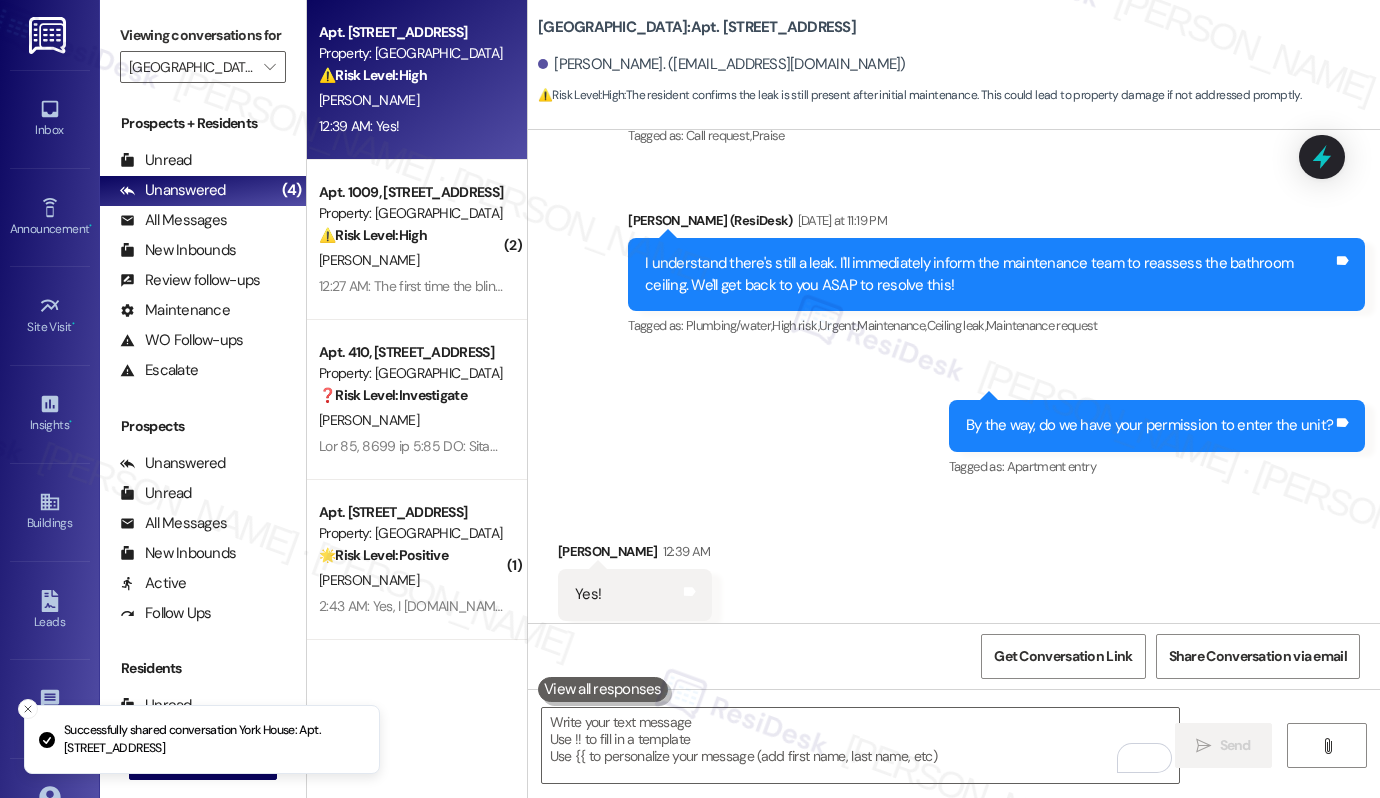 scroll, scrollTop: 8230, scrollLeft: 0, axis: vertical 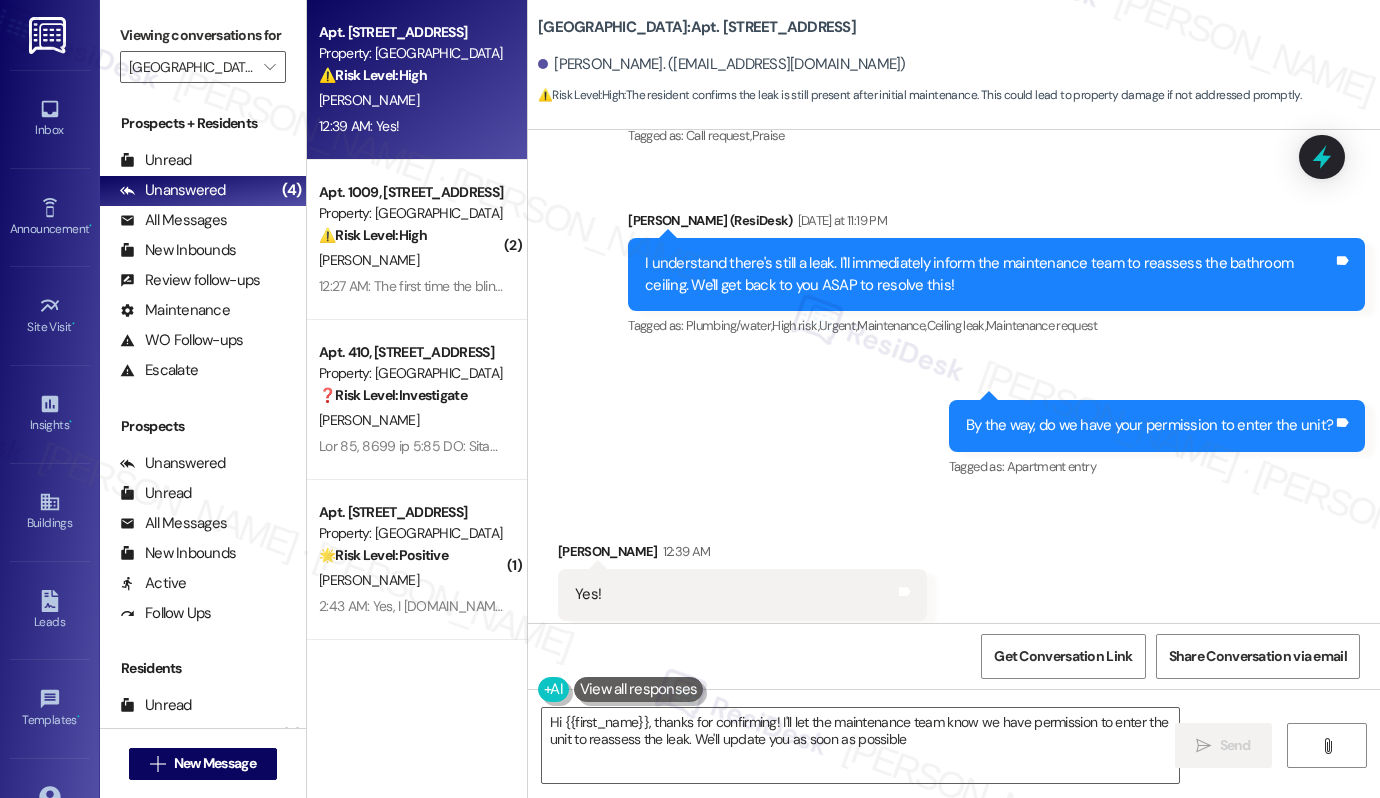 type on "Hi {{first_name}}, thanks for confirming! I'll let the maintenance team know we have permission to enter the unit to reassess the leak. We'll update you as soon as possible." 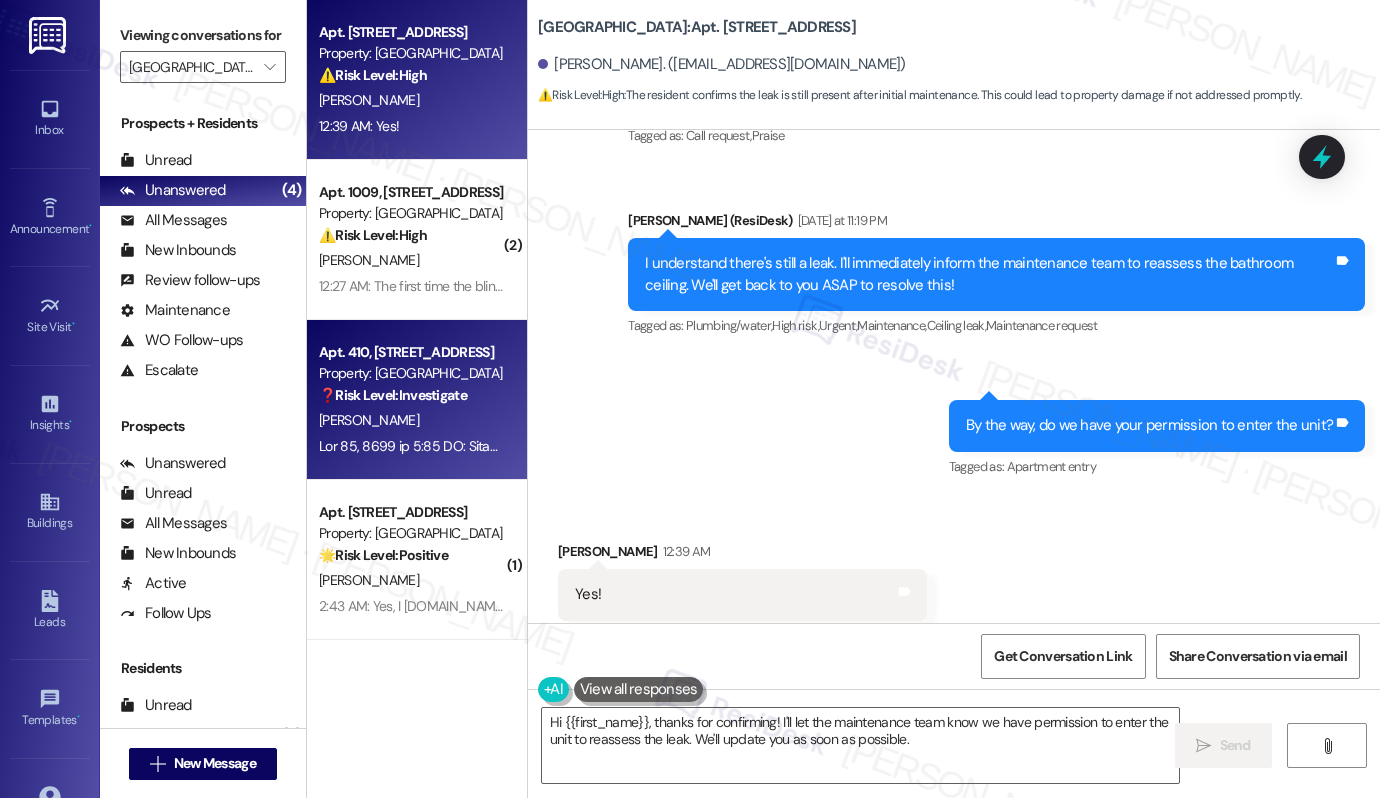 click on "M. Stuart" at bounding box center (411, 420) 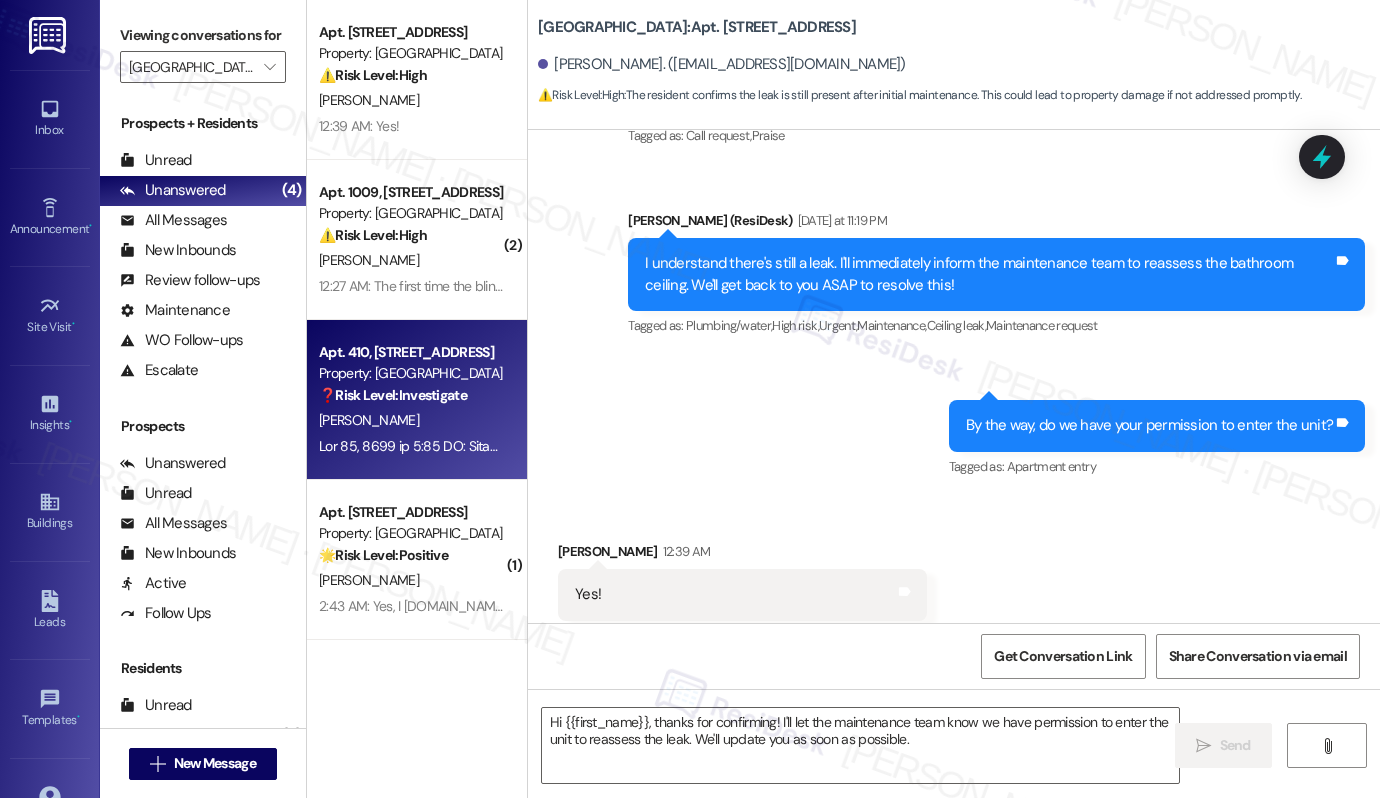 type on "Fetching suggested responses. Please feel free to read through the conversation in the meantime." 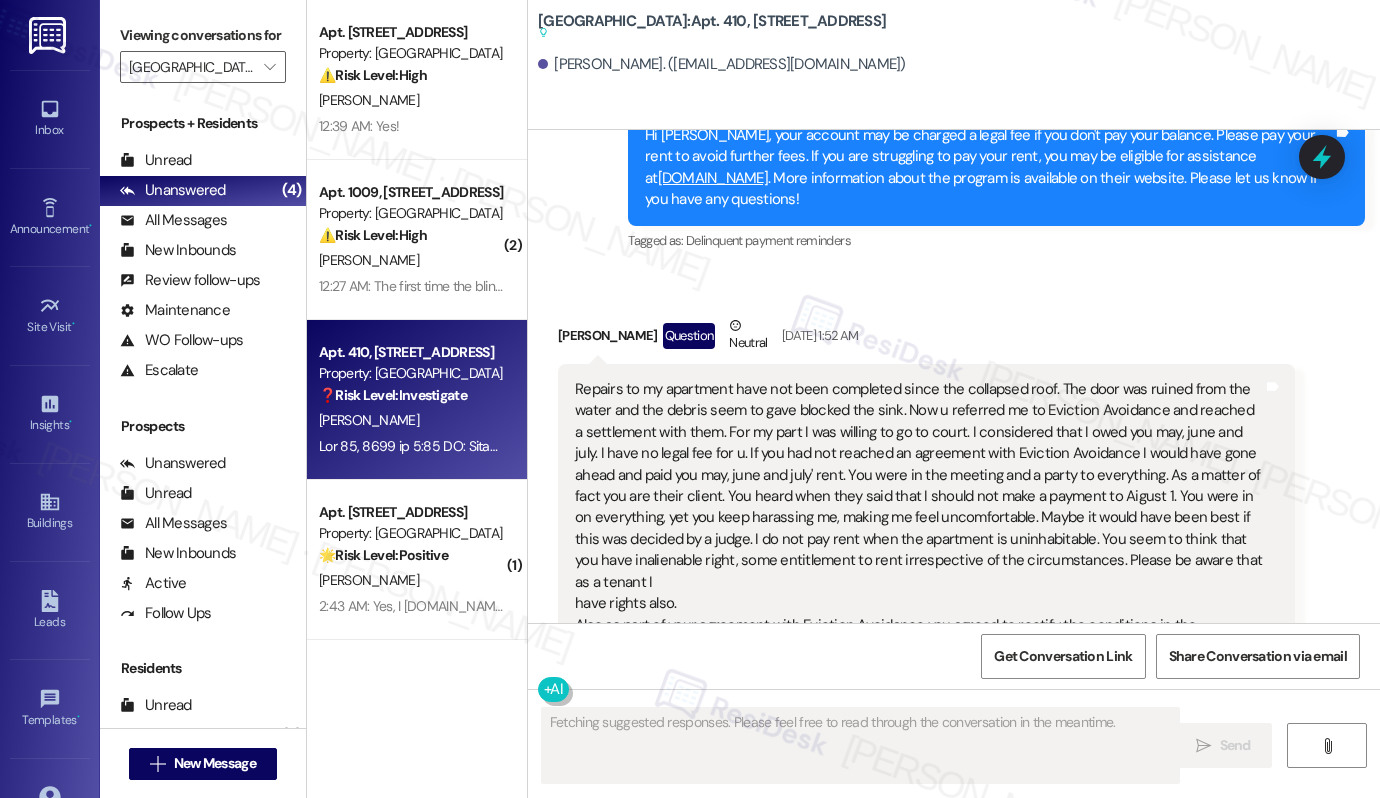 scroll, scrollTop: 9875, scrollLeft: 0, axis: vertical 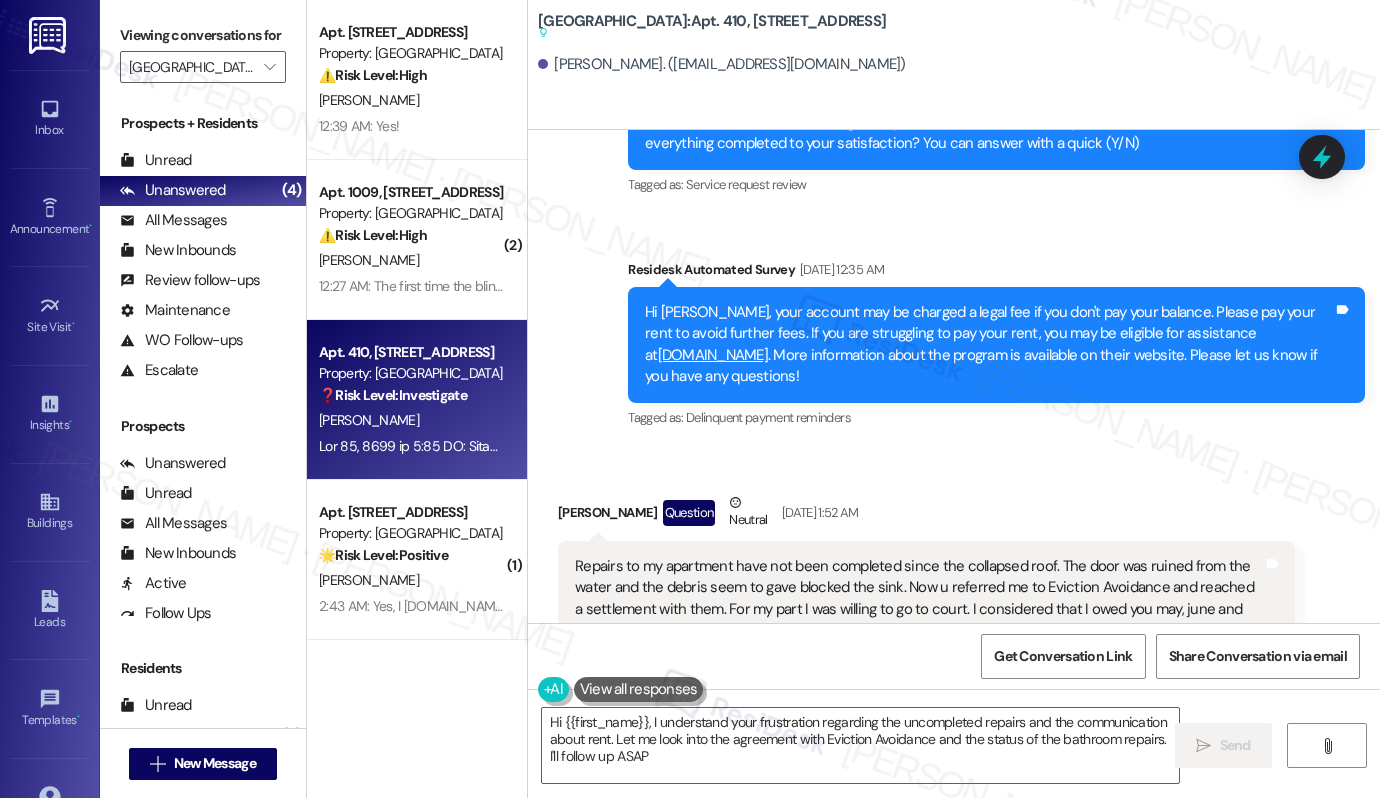 type on "Hi {{first_name}}, I understand your frustration regarding the uncompleted repairs and the communication about rent. Let me look into the agreement with Eviction Avoidance and the status of the bathroom repairs. I'll follow up ASAP." 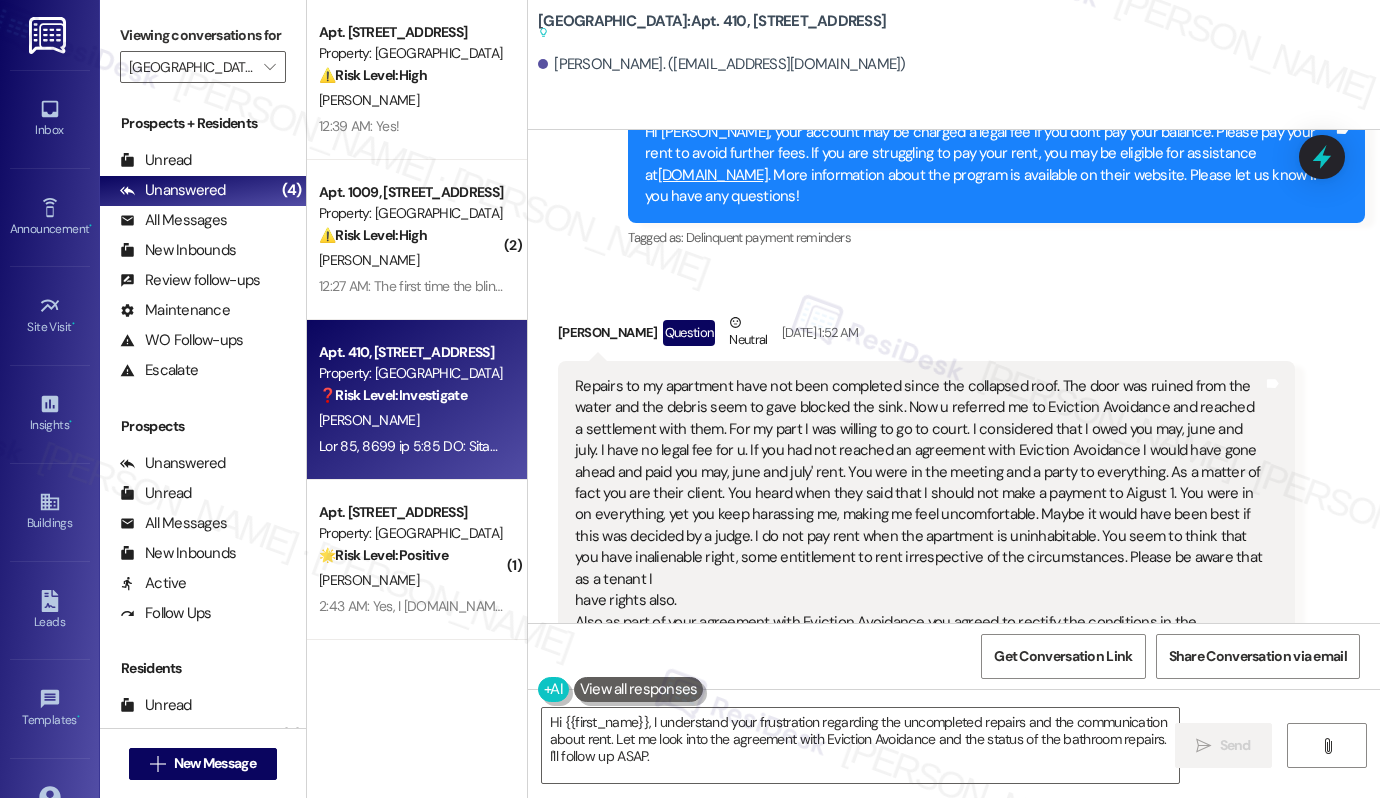 scroll, scrollTop: 9250, scrollLeft: 0, axis: vertical 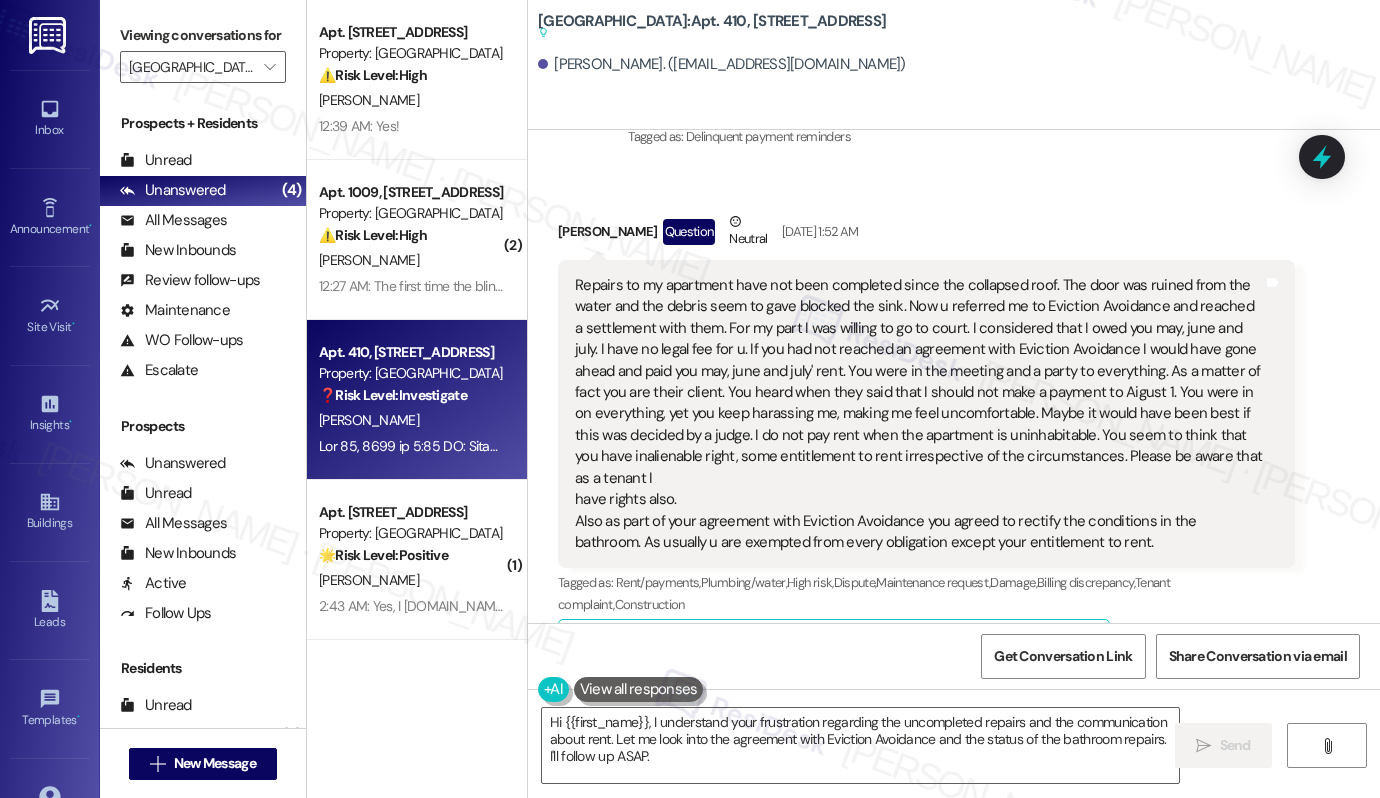 type 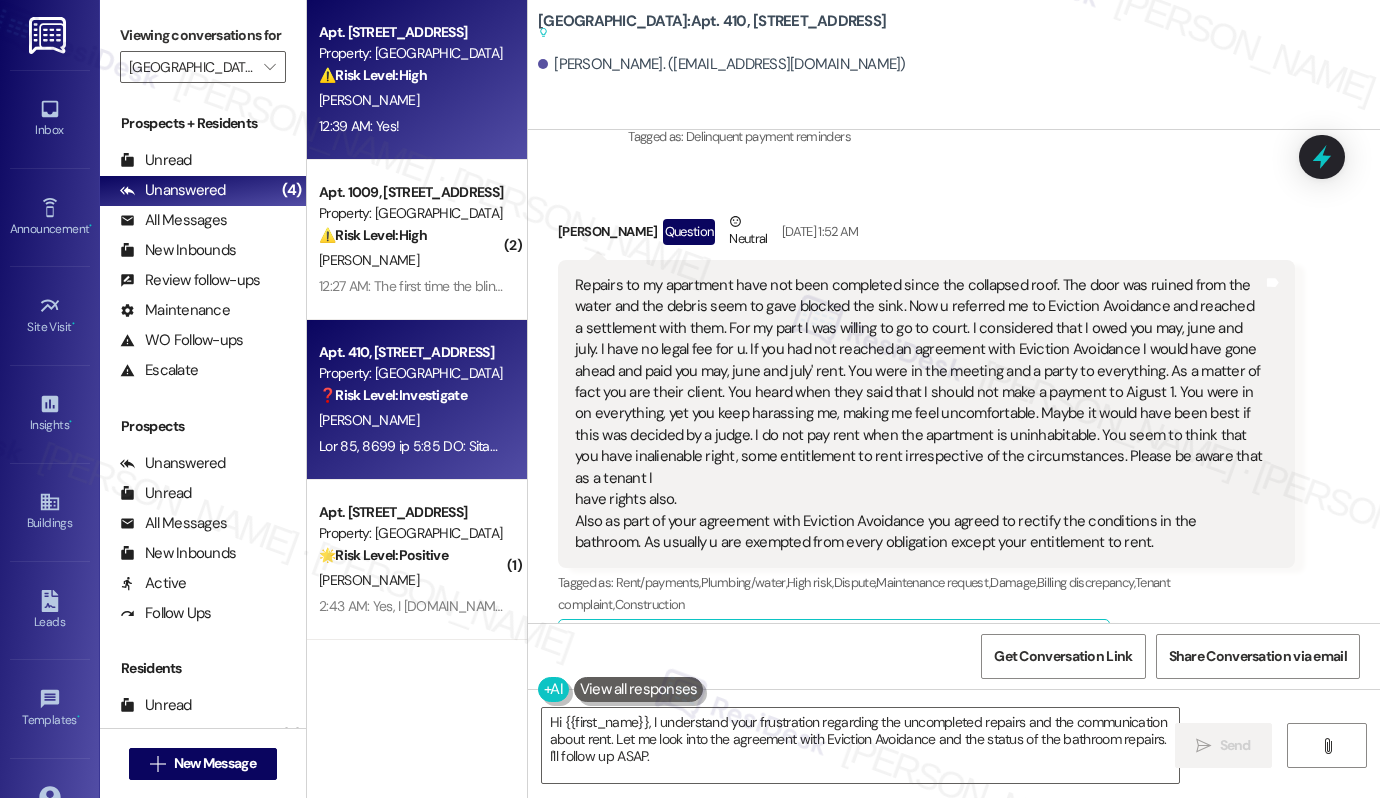 click on "Apt. 608, 5325 Old York Rd Property: York House ⚠️  Risk Level:  High The resident confirms the leak is still present after initial maintenance. This could lead to property damage if not addressed promptly. M. Davis 12:39 AM: Yes! 12:39 AM: Yes!" at bounding box center [417, 80] 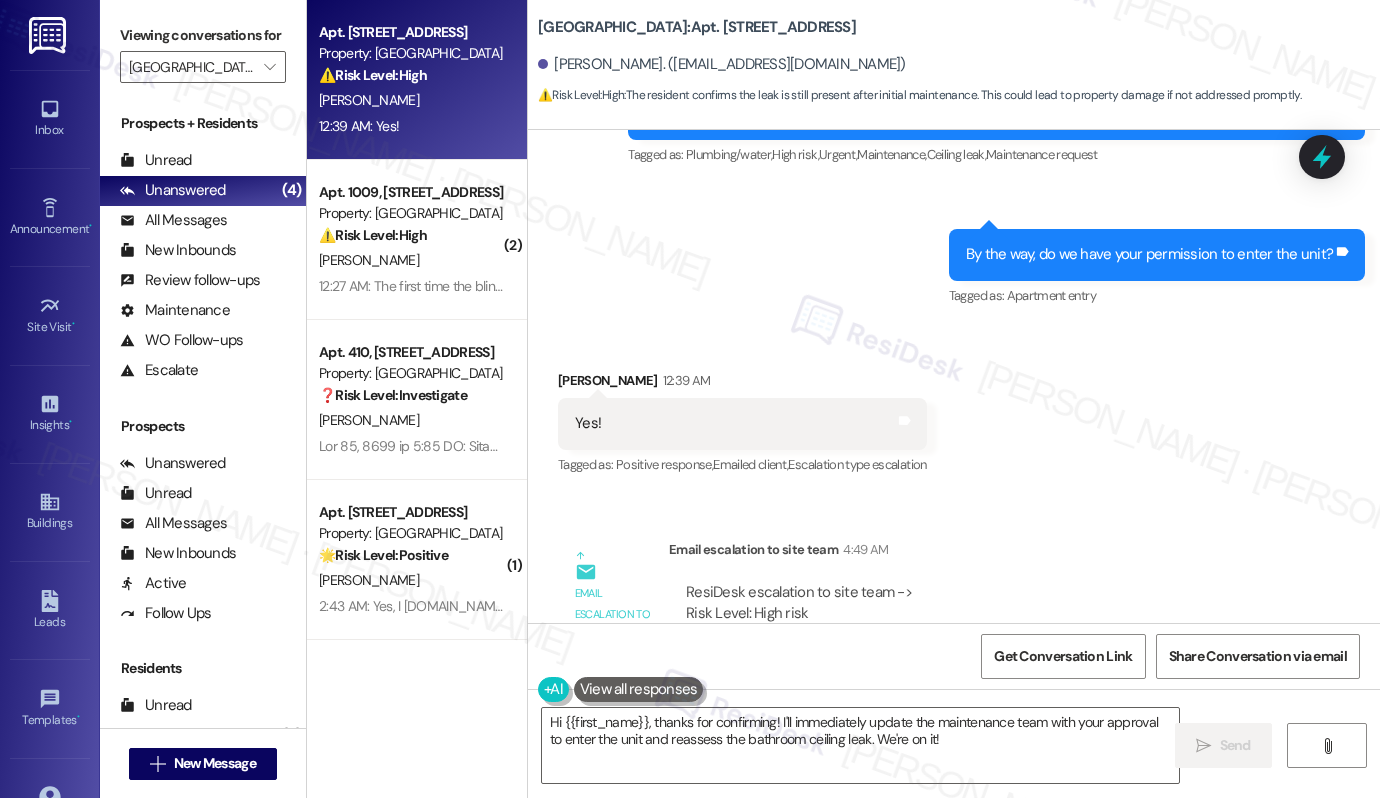 scroll, scrollTop: 8477, scrollLeft: 0, axis: vertical 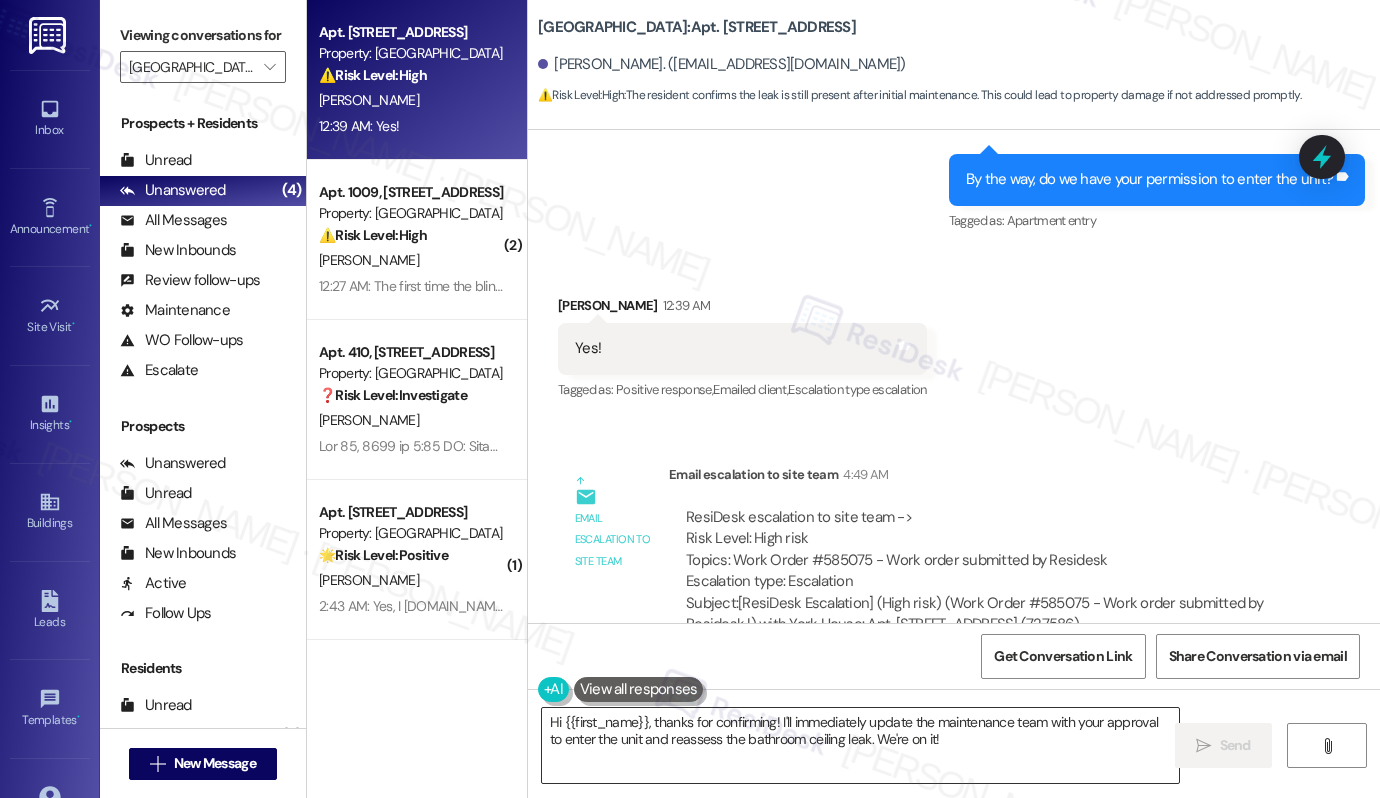 click on "Hi {{first_name}}, thanks for confirming! I'll immediately update the maintenance team with your approval to enter the unit and reassess the bathroom ceiling leak. We're on it!" at bounding box center (860, 745) 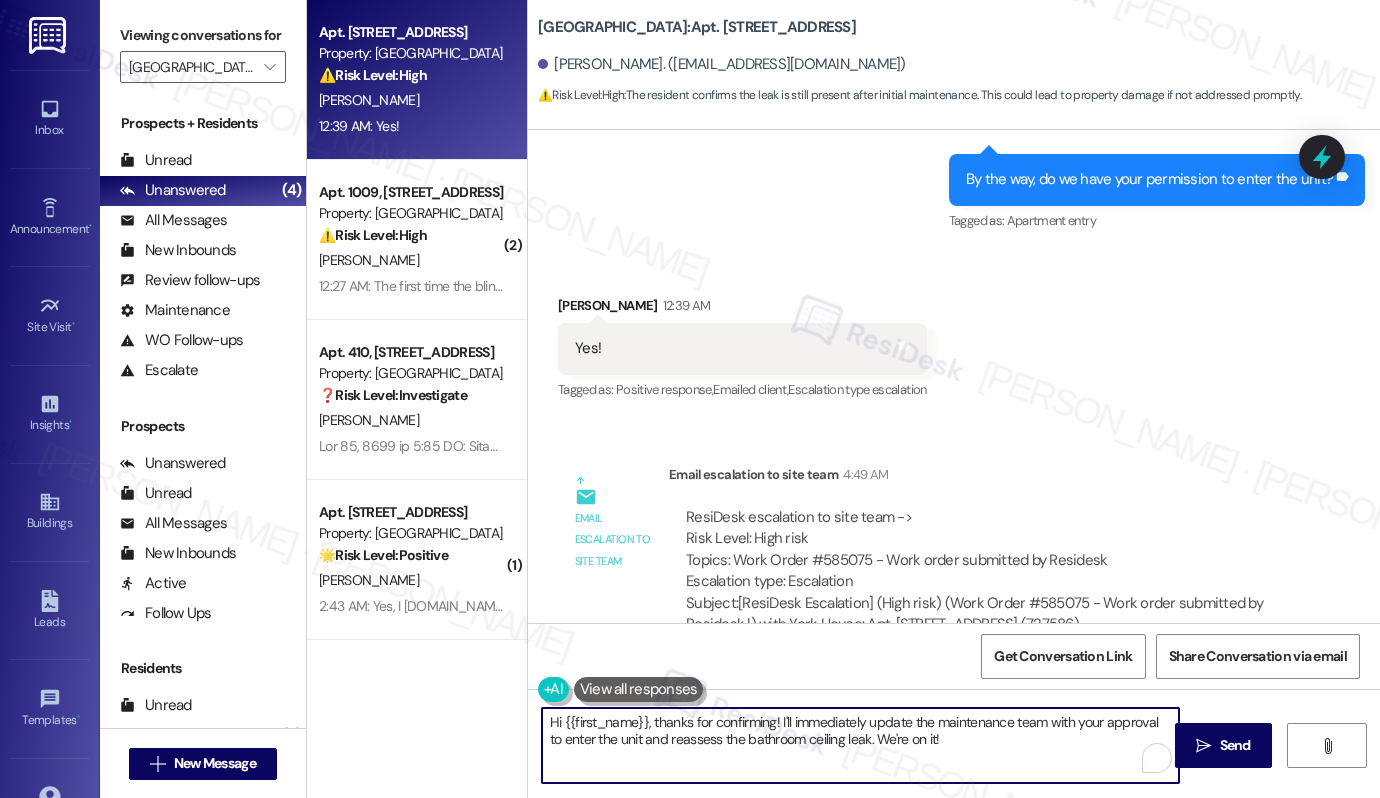click on "Hi {{first_name}}, thanks for confirming! I'll immediately update the maintenance team with your approval to enter the unit and reassess the bathroom ceiling leak. We're on it!" at bounding box center (860, 745) 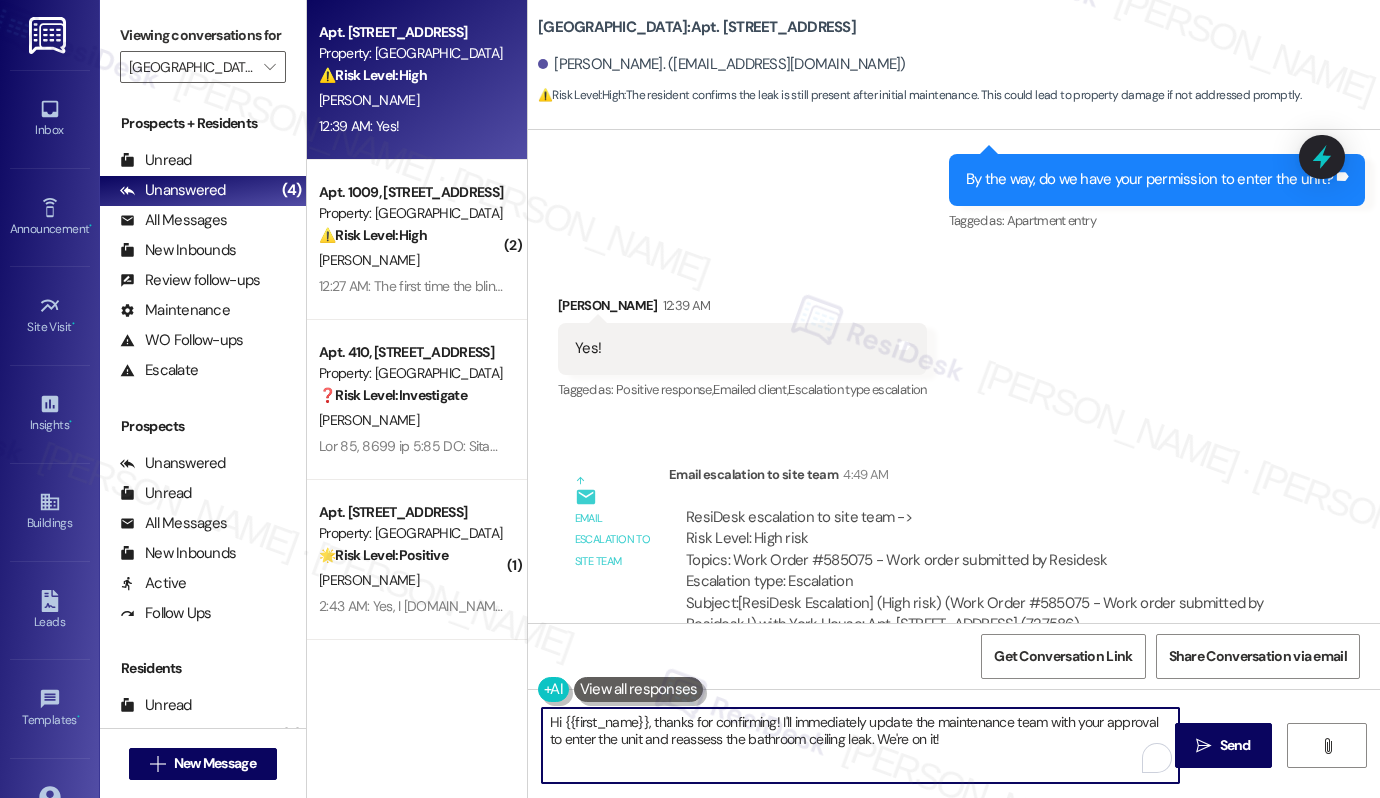 paste on "Thank you, {{first_name}}. The request has been submitted. Our maintenance team will be in touch soon. Is there anything else I can assist you with?" 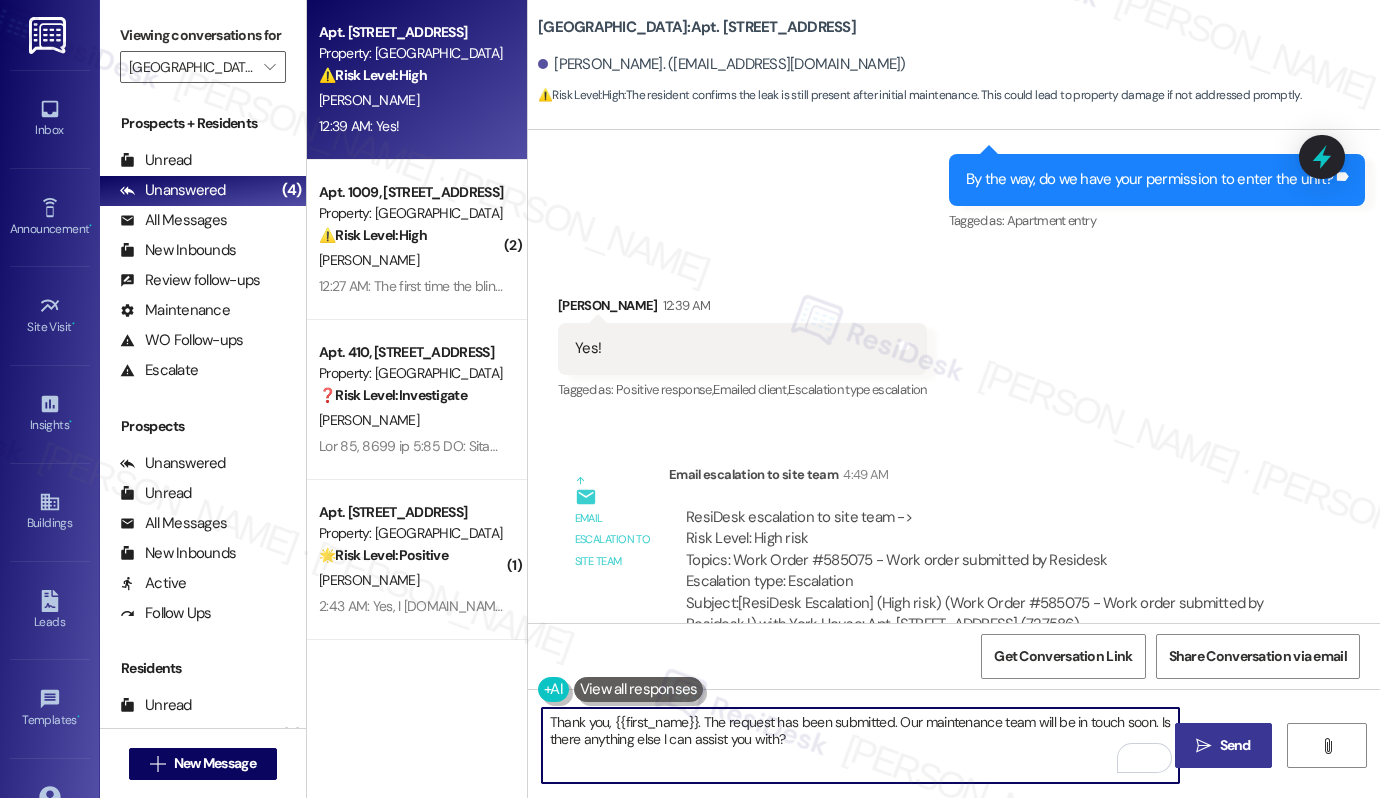 type on "Thank you, {{first_name}}. The request has been submitted. Our maintenance team will be in touch soon. Is there anything else I can assist you with?" 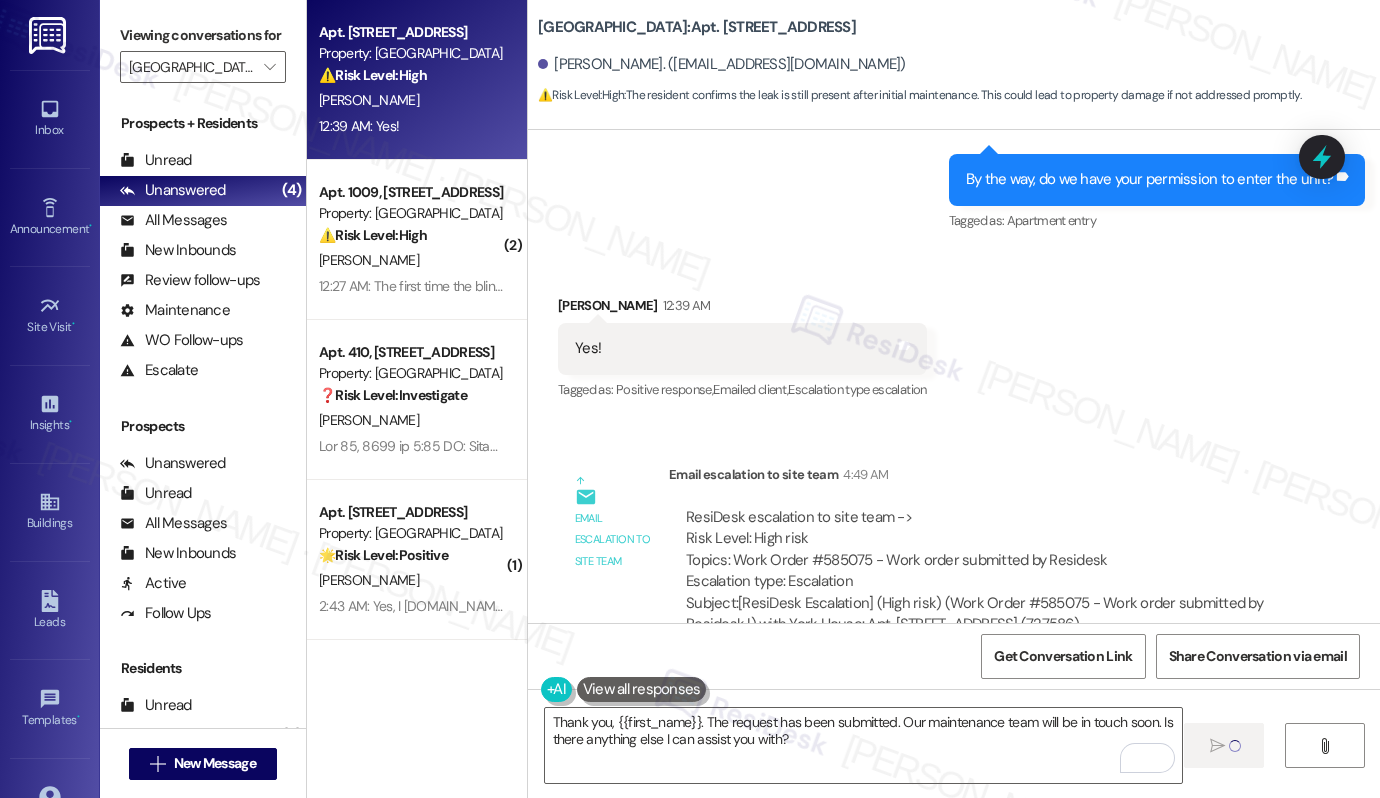 type 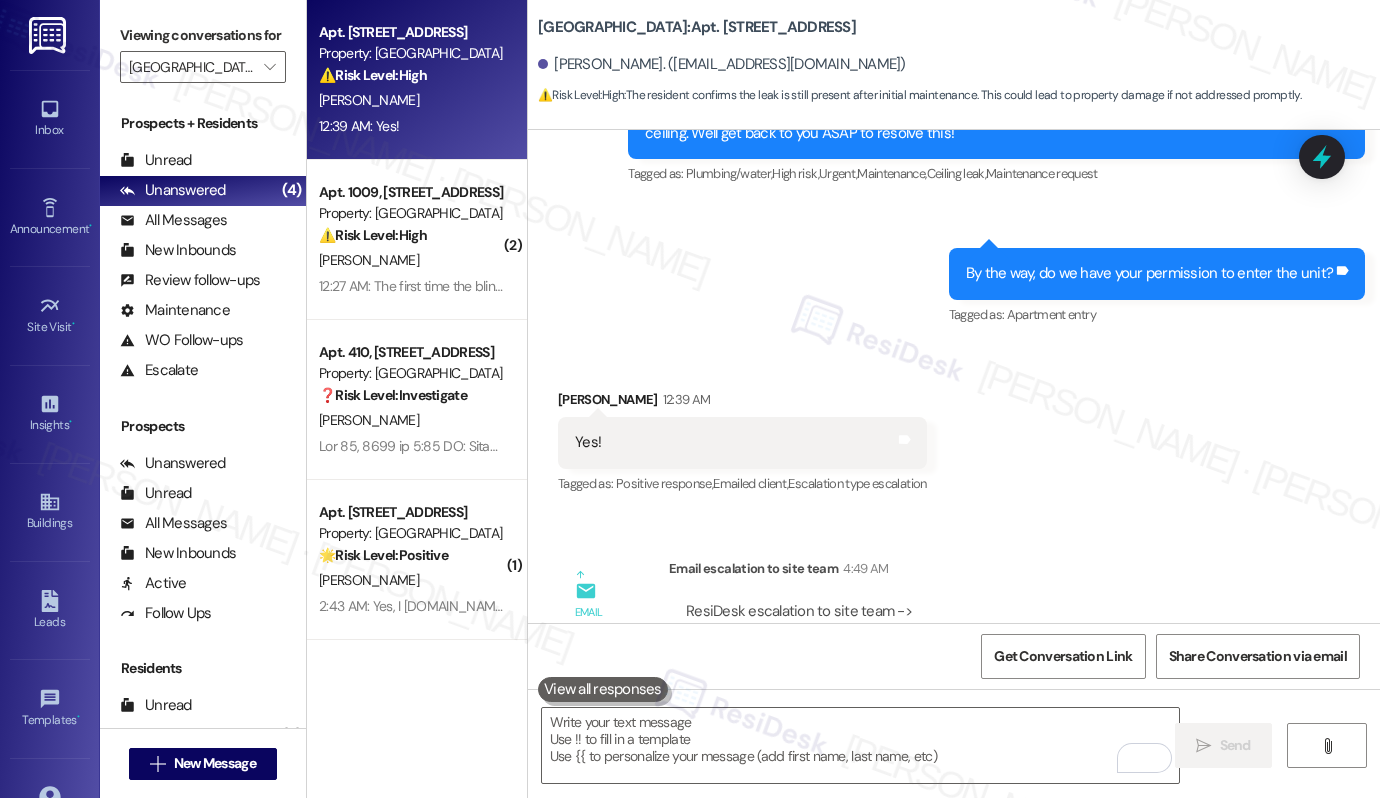 scroll, scrollTop: 8638, scrollLeft: 0, axis: vertical 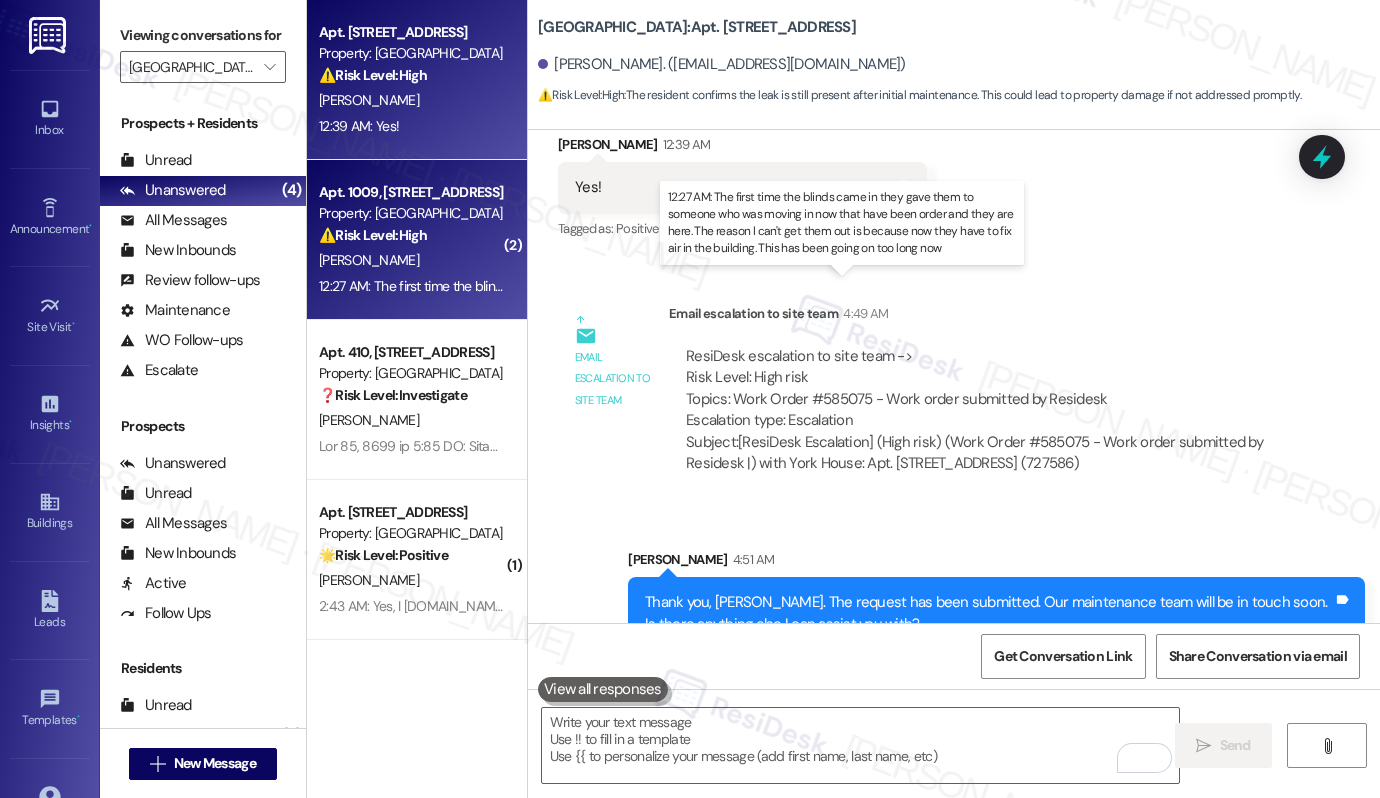 click on "12:27 AM: The first time the blinds came in they gave them to someone who was moving in now that have been order and they are here. The reason I can't get them out is because now they have to fix air in the building. This has been going on too long now  12:27 AM: The first time the blinds came in they gave them to someone who was moving in now that have been order and they are here. The reason I can't get them out is because now they have to fix air in the building. This has been going on too long now" at bounding box center [1054, 286] 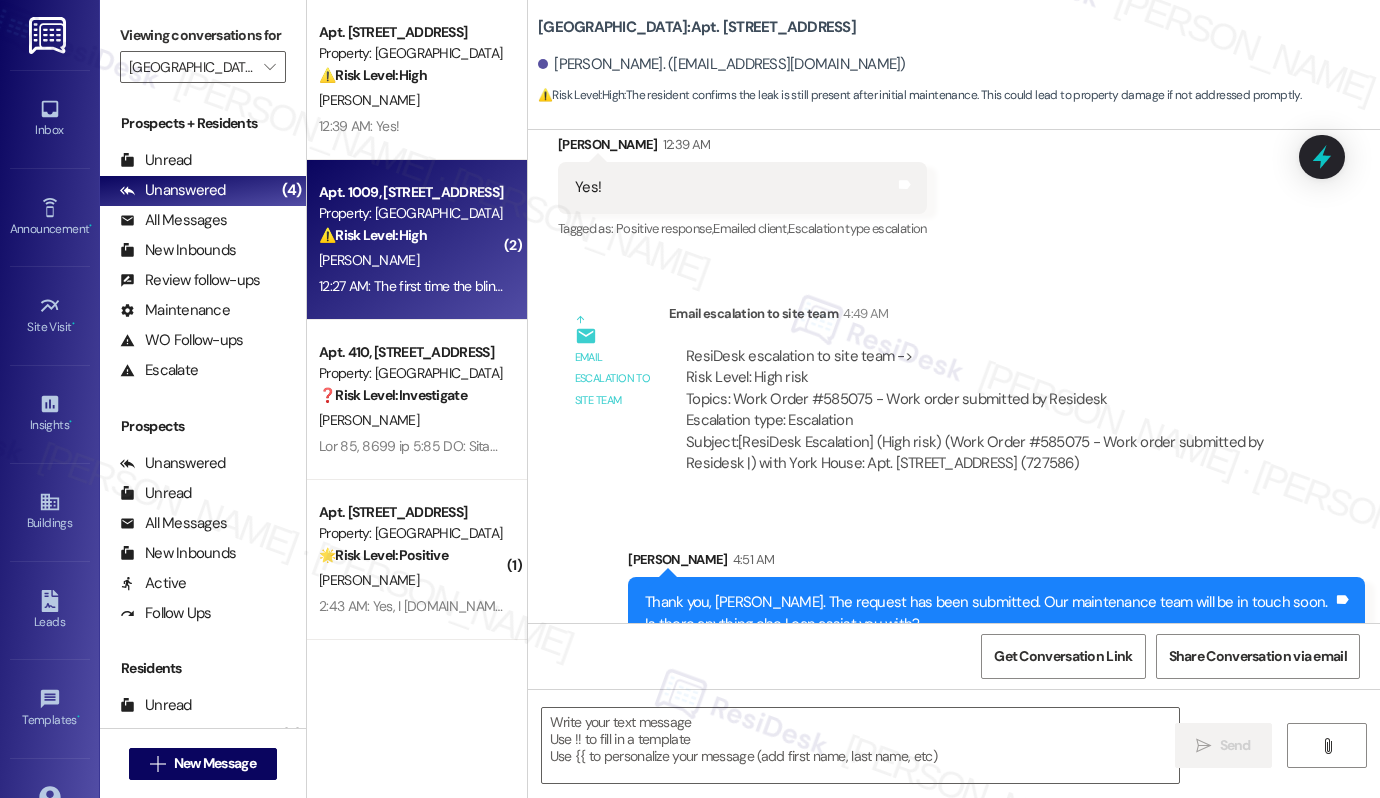 type on "Fetching suggested responses. Please feel free to read through the conversation in the meantime." 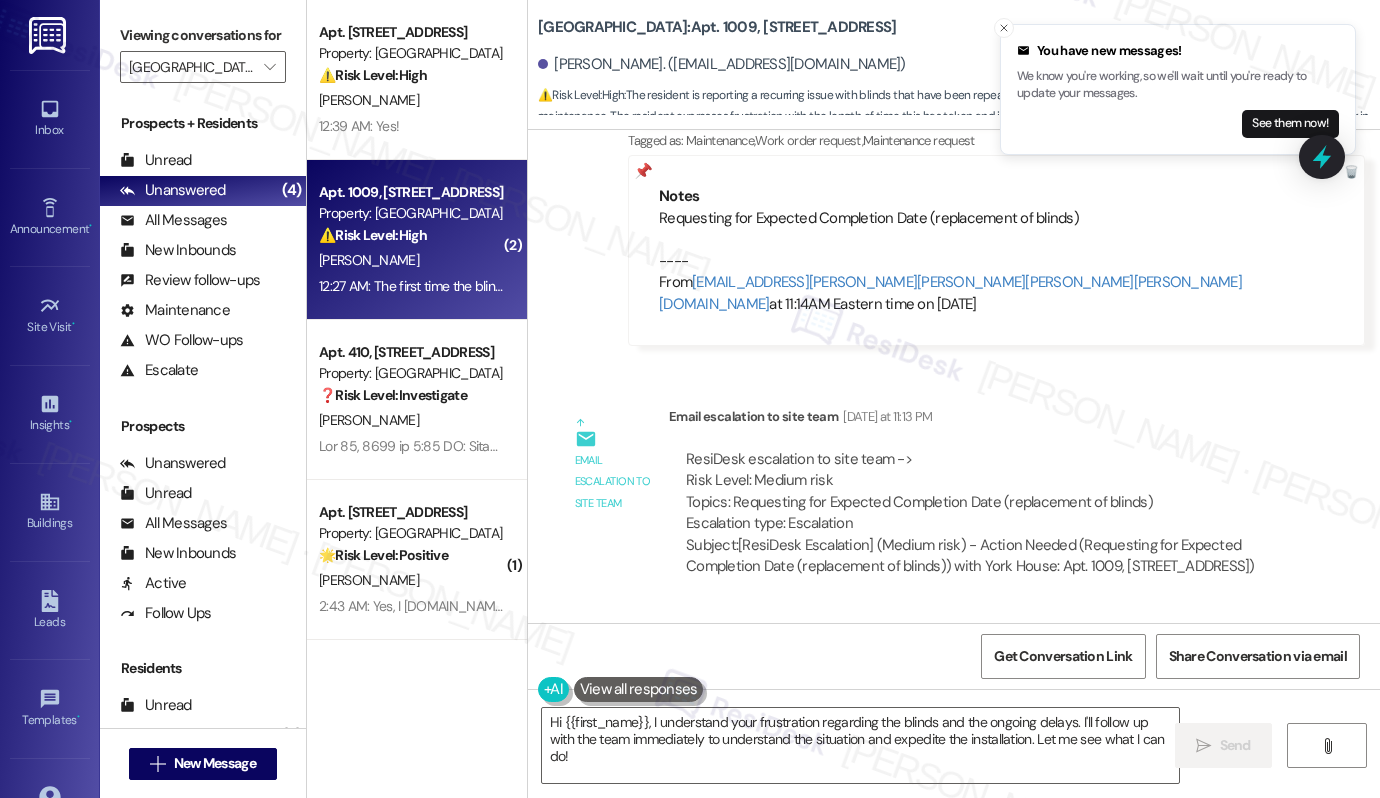 scroll, scrollTop: 7121, scrollLeft: 0, axis: vertical 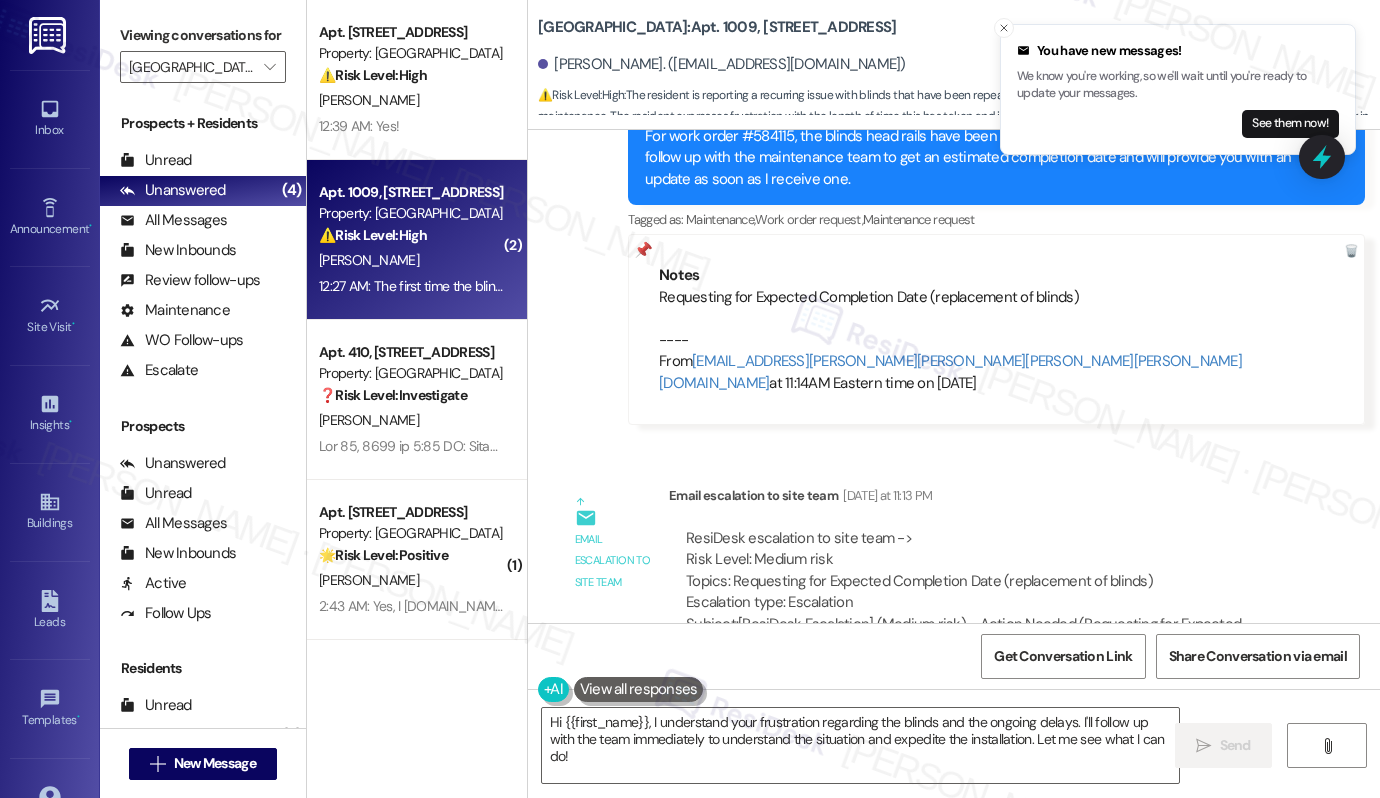 click on "Lease started Mar 01, 2022 at 8:00 AM Announcement, sent via SMS Emily  (ResiDesk) Jul 25, 2022 at 11:26 PM Hi Antoinette ! This is Emily from York House 's resident experience team. I'm your new resident experience manager. Please text me anything we can do to improve your experience at York House. I'll also reach out for feedback a couple of times a quarter. You can always reply STOP to stop receiving texts from this number. Tags and notes Tagged as:   Launch message Click to highlight conversations about Launch message Survey, sent via SMS Residesk Automated Survey Aug 30, 2022 at 1:05 AM Hi Antoinette! We just wanted to check in and see how things are going. How satisfied are you with your apartment? Is there anything we can do to improve? Send us your ideas! Tags and notes Tagged as:   Quarterly check-in Click to highlight conversations about Quarterly check-in Received via SMS Antoinette Davis   Some Concerns Aug 30, 2022 at 1:48 AM Tags and notes Tagged as:   Staff Received via SMS 1:48 AM Tagged as:" at bounding box center (954, 376) 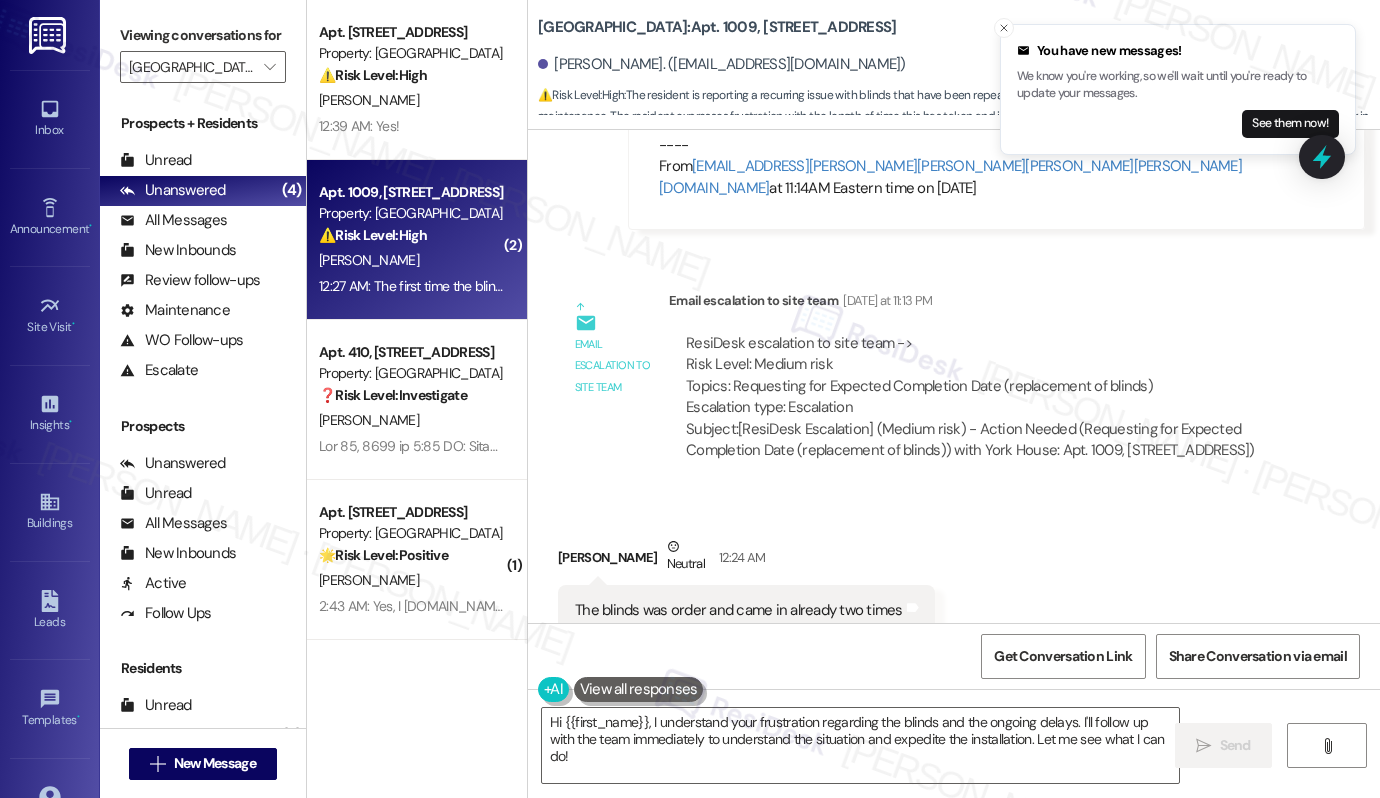 scroll, scrollTop: 7577, scrollLeft: 0, axis: vertical 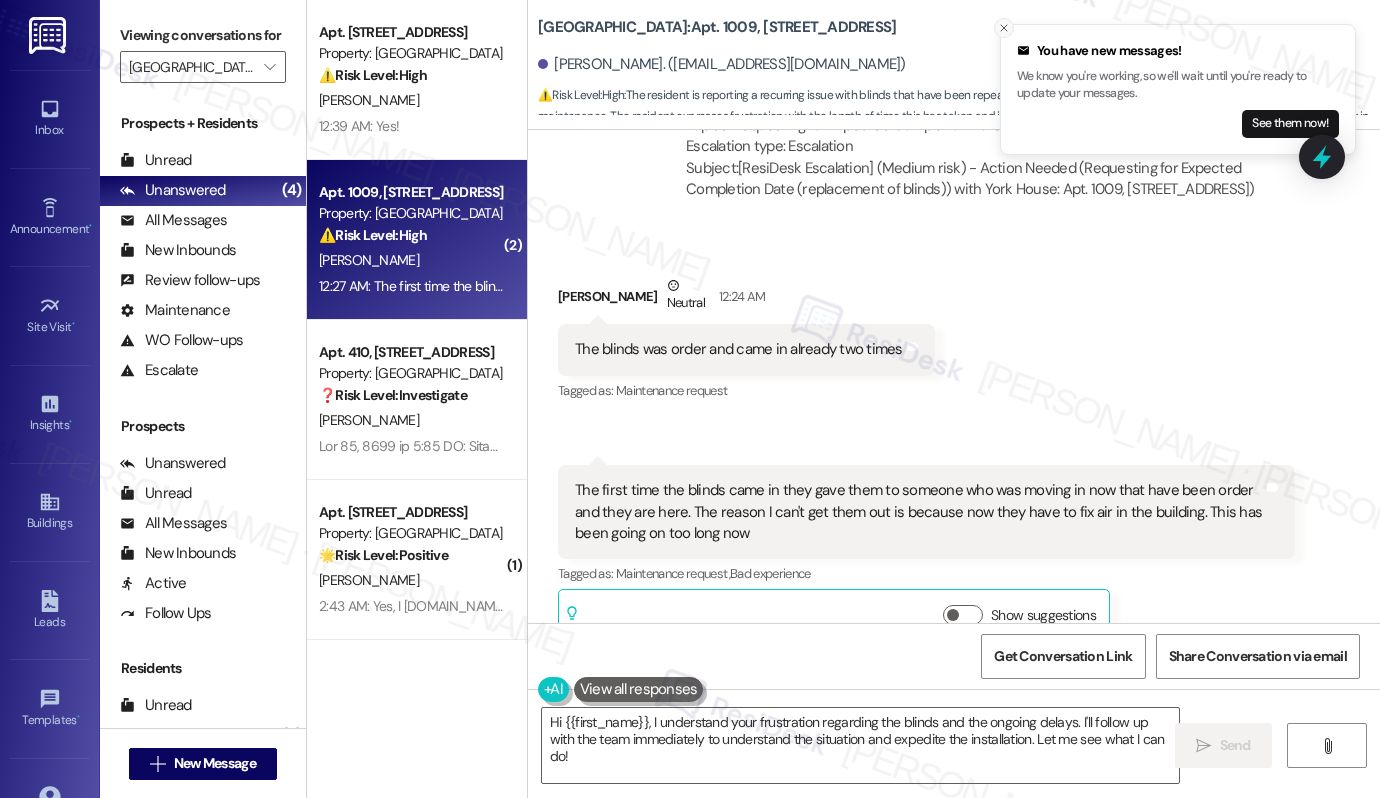 click 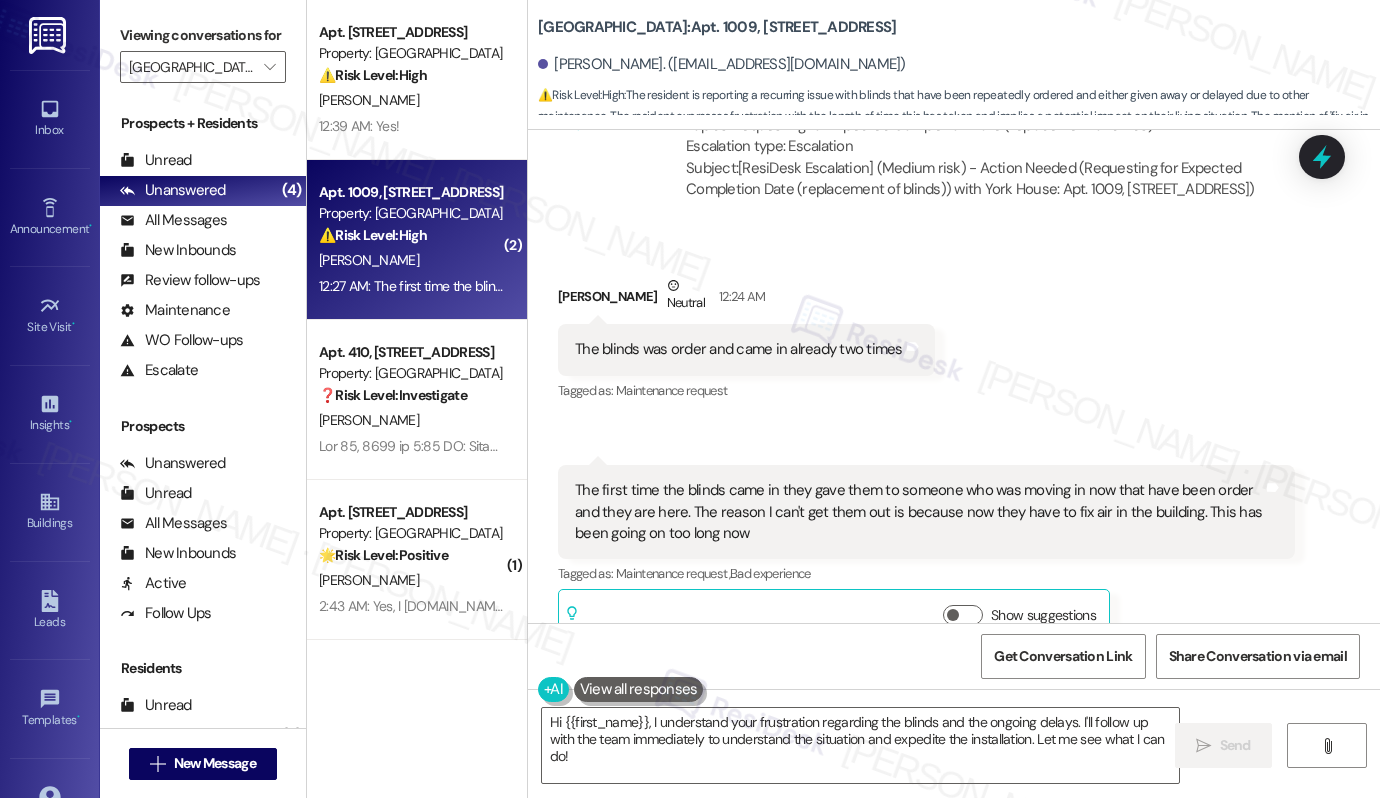 click on "The first time the blinds came in they gave them to someone who was moving in now that have been order and they are here. The reason I can't get them out is because now they have to fix air in the building. This has been going on too long now" at bounding box center [919, 512] 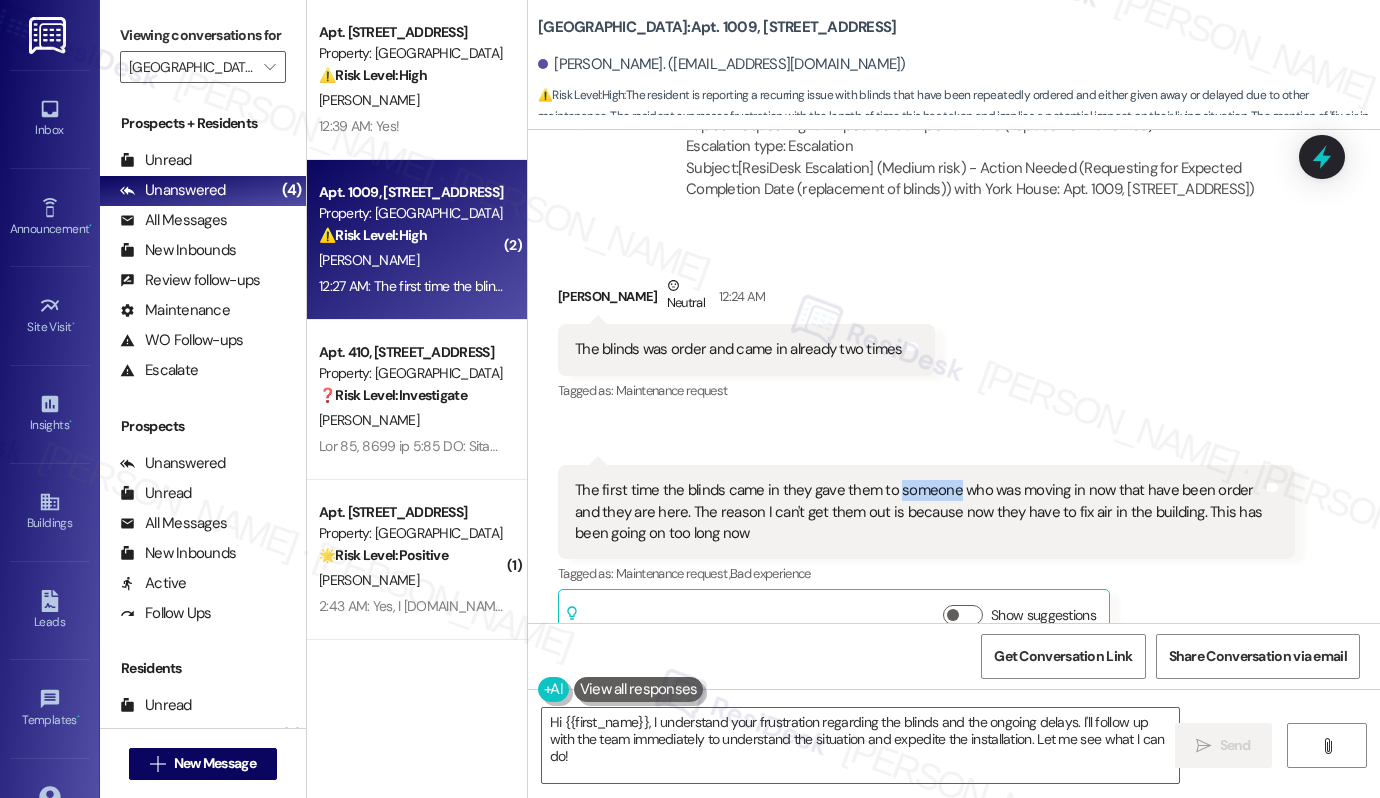 click on "The first time the blinds came in they gave them to someone who was moving in now that have been order and they are here. The reason I can't get them out is because now they have to fix air in the building. This has been going on too long now" at bounding box center (919, 512) 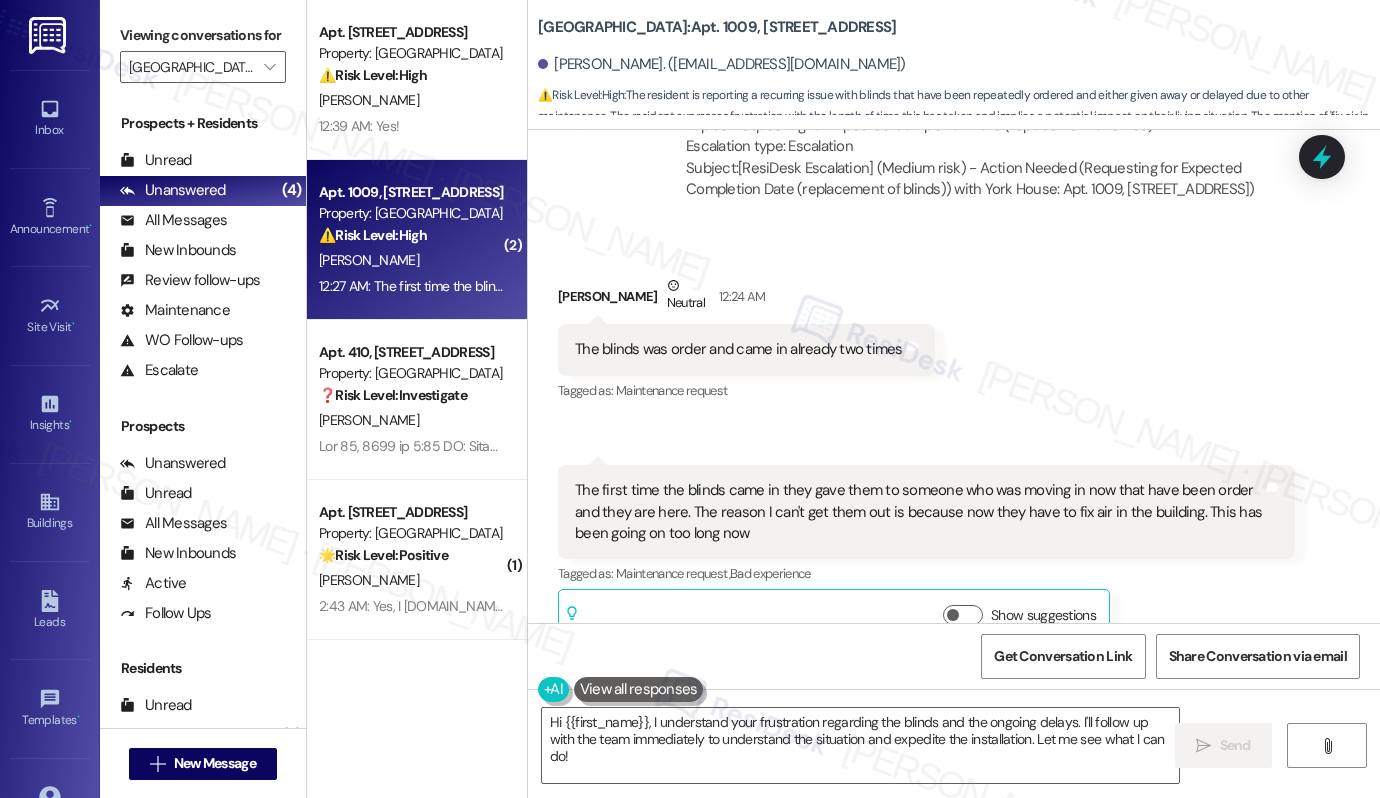 click on "The first time the blinds came in they gave them to someone who was moving in now that have been order and they are here. The reason I can't get them out is because now they have to fix air in the building. This has been going on too long now" at bounding box center (919, 512) 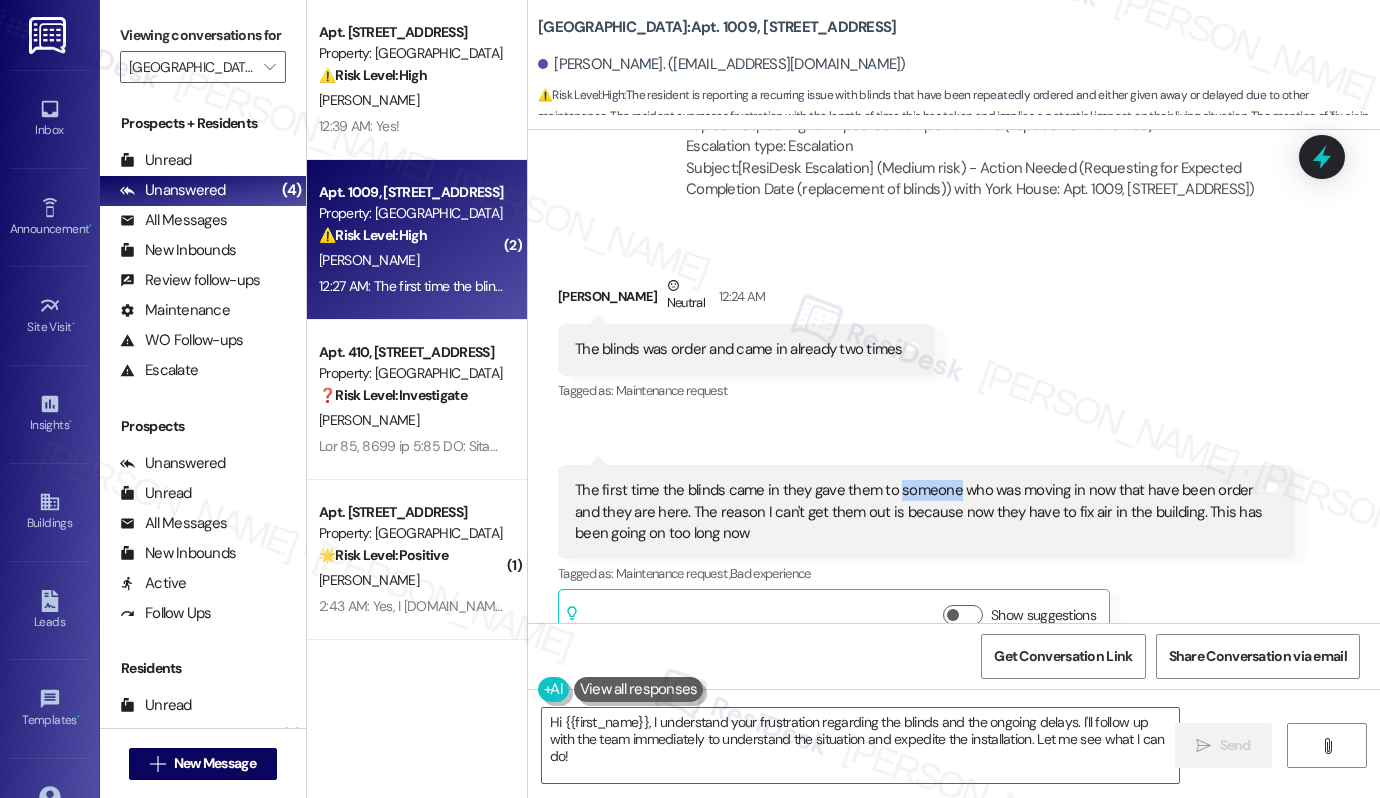 click on "The first time the blinds came in they gave them to someone who was moving in now that have been order and they are here. The reason I can't get them out is because now they have to fix air in the building. This has been going on too long now" at bounding box center [919, 512] 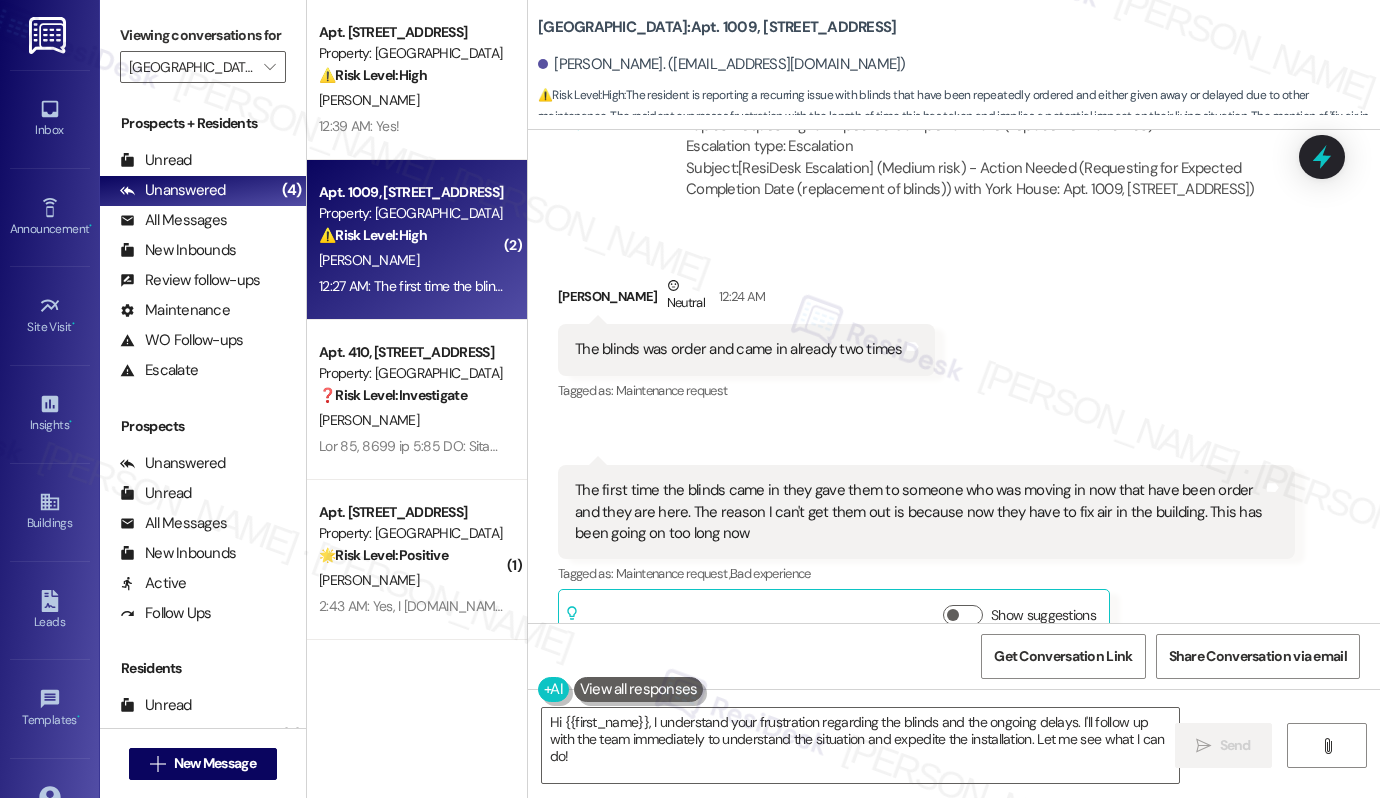 click on "The first time the blinds came in they gave them to someone who was moving in now that have been order and they are here. The reason I can't get them out is because now they have to fix air in the building. This has been going on too long now" at bounding box center (919, 512) 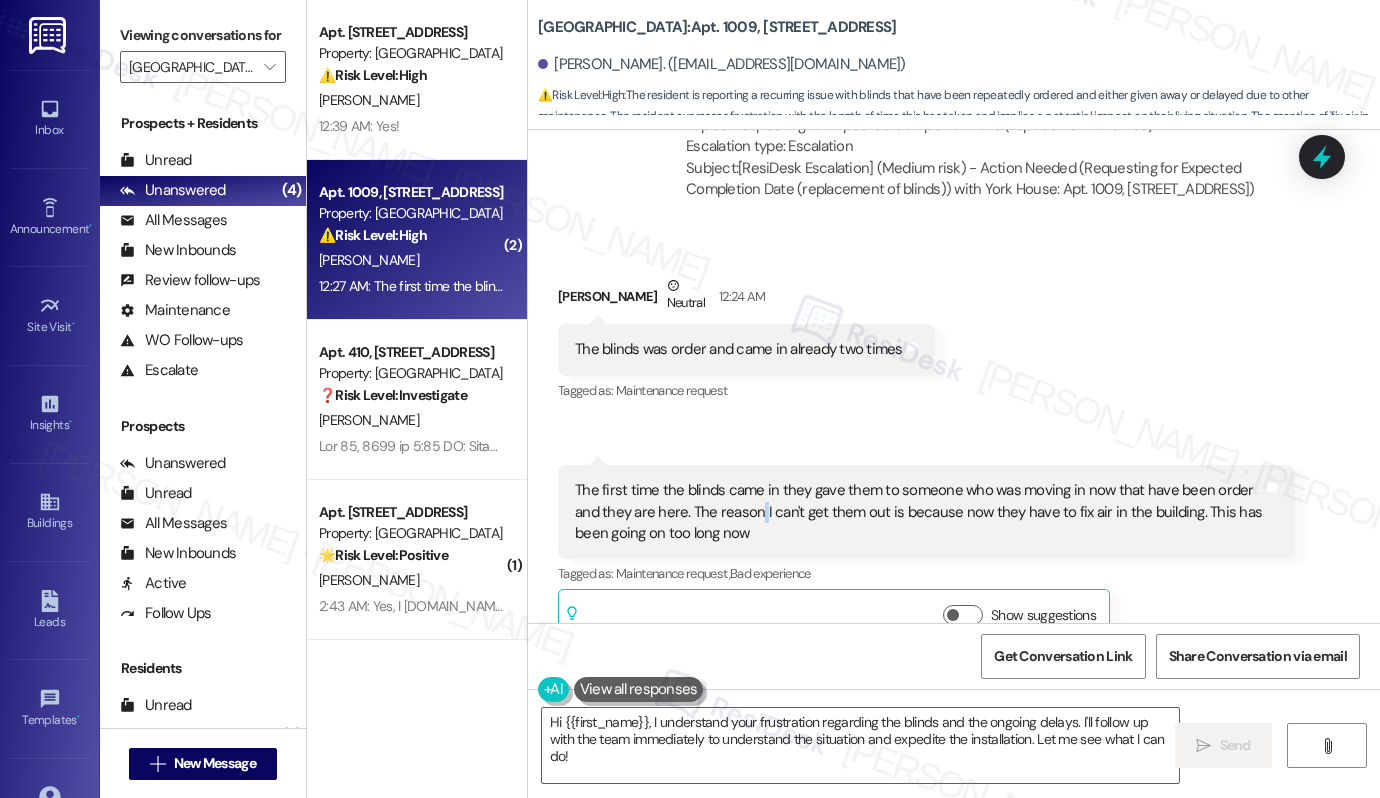 click on "The first time the blinds came in they gave them to someone who was moving in now that have been order and they are here. The reason I can't get them out is because now they have to fix air in the building. This has been going on too long now" at bounding box center [919, 512] 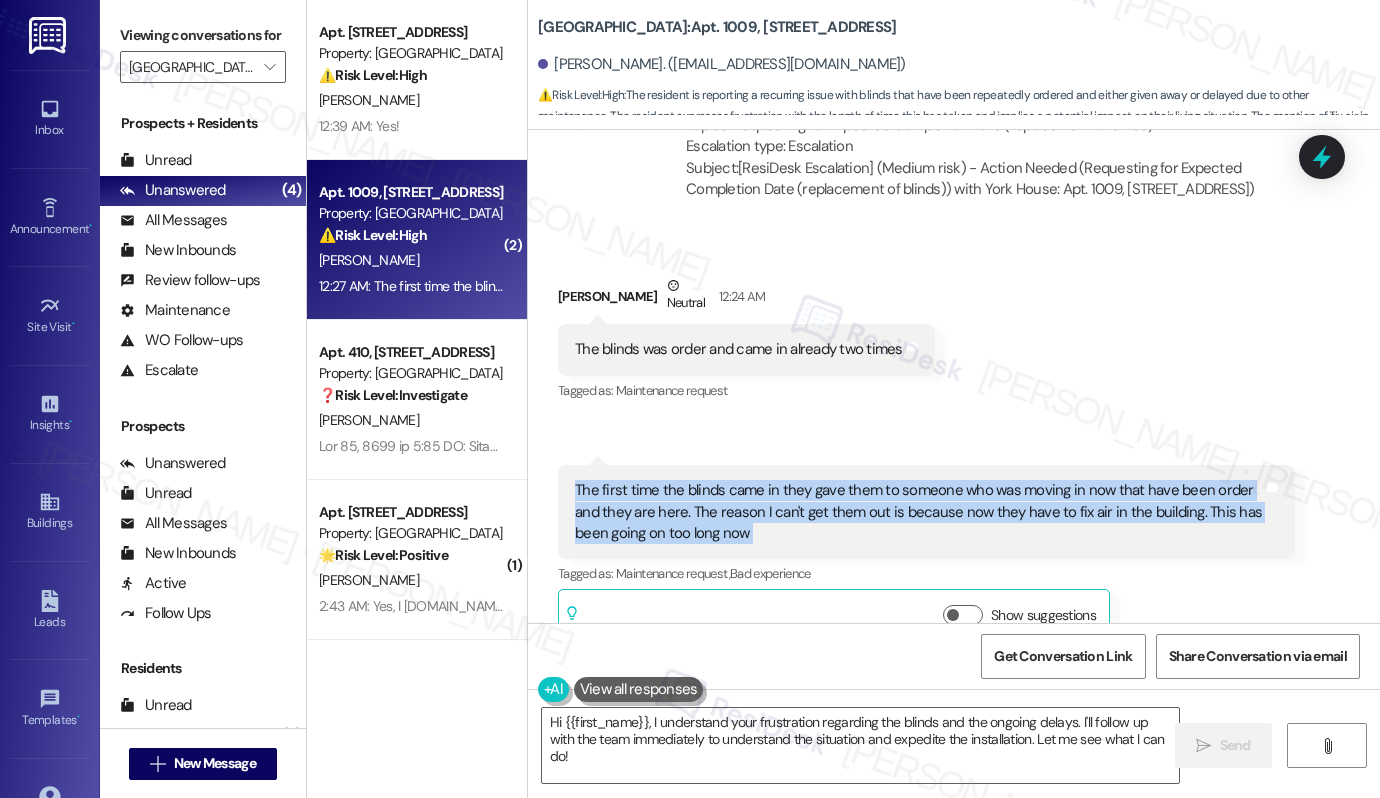 click on "Received via SMS Antoinette Davis   Neutral 12:24 AM The blinds was order and came in already two times  Tags and notes Tagged as:   Maintenance request Click to highlight conversations about Maintenance request" at bounding box center (746, 340) 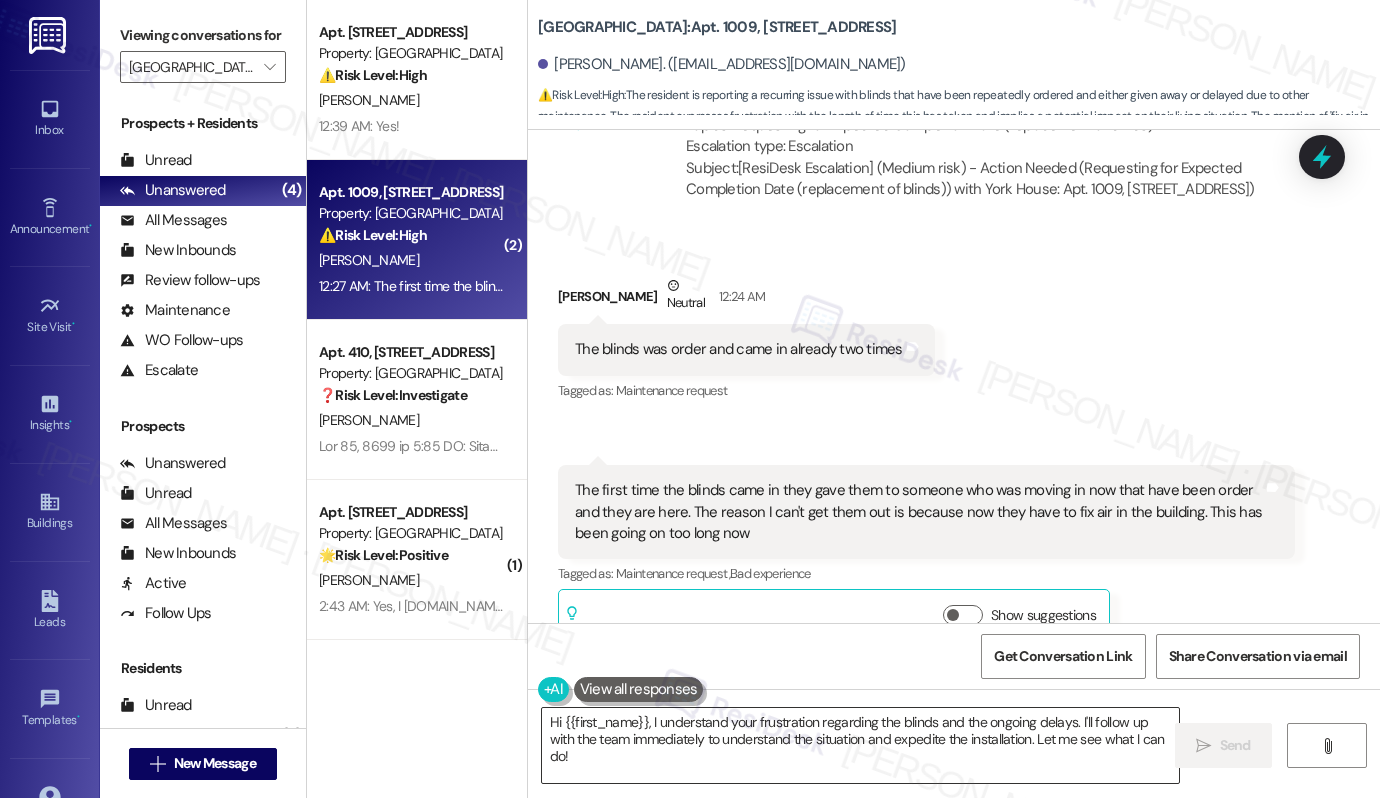 click on "Hi {{first_name}}, I understand your frustration regarding the blinds and the ongoing delays. I'll follow up with the team immediately to understand the situation and expedite the installation. Let me see what I can do!" at bounding box center [860, 745] 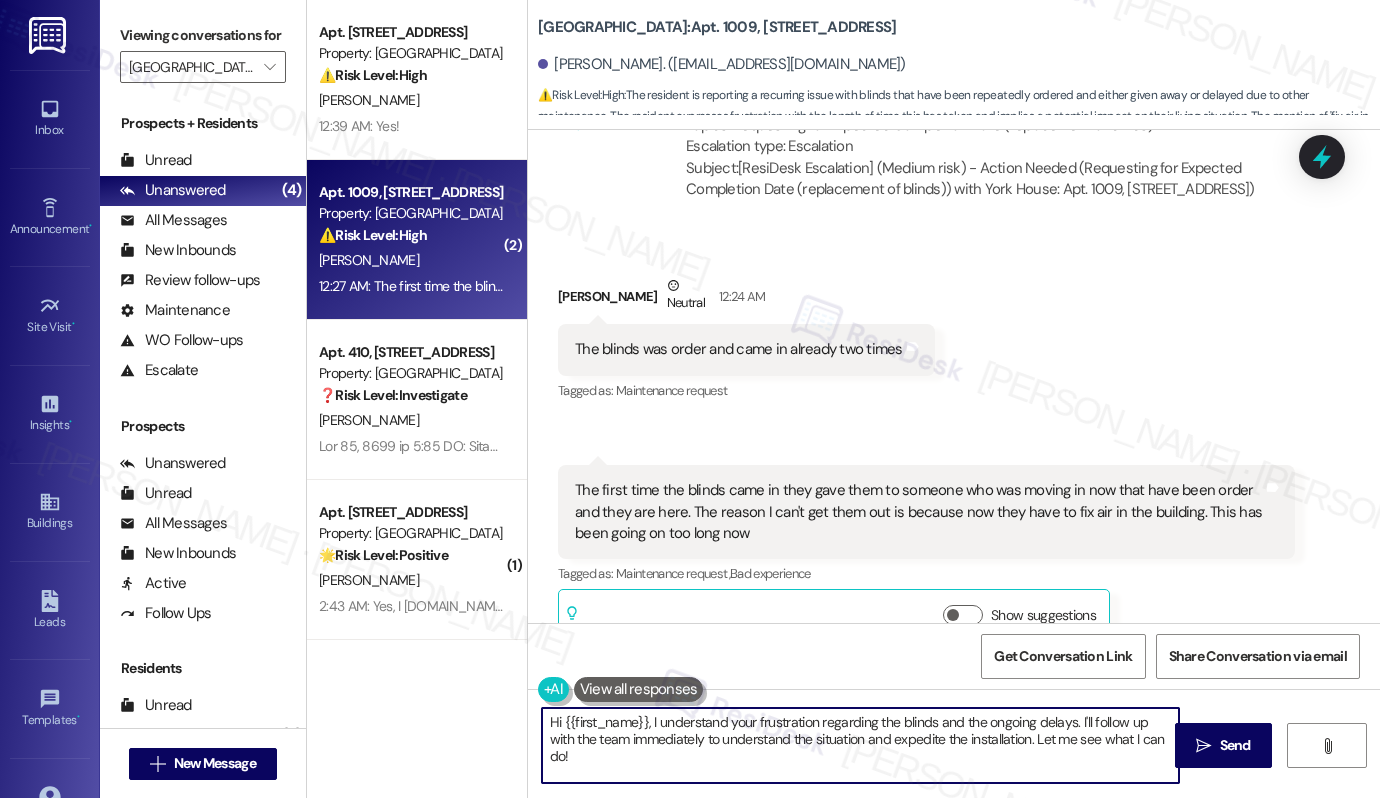 click on "Hi {{first_name}}, I understand your frustration regarding the blinds and the ongoing delays. I'll follow up with the team immediately to understand the situation and expedite the installation. Let me see what I can do!" at bounding box center [860, 745] 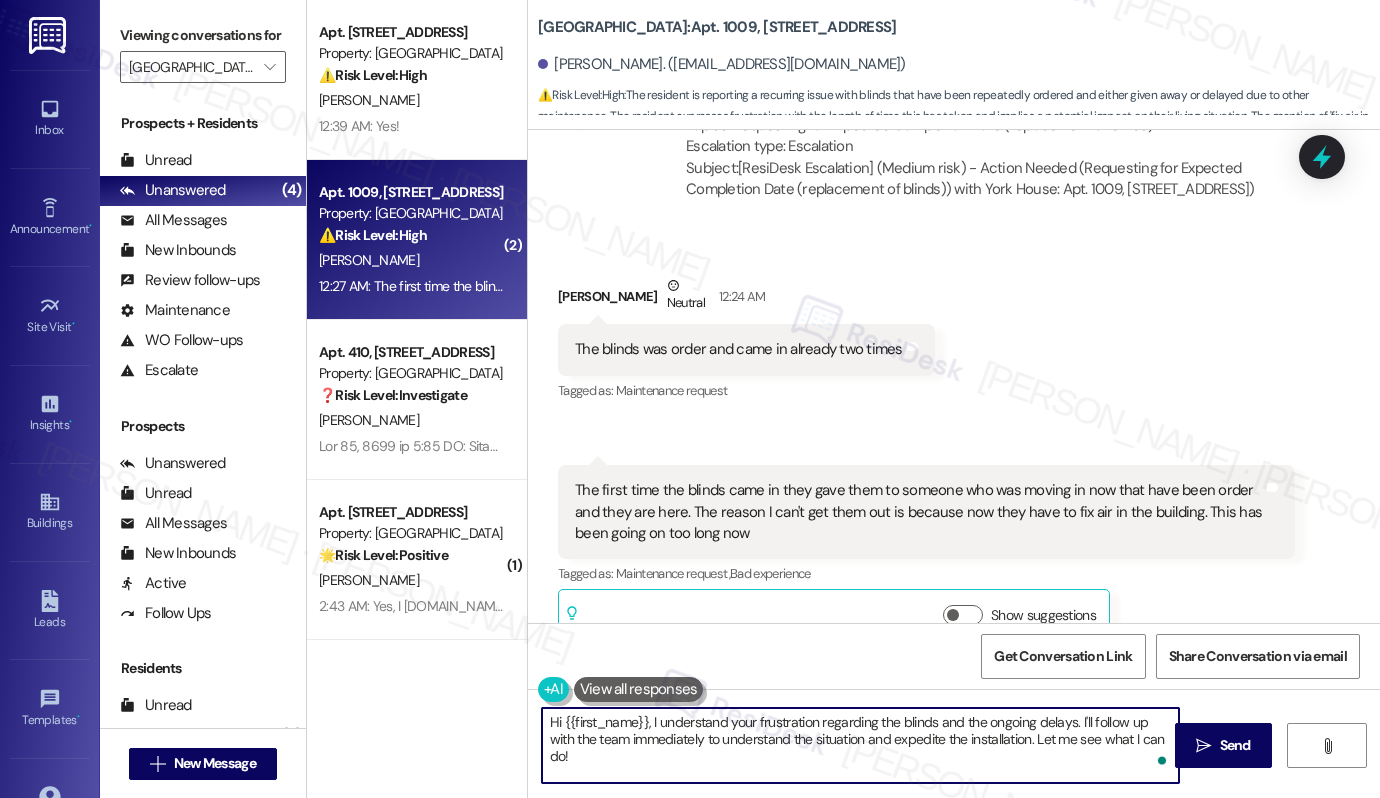 click on "Hi {{first_name}}, I understand your frustration regarding the blinds and the ongoing delays. I'll follow up with the team immediately to understand the situation and expedite the installation. Let me see what I can do!" at bounding box center (860, 745) 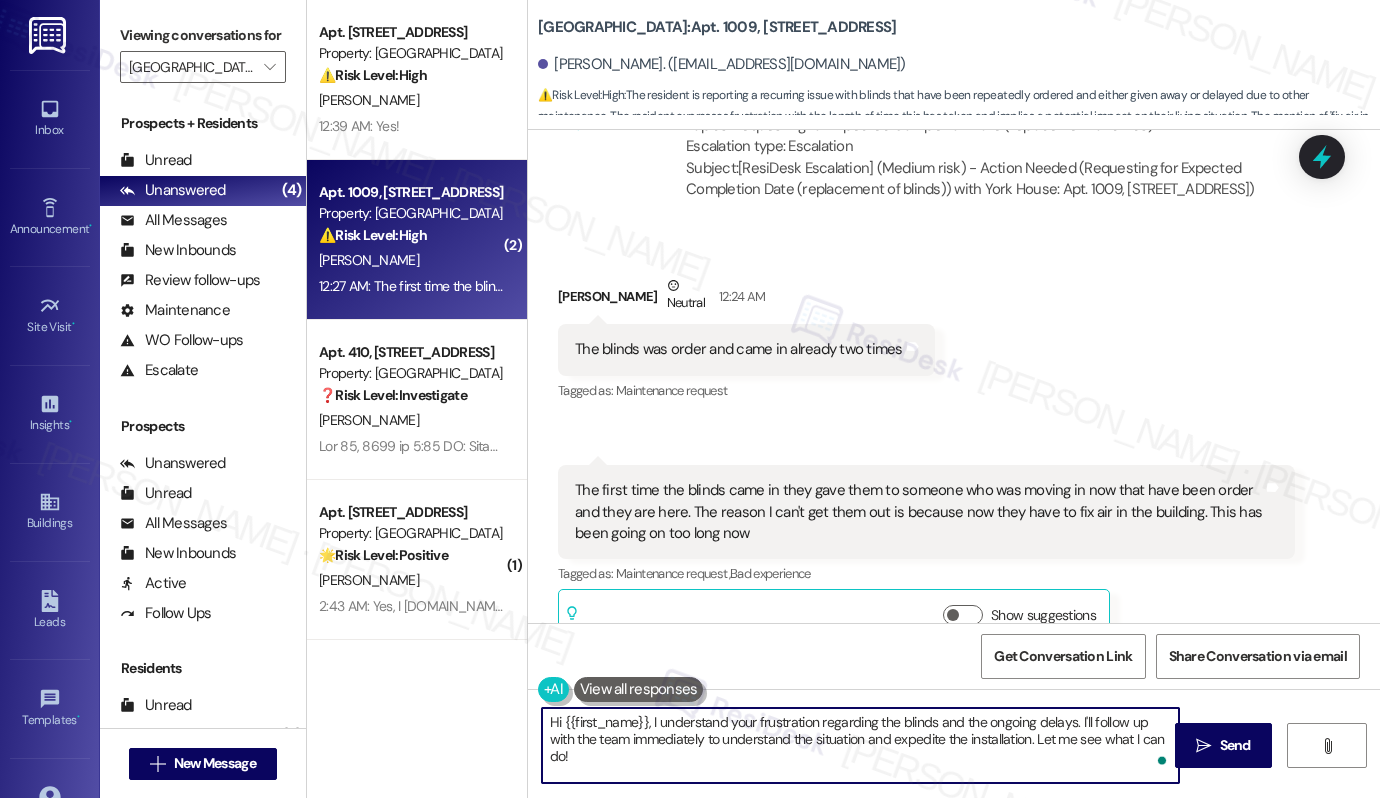 click on "Antoinette Davis   Neutral 12:24 AM" at bounding box center (746, 299) 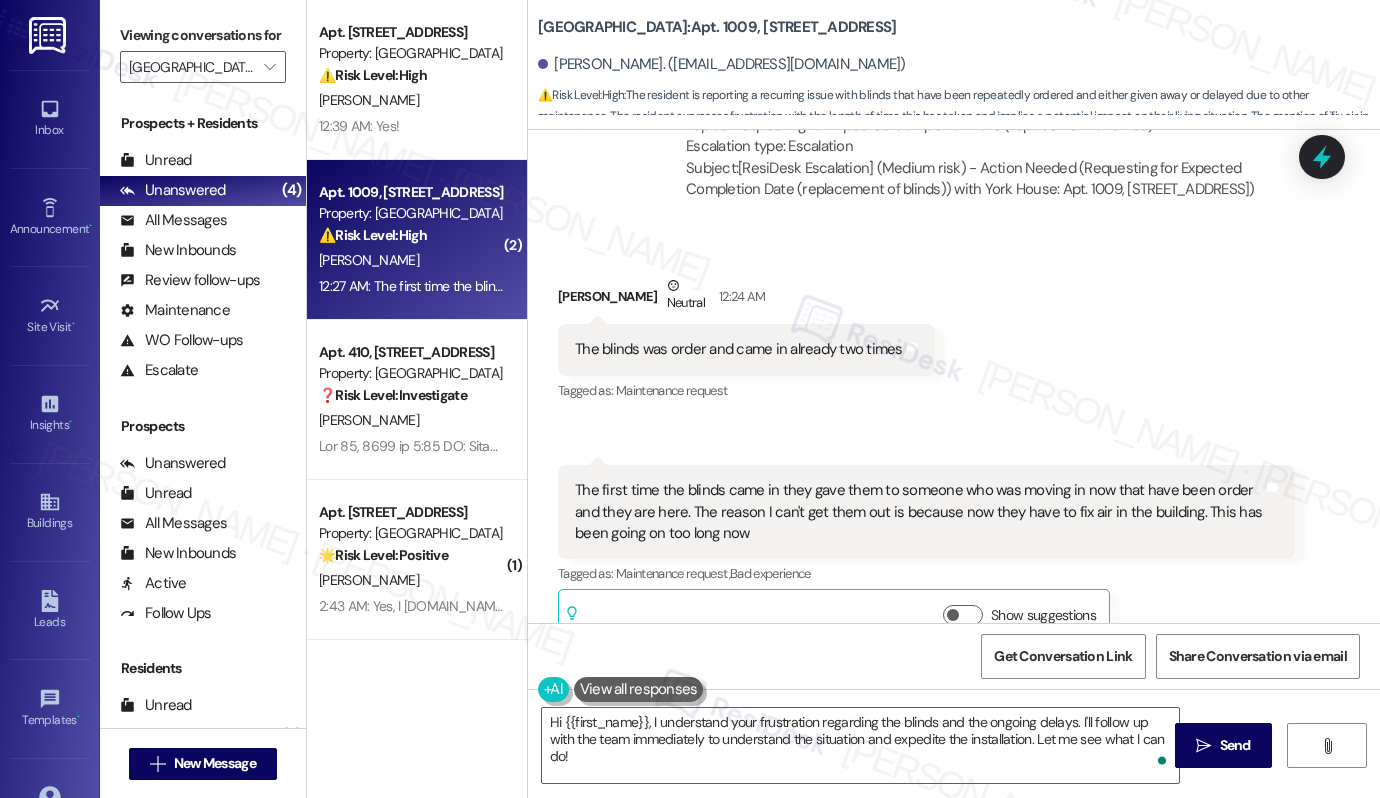click on "Antoinette Davis   Neutral 12:24 AM" at bounding box center (746, 299) 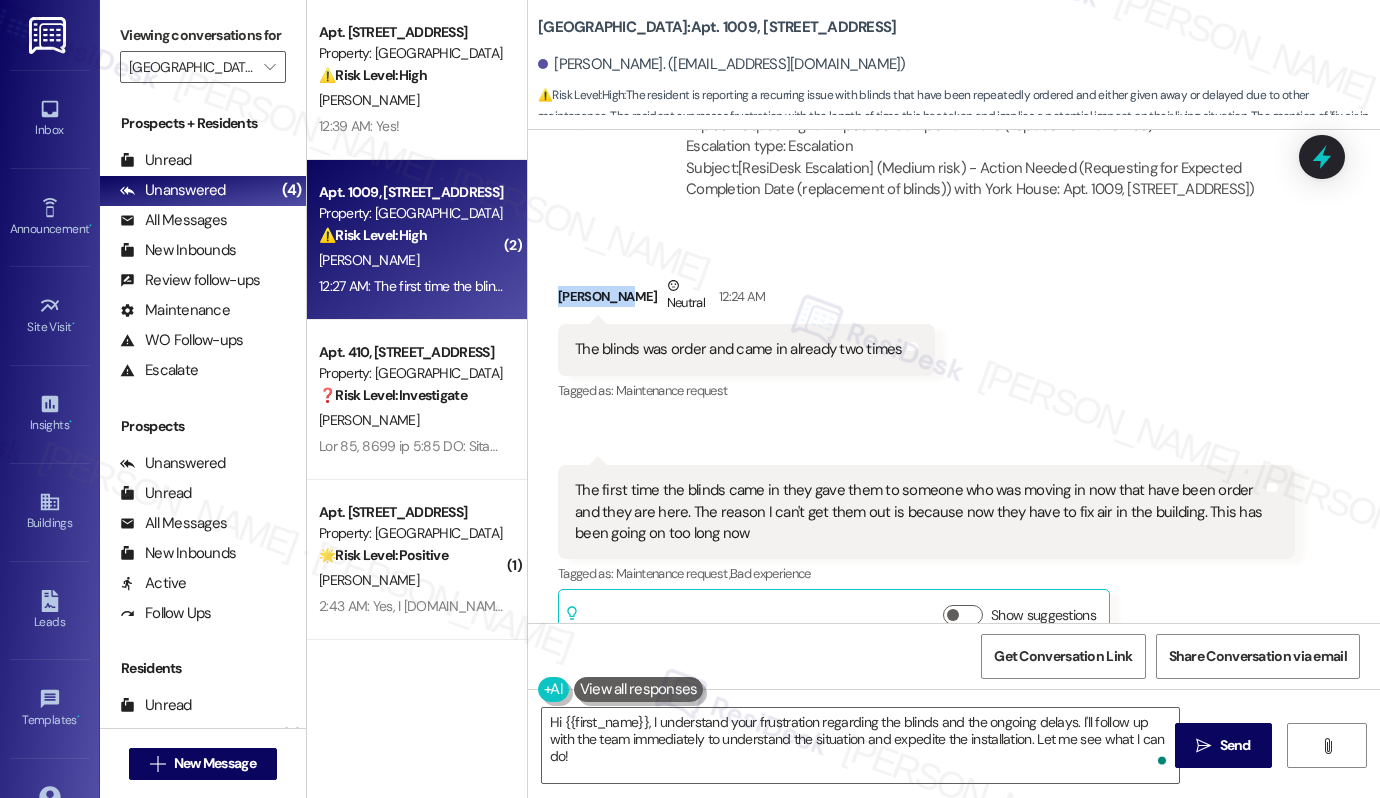 copy on "Antoinette" 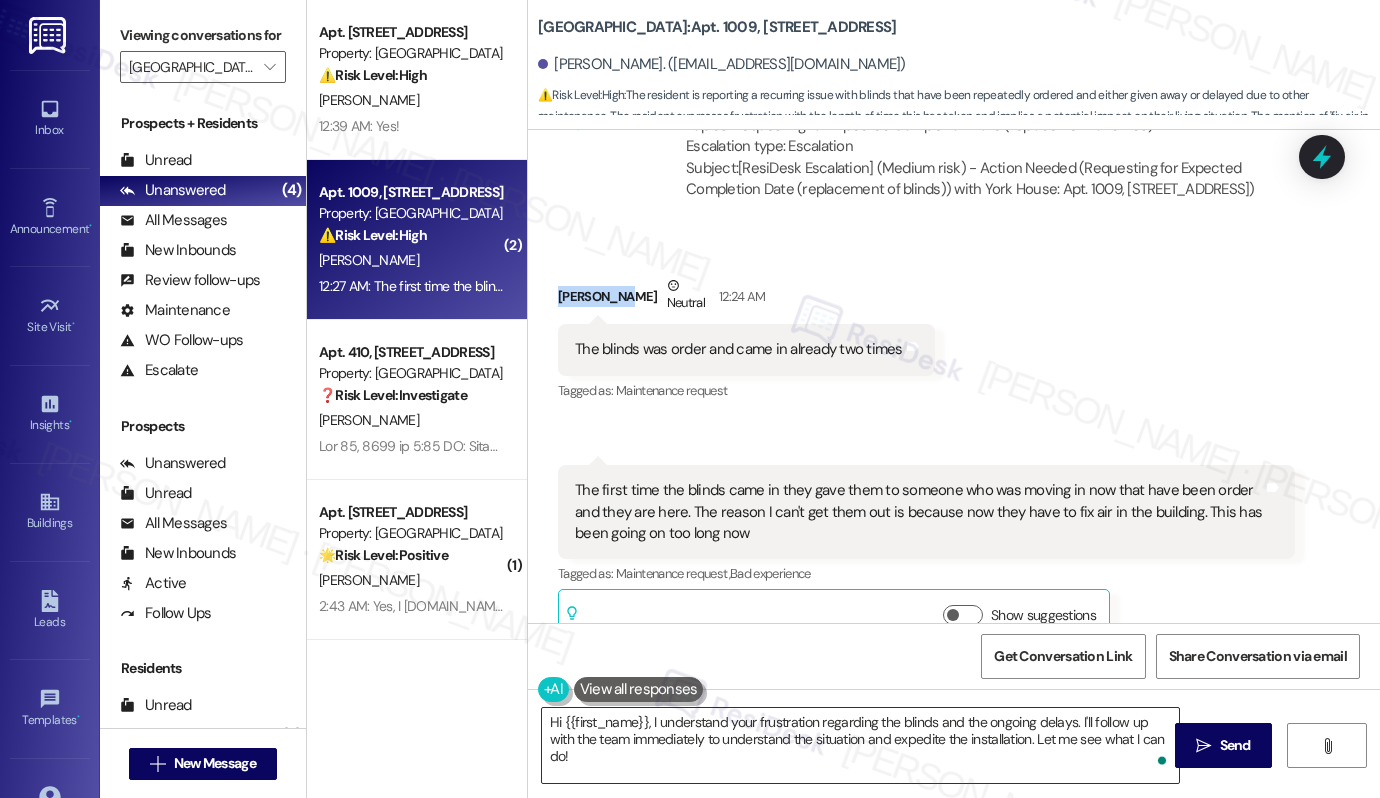 click on "Hi {{first_name}}, I understand your frustration regarding the blinds and the ongoing delays. I'll follow up with the team immediately to understand the situation and expedite the installation. Let me see what I can do!" at bounding box center [860, 745] 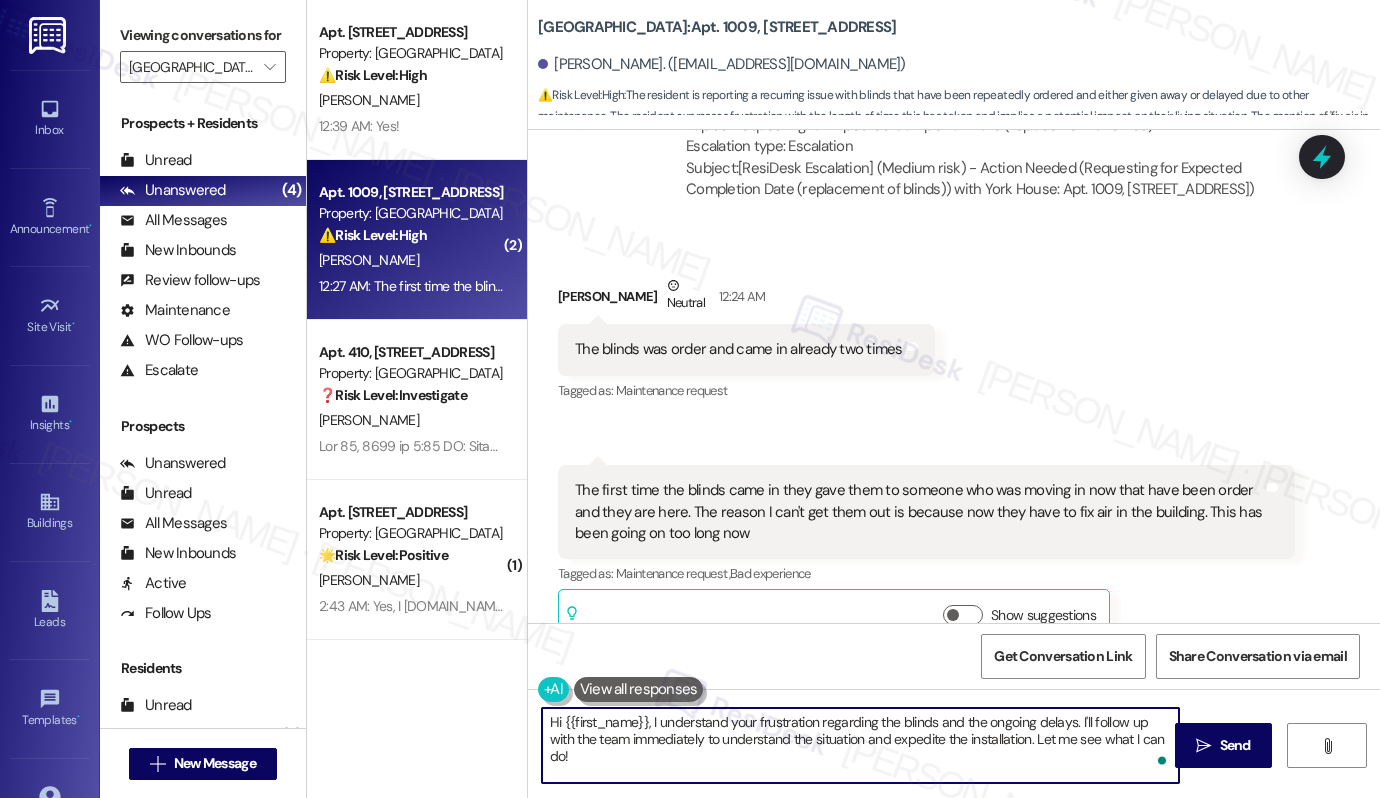 drag, startPoint x: 640, startPoint y: 724, endPoint x: 556, endPoint y: 721, distance: 84.05355 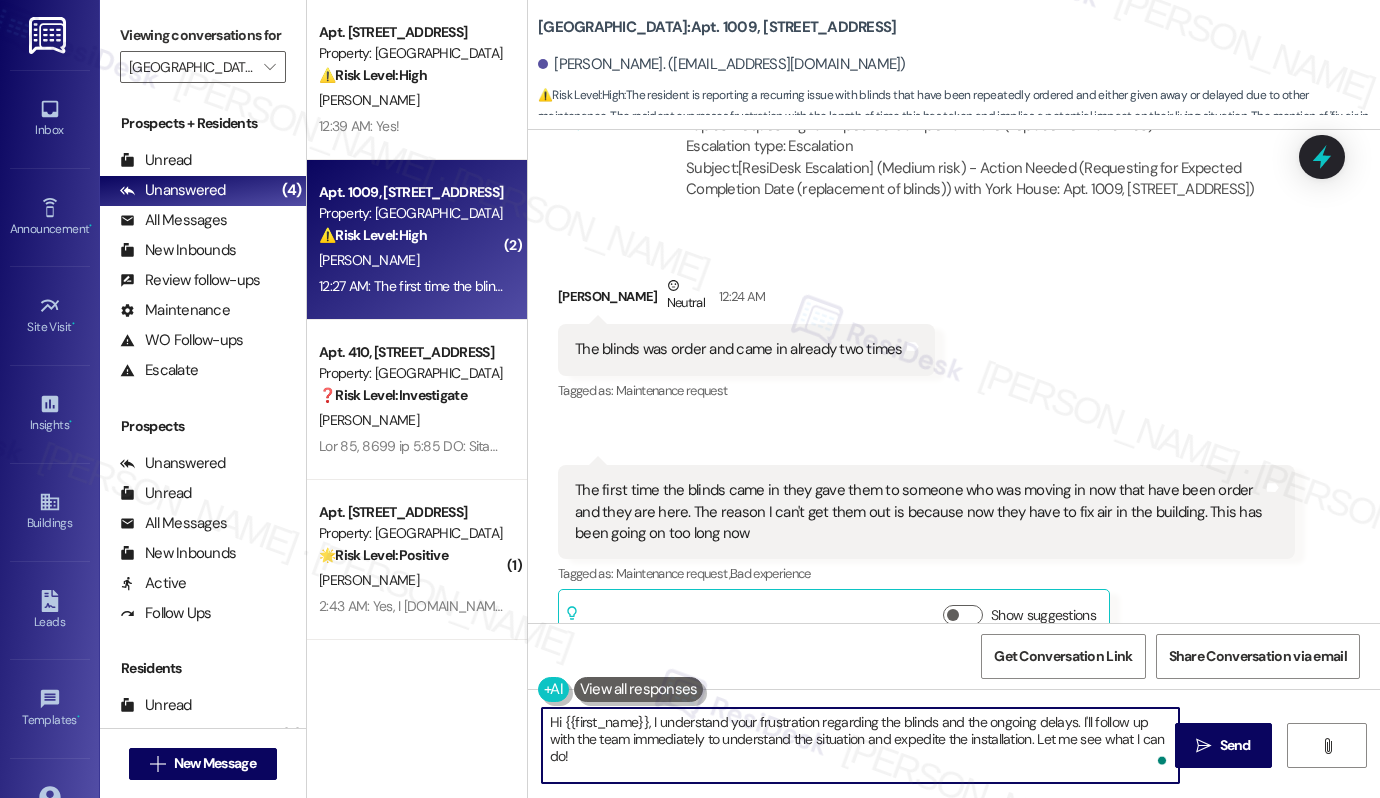 click on "Hi {{first_name}}, I understand your frustration regarding the blinds and the ongoing delays. I'll follow up with the team immediately to understand the situation and expedite the installation. Let me see what I can do!" at bounding box center [860, 745] 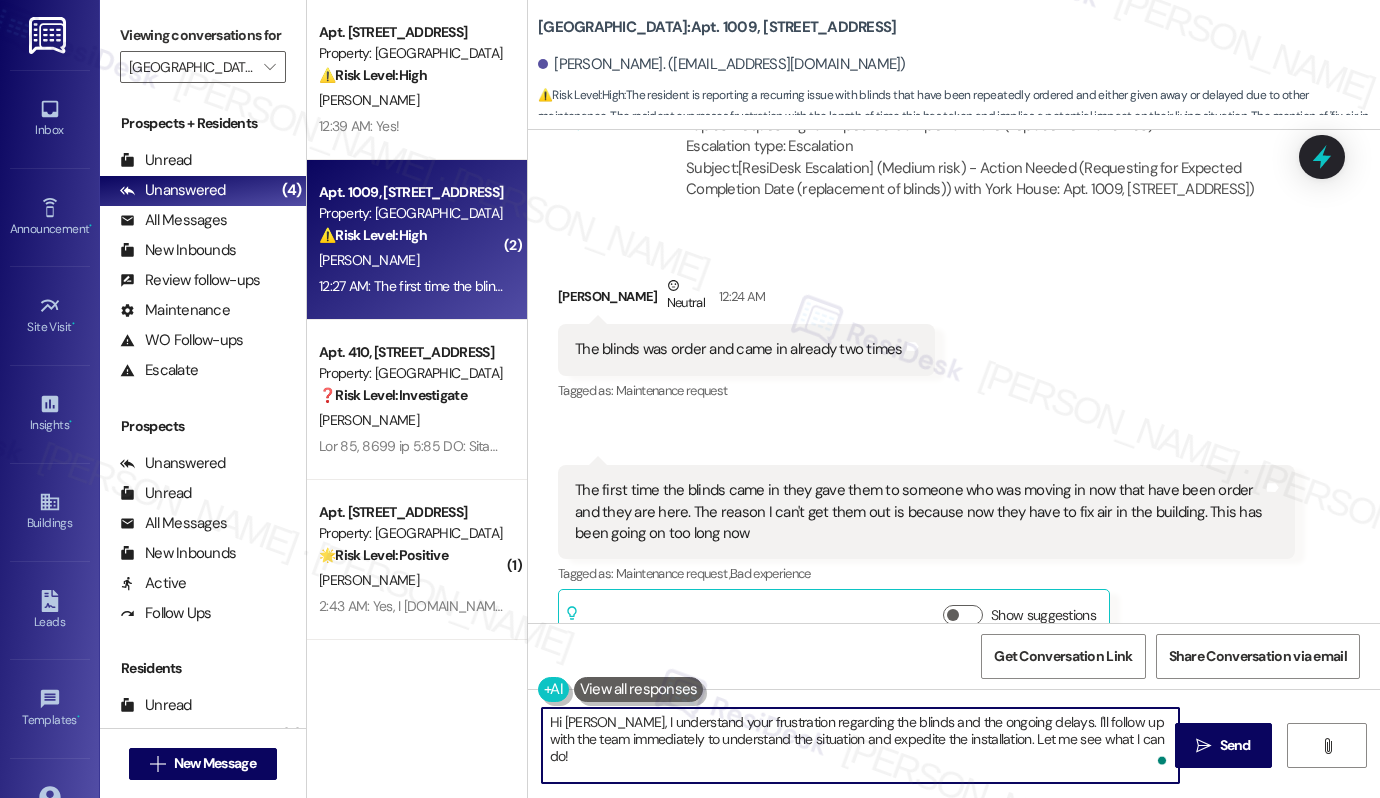 click on "Hi Antoinette, I understand your frustration regarding the blinds and the ongoing delays. I'll follow up with the team immediately to understand the situation and expedite the installation. Let me see what I can do!" at bounding box center (860, 745) 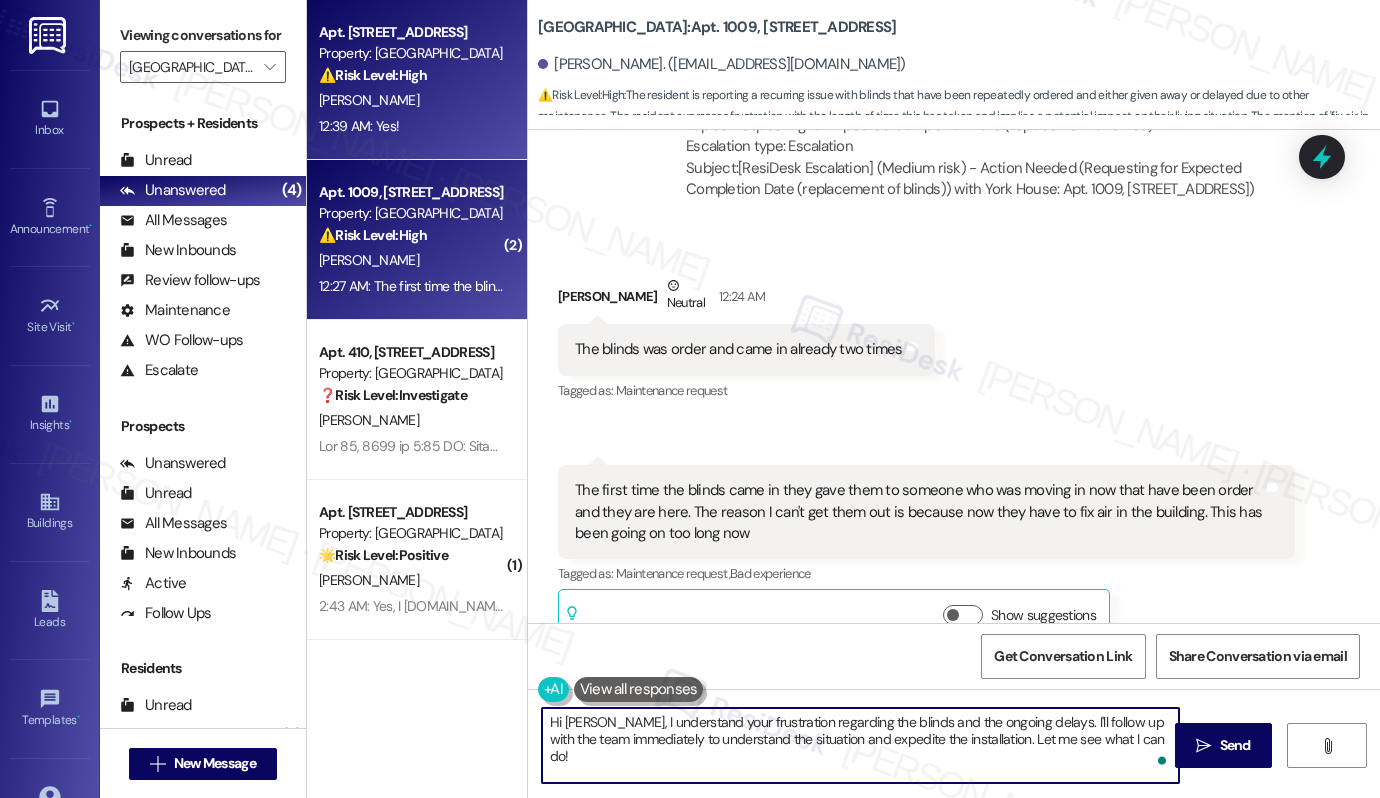 type on "Hi Antoinette, I understand your frustration regarding the blinds and the ongoing delays. I'll follow up with the team immediately to understand the situation and expedite the installation. Let me see what I can do!" 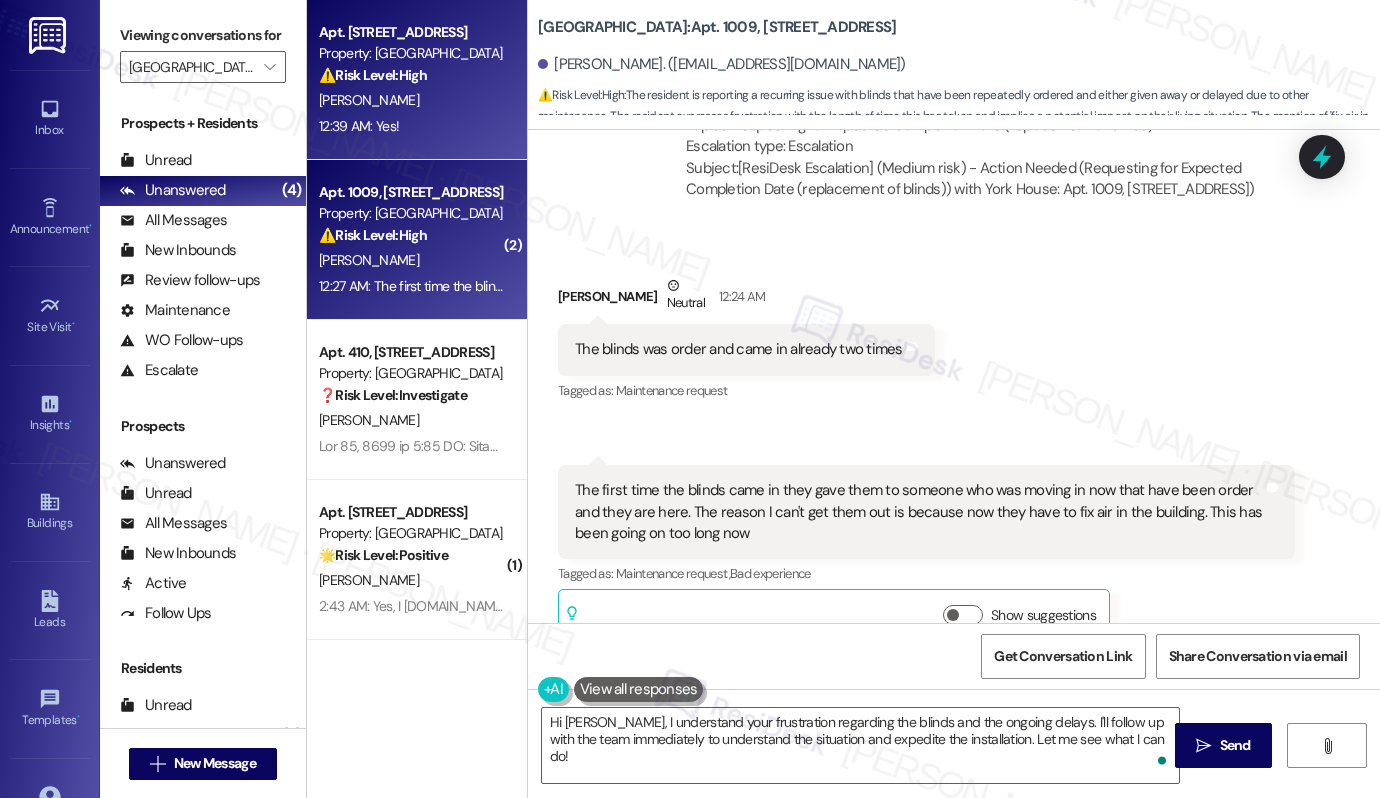 click on "M. Davis" at bounding box center [411, 100] 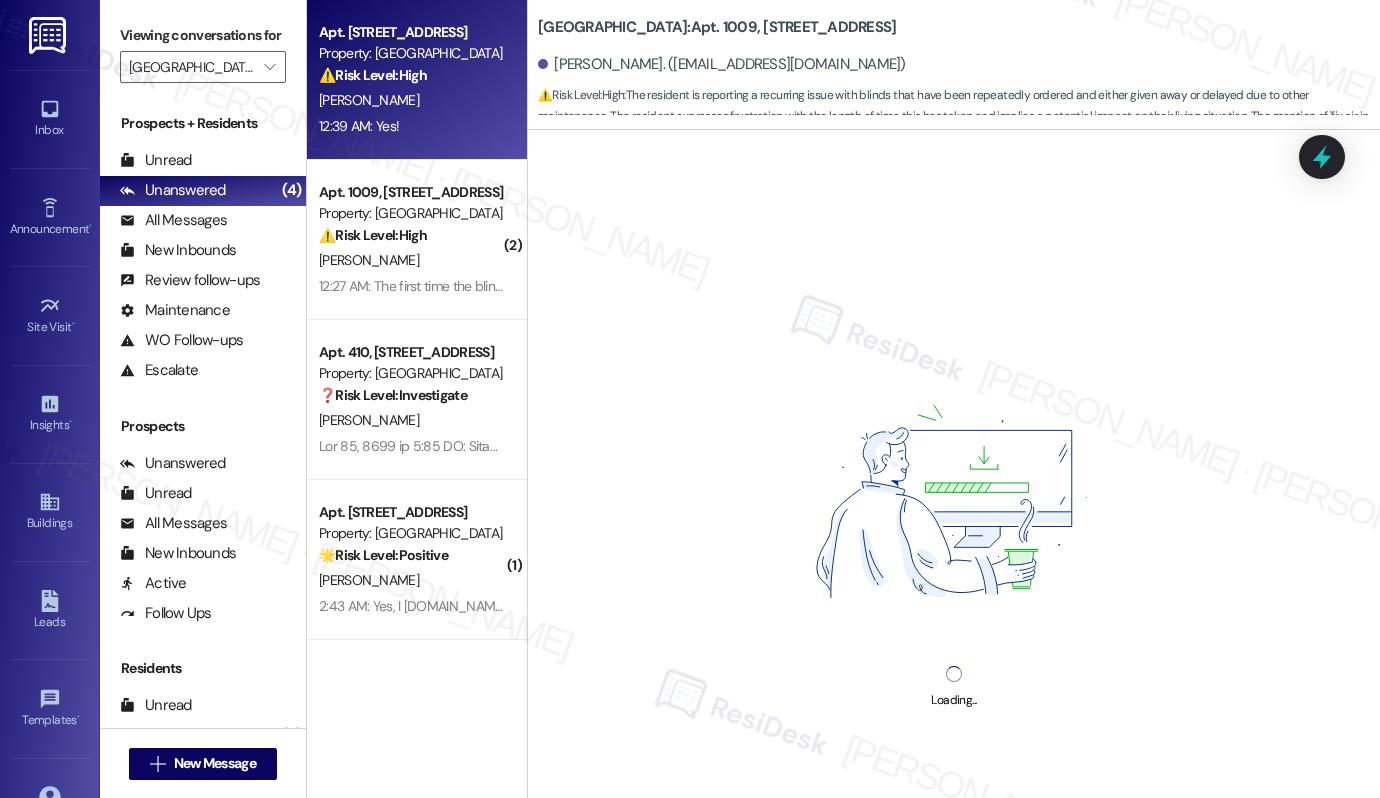 click on "M. Davis" at bounding box center [411, 100] 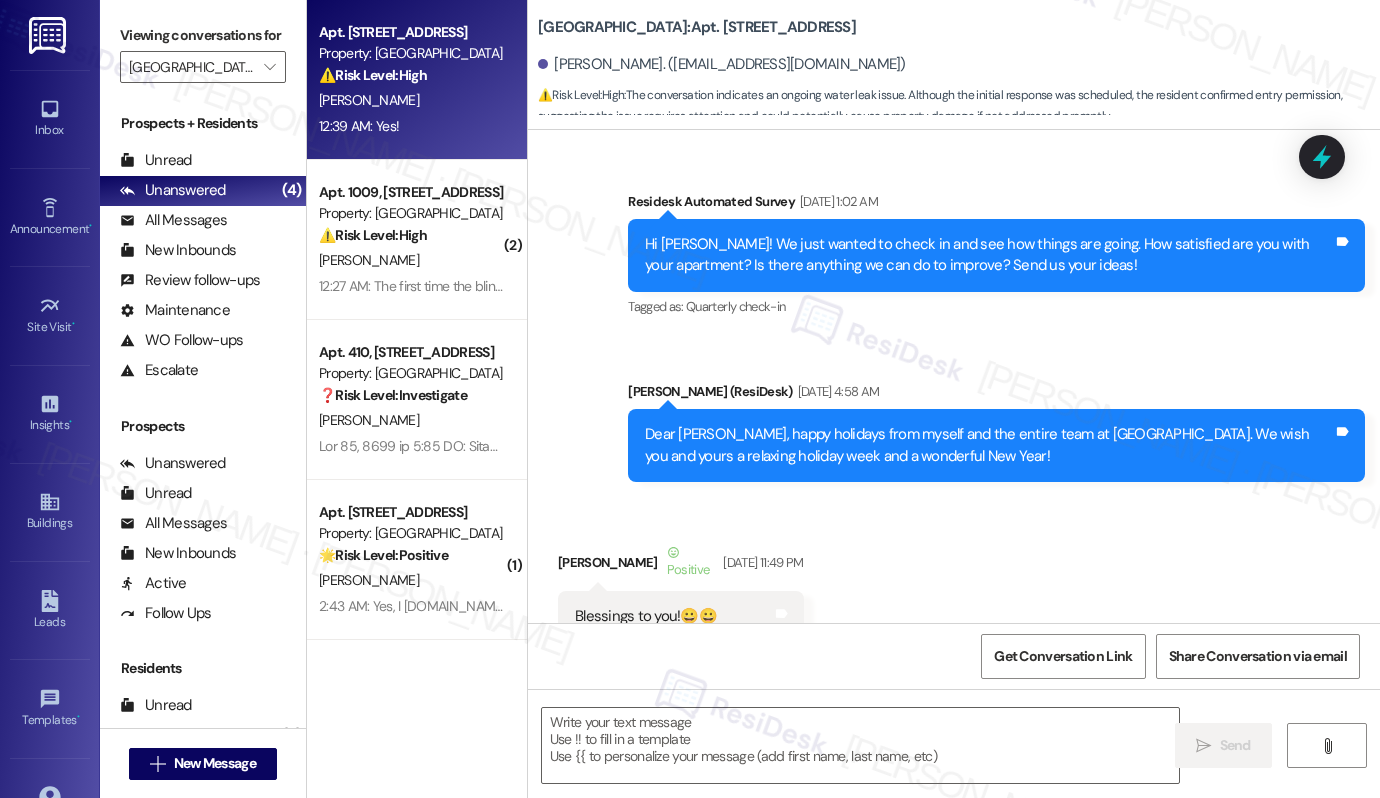 scroll, scrollTop: 8835, scrollLeft: 0, axis: vertical 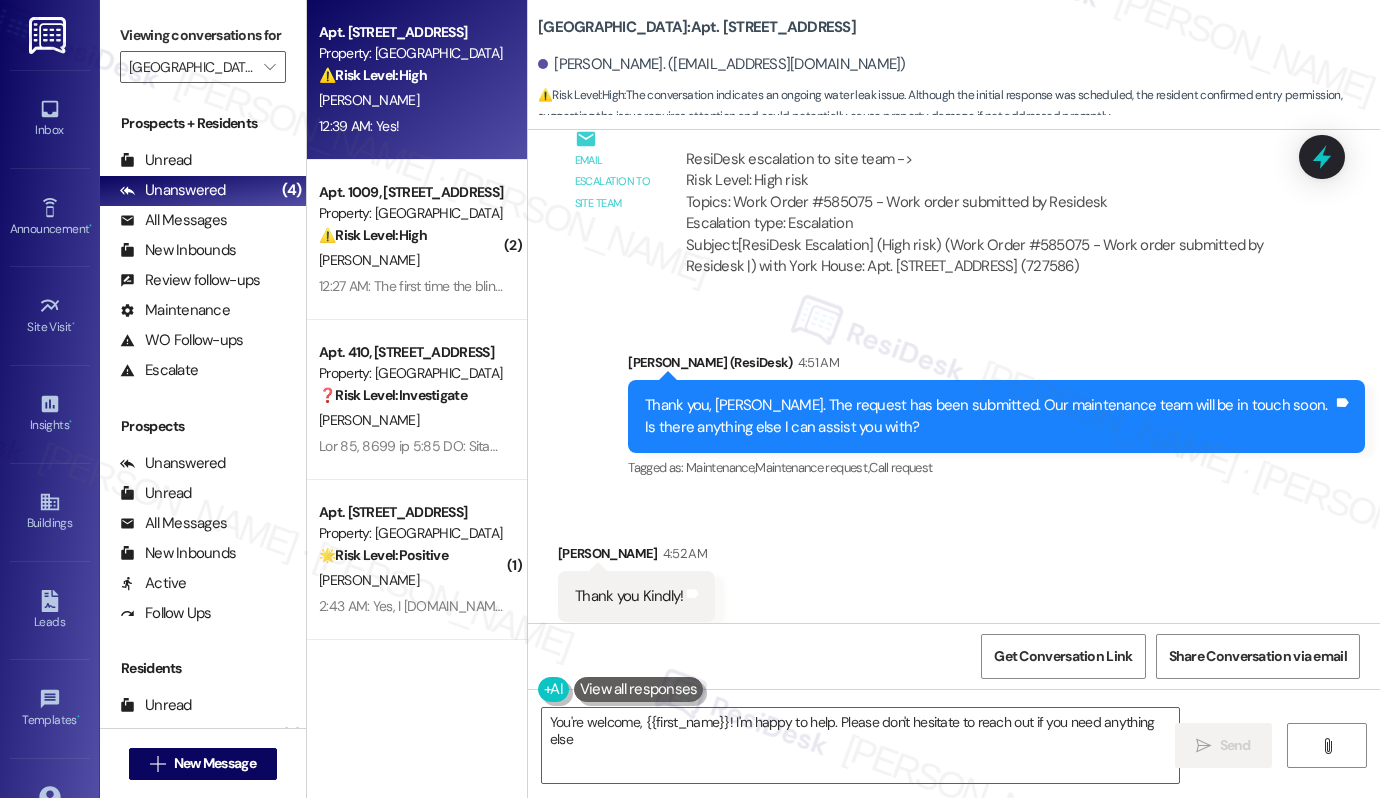 type on "You're welcome, {{first_name}}! I'm happy to help. Please don't hesitate to reach out if you need anything else!" 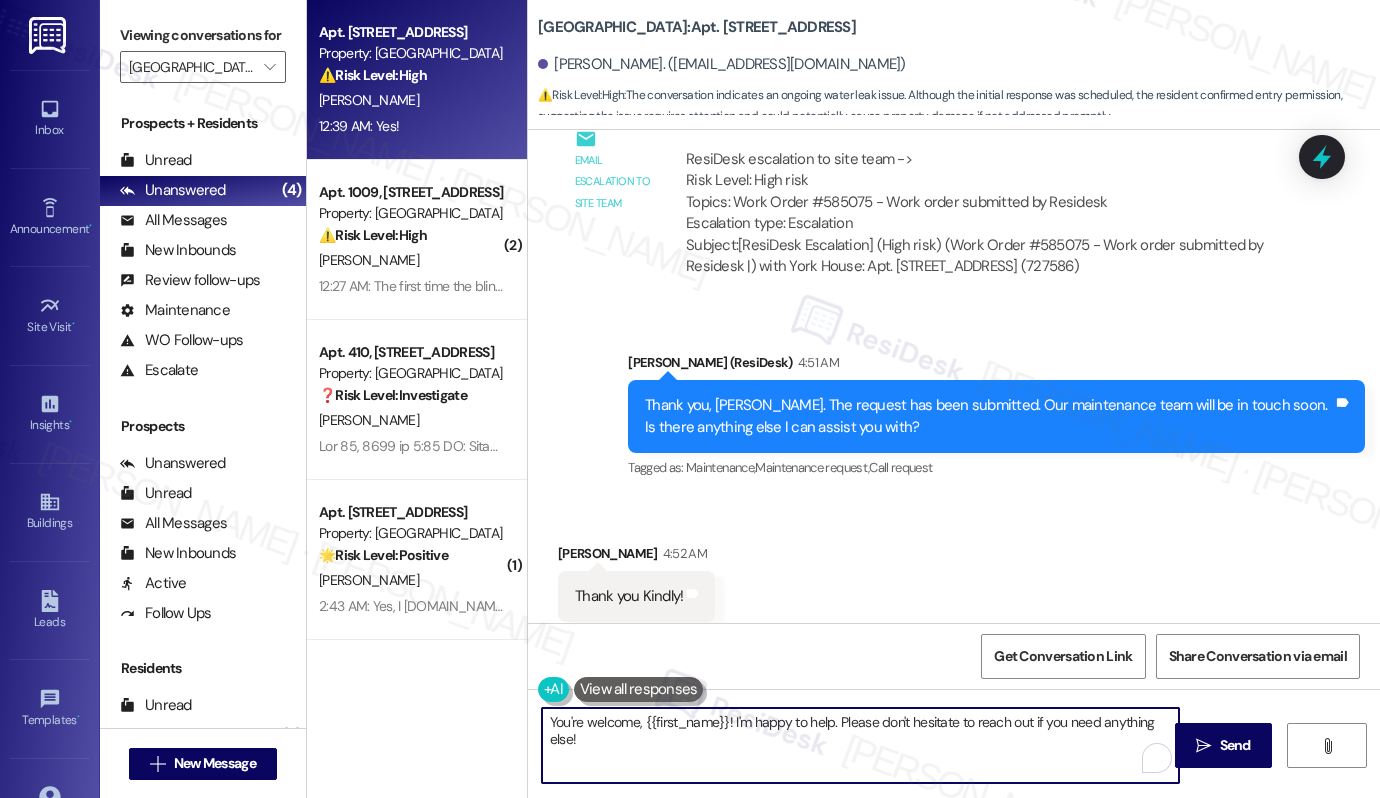 click on "You're welcome, {{first_name}}! I'm happy to help. Please don't hesitate to reach out if you need anything else!" at bounding box center [860, 745] 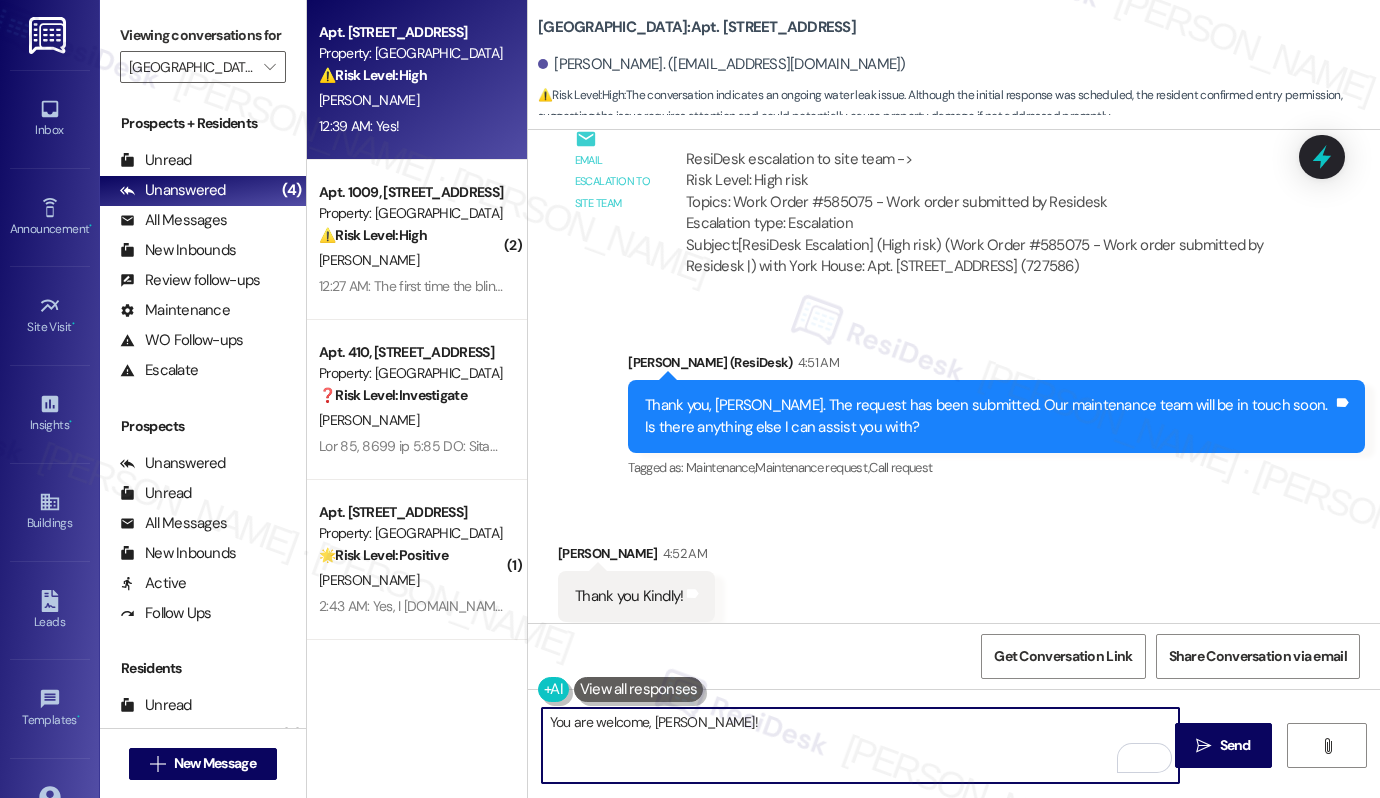 click on "You are welcome, Mary!" at bounding box center [860, 745] 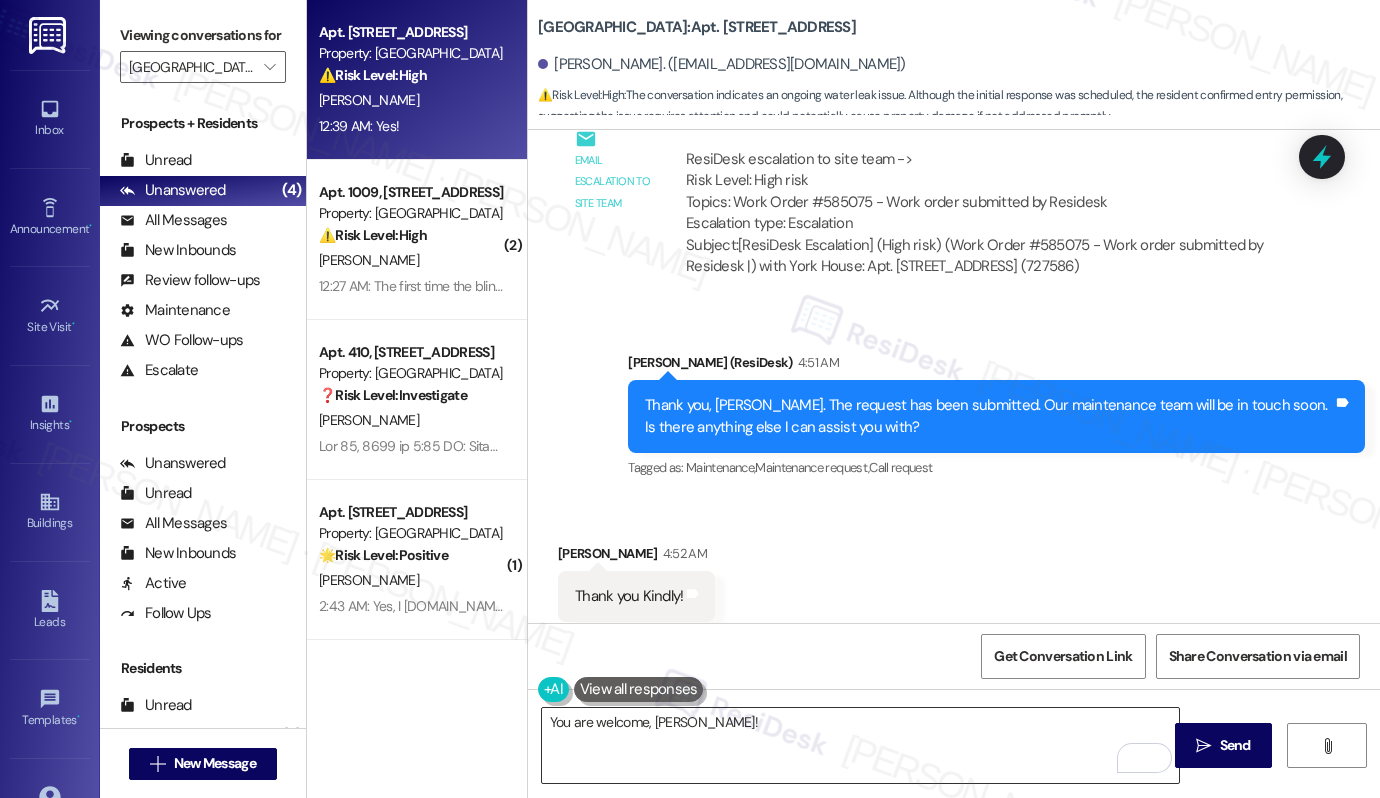 click on "You are welcome, Marilyn!" at bounding box center (860, 745) 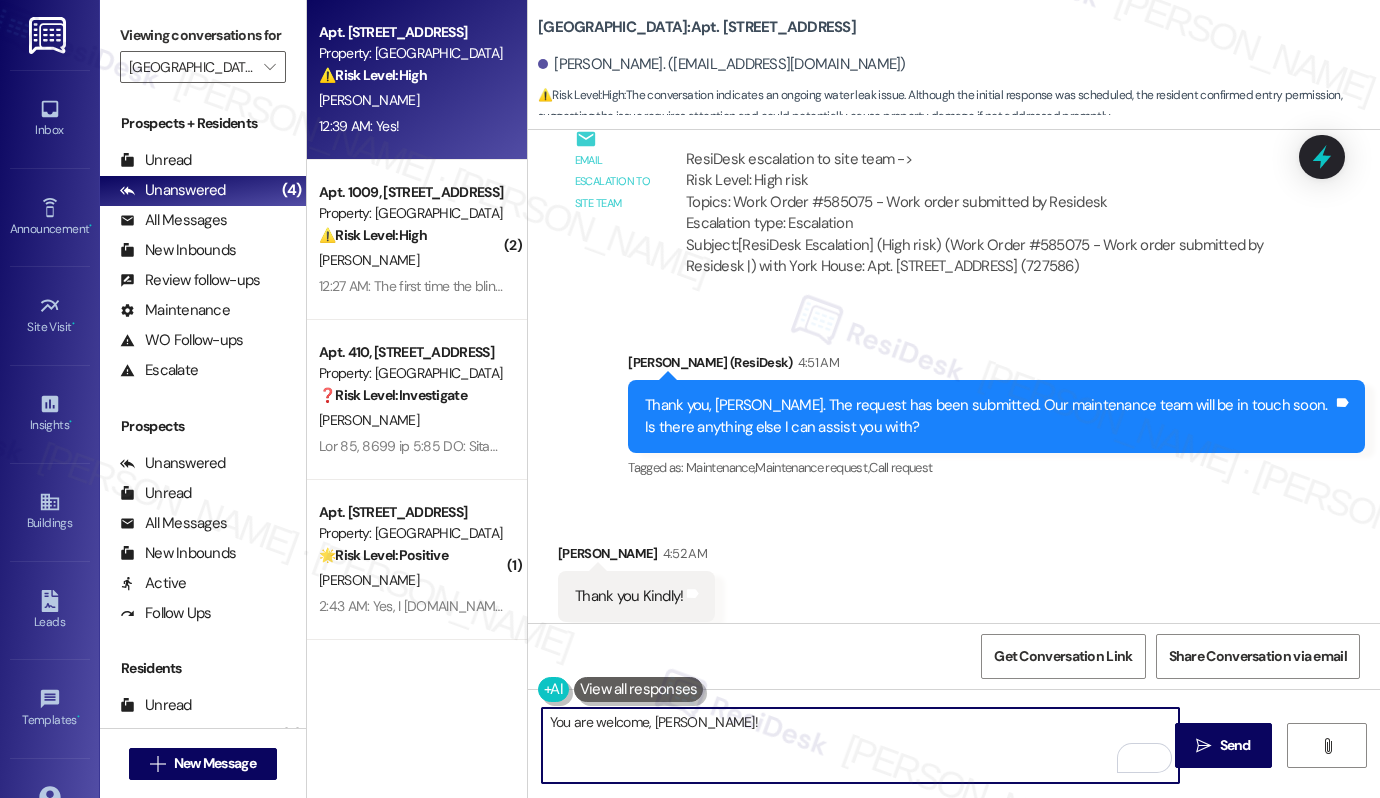 click on "You are welcome, Marilyn!" at bounding box center (860, 745) 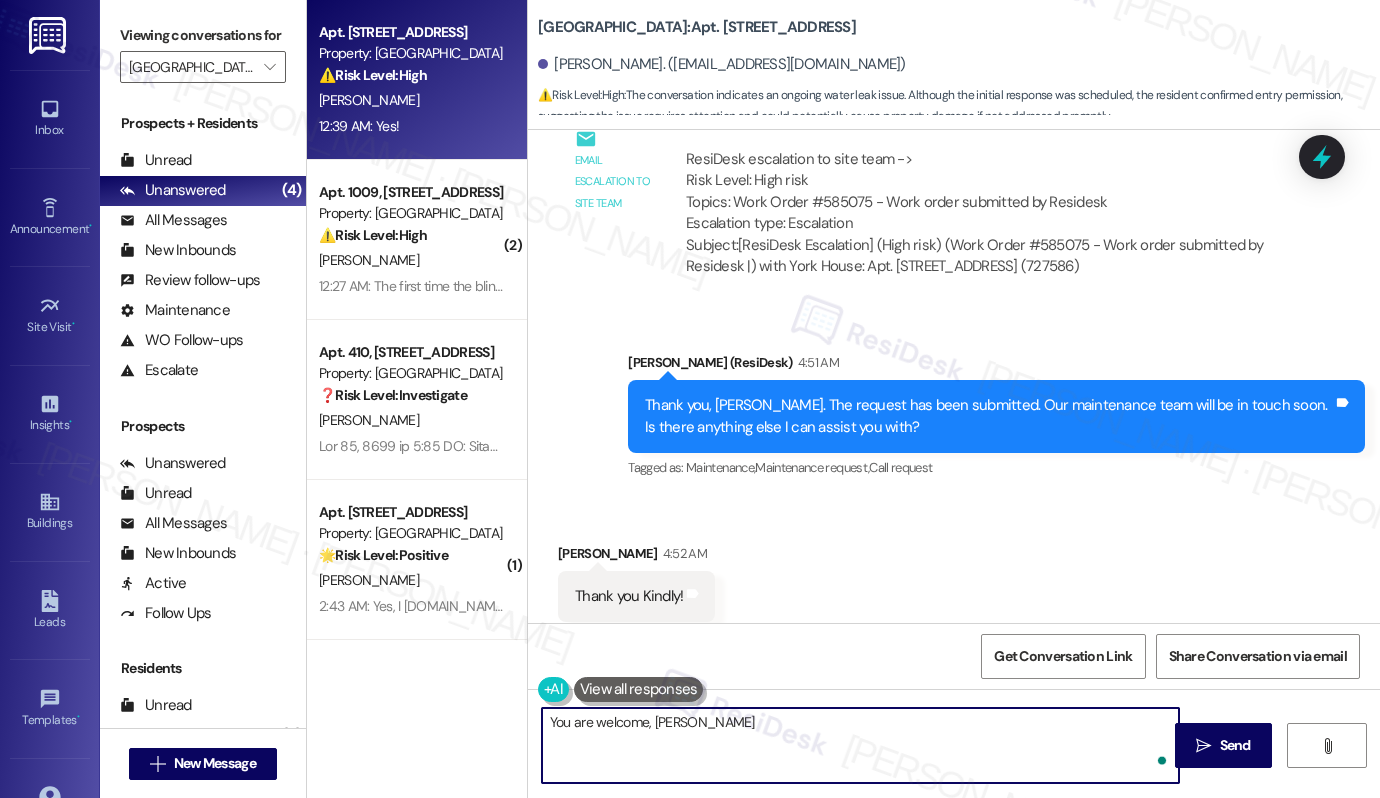 type on "You are welcome, Marilyn" 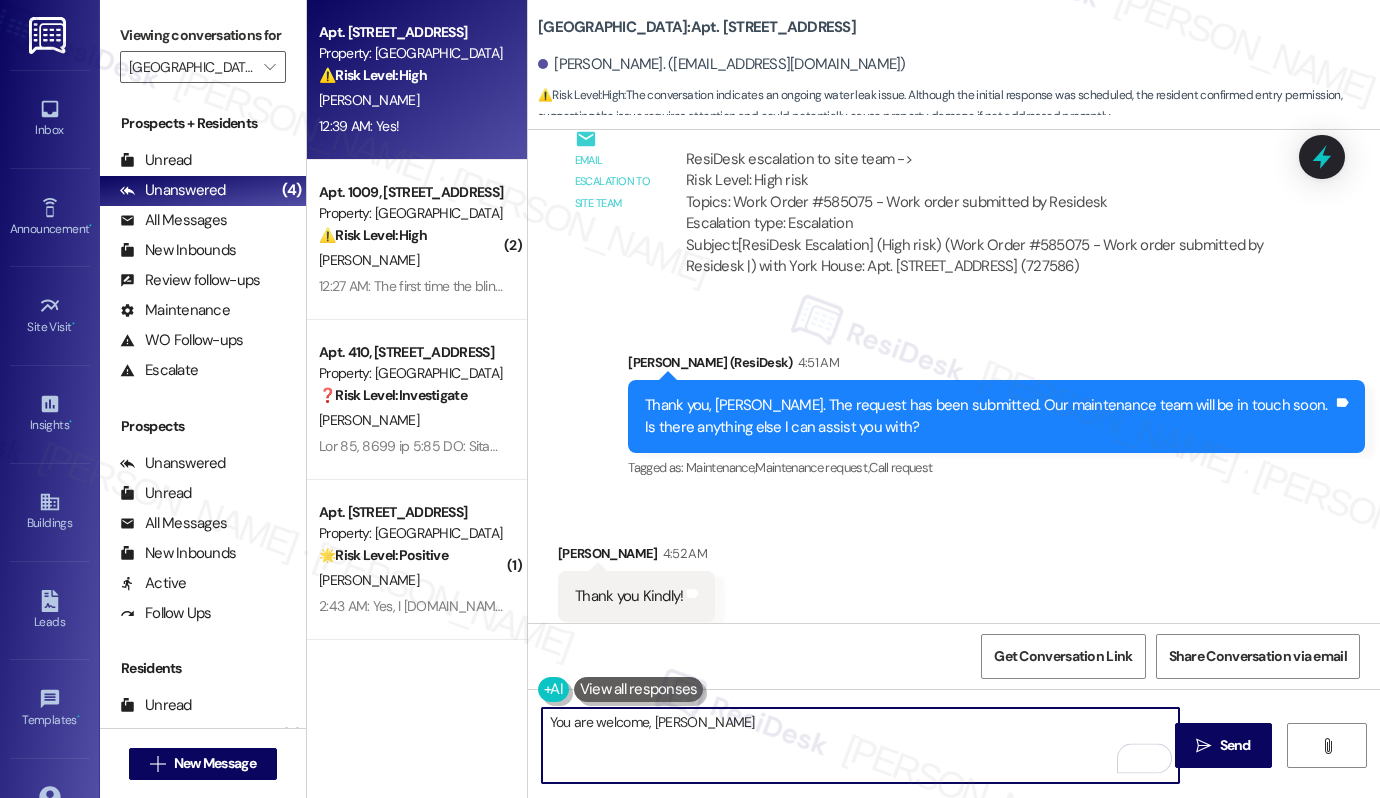 click on "You are welcome, Marilyn" at bounding box center [860, 745] 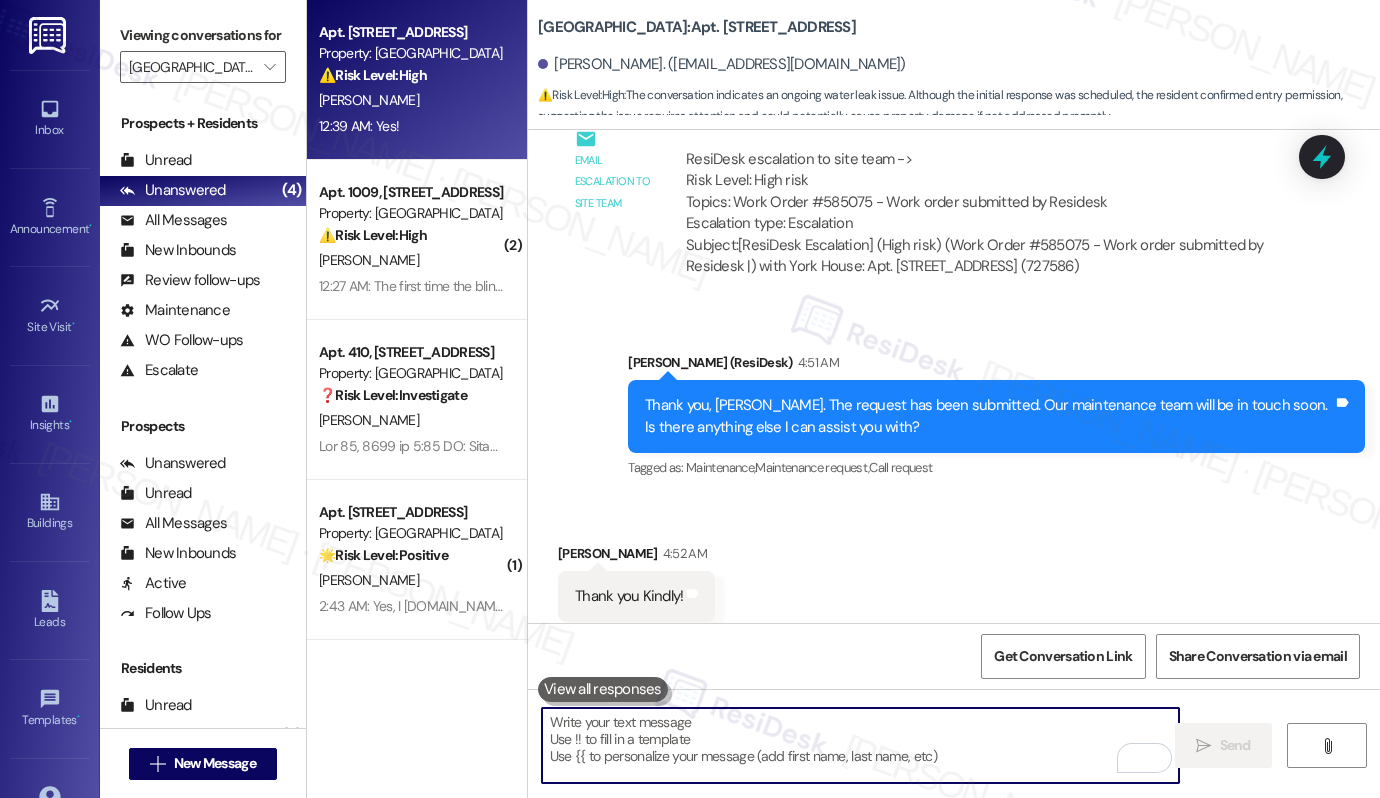 click at bounding box center [860, 745] 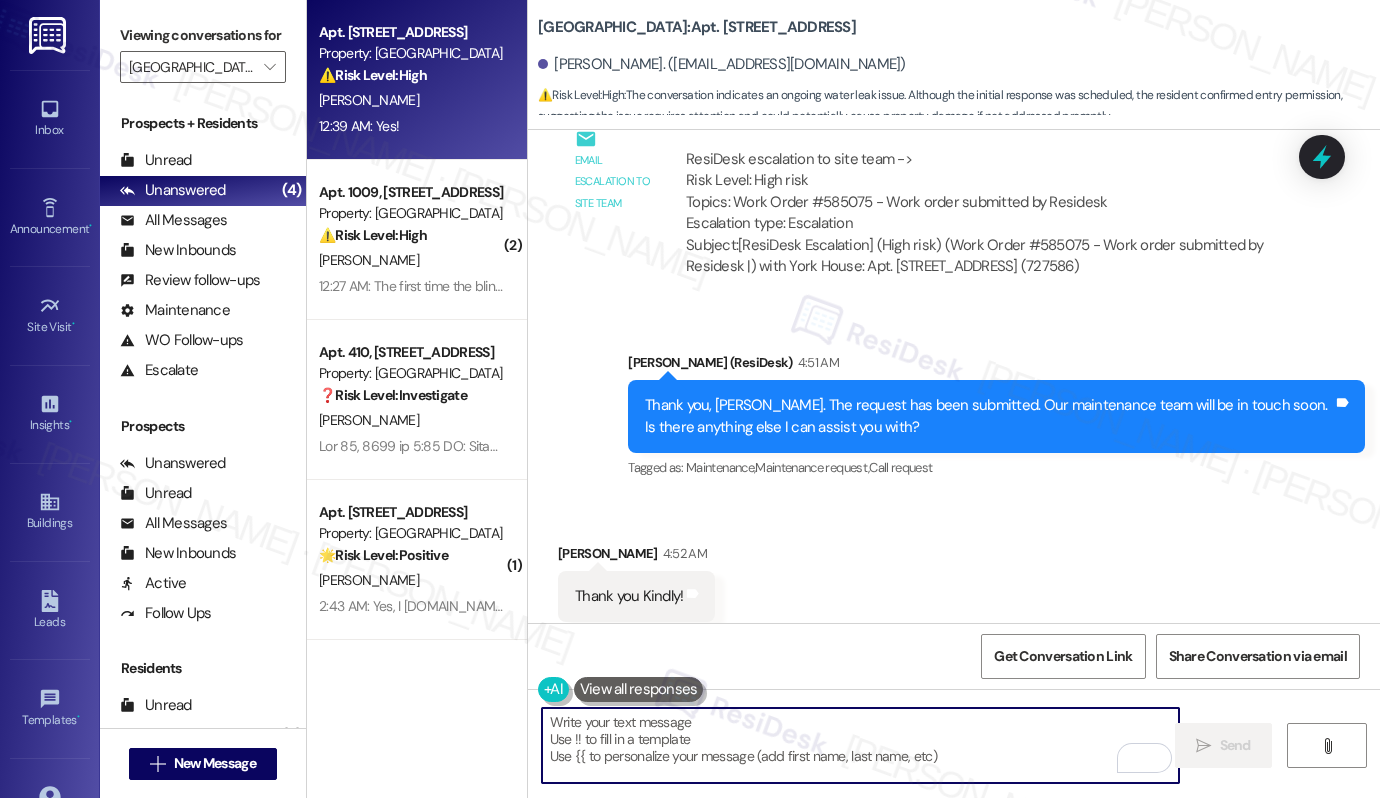 click at bounding box center [860, 745] 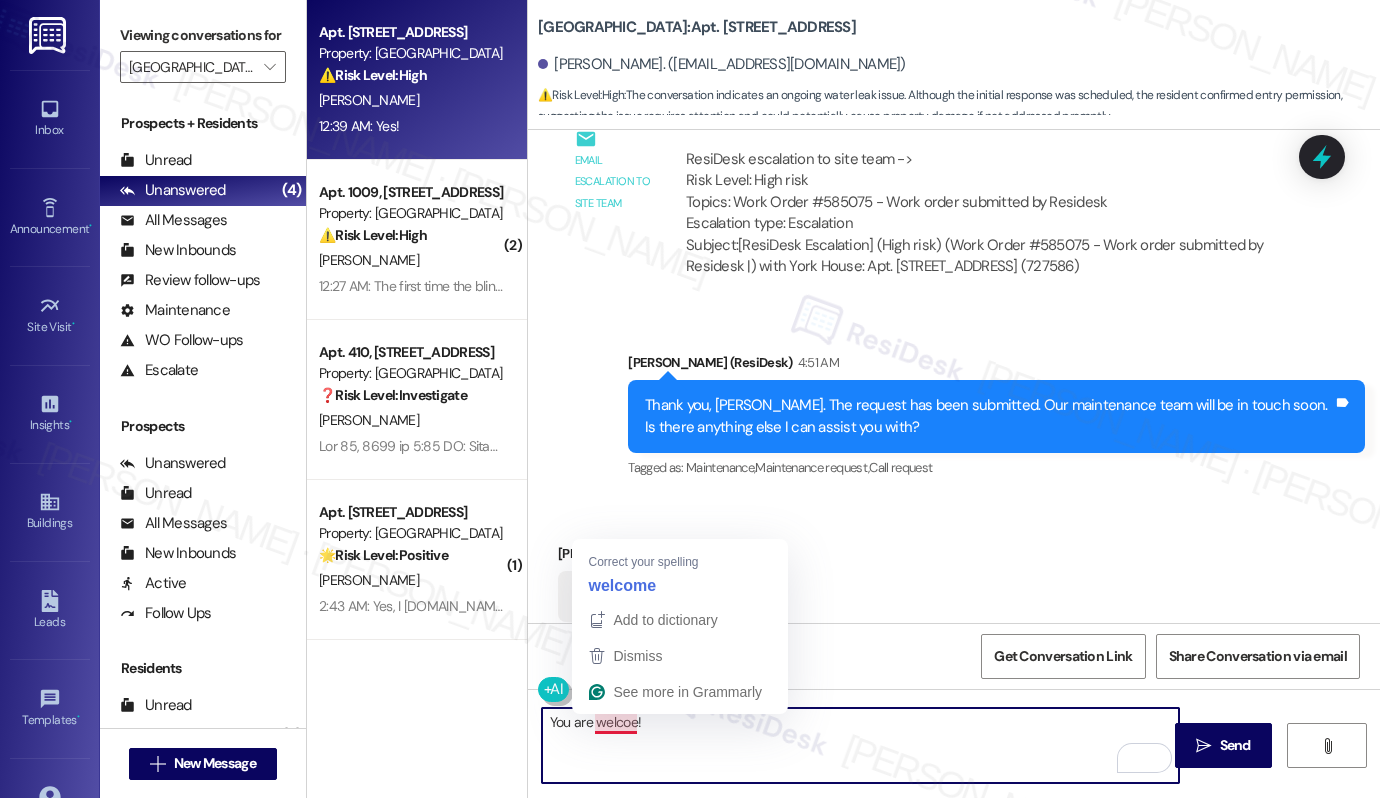 click on "You are welcoe!" at bounding box center [860, 745] 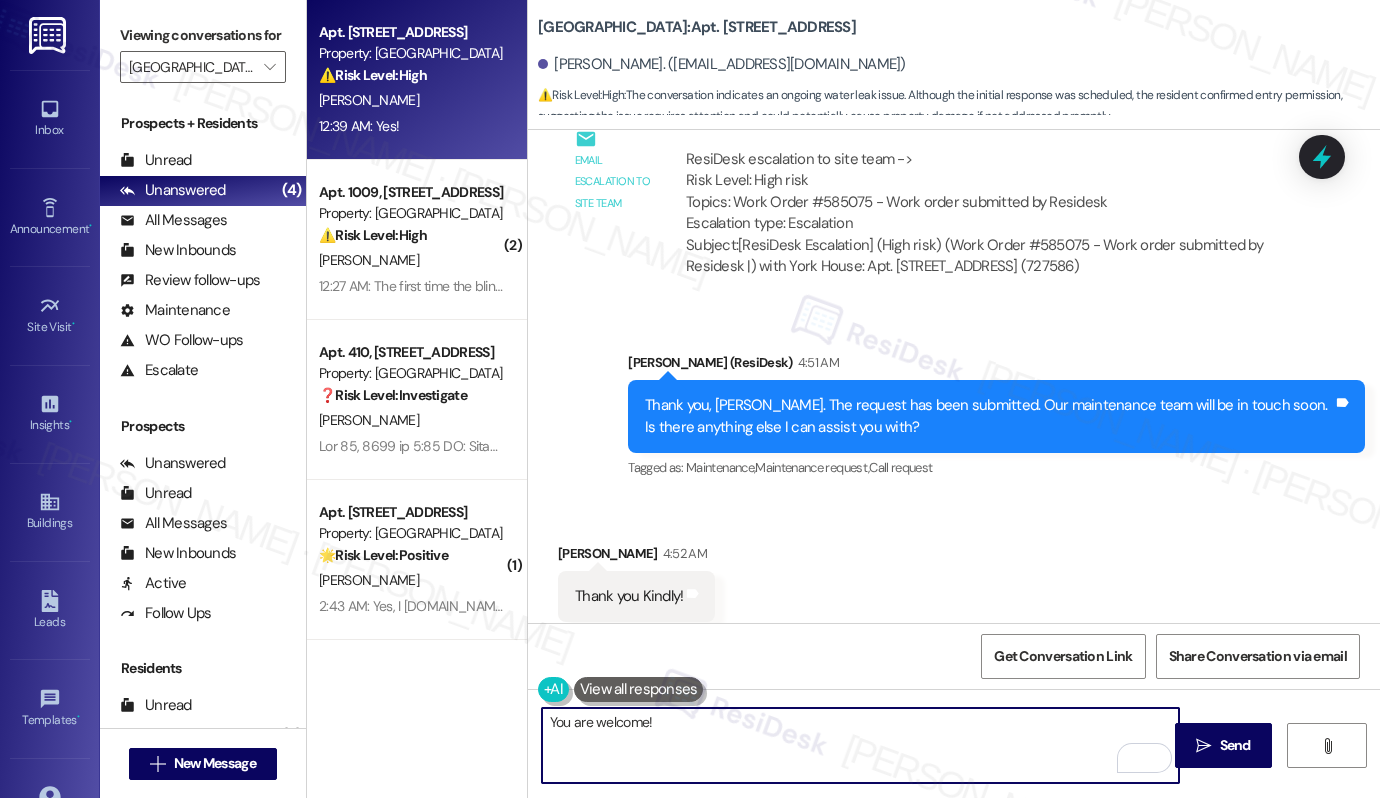 click on "You are welcome!" at bounding box center [860, 745] 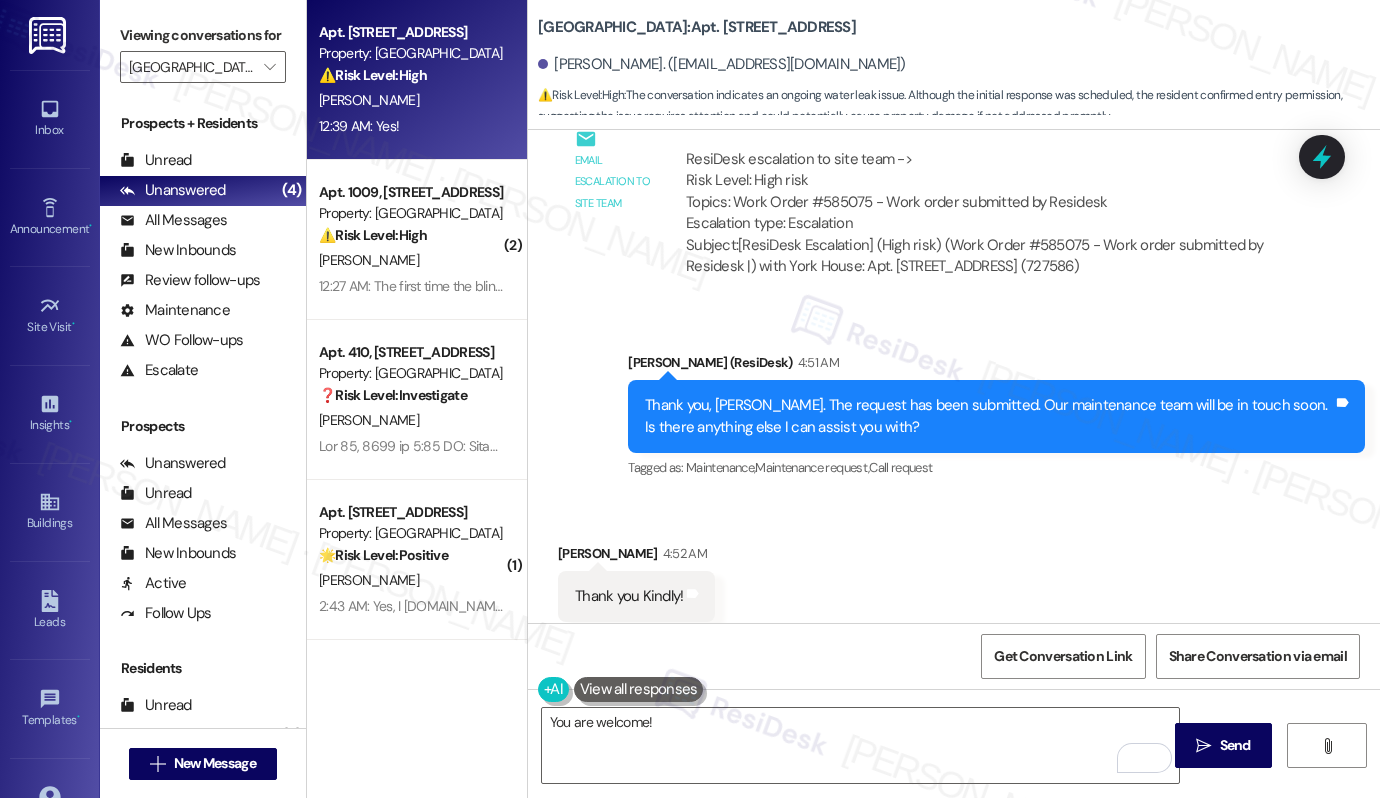 click on "Marilyn Davis 4:52 AM" at bounding box center [636, 557] 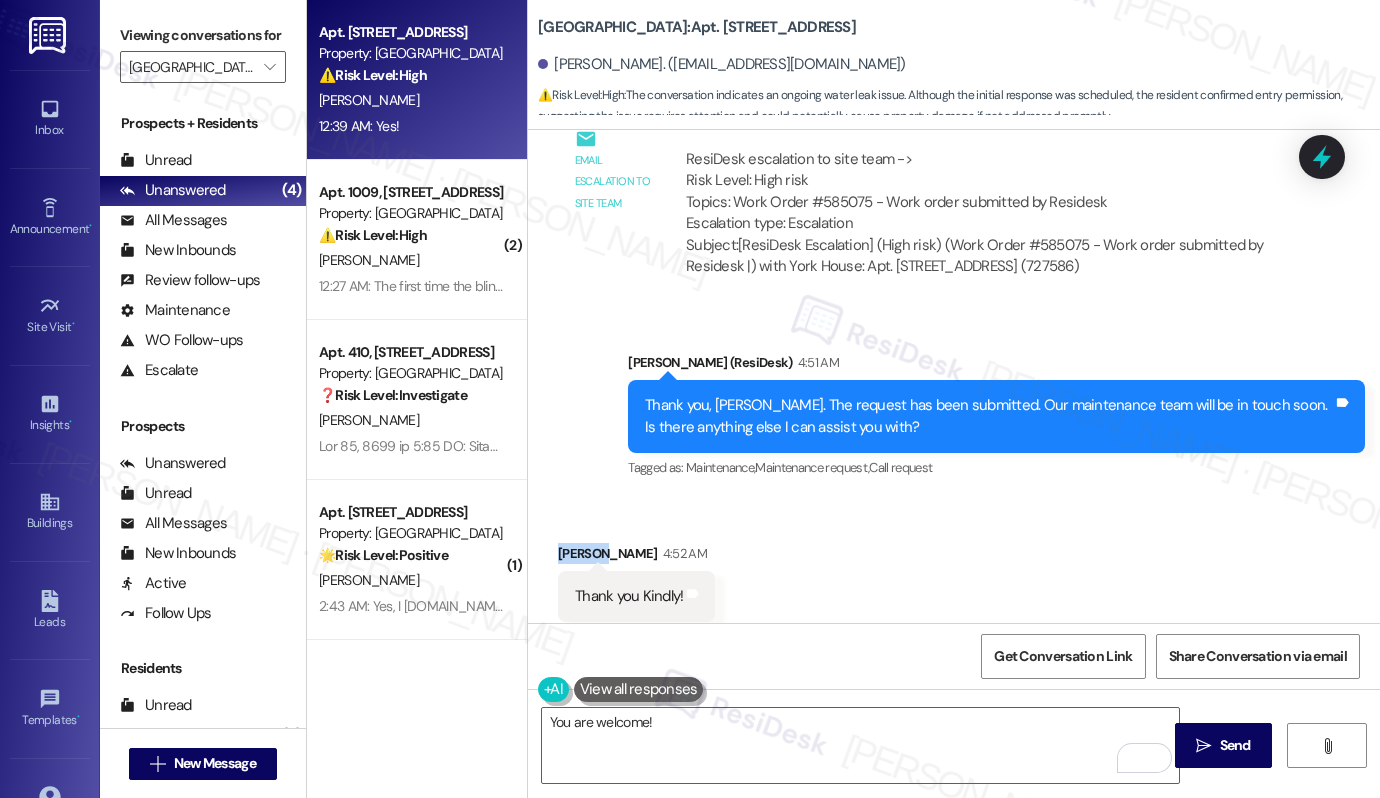 copy on "Marilyn" 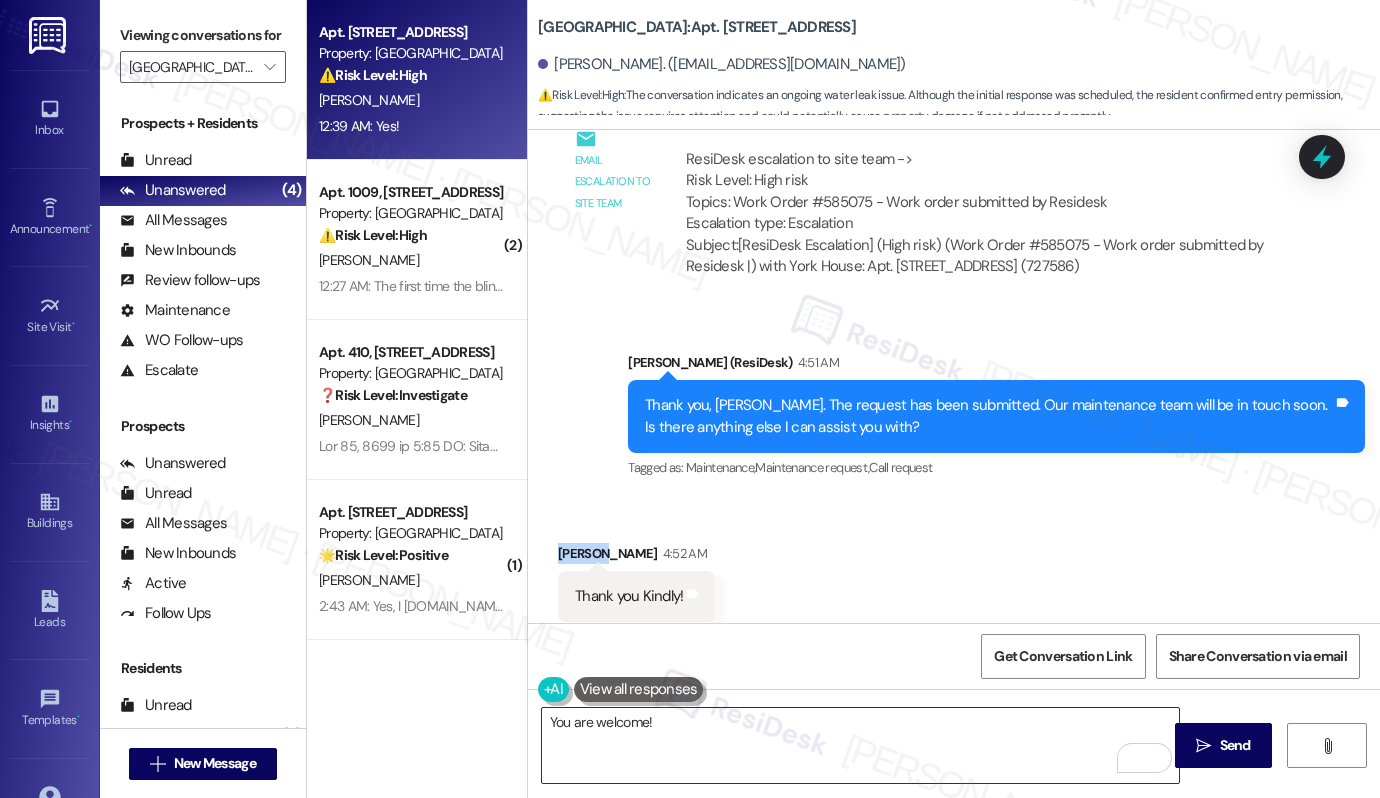 click on "You are welcome!" at bounding box center (860, 745) 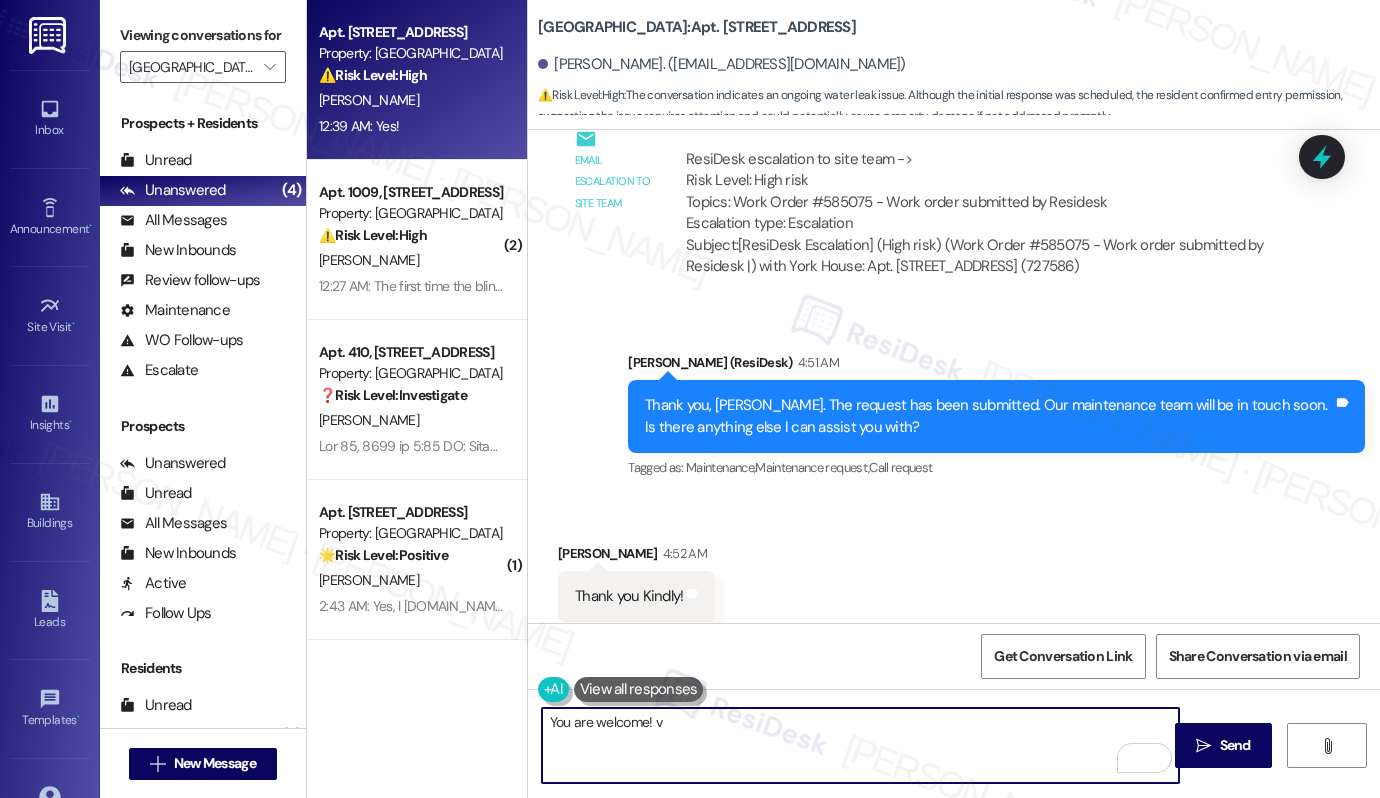 scroll, scrollTop: 8836, scrollLeft: 0, axis: vertical 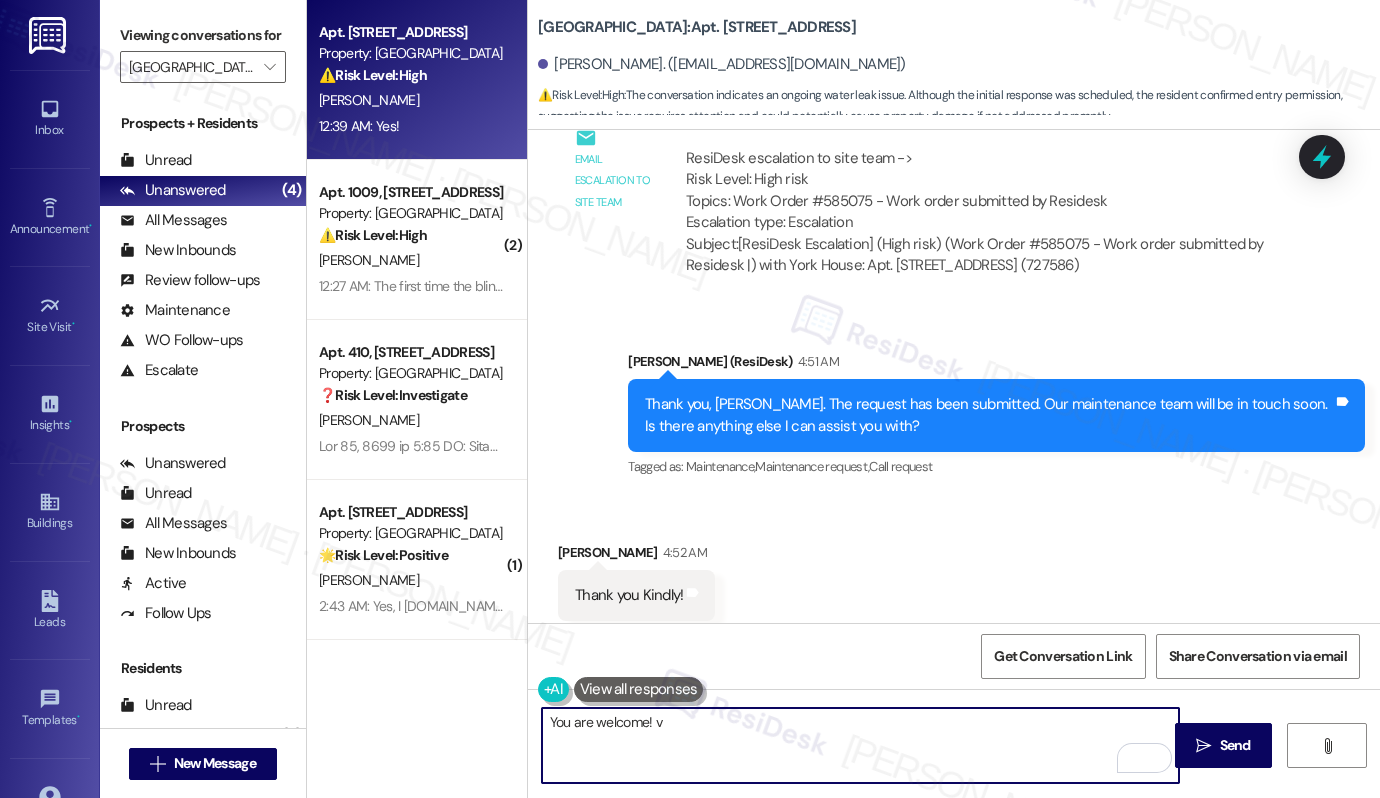 click on "You are welcome! v" at bounding box center (860, 745) 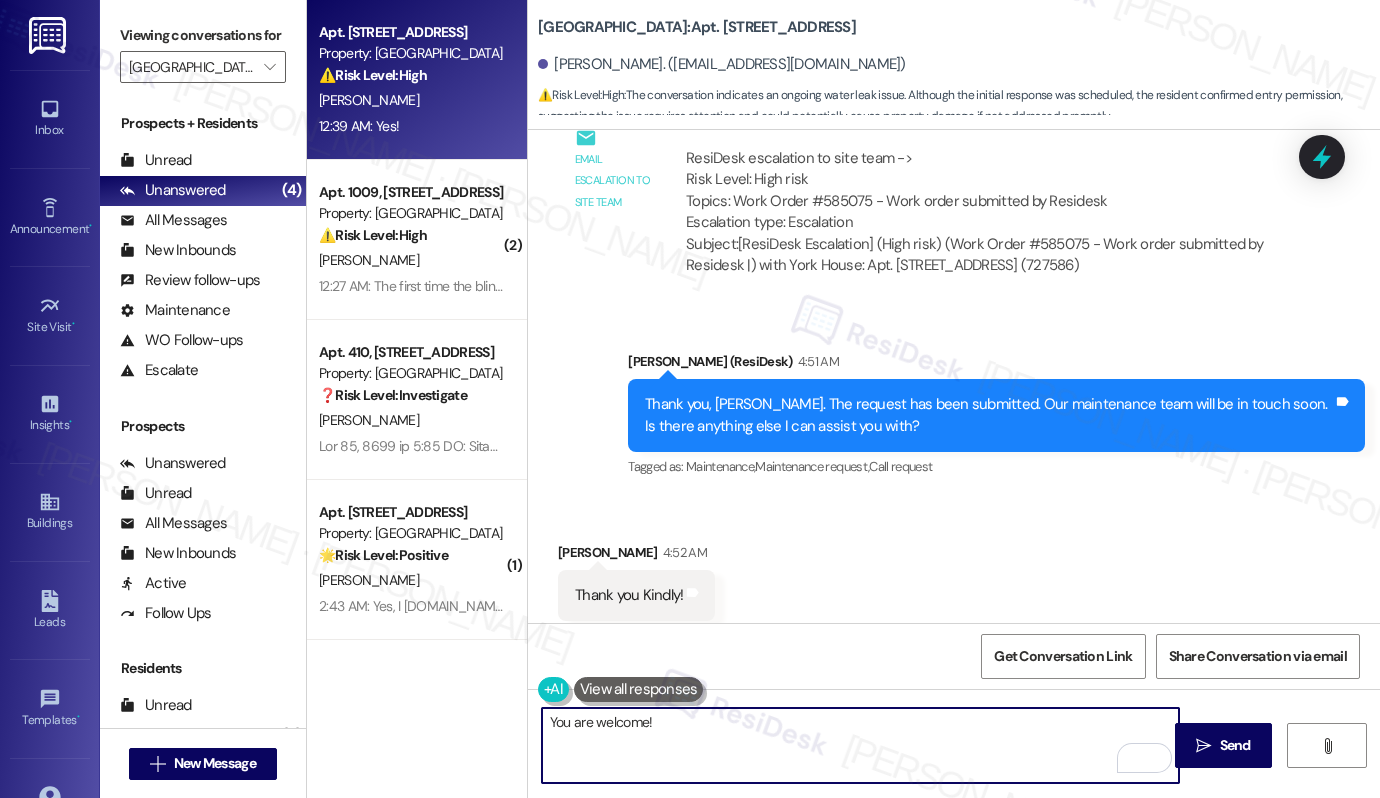 type on "You are welcome!" 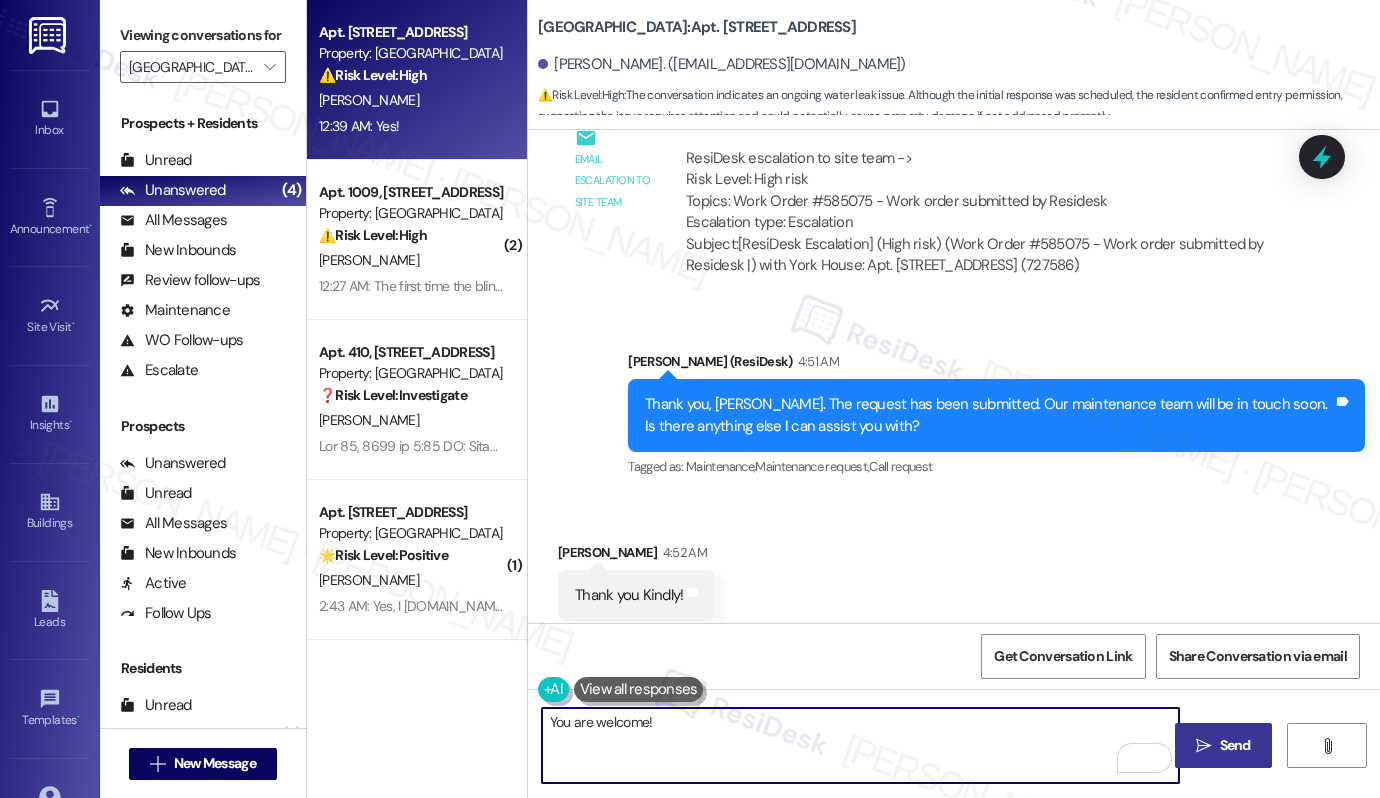 click on "Send" at bounding box center [1235, 745] 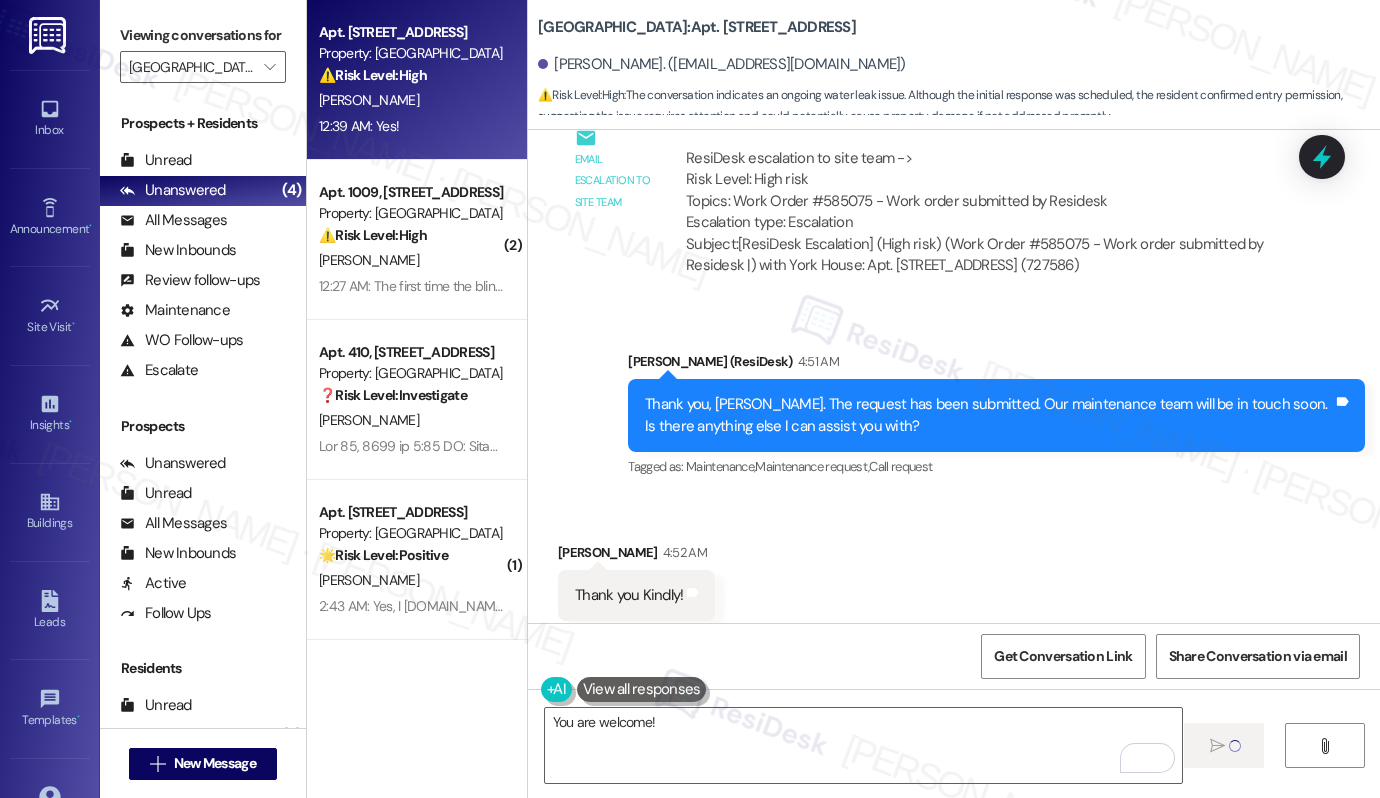 type 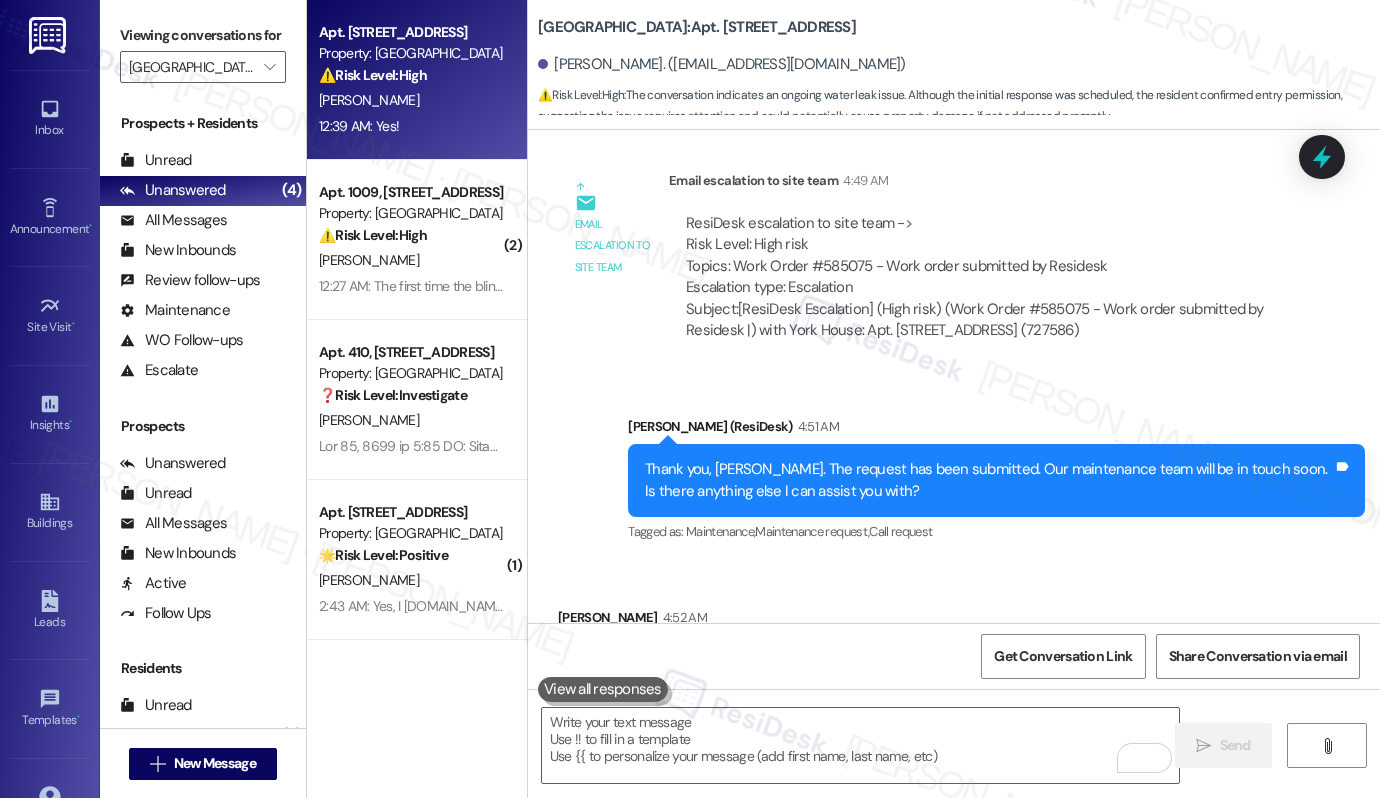 scroll, scrollTop: 8976, scrollLeft: 0, axis: vertical 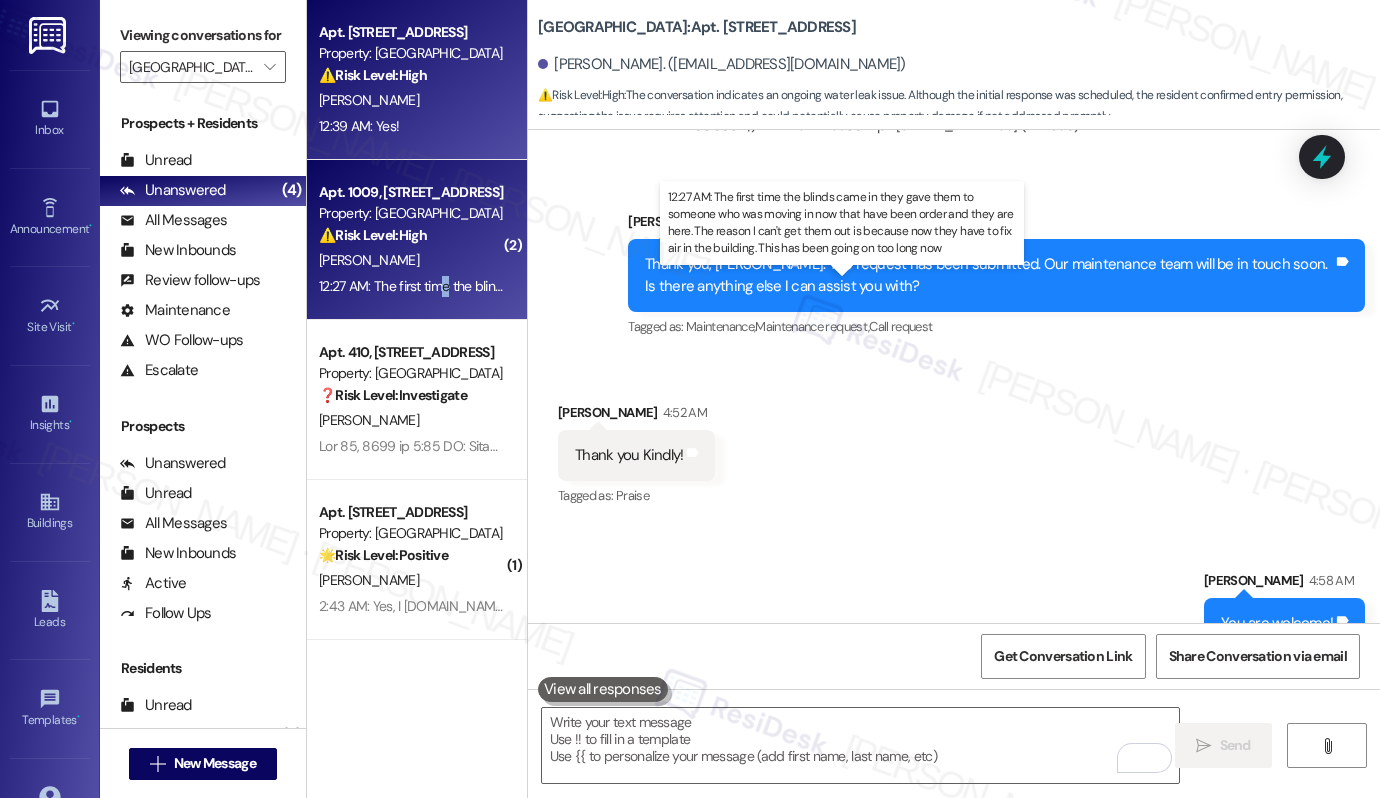 click on "12:27 AM: The first time the blinds came in they gave them to someone who was moving in now that have been order and they are here. The reason I can't get them out is because now they have to fix air in the building. This has been going on too long now  12:27 AM: The first time the blinds came in they gave them to someone who was moving in now that have been order and they are here. The reason I can't get them out is because now they have to fix air in the building. This has been going on too long now" at bounding box center (1054, 286) 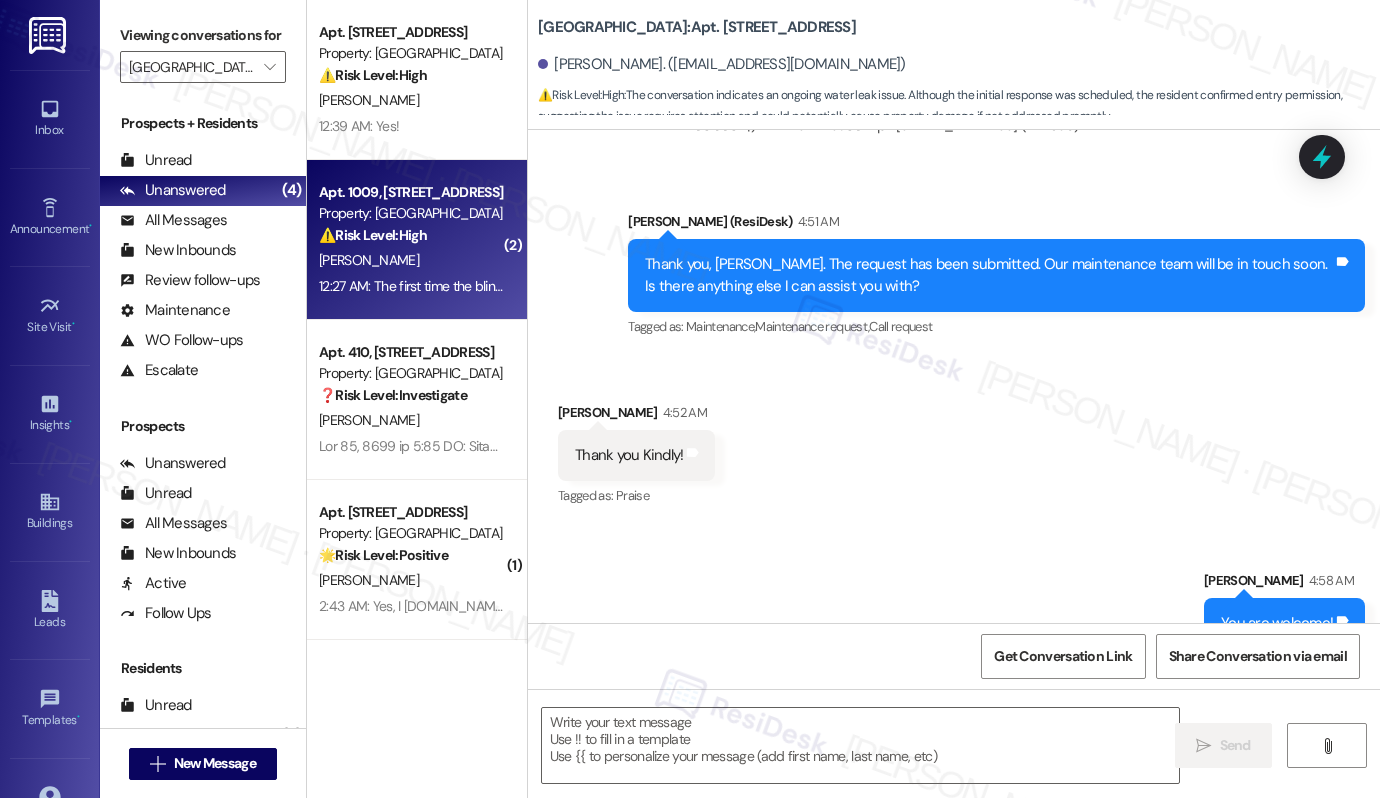 type on "Fetching suggested responses. Please feel free to read through the conversation in the meantime." 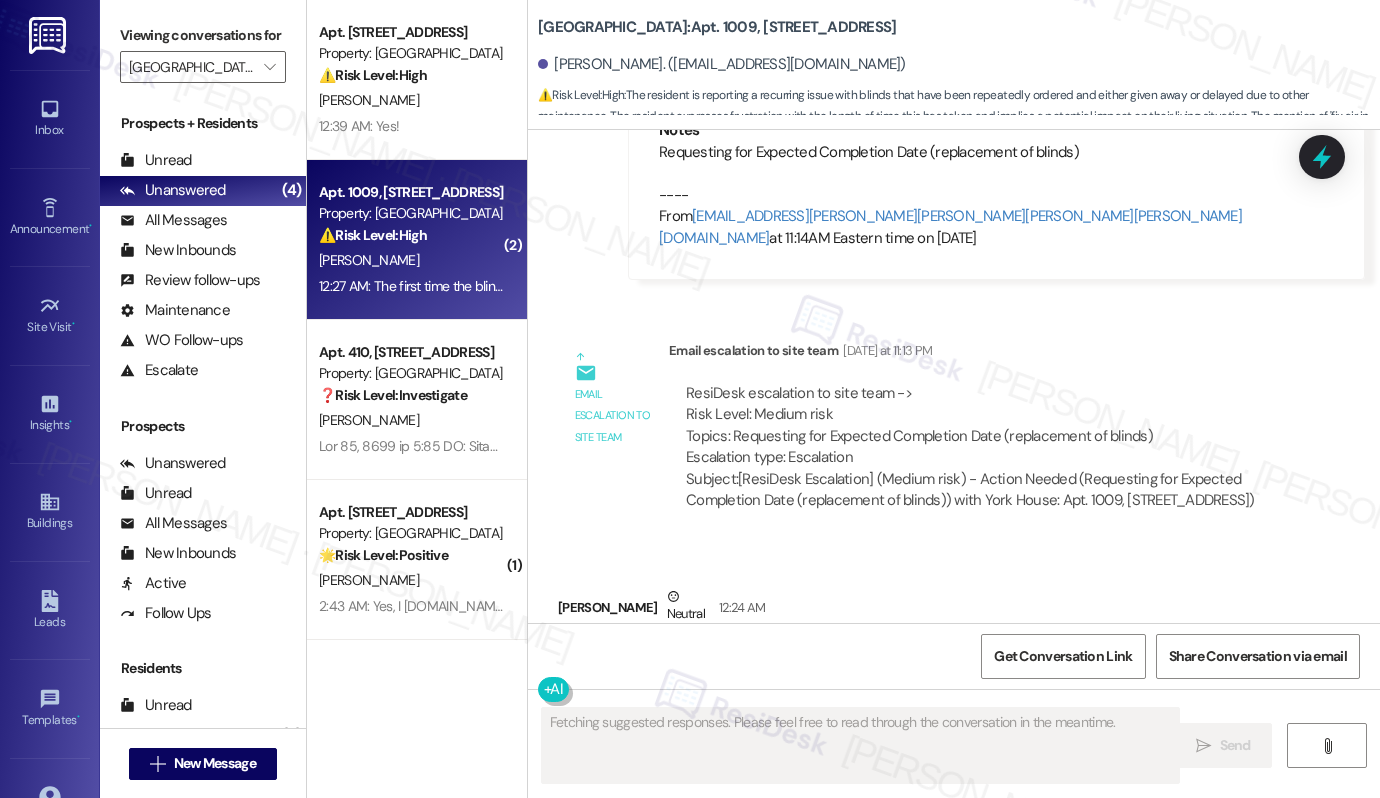 scroll, scrollTop: 7576, scrollLeft: 0, axis: vertical 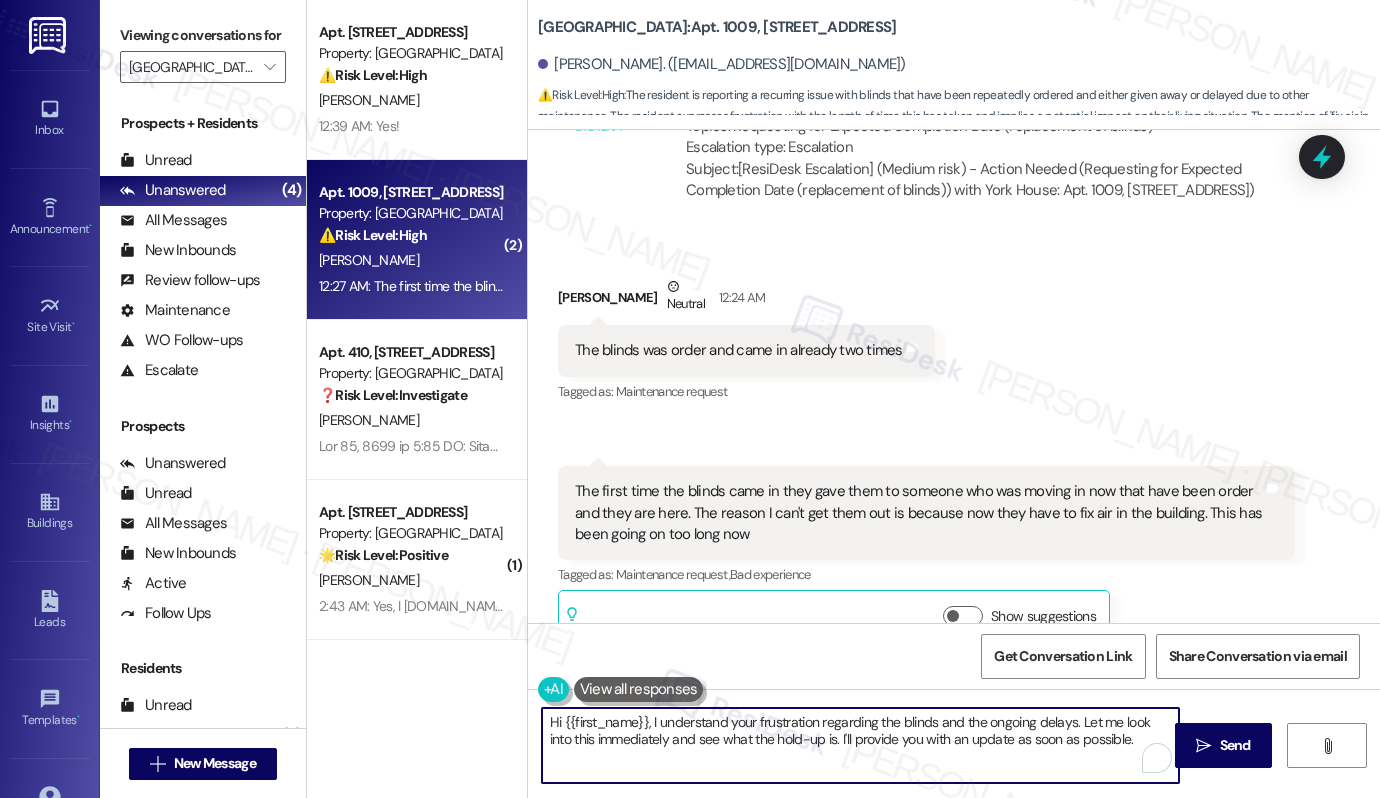 drag, startPoint x: 1074, startPoint y: 722, endPoint x: 1094, endPoint y: 753, distance: 36.891735 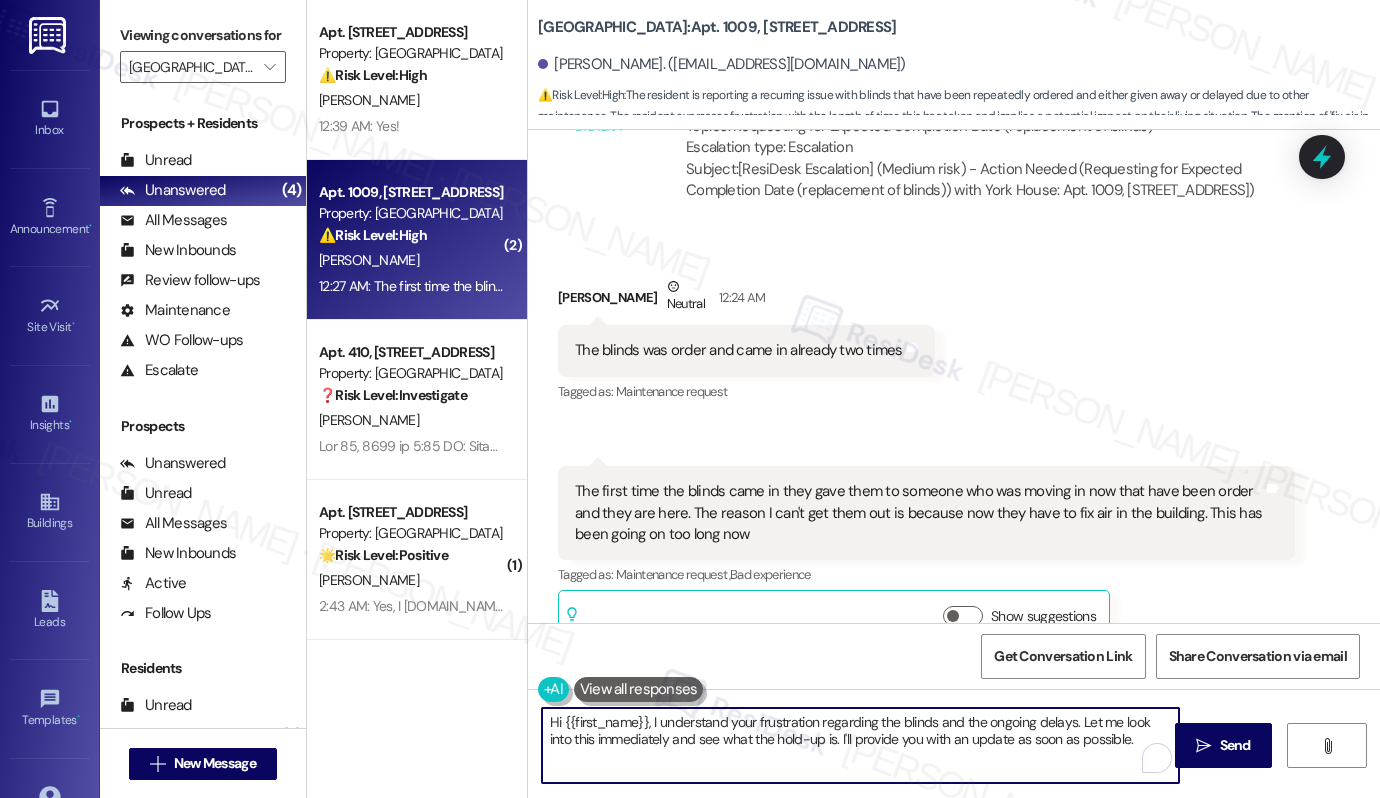 click on "Hi {{first_name}}, I understand your frustration regarding the blinds and the ongoing delays. Let me look into this immediately and see what the hold-up is. I'll provide you with an update as soon as possible." at bounding box center [860, 745] 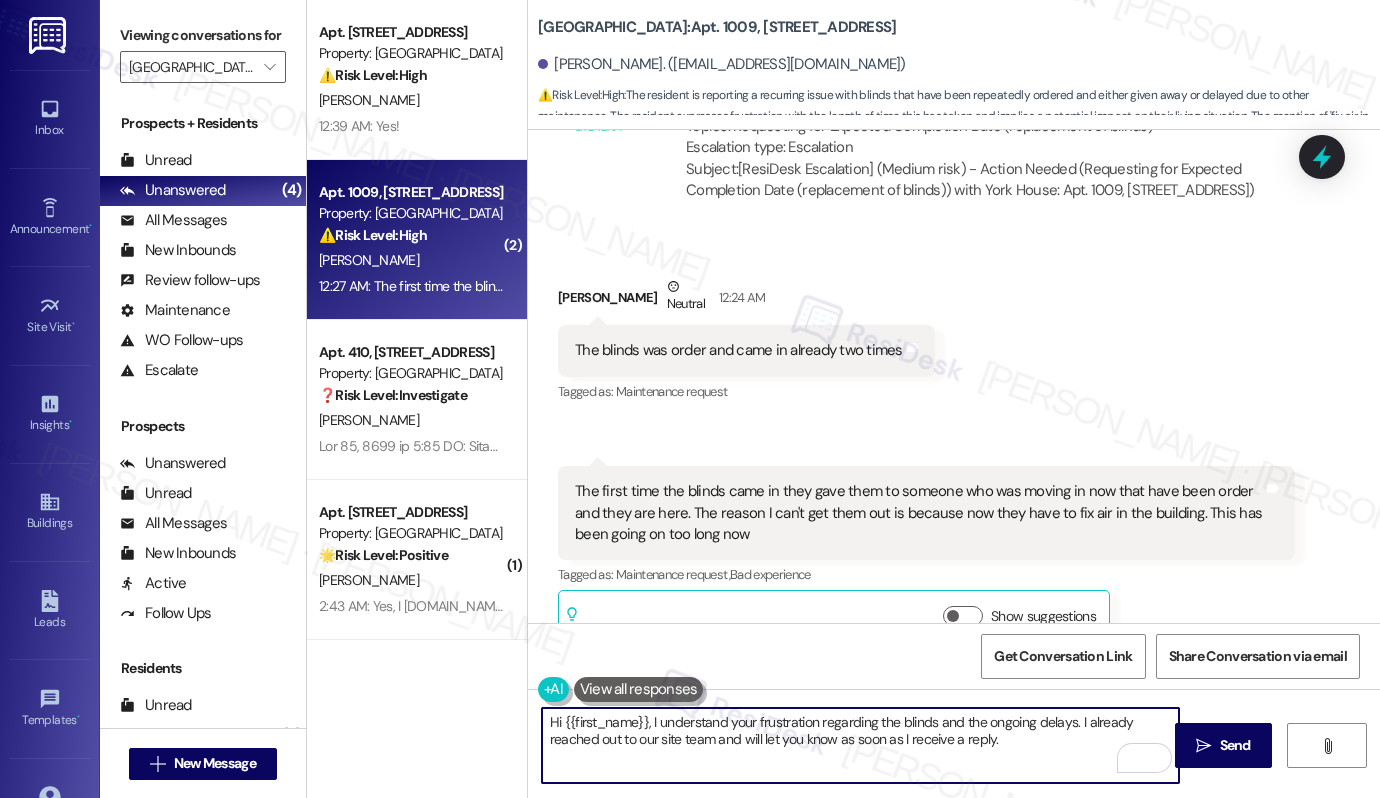 click on "Hi {{first_name}}, I understand your frustration regarding the blinds and the ongoing delays. I already reached out to our site team and will let you know as soon as I receive a reply." at bounding box center [860, 745] 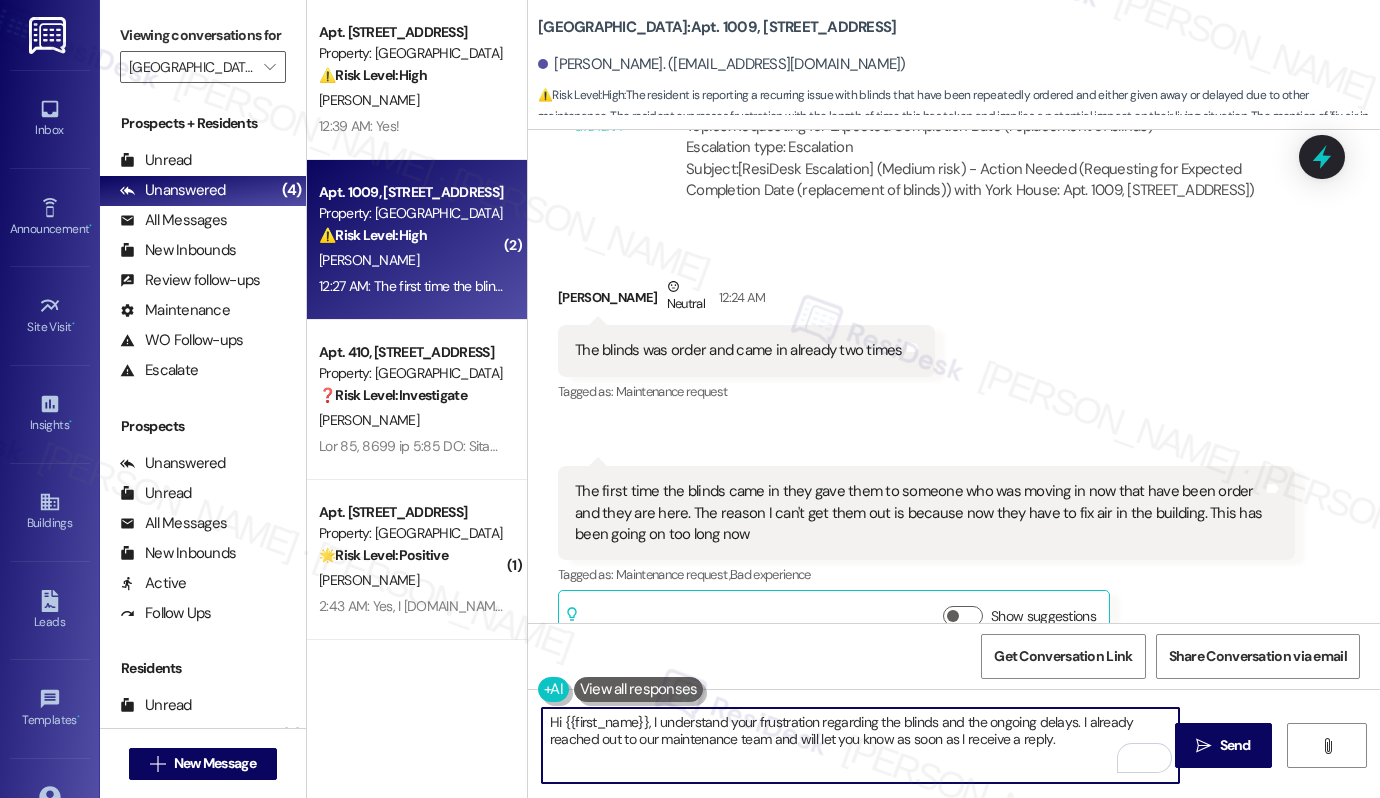 click on "Hi {{first_name}}, I understand your frustration regarding the blinds and the ongoing delays. I already reached out to our maintenance team and will let you know as soon as I receive a reply." at bounding box center [860, 745] 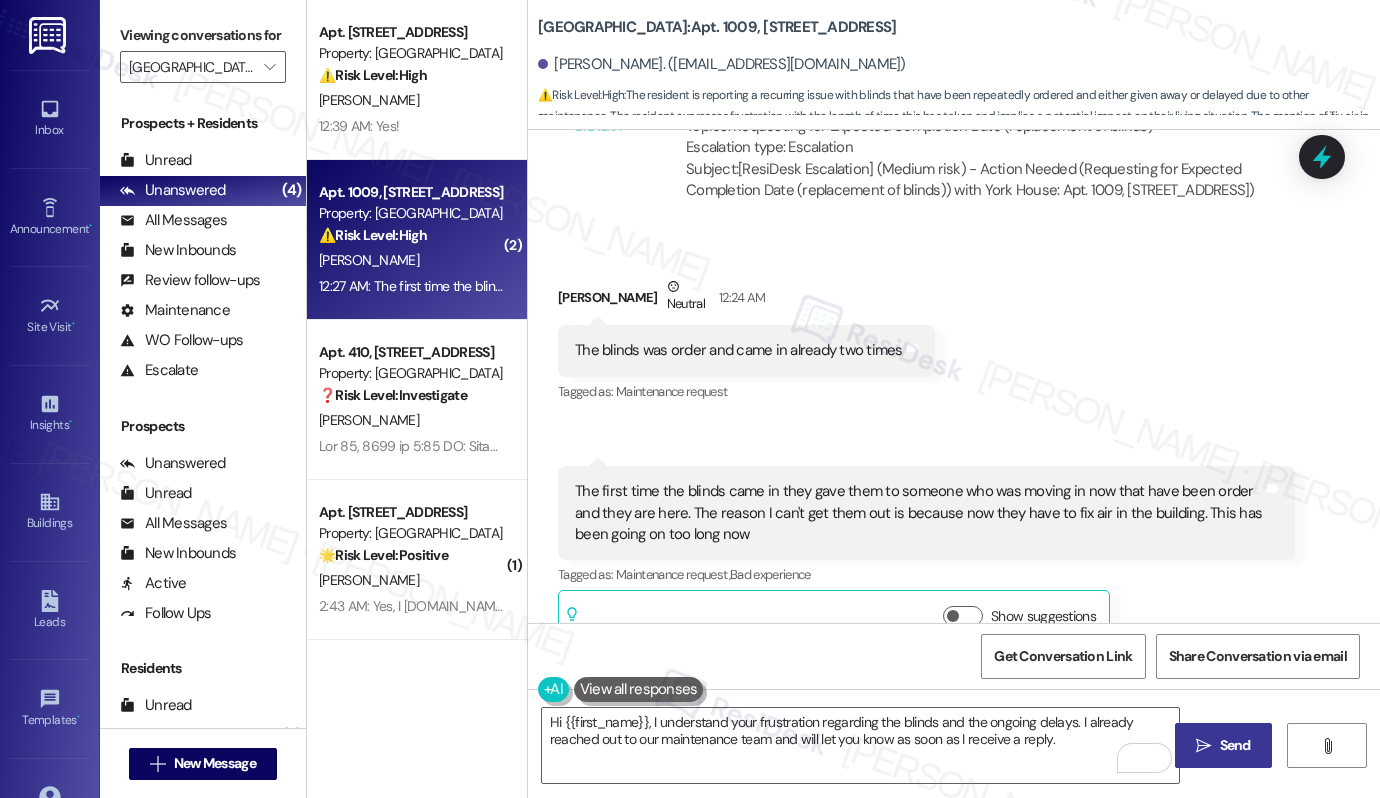 click on "Send" at bounding box center [1235, 745] 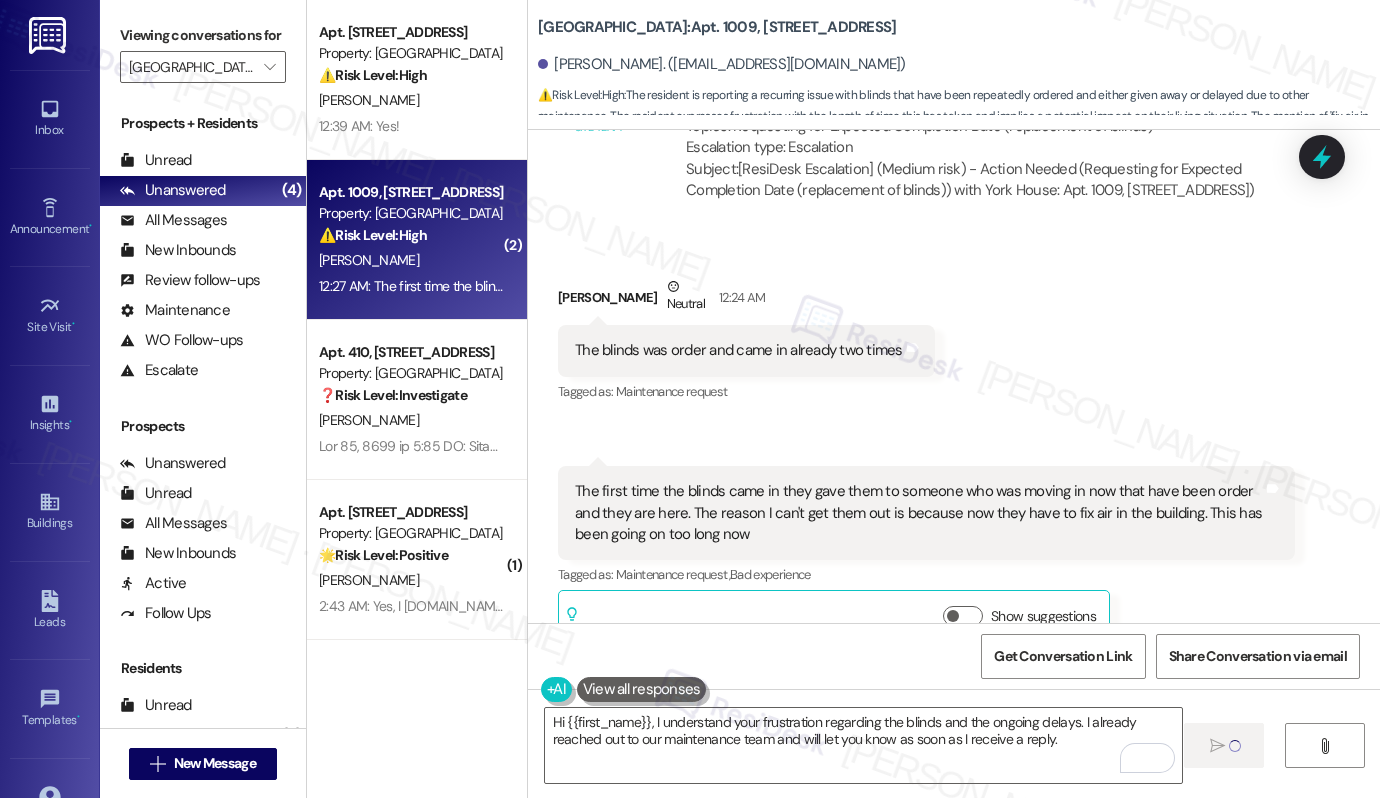 scroll, scrollTop: 7577, scrollLeft: 0, axis: vertical 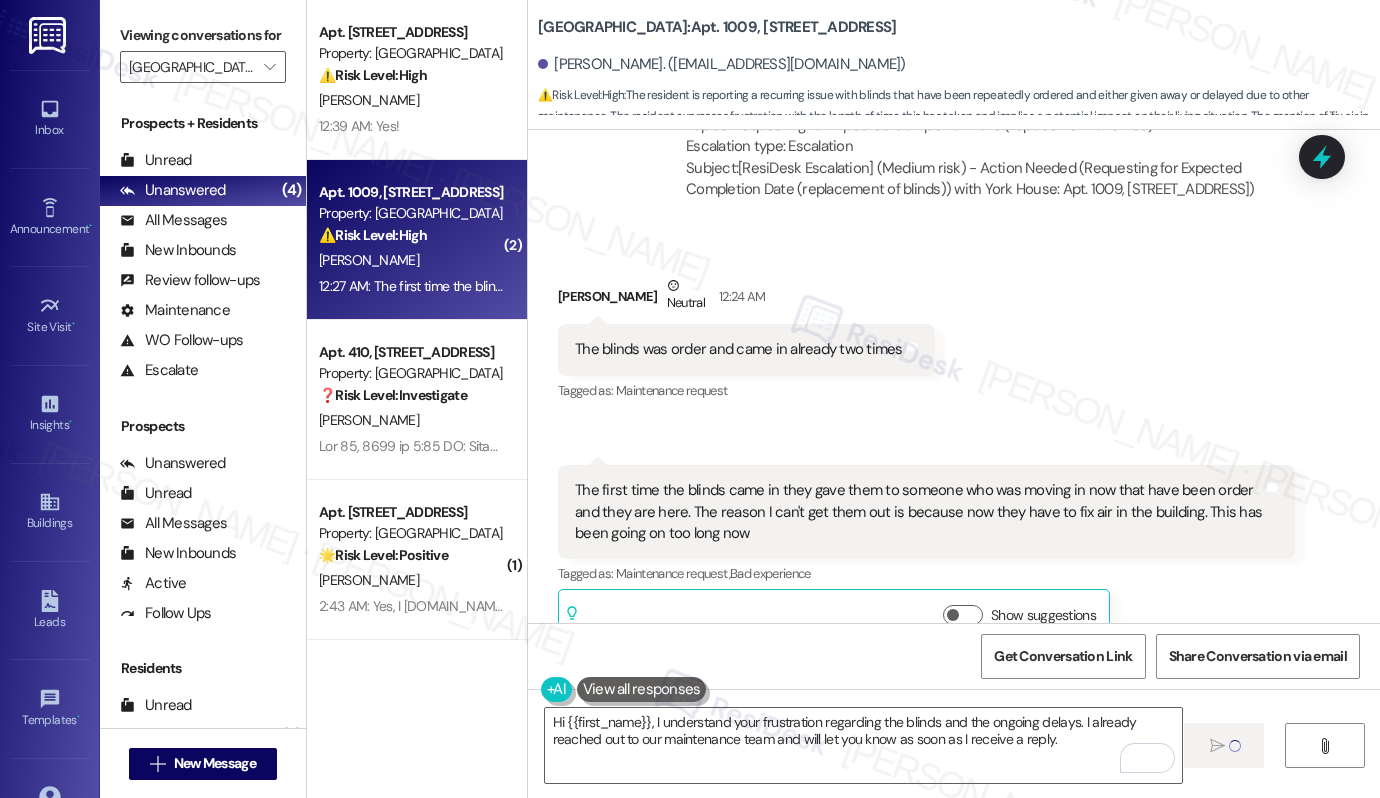 type 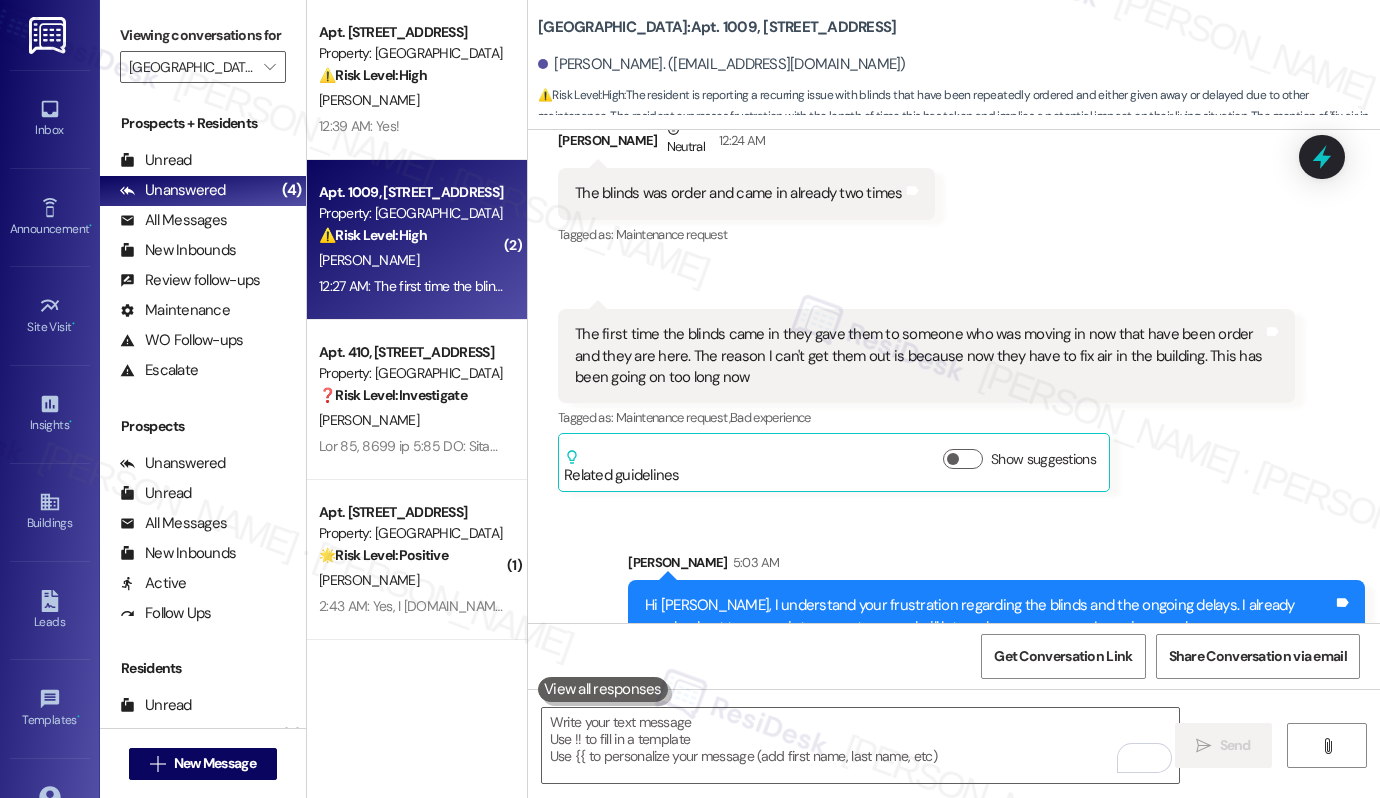 scroll, scrollTop: 7737, scrollLeft: 0, axis: vertical 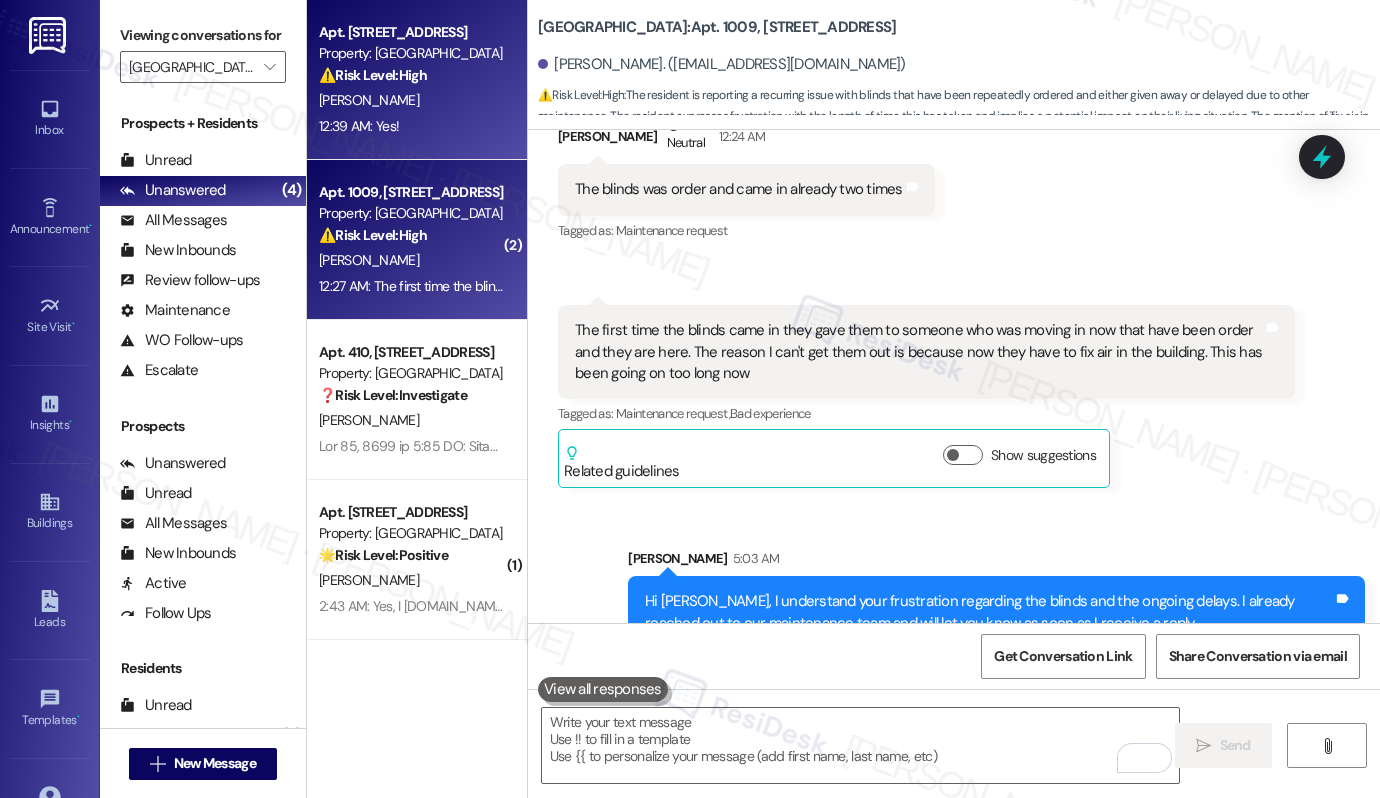 click on "12:39 AM: Yes! 12:39 AM: Yes!" at bounding box center [359, 126] 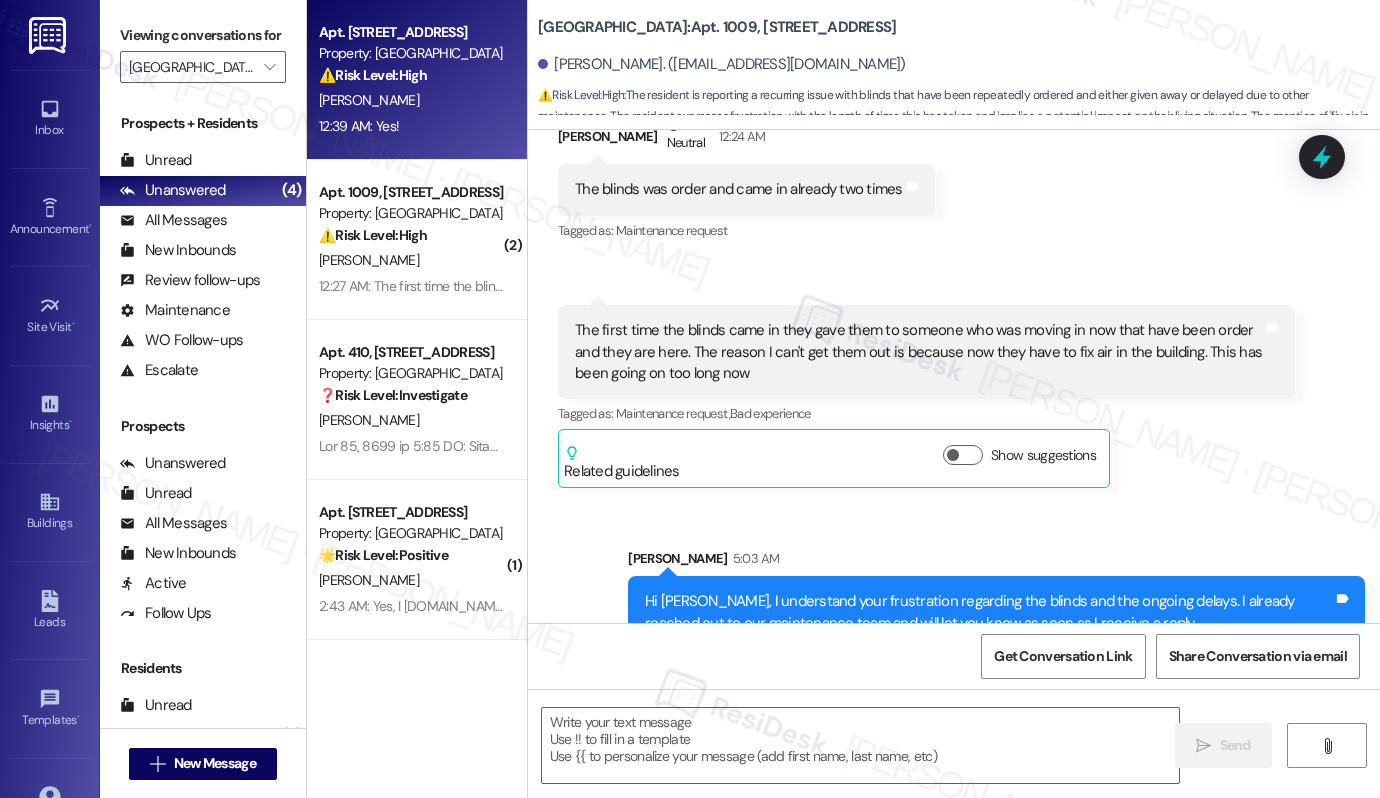 type on "Fetching suggested responses. Please feel free to read through the conversation in the meantime." 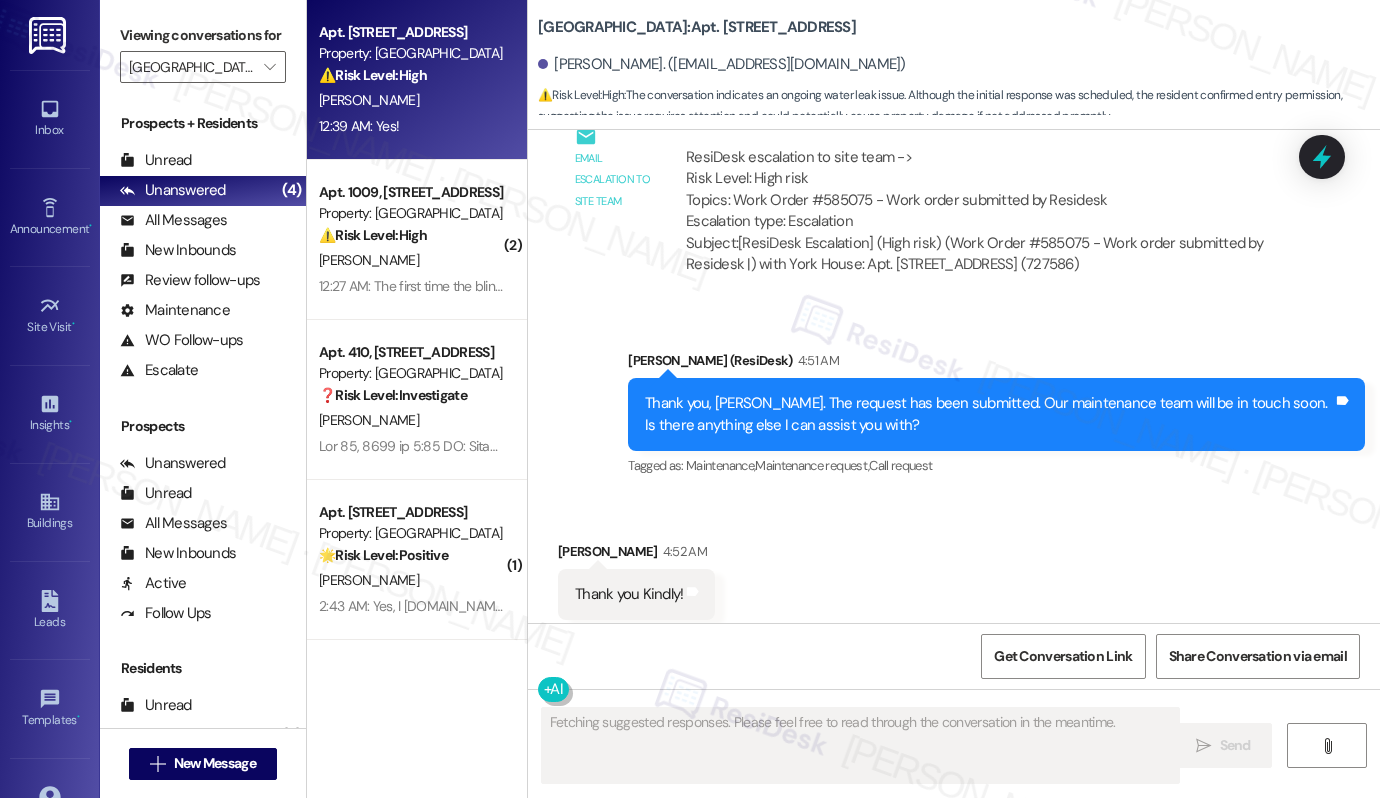 scroll, scrollTop: 9005, scrollLeft: 0, axis: vertical 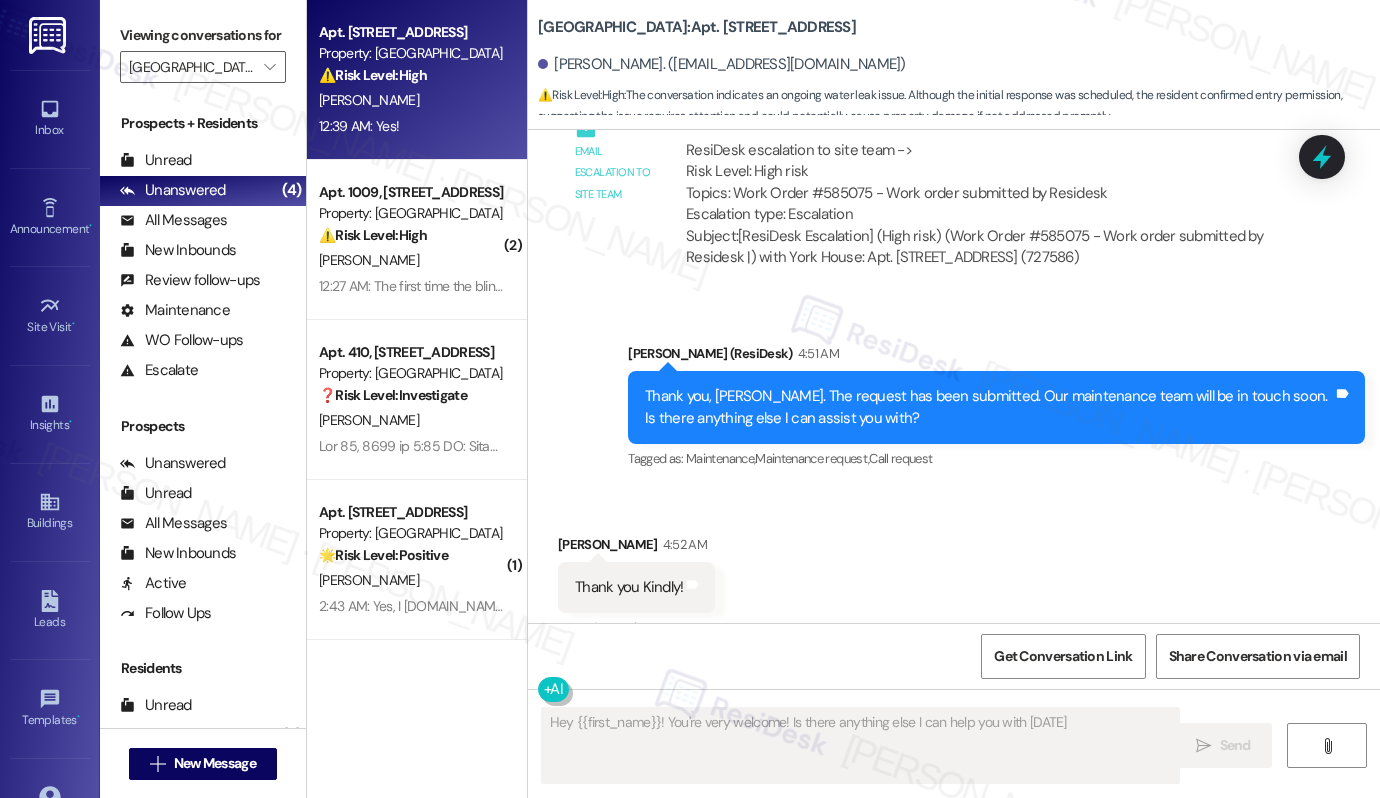 type on "Hey {{first_name}}! You're very welcome! Is there anything else I can help you with today?" 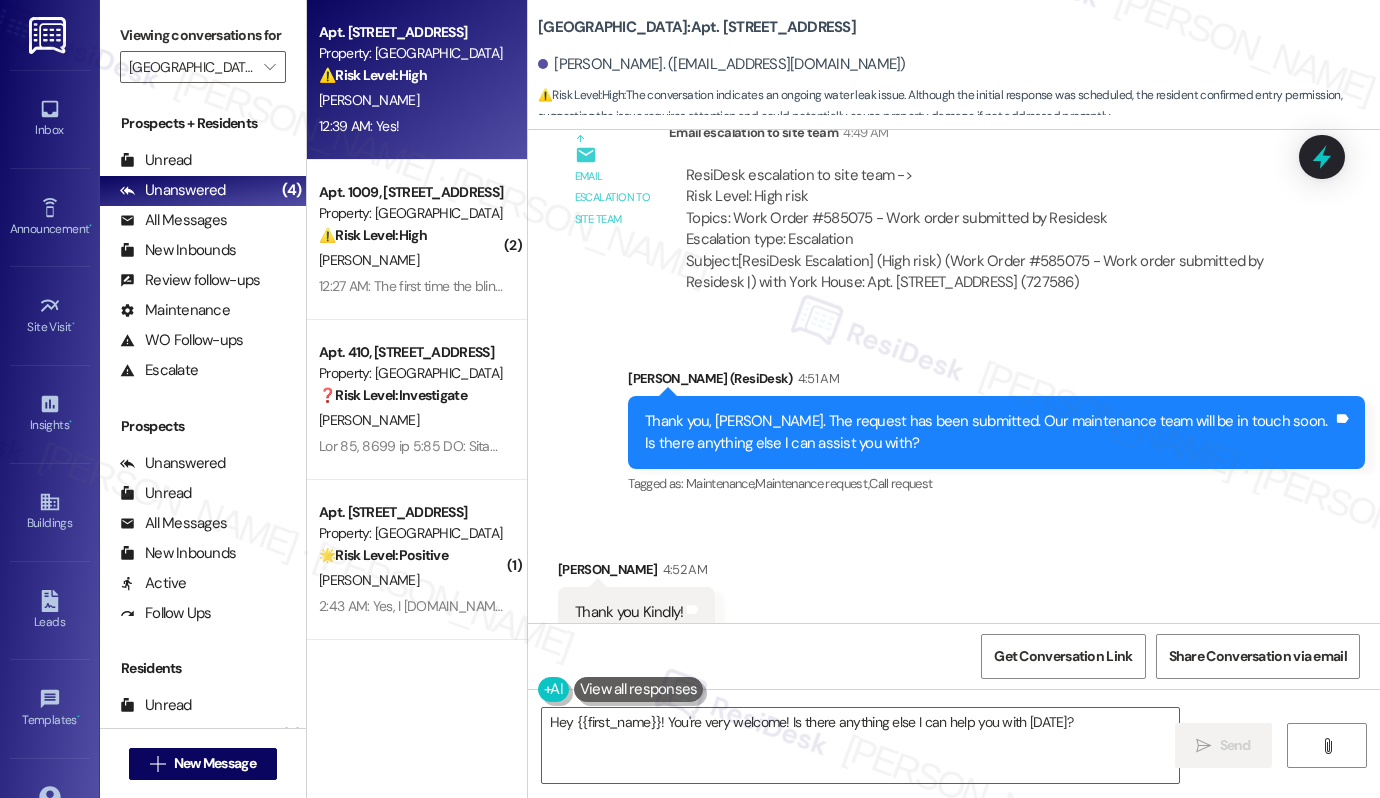 scroll, scrollTop: 9005, scrollLeft: 0, axis: vertical 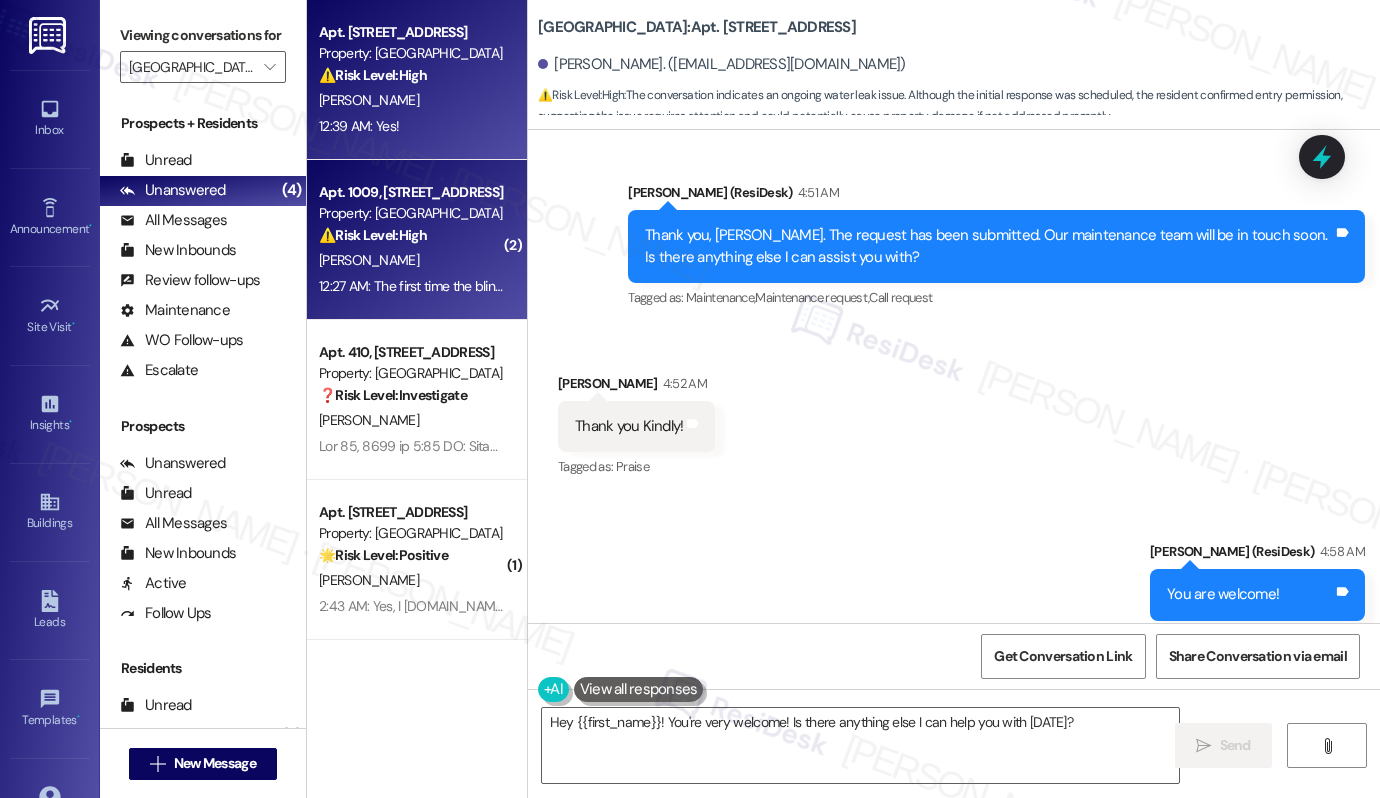 click on "⚠️  Risk Level:  High The resident is reporting a recurring issue with blinds that have been repeatedly ordered and either given away or delayed due to other maintenance. The resident expresses frustration with the length of time this has taken and implies a potential impact on their living situation. The mention of 'fix air in the building' suggests a possible HVAC issue, which could be urgent depending on the severity." at bounding box center [411, 235] 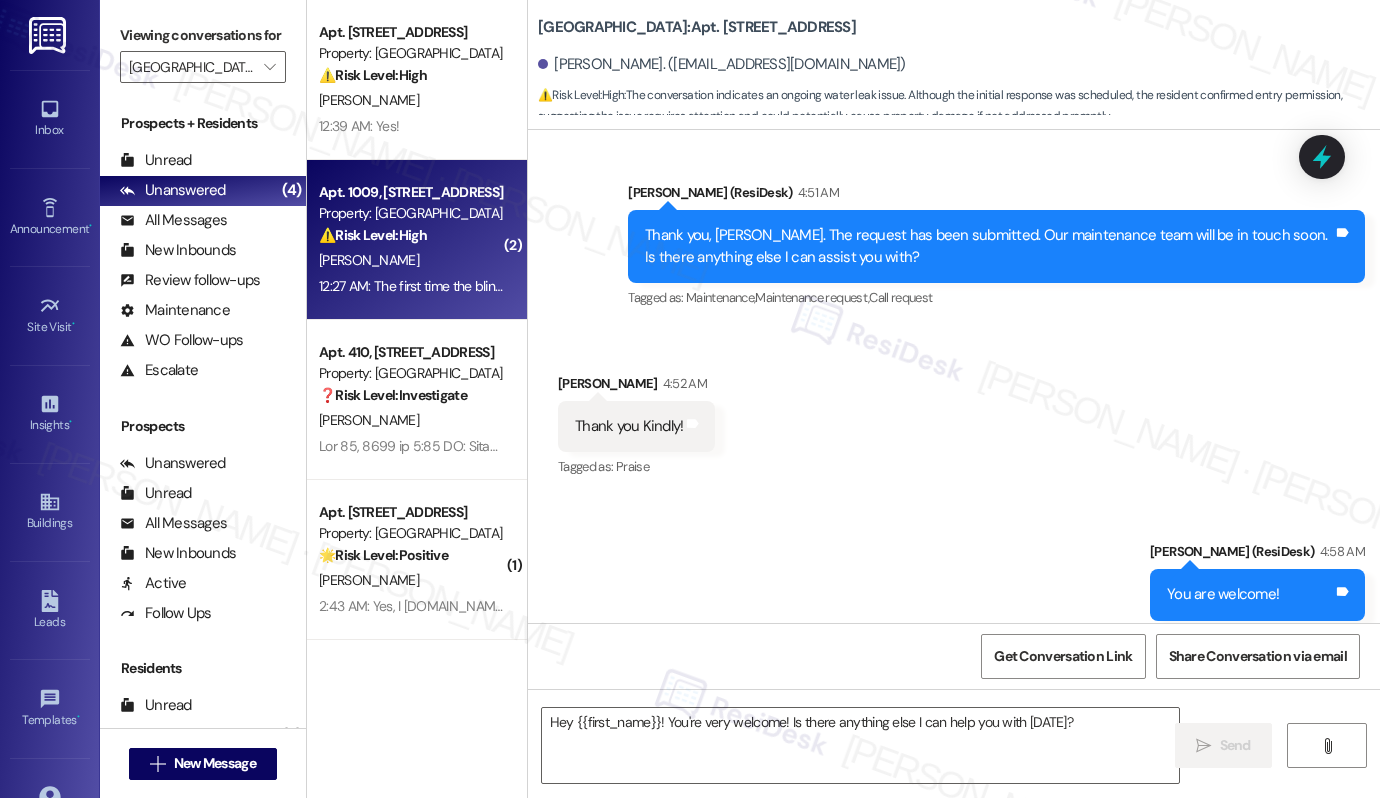 type on "Fetching suggested responses. Please feel free to read through the conversation in the meantime." 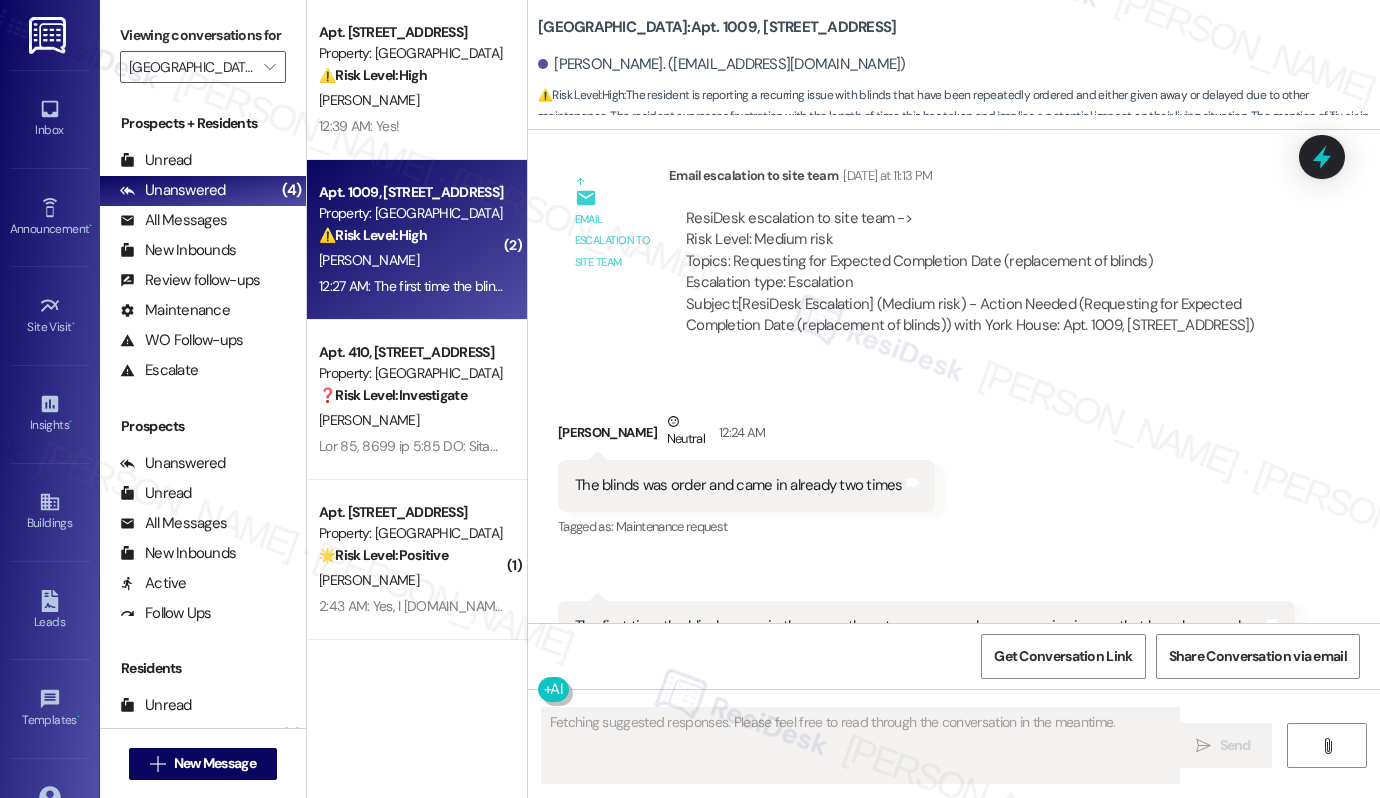 scroll, scrollTop: 7576, scrollLeft: 0, axis: vertical 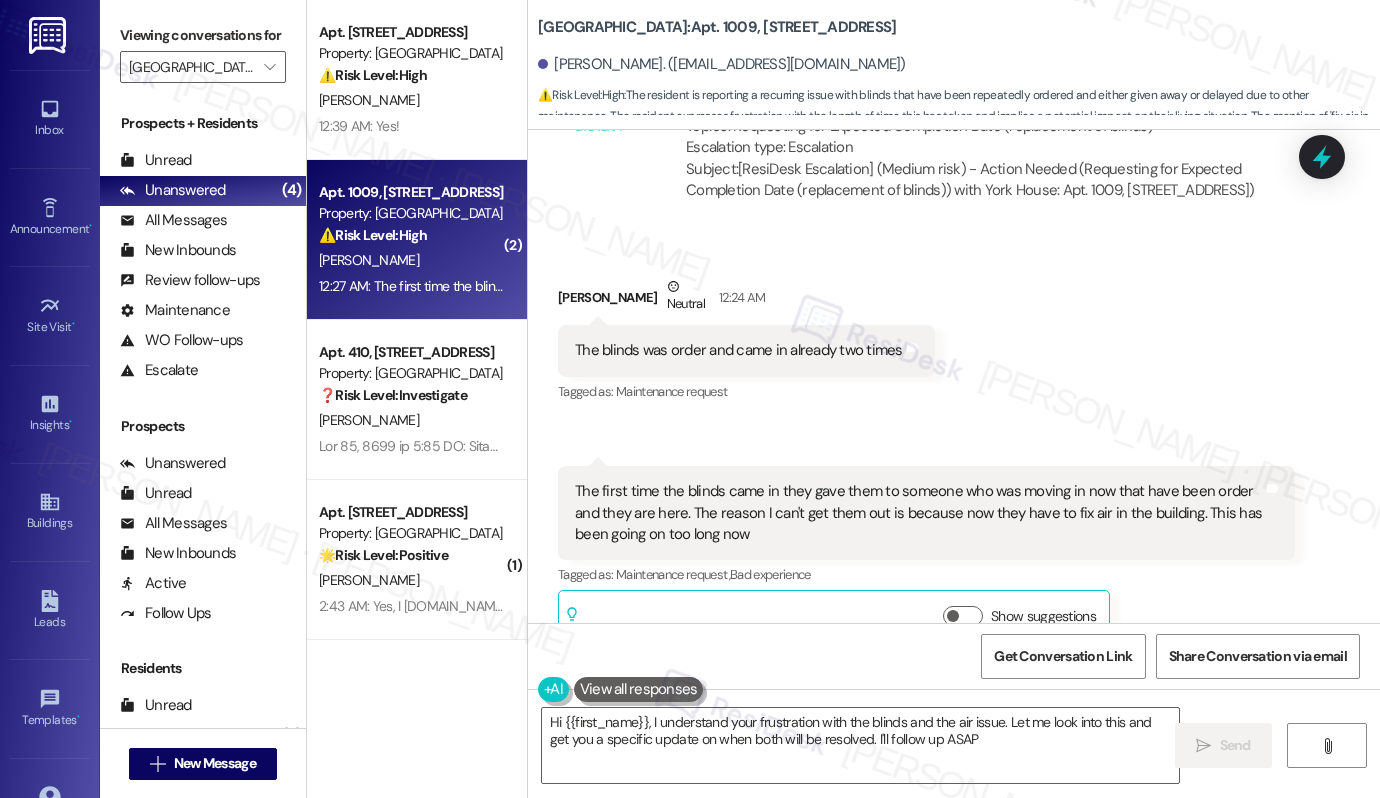 type on "Hi {{first_name}}, I understand your frustration with the blinds and the air issue. Let me look into this and get you a specific update on when both will be resolved. I'll follow up ASAP!" 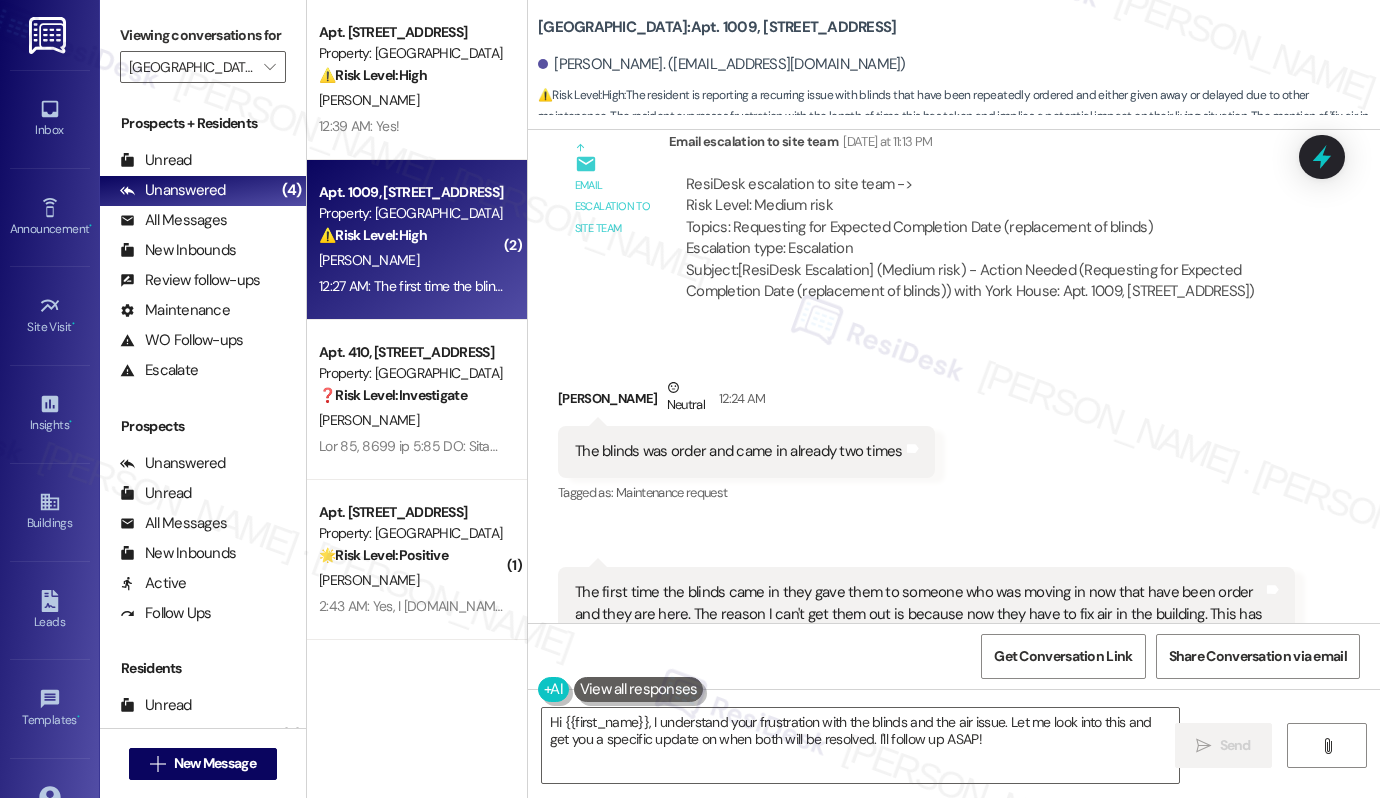 scroll, scrollTop: 7473, scrollLeft: 0, axis: vertical 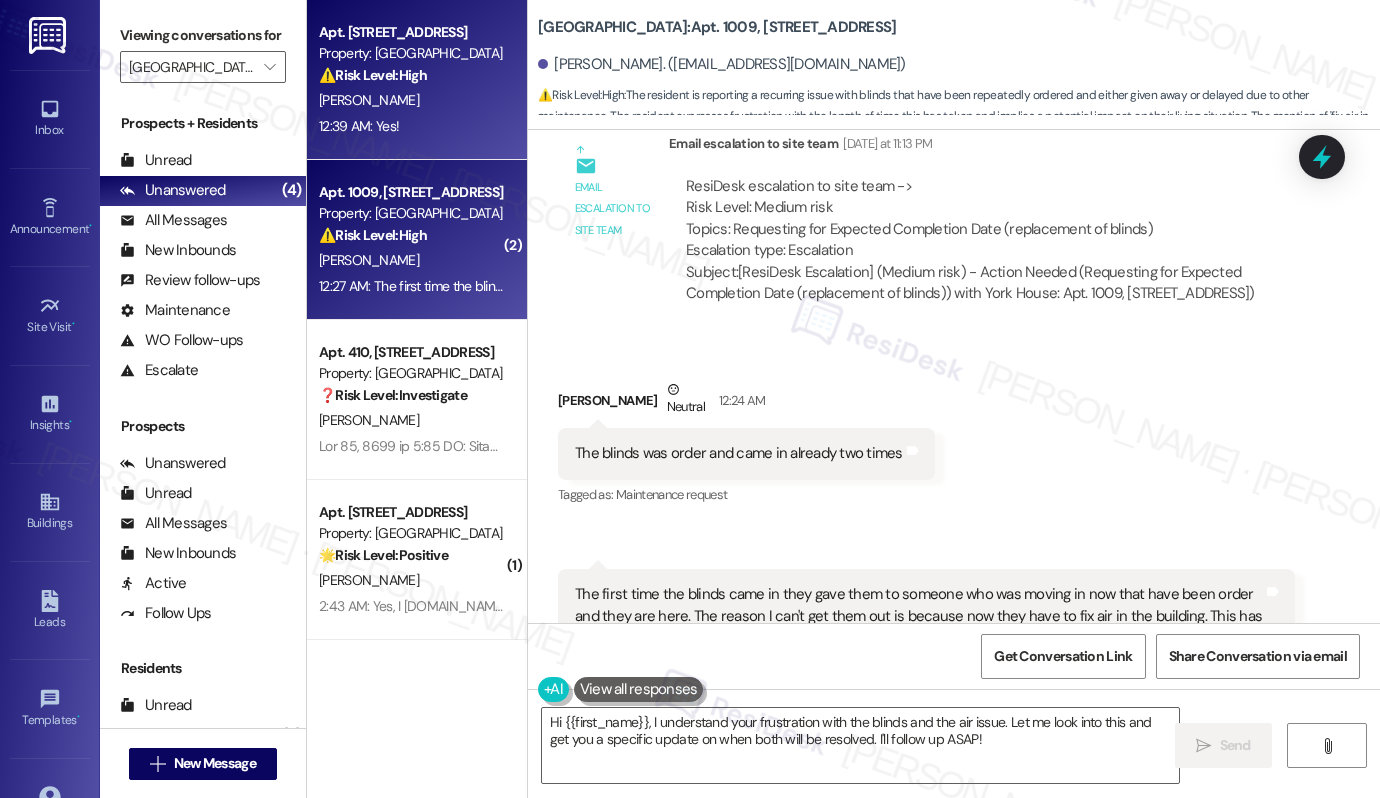 click on "M. Davis" at bounding box center (411, 100) 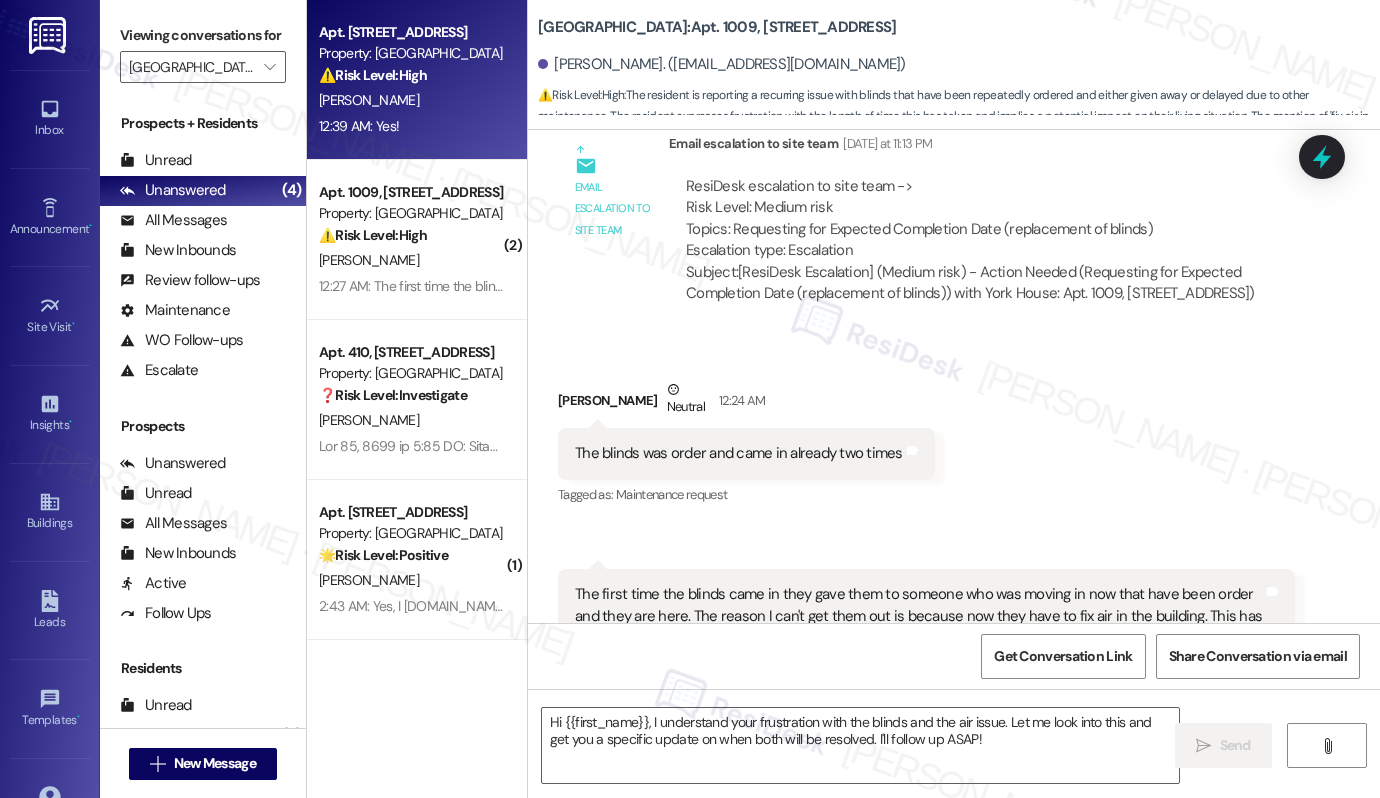 type on "Fetching suggested responses. Please feel free to read through the conversation in the meantime." 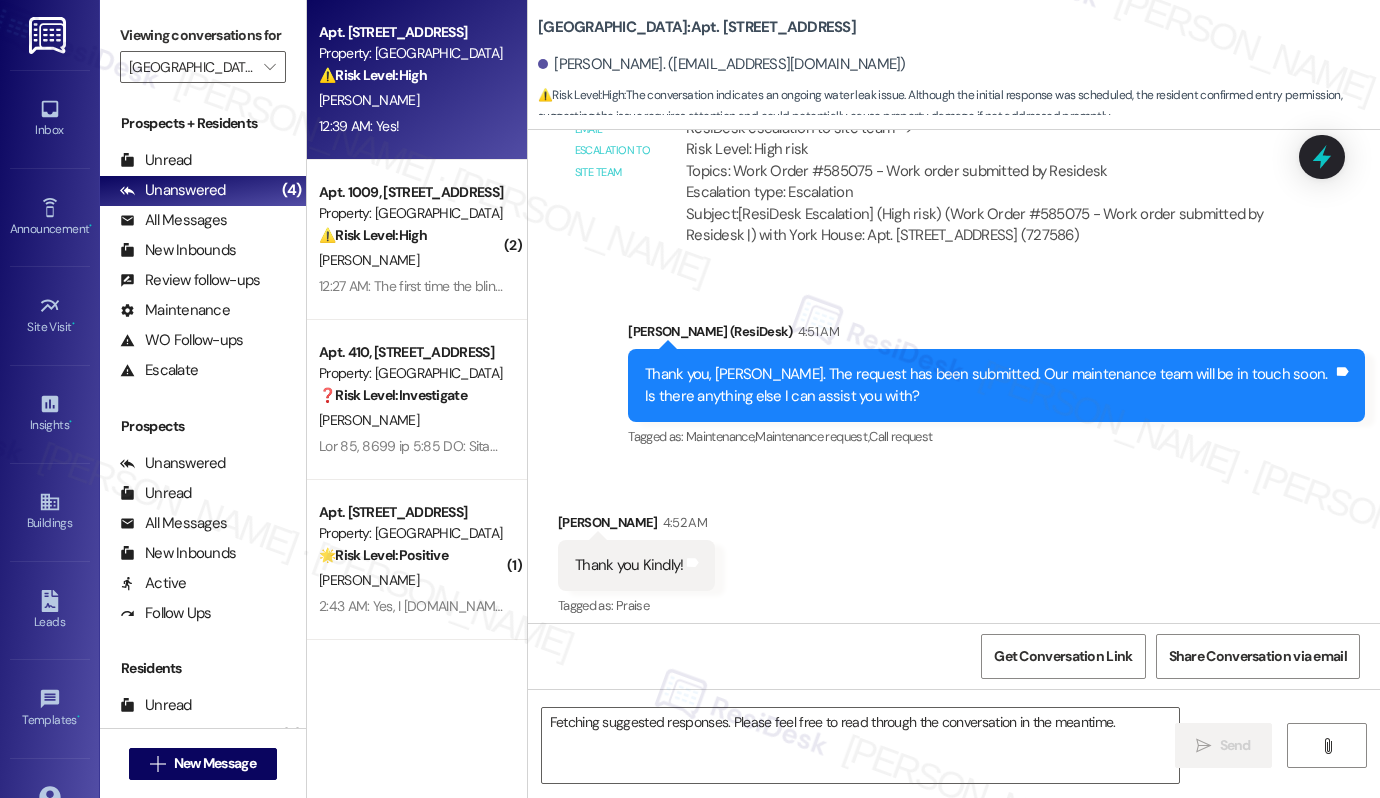scroll, scrollTop: 8835, scrollLeft: 0, axis: vertical 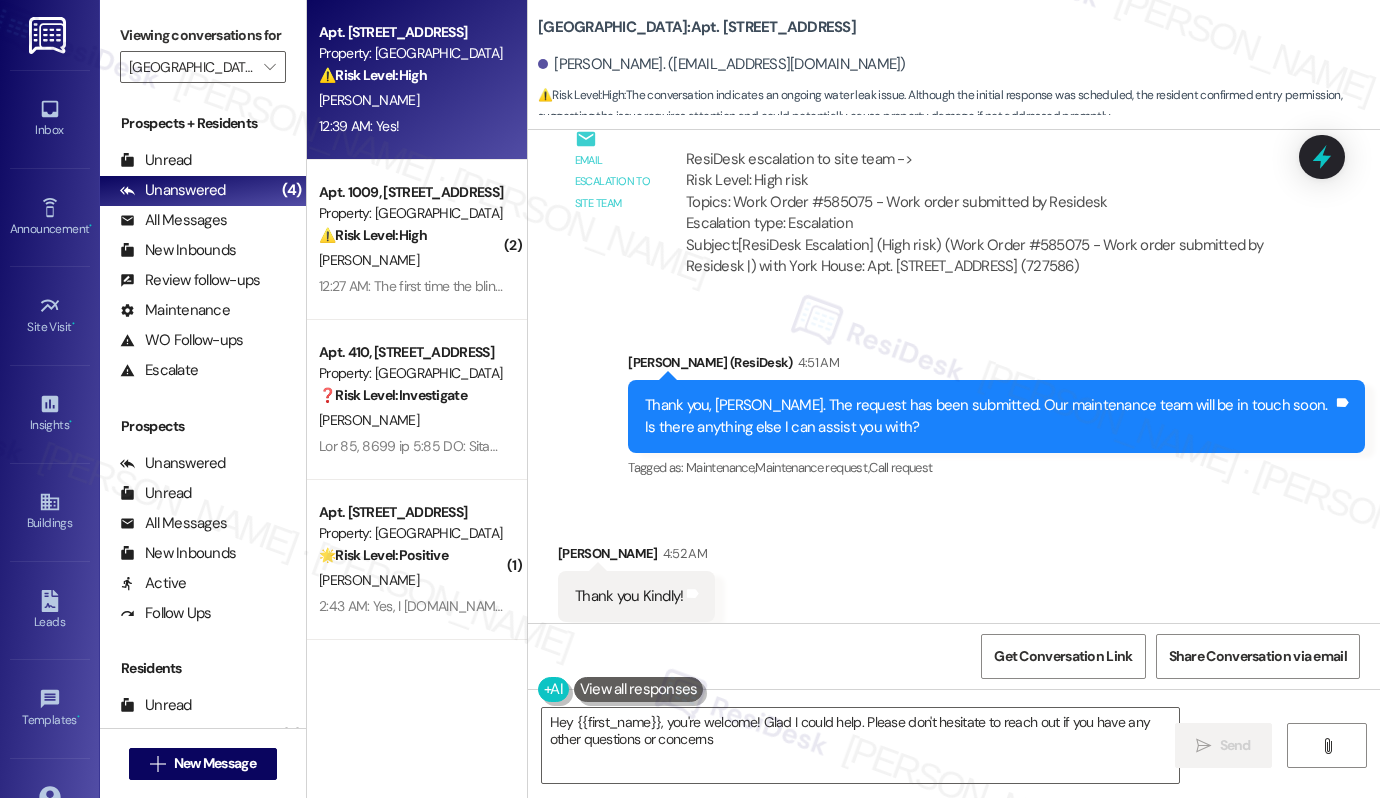 type on "Hey {{first_name}}, you're welcome! Glad I could help. Please don't hesitate to reach out if you have any other questions or concerns!" 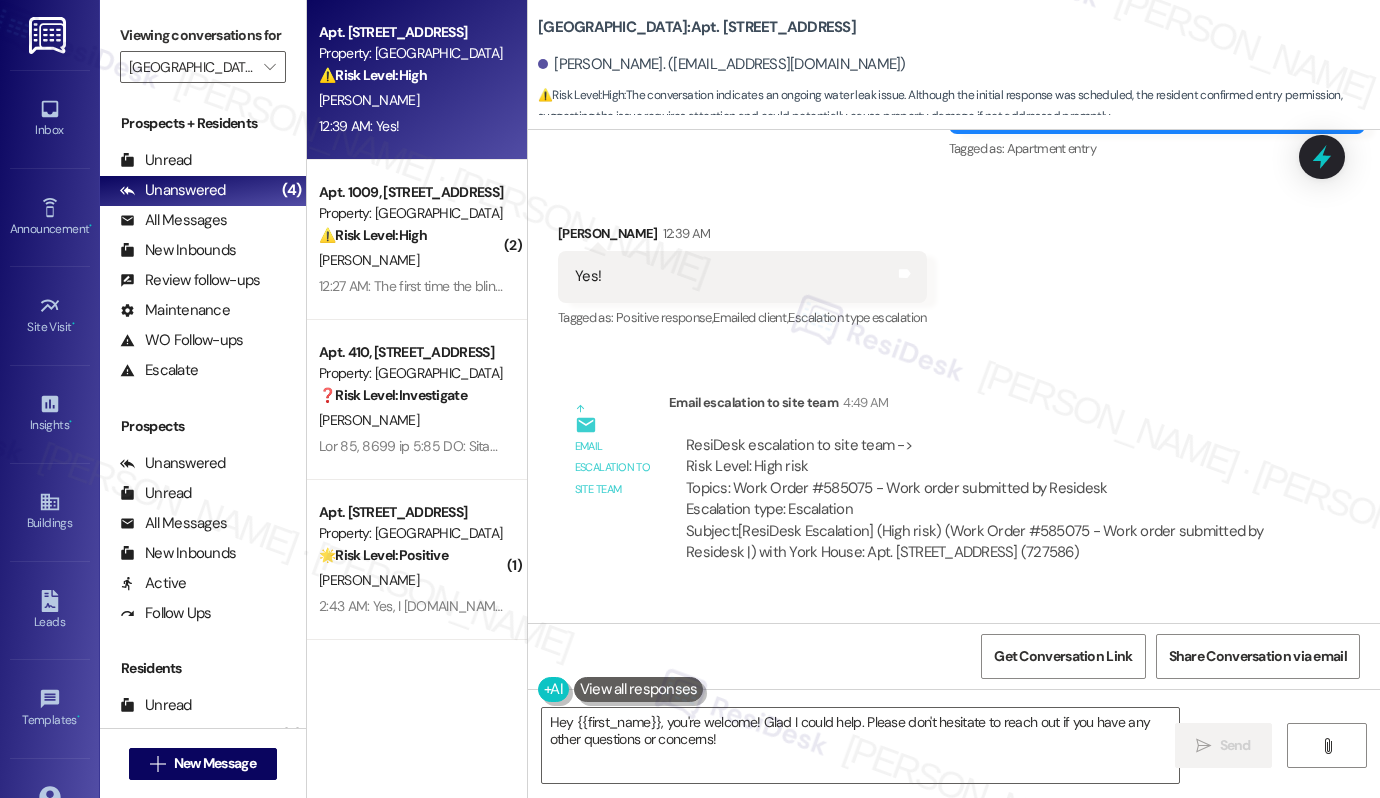 scroll, scrollTop: 8552, scrollLeft: 0, axis: vertical 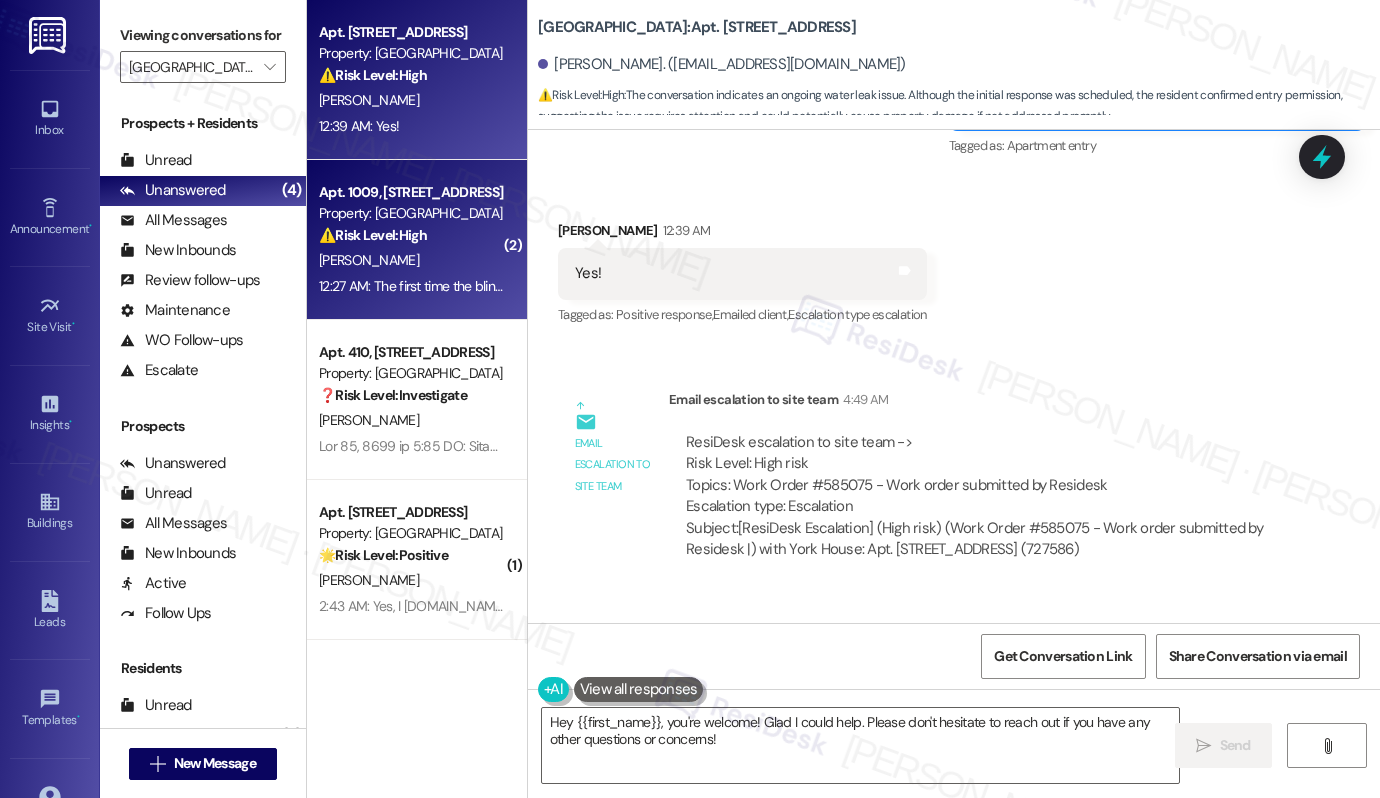 click on "Property: York House" at bounding box center (411, 213) 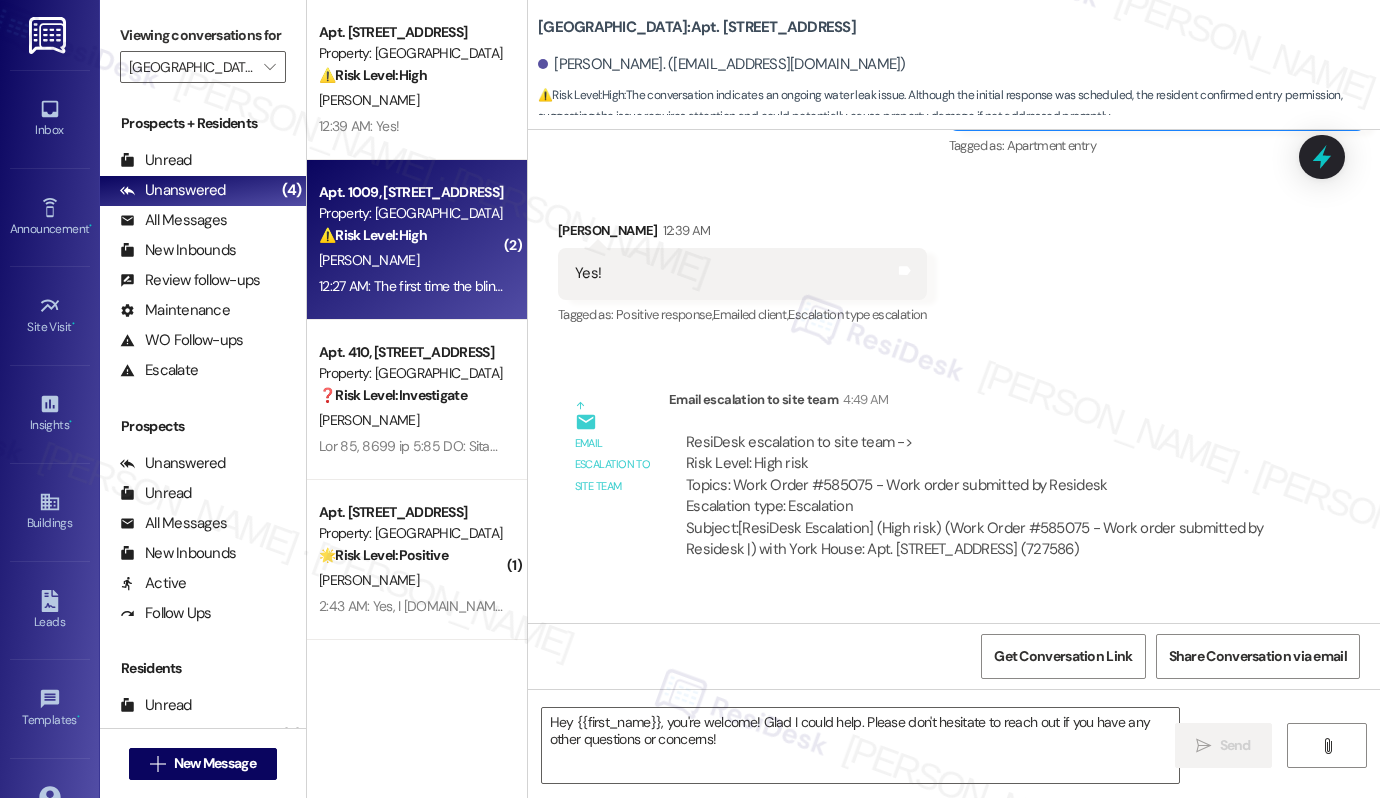 type on "Fetching suggested responses. Please feel free to read through the conversation in the meantime." 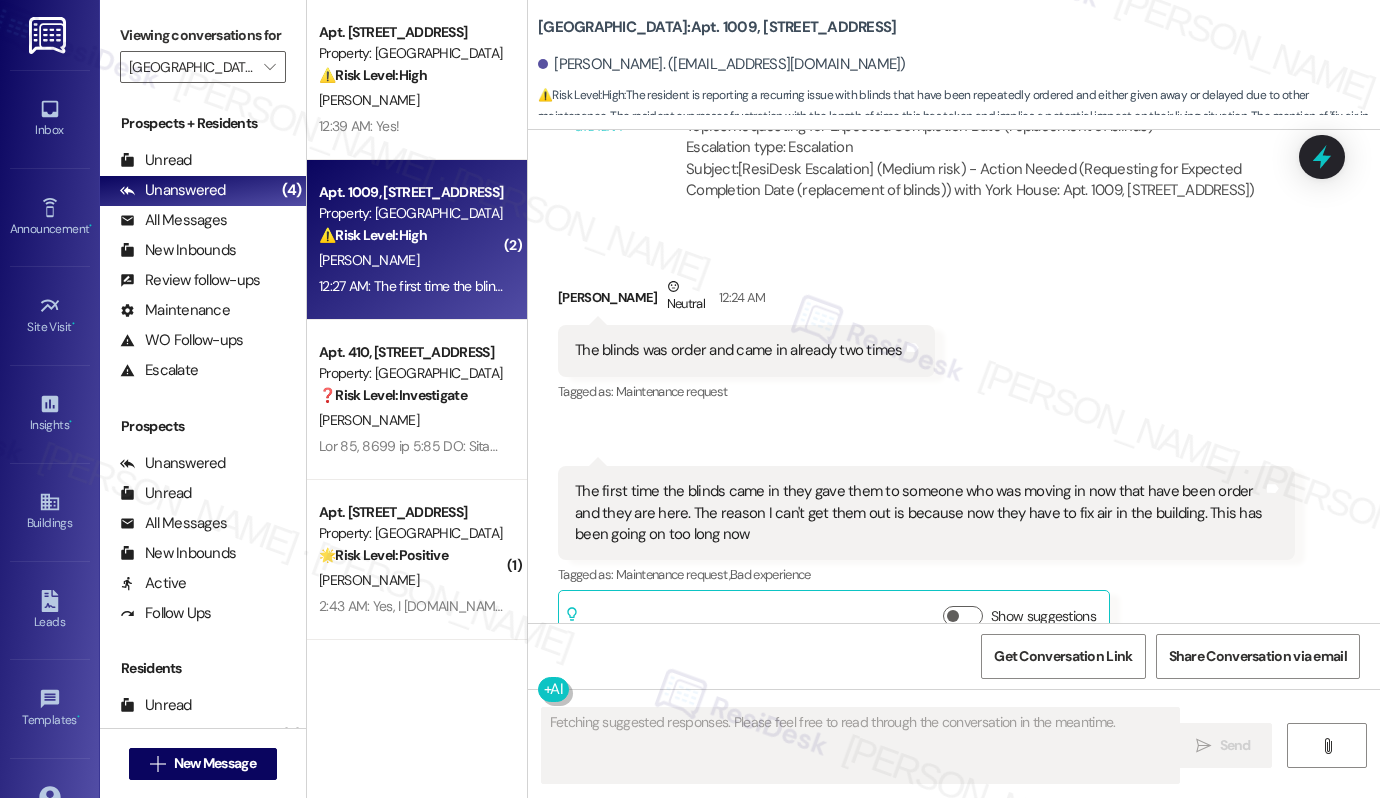 scroll, scrollTop: 7767, scrollLeft: 0, axis: vertical 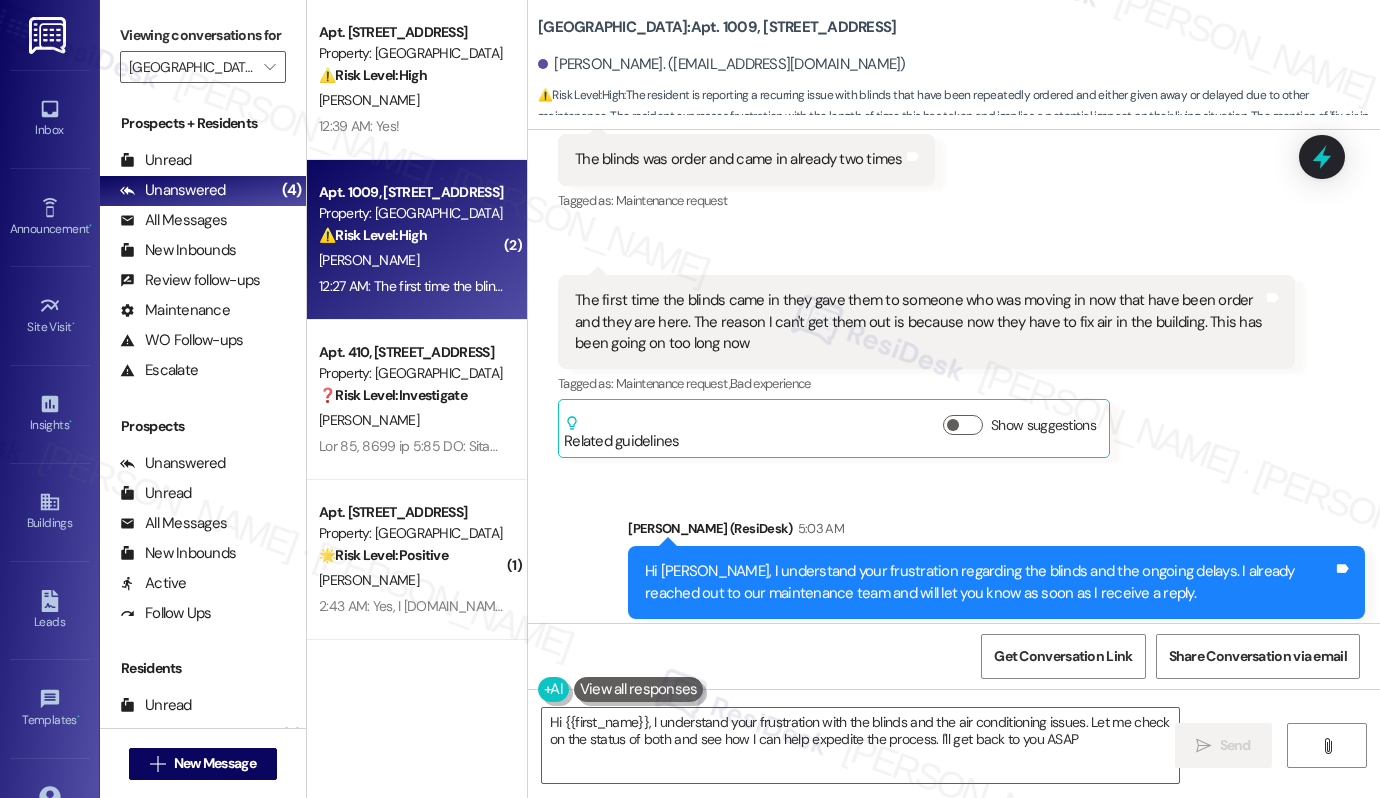 type on "Hi {{first_name}}, I understand your frustration with the blinds and the air conditioning issues. Let me check on the status of both and see how I can help expedite the process. I'll get back to you ASAP!" 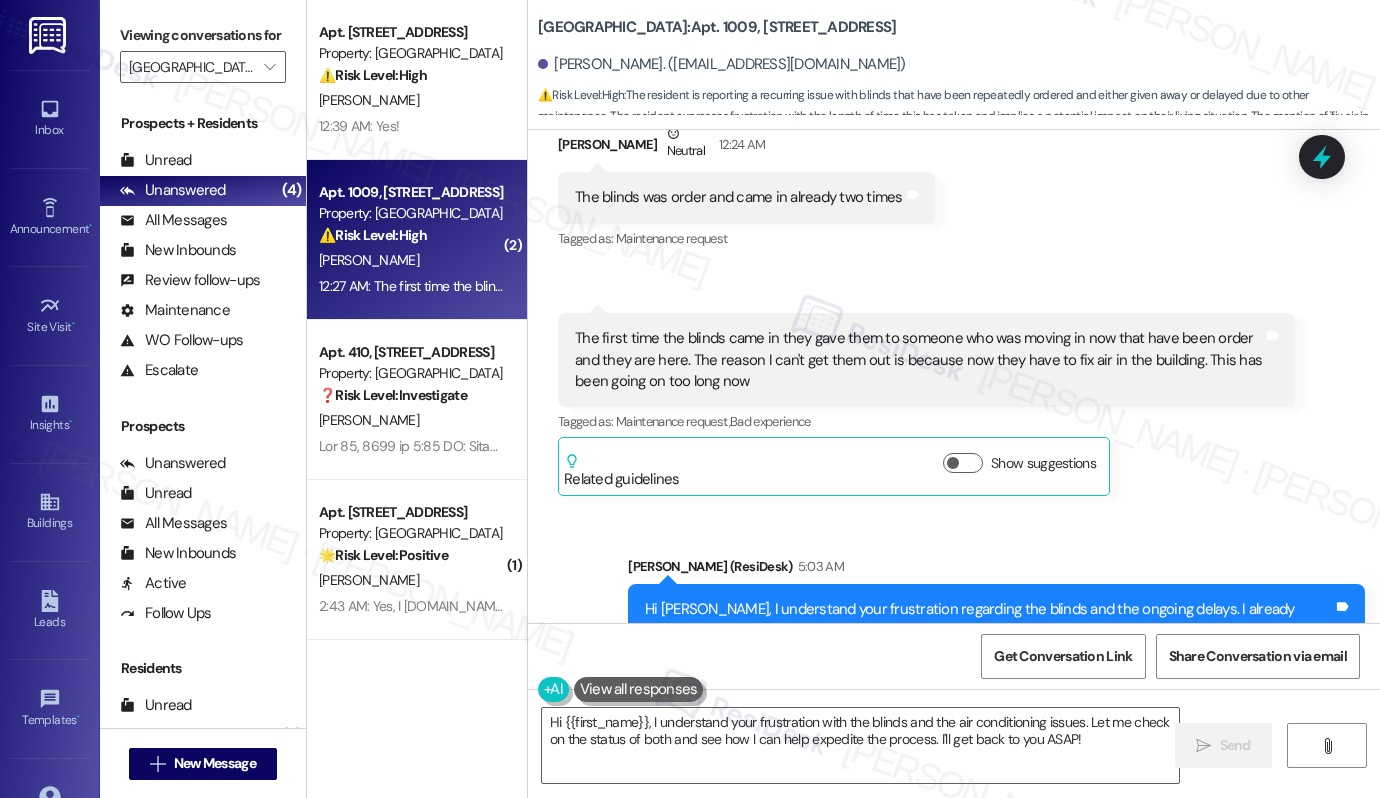 scroll, scrollTop: 7728, scrollLeft: 0, axis: vertical 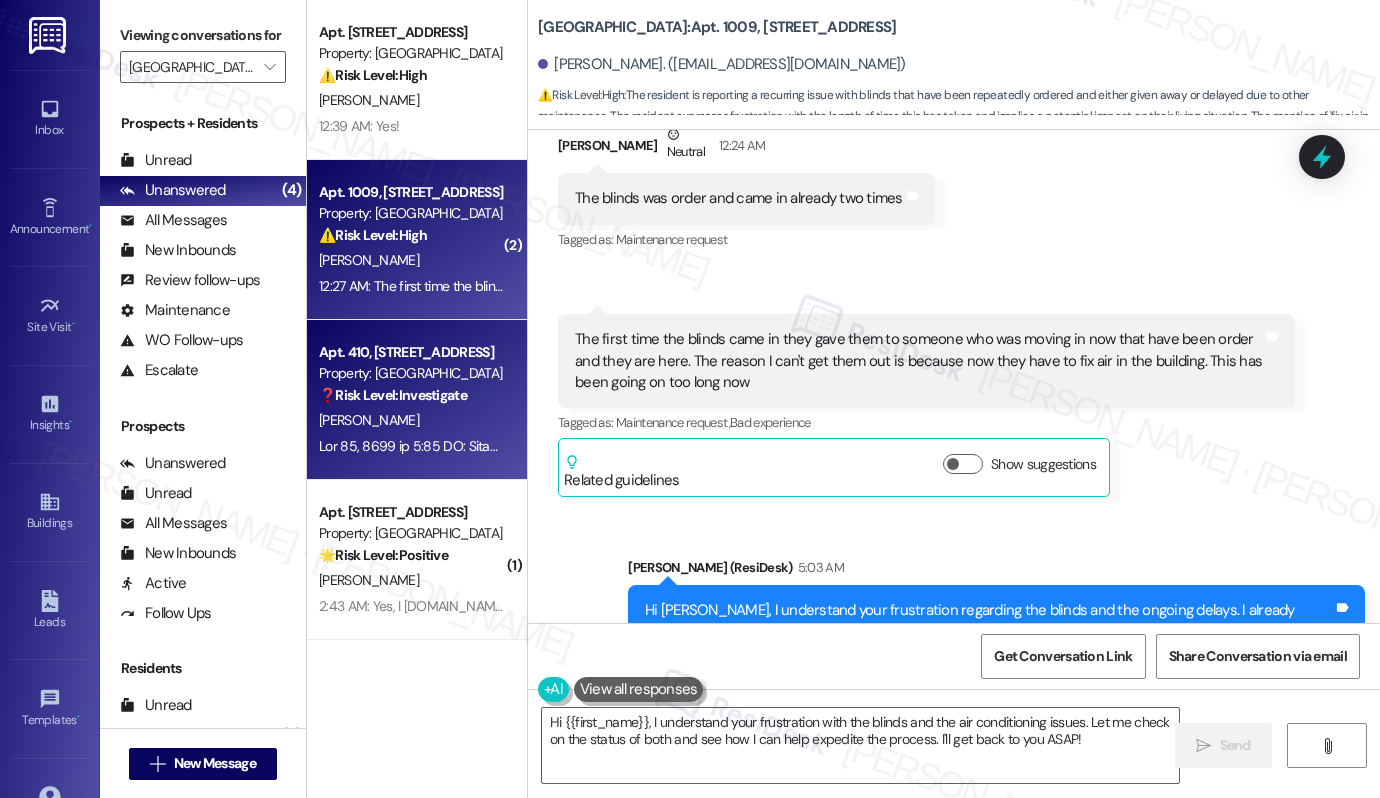 click on "M. Stuart" at bounding box center (411, 420) 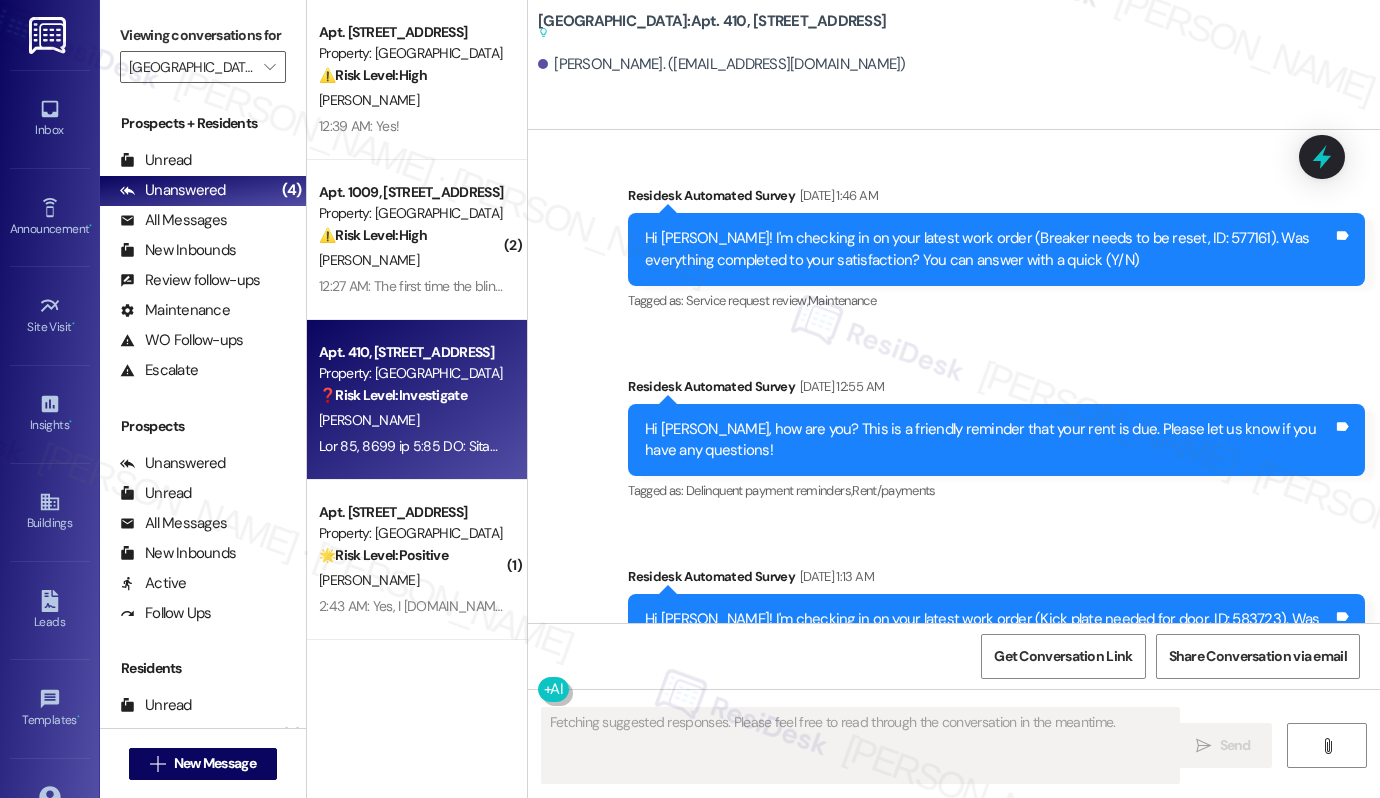 scroll, scrollTop: 9875, scrollLeft: 0, axis: vertical 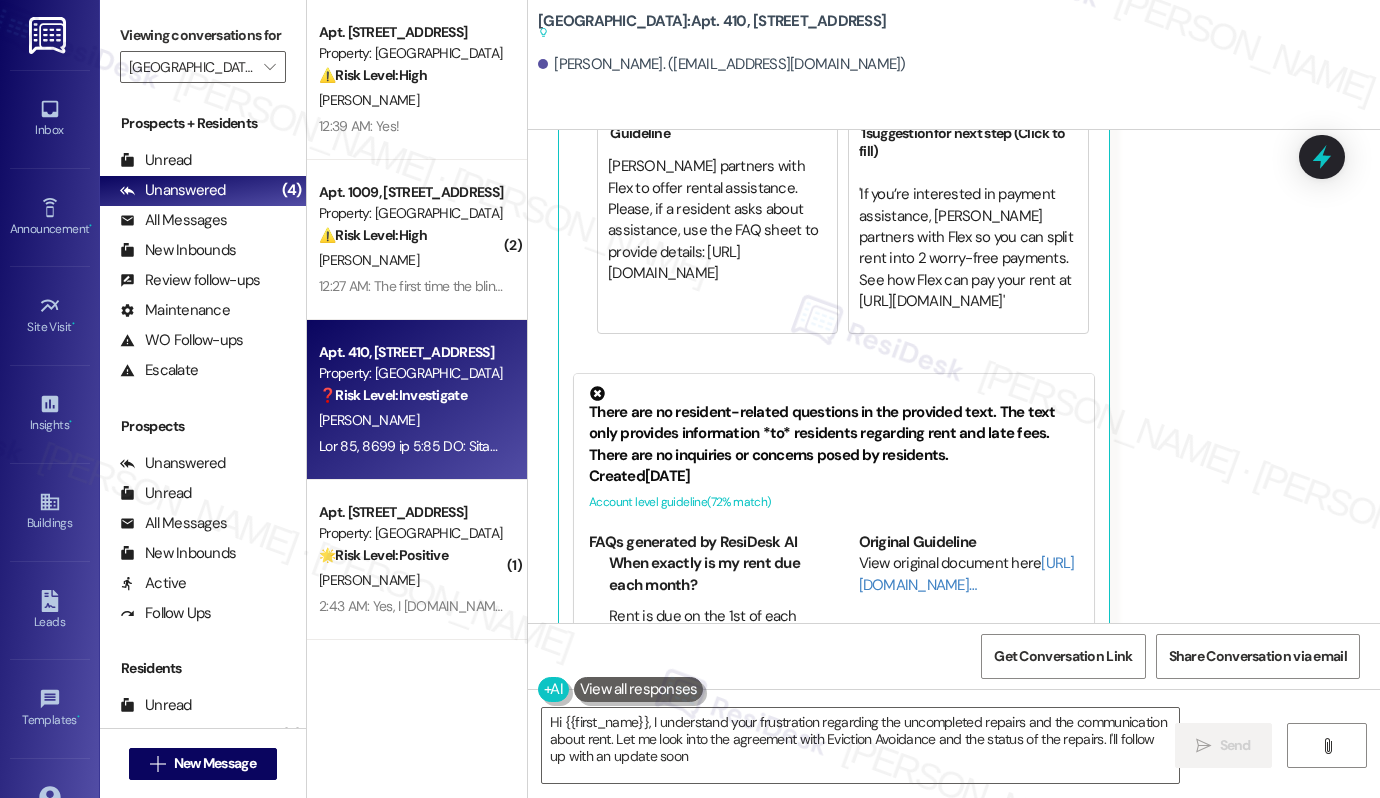 type on "Hi {{first_name}}, I understand your frustration regarding the uncompleted repairs and the communication about rent. Let me look into the agreement with Eviction Avoidance and the status of the repairs. I'll follow up with an update soon." 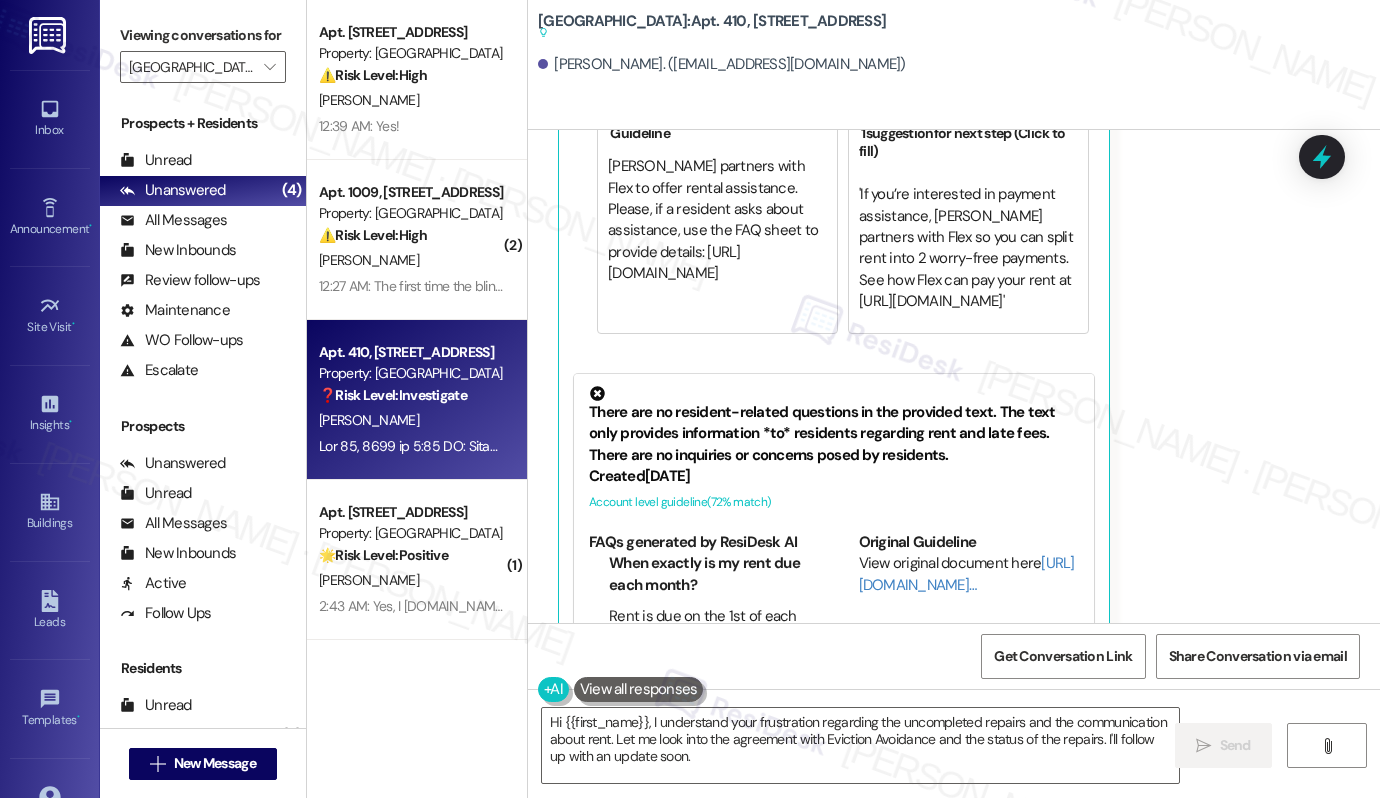 scroll, scrollTop: 10060, scrollLeft: 0, axis: vertical 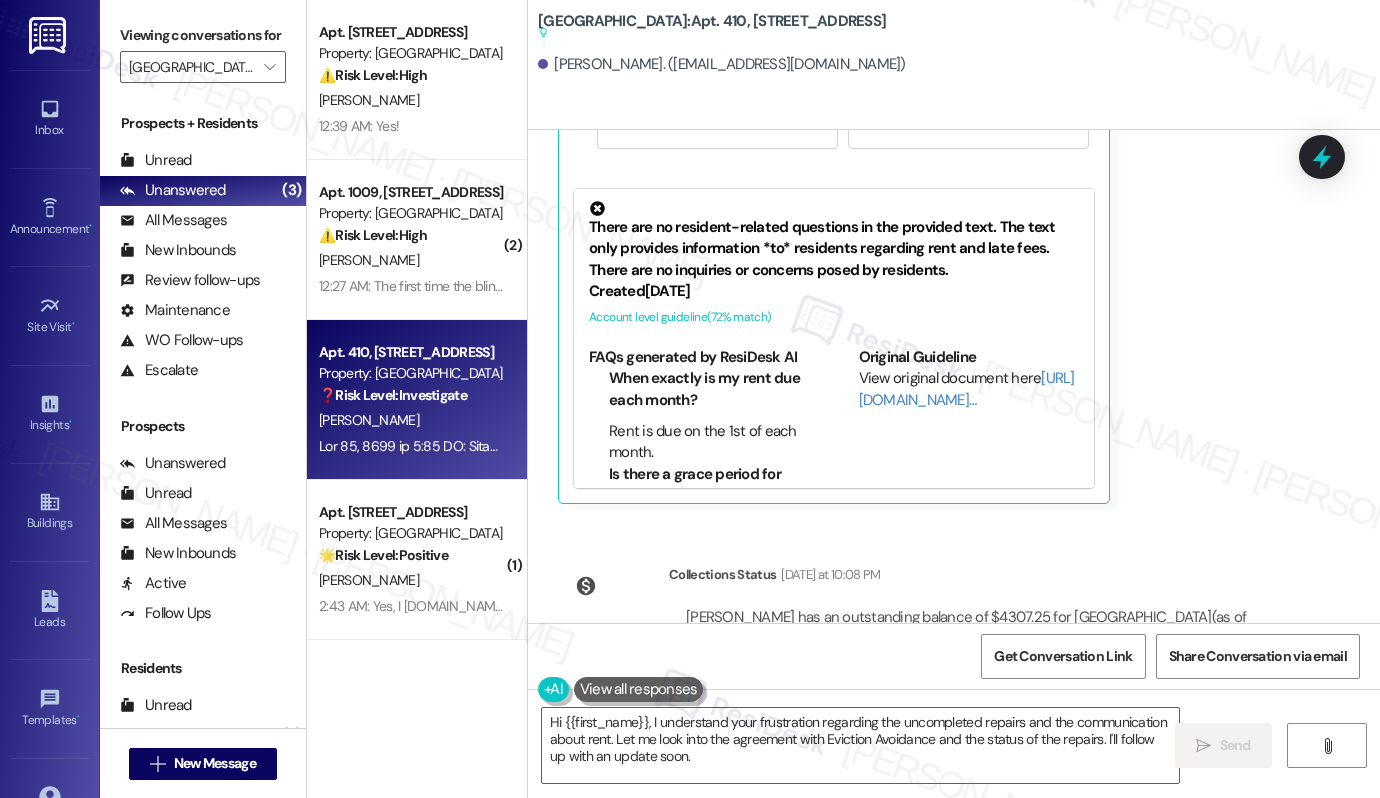 click on "There are no resident-related questions in the provided text.  The text only provides information *to* residents regarding rent and late fees.  There are no inquiries or concerns posed by residents.
Created  6 days ago Account level guideline  ( 72 % match) FAQs generated by ResiDesk AI When exactly is my rent due each month? Rent is due on the 1st of each month. Is there a grace period for paying rent? Yes, residents have until the 5th of the month to pay without penalty. On what date will I be charged a late fee if I haven't paid? A late fee is assessed on the 6th of the month. How much is the standard late fee? The standard late fee is 5% of the monthly rent. Are there any properties with a different late fee structure? Yes, for The Diamond and 251 DeKalb, the late fee is 10% of the monthly rent. Is the late fee calculated on my total balance or just my rent? The late fee is calculated as a percentage of monthly rent only—it does not include outstanding balances or additional fees. Original Guideline  (" at bounding box center [834, 338] 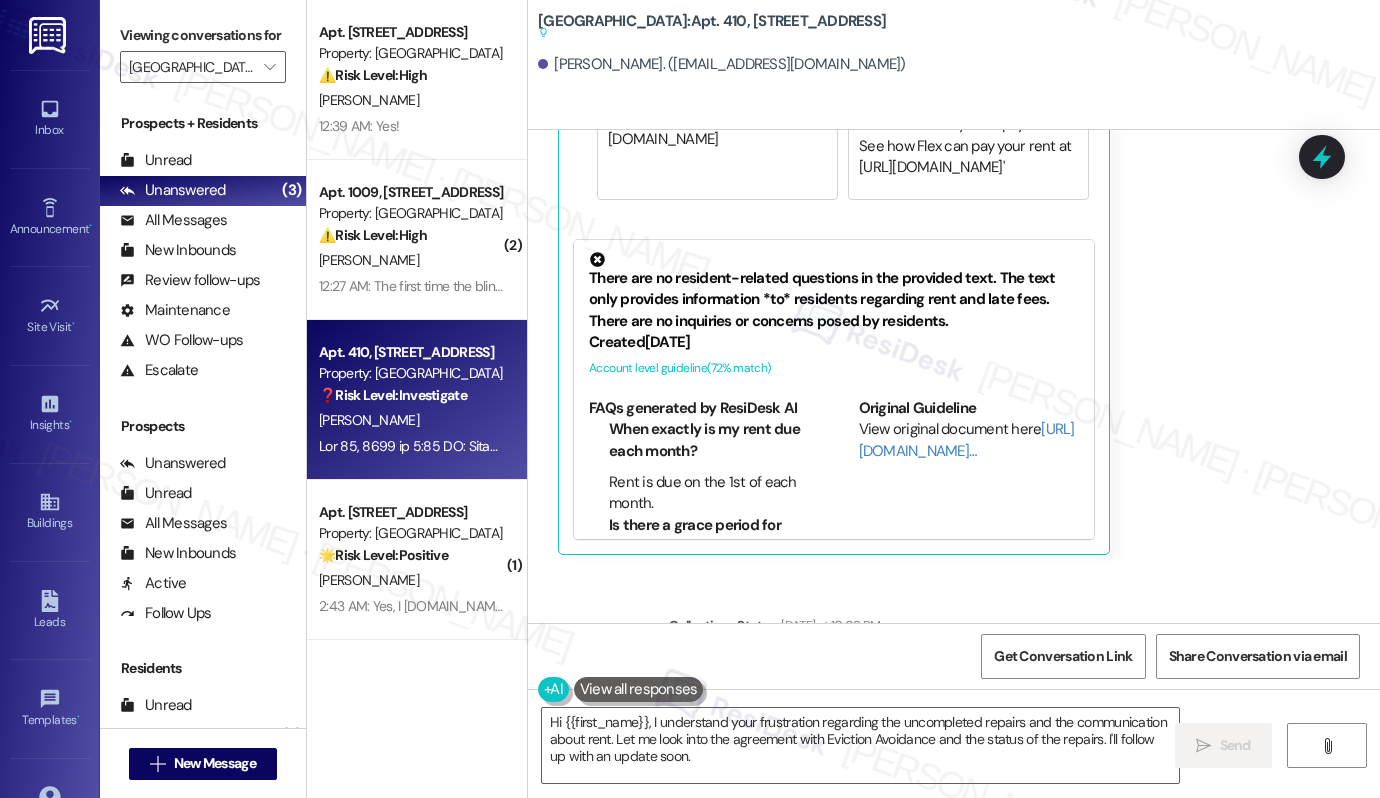scroll, scrollTop: 10005, scrollLeft: 0, axis: vertical 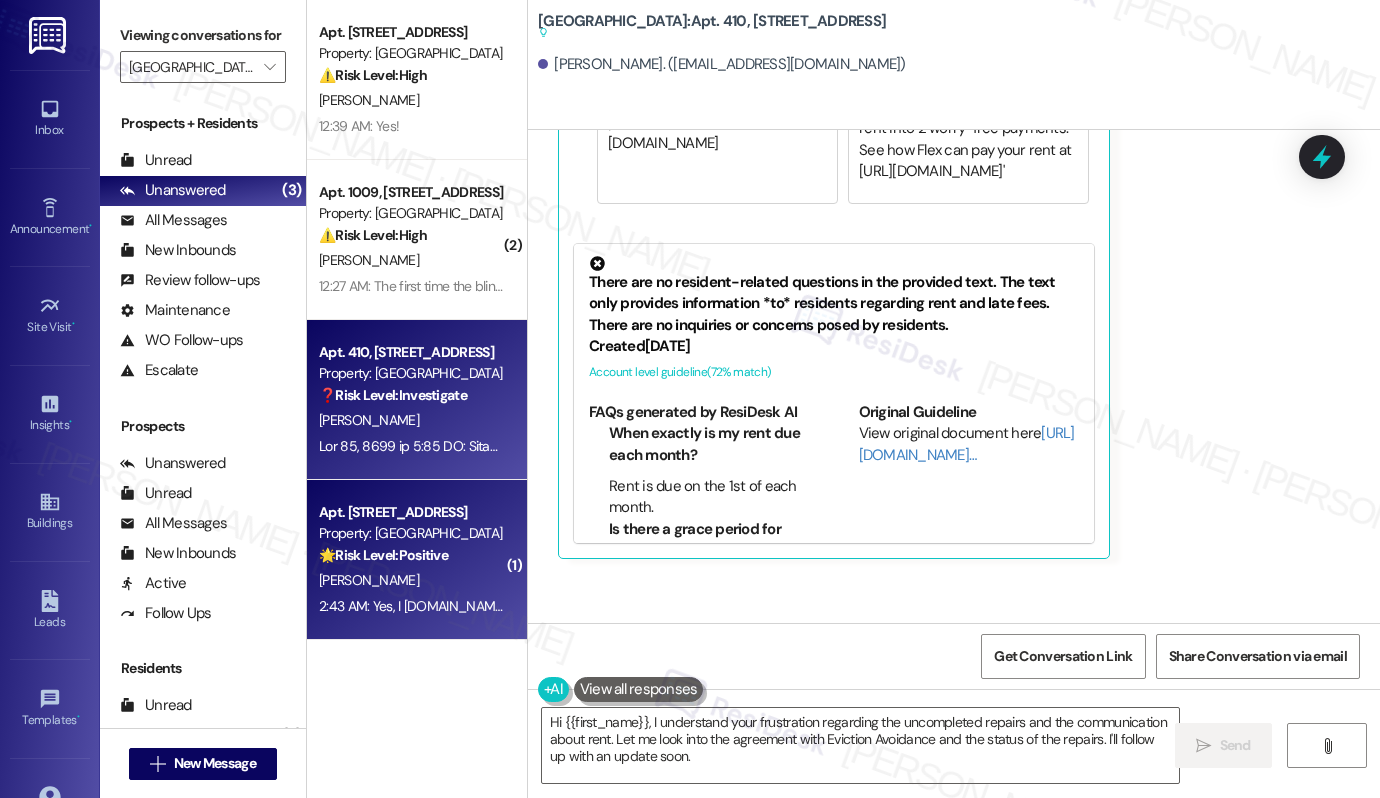 click on "B. Woodard" at bounding box center (411, 580) 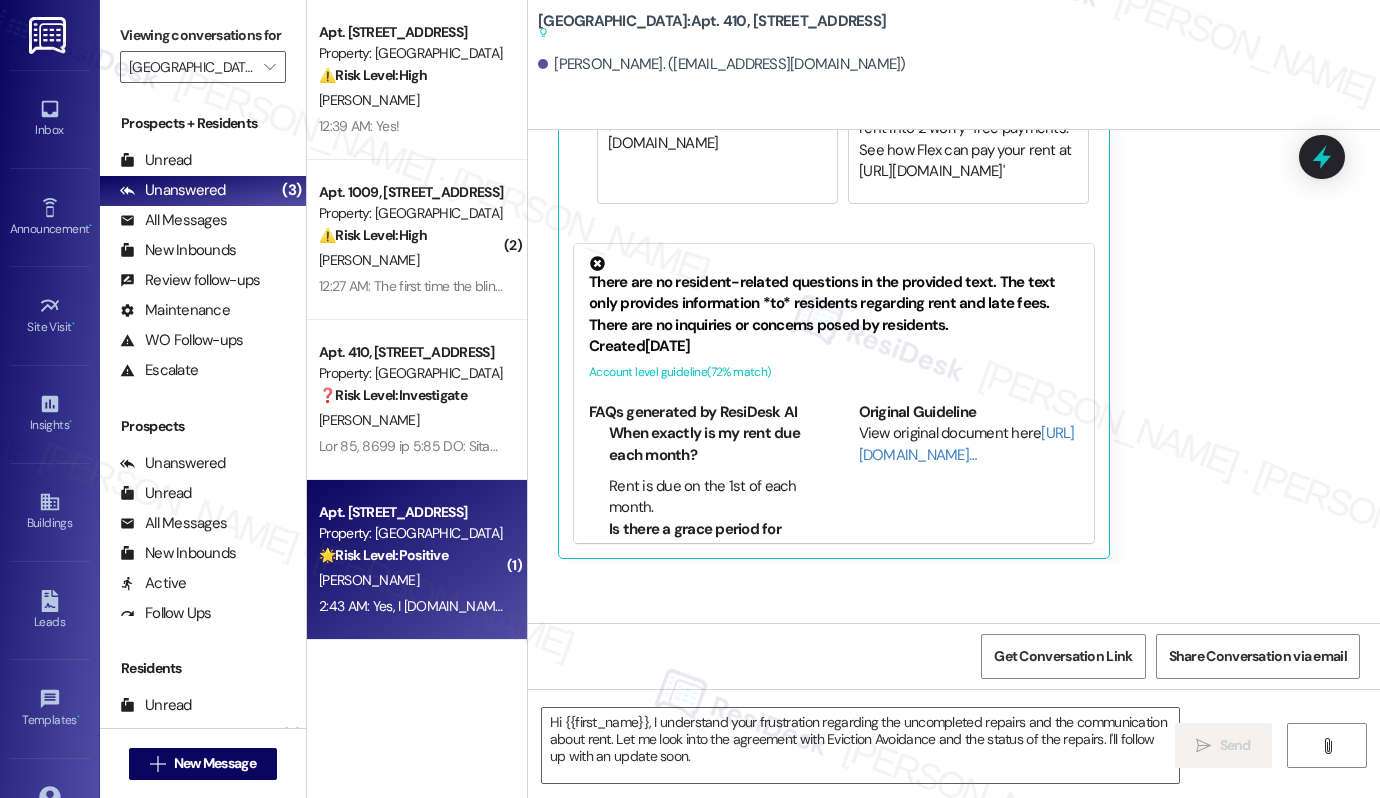type on "Fetching suggested responses. Please feel free to read through the conversation in the meantime." 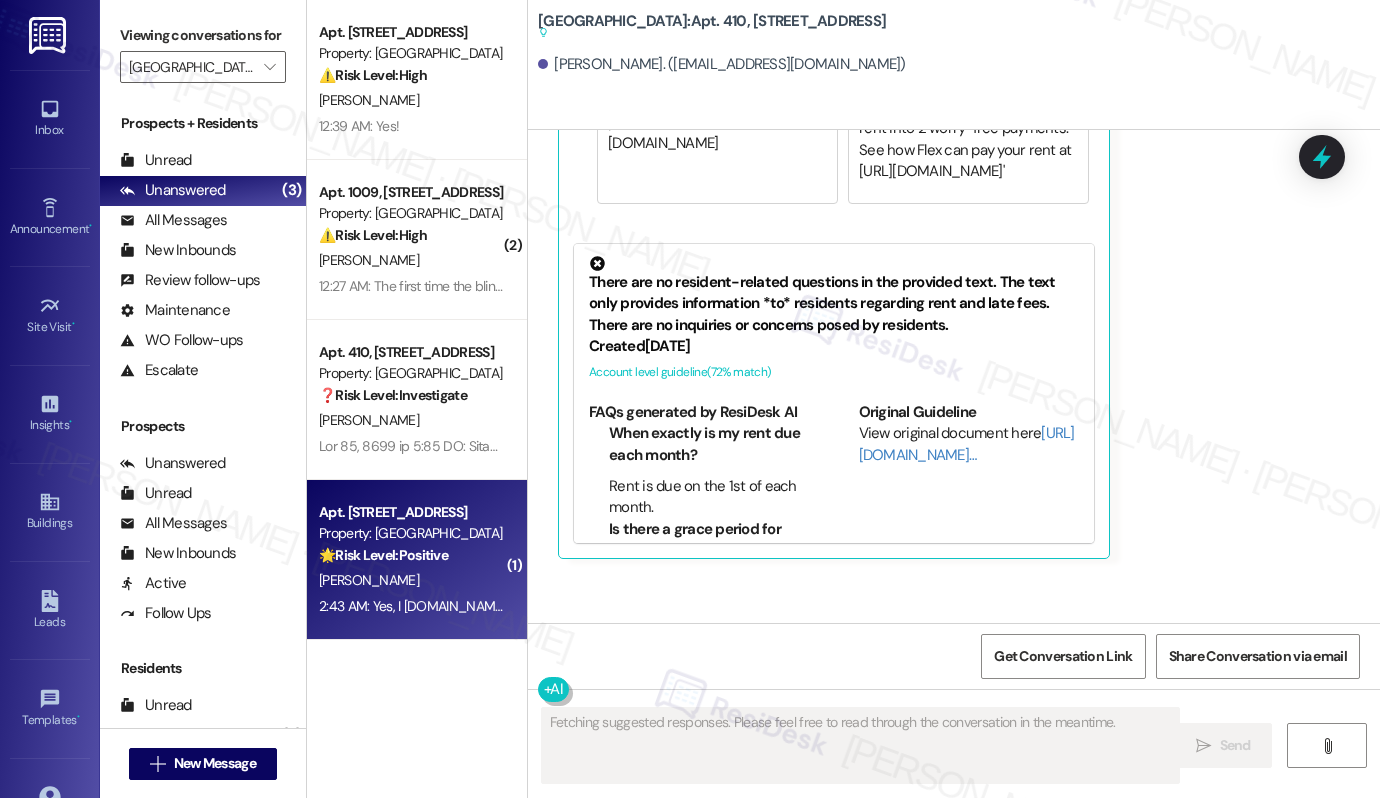click on "B. Woodard" at bounding box center [411, 580] 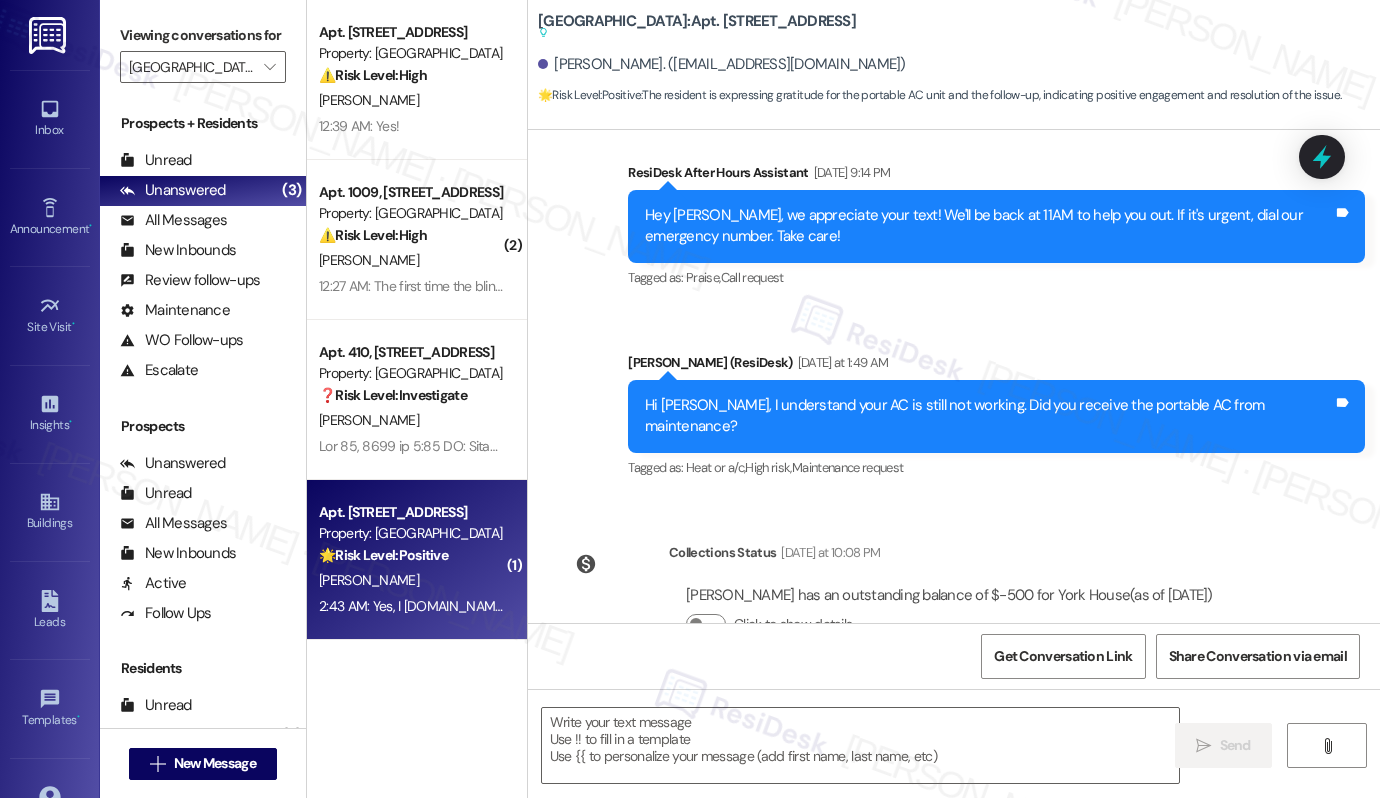 scroll, scrollTop: 7935, scrollLeft: 0, axis: vertical 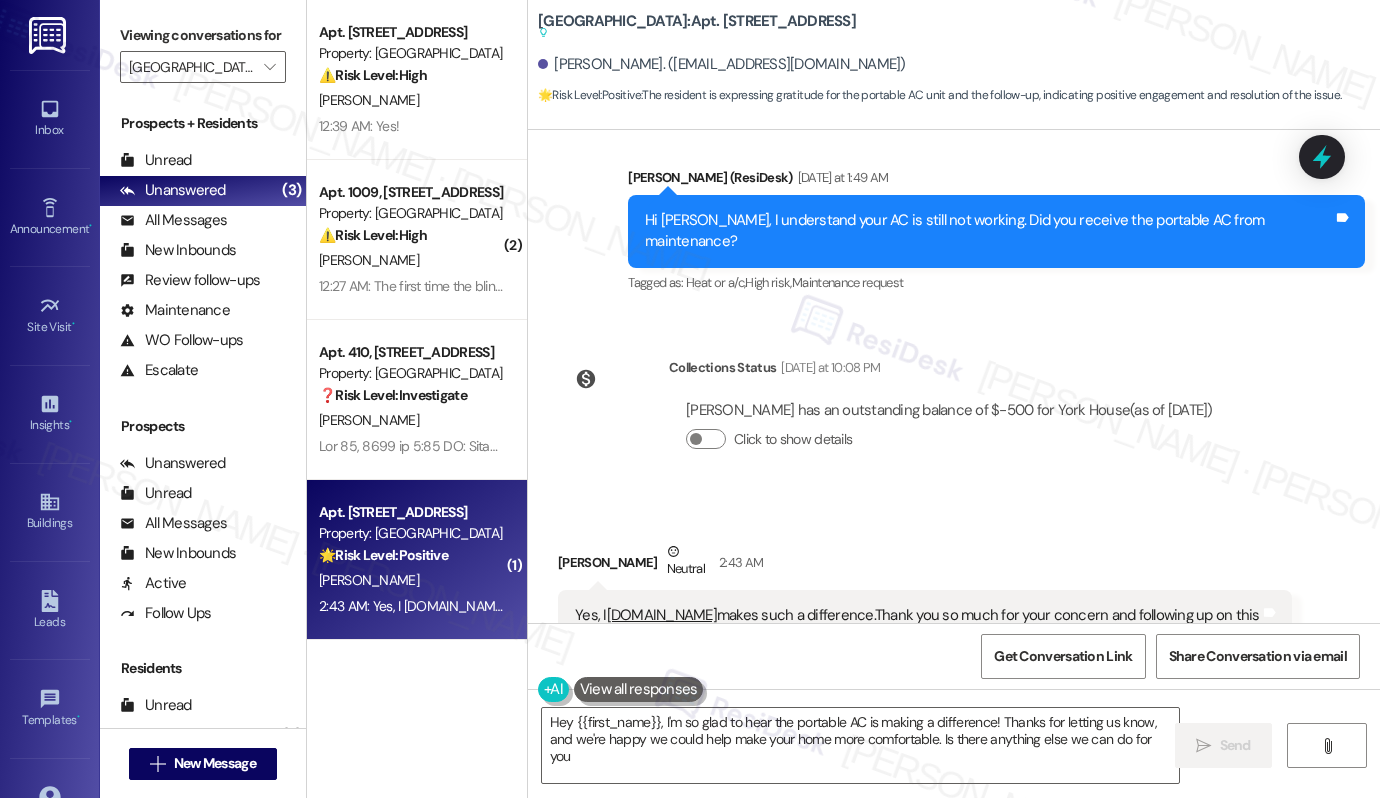 type on "Hey {{first_name}}, I'm so glad to hear the portable AC is making a difference! Thanks for letting us know, and we're happy we could help make your home more comfortable. Is there anything else we can do for you?" 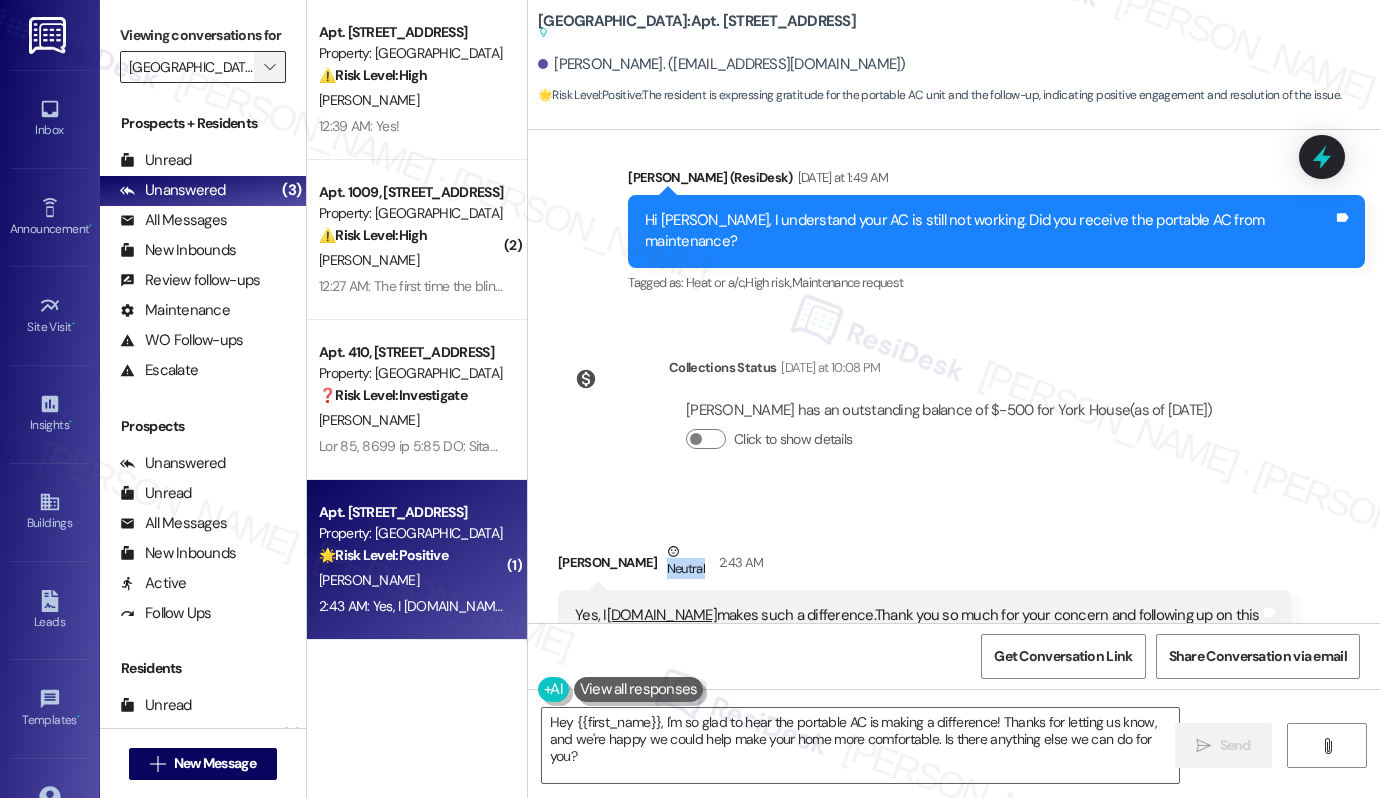 click on "" at bounding box center (269, 67) 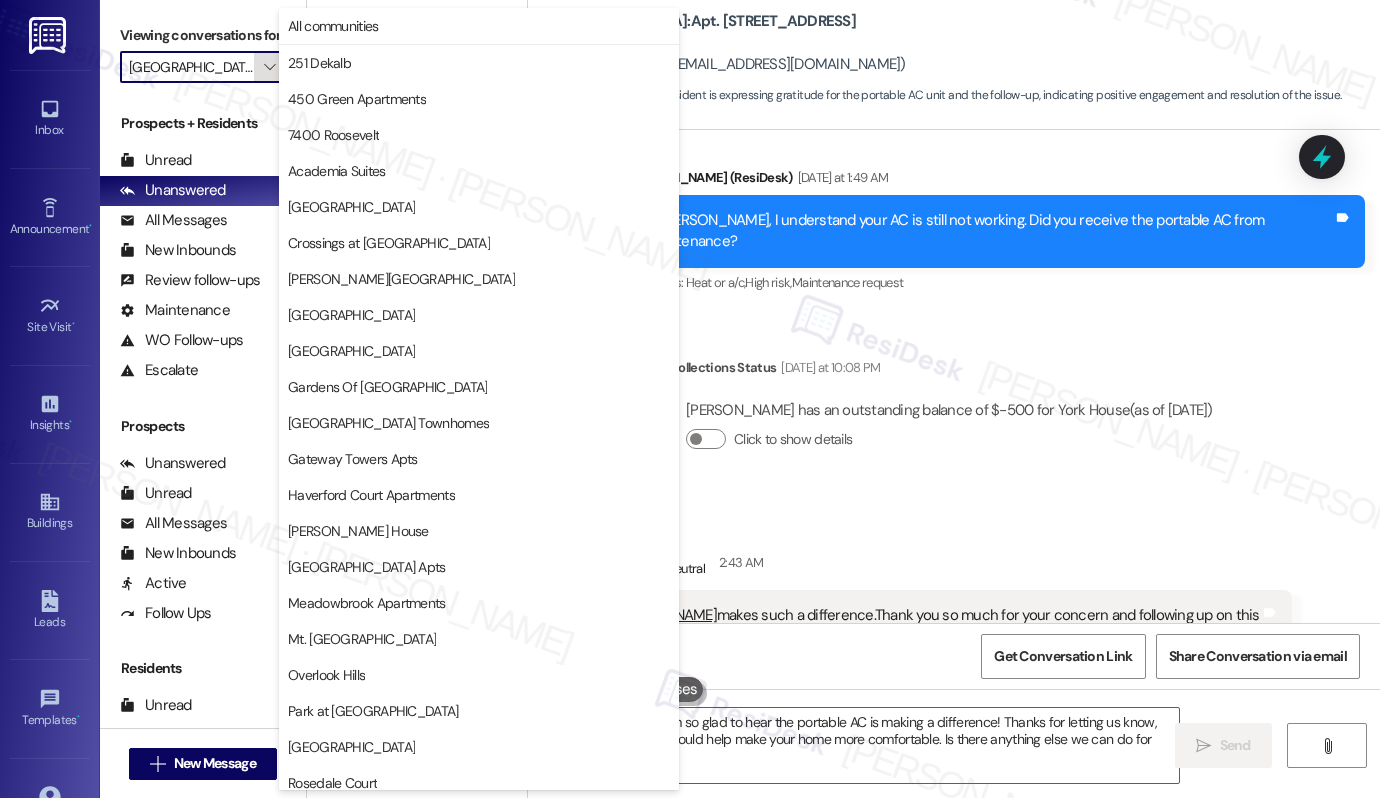 scroll, scrollTop: 371, scrollLeft: 0, axis: vertical 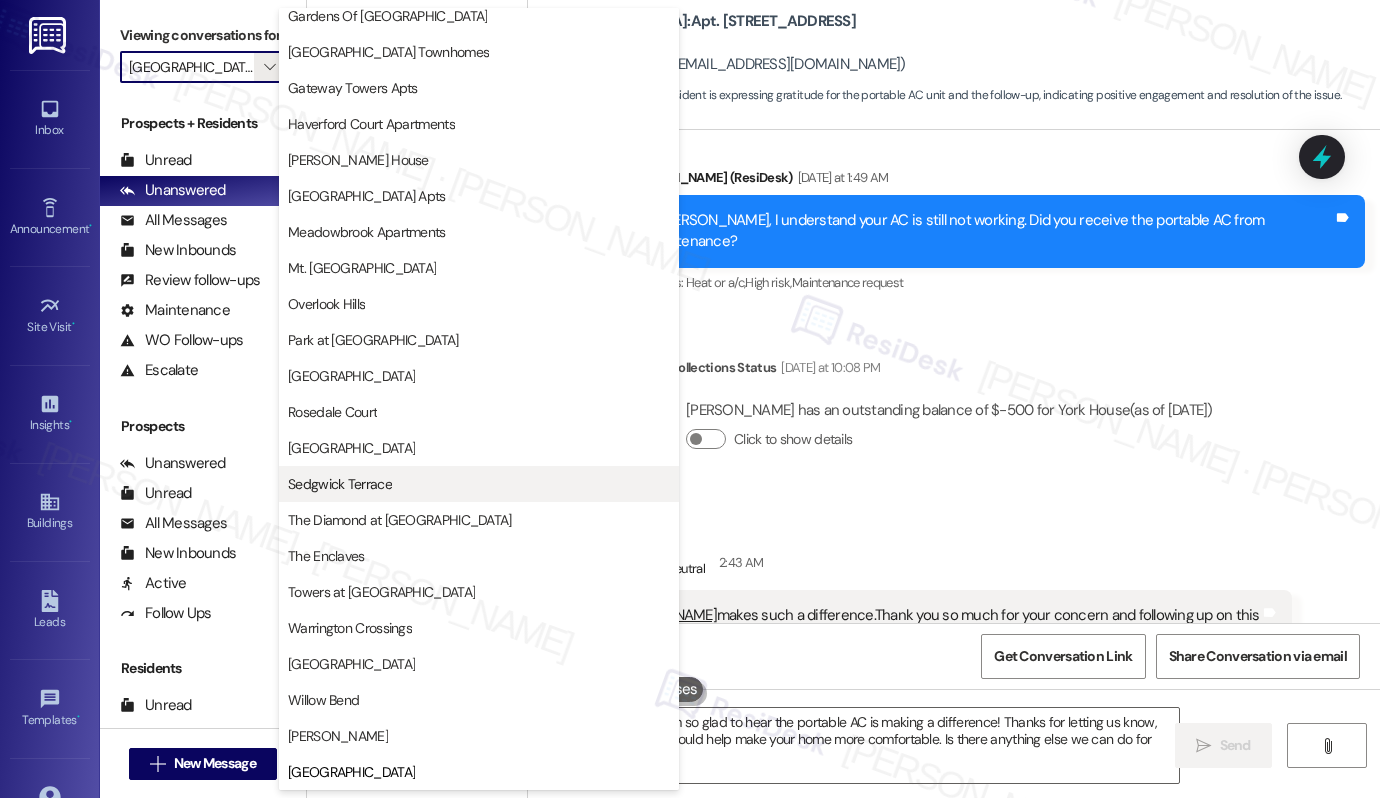 click on "Sedgwick Terrace" at bounding box center [479, 484] 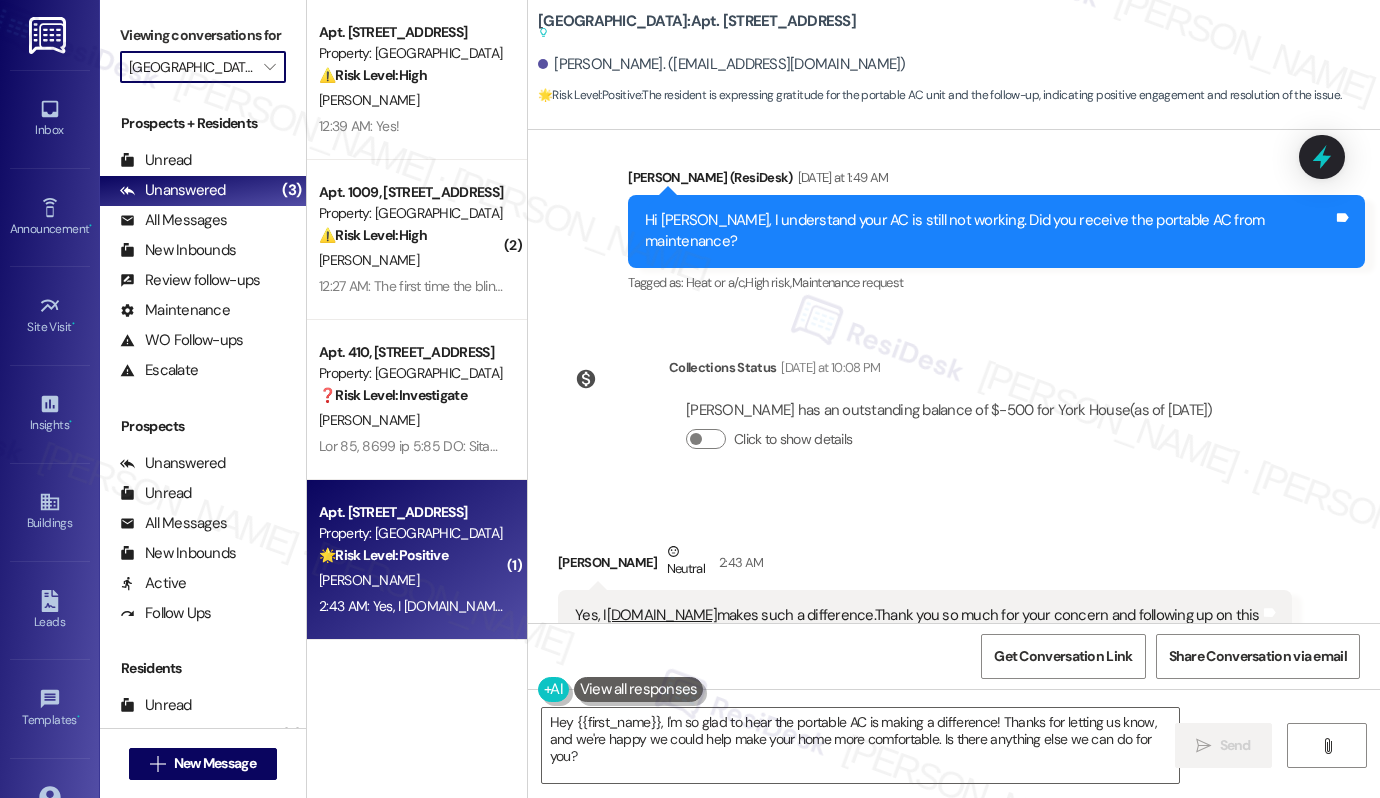 type on "Sedgwick Terrace" 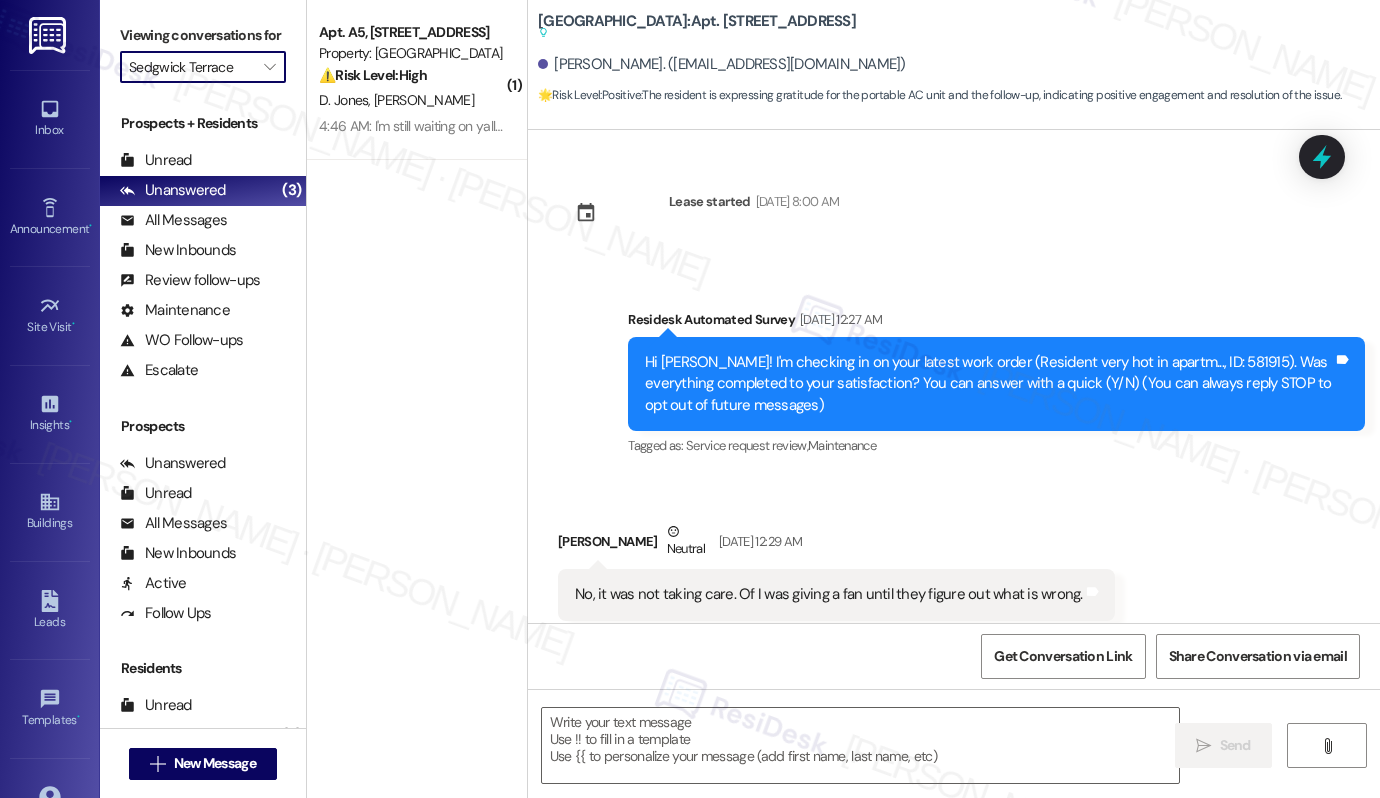 scroll, scrollTop: 7934, scrollLeft: 0, axis: vertical 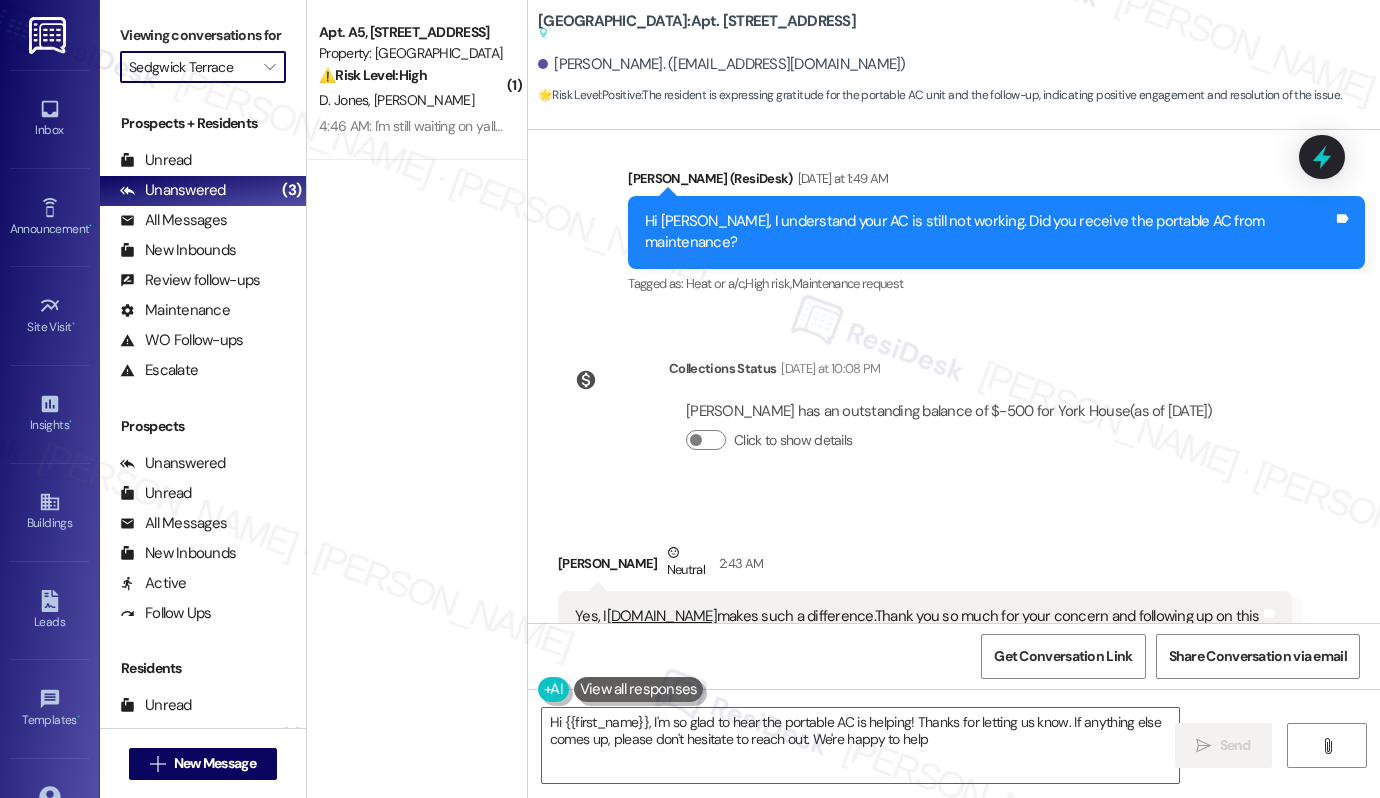 type on "Hi {{first_name}}, I'm so glad to hear the portable AC is helping! Thanks for letting us know. If anything else comes up, please don't hesitate to reach out. We're happy to help!" 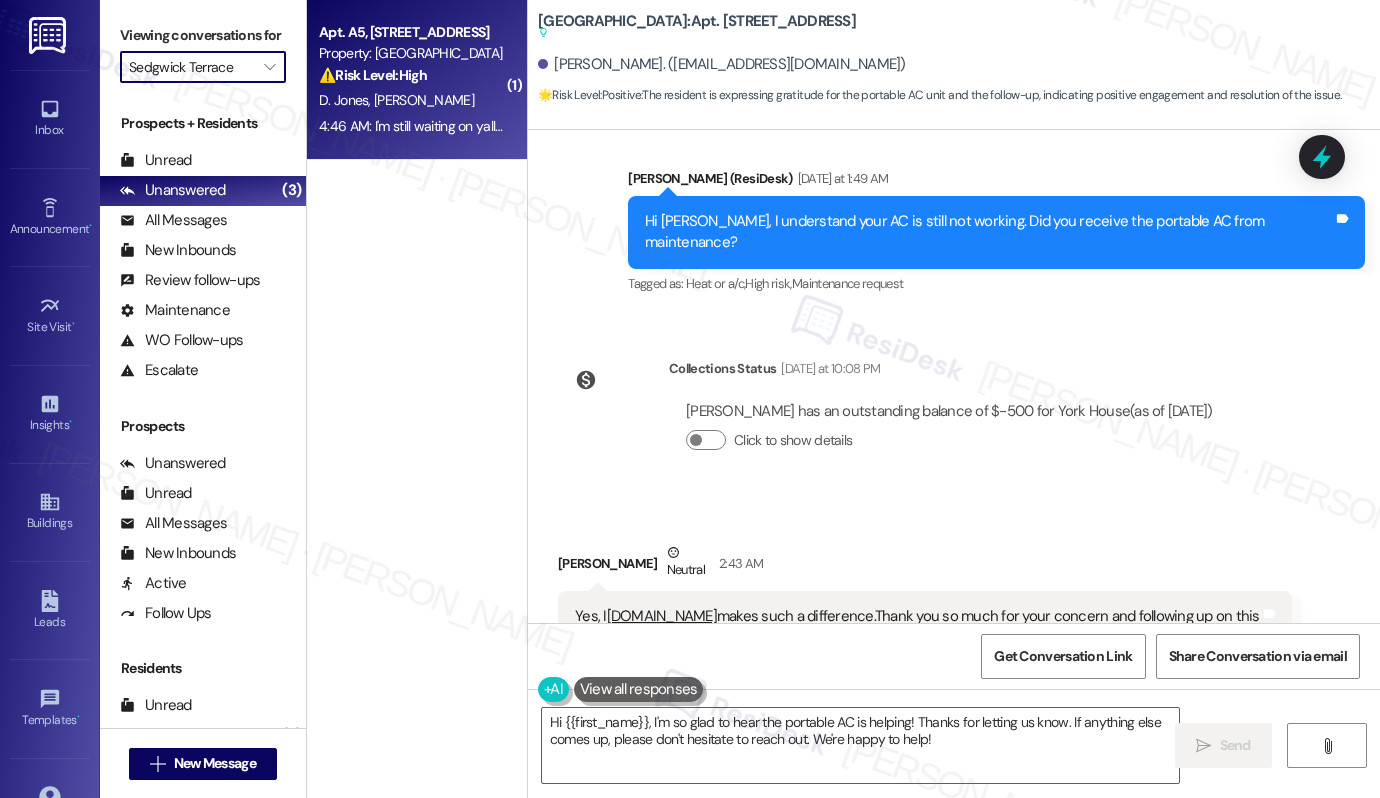 click on "4:46 AM: I'm still waiting on yall to remove what I told yall to remove since we just going to ignore what I said on Friday 4:46 AM: I'm still waiting on yall to remove what I told yall to remove since we just going to ignore what I said on Friday" at bounding box center [648, 126] 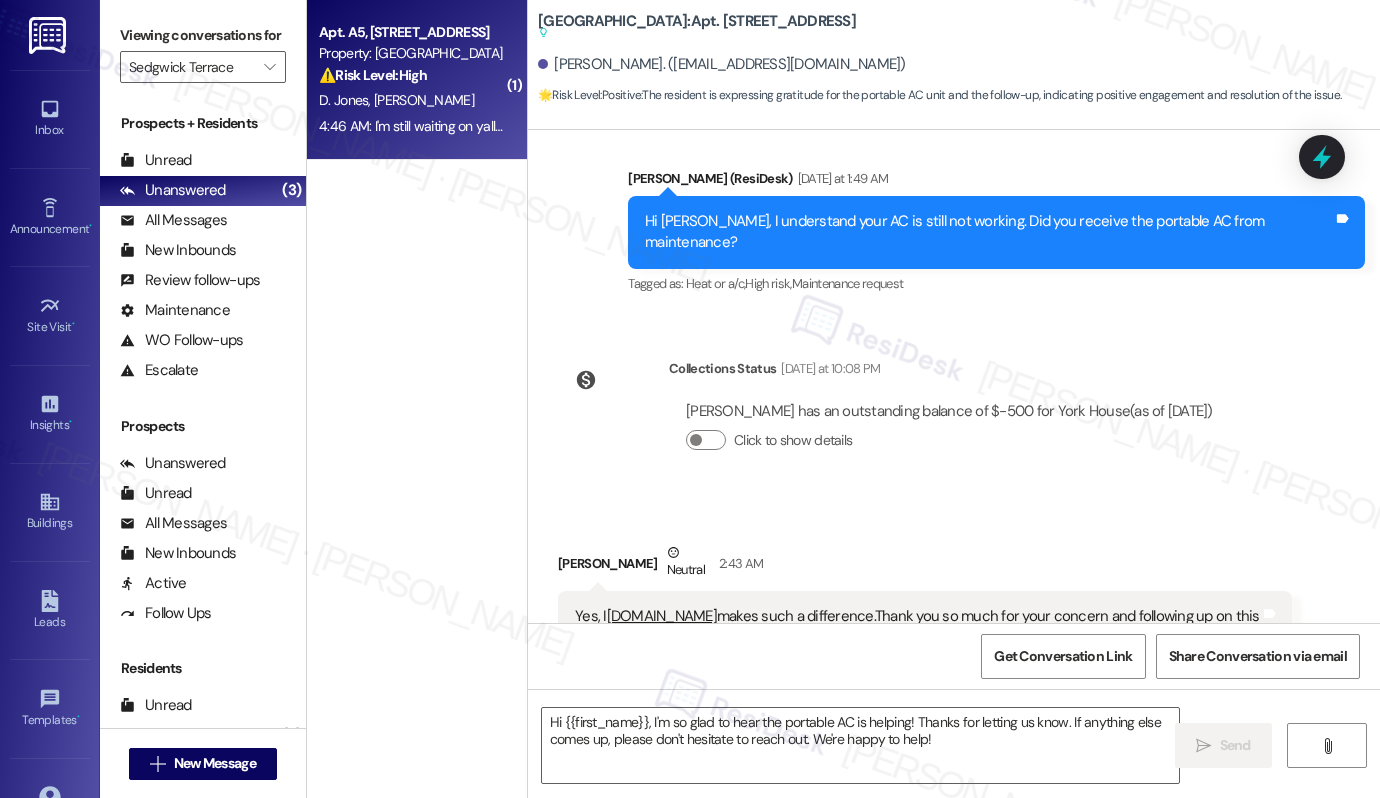 type on "Fetching suggested responses. Please feel free to read through the conversation in the meantime." 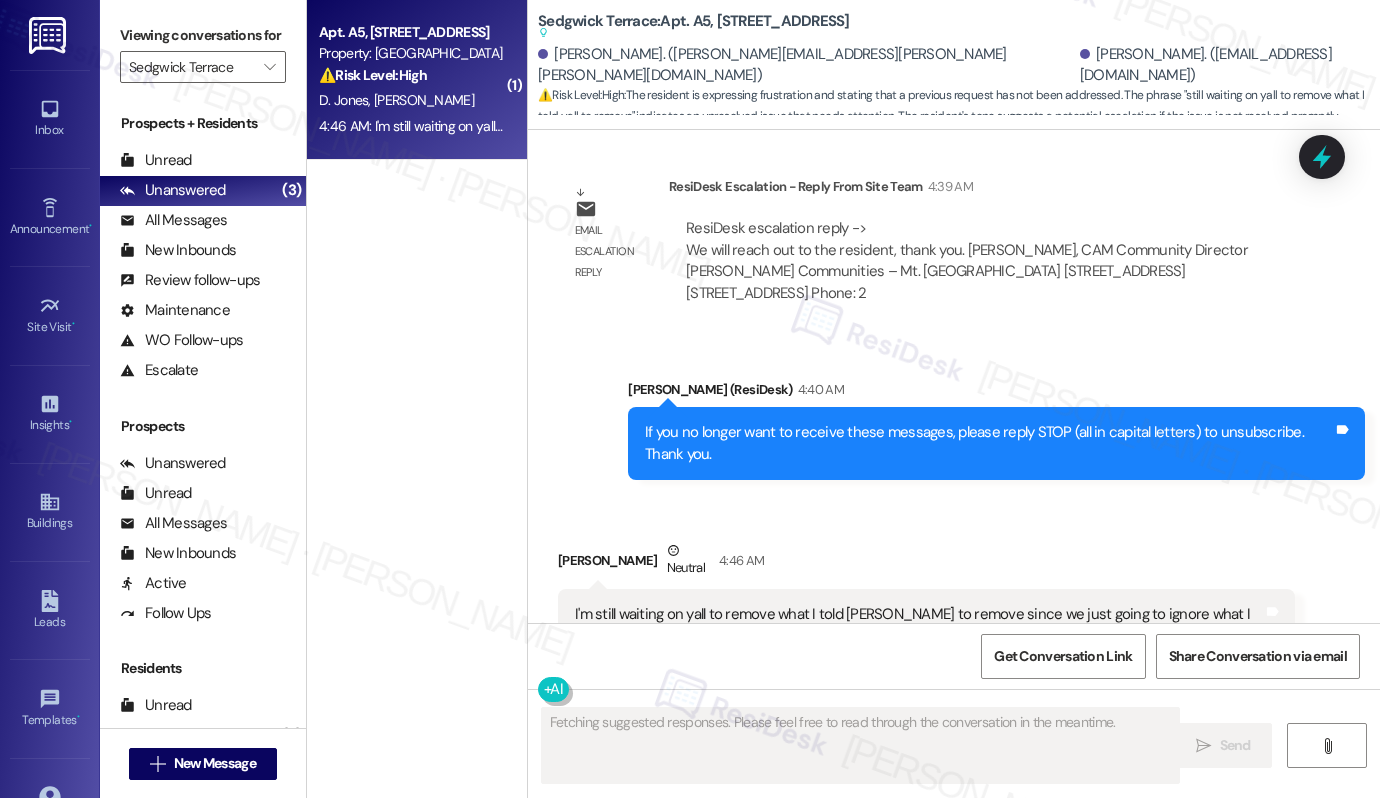 scroll, scrollTop: 9616, scrollLeft: 0, axis: vertical 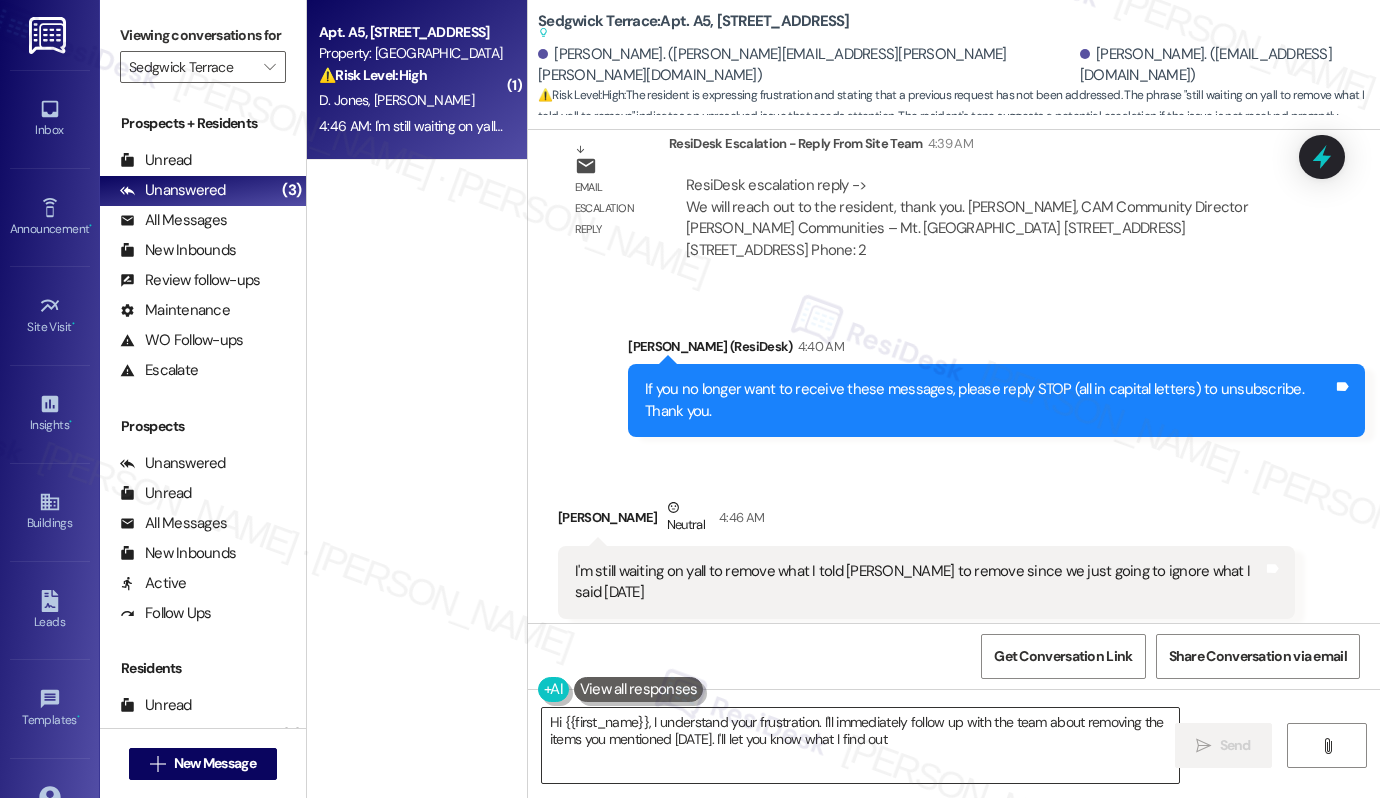 type on "Hi {{first_name}}, I understand your frustration. I'll immediately follow up with the team about removing the items you mentioned on Friday. I'll let you know what I find out!" 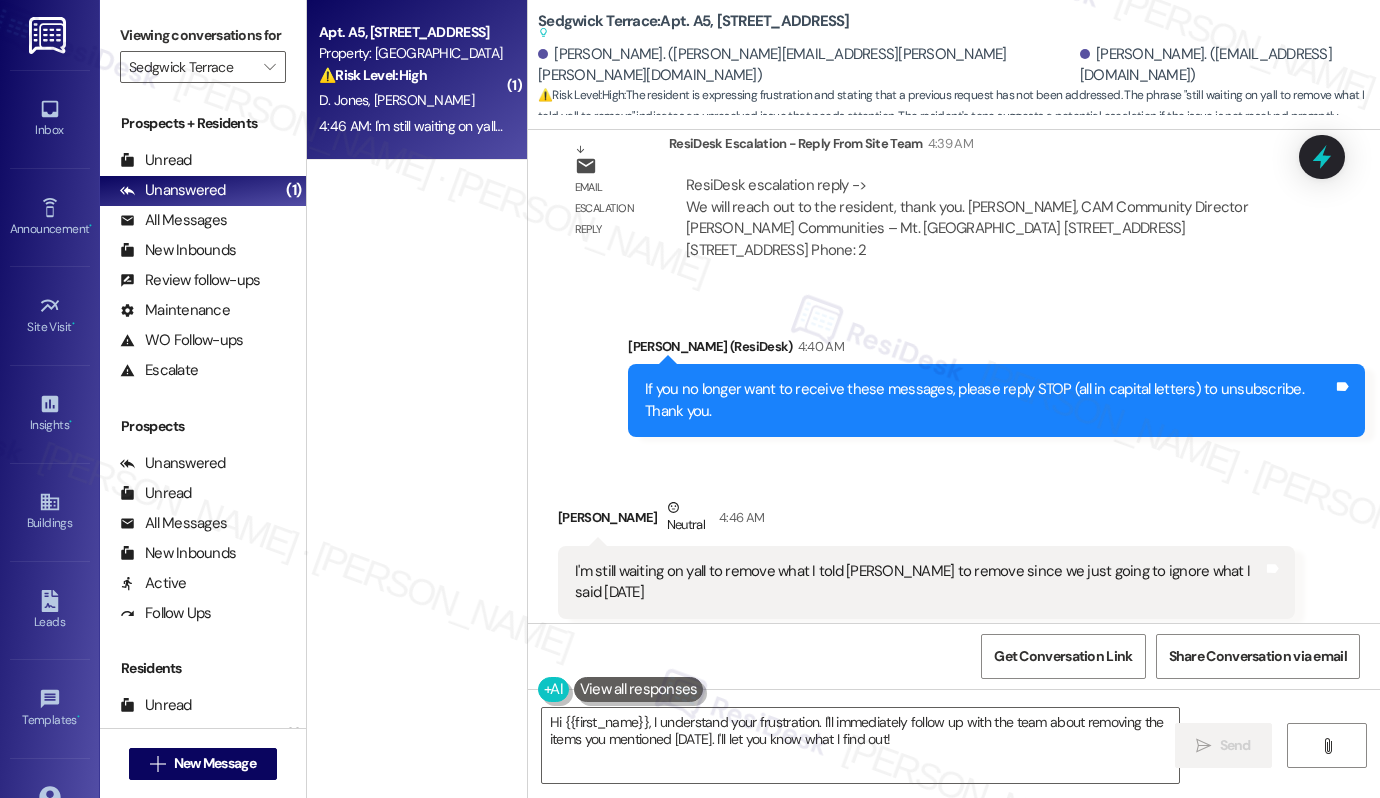 click on "I'm still waiting on yall to remove what I told yall to remove since we just going to ignore what I said on Friday" at bounding box center (919, 582) 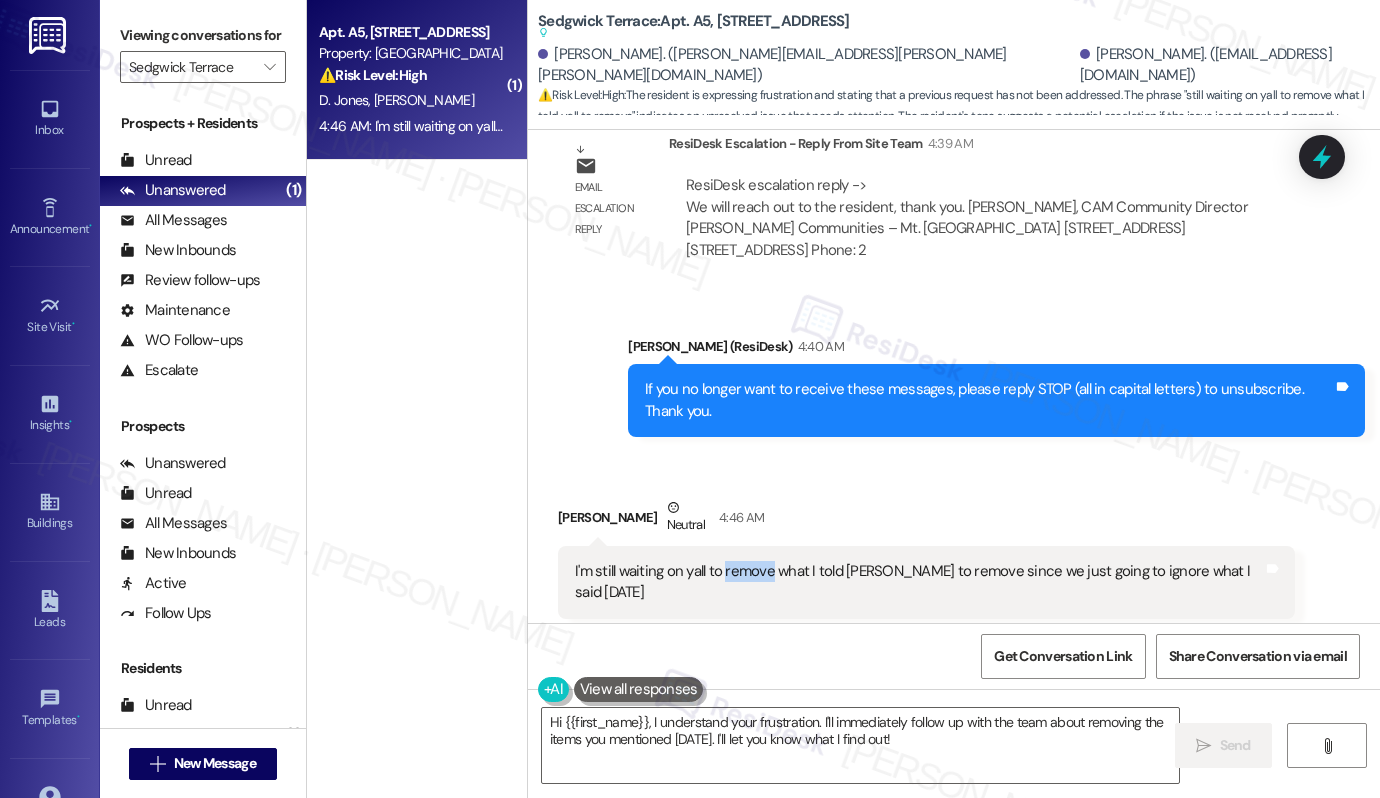 click on "I'm still waiting on yall to remove what I told yall to remove since we just going to ignore what I said on Friday" at bounding box center [919, 582] 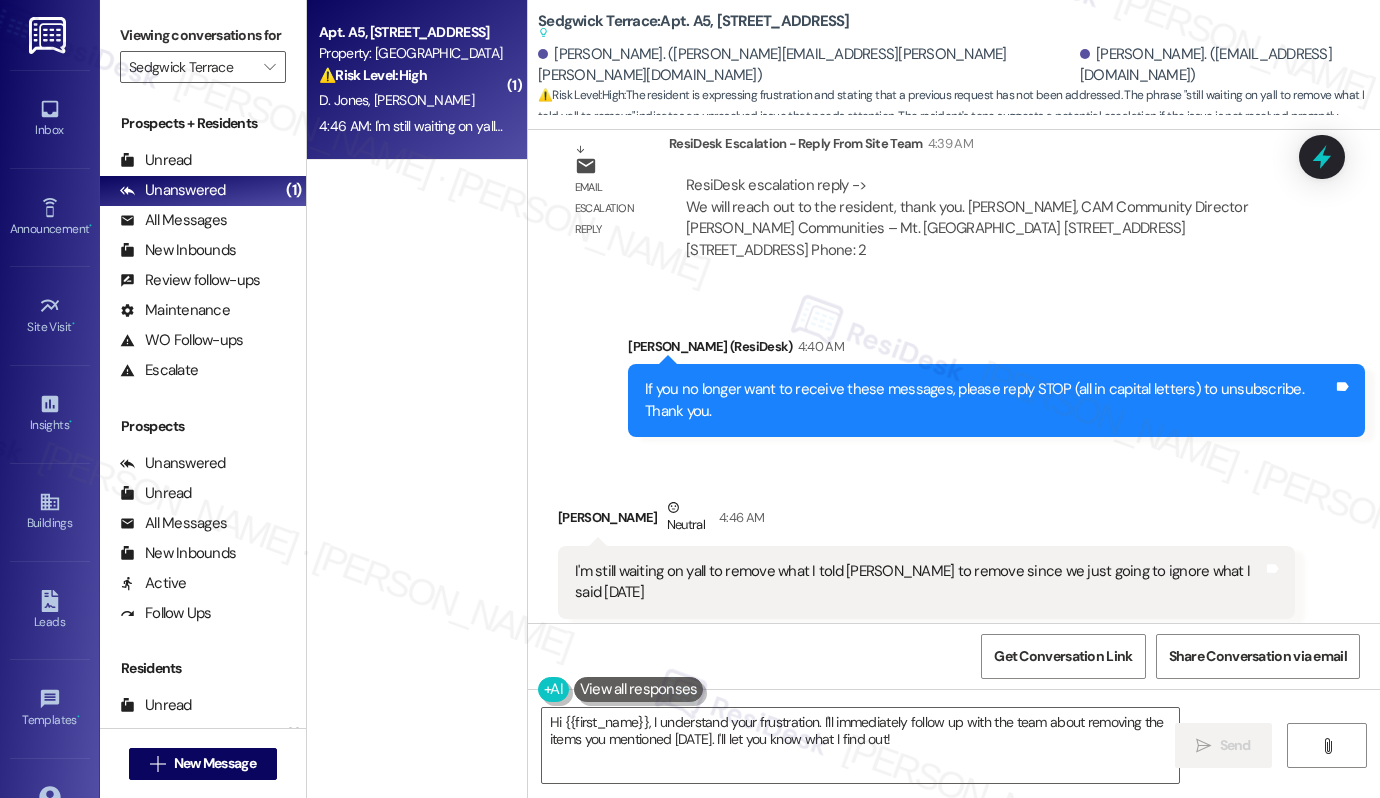click on "I'm still waiting on yall to remove what I told yall to remove since we just going to ignore what I said on Friday" at bounding box center [919, 582] 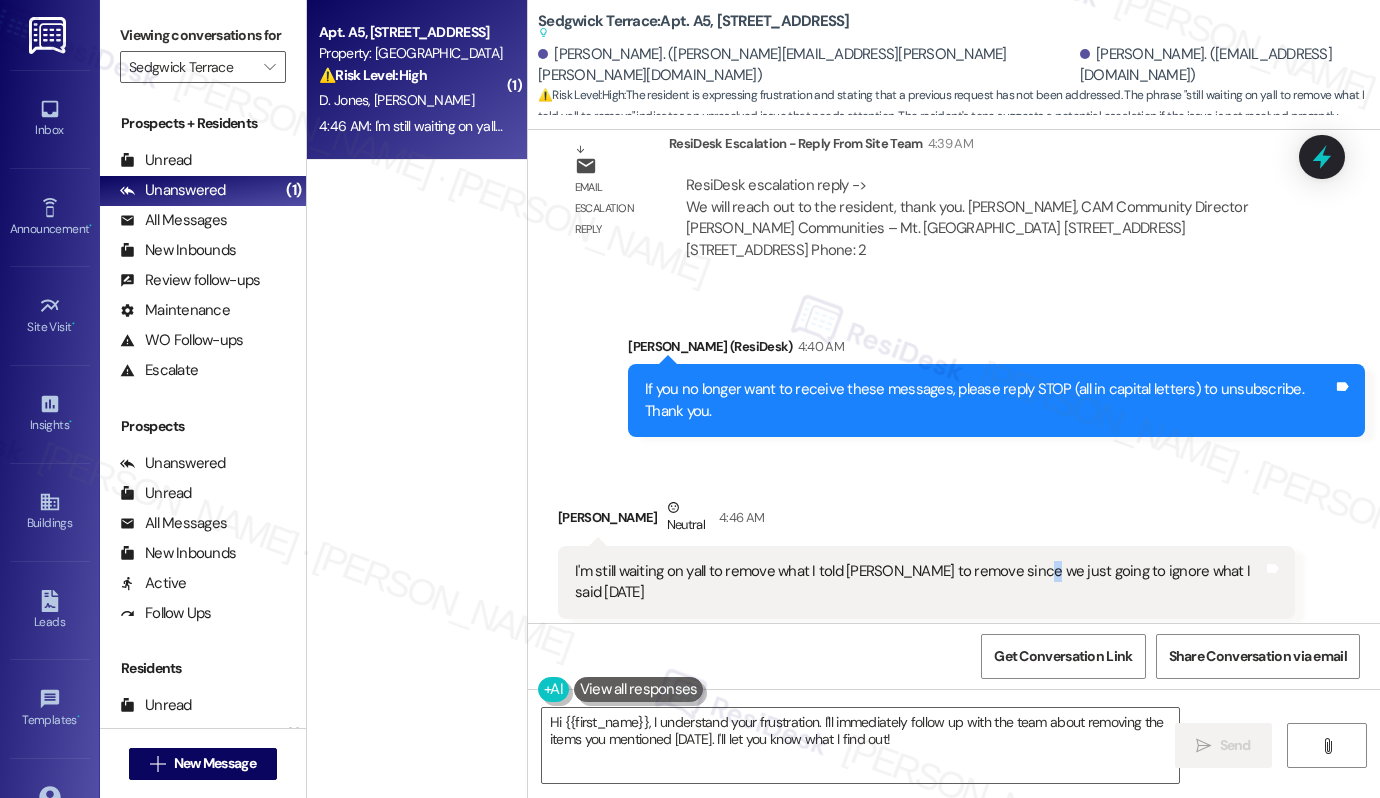 click on "I'm still waiting on yall to remove what I told yall to remove since we just going to ignore what I said on Friday" at bounding box center (919, 582) 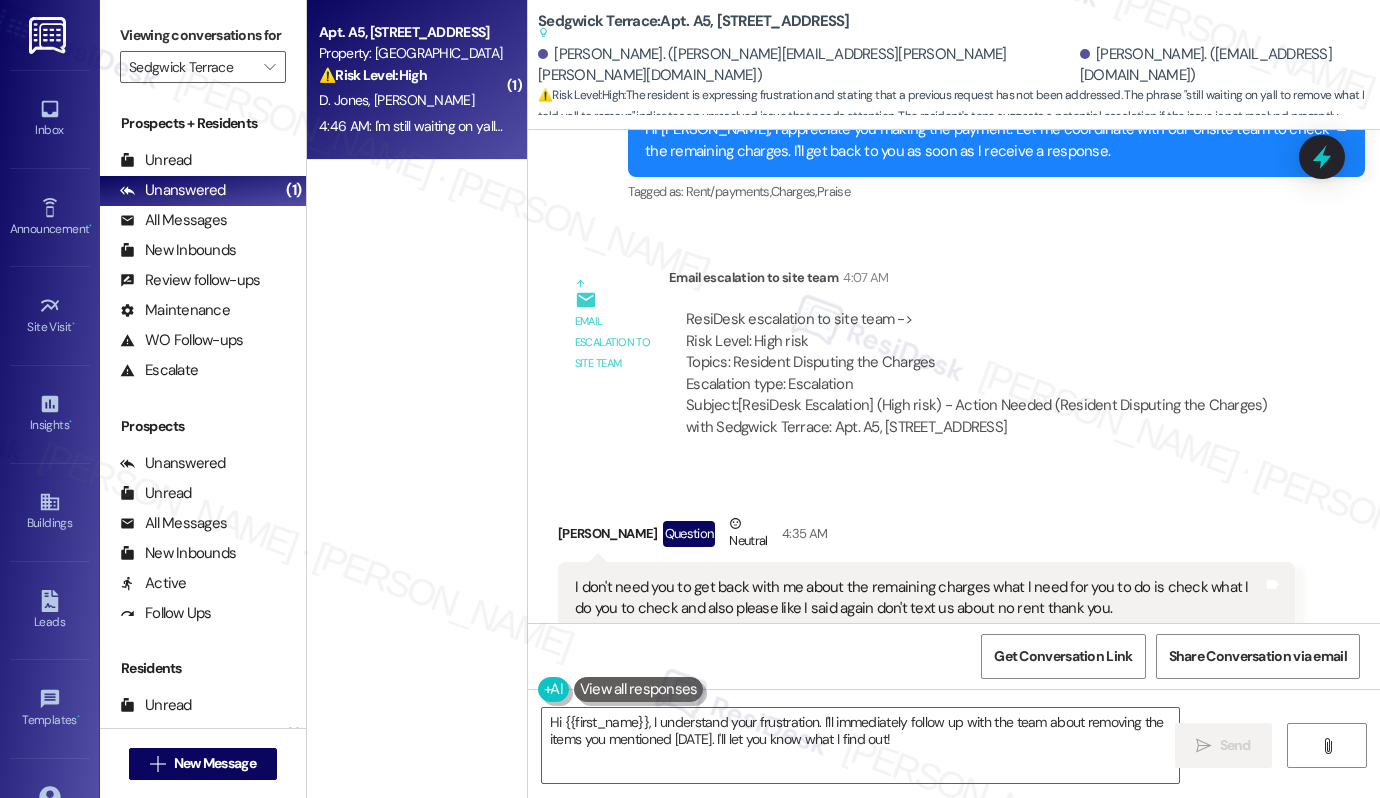 scroll, scrollTop: 8959, scrollLeft: 0, axis: vertical 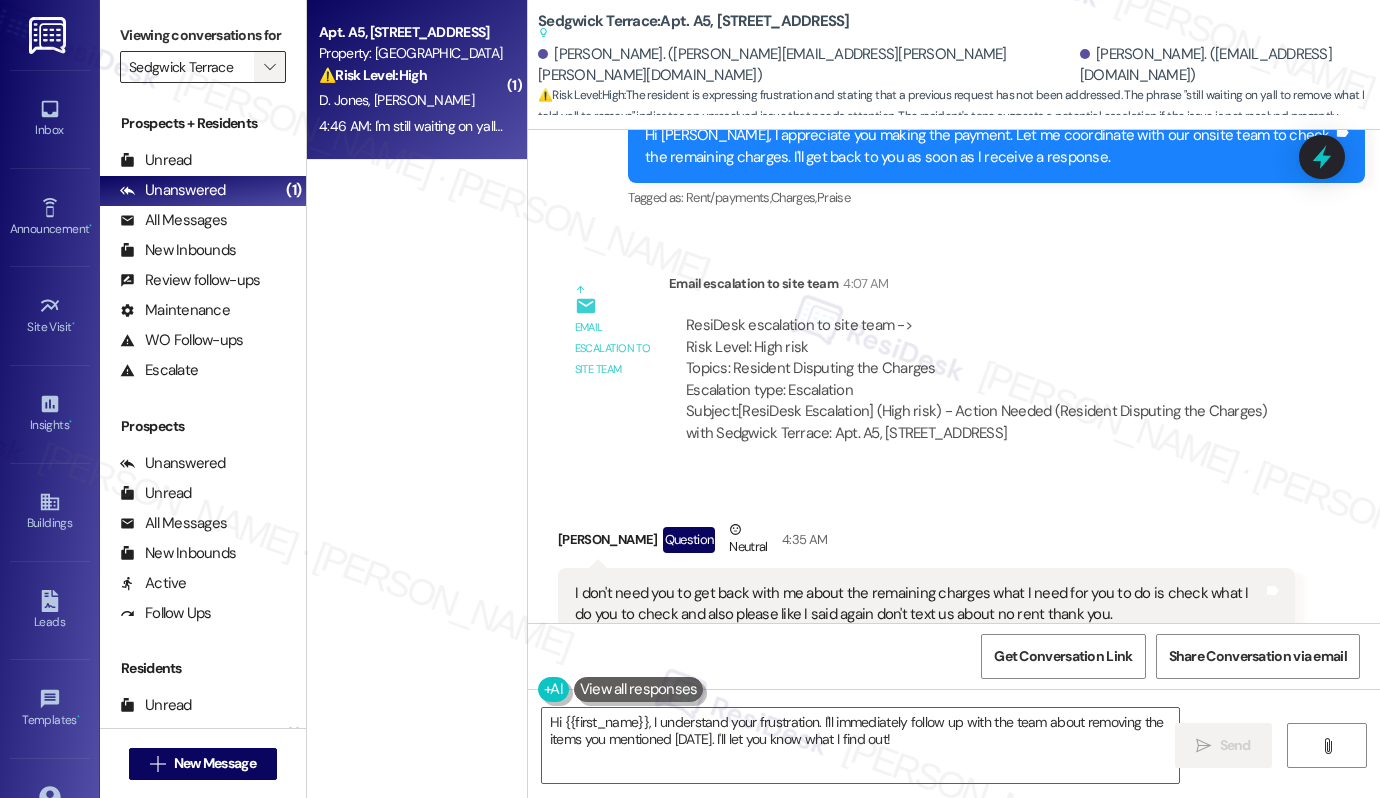 click on "" at bounding box center (269, 67) 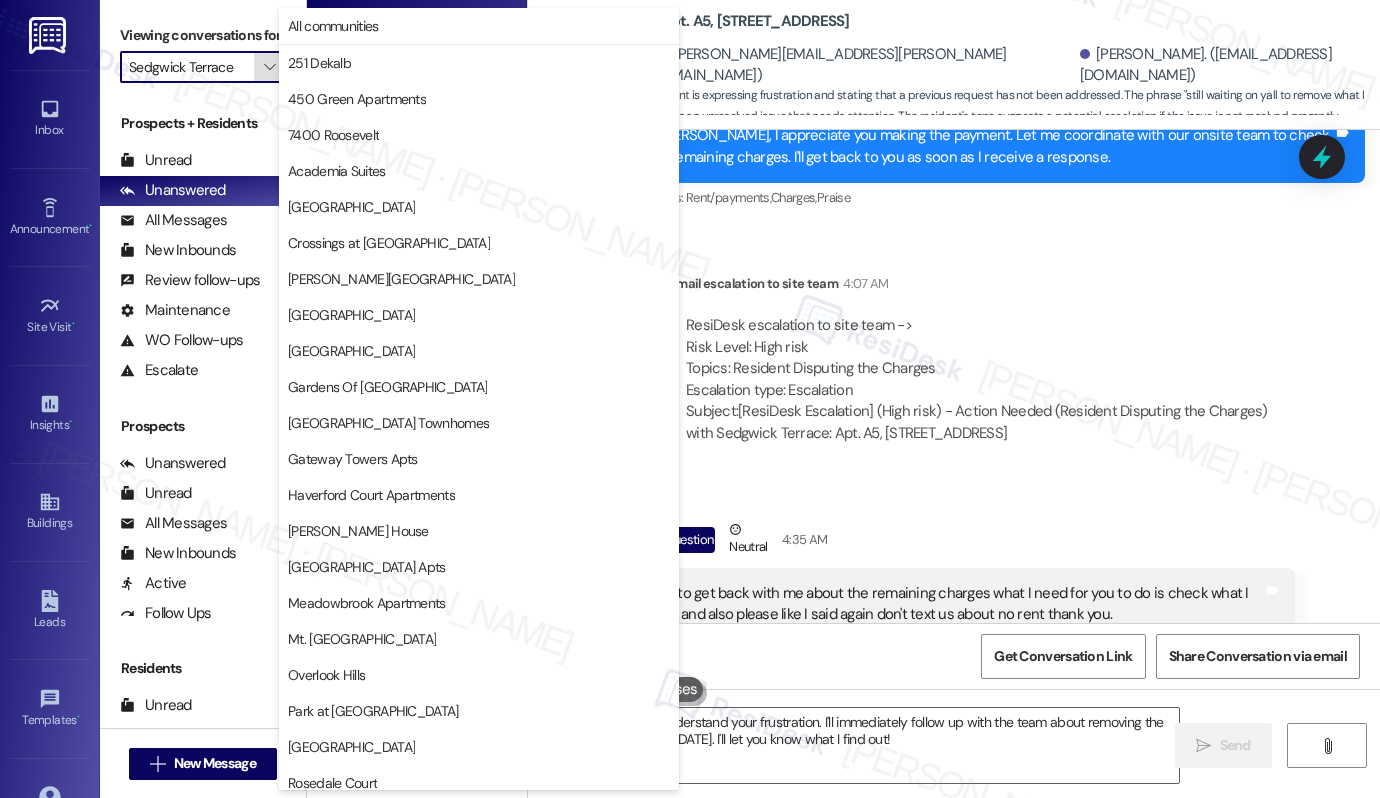 scroll, scrollTop: 371, scrollLeft: 0, axis: vertical 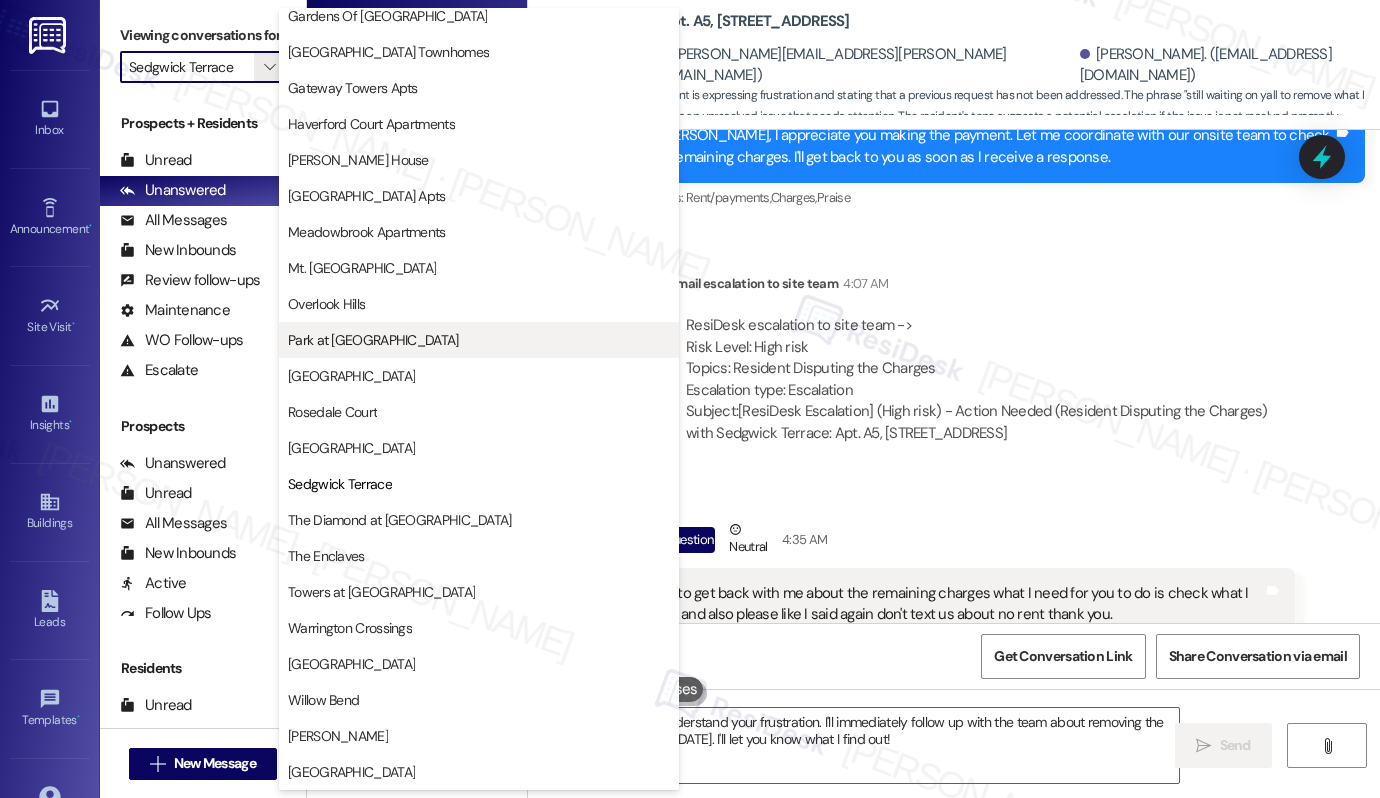 click on "Park at Westminster" at bounding box center (373, 340) 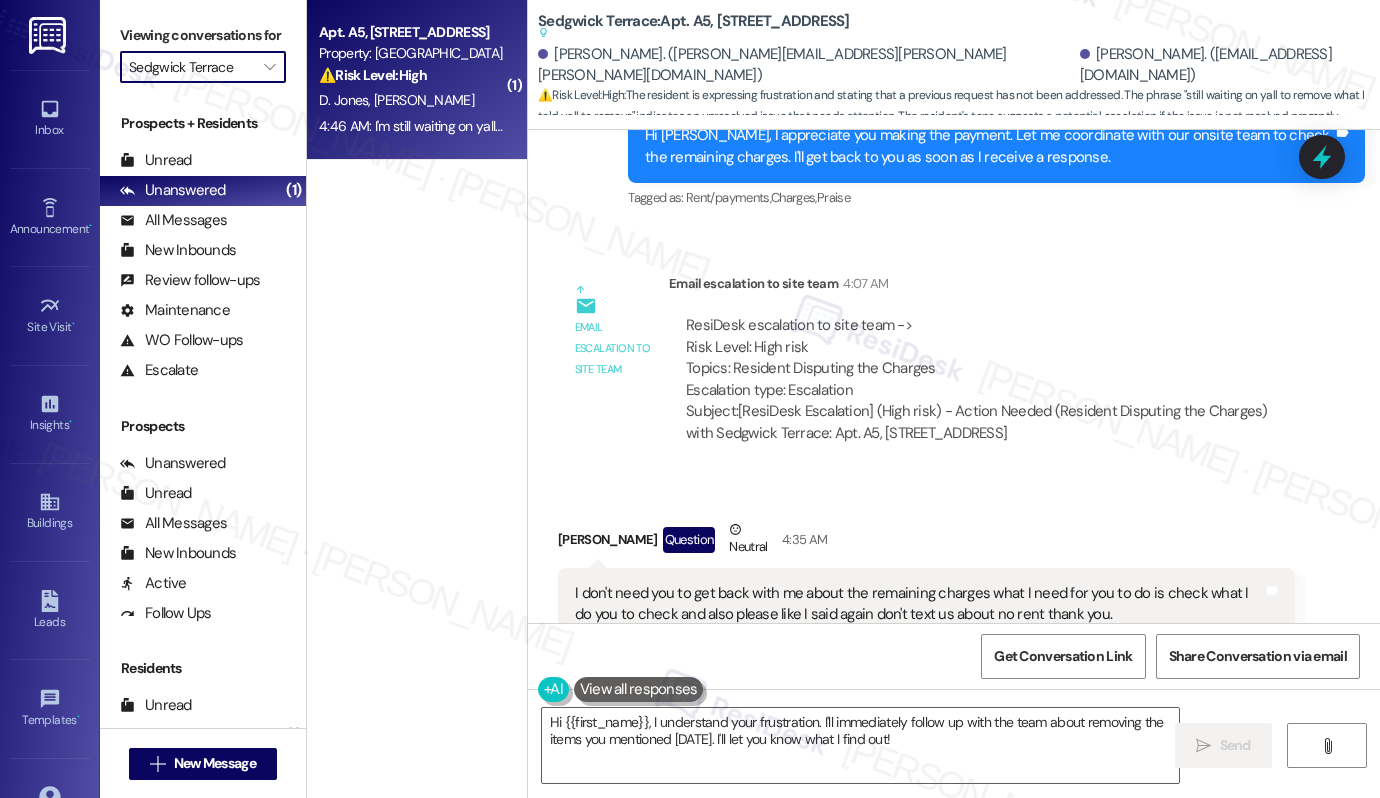 type on "Park at Westminster" 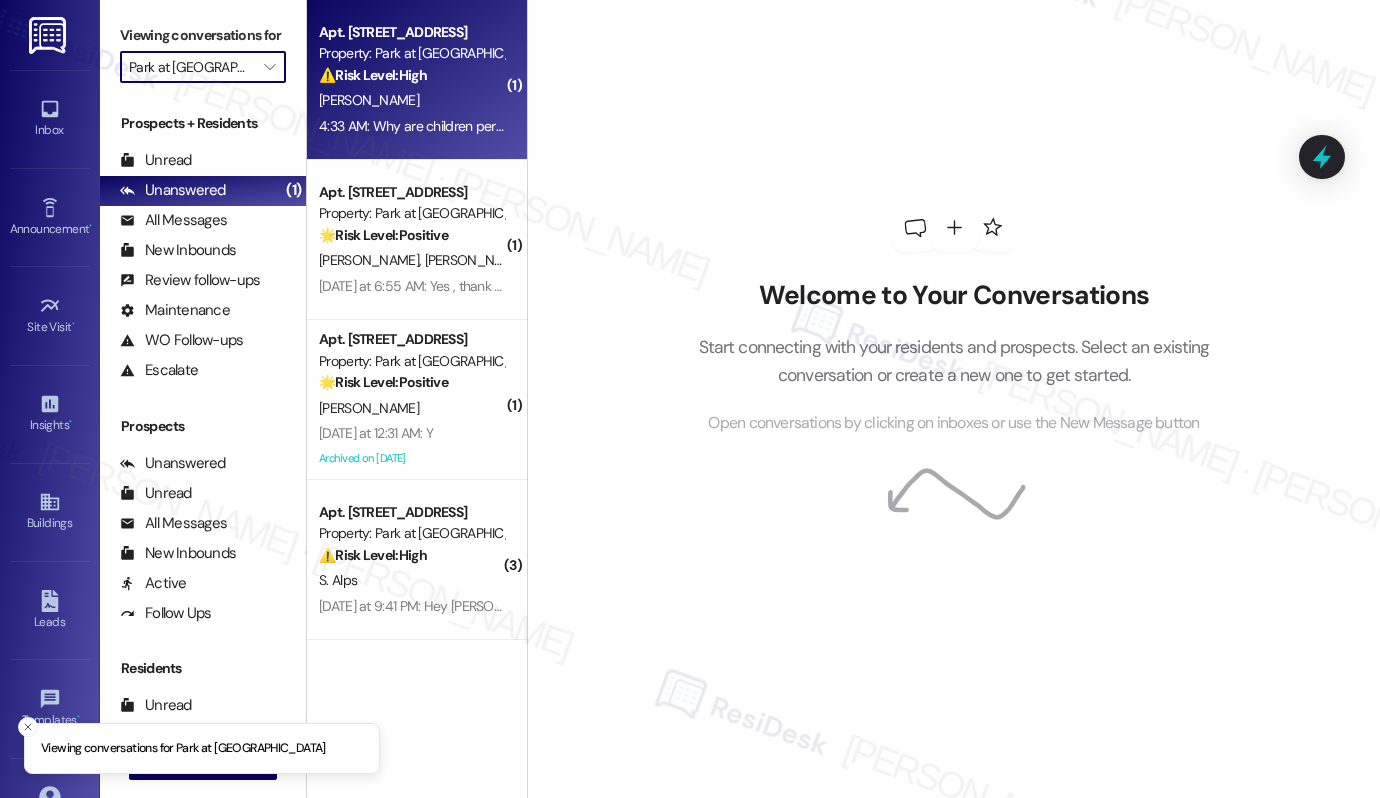 click on "⚠️  Risk Level:  High" at bounding box center (373, 75) 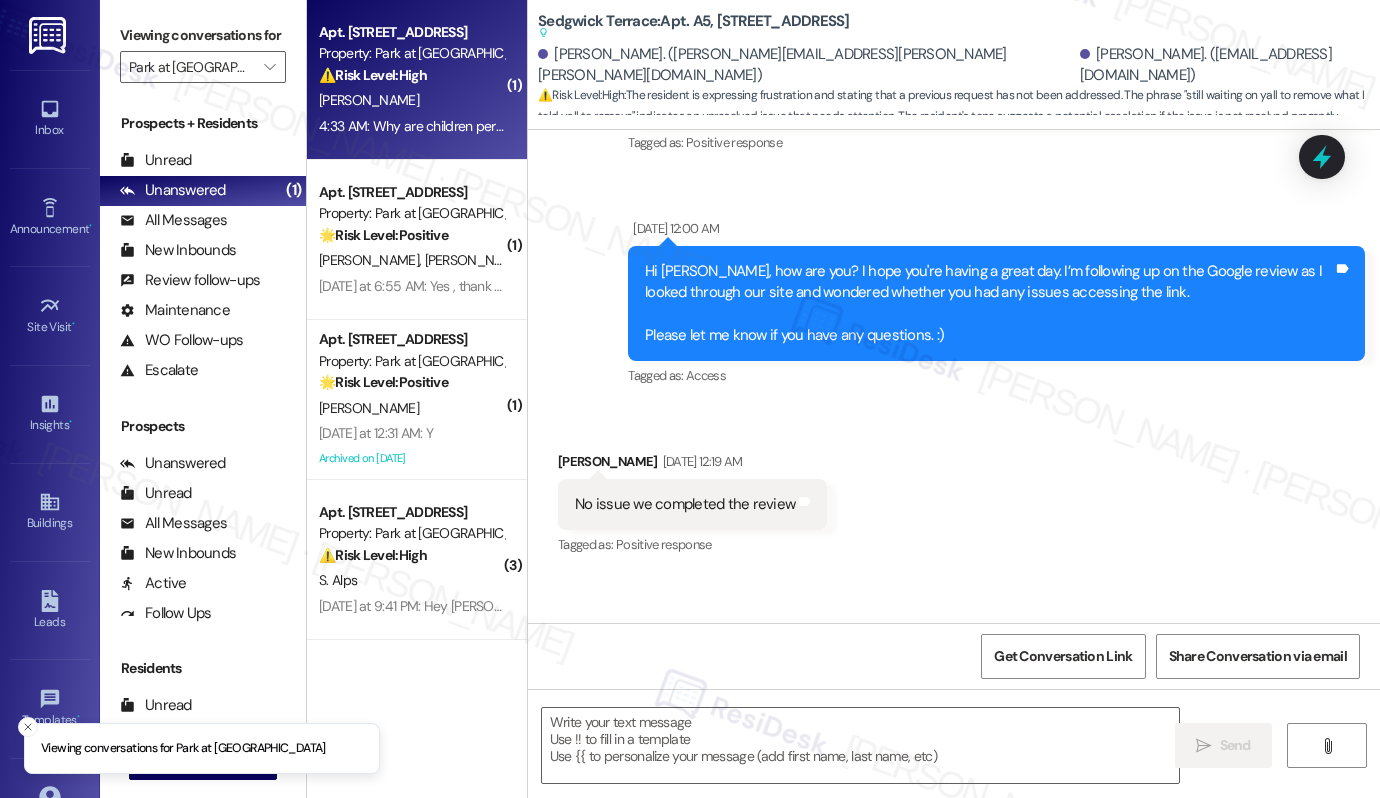 scroll, scrollTop: 0, scrollLeft: 0, axis: both 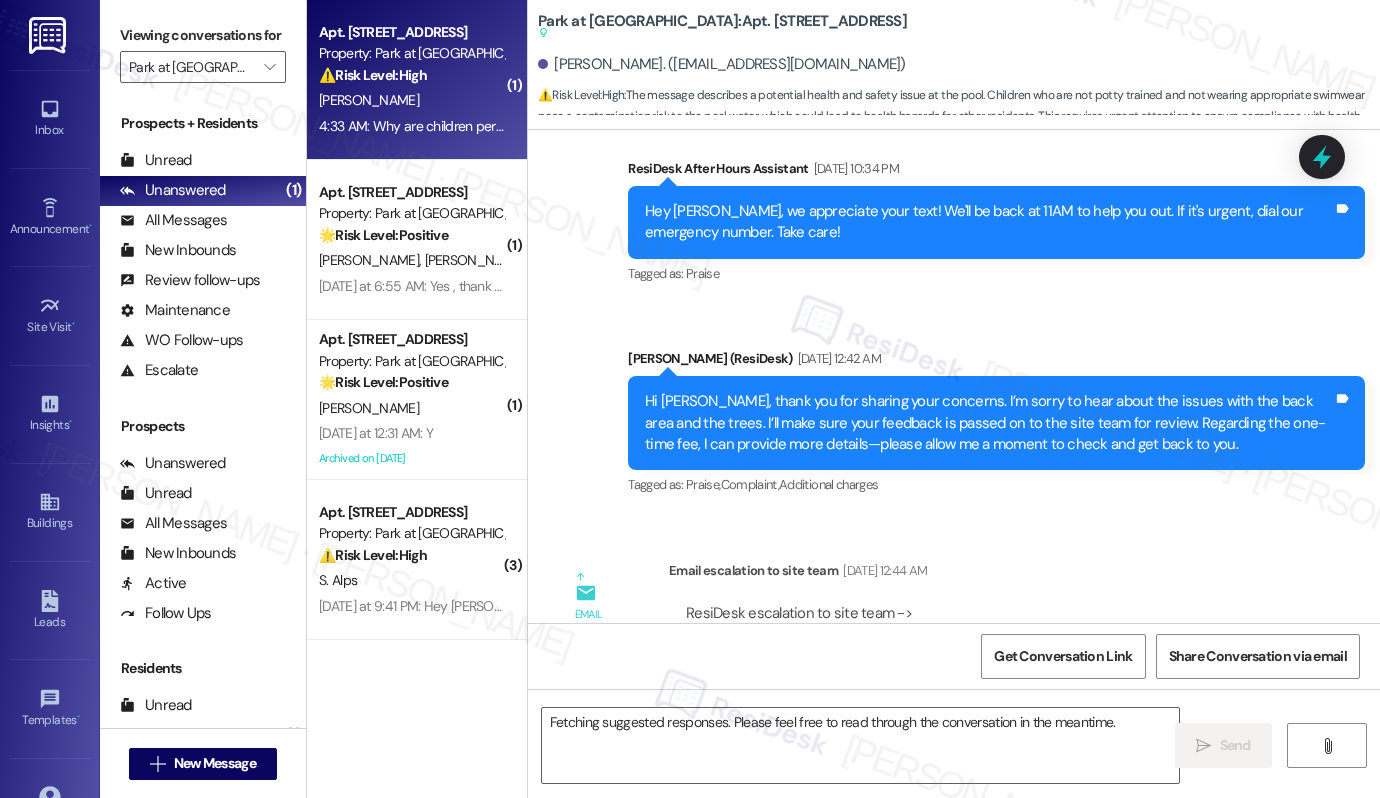click on "[PERSON_NAME]" at bounding box center [411, 100] 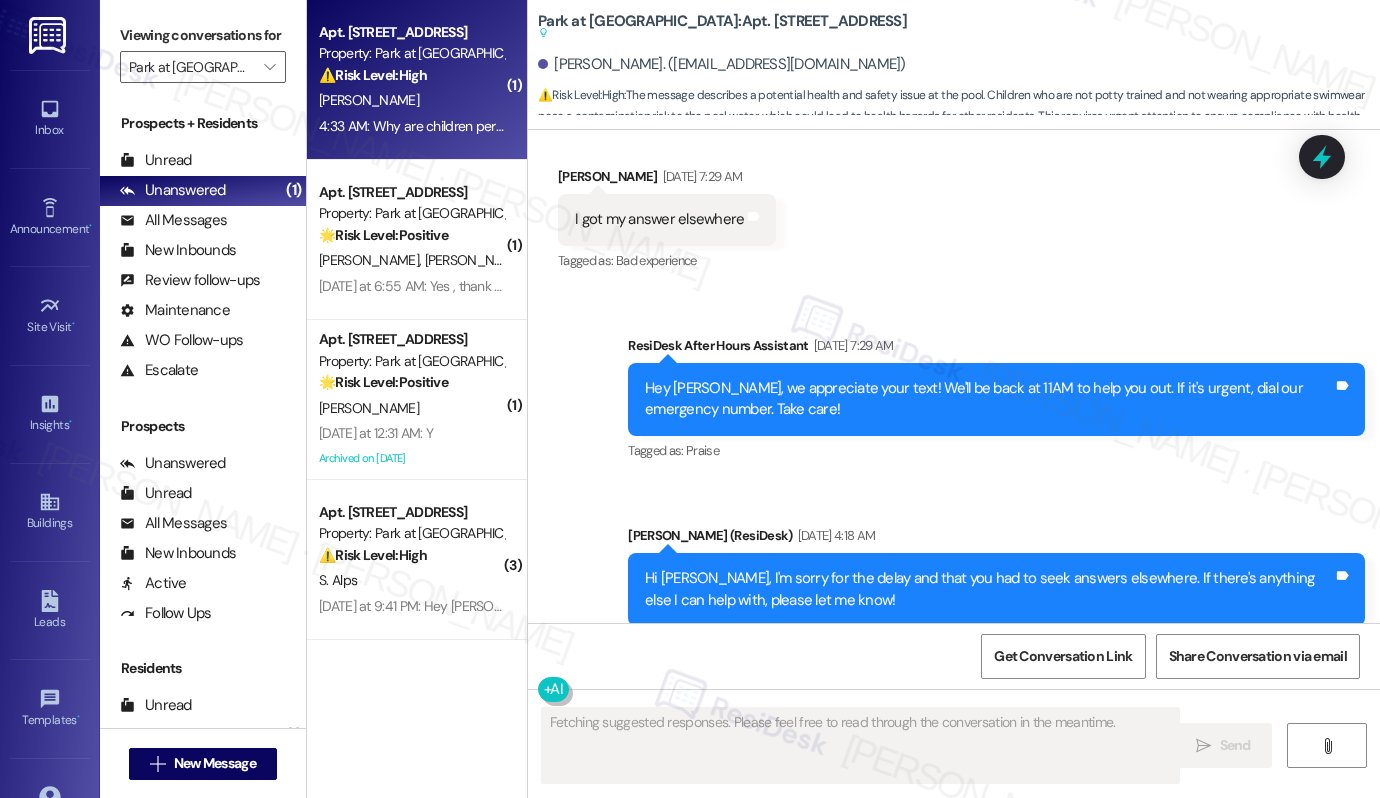 scroll, scrollTop: 34942, scrollLeft: 0, axis: vertical 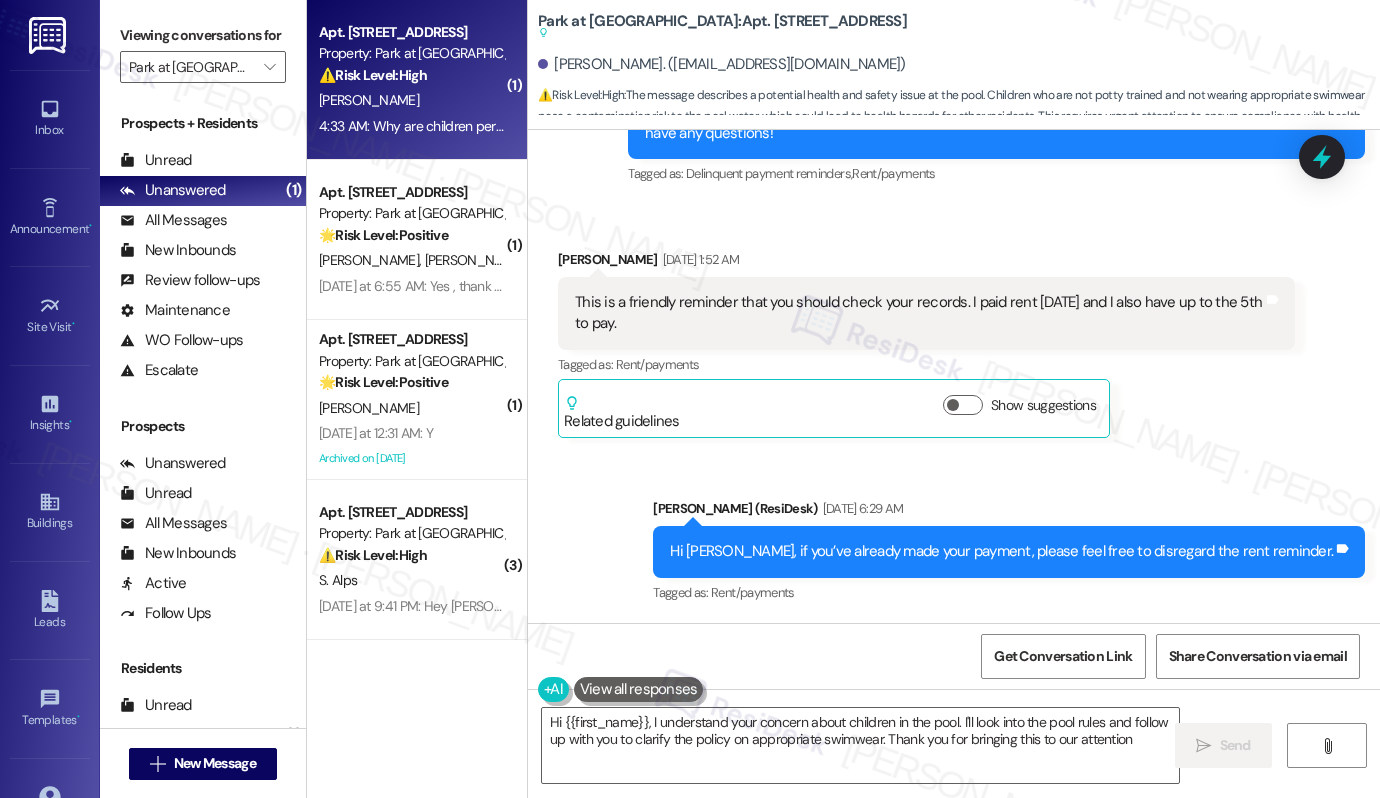 type on "Hi {{first_name}}, I understand your concern about children in the pool. I'll look into the pool rules and follow up with you to clarify the policy on appropriate swimwear. Thank you for bringing this to our attention!" 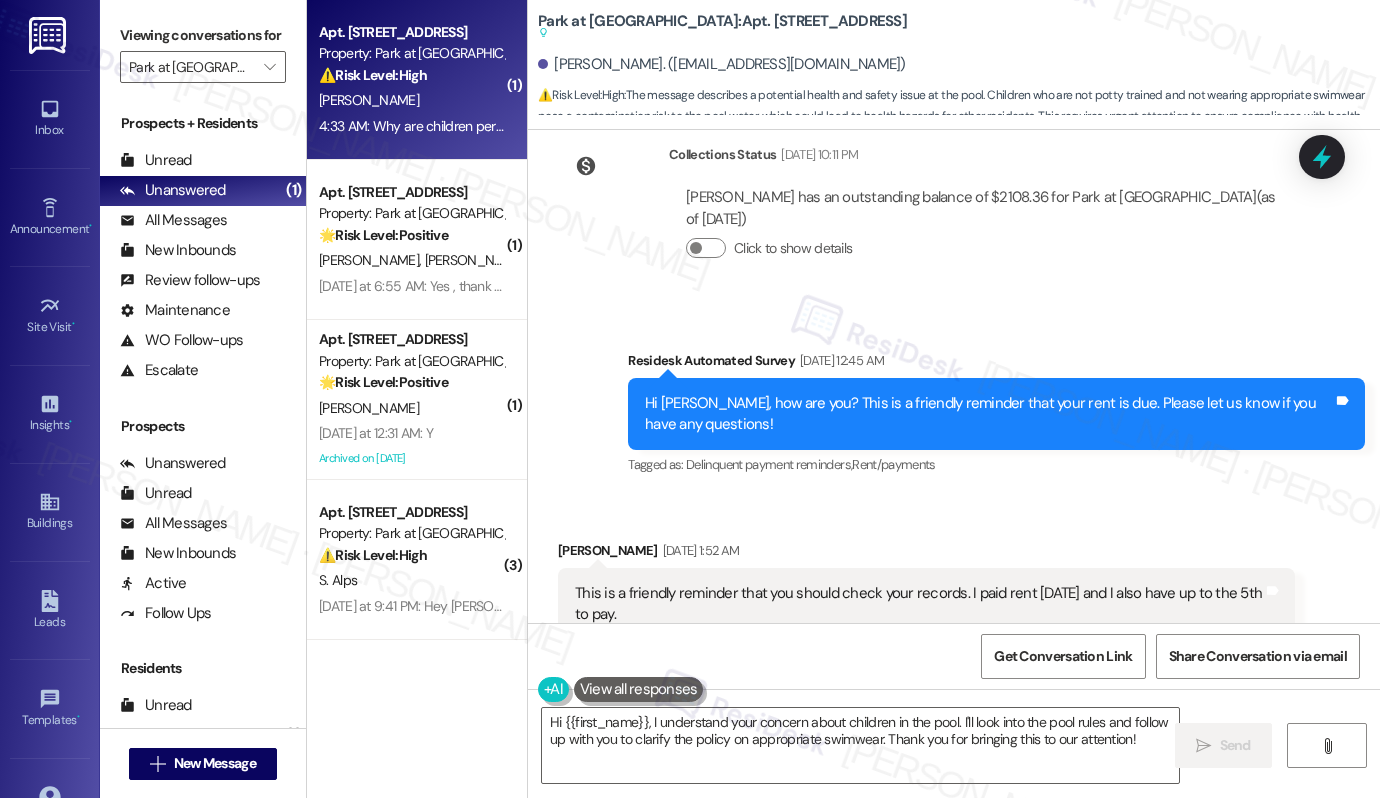 scroll, scrollTop: 34646, scrollLeft: 0, axis: vertical 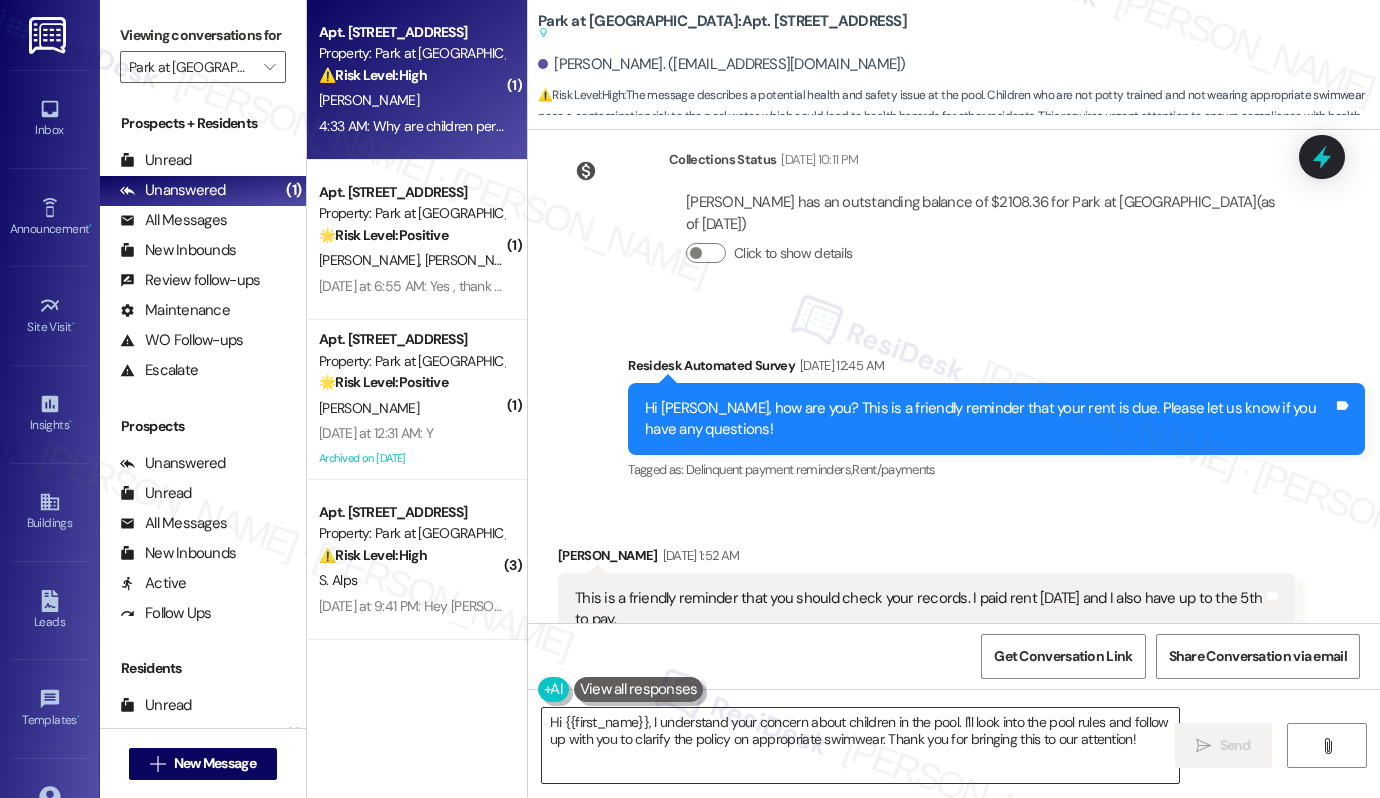 click on "Hi {{first_name}}, I understand your concern about children in the pool. I'll look into the pool rules and follow up with you to clarify the policy on appropriate swimwear. Thank you for bringing this to our attention!" at bounding box center (860, 745) 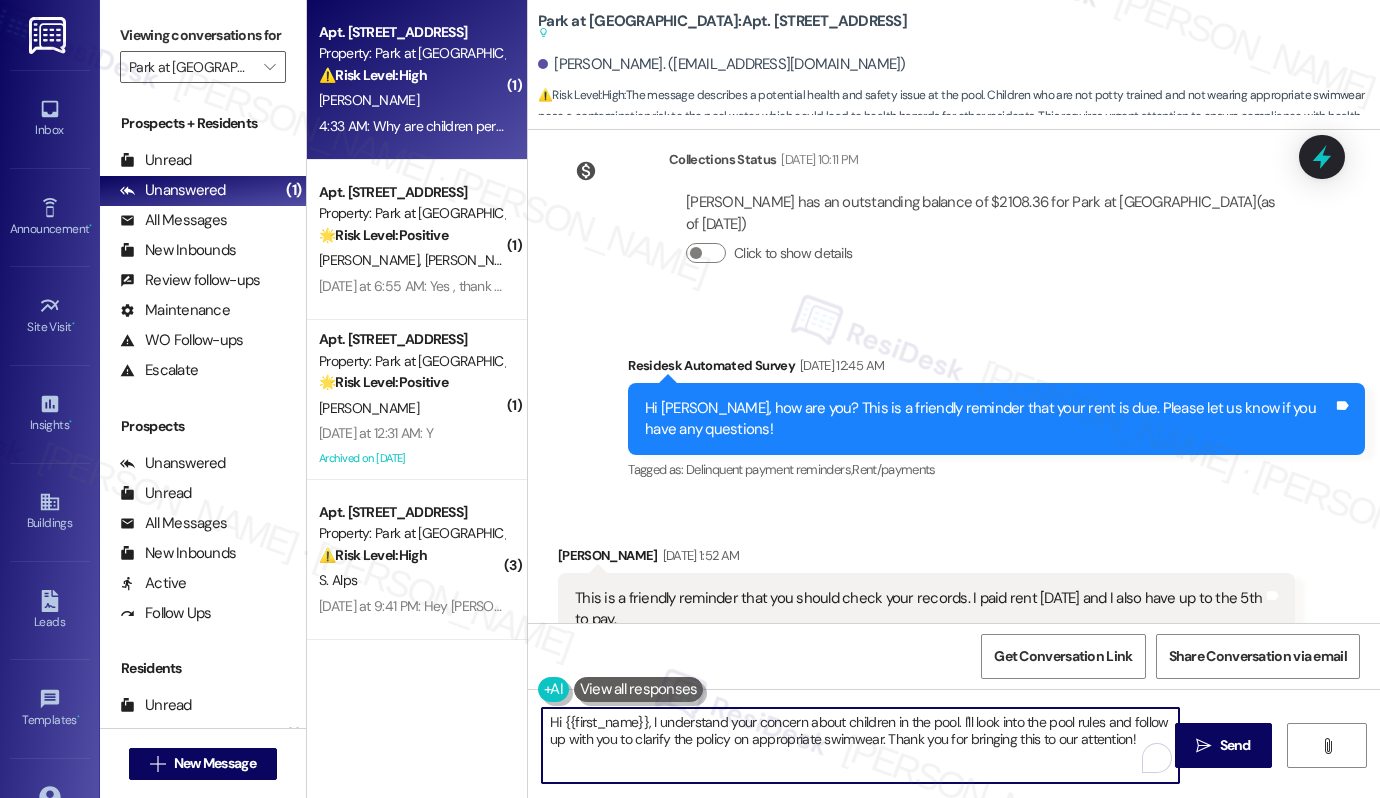 click on "Hi {{first_name}}, I understand your concern about children in the pool. I'll look into the pool rules and follow up with you to clarify the policy on appropriate swimwear. Thank you for bringing this to our attention!" at bounding box center (860, 745) 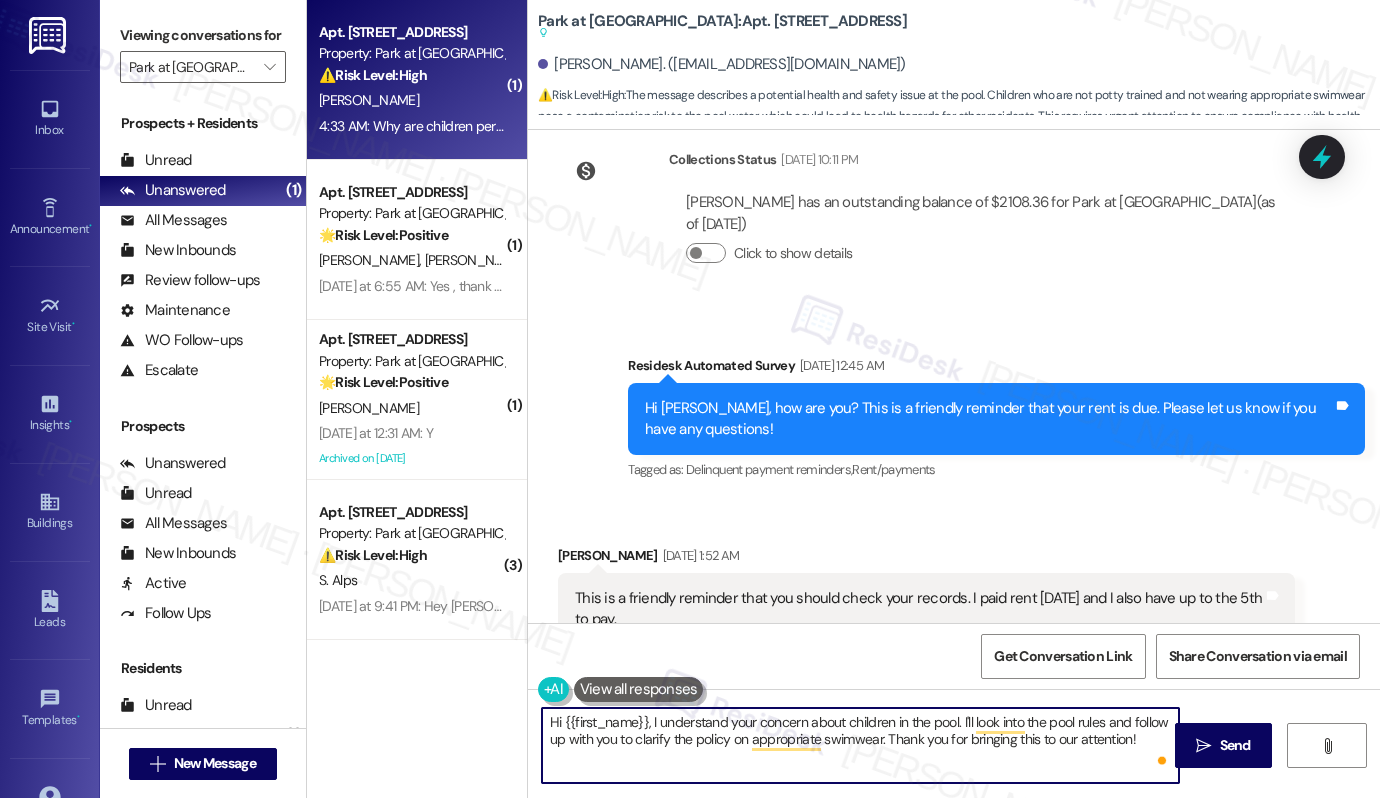 click on "Hi {{first_name}}, I understand your concern about children in the pool. I'll look into the pool rules and follow up with you to clarify the policy on appropriate swimwear. Thank you for bringing this to our attention!" at bounding box center (860, 745) 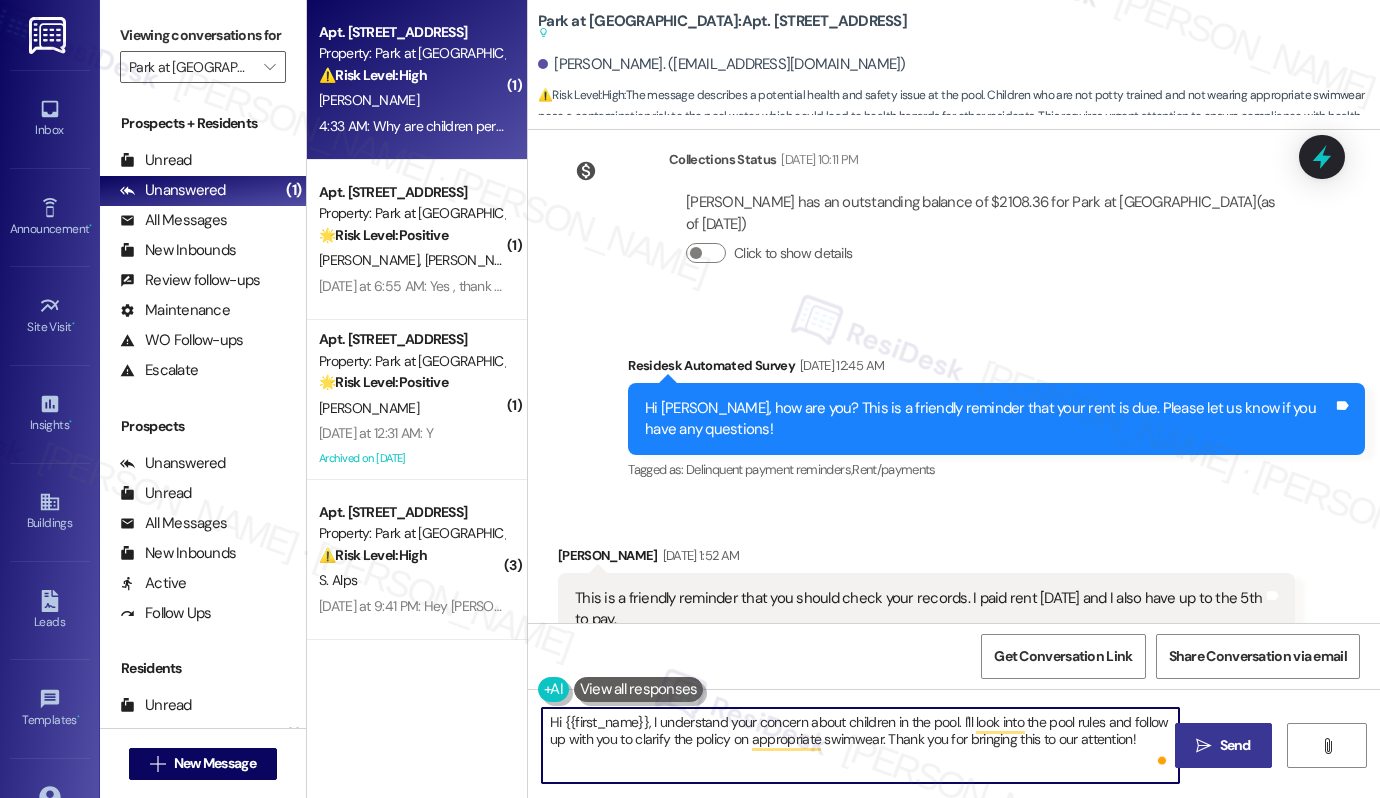 click on "" at bounding box center (1203, 746) 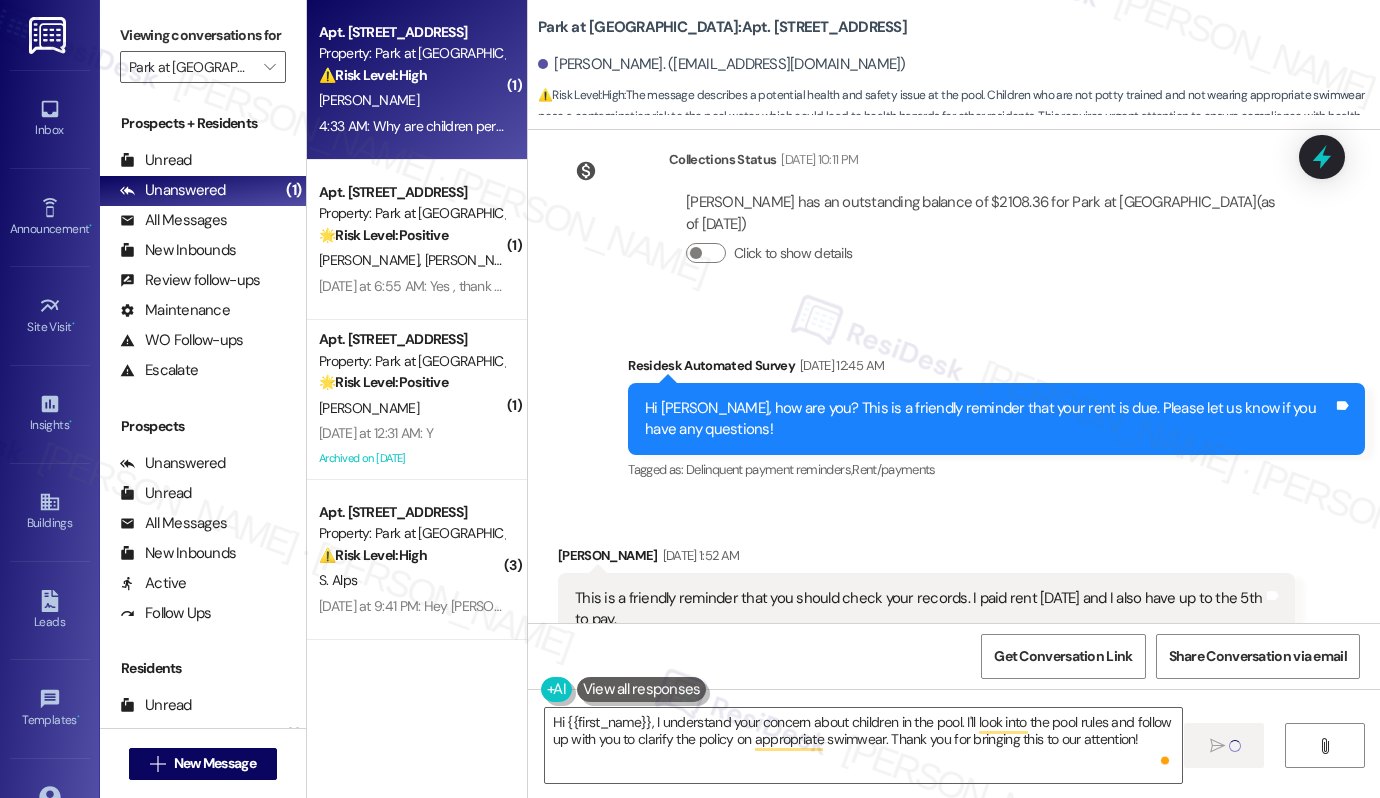 type 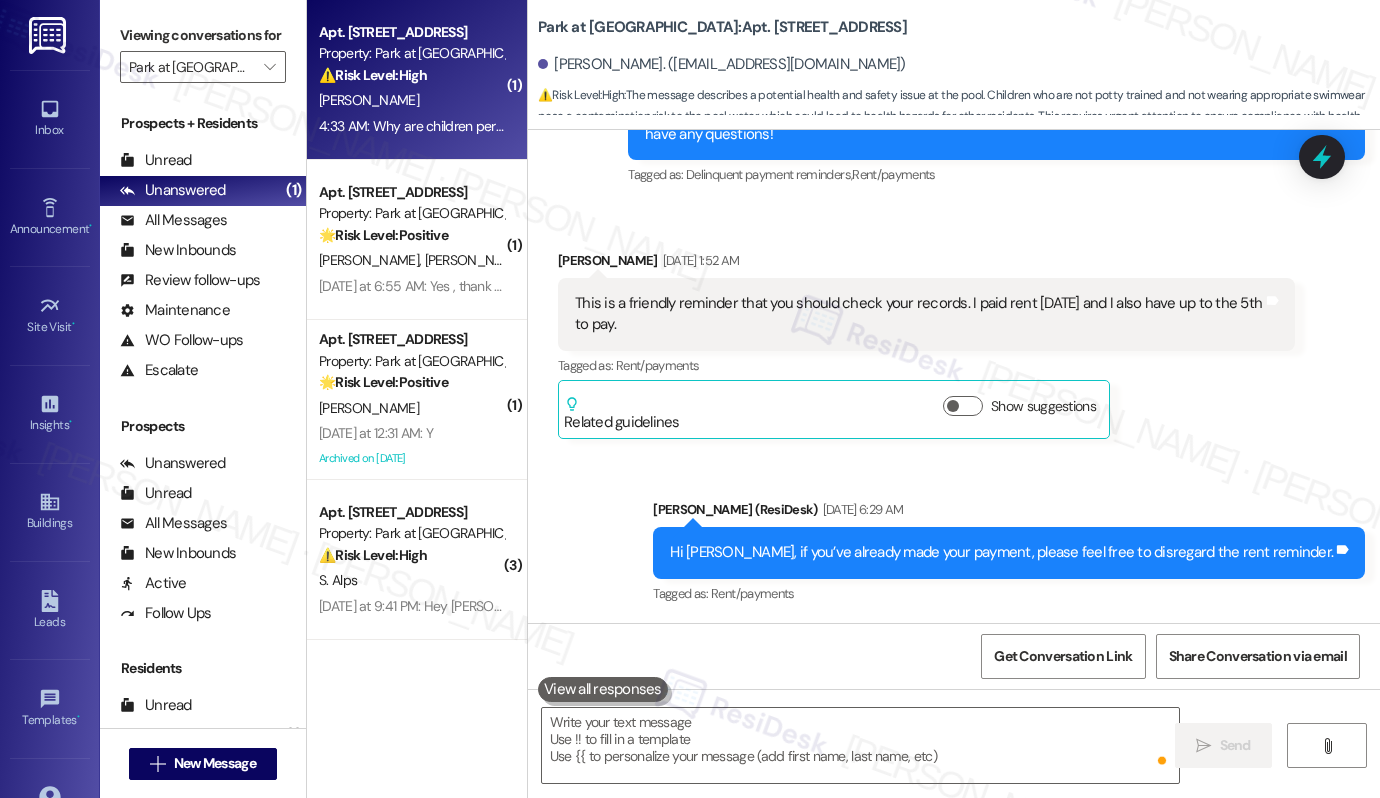 scroll, scrollTop: 35103, scrollLeft: 0, axis: vertical 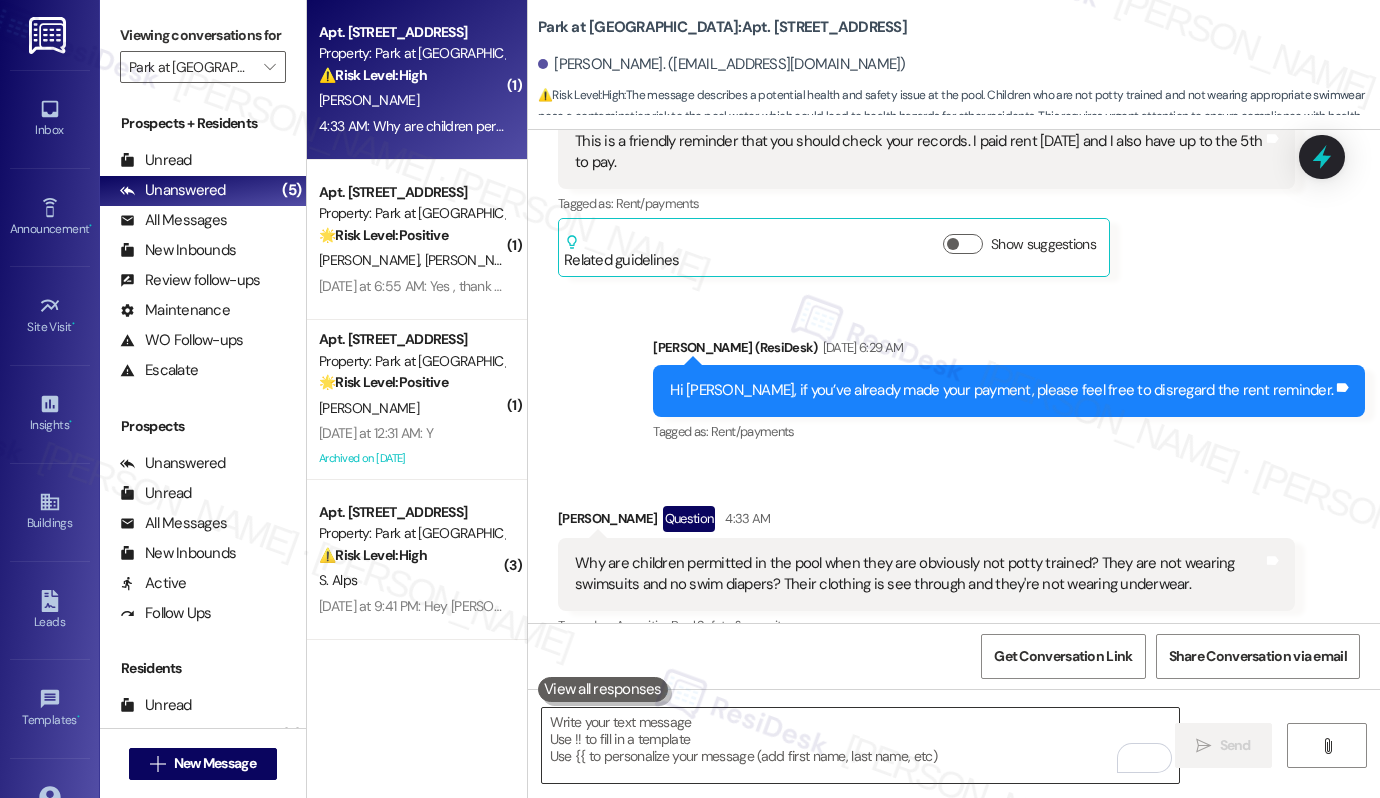 click at bounding box center (860, 745) 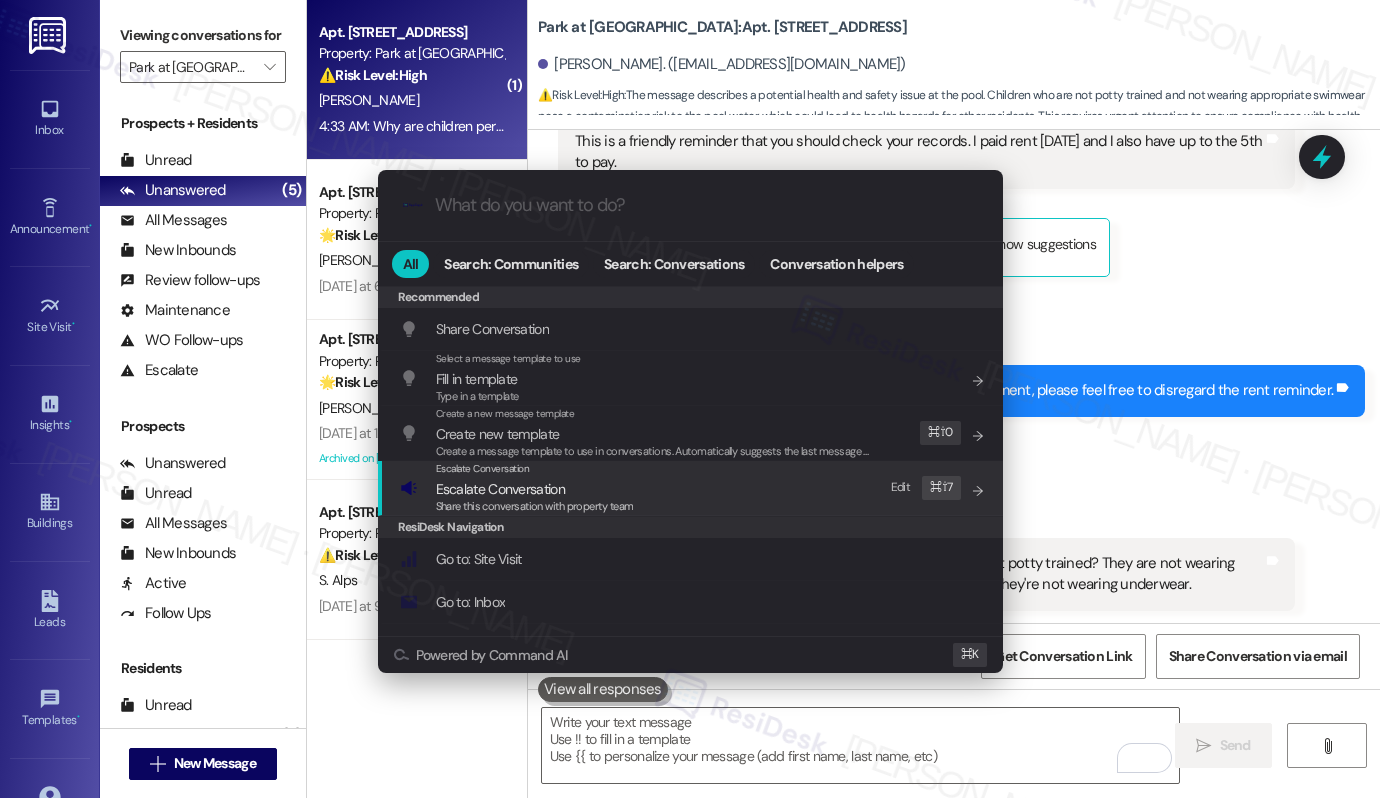 click on "Escalate Conversation Escalate Conversation Share this conversation with property team Edit ⌘ ⇧ 7" at bounding box center [692, 488] 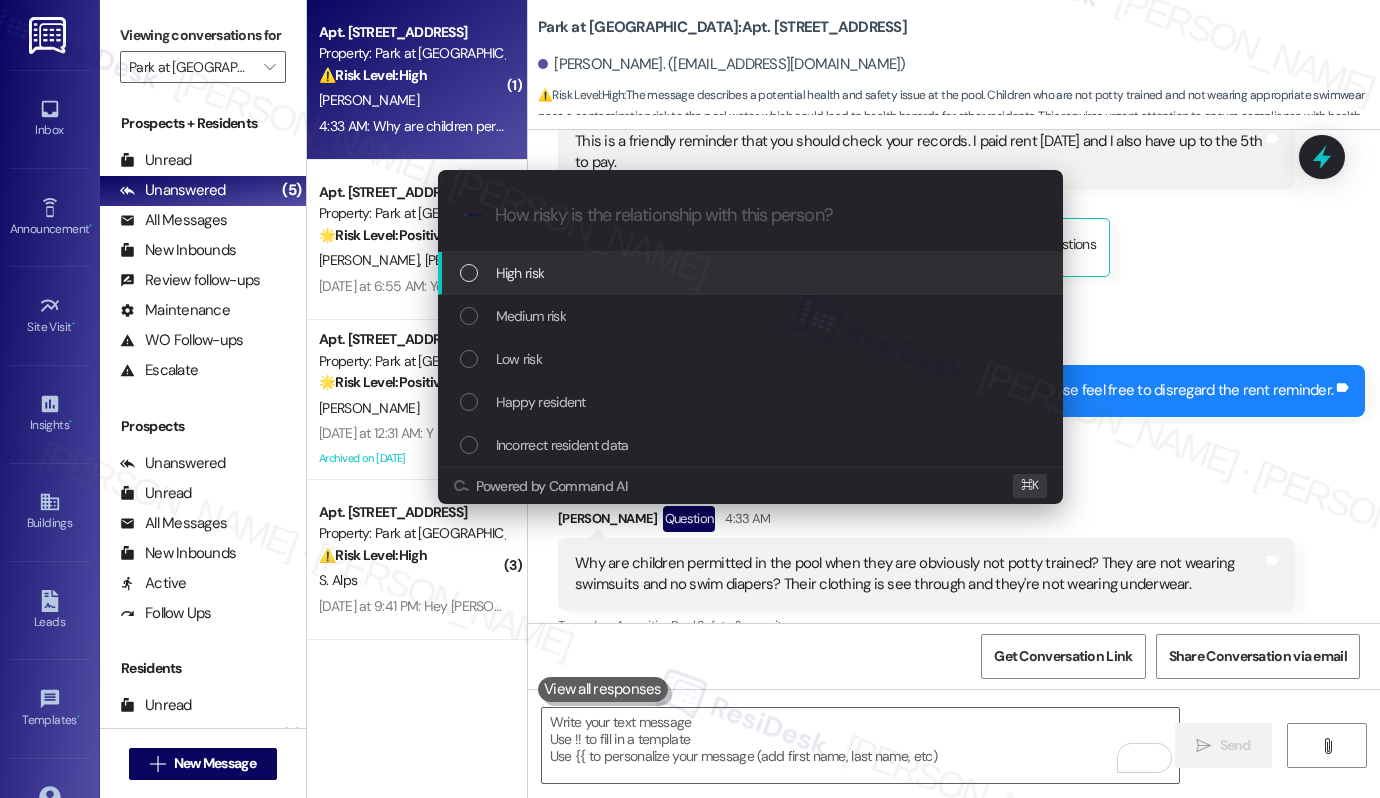 click on "High risk" at bounding box center (750, 273) 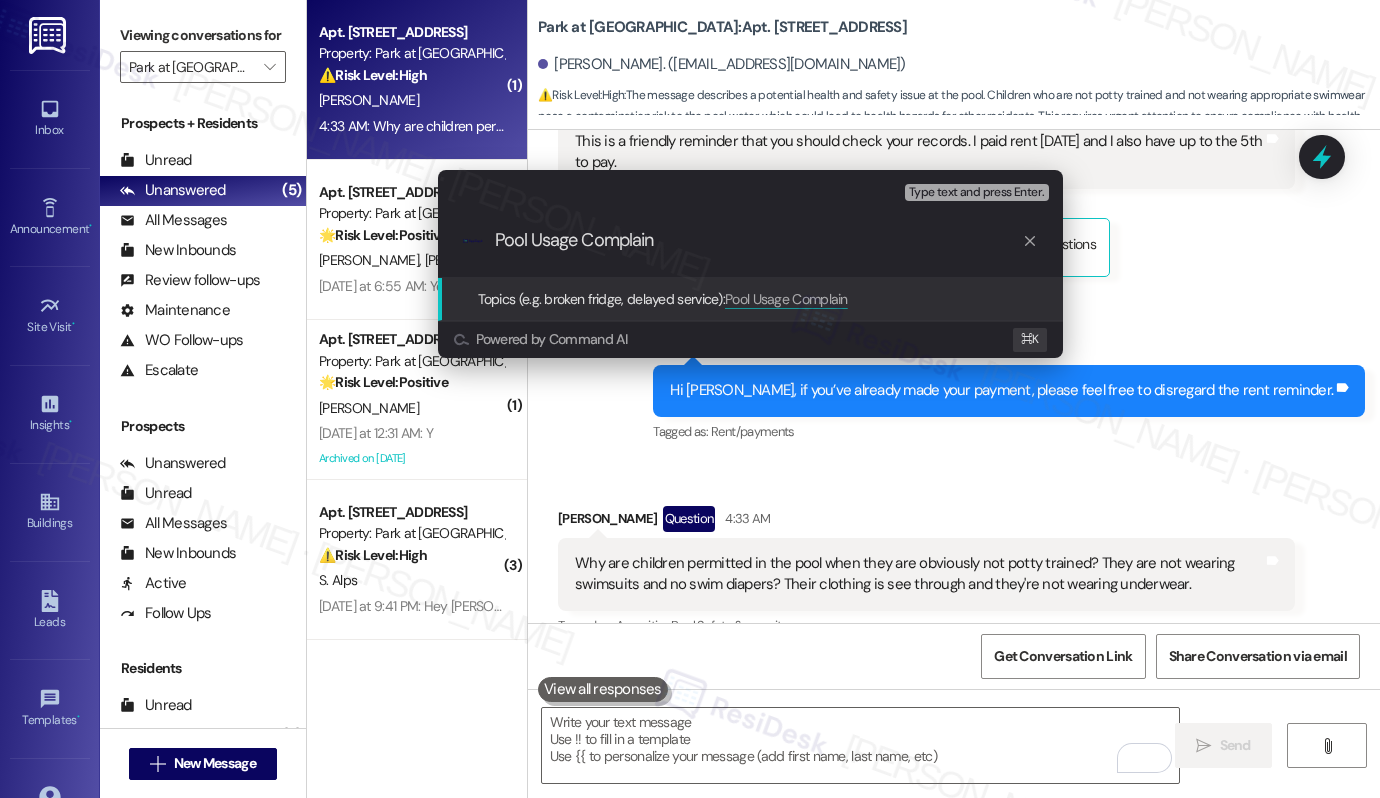 type on "Pool Usage Complaint" 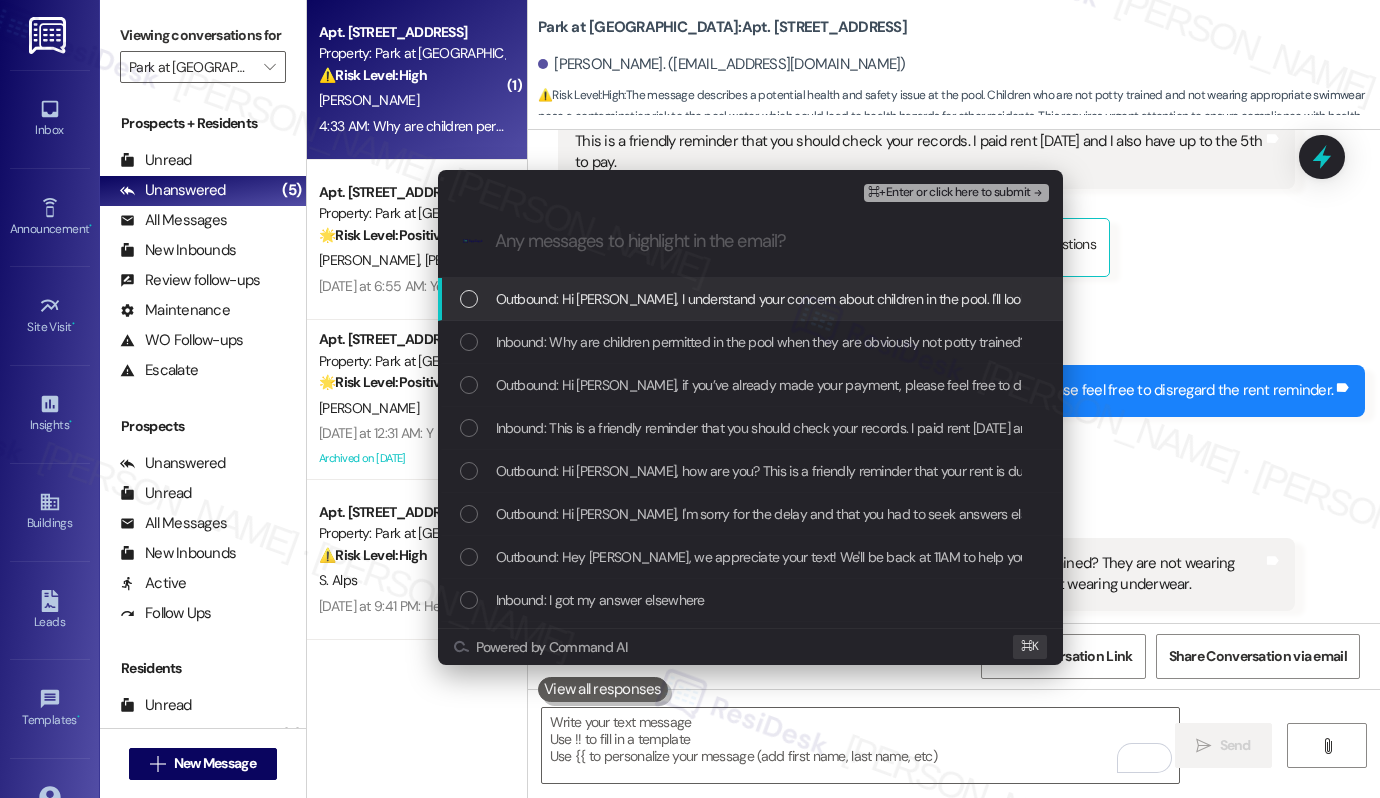 click on "Outbound: Hi Kevin, I understand your concern about children in the pool. I'll look into the pool rules and follow up with you to clarify the policy on appropriate swimwear. Thank you for bringing this to our attention!" at bounding box center (1141, 299) 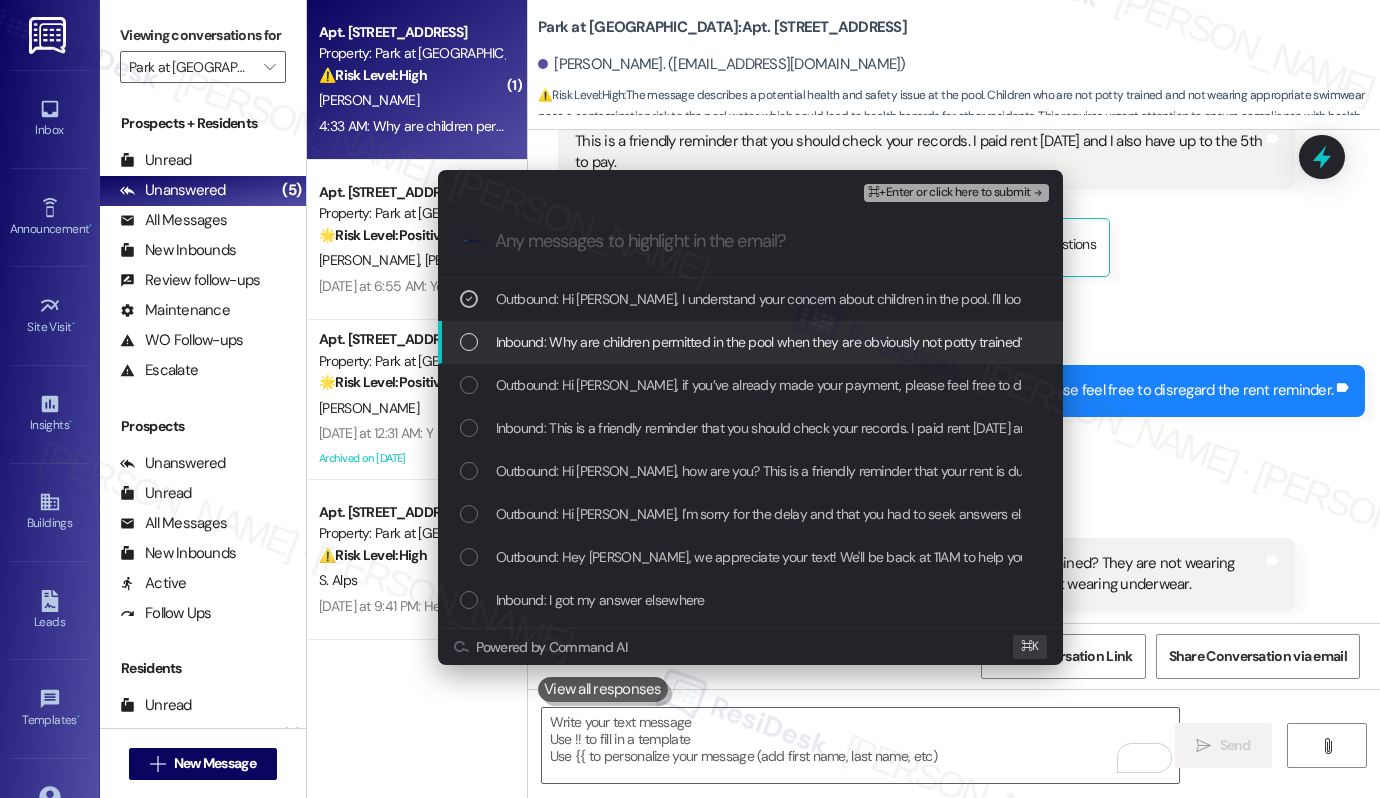 click on "Inbound: Why are children permitted in the pool when they are obviously not potty trained? They are not wearing swimsuits and no swim diapers? Their clothing is see through and they're not wearing underwear." at bounding box center (1107, 342) 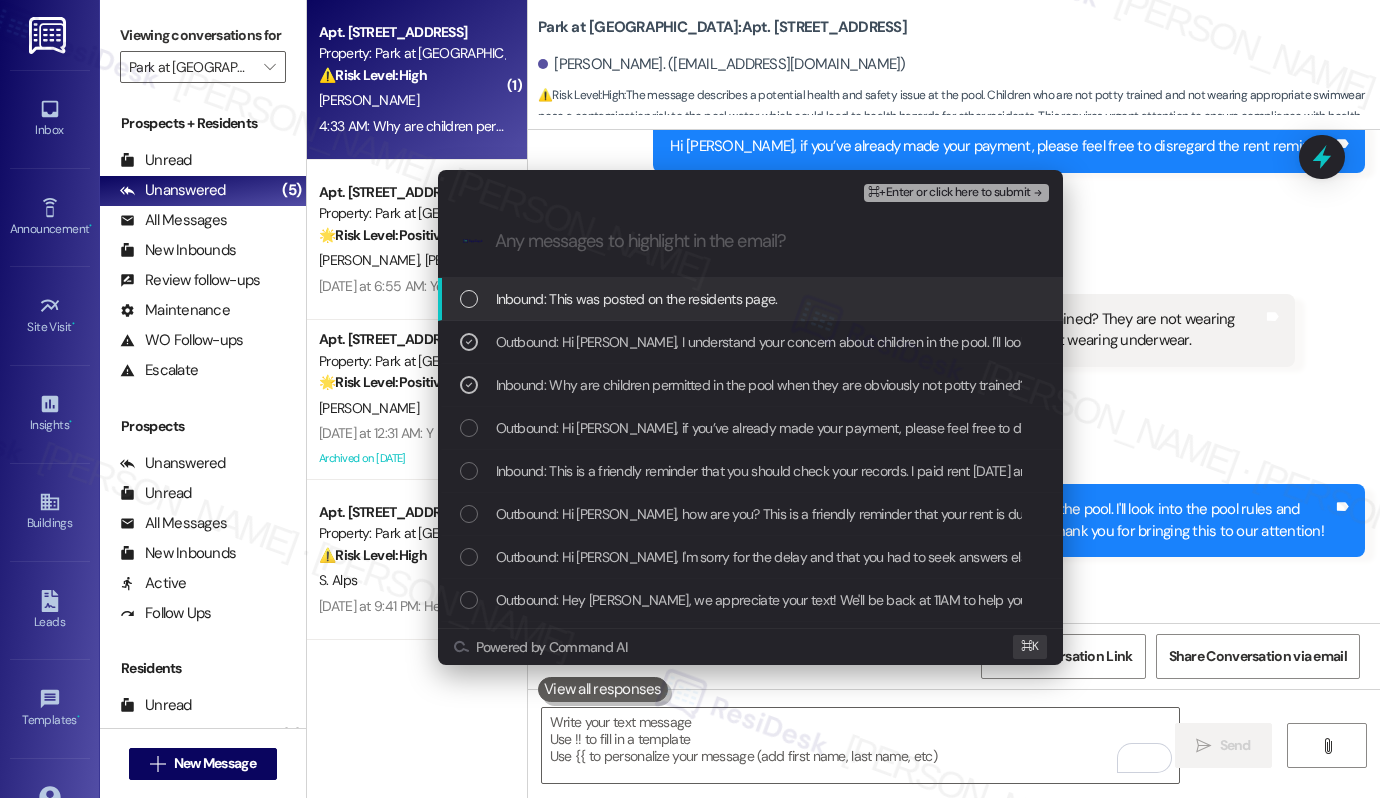 scroll, scrollTop: 35609, scrollLeft: 0, axis: vertical 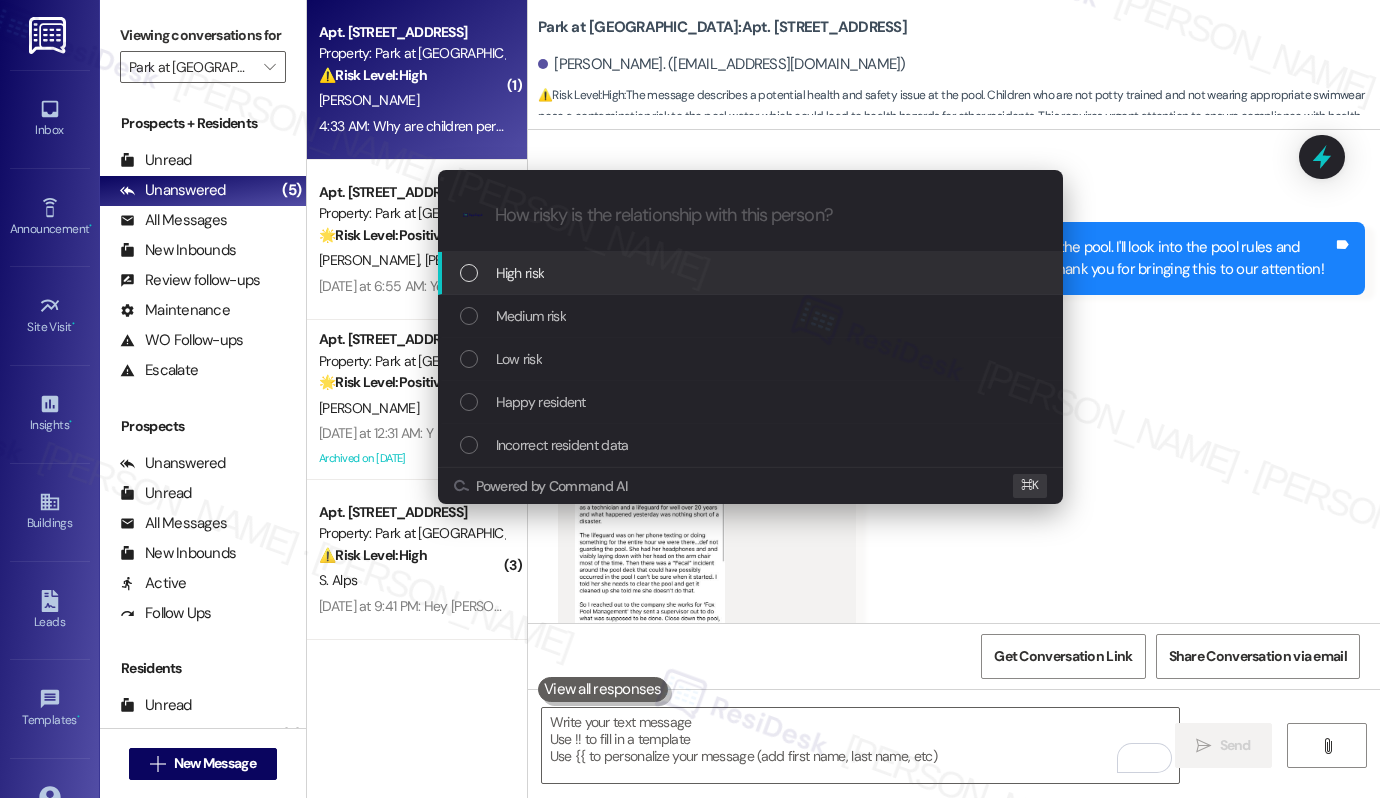 type on "`" 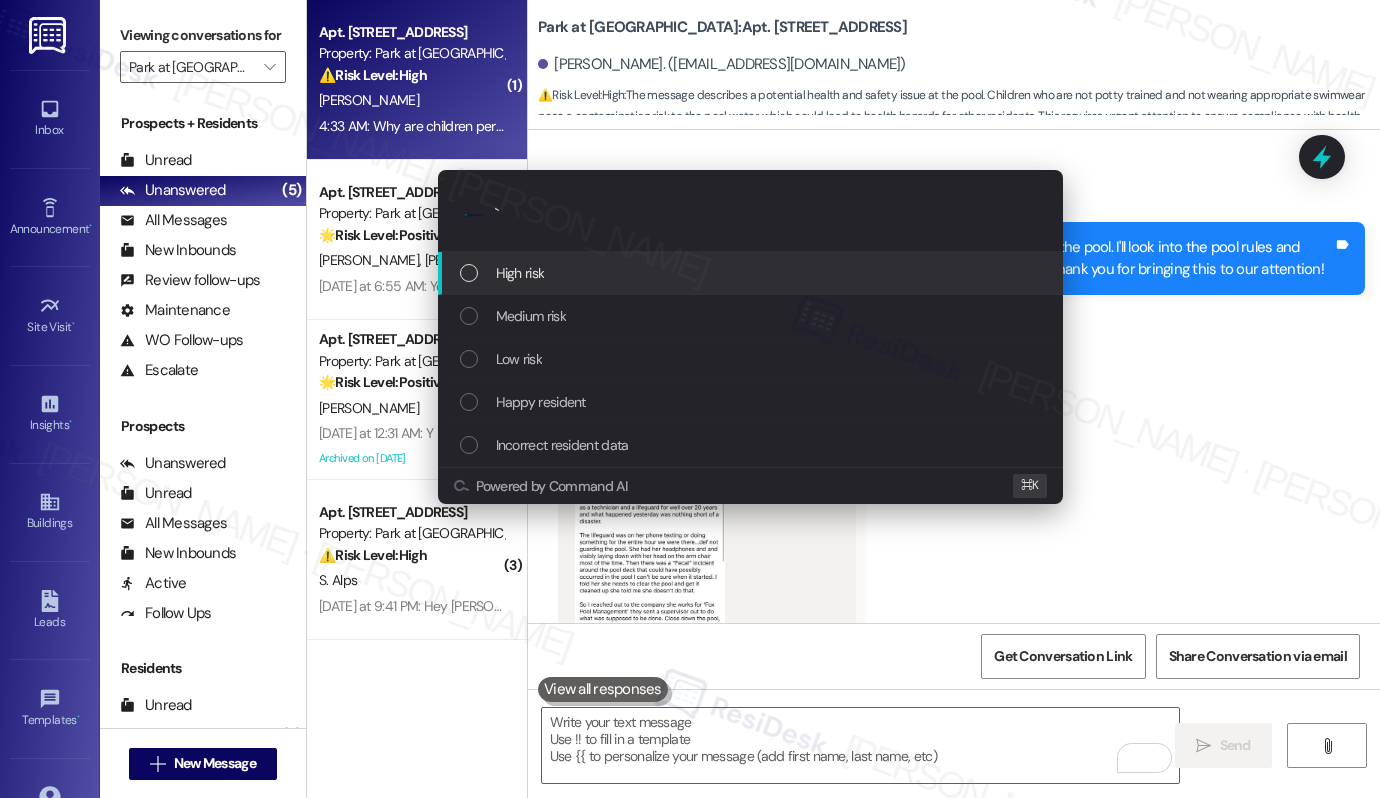 type 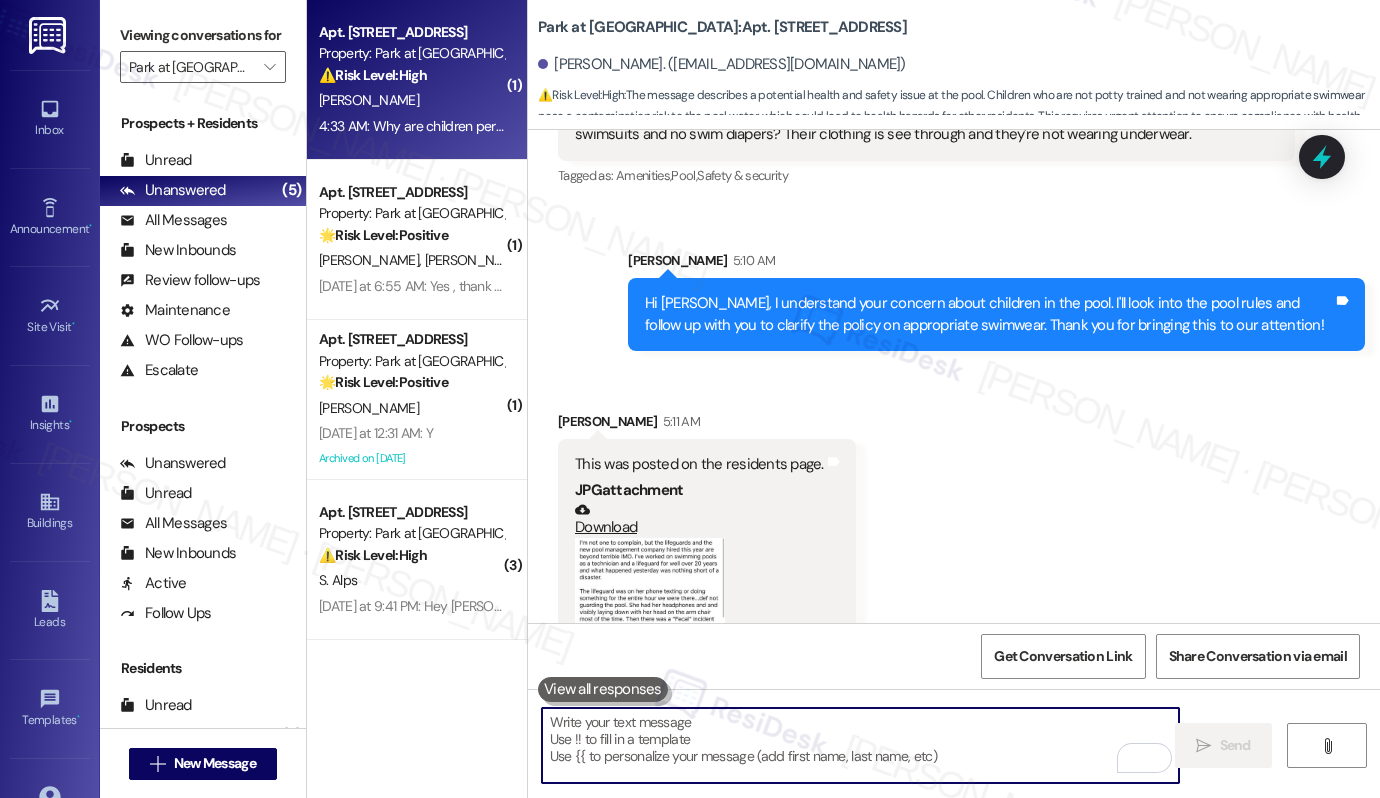 scroll, scrollTop: 35609, scrollLeft: 0, axis: vertical 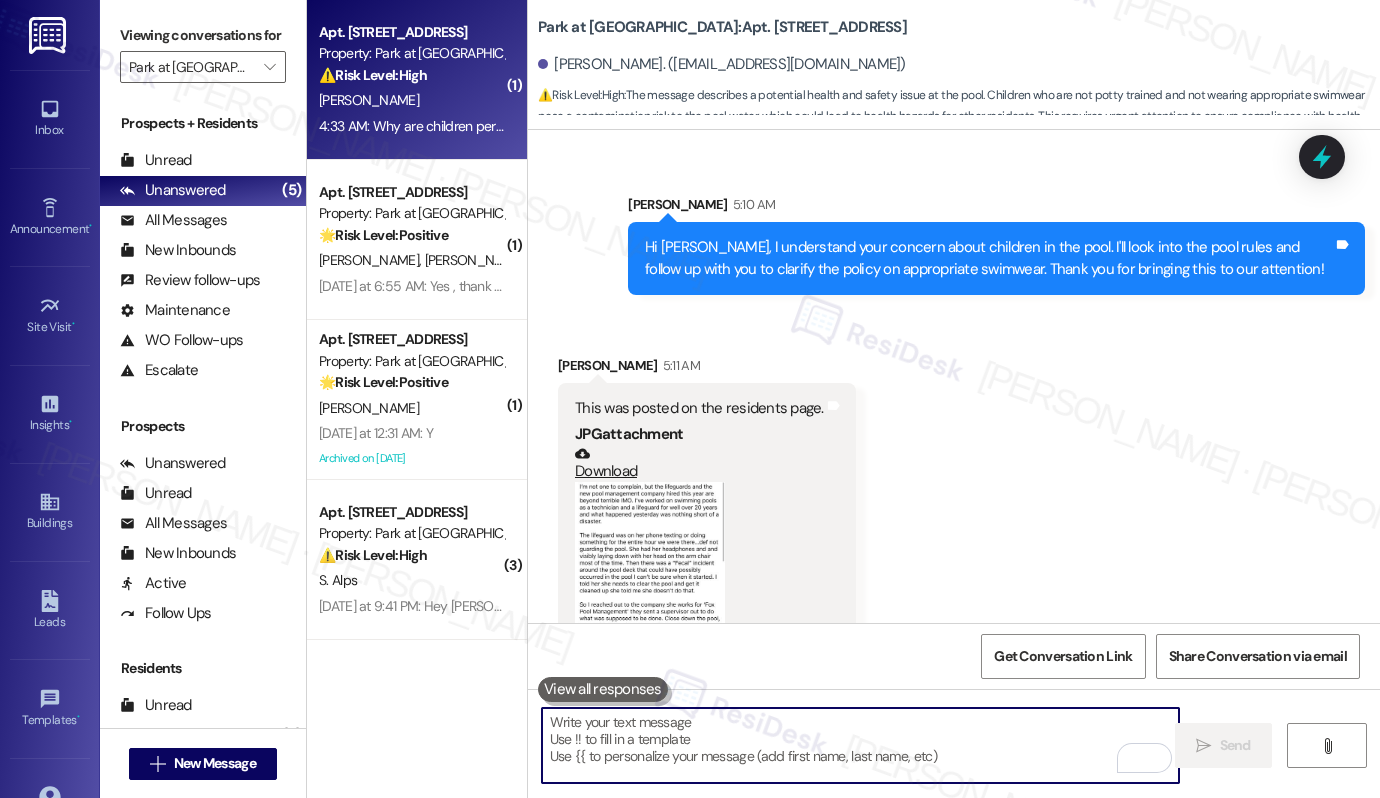 click at bounding box center (650, 620) 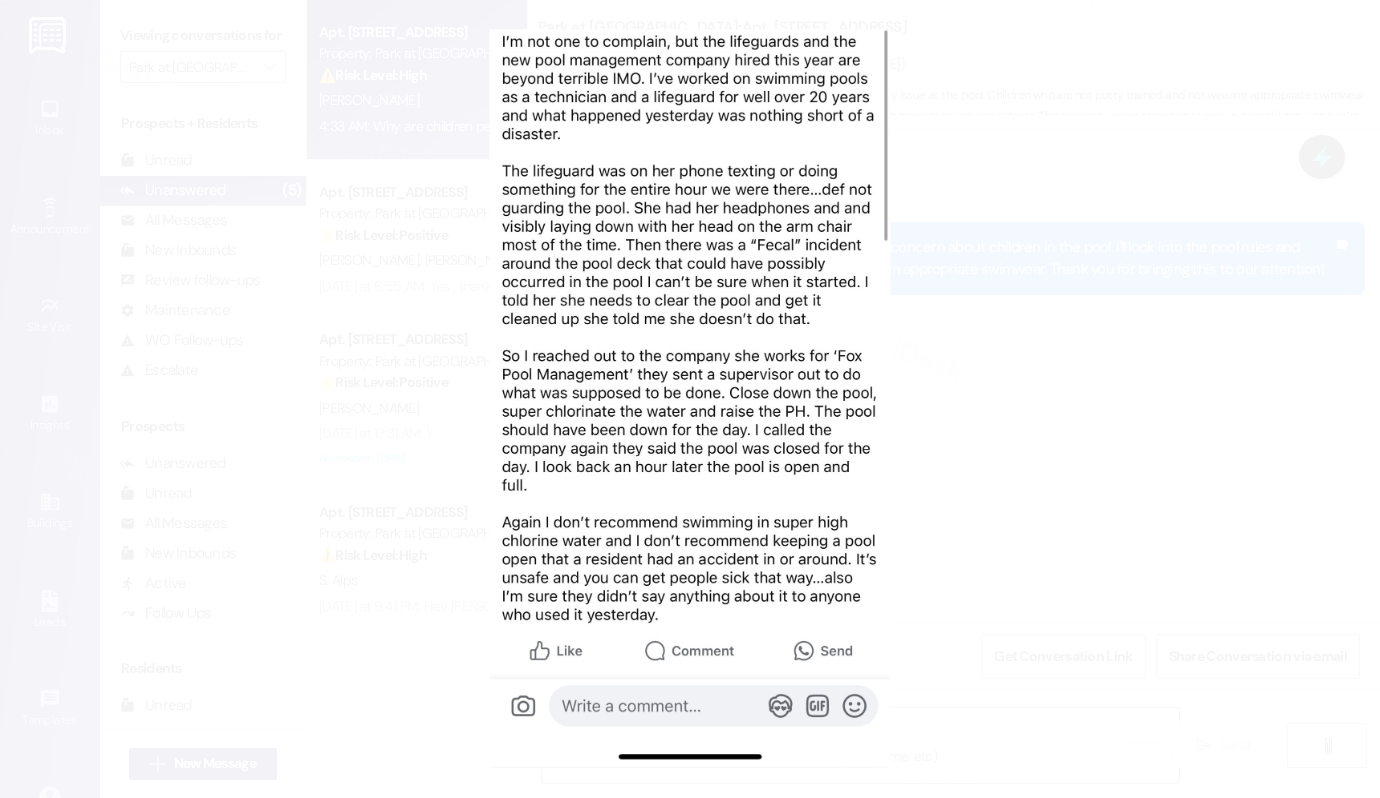 type 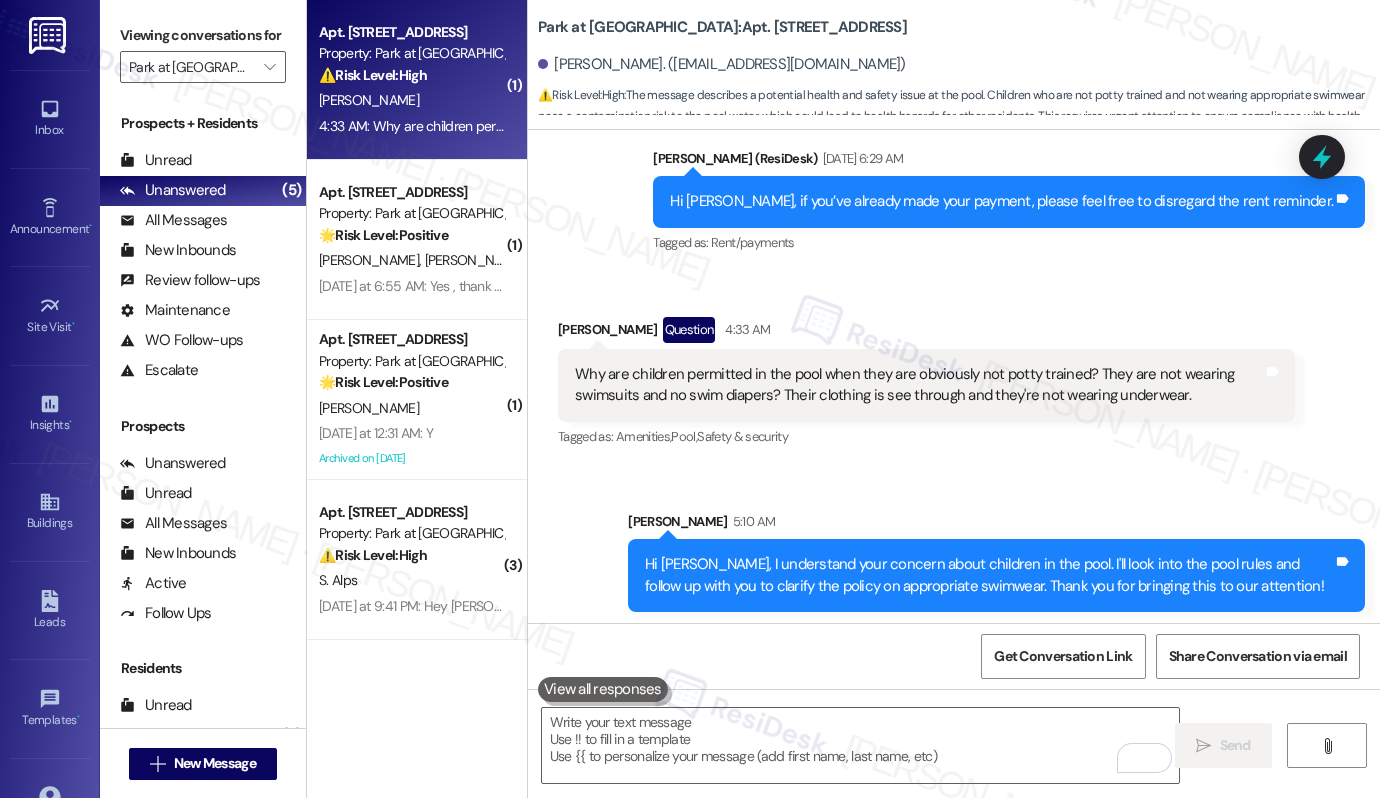 scroll, scrollTop: 35609, scrollLeft: 0, axis: vertical 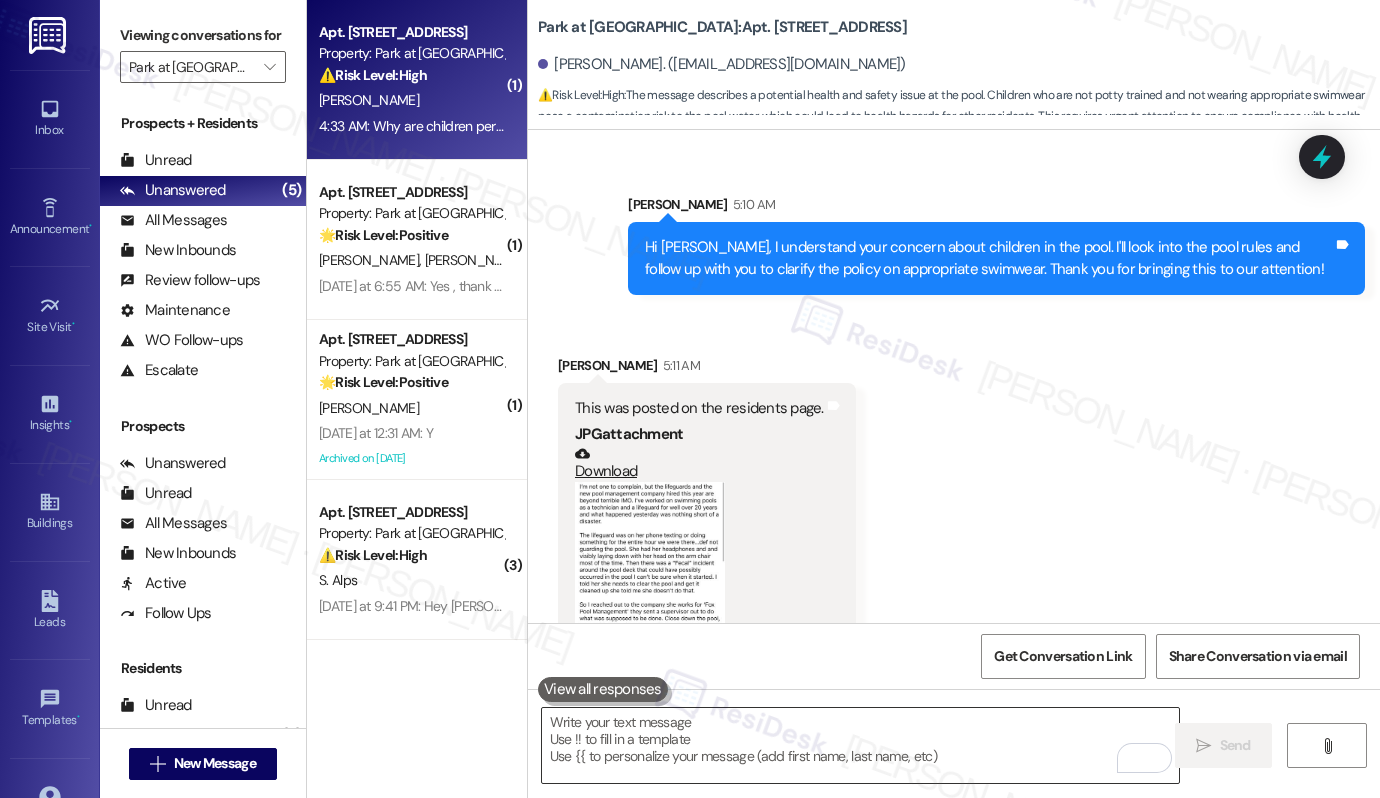click at bounding box center [860, 745] 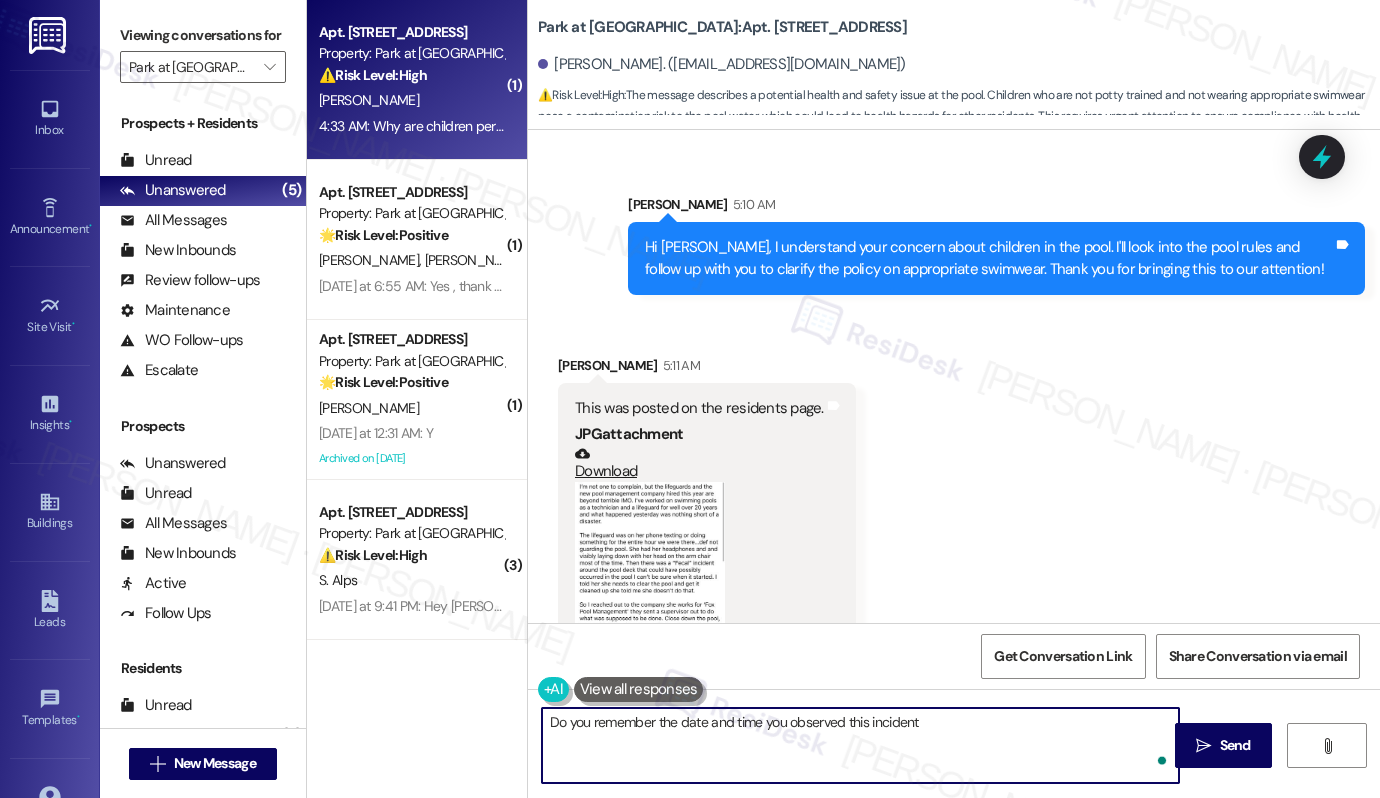 type on "Do you remember the date and time you observed this incident?" 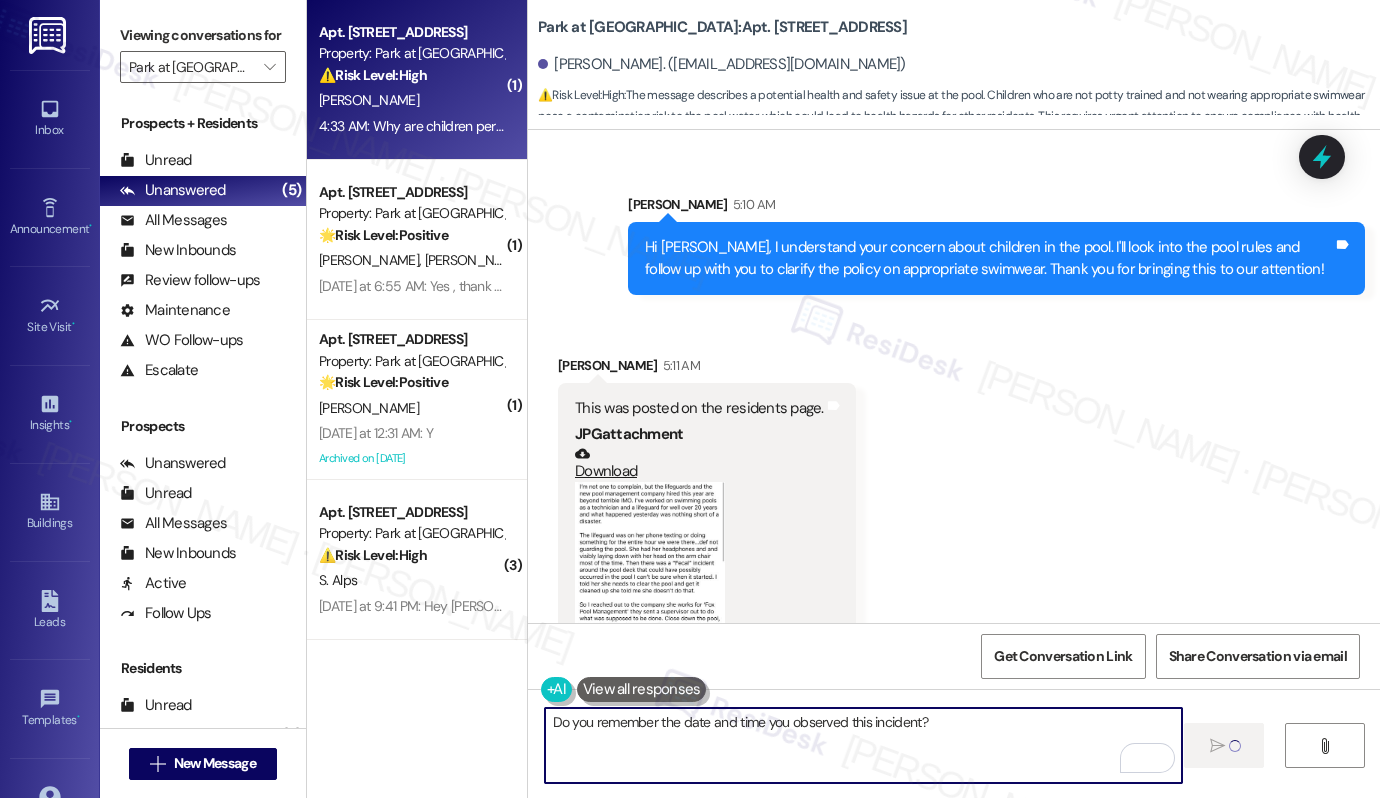 type 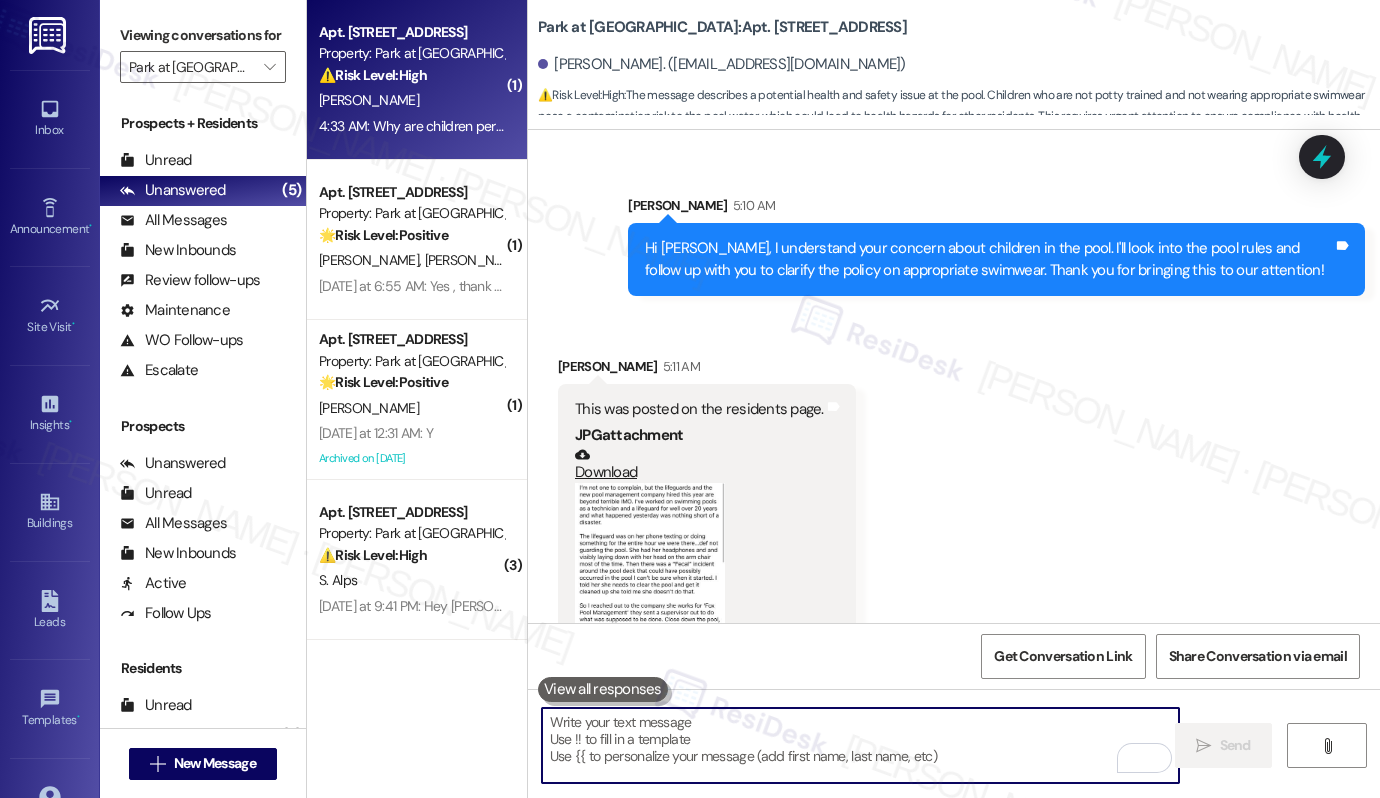scroll, scrollTop: 35748, scrollLeft: 0, axis: vertical 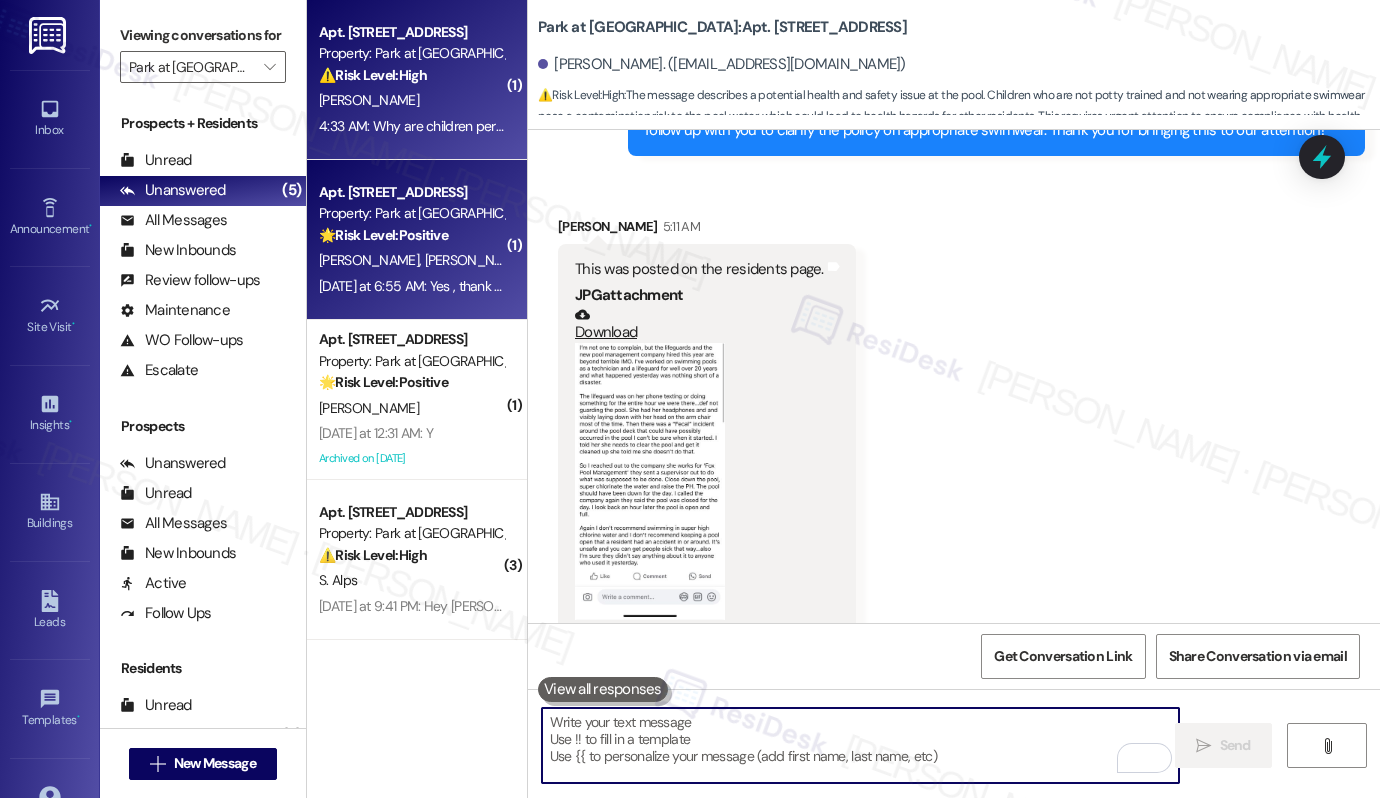click on "🌟  Risk Level:  Positive" at bounding box center (383, 235) 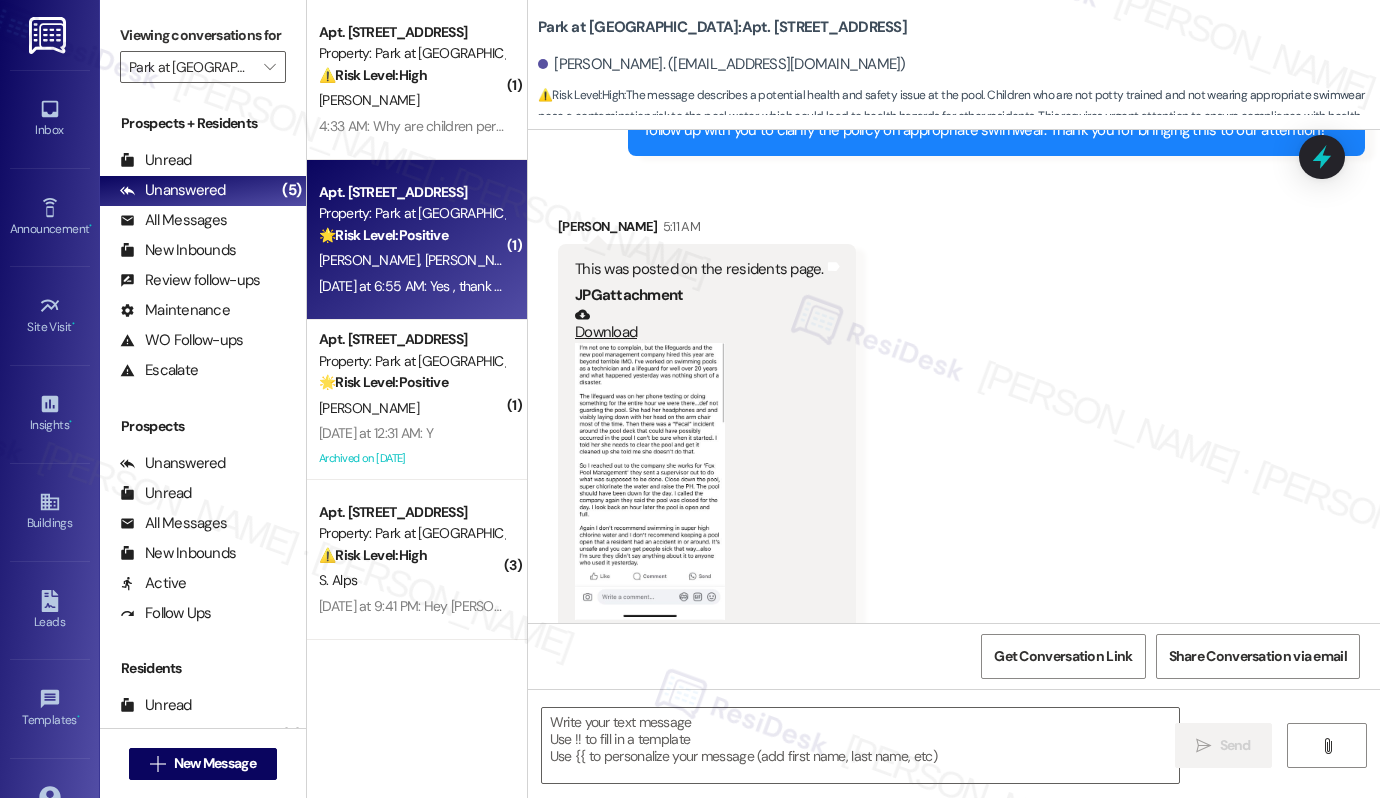 type on "Fetching suggested responses. Please feel free to read through the conversation in the meantime." 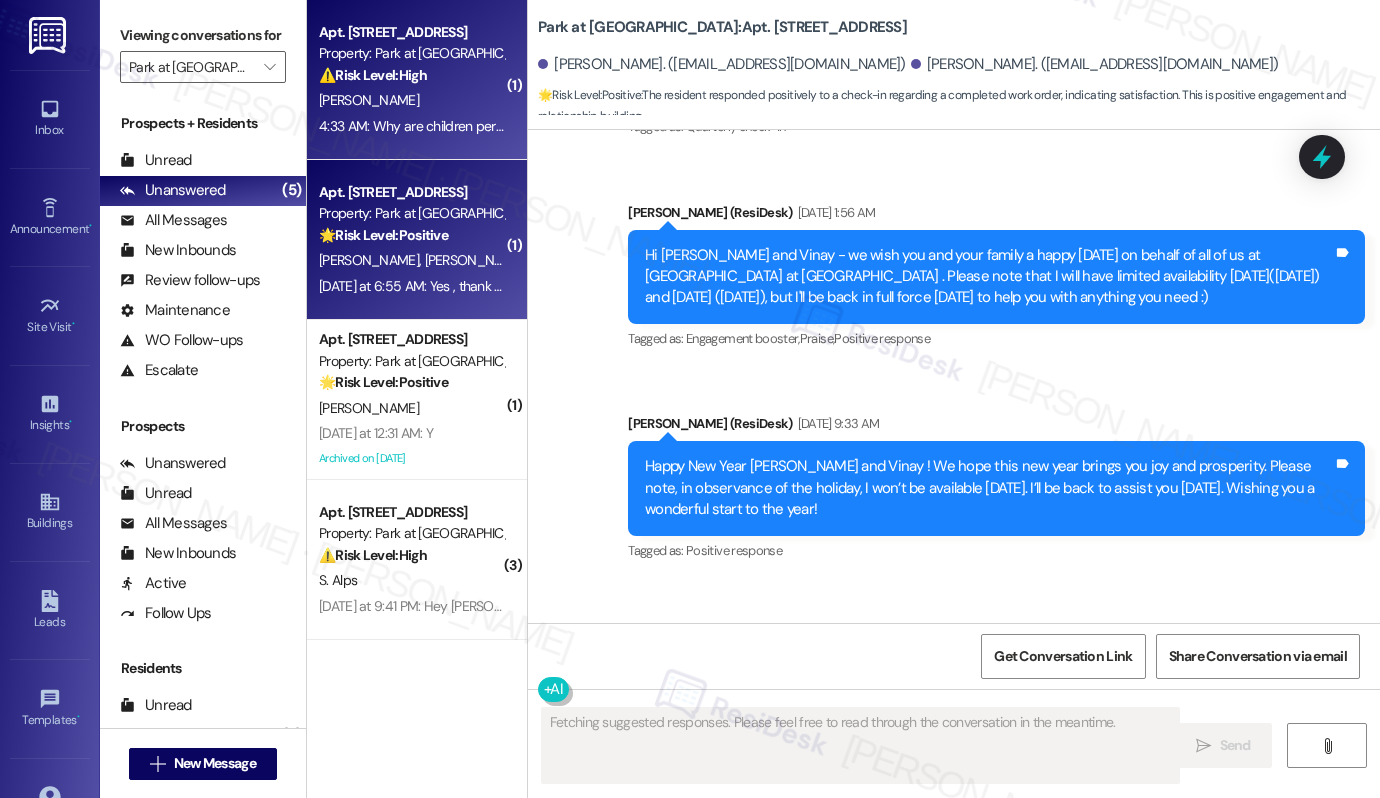 scroll, scrollTop: 5696, scrollLeft: 0, axis: vertical 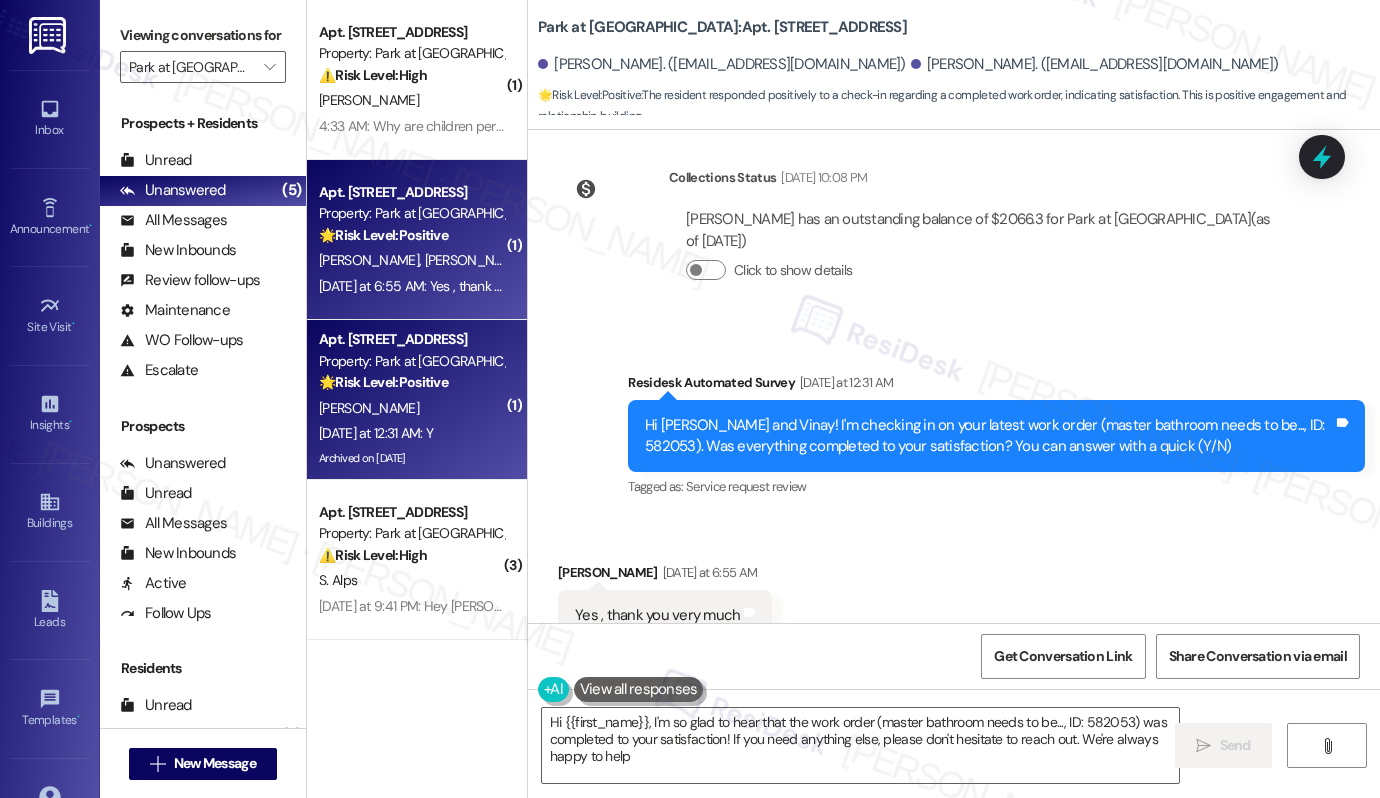 type on "Hi {{first_name}}, I'm so glad to hear that the work order (master bathroom needs to be..., ID: 582053) was completed to your satisfaction! If you need anything else, please don't hesitate to reach out. We're always happy to help!" 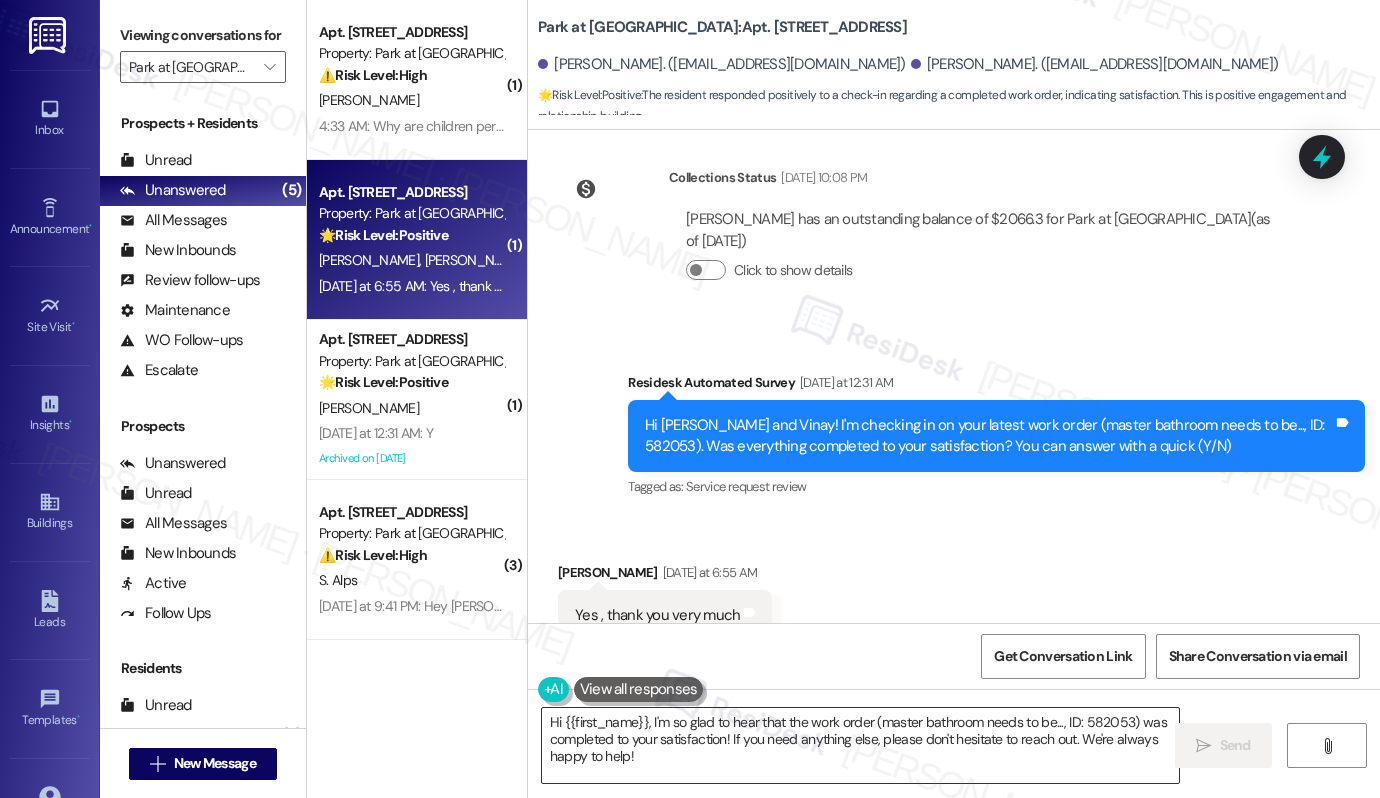 click on "Hi {{first_name}}, I'm so glad to hear that the work order (master bathroom needs to be..., ID: 582053) was completed to your satisfaction! If you need anything else, please don't hesitate to reach out. We're always happy to help!" at bounding box center [860, 745] 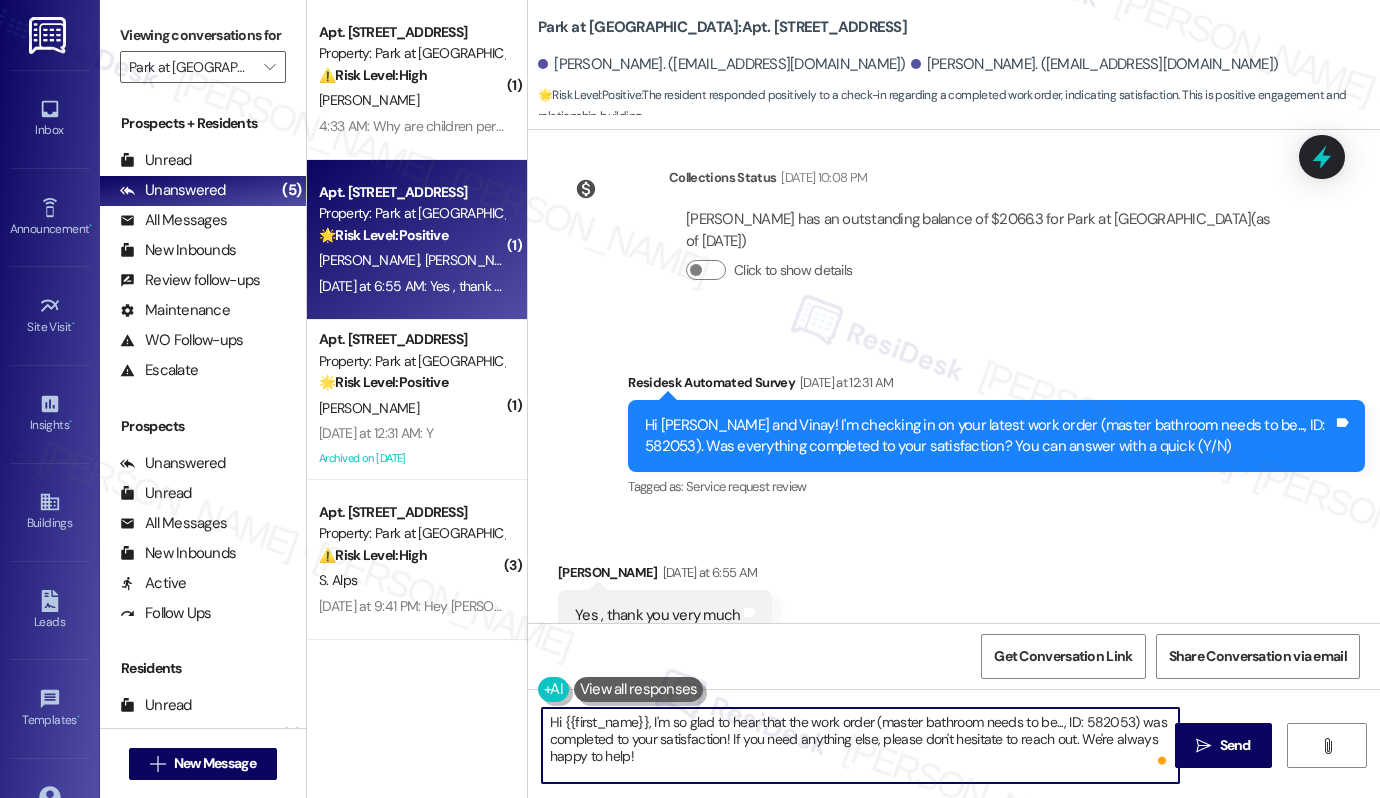 click on "Hi {{first_name}}, I'm so glad to hear that the work order (master bathroom needs to be..., ID: 582053) was completed to your satisfaction! If you need anything else, please don't hesitate to reach out. We're always happy to help!" at bounding box center [860, 745] 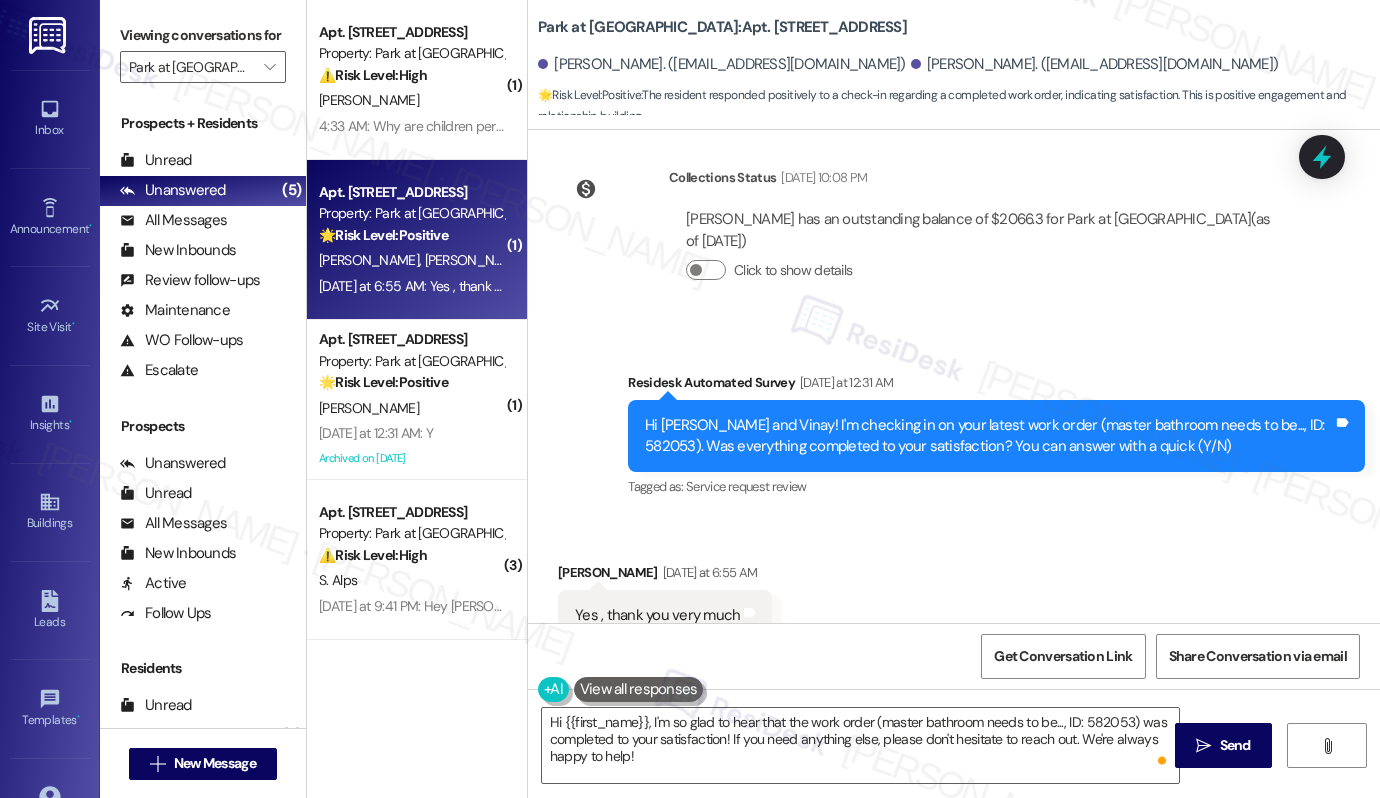 click on "Vinay Kadri Yesterday at 6:55 AM" at bounding box center [665, 576] 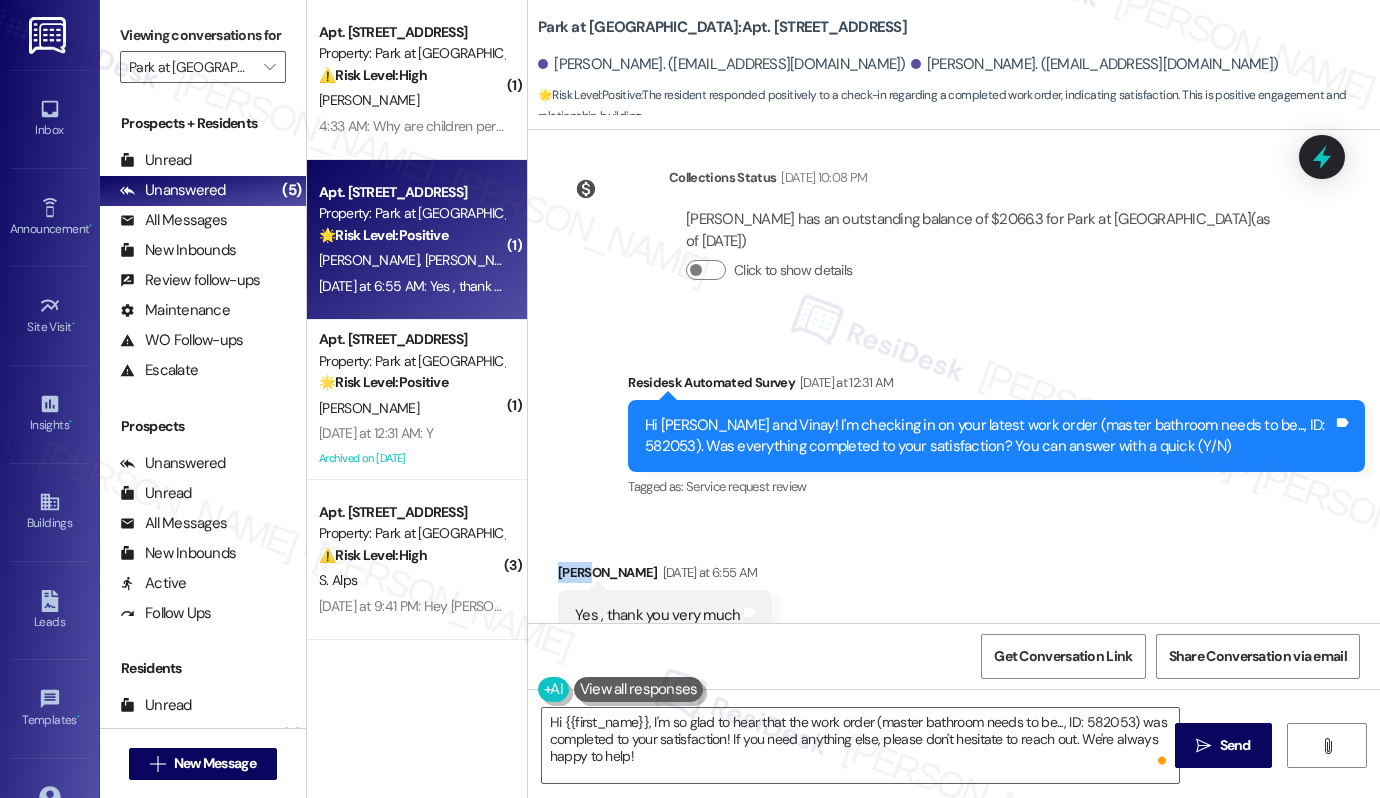 copy on "Vinay" 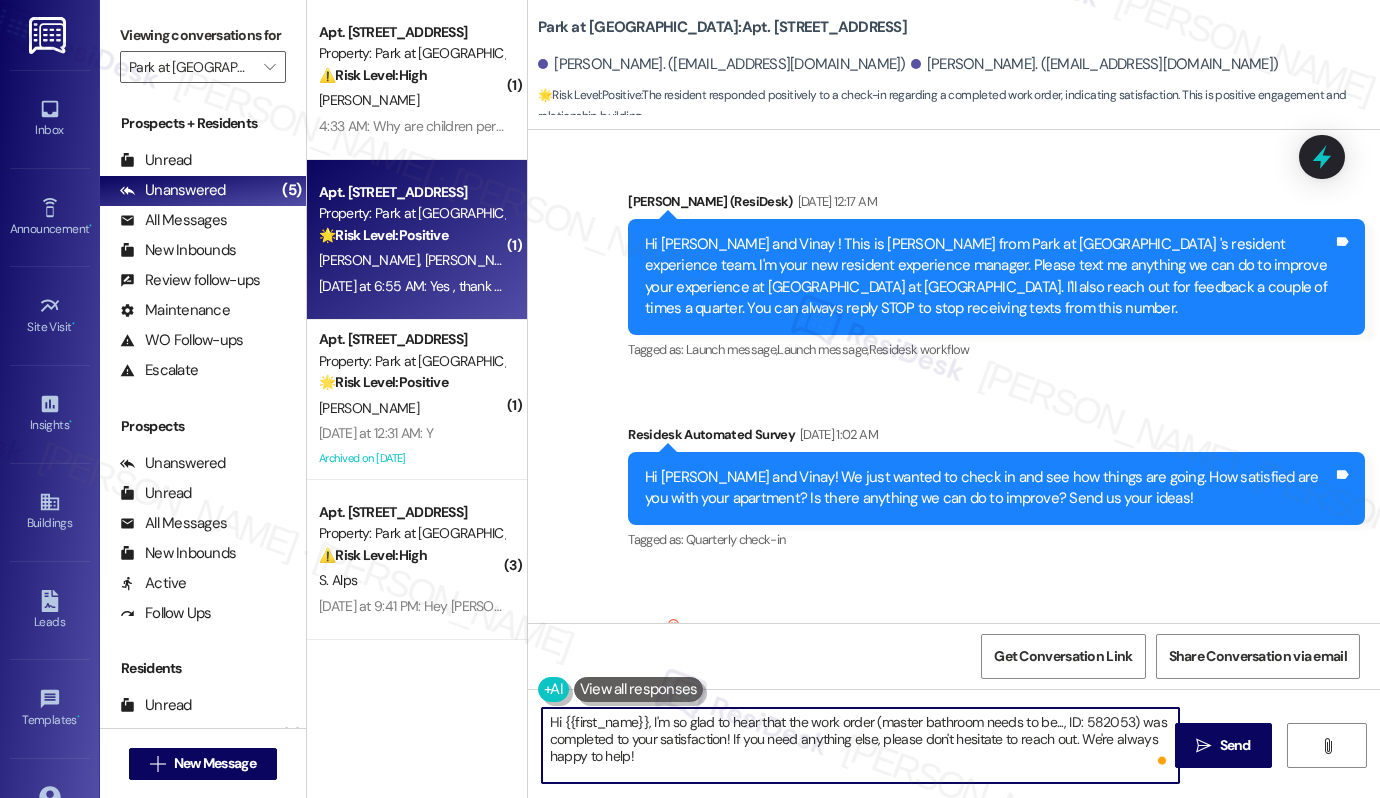 scroll, scrollTop: 0, scrollLeft: 0, axis: both 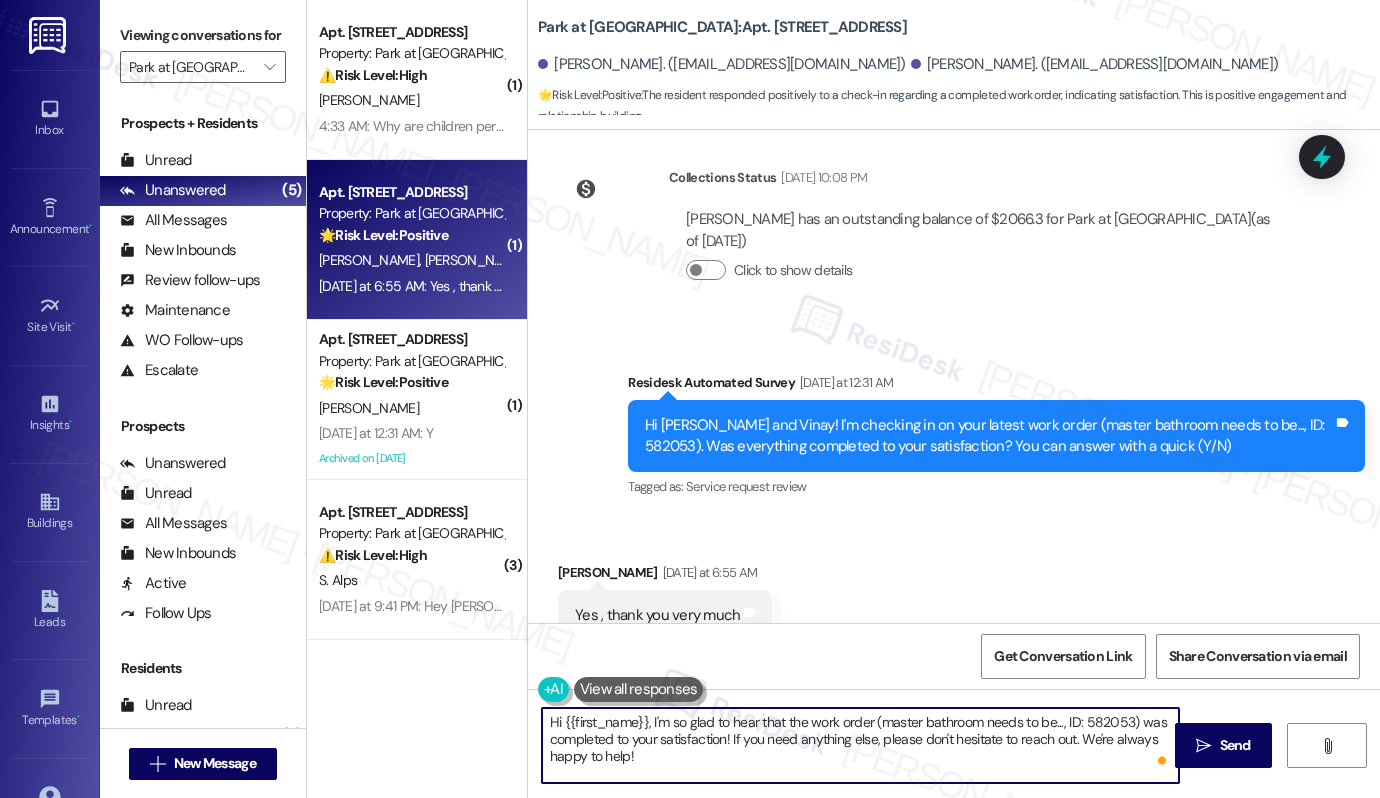 click on "Hi {{first_name}}, I'm so glad to hear that the work order (master bathroom needs to be..., ID: 582053) was completed to your satisfaction! If you need anything else, please don't hesitate to reach out. We're always happy to help!" at bounding box center [860, 745] 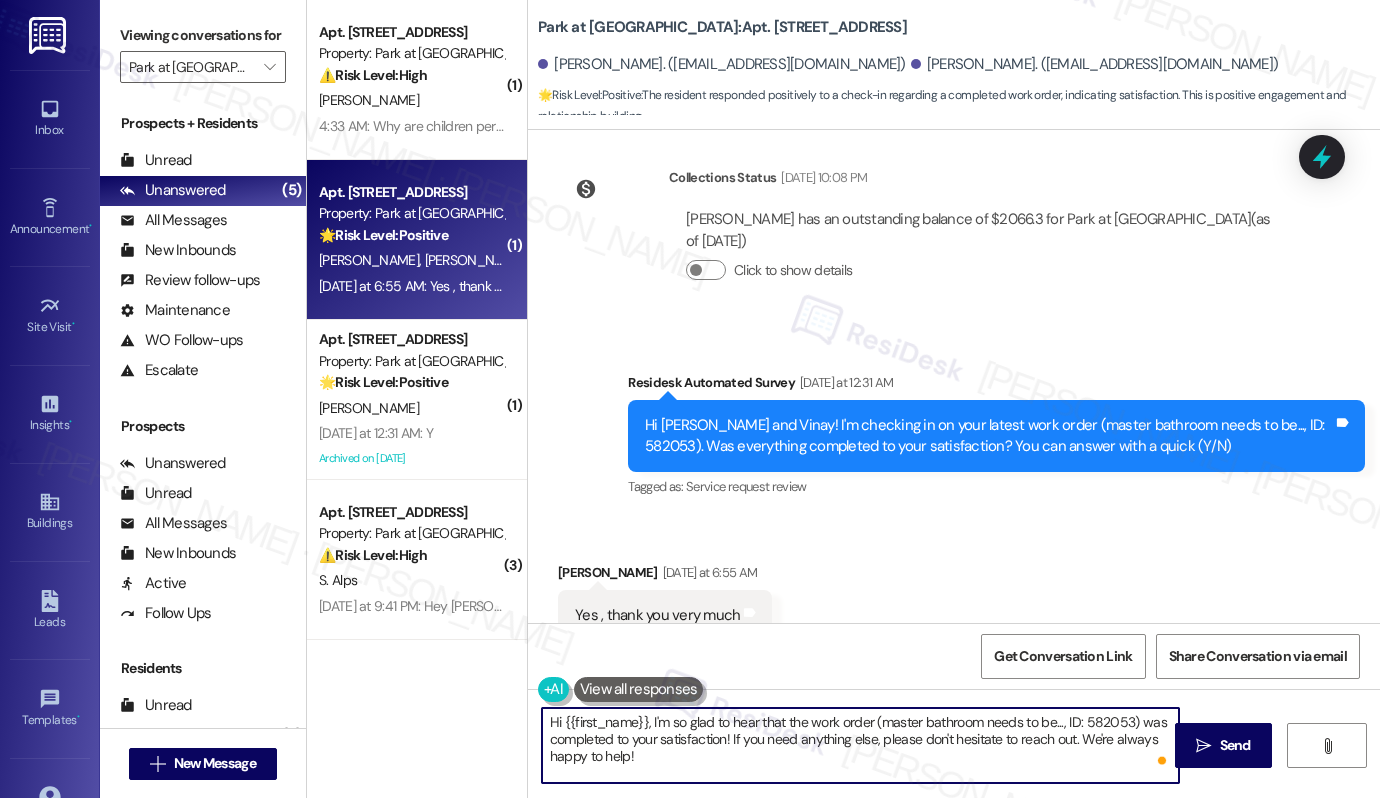drag, startPoint x: 559, startPoint y: 720, endPoint x: 641, endPoint y: 716, distance: 82.0975 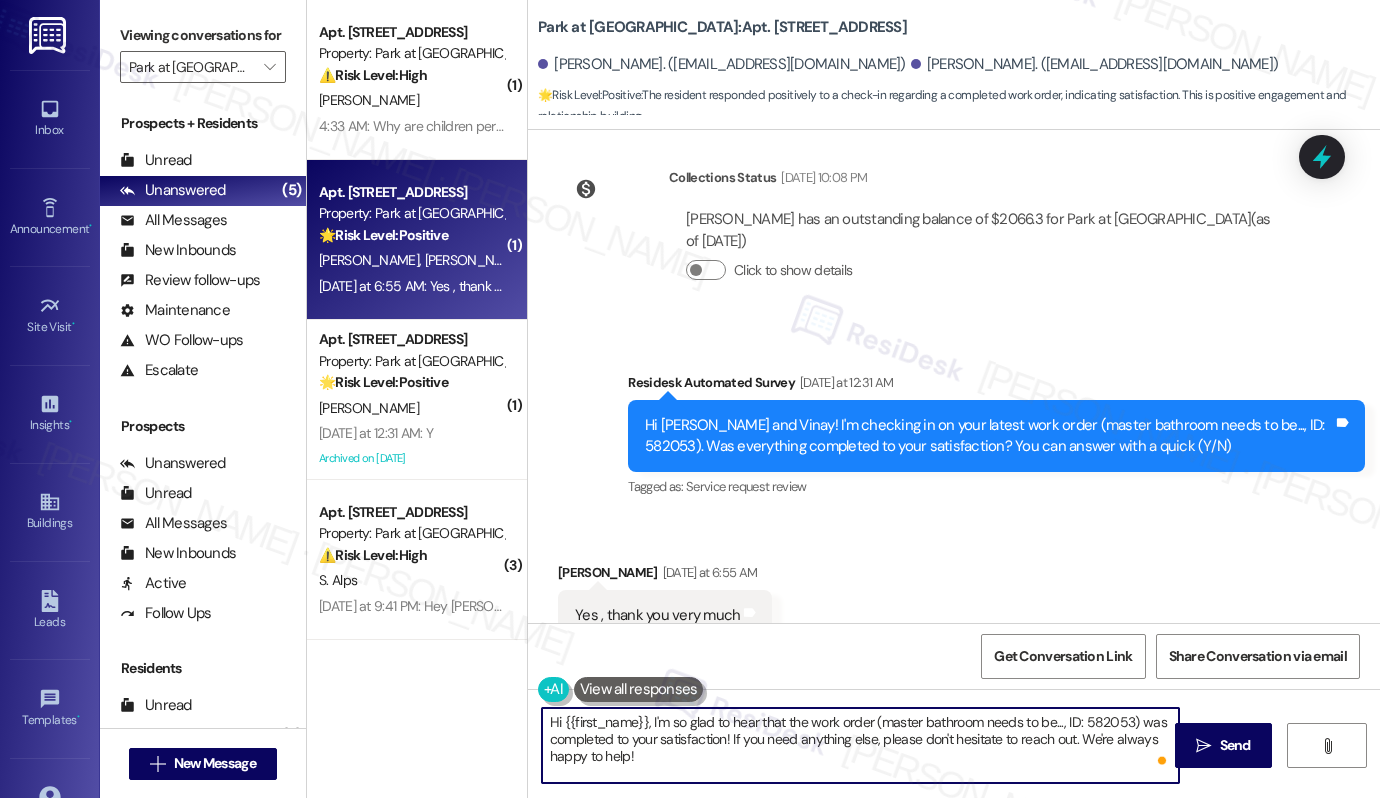 click on "Hi {{first_name}}, I'm so glad to hear that the work order (master bathroom needs to be..., ID: 582053) was completed to your satisfaction! If you need anything else, please don't hesitate to reach out. We're always happy to help!" at bounding box center [860, 745] 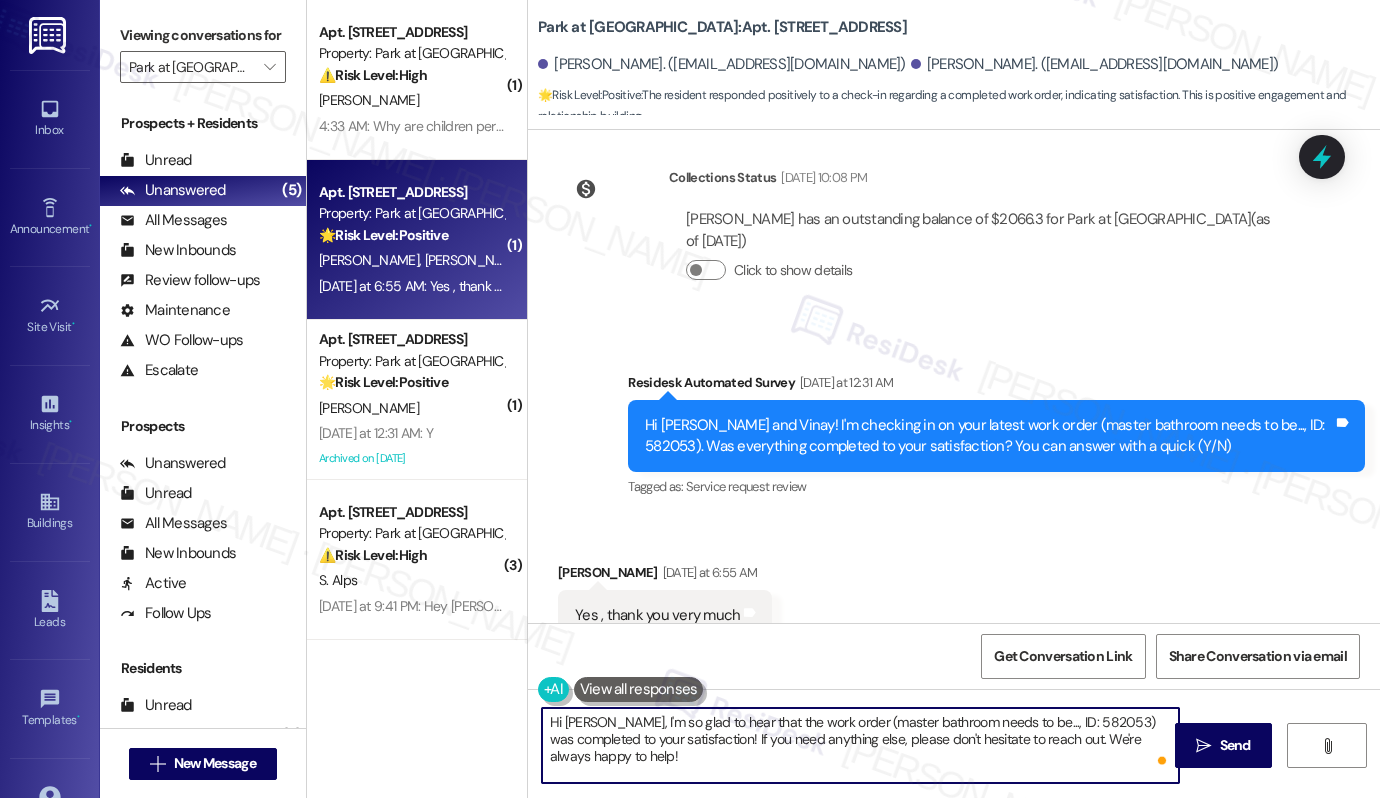 click on "Hi Vinay, I'm so glad to hear that the work order (master bathroom needs to be..., ID: 582053) was completed to your satisfaction! If you need anything else, please don't hesitate to reach out. We're always happy to help!" at bounding box center [860, 745] 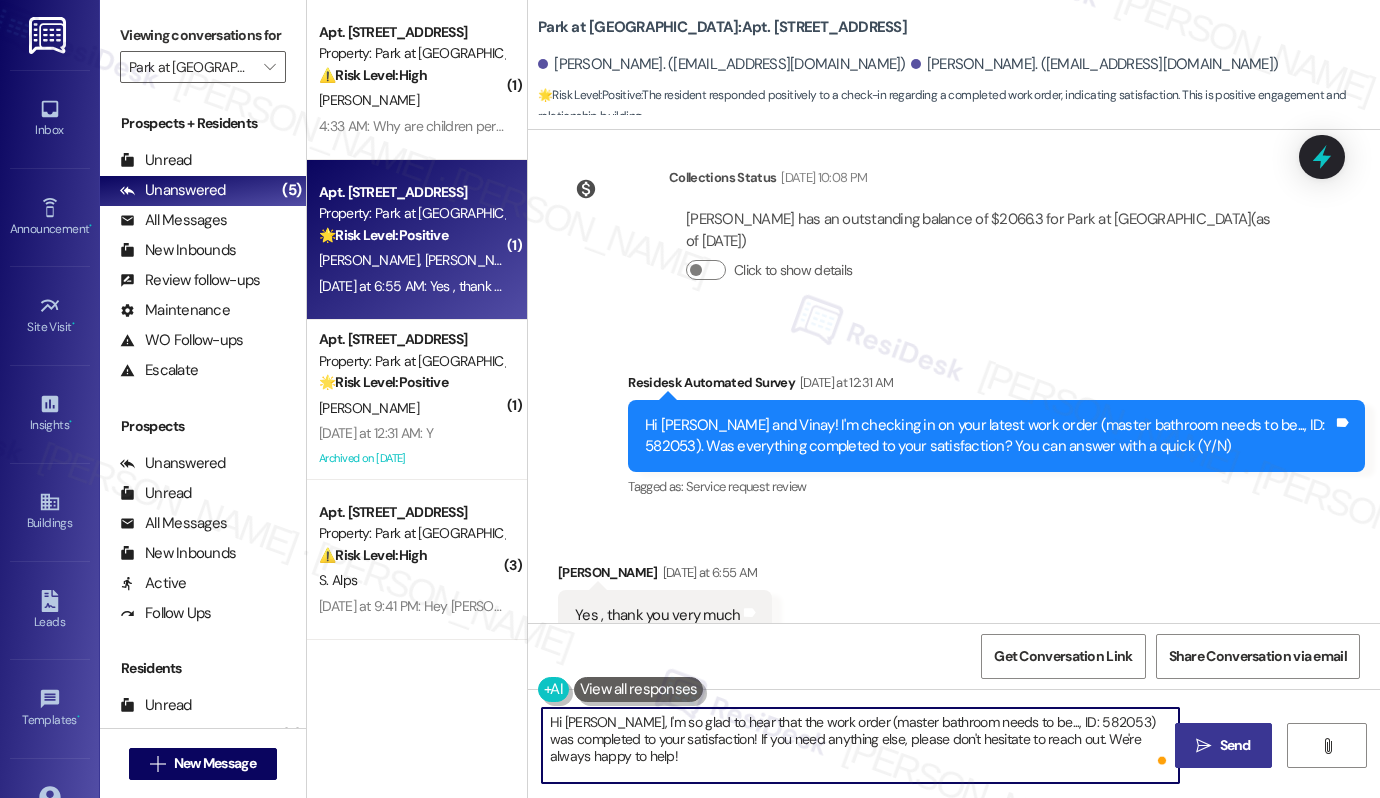 type on "Hi Vinay, I'm so glad to hear that the work order (master bathroom needs to be..., ID: 582053) was completed to your satisfaction! If you need anything else, please don't hesitate to reach out. We're always happy to help!" 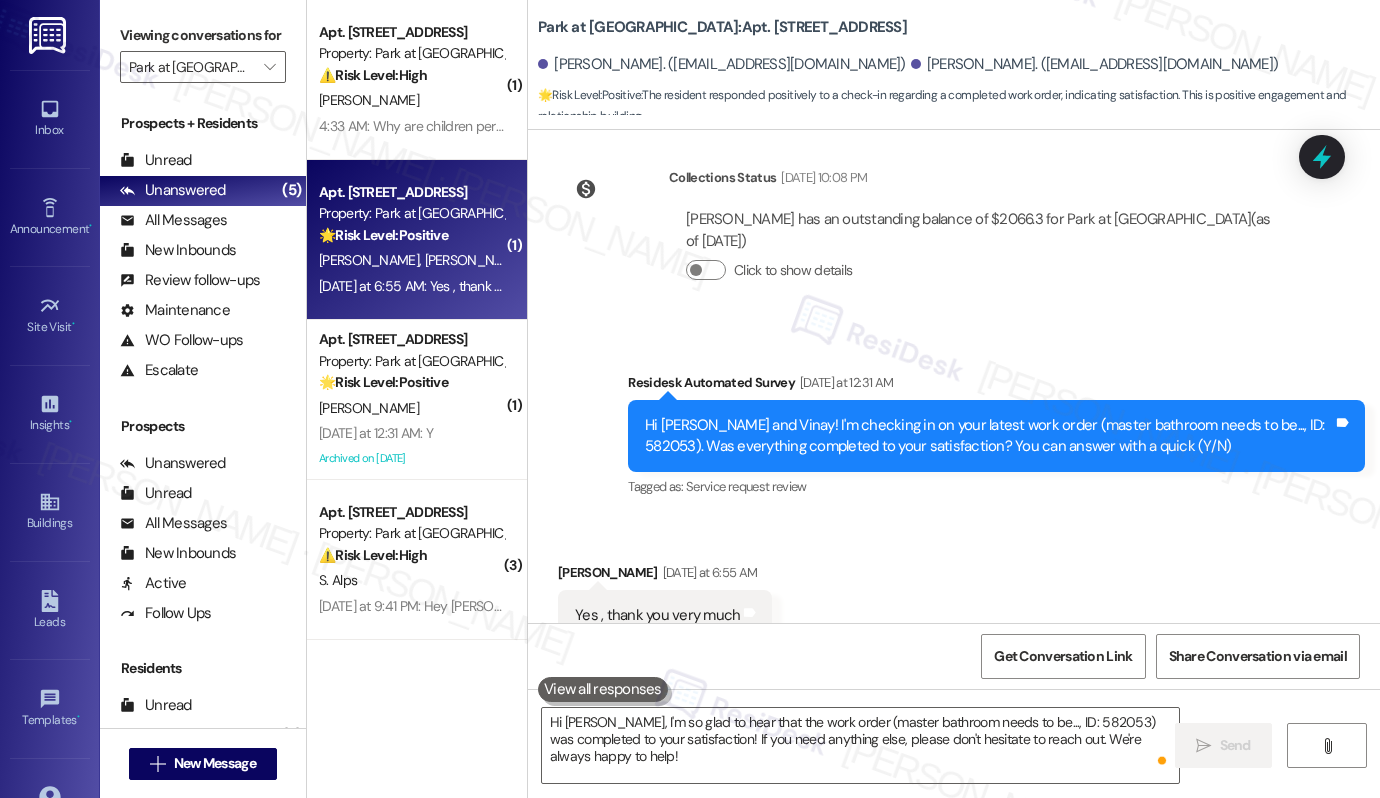 scroll, scrollTop: 5695, scrollLeft: 0, axis: vertical 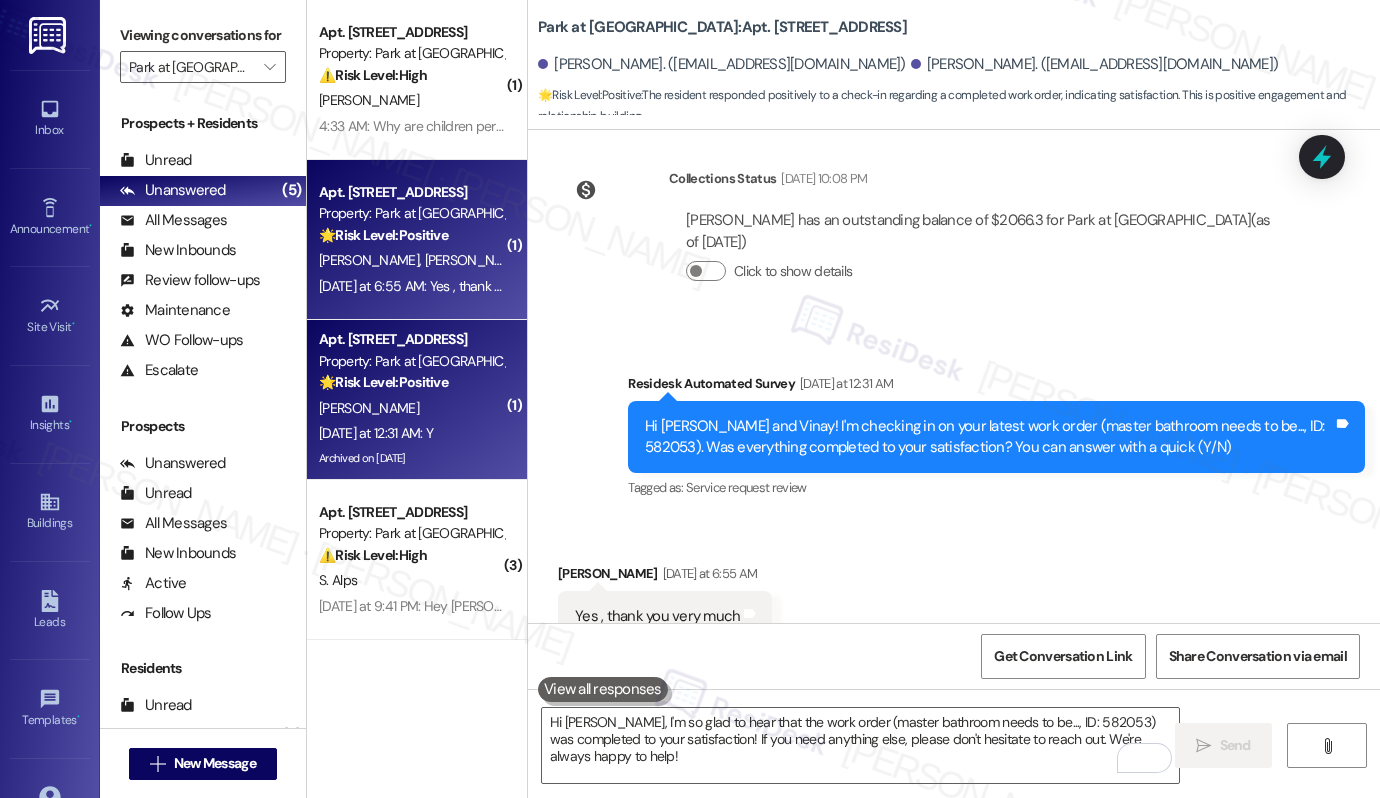 click on "🌟  Risk Level:  Positive The resident responded positively to a check-in regarding a completed work order. This indicates satisfaction and positive engagement." at bounding box center [411, 382] 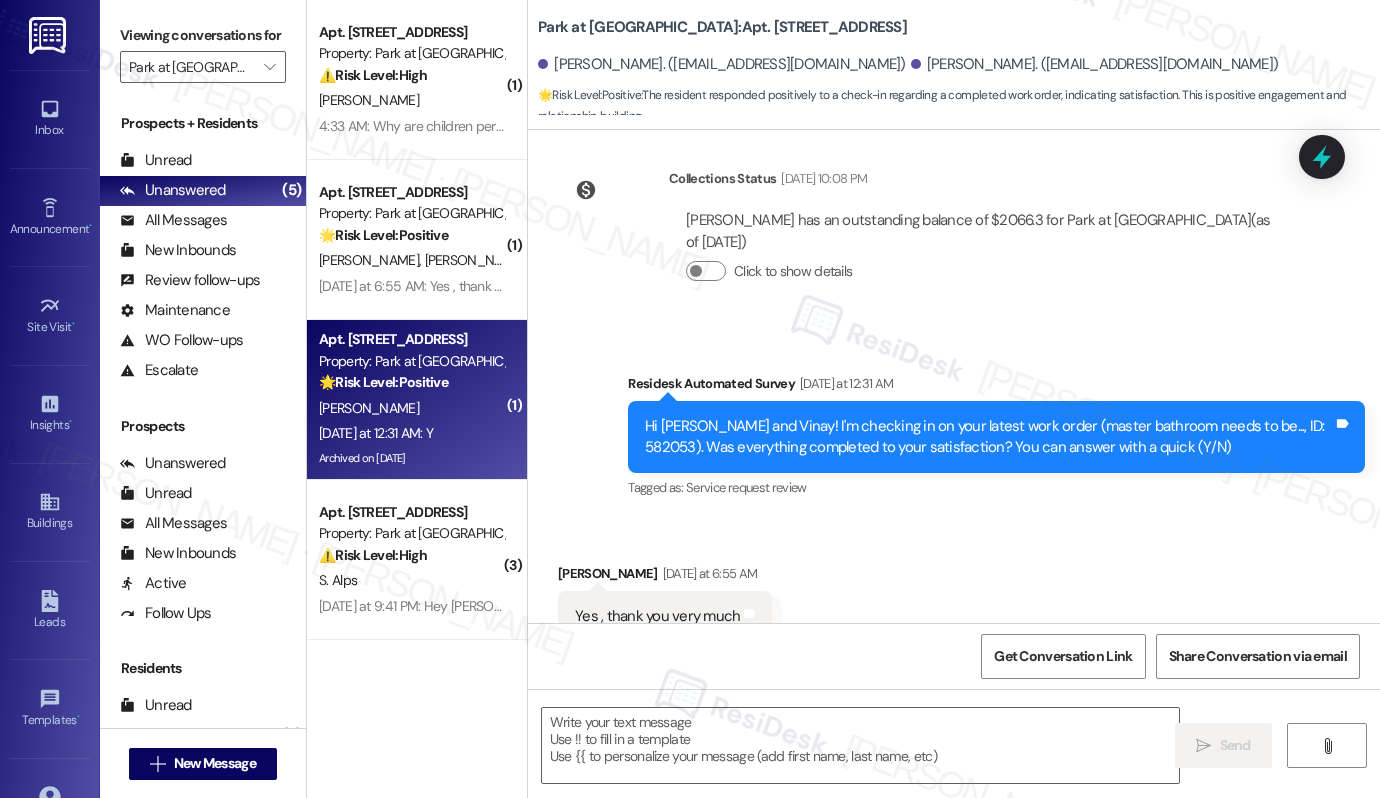 type on "Fetching suggested responses. Please feel free to read through the conversation in the meantime." 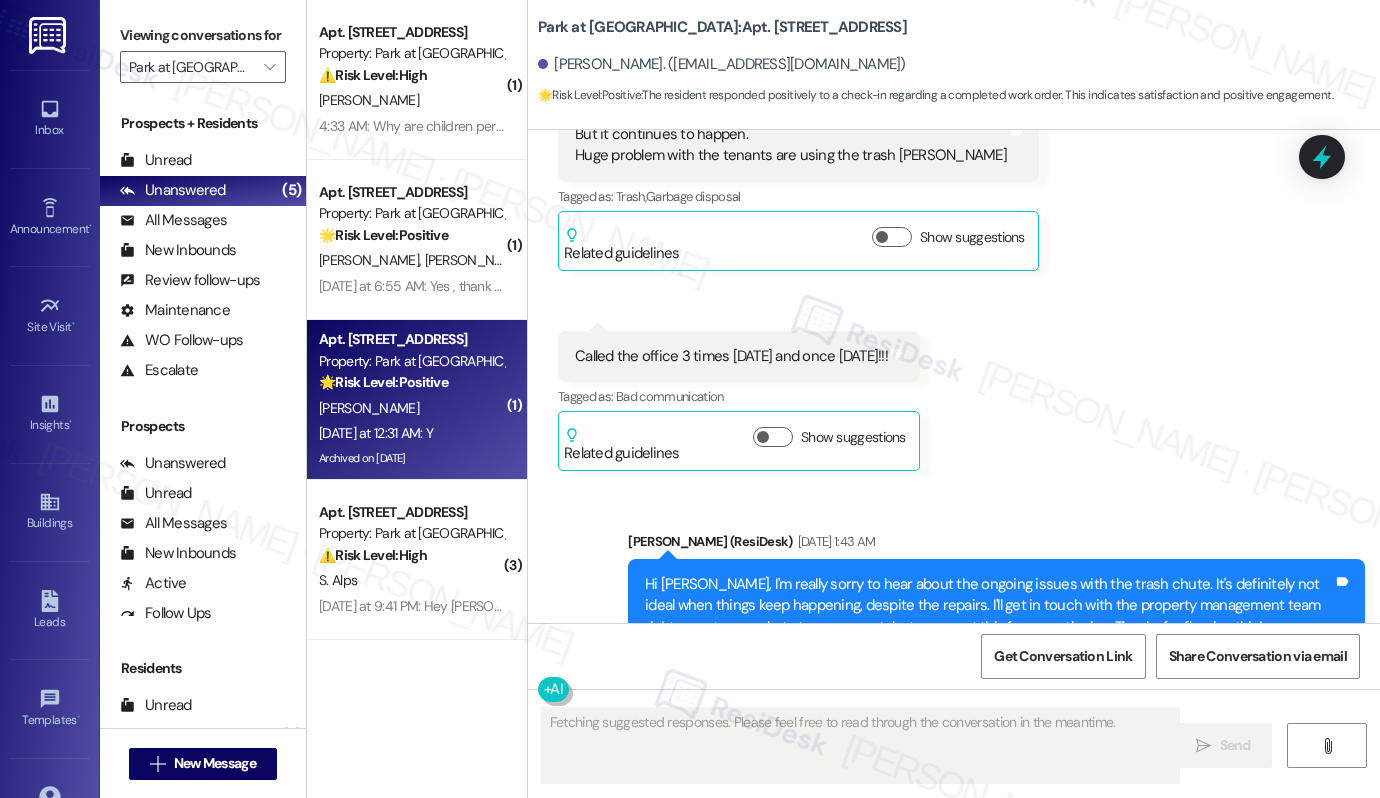scroll, scrollTop: 11290, scrollLeft: 0, axis: vertical 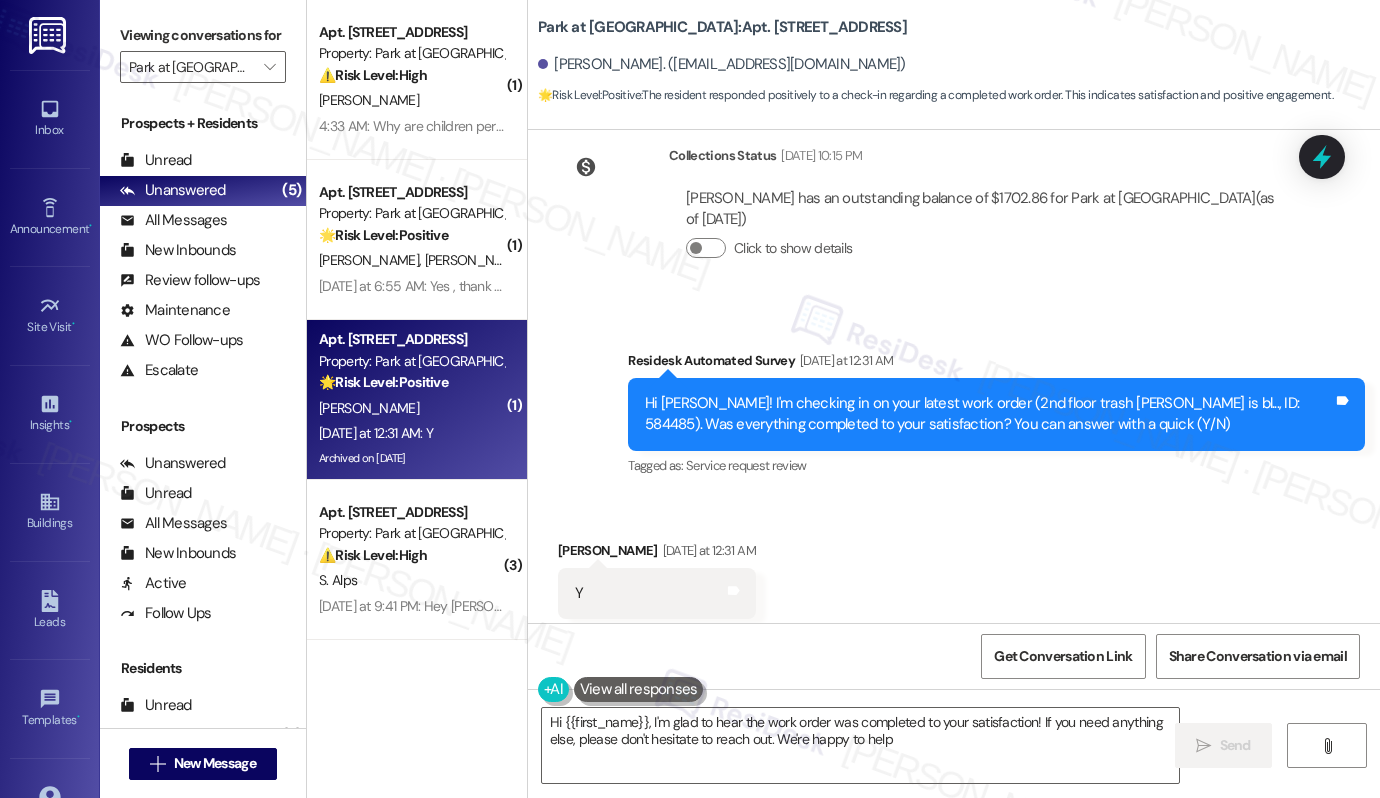 type on "Hi {{first_name}}, I'm glad to hear the work order was completed to your satisfaction! If you need anything else, please don't hesitate to reach out. We're happy to help!" 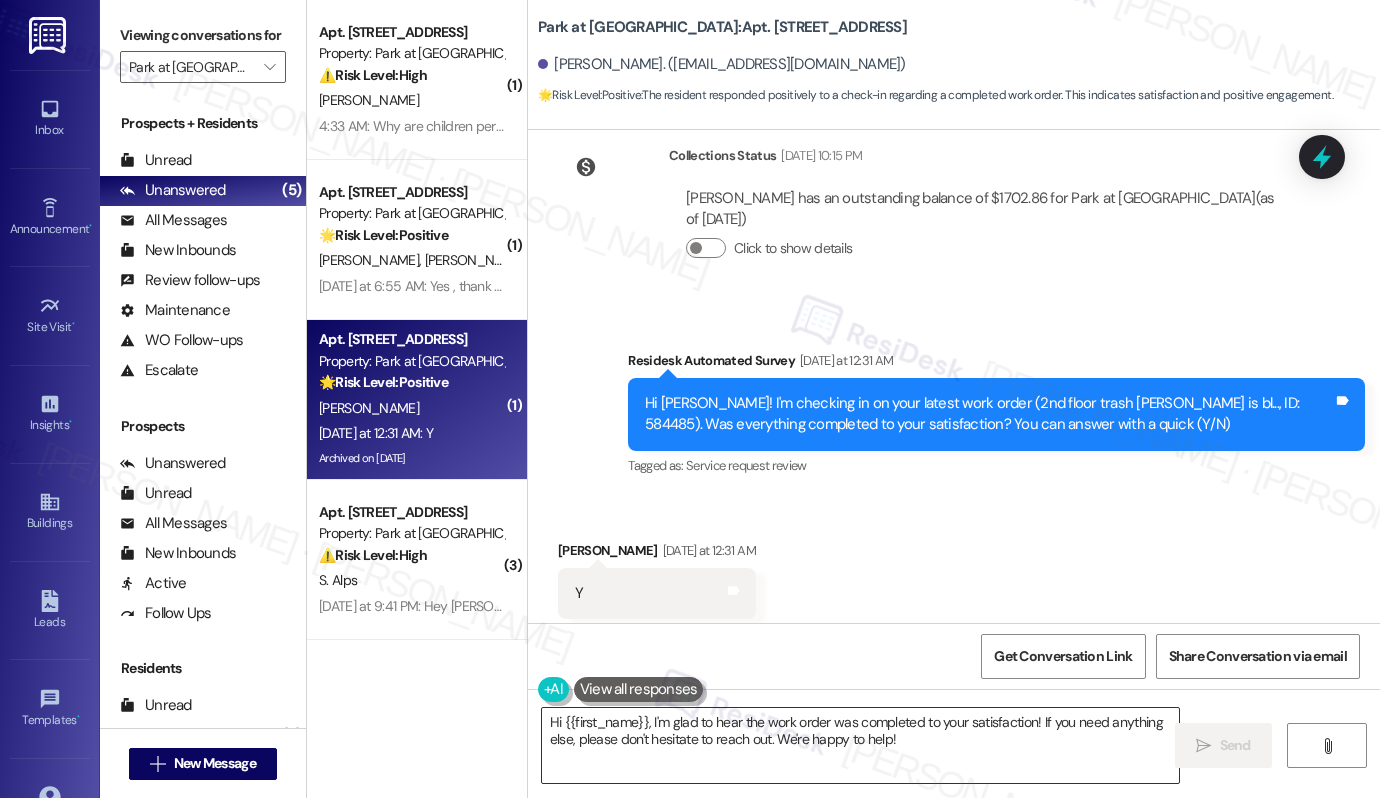 click on "Hi {{first_name}}, I'm glad to hear the work order was completed to your satisfaction! If you need anything else, please don't hesitate to reach out. We're happy to help!" at bounding box center [860, 745] 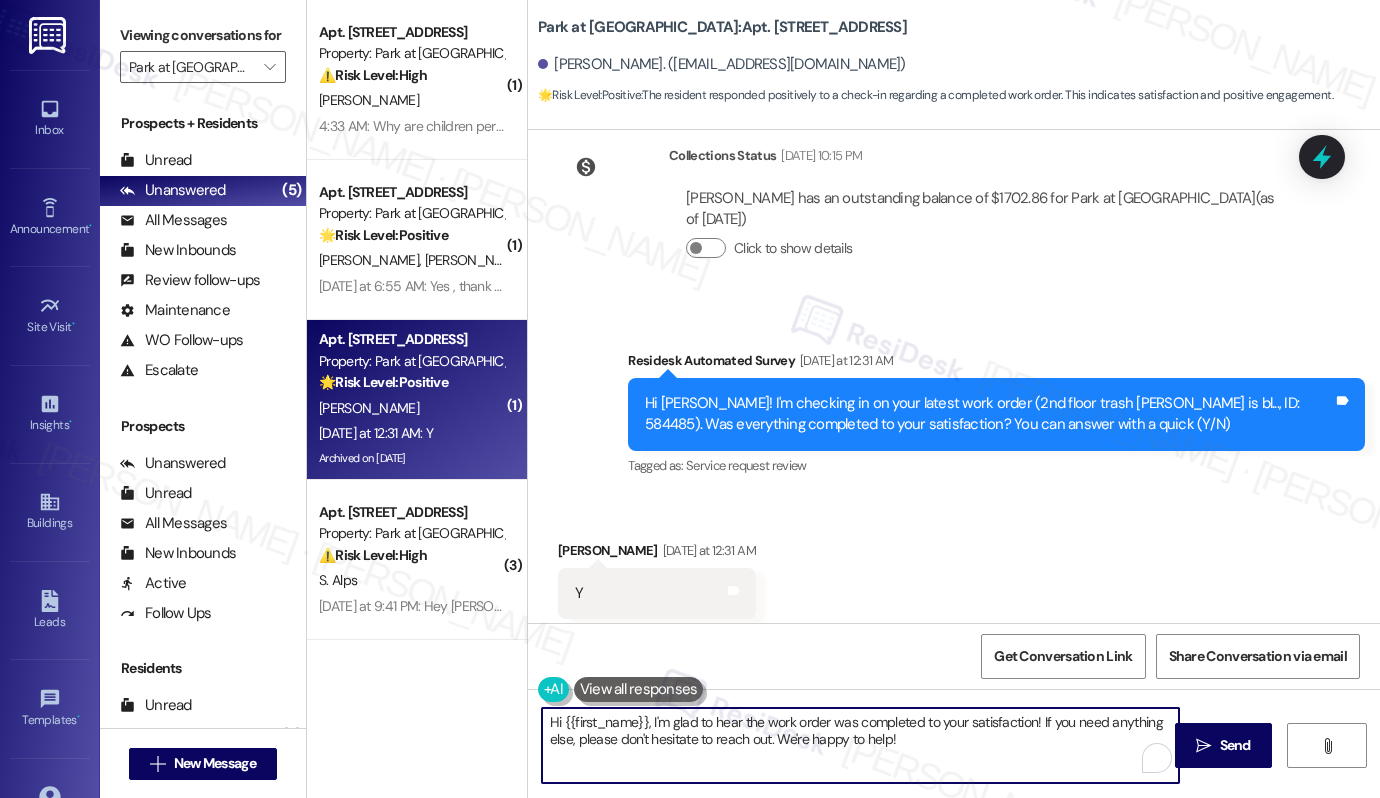 click on "Hi {{first_name}}, I'm glad to hear the work order was completed to your satisfaction! If you need anything else, please don't hesitate to reach out. We're happy to help!" at bounding box center (860, 745) 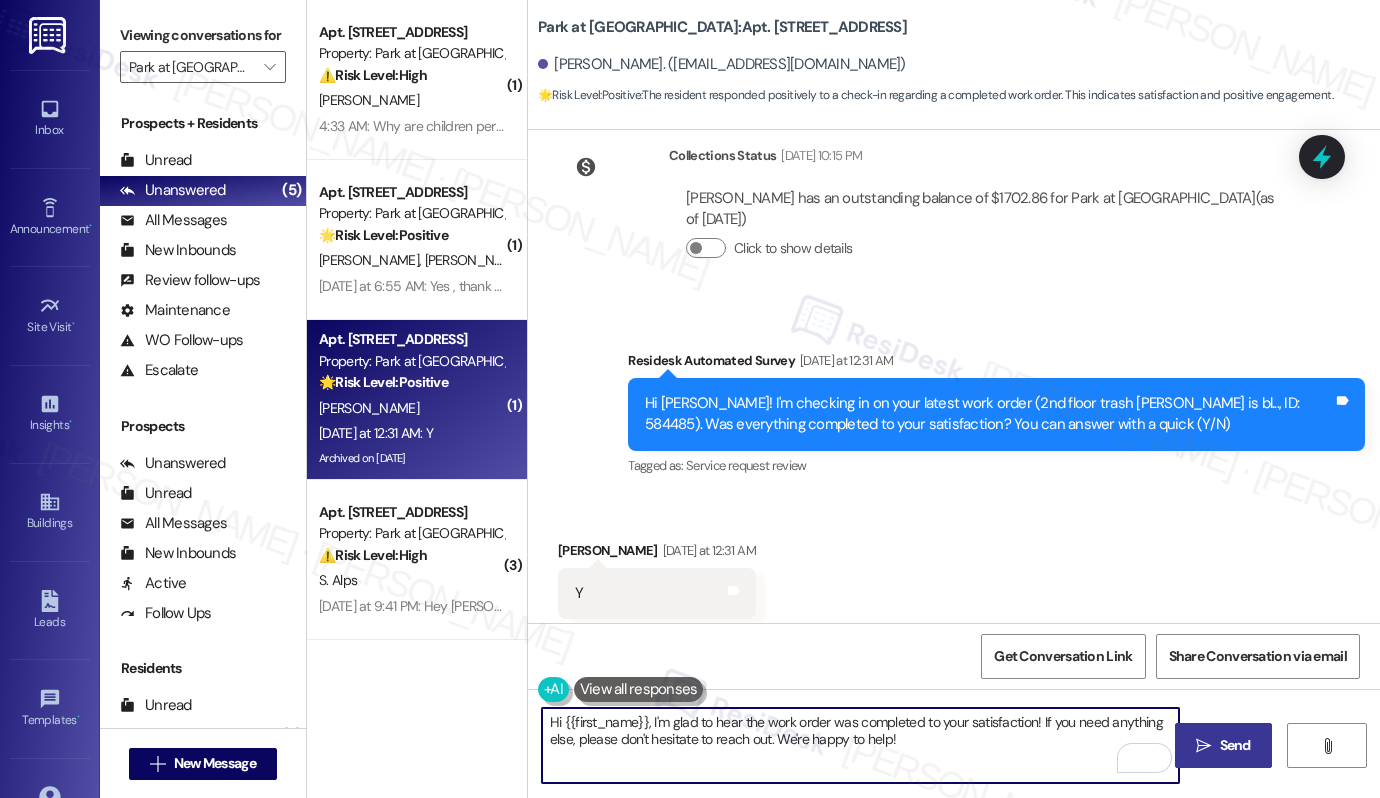 click on "Send" at bounding box center [1235, 745] 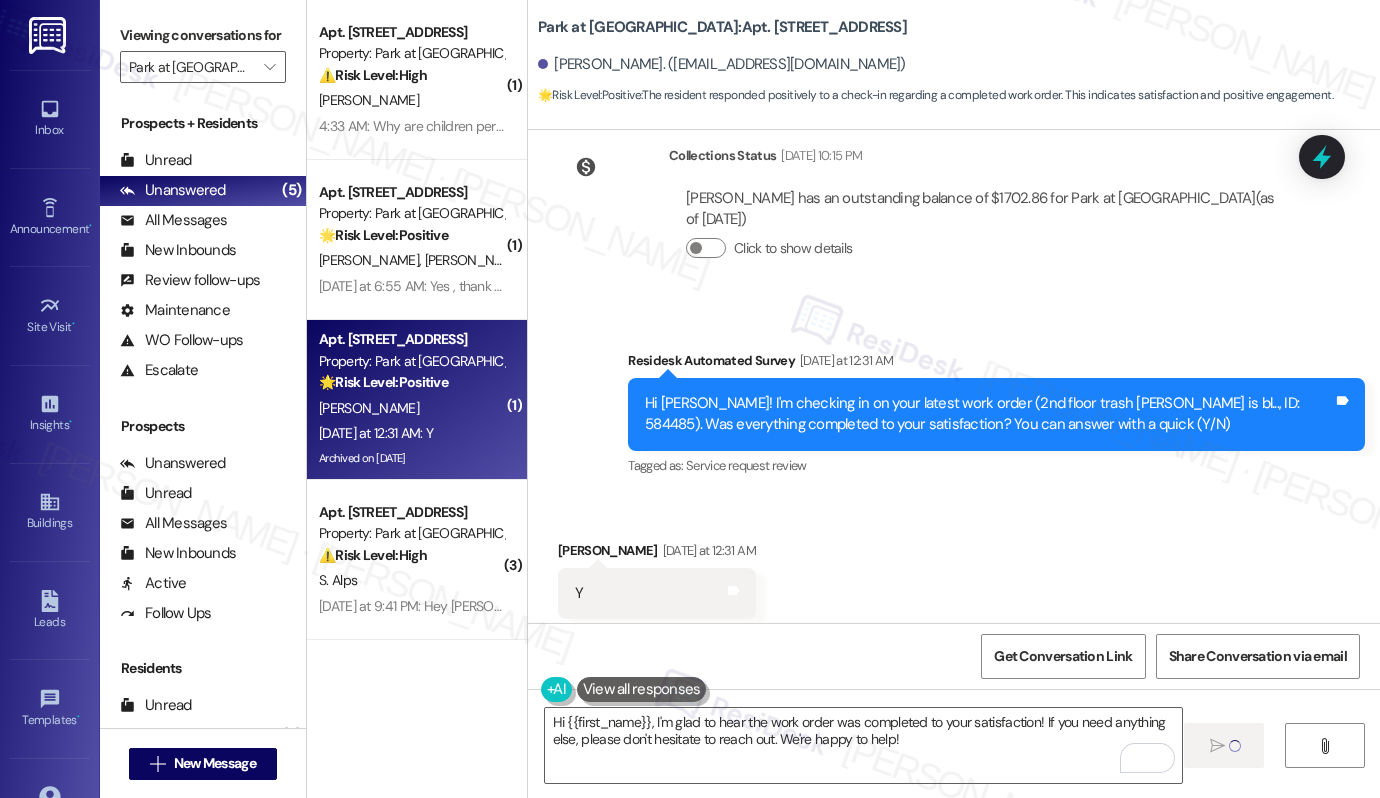 type 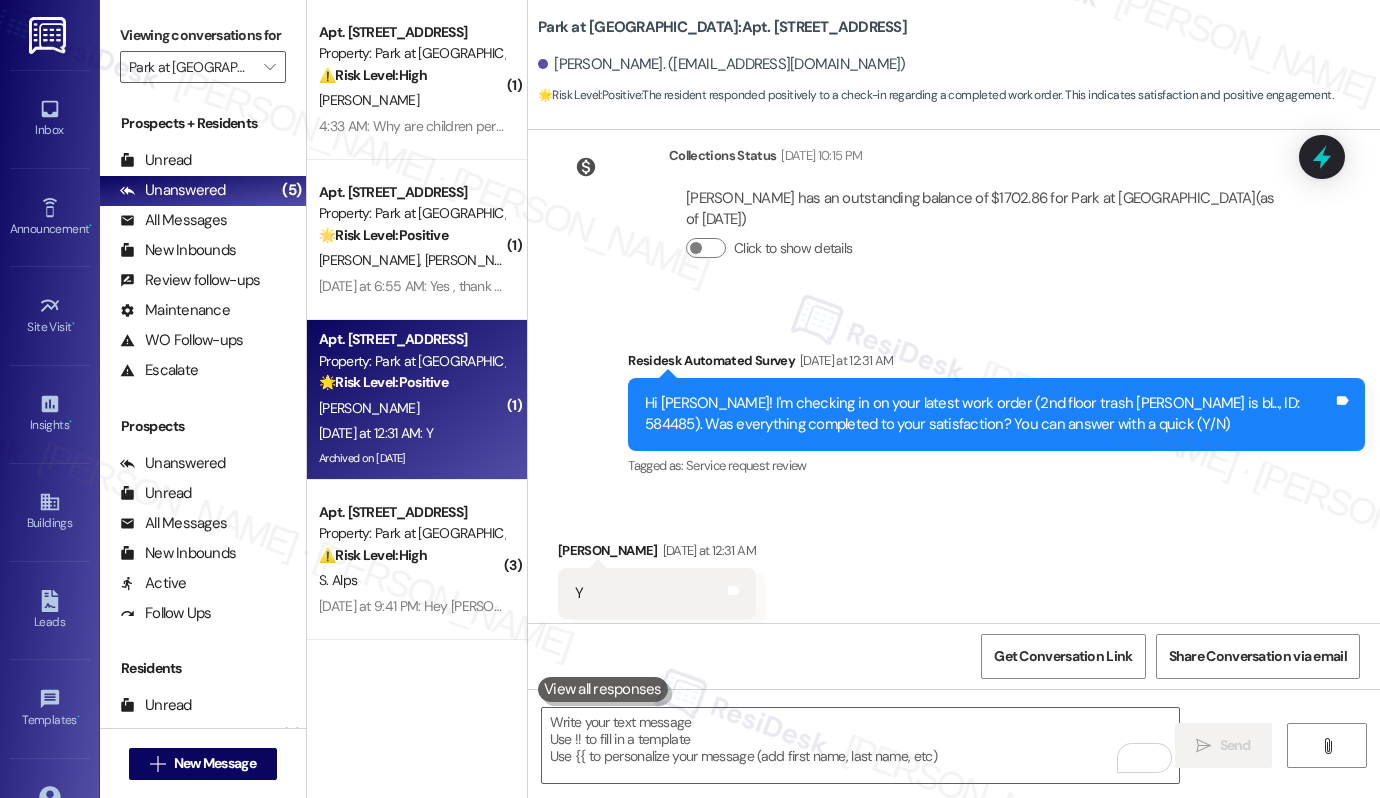 scroll, scrollTop: 11451, scrollLeft: 0, axis: vertical 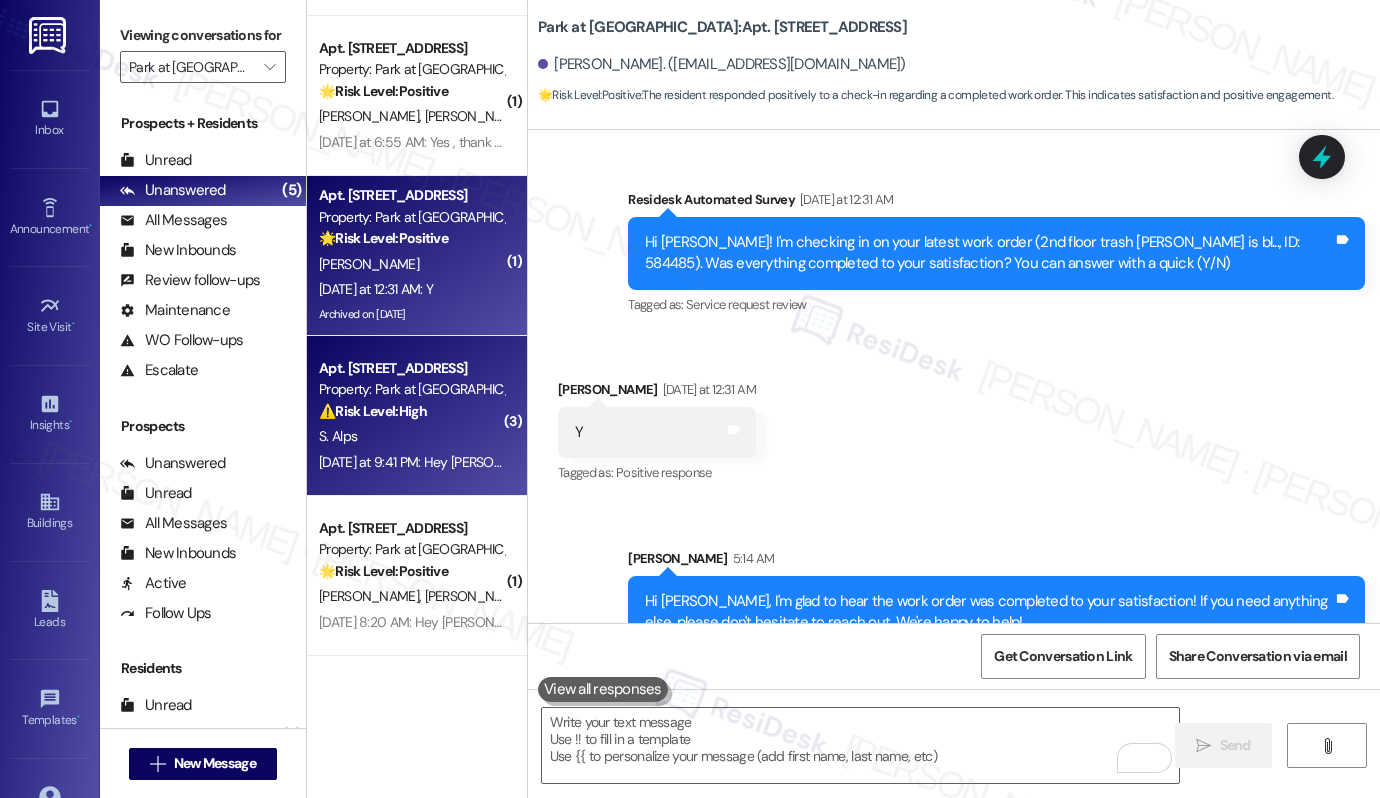click on "⚠️  Risk Level:  High" at bounding box center (373, 411) 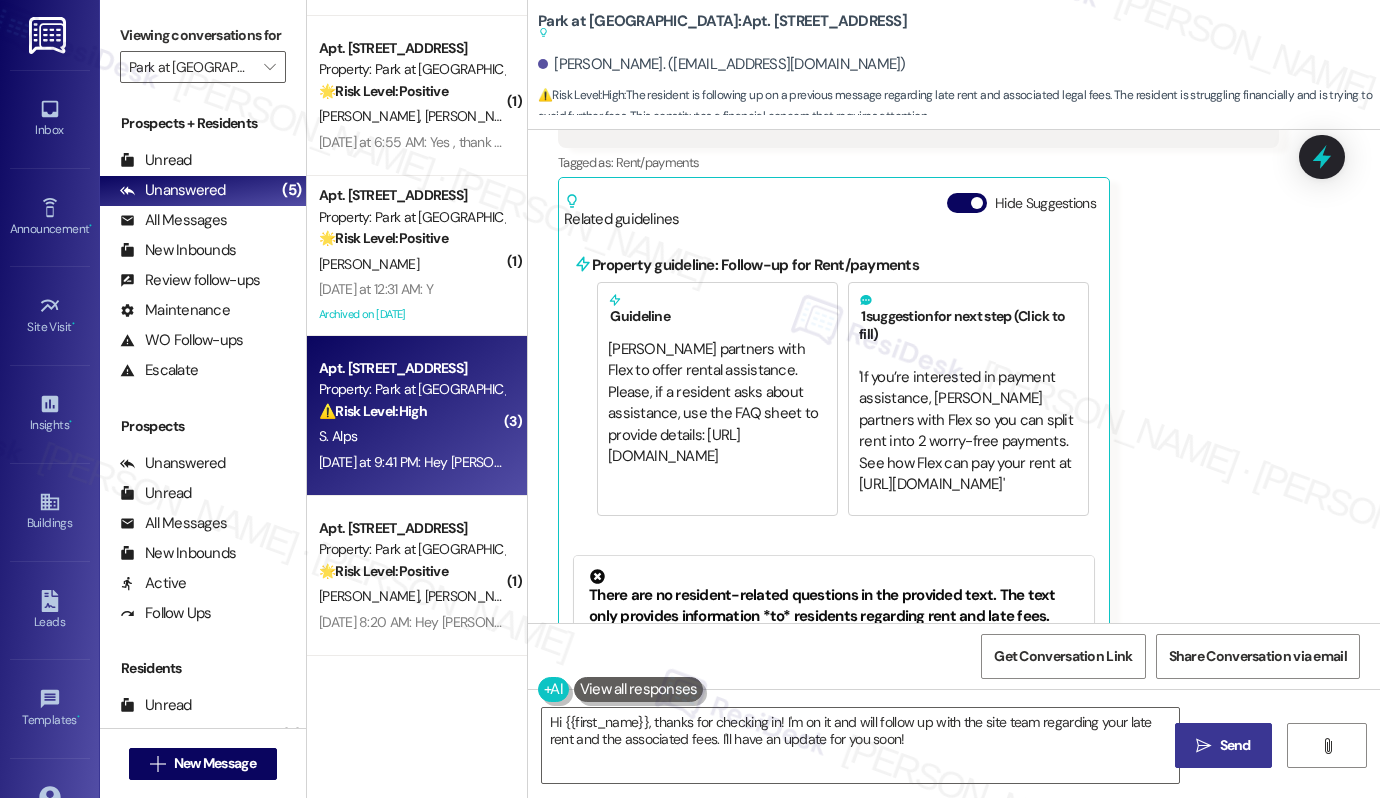 scroll, scrollTop: 2015, scrollLeft: 0, axis: vertical 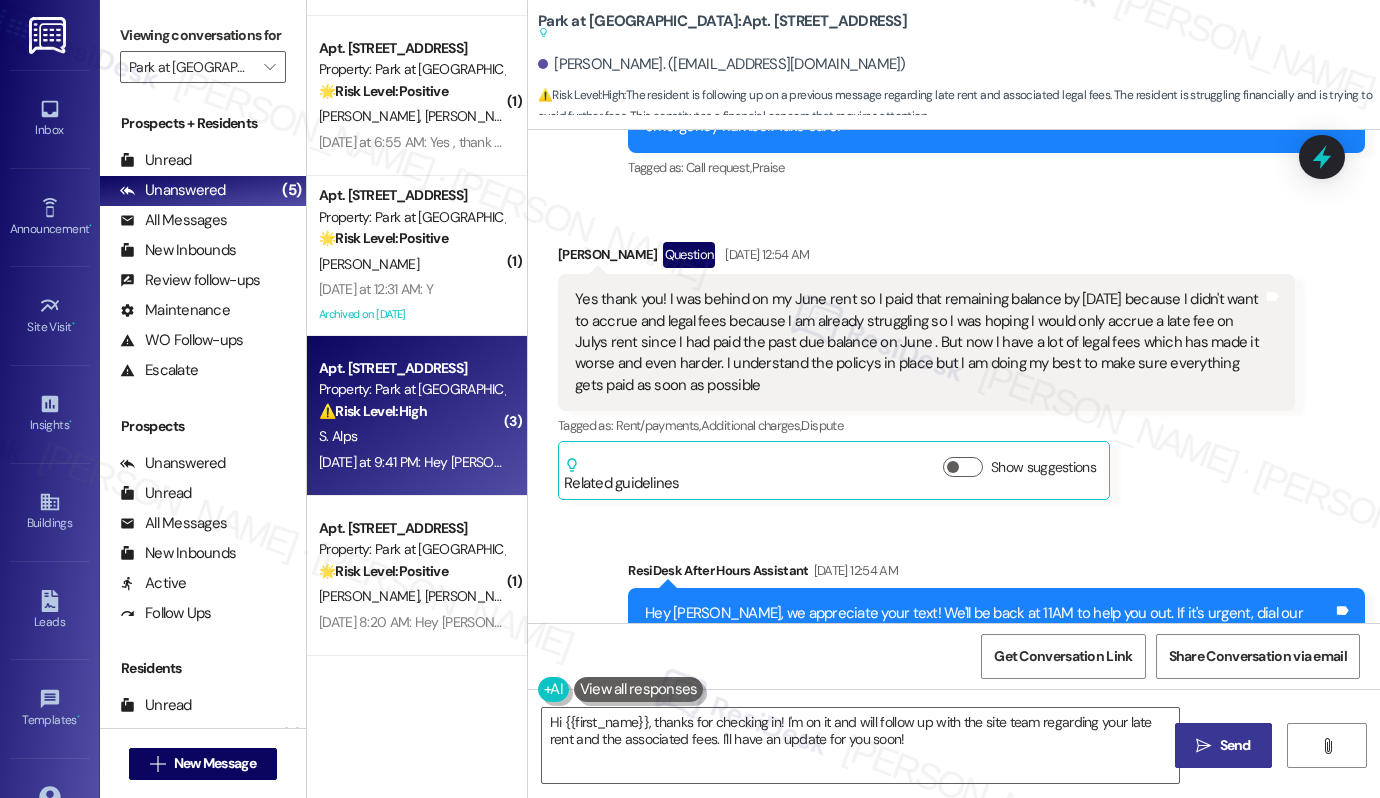 click on "Yes thank you! I was behind on my June rent so I paid that remaining balance by July 5th because I didn't want to accrue and legal fees because I am already struggling so I was hoping I would only accrue a late fee on Julys rent since I had paid the past due balance on June . But now I have a lot of legal fees which has made it worse and even harder. I understand the policys  in place but I am doing my best to make sure everything gets paid as soon as possible" at bounding box center (919, 342) 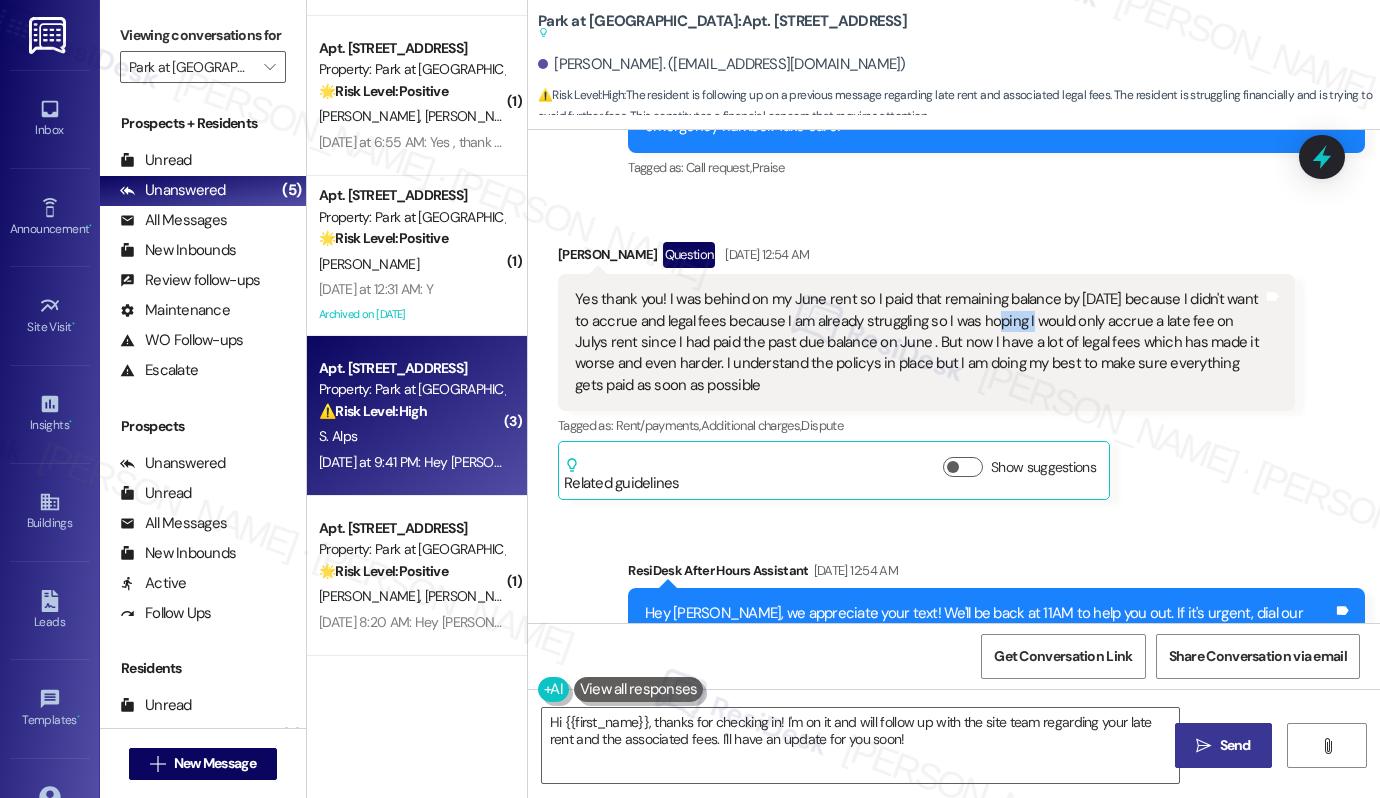 click on "Yes thank you! I was behind on my June rent so I paid that remaining balance by July 5th because I didn't want to accrue and legal fees because I am already struggling so I was hoping I would only accrue a late fee on Julys rent since I had paid the past due balance on June . But now I have a lot of legal fees which has made it worse and even harder. I understand the policys  in place but I am doing my best to make sure everything gets paid as soon as possible" at bounding box center (919, 342) 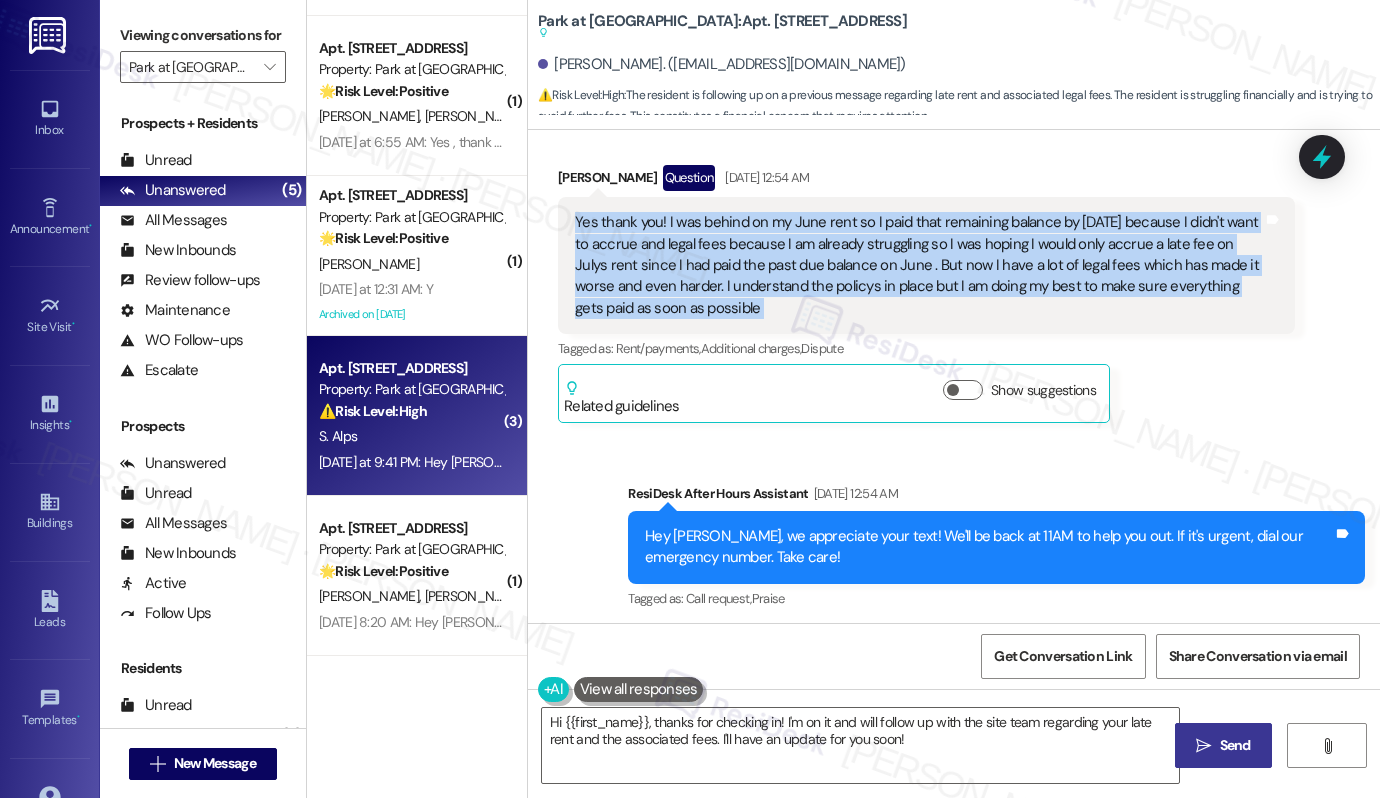 scroll, scrollTop: 1388, scrollLeft: 0, axis: vertical 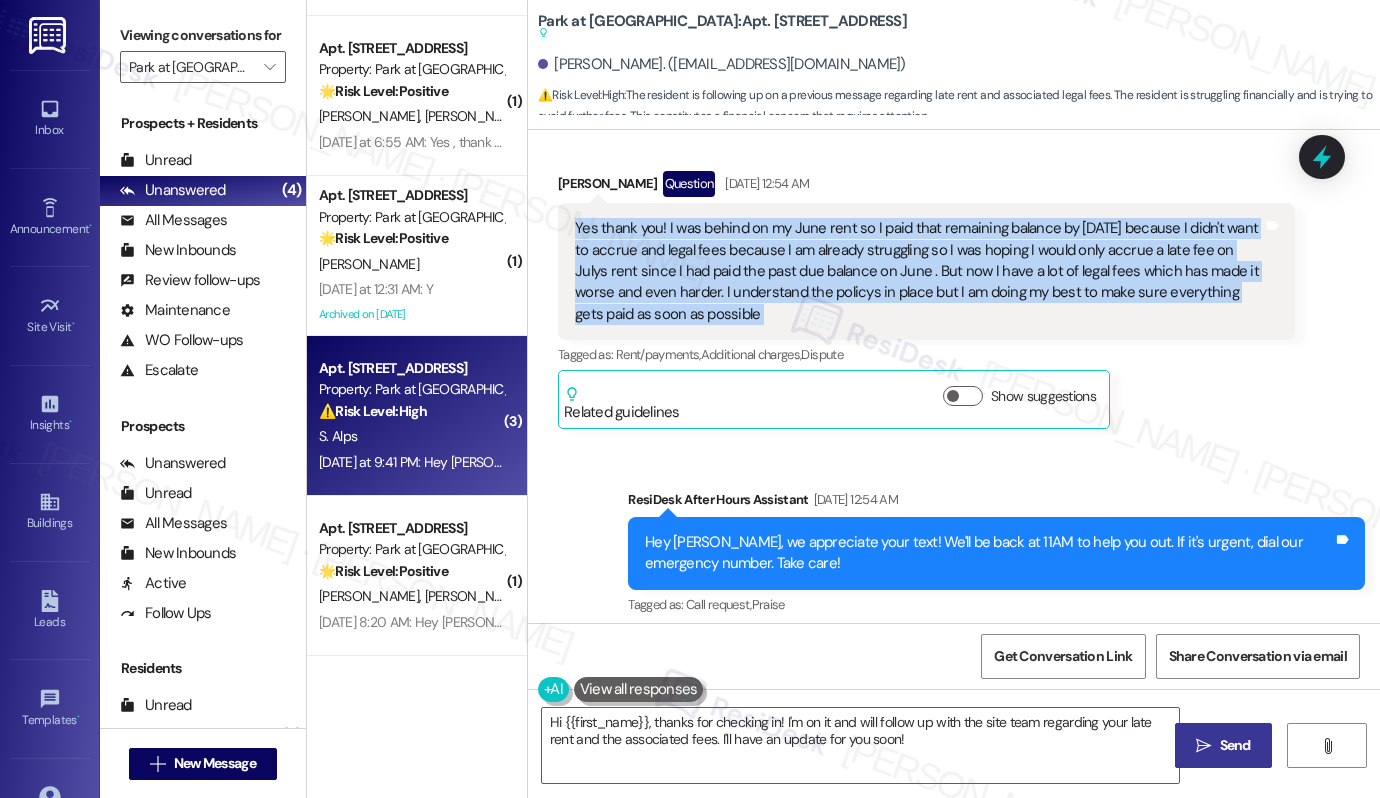 copy on "Yes thank you! I was behind on my June rent so I paid that remaining balance by July 5th because I didn't want to accrue and legal fees because I am already struggling so I was hoping I would only accrue a late fee on Julys rent since I had paid the past due balance on June . But now I have a lot of legal fees which has made it worse and even harder. I understand the policys  in place but I am doing my best to make sure everything gets paid as soon as possible Tags and notes" 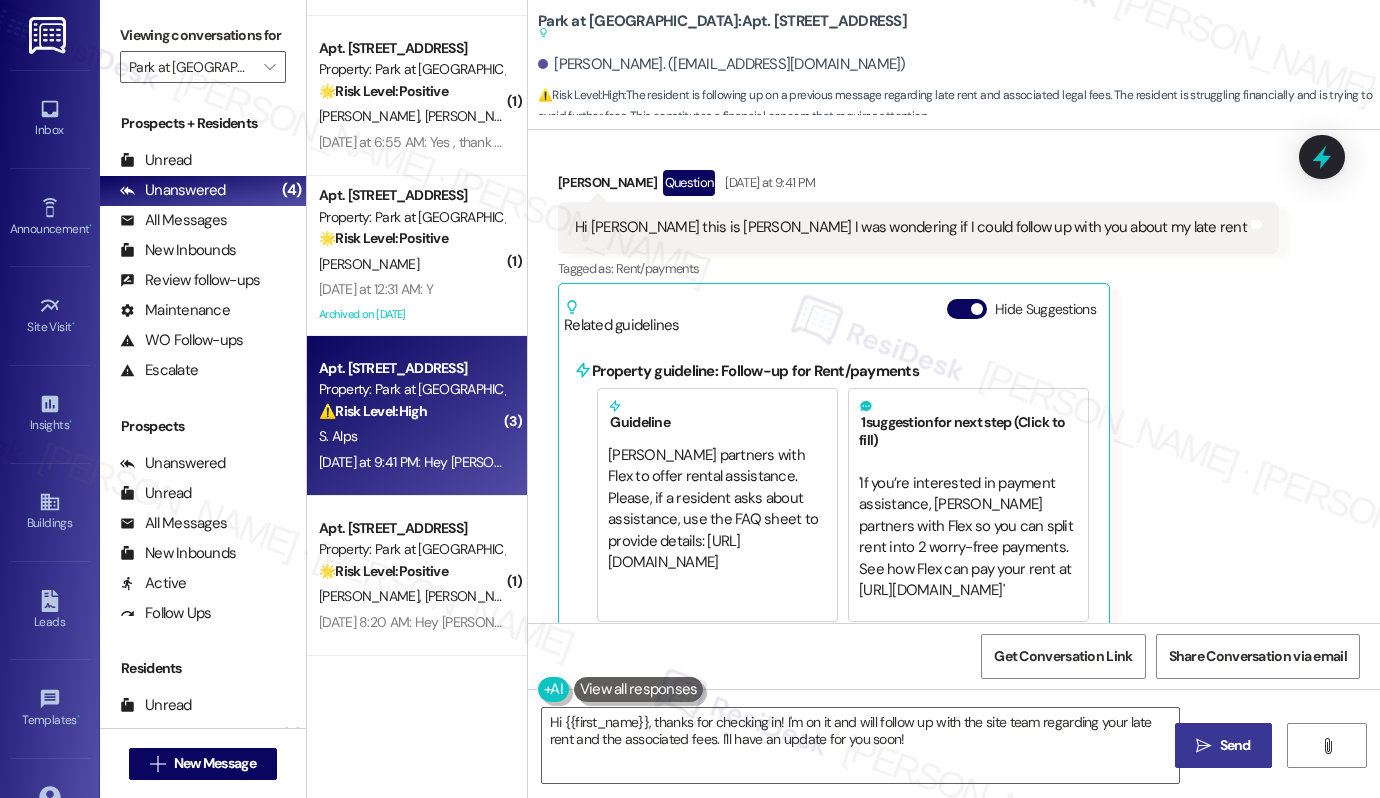 scroll, scrollTop: 1861, scrollLeft: 0, axis: vertical 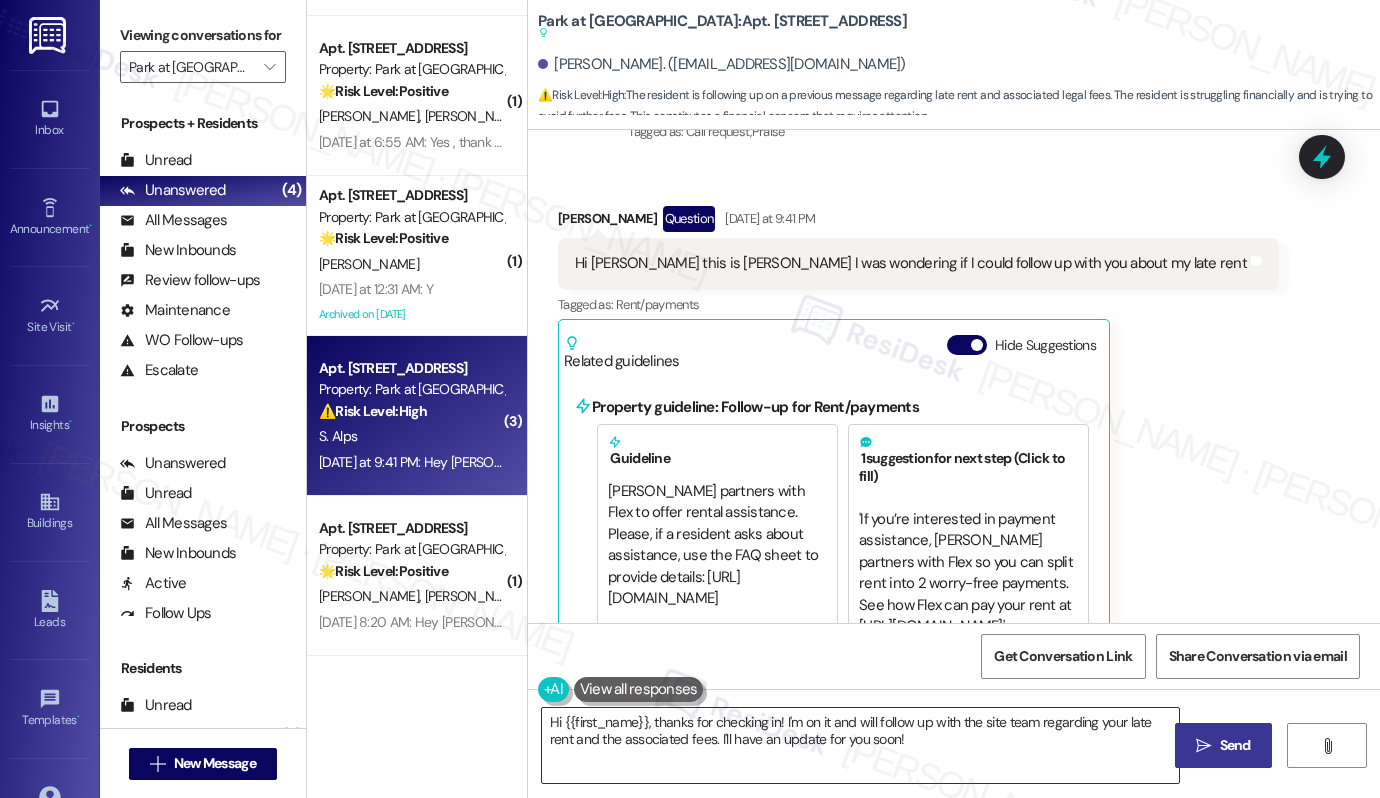 click on "Hi {{first_name}}, thanks for checking in! I'm on it and will follow up with the site team regarding your late rent and the associated fees. I'll have an update for you soon!" at bounding box center (860, 745) 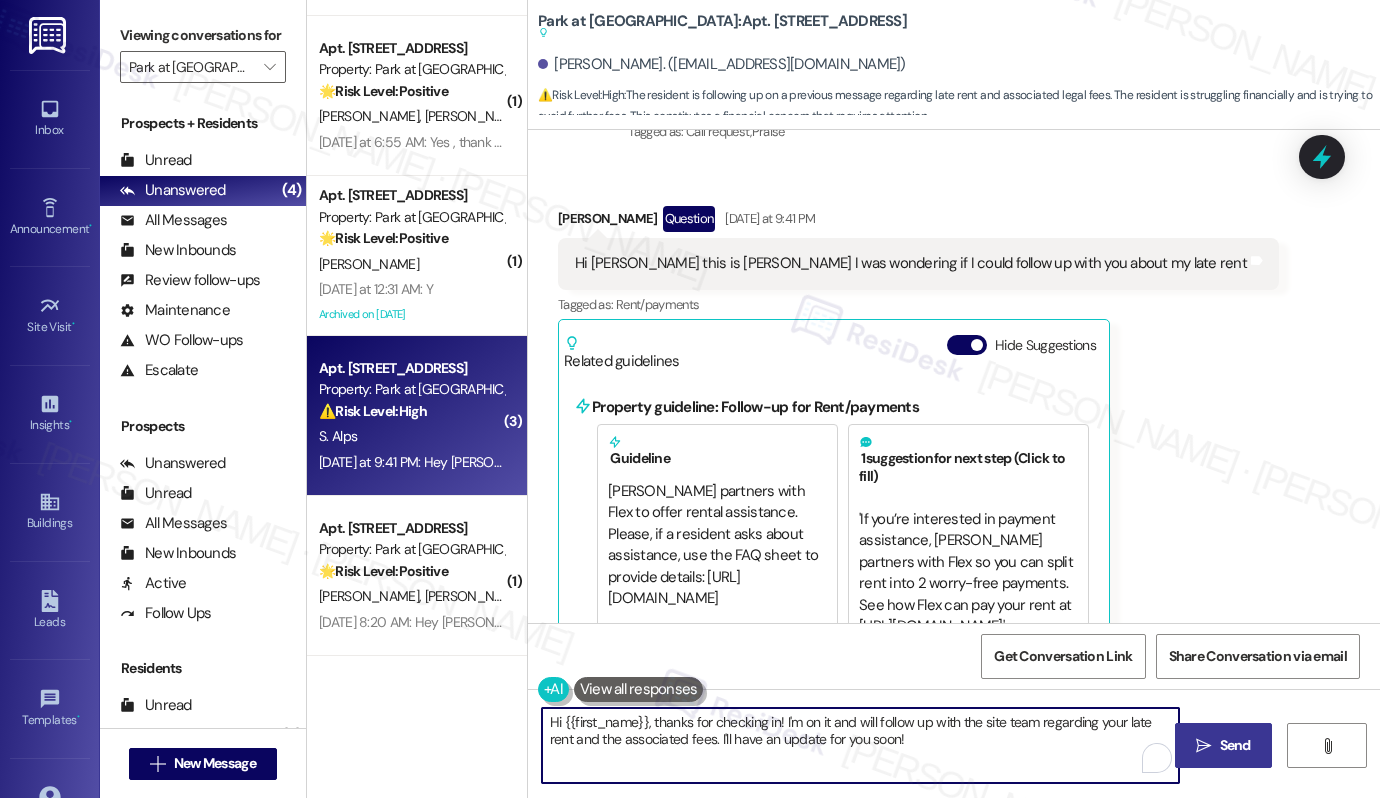 click on "Hi {{first_name}}, thanks for checking in! I'm on it and will follow up with the site team regarding your late rent and the associated fees. I'll have an update for you soon!" at bounding box center (860, 745) 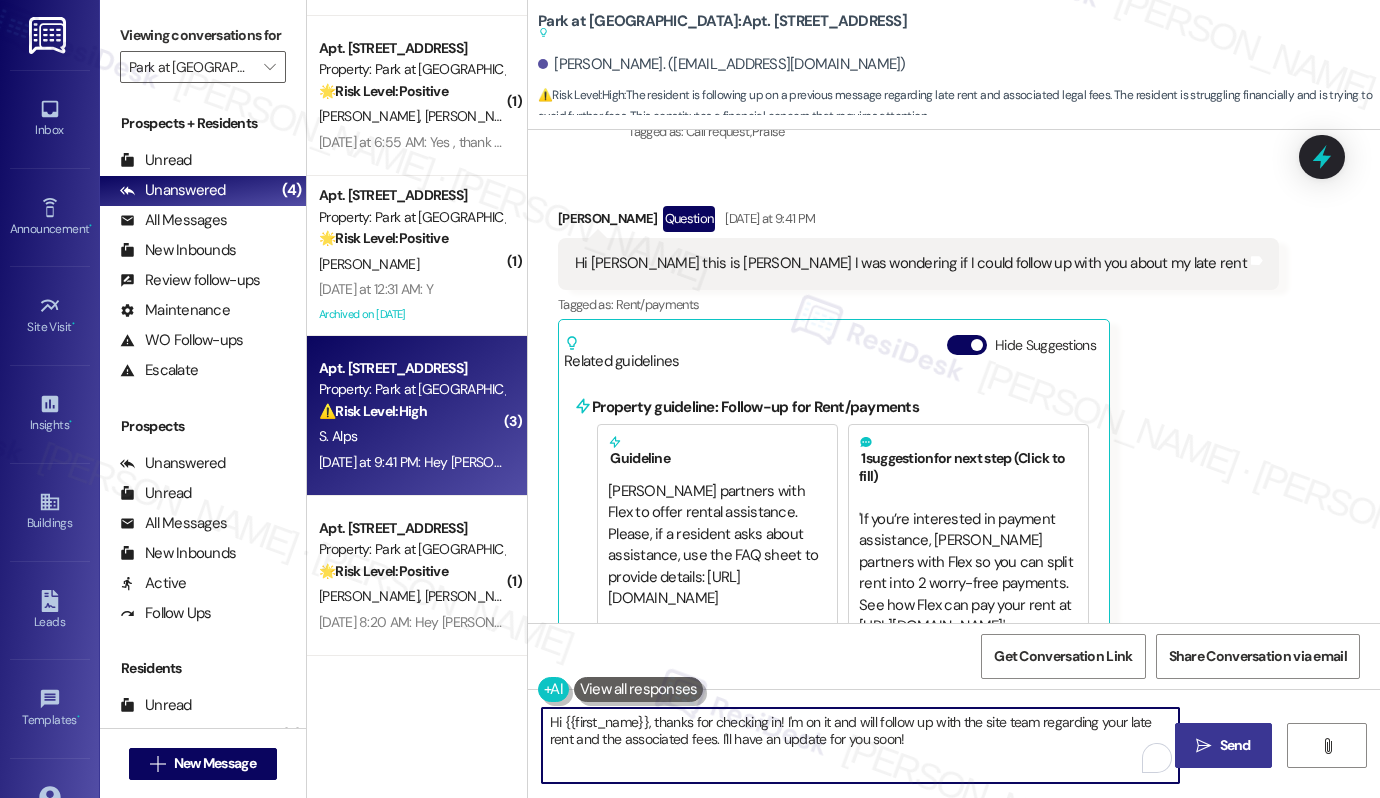 click on "Hi {{first_name}}, thanks for checking in! I'm on it and will follow up with the site team regarding your late rent and the associated fees. I'll have an update for you soon!" at bounding box center [860, 745] 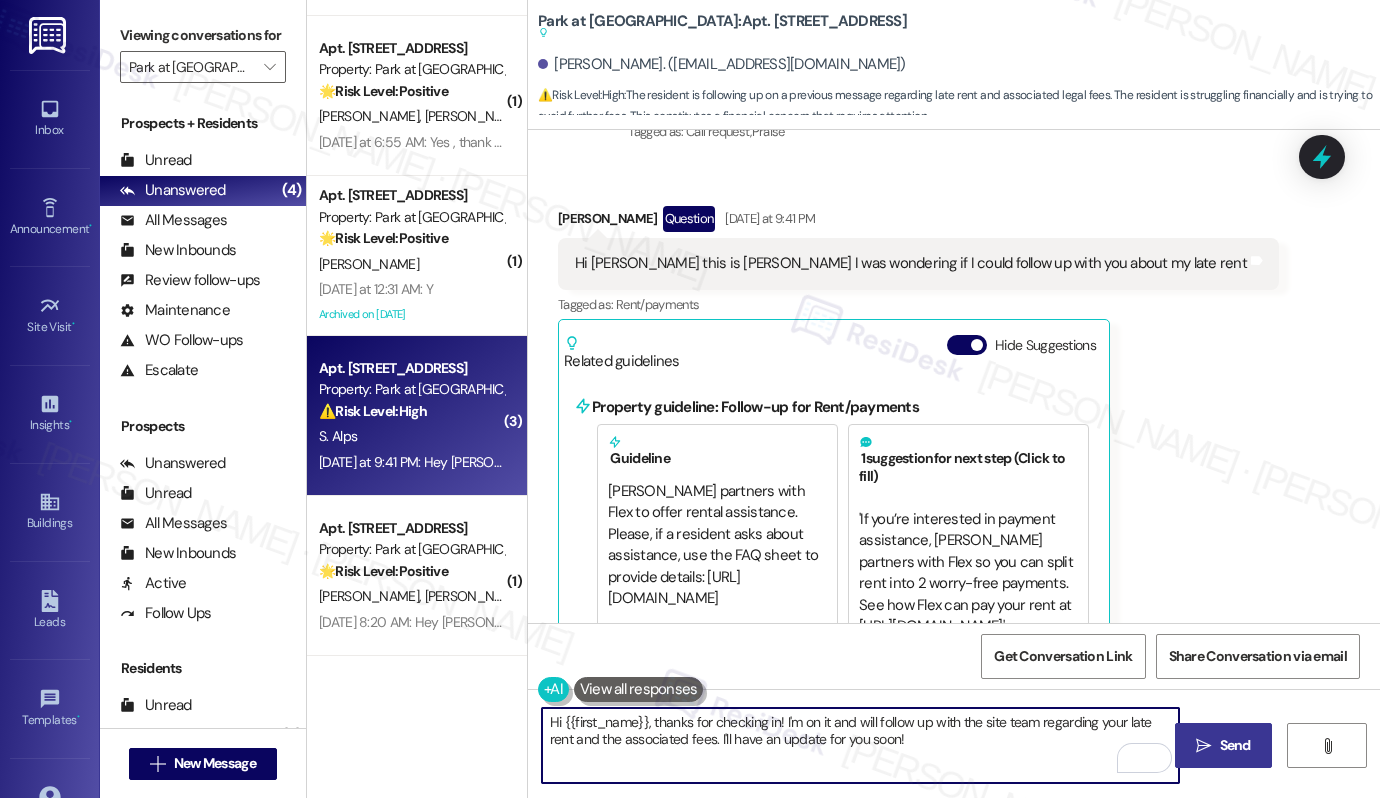 click on "Hi {{first_name}}, thanks for checking in! I'm on it and will follow up with the site team regarding your late rent and the associated fees. I'll have an update for you soon!" at bounding box center [860, 745] 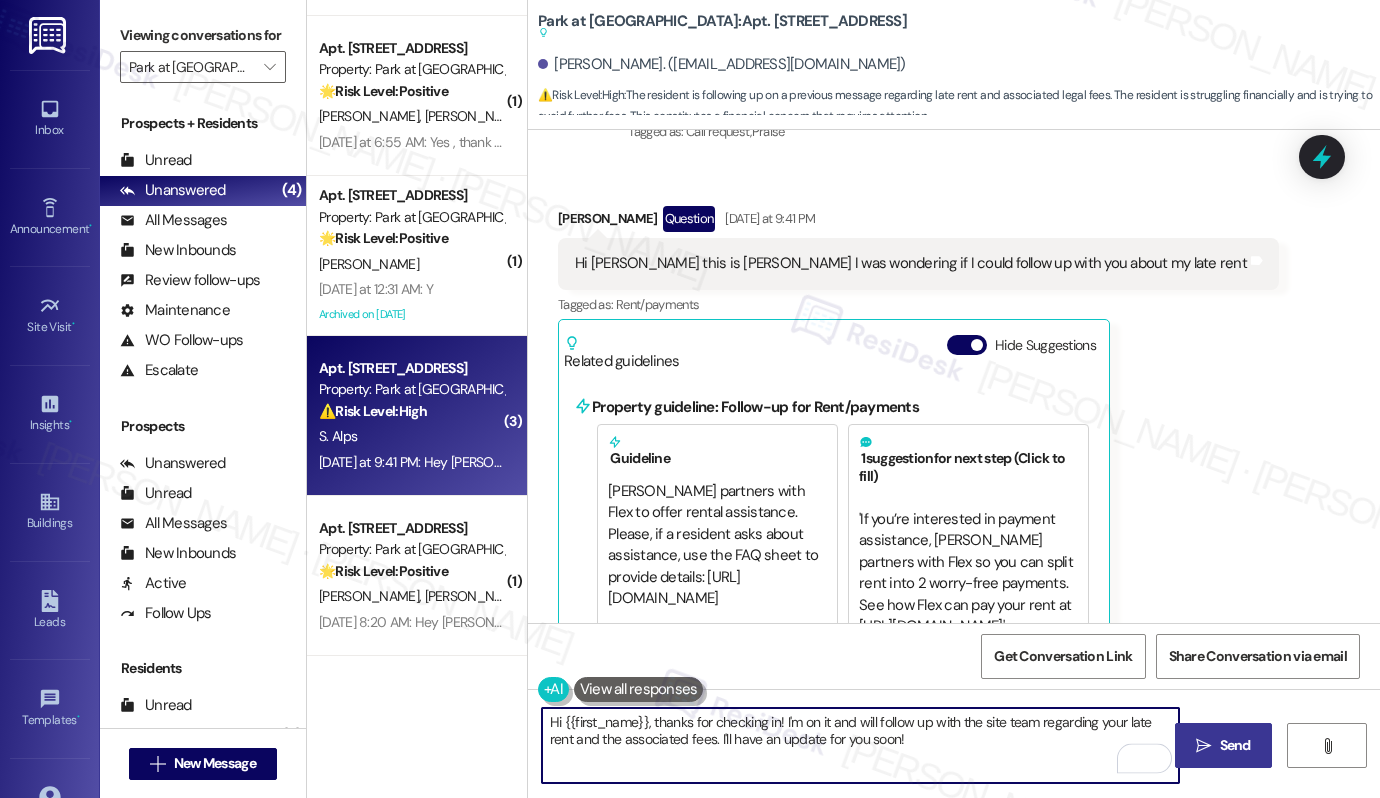 paste on "Hi, thank you for explaining. I understand you're doing your best to stay on top of payments, and I really appreciate that. Just to clarify—are you requesting a review or possible waiver of the legal fees since you paid the June balance by July 5th? I want to make sure I fully understand your concern so I can assist you properly." 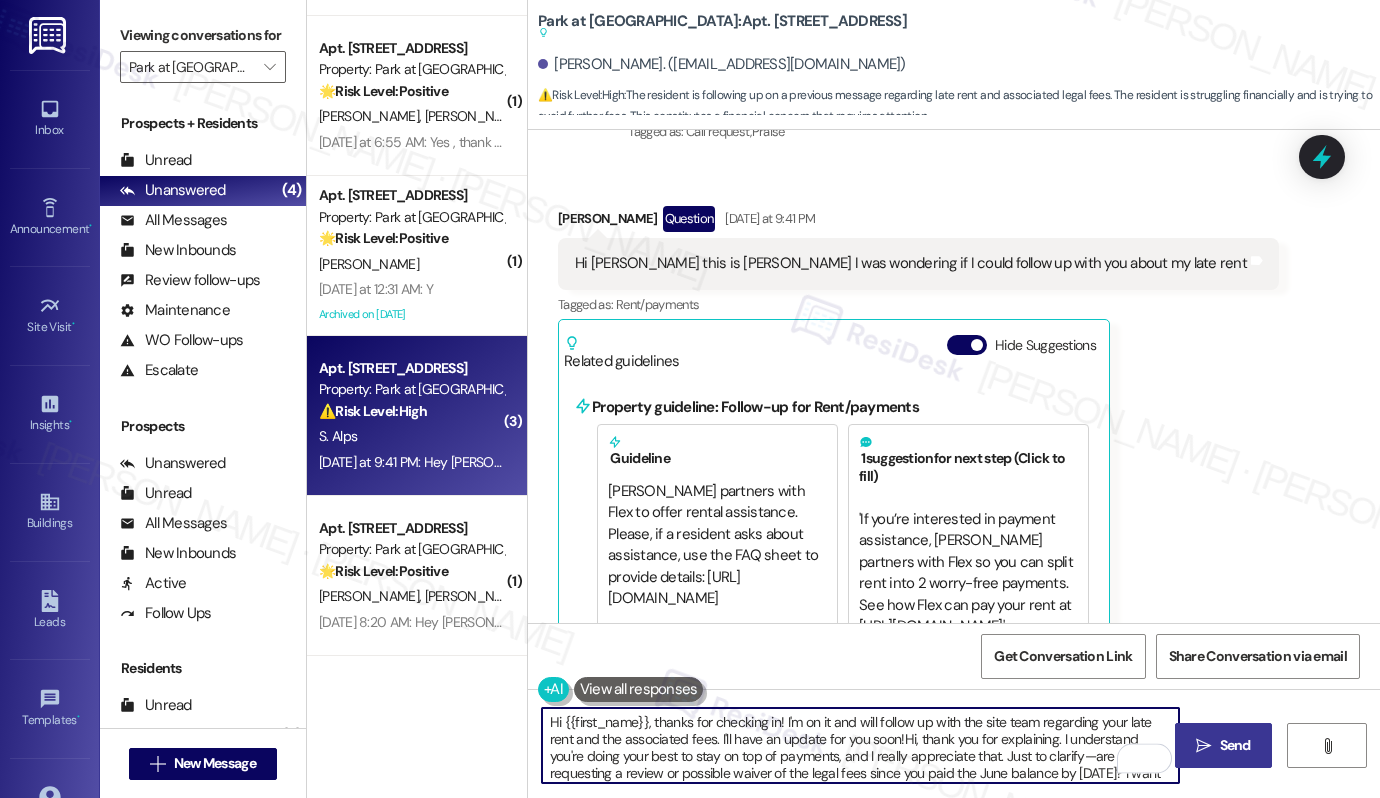 scroll, scrollTop: 17, scrollLeft: 0, axis: vertical 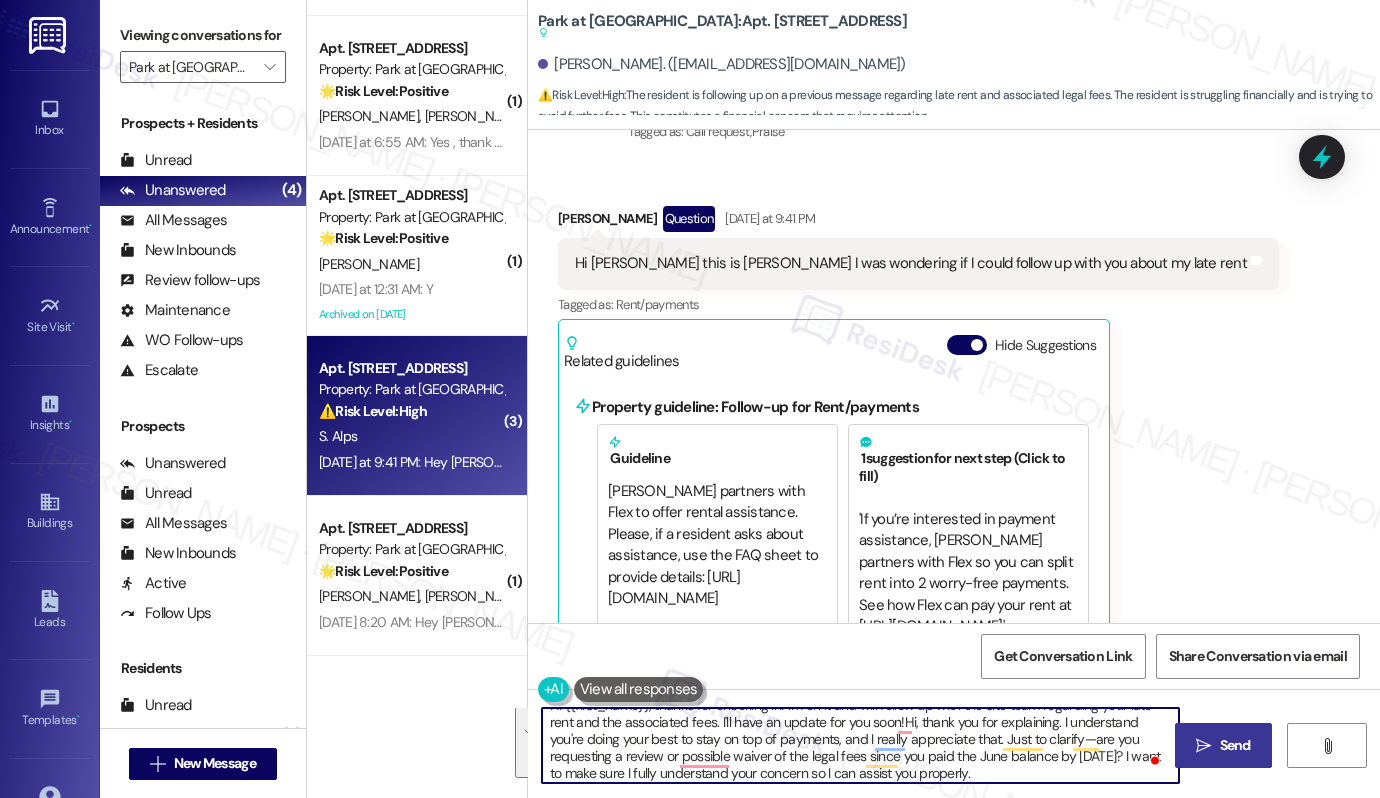 paste 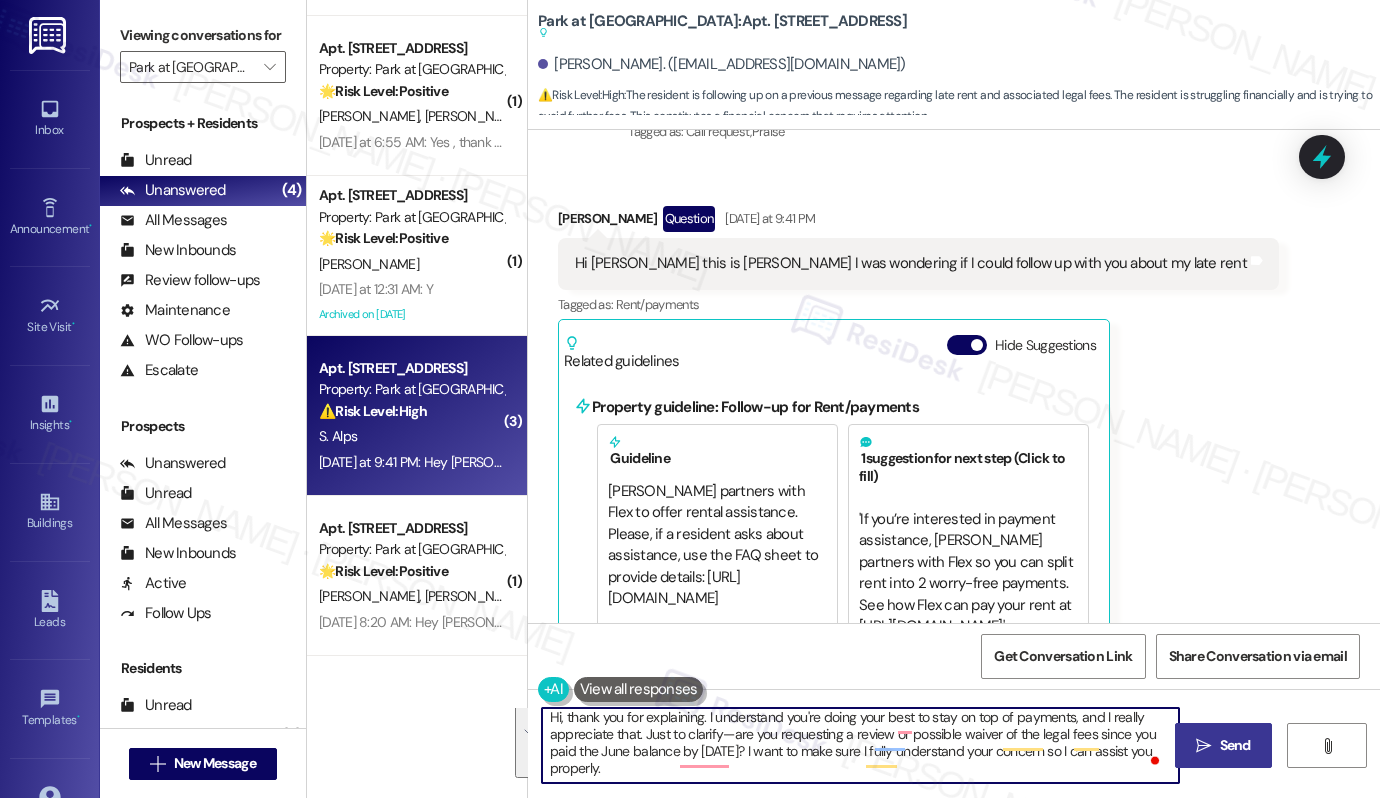 scroll, scrollTop: 5, scrollLeft: 0, axis: vertical 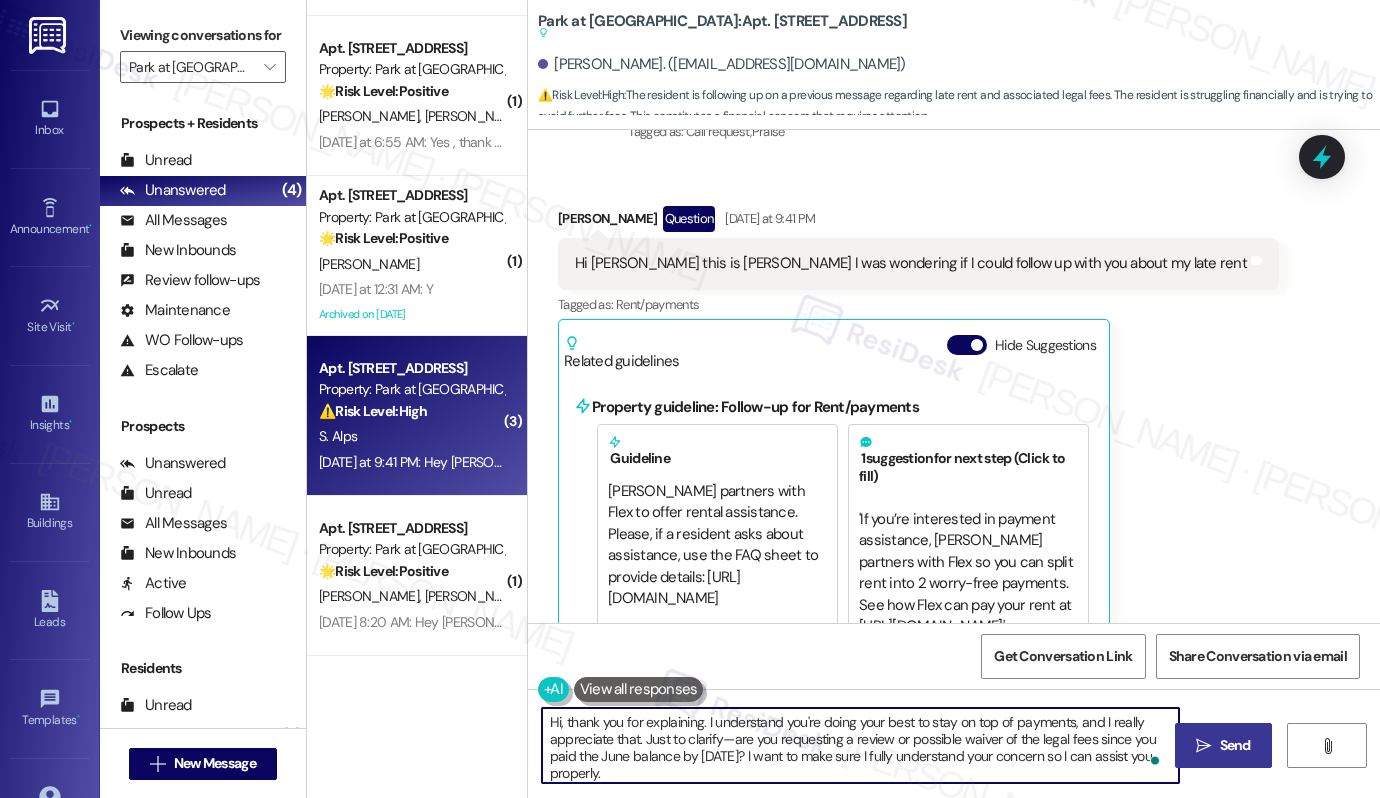 click on "Sarah Alps Question Yesterday at 9:41 PM" at bounding box center (918, 222) 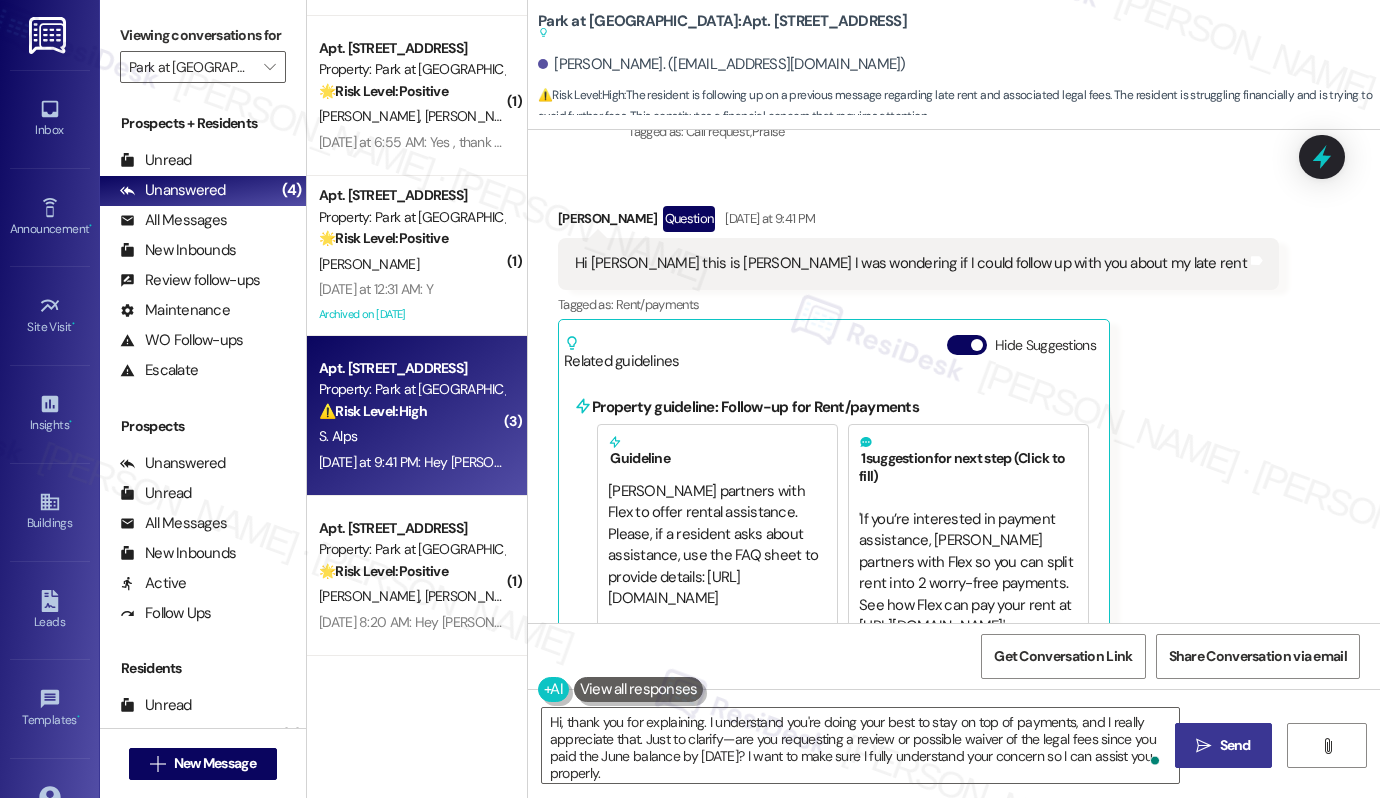 click on "Sarah Alps Question Yesterday at 9:41 PM" at bounding box center (918, 222) 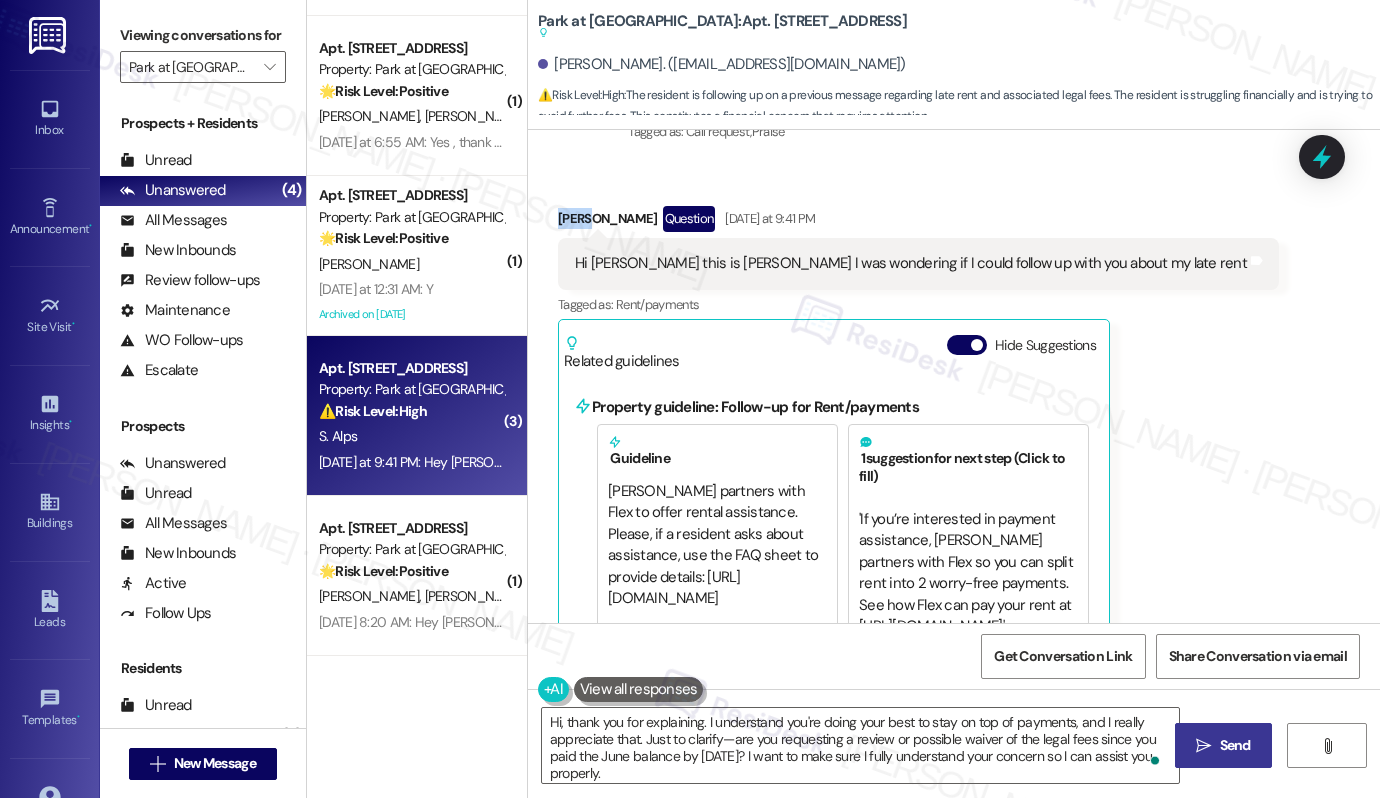 copy on "[PERSON_NAME]" 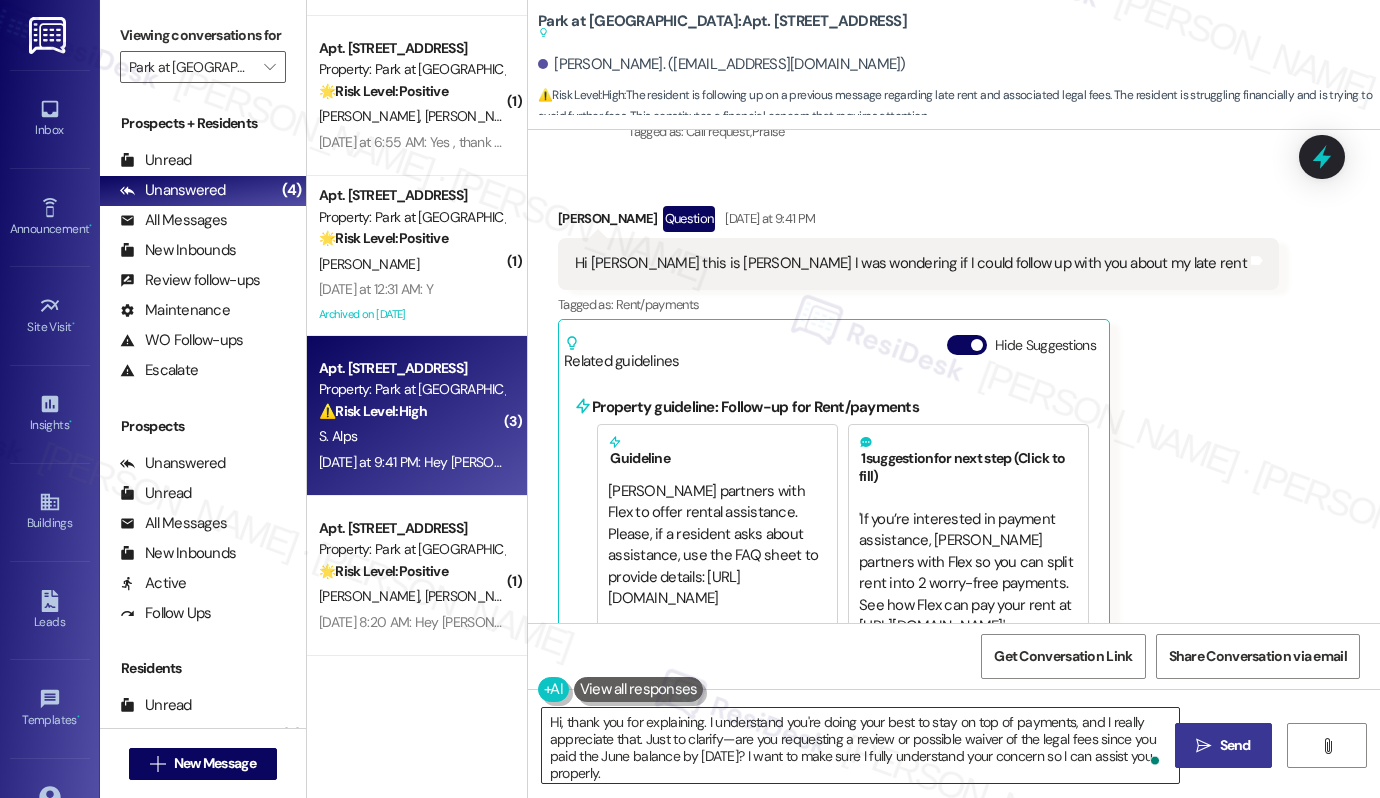 click on "Hi, thank you for explaining. I understand you're doing your best to stay on top of payments, and I really appreciate that. Just to clarify—are you requesting a review or possible waiver of the legal fees since you paid the June balance by July 5th? I want to make sure I fully understand your concern so I can assist you properly." at bounding box center (860, 745) 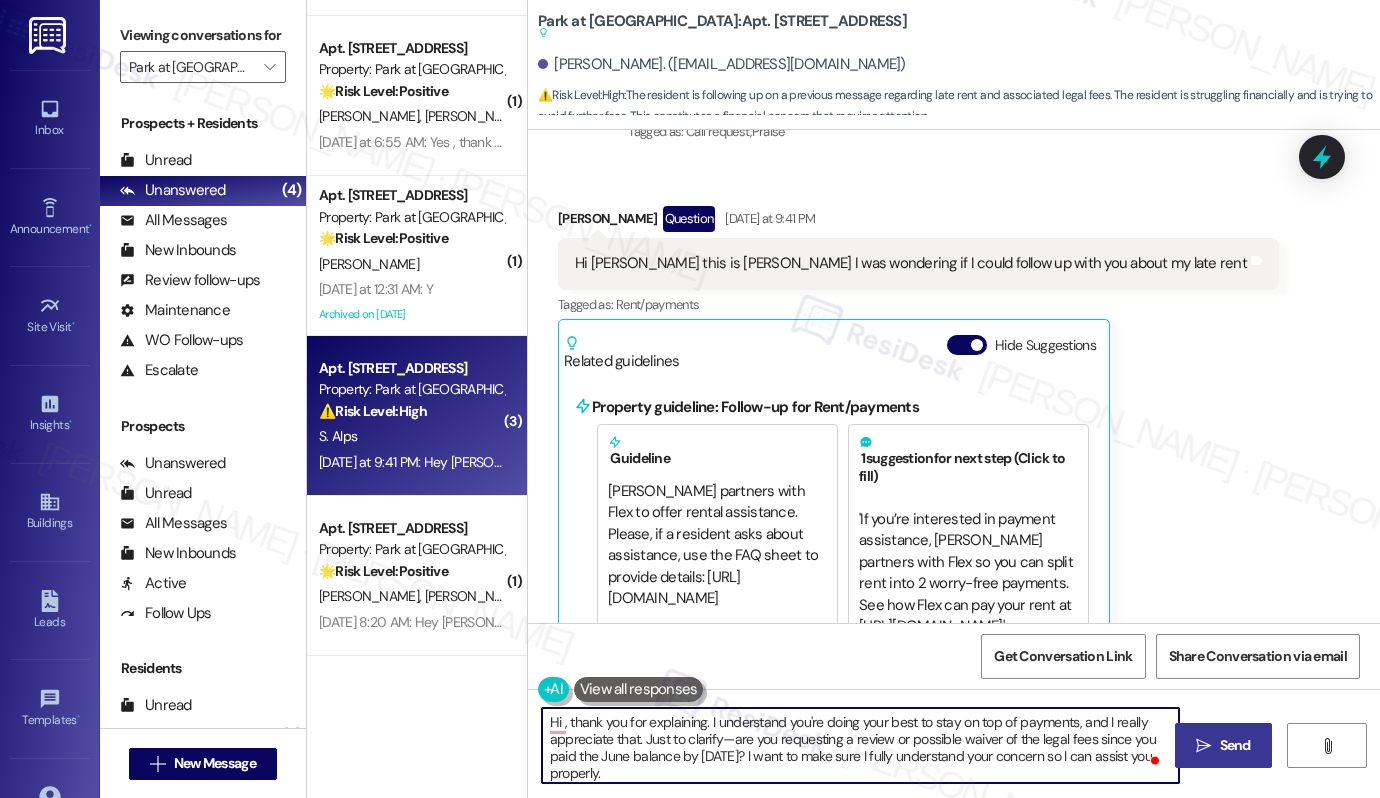 paste on "[PERSON_NAME]" 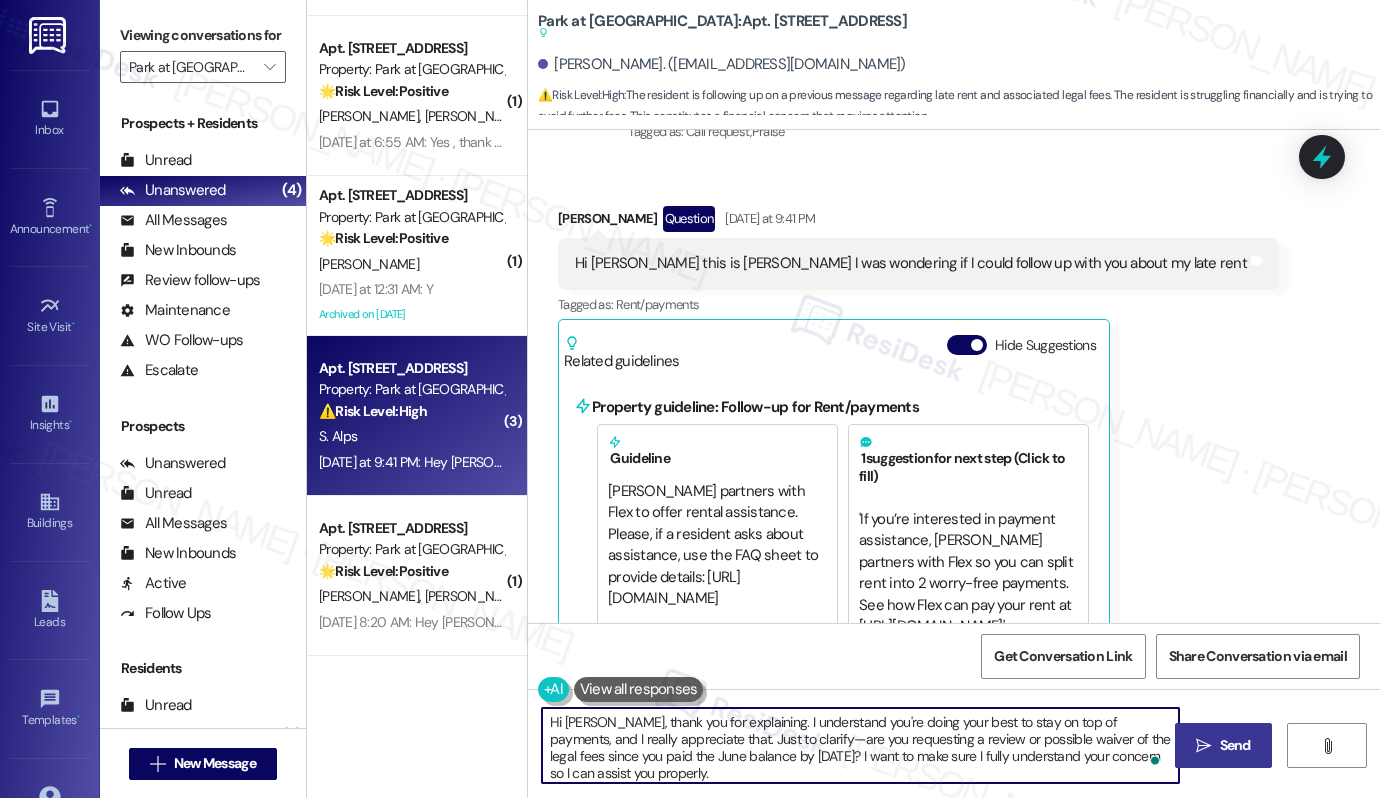 scroll, scrollTop: 5, scrollLeft: 0, axis: vertical 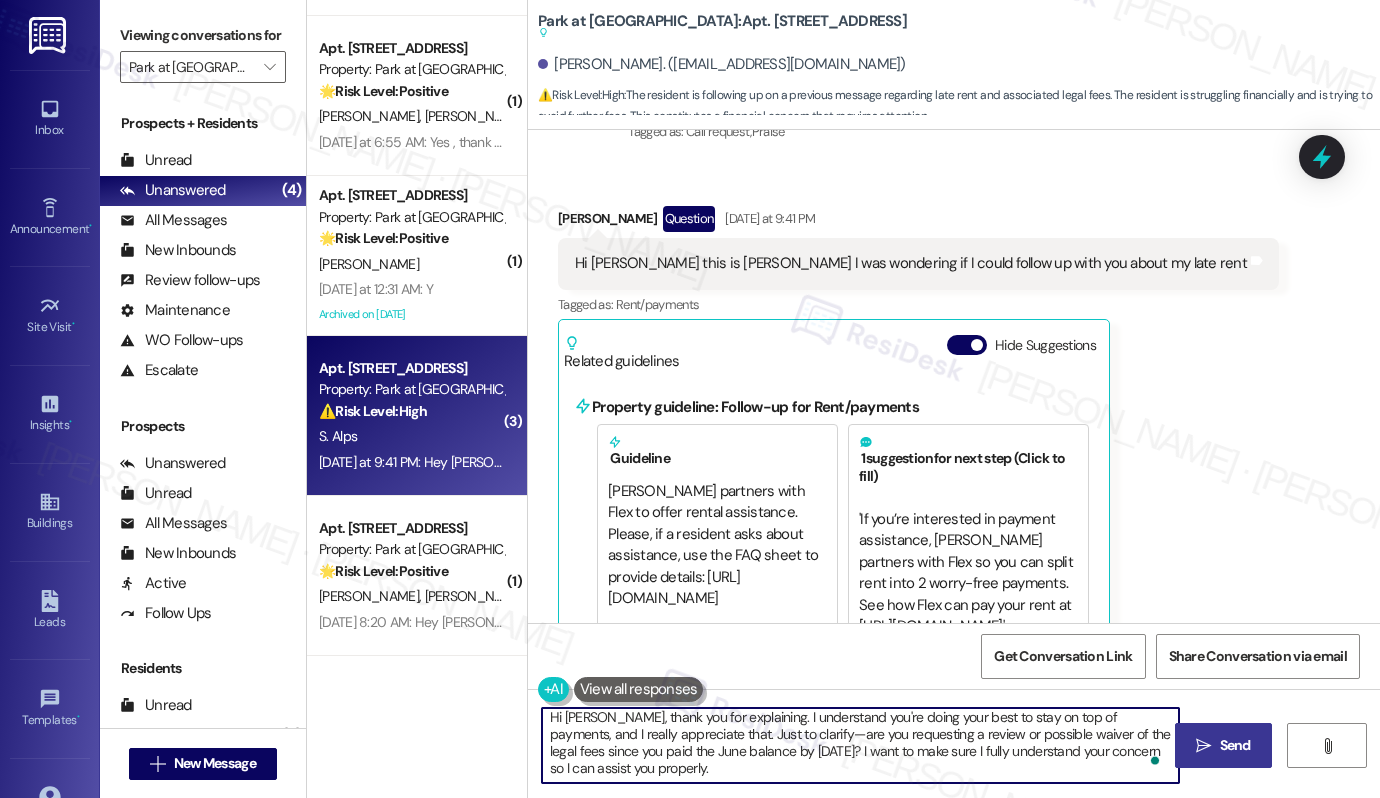 type on "Hi Sarah, thank you for explaining. I understand you're doing your best to stay on top of payments, and I really appreciate that. Just to clarify—are you requesting a review or possible waiver of the legal fees since you paid the June balance by July 5th? I want to make sure I fully understand your concern so I can assist you properly." 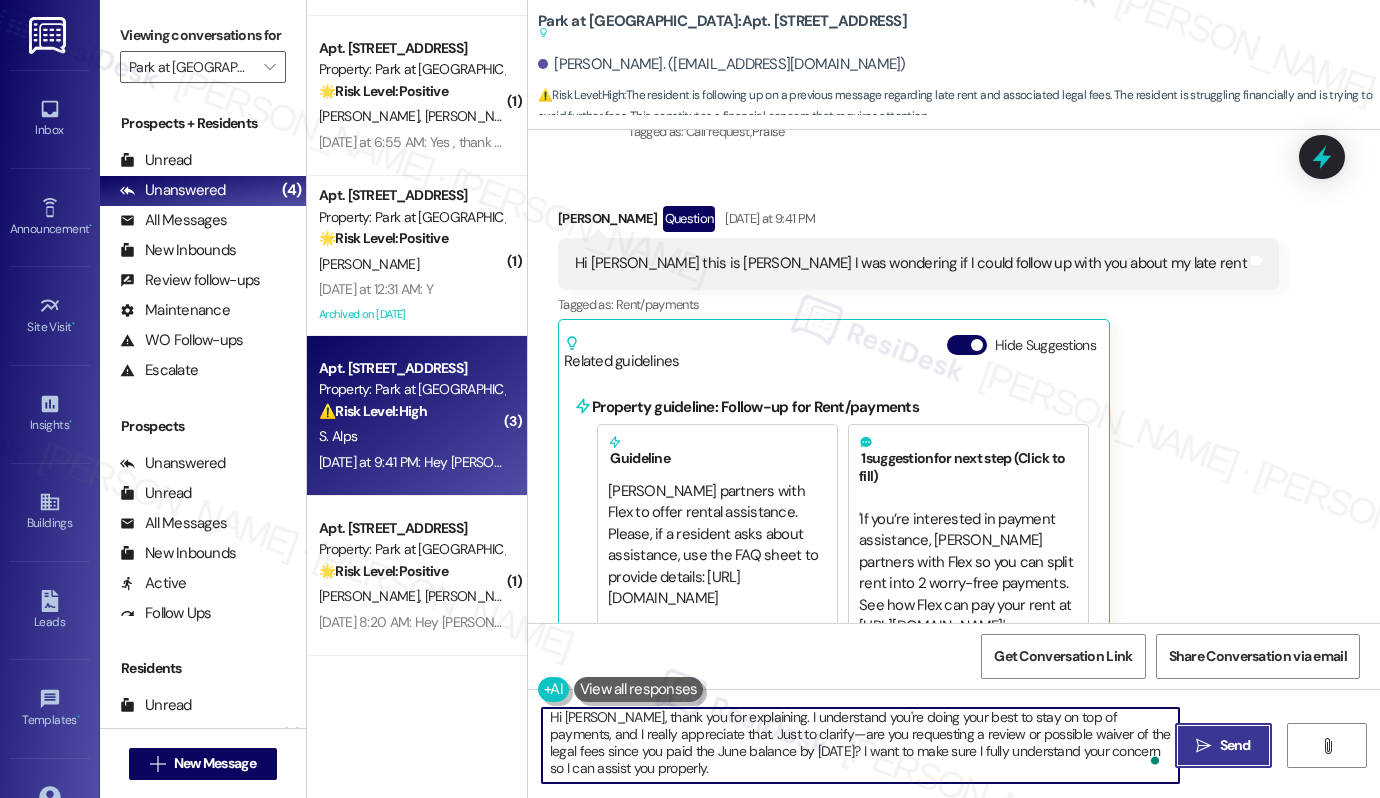 click on " Send" at bounding box center (1223, 745) 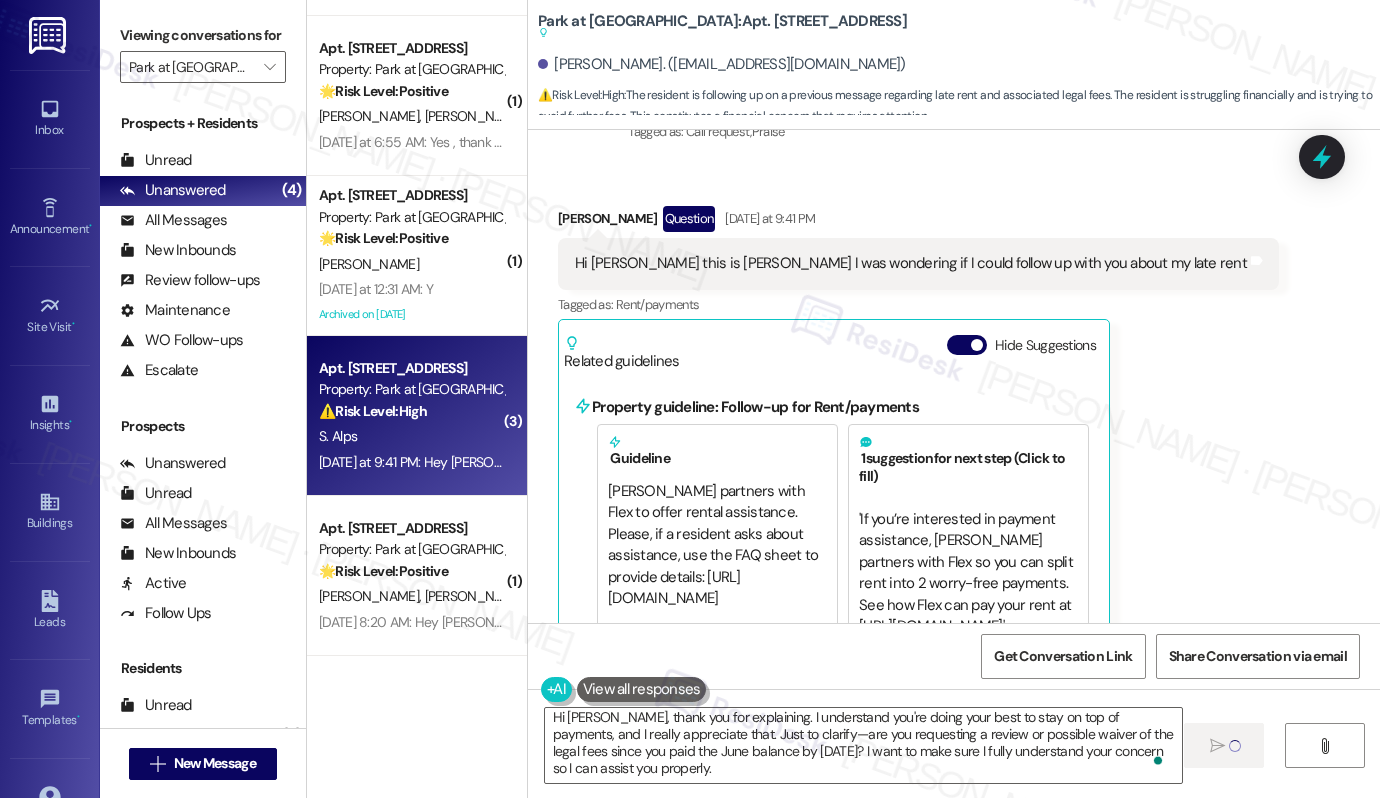 type 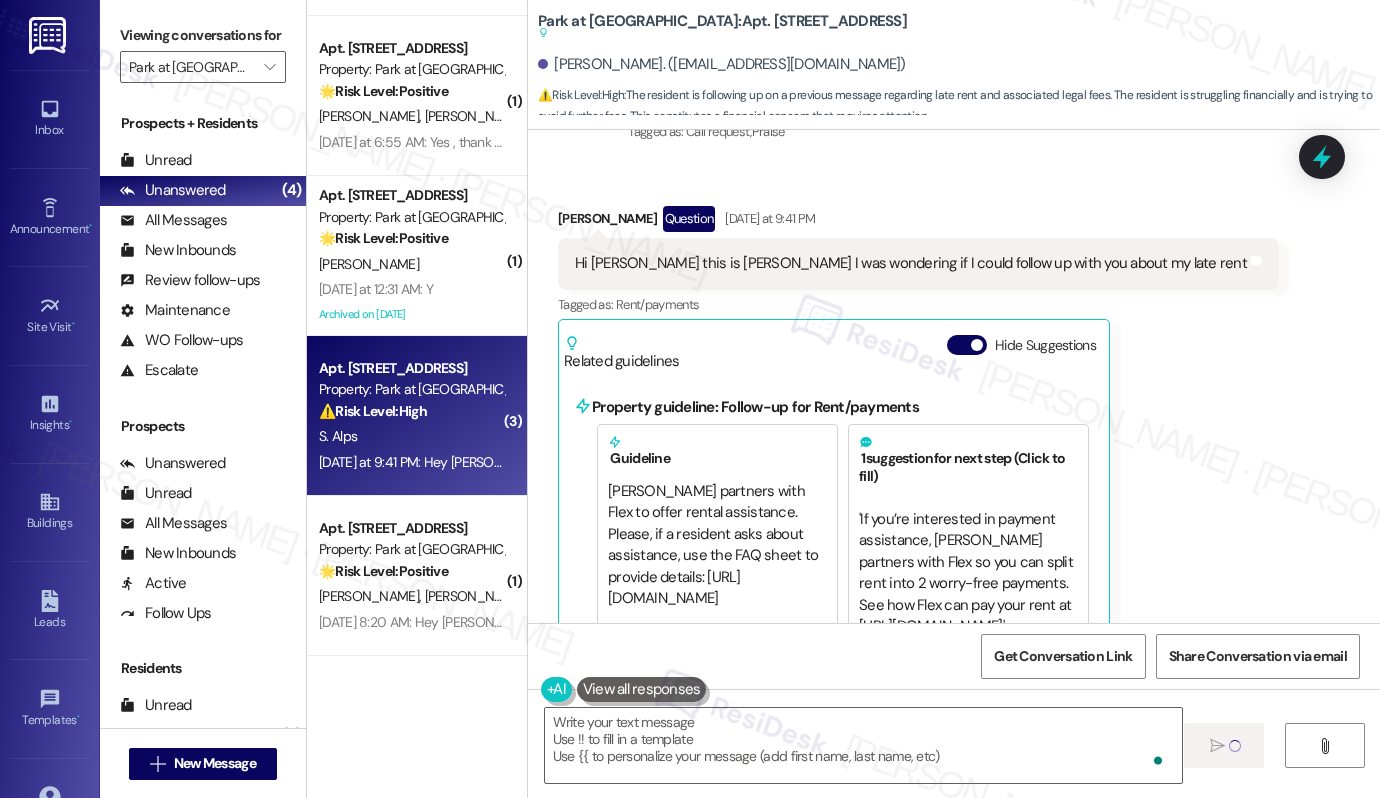 scroll, scrollTop: 0, scrollLeft: 0, axis: both 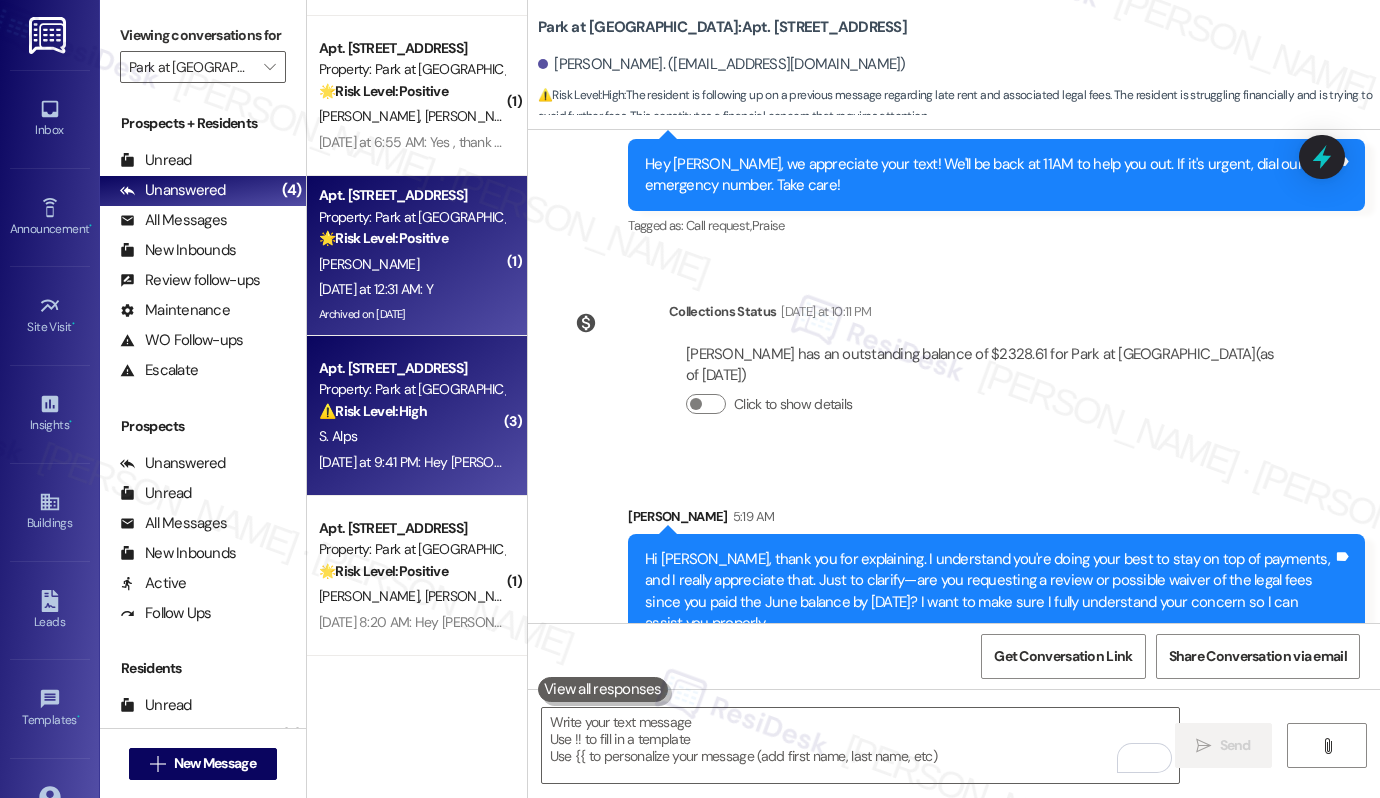 click on "[PERSON_NAME]" at bounding box center (411, 264) 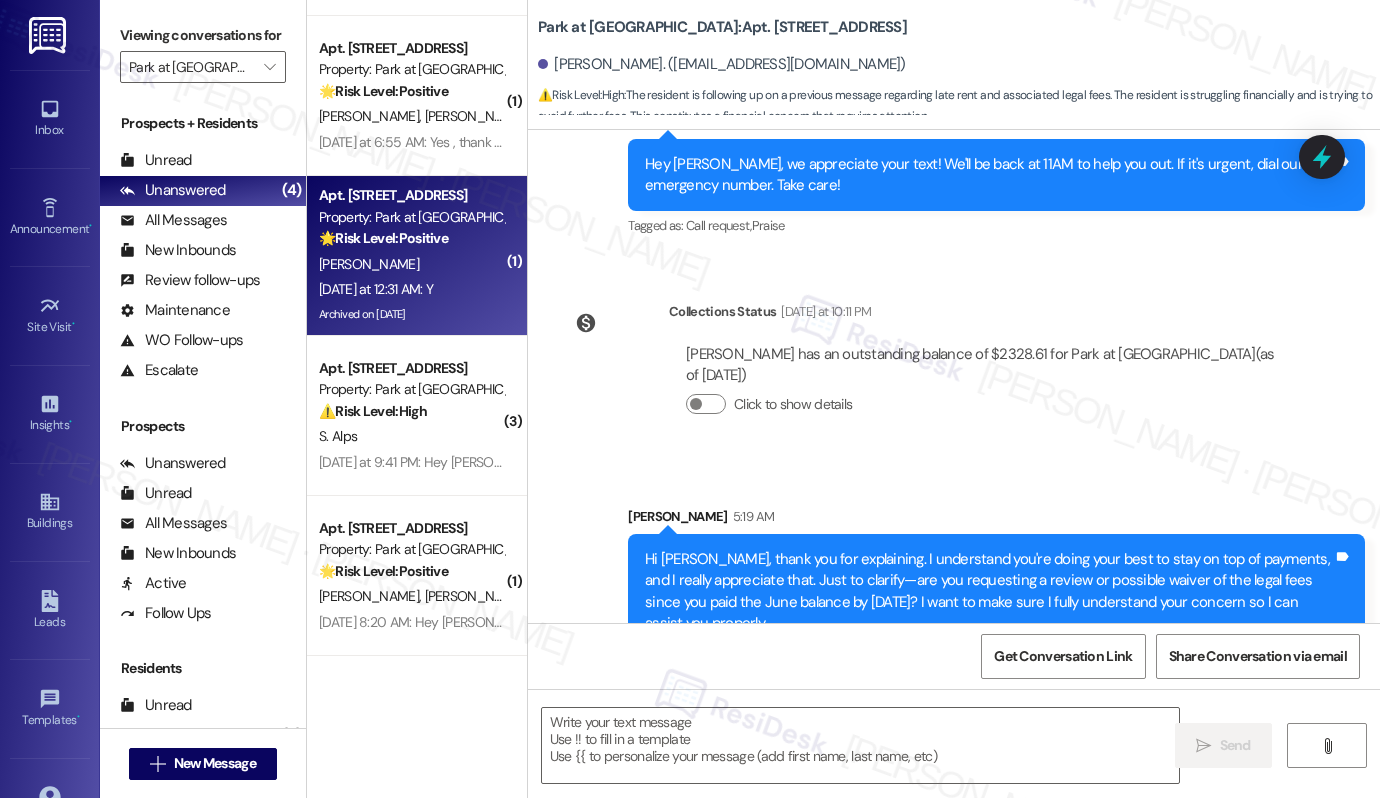 type on "Fetching suggested responses. Please feel free to read through the conversation in the meantime." 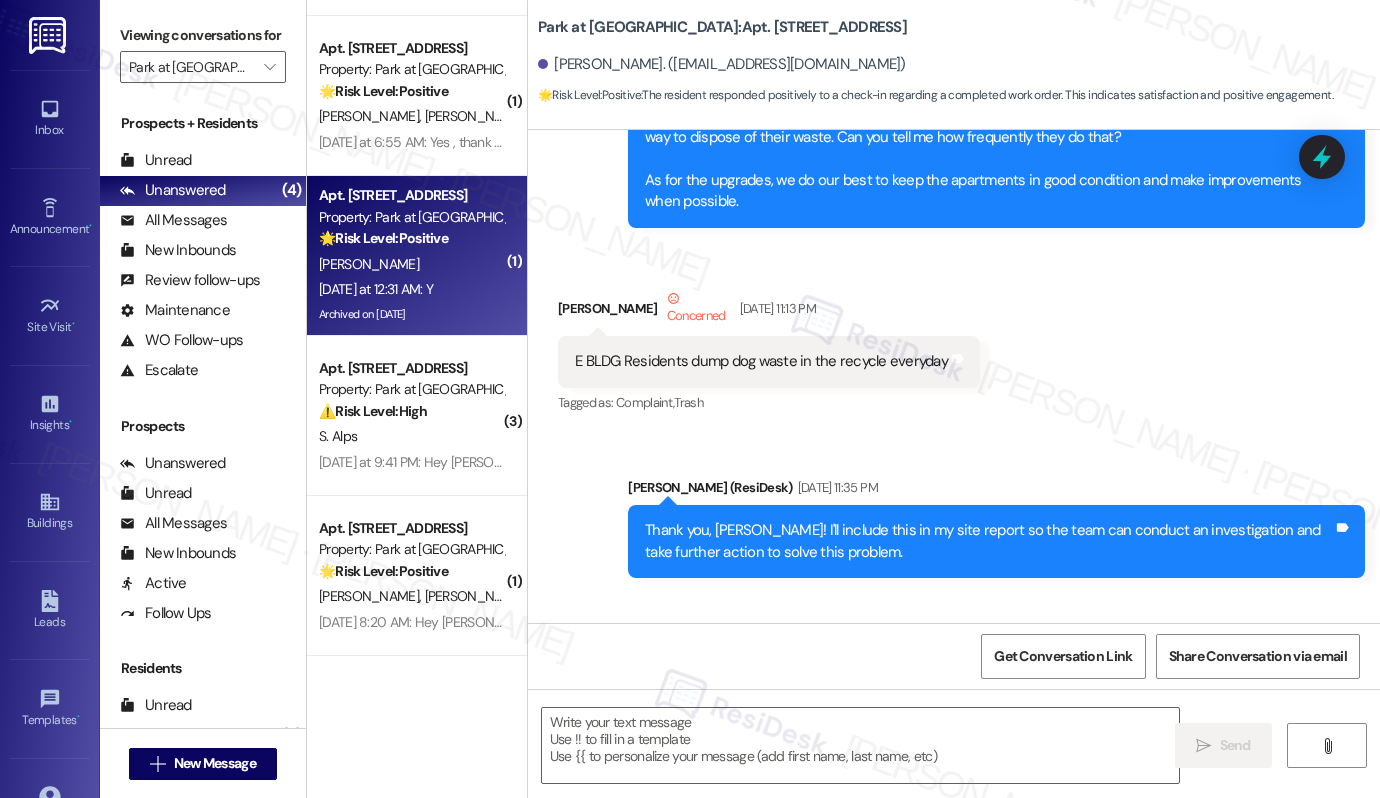 type on "Fetching suggested responses. Please feel free to read through the conversation in the meantime." 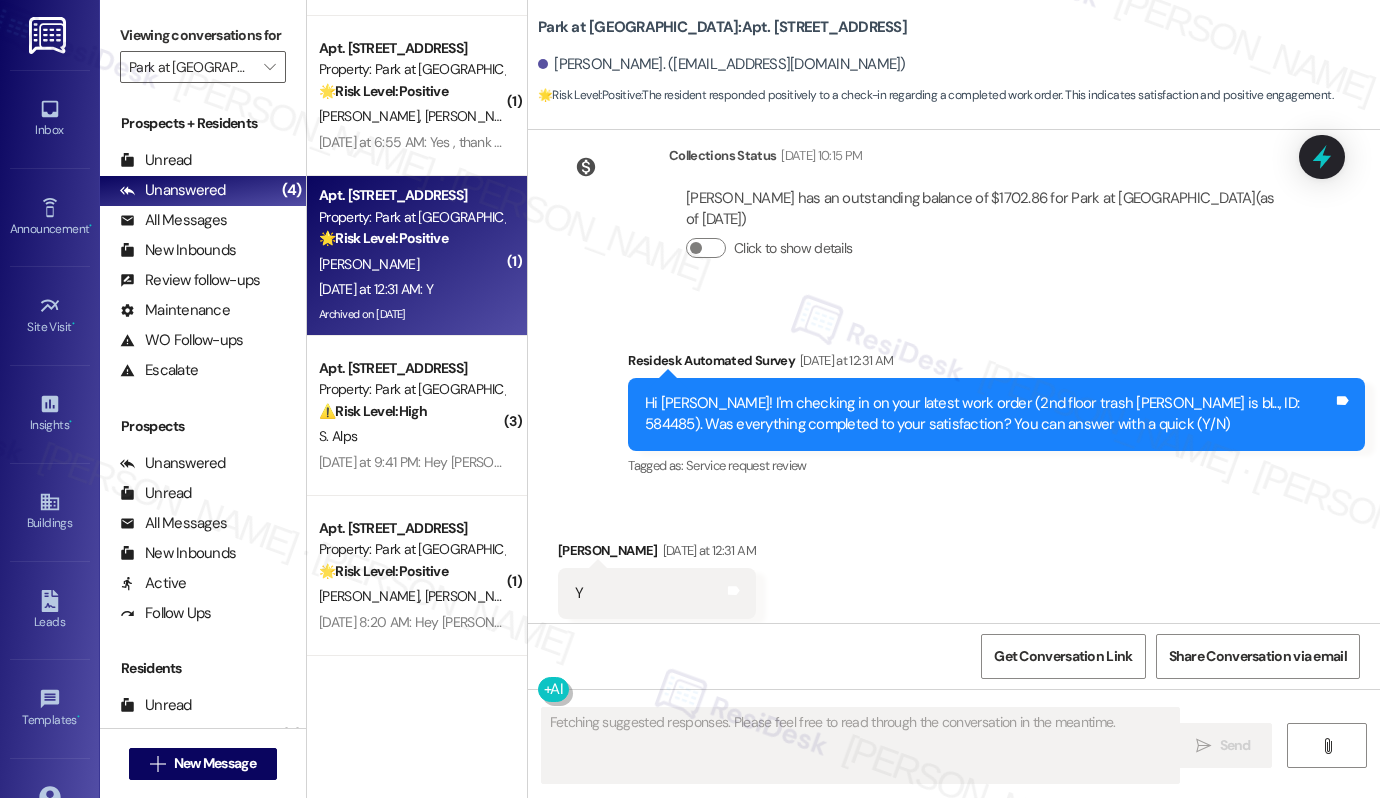 scroll, scrollTop: 11481, scrollLeft: 0, axis: vertical 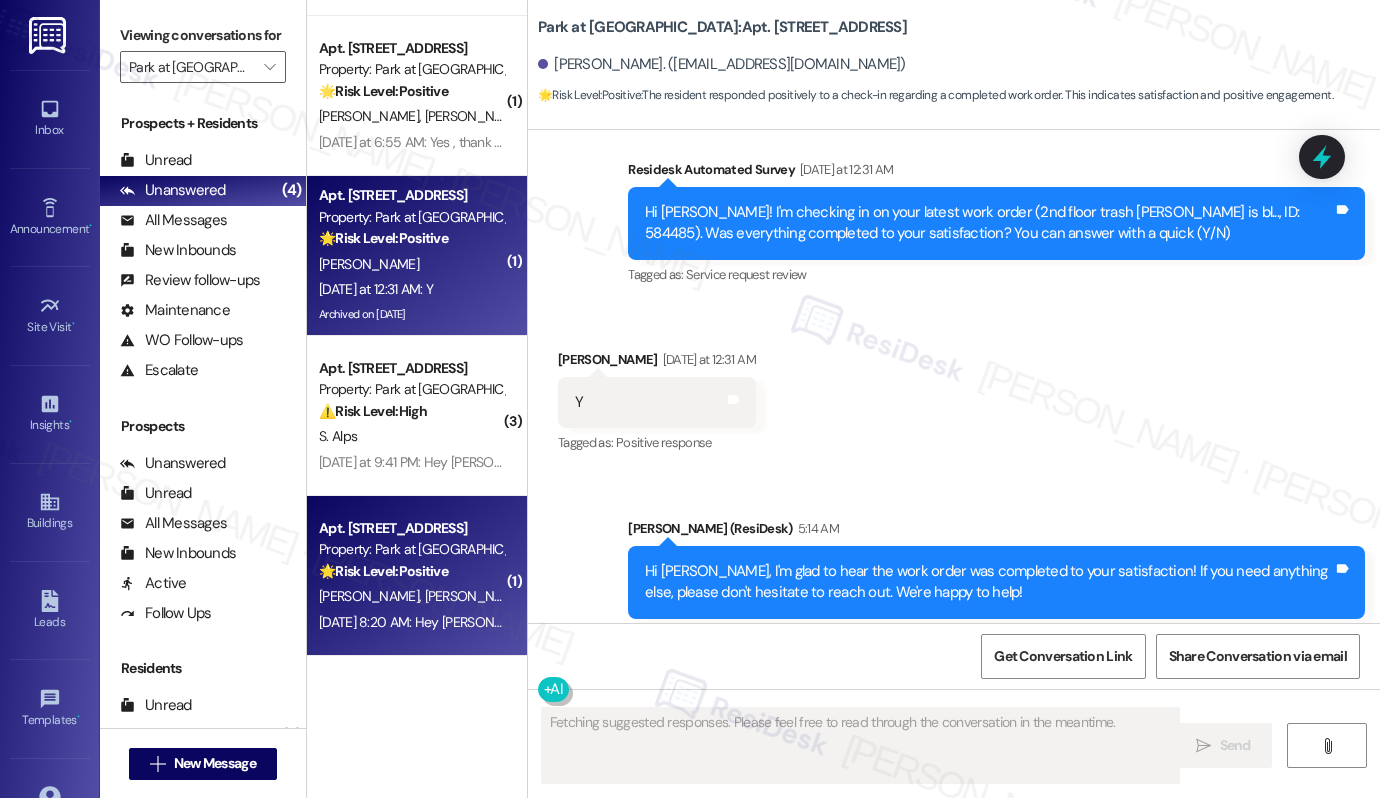 click on "🌟  Risk Level:  Positive" at bounding box center (383, 571) 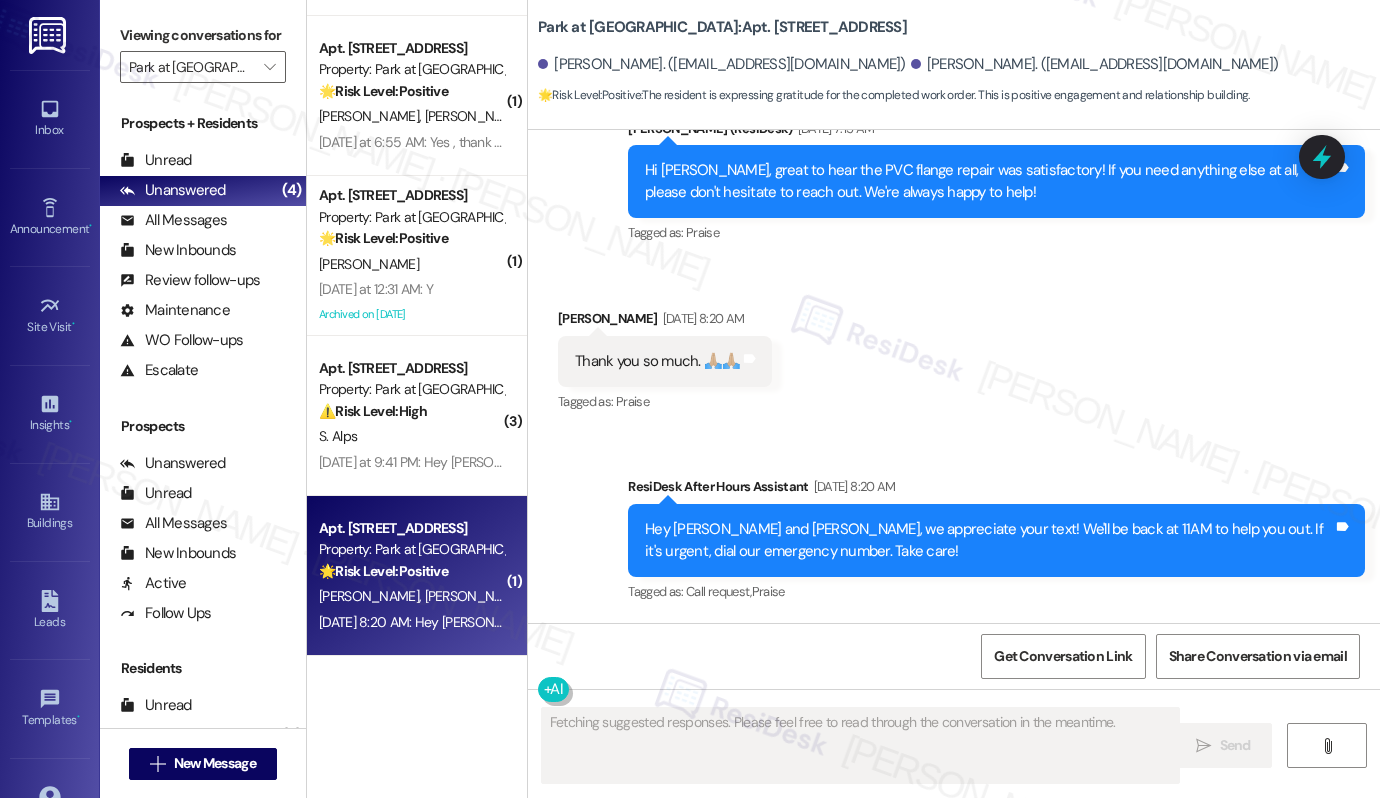scroll, scrollTop: 3541, scrollLeft: 0, axis: vertical 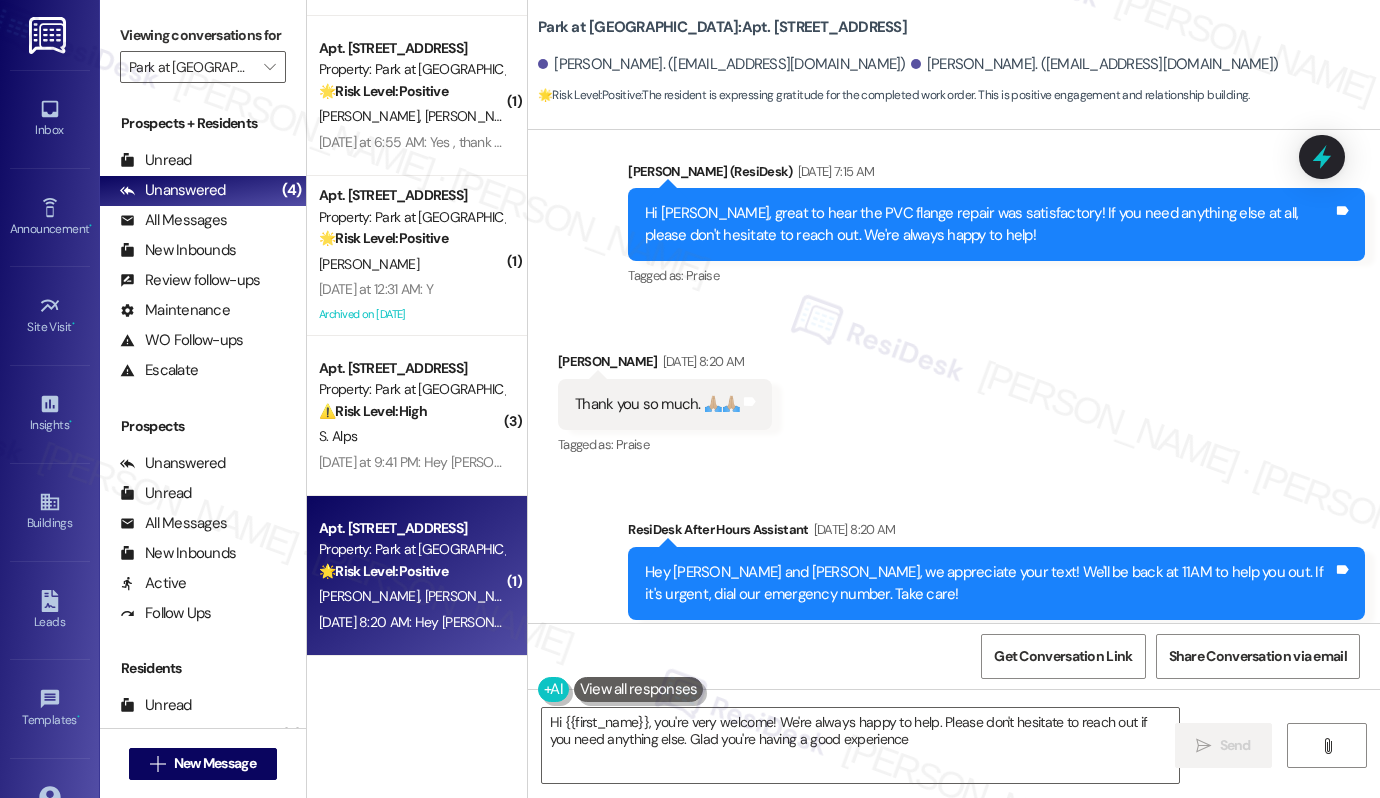 type on "Hi {{first_name}}, you're very welcome! We're always happy to help. Please don't hesitate to reach out if you need anything else. Glad you're having a good experience!" 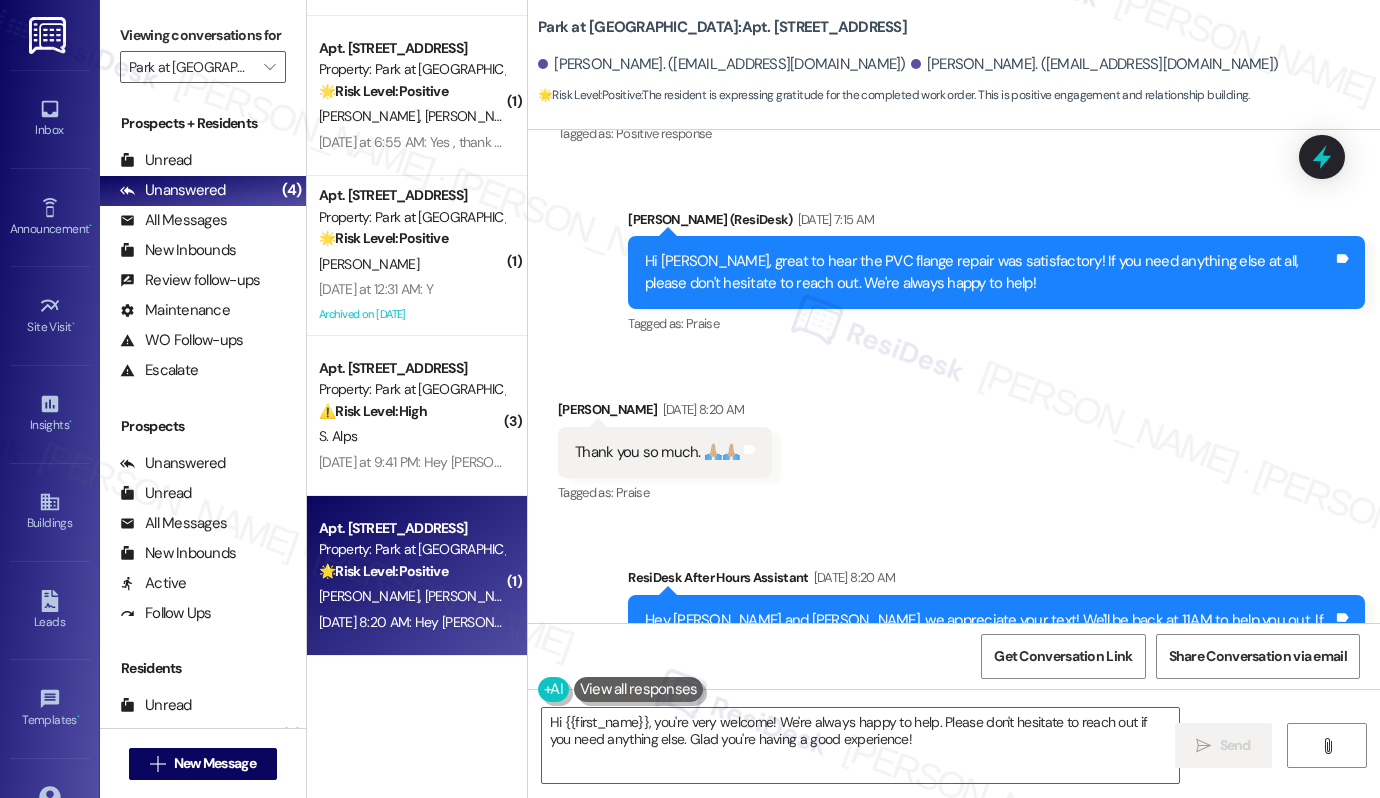 scroll, scrollTop: 3499, scrollLeft: 0, axis: vertical 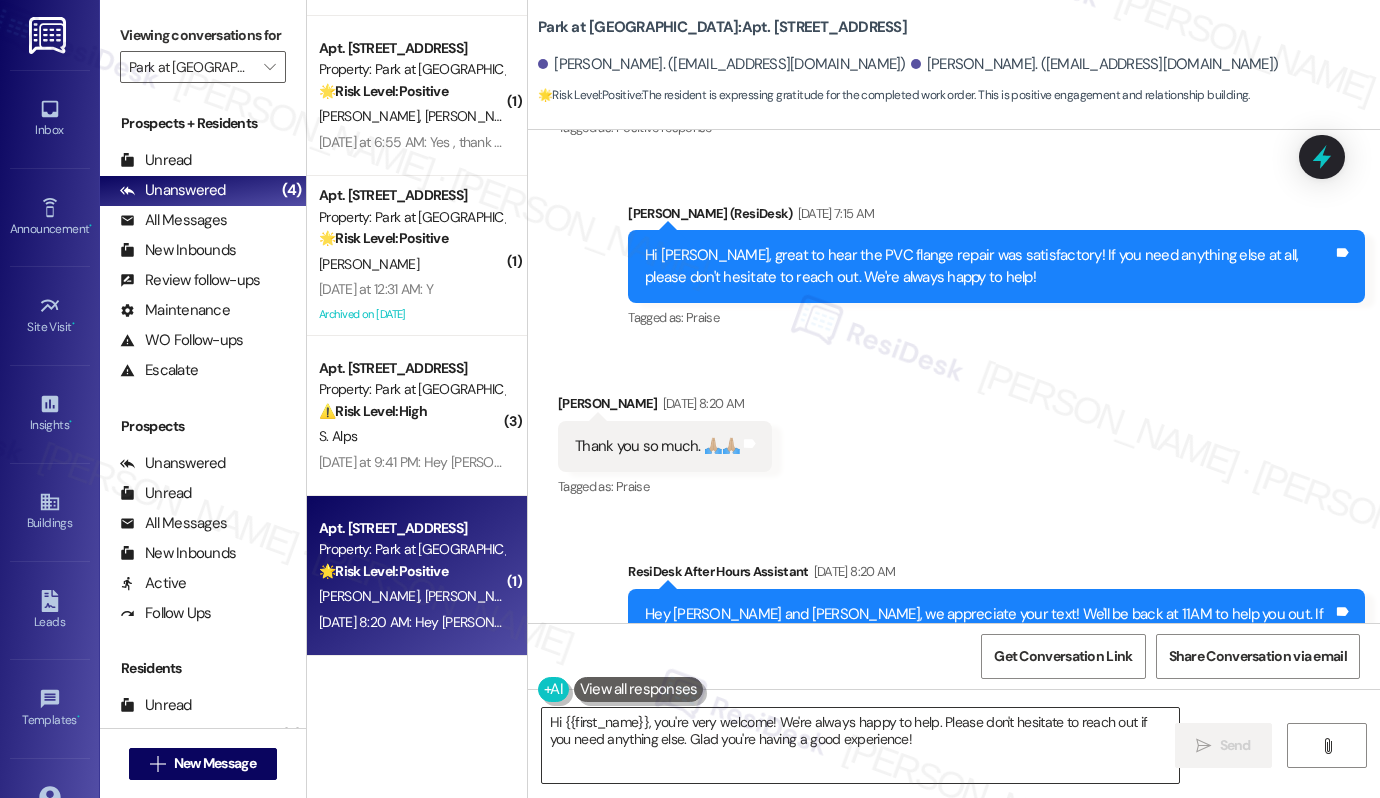 click on "Hi {{first_name}}, you're very welcome! We're always happy to help. Please don't hesitate to reach out if you need anything else. Glad you're having a good experience!" at bounding box center [860, 745] 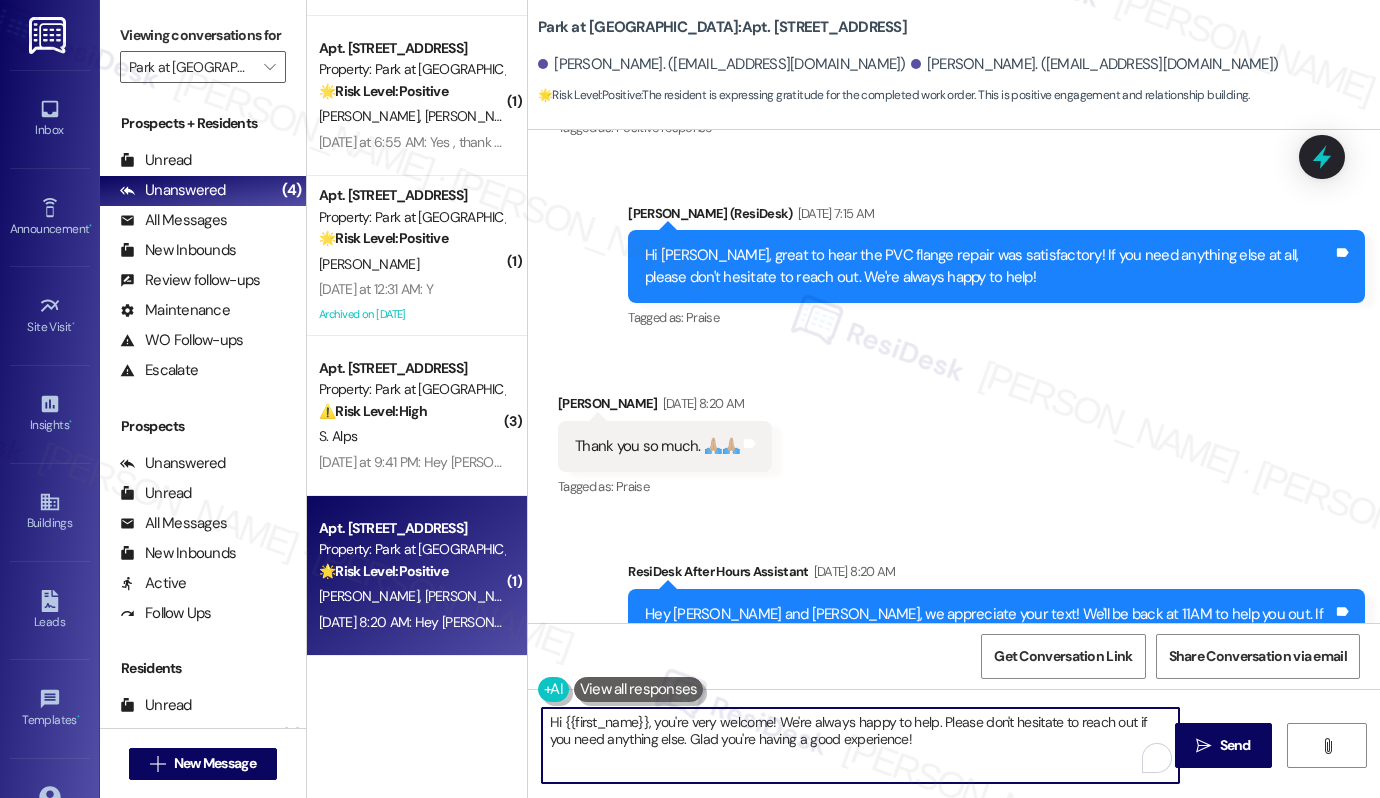 click on "Hi {{first_name}}, you're very welcome! We're always happy to help. Please don't hesitate to reach out if you need anything else. Glad you're having a good experience!" at bounding box center [860, 745] 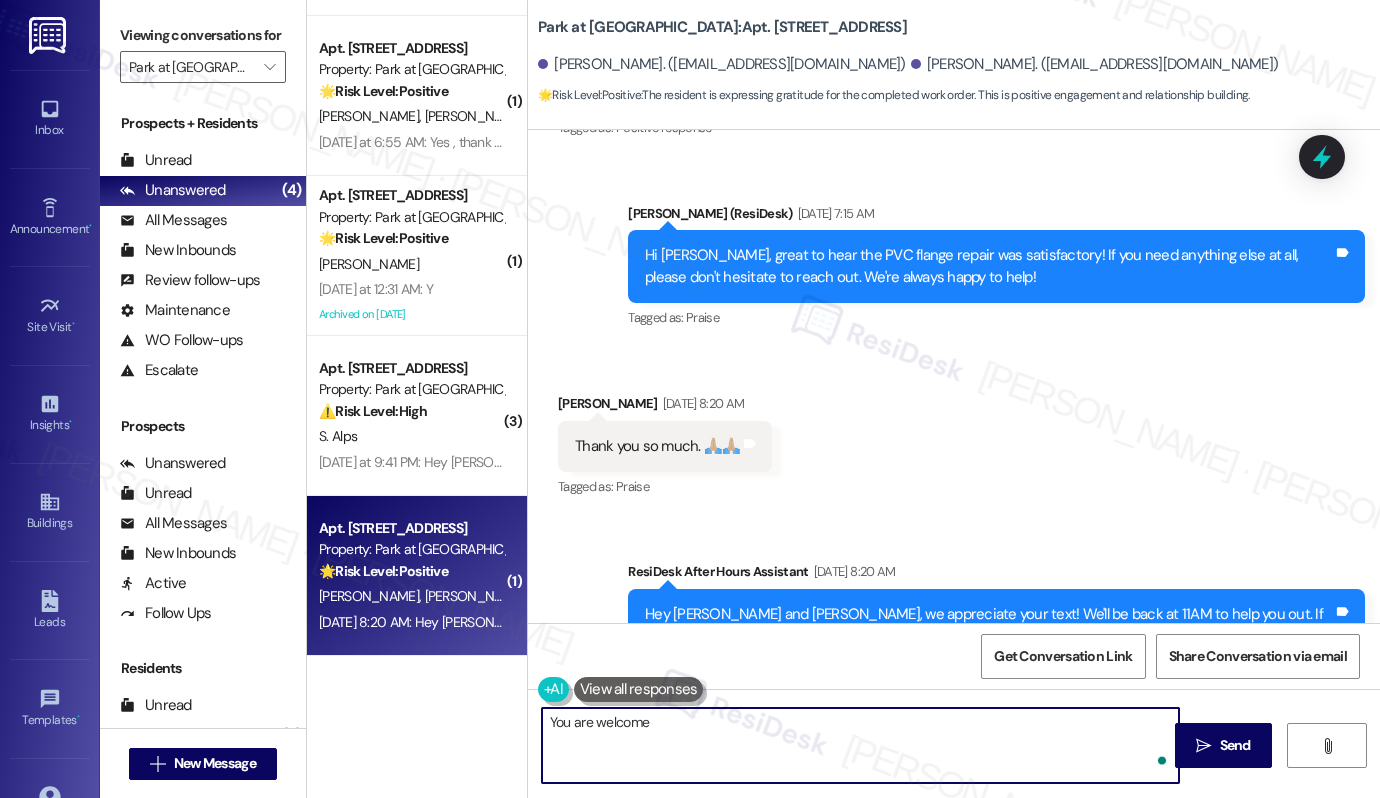 type on "You are welcome!" 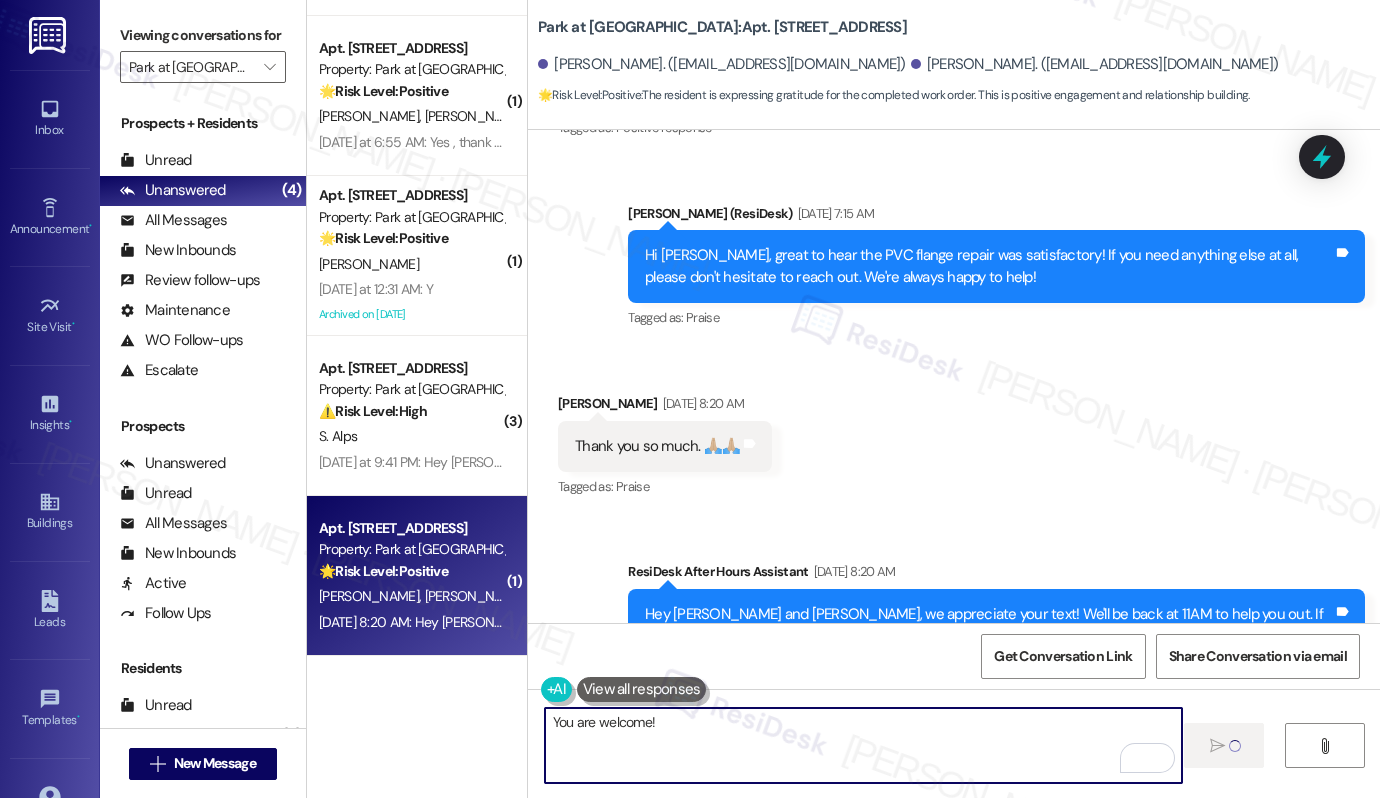 type 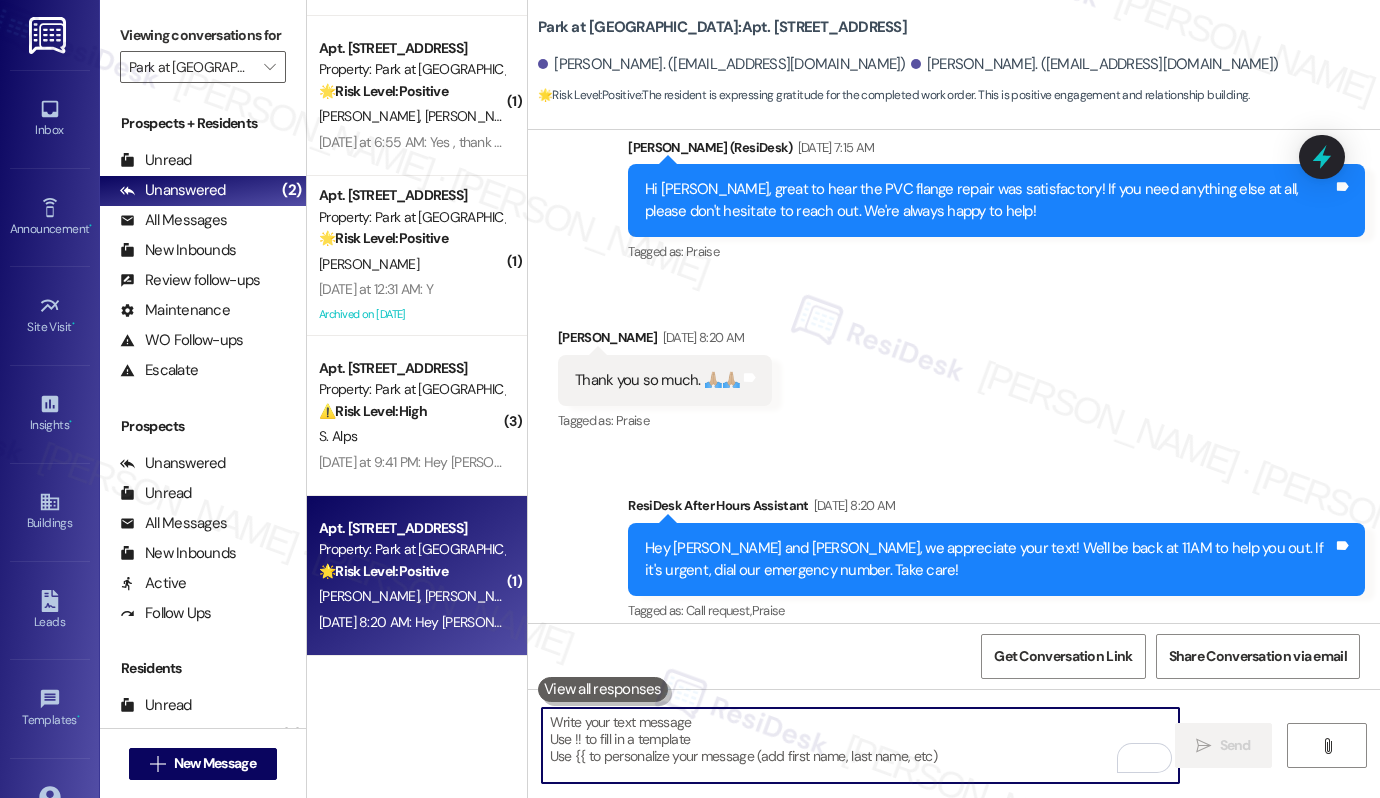 scroll, scrollTop: 3547, scrollLeft: 0, axis: vertical 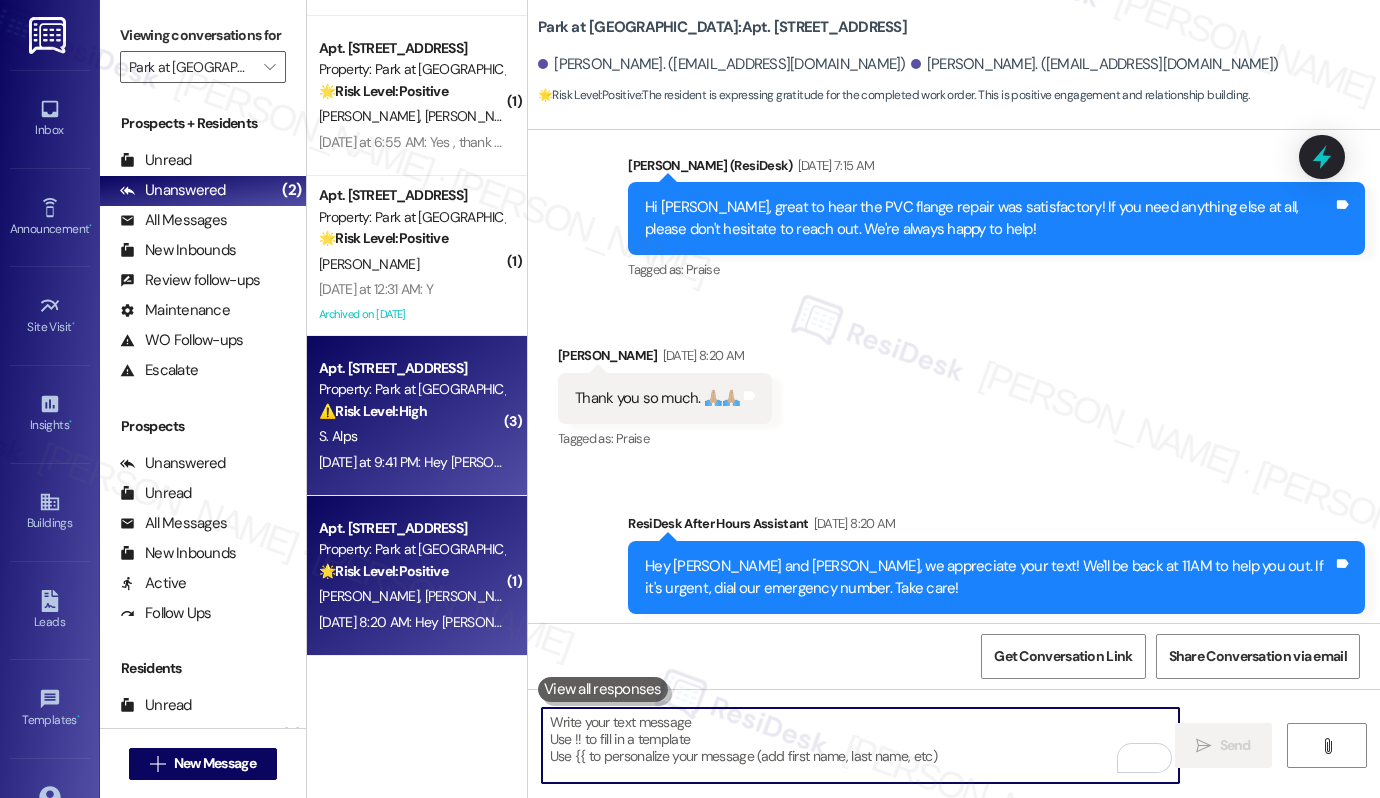 click on "Yesterday at 9:41 PM: Hey Sarah, we appreciate your text! We'll be back at 11AM to help you out. If it's urgent, dial our emergency number. Take care! Yesterday at 9:41 PM: Hey Sarah, we appreciate your text! We'll be back at 11AM to help you out. If it's urgent, dial our emergency number. Take care!" at bounding box center (767, 462) 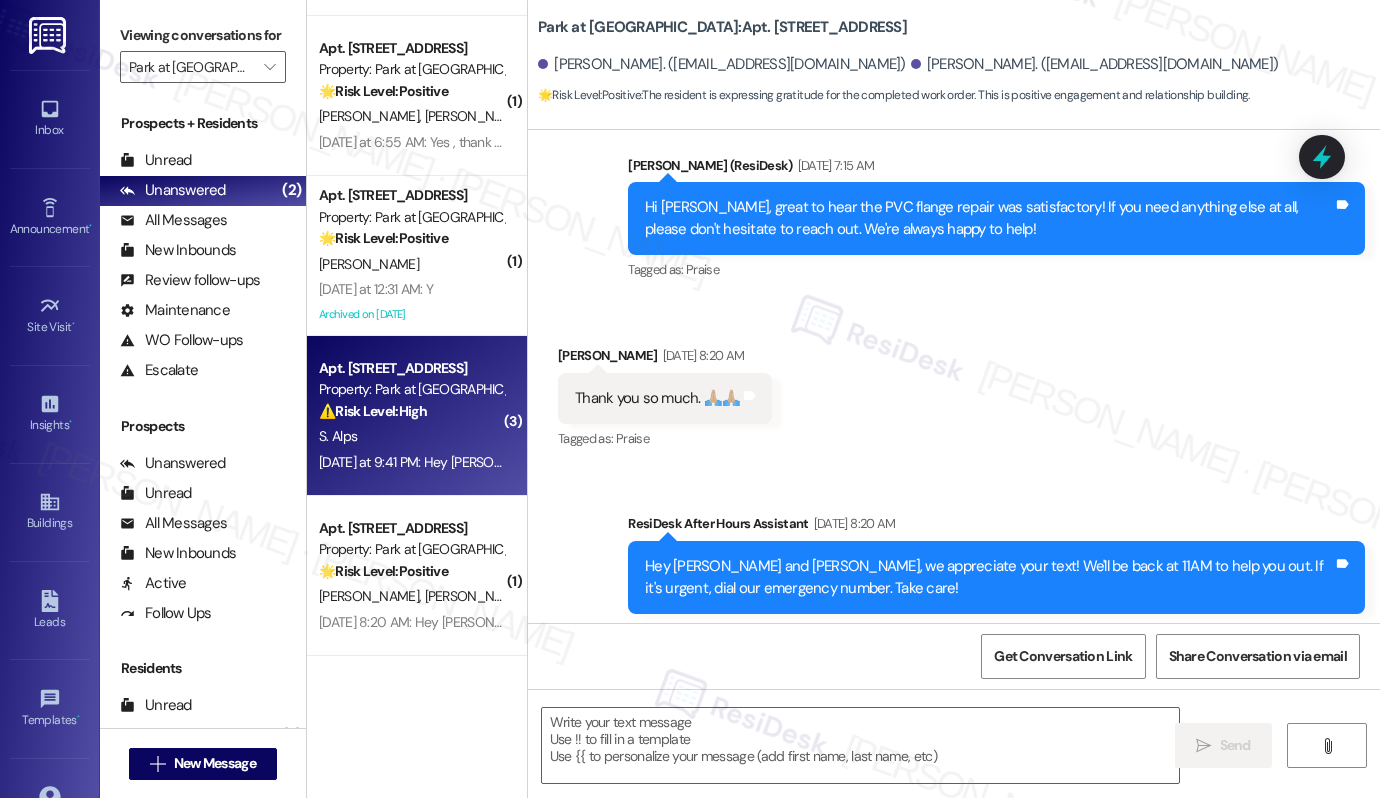 type on "Fetching suggested responses. Please feel free to read through the conversation in the meantime." 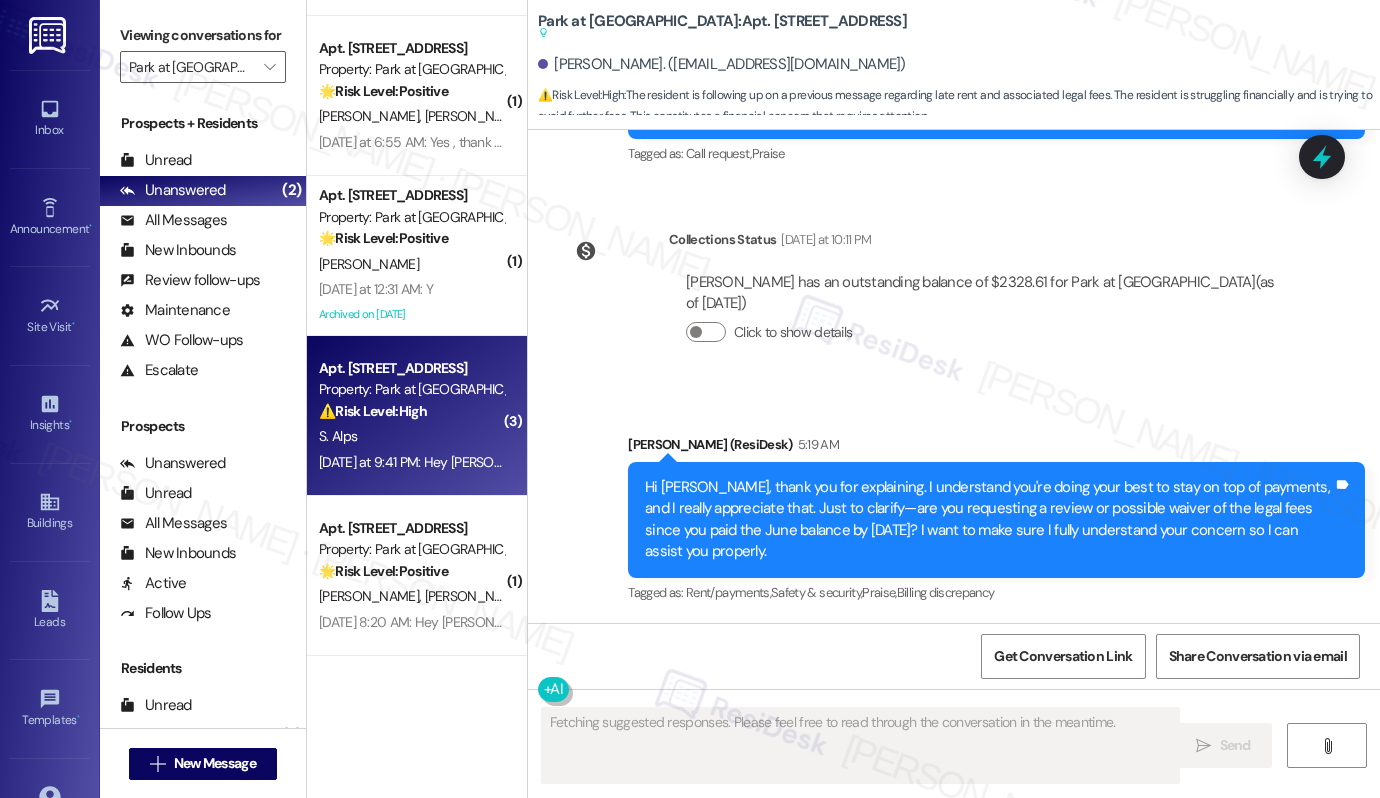 scroll, scrollTop: 2857, scrollLeft: 0, axis: vertical 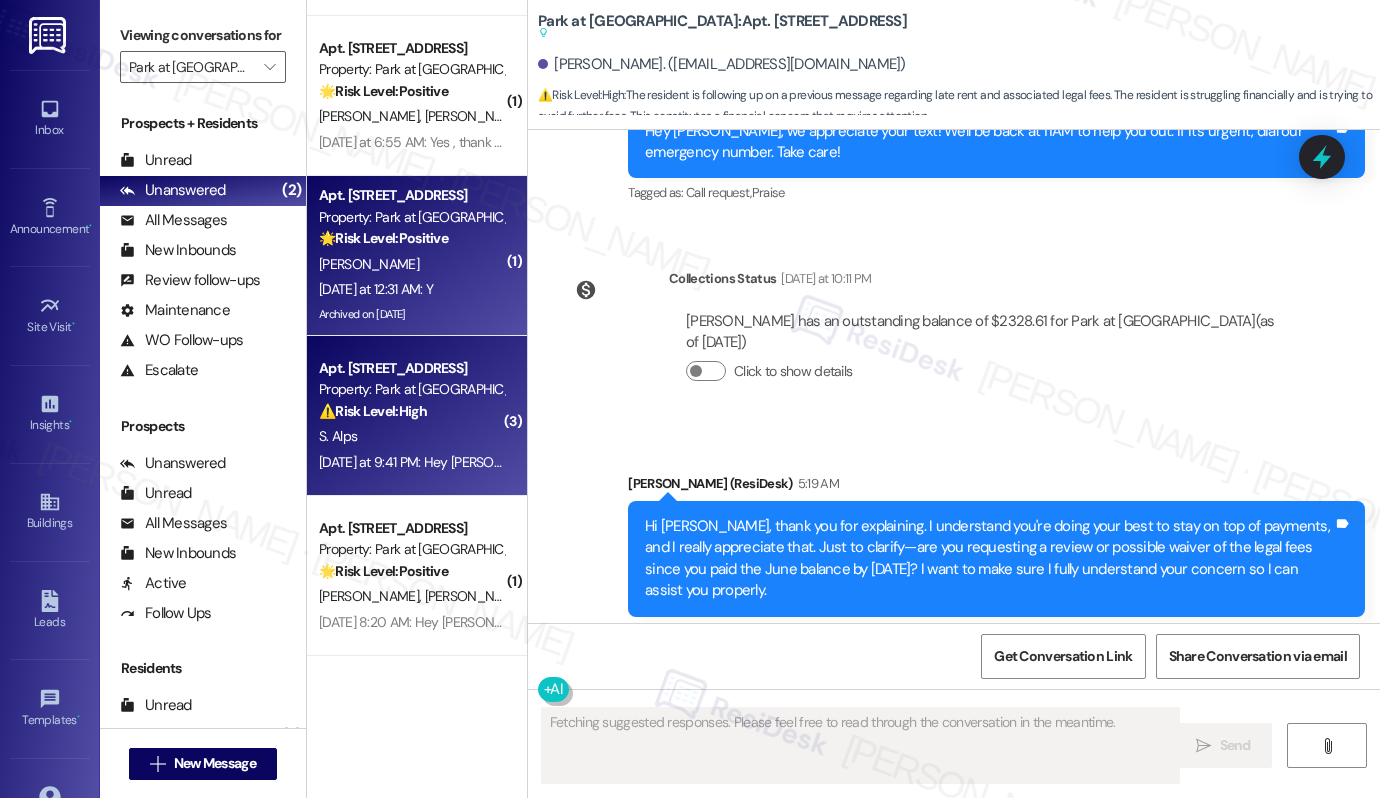 click on "L. Encarnacion" at bounding box center [411, 264] 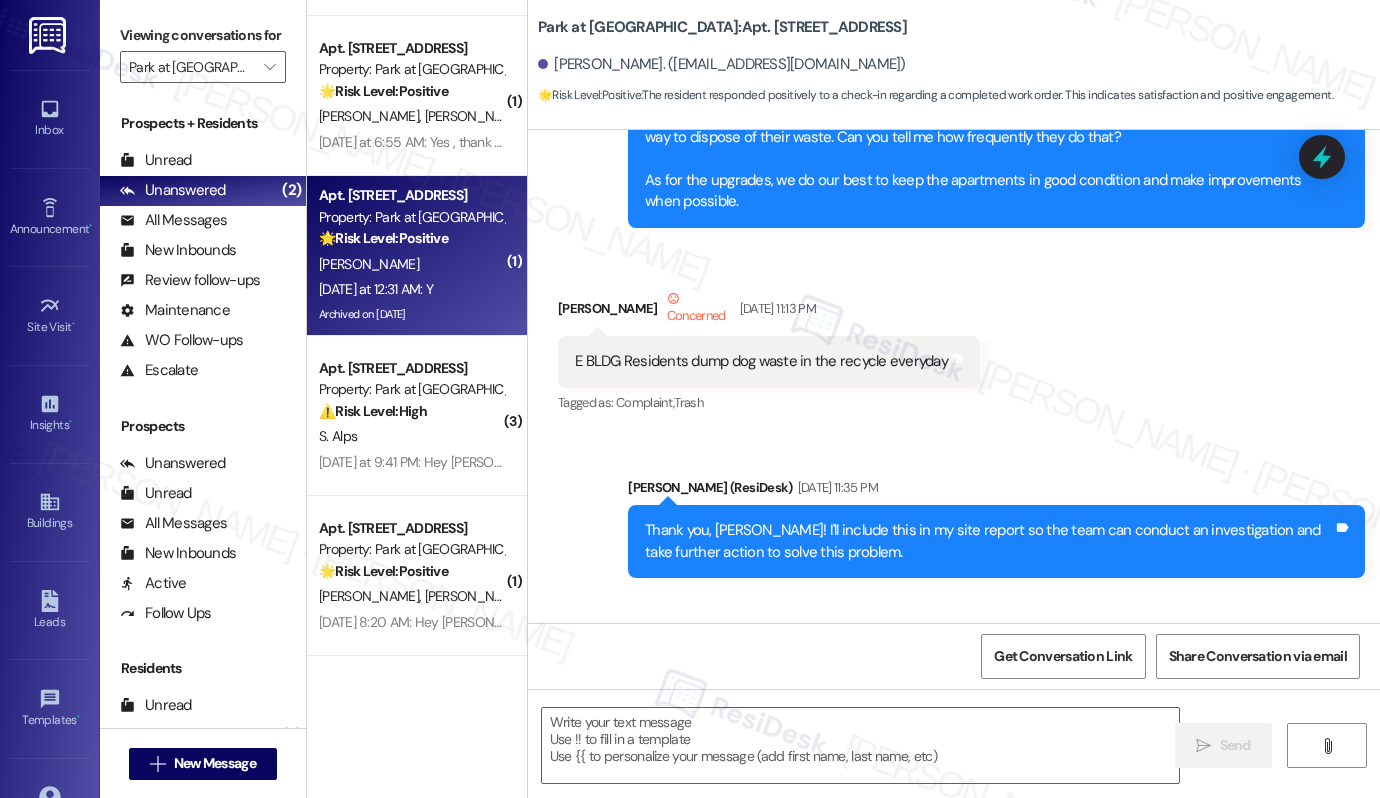 type on "Fetching suggested responses. Please feel free to read through the conversation in the meantime." 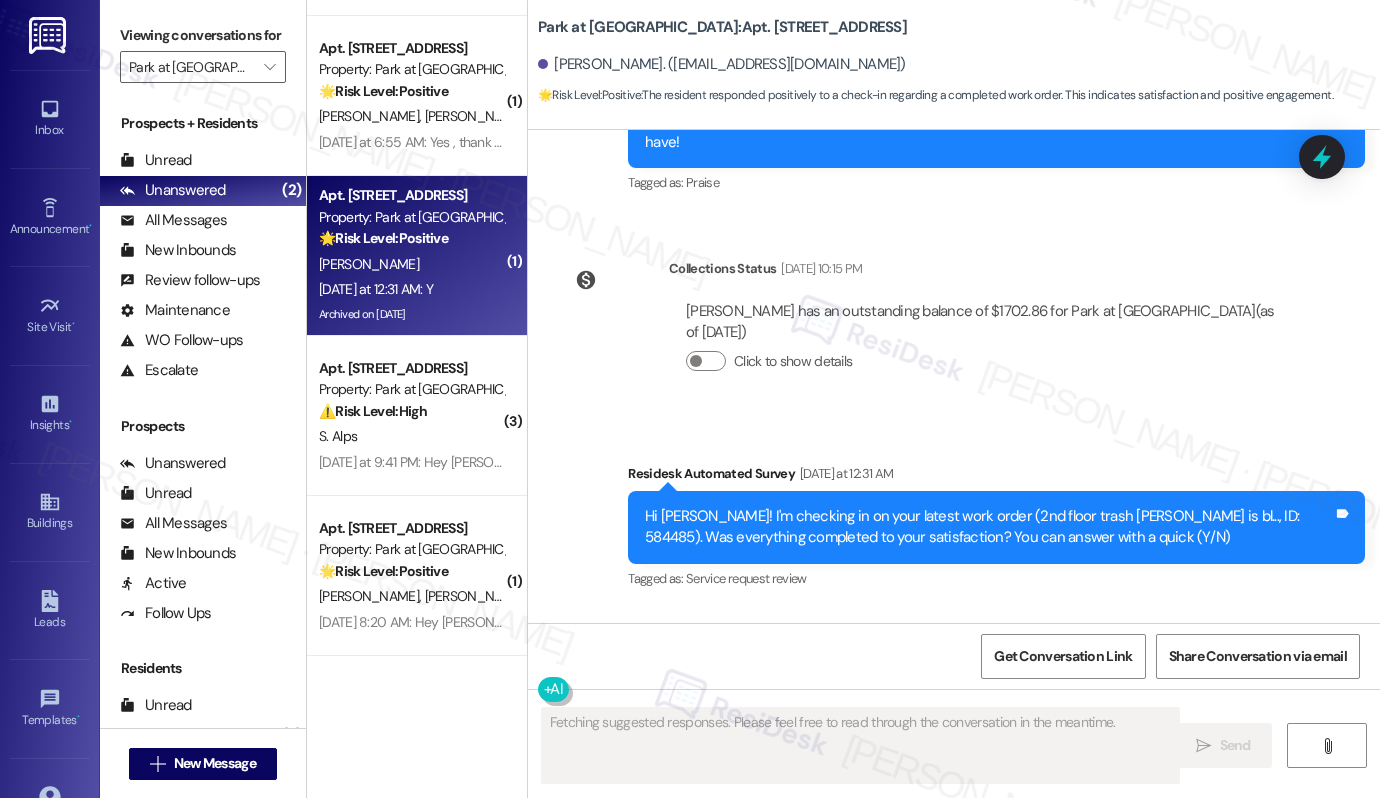 scroll, scrollTop: 11481, scrollLeft: 0, axis: vertical 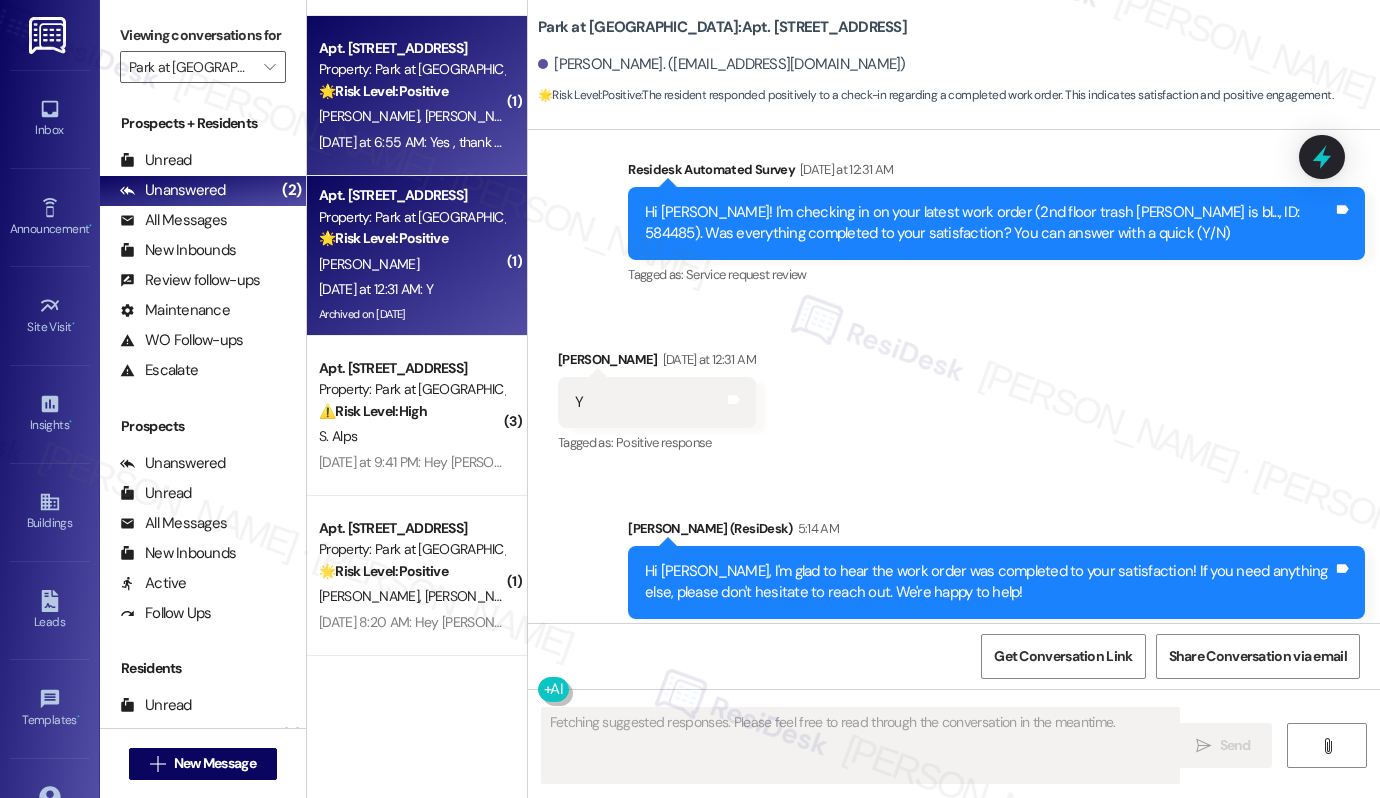 click on "R. Baikadi" at bounding box center [475, 116] 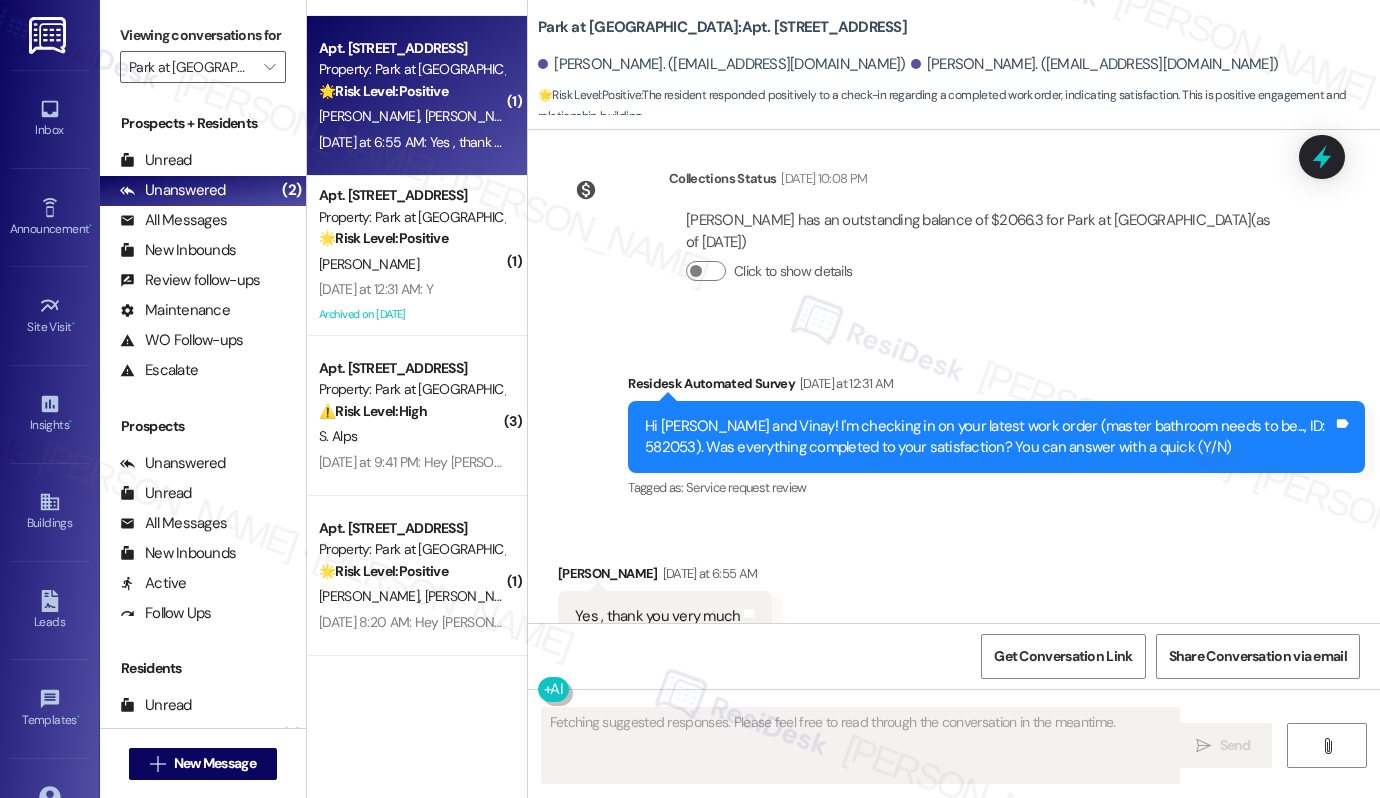 scroll, scrollTop: 5886, scrollLeft: 0, axis: vertical 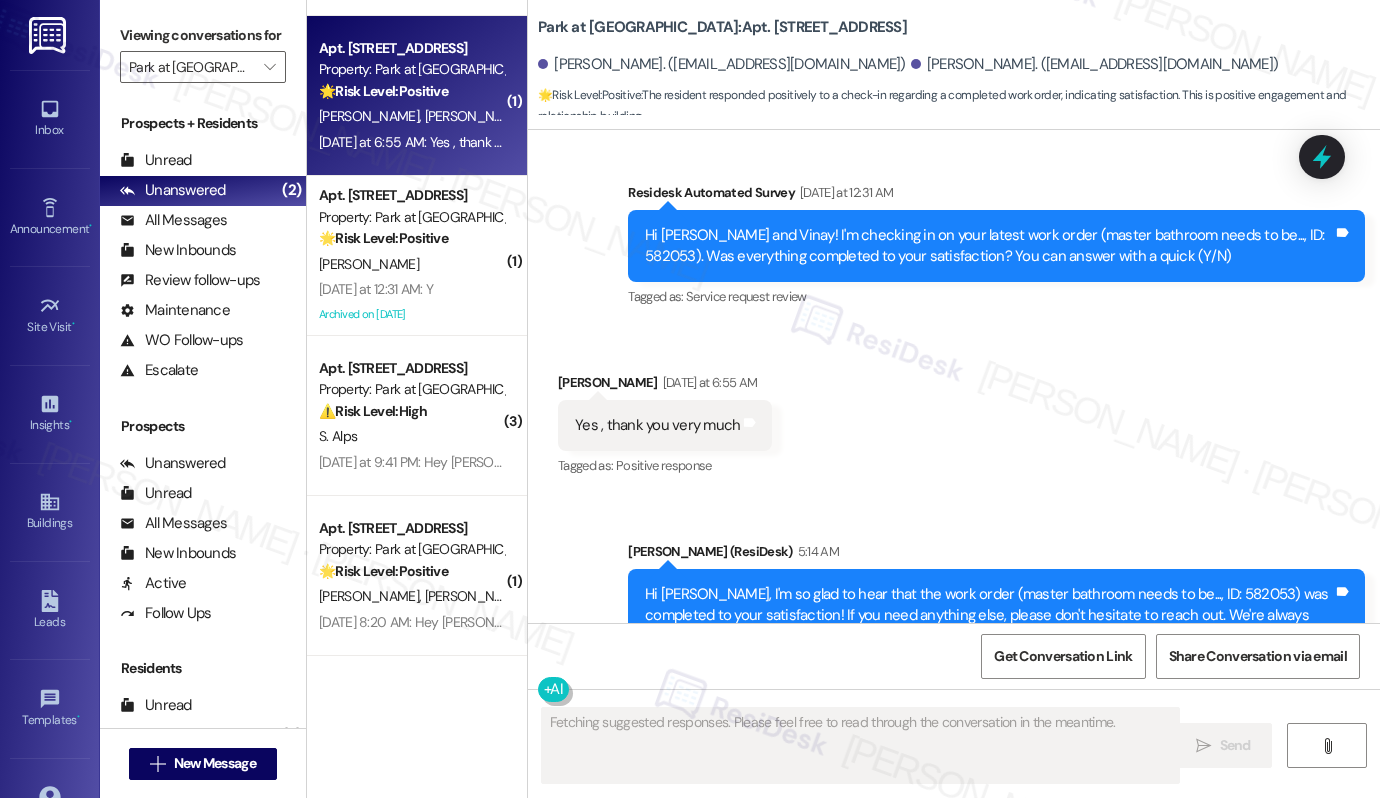 click on "Positive response" at bounding box center [664, 465] 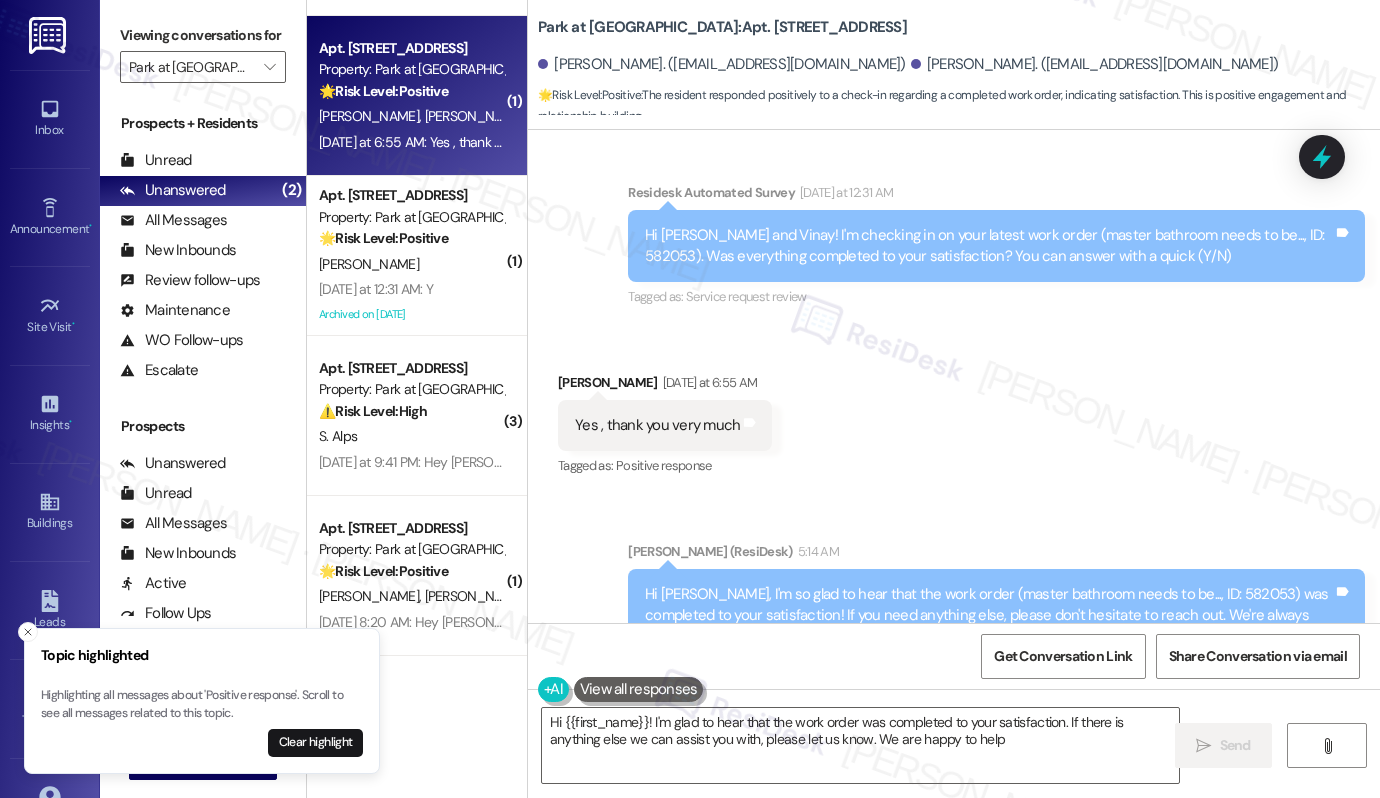 type on "Hi {{first_name}}! I'm glad to hear that the work order was completed to your satisfaction. If there is anything else we can assist you with, please let us know. We are happy to help!" 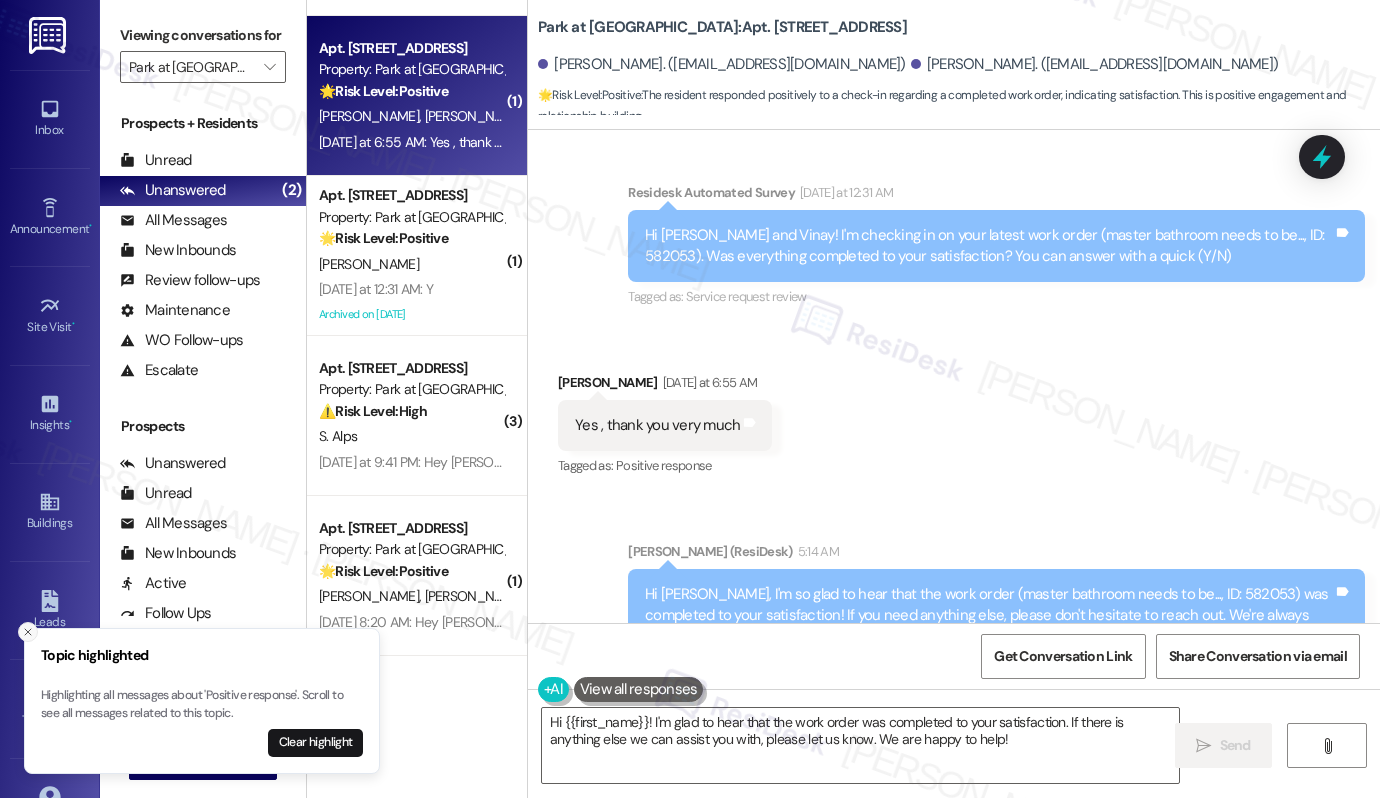 click 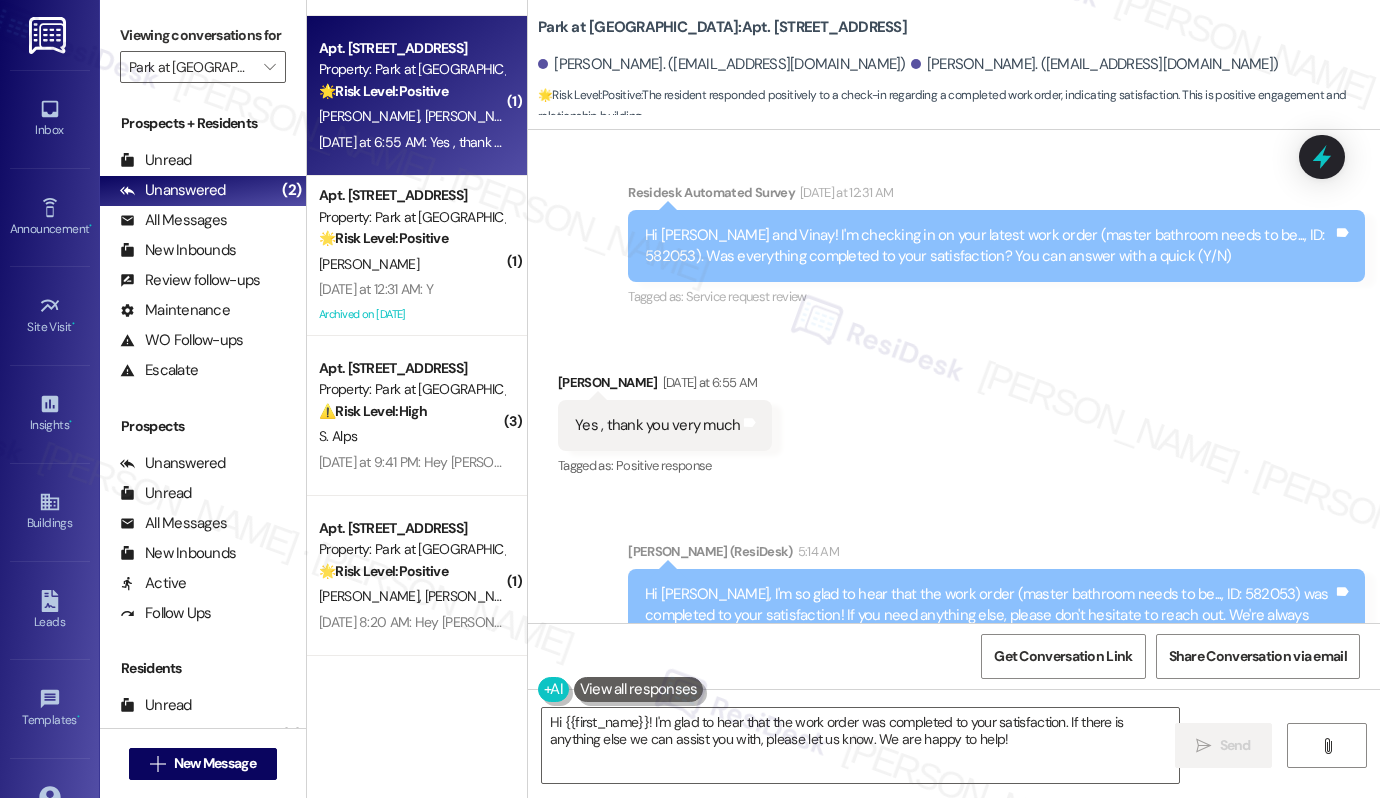 click on "Sent via SMS Emily  (ResiDesk) 5:14 AM Hi Vinay, I'm so glad to hear that the work order (master bathroom needs to be..., ID: 582053) was completed to your satisfaction! If you need anything else, please don't hesitate to reach out. We're always happy to help! Tags and notes Tagged as:   Plumbing/water ,  Click to highlight conversations about Plumbing/water Maintenance ,  Click to highlight conversations about Maintenance High risk ,  Click to highlight conversations about High risk Praise Click to highlight conversations about Praise" at bounding box center [954, 602] 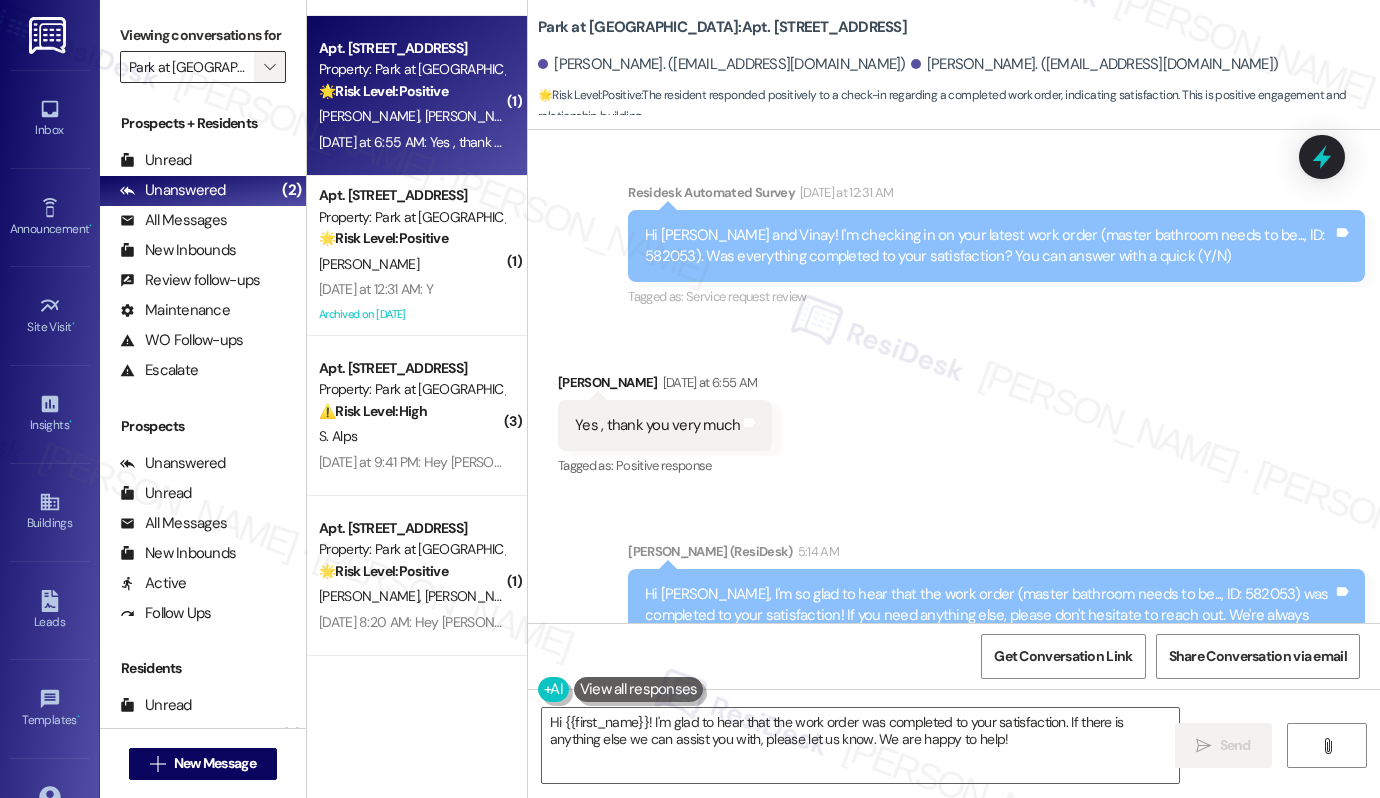 click on "" at bounding box center [269, 67] 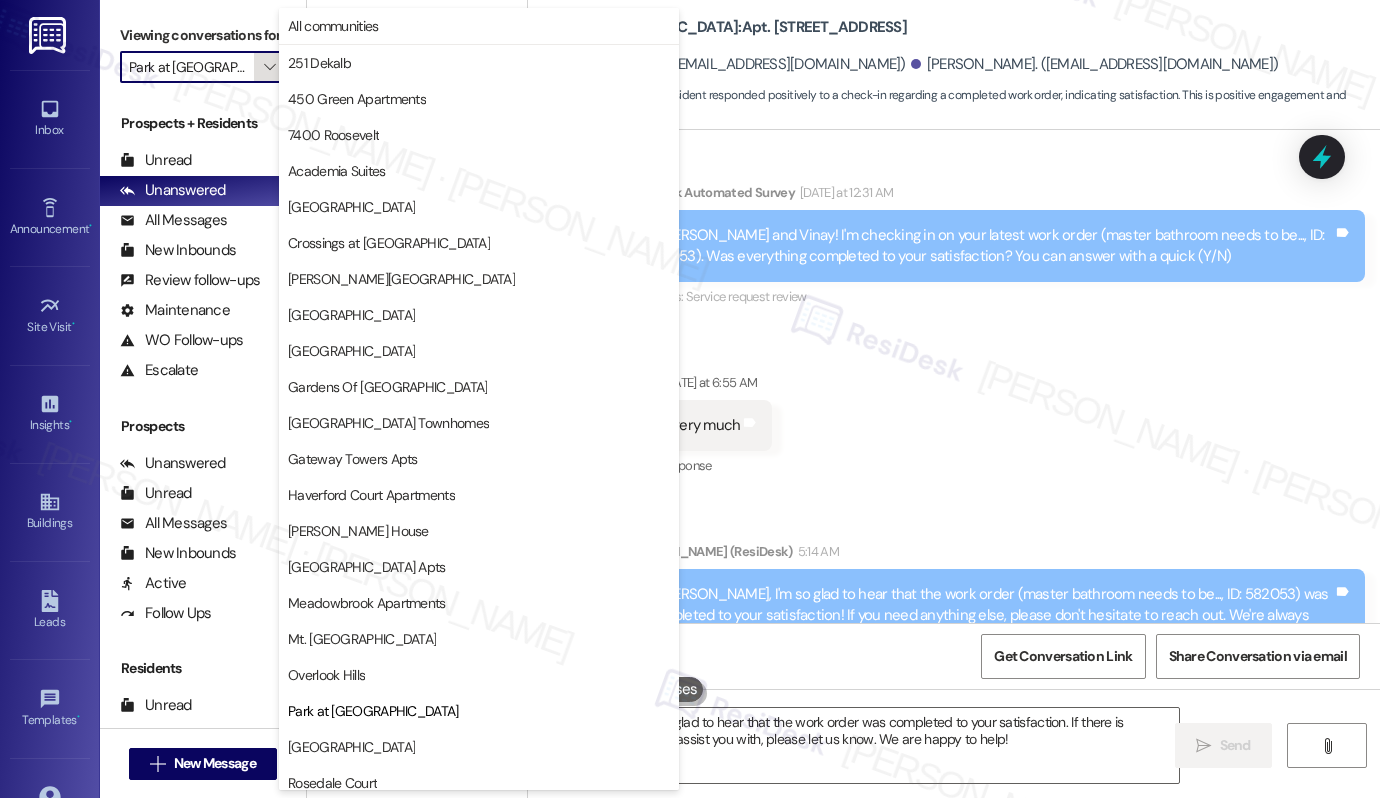 scroll, scrollTop: 371, scrollLeft: 0, axis: vertical 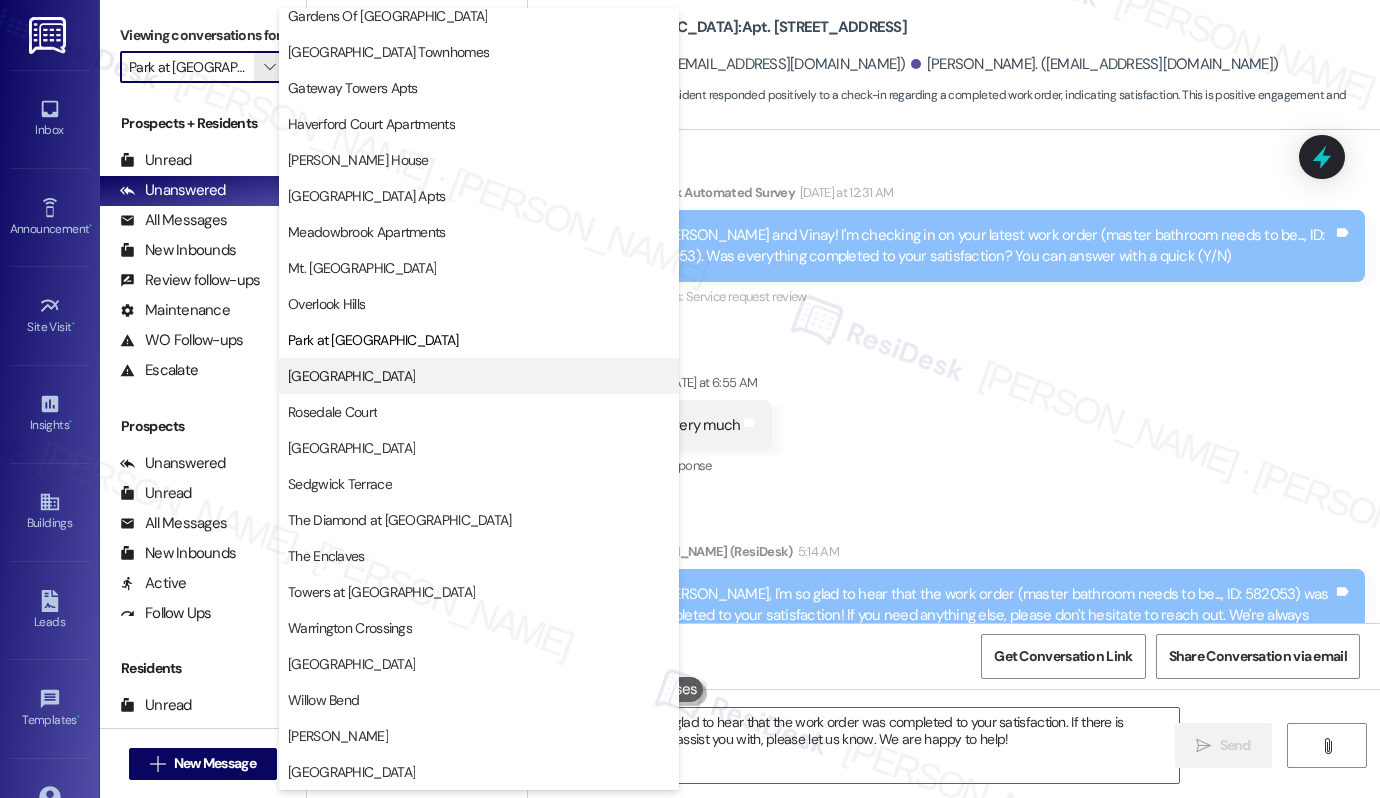 click on "[GEOGRAPHIC_DATA]" at bounding box center [479, 376] 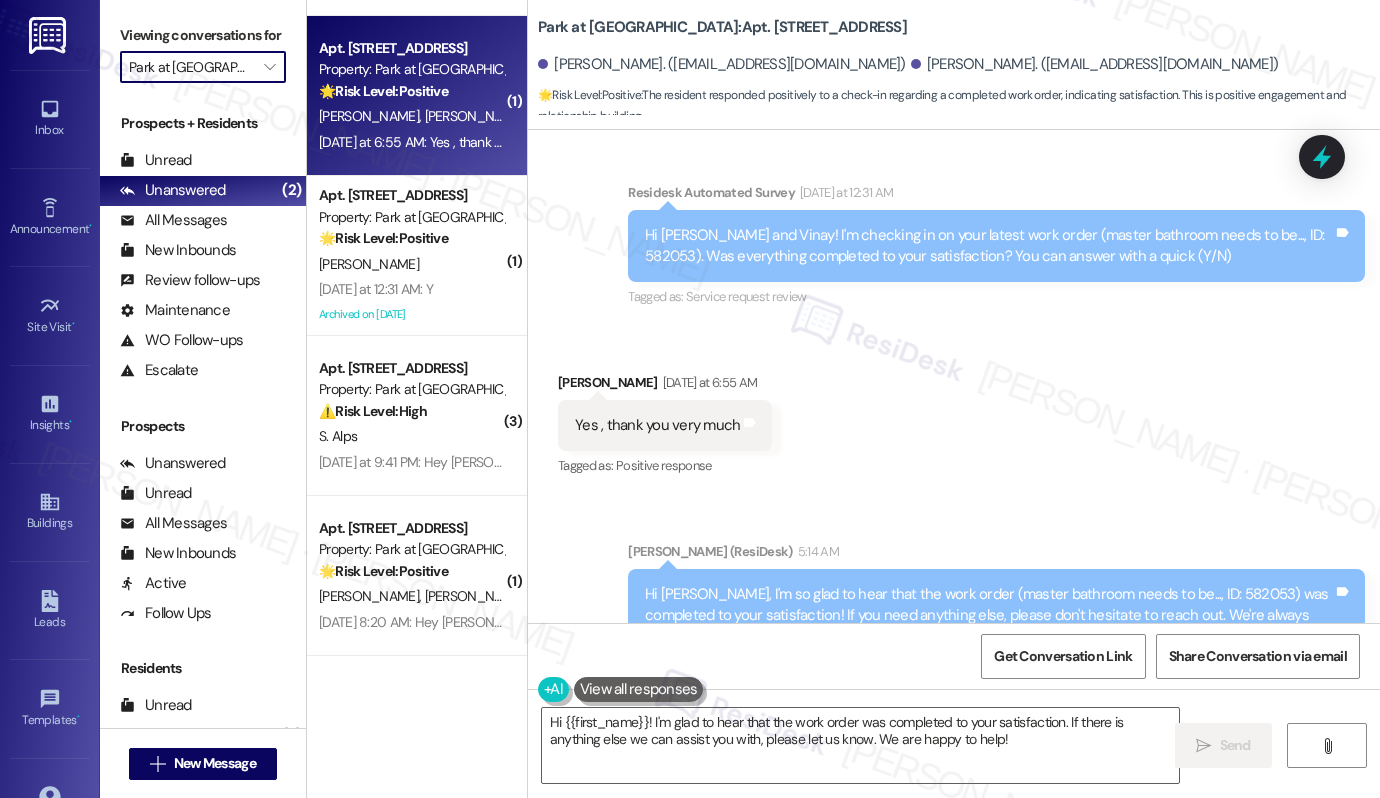 type on "[GEOGRAPHIC_DATA]" 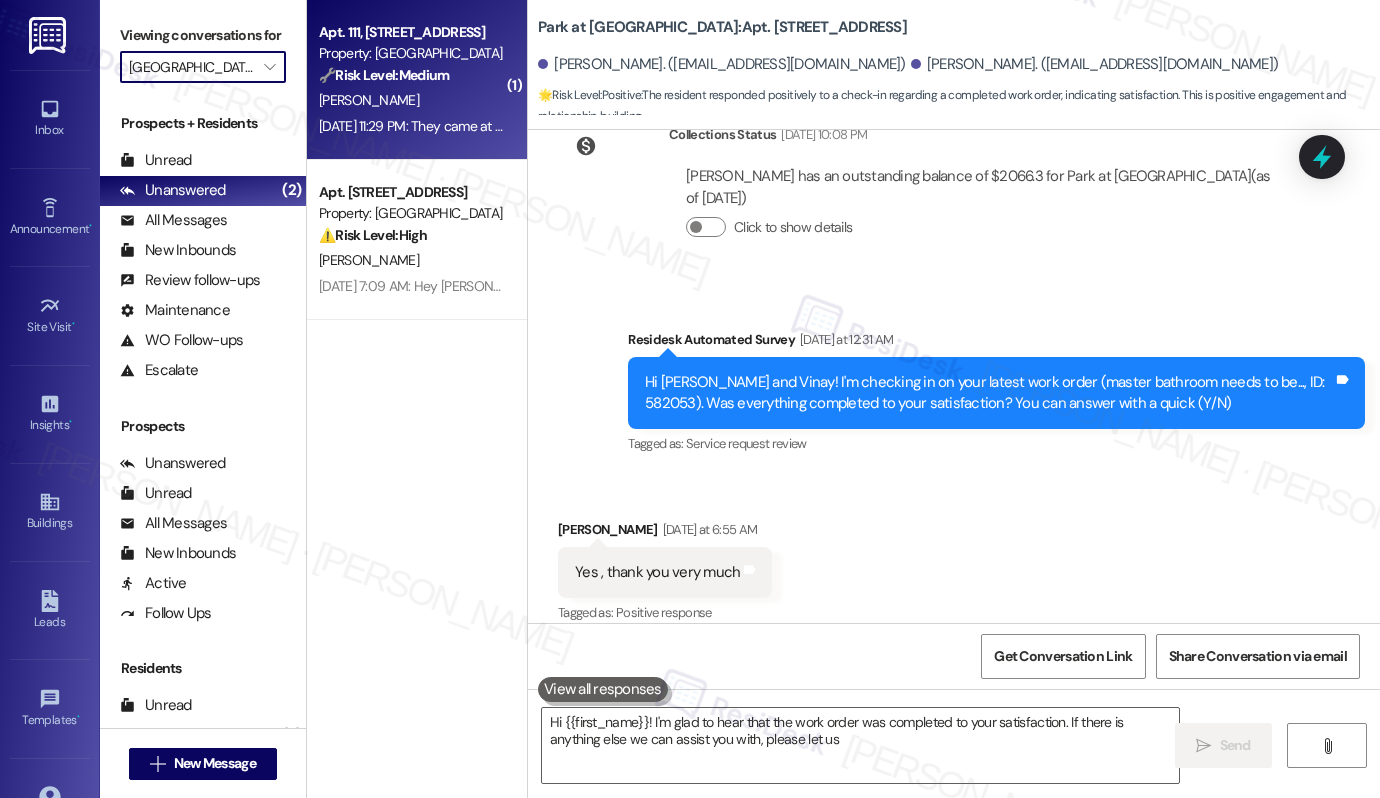 scroll, scrollTop: 5695, scrollLeft: 0, axis: vertical 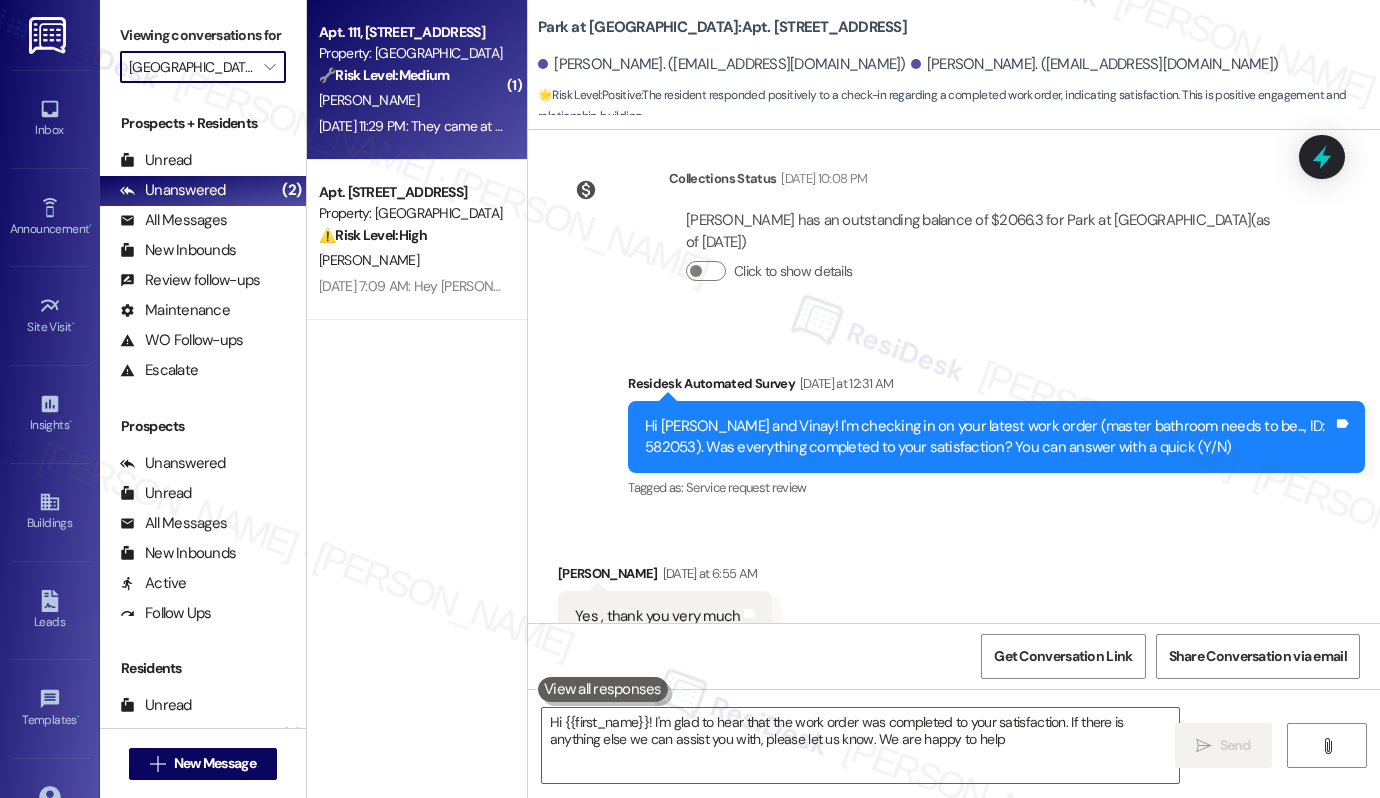 type on "Hi {{first_name}}! I'm glad to hear that the work order was completed to your satisfaction. If there is anything else we can assist you with, please let us know. We are happy to help!" 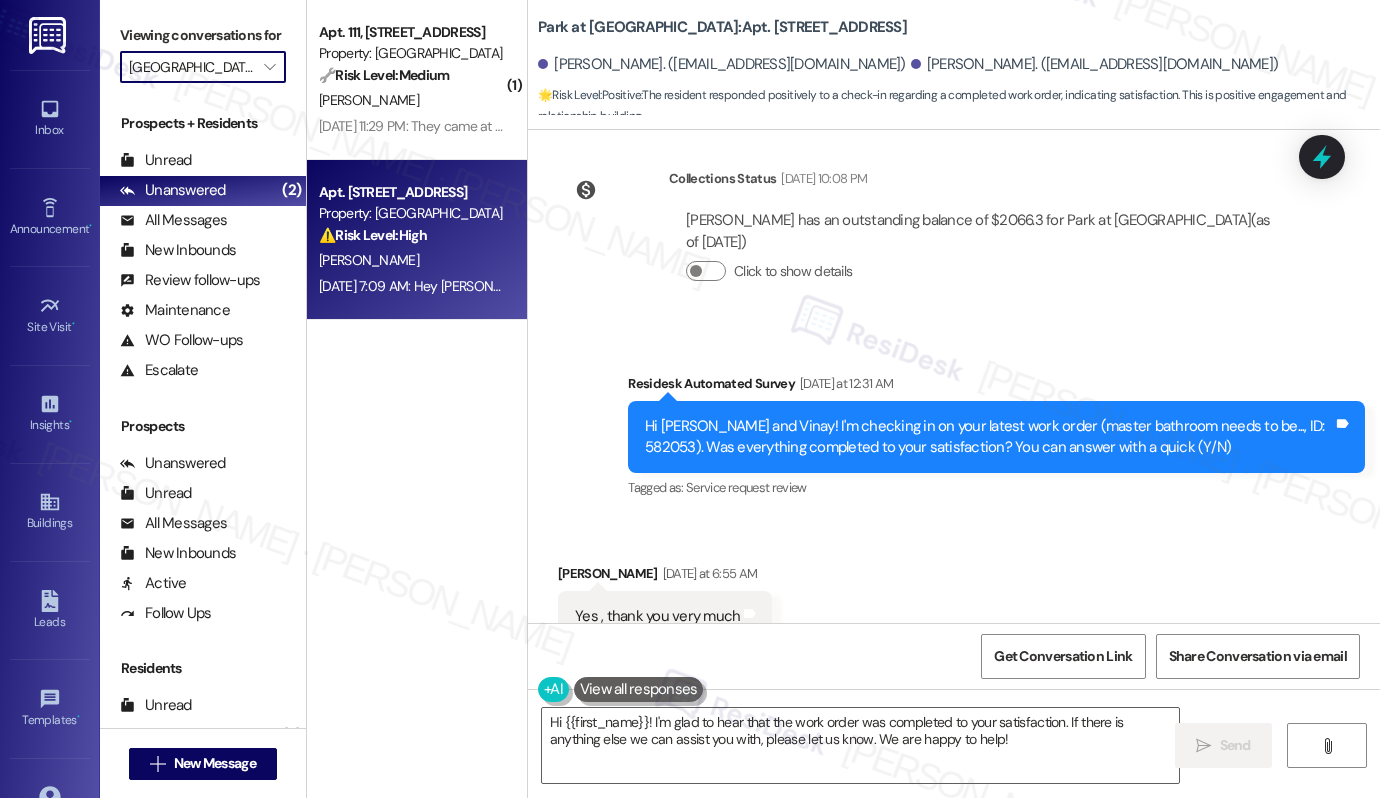 click on "⚠️  Risk Level:  High" at bounding box center (373, 235) 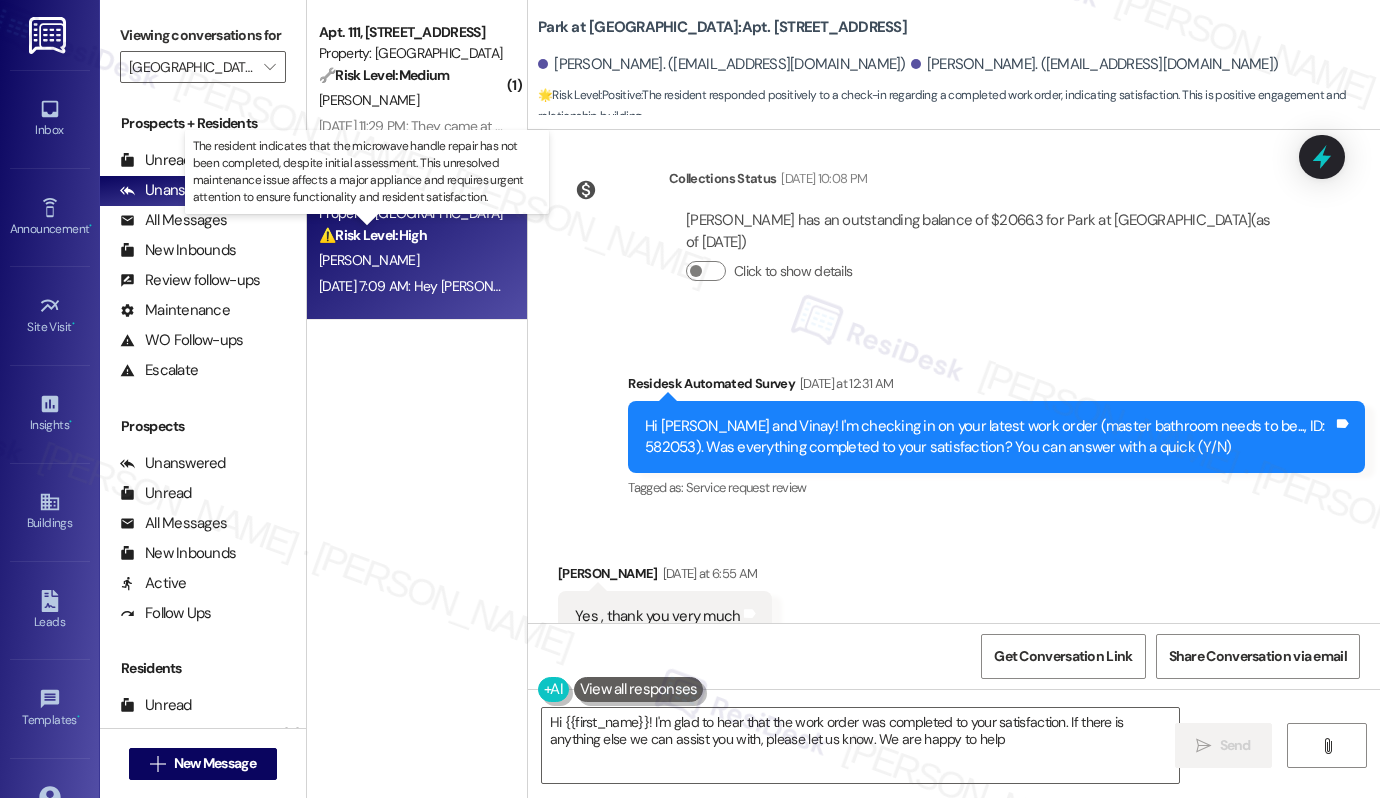 type on "Hi {{first_name}}! I'm glad to hear that the work order was completed to your satisfaction. If there is anything else we can assist you with, please let us know. We are happy to help!" 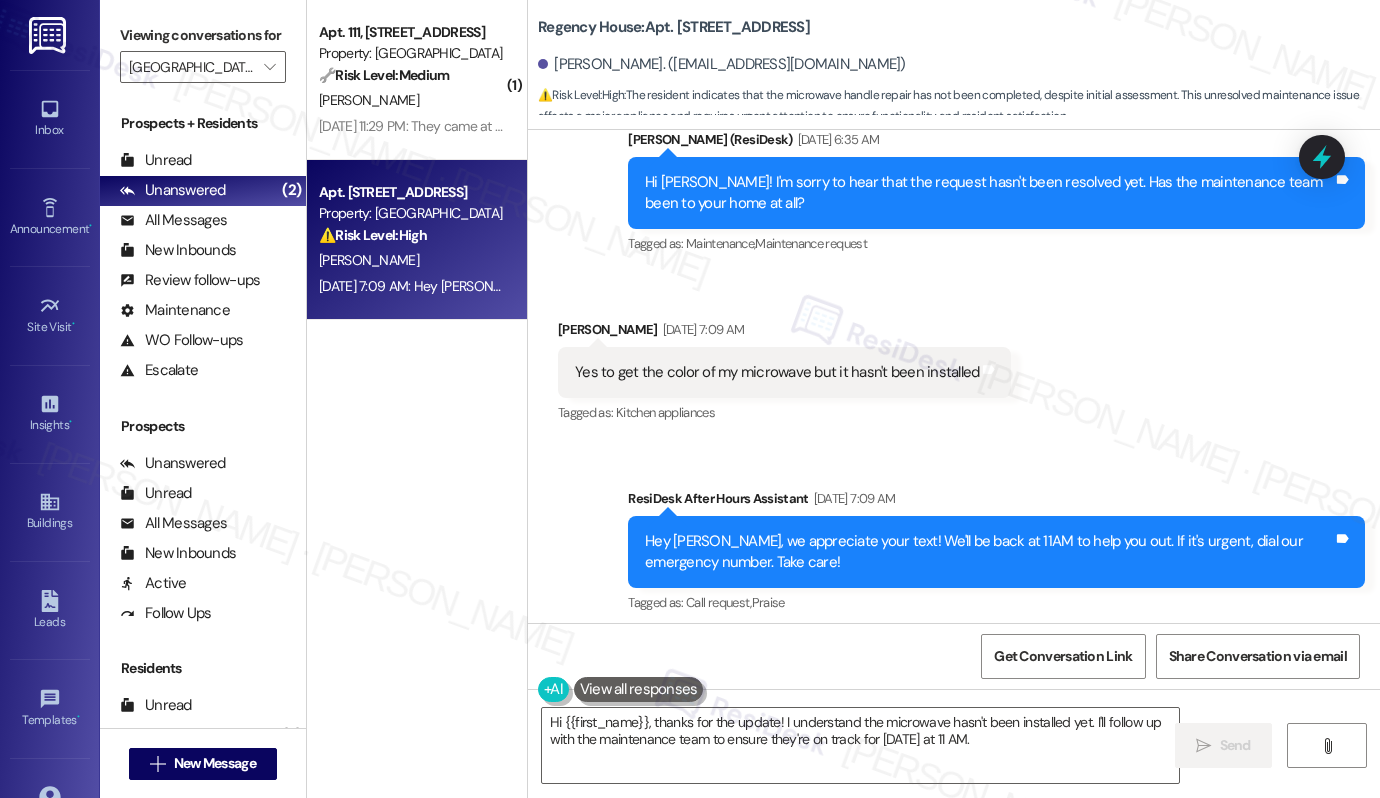 scroll, scrollTop: 867, scrollLeft: 0, axis: vertical 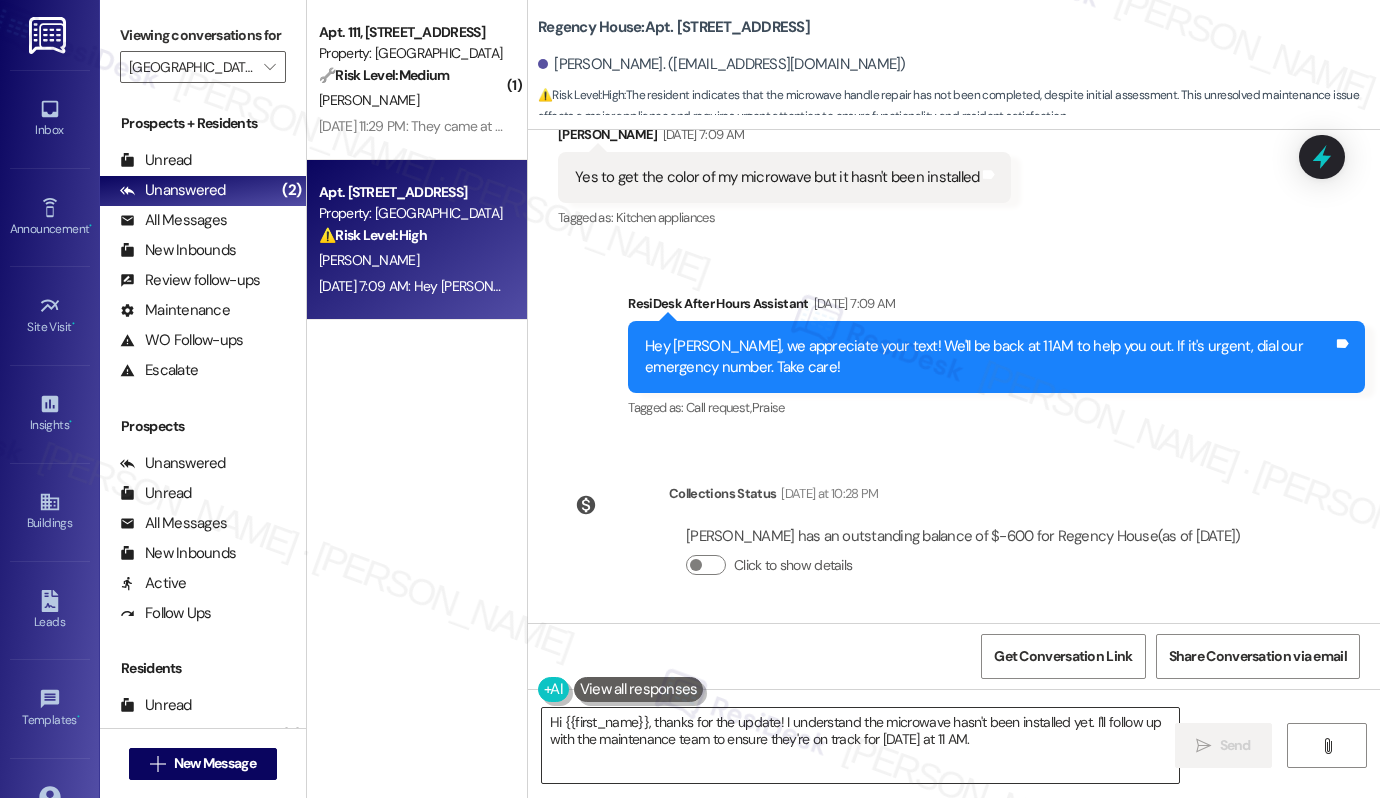 click on "Hi {{first_name}}, thanks for the update! I understand the microwave hasn't been installed yet. I'll follow up with the maintenance team to ensure they're on track for tomorrow at 11 AM." at bounding box center [860, 745] 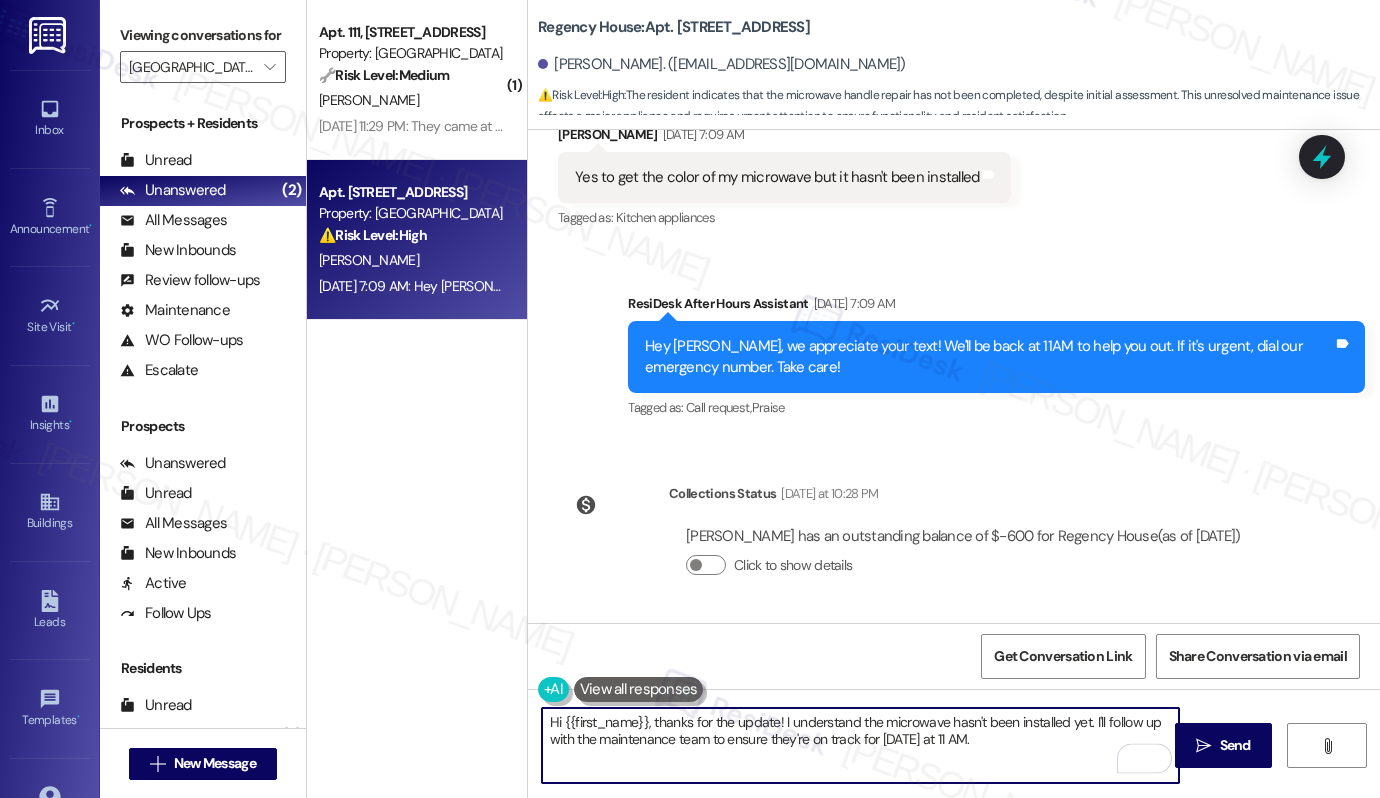drag, startPoint x: 1009, startPoint y: 738, endPoint x: 379, endPoint y: 671, distance: 633.5527 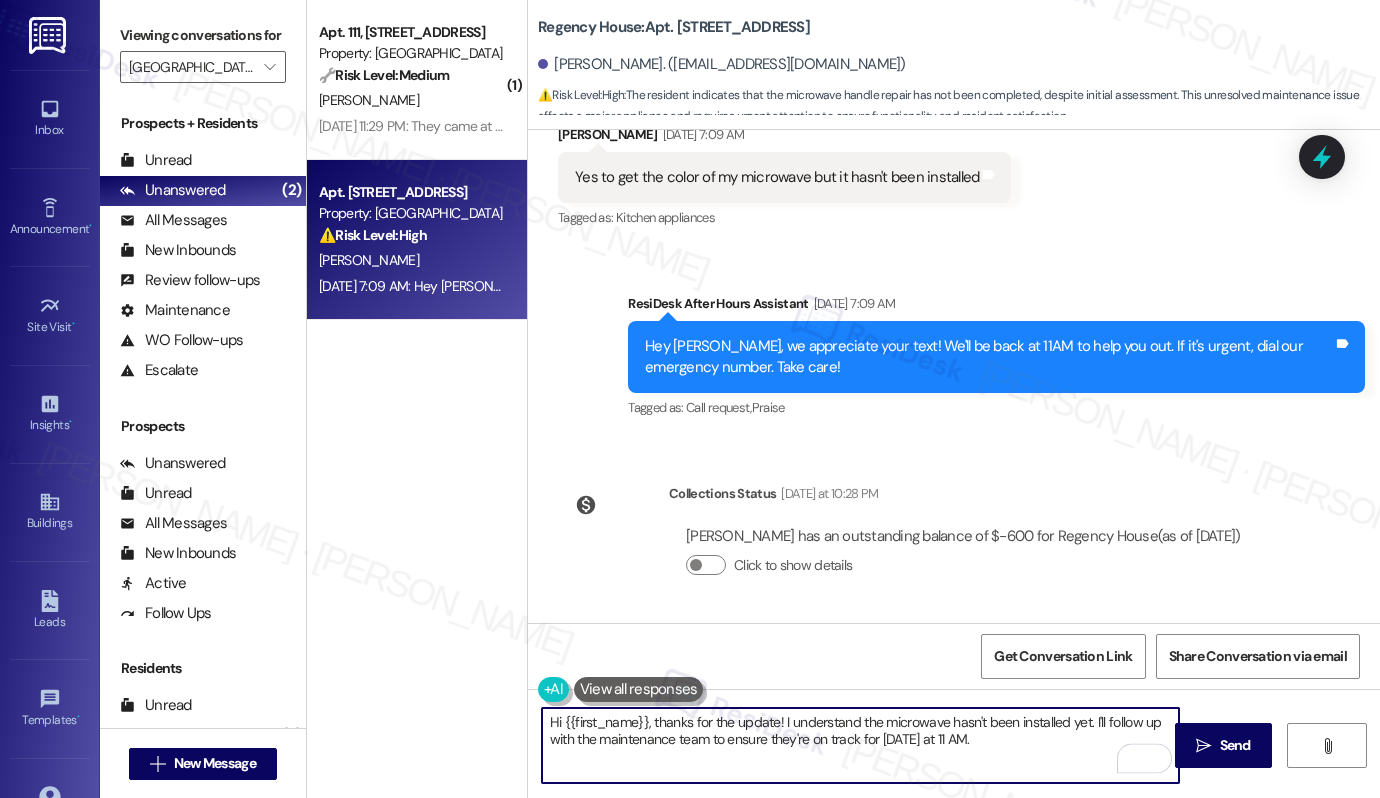 click on "( 1 ) Apt. 111, 6301 N. 10th St Property: Regency House 🔧  Risk Level:  Medium The resident is confirming the completion of a maintenance request. While there was a slight delay ('an hour later'), the issue is resolved and the resident expresses gratitude. This does not indicate an urgent problem or dissatisfaction. A. Cryor Jul 11, 2025 at 11:29 PM: They came at an hour later it's done thank you Jul 11, 2025 at 11:29 PM: They came at an hour later it's done thank you Apt. 102, 6301 N. 10th St Property: Regency House ⚠️  Risk Level:  High The resident indicates that the microwave handle repair has not been completed, despite initial assessment. This unresolved maintenance issue affects a major appliance and requires urgent attention to ensure functionality and resident satisfaction. T. Smith Jul 11, 2025 at 7:09 AM: Hey Tyzhae, we appreciate your text! We'll be back at 11AM to help you out. If it's urgent, dial our emergency number. Take care! Regency House:  Apt. 102, 6301 N. 10th St         ⚠️ :" at bounding box center [843, 399] 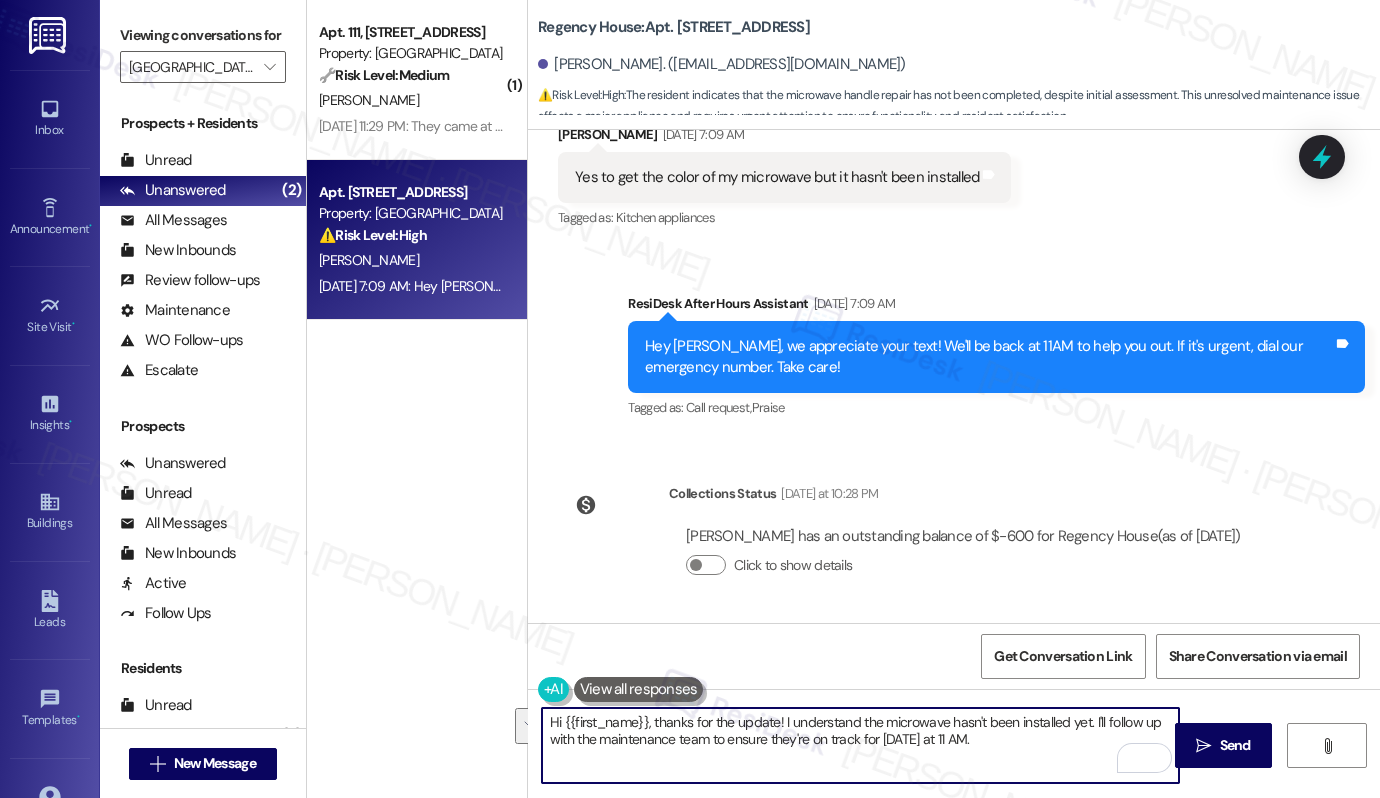 click on "Hi {{first_name}}, thanks for the update! I understand the microwave hasn't been installed yet. I'll follow up with the maintenance team to ensure they're on track for tomorrow at 11 AM." at bounding box center (860, 745) 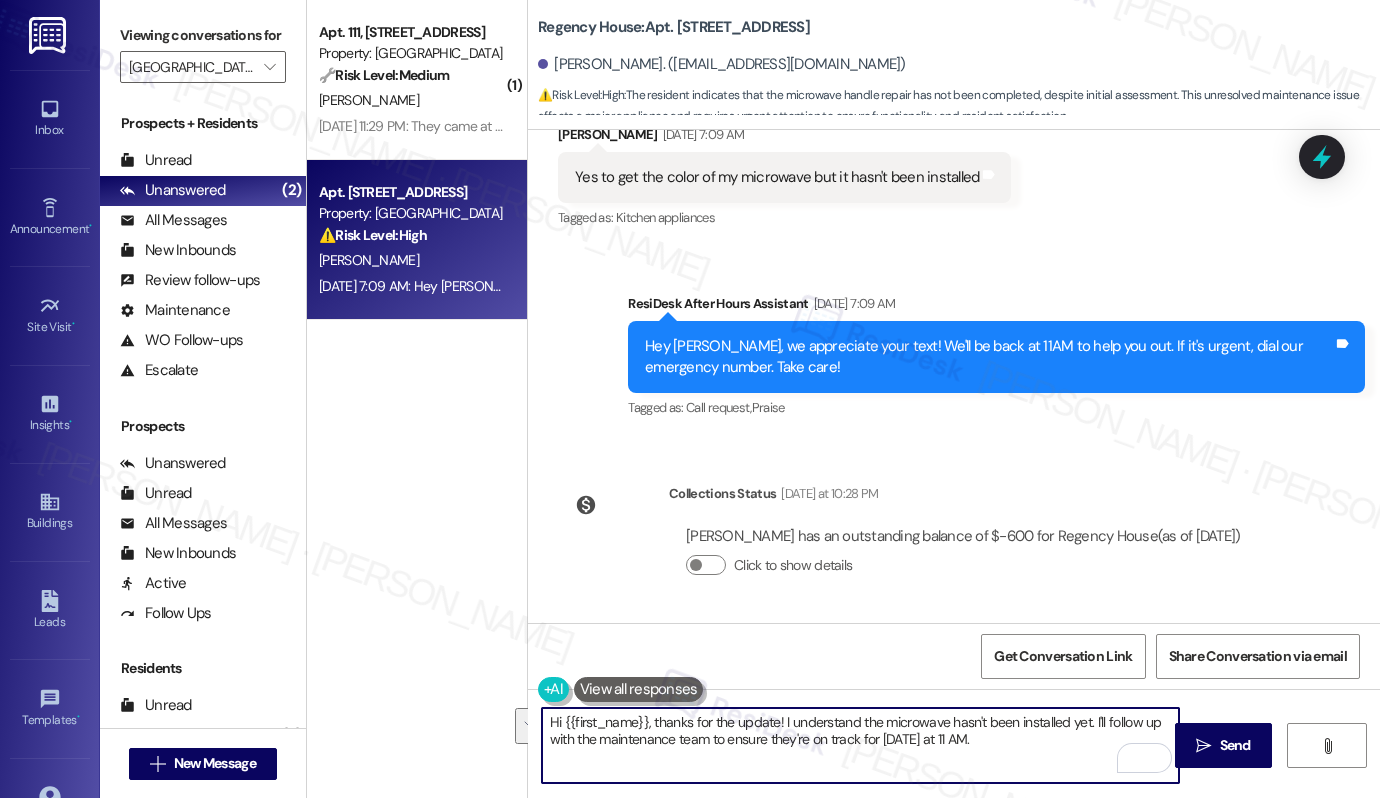 drag, startPoint x: 1020, startPoint y: 739, endPoint x: 648, endPoint y: 725, distance: 372.26334 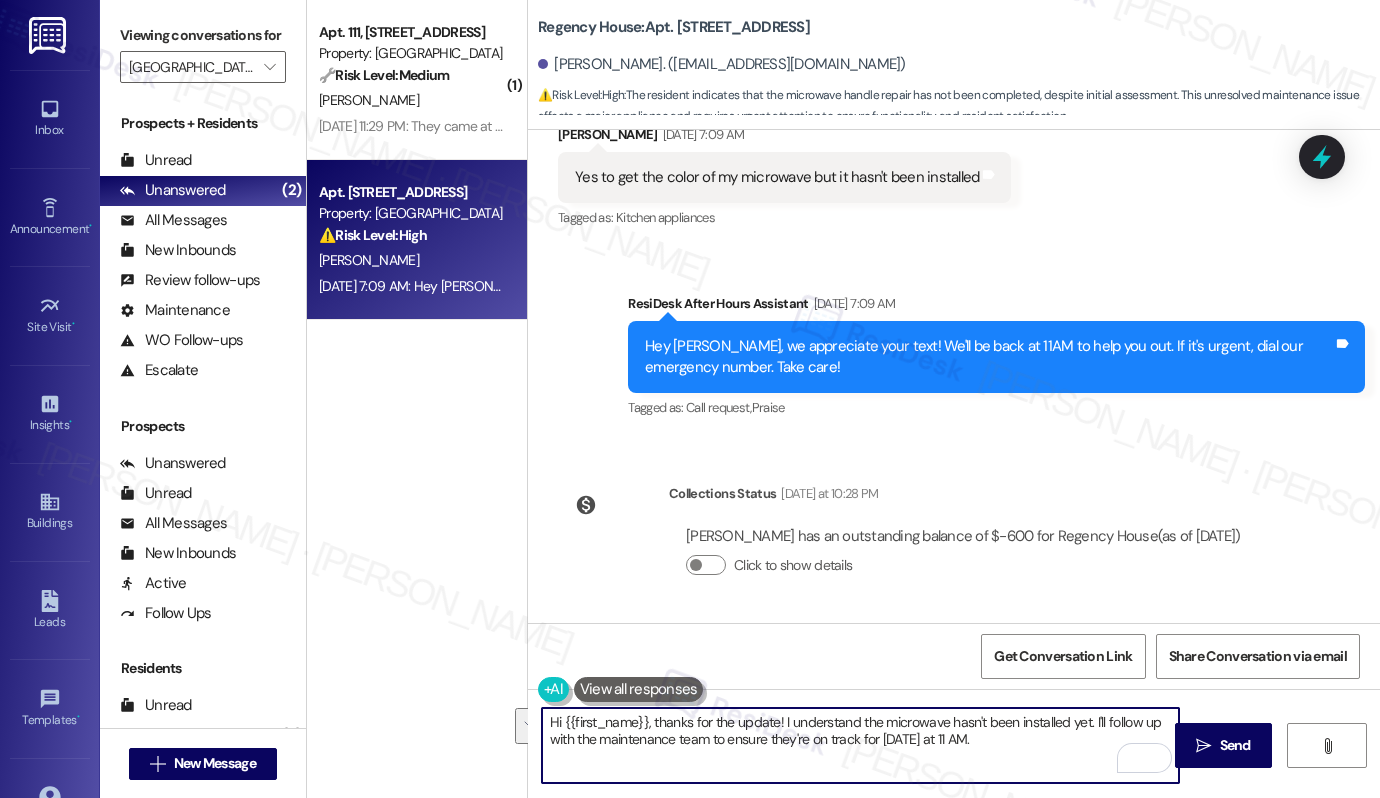 click on "Hi {{first_name}}, thanks for the update! I understand the microwave hasn't been installed yet. I'll follow up with the maintenance team to ensure they're on track for tomorrow at 11 AM." at bounding box center (860, 745) 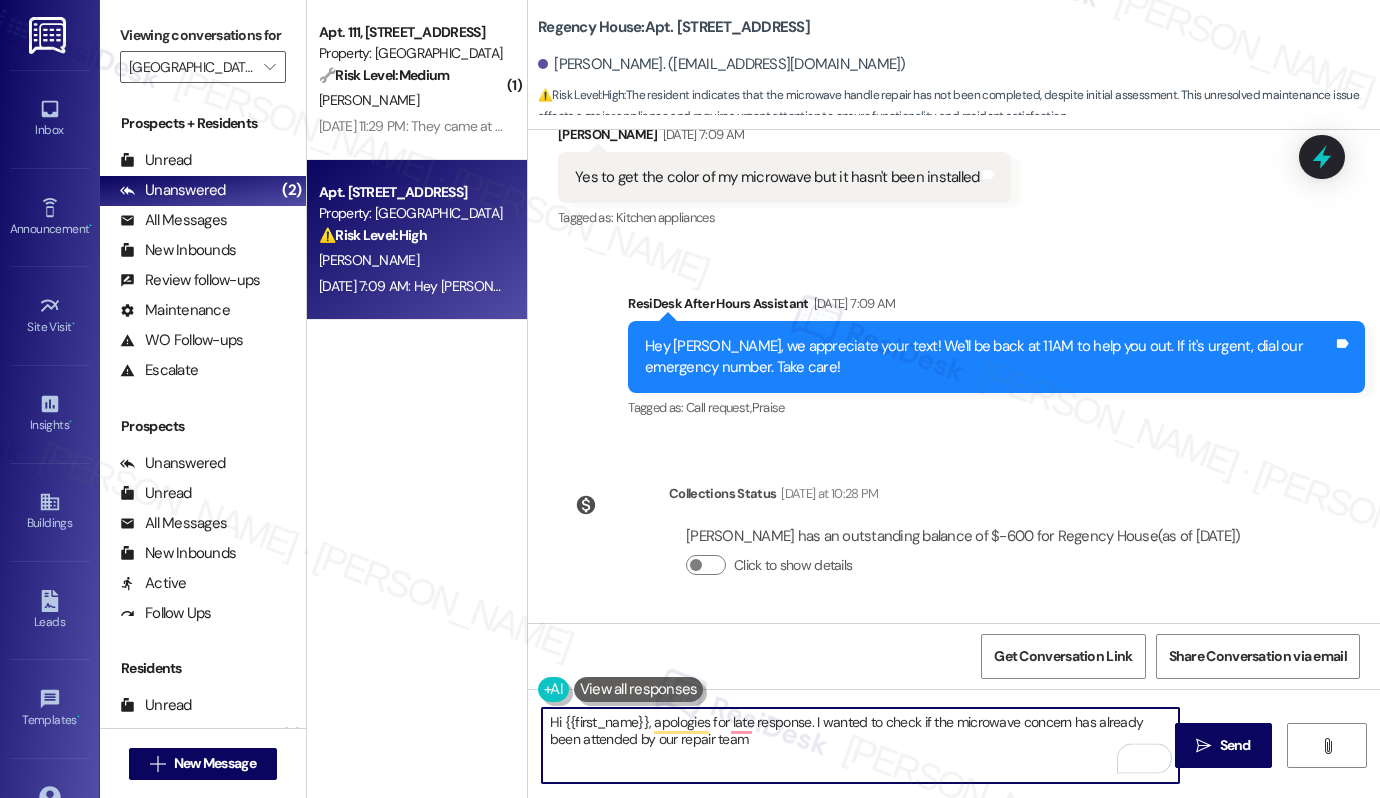 type on "Hi {{first_name}}, apologies for late response. I wanted to check if the microwave concern has already been attended by our repair team." 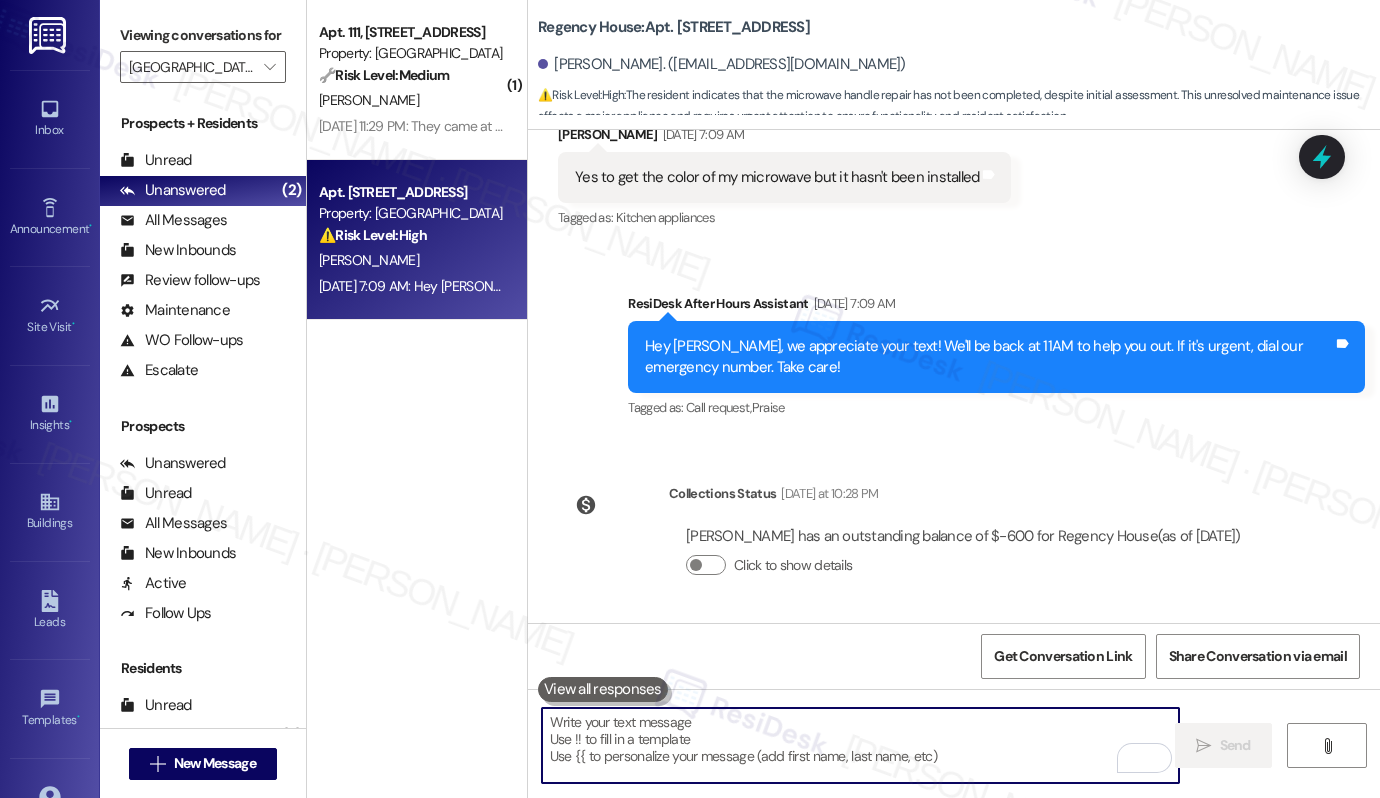 click at bounding box center [860, 745] 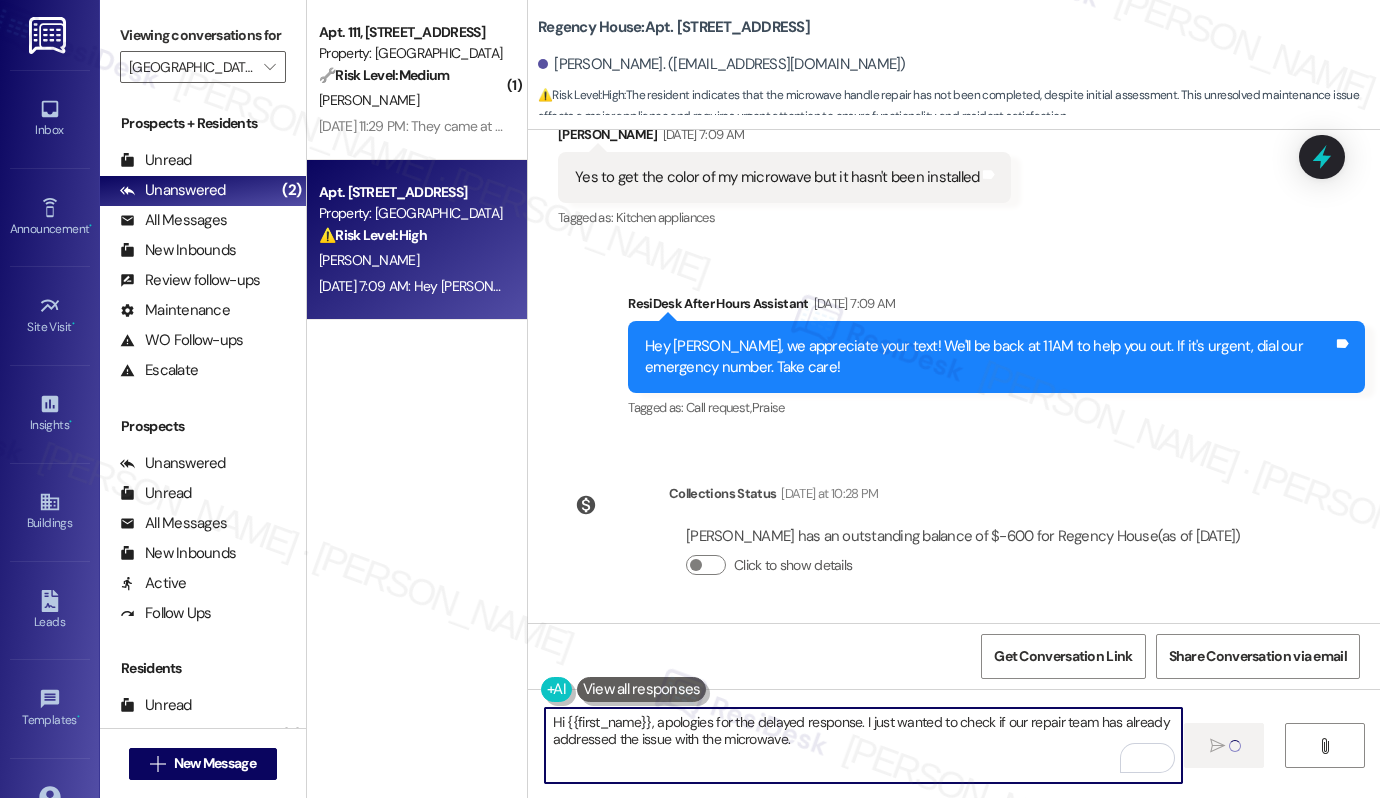 type 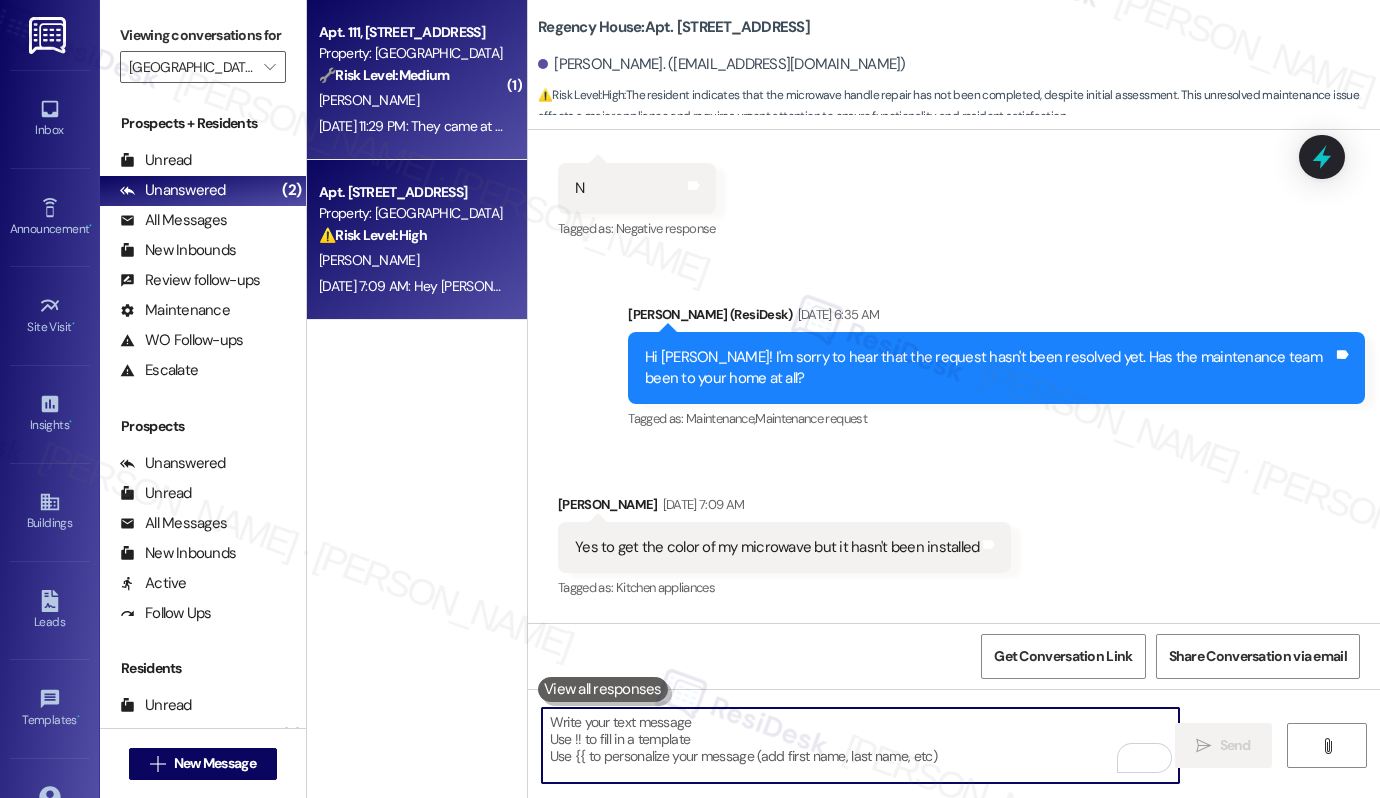 scroll, scrollTop: 492, scrollLeft: 0, axis: vertical 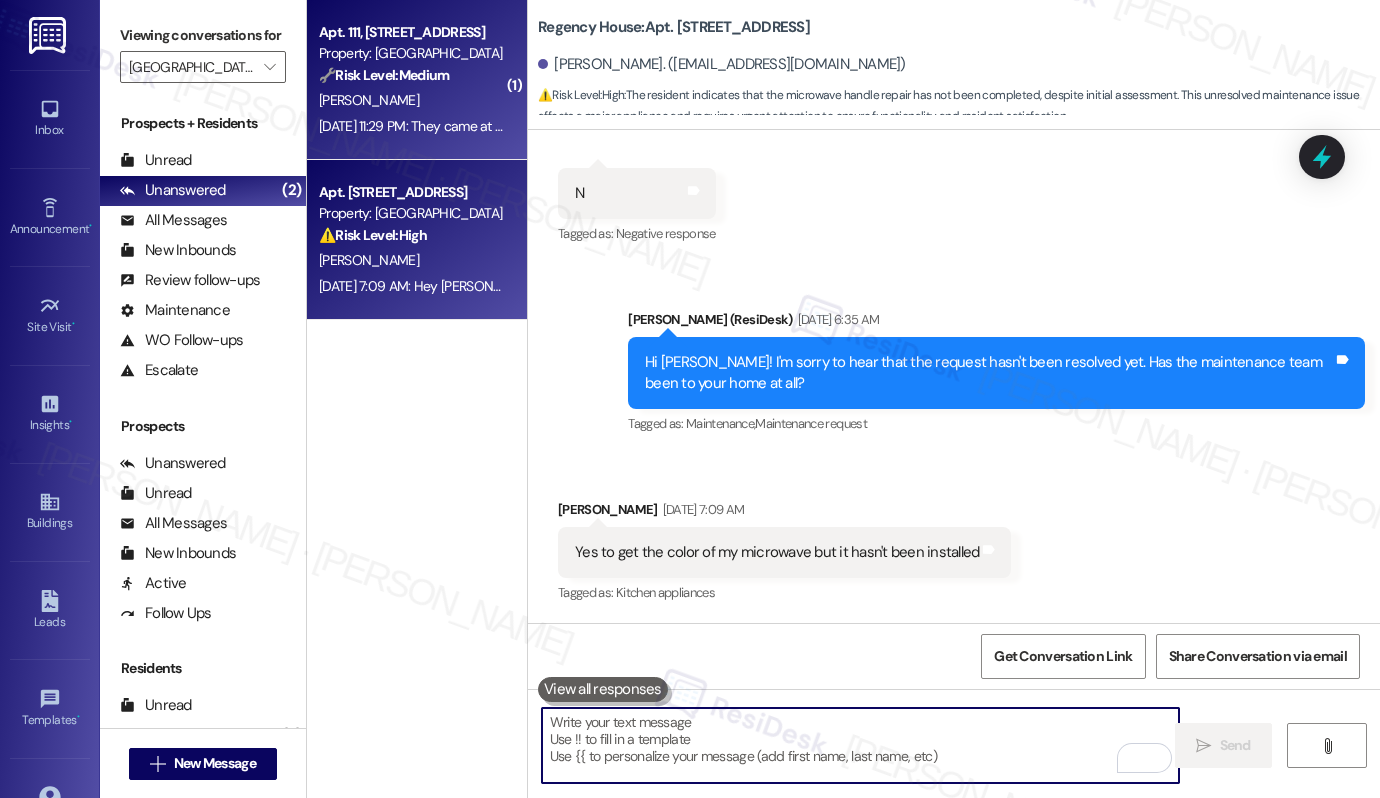 click on "A. Cryor" at bounding box center [411, 100] 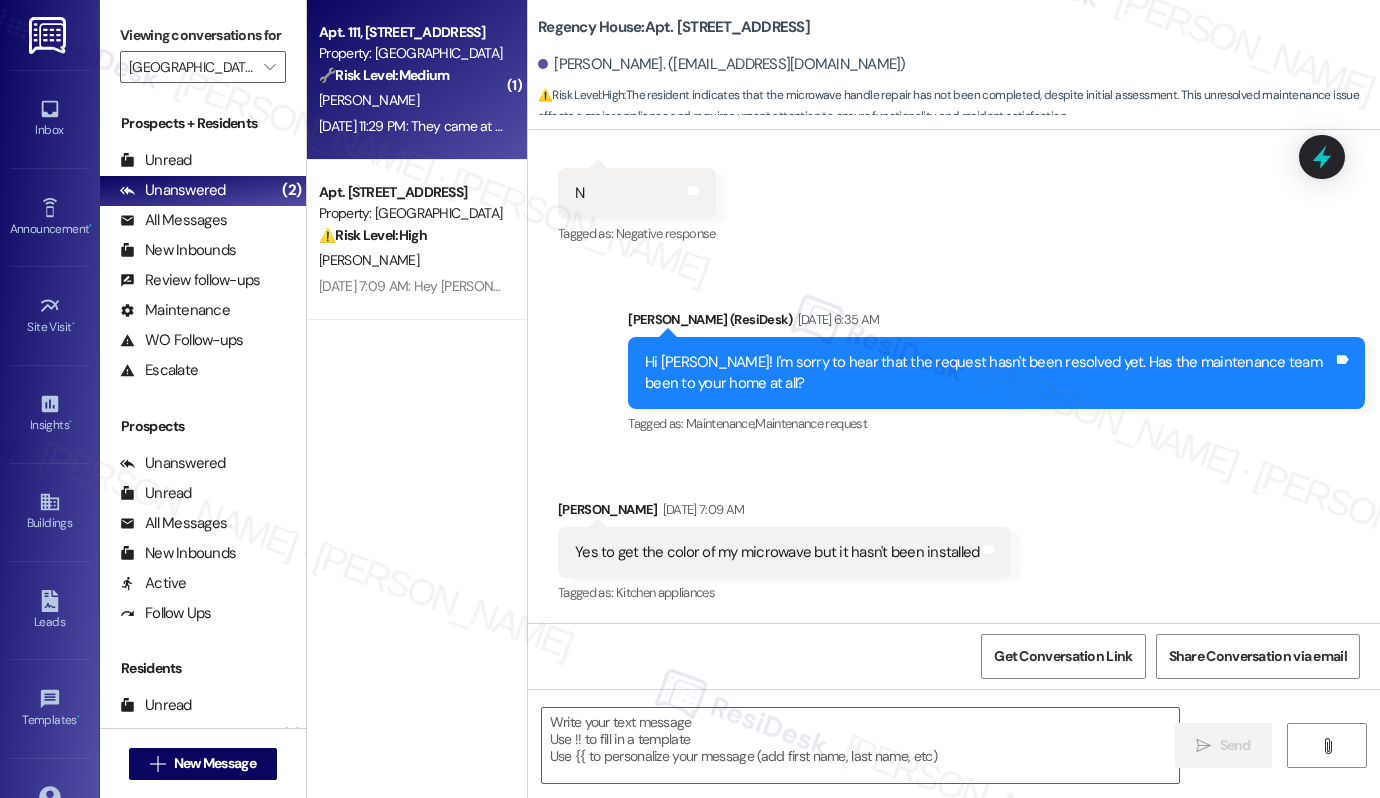 type on "Fetching suggested responses. Please feel free to read through the conversation in the meantime." 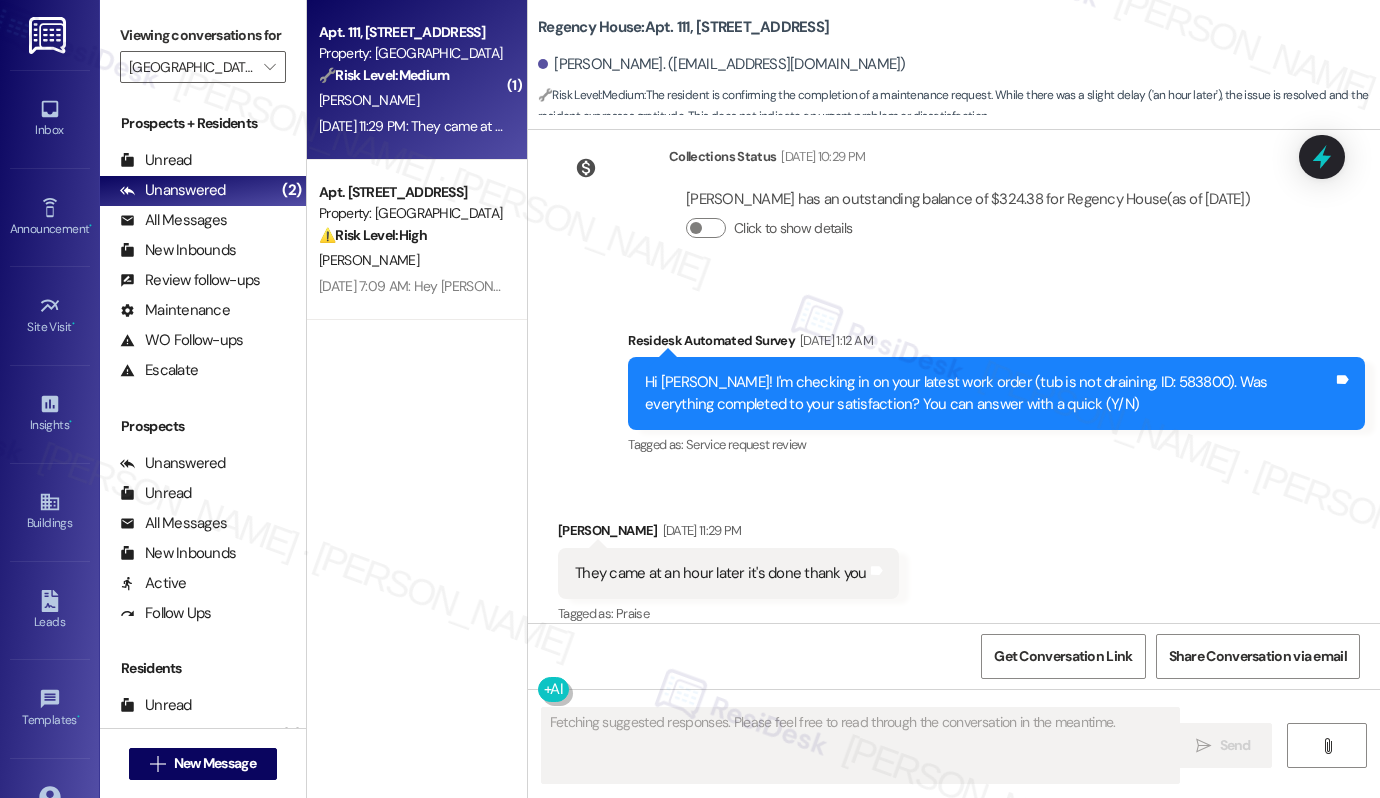scroll, scrollTop: 4720, scrollLeft: 0, axis: vertical 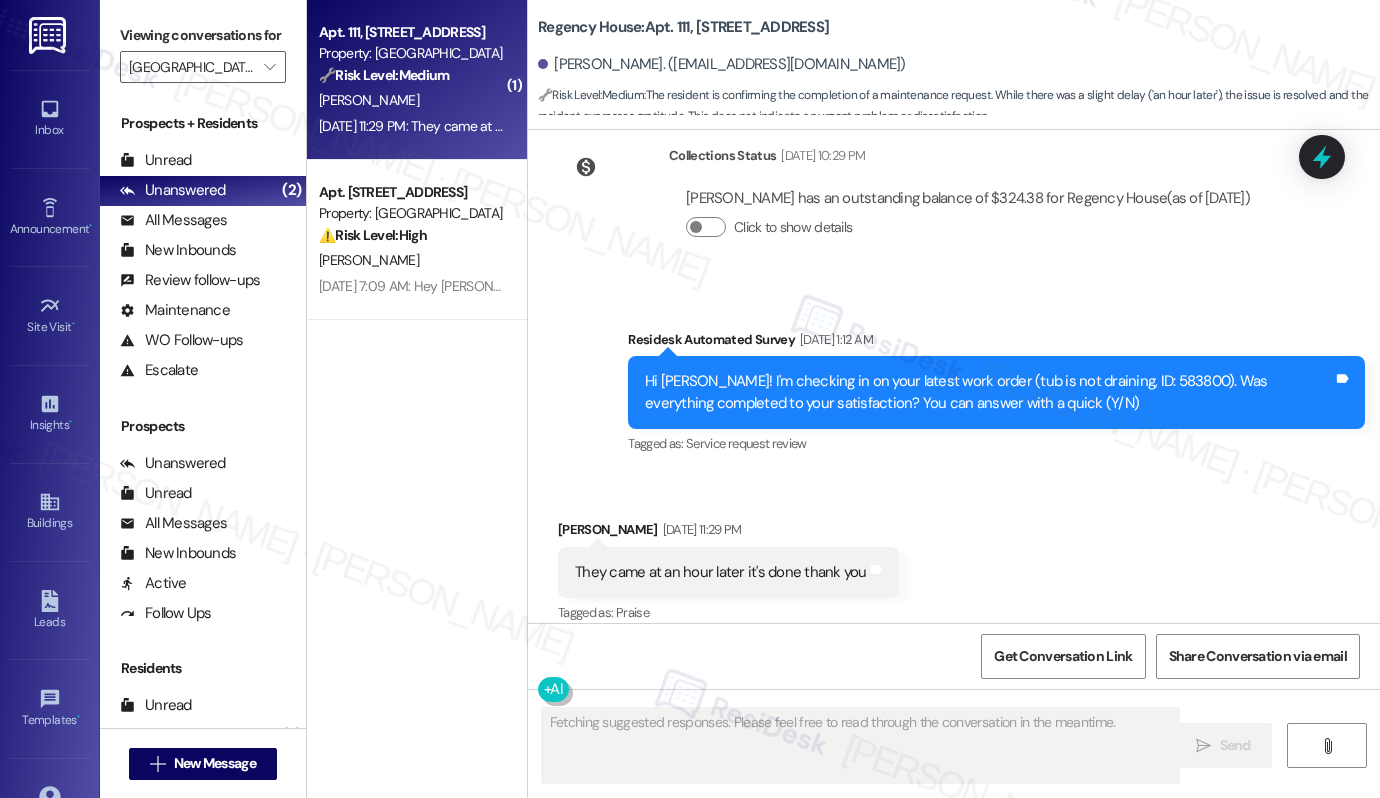 click on "They came at an hour later it's done thank you" at bounding box center [721, 572] 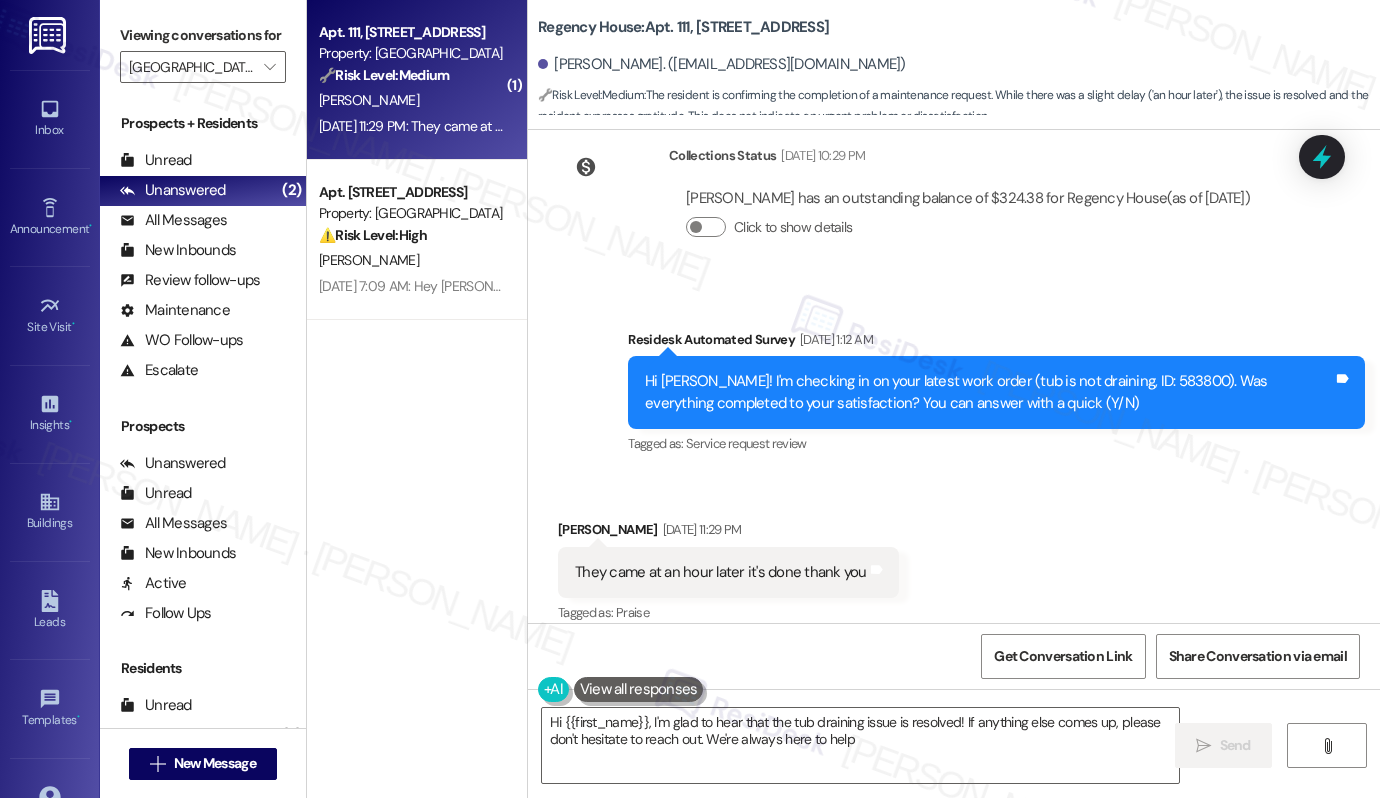 type on "Hi {{first_name}}, I'm glad to hear that the tub draining issue is resolved! If anything else comes up, please don't hesitate to reach out. We're always here to help!" 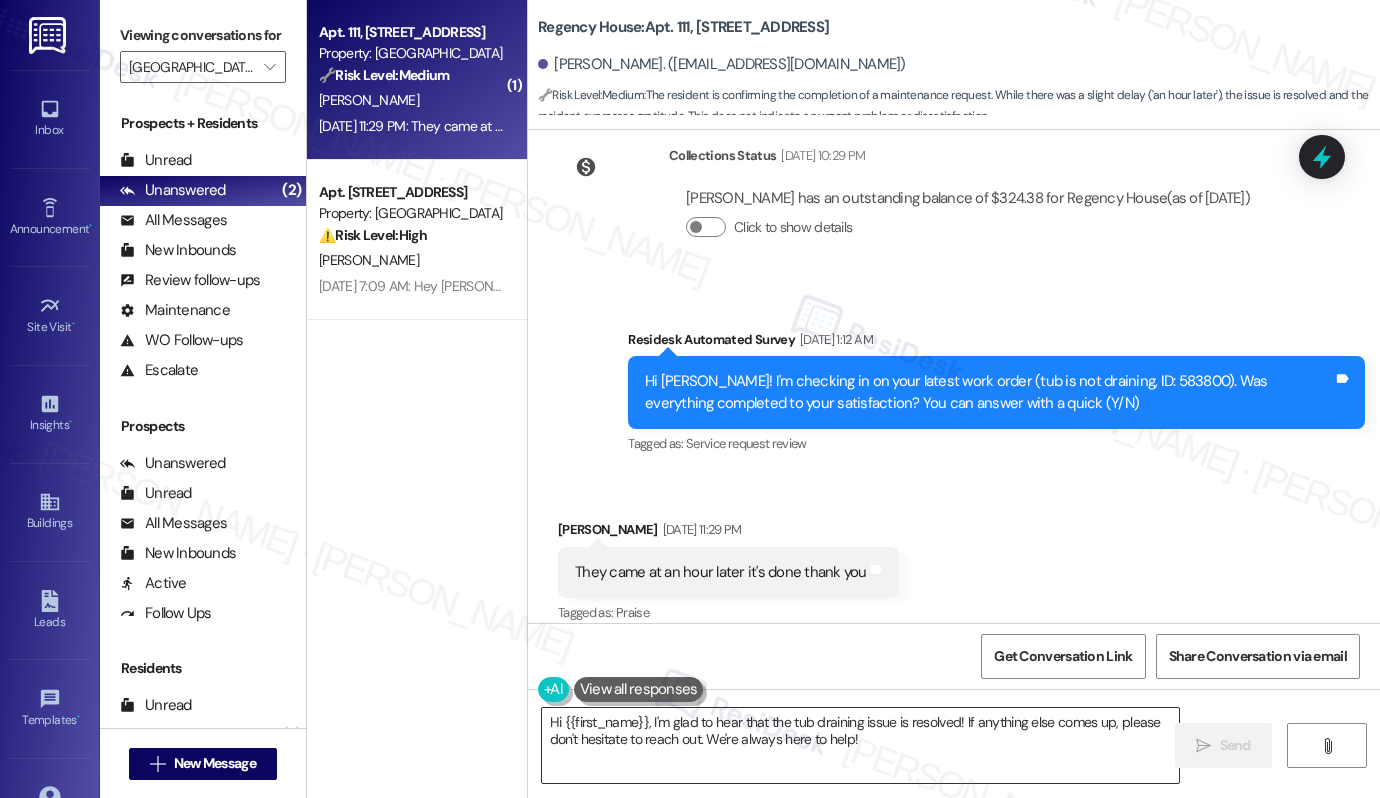 click on "Hi {{first_name}}, I'm glad to hear that the tub draining issue is resolved! If anything else comes up, please don't hesitate to reach out. We're always here to help!" at bounding box center [860, 745] 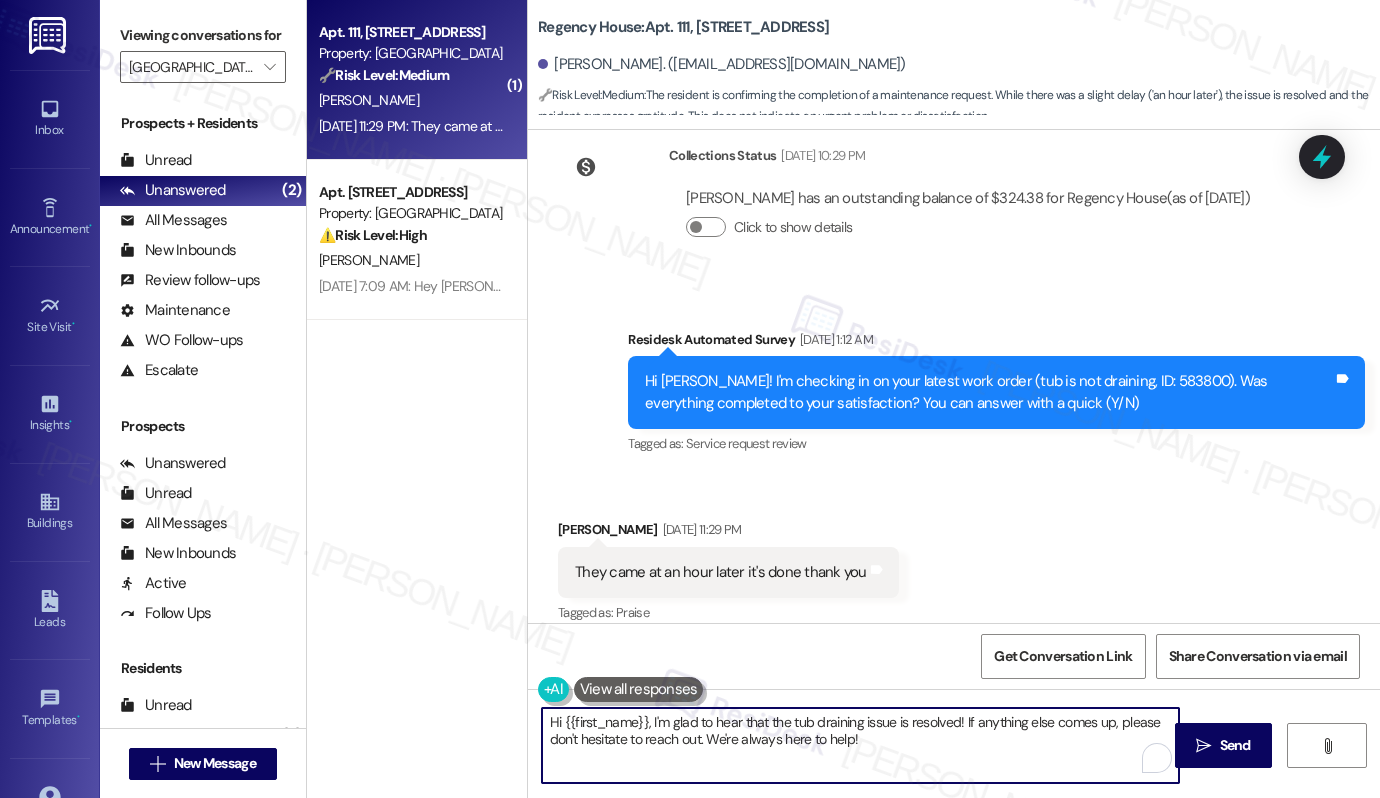 click on "Hi {{first_name}}, I'm glad to hear that the tub draining issue is resolved! If anything else comes up, please don't hesitate to reach out. We're always here to help!" at bounding box center (860, 745) 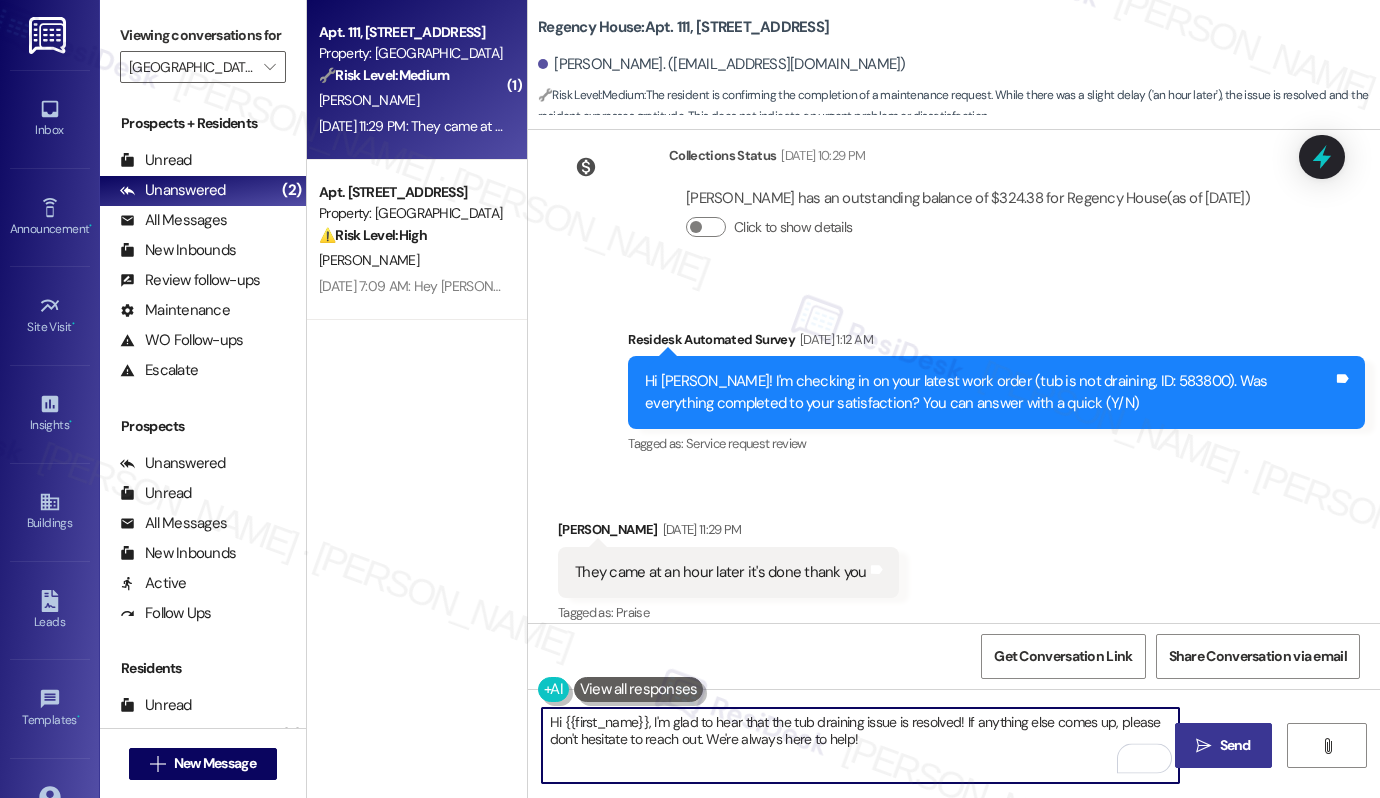 click on " Send" at bounding box center (1223, 745) 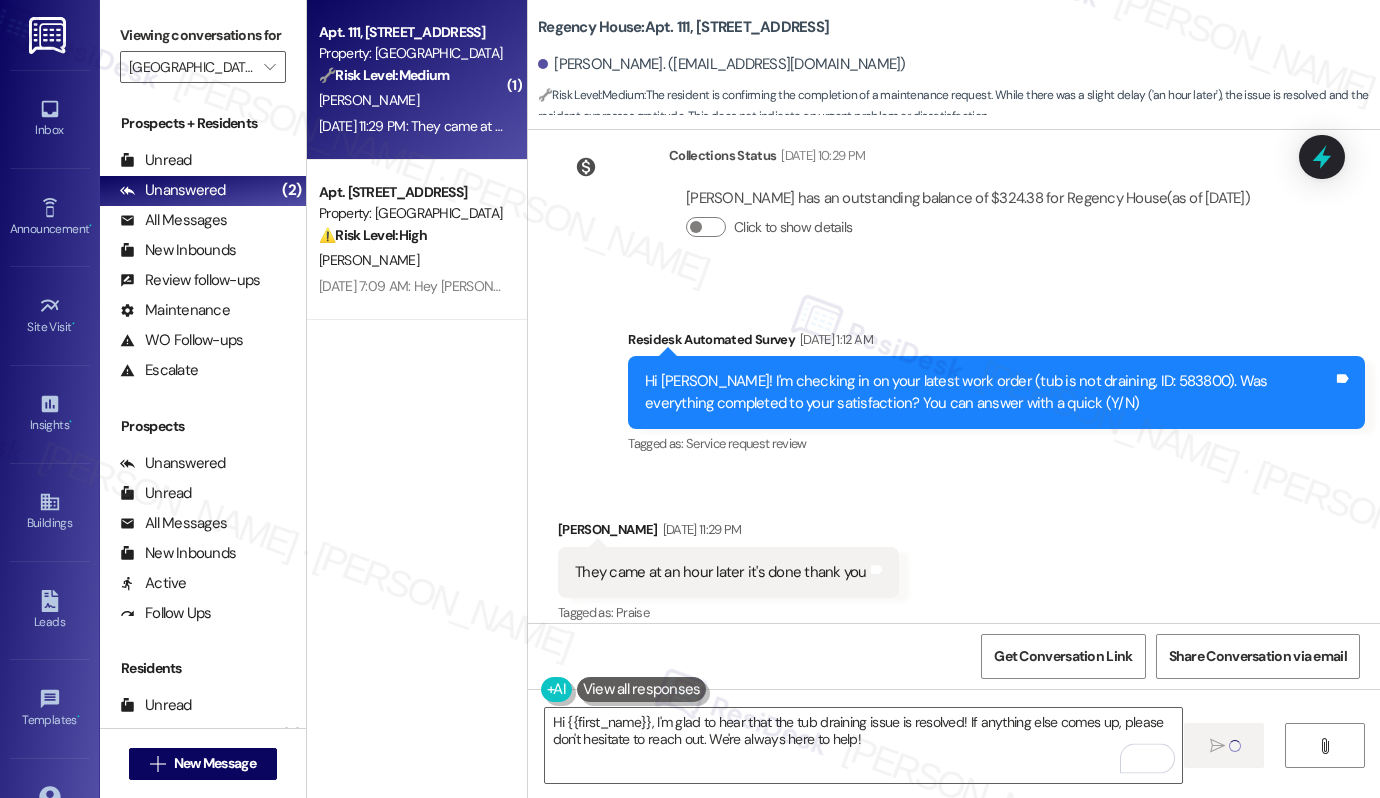 type 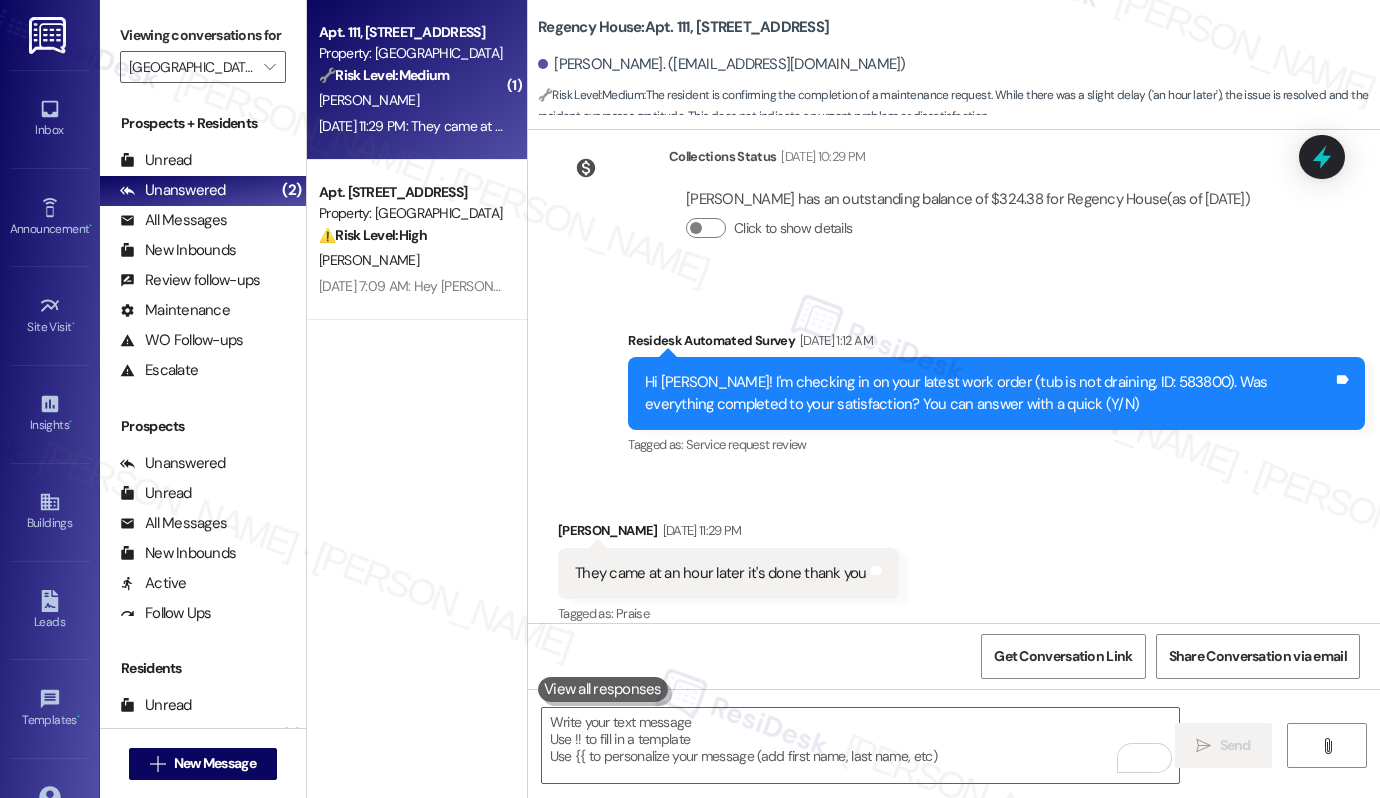 scroll, scrollTop: 4880, scrollLeft: 0, axis: vertical 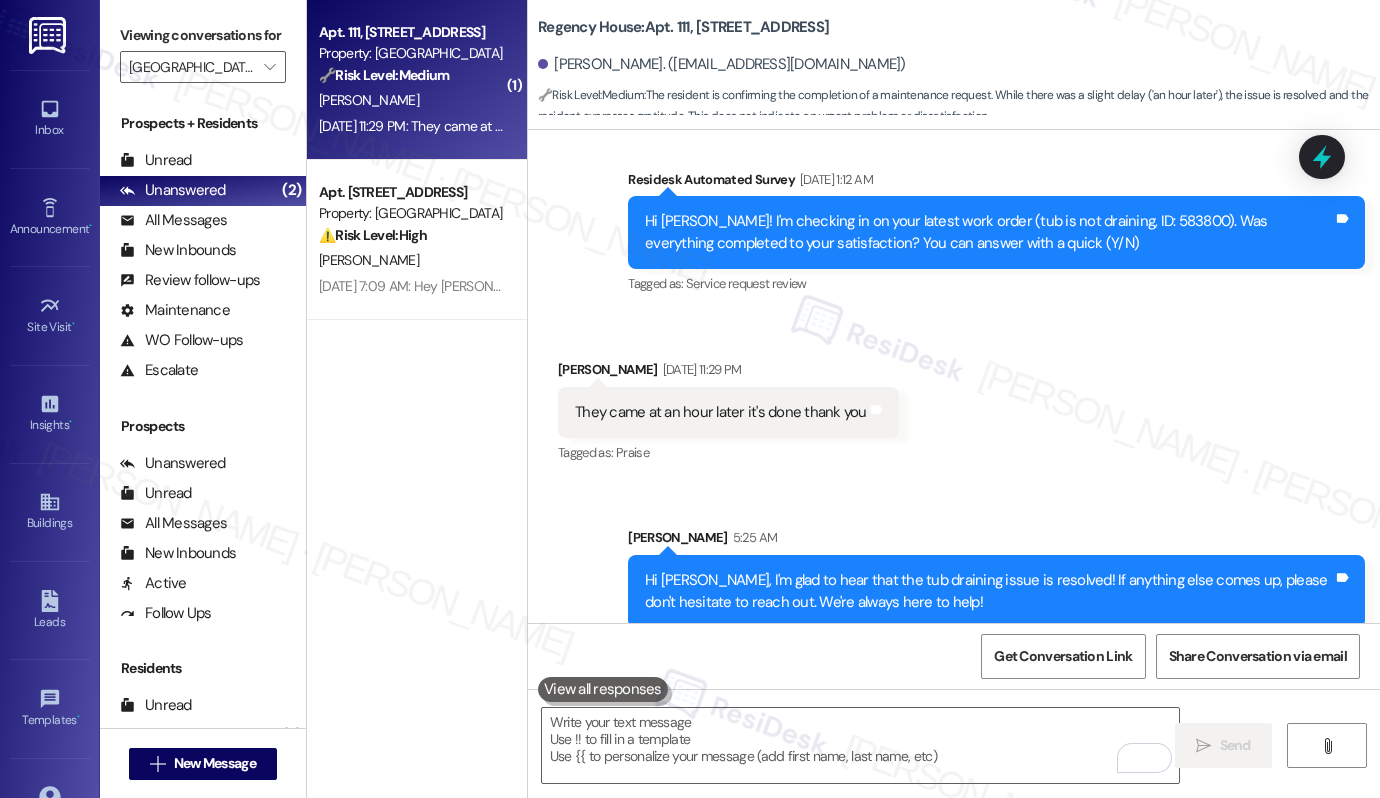 click on "Hi Anthony, I'm glad to hear that the tub draining issue is resolved! If anything else comes up, please don't hesitate to reach out. We're always here to help!" at bounding box center (989, 591) 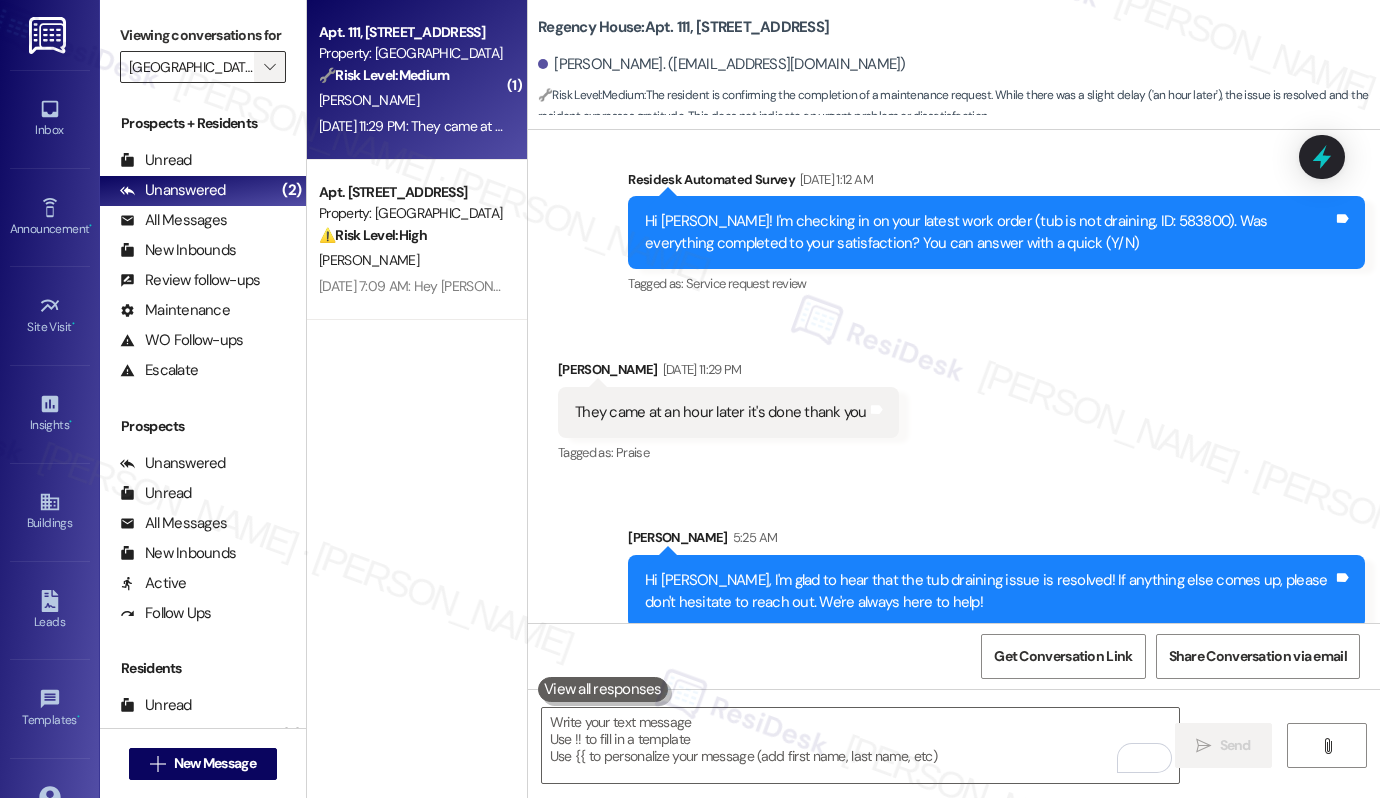 click on "" at bounding box center (269, 67) 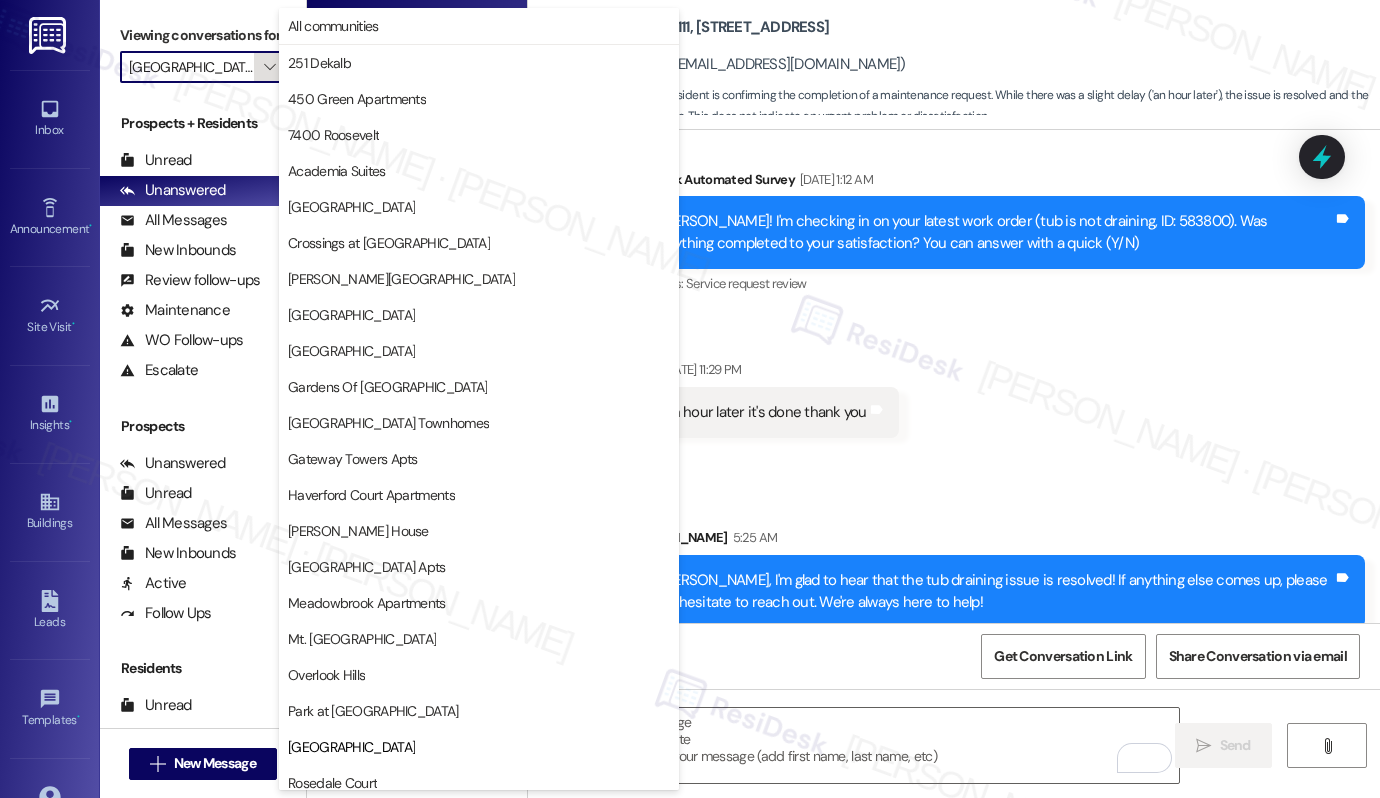 scroll, scrollTop: 371, scrollLeft: 0, axis: vertical 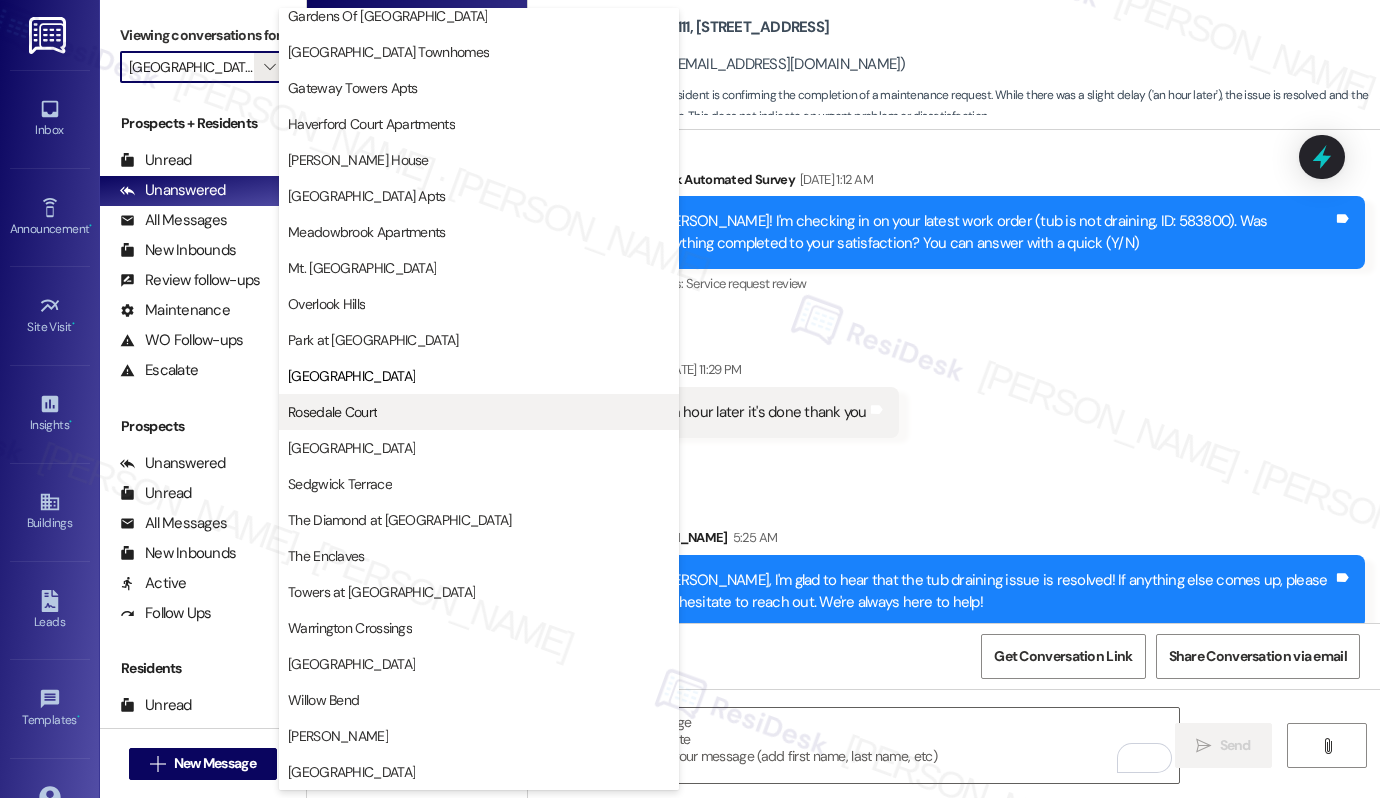 click on "Rosedale Court" at bounding box center [479, 412] 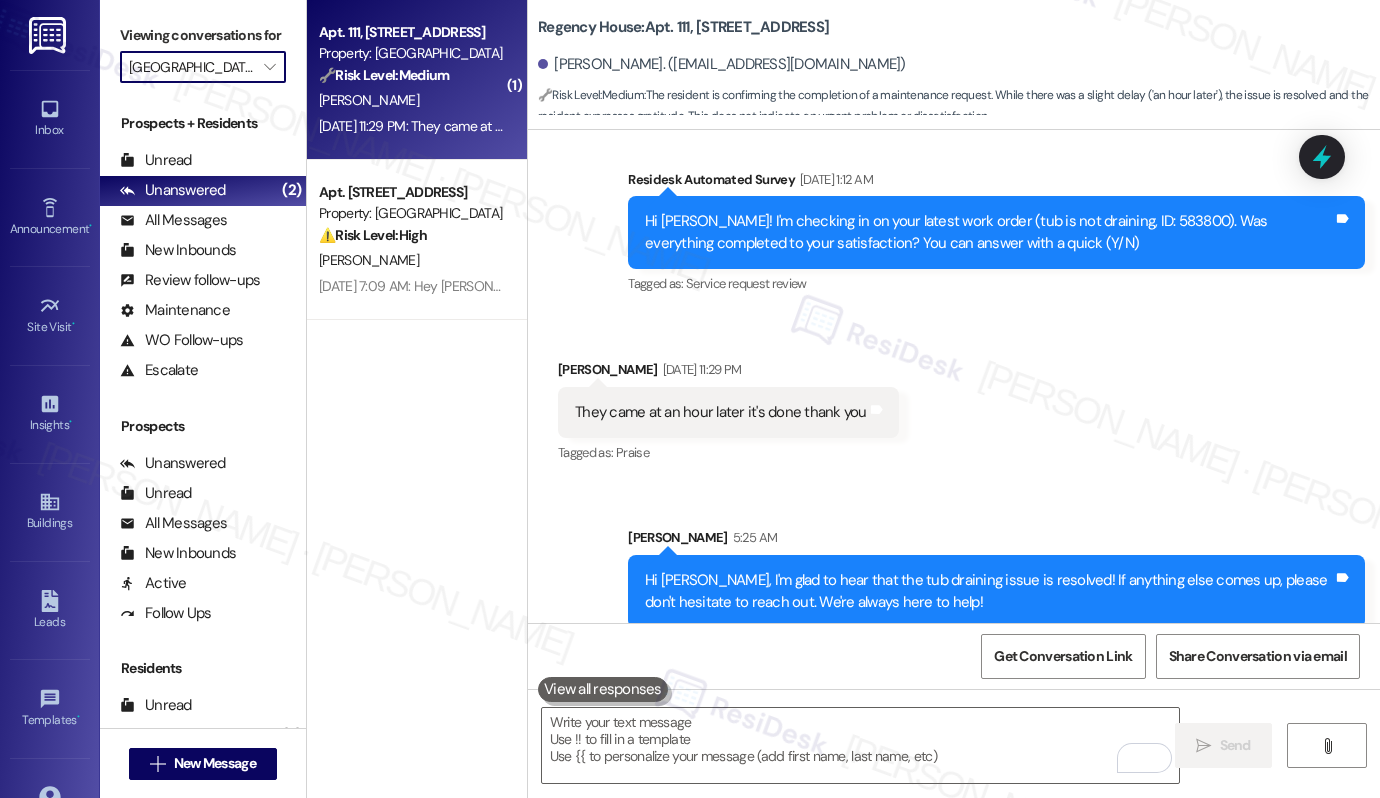 type on "Rosedale Court" 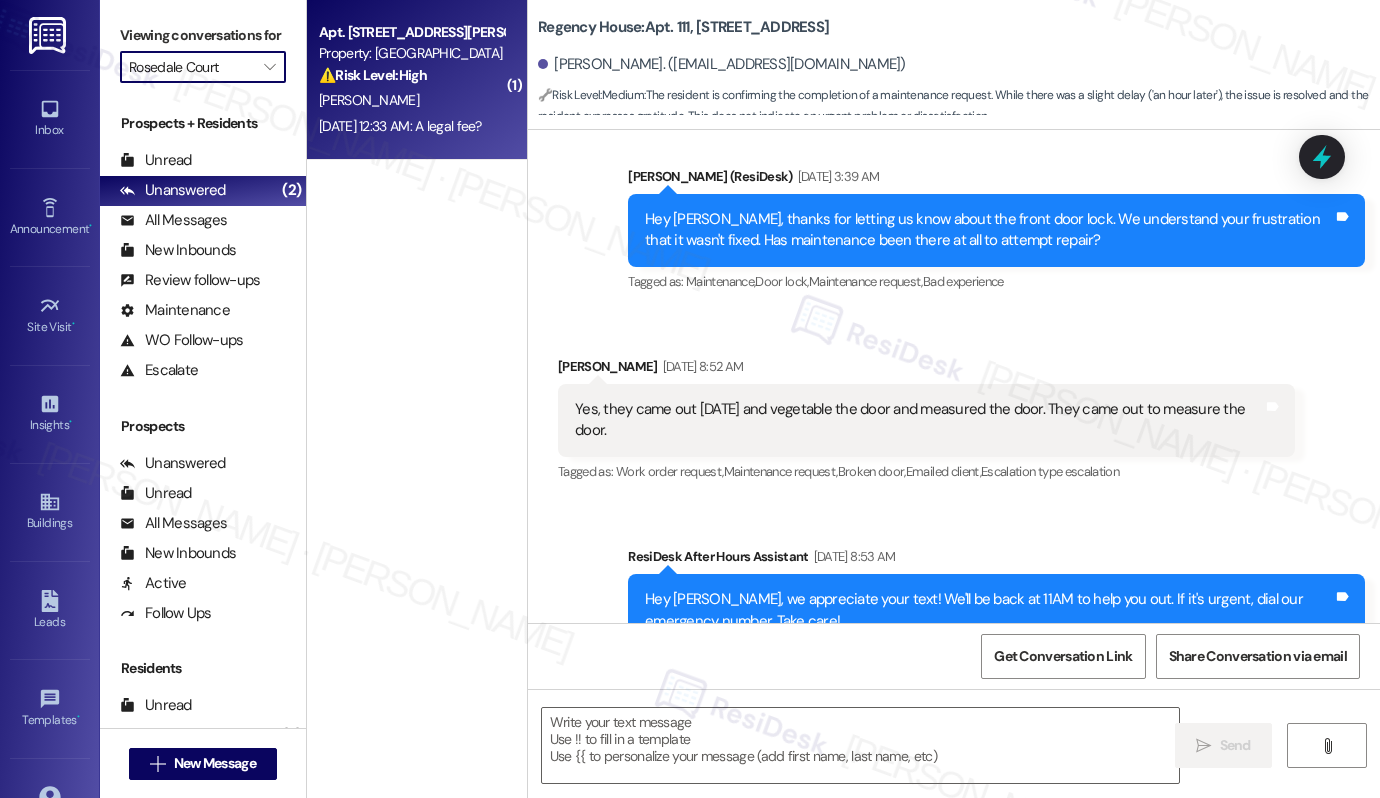 click on "M. Singletary" at bounding box center [411, 100] 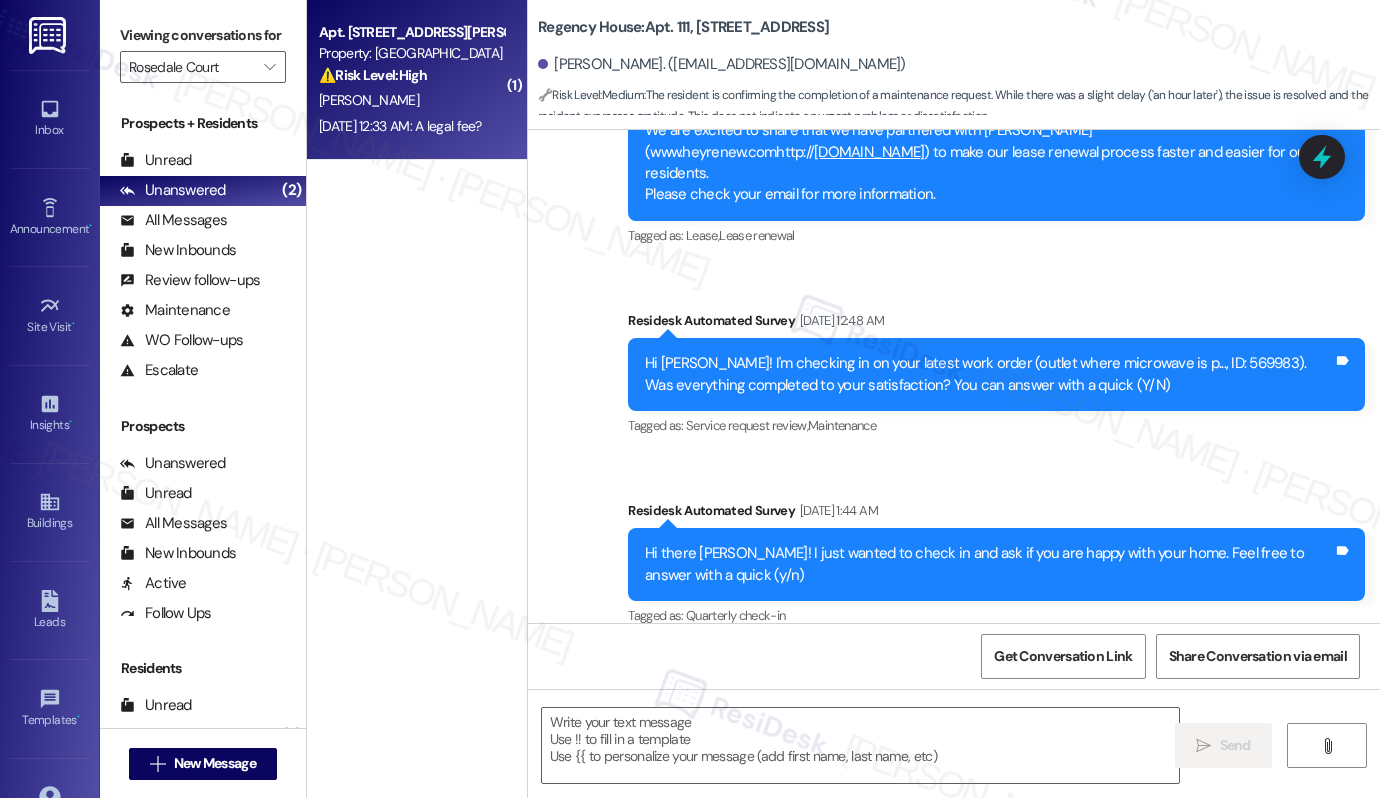 scroll, scrollTop: 4719, scrollLeft: 0, axis: vertical 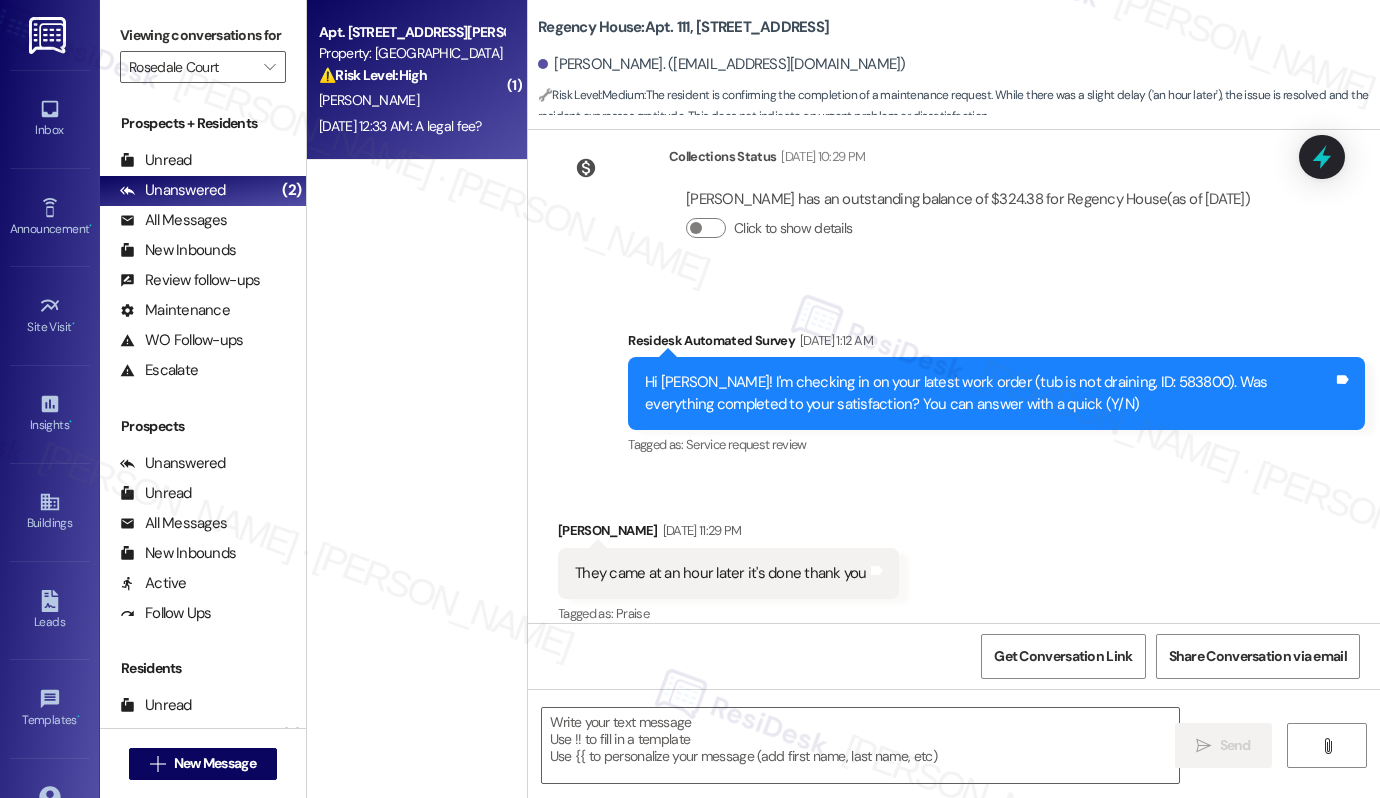 type on "Fetching suggested responses. Please feel free to read through the conversation in the meantime." 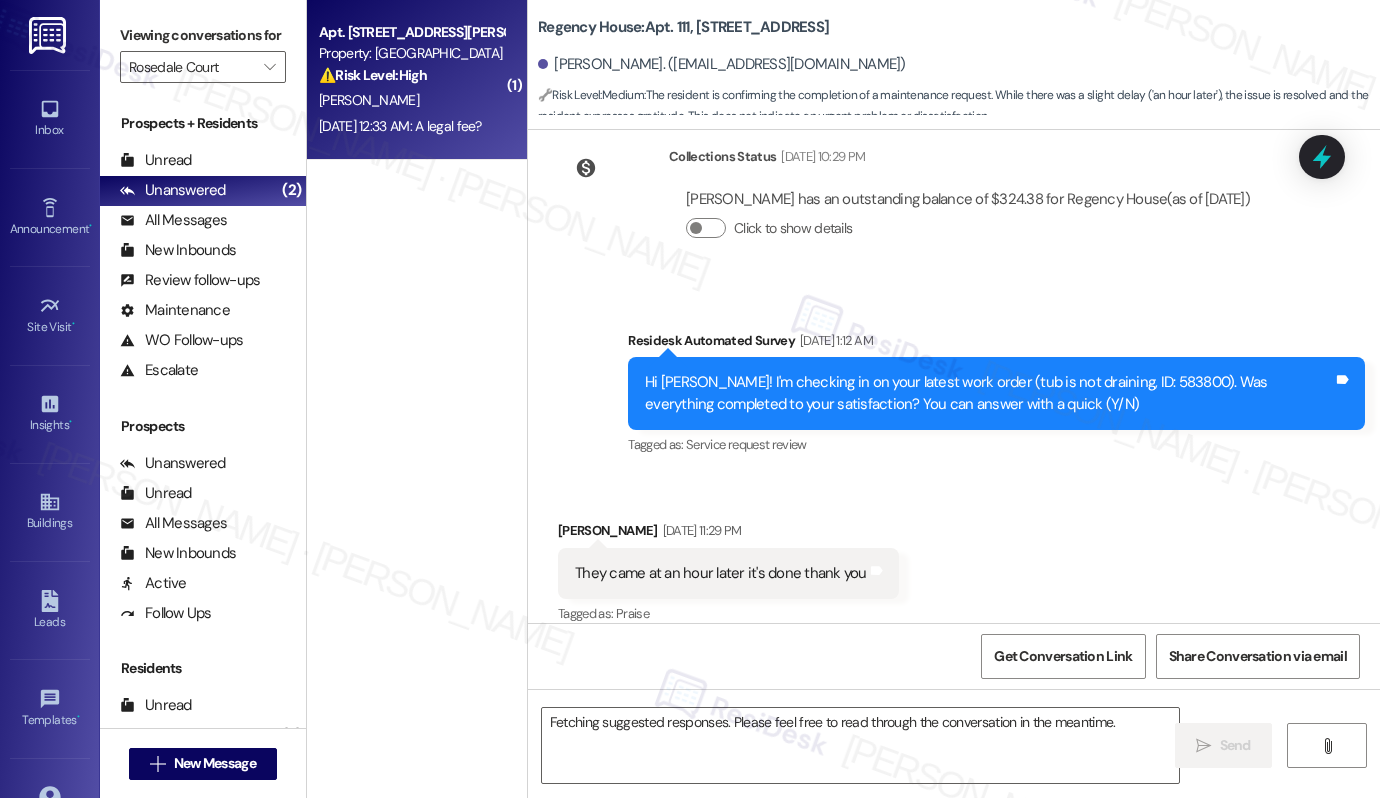 click on "M. Singletary" at bounding box center [411, 100] 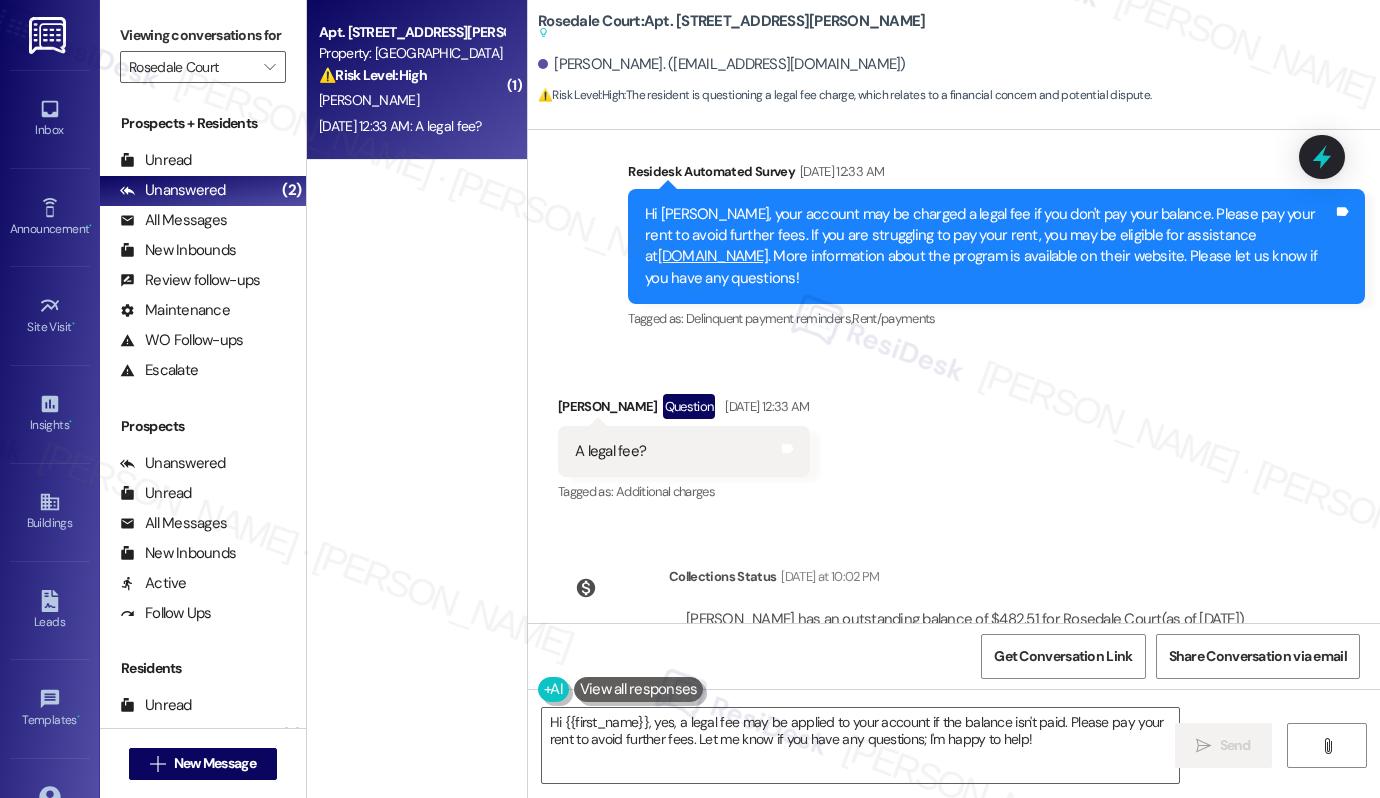 scroll, scrollTop: 7845, scrollLeft: 0, axis: vertical 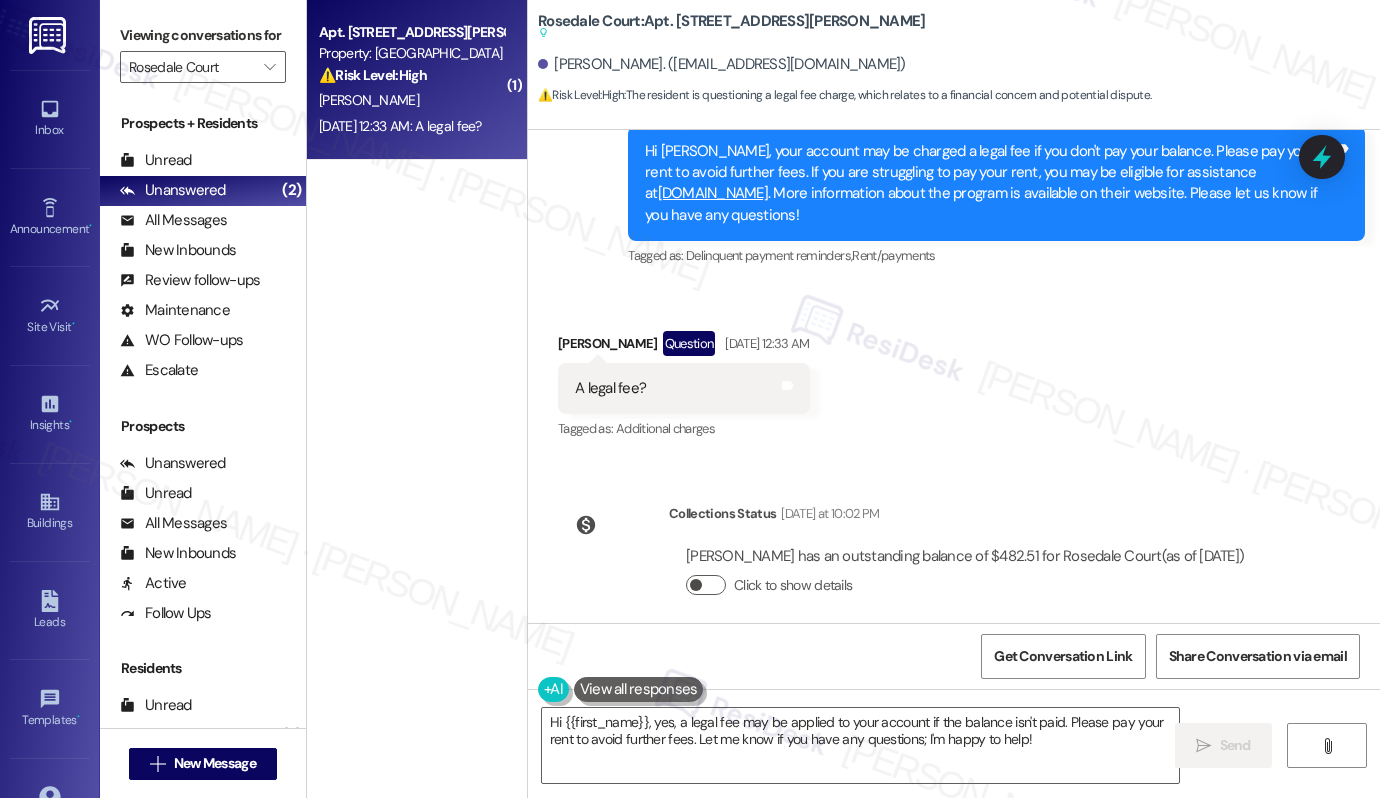 click on "Click to show details" at bounding box center (706, 585) 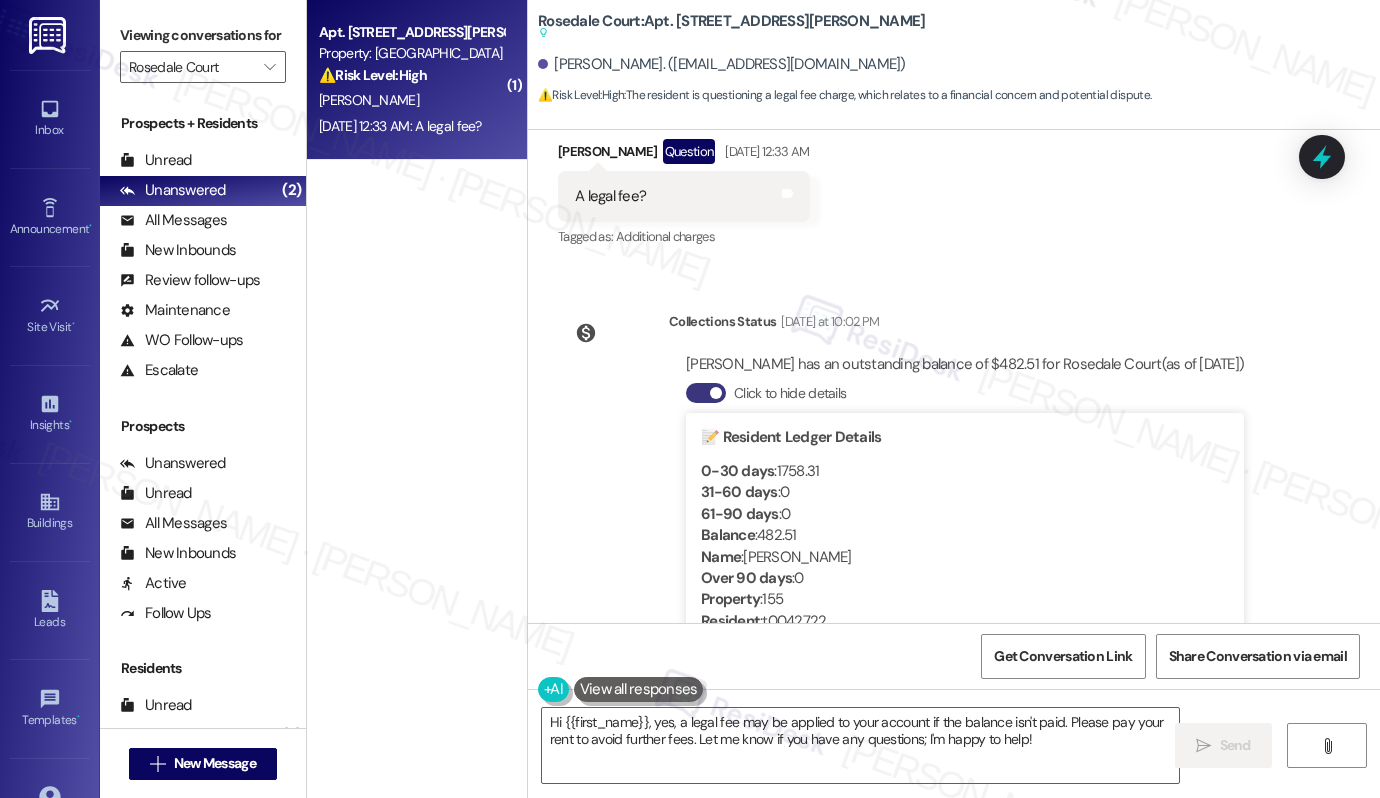scroll, scrollTop: 8144, scrollLeft: 0, axis: vertical 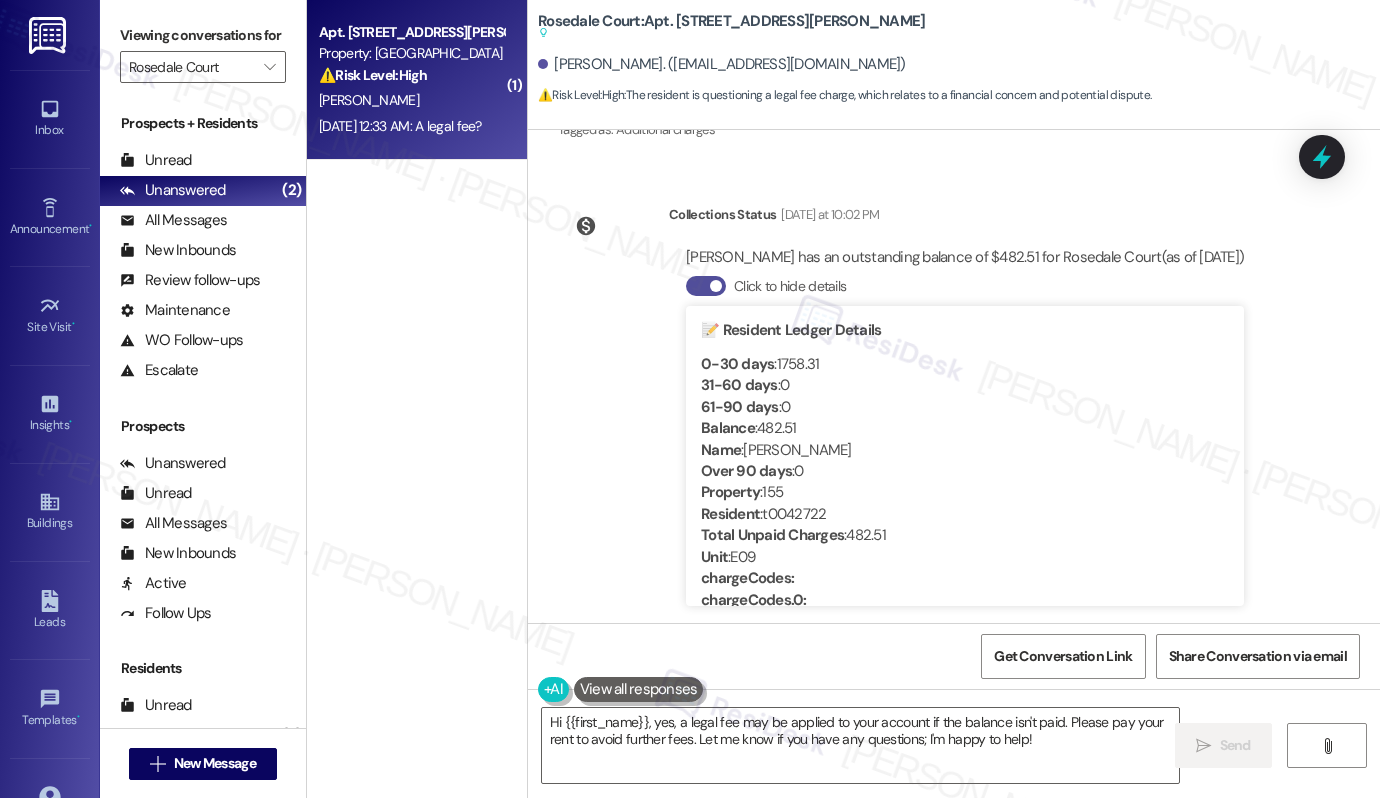 click on "Click to hide details" at bounding box center (706, 286) 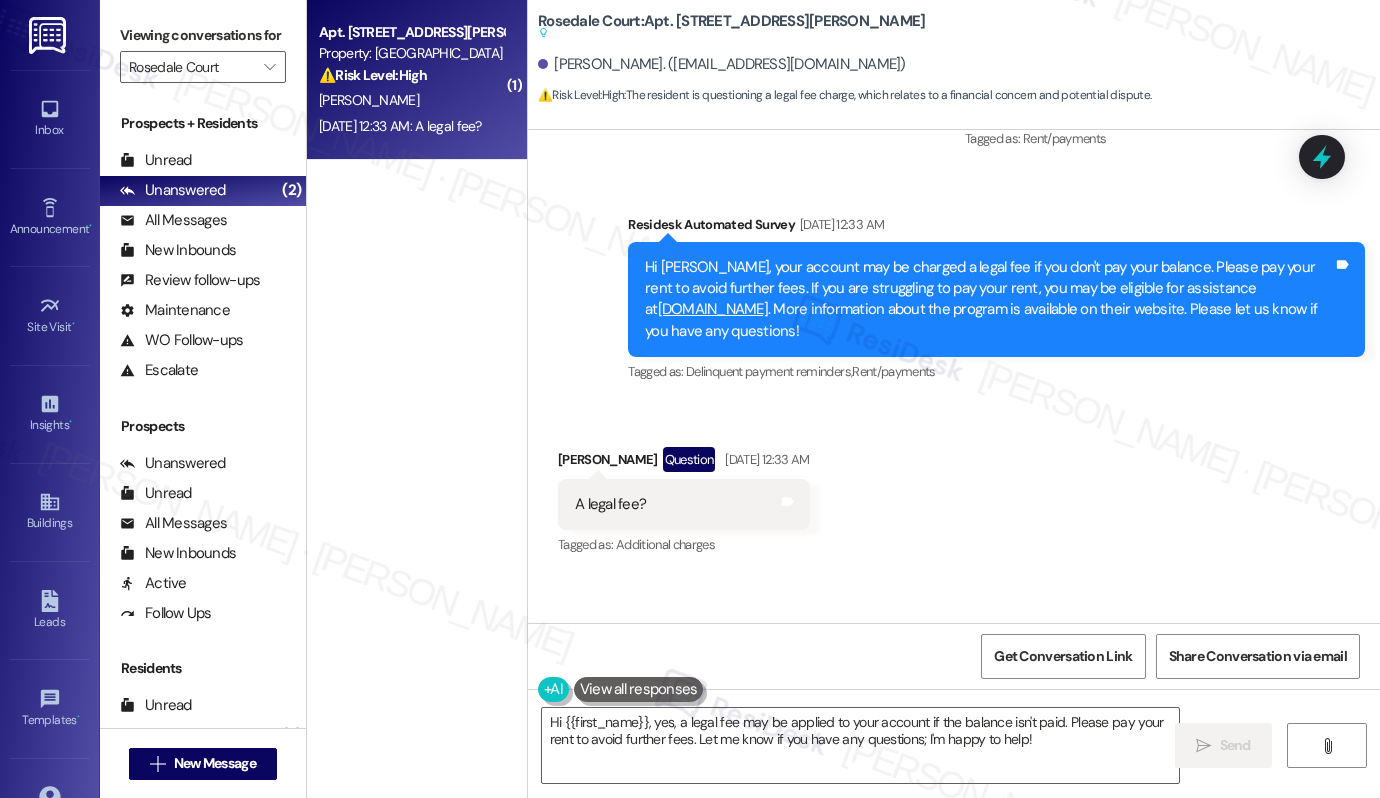 scroll, scrollTop: 7587, scrollLeft: 0, axis: vertical 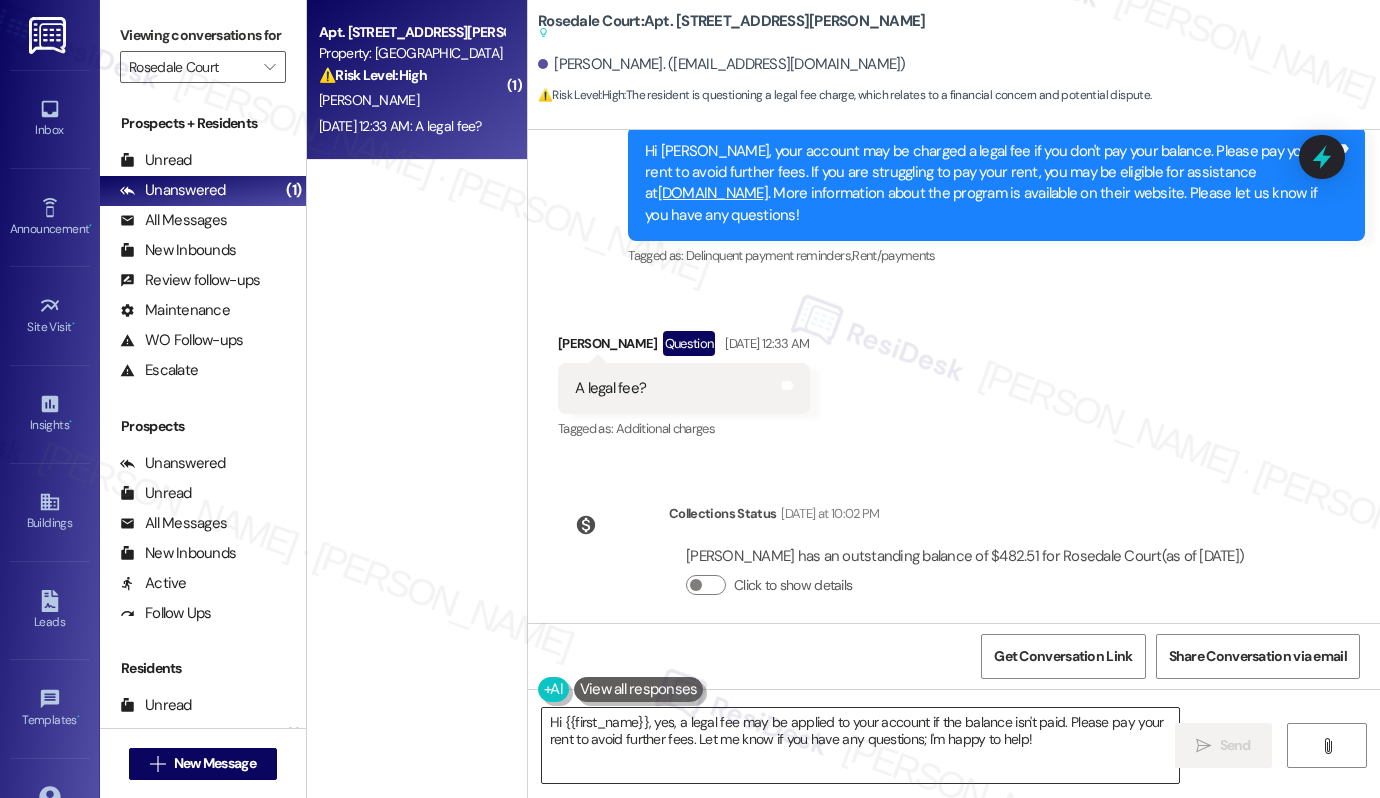 click on "Hi {{first_name}}, yes, a legal fee may be applied to your account if the balance isn't paid. Please pay your rent to avoid further fees. Let me know if you have any questions; I'm happy to help!" at bounding box center (860, 745) 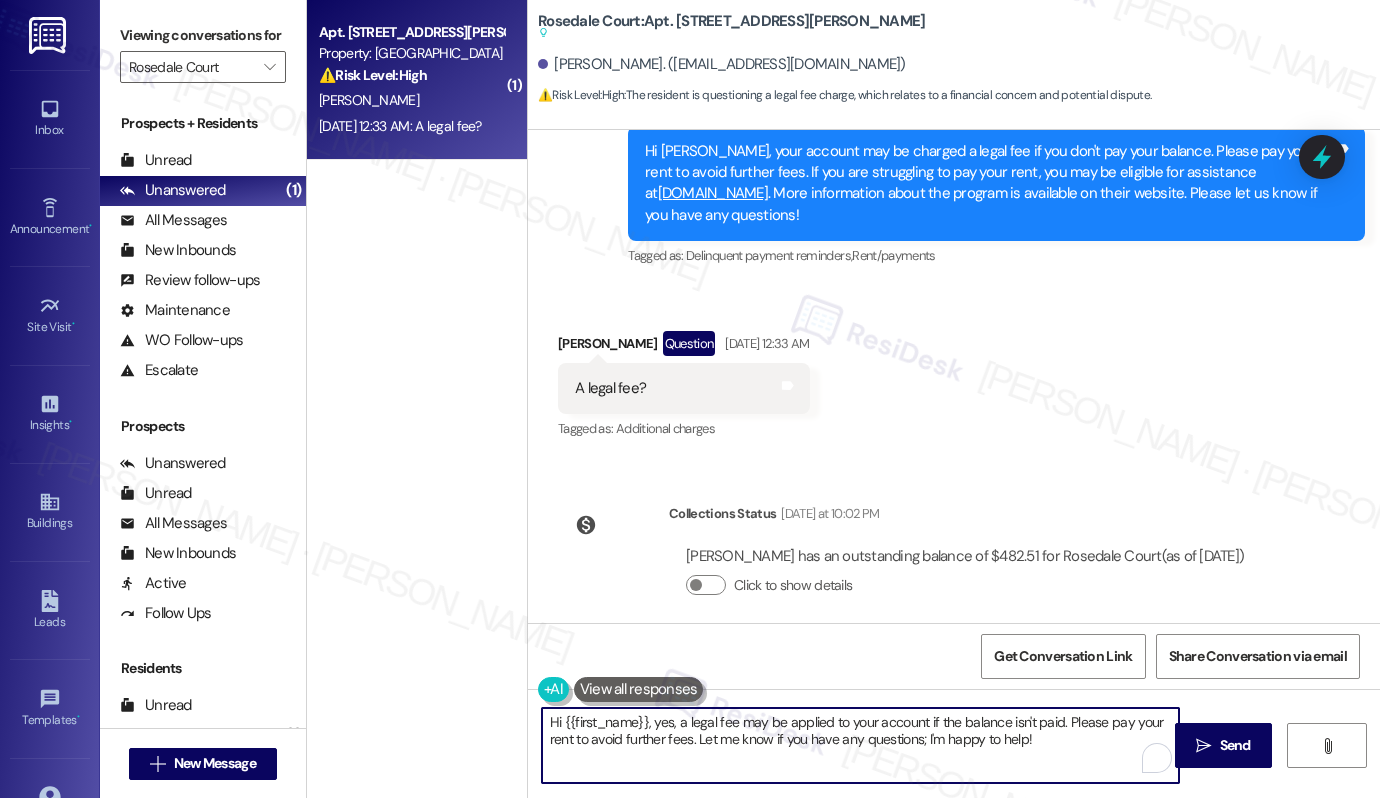 click on "Hi {{first_name}}, yes, a legal fee may be applied to your account if the balance isn't paid. Please pay your rent to avoid further fees. Let me know if you have any questions; I'm happy to help!" at bounding box center [860, 745] 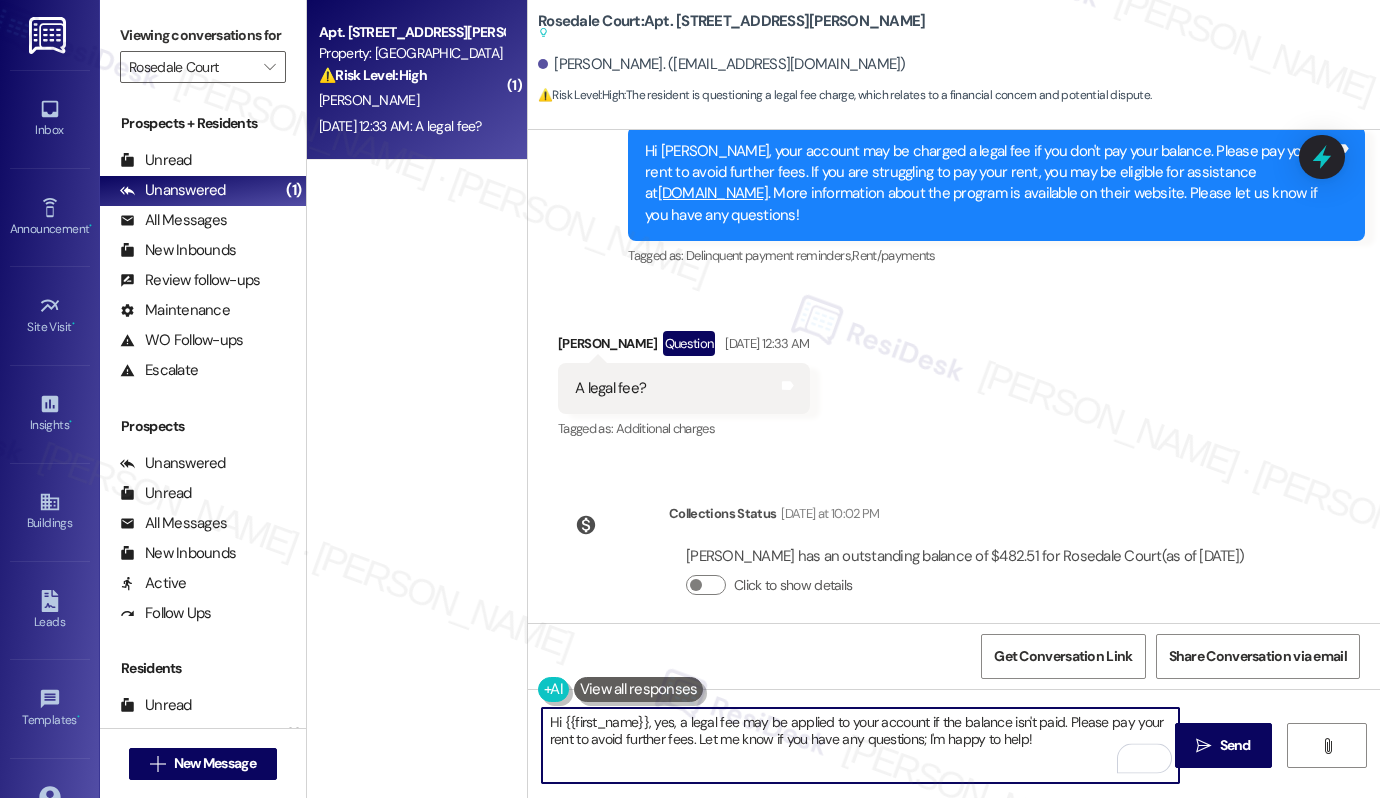 paste on "anyone late beyond the 10th" 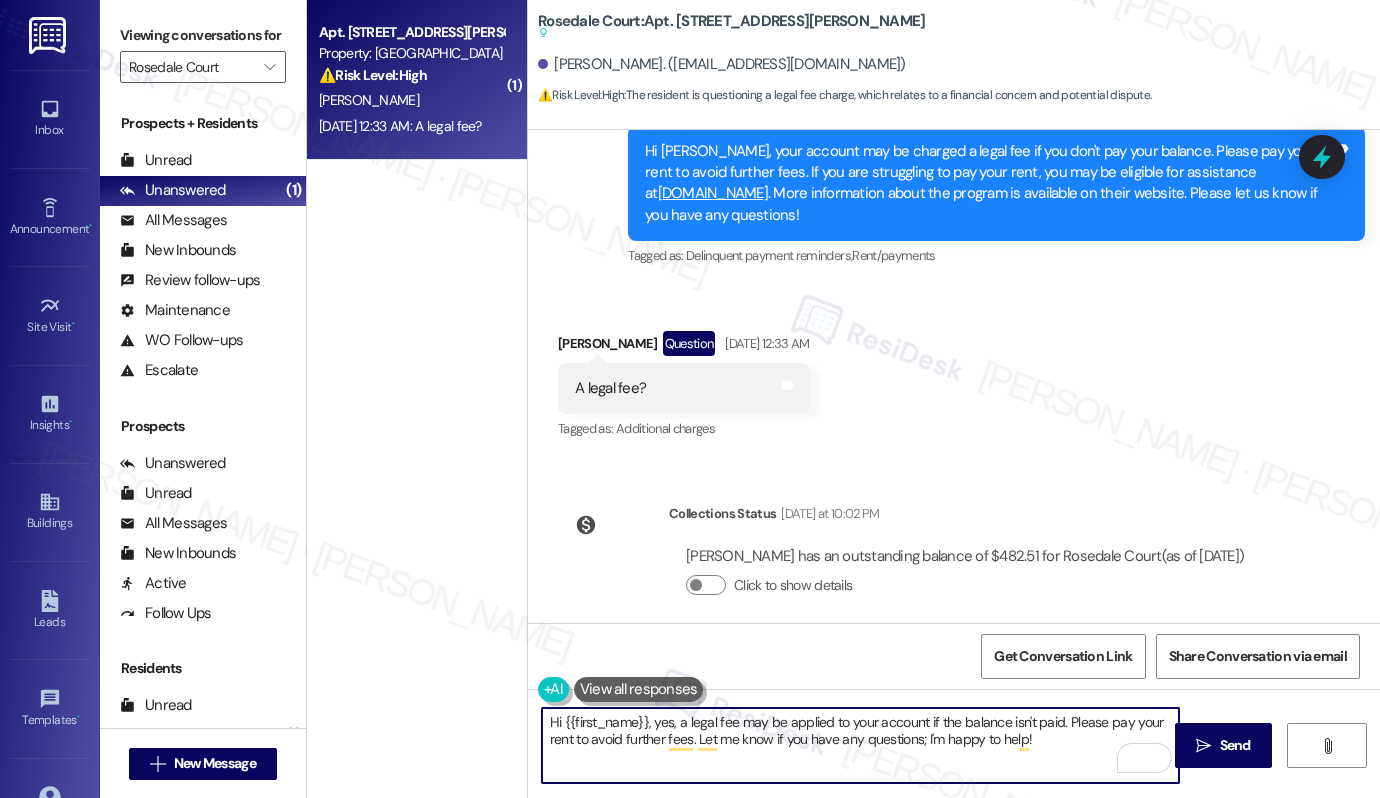 click on "Hi {{first_name}}, yes, a legal fee may be applied to your account if the balance isn't paid. Please pay your rent to avoid further fees. Let me know if you have any questions; I'm happy to help!" at bounding box center (860, 745) 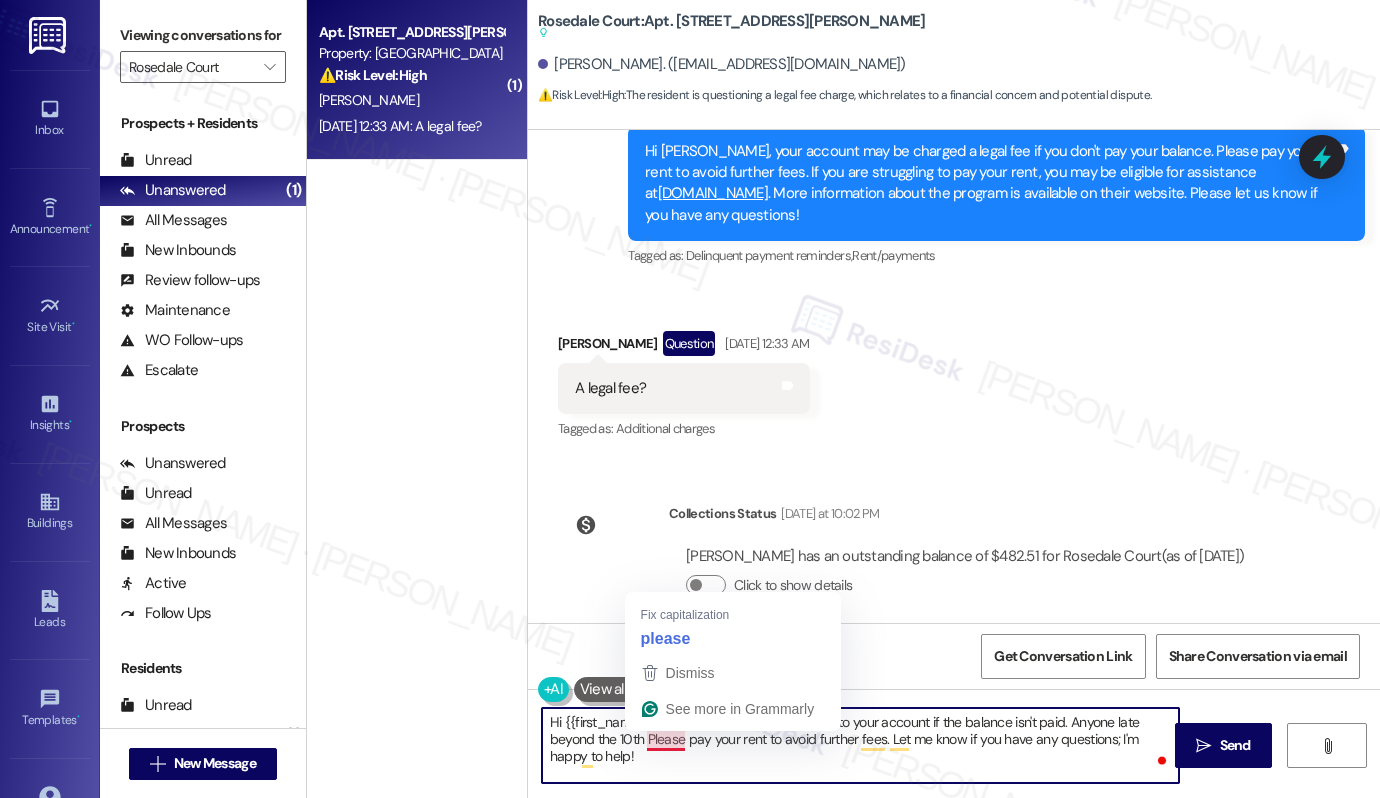 click on "Hi {{first_name}}, yes, a legal fee may be applied to your account if the balance isn't paid. Anyone late beyond the 10th Please pay your rent to avoid further fees. Let me know if you have any questions; I'm happy to help!" at bounding box center (860, 745) 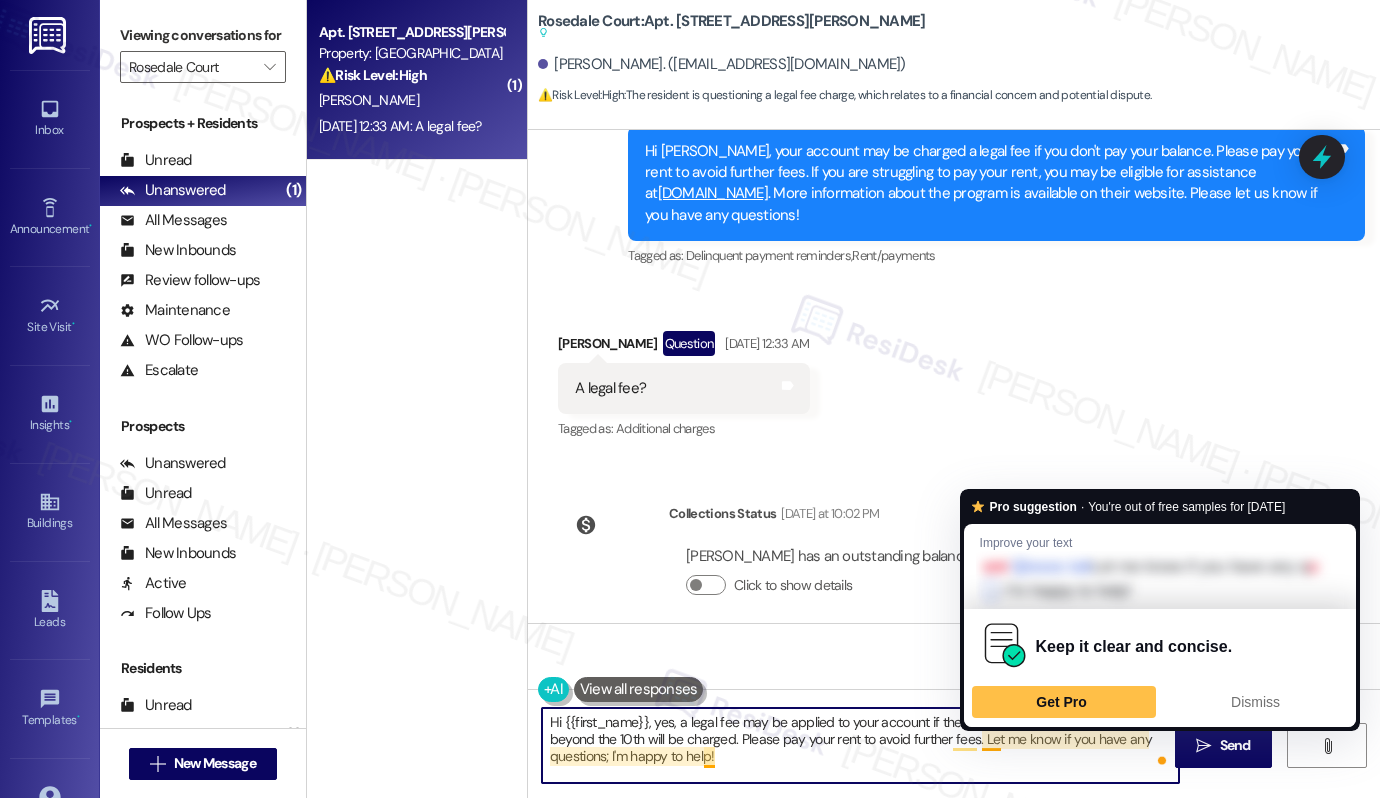 click on "Hi {{first_name}}, yes, a legal fee may be applied to your account if the balance isn't paid. Anyone late beyond the 10th will be charged. Please pay your rent to avoid further fees. Let me know if you have any questions; I'm happy to help!" at bounding box center [860, 745] 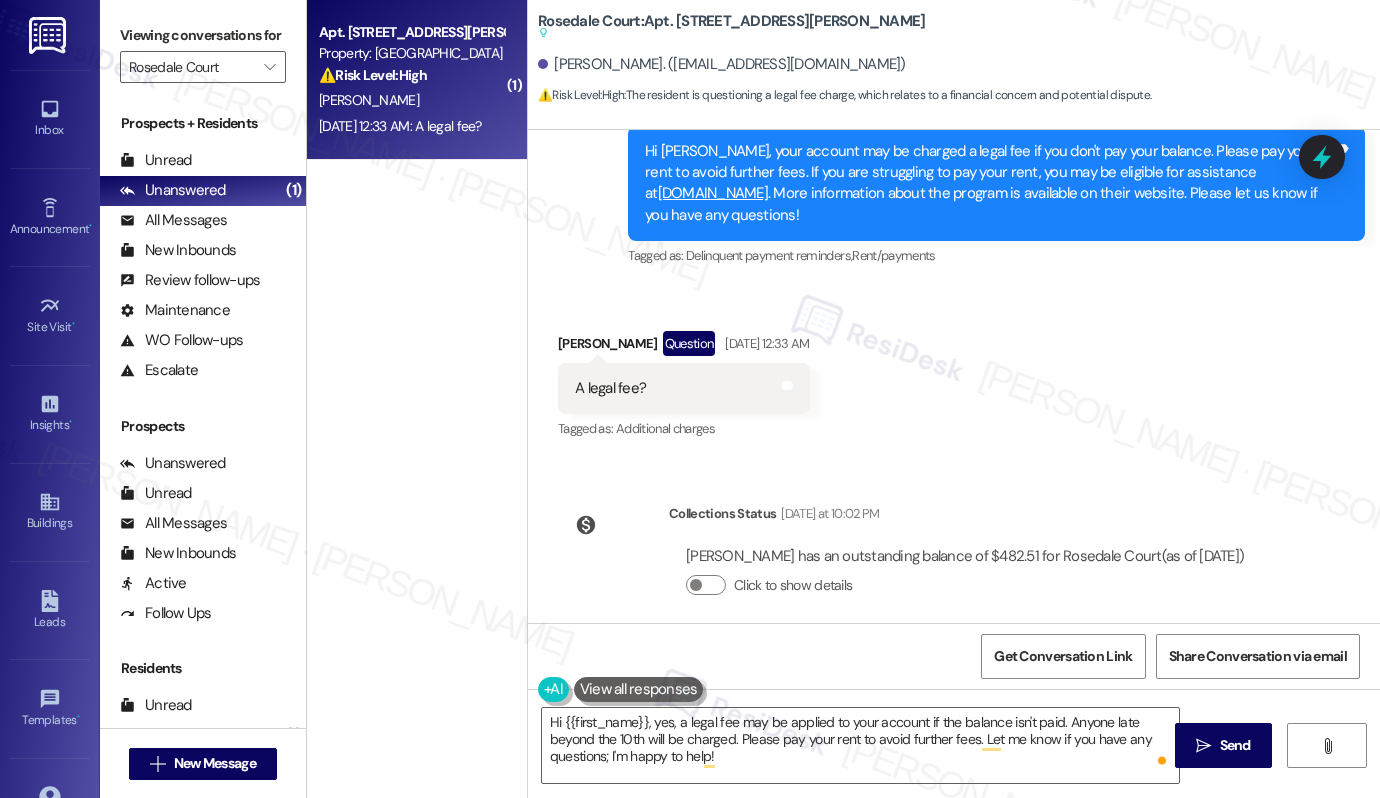 click on "Monae Singletary. (monaecapri@gmail.com)" at bounding box center [722, 64] 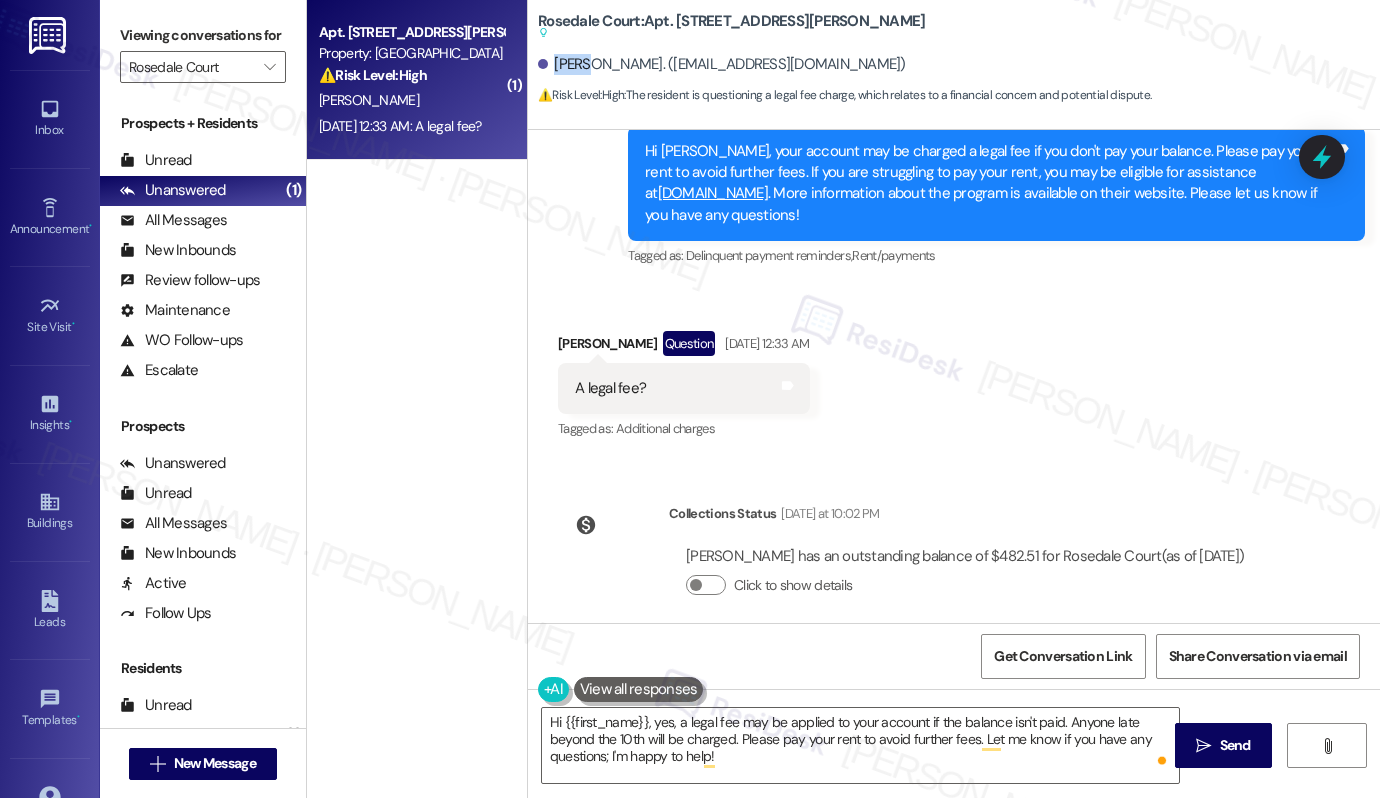 click on "Monae Singletary. (monaecapri@gmail.com)" at bounding box center (722, 64) 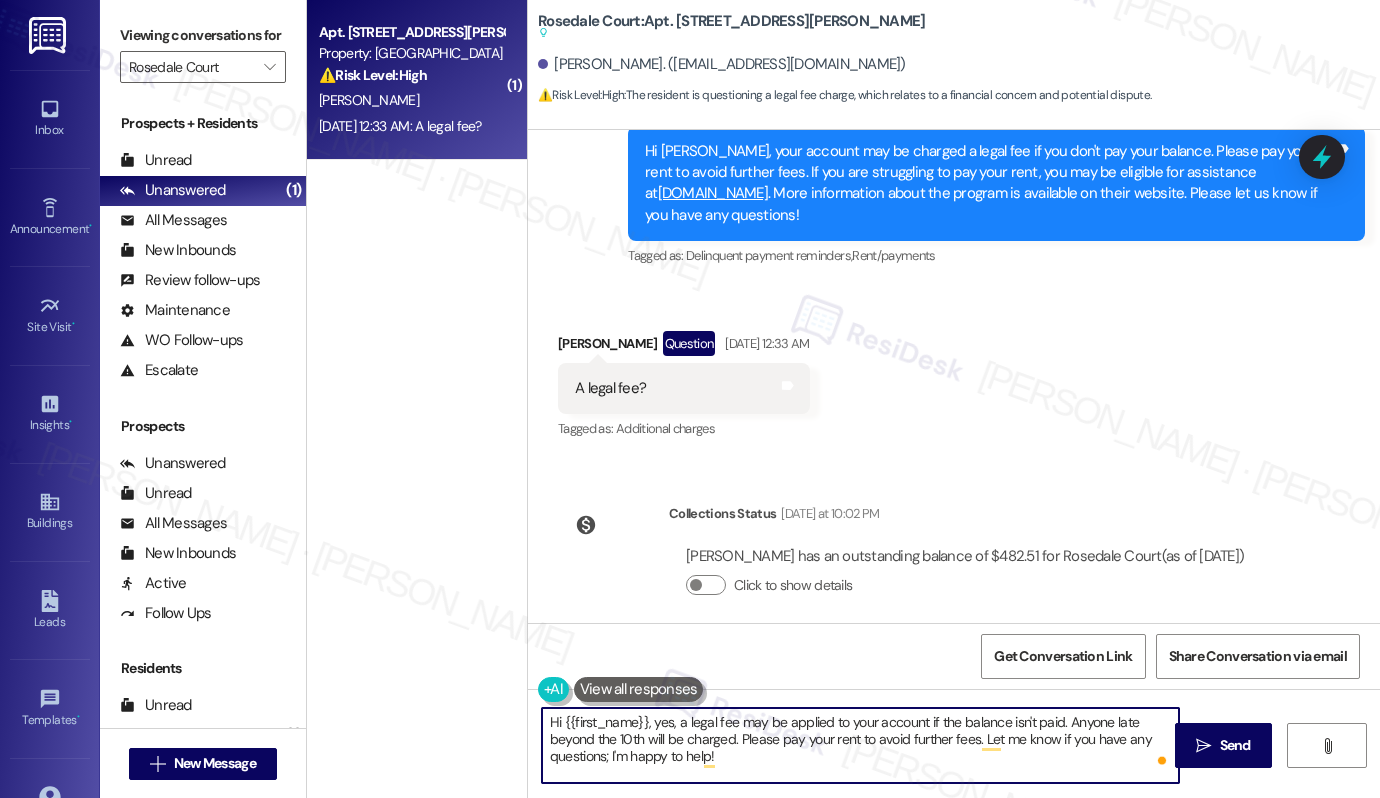drag, startPoint x: 559, startPoint y: 721, endPoint x: 640, endPoint y: 725, distance: 81.09871 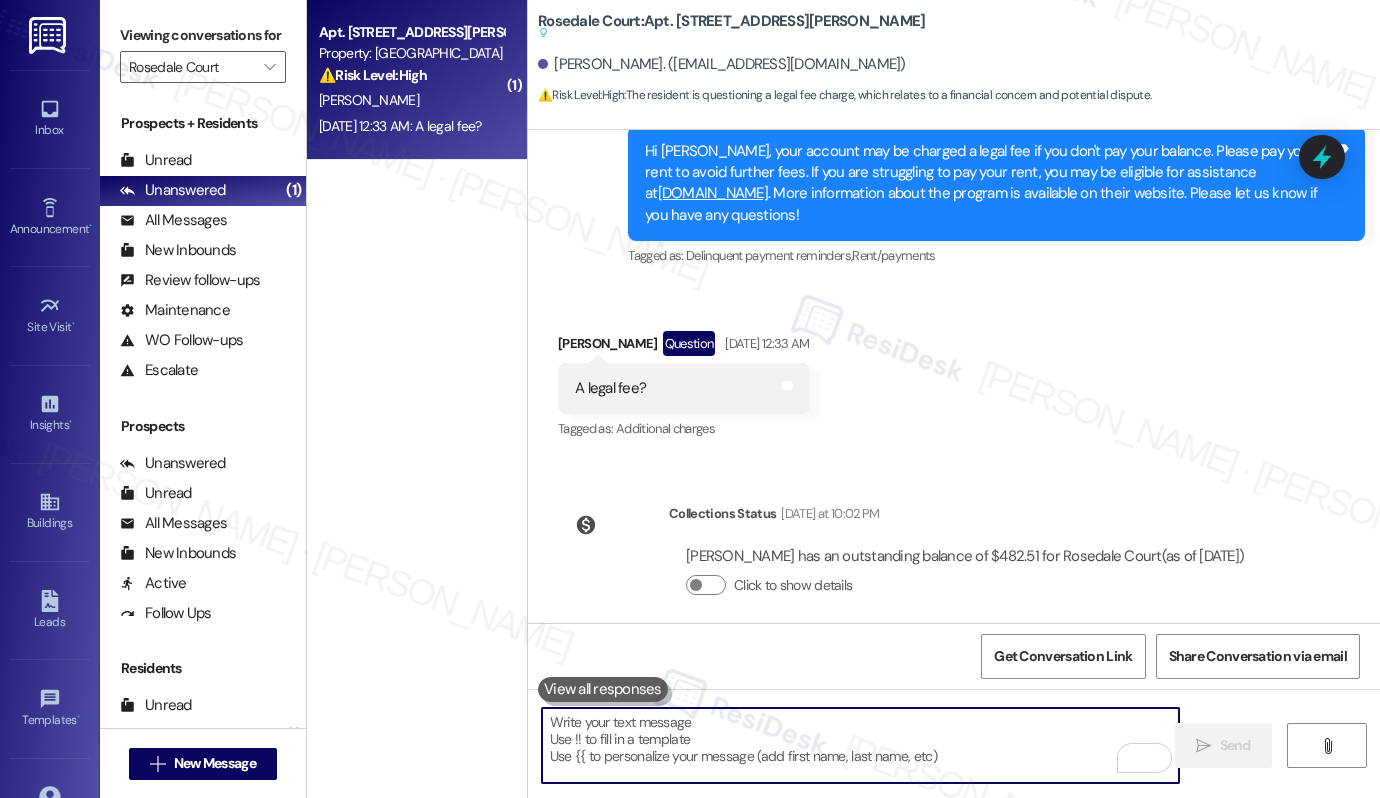 type 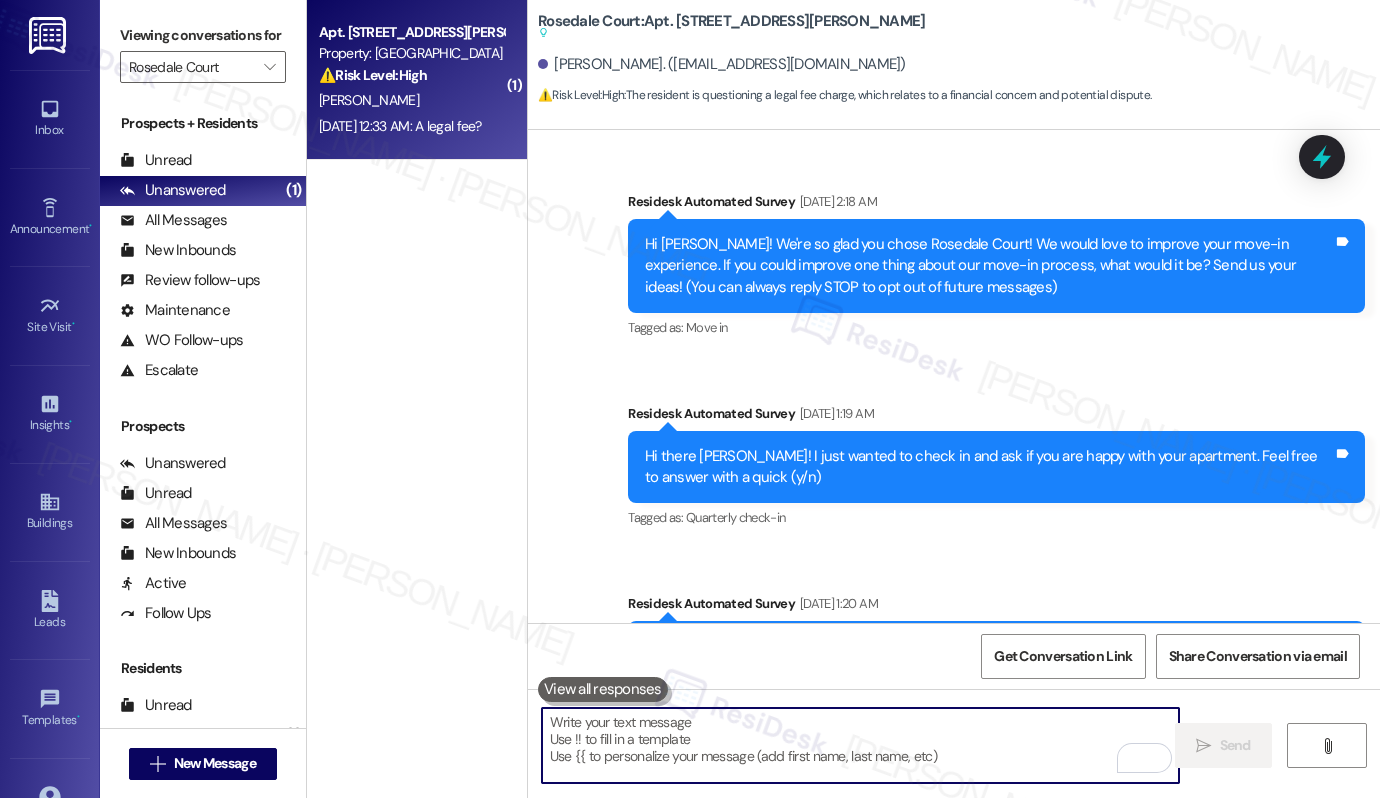 scroll, scrollTop: 0, scrollLeft: 0, axis: both 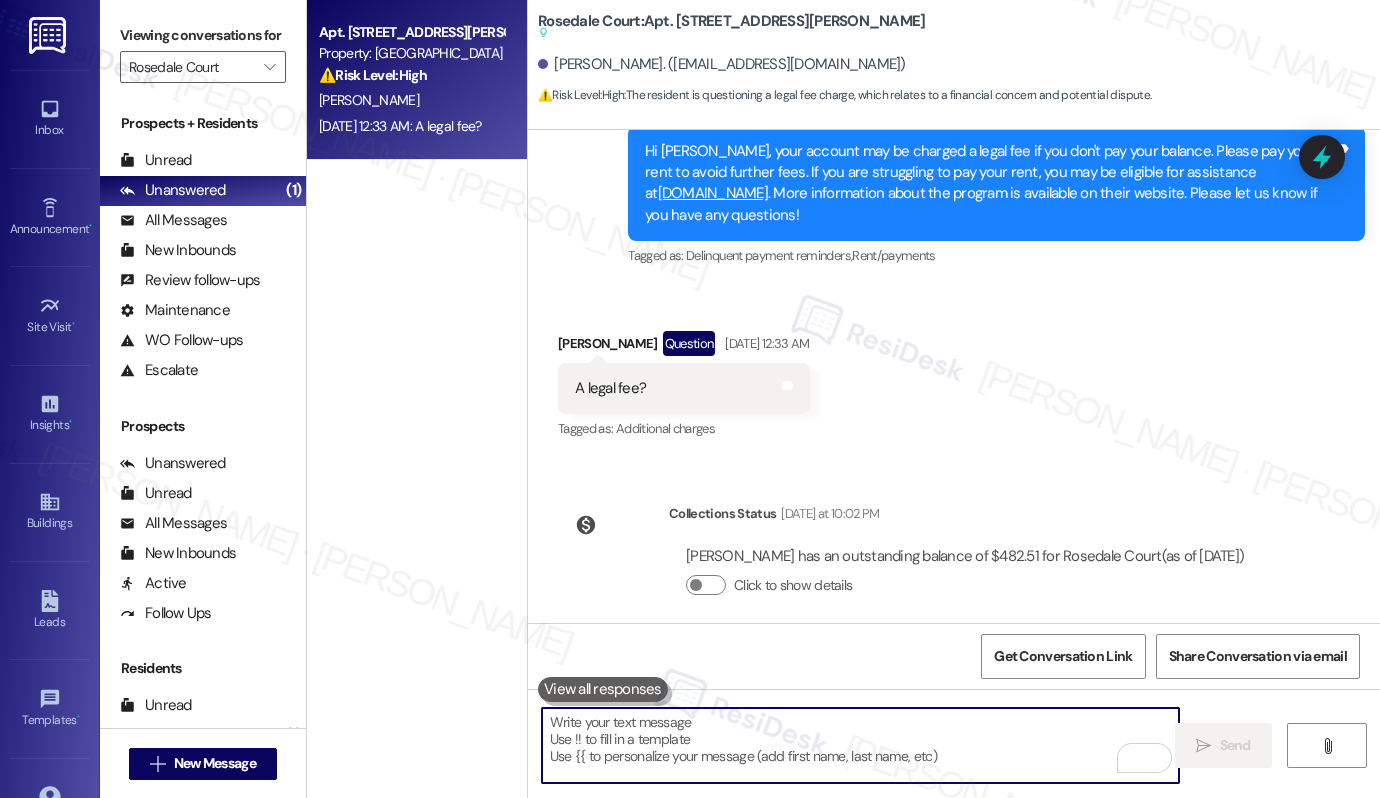 click at bounding box center (860, 745) 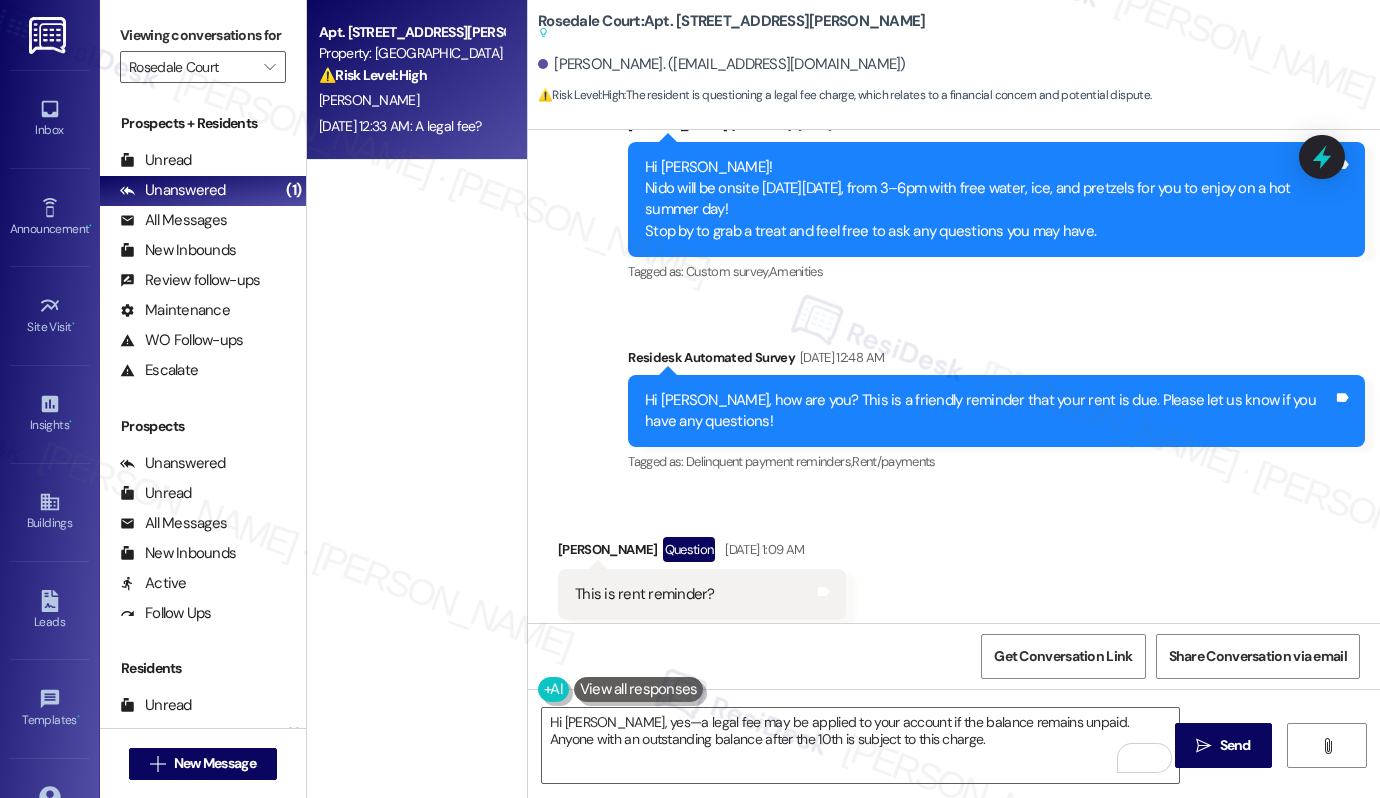 scroll, scrollTop: 6865, scrollLeft: 0, axis: vertical 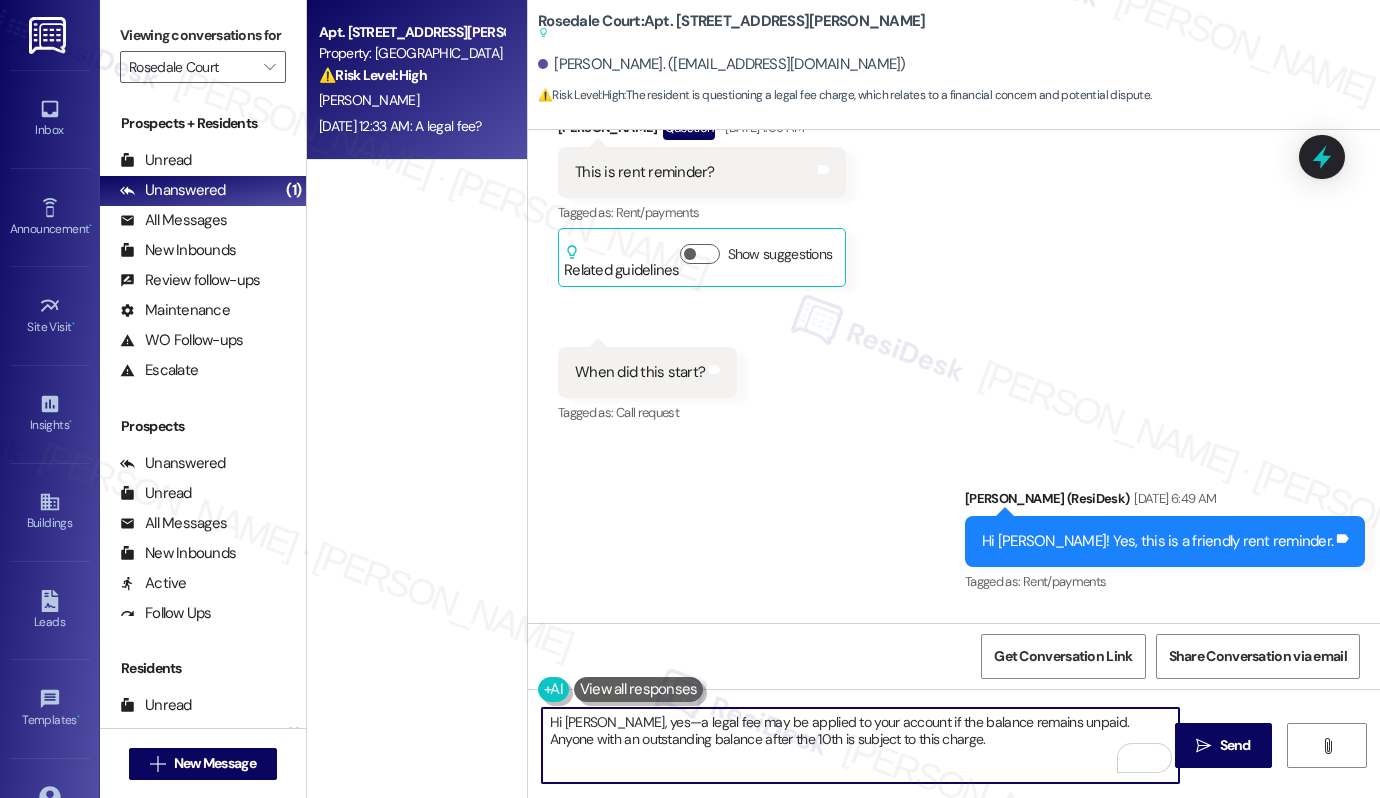 click on "Hi Monae, yes—a legal fee may be applied to your account if the balance remains unpaid. Anyone with an outstanding balance after the 10th is subject to this charge." at bounding box center [860, 745] 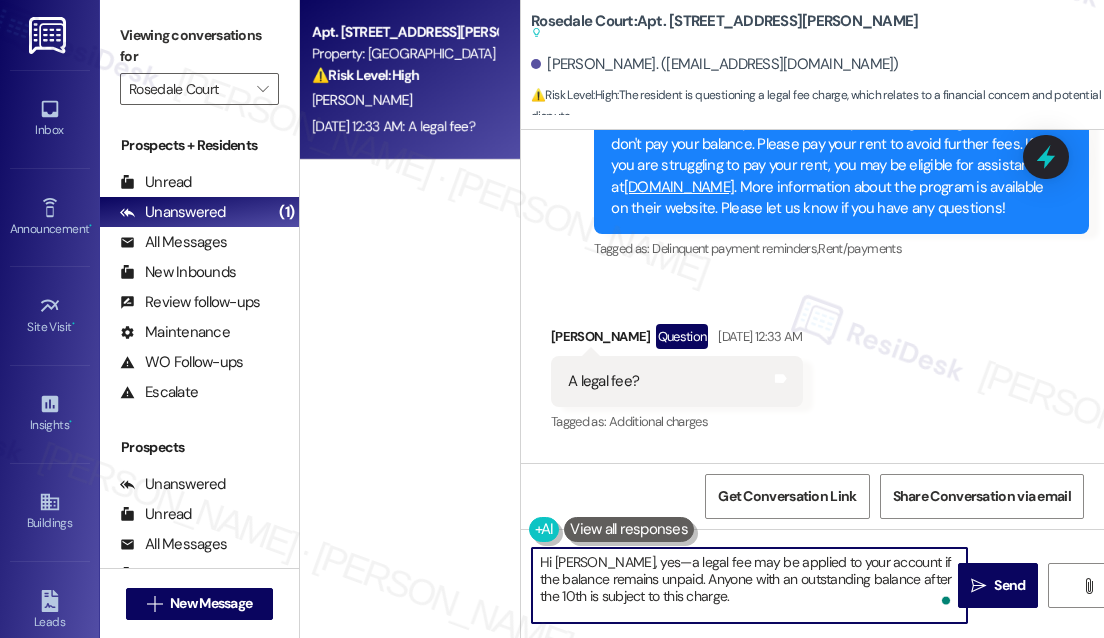 scroll, scrollTop: 8510, scrollLeft: 0, axis: vertical 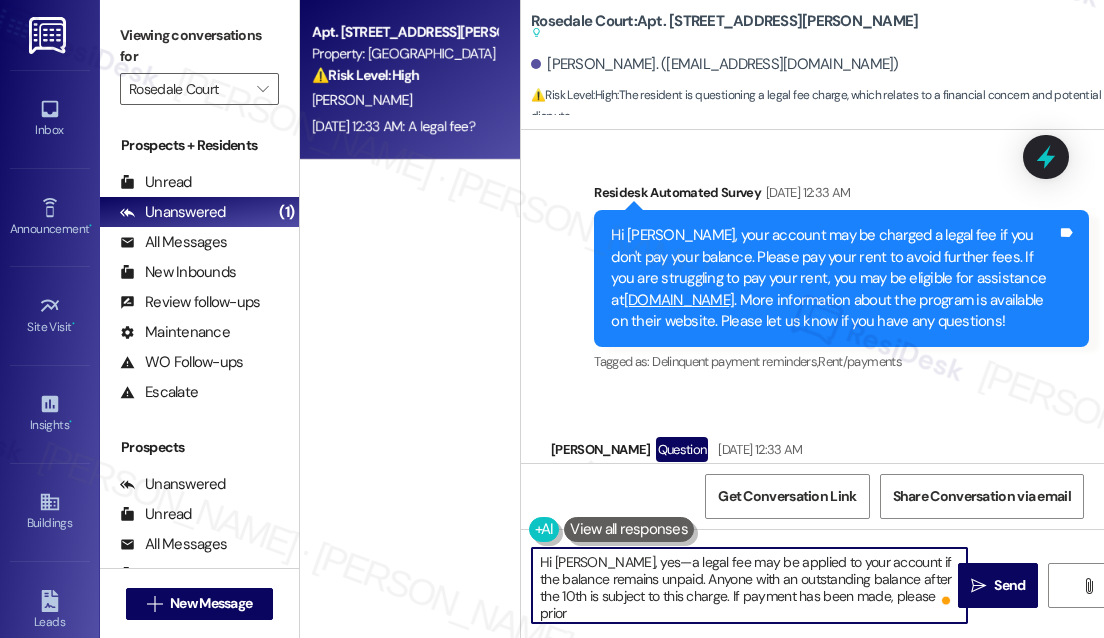 click on "Hi Monae, yes—a legal fee may be applied to your account if the balance remains unpaid. Anyone with an outstanding balance after the 10th is subject to this charge. If payment has been made, please prior" at bounding box center (749, 585) 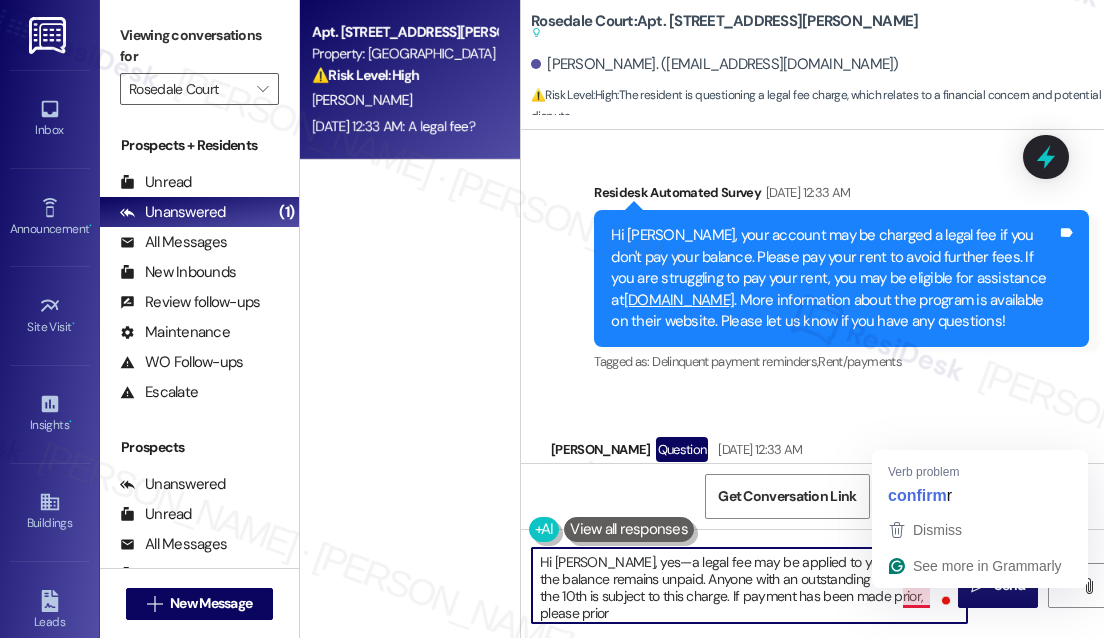 click on "Hi Monae, yes—a legal fee may be applied to your account if the balance remains unpaid. Anyone with an outstanding balance after the 10th is subject to this charge. If payment has been made prior, please prior" at bounding box center (749, 585) 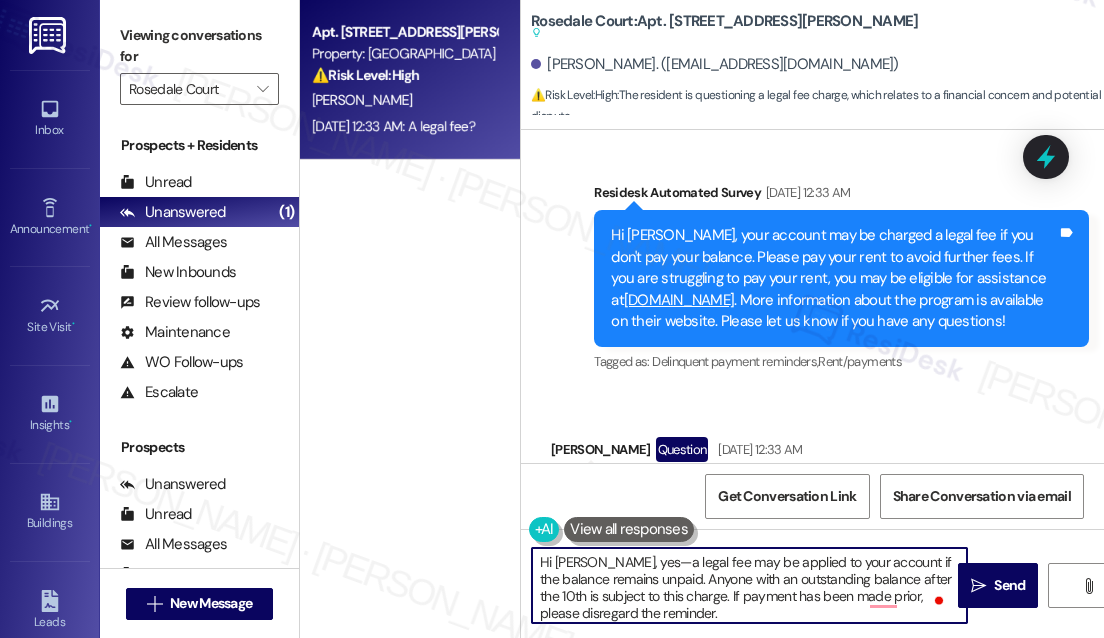 scroll, scrollTop: 4, scrollLeft: 0, axis: vertical 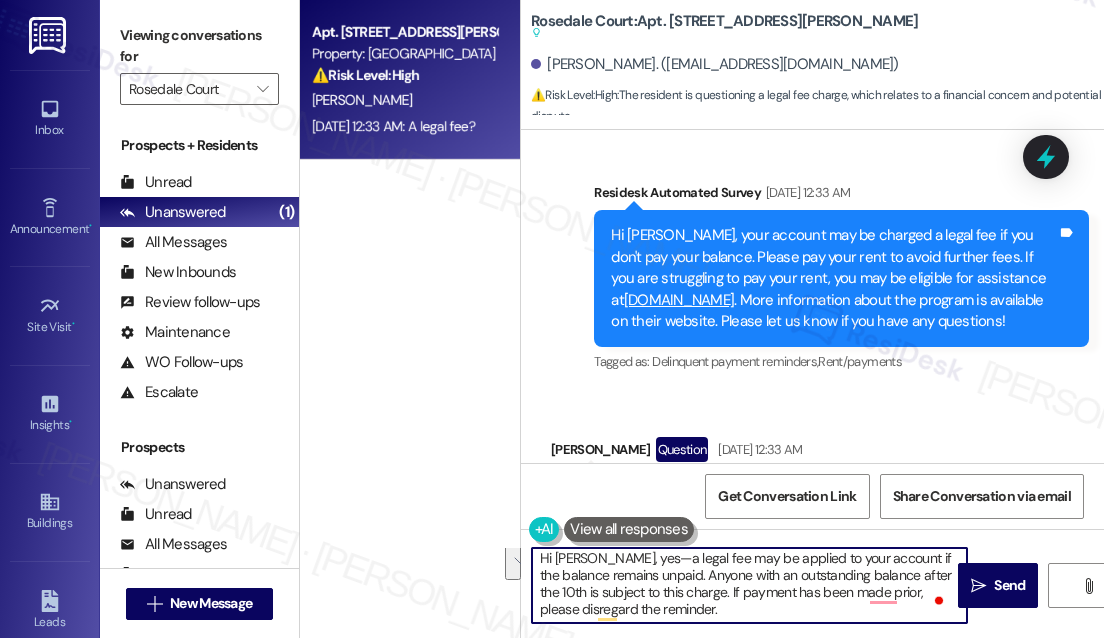 drag, startPoint x: 708, startPoint y: 598, endPoint x: 725, endPoint y: 626, distance: 32.75668 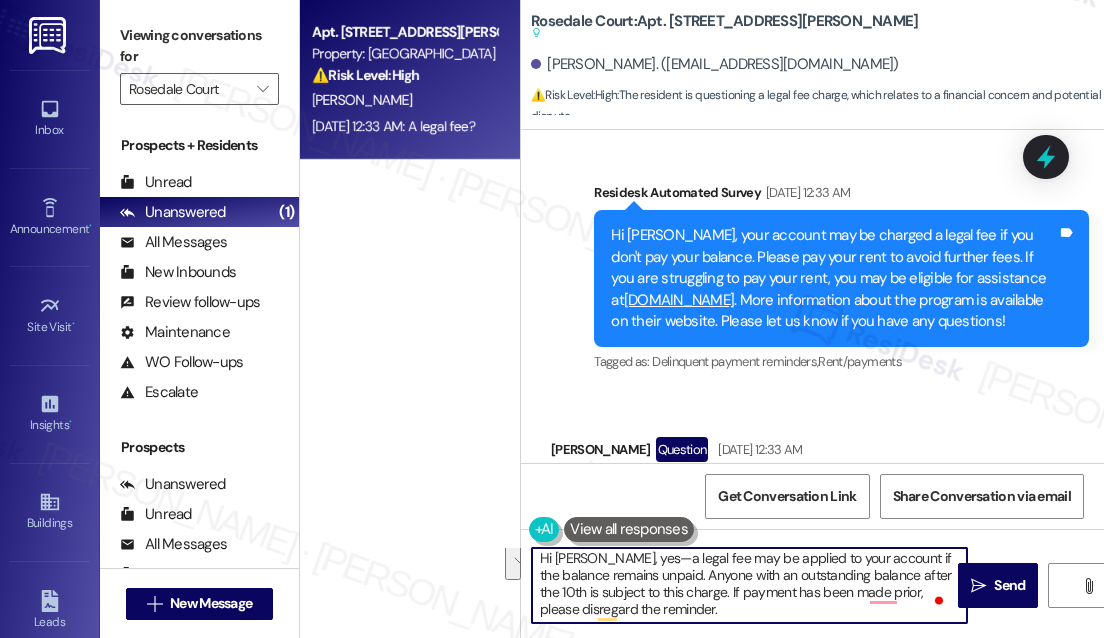 scroll, scrollTop: 0, scrollLeft: 0, axis: both 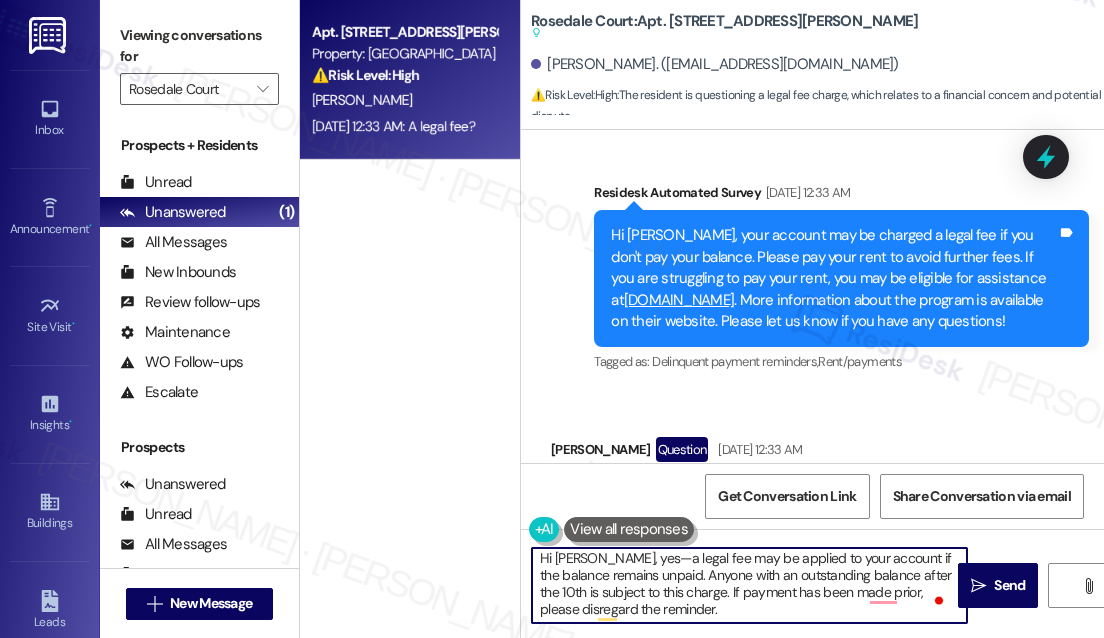 click on "Hi Monae, yes—a legal fee may be applied to your account if the balance remains unpaid. Anyone with an outstanding balance after the 10th is subject to this charge. If payment has been made prior, please disregard the reminder." at bounding box center (749, 585) 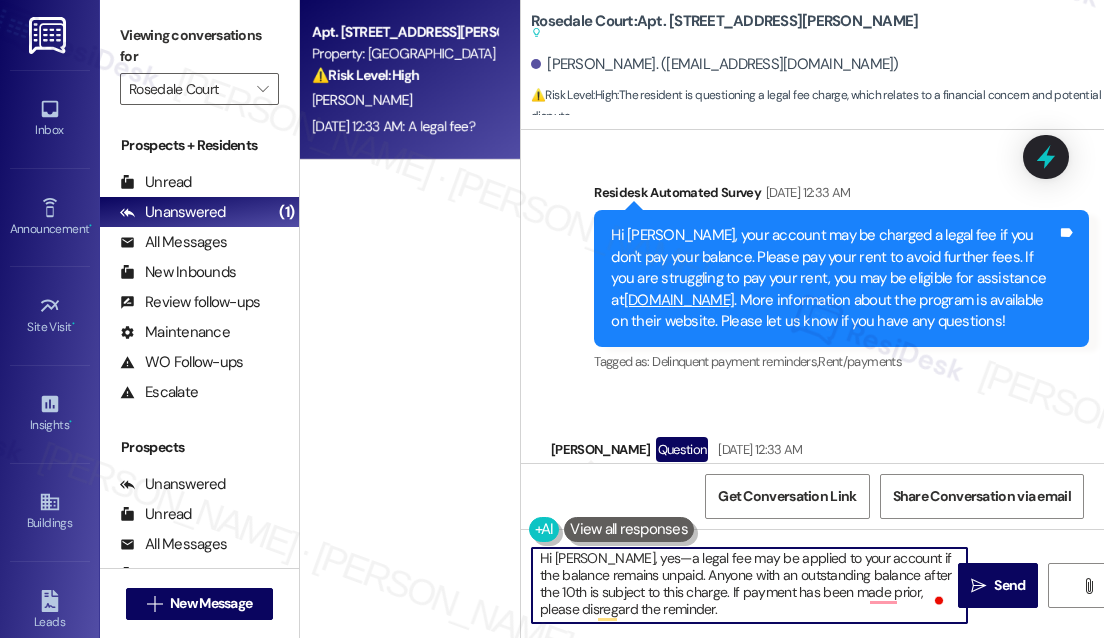click on "Hi Monae, yes—a legal fee may be applied to your account if the balance remains unpaid. Anyone with an outstanding balance after the 10th is subject to this charge. If payment has been made prior, please disregard the reminder." at bounding box center (749, 585) 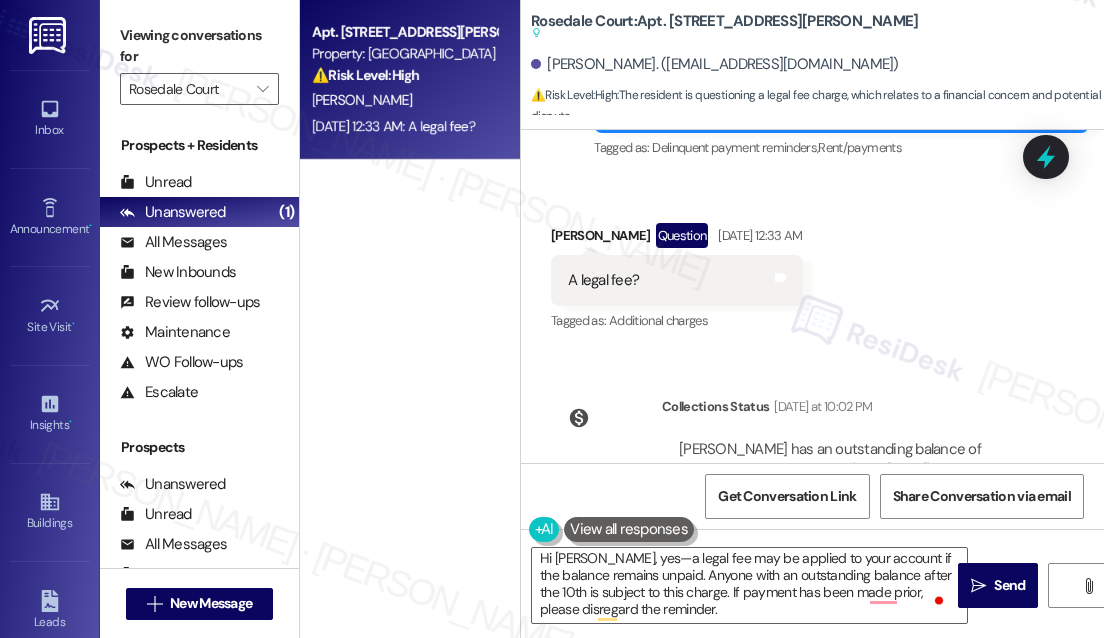 scroll, scrollTop: 8752, scrollLeft: 0, axis: vertical 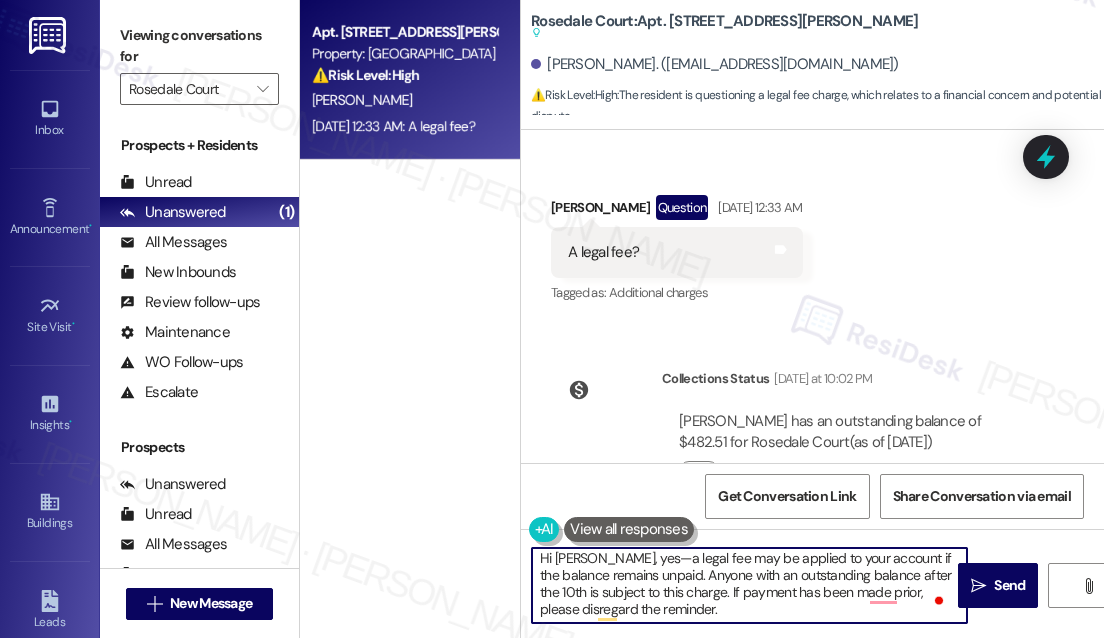 click on "Hi Monae, yes—a legal fee may be applied to your account if the balance remains unpaid. Anyone with an outstanding balance after the 10th is subject to this charge. If payment has been made prior, please disregard the reminder." at bounding box center [749, 585] 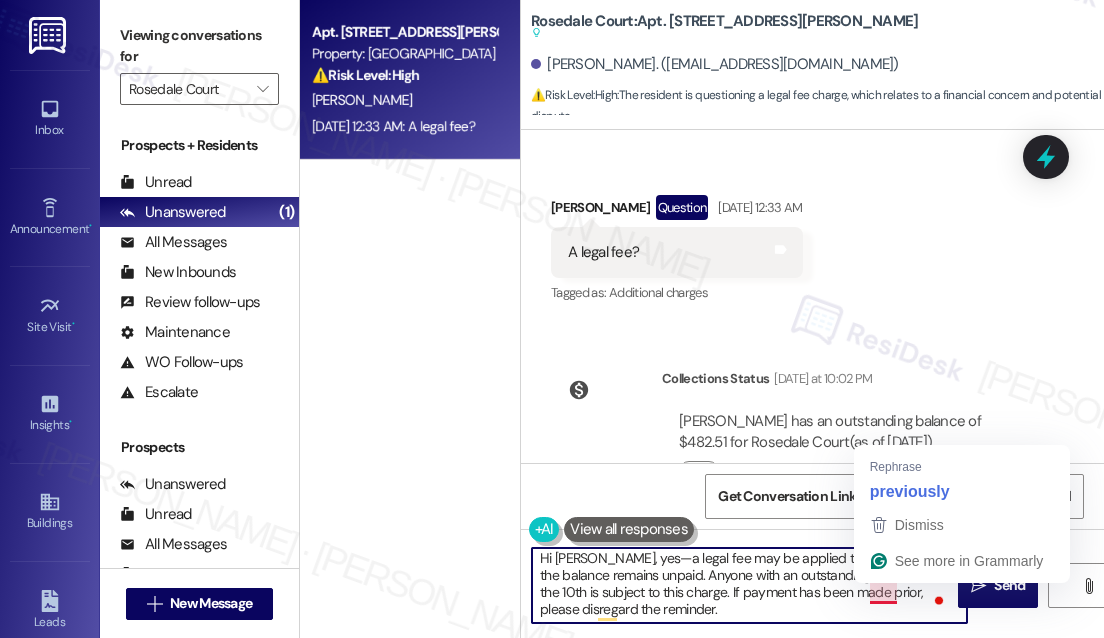 click on "Hi Monae, yes—a legal fee may be applied to your account if the balance remains unpaid. Anyone with an outstanding balance after the 10th is subject to this charge. If payment has been made prior, please disregard the reminder." at bounding box center [749, 585] 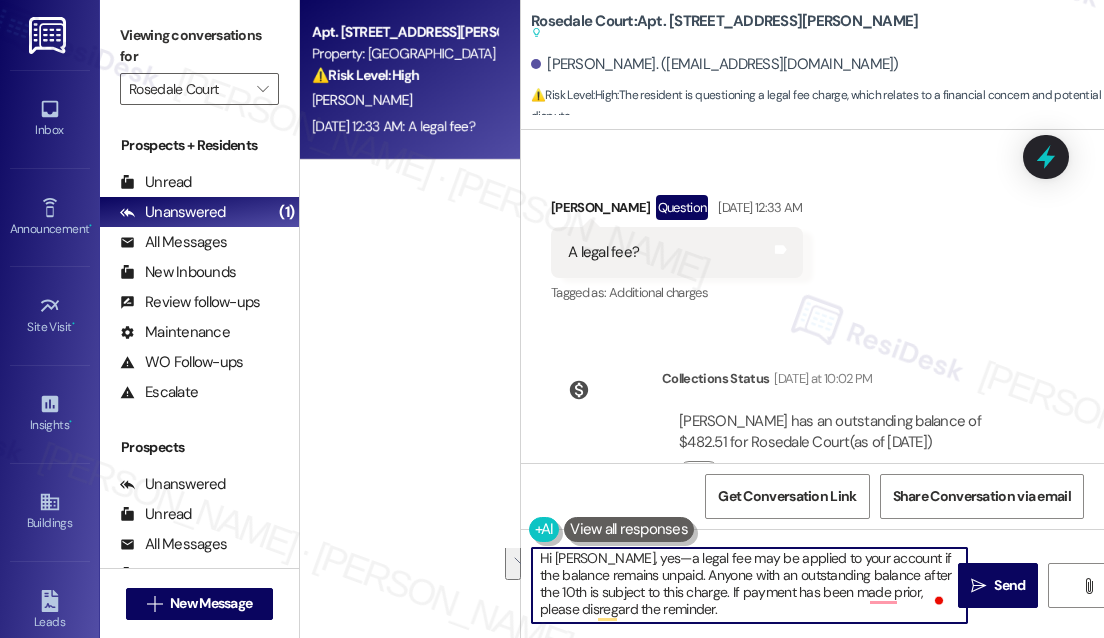 drag, startPoint x: 708, startPoint y: 589, endPoint x: 763, endPoint y: 638, distance: 73.661385 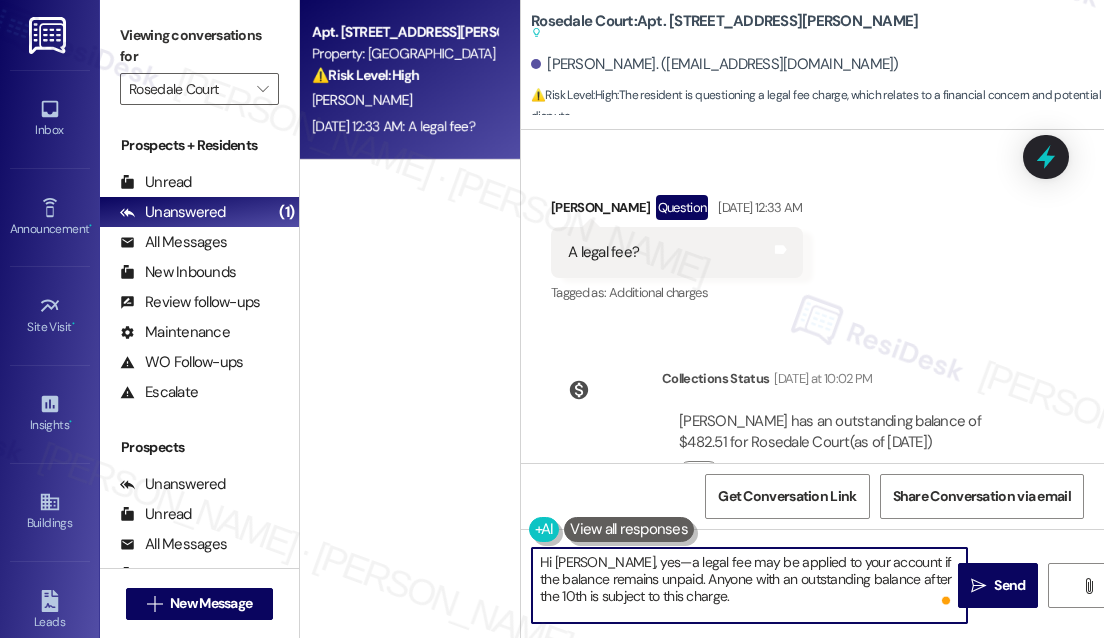 scroll, scrollTop: 0, scrollLeft: 0, axis: both 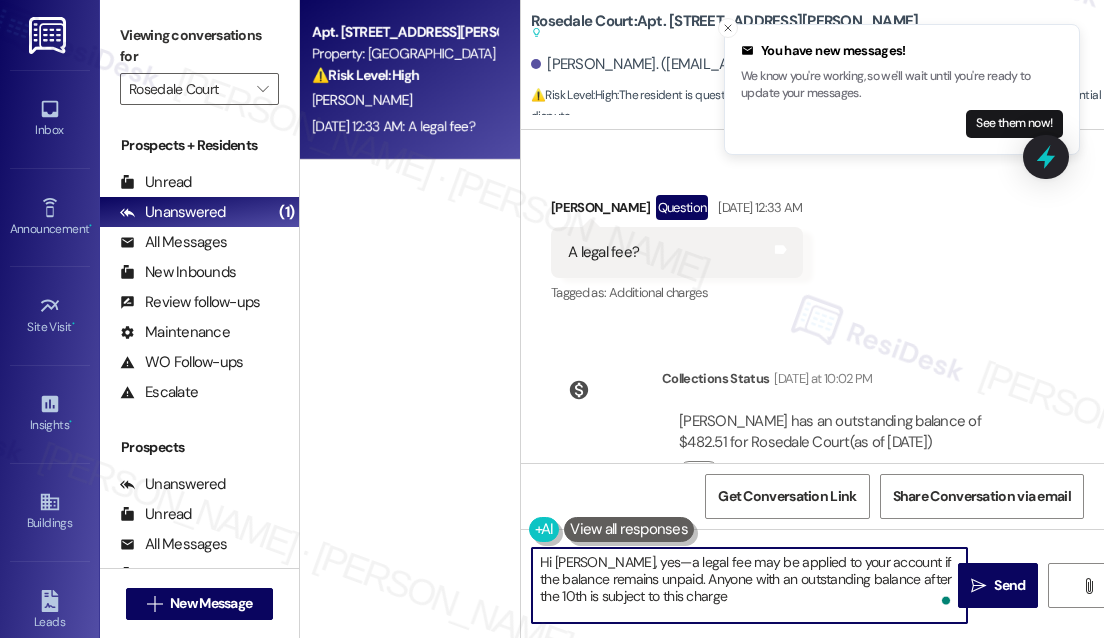 click on "Hi Monae, yes—a legal fee may be applied to your account if the balance remains unpaid. Anyone with an outstanding balance after the 10th is subject to this charge" at bounding box center [749, 585] 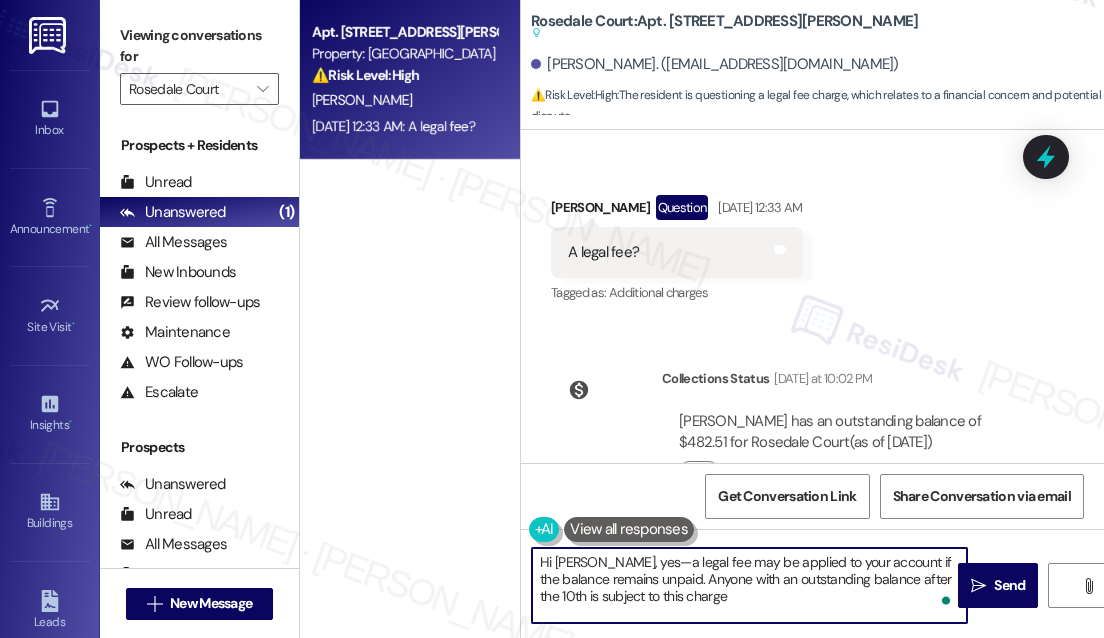 click on "Hi Monae, yes—a legal fee may be applied to your account if the balance remains unpaid. Anyone with an outstanding balance after the 10th is subject to this charge" at bounding box center [749, 585] 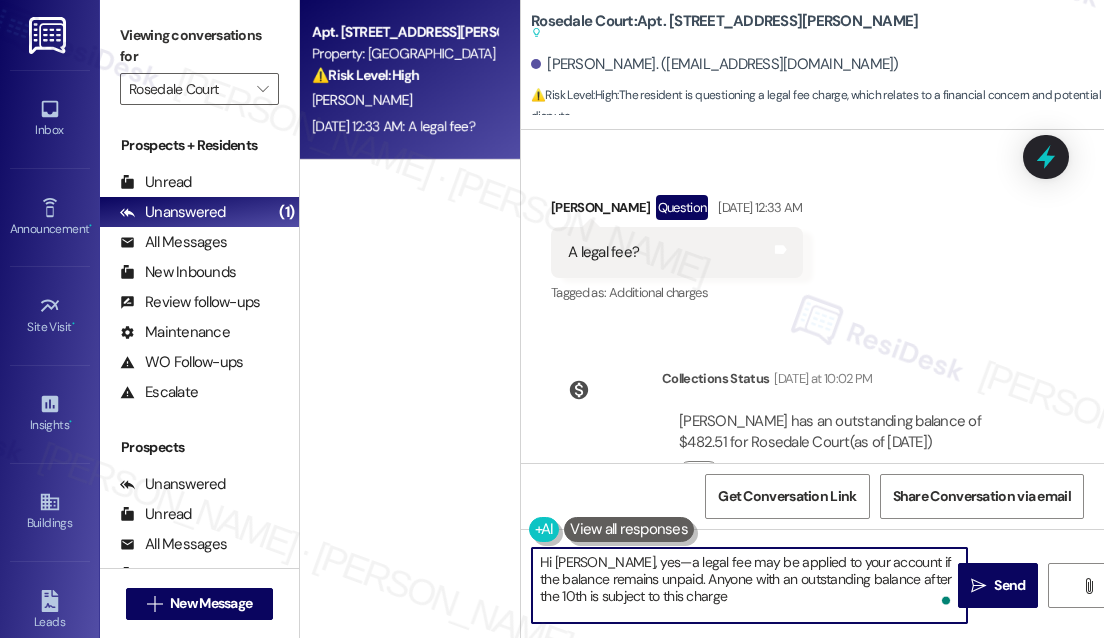 paste on "If payment has already been made, please disregard this reminder. Thank you!" 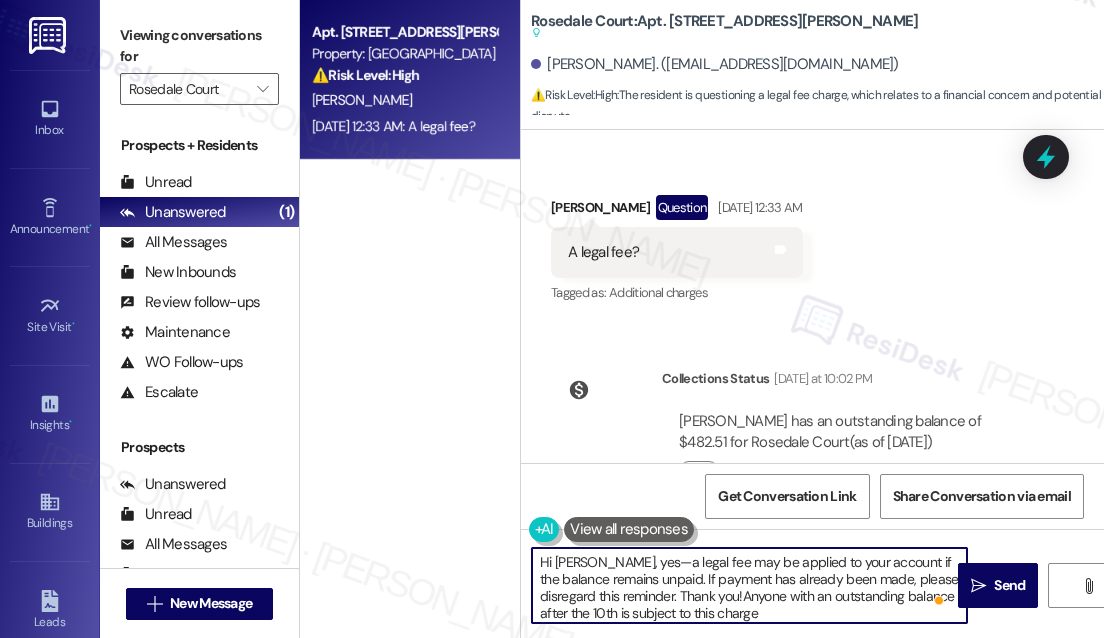type on "Hi Monae, yes—a legal fee may be applied to your account if the balance remains unpaid. Anyone with an outstanding balance after the 10th is subject to this charge" 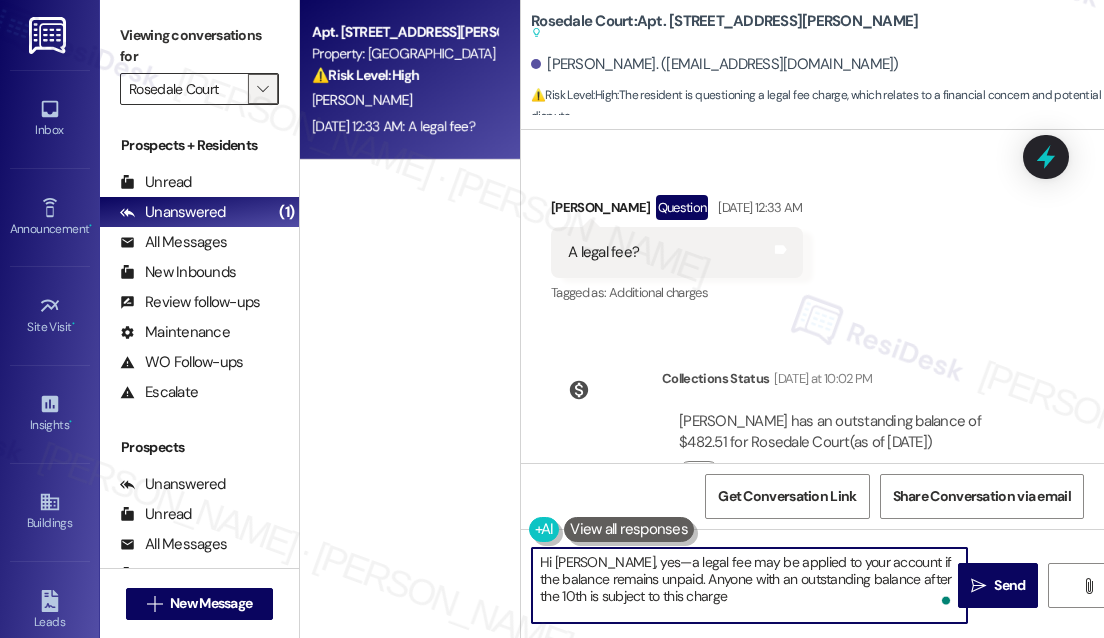 click on "" at bounding box center [262, 89] 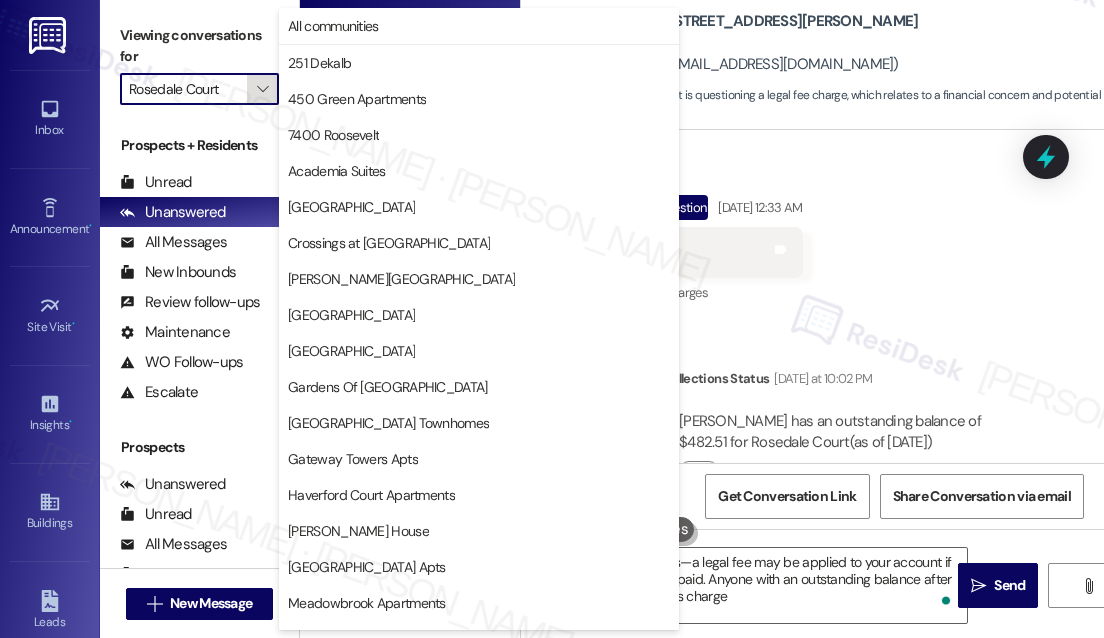 scroll, scrollTop: 531, scrollLeft: 0, axis: vertical 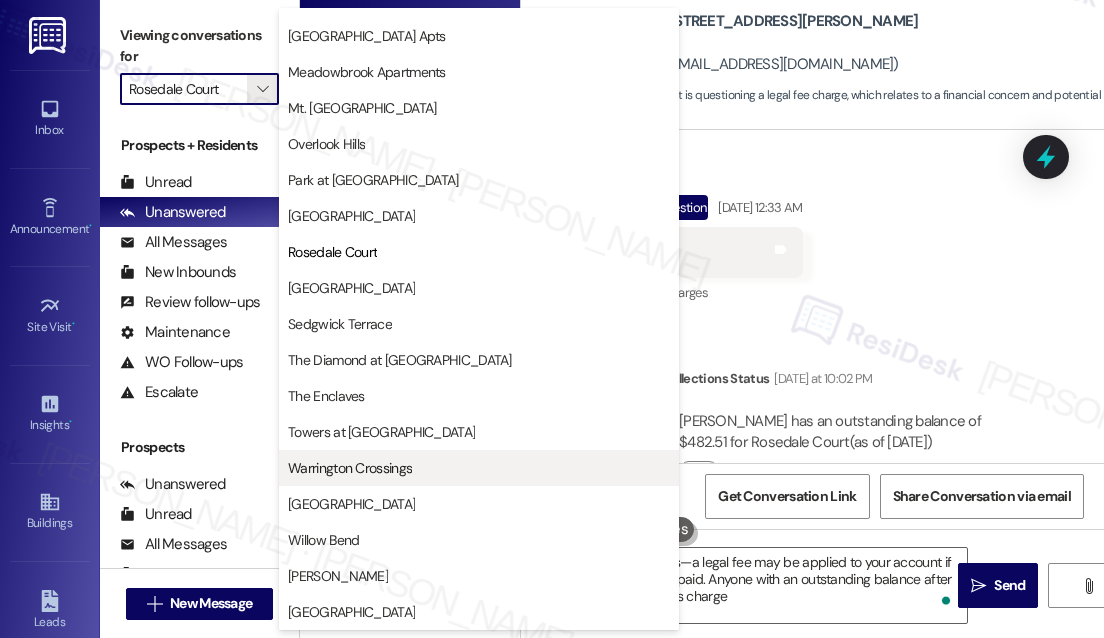 click on "Warrington Crossings" at bounding box center (350, 468) 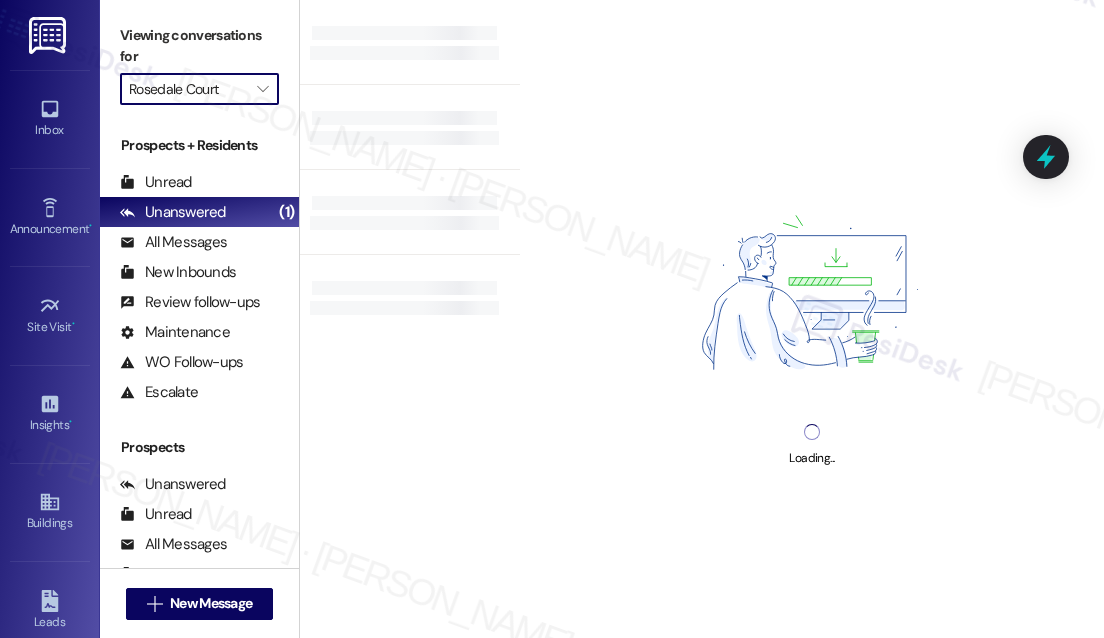 type on "Warrington Crossings" 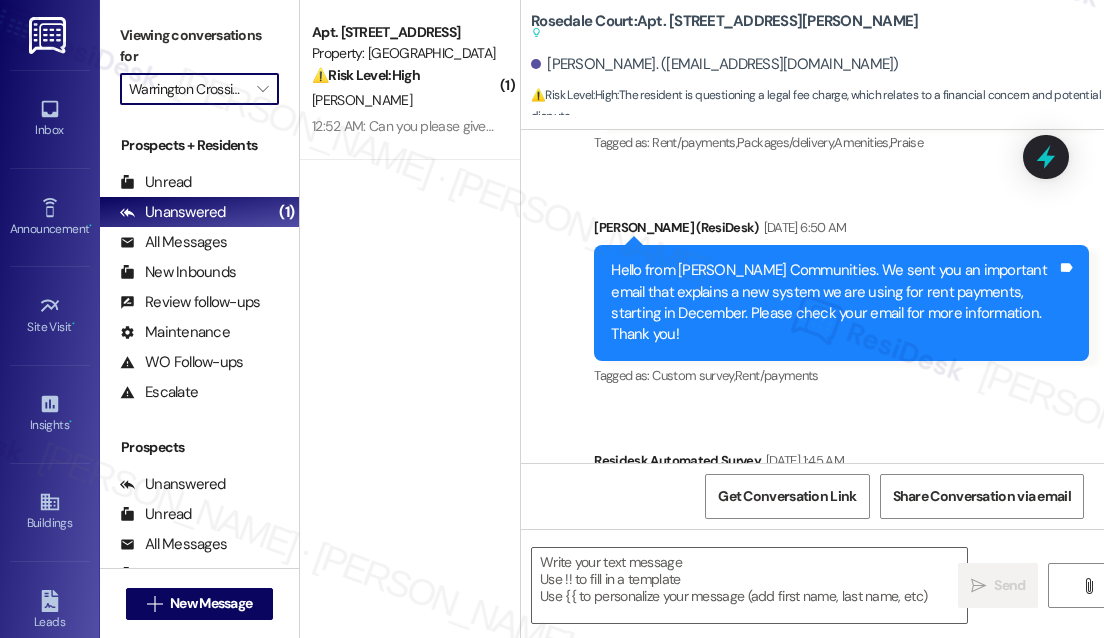 type on "Fetching suggested responses. Please feel free to read through the conversation in the meantime." 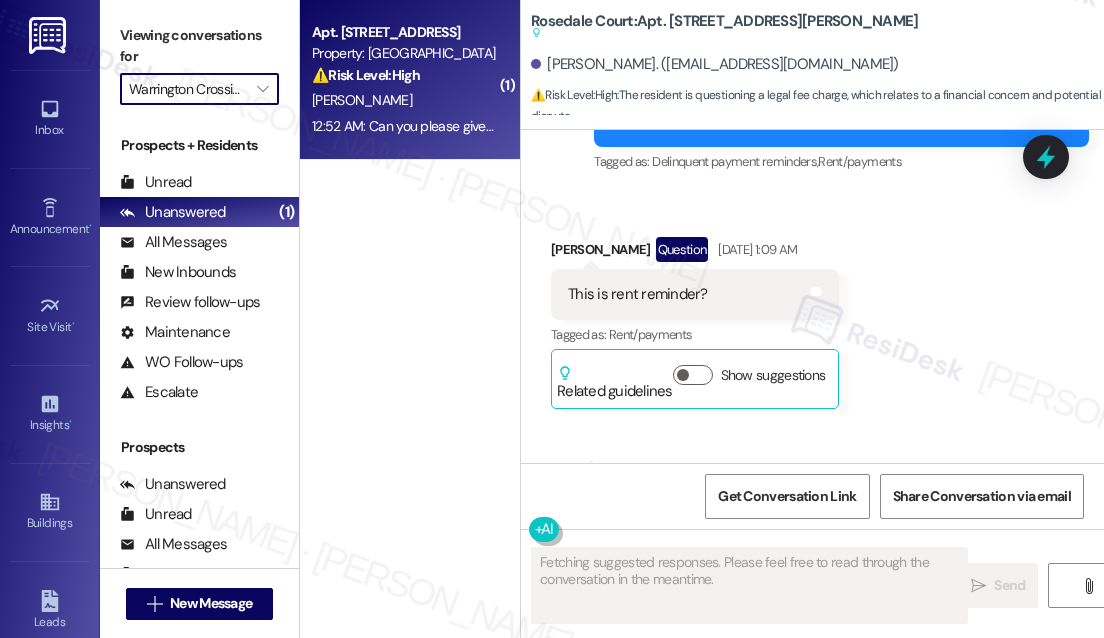 scroll, scrollTop: 8546, scrollLeft: 0, axis: vertical 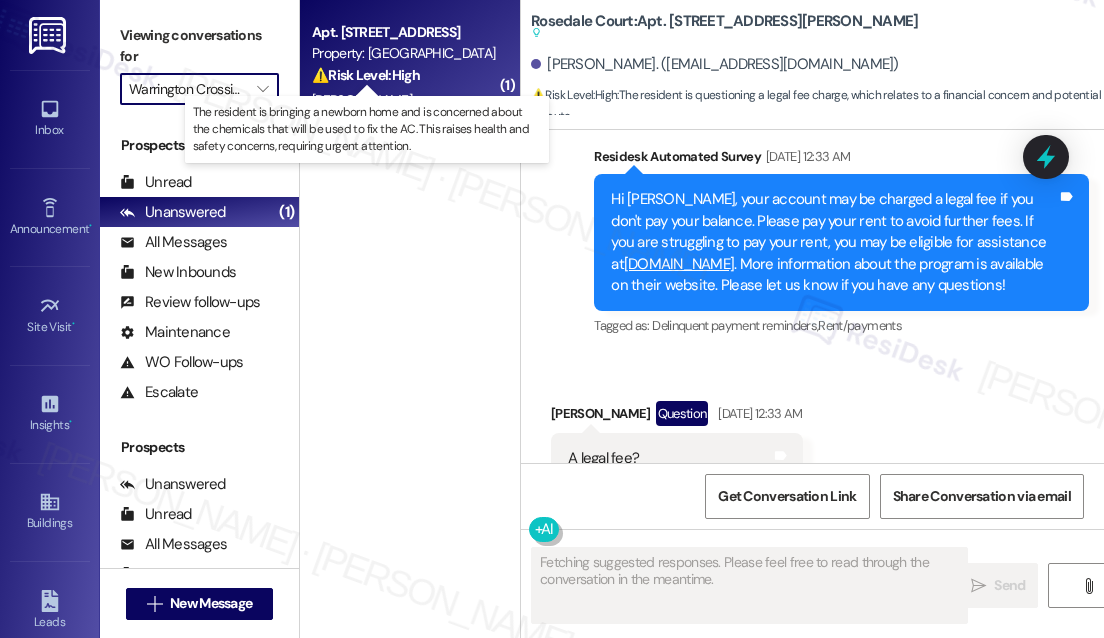 click on "⚠️  Risk Level:  High" at bounding box center (366, 75) 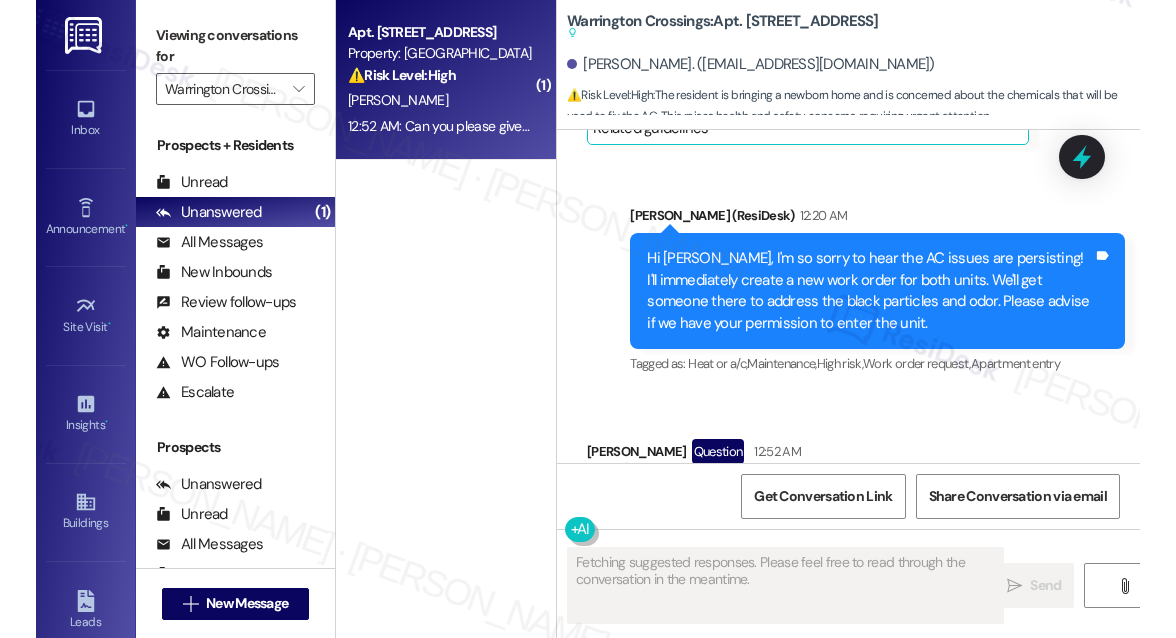 scroll, scrollTop: 7475, scrollLeft: 0, axis: vertical 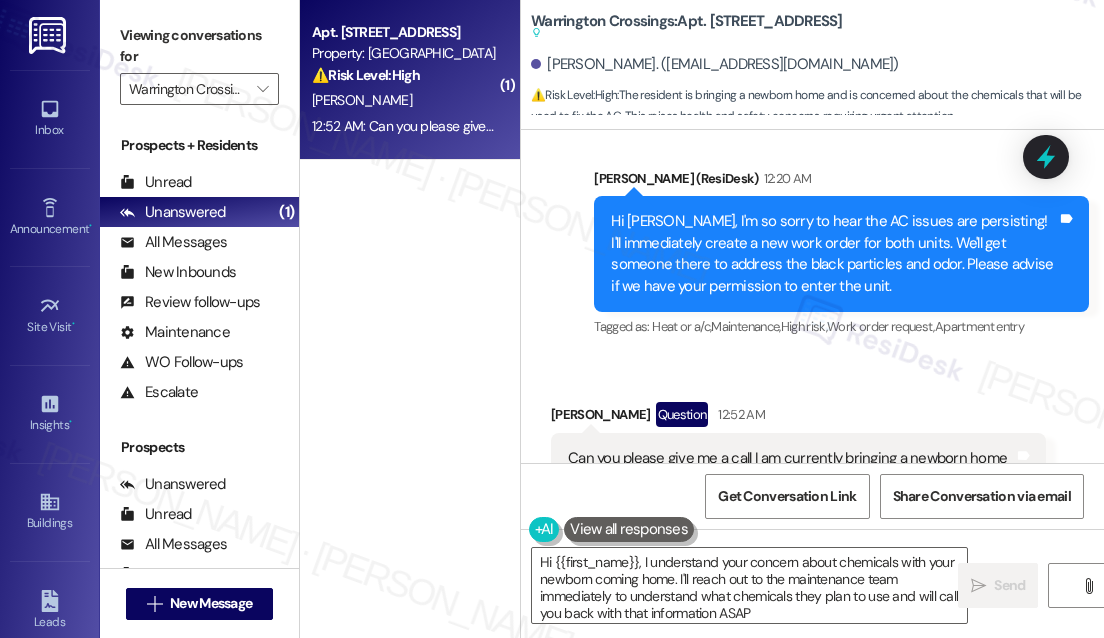 type on "Hi {{first_name}}, I understand your concern about chemicals with your newborn coming home. I'll reach out to the maintenance team immediately to understand what chemicals they plan to use and will call you back with that information ASAP." 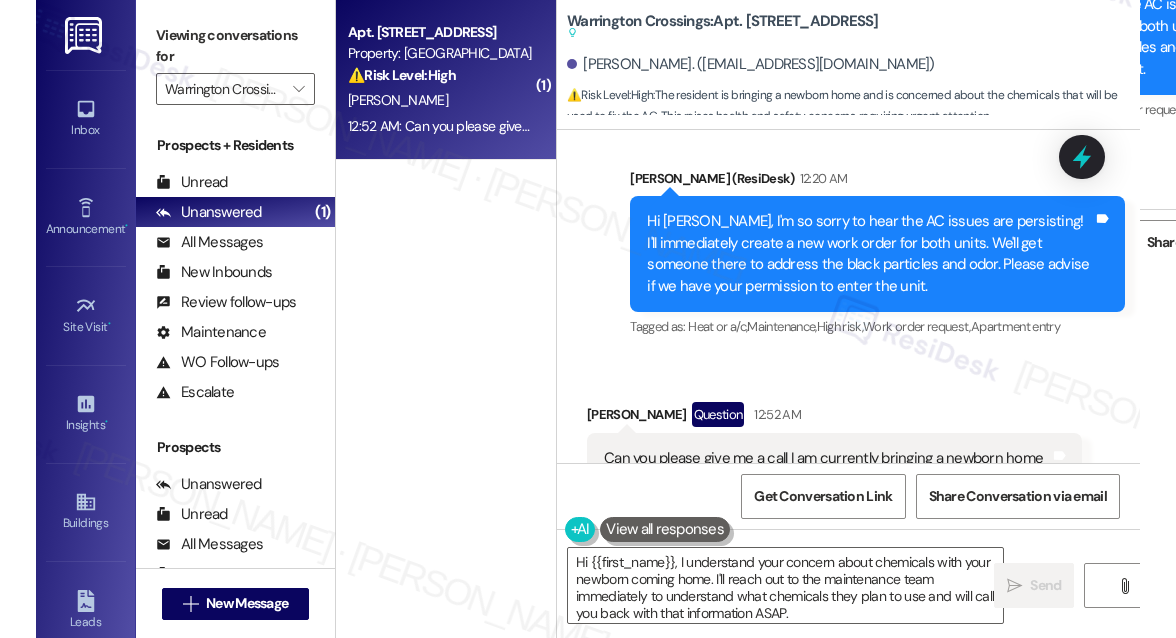 scroll, scrollTop: 7347, scrollLeft: 0, axis: vertical 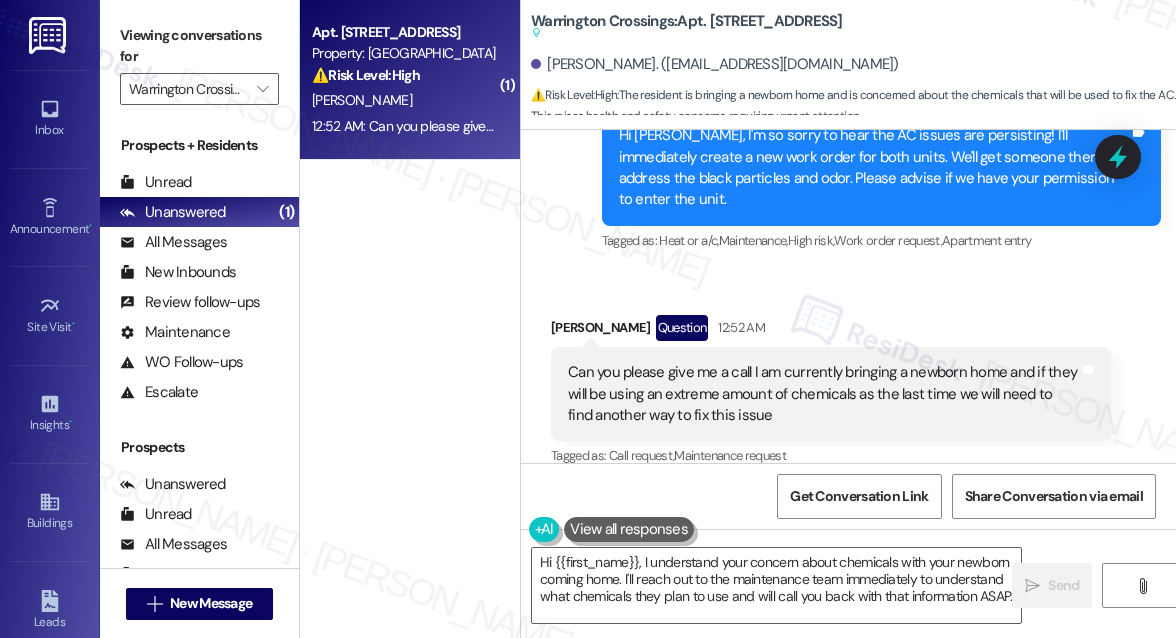 click on "William Myrick Question 12:52 AM" at bounding box center [831, 331] 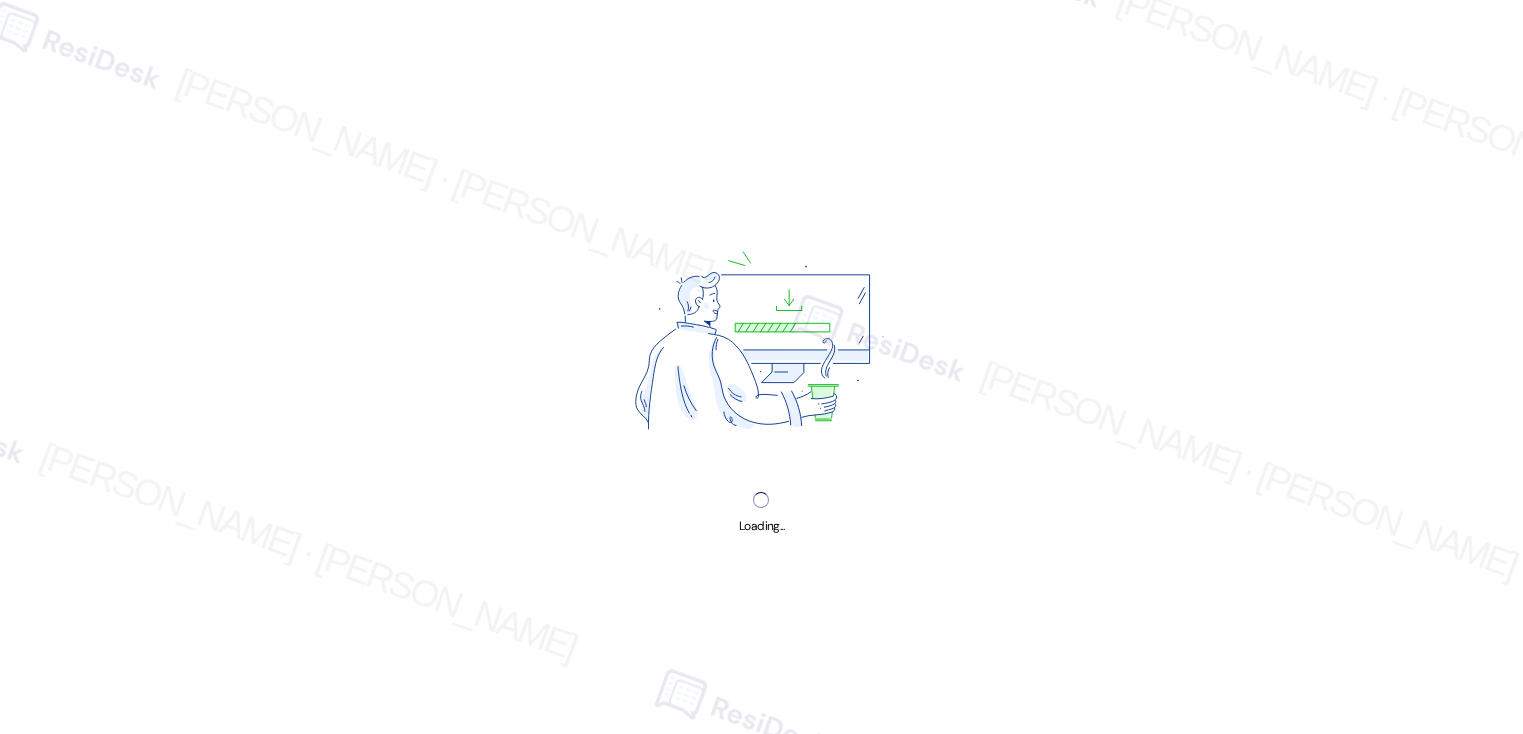scroll, scrollTop: 0, scrollLeft: 0, axis: both 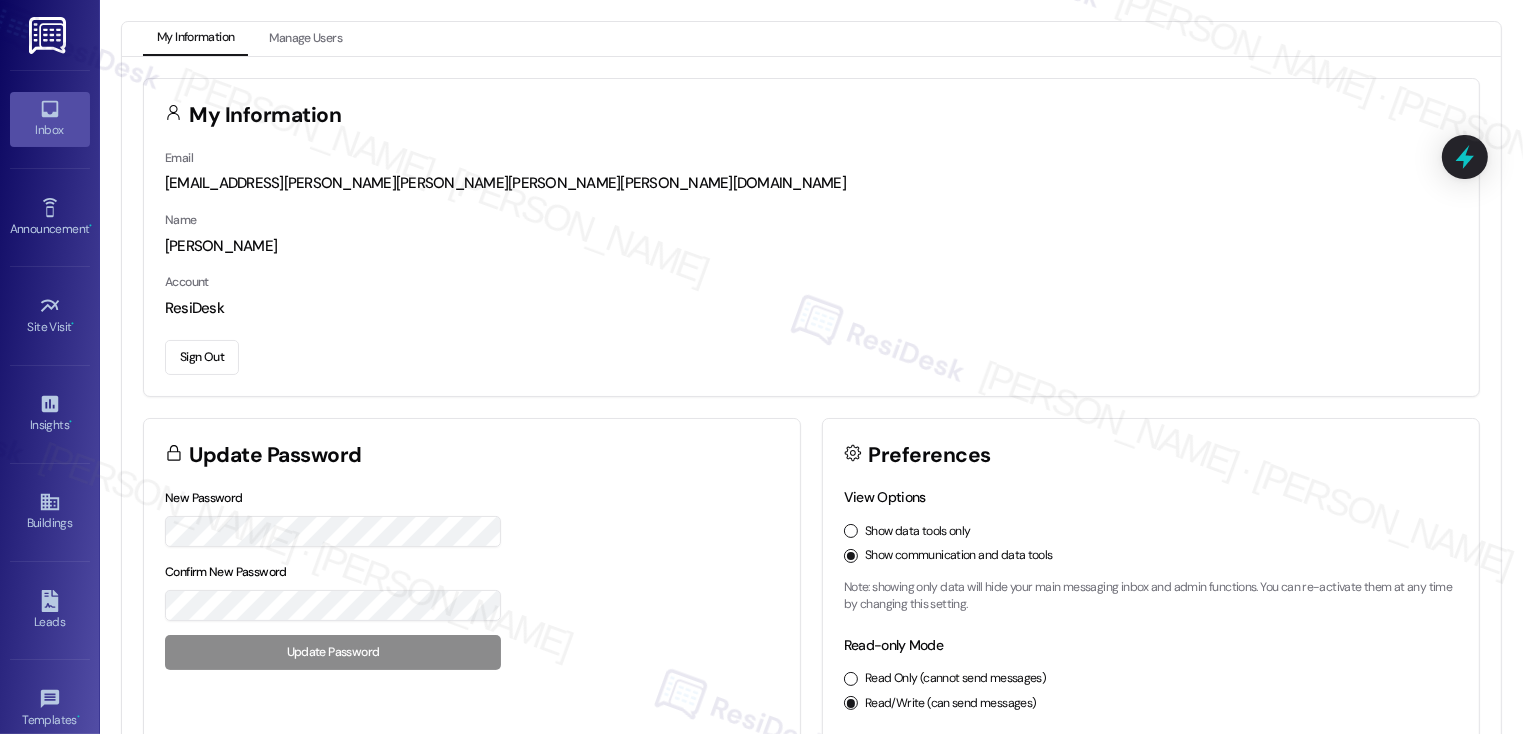 click on "Inbox" at bounding box center (50, 119) 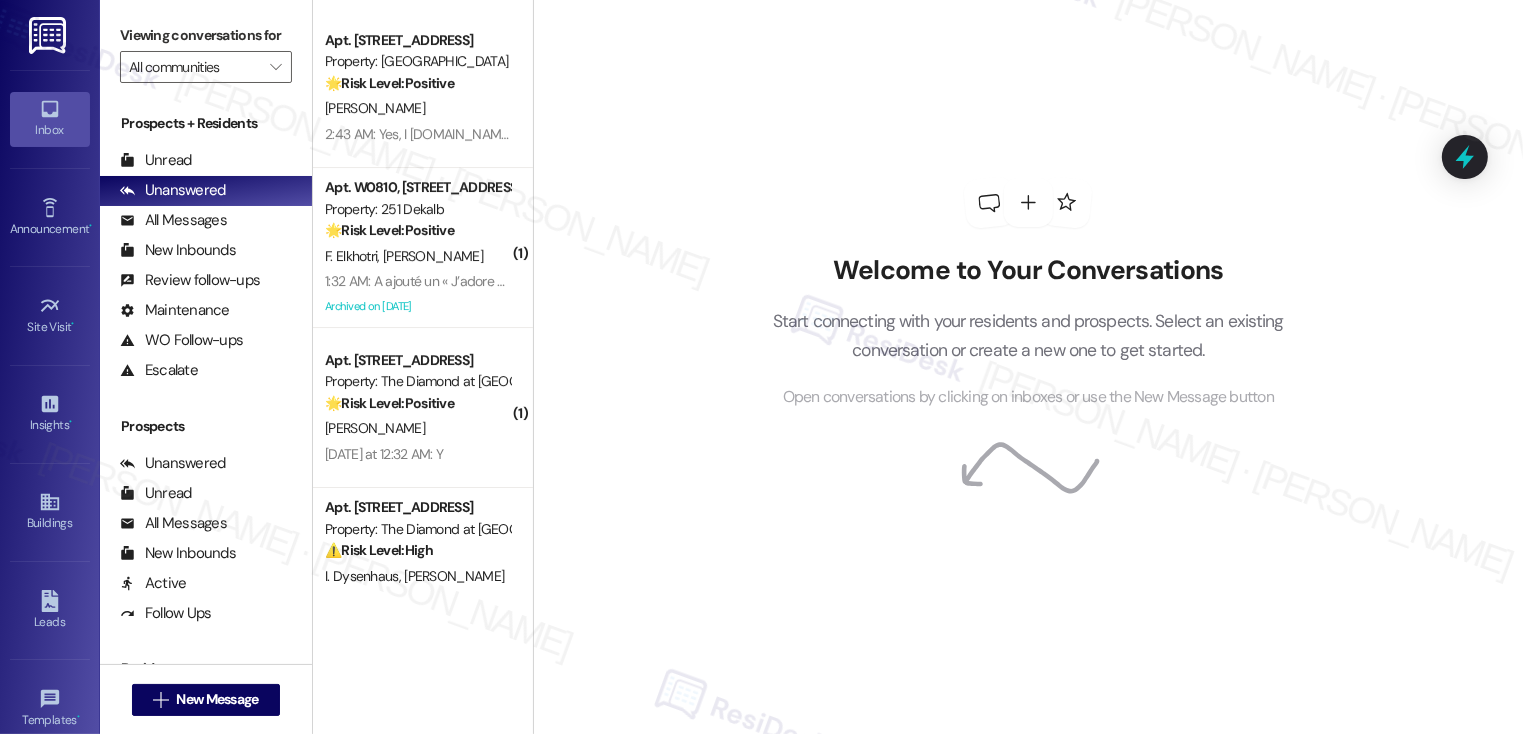 scroll, scrollTop: 7408, scrollLeft: 0, axis: vertical 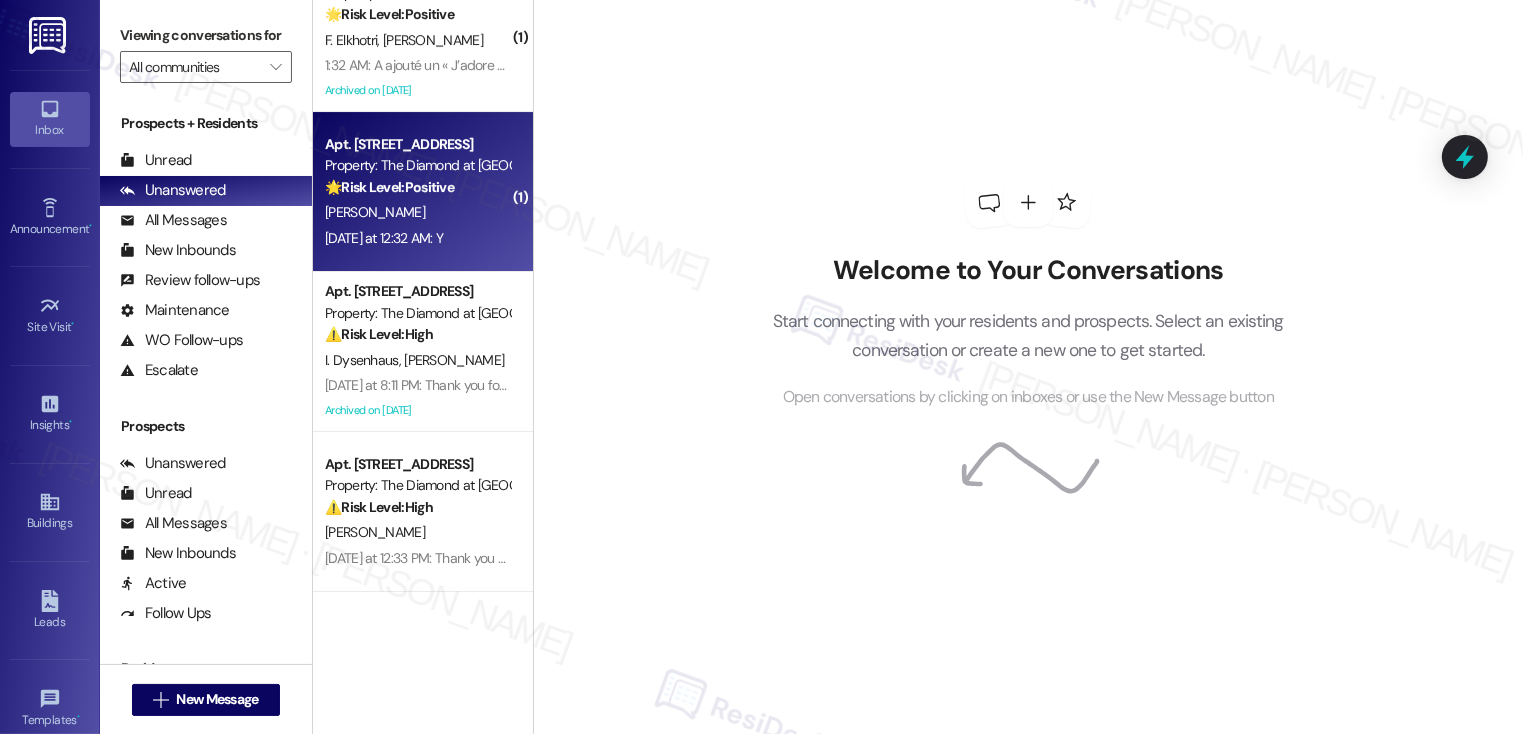 click on "Yesterday at 12:32 AM: Y Yesterday at 12:32 AM: Y" at bounding box center [384, 238] 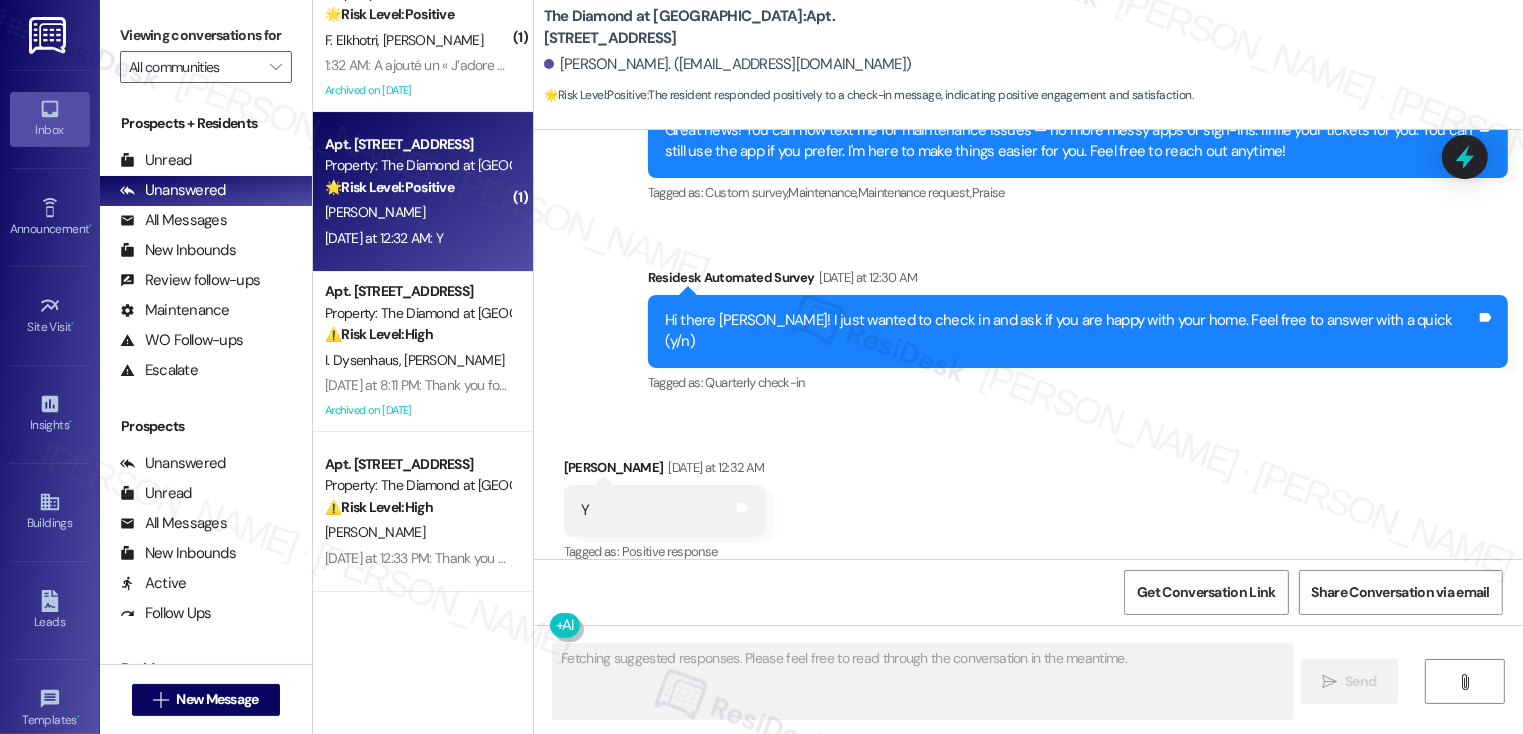 scroll, scrollTop: 2850, scrollLeft: 0, axis: vertical 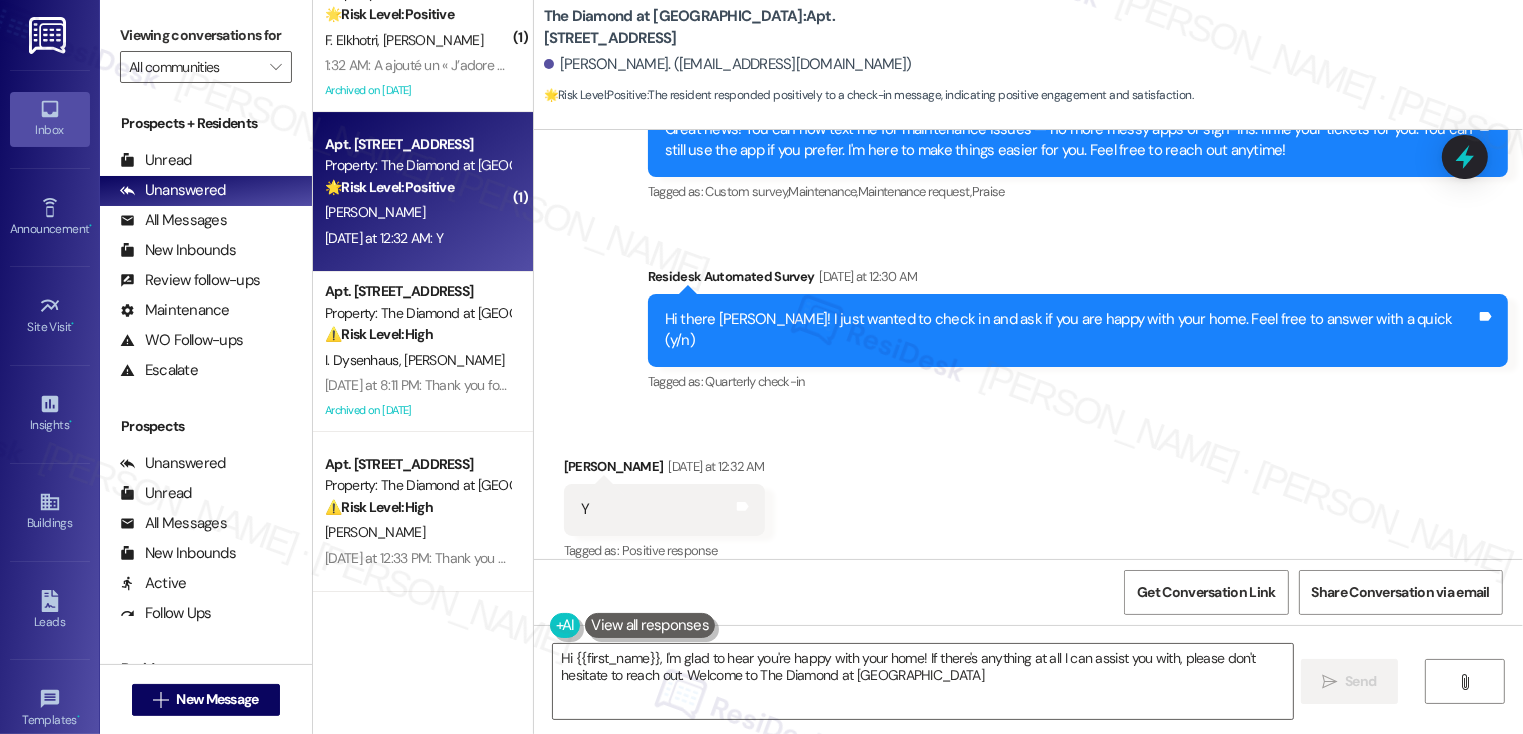 type on "Hi {{first_name}}, I'm glad to hear you're happy with your home! If there's anything at all I can assist you with, please don't hesitate to reach out. Welcome to The Diamond at Phoenixville!" 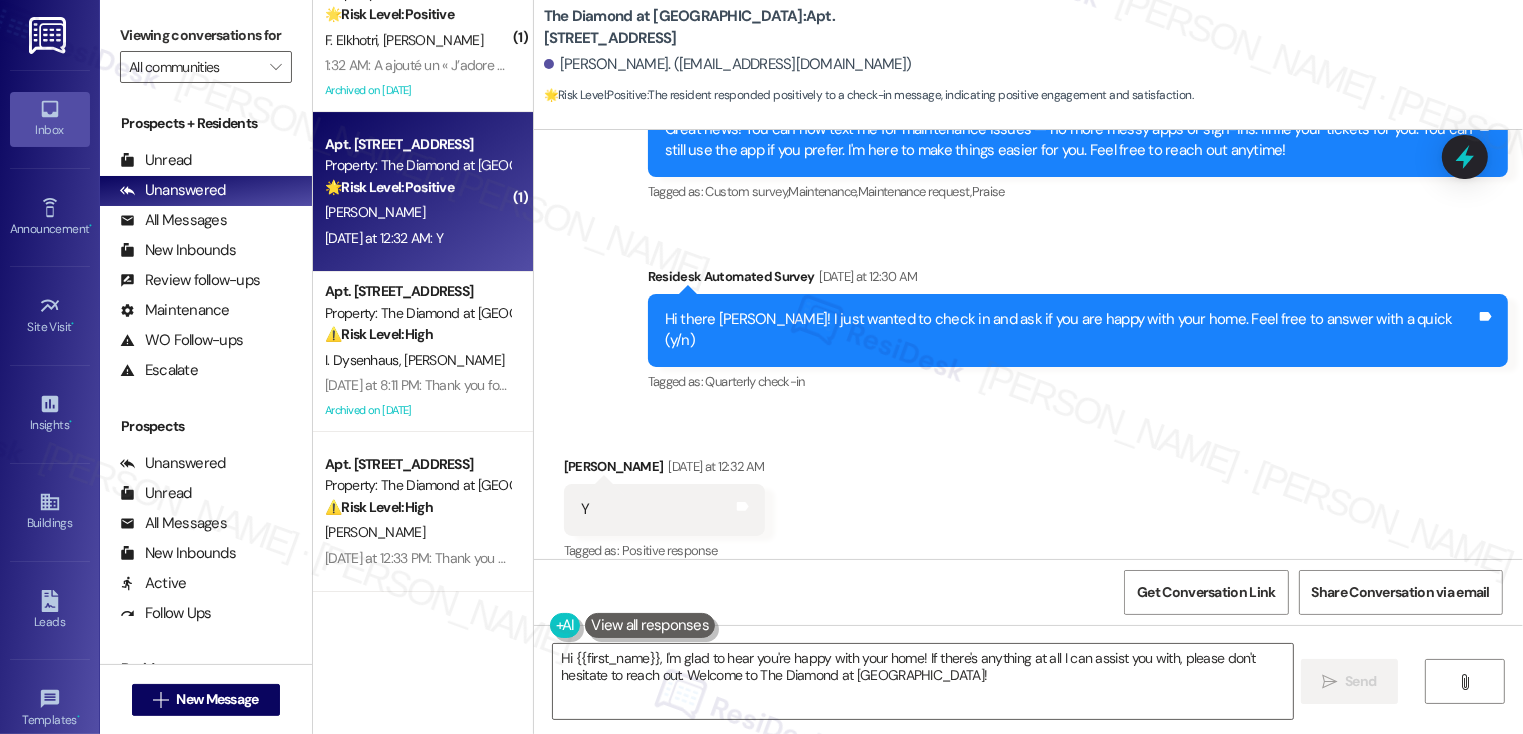 click on "Received via SMS Katelyn Nuccio Yesterday at 12:32 AM Y Tags and notes Tagged as:   Positive response Click to highlight conversations about Positive response" at bounding box center (1028, 495) 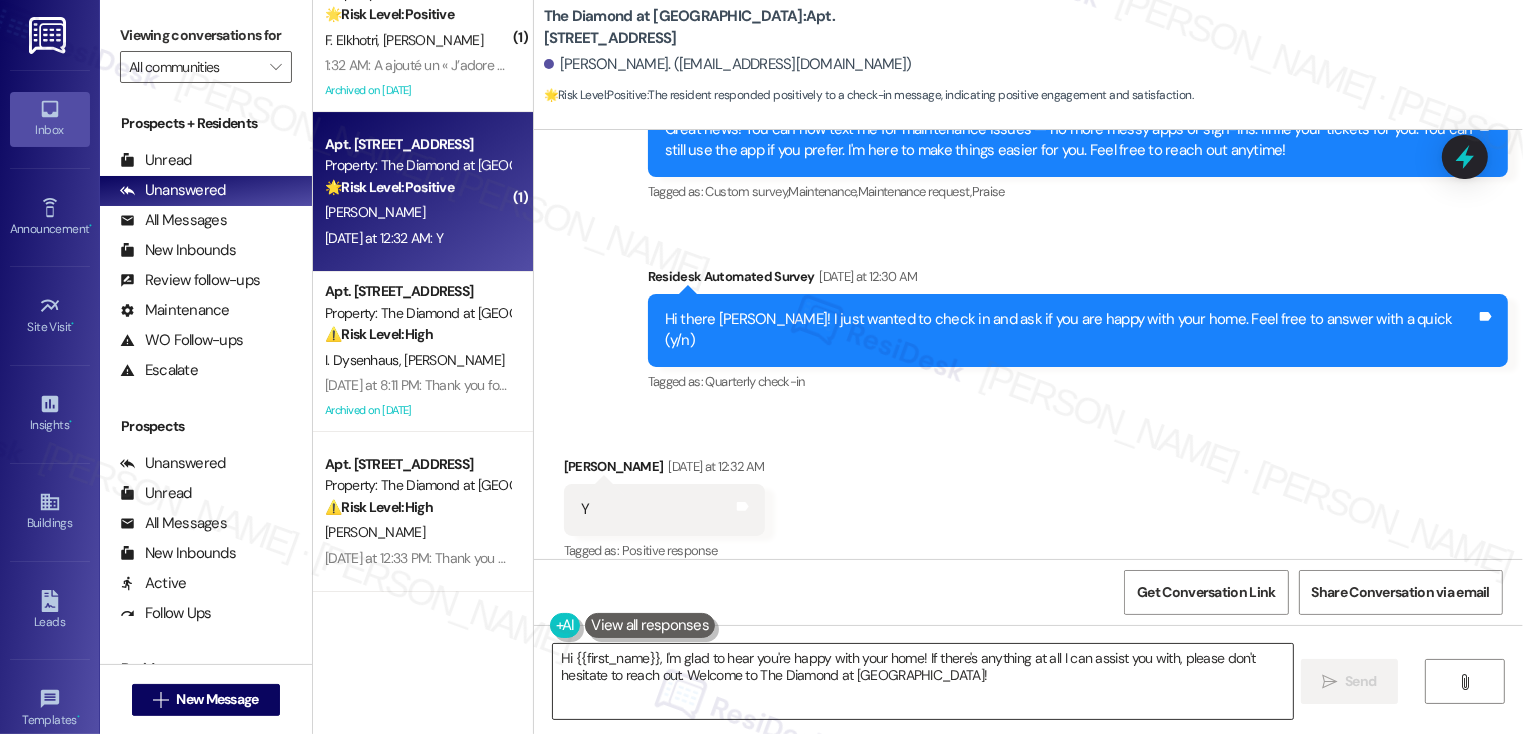 click on "Hi {{first_name}}, I'm glad to hear you're happy with your home! If there's anything at all I can assist you with, please don't hesitate to reach out. Welcome to The Diamond at Phoenixville!" at bounding box center [923, 681] 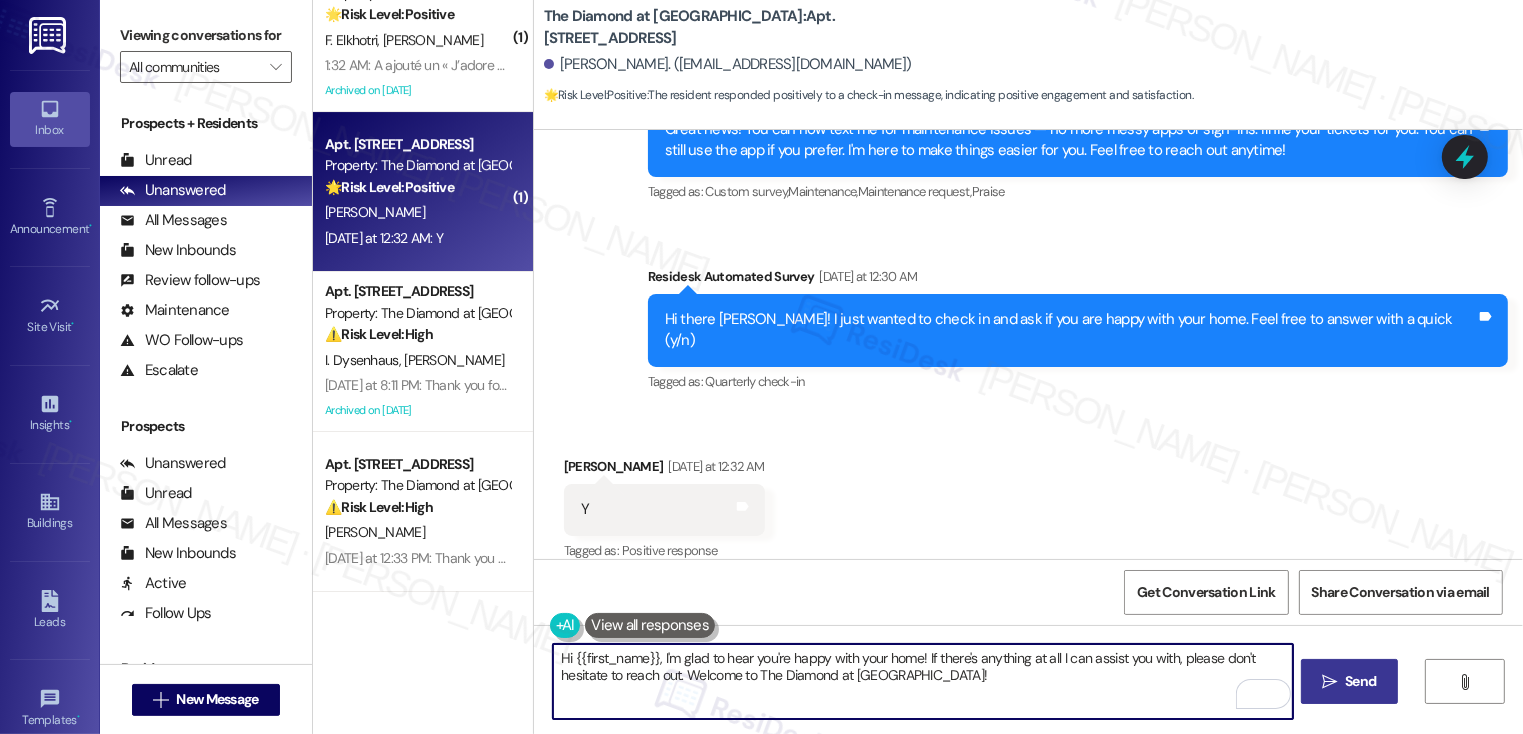 click on "Send" at bounding box center (1360, 681) 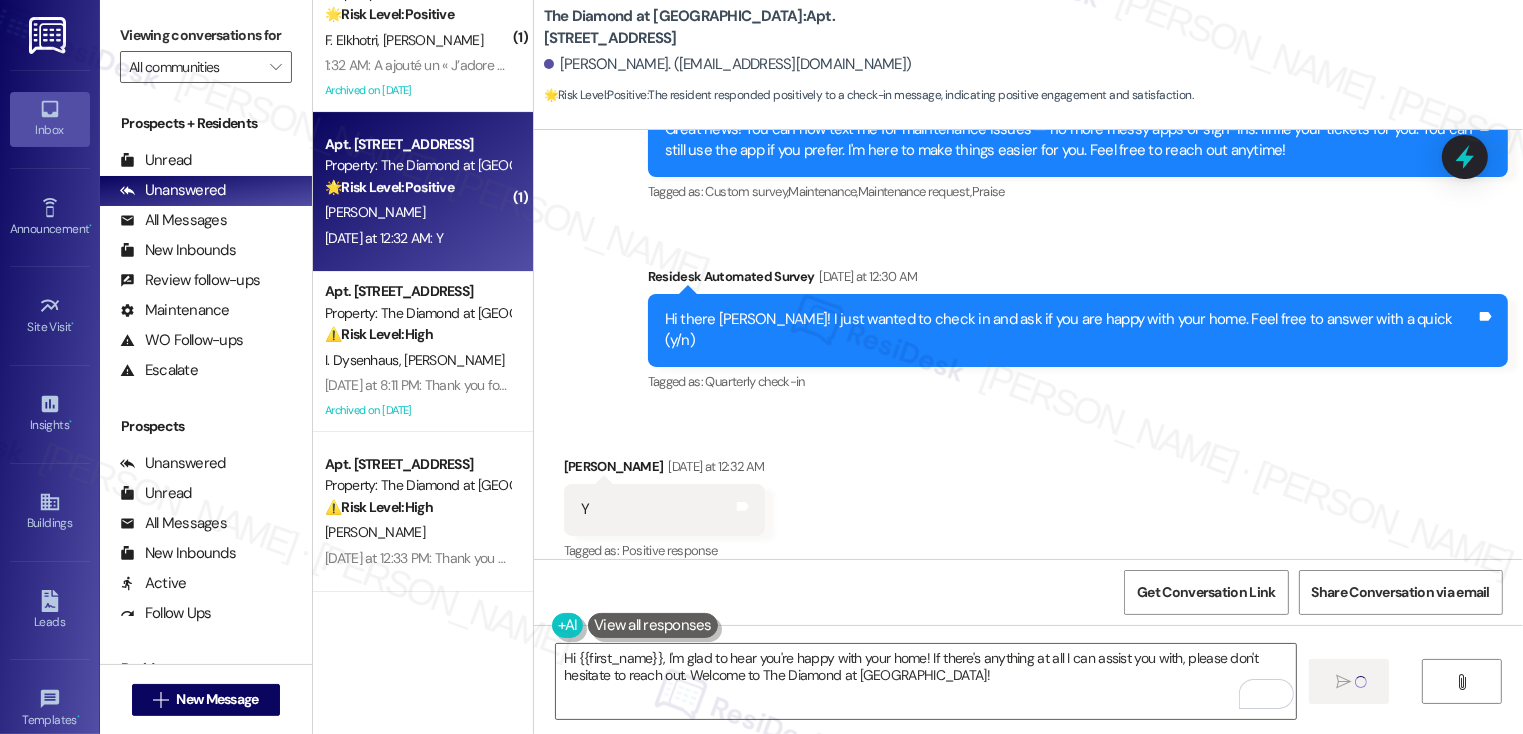 type 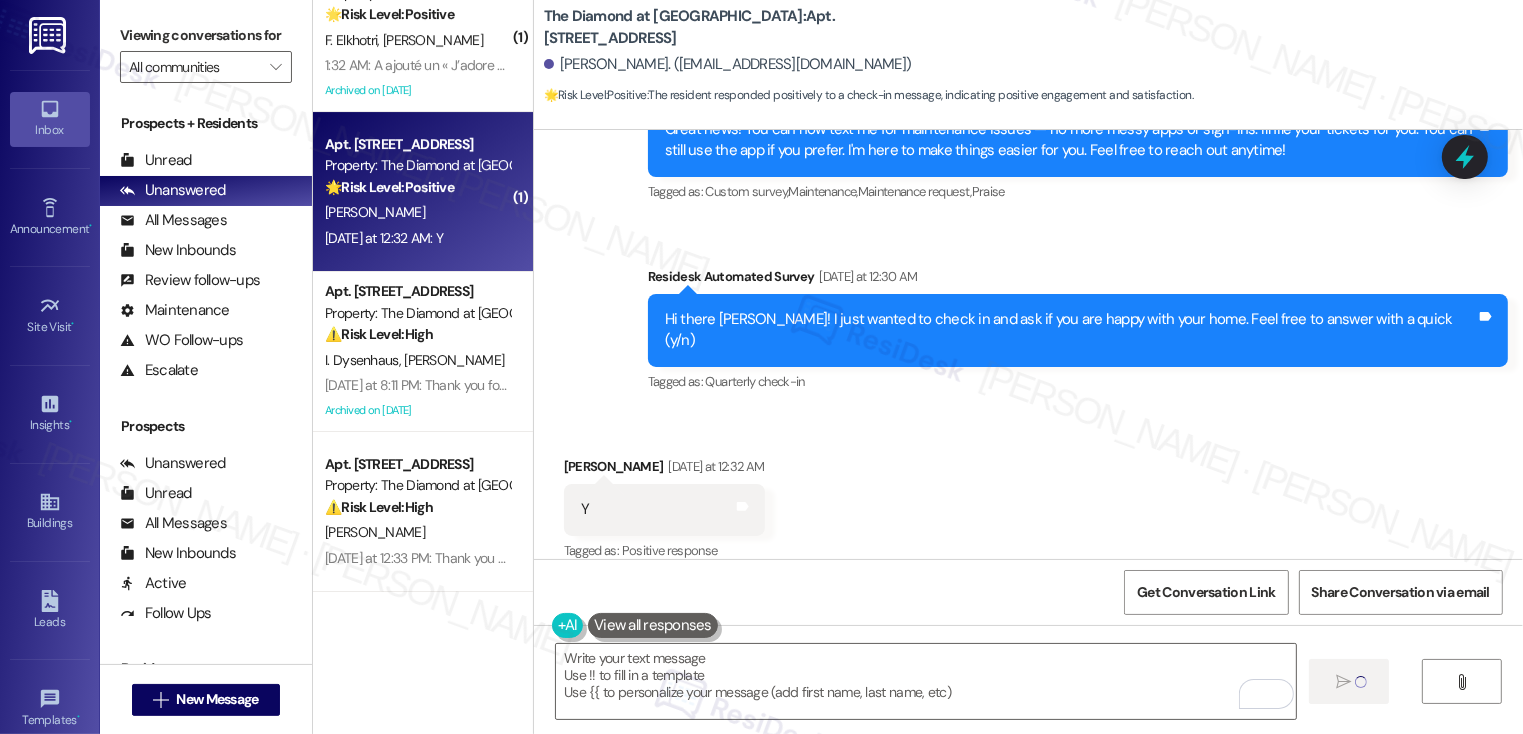 scroll, scrollTop: 2849, scrollLeft: 0, axis: vertical 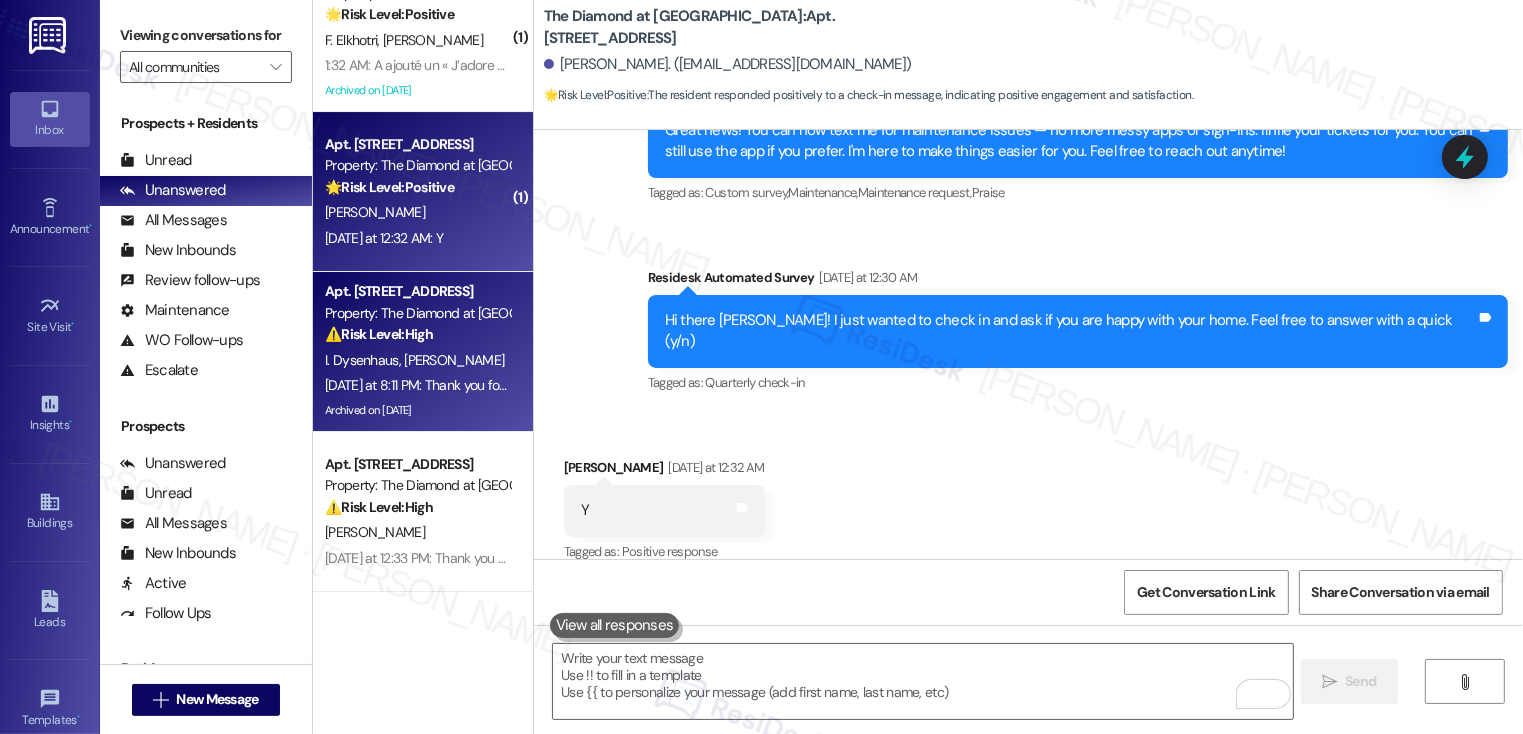 click on "M. Iamele" at bounding box center [454, 360] 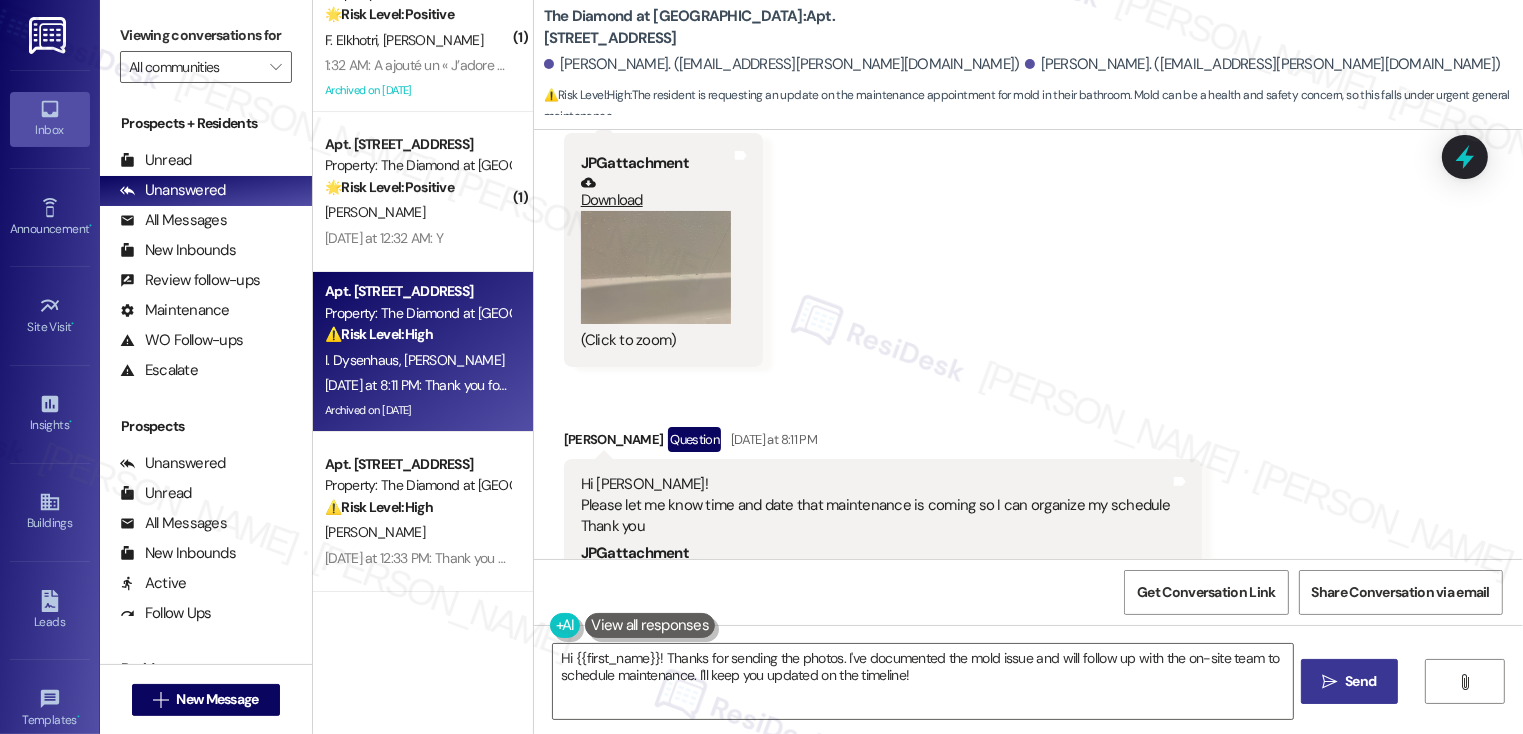scroll, scrollTop: 9544, scrollLeft: 0, axis: vertical 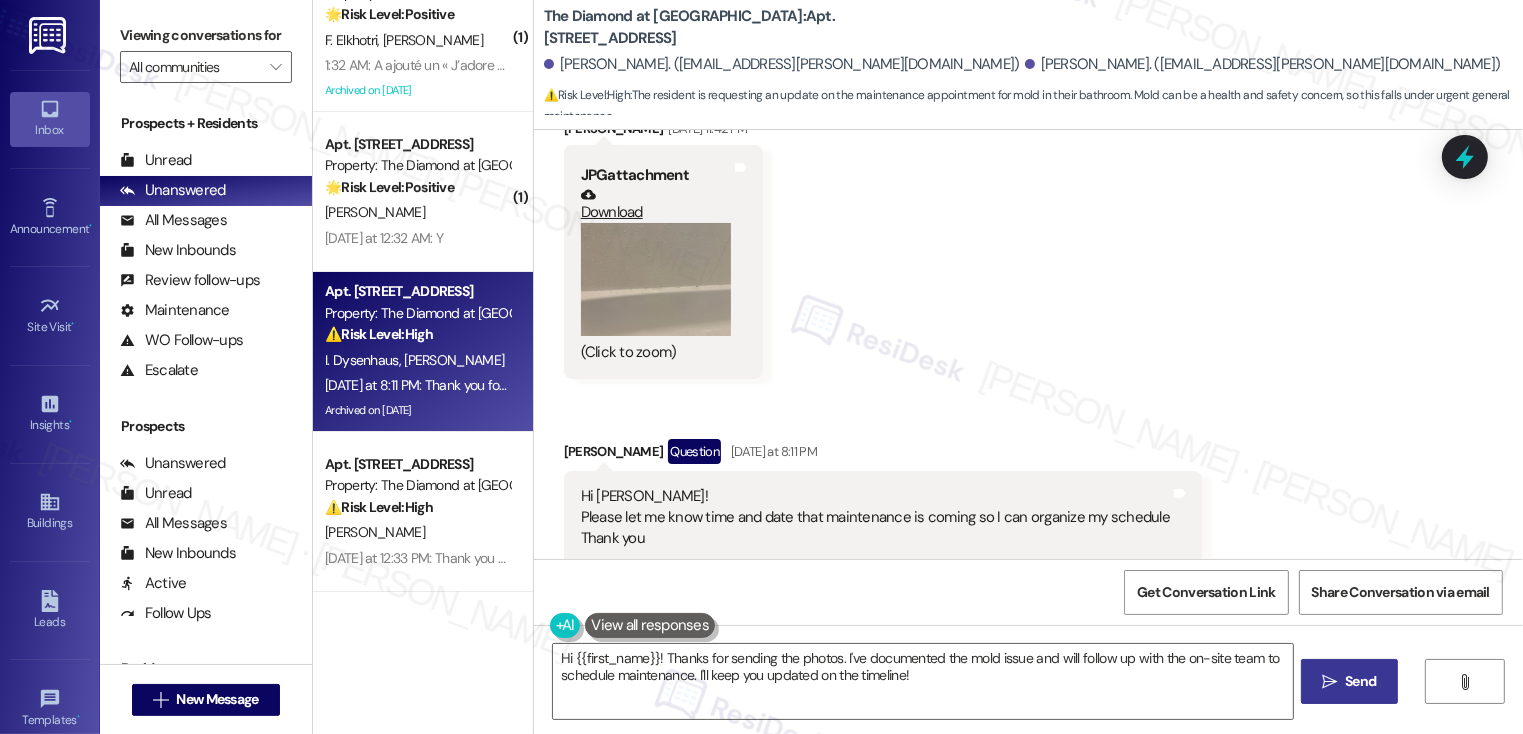 click on "Hi Emily!
Please let me know time and date that maintenance is coming so I can organize my schedule
Thank you" at bounding box center (875, 518) 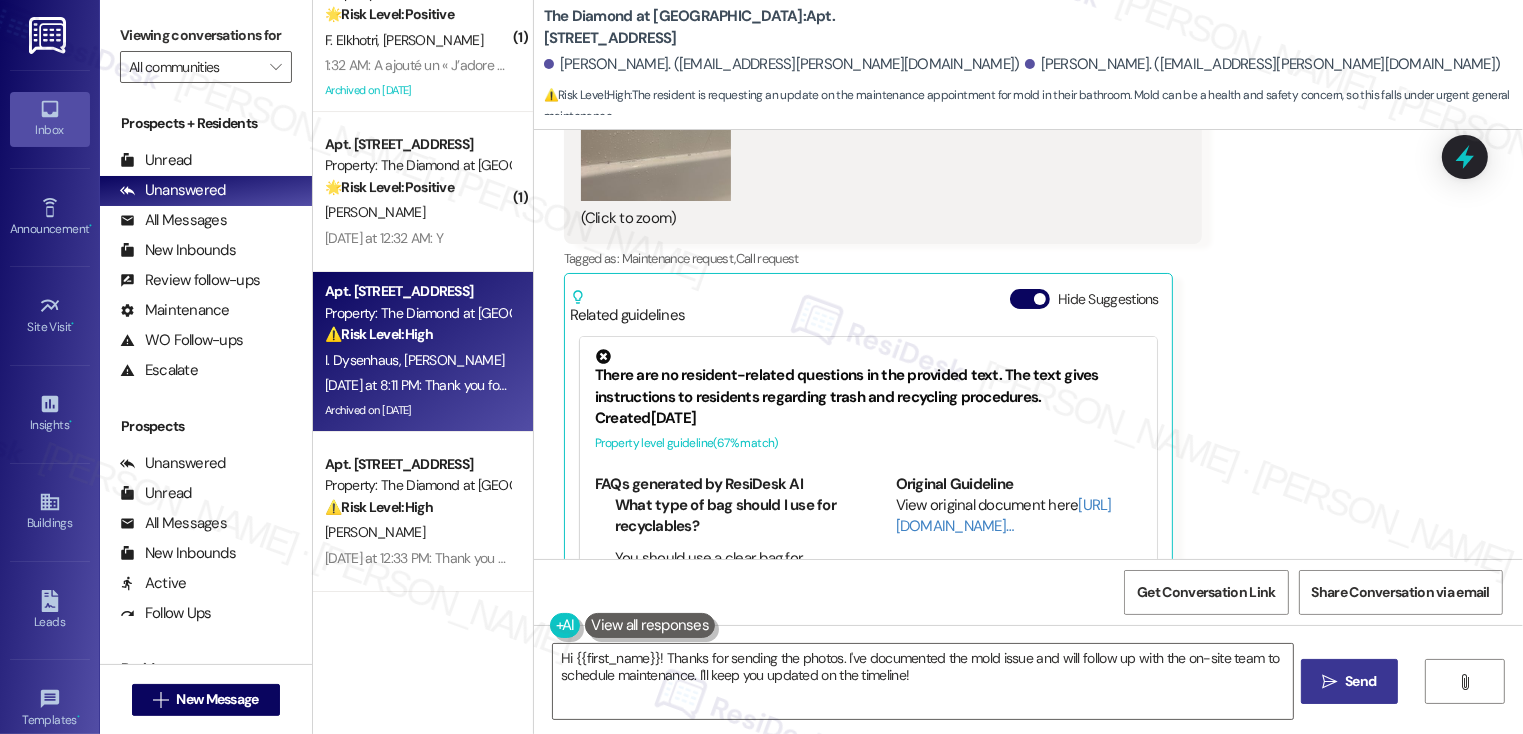 scroll, scrollTop: 10133, scrollLeft: 0, axis: vertical 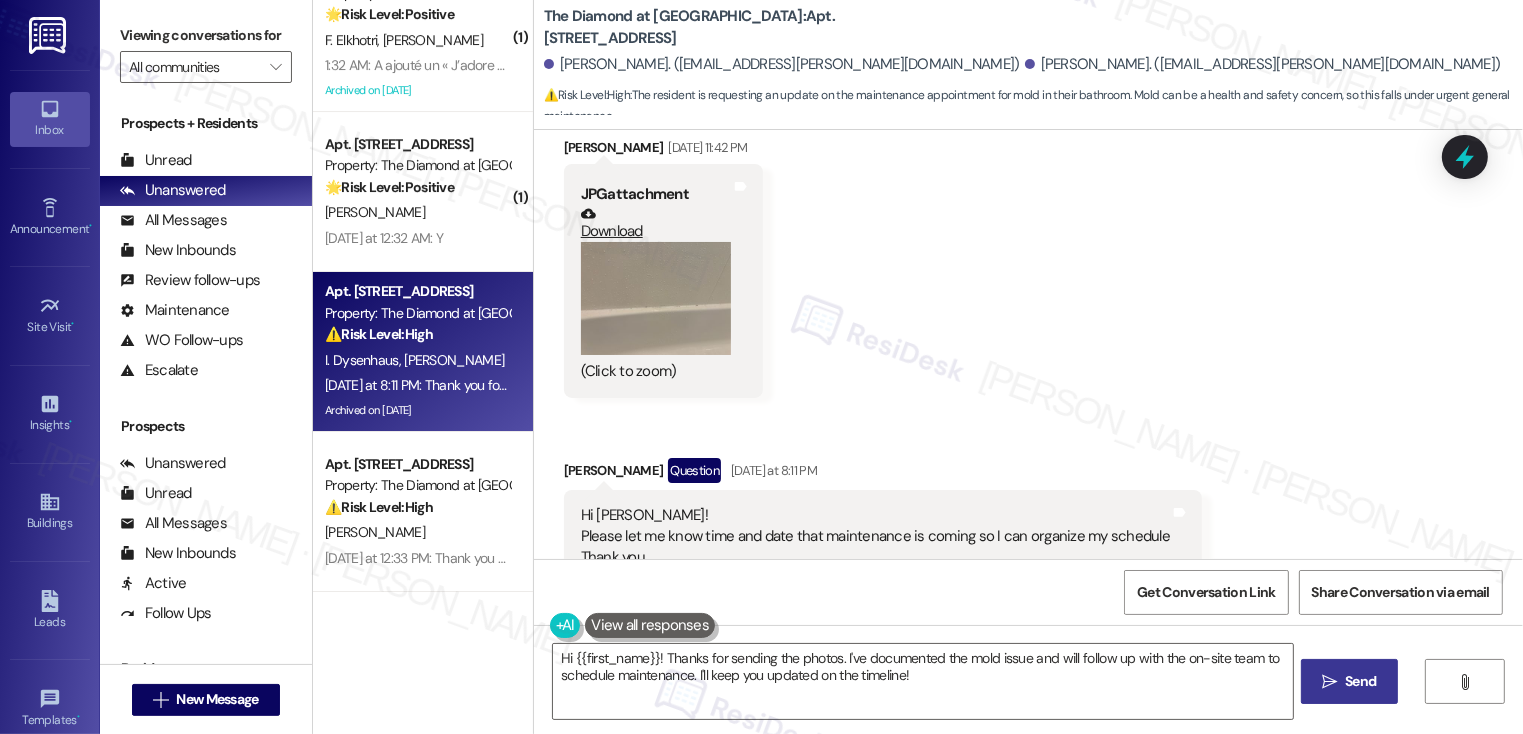 click on "Received via SMS Maria Iamele Jul 14, 2025 at 11:42 PM JPG  attachment   Download   (Click to zoom) Tags and notes Received via SMS Maria Iamele Question Yesterday at 8:11 PM Hi Emily!
Please let me know time and date that maintenance is coming so I can organize my schedule
Thank you  JPG  attachment   Download   (Click to zoom) Tags and notes Tagged as:   Maintenance request ,  Click to highlight conversations about Maintenance request Call request Click to highlight conversations about Call request  Related guidelines Hide Suggestions There are no resident-related questions in the provided text.  The text gives instructions to residents regarding trash and recycling procedures.
Created  4 days ago Property level guideline  ( 67 % match) FAQs generated by ResiDesk AI What type of bag should I use for recyclables? You should use a clear bag for recyclables. Where do I place the recycling bag for valet trash pickup? Place the clear recycling bag on top of your tied trash bag inside the valet trash can." at bounding box center (1028, 638) 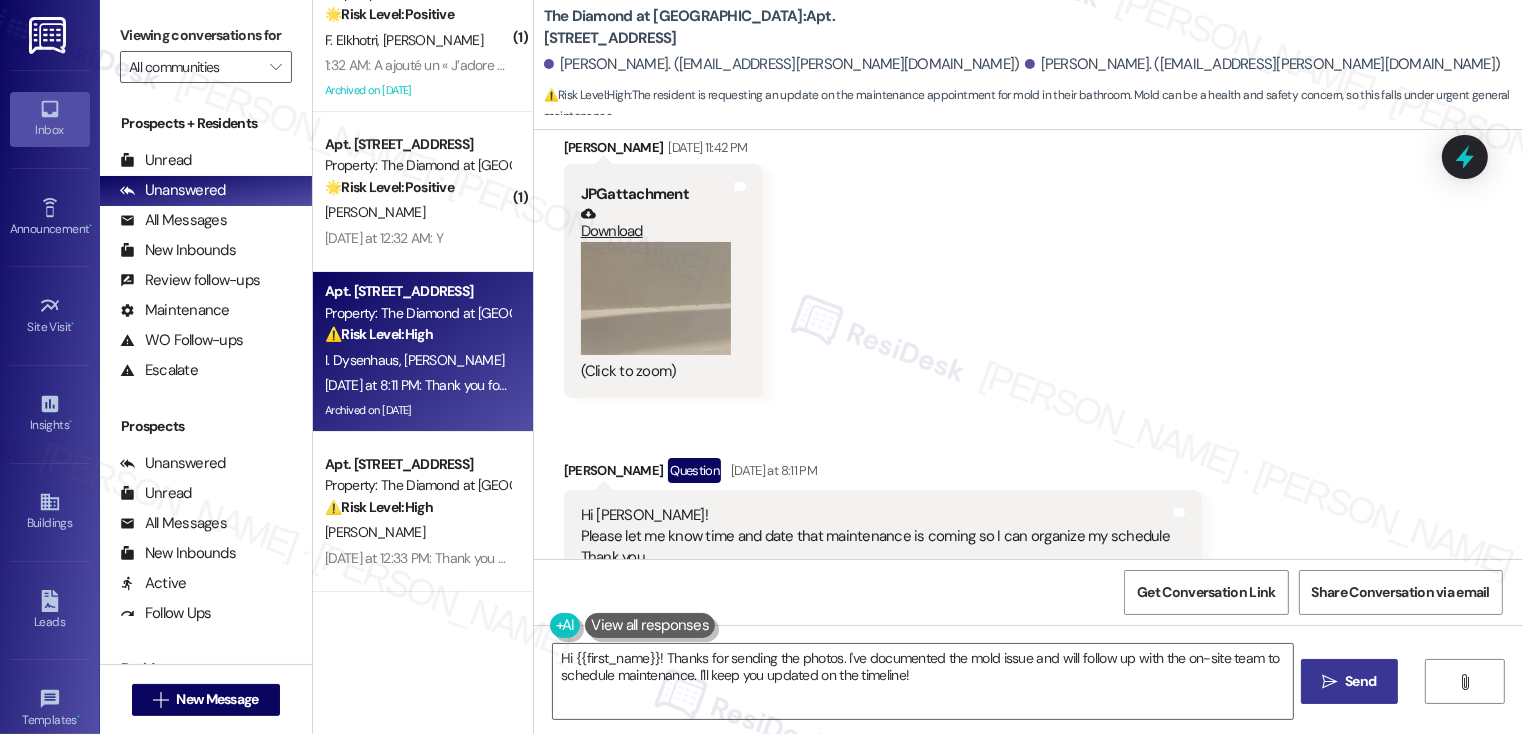 click on "Received via SMS Maria Iamele Jul 14, 2025 at 11:42 PM JPG  attachment   Download   (Click to zoom) Tags and notes Received via SMS Maria Iamele Question Yesterday at 8:11 PM Hi Emily!
Please let me know time and date that maintenance is coming so I can organize my schedule
Thank you  JPG  attachment   Download   (Click to zoom) Tags and notes Tagged as:   Maintenance request ,  Click to highlight conversations about Maintenance request Call request Click to highlight conversations about Call request  Related guidelines Hide Suggestions There are no resident-related questions in the provided text.  The text gives instructions to residents regarding trash and recycling procedures.
Created  4 days ago Property level guideline  ( 67 % match) FAQs generated by ResiDesk AI What type of bag should I use for recyclables? You should use a clear bag for recyclables. Where do I place the recycling bag for valet trash pickup? Place the clear recycling bag on top of your tied trash bag inside the valet trash can." at bounding box center [1028, 638] 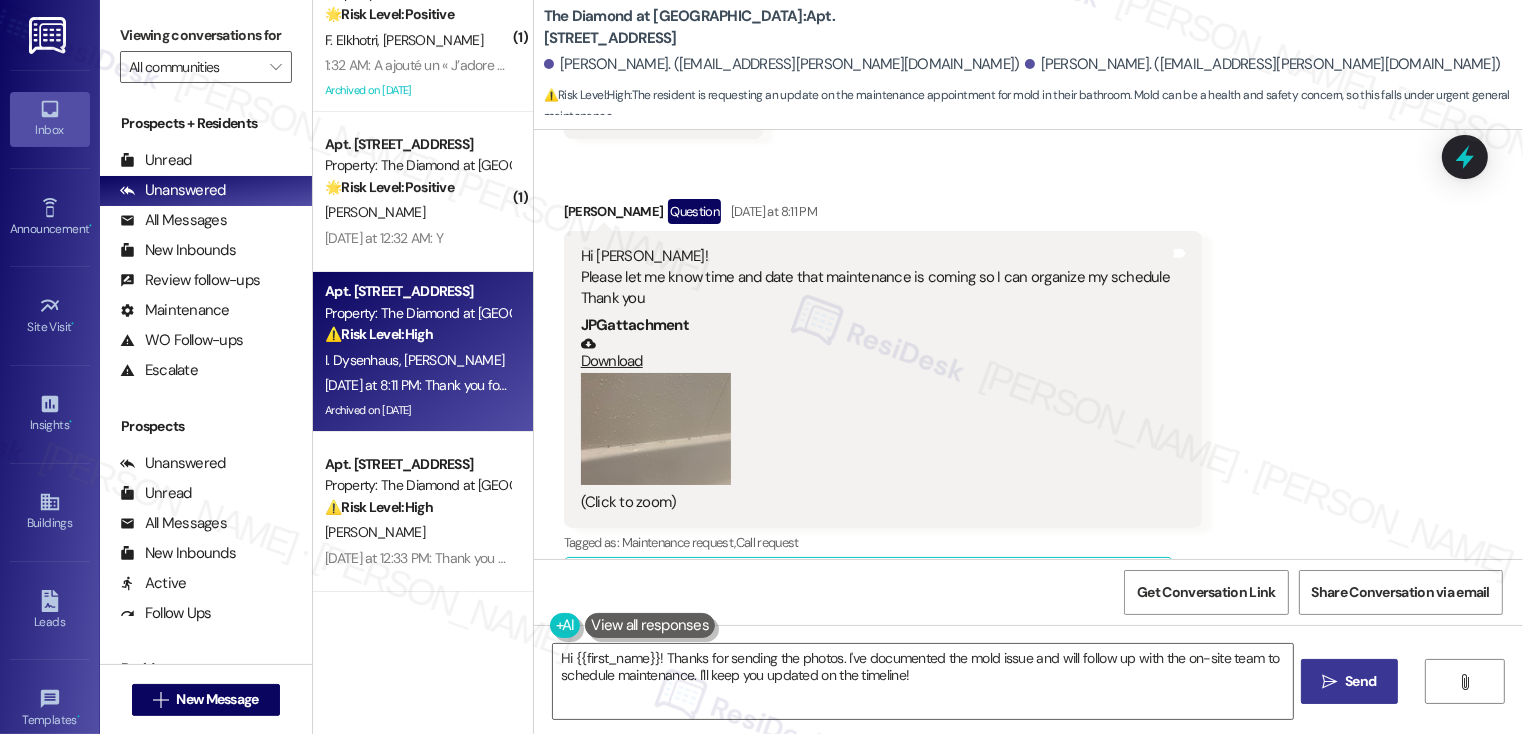 scroll, scrollTop: 9743, scrollLeft: 0, axis: vertical 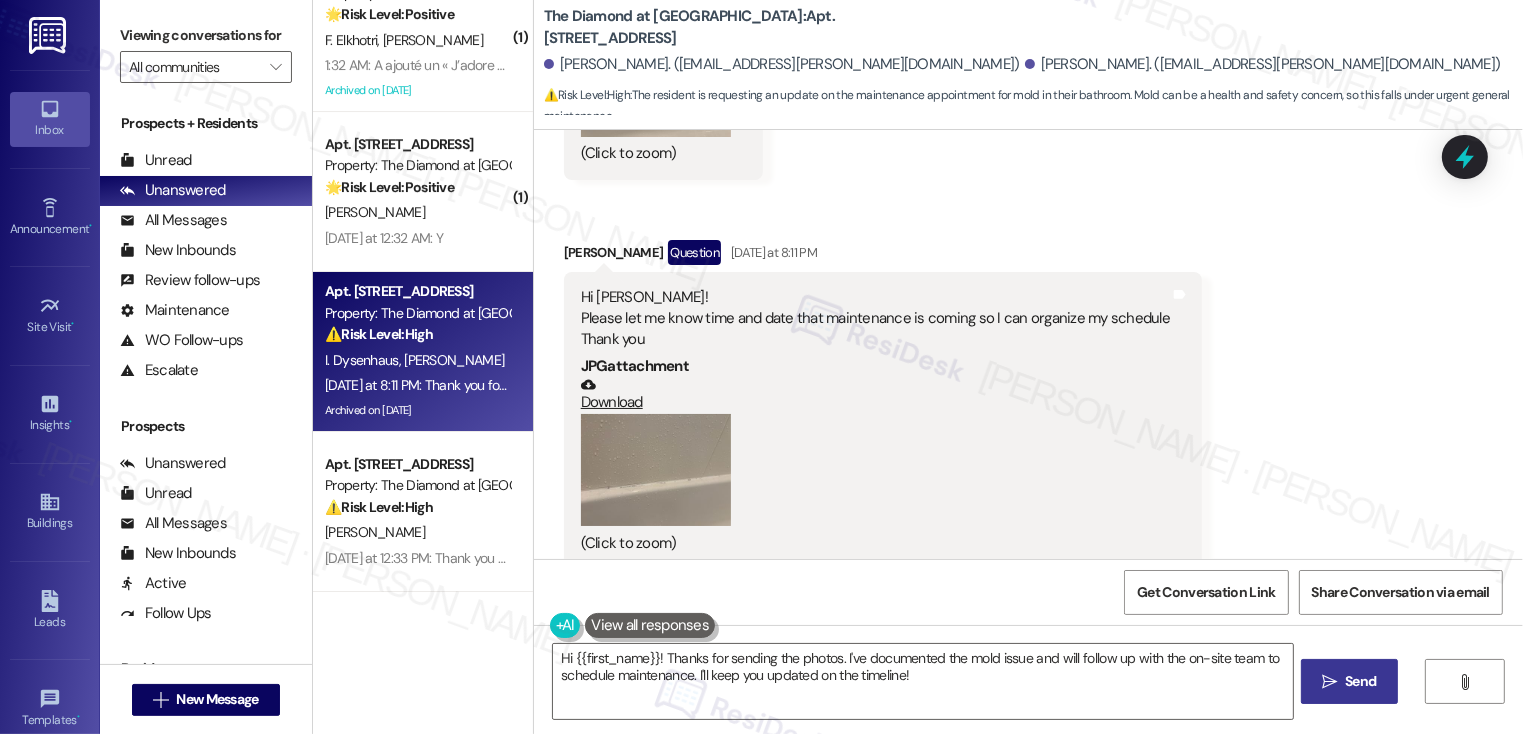 click at bounding box center (656, 470) 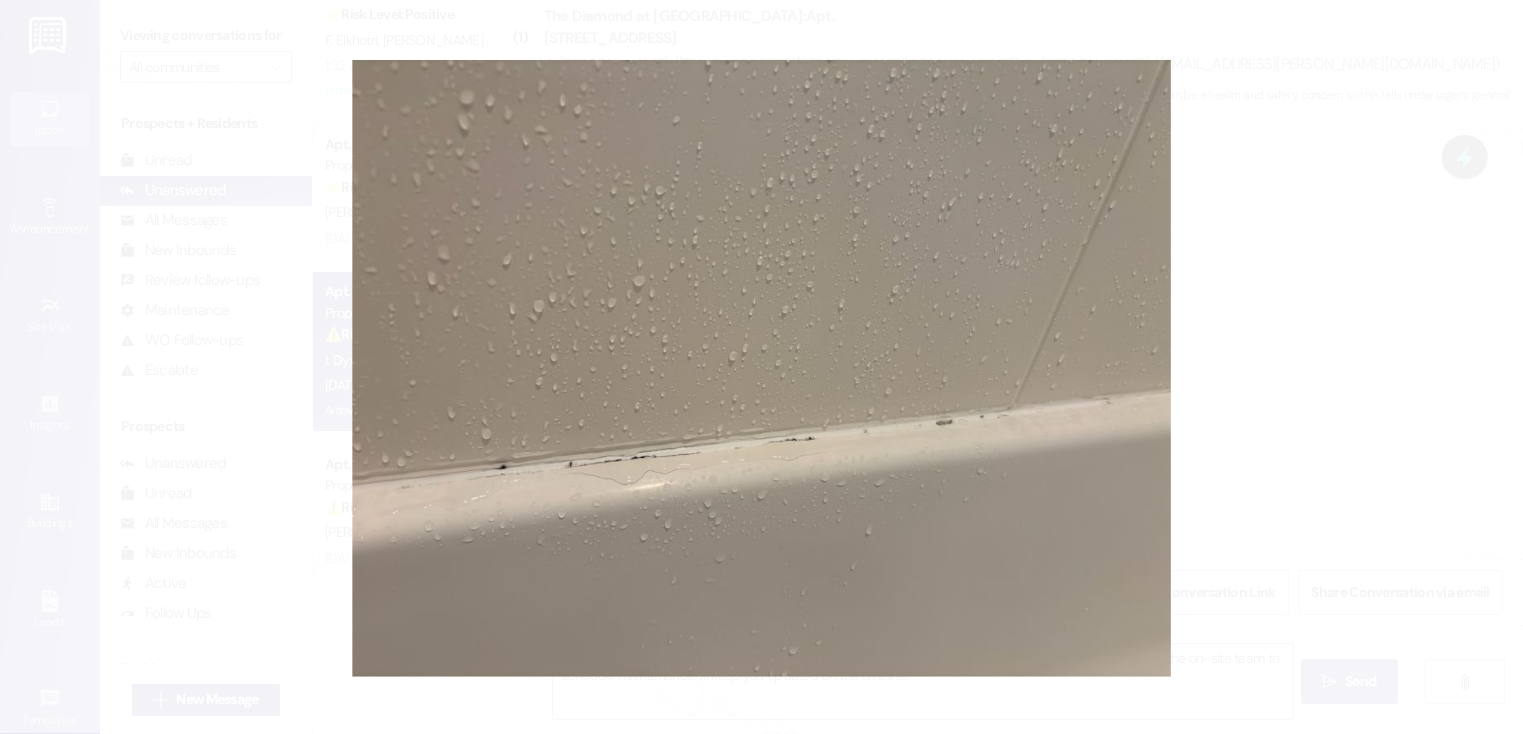 click at bounding box center [761, 367] 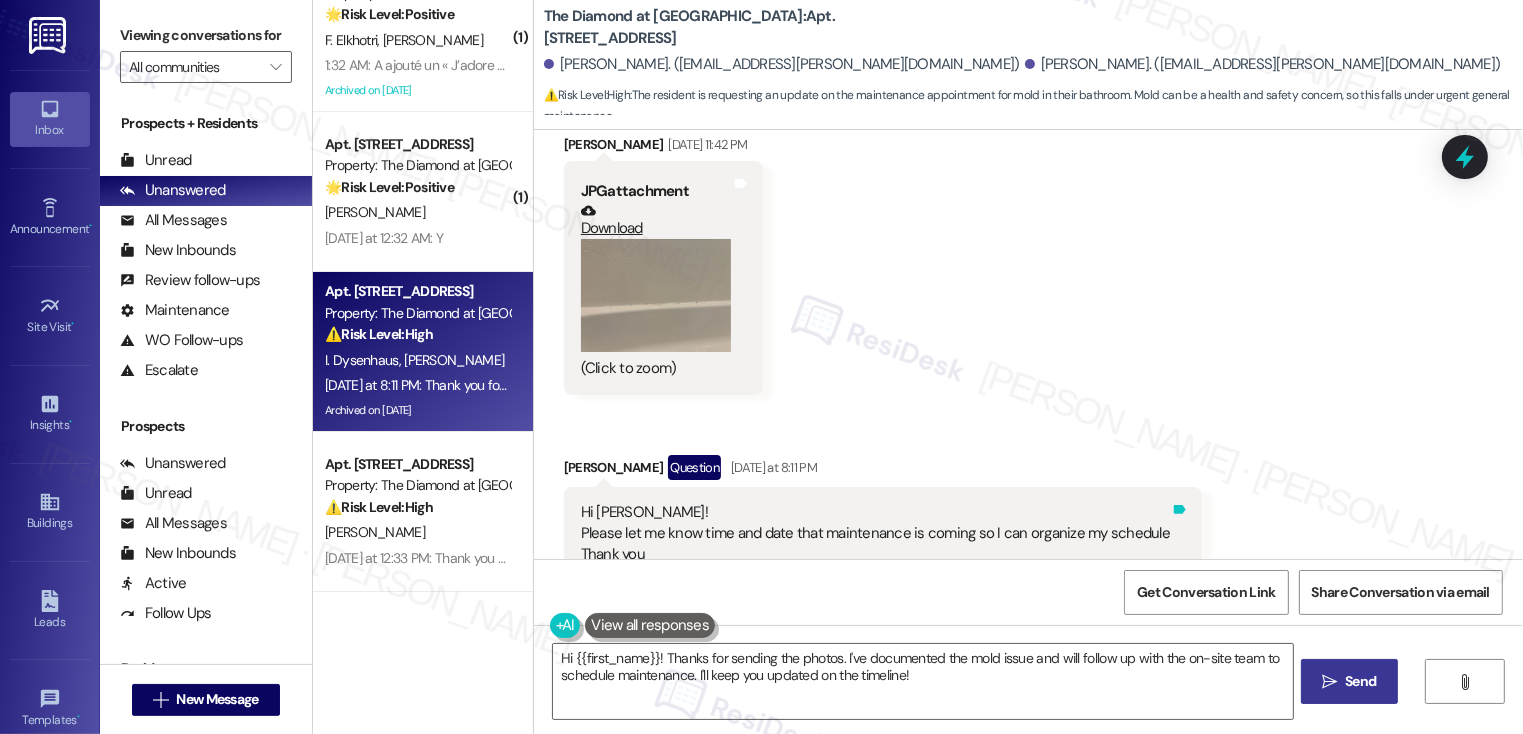scroll, scrollTop: 9488, scrollLeft: 0, axis: vertical 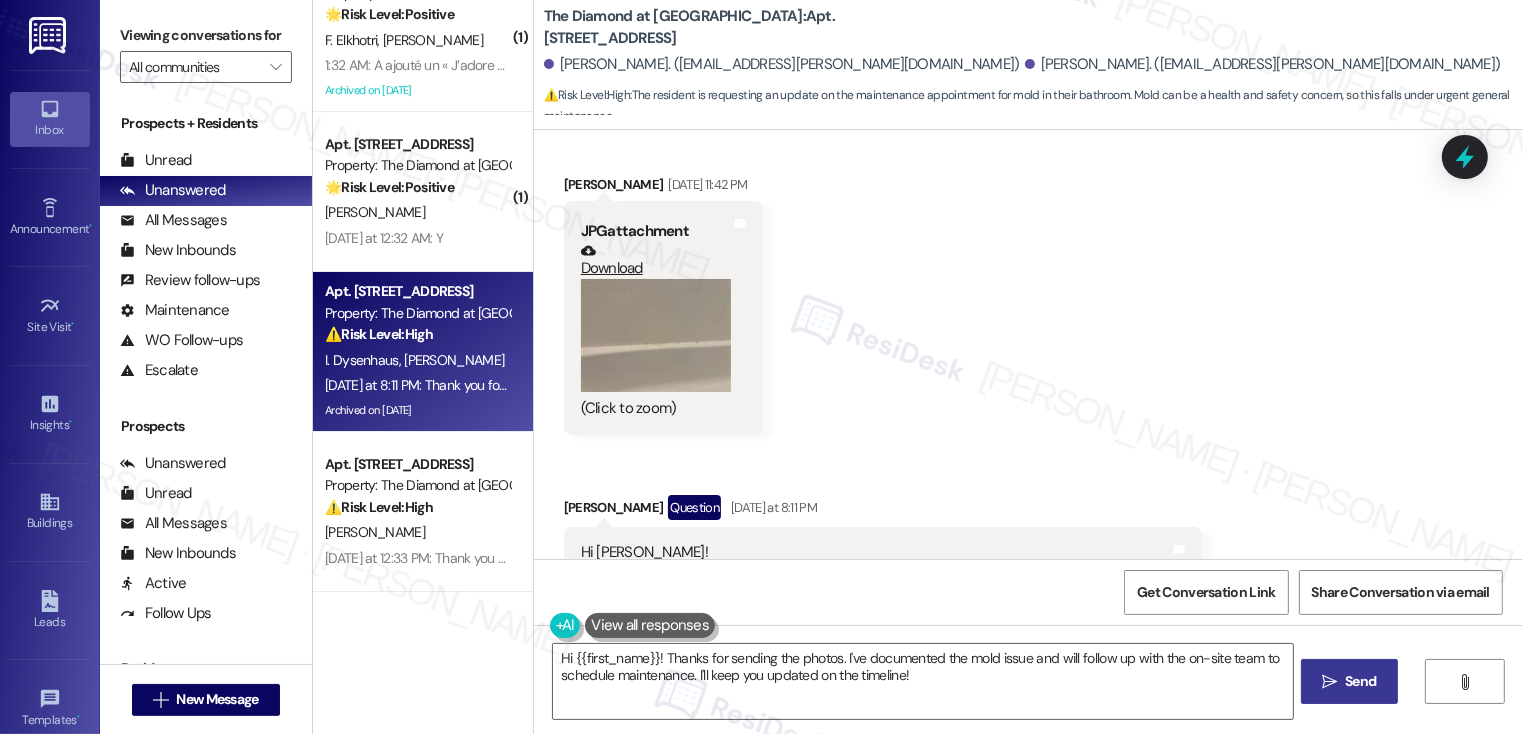 click at bounding box center [656, 335] 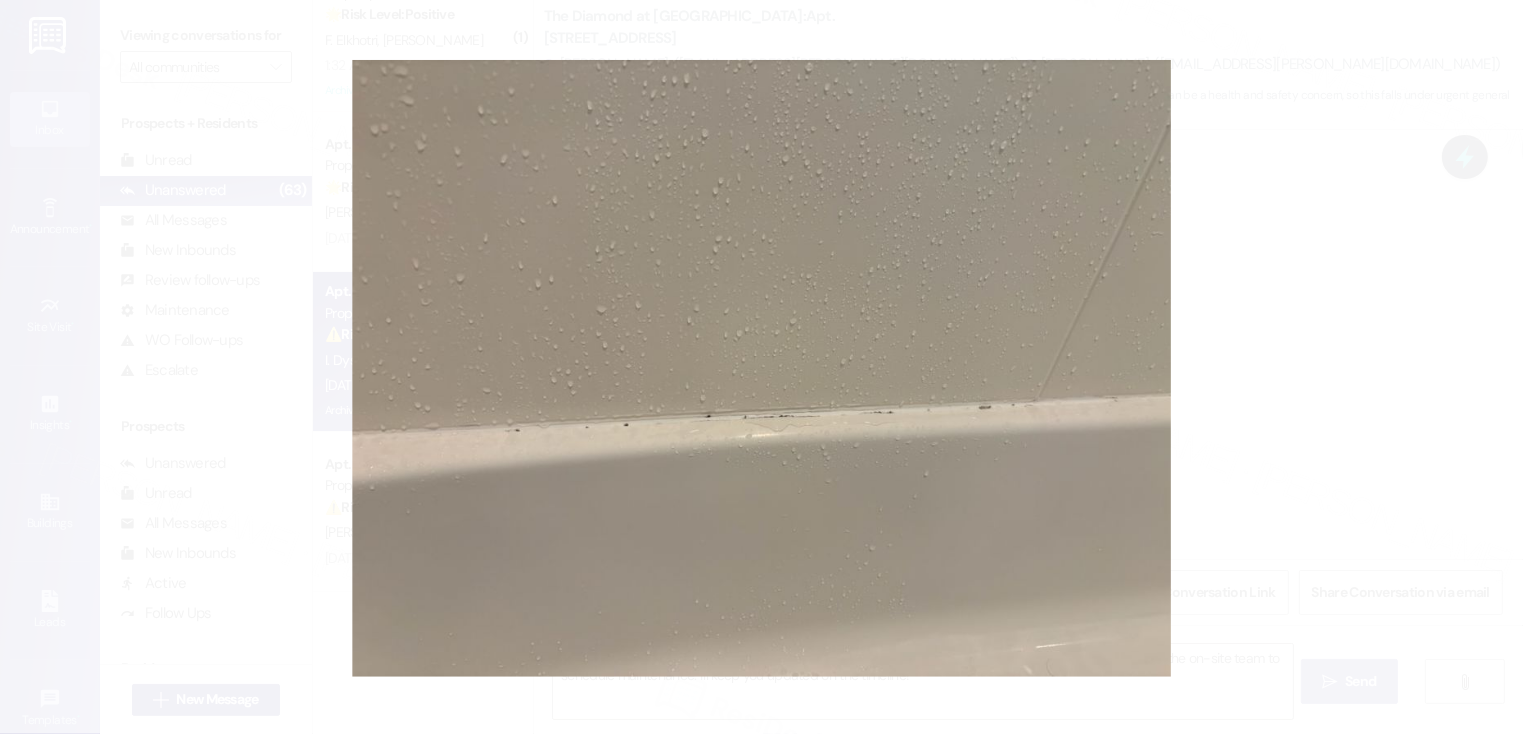 click at bounding box center (761, 367) 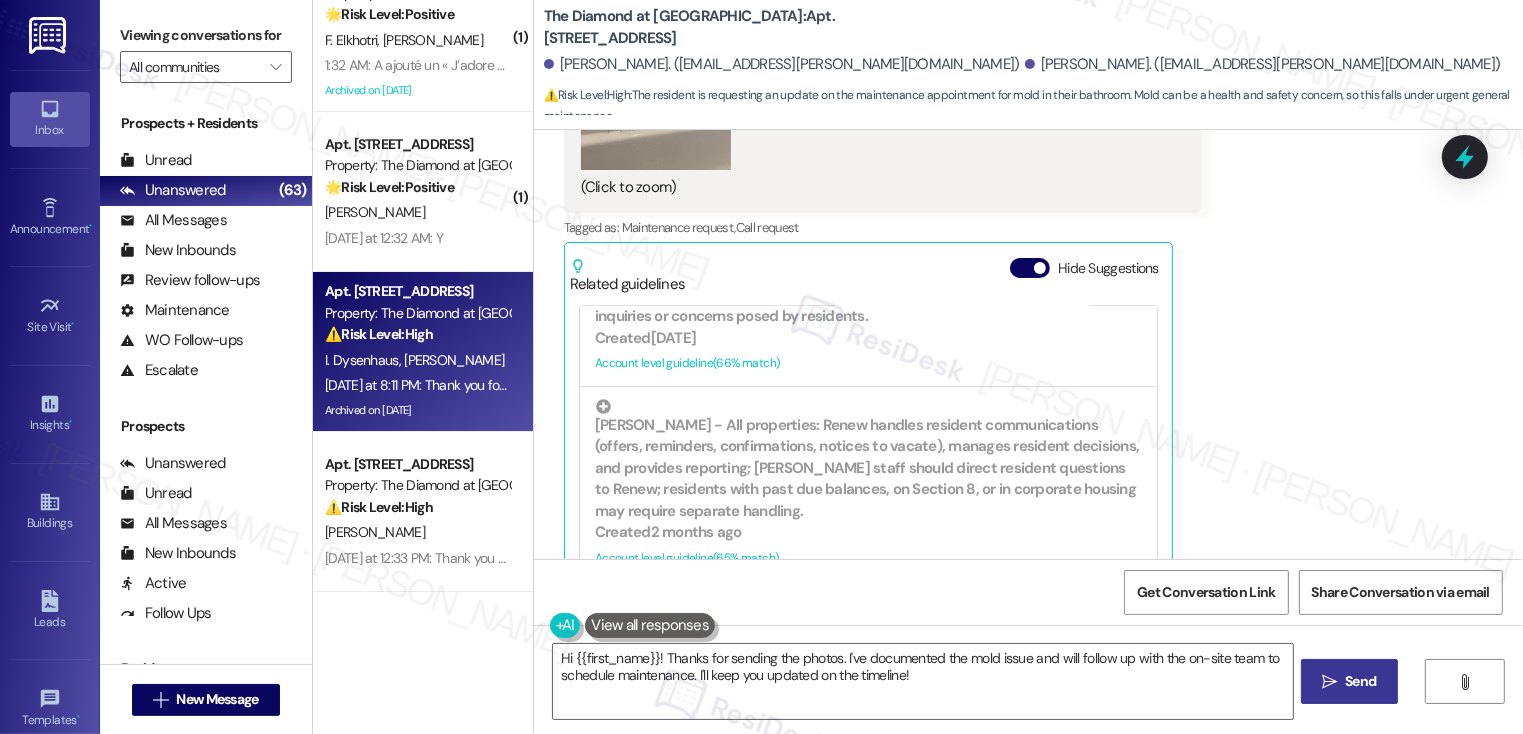scroll, scrollTop: 10053, scrollLeft: 0, axis: vertical 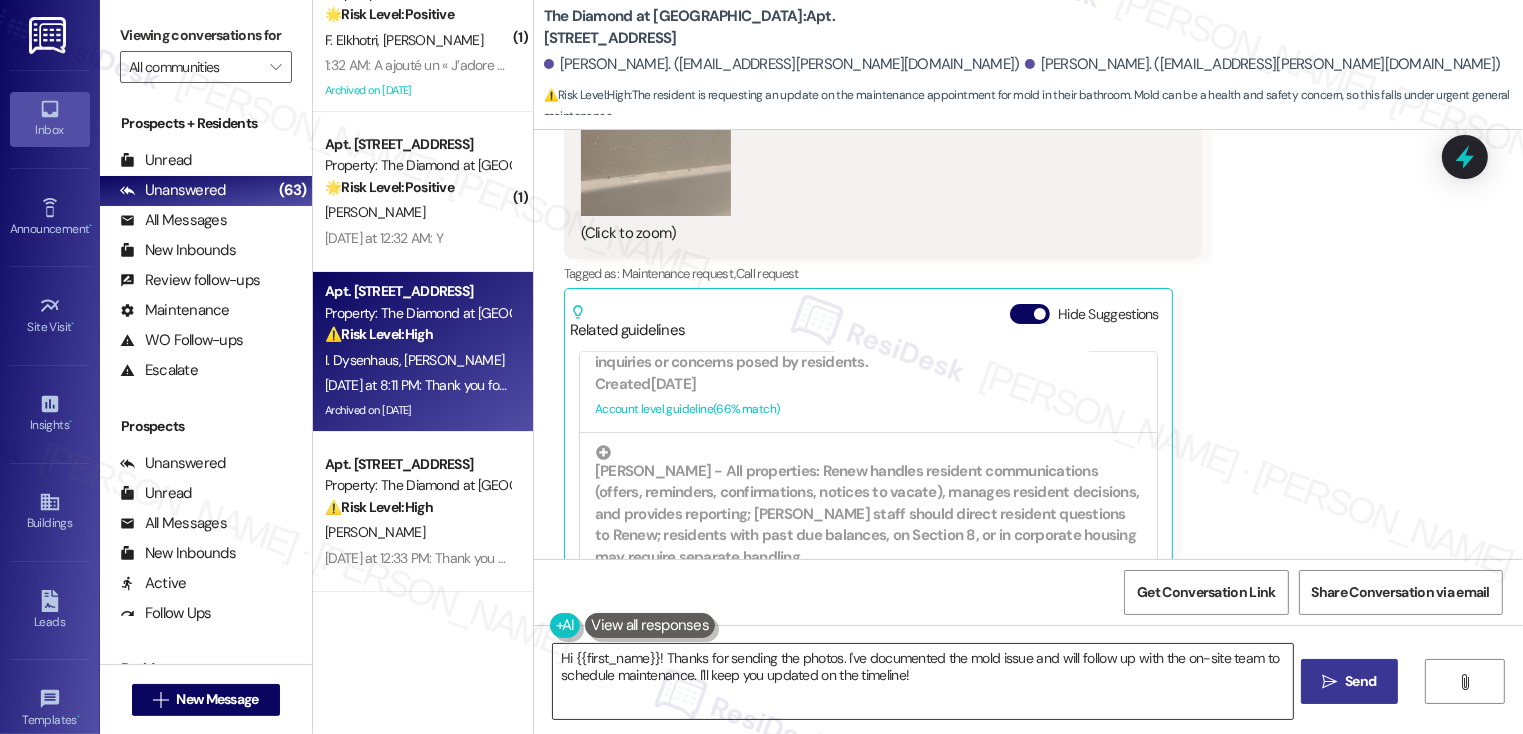 click on "Hi {{first_name}}! Thanks for sending the photos. I've documented the mold issue and will follow up with the on-site team to schedule maintenance. I'll keep you updated on the timeline!" at bounding box center [923, 681] 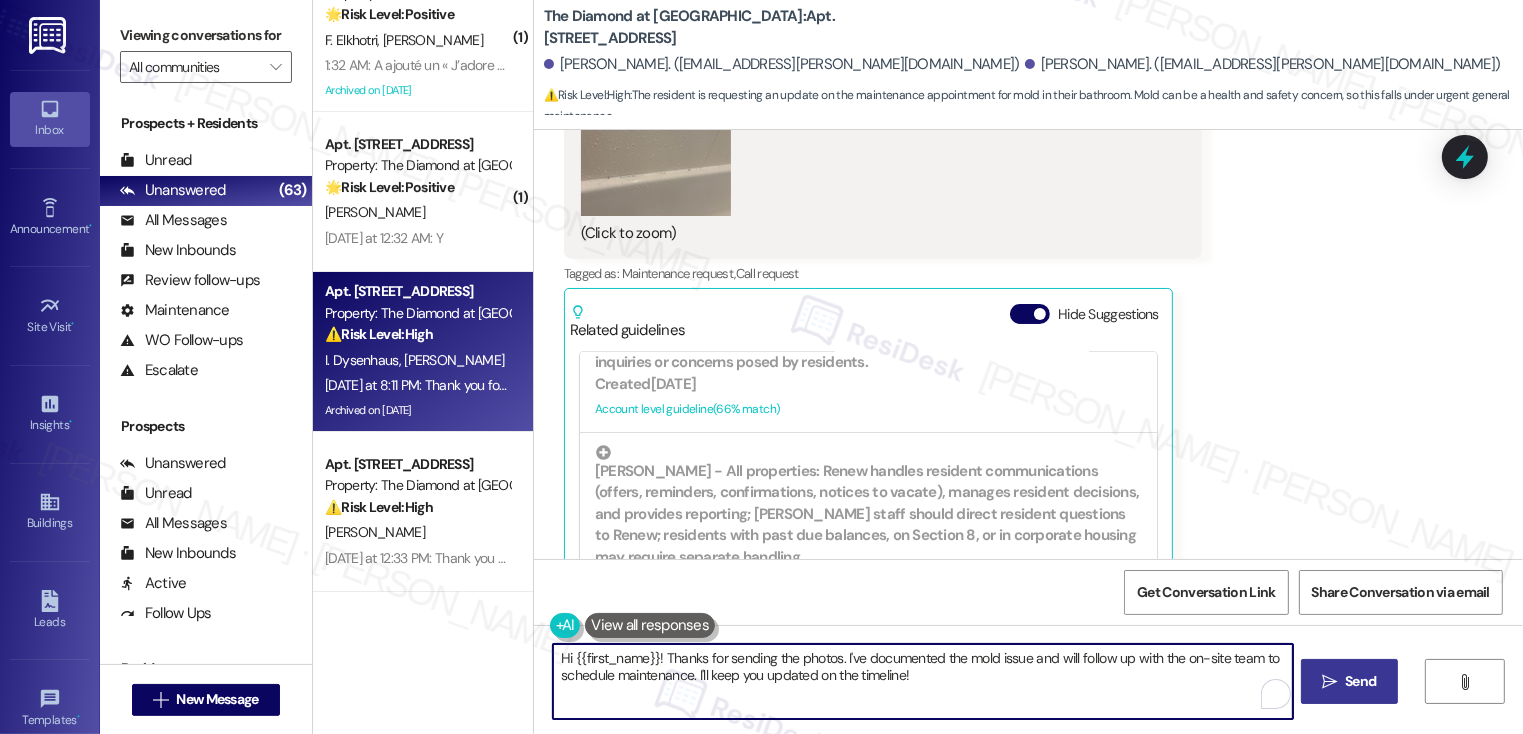 click on "Hi {{first_name}}! Thanks for sending the photos. I've documented the mold issue and will follow up with the on-site team to schedule maintenance. I'll keep you updated on the timeline!" at bounding box center [923, 681] 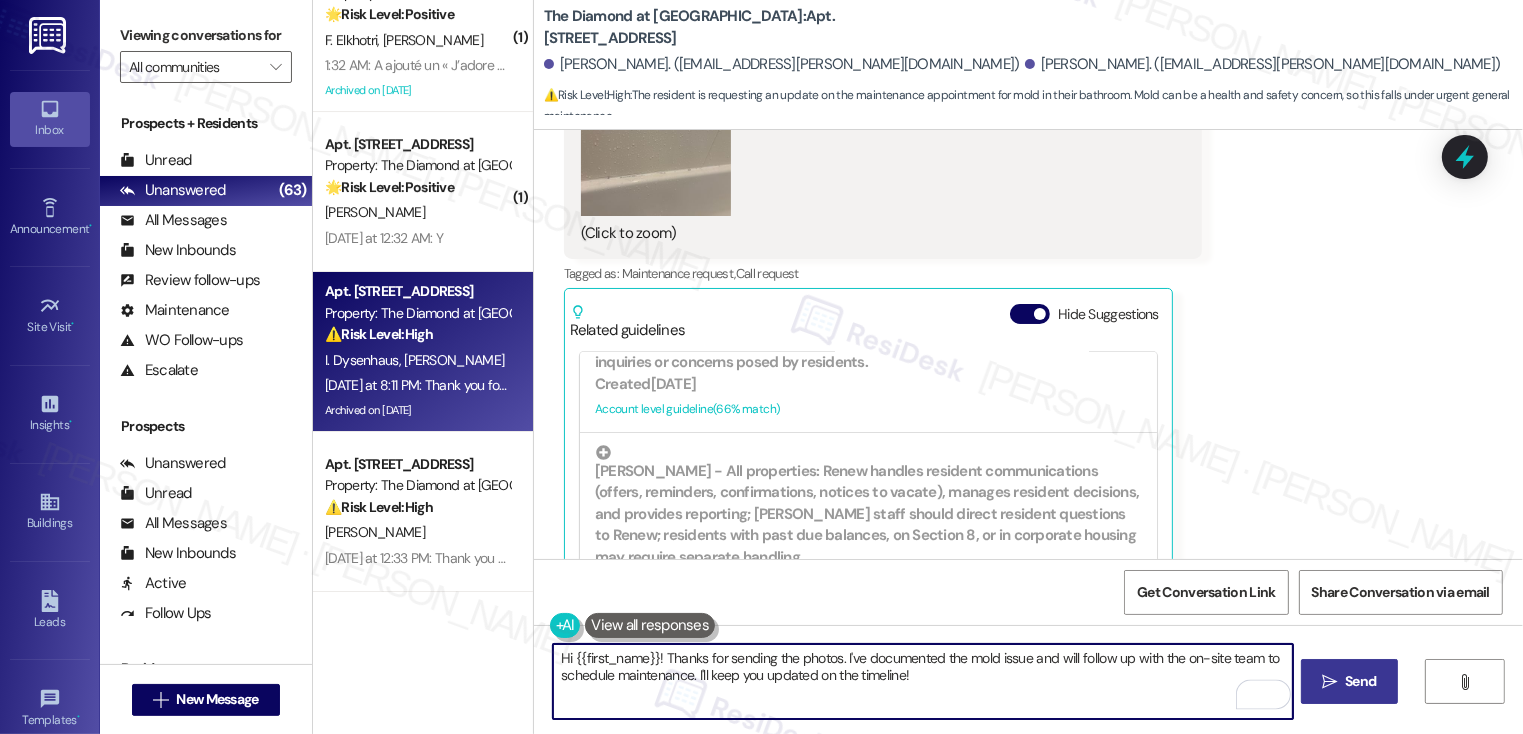 click on "Hi {{first_name}}! Thanks for sending the photos. I've documented the mold issue and will follow up with the on-site team to schedule maintenance. I'll keep you updated on the timeline!" at bounding box center (923, 681) 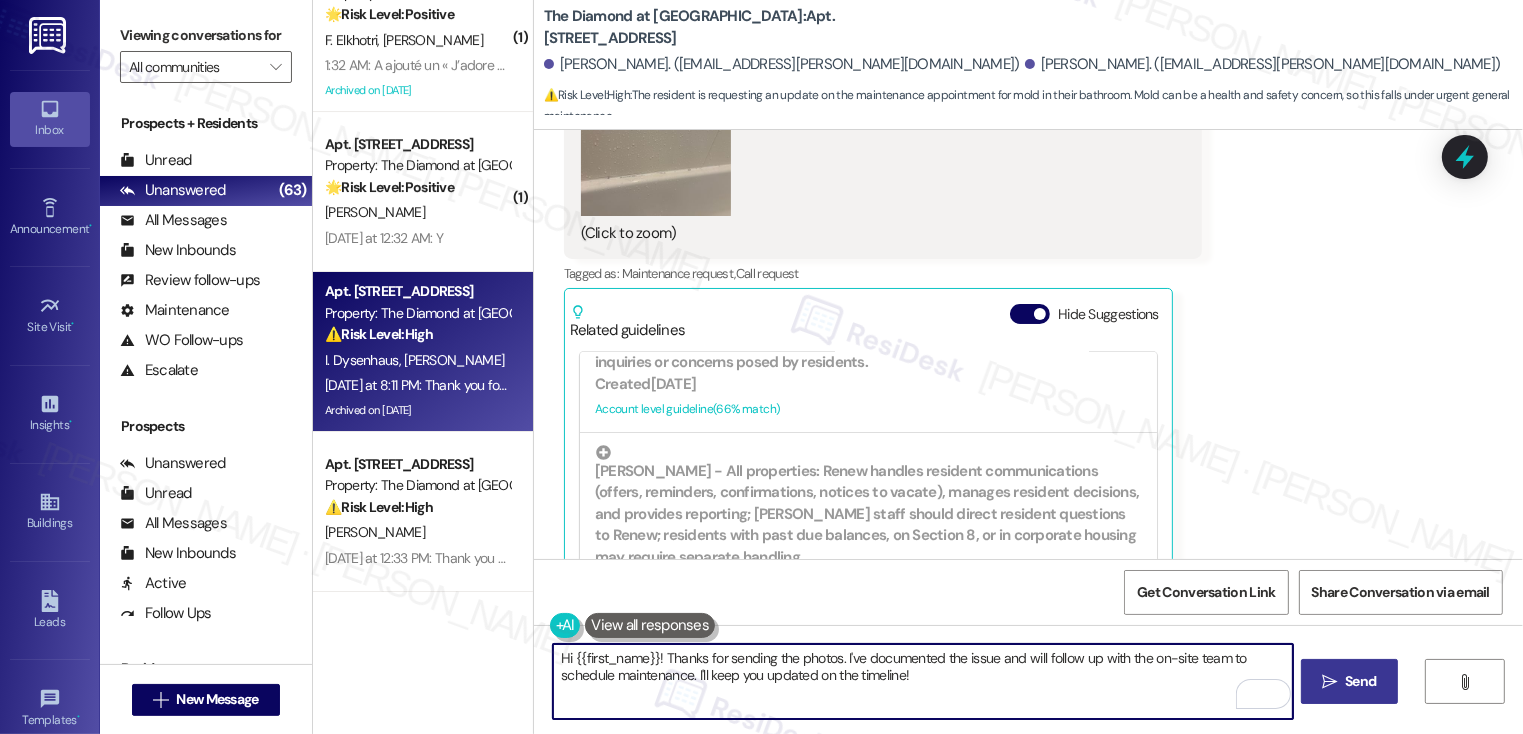 click on "Hi {{first_name}}! Thanks for sending the photos. I've documented the issue and will follow up with the on-site team to schedule maintenance. I'll keep you updated on the timeline!" at bounding box center [923, 681] 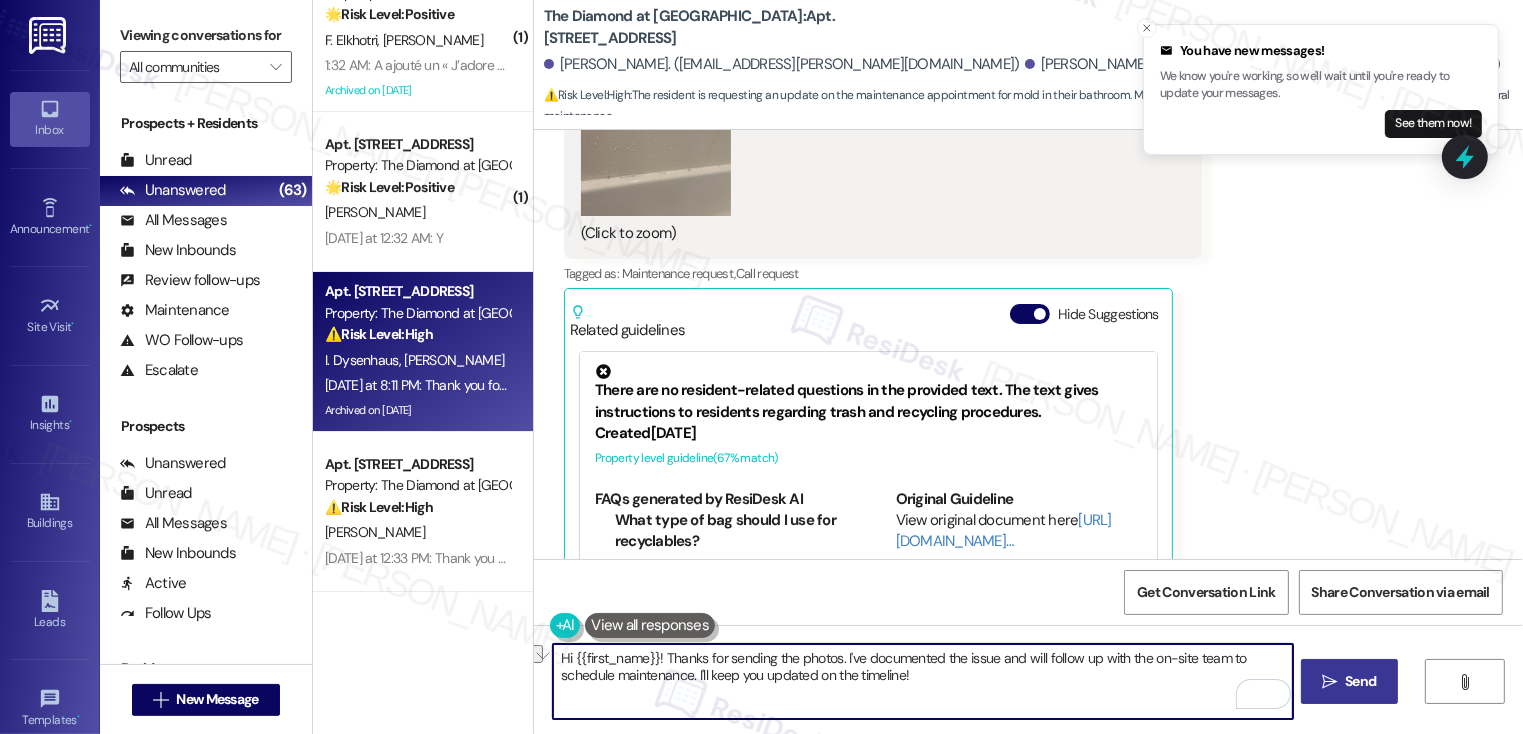 drag, startPoint x: 1118, startPoint y: 662, endPoint x: 1180, endPoint y: 658, distance: 62.1289 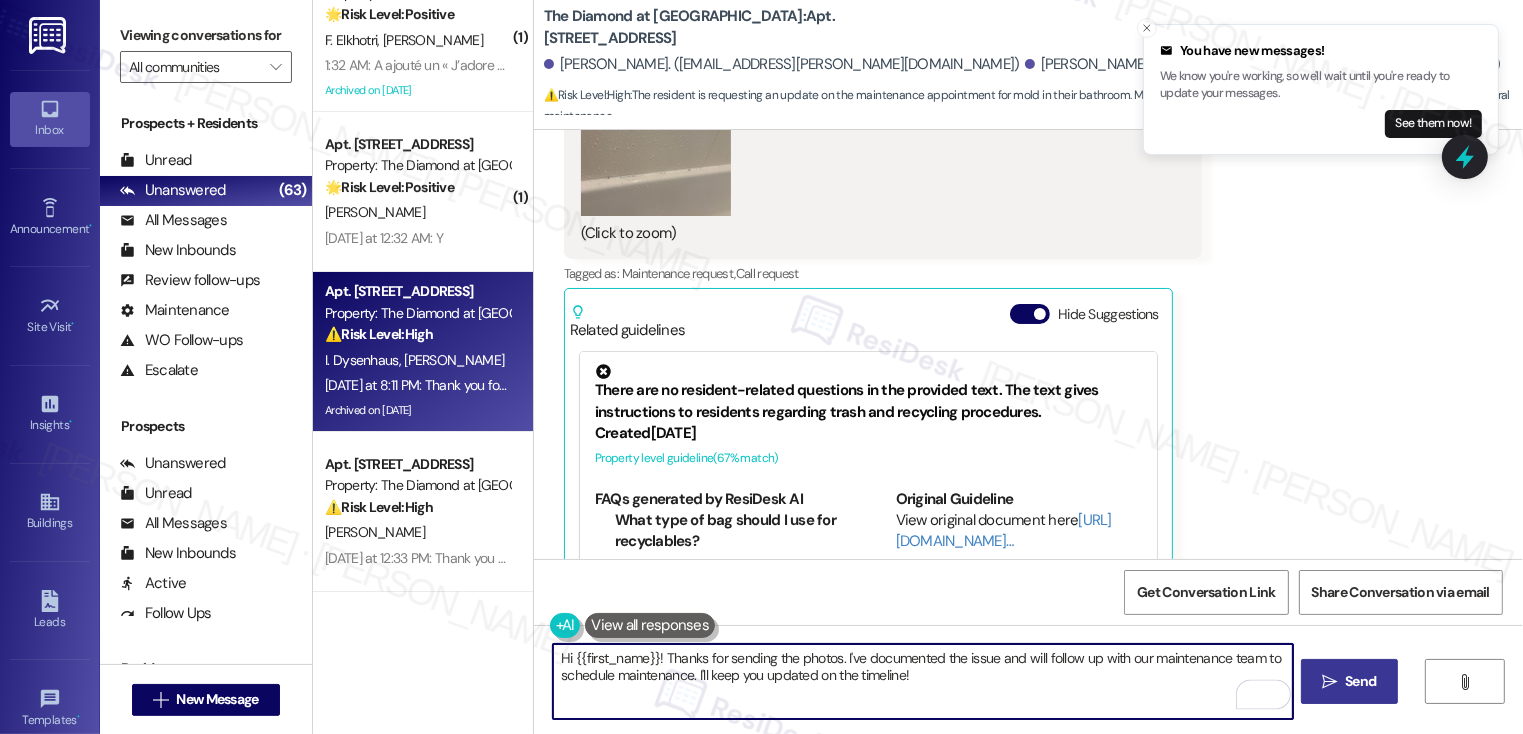 click on "Hi {{first_name}}! Thanks for sending the photos. I've documented the issue and will follow up with our maintenance team to schedule maintenance. I'll keep you updated on the timeline!" at bounding box center [923, 681] 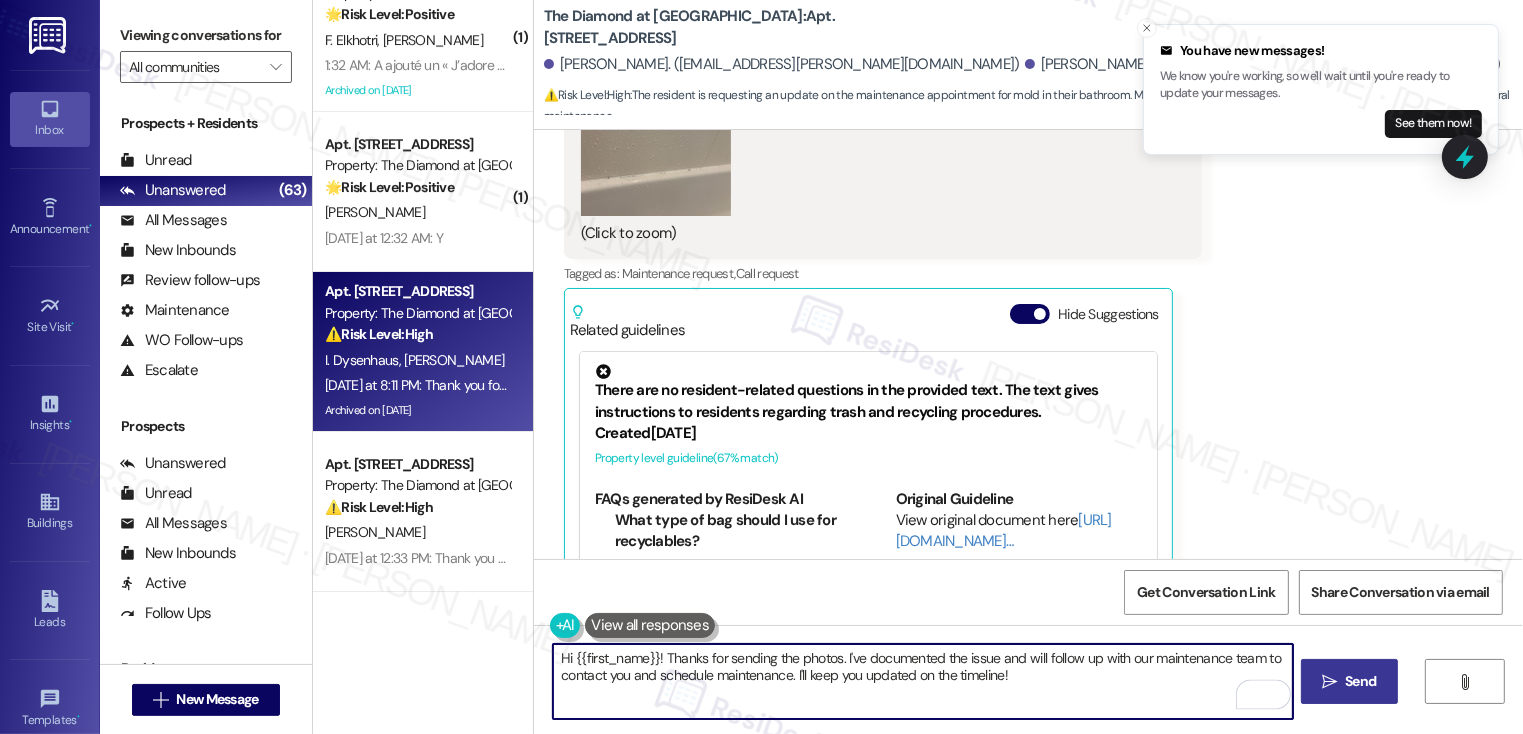 click on "Hi {{first_name}}! Thanks for sending the photos. I've documented the issue and will follow up with our maintenance team to contact you and schedule maintenance. I'll keep you updated on the timeline!" at bounding box center [923, 681] 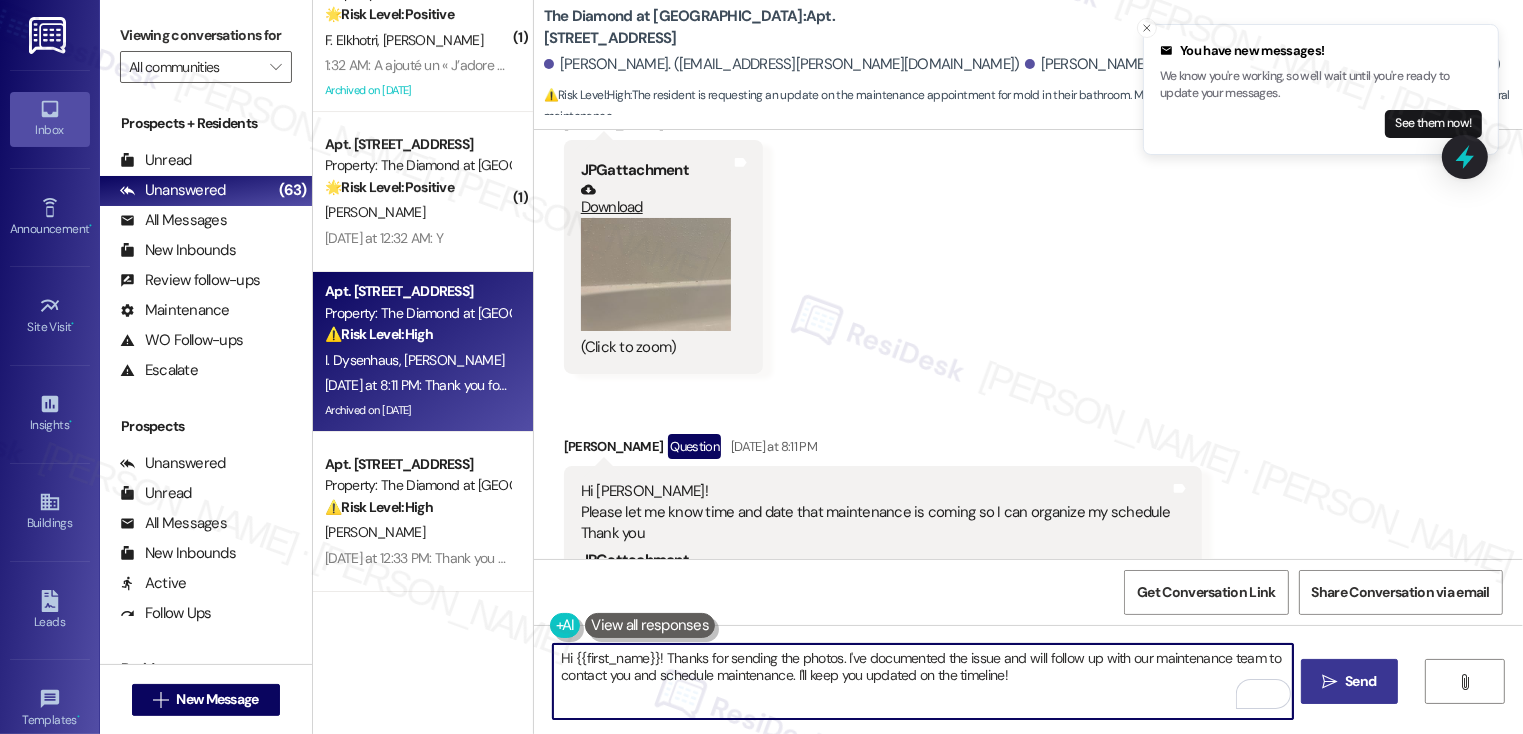 scroll, scrollTop: 9535, scrollLeft: 0, axis: vertical 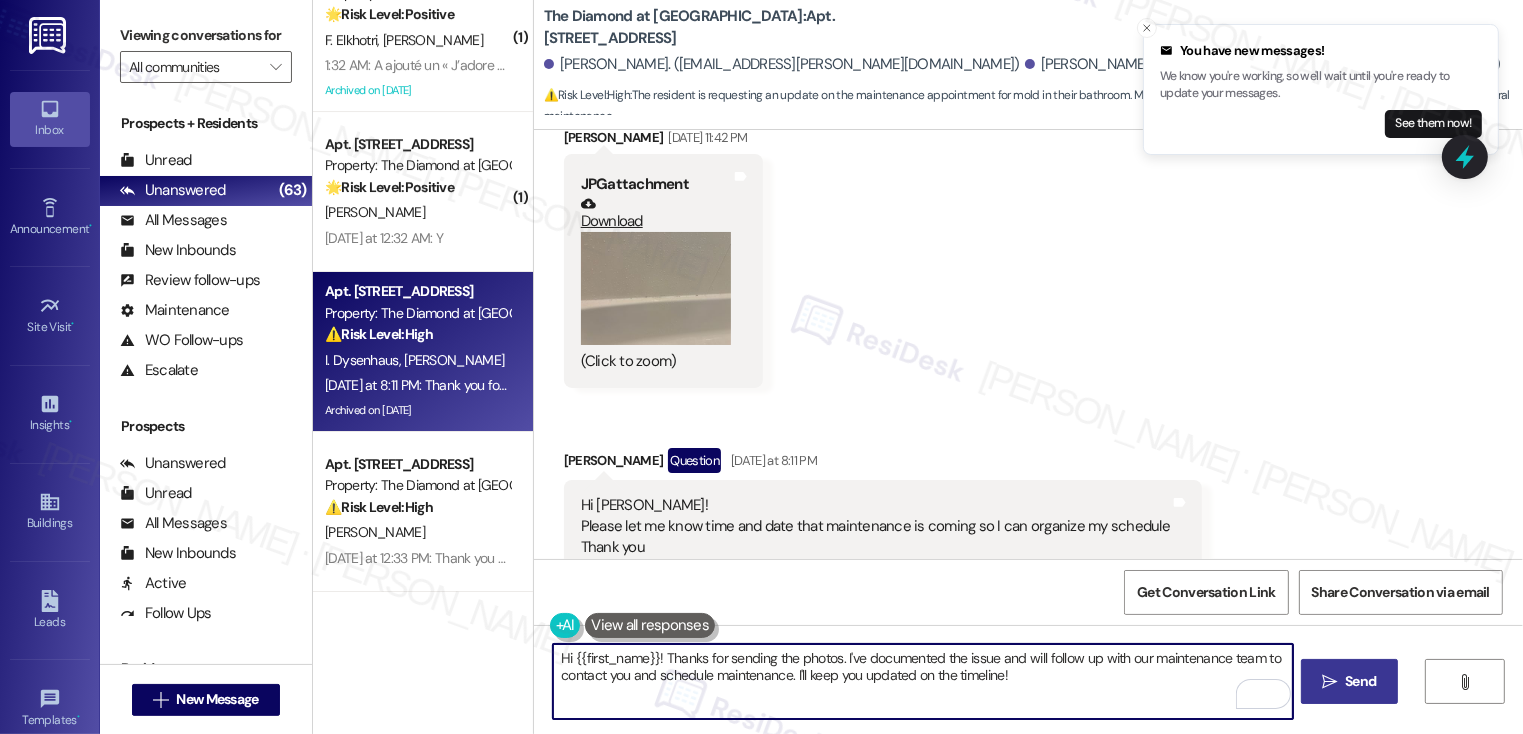 click on "Maria Iamele Question Yesterday at 8:11 PM" at bounding box center (883, 464) 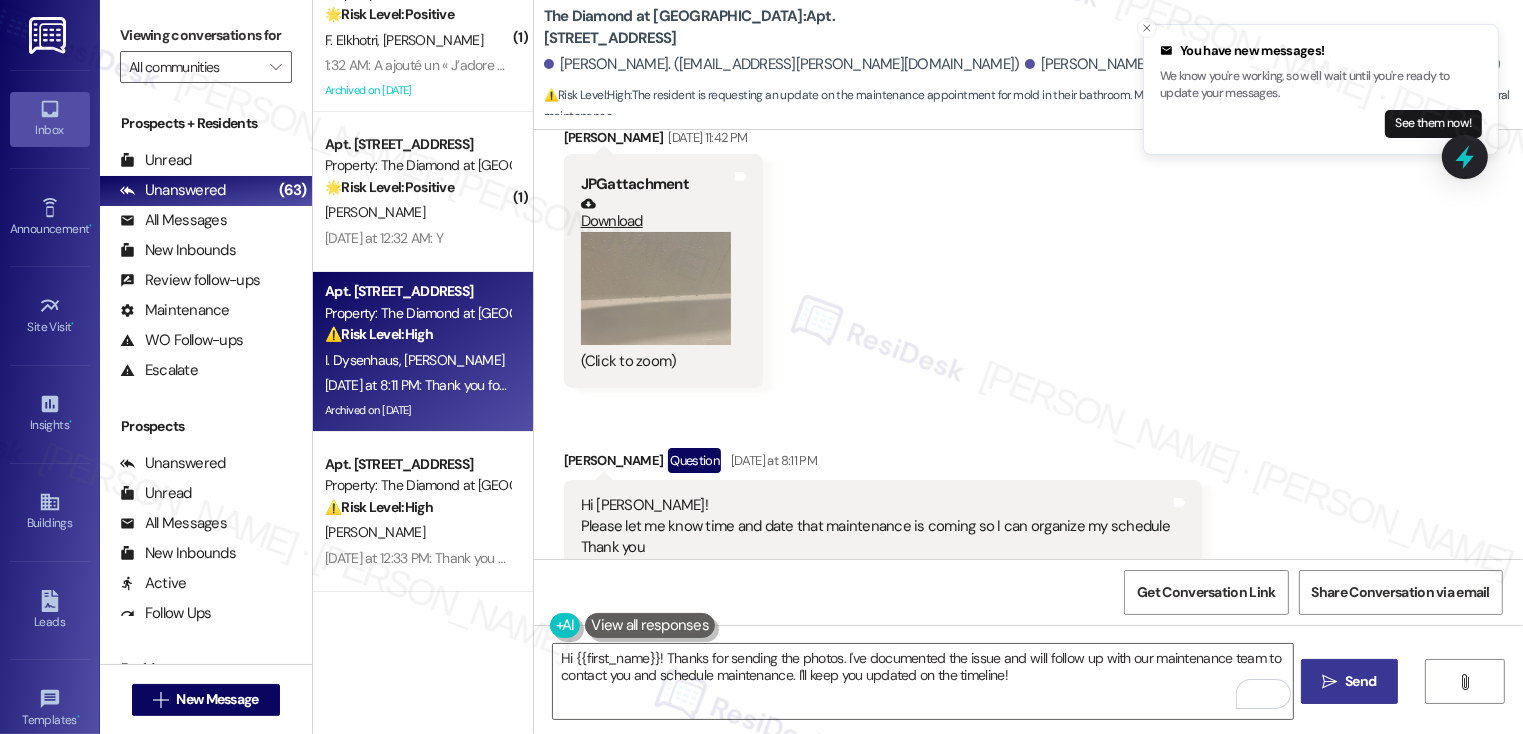 click on "Maria Iamele Question Yesterday at 8:11 PM" at bounding box center (883, 464) 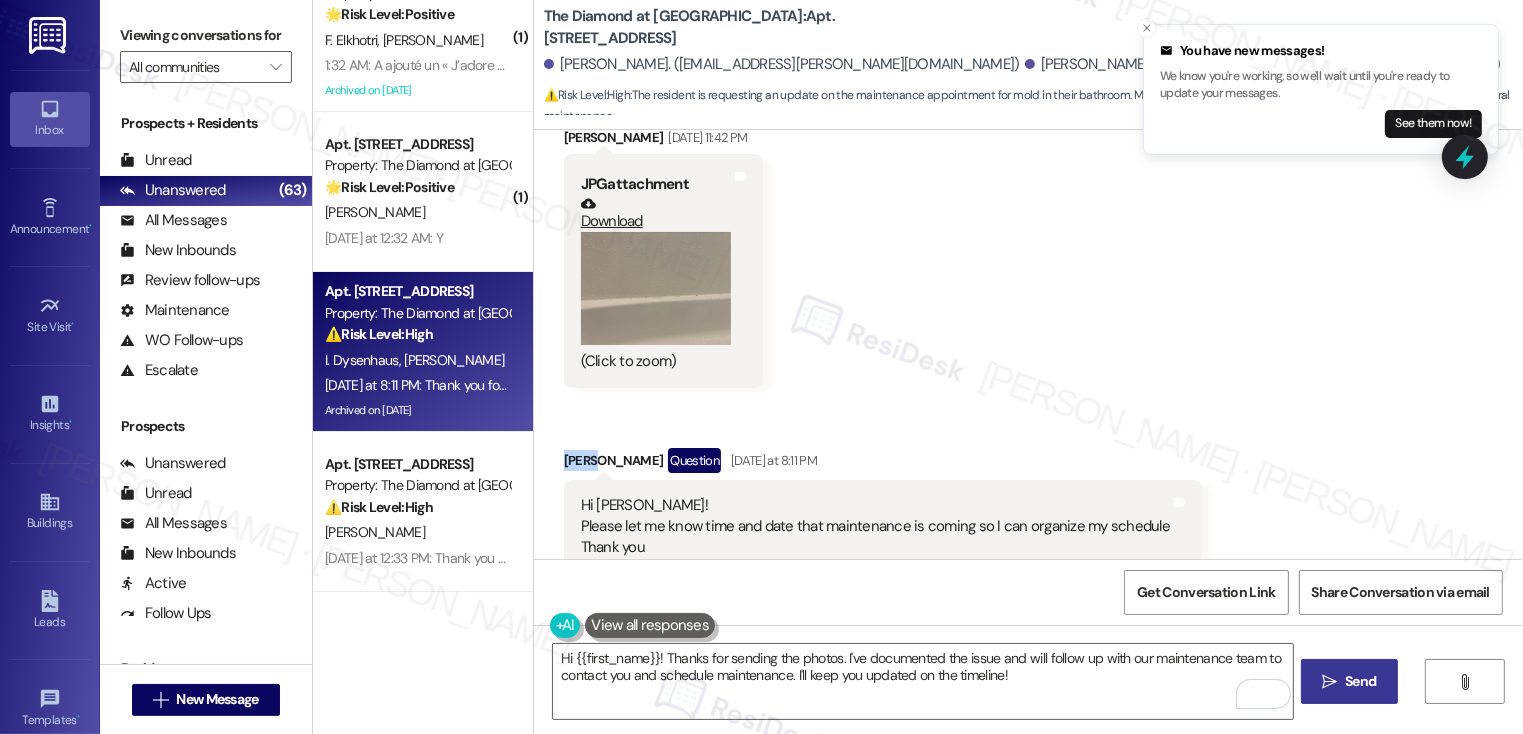 copy on "Maria" 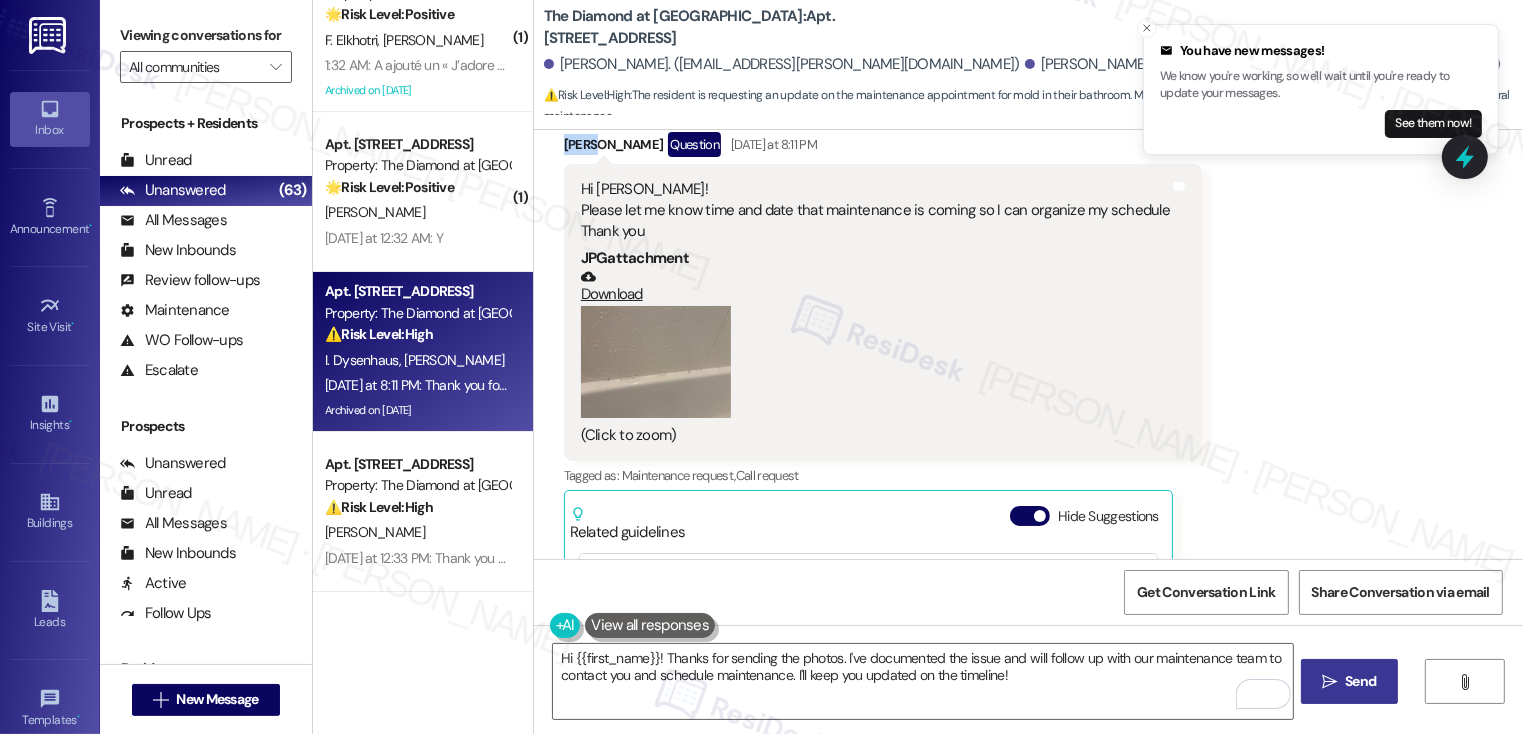 scroll, scrollTop: 10169, scrollLeft: 0, axis: vertical 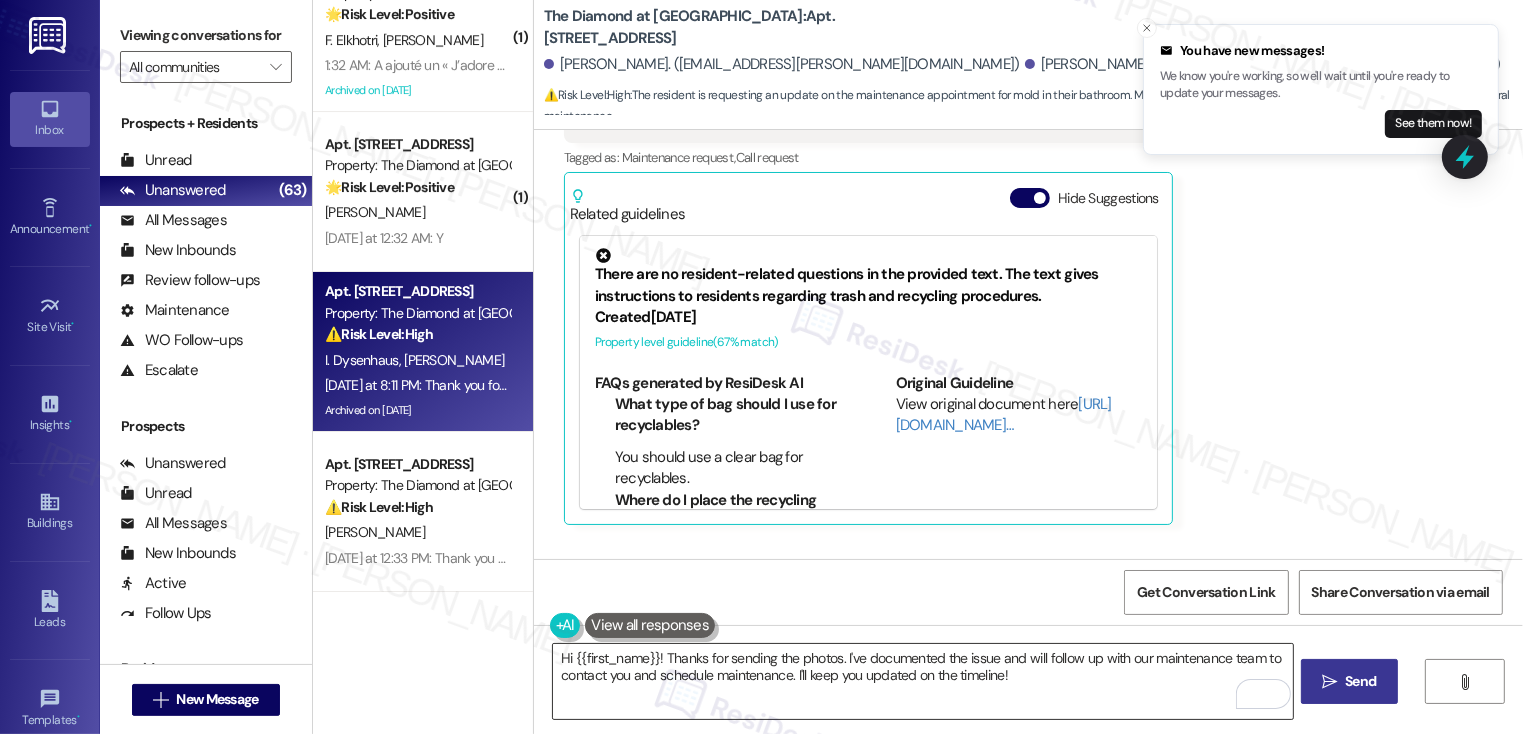 click on "Hi {{first_name}}! Thanks for sending the photos. I've documented the issue and will follow up with our maintenance team to contact you and schedule maintenance. I'll keep you updated on the timeline!" at bounding box center [923, 681] 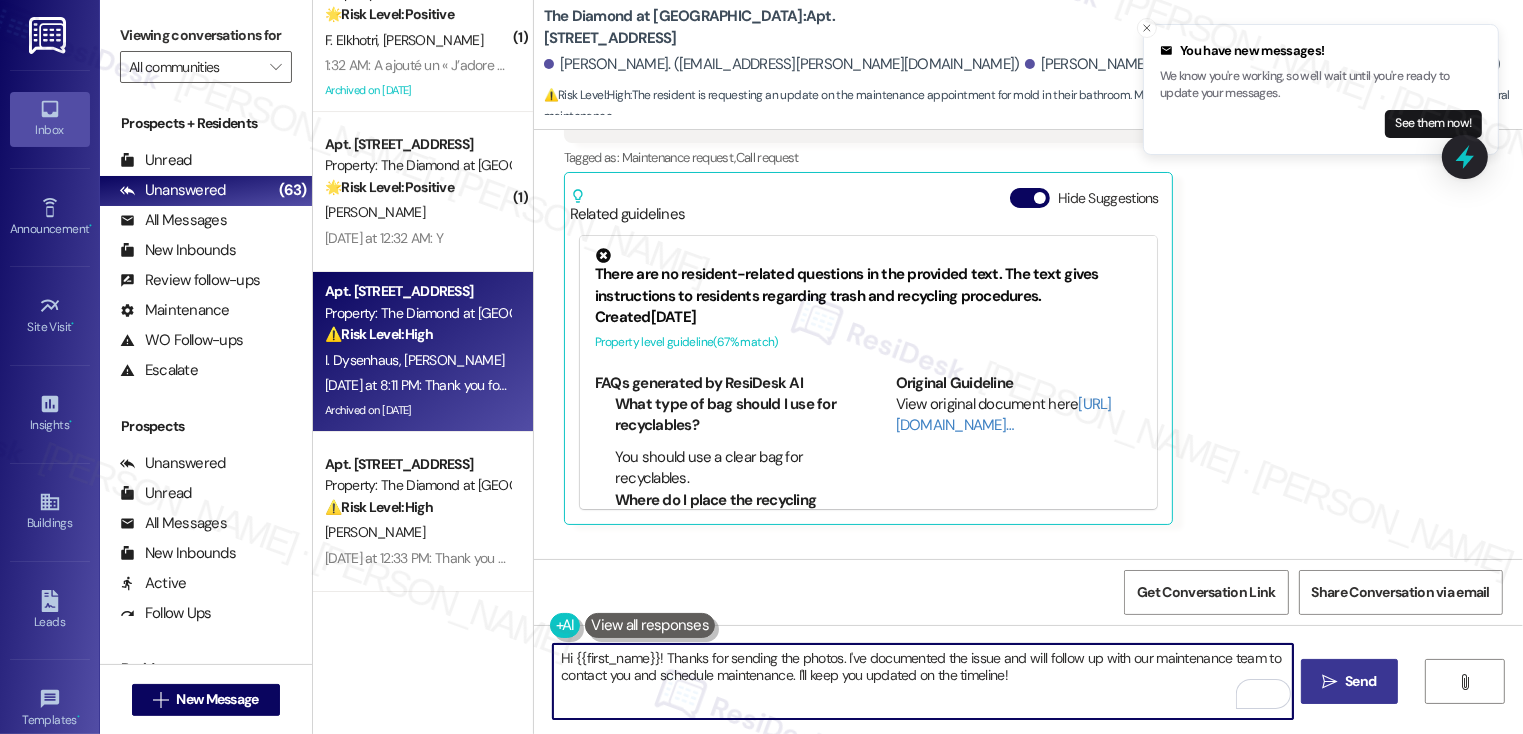 drag, startPoint x: 562, startPoint y: 658, endPoint x: 646, endPoint y: 655, distance: 84.05355 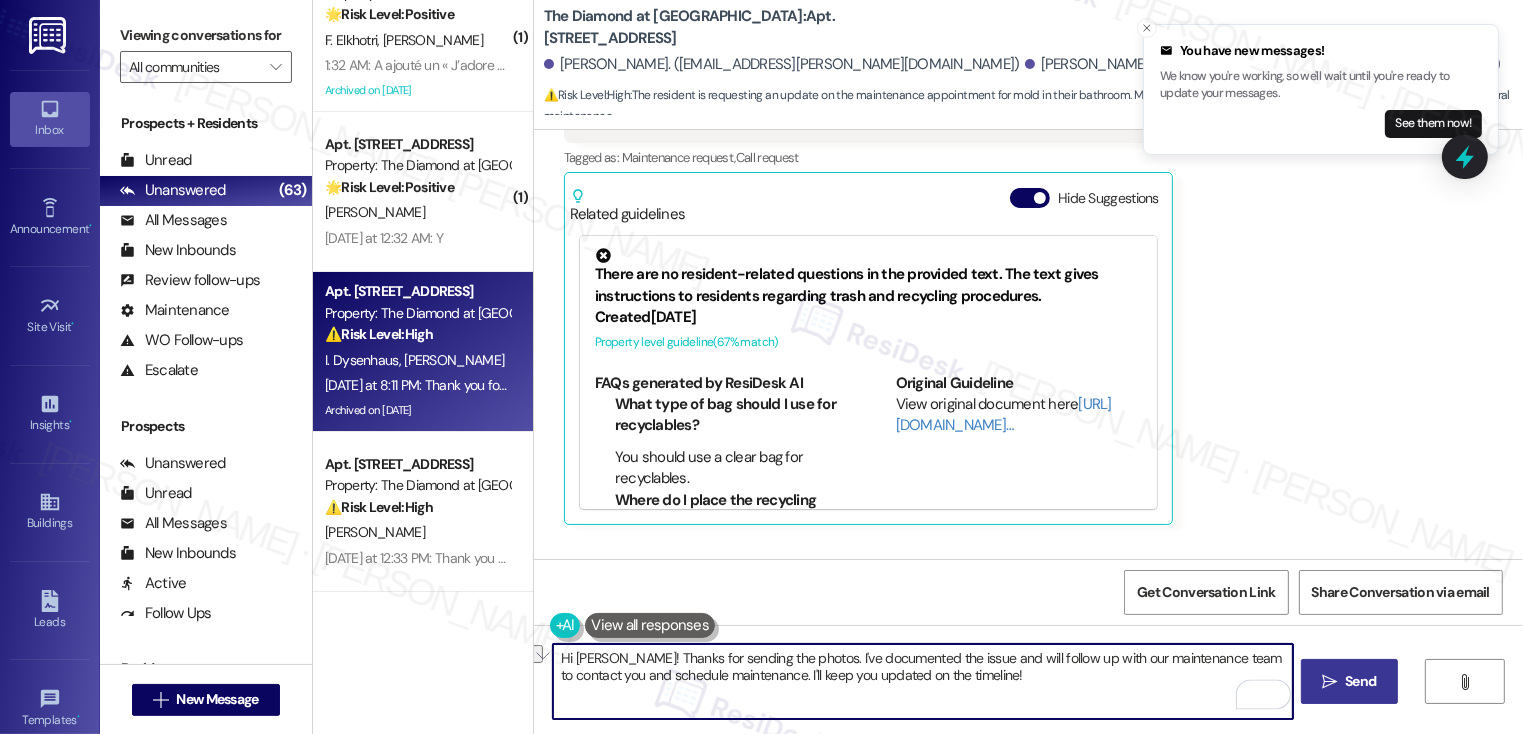drag, startPoint x: 987, startPoint y: 671, endPoint x: 736, endPoint y: 677, distance: 251.0717 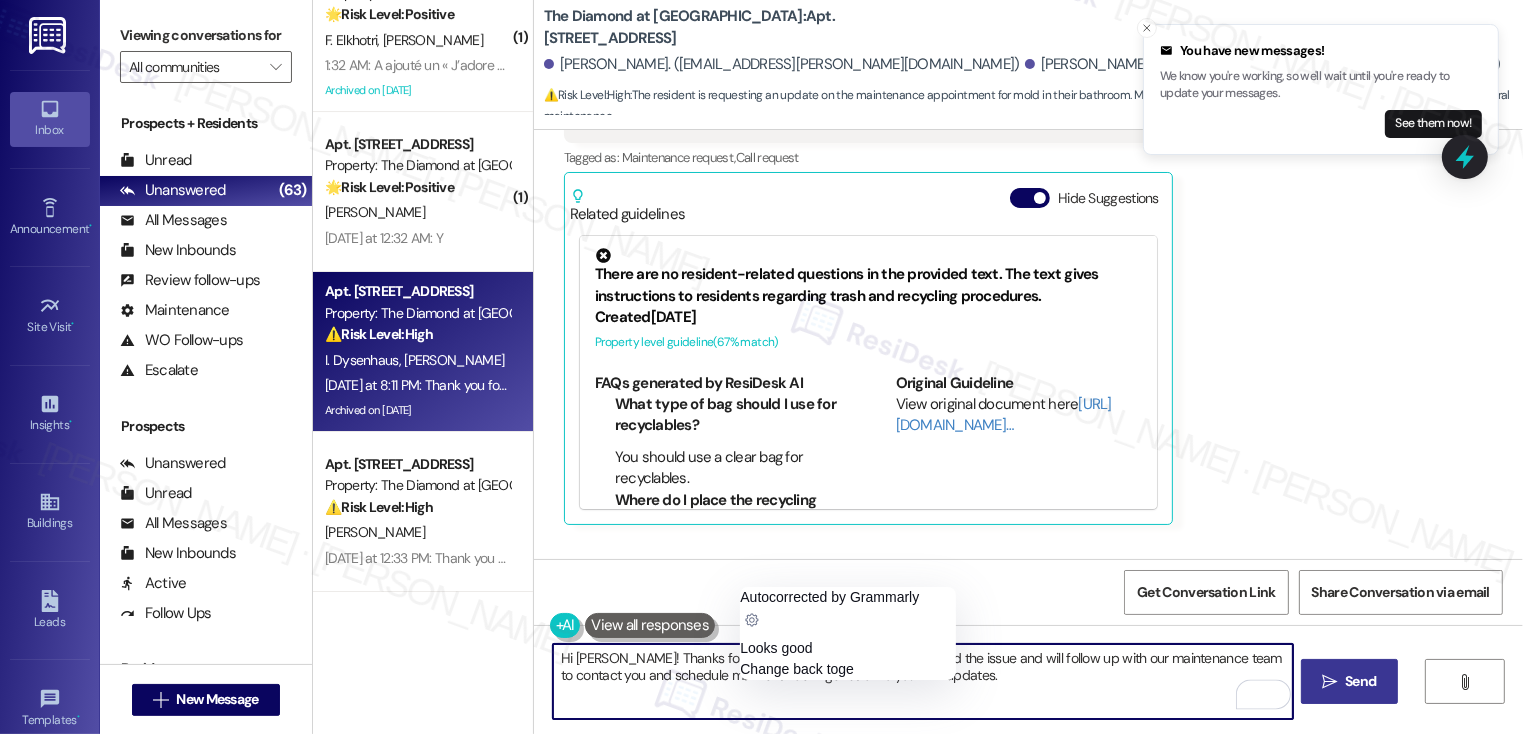 click on "Hi Maria! Thanks for sending the photos. I've documented the issue and will follow up with our maintenance team to contact you and schedule maintenance. I'll get back to you with updates." at bounding box center (923, 681) 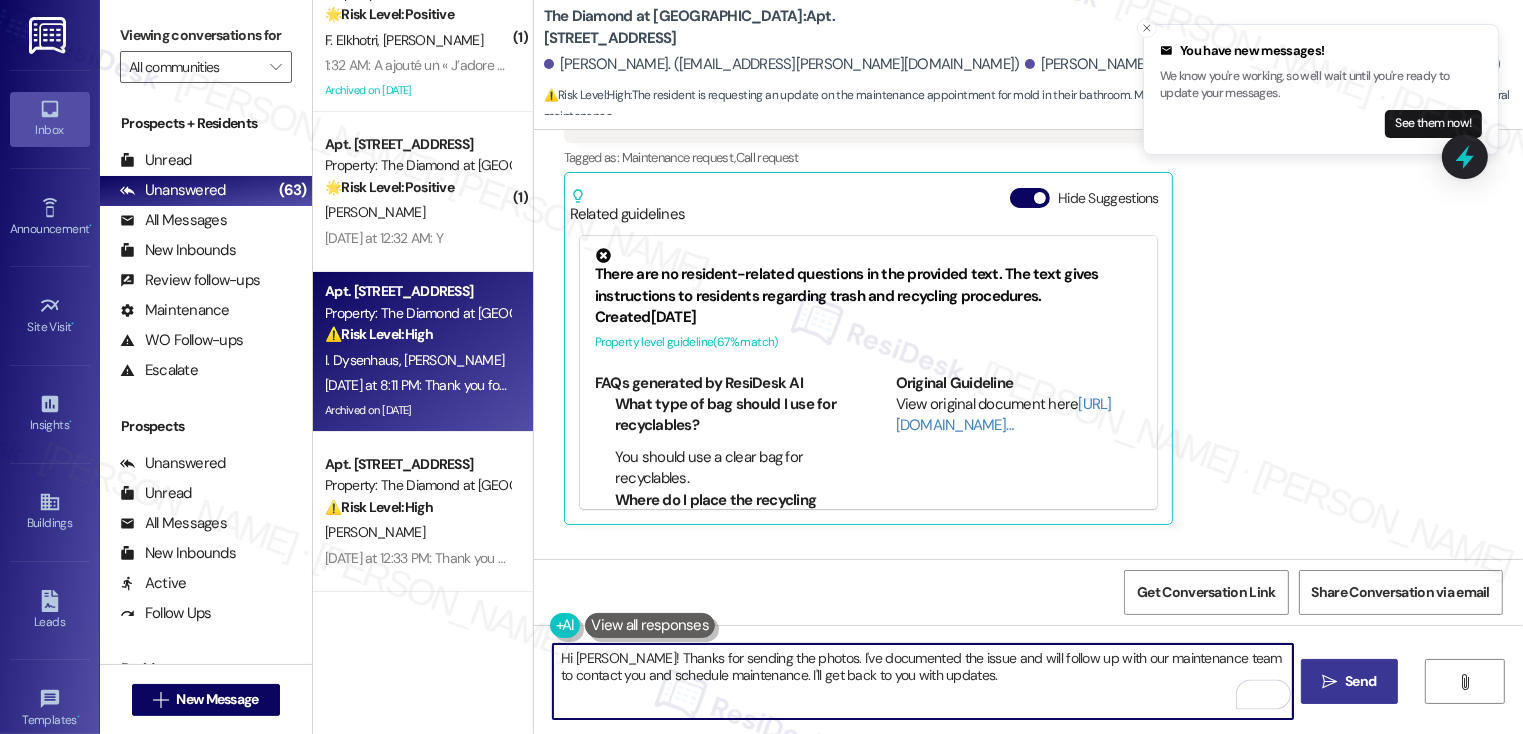 click on "Hi Maria! Thanks for sending the photos. I've documented the issue and will follow up with our maintenance team to contact you and schedule maintenance. I'll get back to you with updates." at bounding box center (923, 681) 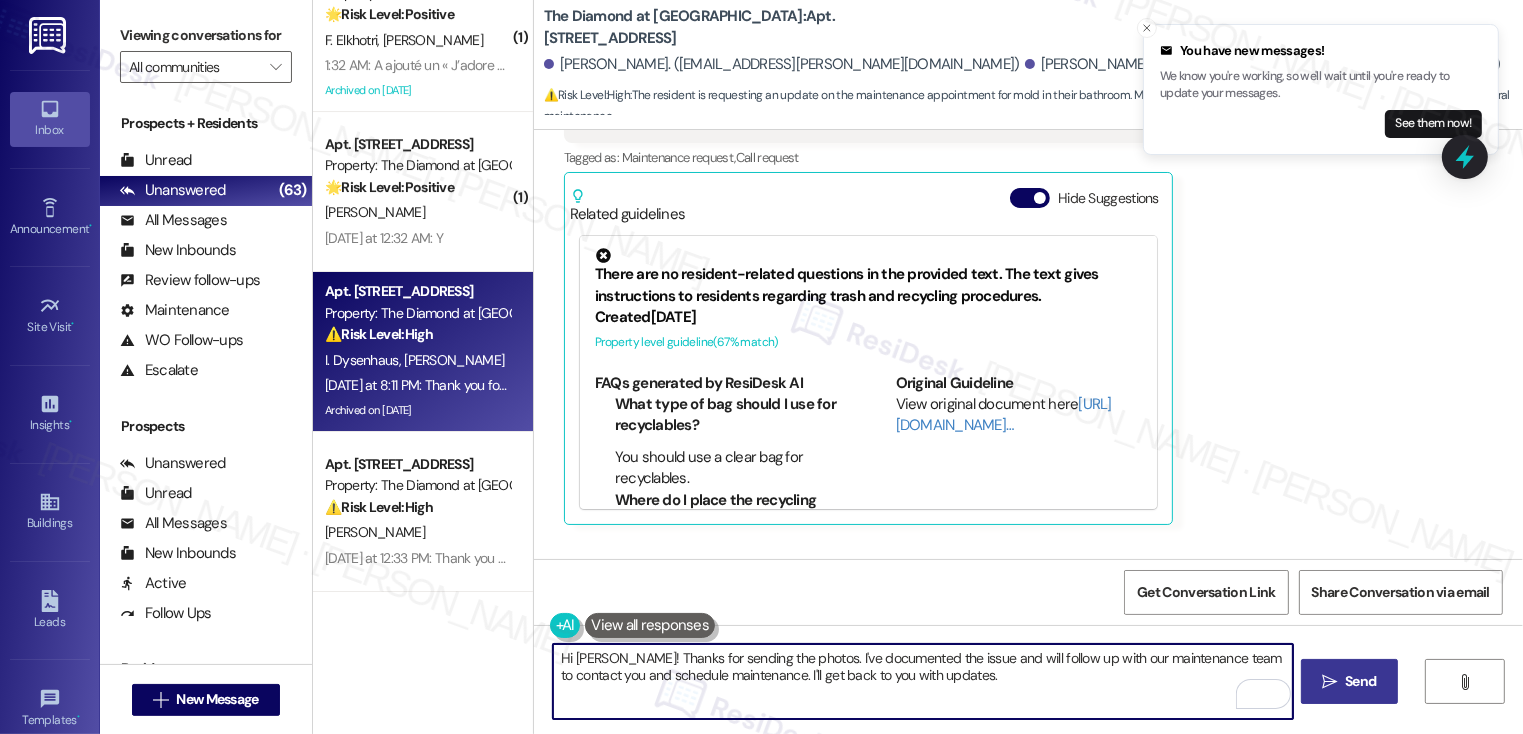 type on "Hi Maria! Thanks for sending the photos. I've documented the issue and will follow up with our maintenance team to contact you and schedule maintenance. I'll get back to you with updates." 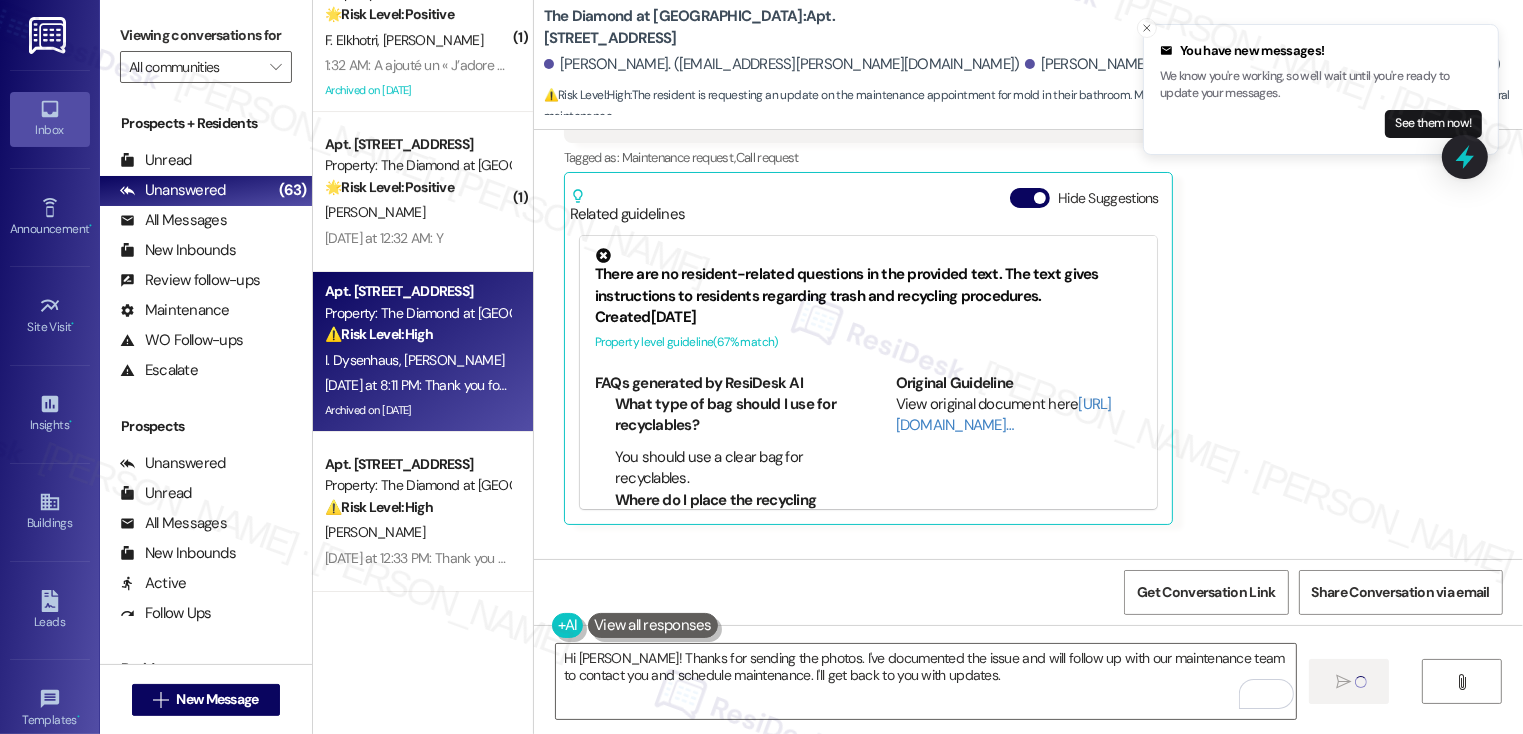 scroll, scrollTop: 10231, scrollLeft: 0, axis: vertical 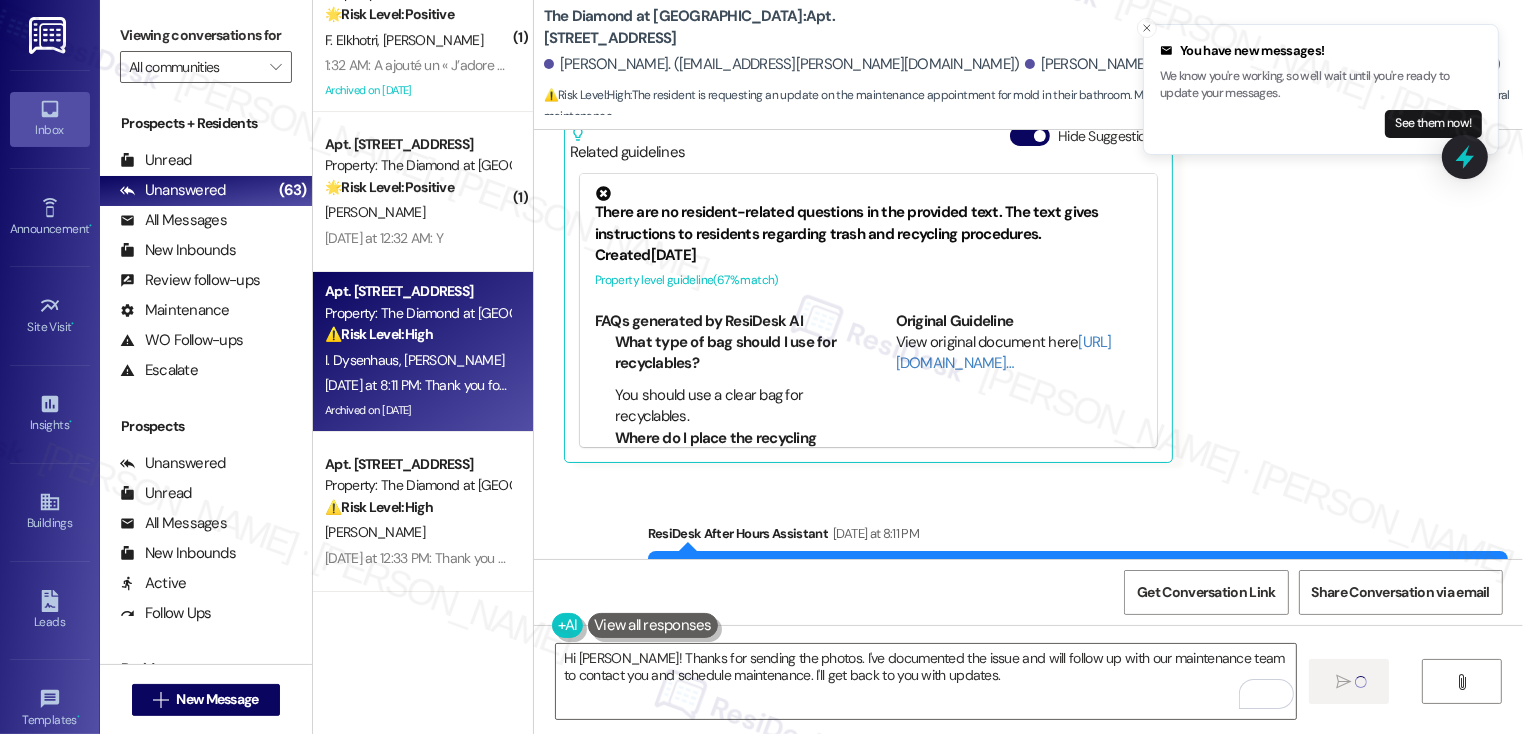 type 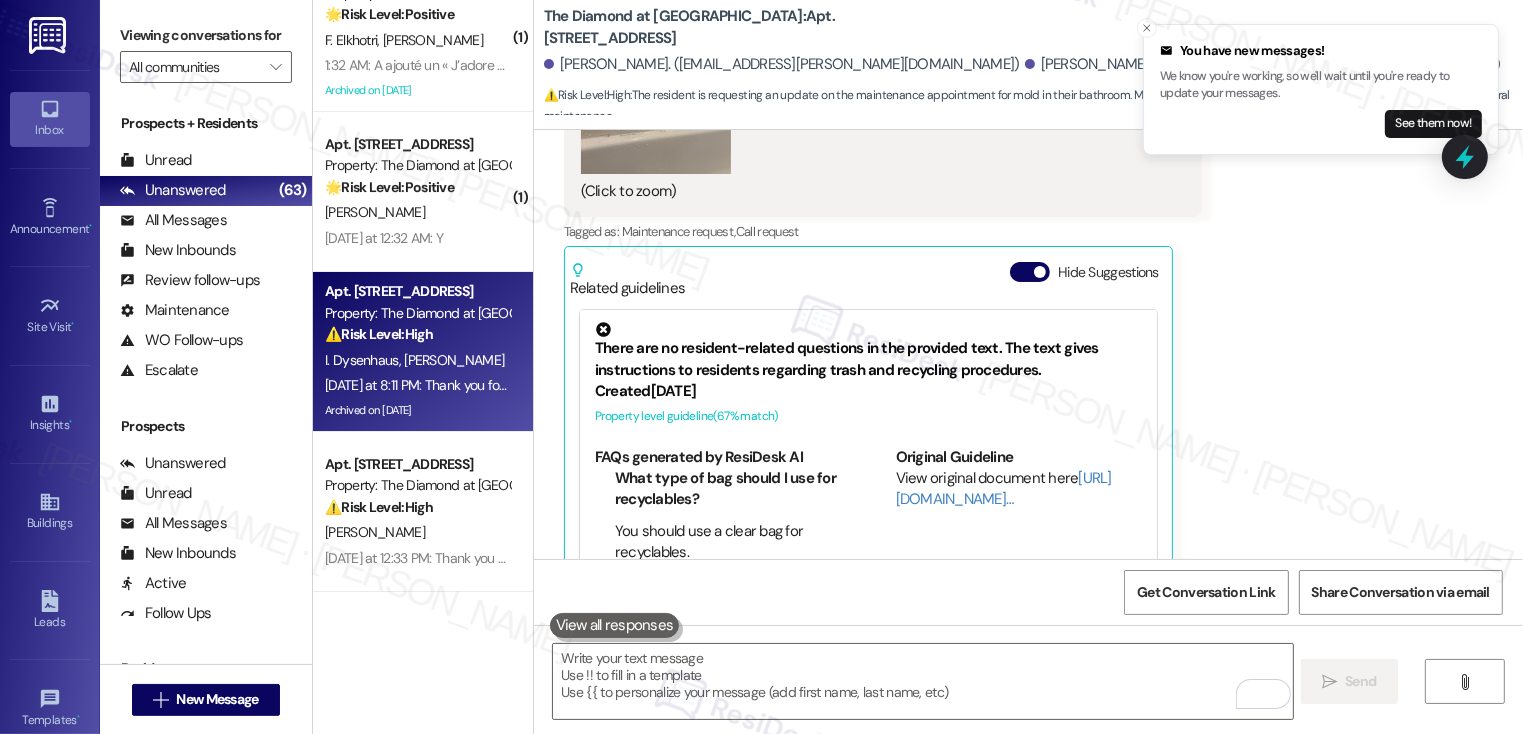 scroll, scrollTop: 10392, scrollLeft: 0, axis: vertical 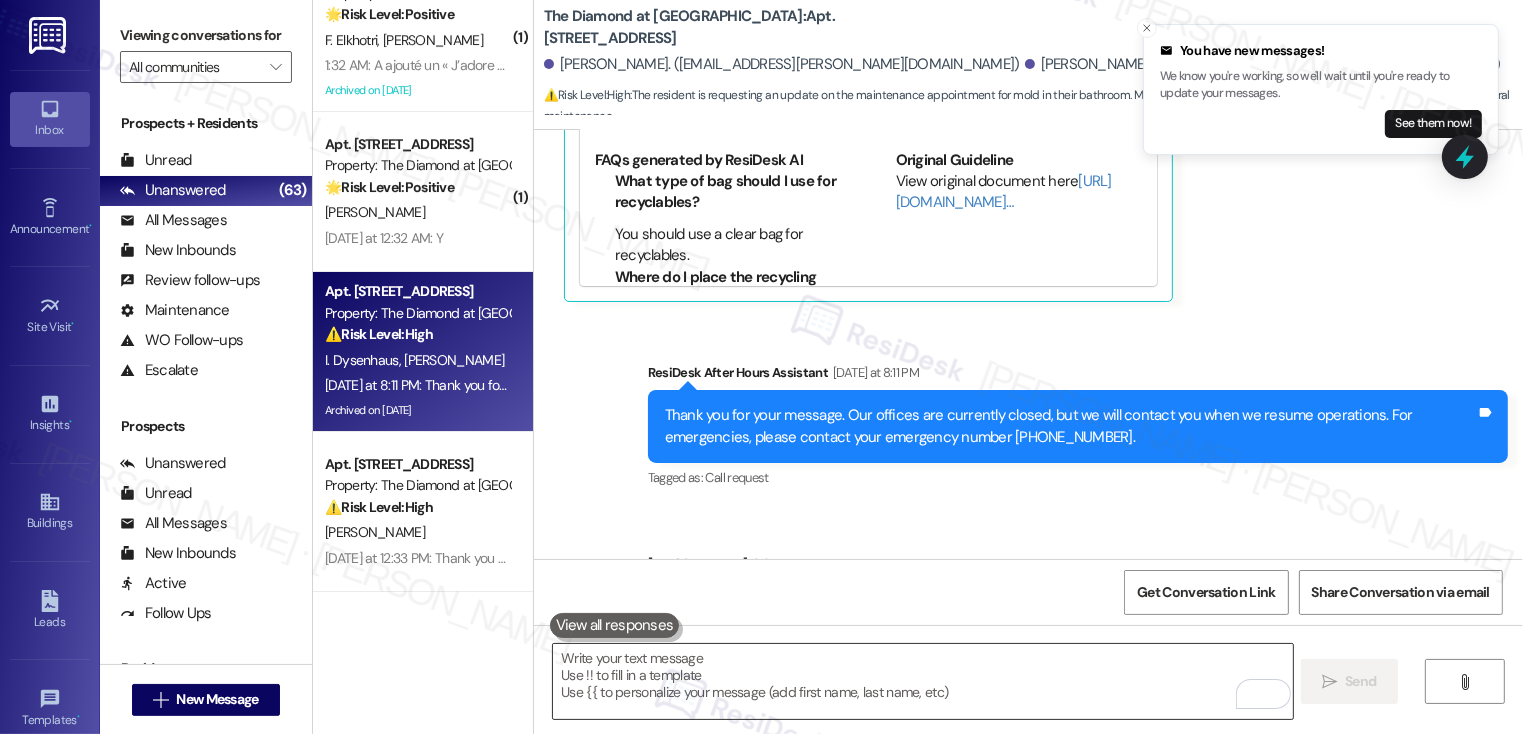 click at bounding box center [923, 681] 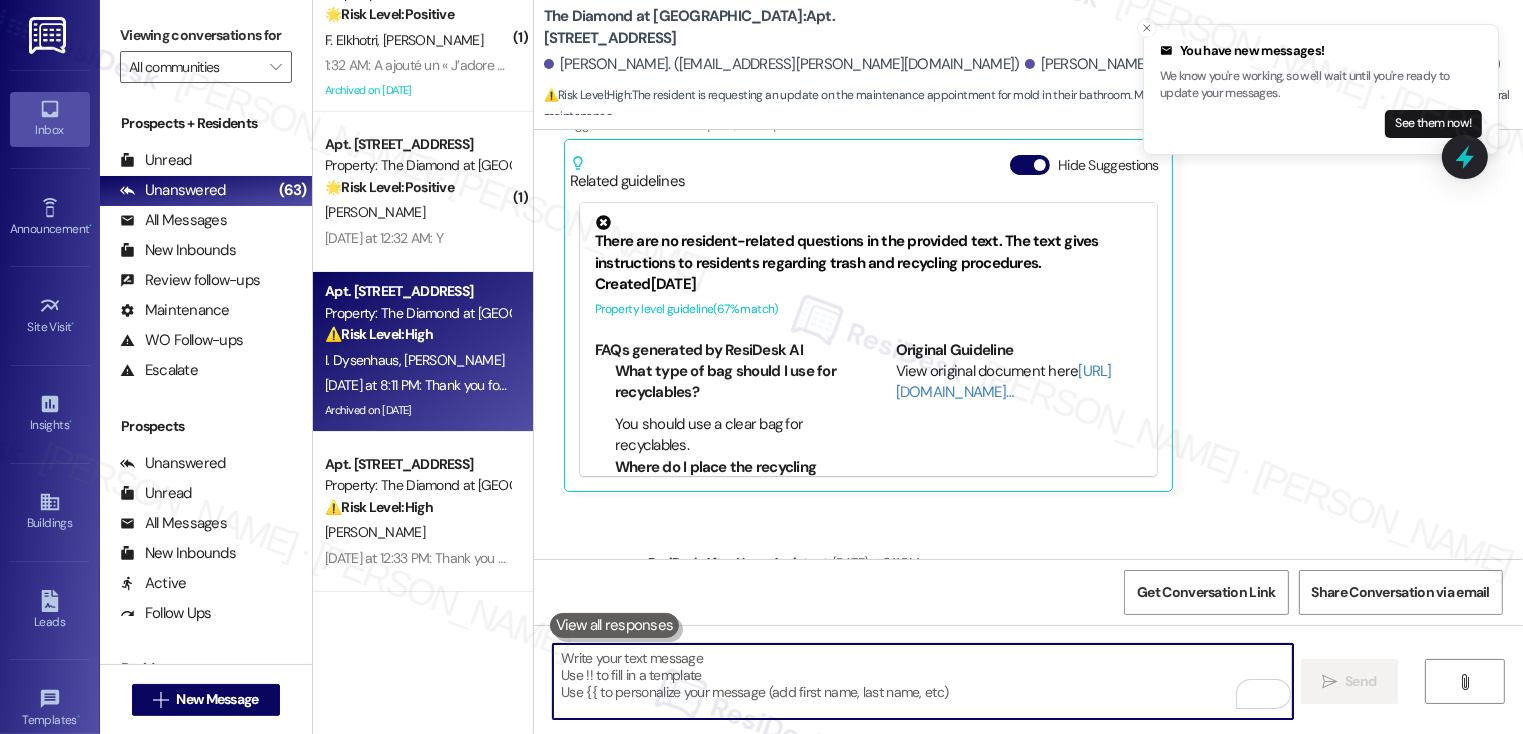 scroll, scrollTop: 10392, scrollLeft: 0, axis: vertical 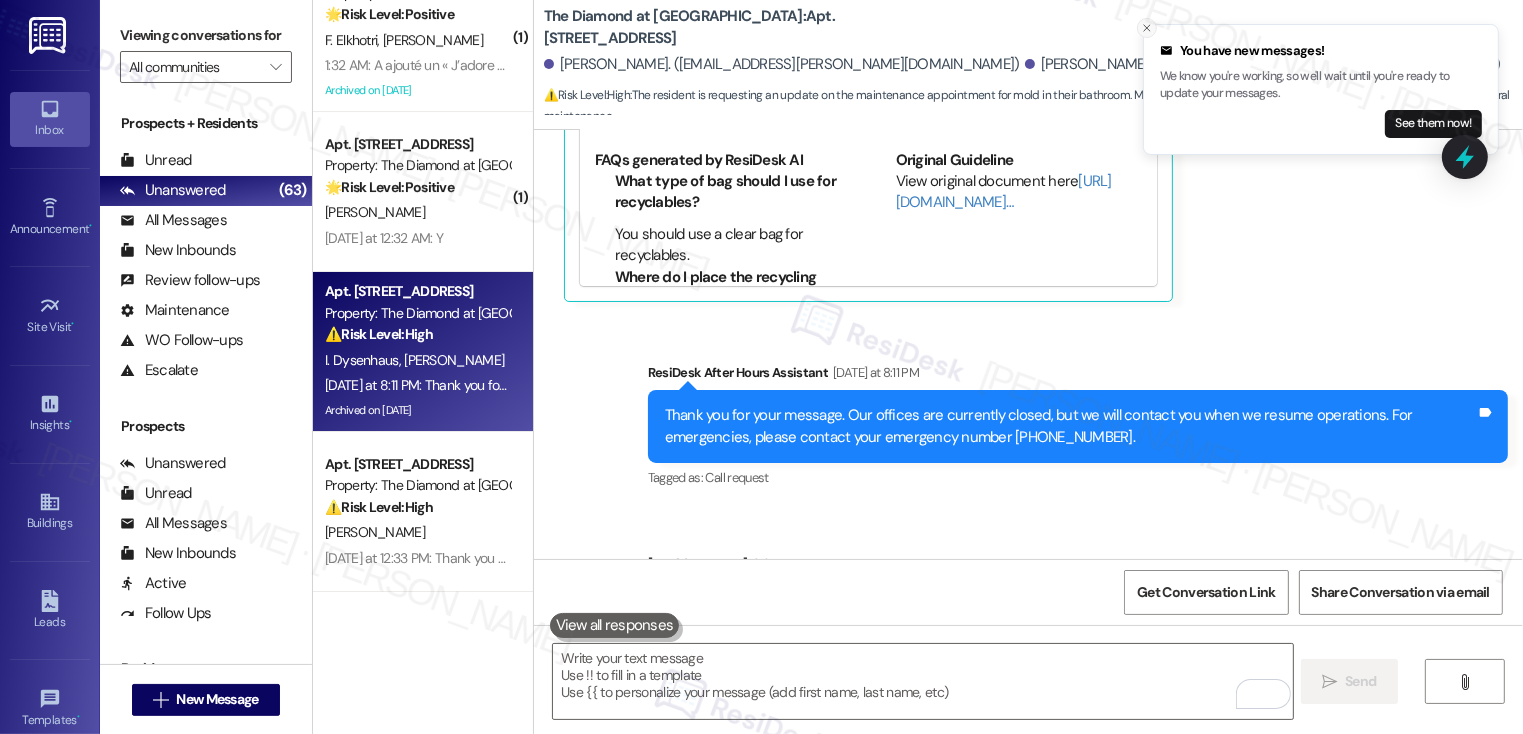 click 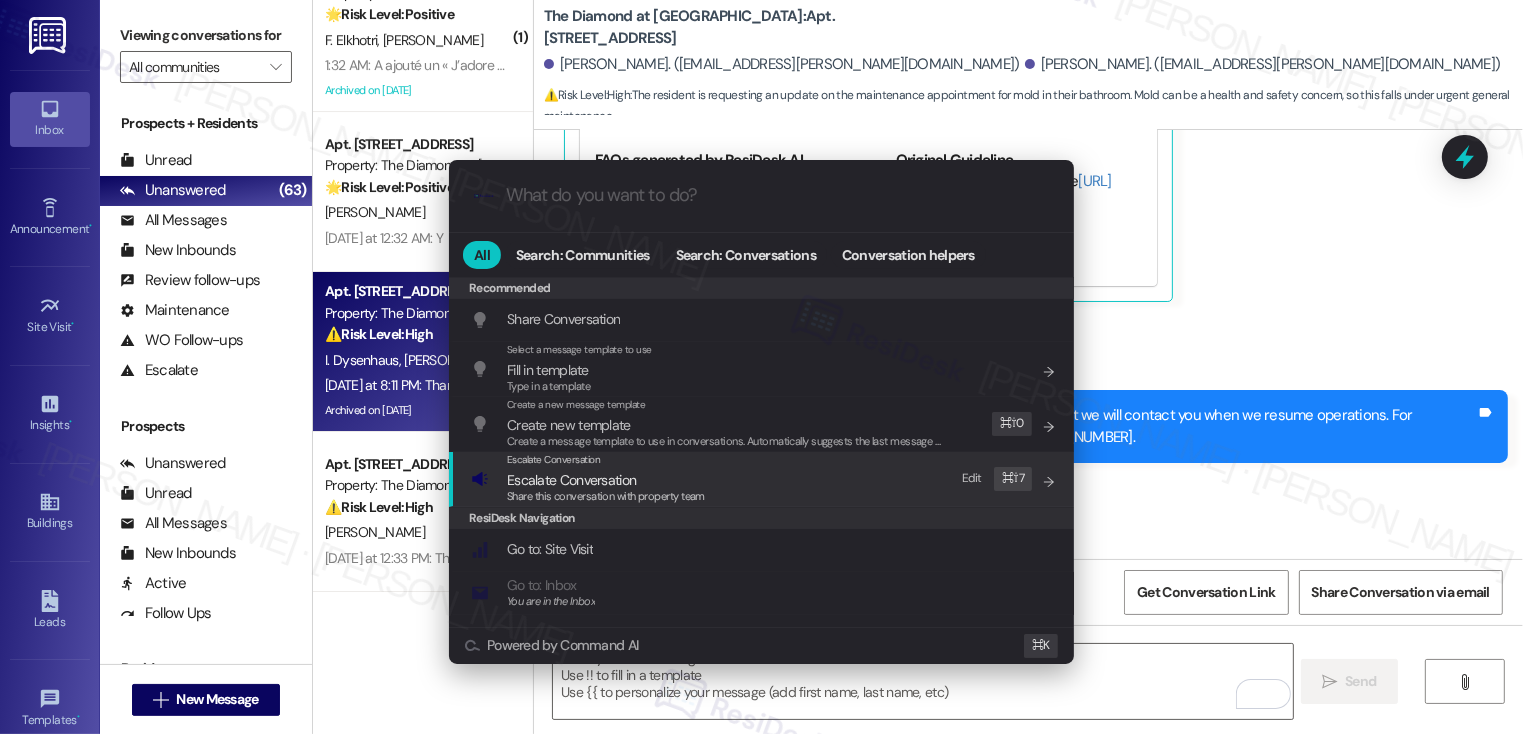 click on "Share this conversation with property team" at bounding box center [606, 496] 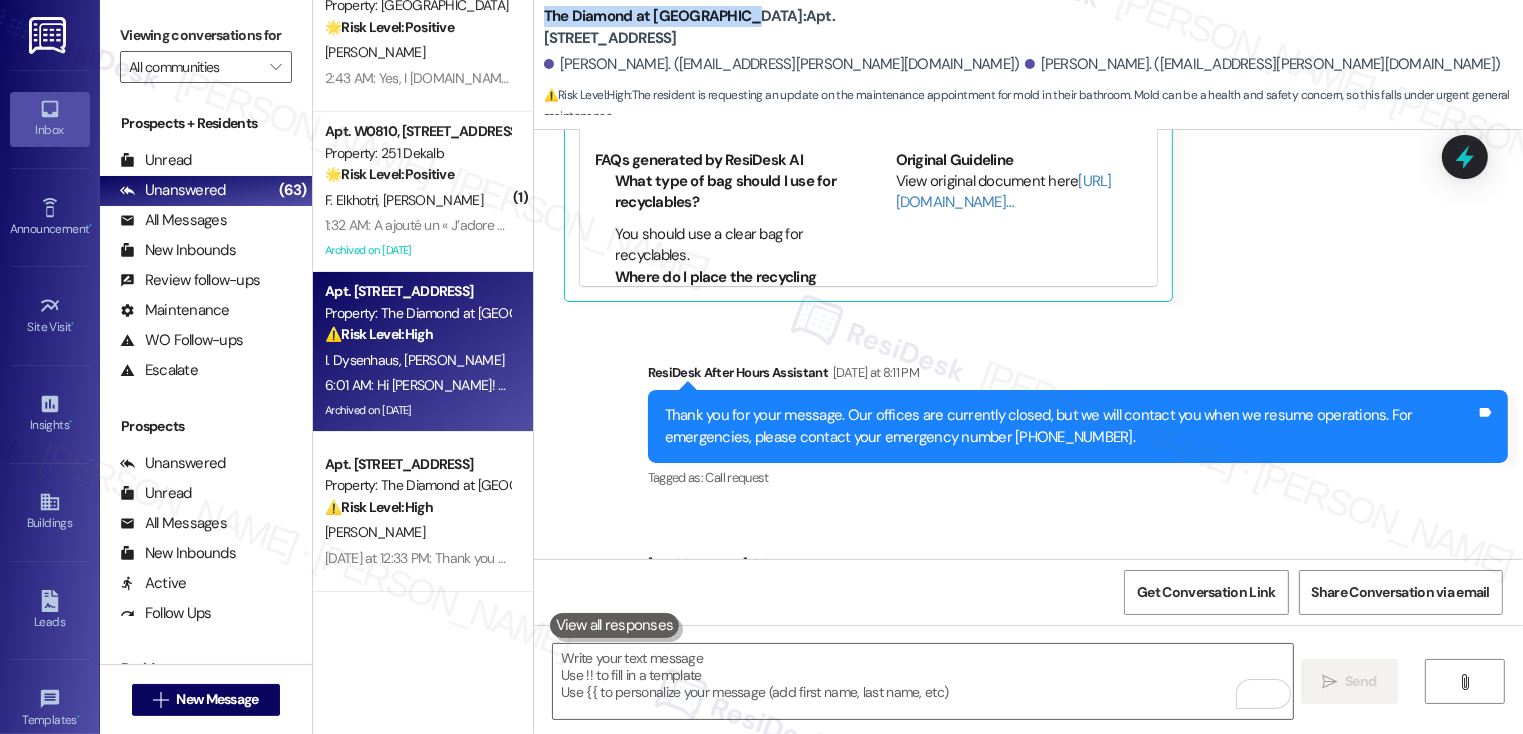 drag, startPoint x: 529, startPoint y: 28, endPoint x: 716, endPoint y: 27, distance: 187.00267 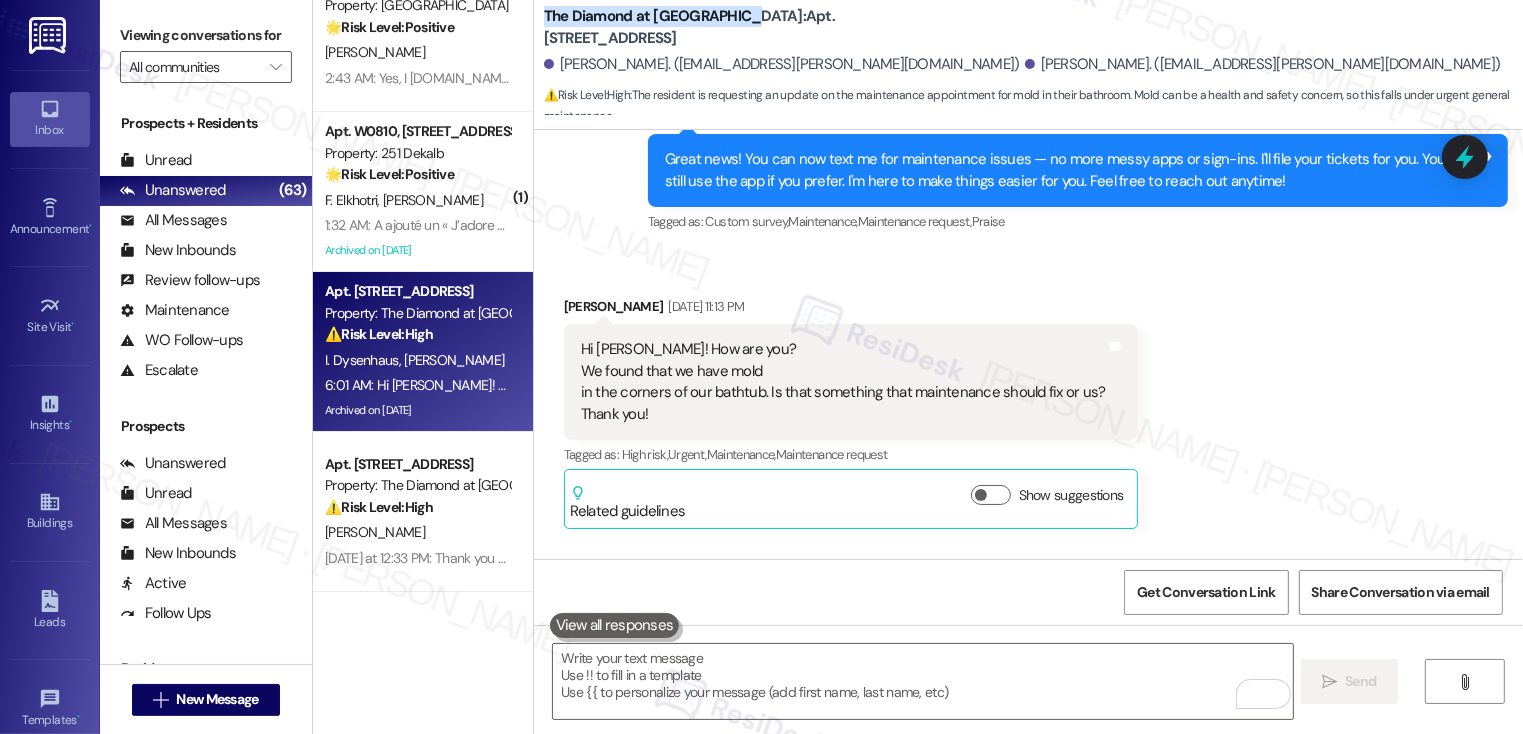 scroll, scrollTop: 8860, scrollLeft: 0, axis: vertical 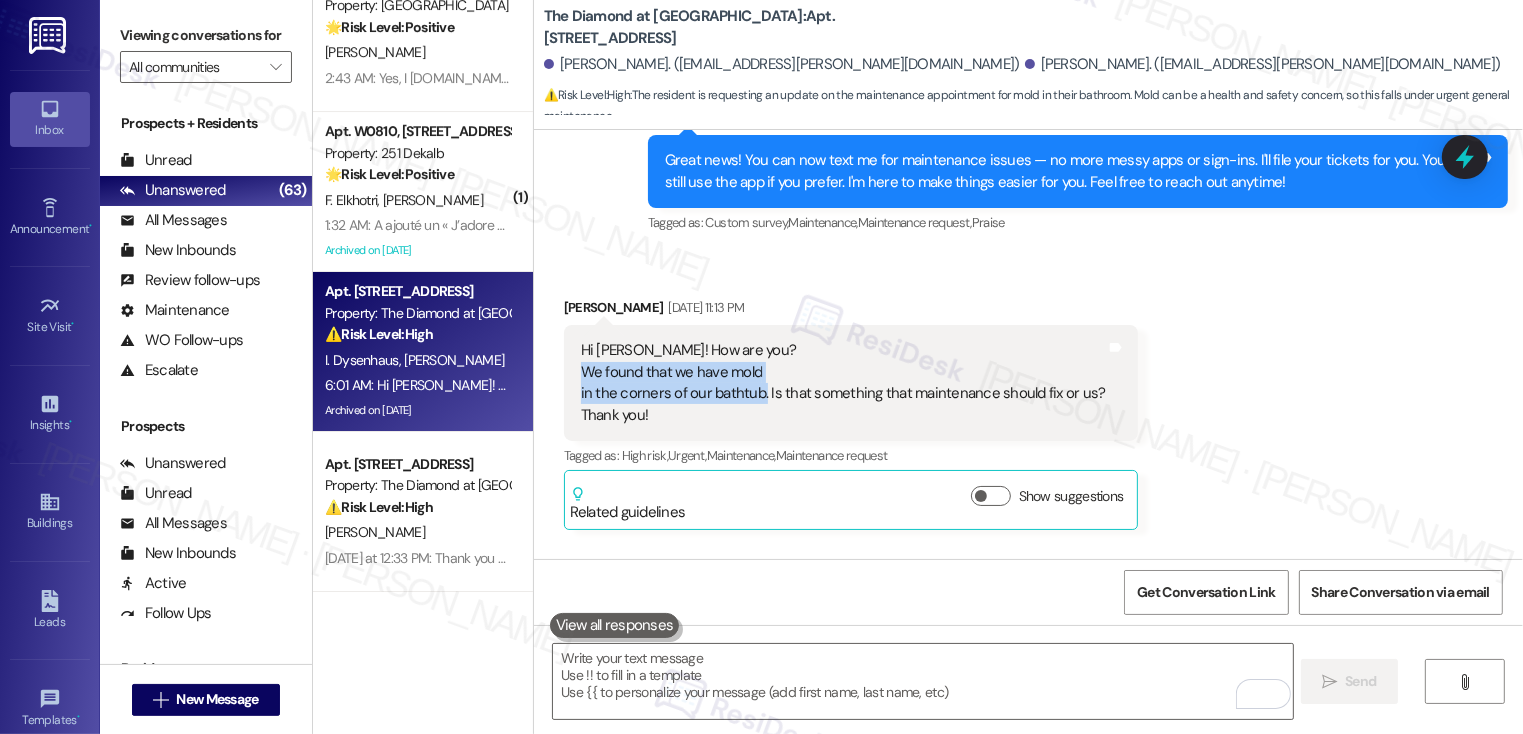 drag, startPoint x: 569, startPoint y: 259, endPoint x: 750, endPoint y: 286, distance: 183.00273 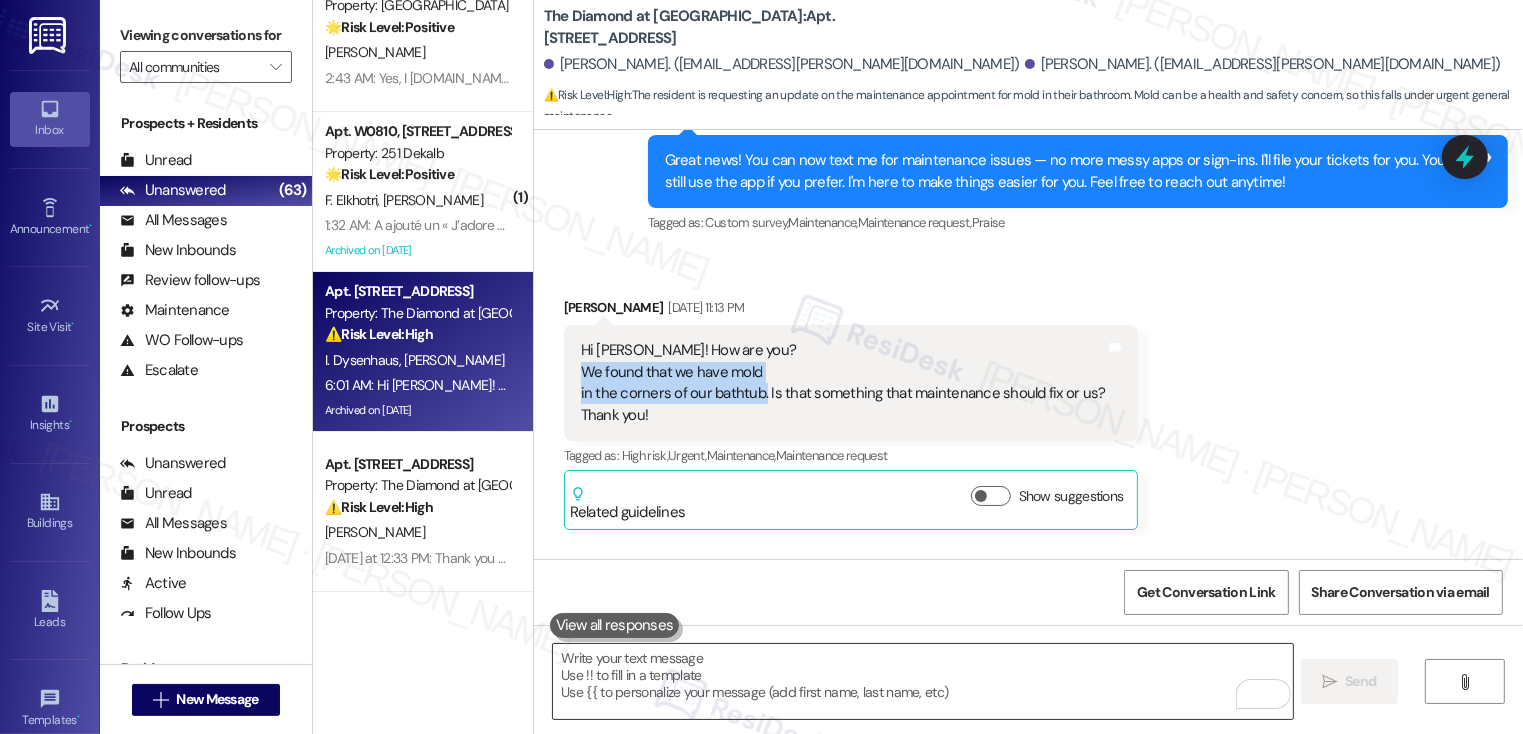 click at bounding box center [923, 681] 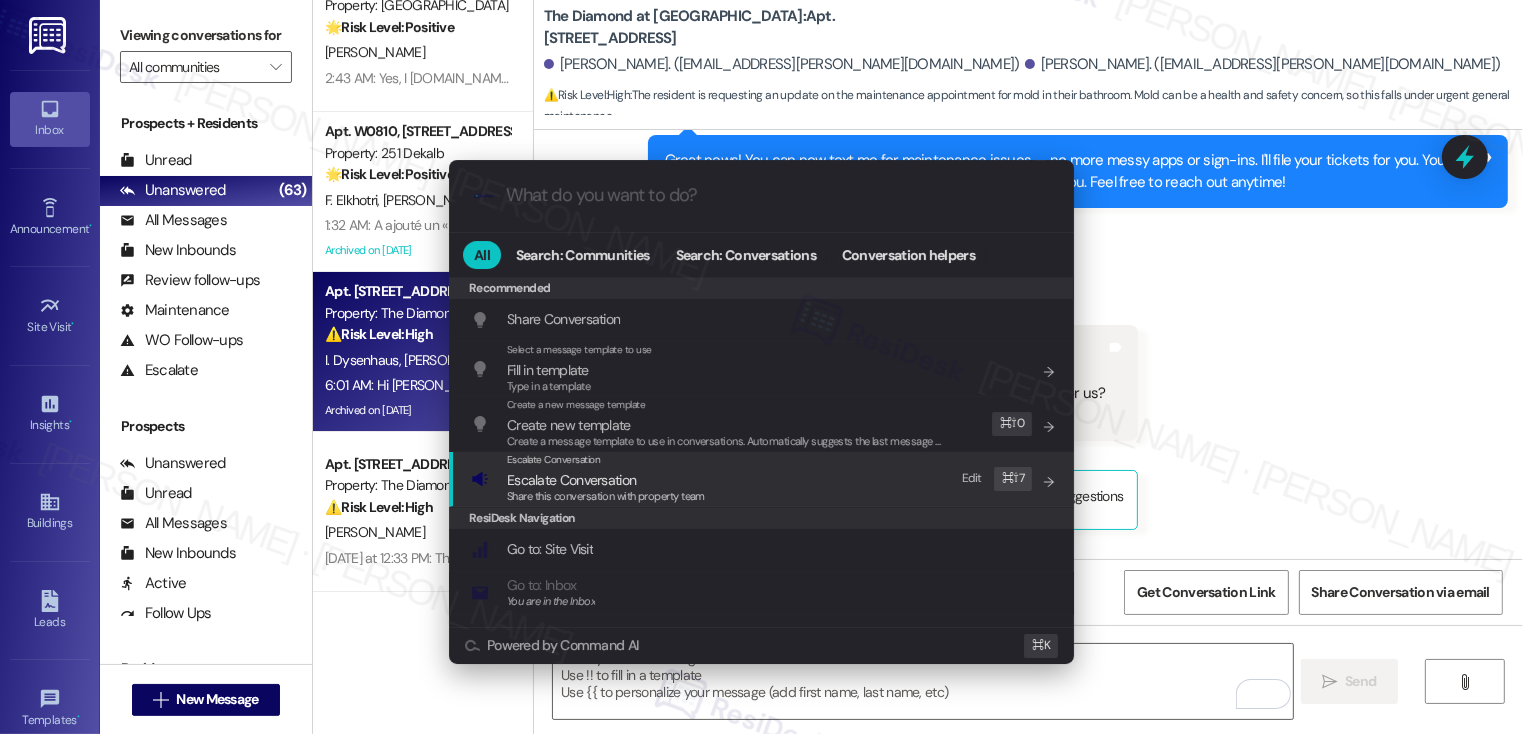 click on "Share this conversation with property team" at bounding box center (606, 497) 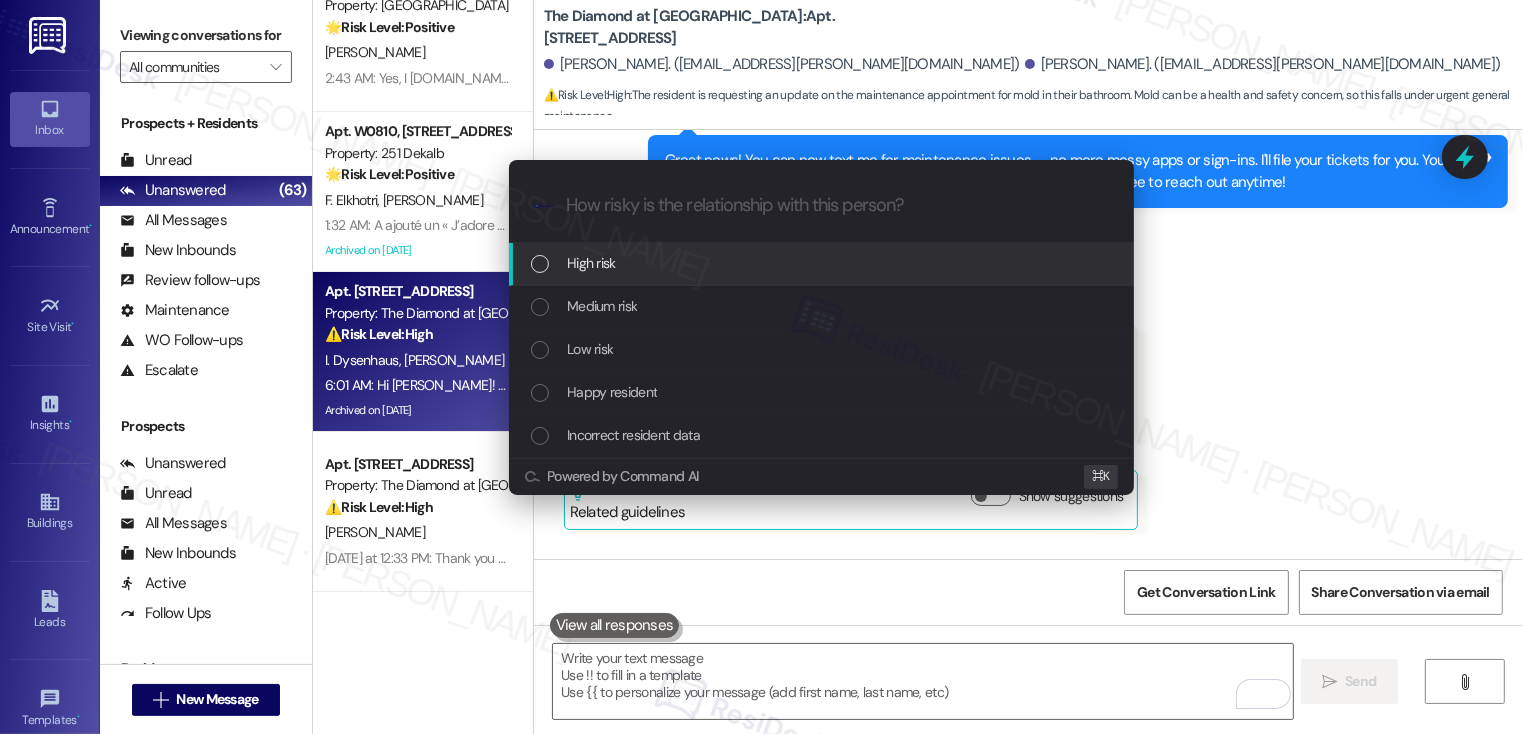 click on "High risk" at bounding box center (591, 263) 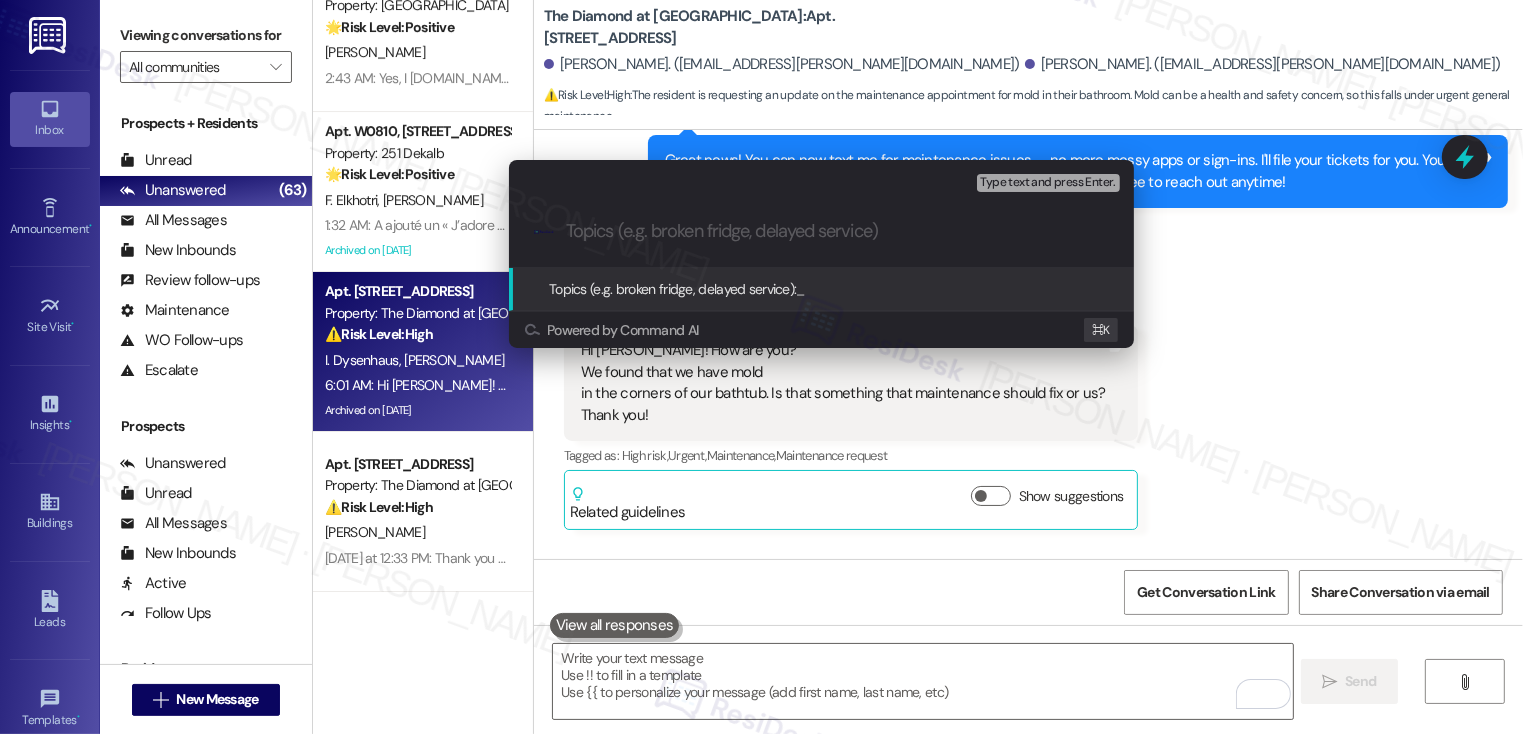 paste on "Work Order #585090" 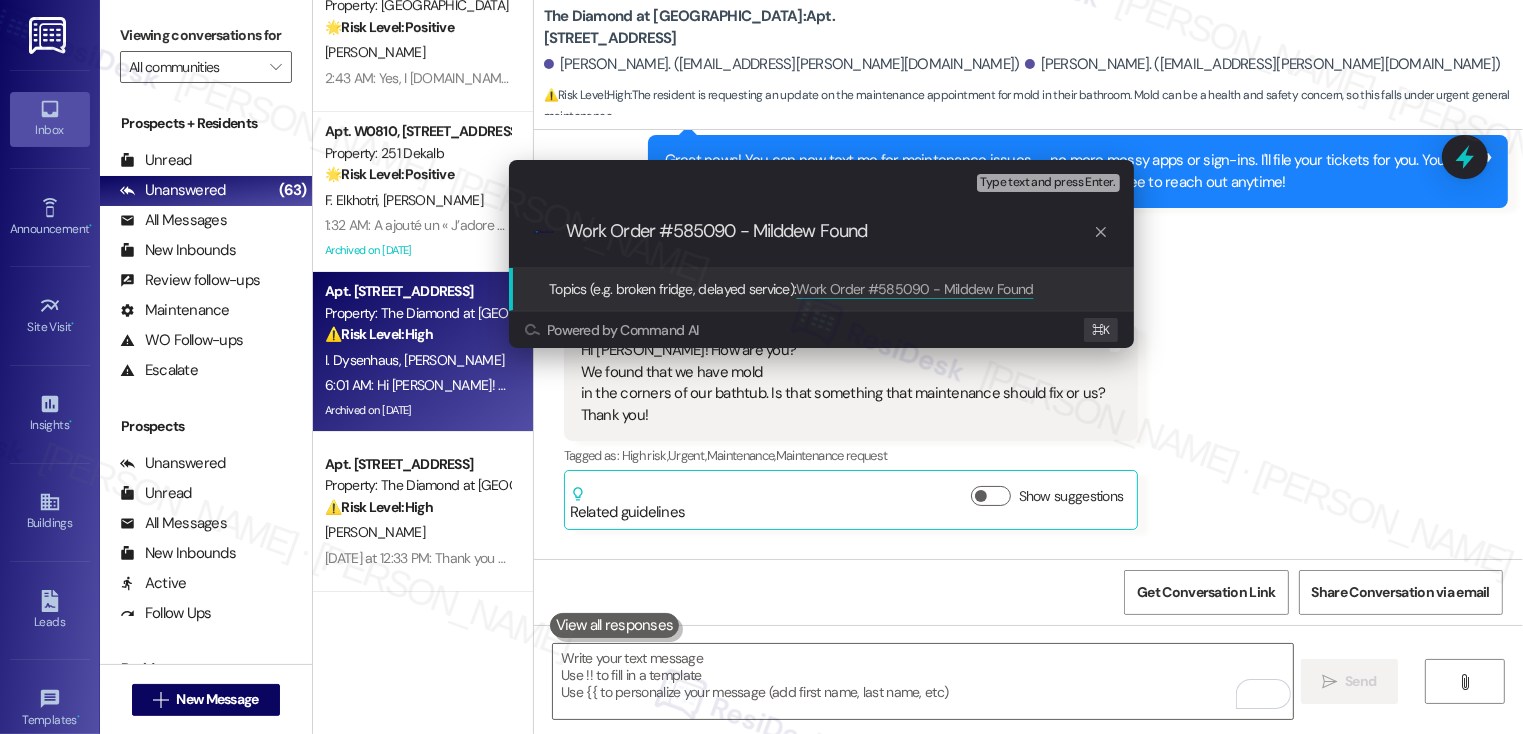 click on "Work Order #585090 - Milddew Found" at bounding box center [829, 231] 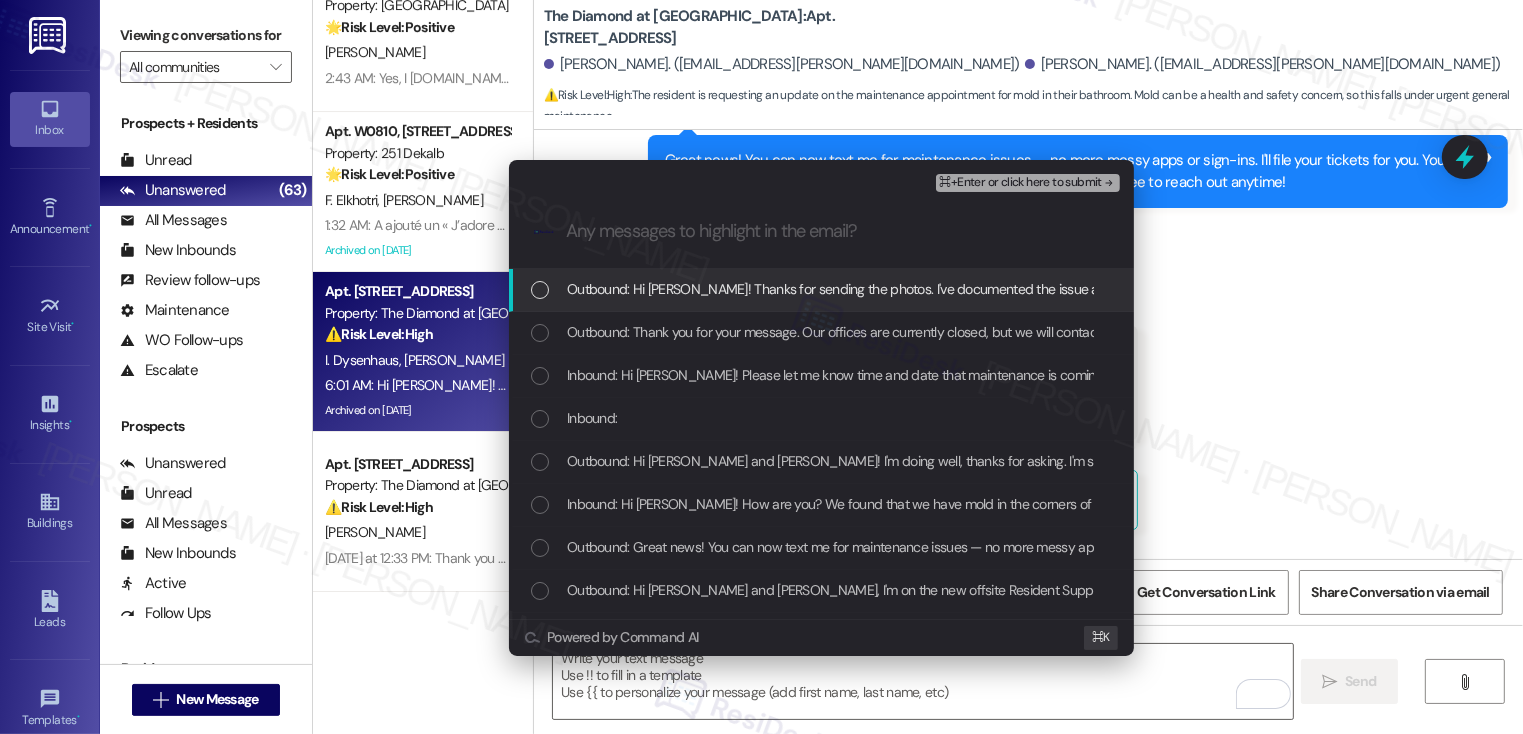scroll, scrollTop: 0, scrollLeft: 0, axis: both 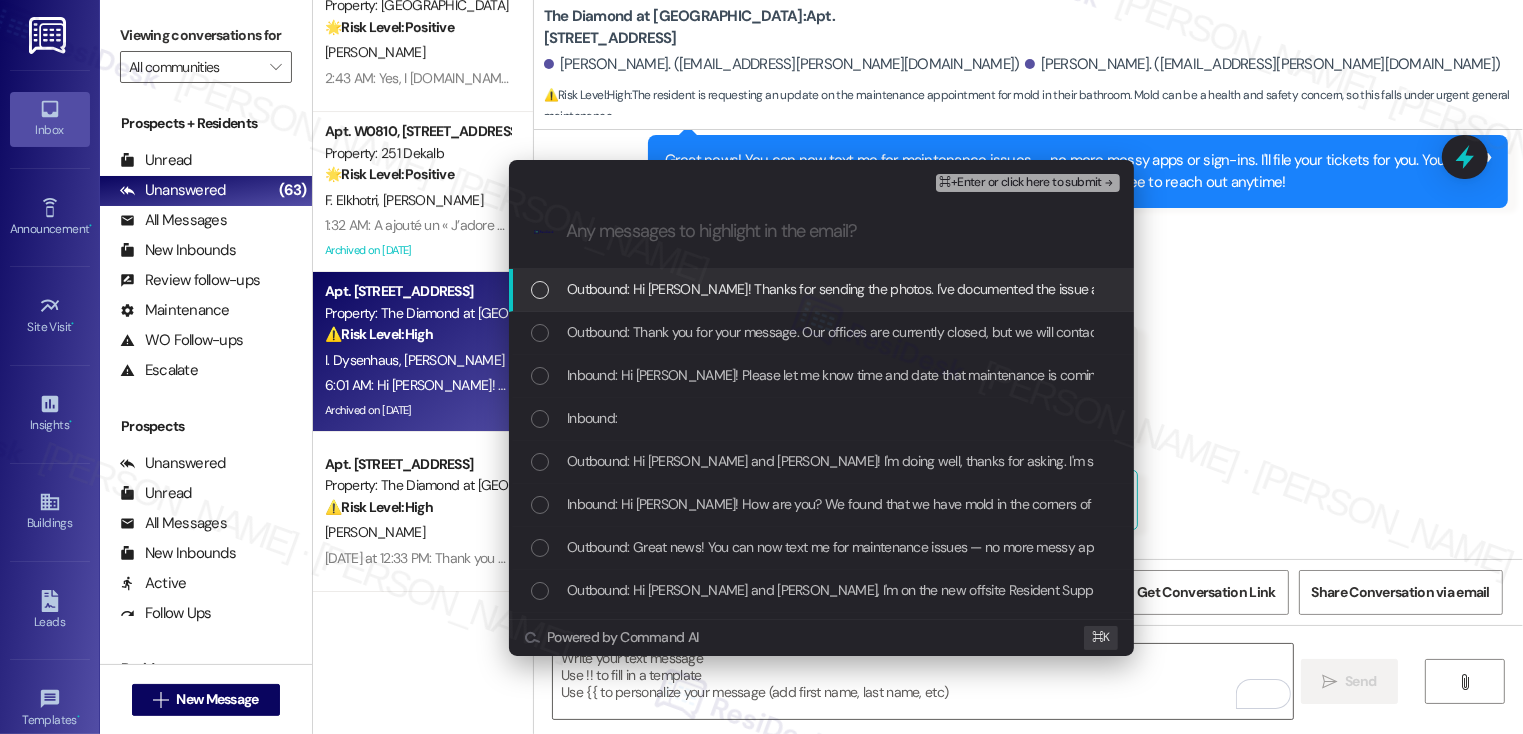 type 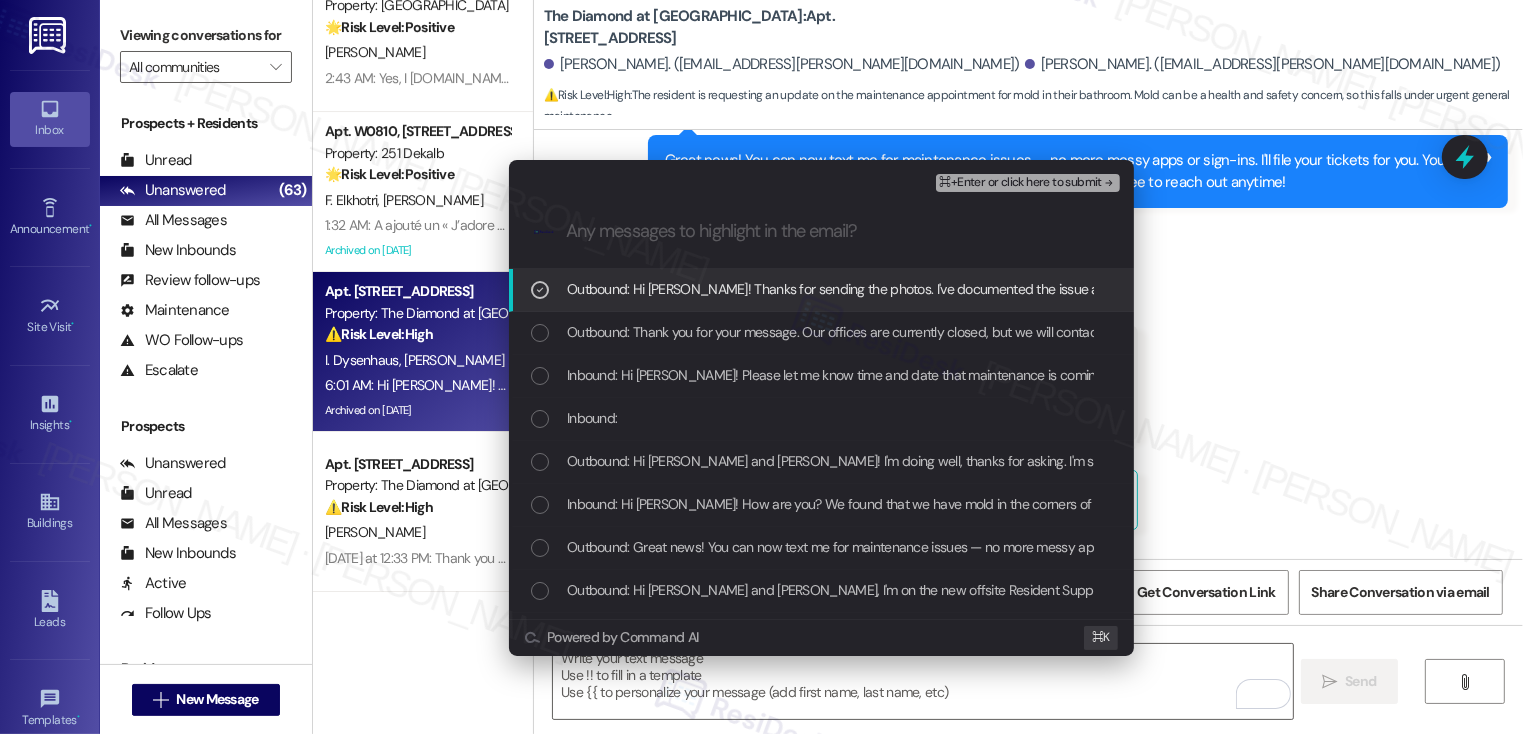 click on "Outbound: Hi Maria! Thanks for sending the photos. I've documented the issue and will follow up with our maintenance team to contact you and schedule maintenance. I'll get back to you with updates." at bounding box center [1180, 289] 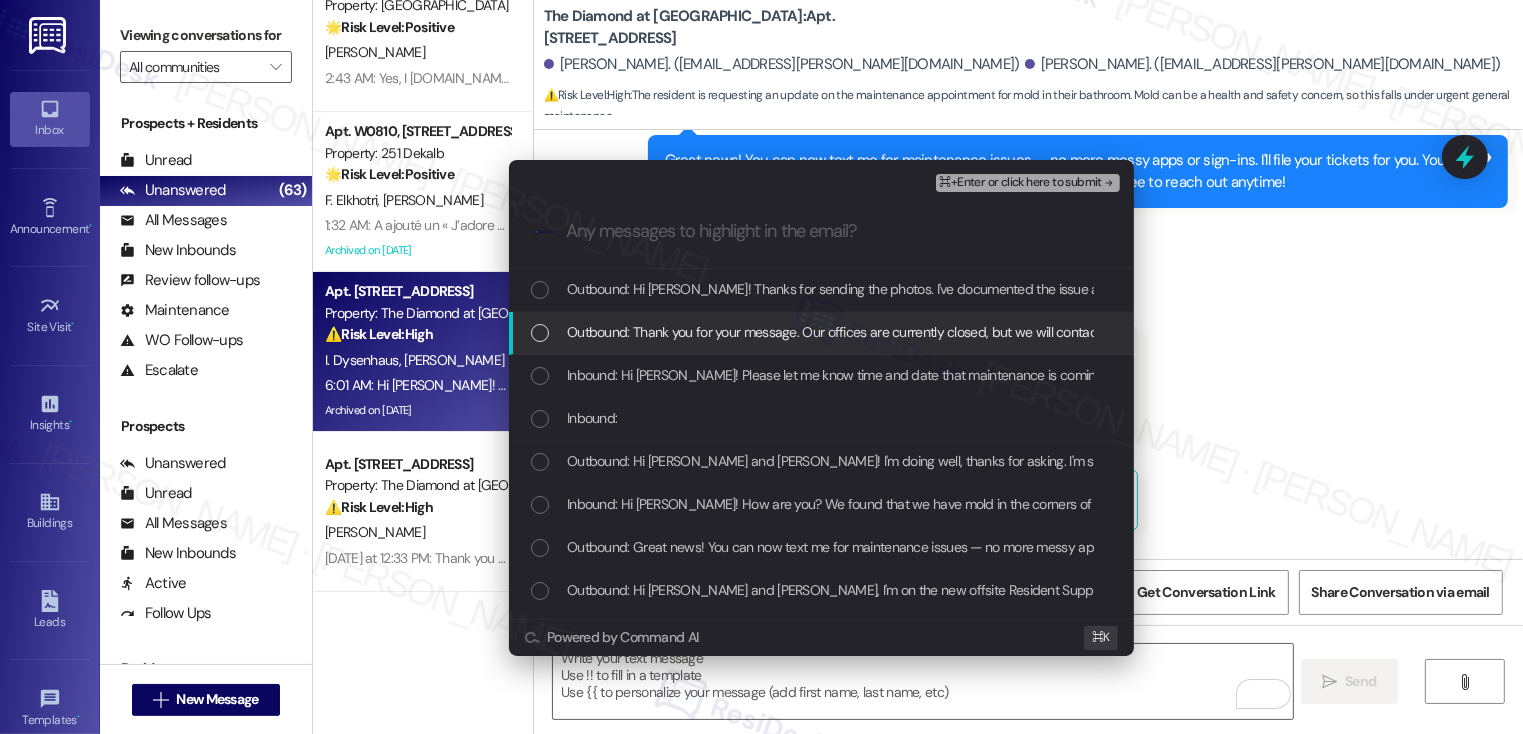 click on "Outbound: Thank you for your message. Our offices are currently closed, but we will contact you when we resume operations. For emergencies, please contact your emergency number 484-907-2019." at bounding box center [1159, 332] 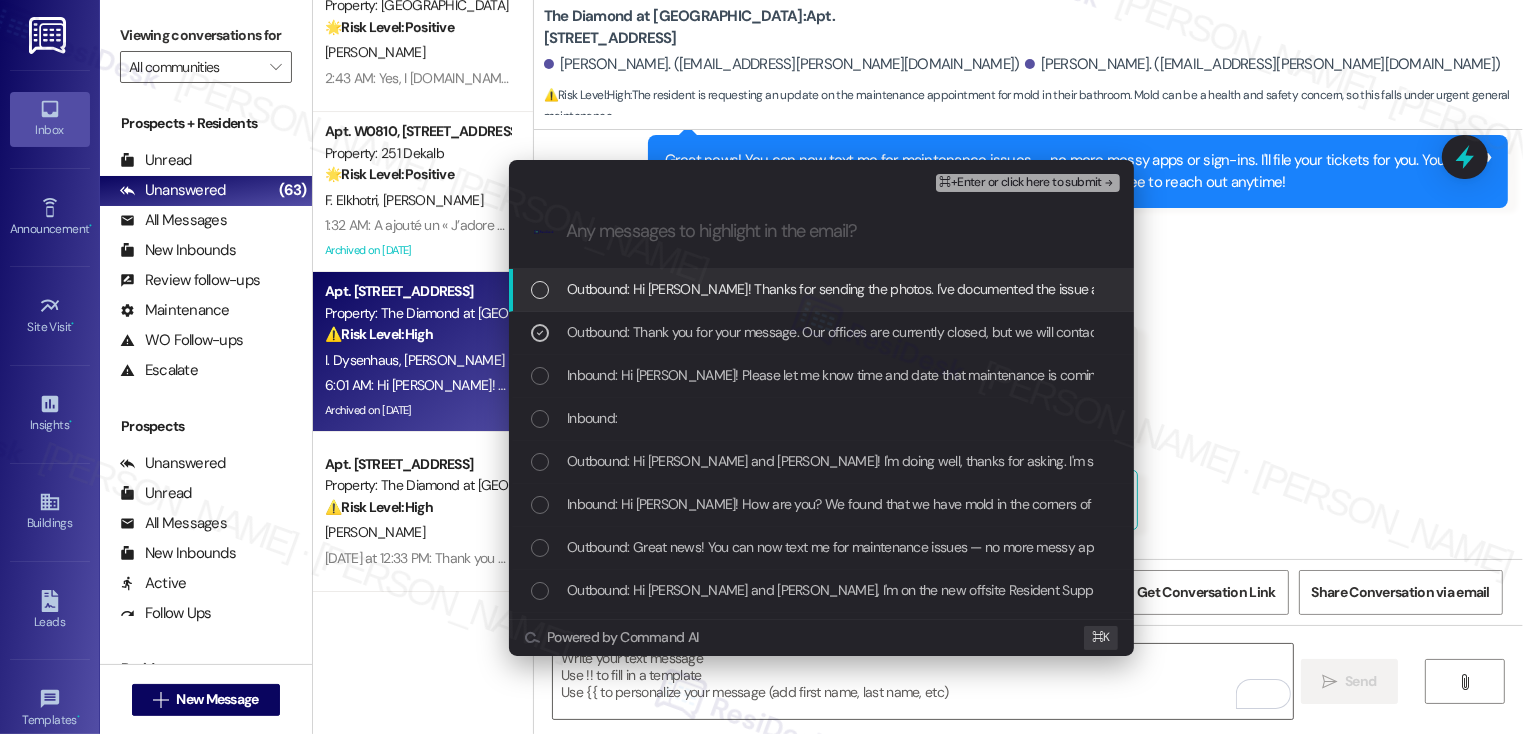 click on "Outbound: Hi Maria! Thanks for sending the photos. I've documented the issue and will follow up with our maintenance team to contact you and schedule maintenance. I'll get back to you with updates." at bounding box center (1180, 289) 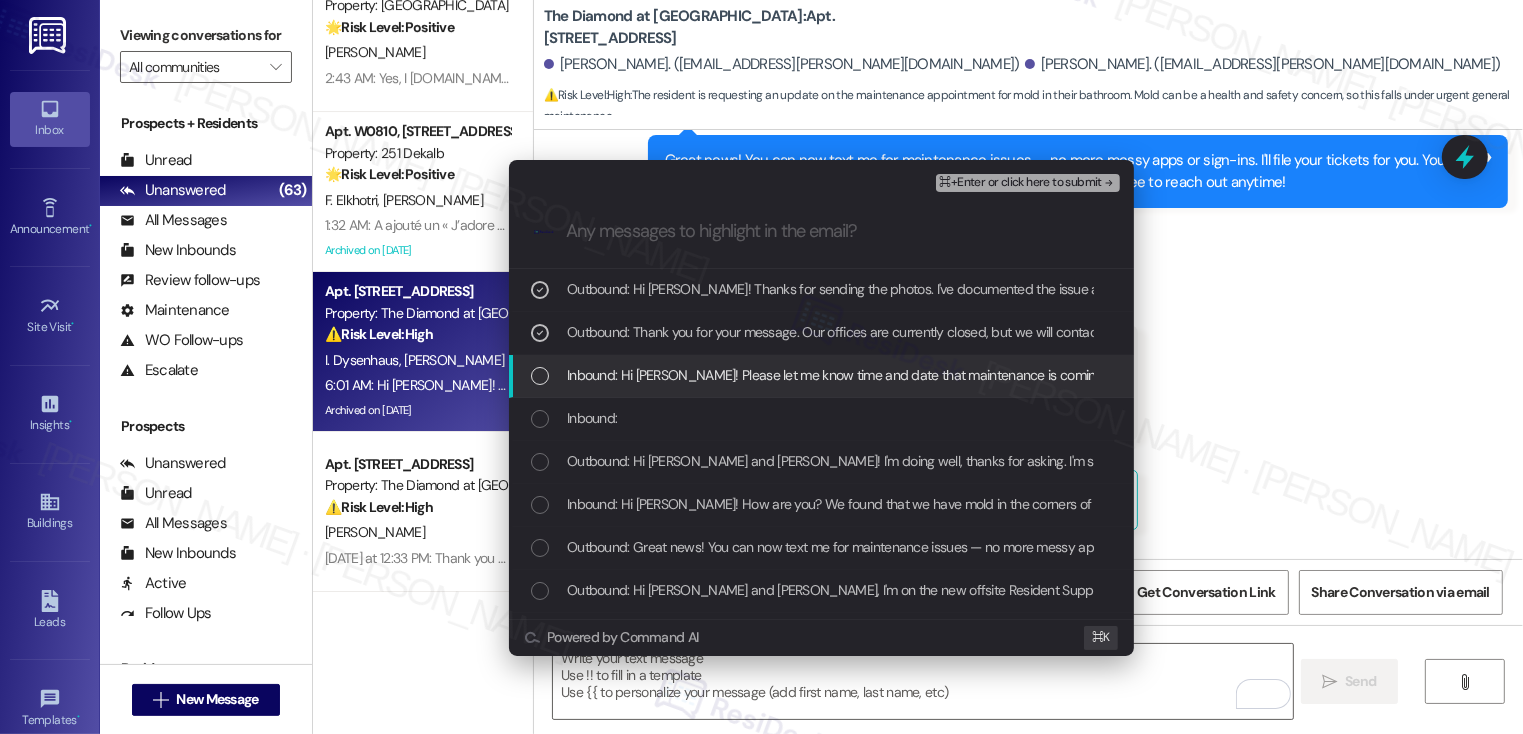 click on "Inbound: Hi Emily!
Please let me know time and date that maintenance is coming so I can organize my schedule
Thank you" at bounding box center [955, 375] 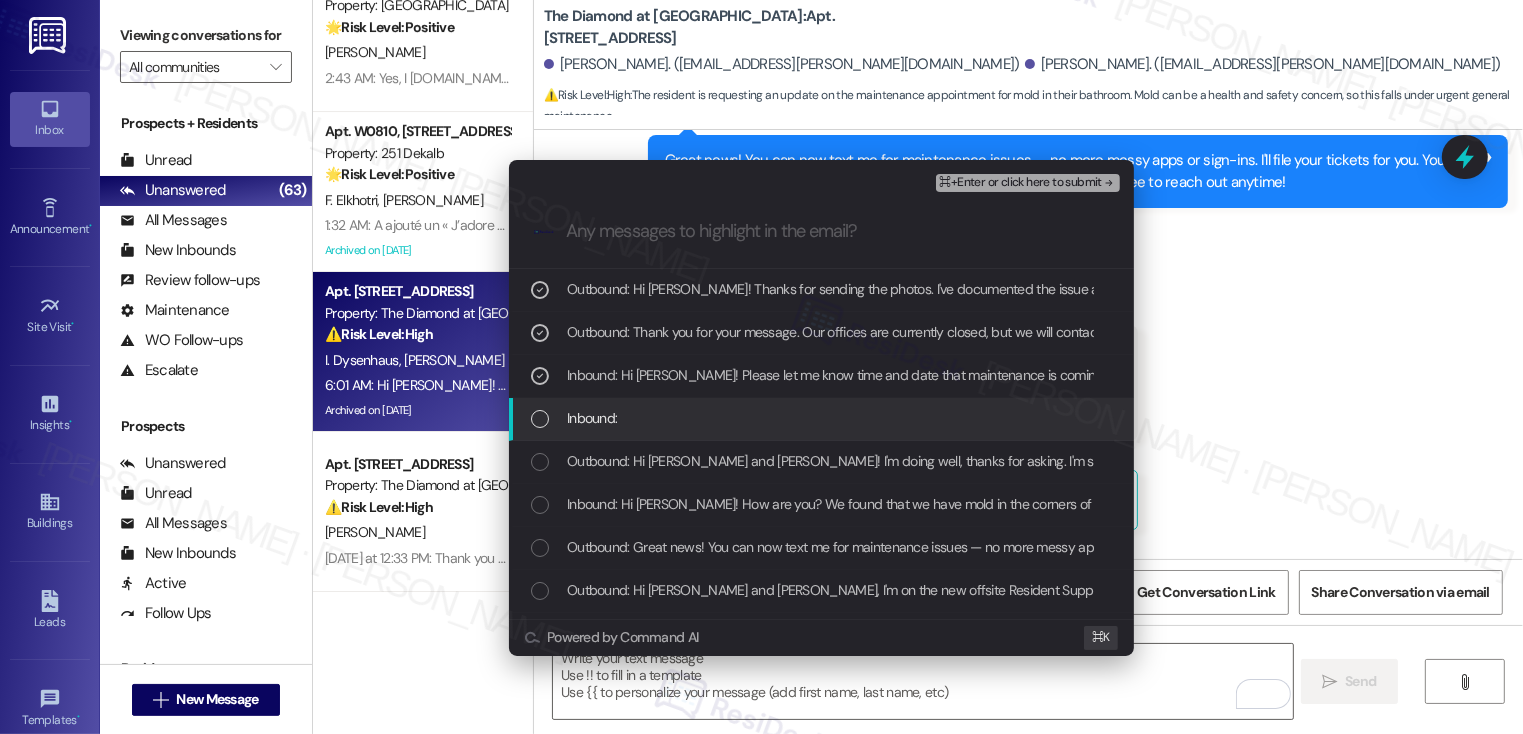 click on "Inbound:" at bounding box center (821, 419) 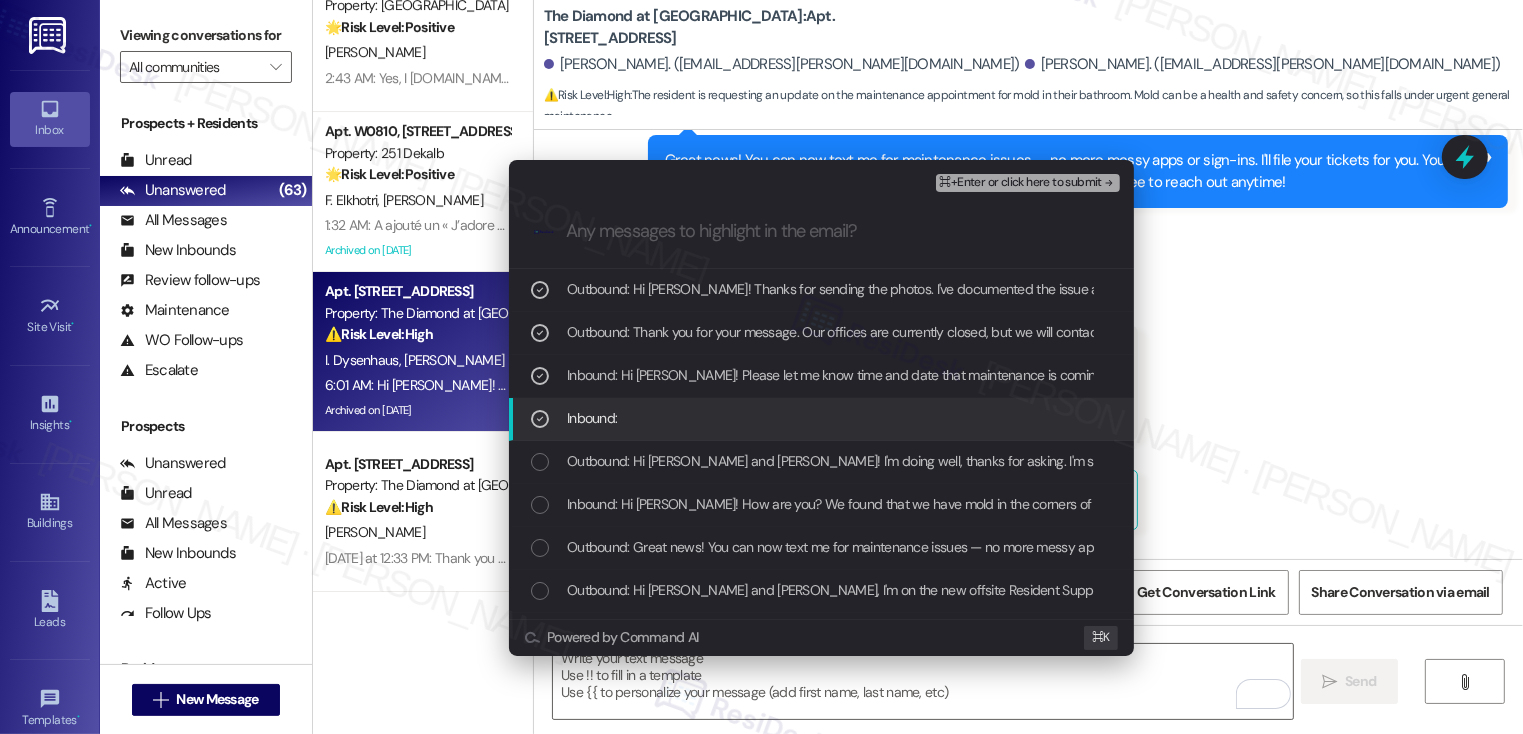 click on "Inbound:" at bounding box center [821, 419] 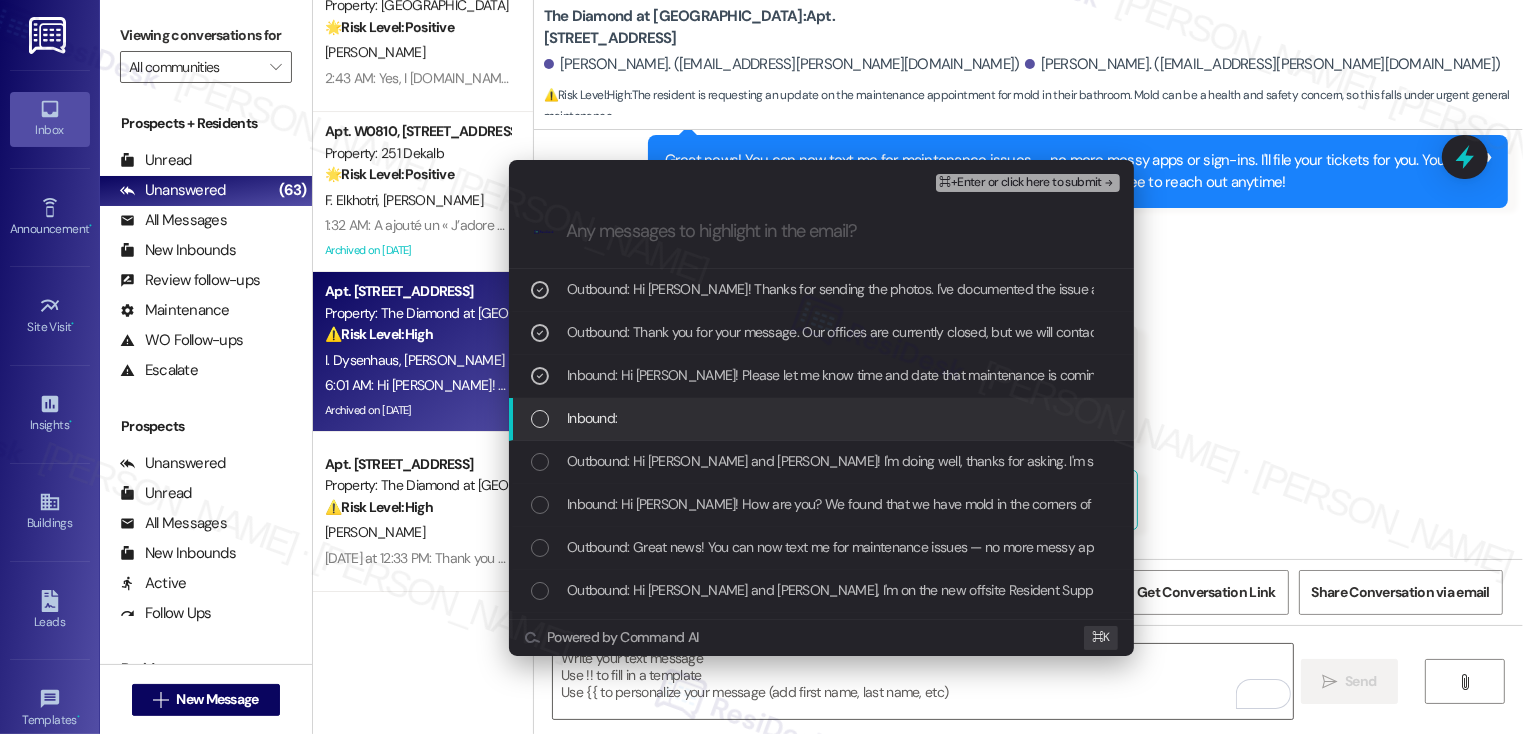 click on "Inbound:" at bounding box center [821, 419] 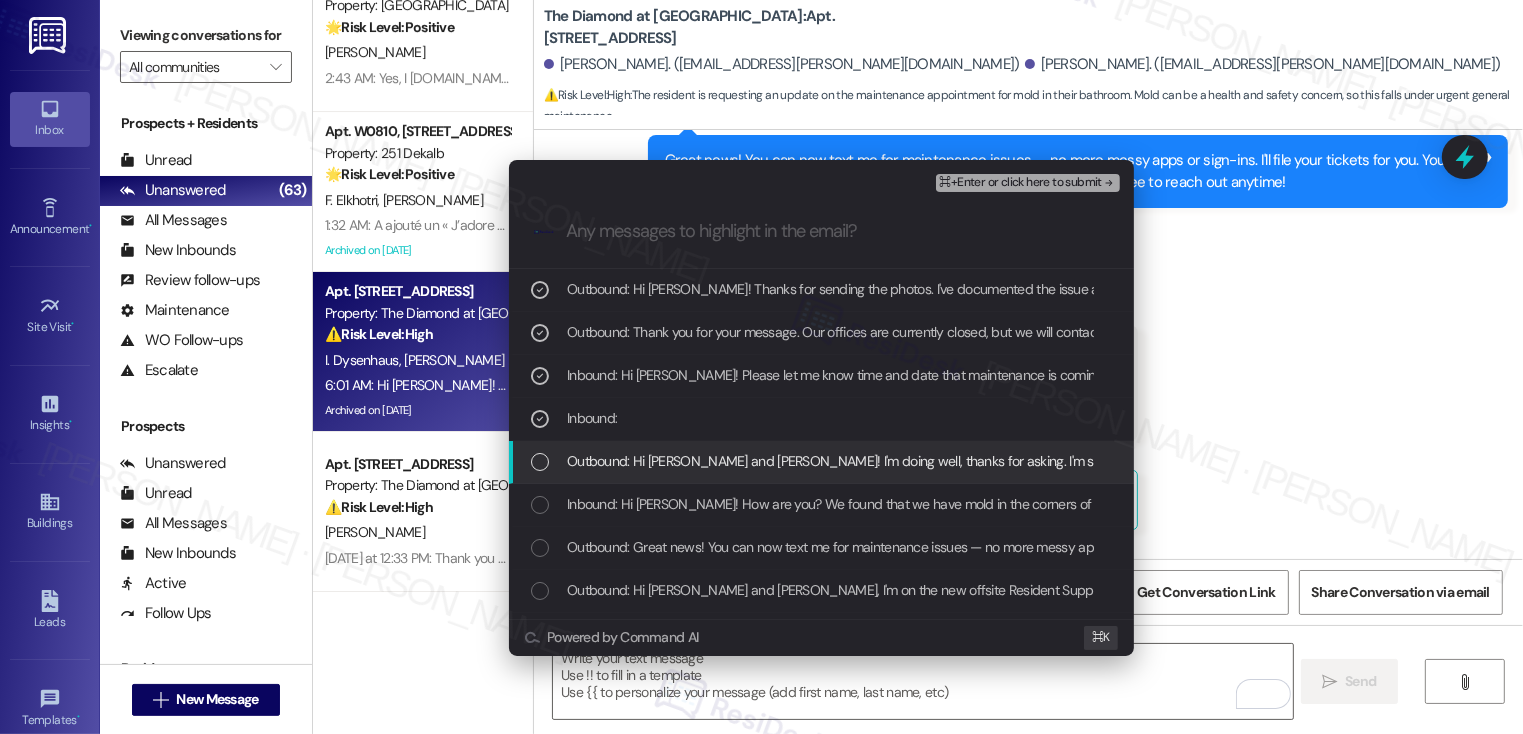 click on "Outbound: Hi Maria and Ivan! I'm doing well, thanks for asking. I'm sorry to hear about the mold in your bathtub. I'm happy to submit a maintenance request, and our team will inspect and address it for you. Could you please send me a picture so I can document it on our system?" at bounding box center [1441, 461] 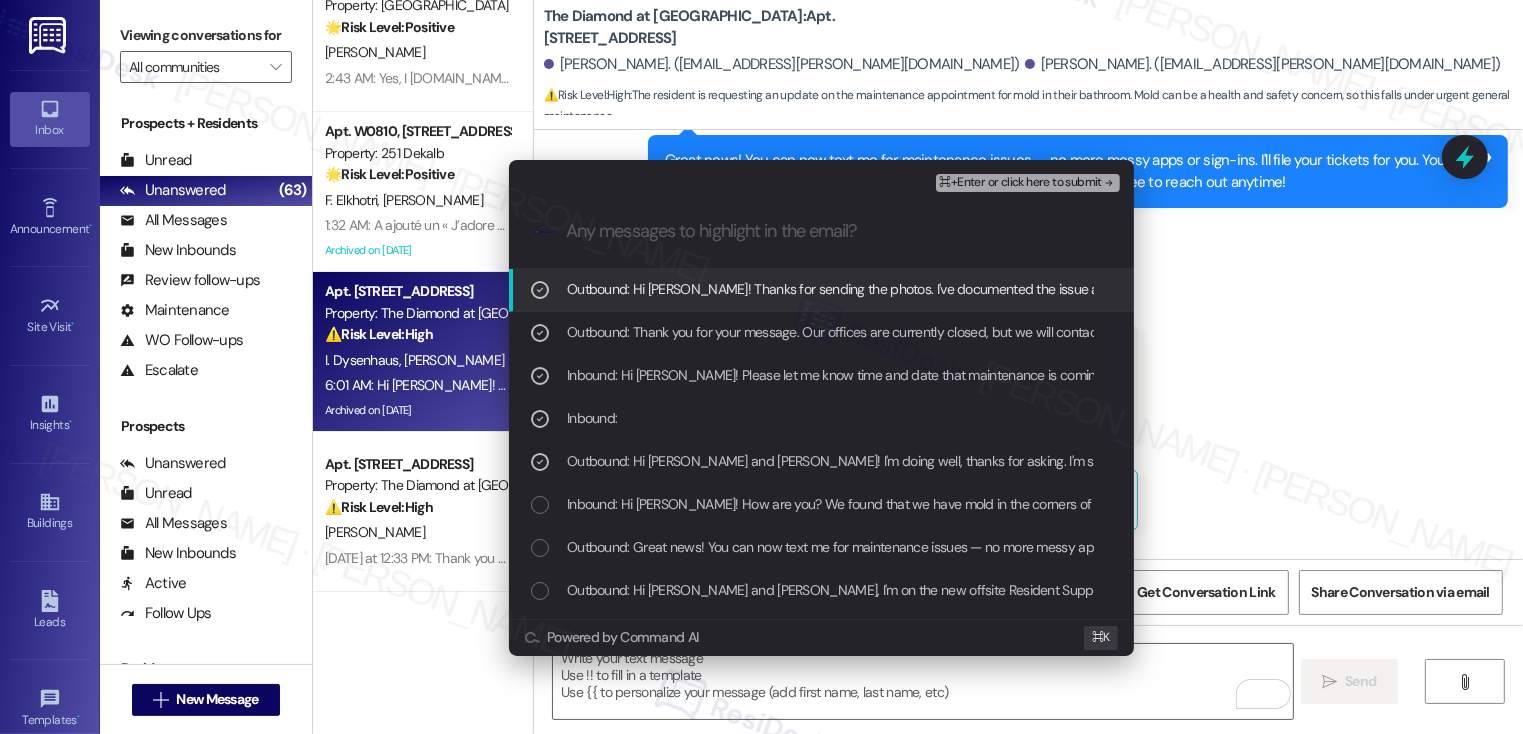 click on "⌘+Enter or click here to submit" at bounding box center (1021, 183) 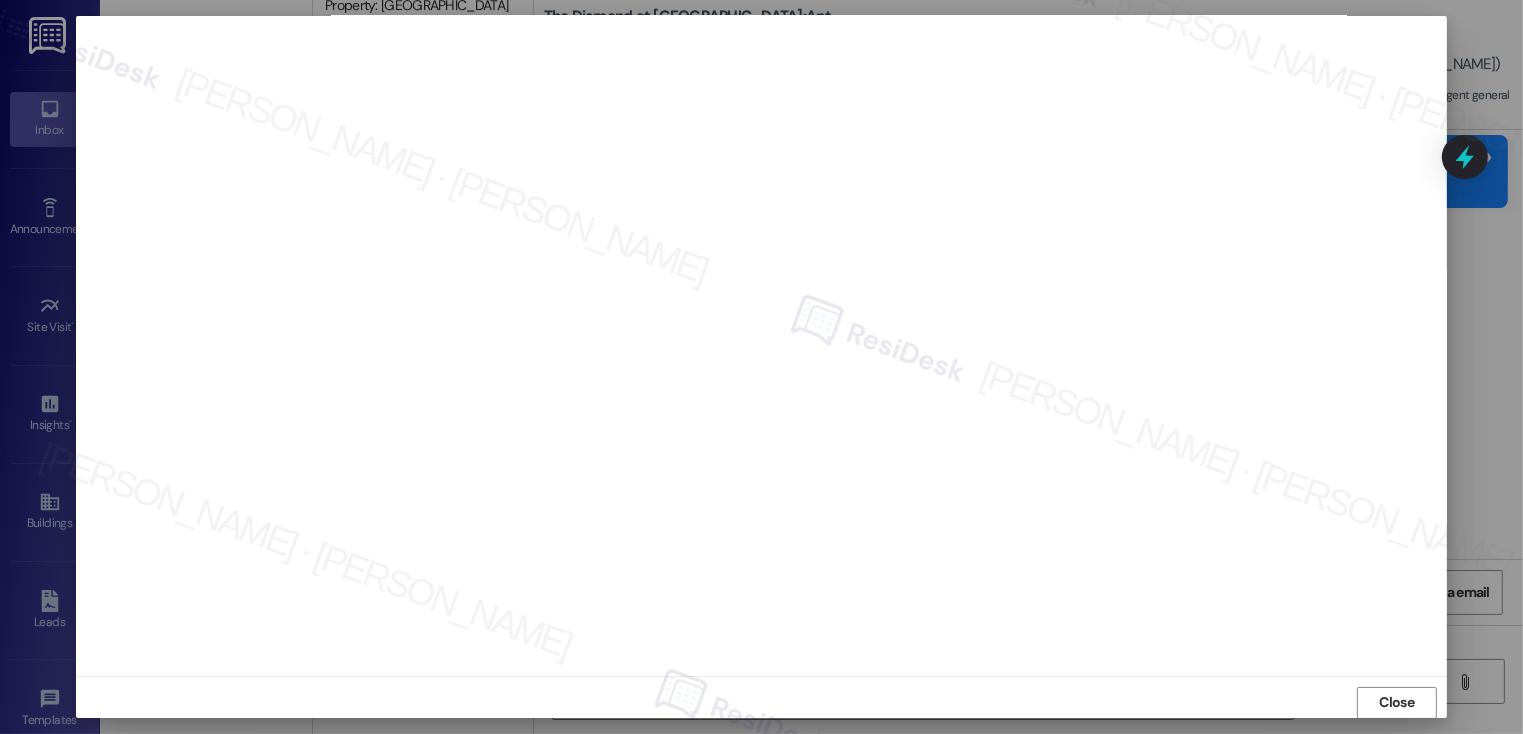scroll, scrollTop: 11, scrollLeft: 0, axis: vertical 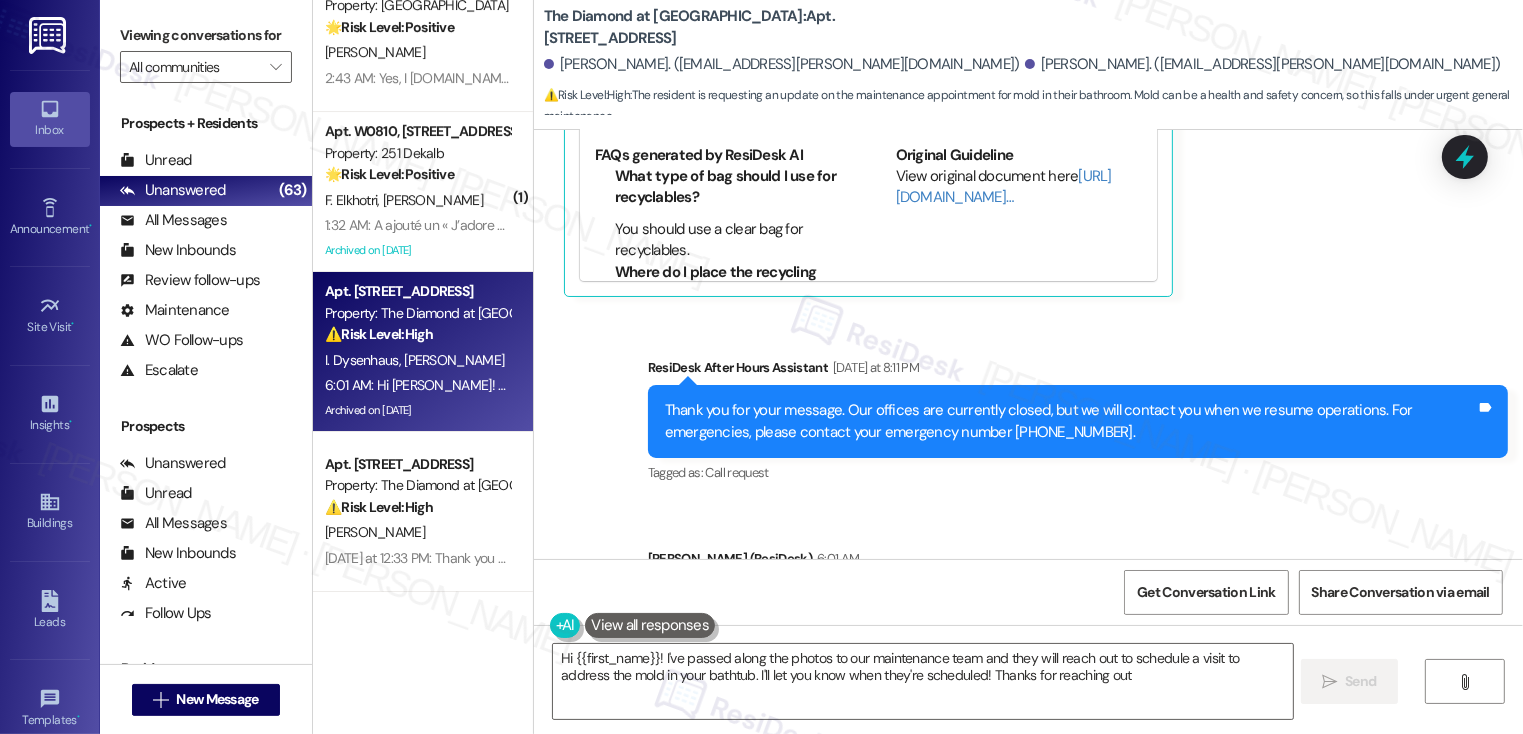 type on "Hi {{first_name}}! I've passed along the photos to our maintenance team and they will reach out to schedule a visit to address the mold in your bathtub. I'll let you know when they're scheduled! Thanks for reaching out!" 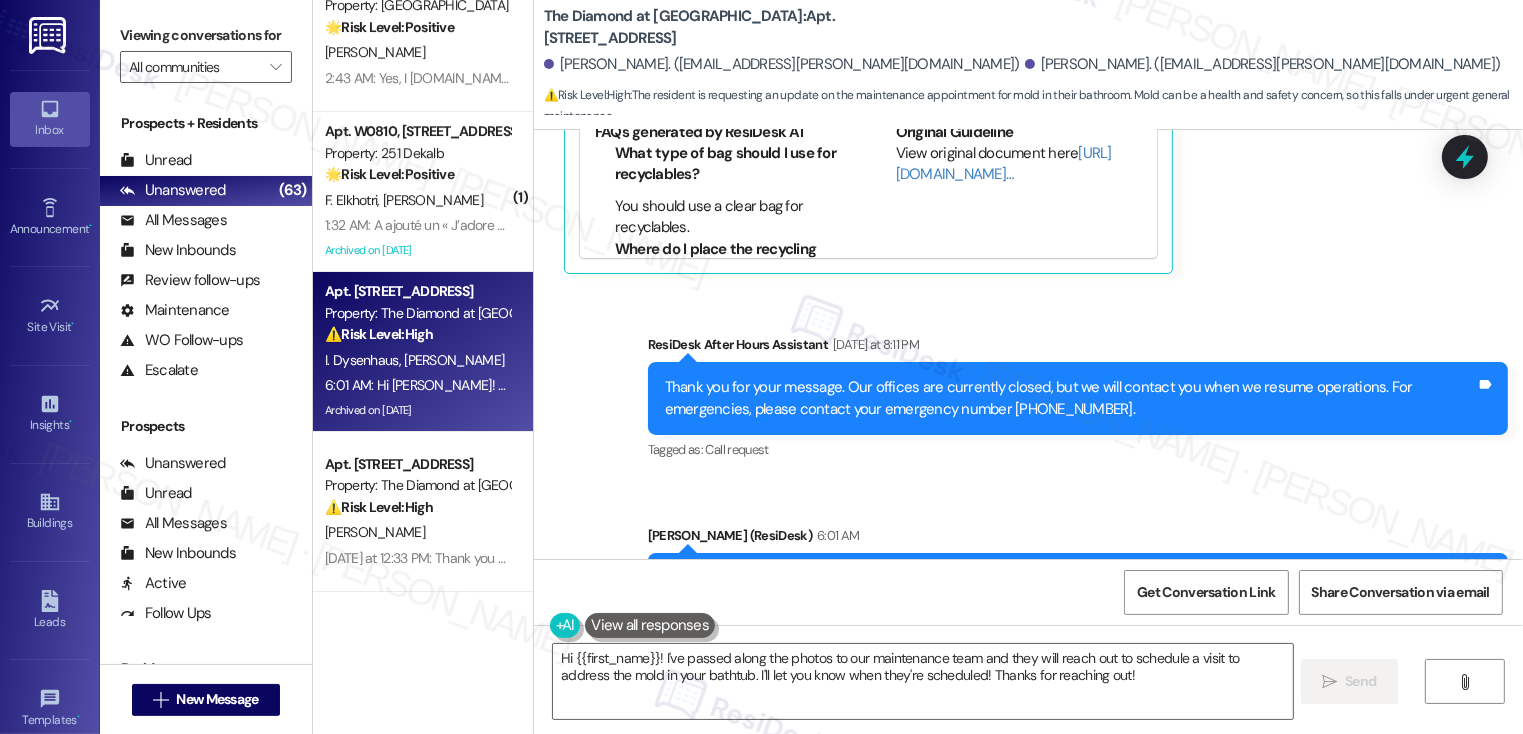 scroll, scrollTop: 10421, scrollLeft: 0, axis: vertical 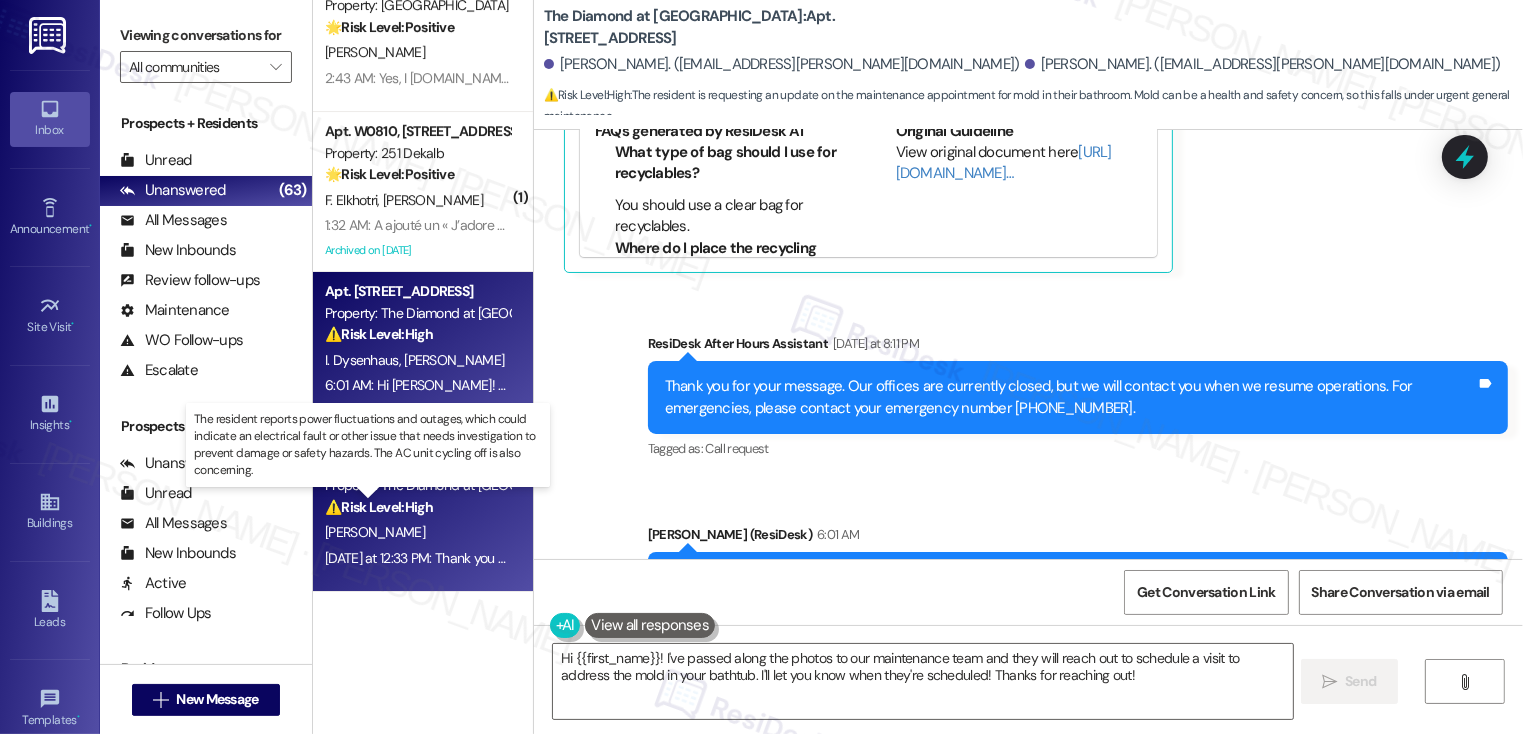 click on "⚠️  Risk Level:  High" at bounding box center (379, 507) 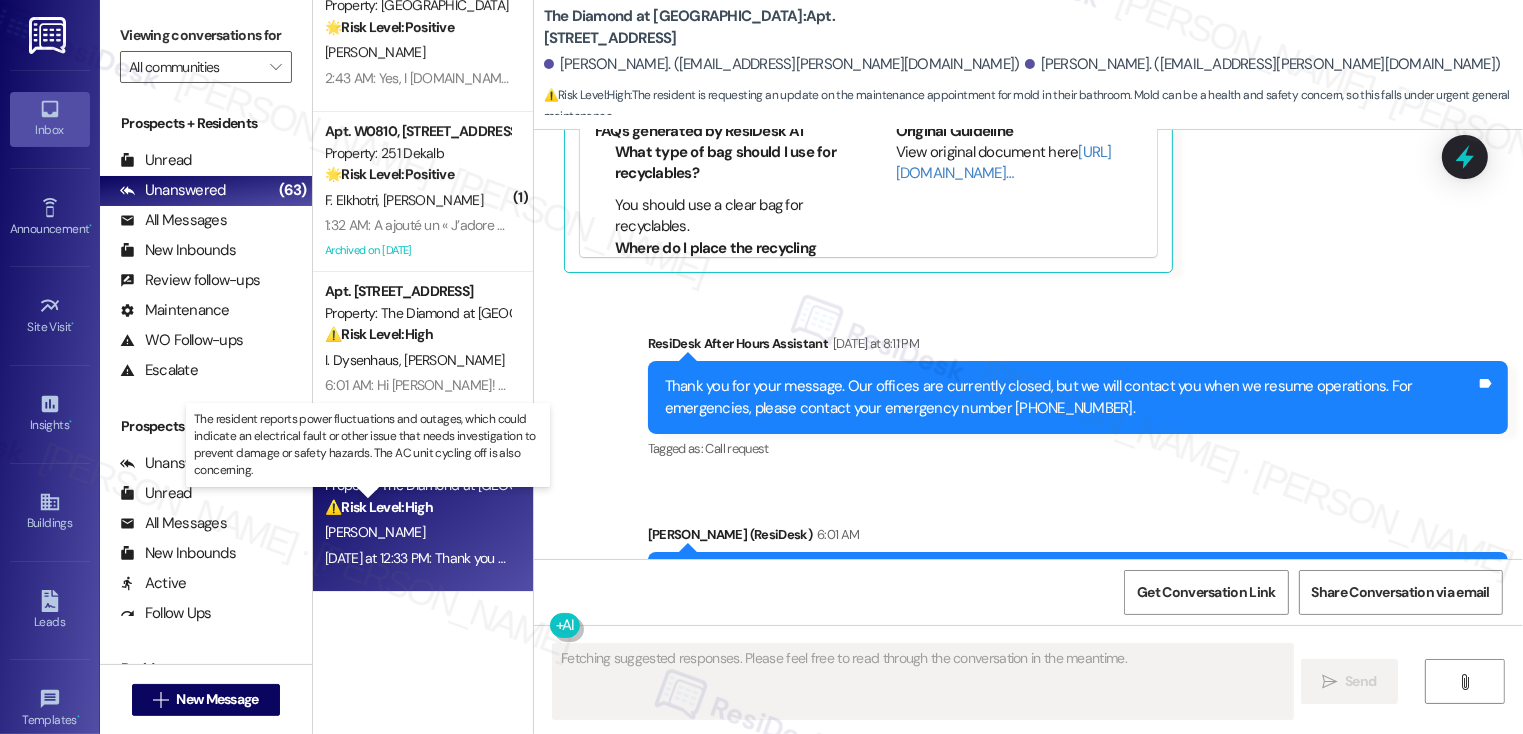 scroll, scrollTop: 2132, scrollLeft: 0, axis: vertical 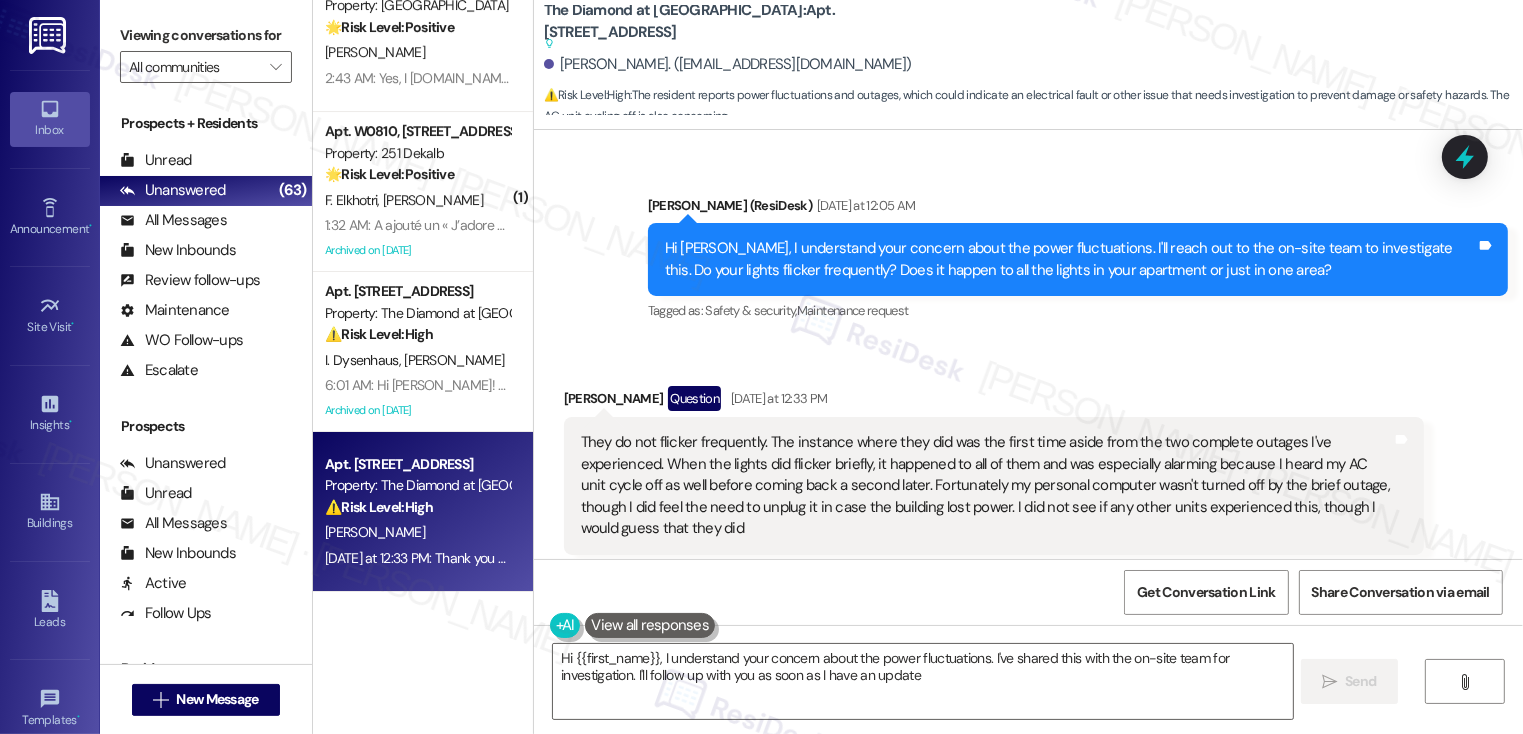 type on "Hi {{first_name}}, I understand your concern about the power fluctuations. I've shared this with the on-site team for investigation. I'll follow up with you as soon as I have an update!" 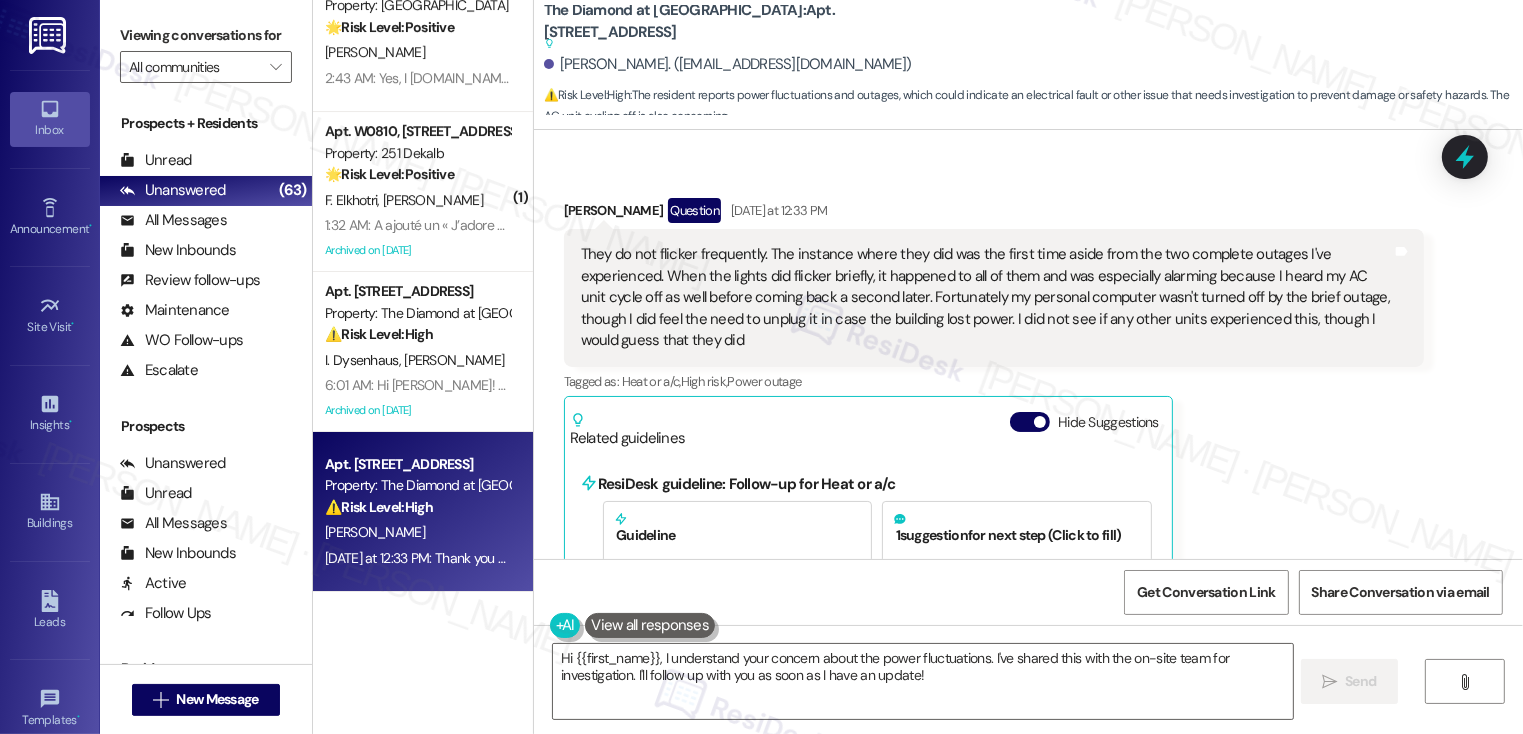 scroll, scrollTop: 1798, scrollLeft: 0, axis: vertical 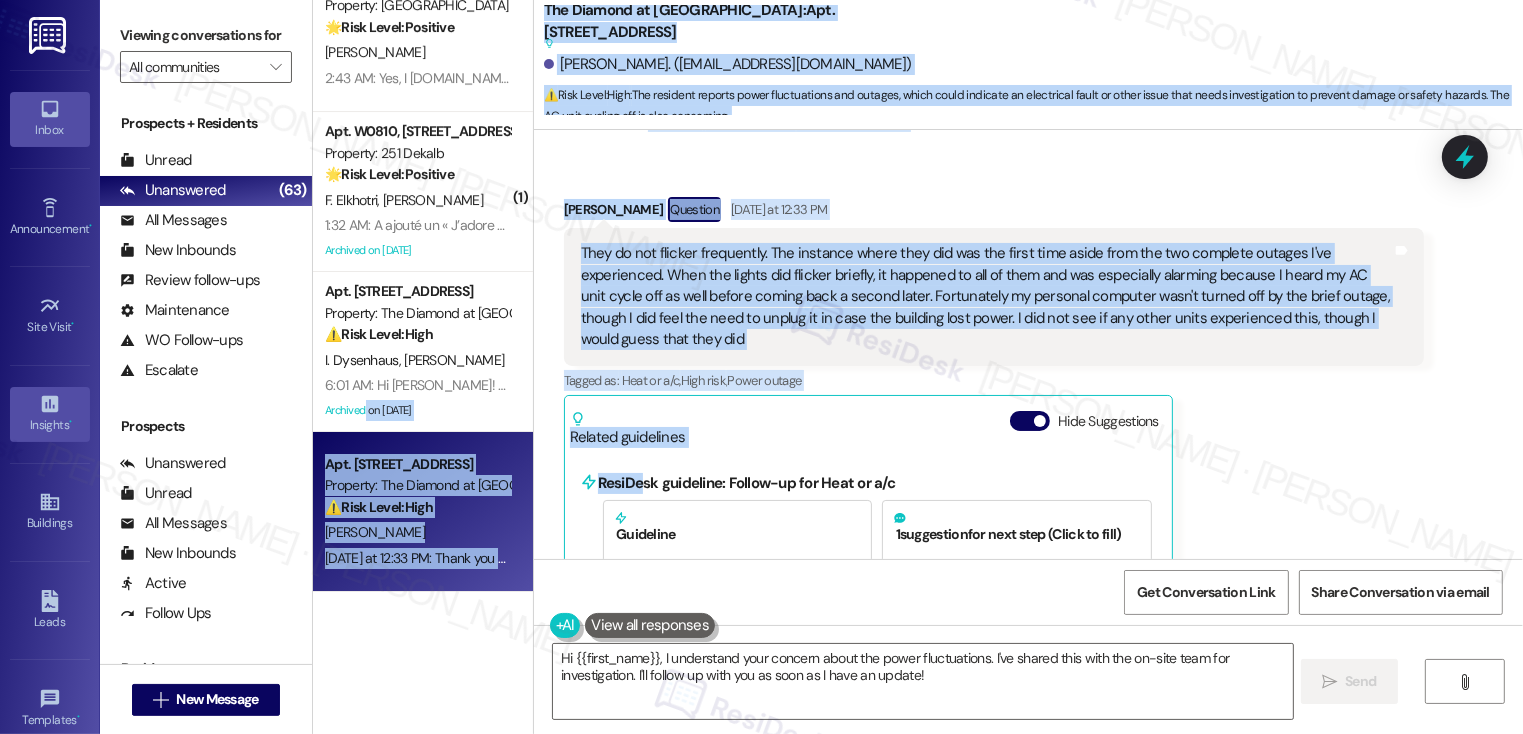 click on "Viewing conversations for All communities  Prospects + Residents Unread (0) Unread: Any message you haven't read yet will show up here Unanswered (63) Unanswered: ResiDesk identifies open questions and unanswered conversations so you can respond to them. All Messages (undefined) All Messages: This is your inbox. All of your tenant messages will show up here. New Inbounds (0) New Inbounds: If you publicly post your ResiDesk number, all new inbound messages from people who do not currently have a lease and are not currently prospects the last 45 days will surface here. Review follow-ups (undefined) Review follow-ups: ResiDesk identifies open review candidates and conversations so you can respond to them. Maintenance (undefined) Maintenance: ResiDesk identifies conversations around maintenance or work orders from the last 14 days so you can respond to them. WO Follow-ups (undefined) WO Follow-ups: ResiDesk identifies follow-ups around maintenance or work orders from the last 7 days so you can respond to them." at bounding box center [811, 367] 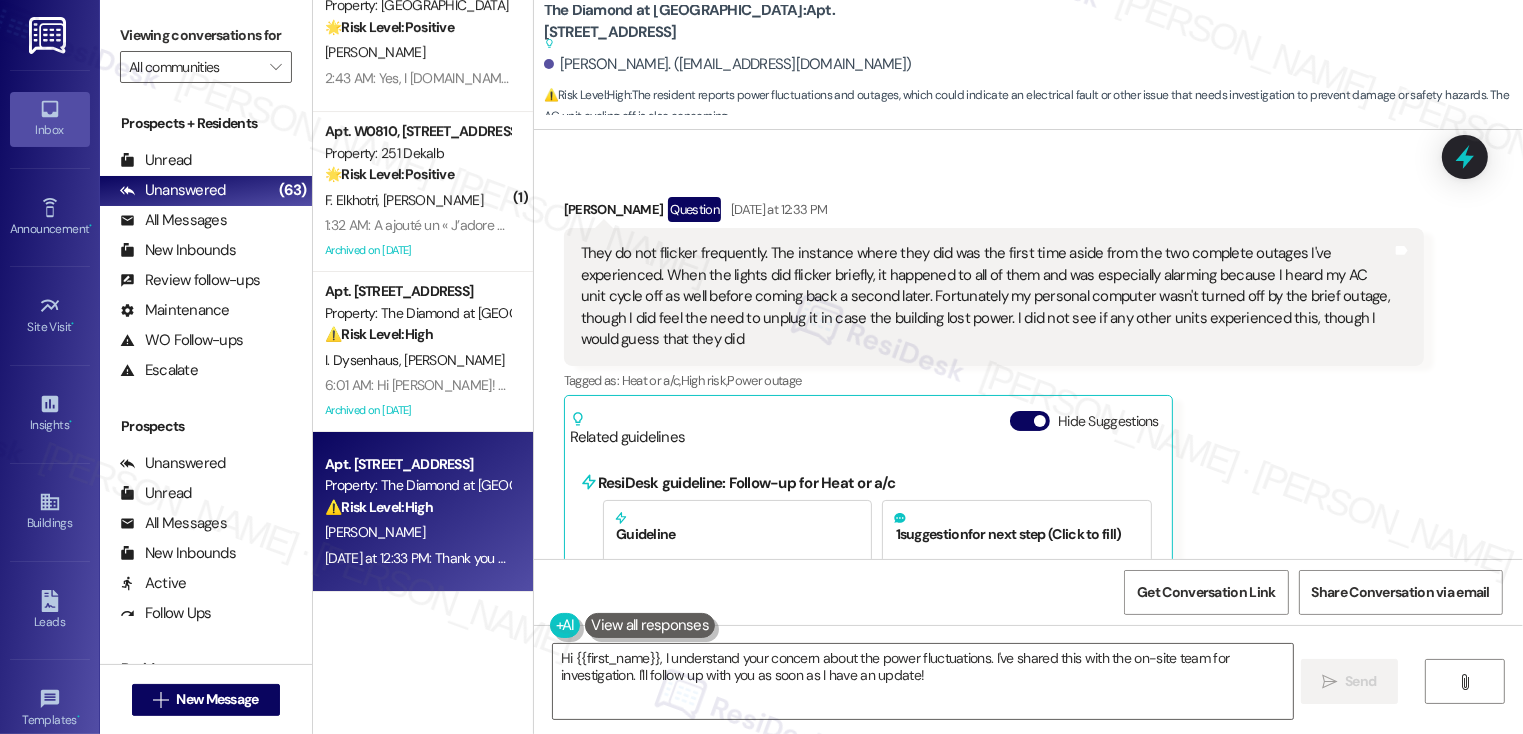 click on "( 1 ) Apt. 27, 22 Township Line Rd Property: Elkins Park Terrace 🌟  Risk Level:  Positive The resident is expressing gratitude after the AC repair was completed. This indicates positive engagement and customer satisfaction. N. Soveral 2:47 AM: Thank you! 2:47 AM: Thank you! ( 1 ) Apt. 0222-1, 8440 Limekiln Pike Property: Towers at Wyncote 🌟  Risk Level:  Positive The resident is confirming that their issue is resolved and thanking the staff. This indicates positive engagement and resolution. N. Jalloh 2:46 AM: I've reached out to Linda. Its fine. Thanks.  2:46 AM: I've reached out to Linda. Its fine. Thanks.  Archived on 01/03/2025 Apt. 304, 5325 Old York Rd Property: York House 🌟  Risk Level:  Positive The resident is expressing gratitude for the portable AC unit and the follow-up, indicating positive engagement and resolution of the issue. B. Woodard 2:43 AM: Yes, I did.It makes such a difference.Thank you so much for your concern and following up on this ( 1 ) Apt. W0810, 251 W Dekalb Pike 🌟" at bounding box center (423, 367) 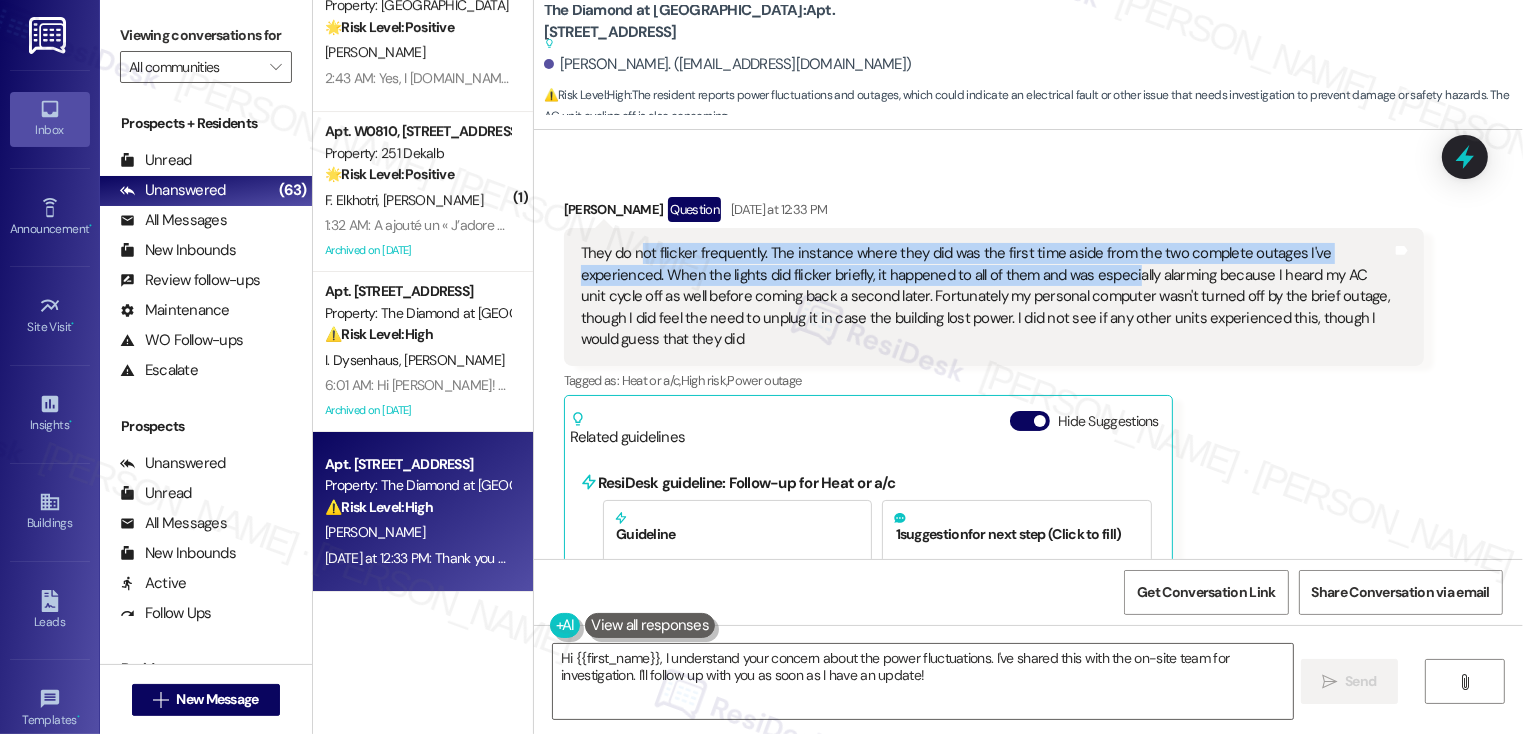 drag, startPoint x: 628, startPoint y: 214, endPoint x: 1034, endPoint y: 237, distance: 406.65097 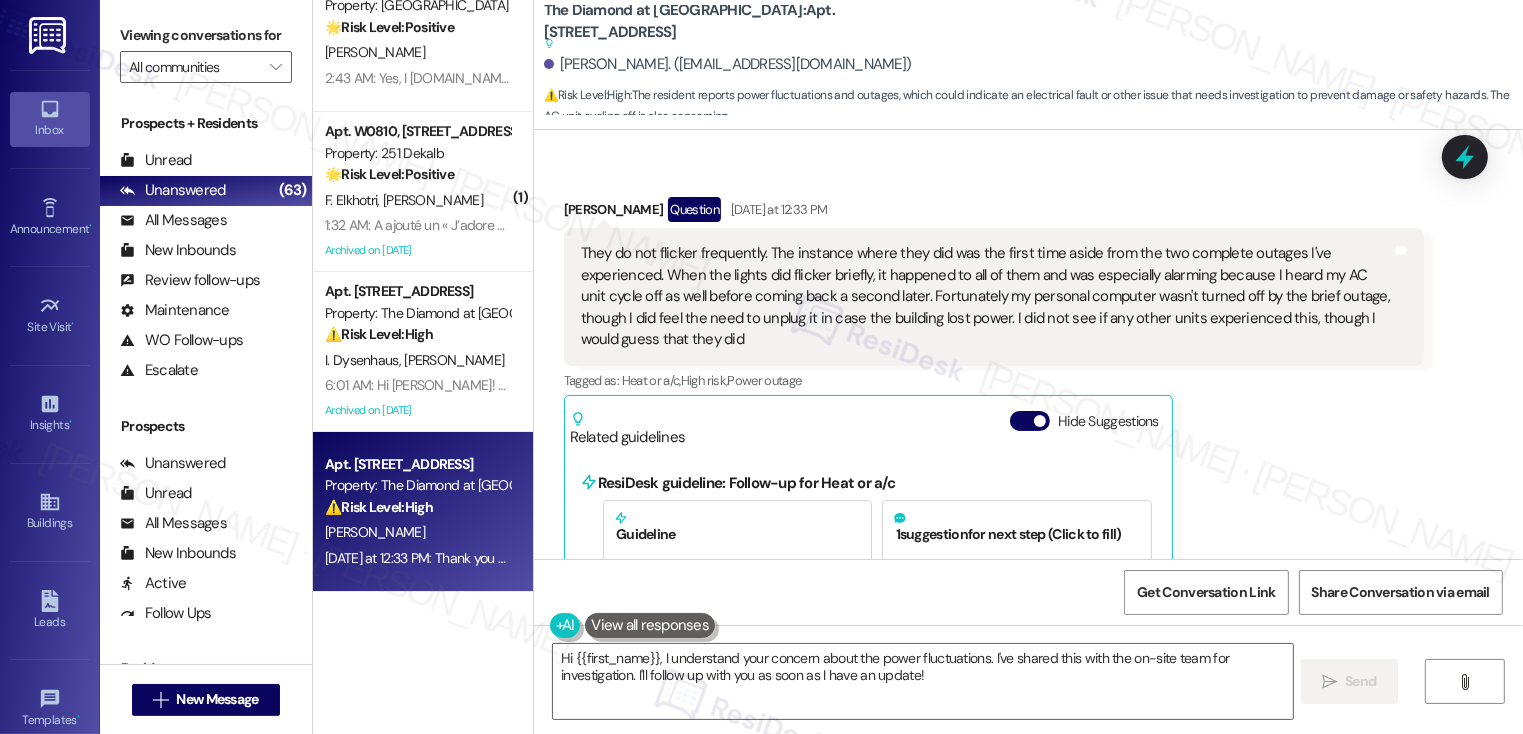 click on "They do not flicker frequently. The instance where they did was the first time aside from the two complete outages I've experienced. When the lights did flicker briefly, it happened to all of them and was especially alarming because I heard my AC unit cycle off as well before coming back a second later. Fortunately my personal computer wasn't turned off by the brief outage, though I did feel the need to unplug it in case the building lost power. I did not see if any other units experienced this, though I would guess that they did" at bounding box center [986, 296] 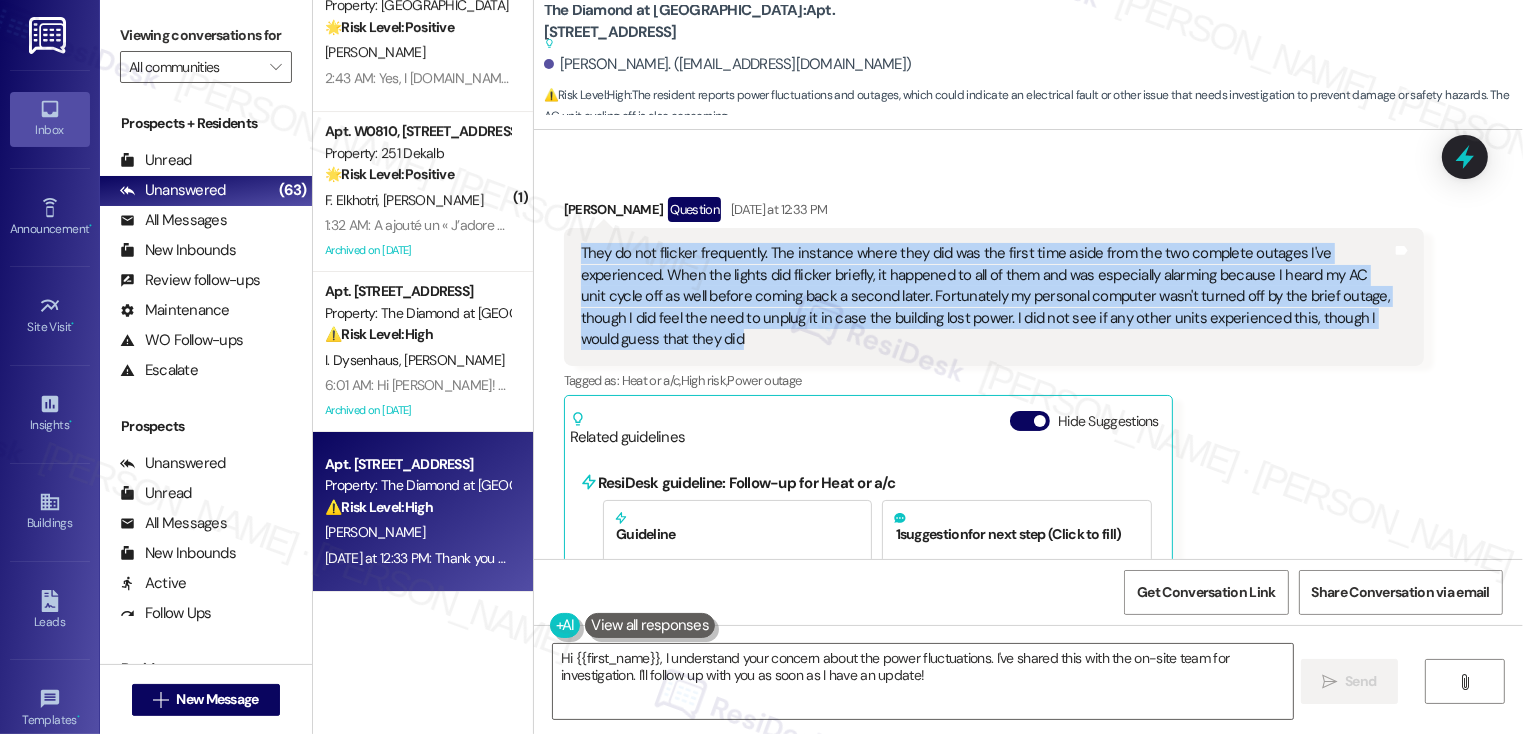 drag, startPoint x: 568, startPoint y: 205, endPoint x: 626, endPoint y: 301, distance: 112.1606 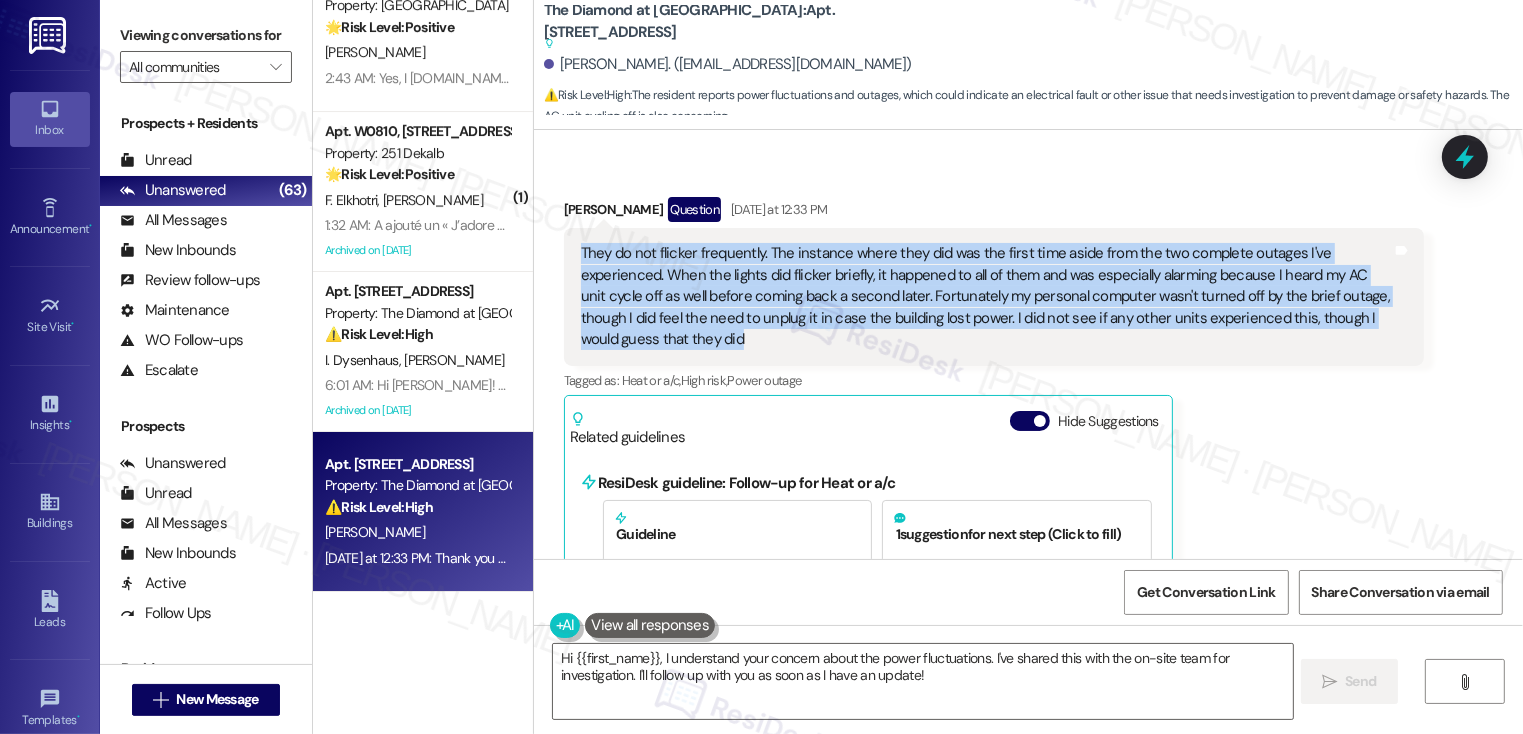 copy on "They do not flicker frequently. The instance where they did was the first time aside from the two complete outages I've experienced. When the lights did flicker briefly, it happened to all of them and was especially alarming because I heard my AC unit cycle off as well before coming back a second later. Fortunately my personal computer wasn't turned off by the brief outage, though I did feel the need to unplug it in case the building lost power. I did not see if any other units experienced this, though I would guess that they did" 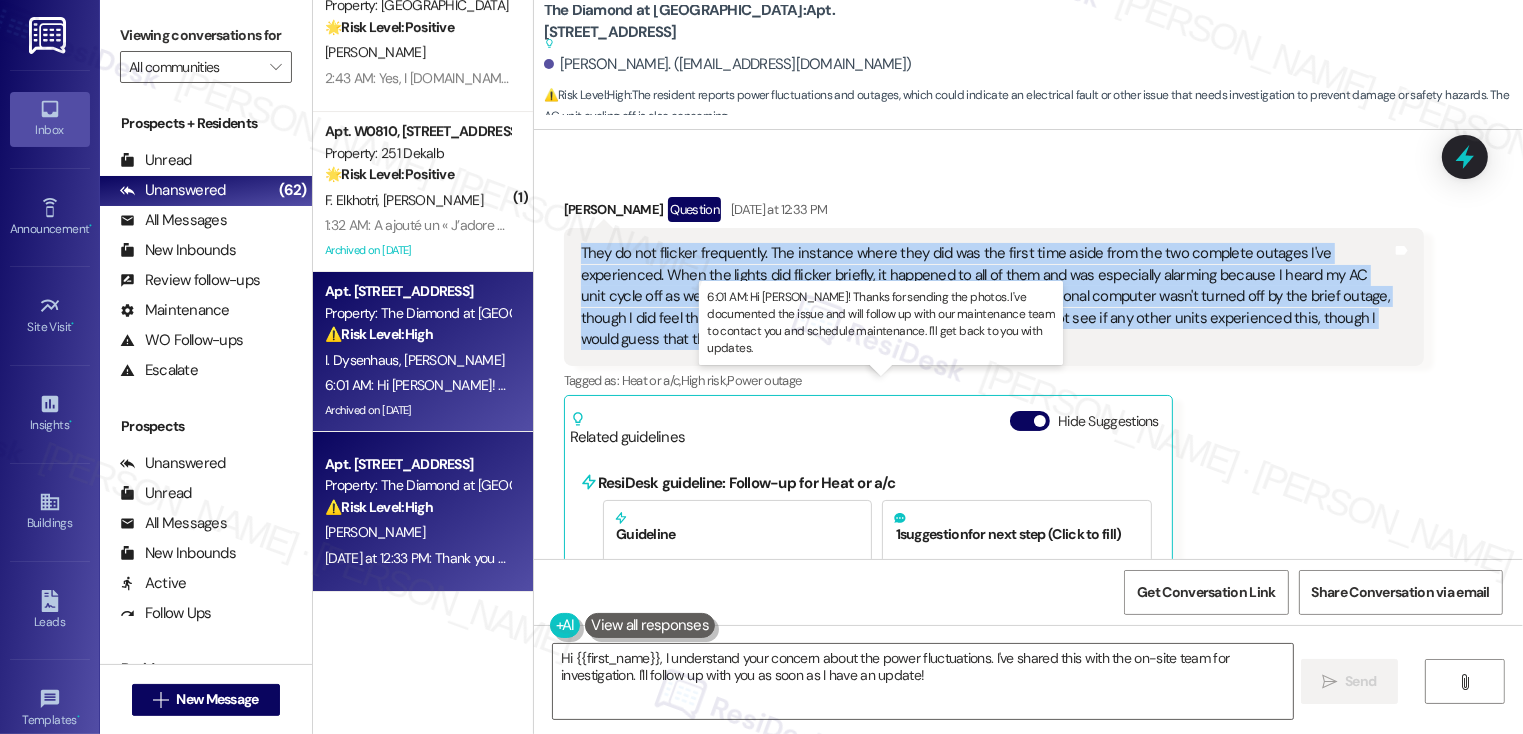 click on "6:01 AM: Hi Maria! Thanks for sending the photos. I've documented the issue and will follow up with our maintenance team to contact you and schedule maintenance. I'll get back to you with updates. 6:01 AM: Hi Maria! Thanks for sending the photos. I've documented the issue and will follow up with our maintenance team to contact you and schedule maintenance. I'll get back to you with updates." at bounding box center (931, 385) 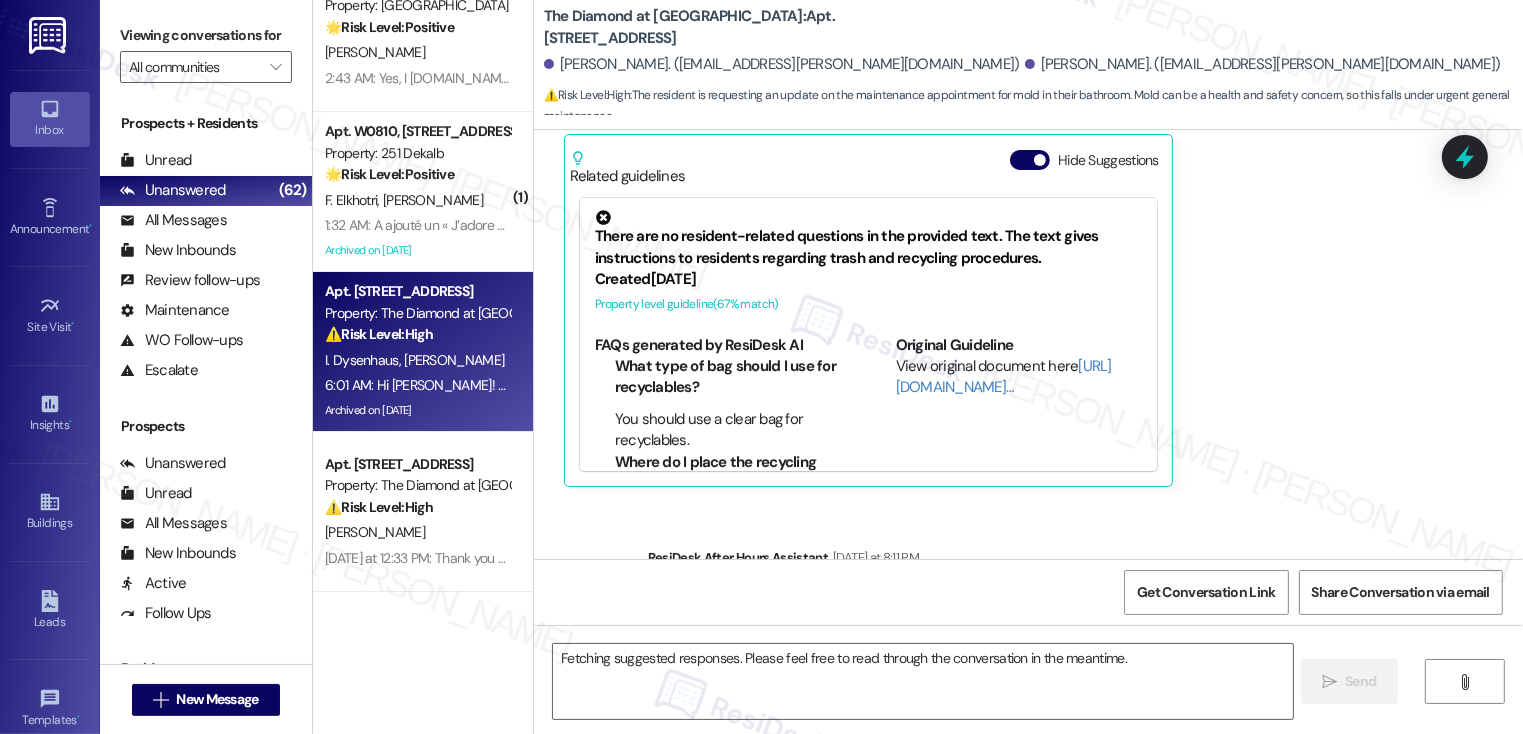 scroll, scrollTop: 10040, scrollLeft: 0, axis: vertical 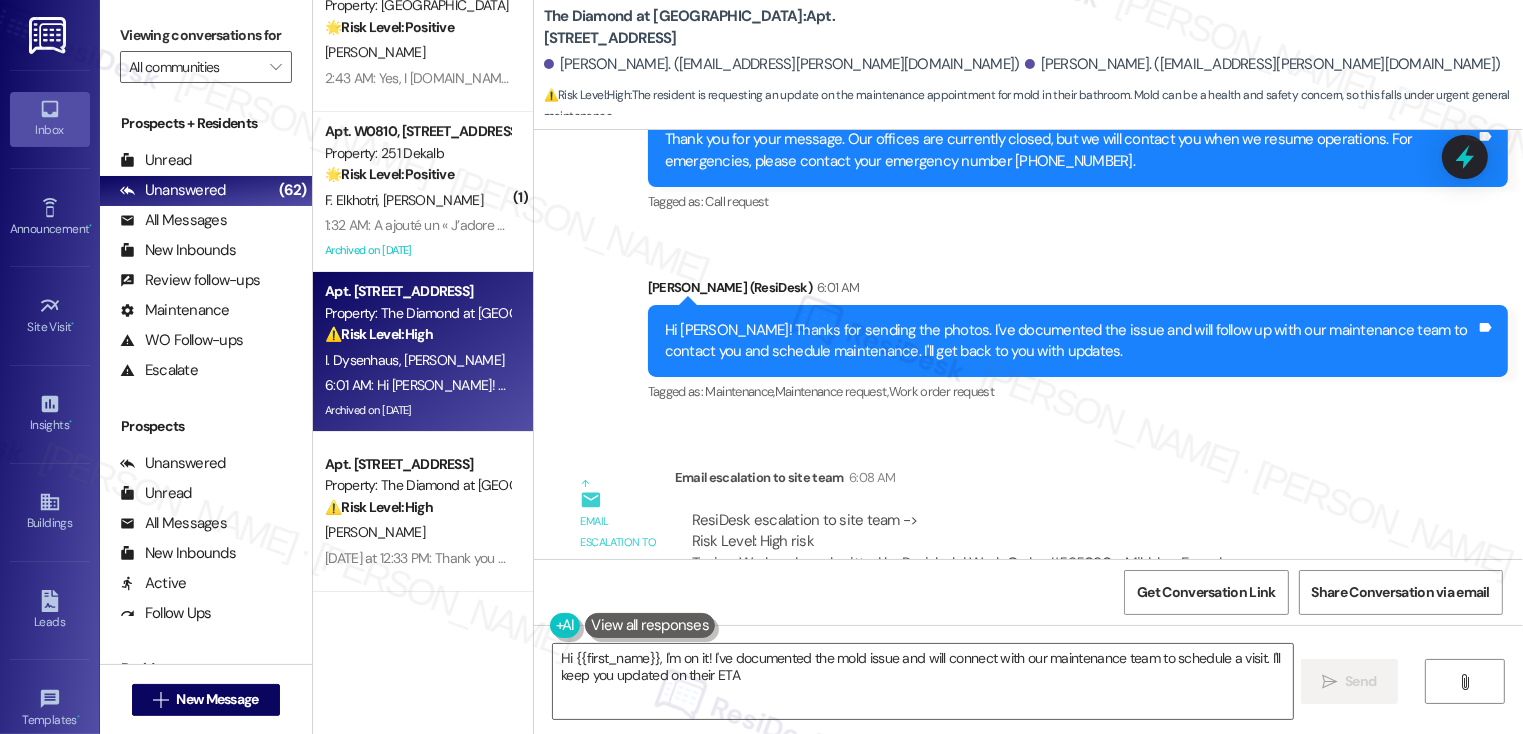 type on "Hi {{first_name}}, I'm on it! I've documented the mold issue and will connect with our maintenance team to schedule a visit. I'll keep you updated on their ETA." 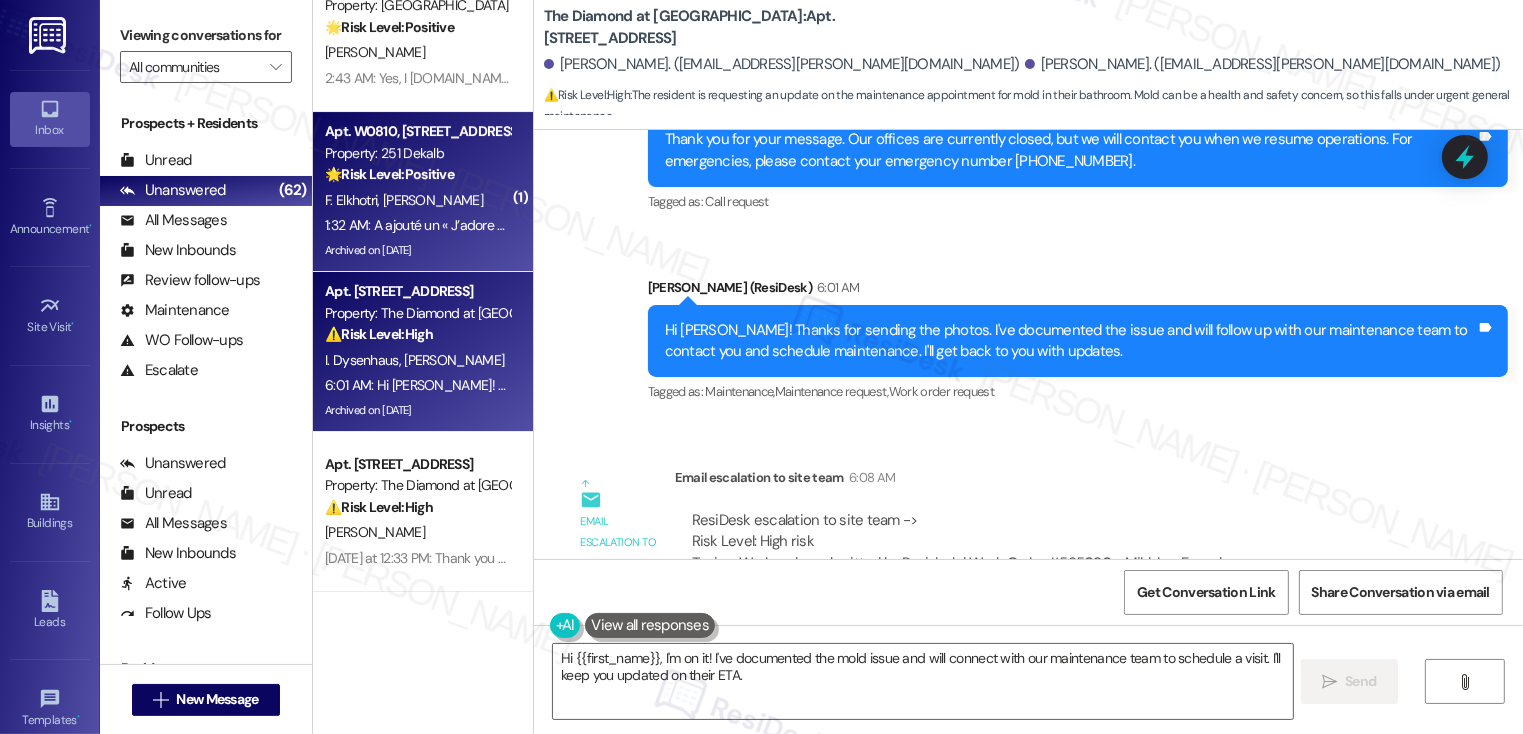 click on "Archived on 07/09/2025" at bounding box center [417, 250] 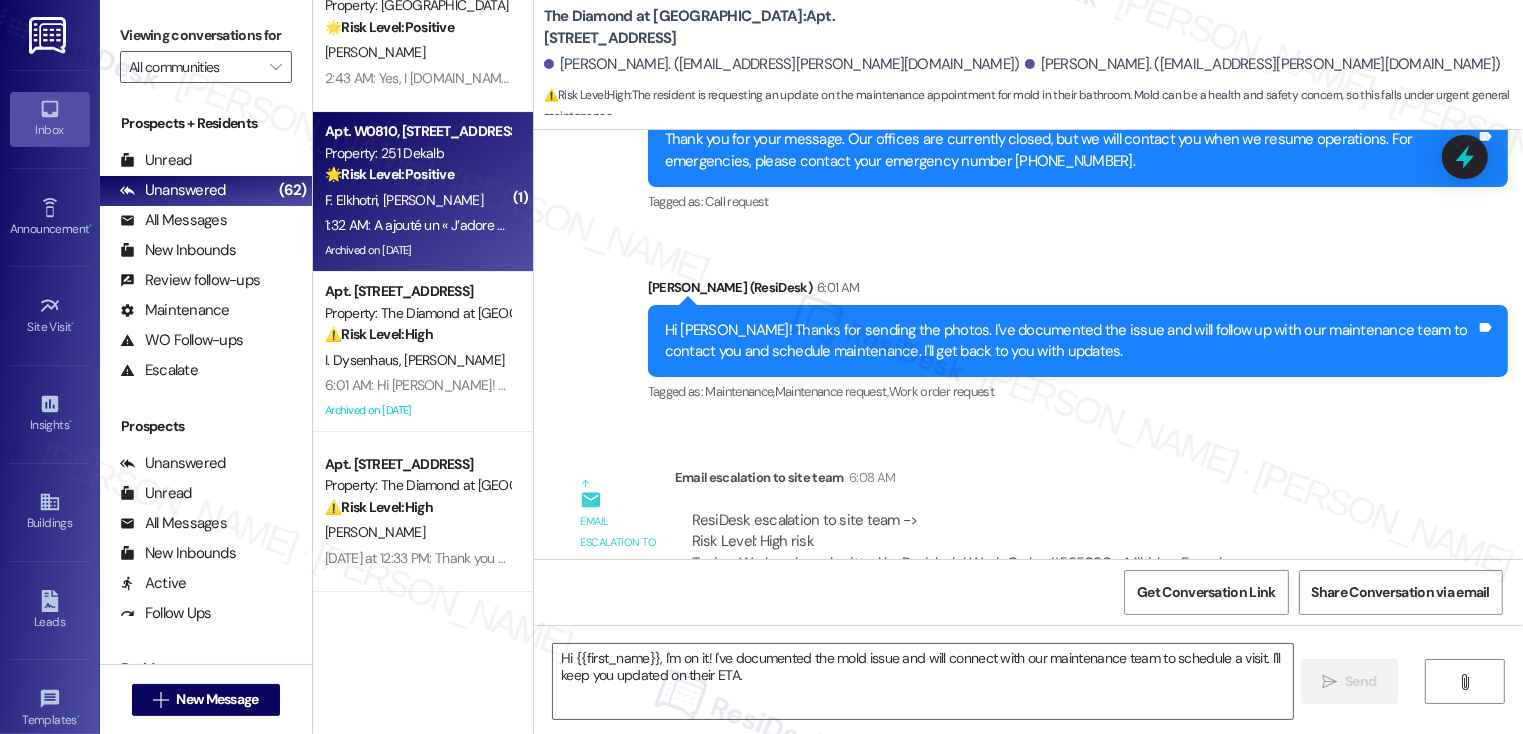 type on "Fetching suggested responses. Please feel free to read through the conversation in the meantime." 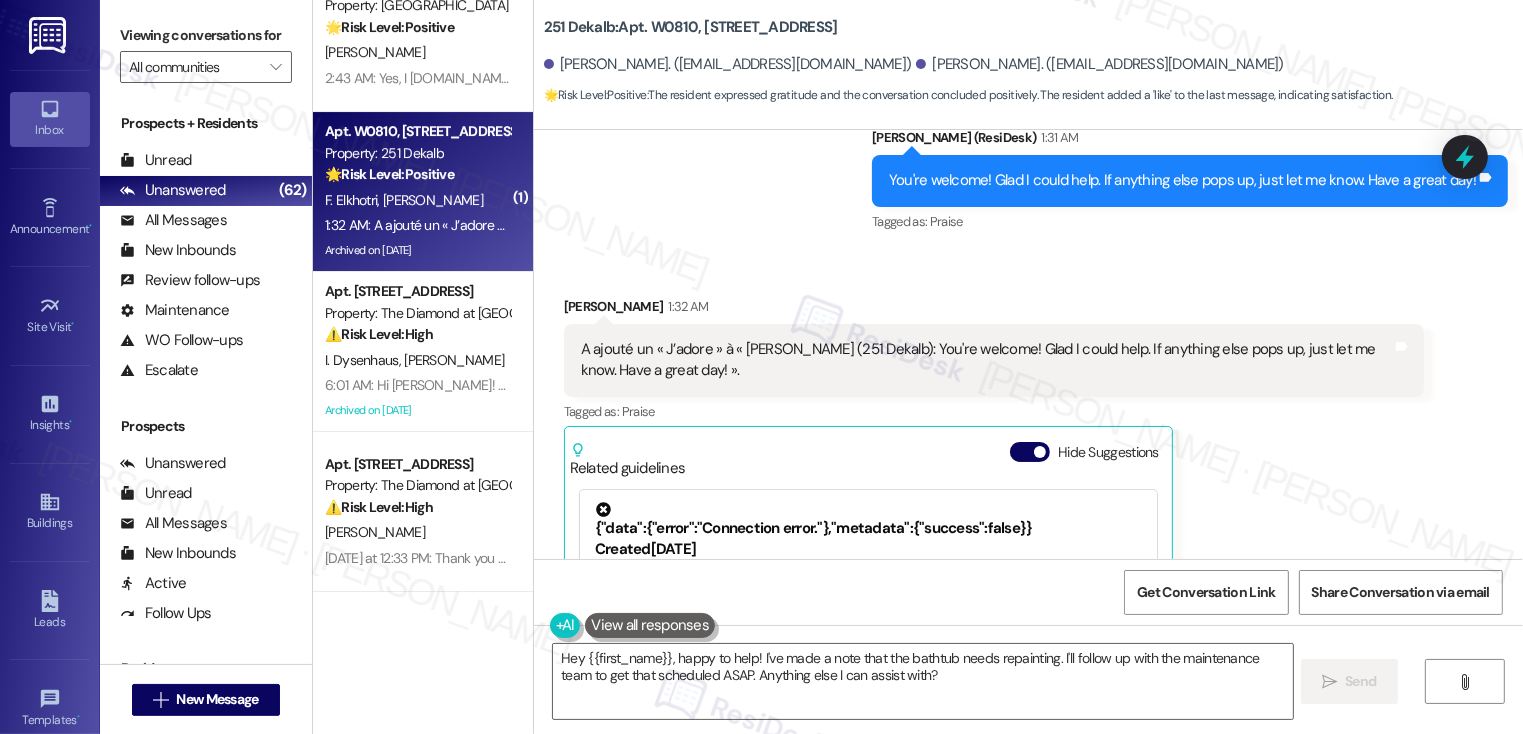 scroll, scrollTop: 28521, scrollLeft: 0, axis: vertical 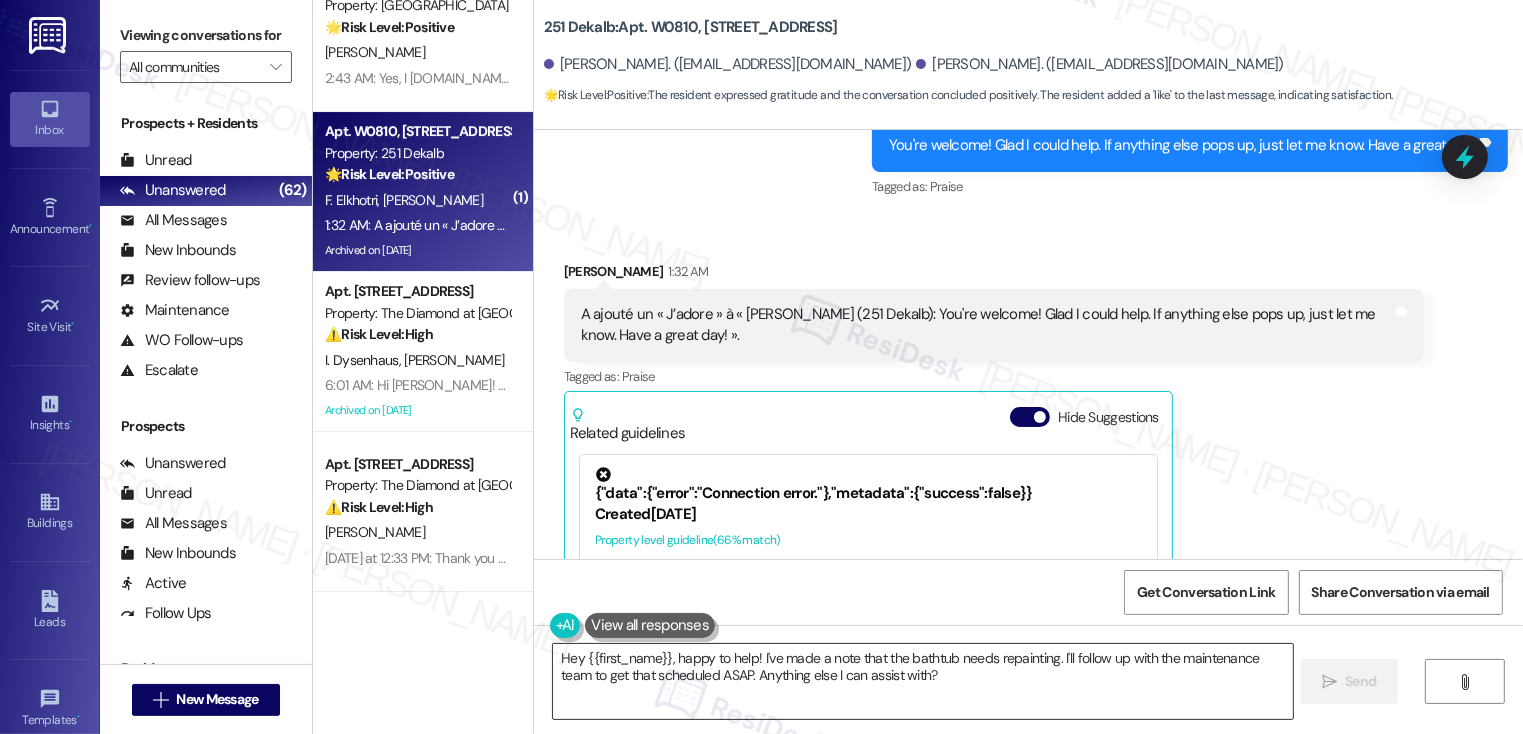 click on "Hey {{first_name}}, happy to help! I've made a note that the bathtub needs repainting. I'll follow up with the maintenance team to get that scheduled ASAP. Anything else I can assist with?" at bounding box center [923, 681] 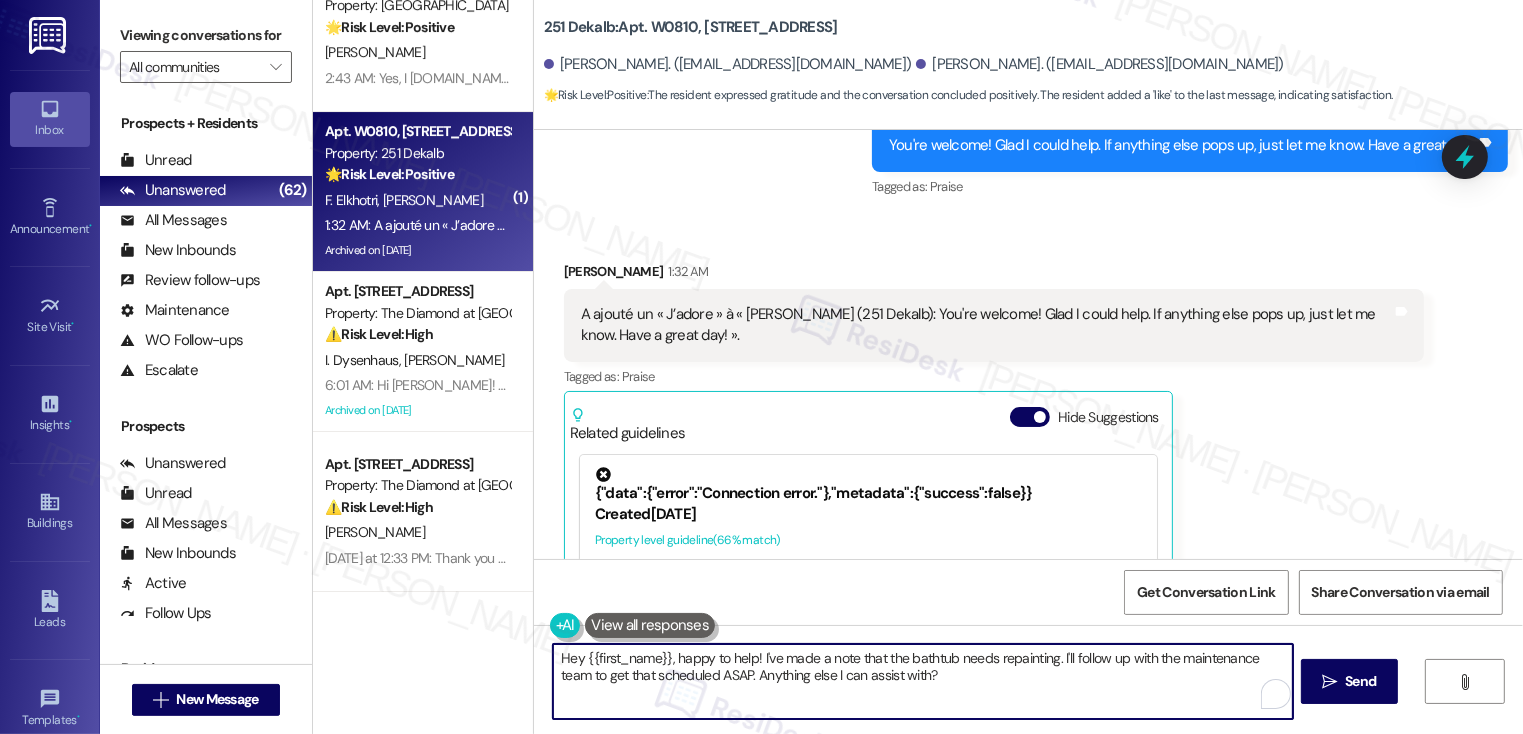 click on "Hey {{first_name}}, happy to help! I've made a note that the bathtub needs repainting. I'll follow up with the maintenance team to get that scheduled ASAP. Anything else I can assist with?" at bounding box center (923, 681) 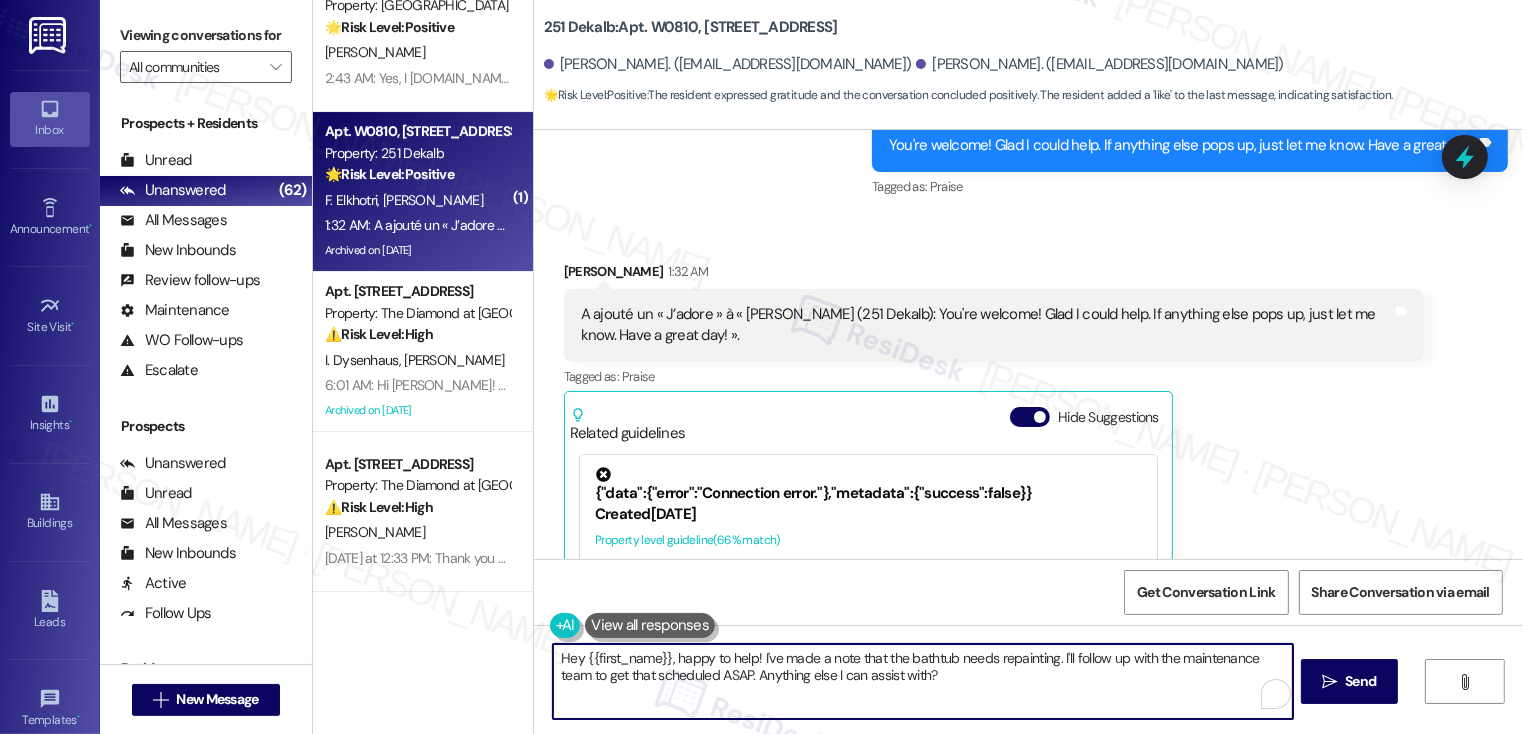 click on "Hey {{first_name}}, happy to help! I've made a note that the bathtub needs repainting. I'll follow up with the maintenance team to get that scheduled ASAP. Anything else I can assist with?" at bounding box center (923, 681) 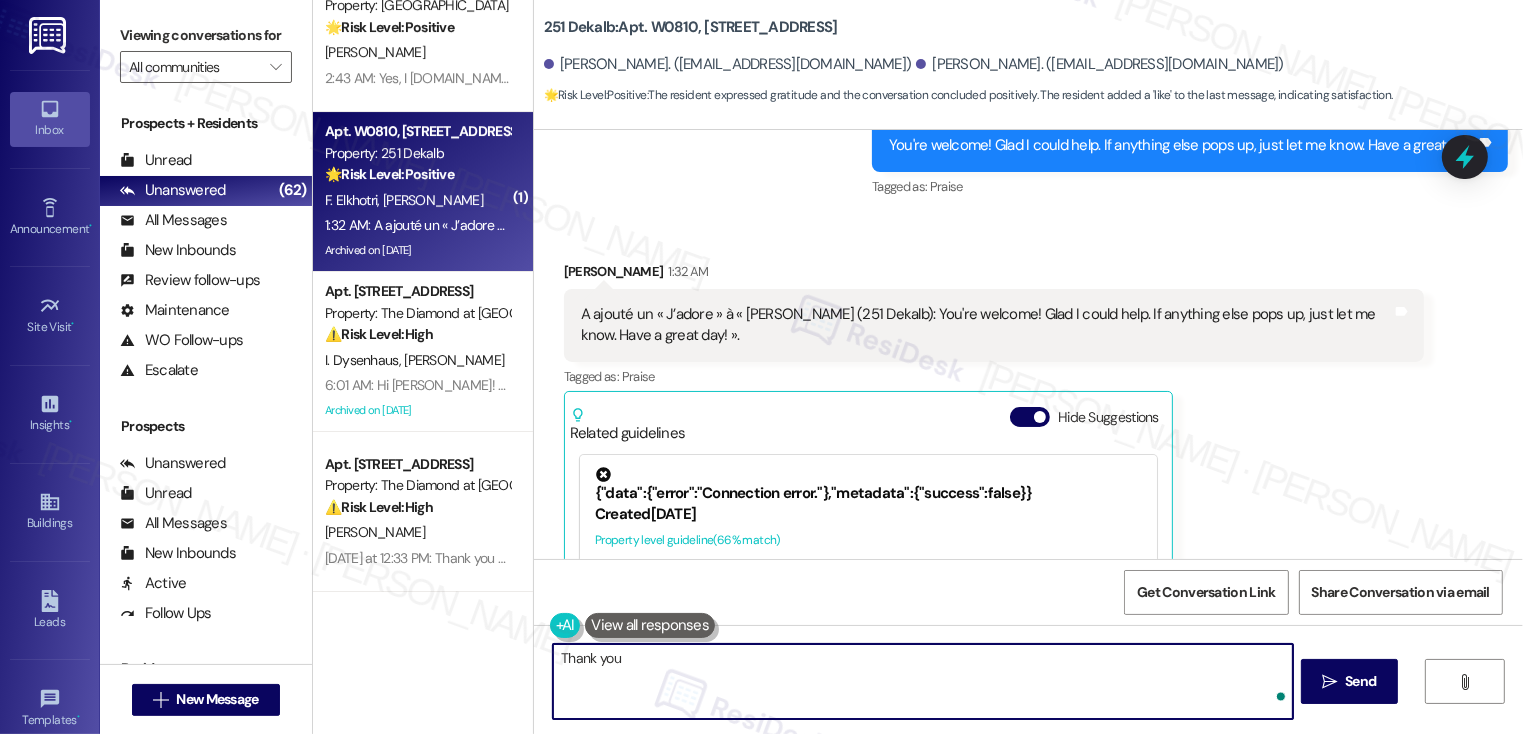 type on "Thank you!" 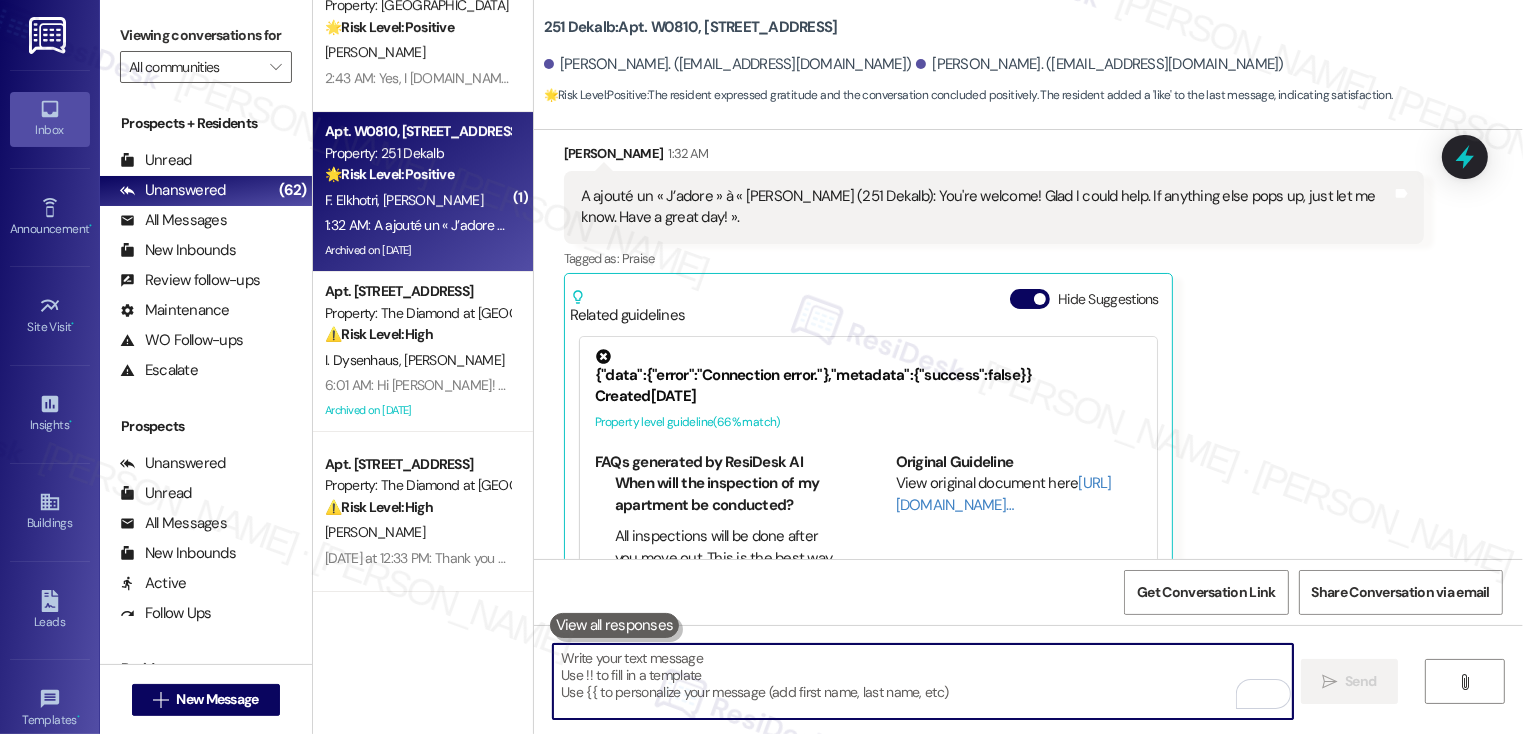 scroll, scrollTop: 28660, scrollLeft: 0, axis: vertical 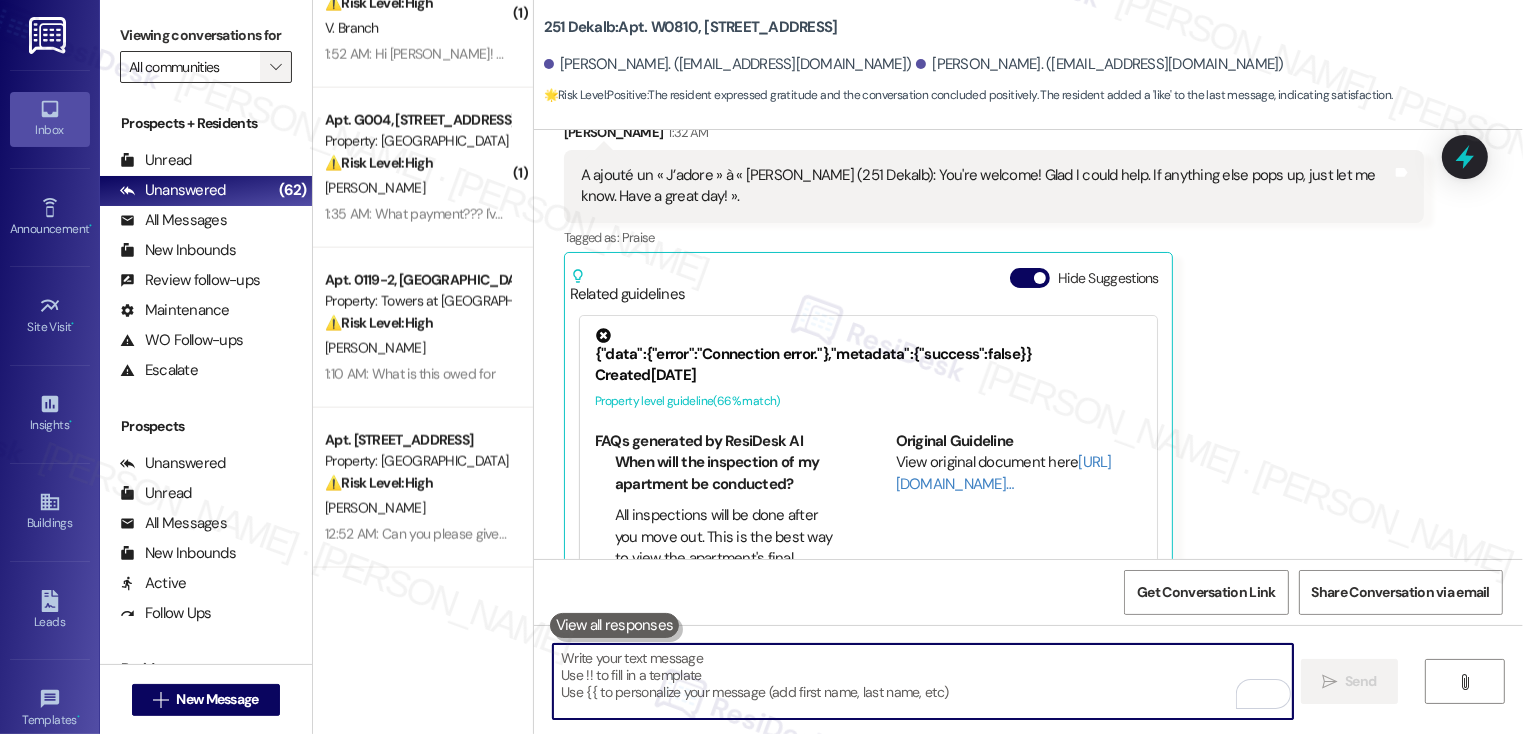 type 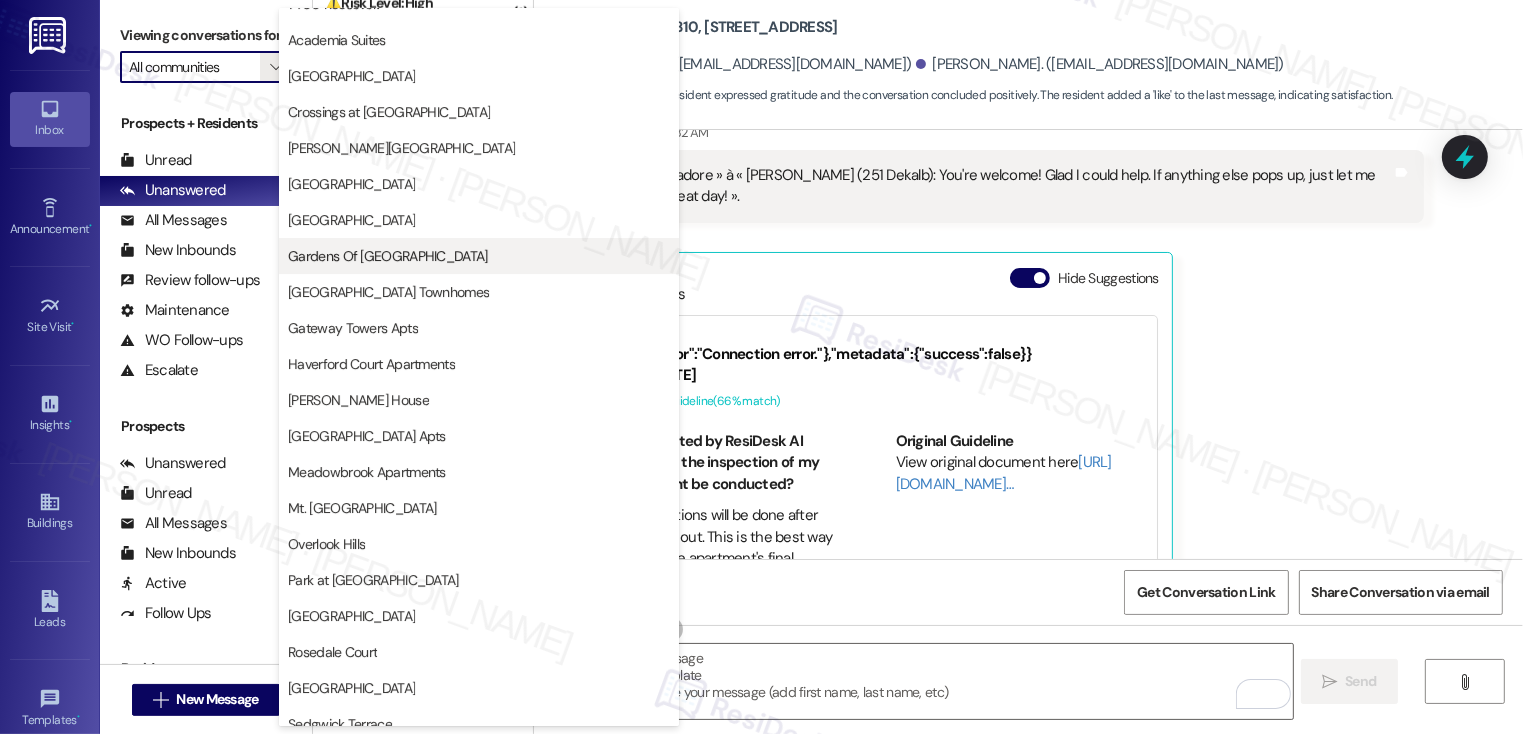 scroll, scrollTop: 434, scrollLeft: 0, axis: vertical 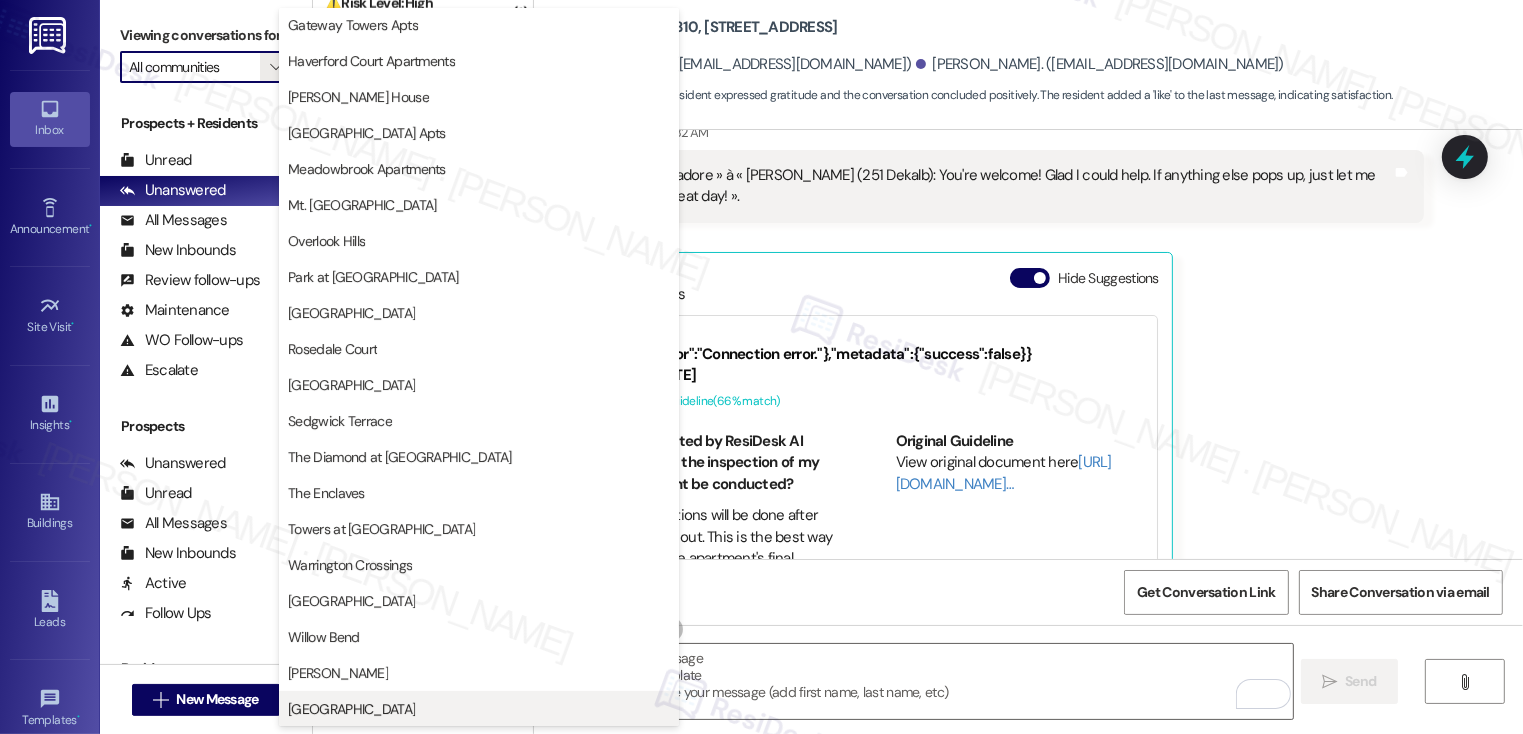 click on "York House" at bounding box center (351, 709) 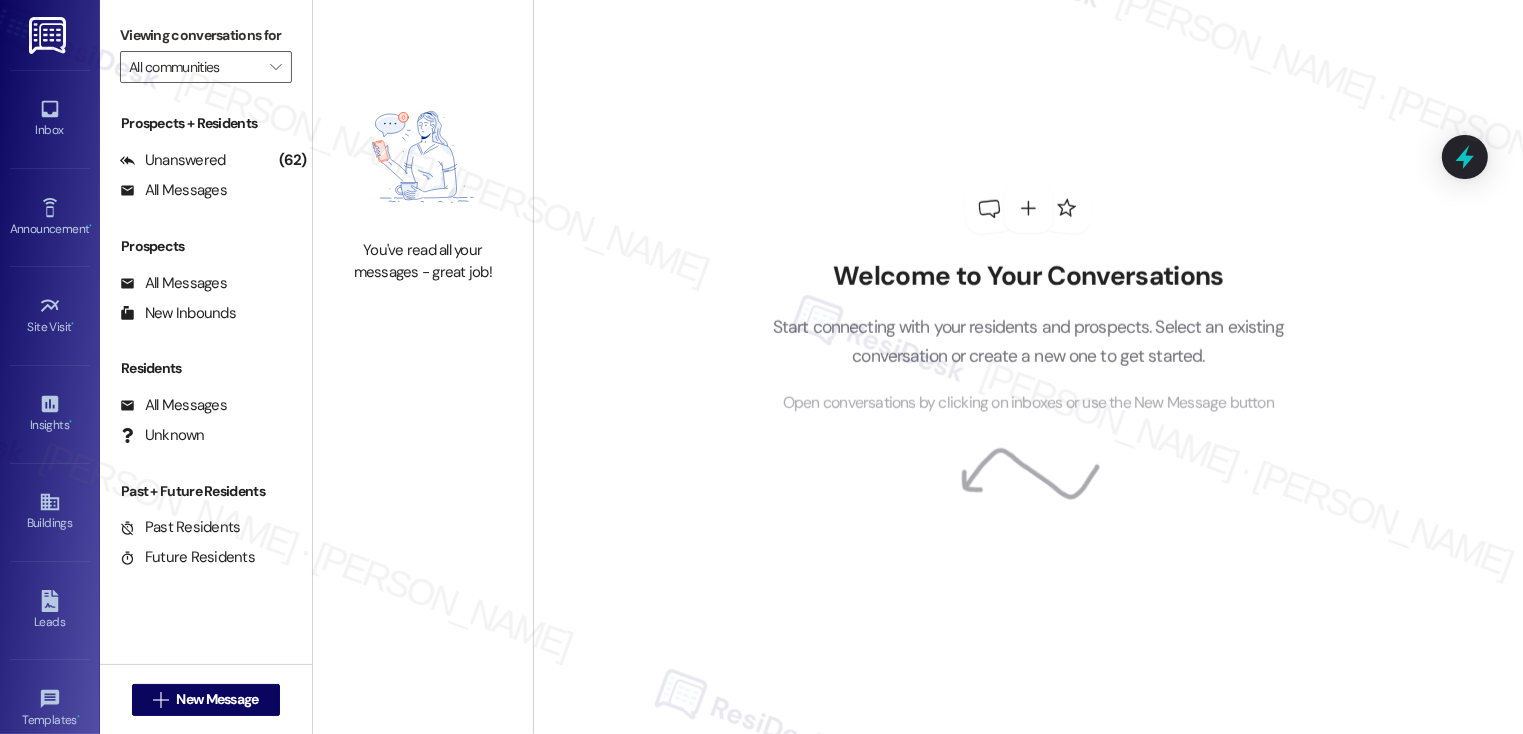 type on "York House" 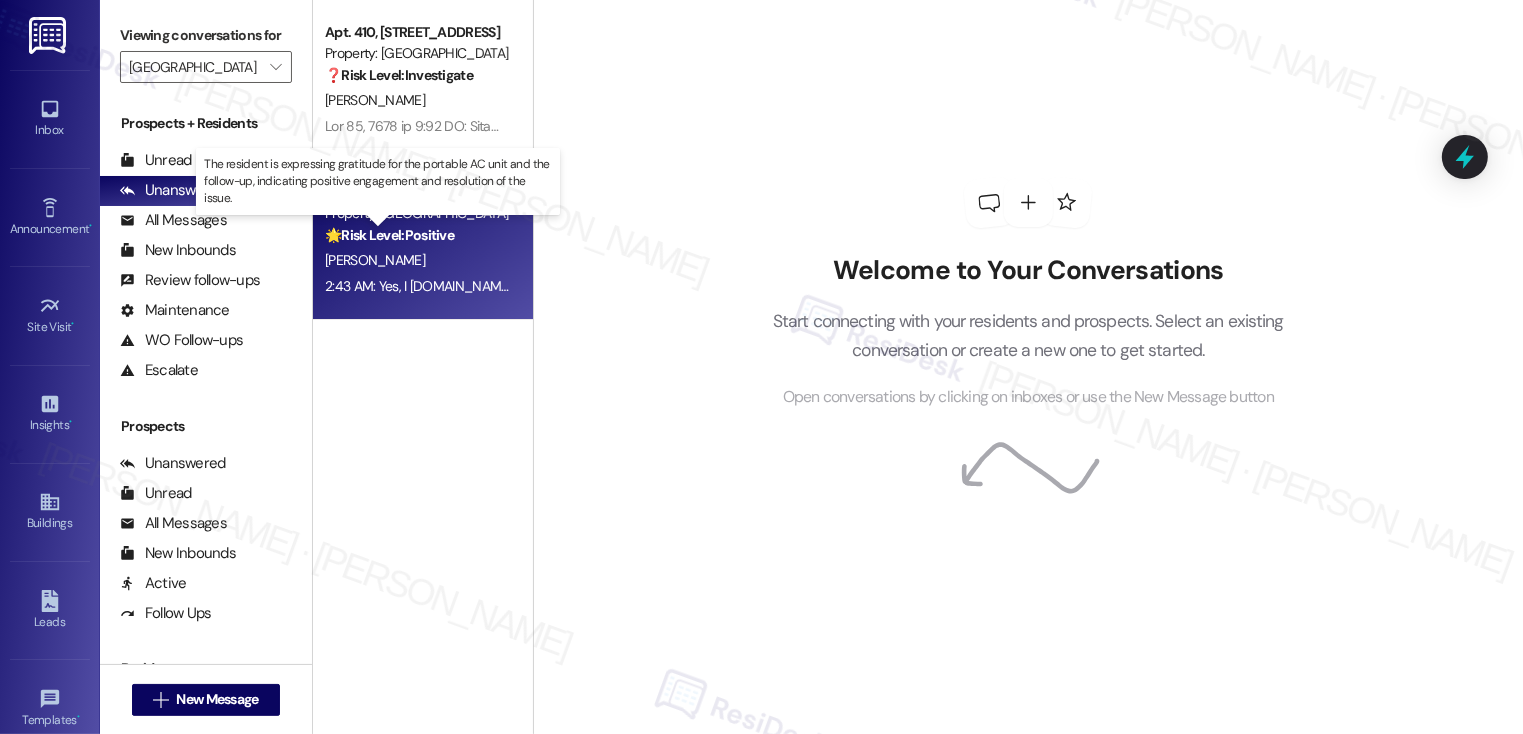 click on "🌟  Risk Level:  Positive" at bounding box center (389, 235) 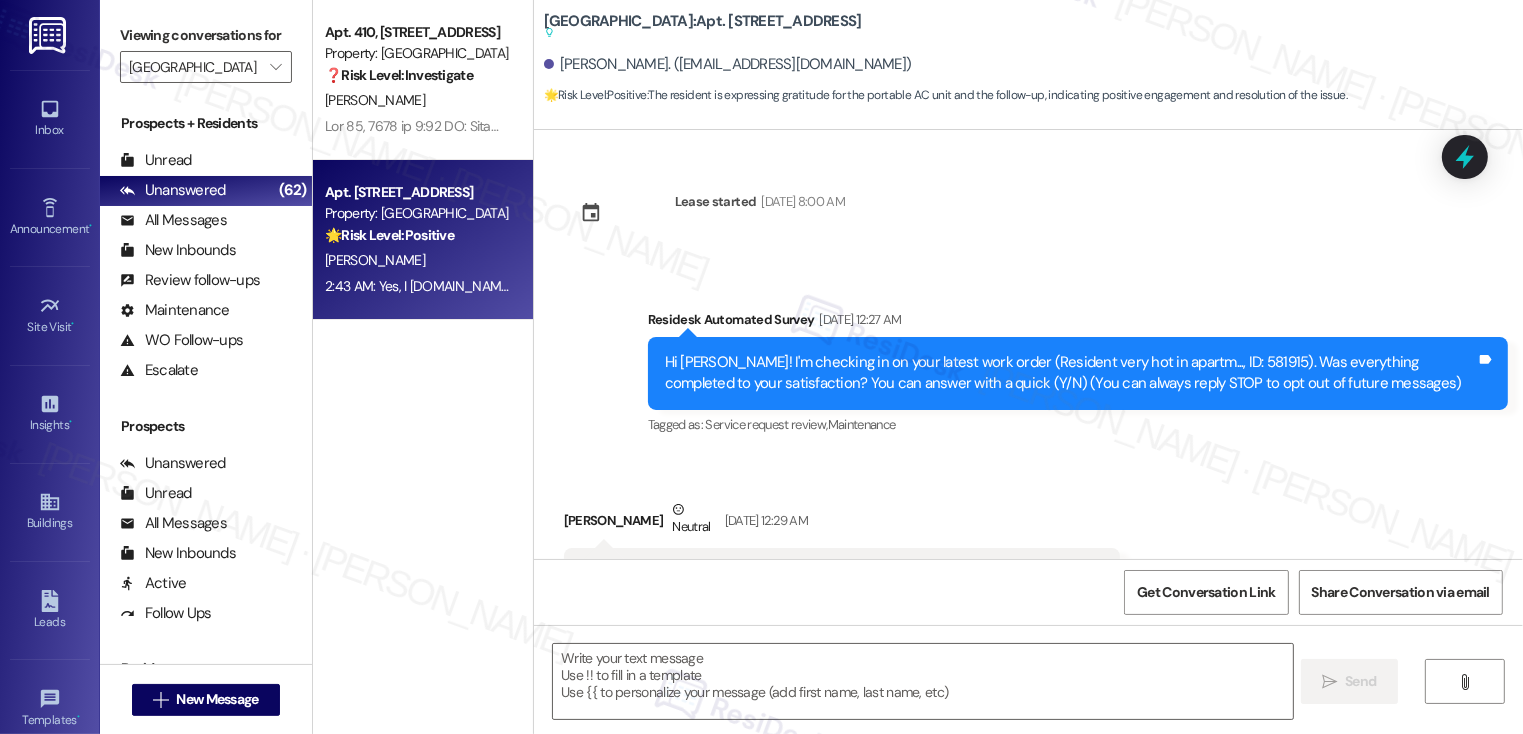 scroll, scrollTop: 7673, scrollLeft: 0, axis: vertical 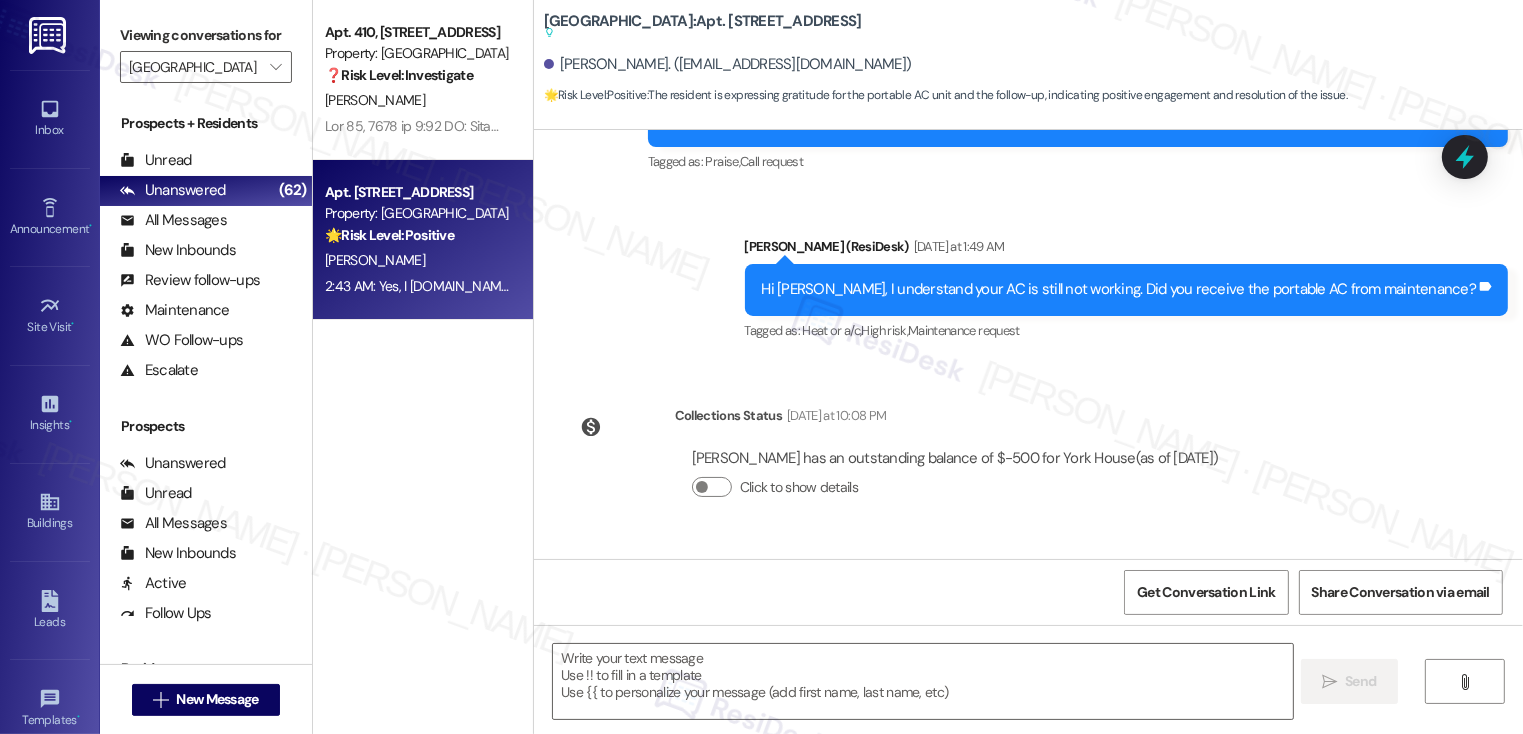 click on "🌟  Risk Level:  Positive" at bounding box center [389, 235] 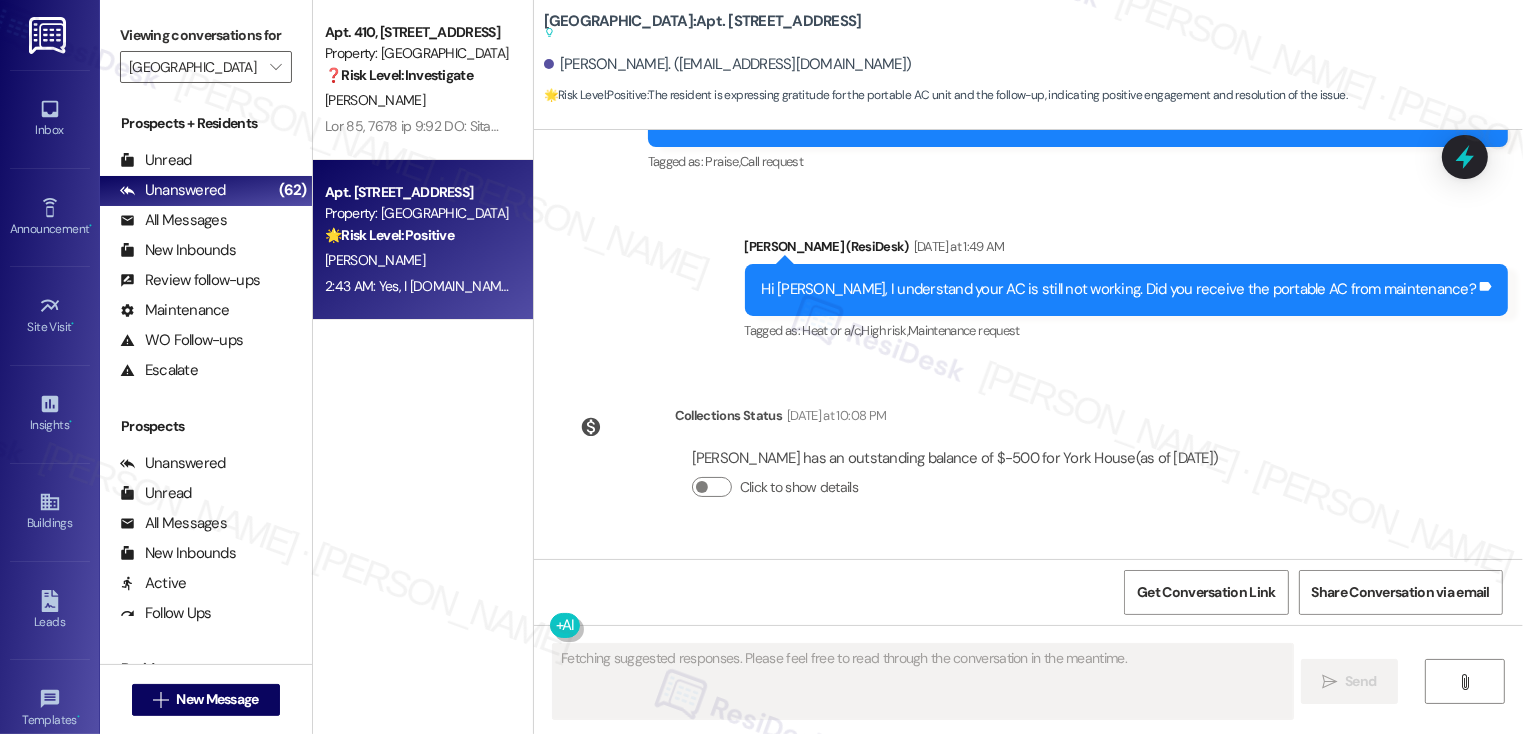 click on "🌟  Risk Level:  Positive" at bounding box center (389, 235) 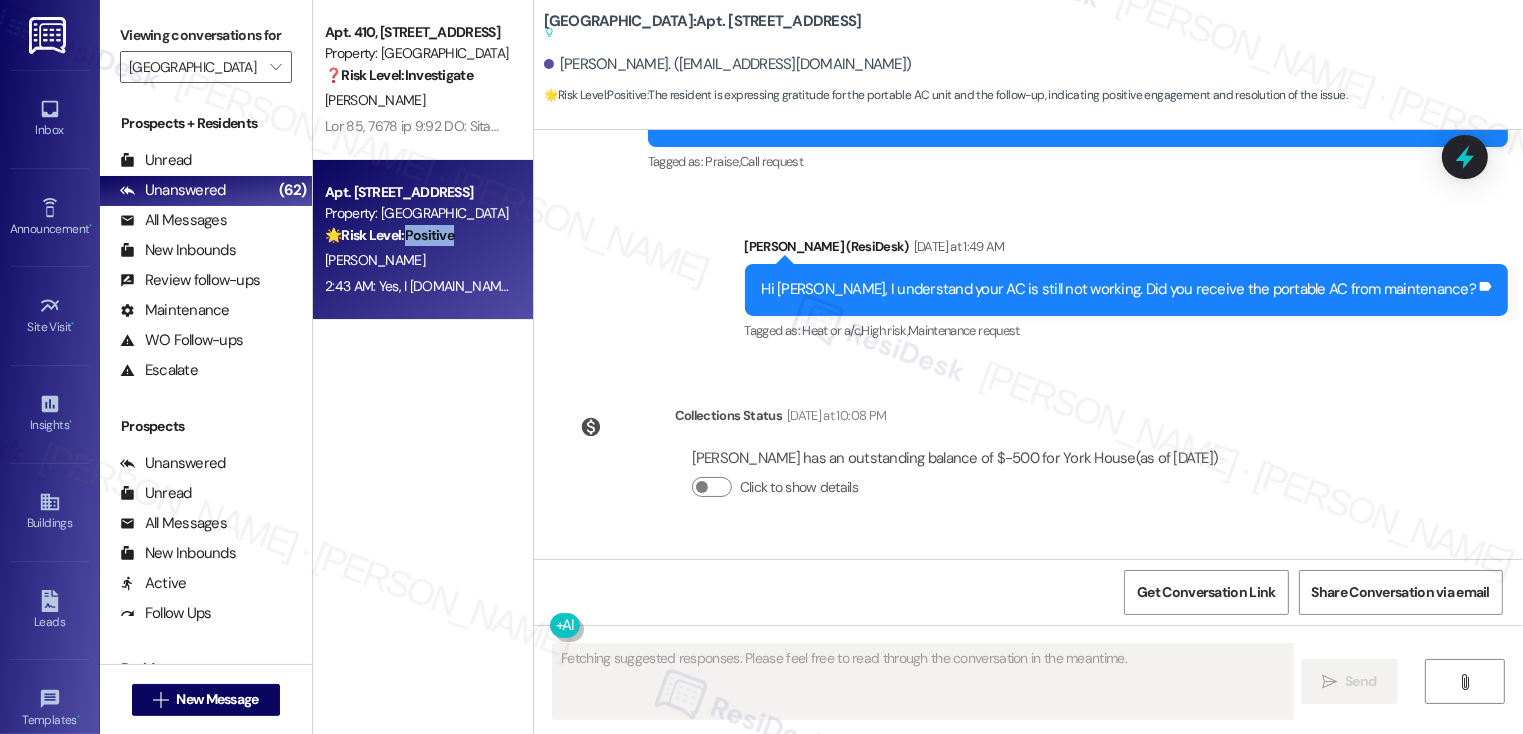 click on "🌟  Risk Level:  Positive" at bounding box center [389, 235] 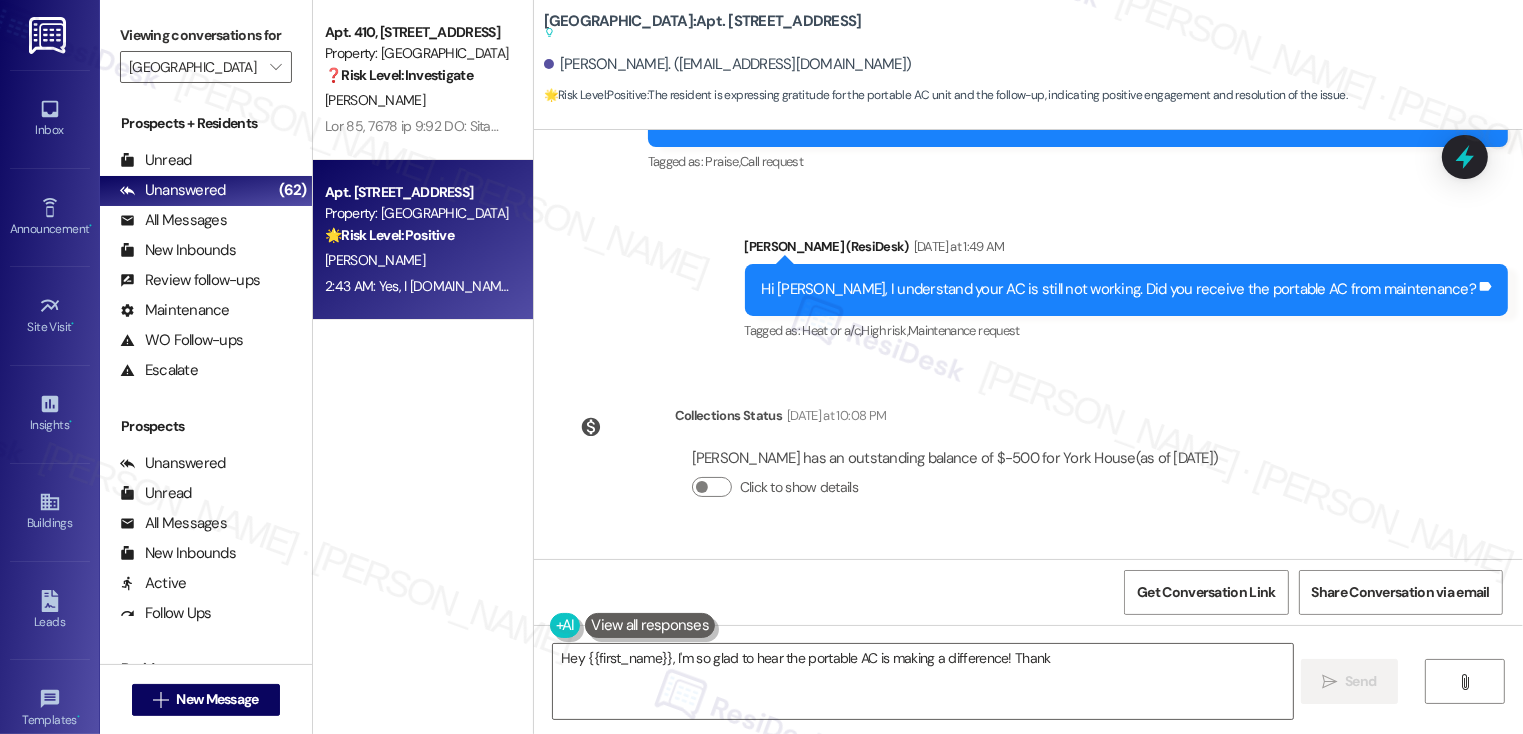 click on "🌟  Risk Level:  Positive" at bounding box center [389, 235] 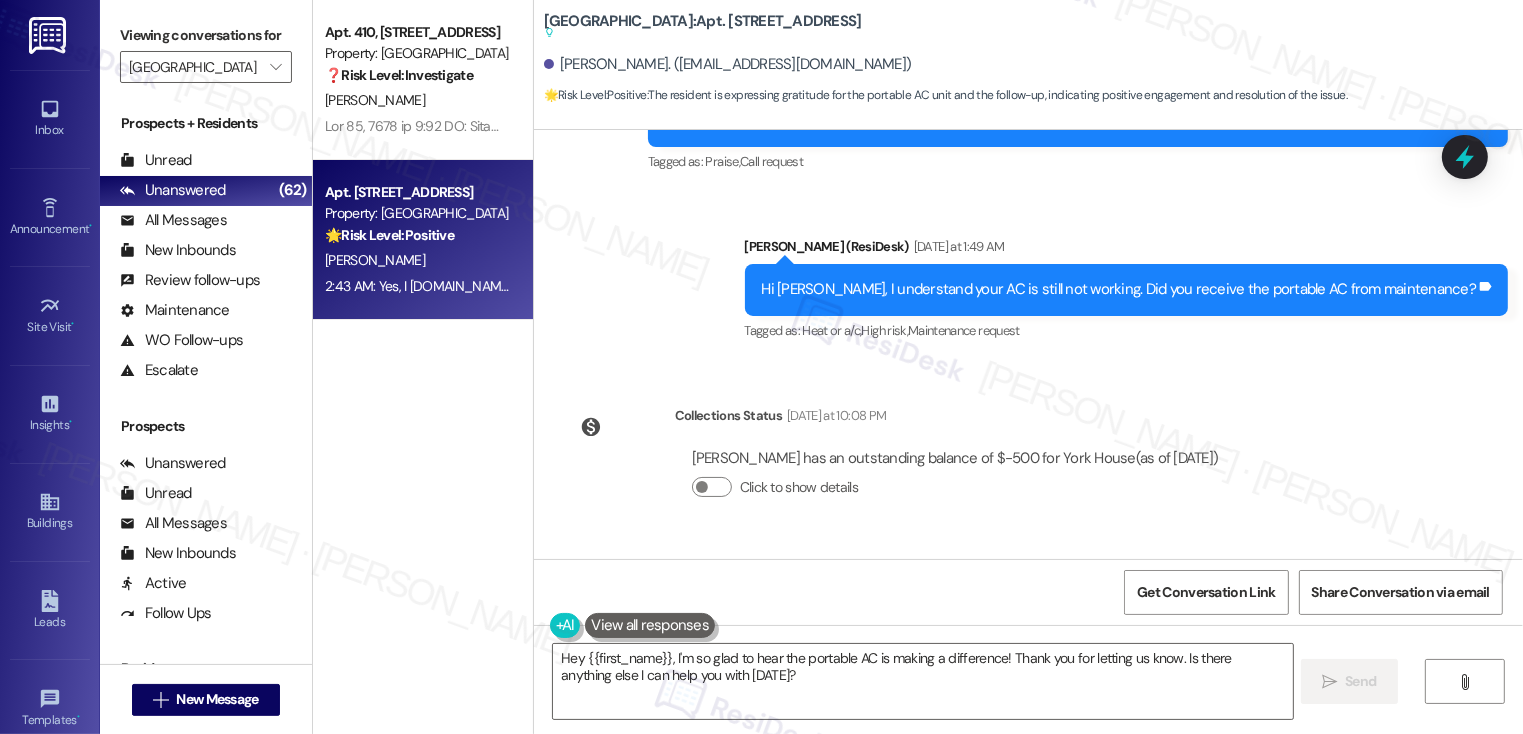 click on "Yes, I  did.It  makes such a difference.Thank you so much for your concern and following up on this" at bounding box center (923, 663) 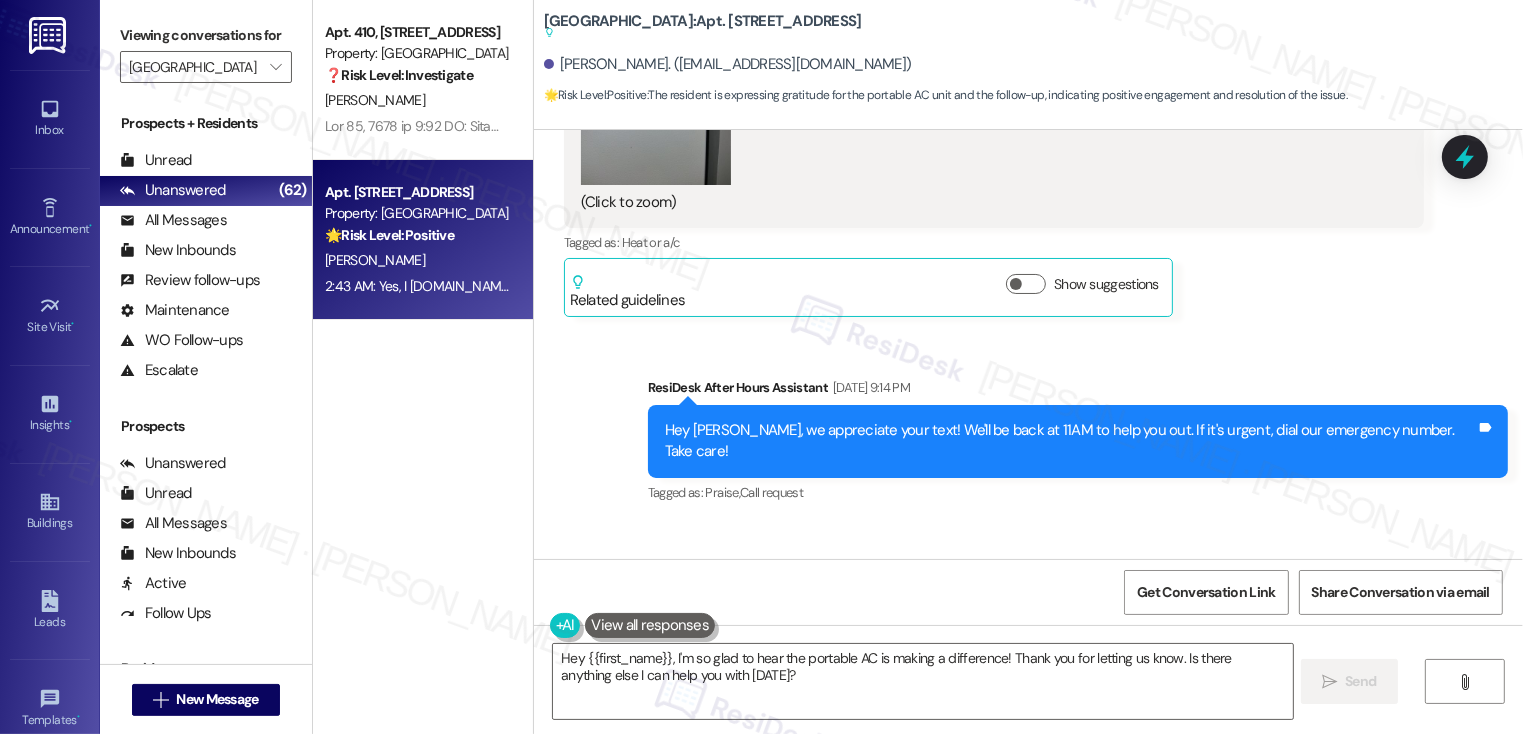 scroll, scrollTop: 7673, scrollLeft: 0, axis: vertical 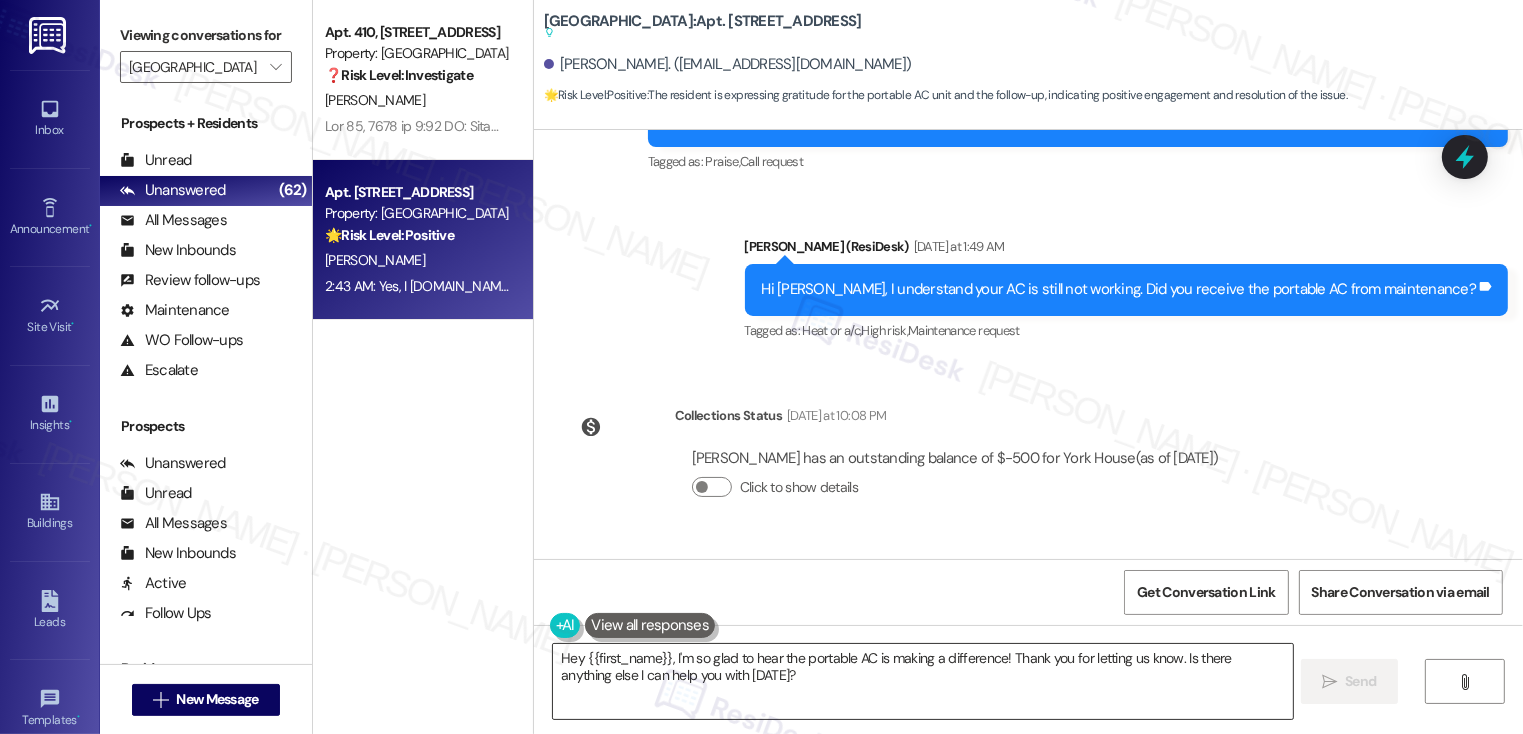 click on "Hey {{first_name}}, I'm so glad to hear the portable AC is making a difference! Thank you for letting us know. Is there anything else I can help you with today?" at bounding box center [923, 681] 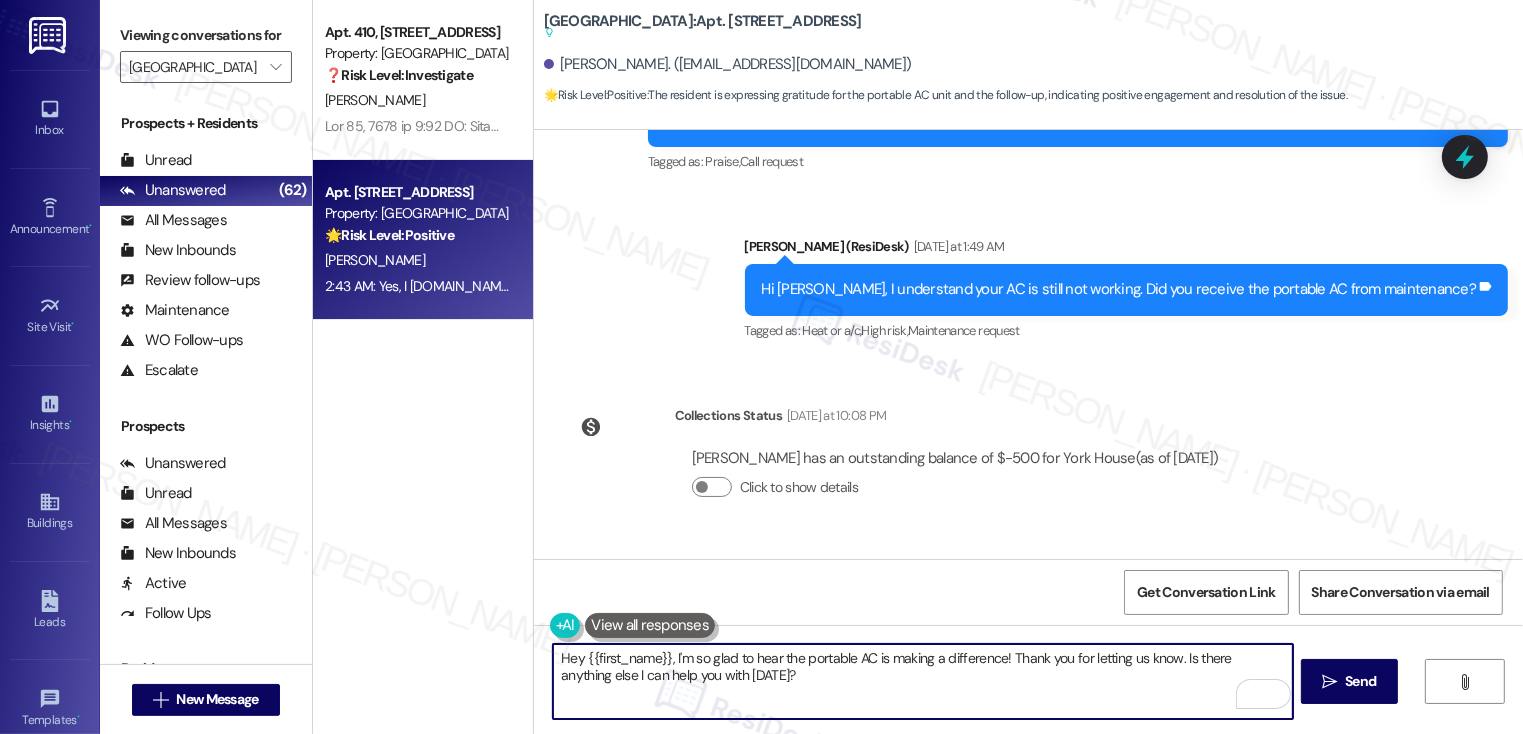drag, startPoint x: 1171, startPoint y: 658, endPoint x: 1176, endPoint y: 680, distance: 22.561028 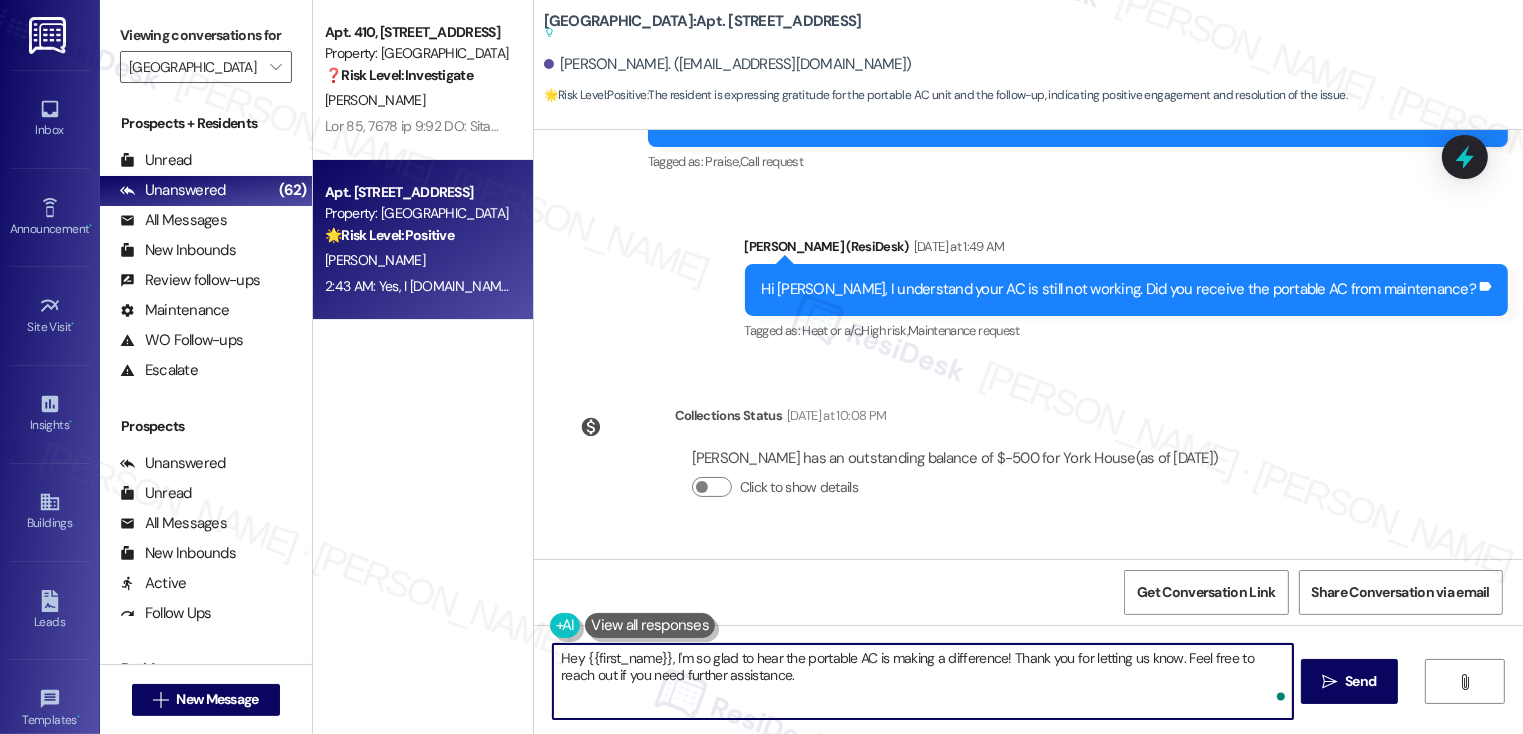 type on "Hey {{first_name}}, I'm so glad to hear the portable AC is making a difference! Thank you for letting us know. Feel free to reach out if you need further assistance." 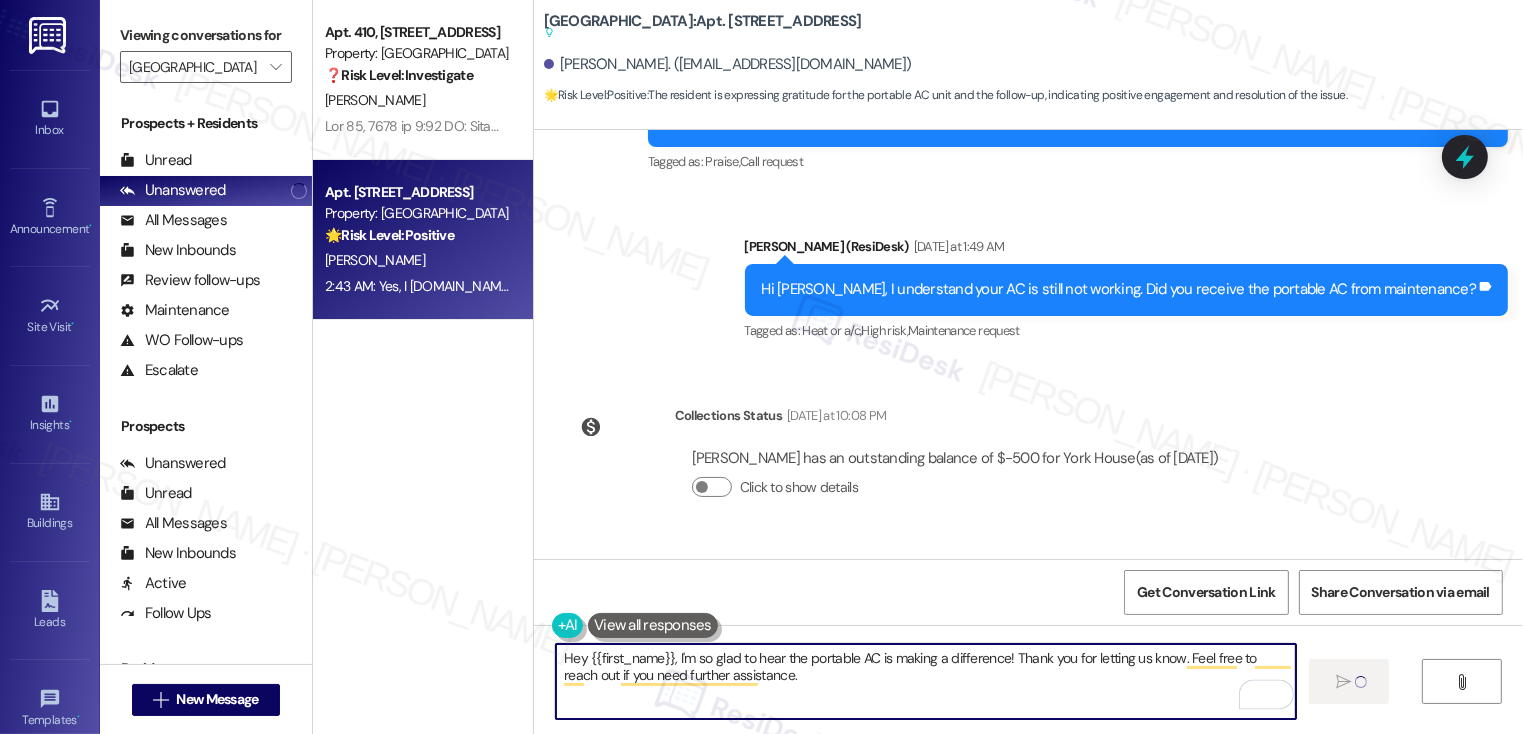 type 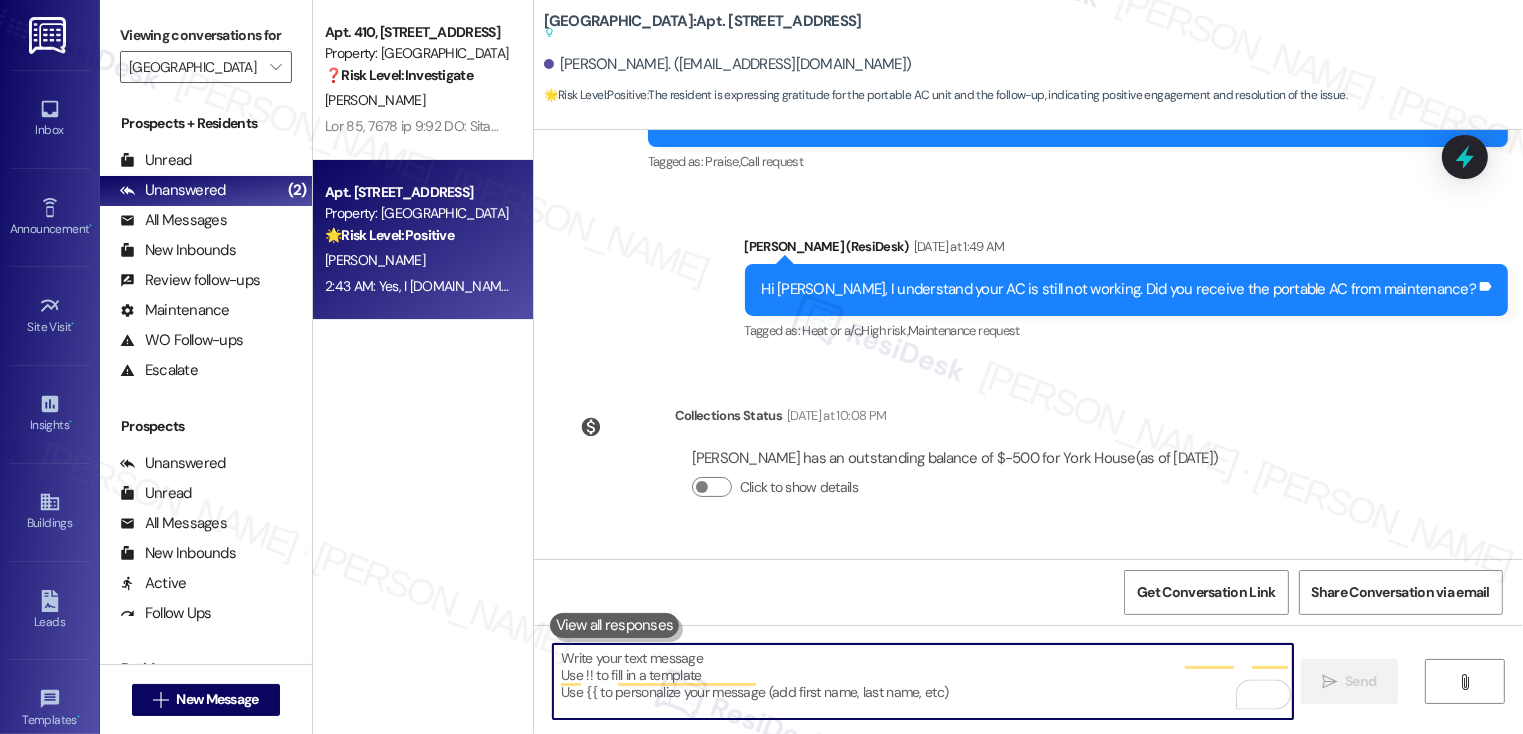 scroll, scrollTop: 7776, scrollLeft: 0, axis: vertical 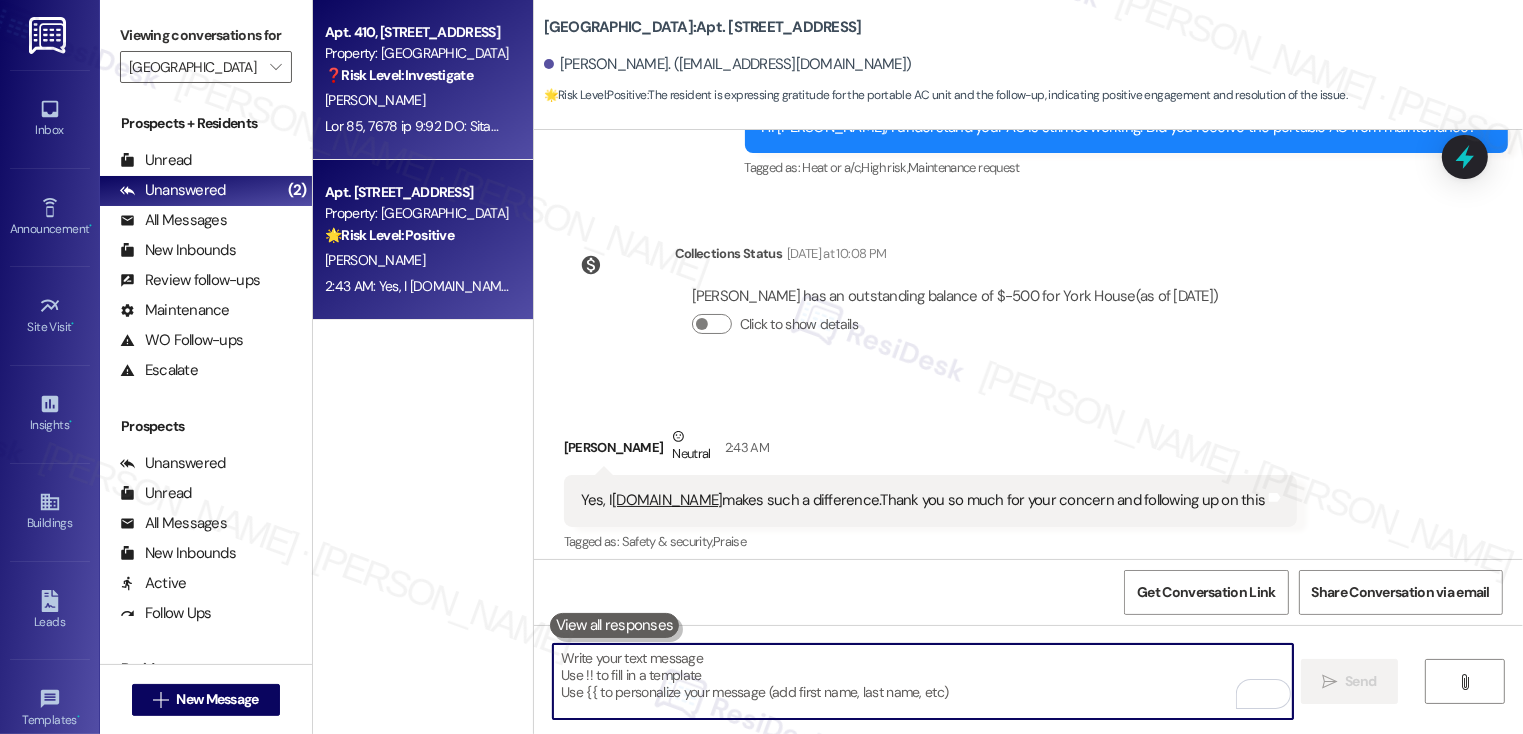 click at bounding box center (417, 126) 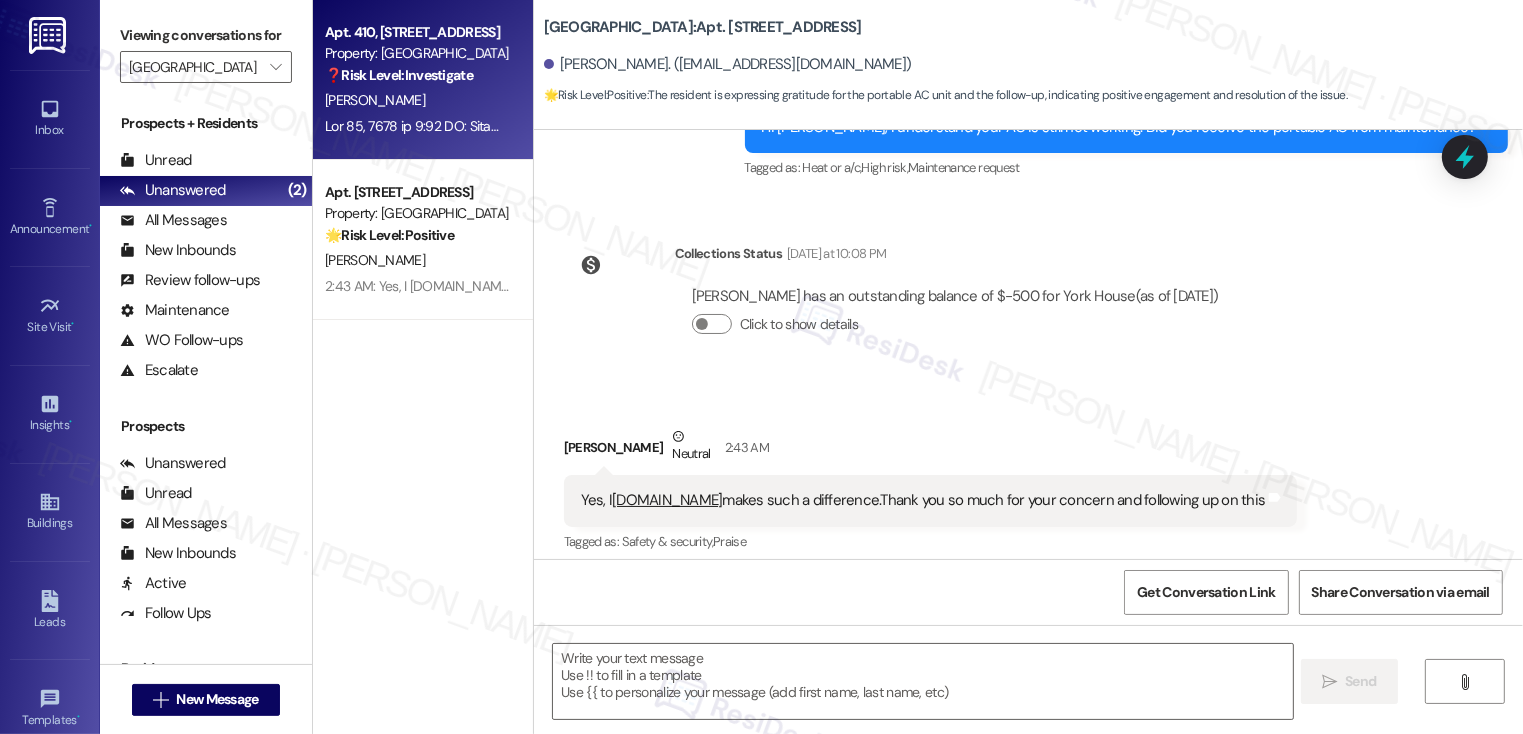 type on "Fetching suggested responses. Please feel free to read through the conversation in the meantime." 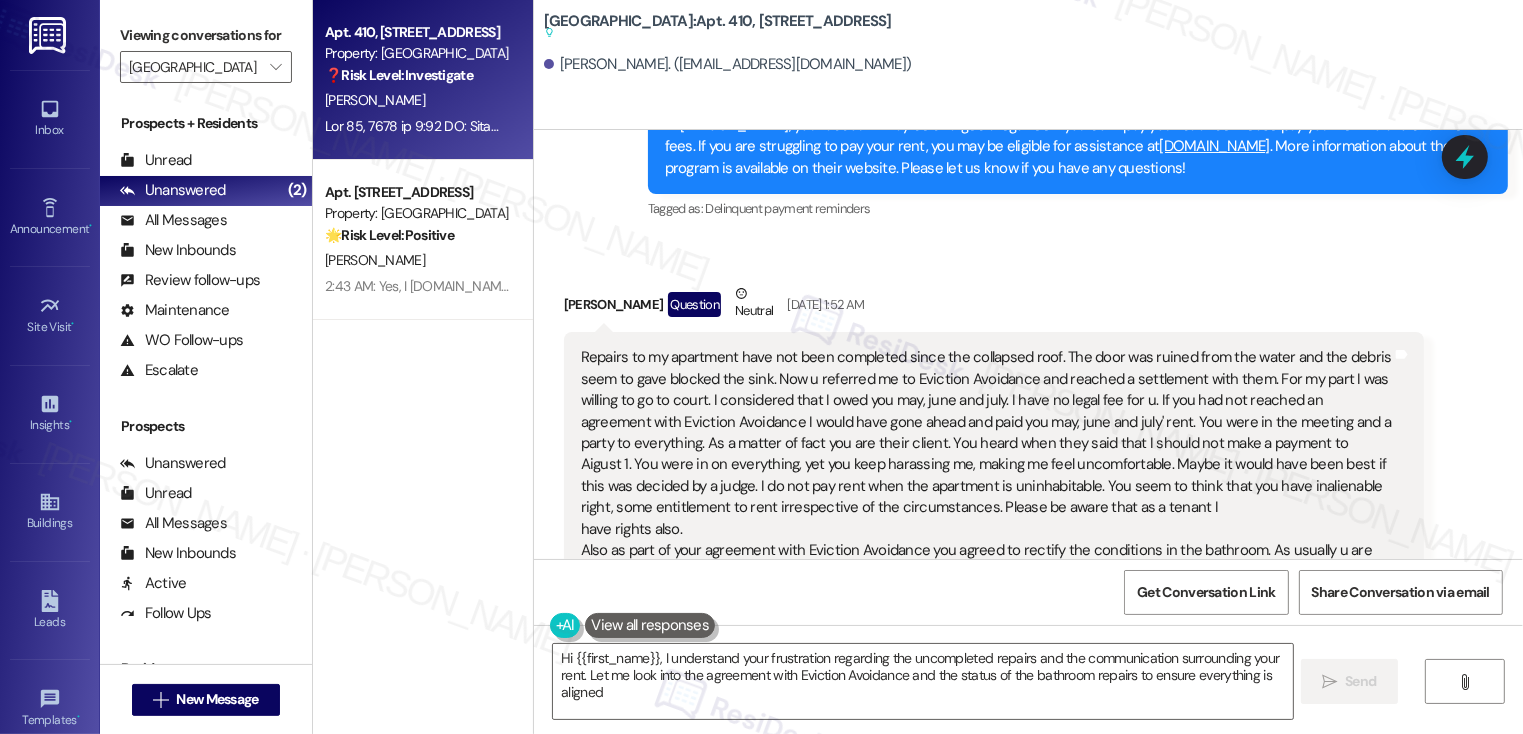 type on "Hi {{first_name}}, I understand your frustration regarding the uncompleted repairs and the communication surrounding your rent. Let me look into the agreement with Eviction Avoidance and the status of the bathroom repairs to ensure everything is aligned." 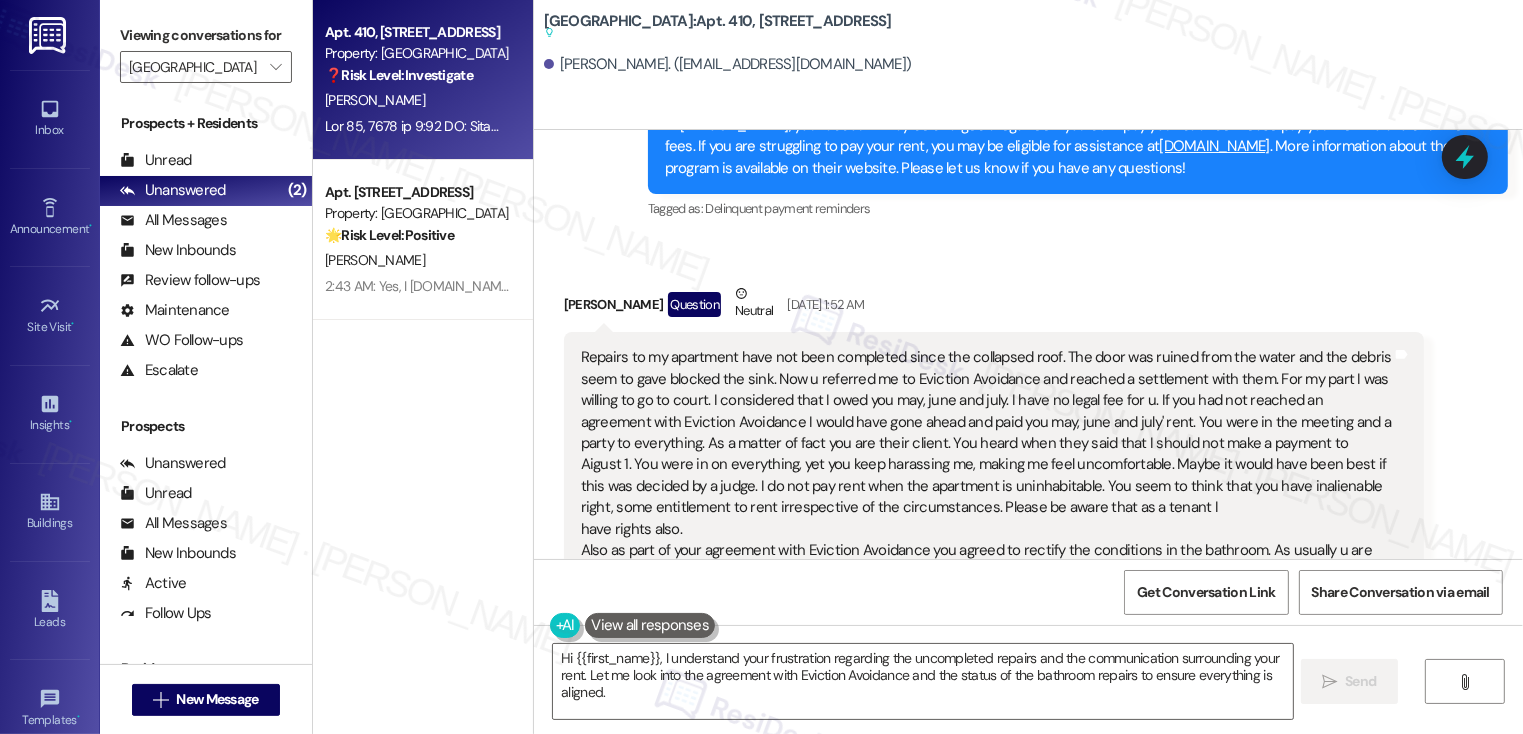 scroll, scrollTop: 8854, scrollLeft: 0, axis: vertical 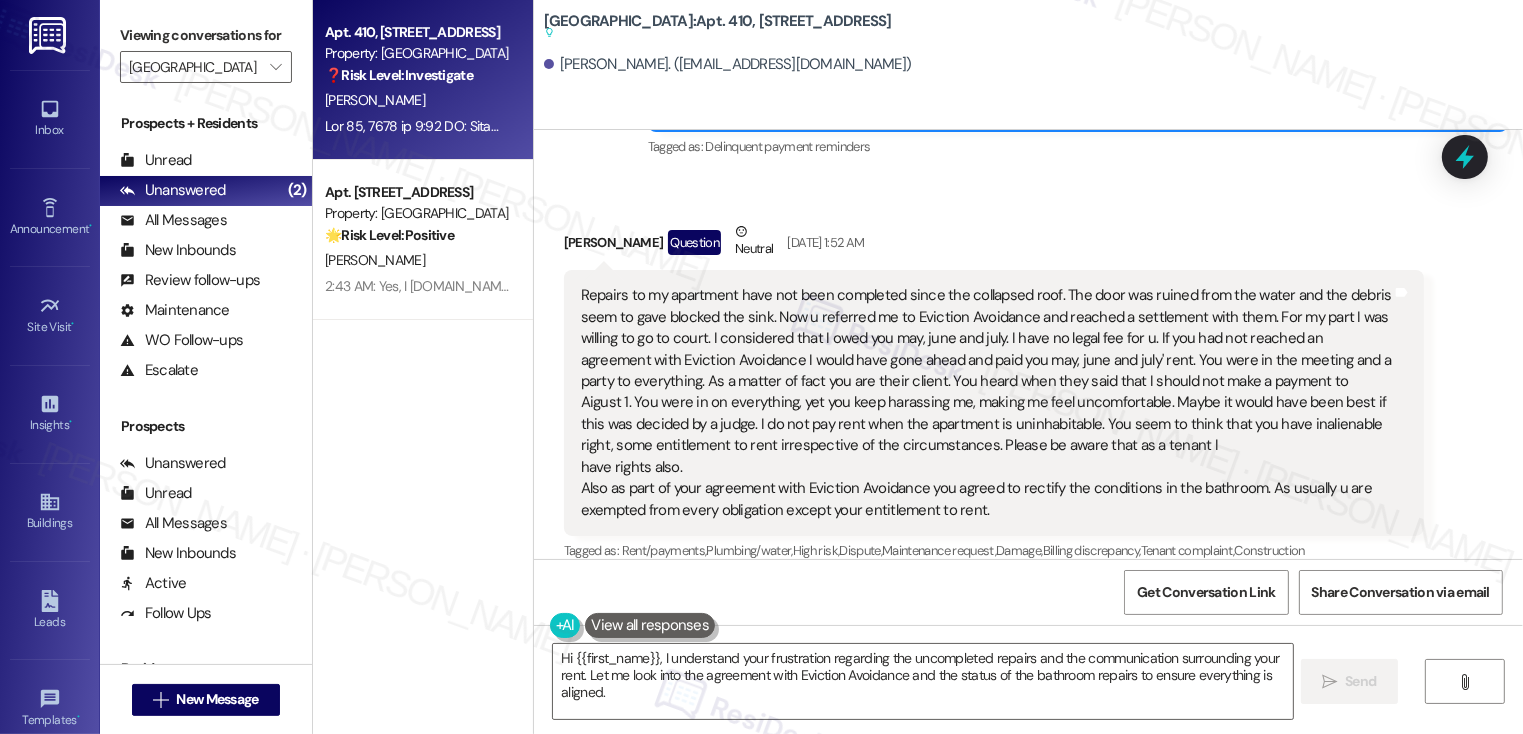 click on "Repairs to my apartment have not been completed since the collapsed roof. The door was ruined from the water and the debris seem to gave blocked the sink. Now u referred me to Eviction Avoidance and reached a settlement with them. For my part I was willing to go to court. I considered that I owed you may, june and july. I have no legal fee for u. If you had not reached an agreement with Eviction Avoidance I would have gone ahead and paid you may, june and july' rent. You were in the meeting and a party to everything. As a matter of fact you are their client. You heard when they said that I should not make a payment to Aigust 1. You were in on everything, yet you keep harassing me, making me feel uncomfortable. Maybe it would have been best if this was decided by a judge. I do not pay rent when the apartment is uninhabitable.  You seem to think that you have inalienable right, some entitlement to rent irrespective of the circumstances. Please be aware that as a tenant I
have rights also." at bounding box center (986, 403) 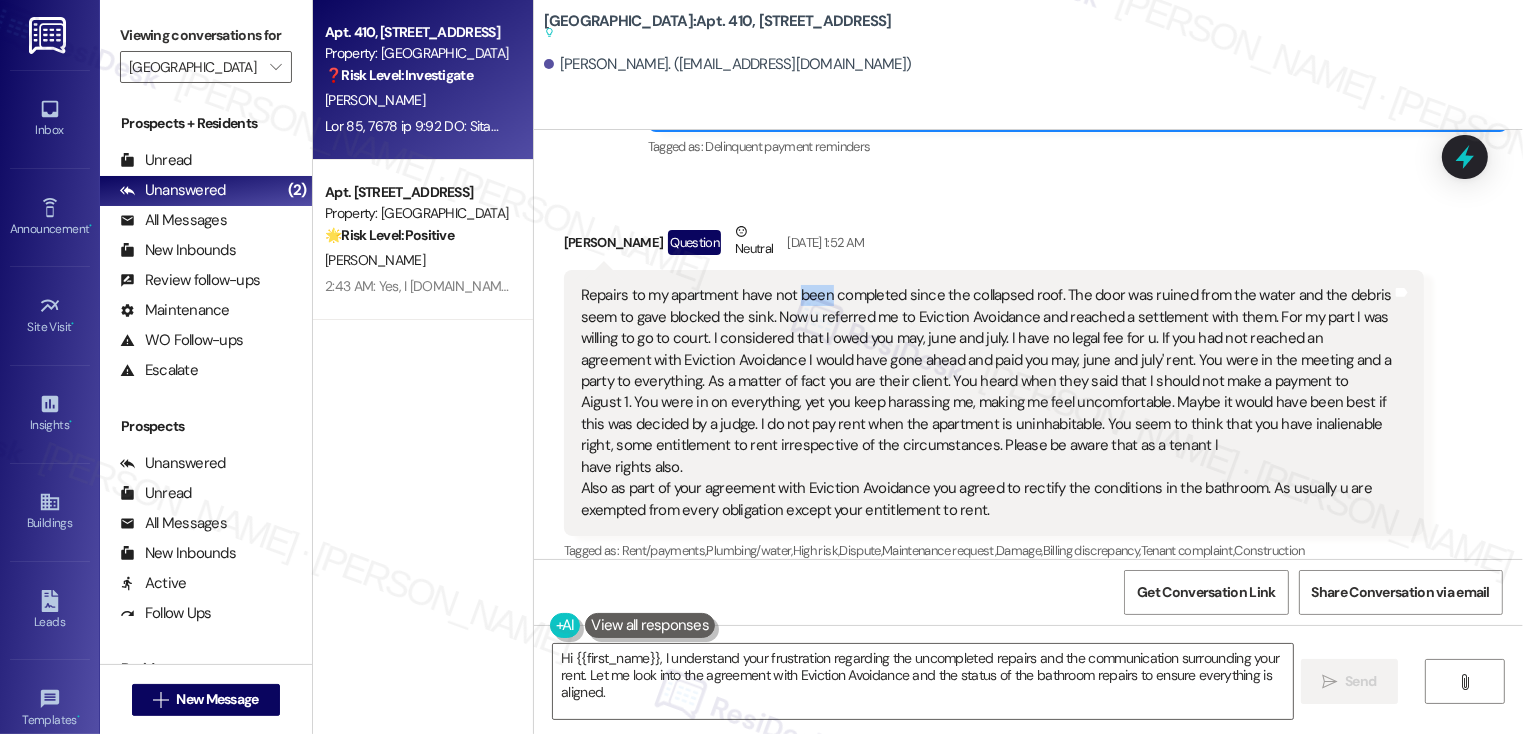 click on "Repairs to my apartment have not been completed since the collapsed roof. The door was ruined from the water and the debris seem to gave blocked the sink. Now u referred me to Eviction Avoidance and reached a settlement with them. For my part I was willing to go to court. I considered that I owed you may, june and july. I have no legal fee for u. If you had not reached an agreement with Eviction Avoidance I would have gone ahead and paid you may, june and july' rent. You were in the meeting and a party to everything. As a matter of fact you are their client. You heard when they said that I should not make a payment to Aigust 1. You were in on everything, yet you keep harassing me, making me feel uncomfortable. Maybe it would have been best if this was decided by a judge. I do not pay rent when the apartment is uninhabitable.  You seem to think that you have inalienable right, some entitlement to rent irrespective of the circumstances. Please be aware that as a tenant I
have rights also." at bounding box center [986, 403] 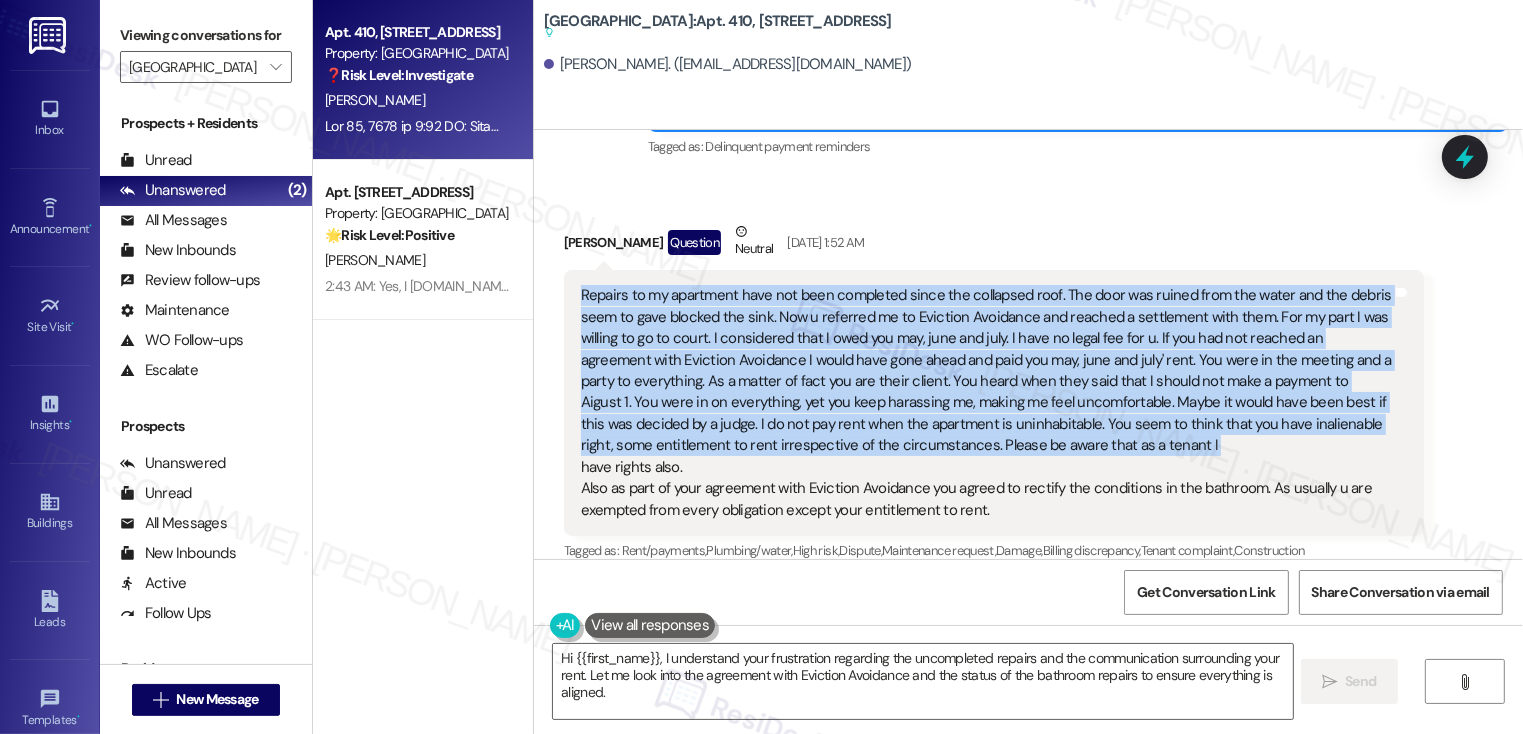 click on "Repairs to my apartment have not been completed since the collapsed roof. The door was ruined from the water and the debris seem to gave blocked the sink. Now u referred me to Eviction Avoidance and reached a settlement with them. For my part I was willing to go to court. I considered that I owed you may, june and july. I have no legal fee for u. If you had not reached an agreement with Eviction Avoidance I would have gone ahead and paid you may, june and july' rent. You were in the meeting and a party to everything. As a matter of fact you are their client. You heard when they said that I should not make a payment to Aigust 1. You were in on everything, yet you keep harassing me, making me feel uncomfortable. Maybe it would have been best if this was decided by a judge. I do not pay rent when the apartment is uninhabitable.  You seem to think that you have inalienable right, some entitlement to rent irrespective of the circumstances. Please be aware that as a tenant I
have rights also." at bounding box center [986, 403] 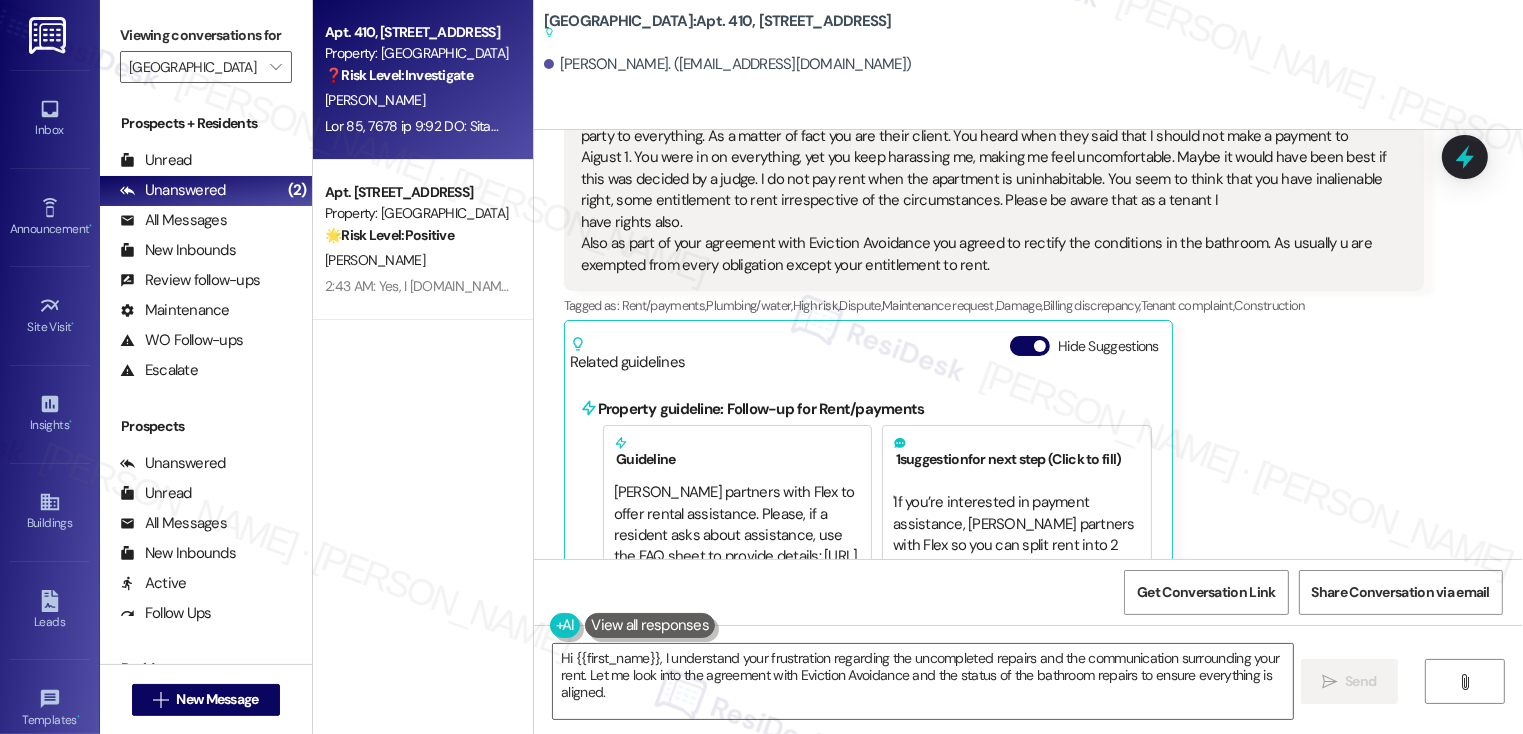scroll, scrollTop: 9234, scrollLeft: 0, axis: vertical 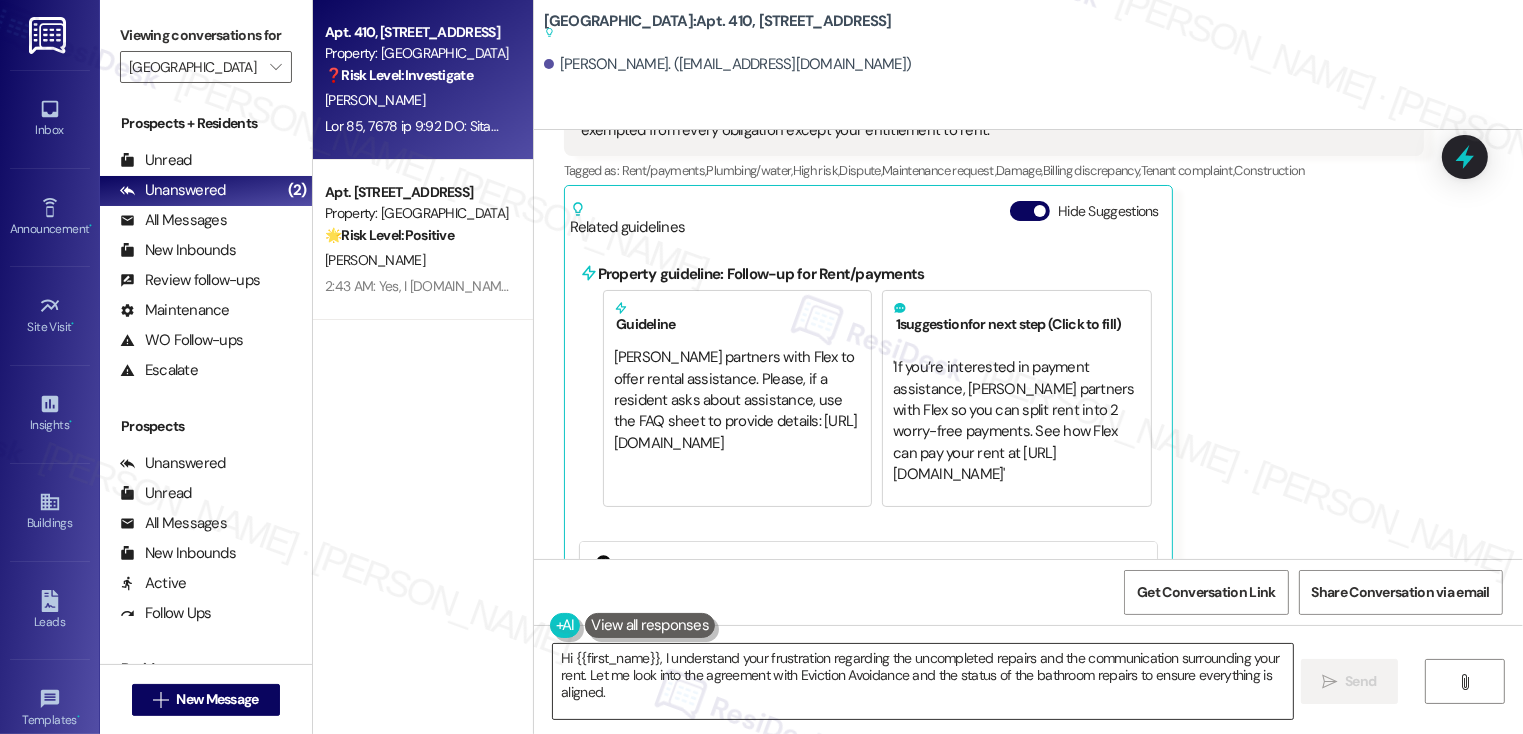 click on "Hi {{first_name}}, I understand your frustration regarding the uncompleted repairs and the communication surrounding your rent. Let me look into the agreement with Eviction Avoidance and the status of the bathroom repairs to ensure everything is aligned." at bounding box center [923, 681] 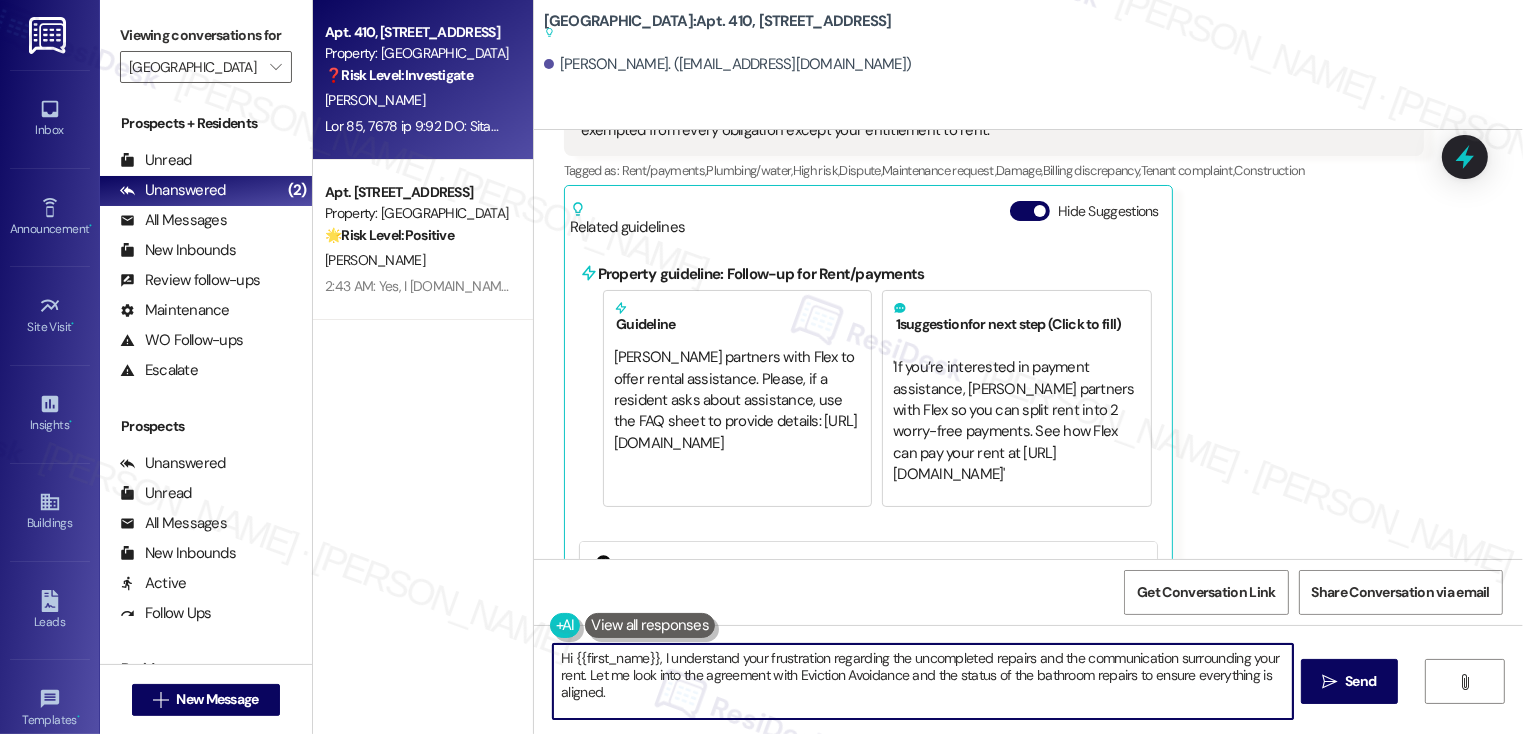 click on "Hi {{first_name}}, I understand your frustration regarding the uncompleted repairs and the communication surrounding your rent. Let me look into the agreement with Eviction Avoidance and the status of the bathroom repairs to ensure everything is aligned." at bounding box center [923, 681] 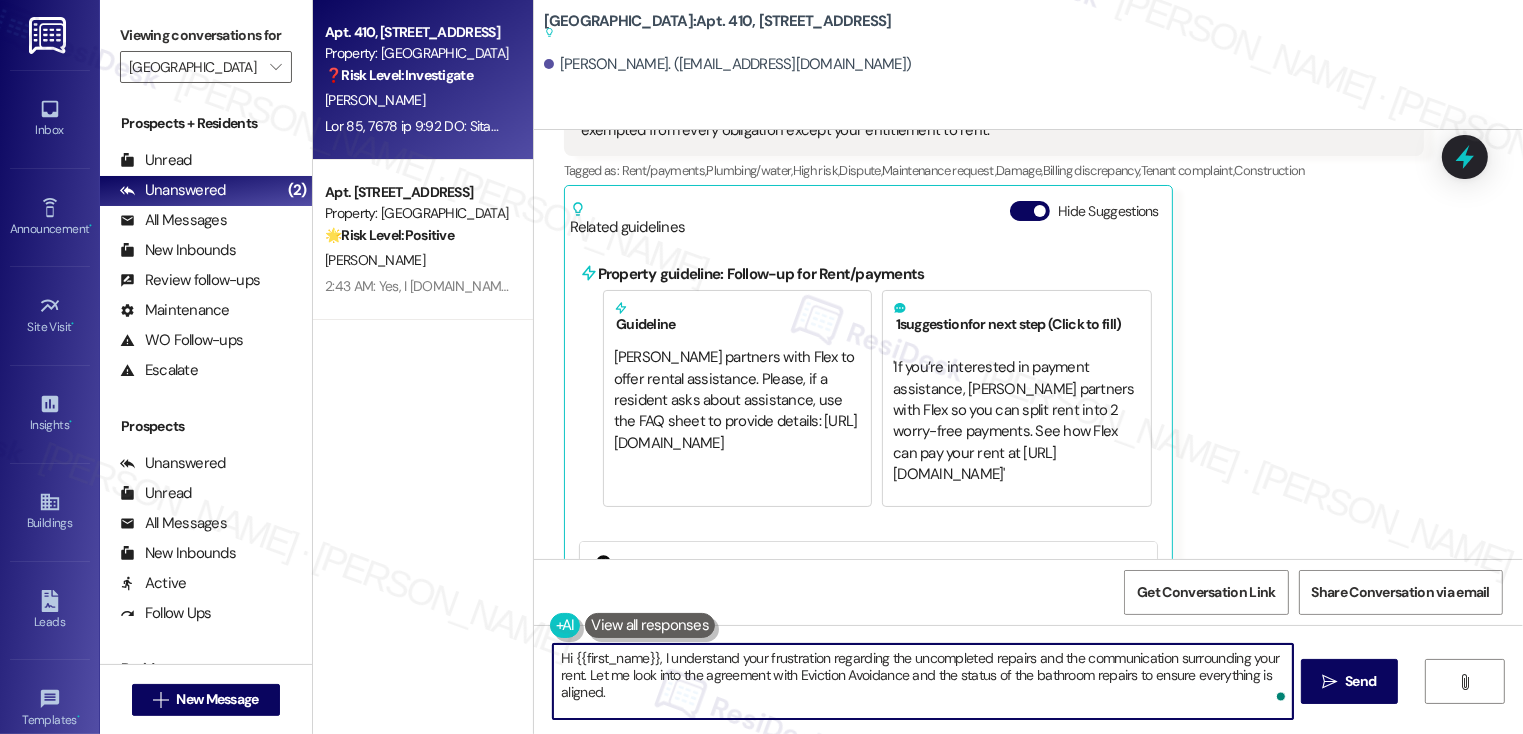 click on "Hi {{first_name}}, I understand your frustration regarding the uncompleted repairs and the communication surrounding your rent. Let me look into the agreement with Eviction Avoidance and the status of the bathroom repairs to ensure everything is aligned." at bounding box center (923, 681) 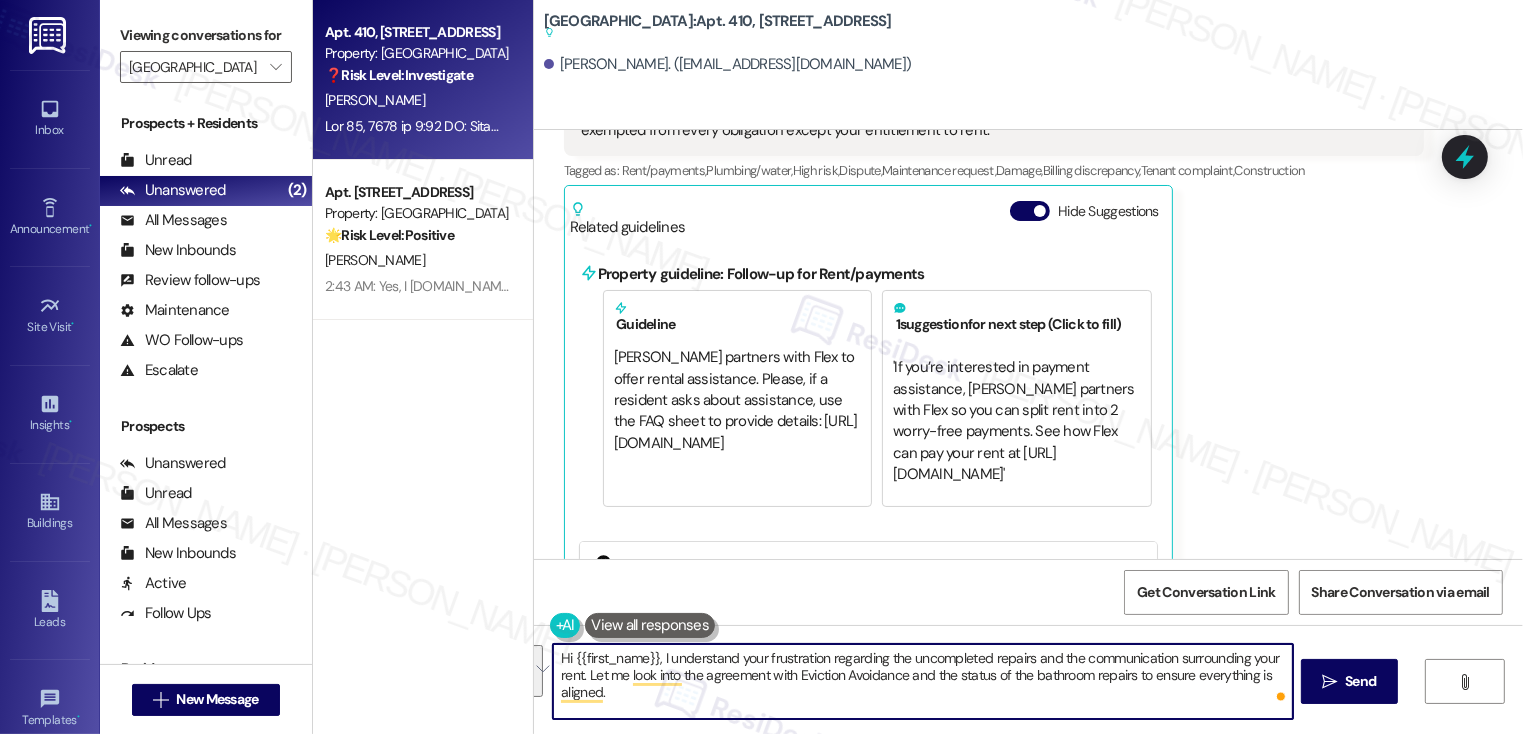 click on "Hi {{first_name}}, I understand your frustration regarding the uncompleted repairs and the communication surrounding your rent. Let me look into the agreement with Eviction Avoidance and the status of the bathroom repairs to ensure everything is aligned." at bounding box center [923, 681] 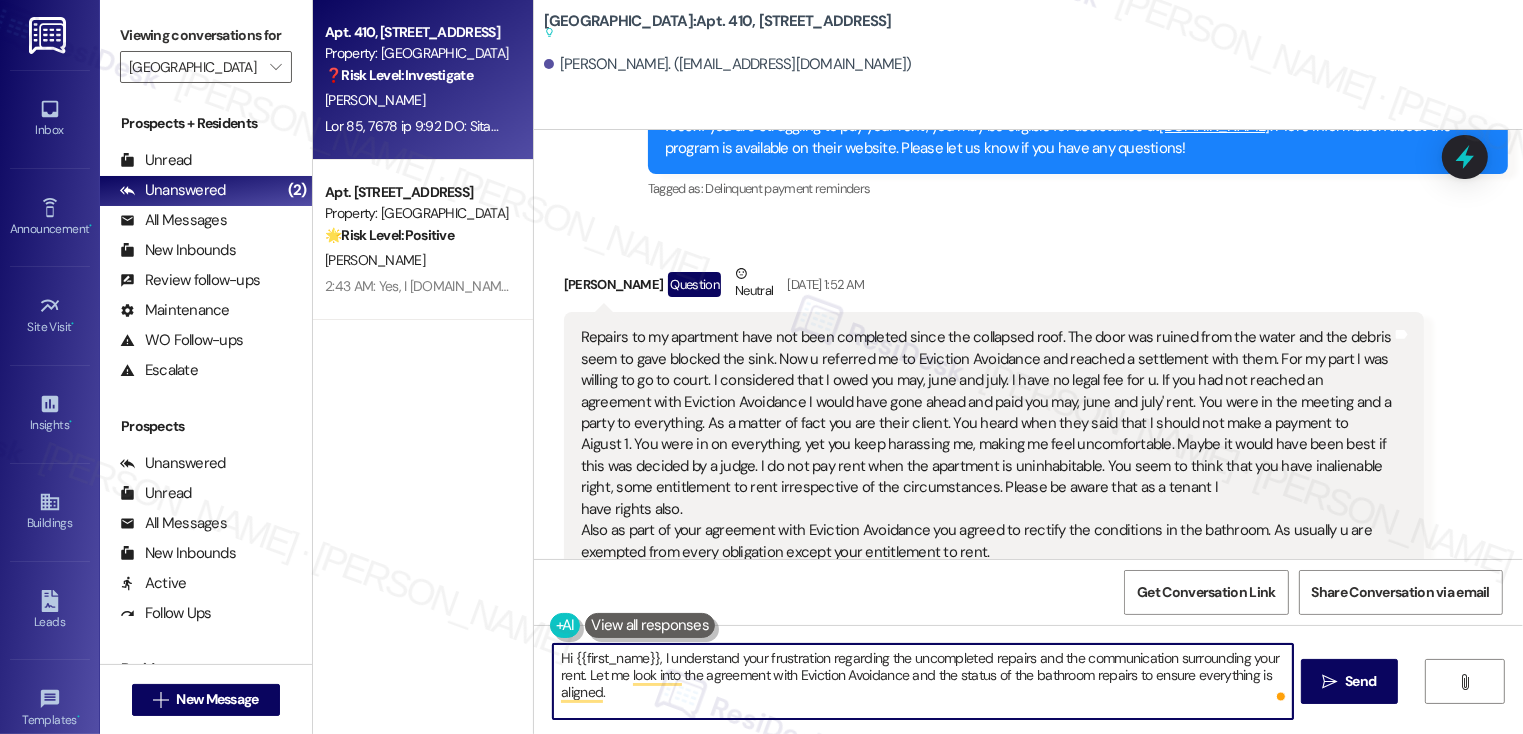 scroll, scrollTop: 8805, scrollLeft: 0, axis: vertical 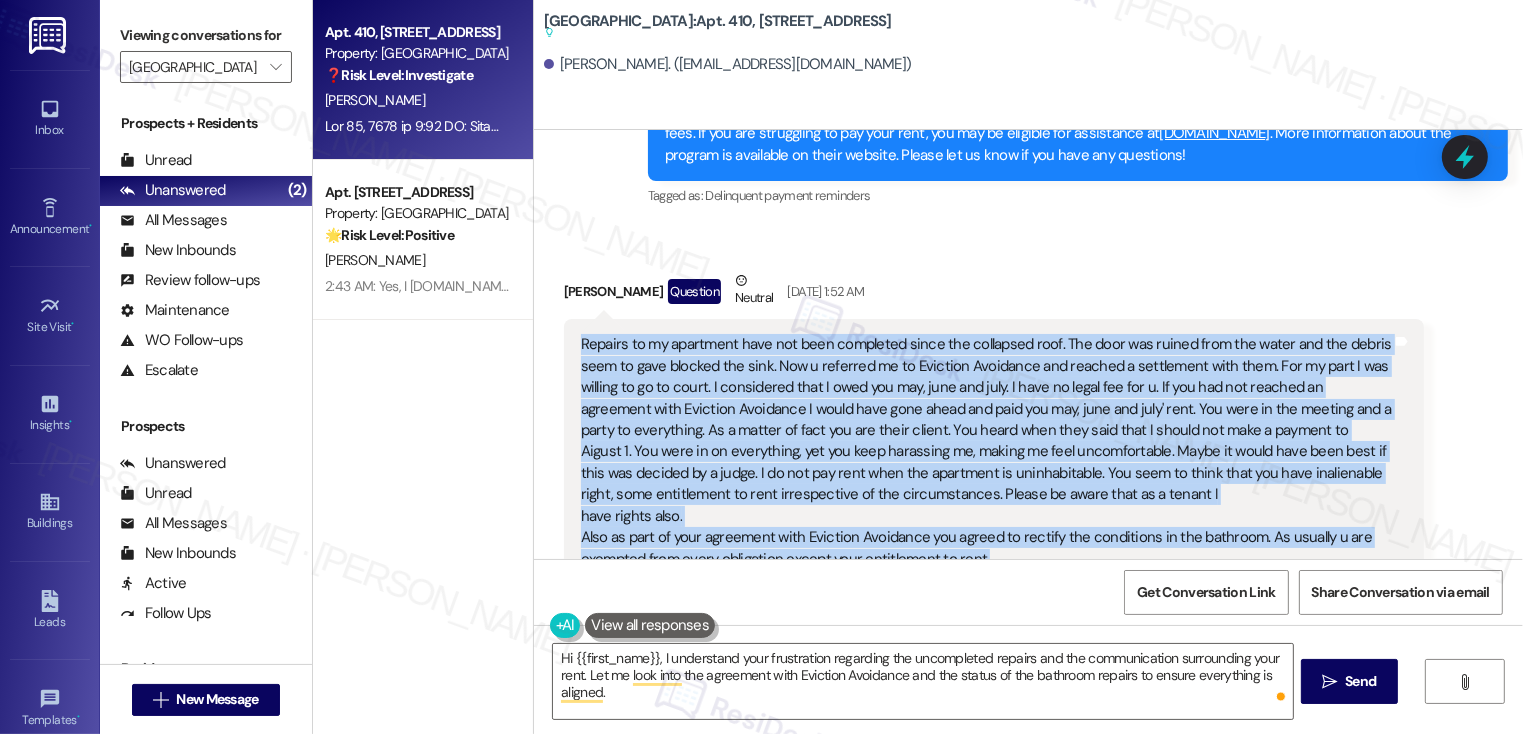 drag, startPoint x: 569, startPoint y: 212, endPoint x: 988, endPoint y: 439, distance: 476.5396 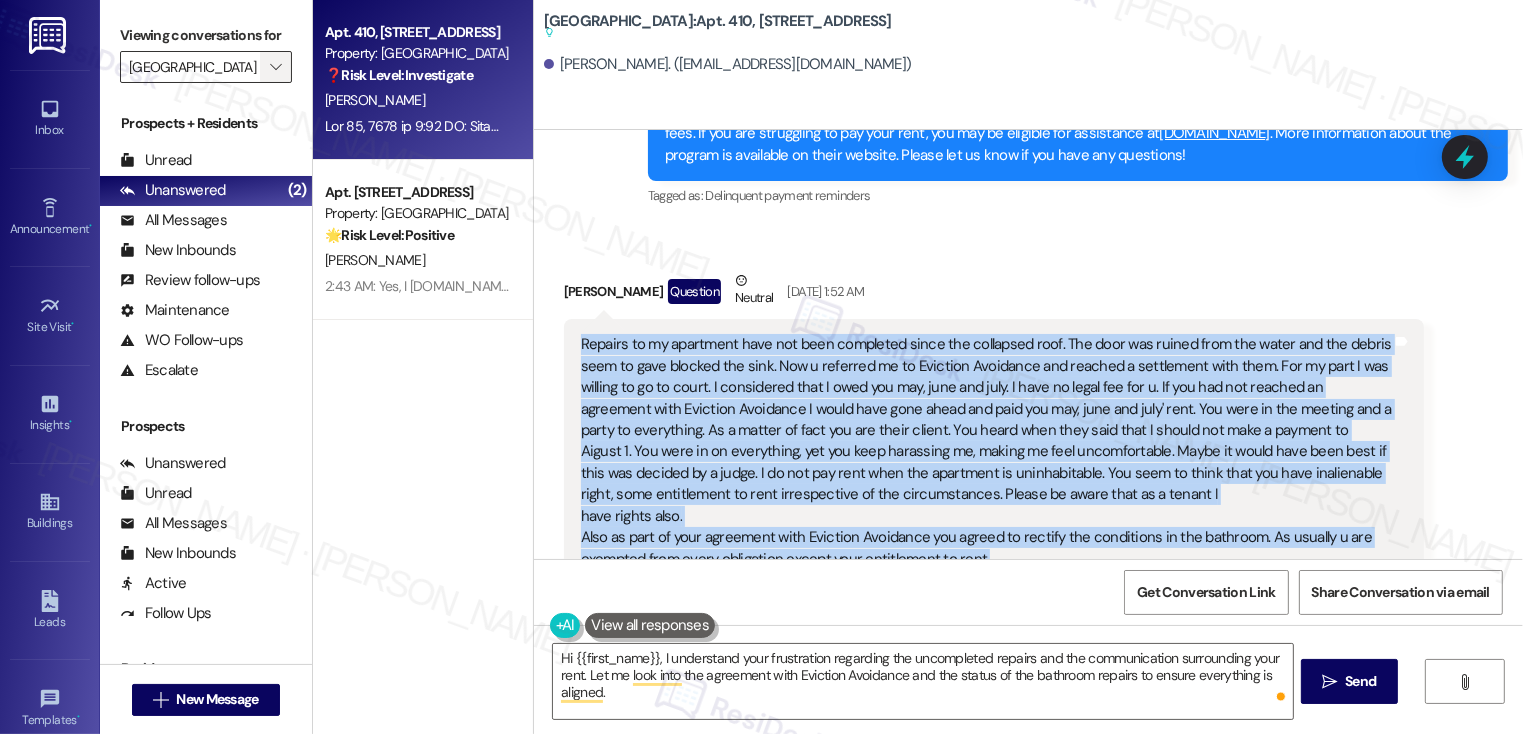 click on "" at bounding box center [275, 67] 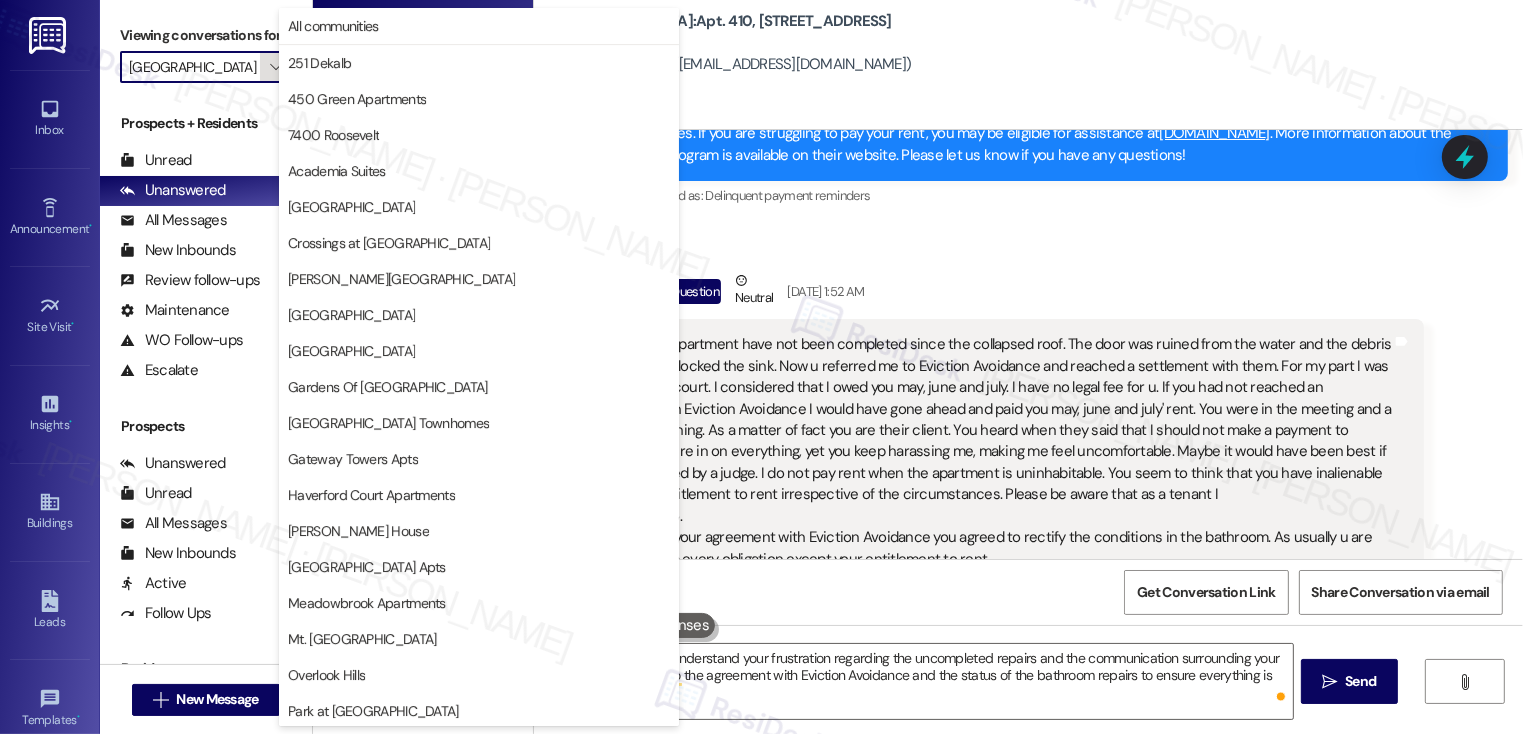 scroll, scrollTop: 434, scrollLeft: 0, axis: vertical 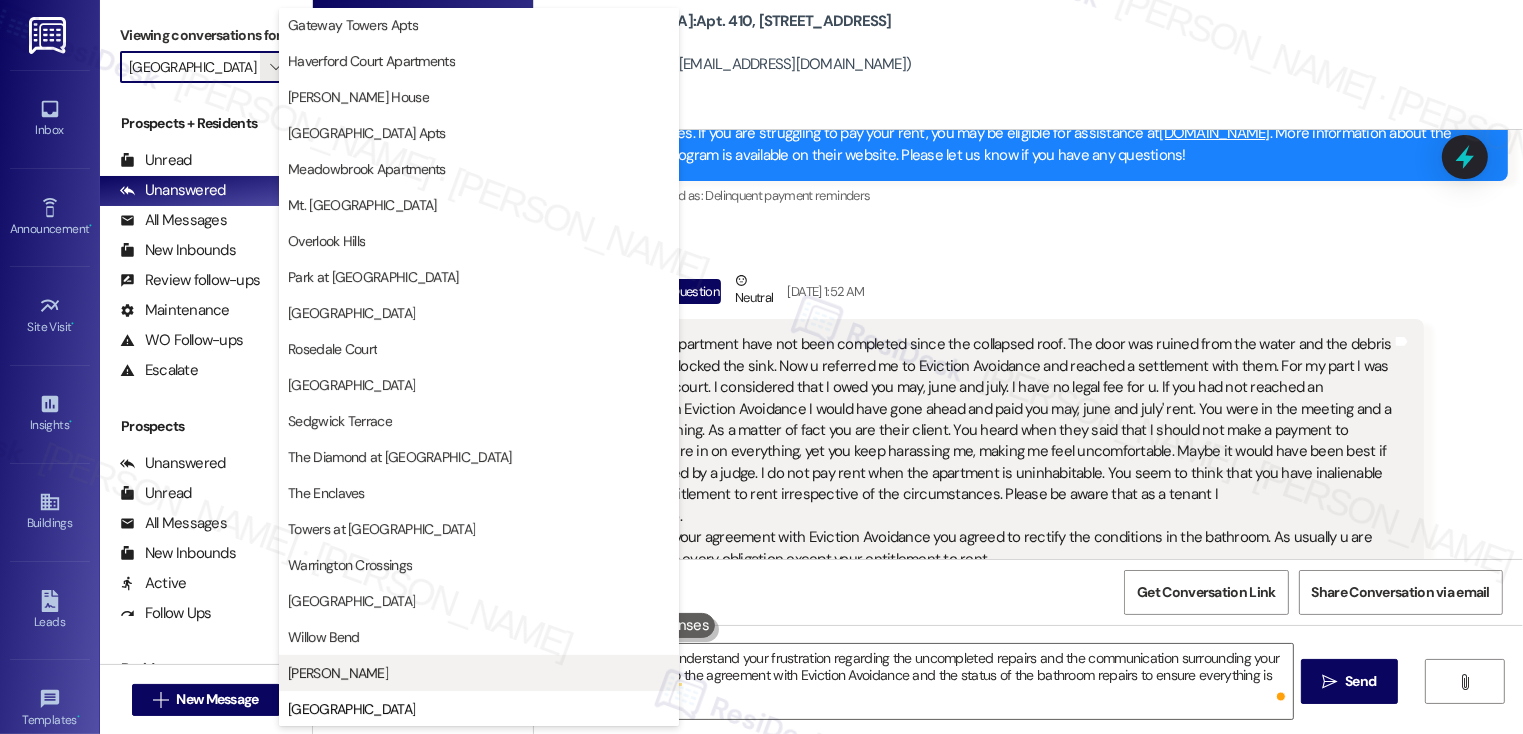click on "YONO" at bounding box center [479, 673] 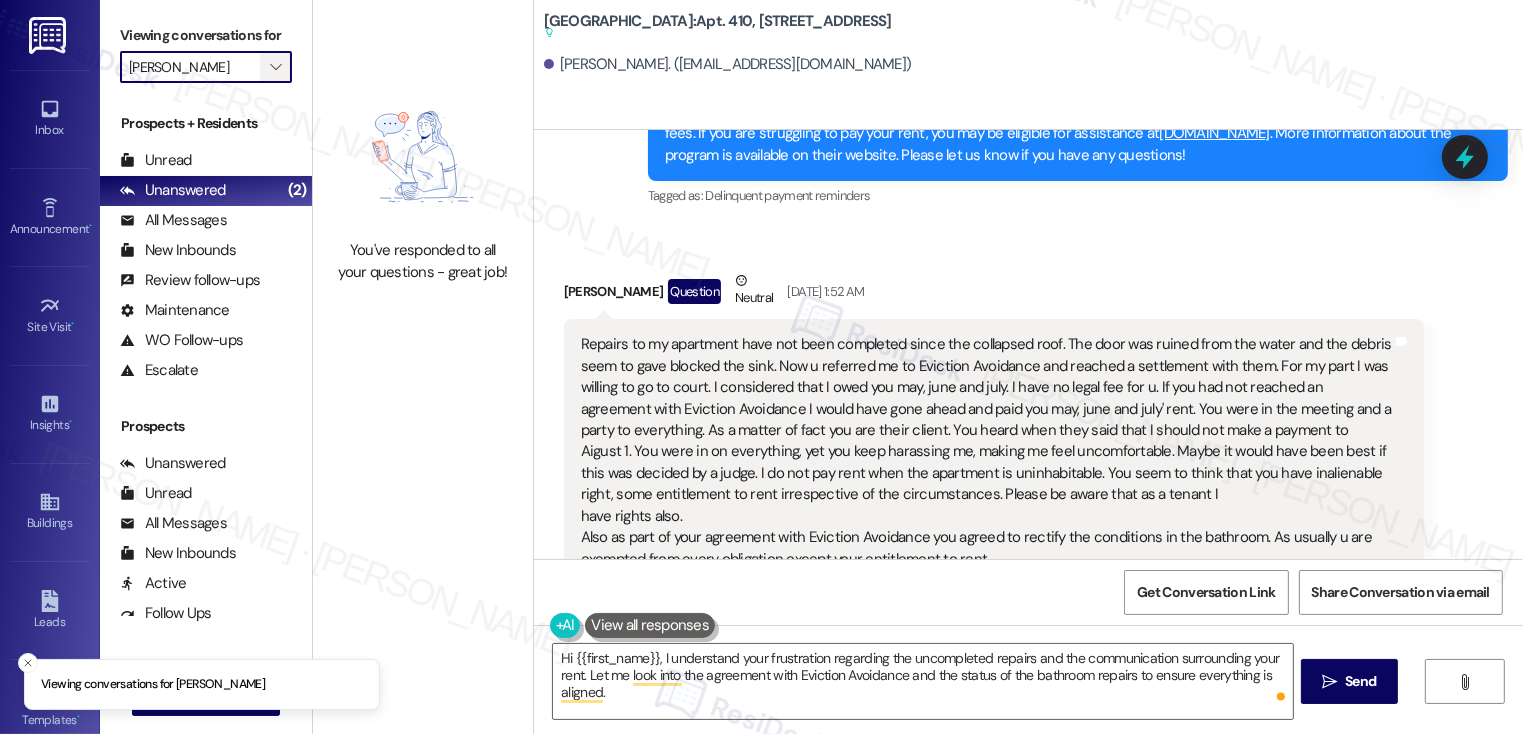 click on "" at bounding box center (275, 67) 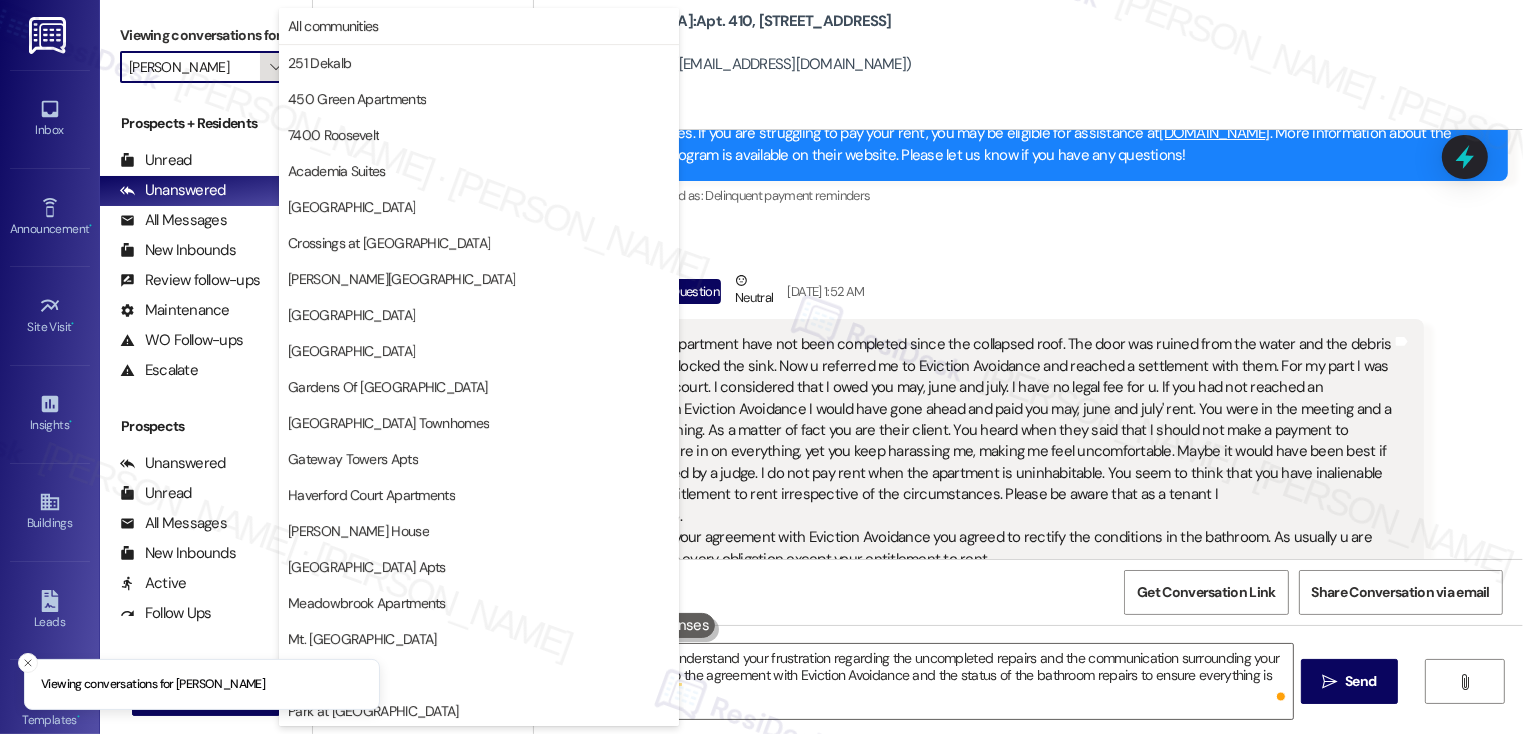 scroll, scrollTop: 434, scrollLeft: 0, axis: vertical 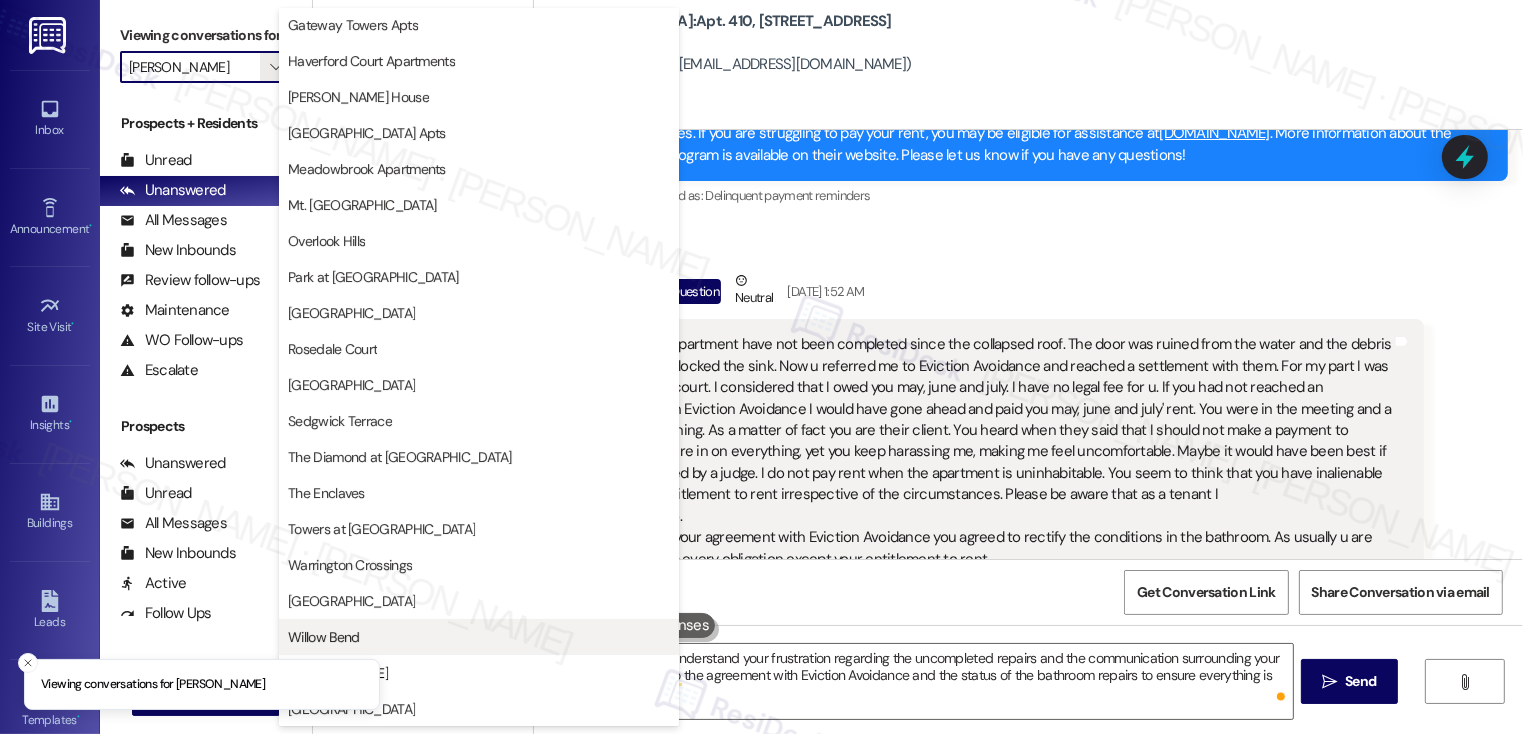 click on "Willow Bend" at bounding box center (479, 637) 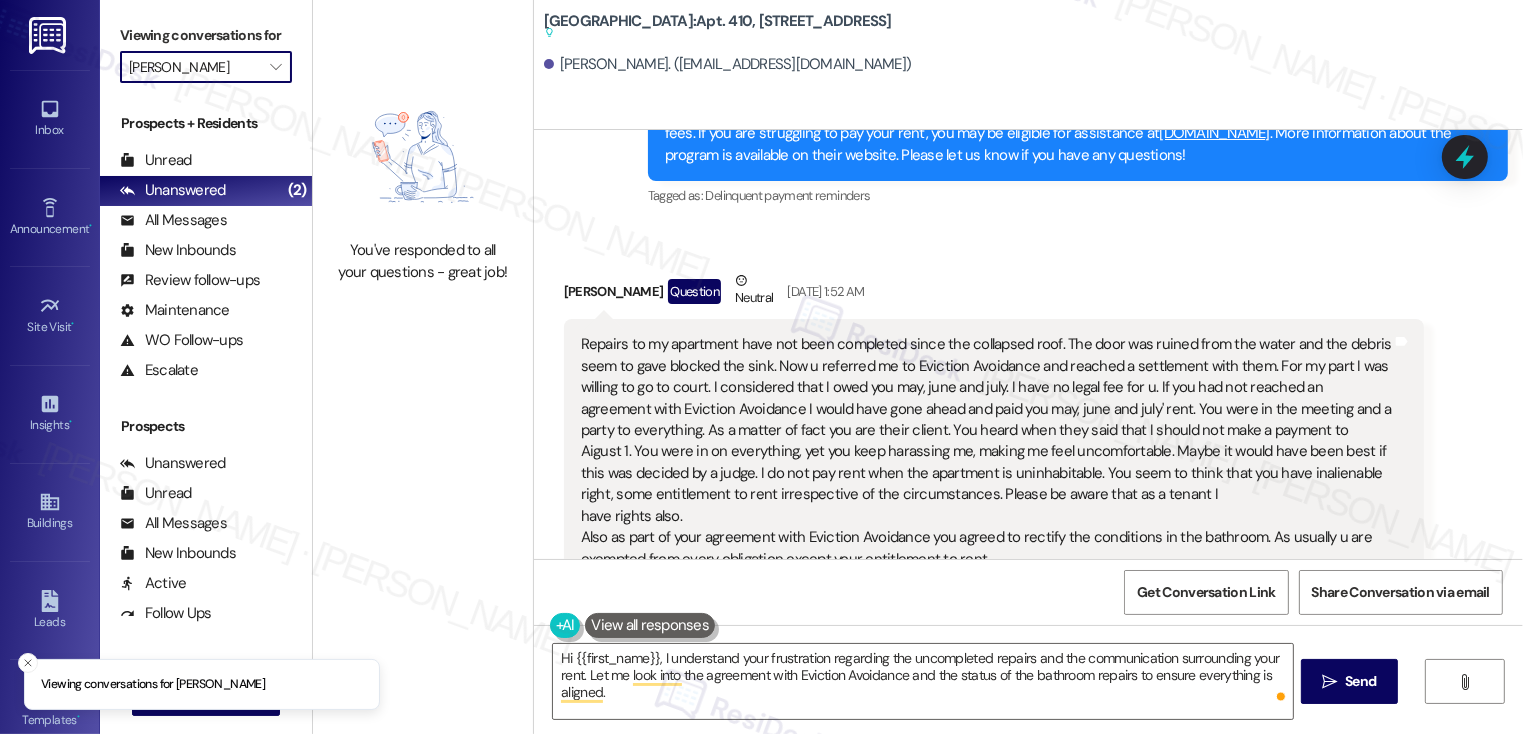 type on "Willow Bend" 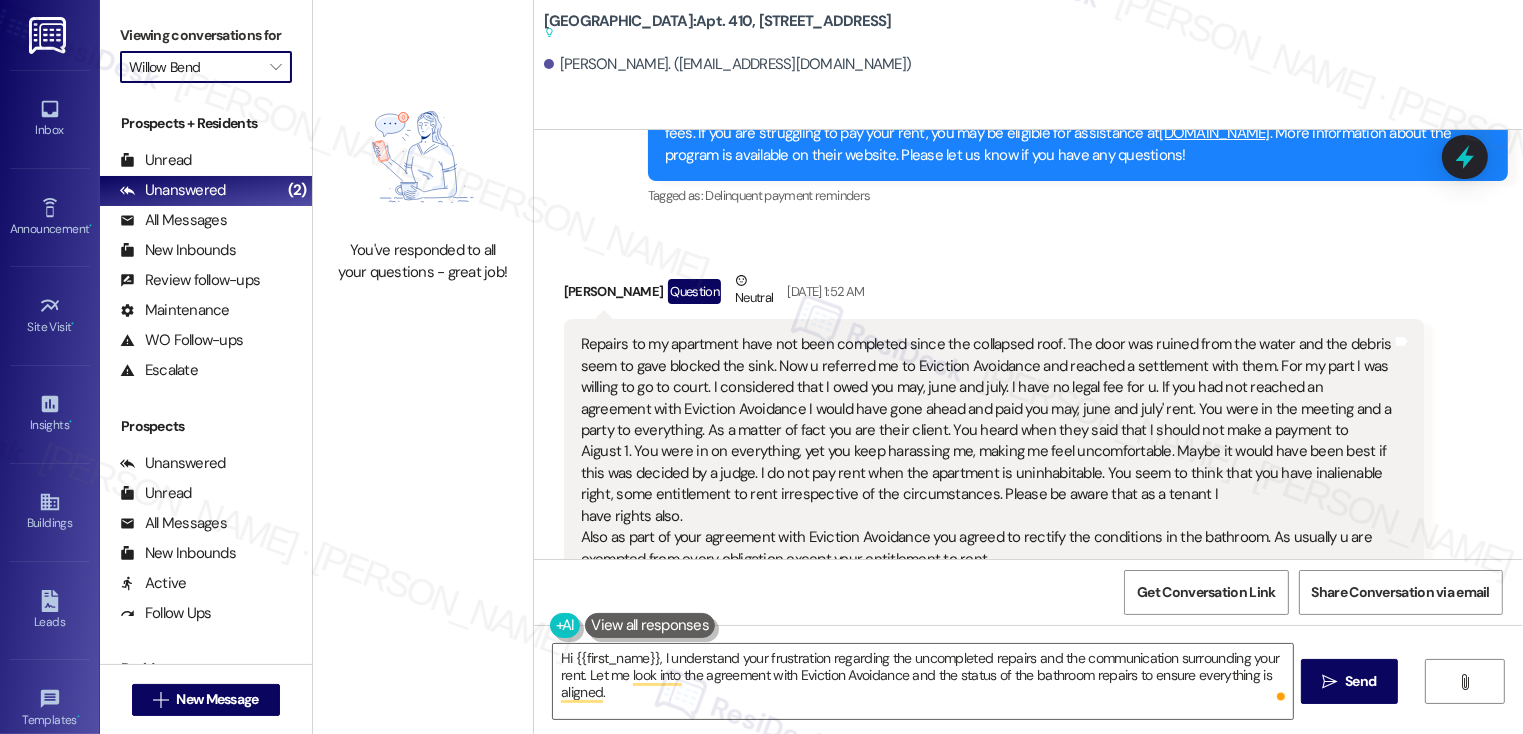 click on "Repairs to my apartment have not been completed since the collapsed roof. The door was ruined from the water and the debris seem to gave blocked the sink. Now u referred me to Eviction Avoidance and reached a settlement with them. For my part I was willing to go to court. I considered that I owed you may, june and july. I have no legal fee for u. If you had not reached an agreement with Eviction Avoidance I would have gone ahead and paid you may, june and july' rent. You were in the meeting and a party to everything. As a matter of fact you are their client. You heard when they said that I should not make a payment to Aigust 1. You were in on everything, yet you keep harassing me, making me feel uncomfortable. Maybe it would have been best if this was decided by a judge. I do not pay rent when the apartment is uninhabitable.  You seem to think that you have inalienable right, some entitlement to rent irrespective of the circumstances. Please be aware that as a tenant I
have rights also." at bounding box center (986, 452) 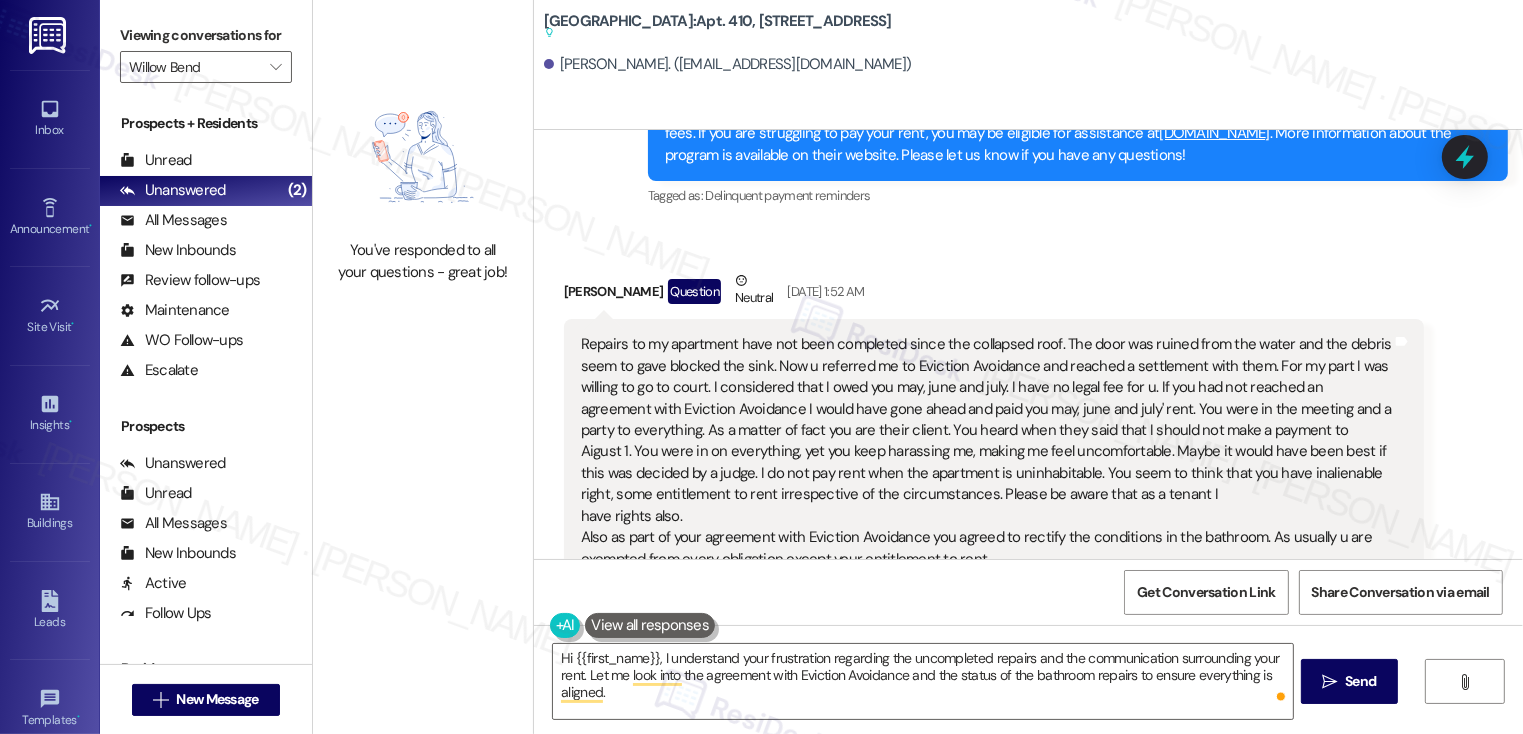 click on "Repairs to my apartment have not been completed since the collapsed roof. The door was ruined from the water and the debris seem to gave blocked the sink. Now u referred me to Eviction Avoidance and reached a settlement with them. For my part I was willing to go to court. I considered that I owed you may, june and july. I have no legal fee for u. If you had not reached an agreement with Eviction Avoidance I would have gone ahead and paid you may, june and july' rent. You were in the meeting and a party to everything. As a matter of fact you are their client. You heard when they said that I should not make a payment to Aigust 1. You were in on everything, yet you keep harassing me, making me feel uncomfortable. Maybe it would have been best if this was decided by a judge. I do not pay rent when the apartment is uninhabitable.  You seem to think that you have inalienable right, some entitlement to rent irrespective of the circumstances. Please be aware that as a tenant I
have rights also." at bounding box center (986, 452) 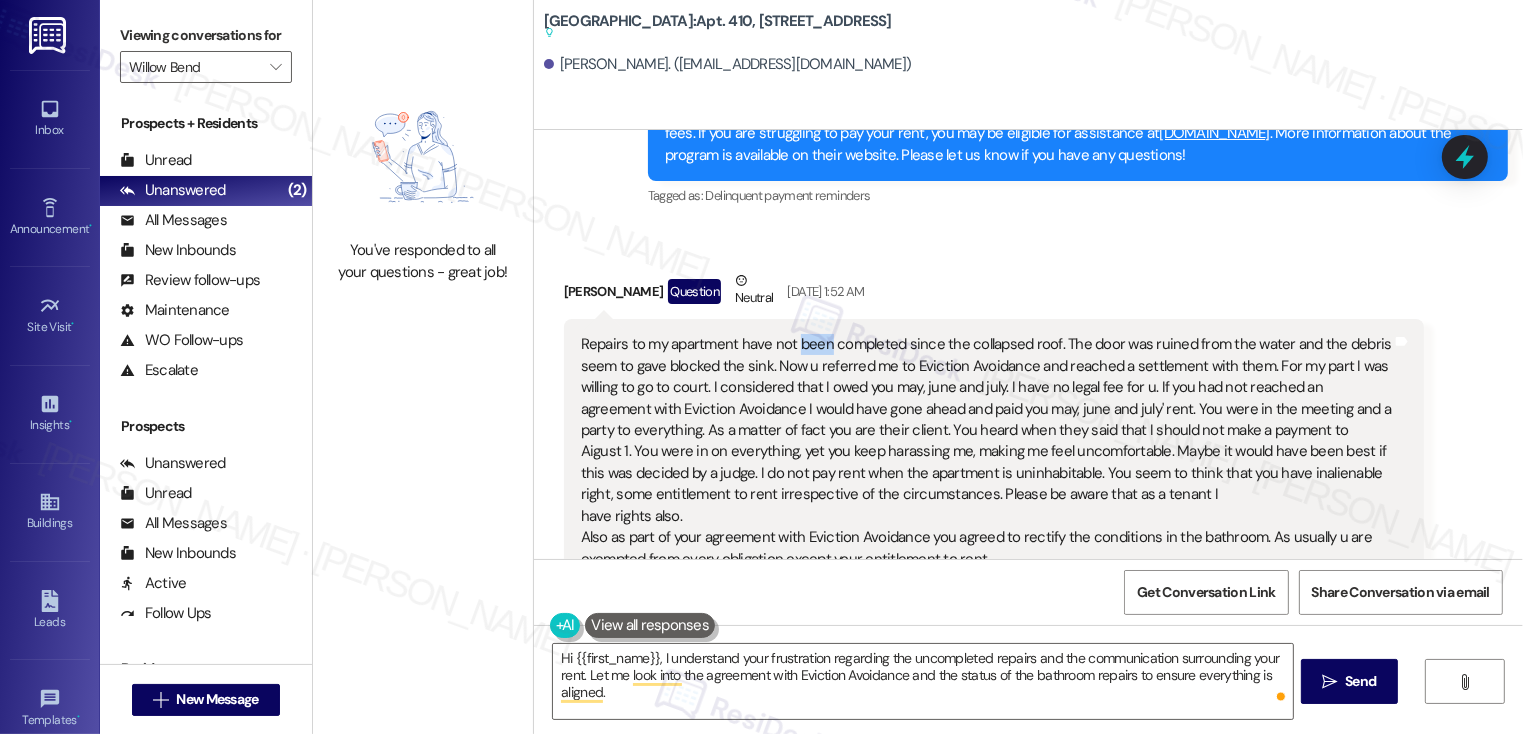 click on "Repairs to my apartment have not been completed since the collapsed roof. The door was ruined from the water and the debris seem to gave blocked the sink. Now u referred me to Eviction Avoidance and reached a settlement with them. For my part I was willing to go to court. I considered that I owed you may, june and july. I have no legal fee for u. If you had not reached an agreement with Eviction Avoidance I would have gone ahead and paid you may, june and july' rent. You were in the meeting and a party to everything. As a matter of fact you are their client. You heard when they said that I should not make a payment to Aigust 1. You were in on everything, yet you keep harassing me, making me feel uncomfortable. Maybe it would have been best if this was decided by a judge. I do not pay rent when the apartment is uninhabitable.  You seem to think that you have inalienable right, some entitlement to rent irrespective of the circumstances. Please be aware that as a tenant I
have rights also." at bounding box center (986, 452) 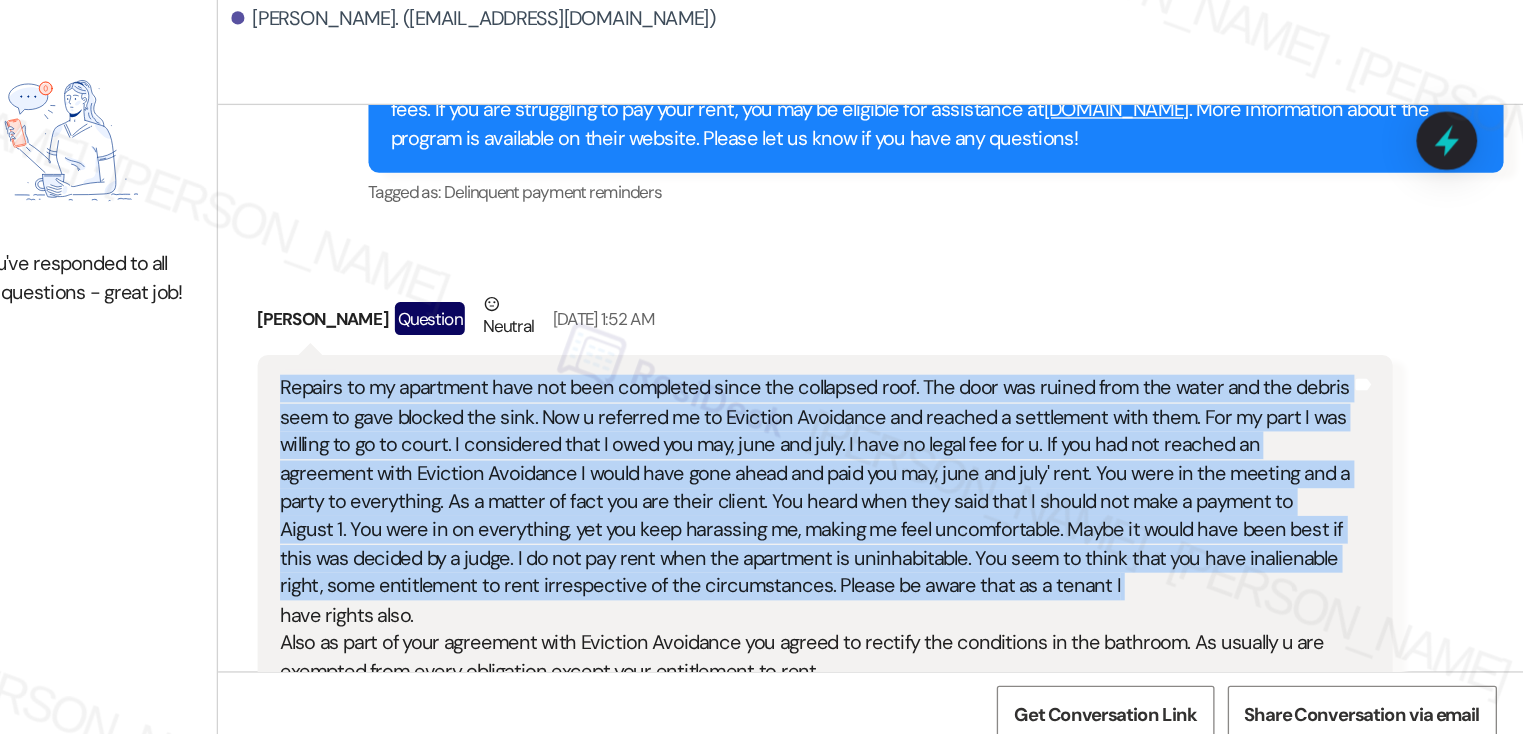 click on "Repairs to my apartment have not been completed since the collapsed roof. The door was ruined from the water and the debris seem to gave blocked the sink. Now u referred me to Eviction Avoidance and reached a settlement with them. For my part I was willing to go to court. I considered that I owed you may, june and july. I have no legal fee for u. If you had not reached an agreement with Eviction Avoidance I would have gone ahead and paid you may, june and july' rent. You were in the meeting and a party to everything. As a matter of fact you are their client. You heard when they said that I should not make a payment to Aigust 1. You were in on everything, yet you keep harassing me, making me feel uncomfortable. Maybe it would have been best if this was decided by a judge. I do not pay rent when the apartment is uninhabitable.  You seem to think that you have inalienable right, some entitlement to rent irrespective of the circumstances. Please be aware that as a tenant I
have rights also." at bounding box center (986, 452) 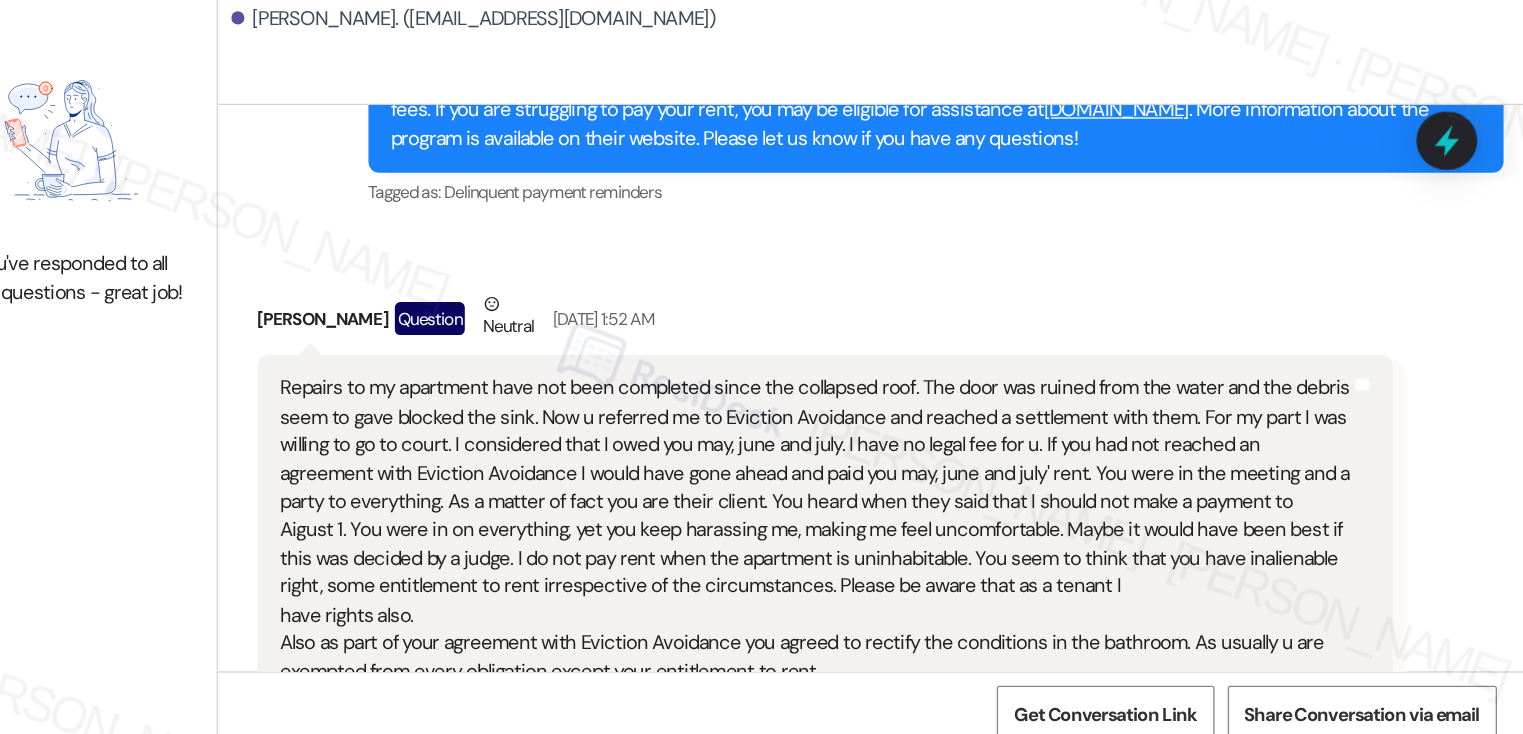 click on "Repairs to my apartment have not been completed since the collapsed roof. The door was ruined from the water and the debris seem to gave blocked the sink. Now u referred me to Eviction Avoidance and reached a settlement with them. For my part I was willing to go to court. I considered that I owed you may, june and july. I have no legal fee for u. If you had not reached an agreement with Eviction Avoidance I would have gone ahead and paid you may, june and july' rent. You were in the meeting and a party to everything. As a matter of fact you are their client. You heard when they said that I should not make a payment to Aigust 1. You were in on everything, yet you keep harassing me, making me feel uncomfortable. Maybe it would have been best if this was decided by a judge. I do not pay rent when the apartment is uninhabitable.  You seem to think that you have inalienable right, some entitlement to rent irrespective of the circumstances. Please be aware that as a tenant I
have rights also." at bounding box center (986, 452) 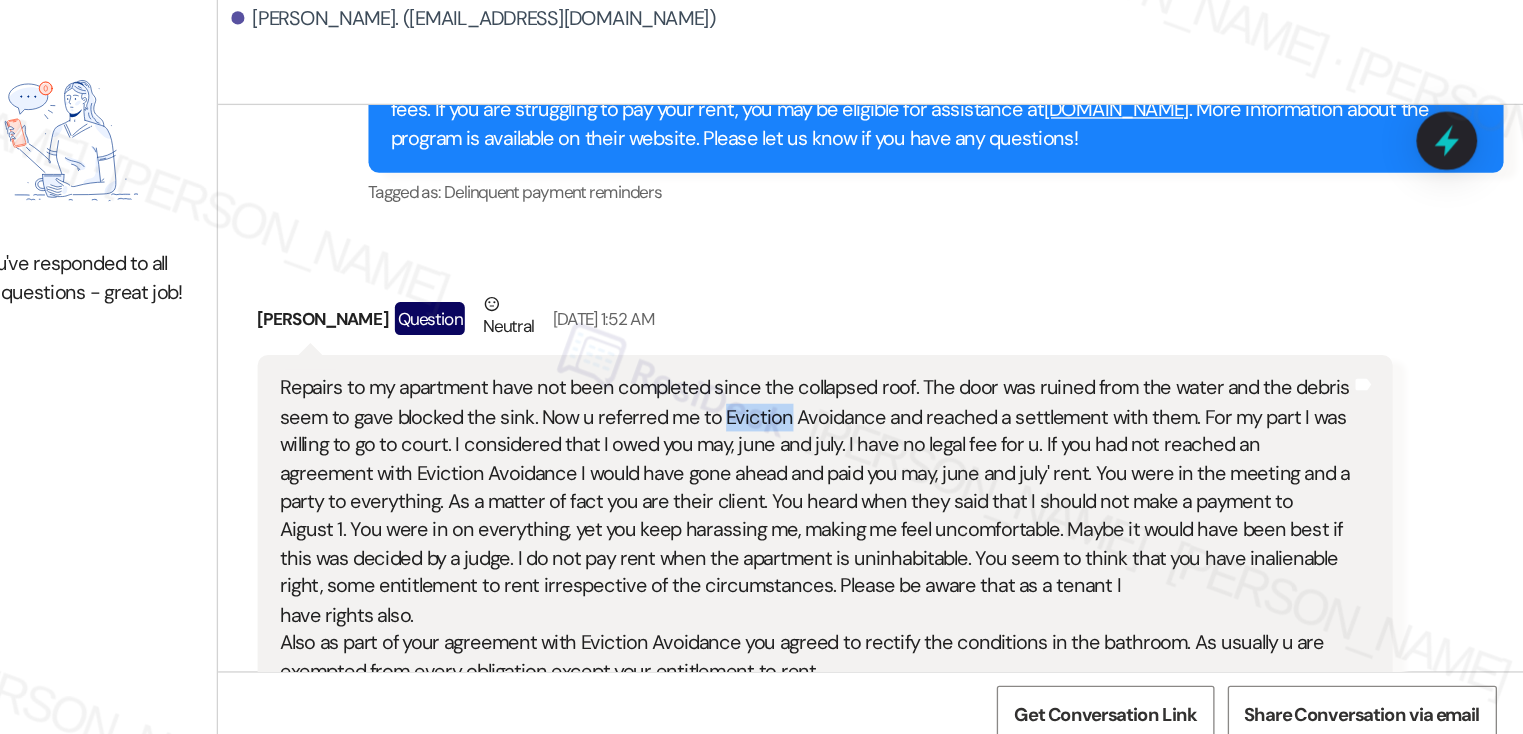 click on "Repairs to my apartment have not been completed since the collapsed roof. The door was ruined from the water and the debris seem to gave blocked the sink. Now u referred me to Eviction Avoidance and reached a settlement with them. For my part I was willing to go to court. I considered that I owed you may, june and july. I have no legal fee for u. If you had not reached an agreement with Eviction Avoidance I would have gone ahead and paid you may, june and july' rent. You were in the meeting and a party to everything. As a matter of fact you are their client. You heard when they said that I should not make a payment to Aigust 1. You were in on everything, yet you keep harassing me, making me feel uncomfortable. Maybe it would have been best if this was decided by a judge. I do not pay rent when the apartment is uninhabitable.  You seem to think that you have inalienable right, some entitlement to rent irrespective of the circumstances. Please be aware that as a tenant I
have rights also." at bounding box center [986, 452] 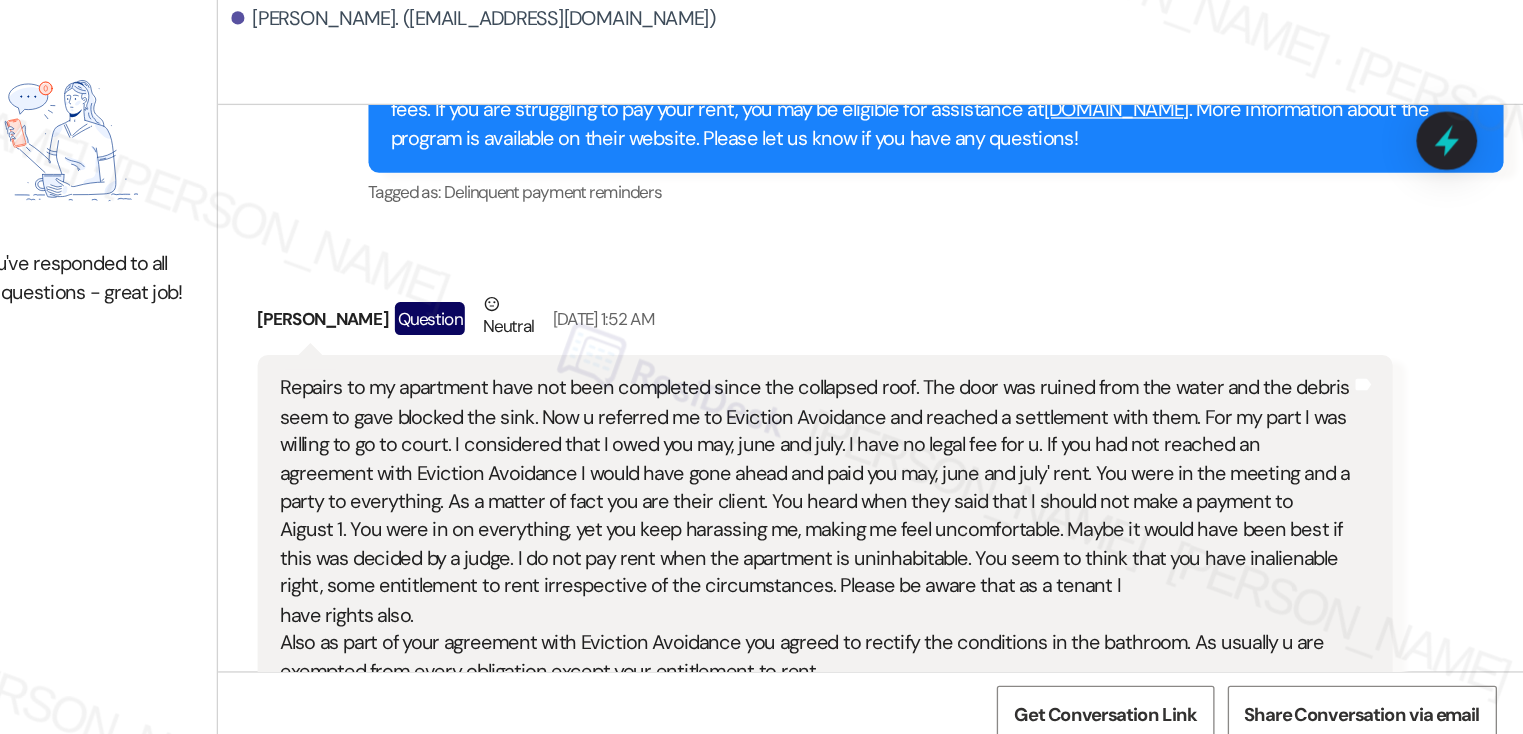 click on "Repairs to my apartment have not been completed since the collapsed roof. The door was ruined from the water and the debris seem to gave blocked the sink. Now u referred me to Eviction Avoidance and reached a settlement with them. For my part I was willing to go to court. I considered that I owed you may, june and july. I have no legal fee for u. If you had not reached an agreement with Eviction Avoidance I would have gone ahead and paid you may, june and july' rent. You were in the meeting and a party to everything. As a matter of fact you are their client. You heard when they said that I should not make a payment to Aigust 1. You were in on everything, yet you keep harassing me, making me feel uncomfortable. Maybe it would have been best if this was decided by a judge. I do not pay rent when the apartment is uninhabitable.  You seem to think that you have inalienable right, some entitlement to rent irrespective of the circumstances. Please be aware that as a tenant I
have rights also." at bounding box center [986, 452] 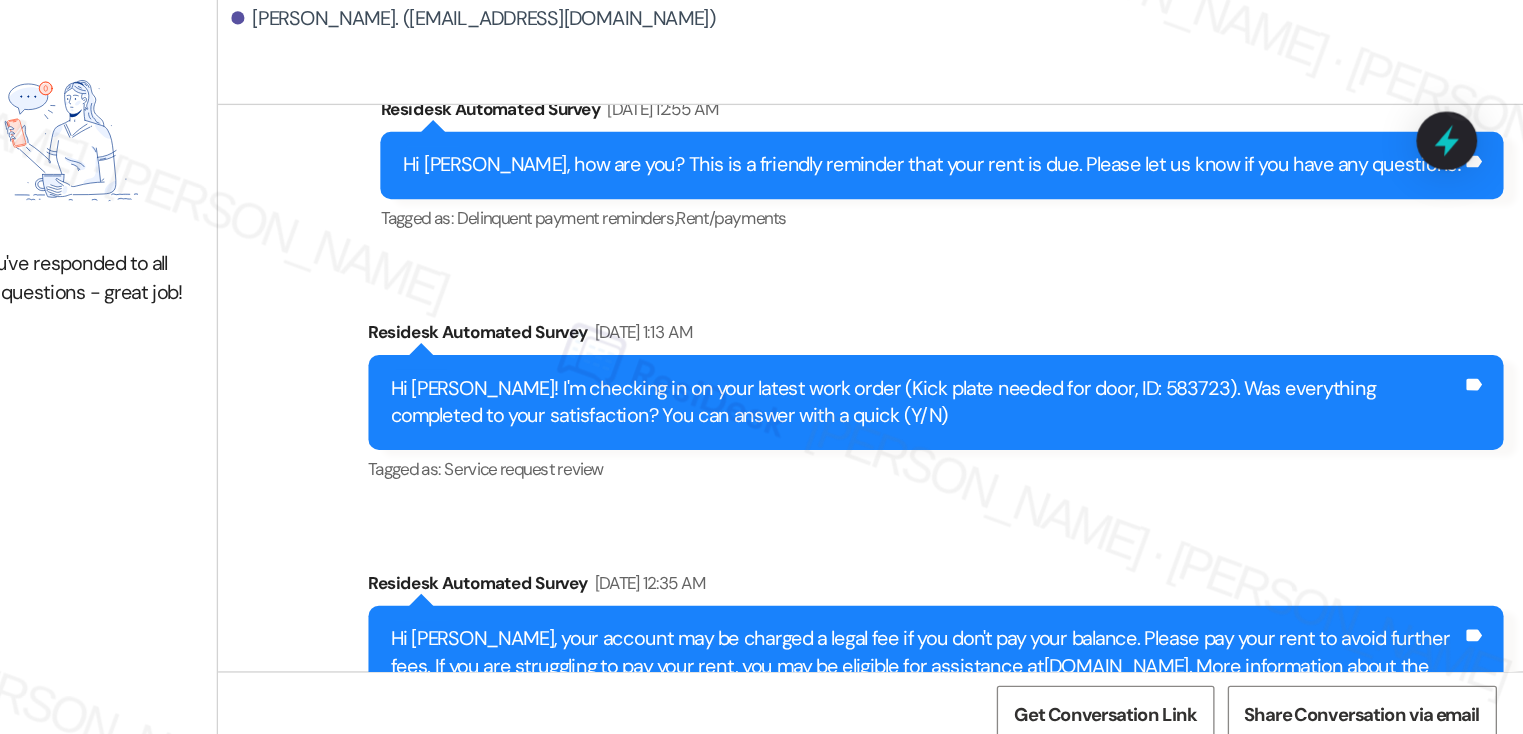 scroll, scrollTop: 8384, scrollLeft: 0, axis: vertical 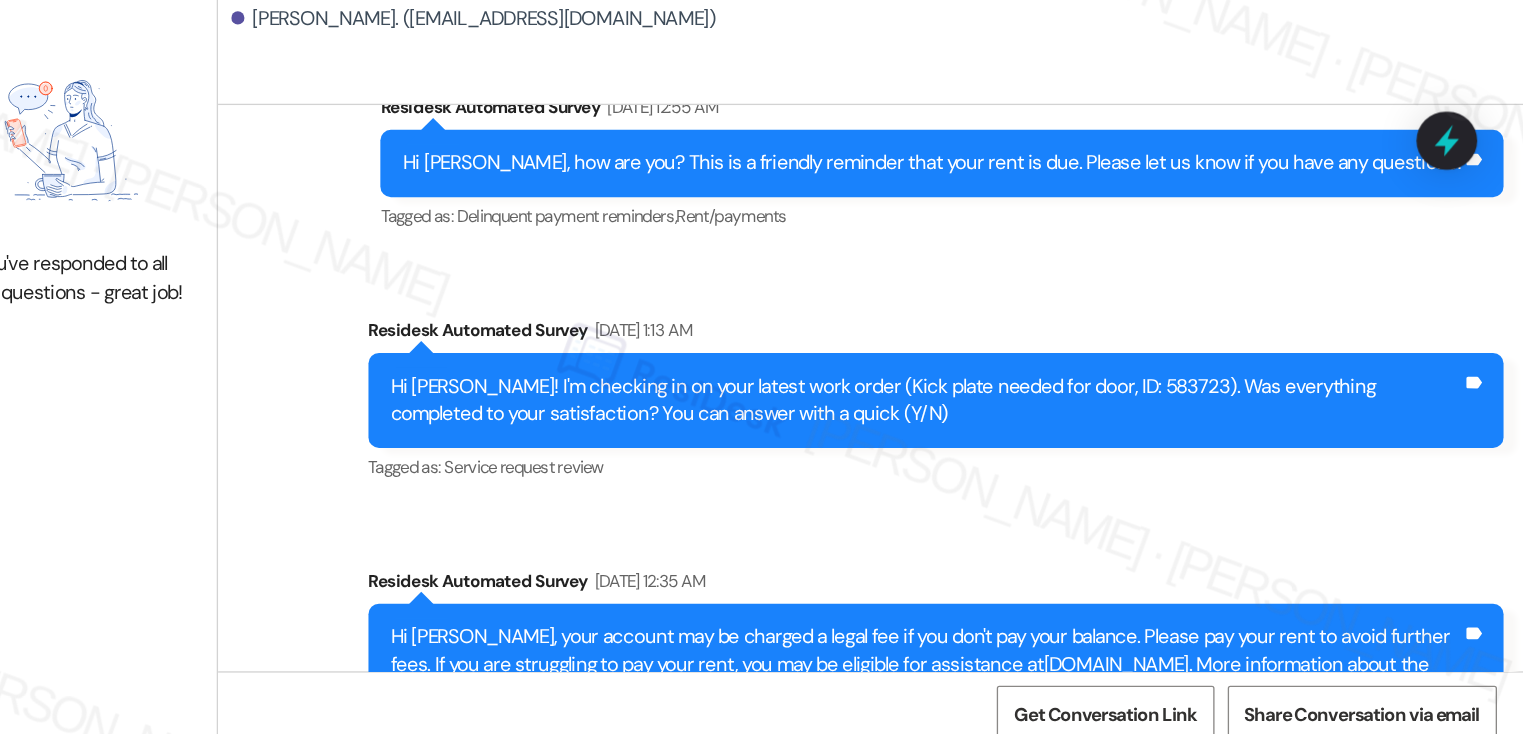 click on "Margaret Stuart. (37opalroad@gmail.com)" at bounding box center [728, 64] 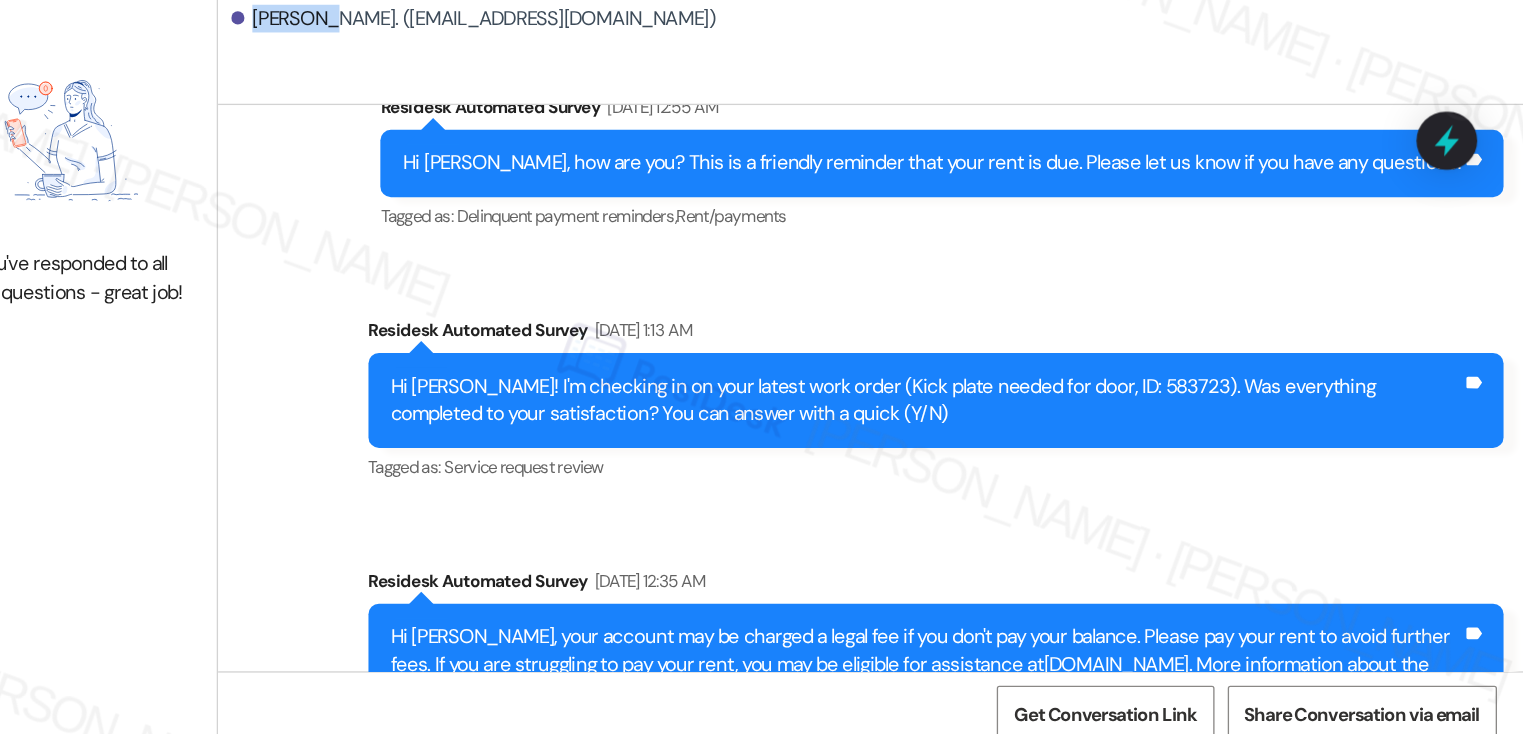 copy on "Margaret" 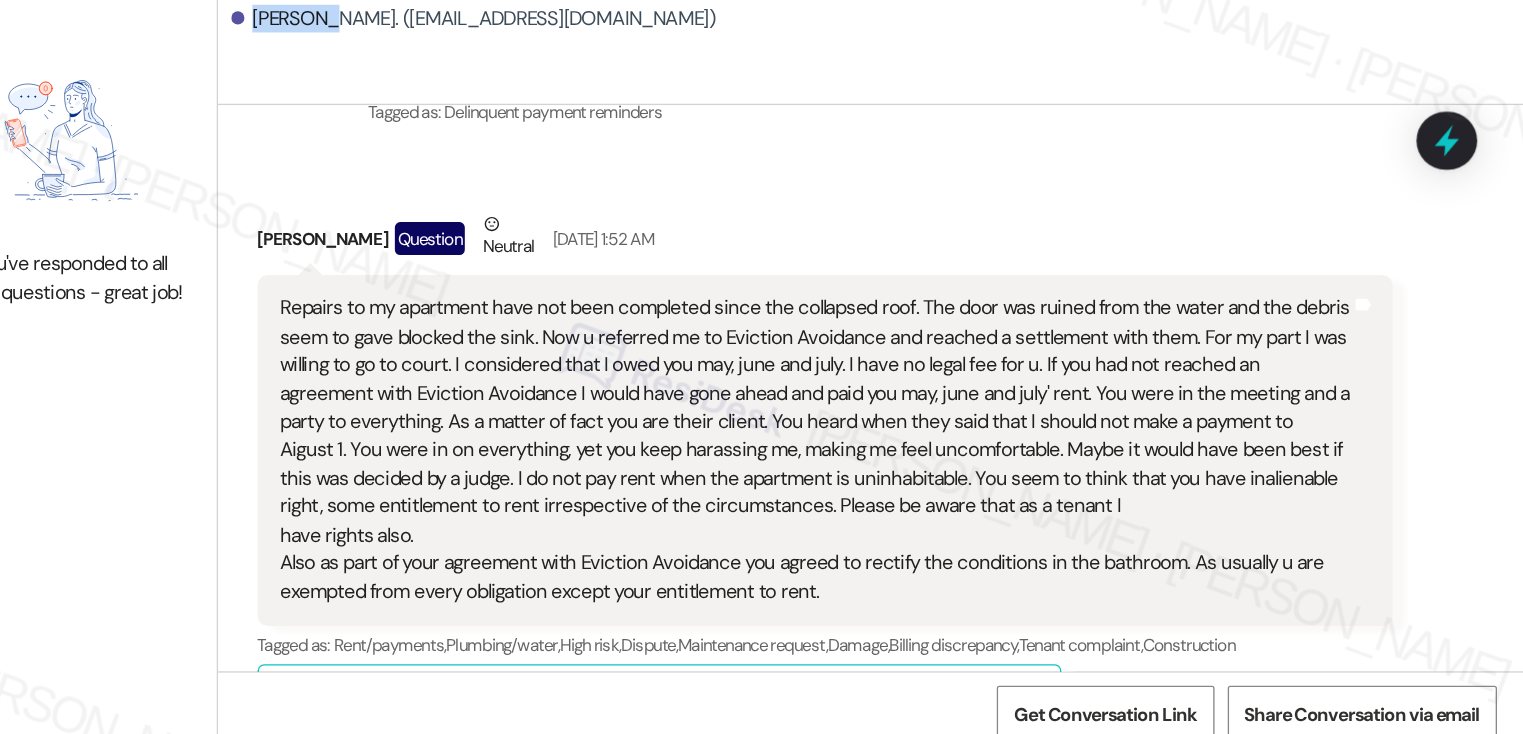 scroll, scrollTop: 9112, scrollLeft: 0, axis: vertical 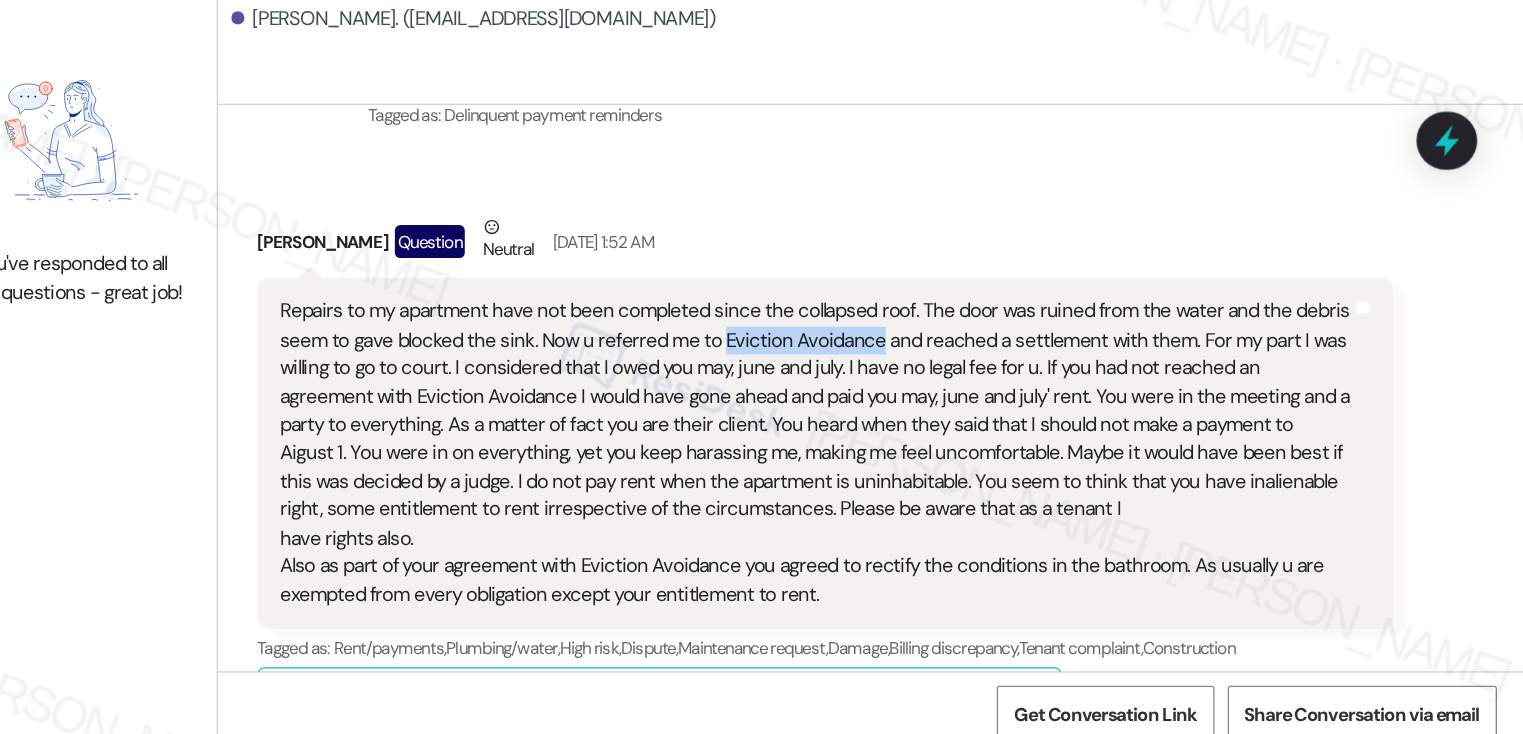 drag, startPoint x: 897, startPoint y: 178, endPoint x: 1015, endPoint y: 178, distance: 118 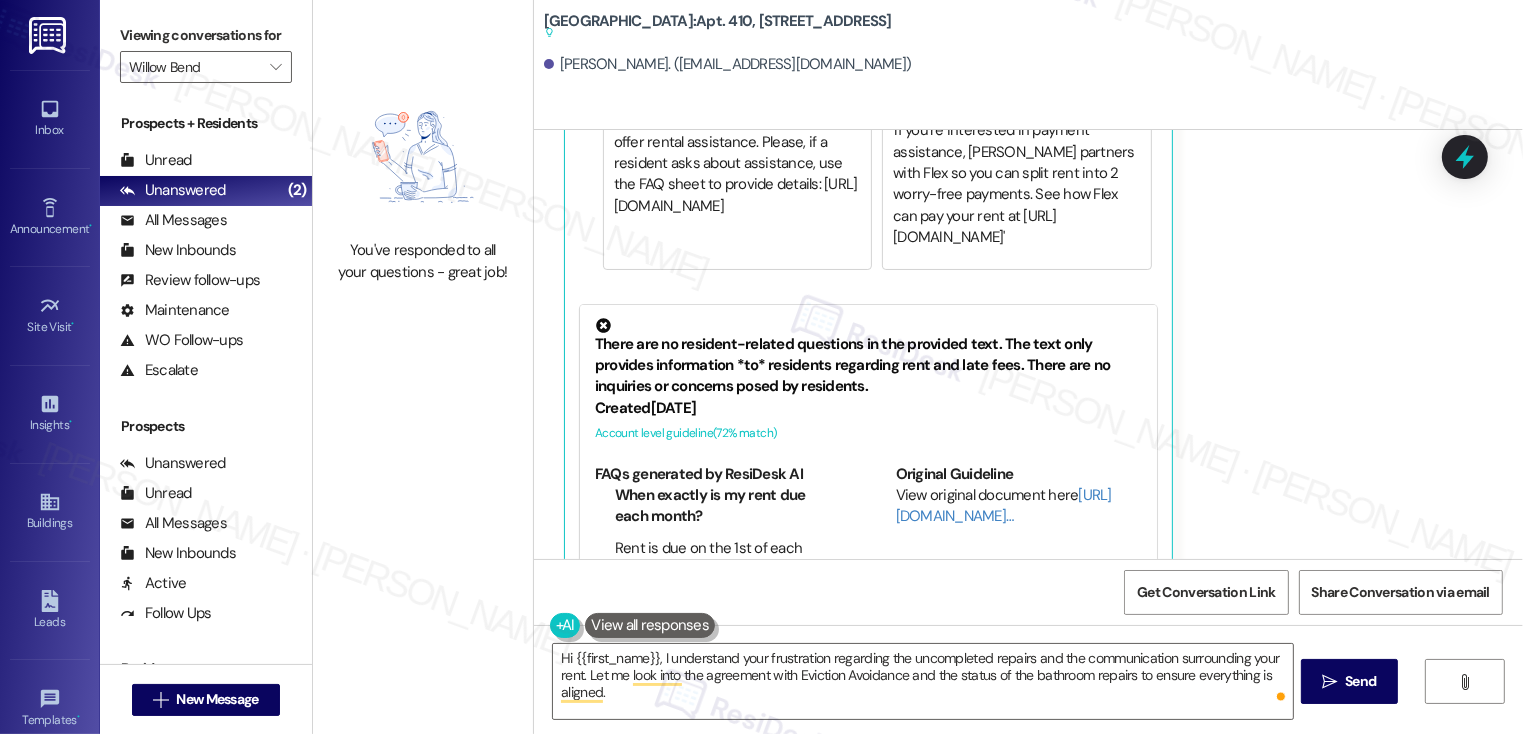 scroll, scrollTop: 9577, scrollLeft: 0, axis: vertical 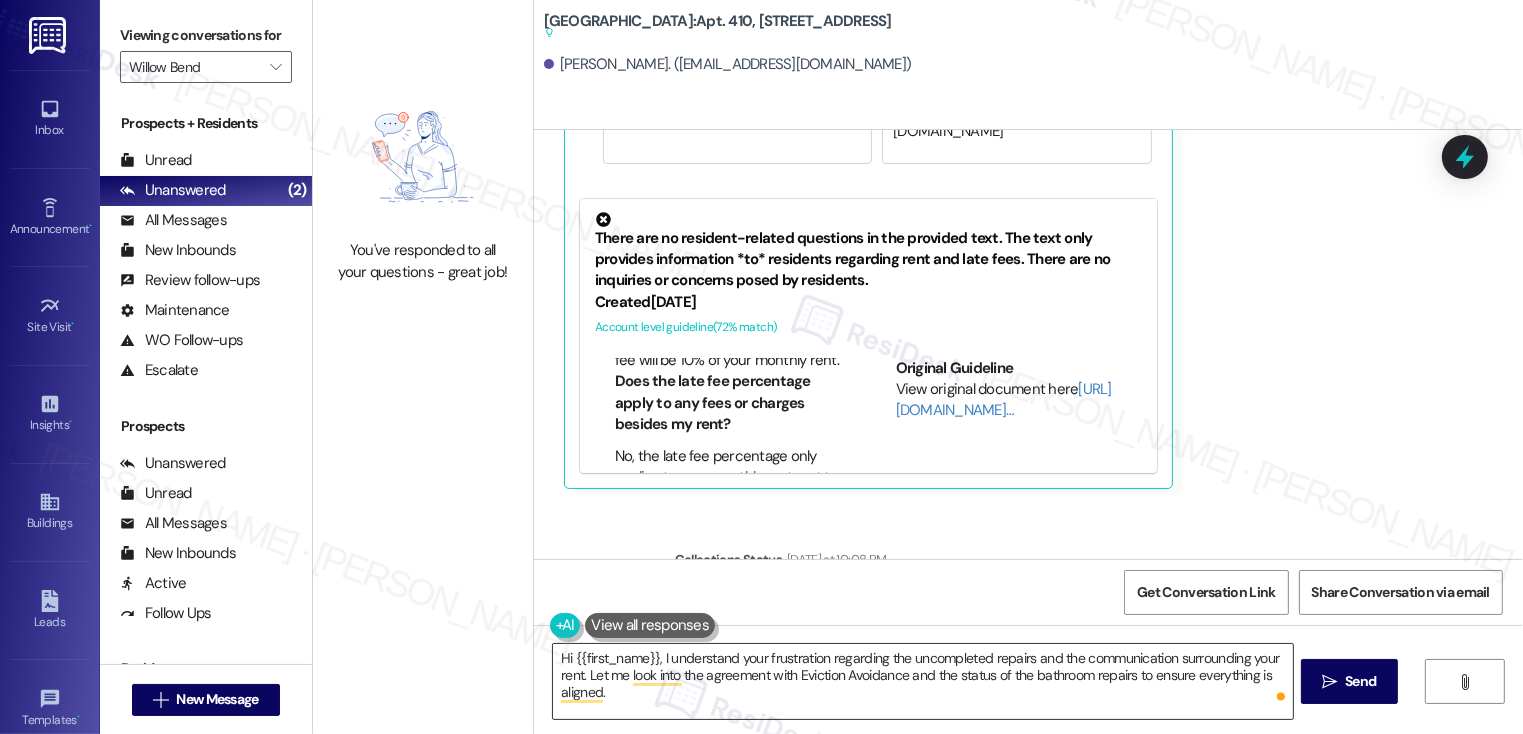 click on "Hi {{first_name}}, I understand your frustration regarding the uncompleted repairs and the communication surrounding your rent. Let me look into the agreement with Eviction Avoidance and the status of the bathroom repairs to ensure everything is aligned." at bounding box center (923, 681) 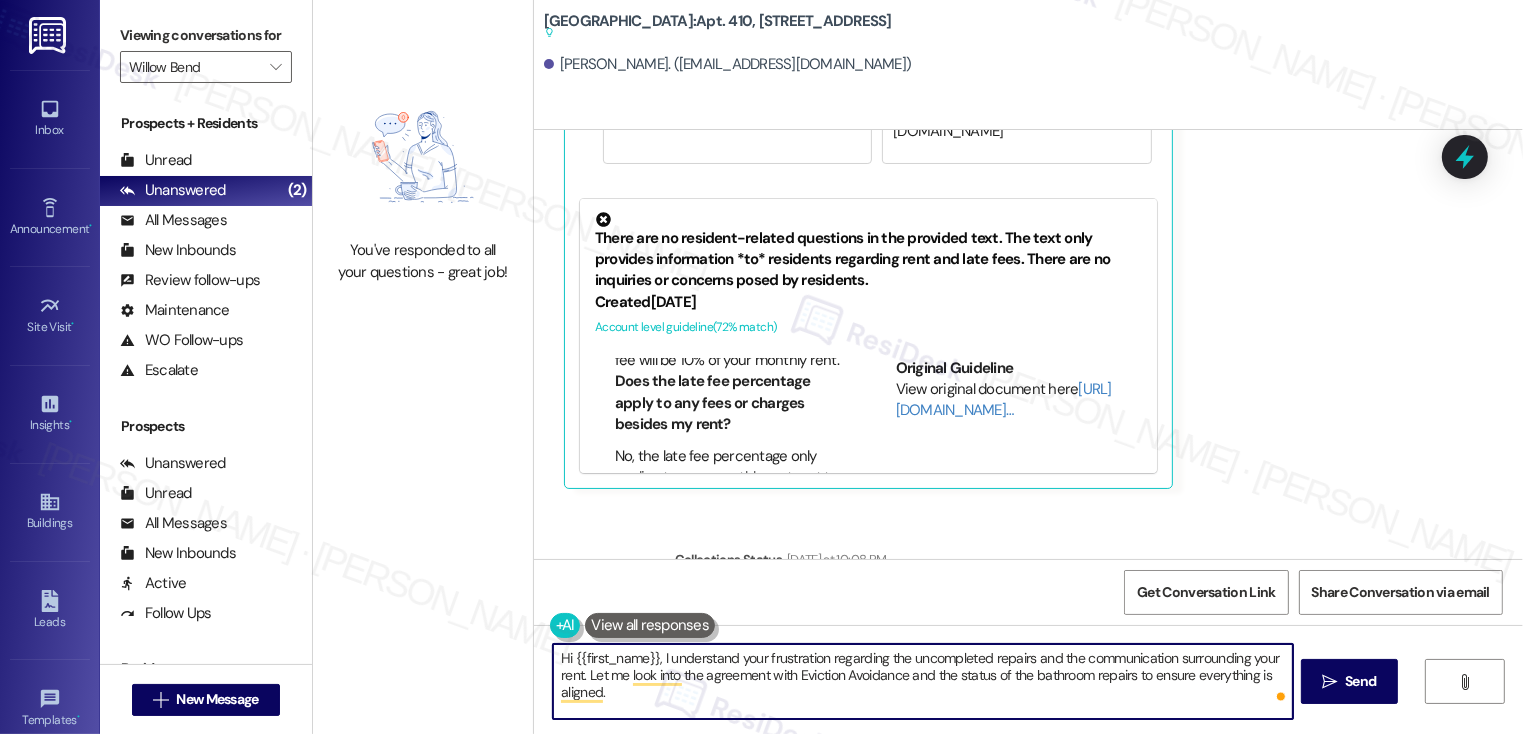 click on "Hi {{first_name}}, I understand your frustration regarding the uncompleted repairs and the communication surrounding your rent. Let me look into the agreement with Eviction Avoidance and the status of the bathroom repairs to ensure everything is aligned." at bounding box center (923, 681) 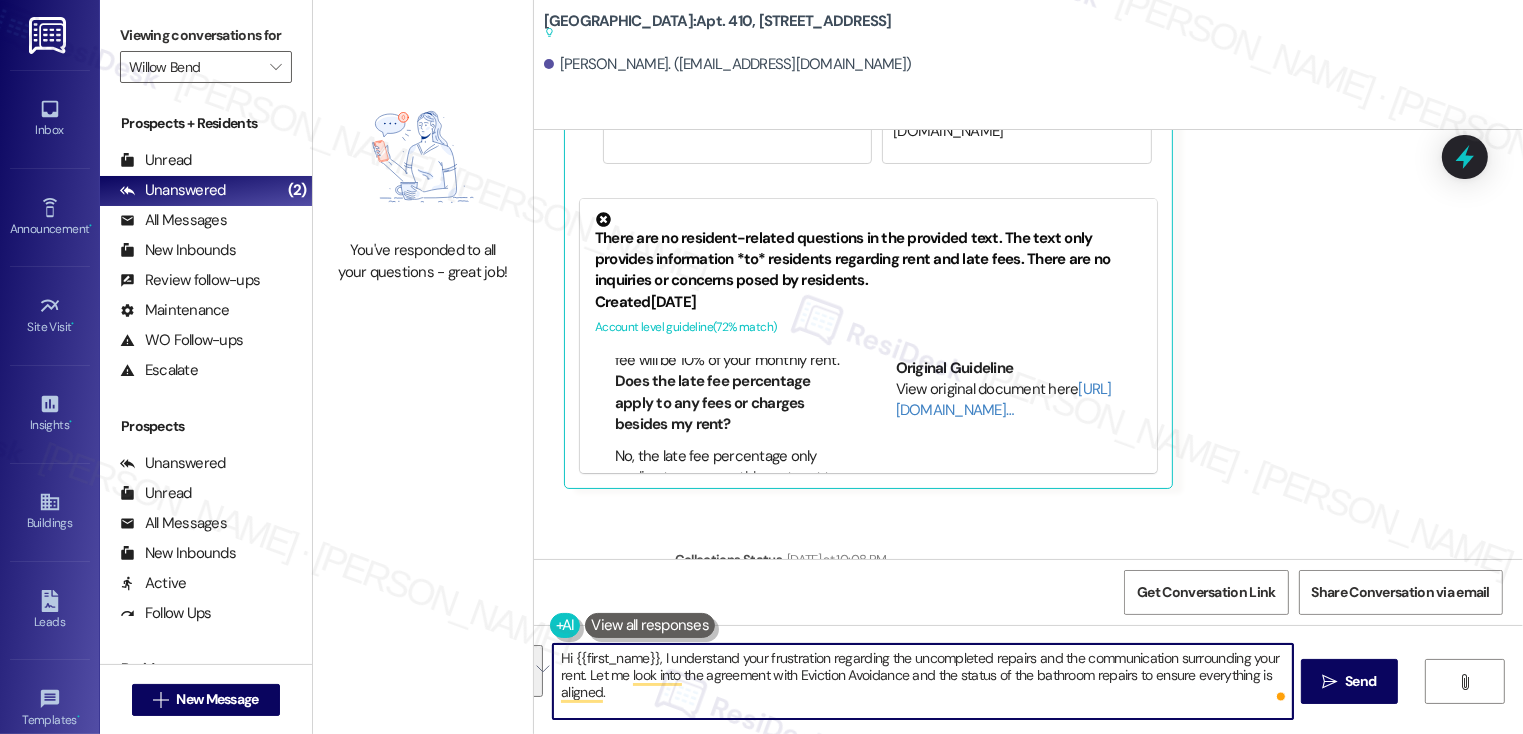 paste on "Margaret,
I sincerely apologize if the reminder message came across as bothersome—that was never our intention. It’s a standard notice automatically sent to all residents with payments past due beyond the 10th of the month" 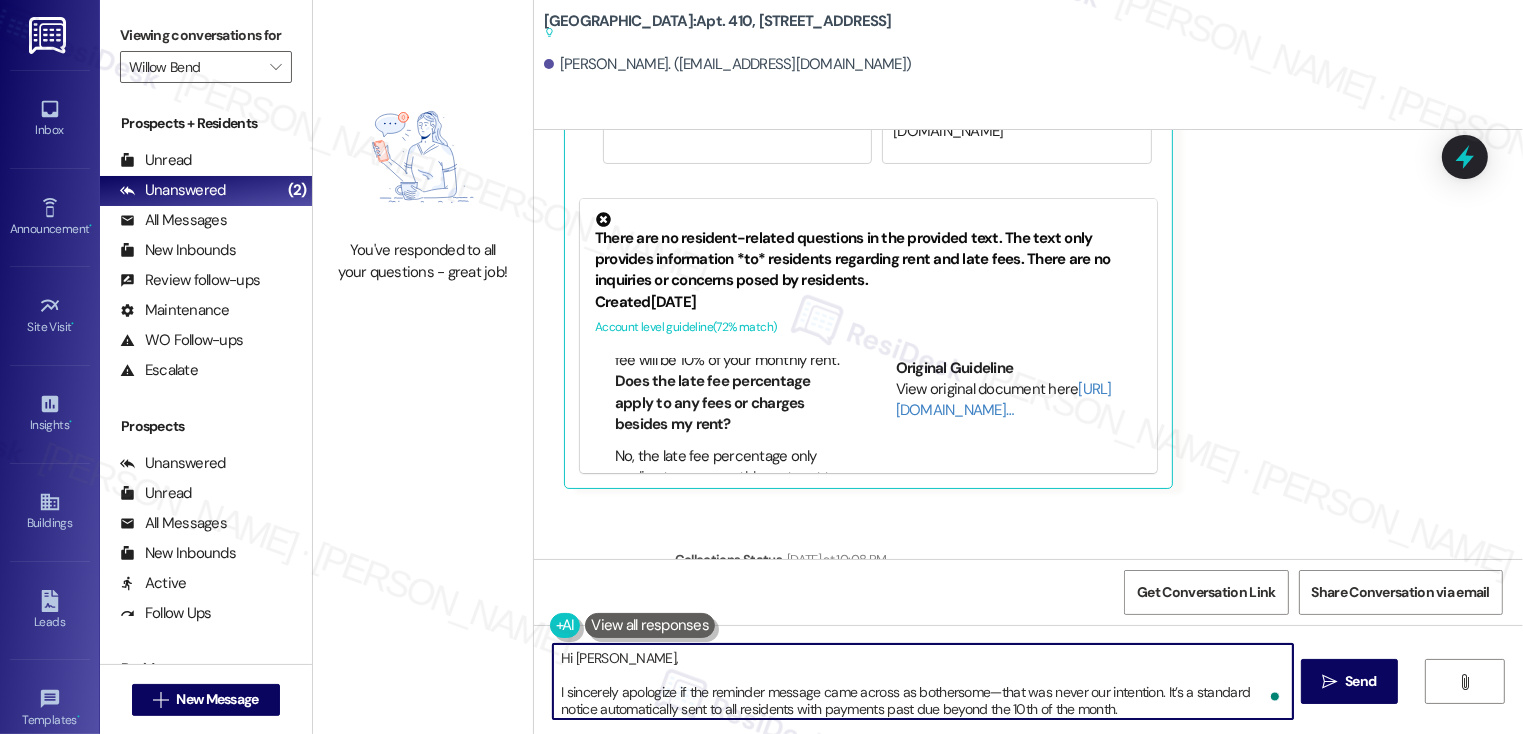 click on "Hi Margaret,
I sincerely apologize if the reminder message came across as bothersome—that was never our intention. It’s a standard notice automatically sent to all residents with payments past due beyond the 10th of the month." at bounding box center (923, 681) 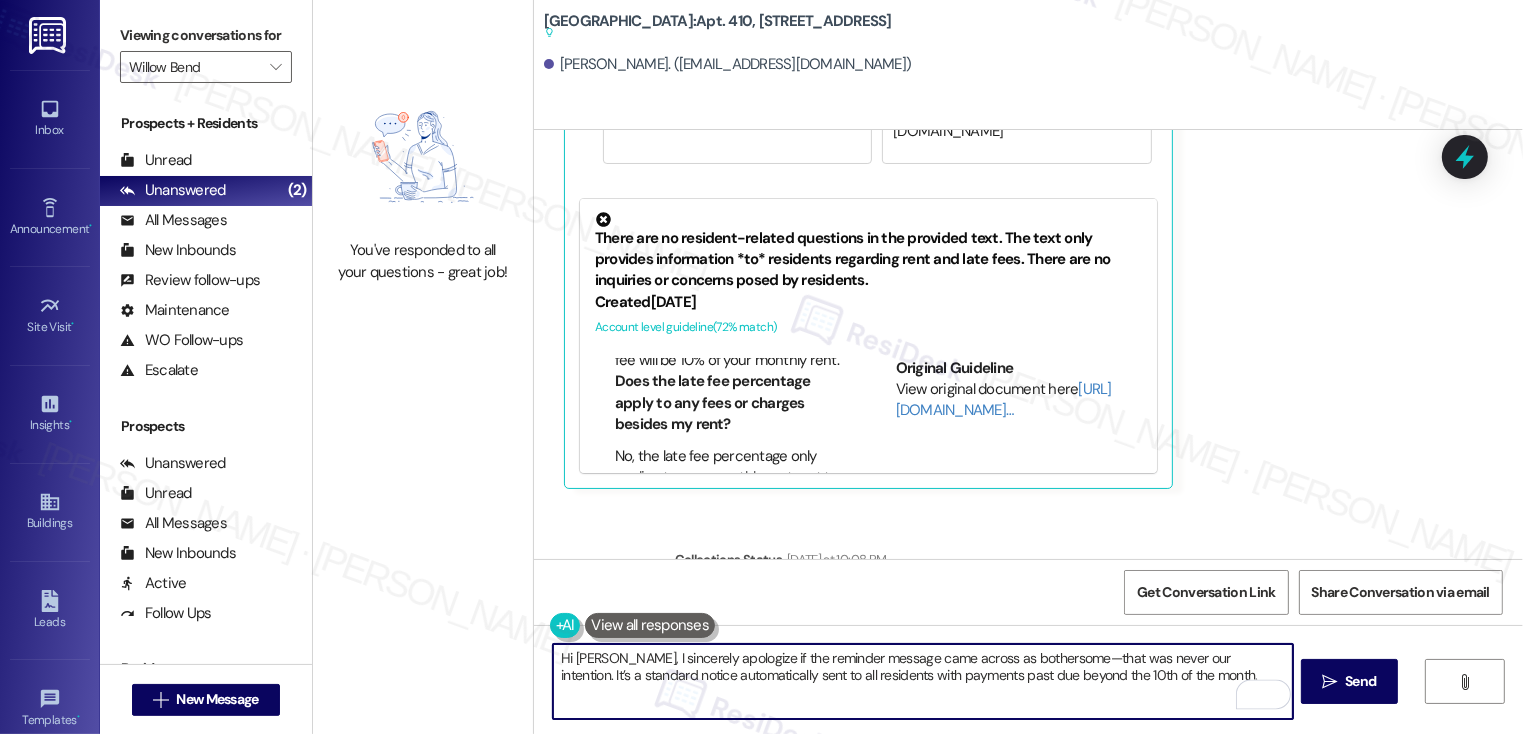 click on "Hi Margaret, I sincerely apologize if the reminder message came across as bothersome—that was never our intention. It’s a standard notice automatically sent to all residents with payments past due beyond the 10th of the month." at bounding box center [923, 681] 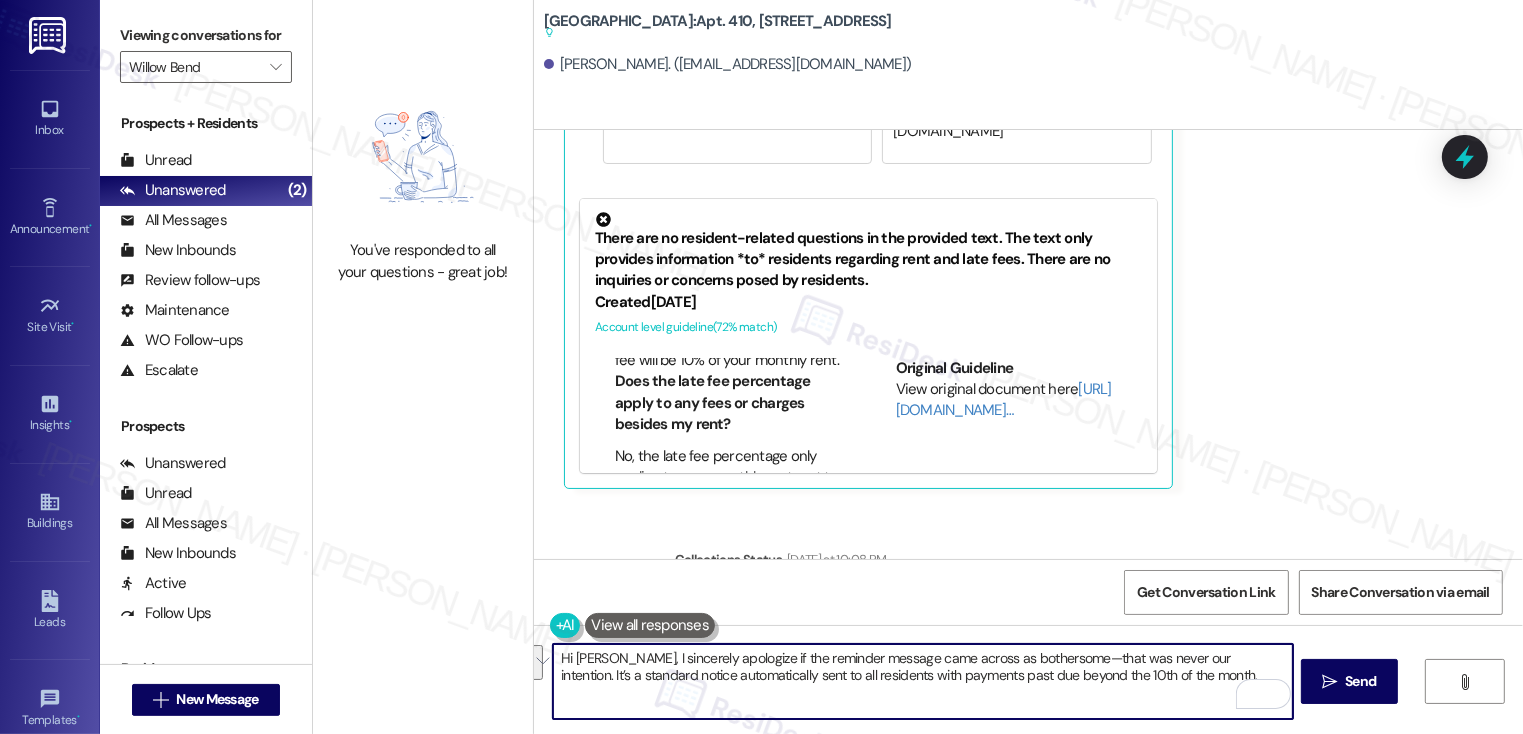 click on "Hi Margaret, I sincerely apologize if the reminder message came across as bothersome—that was never our intention. It’s a standard notice automatically sent to all residents with payments past due beyond the 10th of the month." at bounding box center [923, 681] 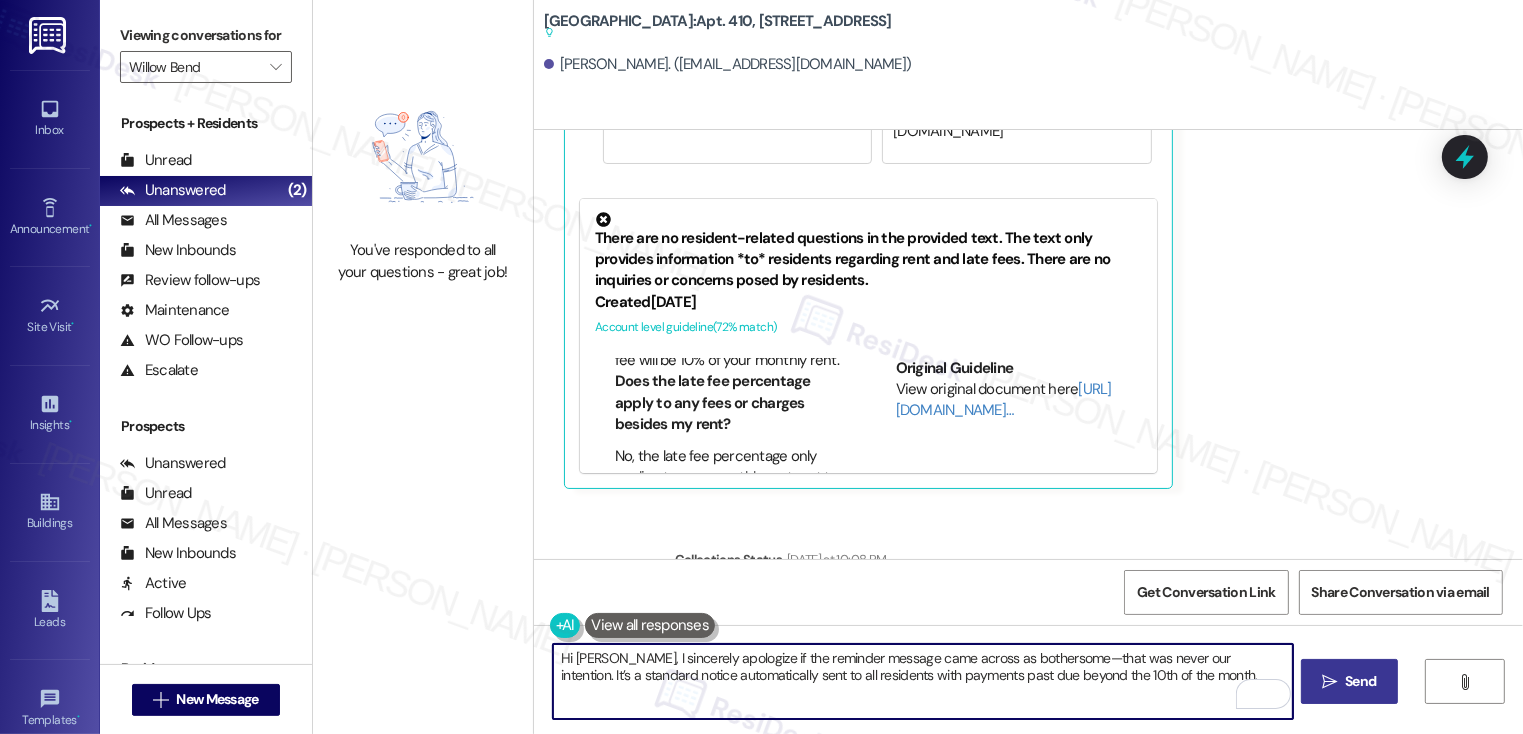 type on "Hi Margaret, I sincerely apologize if the reminder message came across as bothersome—that was never our intention. It’s a standard notice automatically sent to all residents with payments past due beyond the 10th of the month." 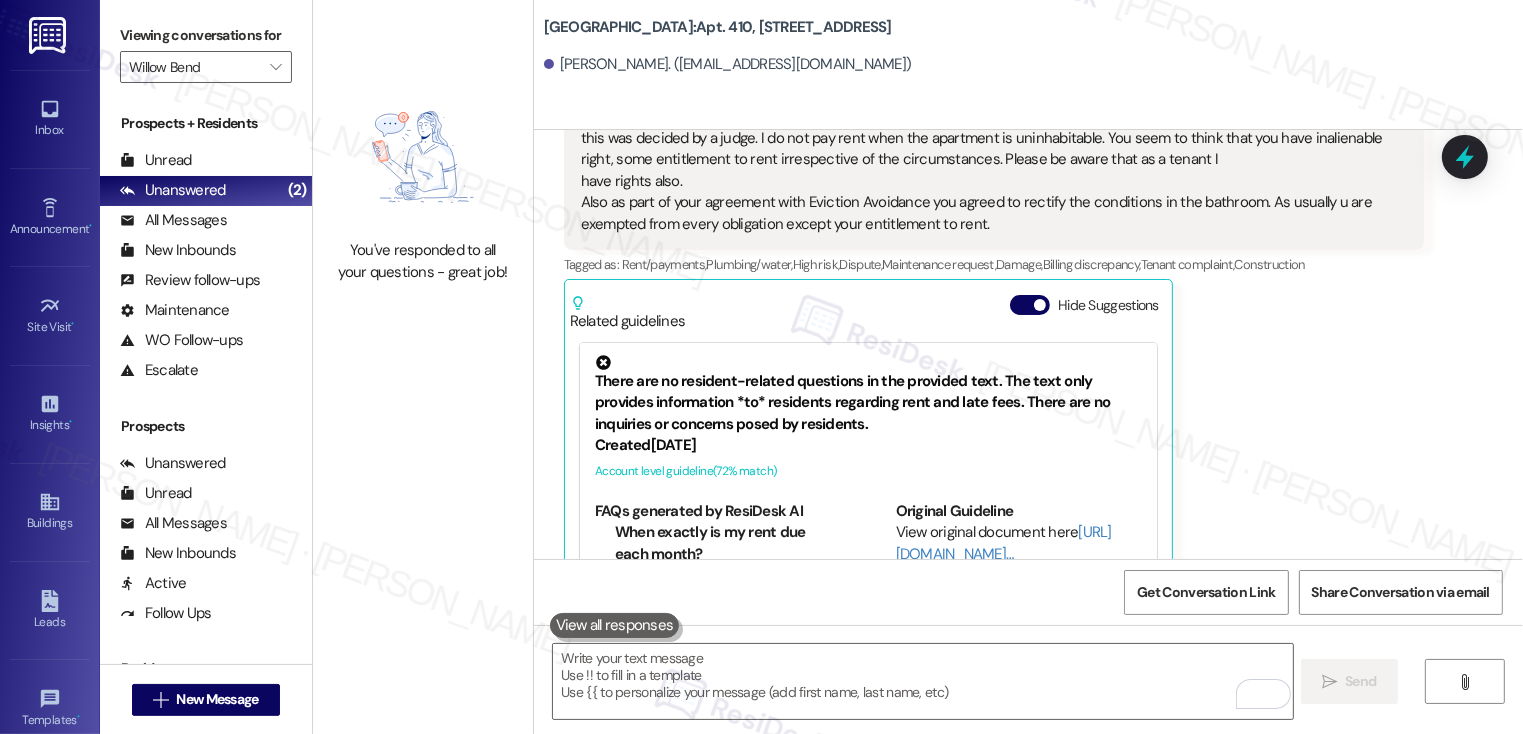 scroll, scrollTop: 9099, scrollLeft: 0, axis: vertical 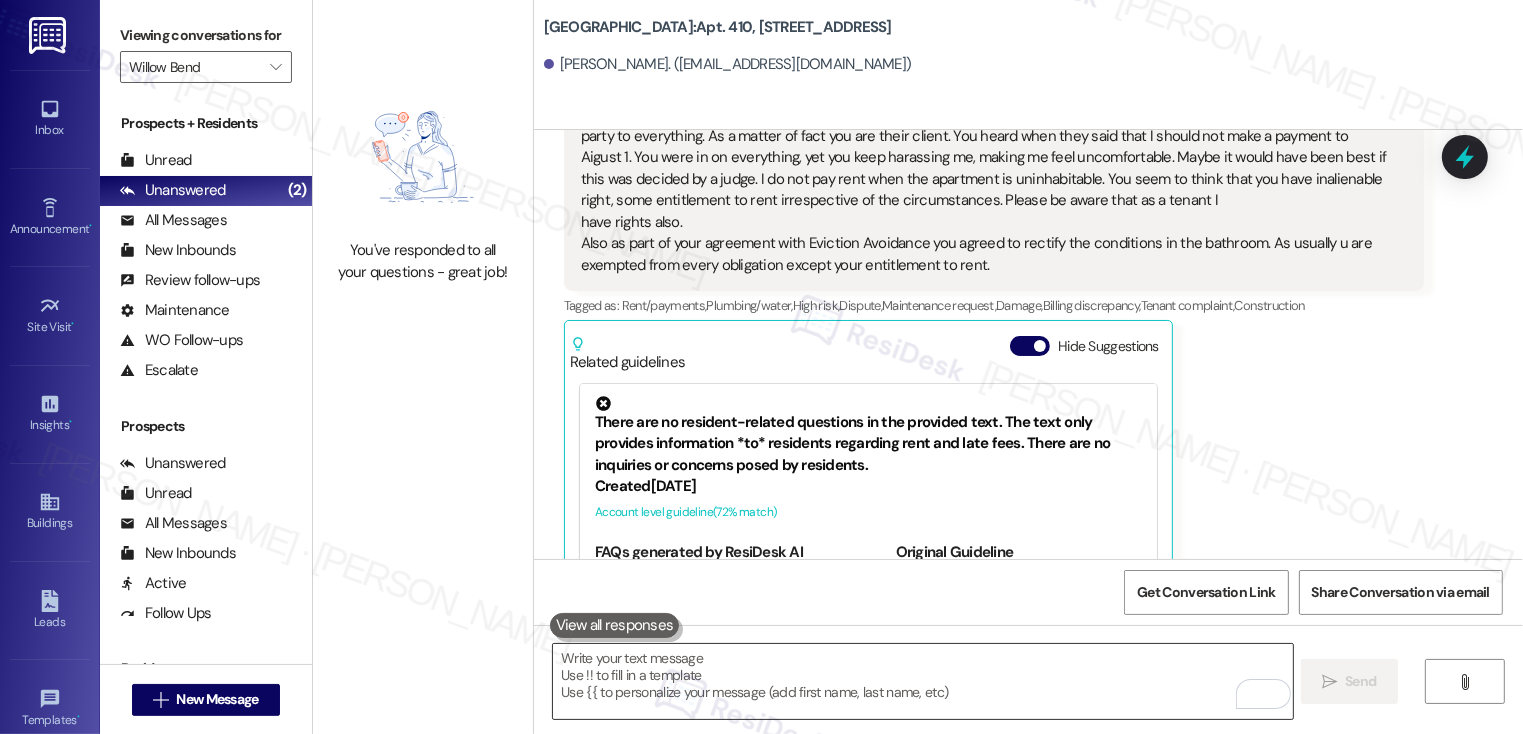 click at bounding box center [923, 681] 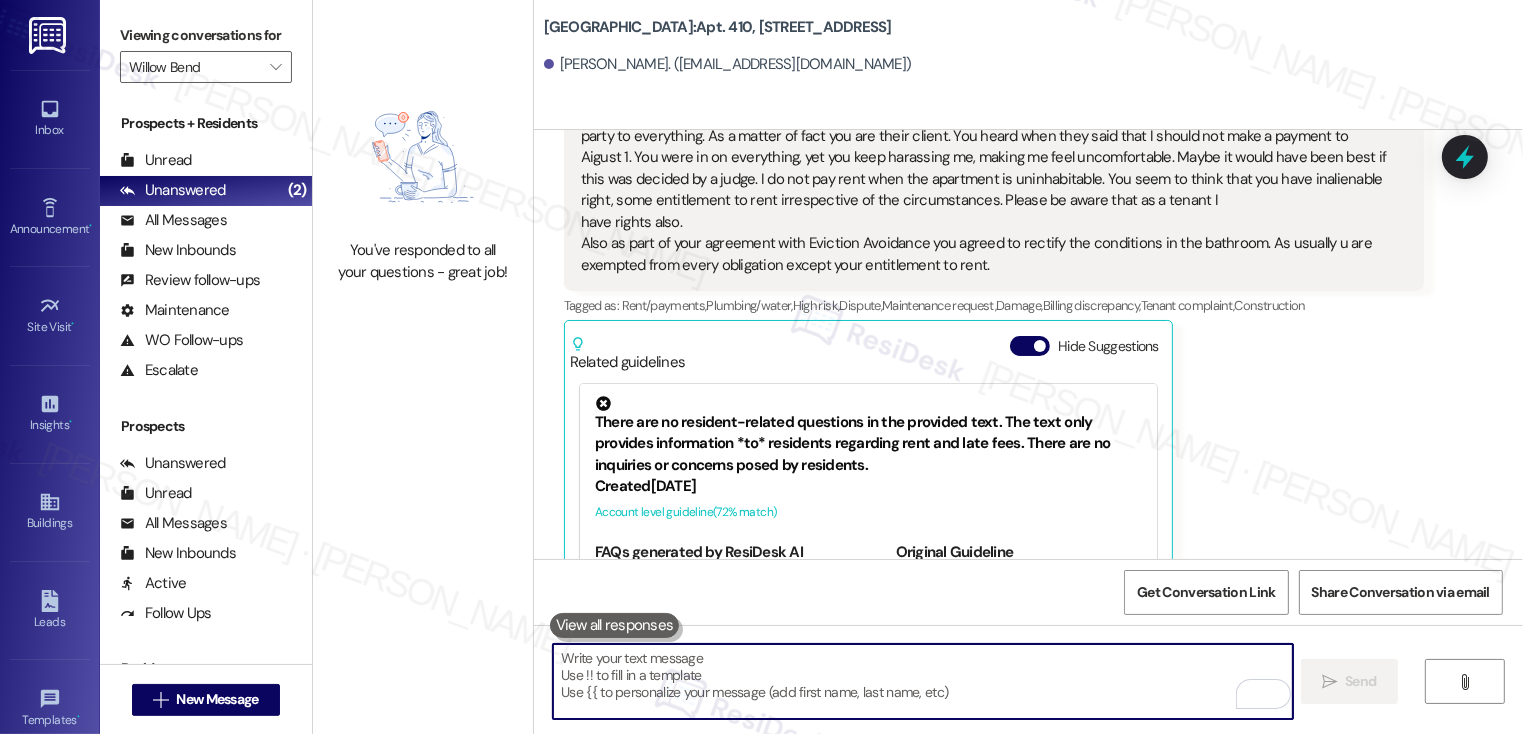 paste on "Since a settlement was reached through Eviction Avoidance with one of our site representatives present, please feel free to disregard that reminder." 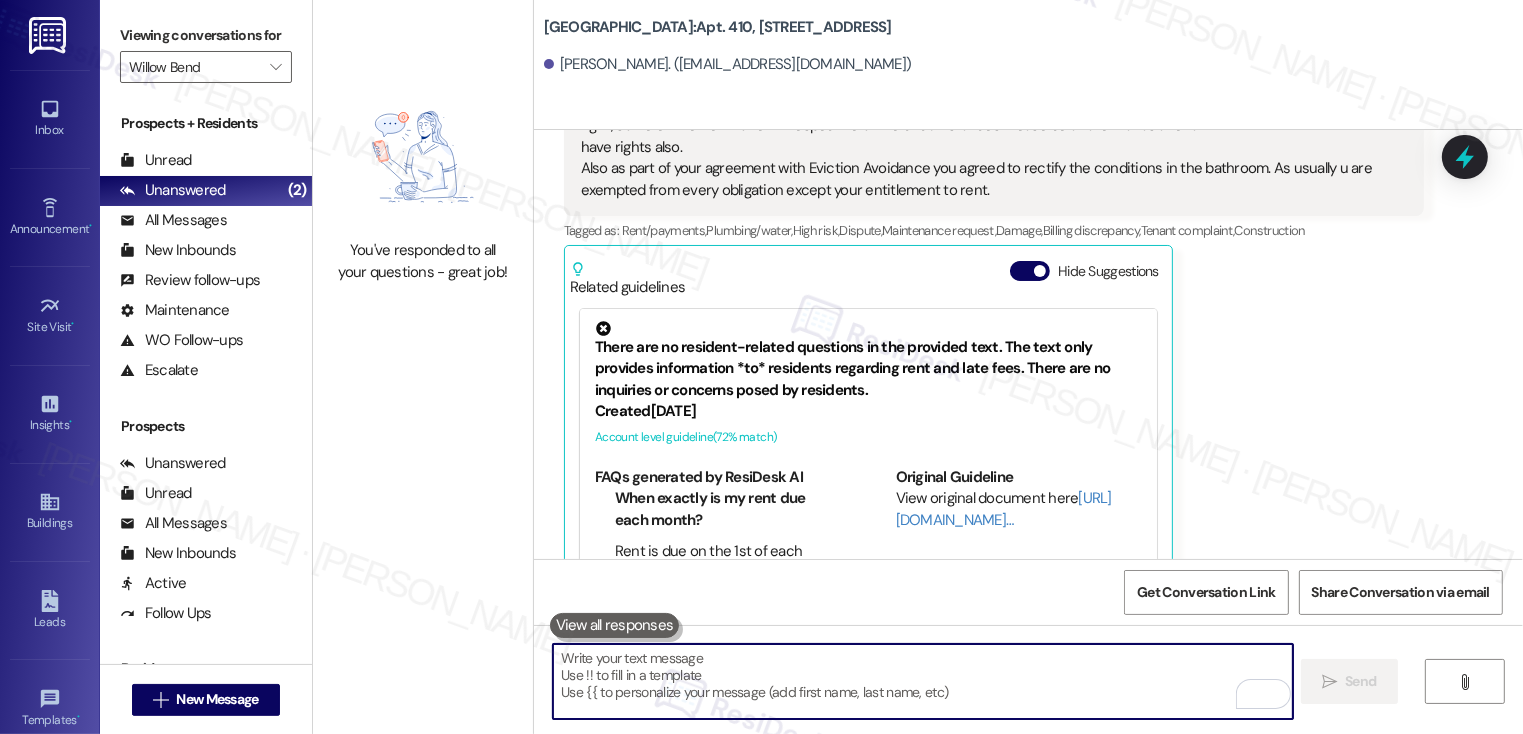 scroll, scrollTop: 9605, scrollLeft: 0, axis: vertical 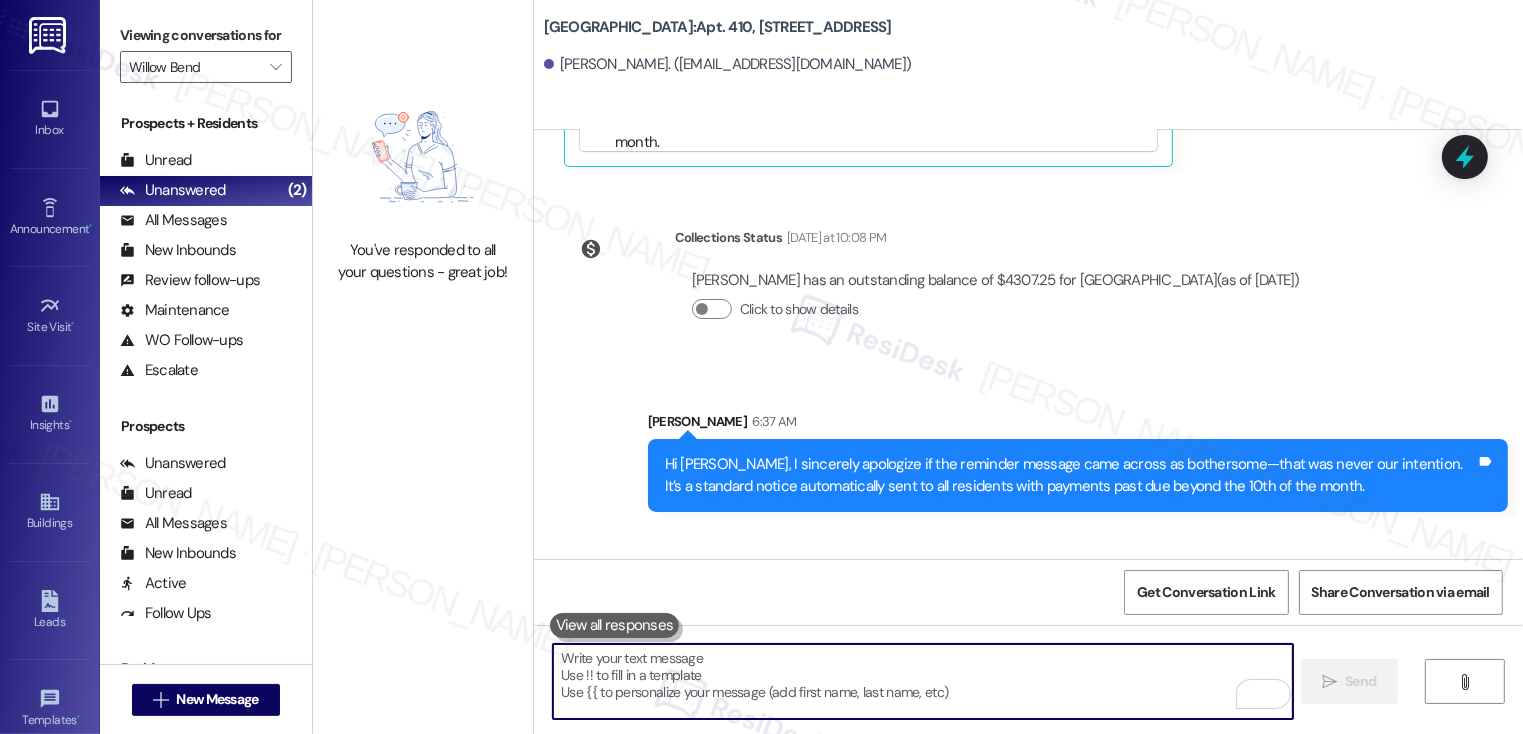 paste on "I’ll also escalate your concerns regarding the collapsed roof, damaged door, and blocked plumbing to our site team for immediate attention. I’ll follow up with you as soon as I receive an update." 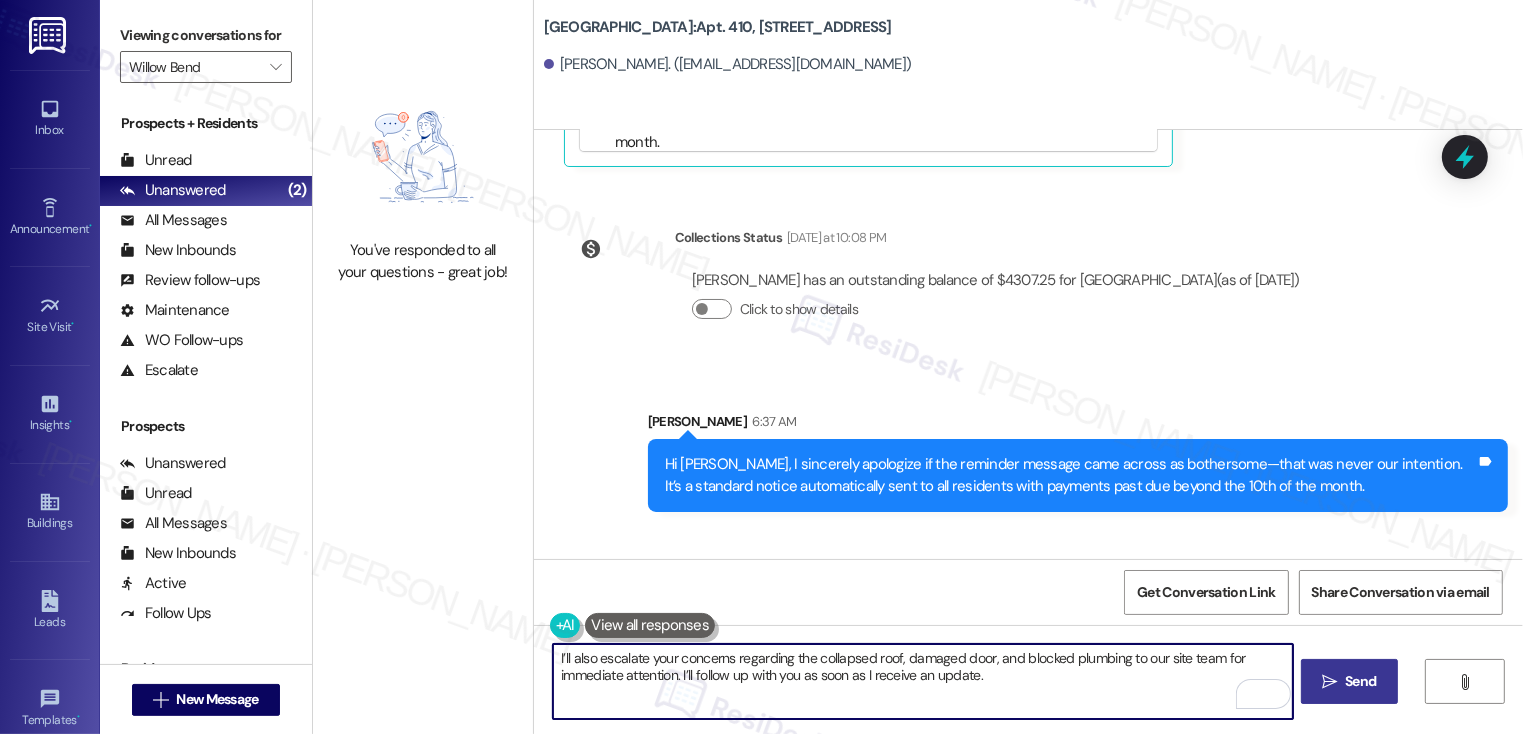 paste on "Thank you for your patience." 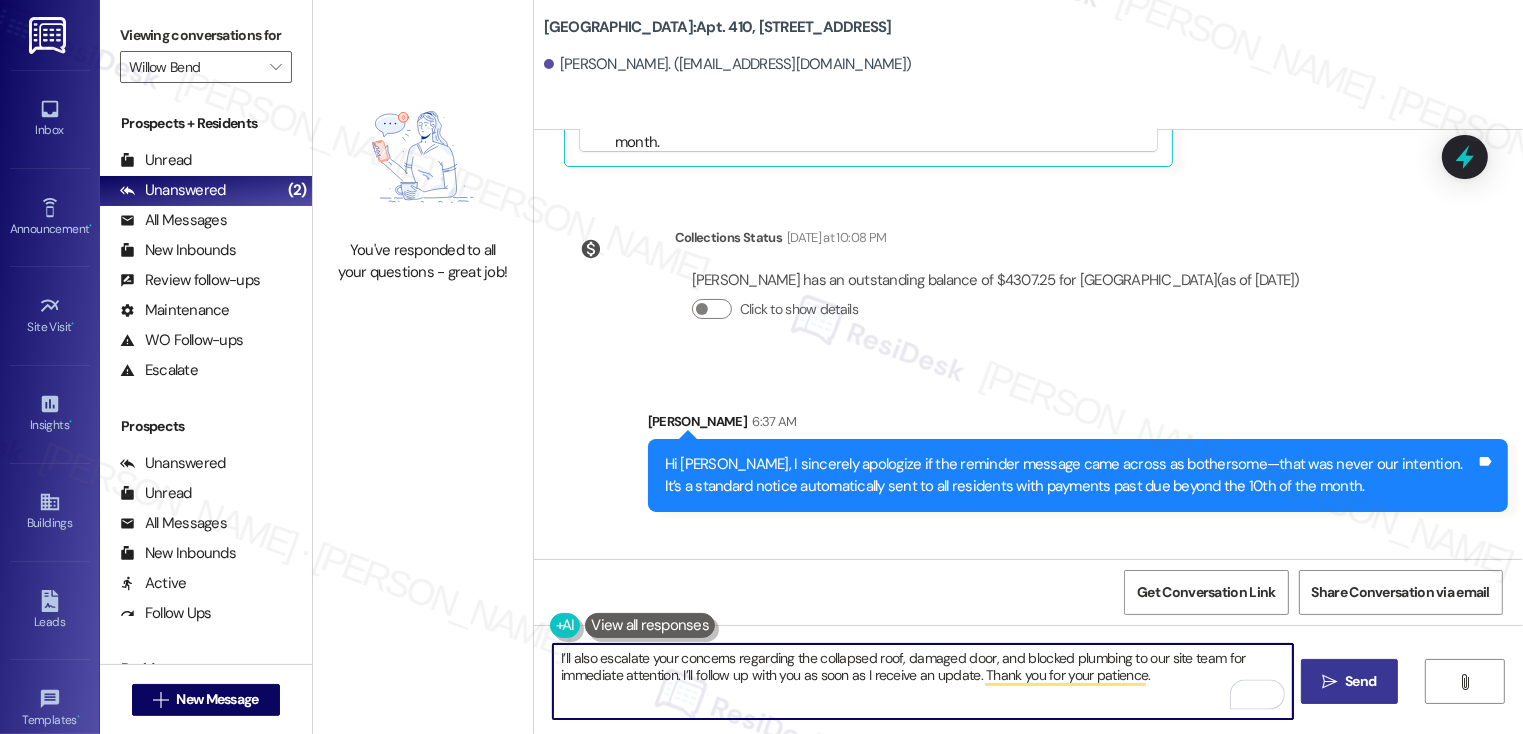 type on "I’ll also escalate your concerns regarding the collapsed roof, damaged door, and blocked plumbing to our site team for immediate attention. I’ll follow up with you as soon as I receive an update. Thank you for your patience." 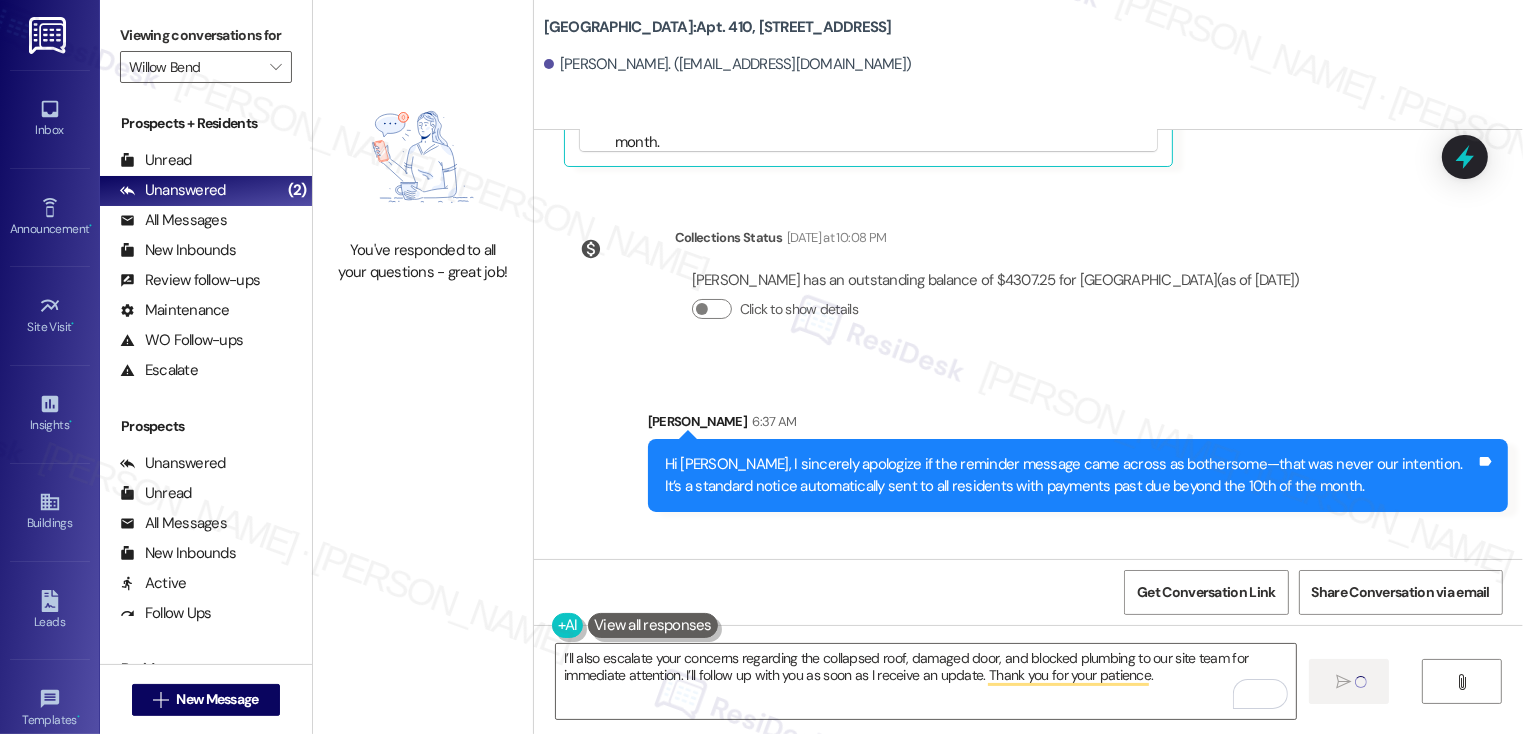 type 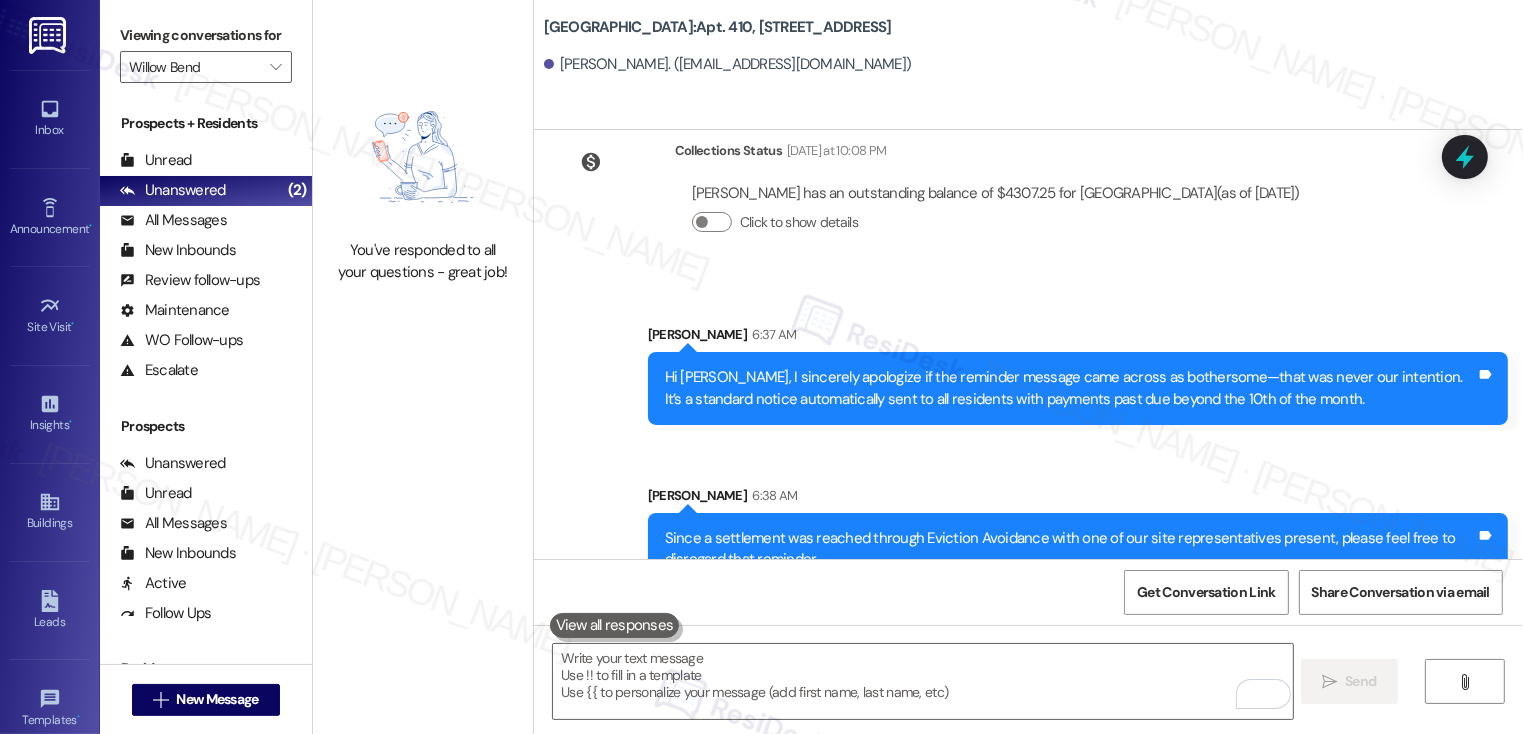 scroll, scrollTop: 9766, scrollLeft: 0, axis: vertical 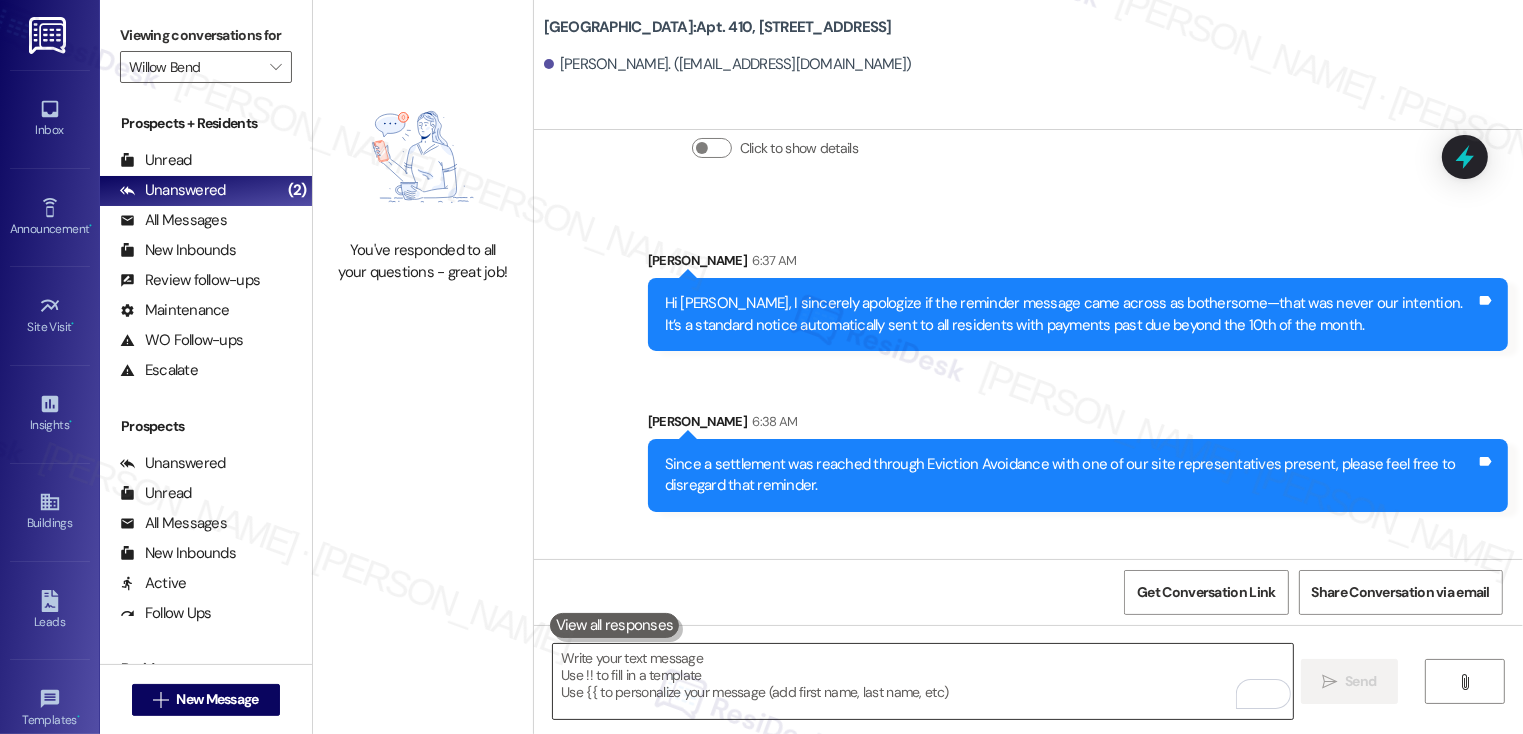 click at bounding box center [923, 681] 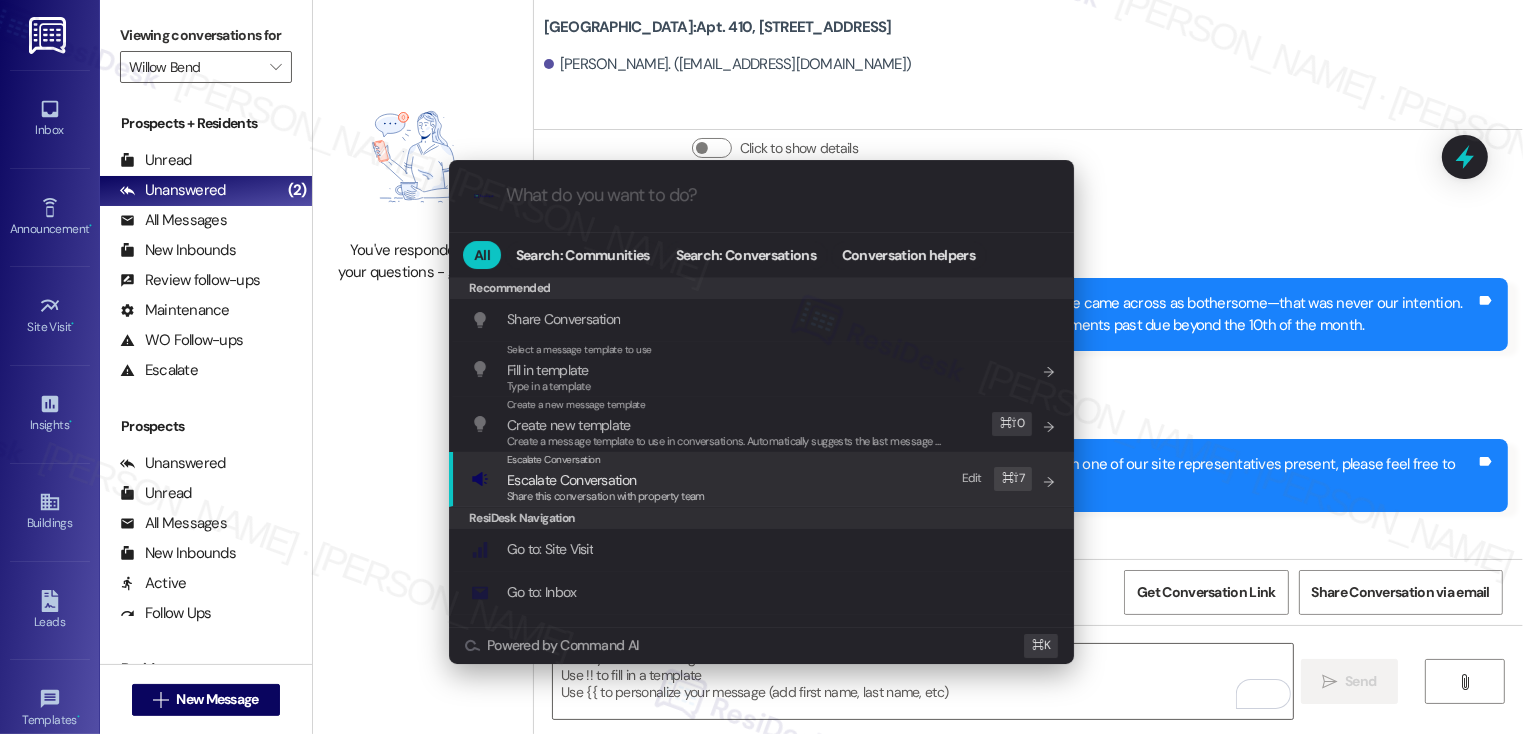 click on "Escalate Conversation" at bounding box center (606, 460) 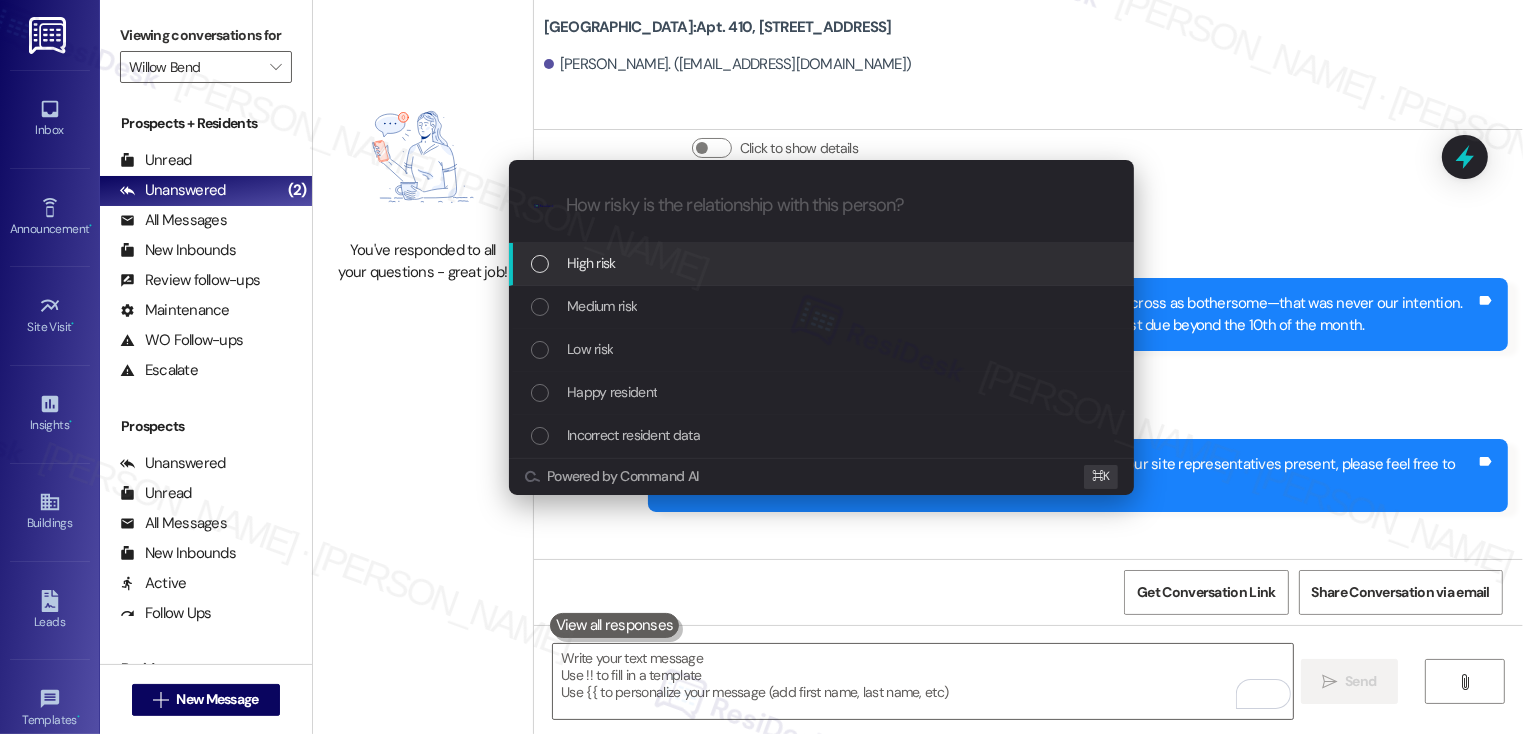click on "High risk" at bounding box center [823, 263] 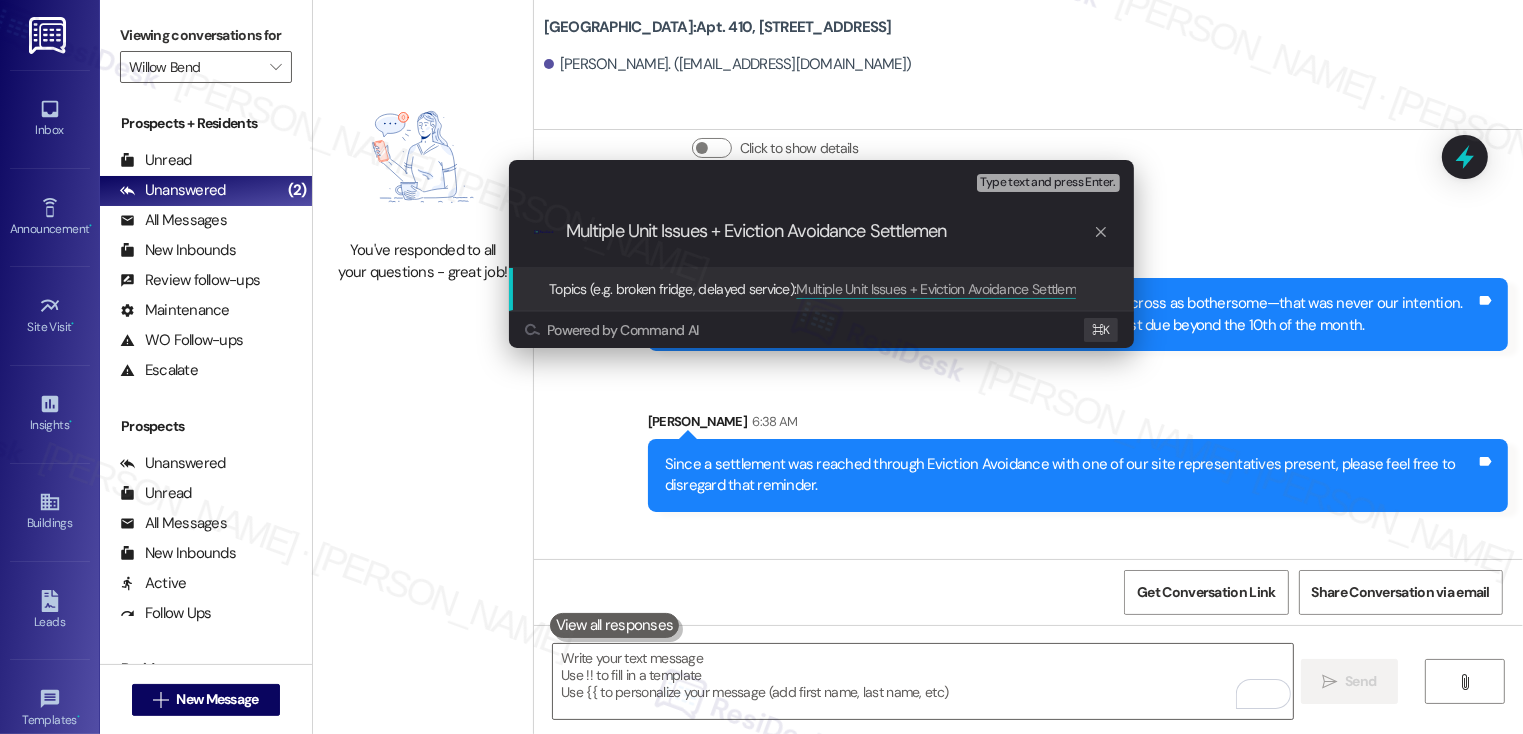 type on "Multiple Unit Issues + Eviction Avoidance Settlement" 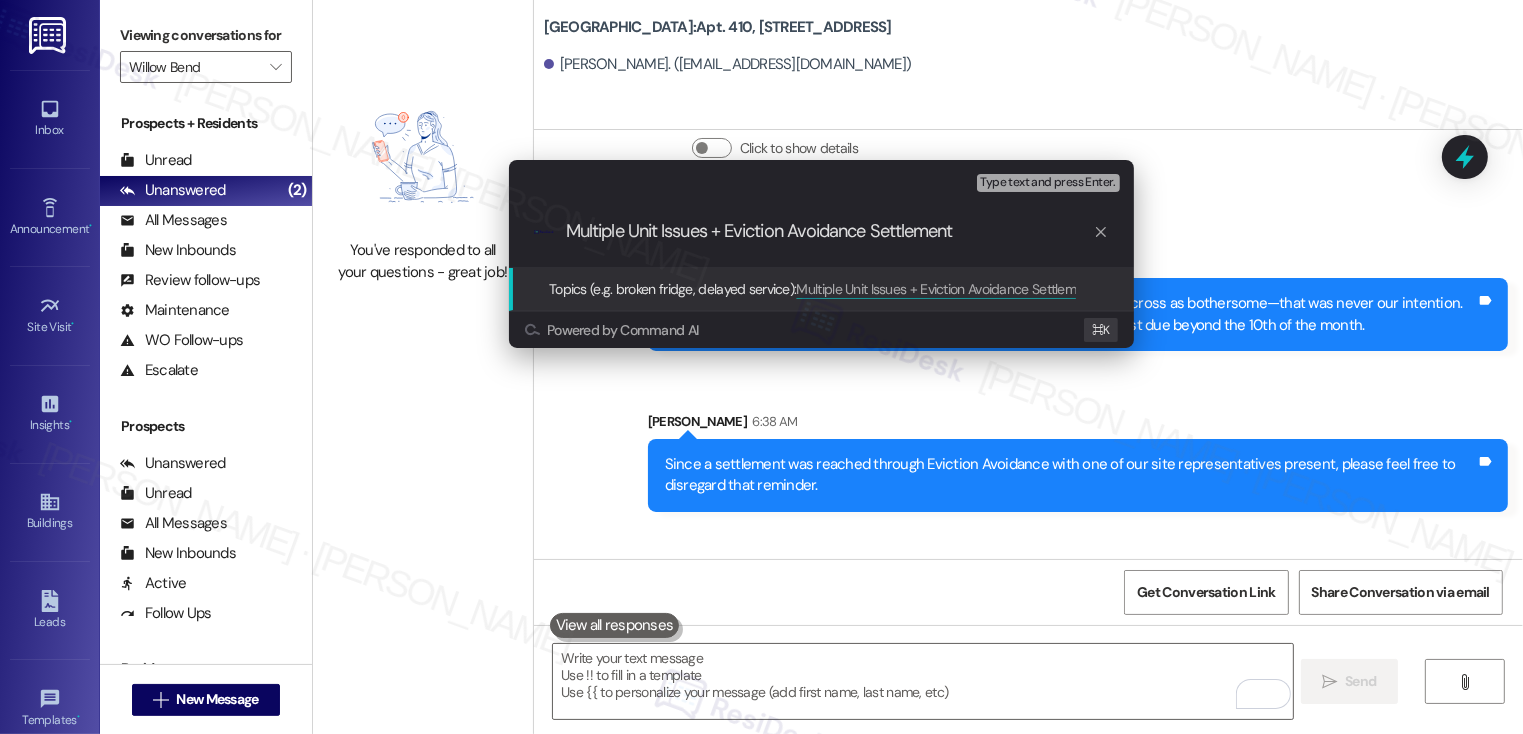 type 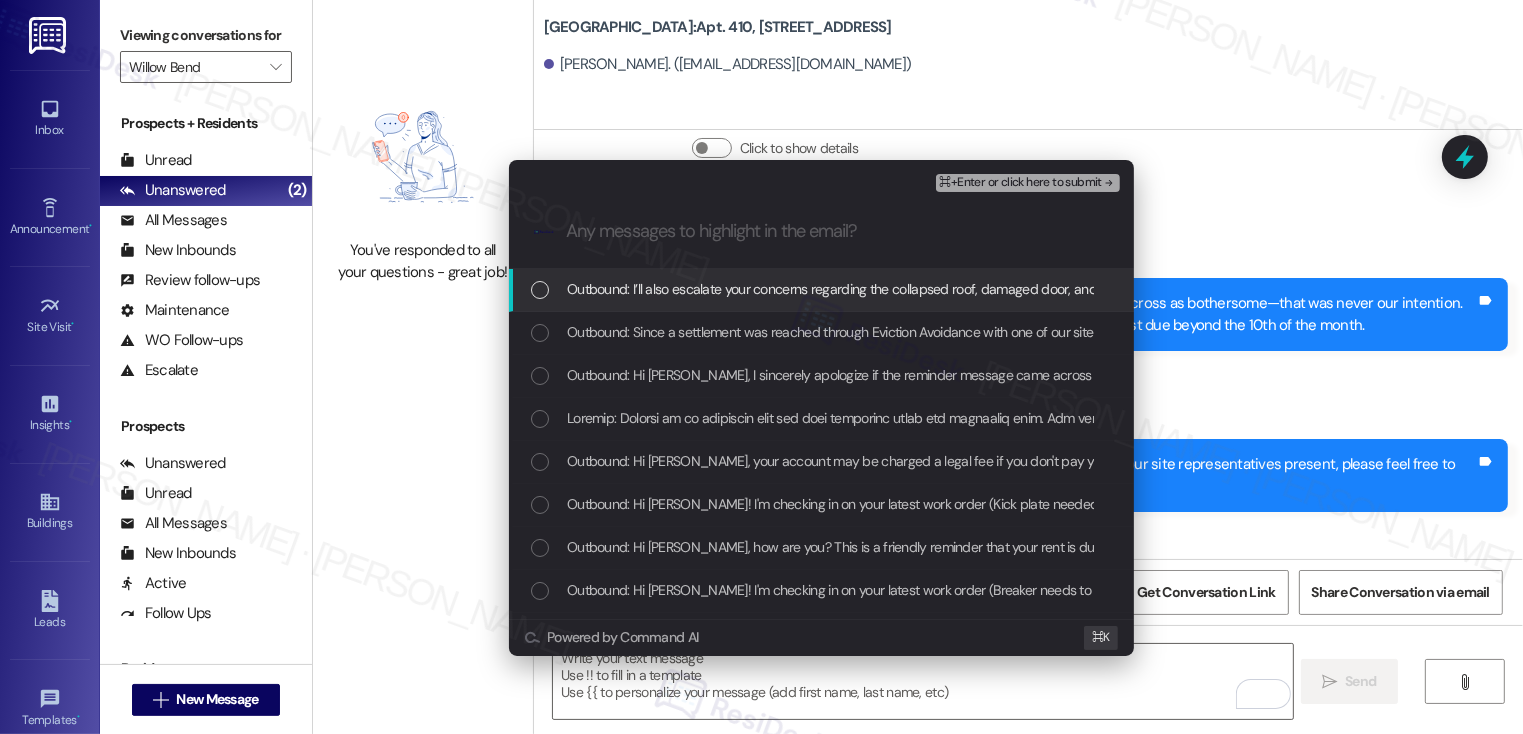 click on "Outbound: I’ll also escalate your concerns regarding the collapsed roof, damaged door, and blocked plumbing to our site team for immediate attention. I’ll follow up with you as soon as I receive an update. Thank you for your patience." at bounding box center [1238, 289] 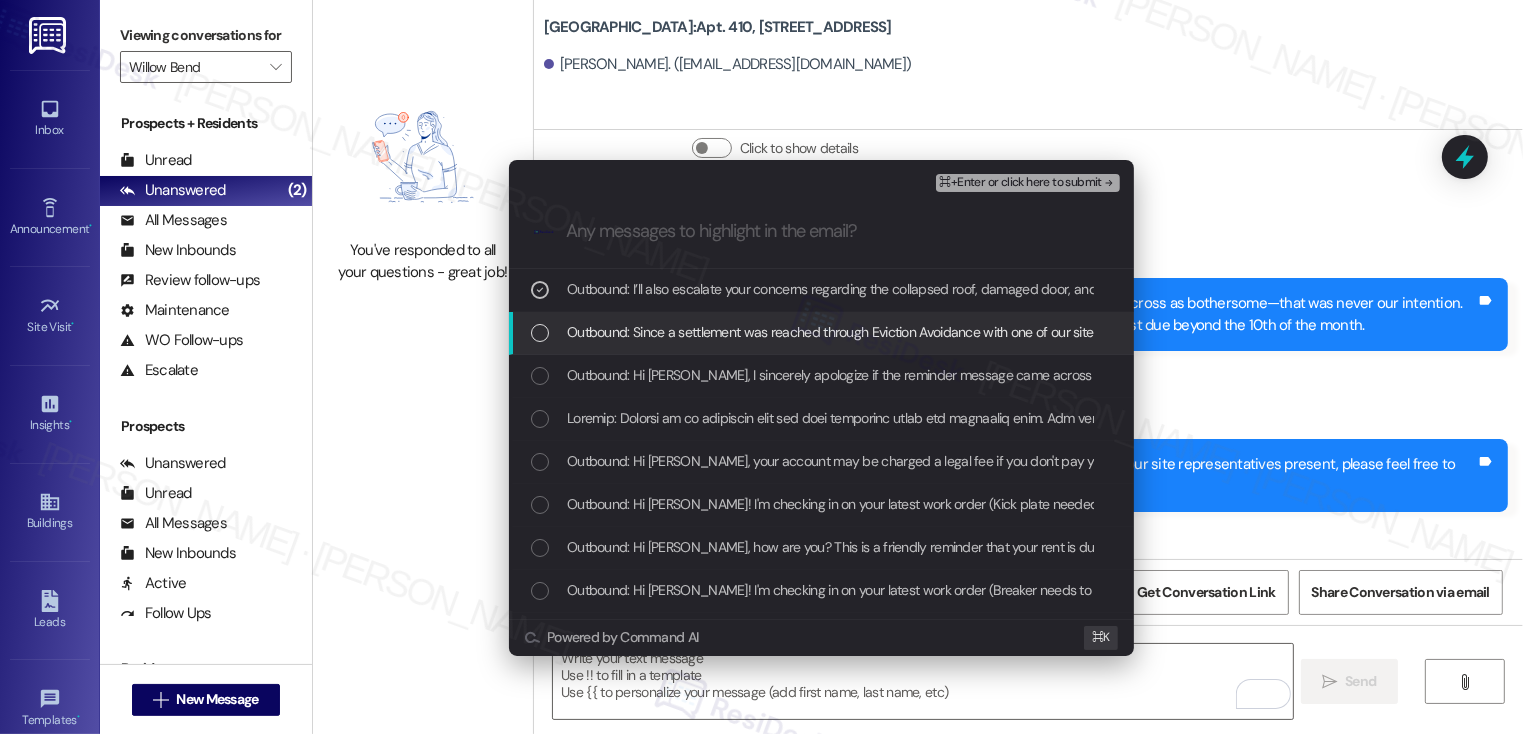 click on "Outbound: Since a settlement was reached through Eviction Avoidance with one of our site representatives present, please feel free to disregard that reminder." at bounding box center [1028, 332] 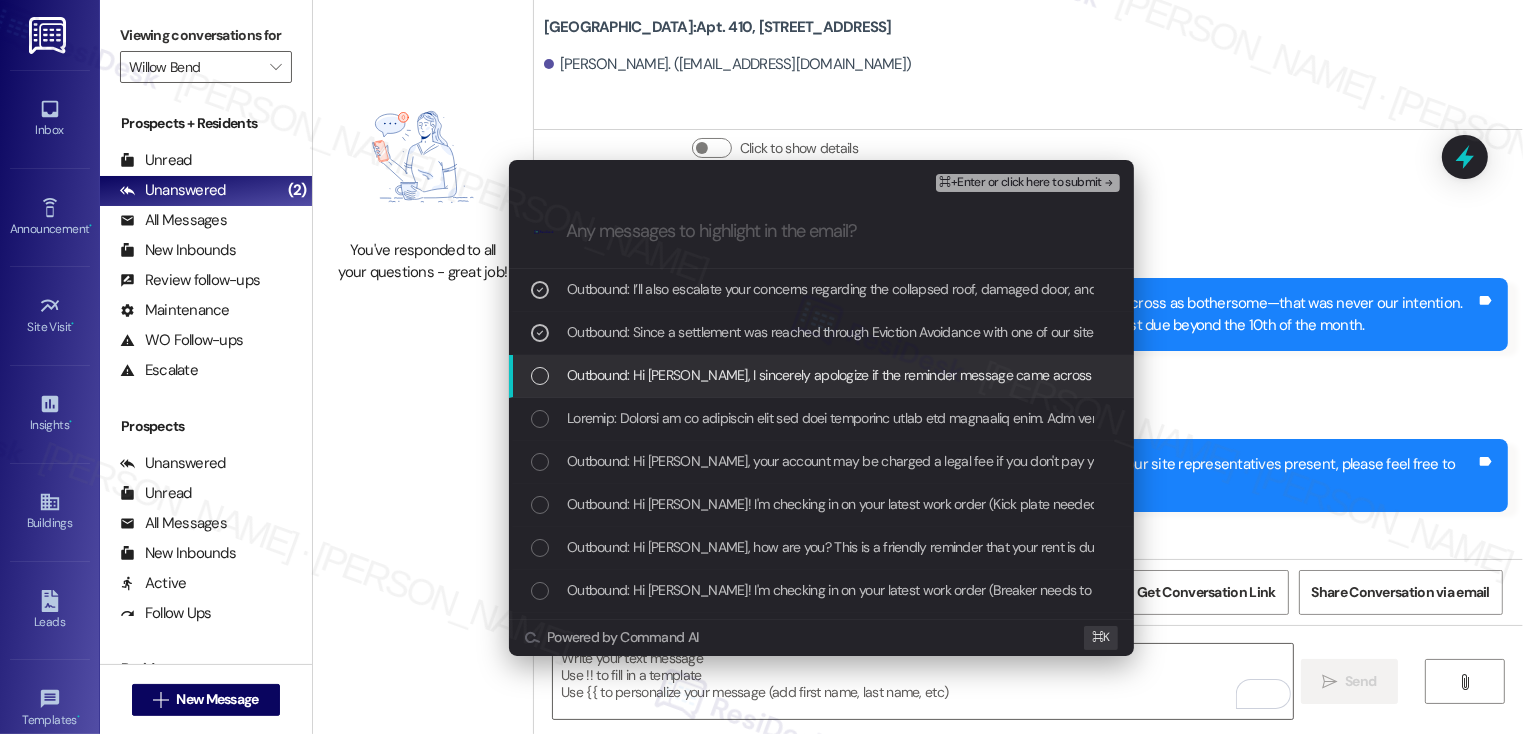 click on "Outbound: Hi Margaret, I sincerely apologize if the reminder message came across as bothersome—that was never our intention. It’s a standard notice automatically sent to all residents with payments past due beyond the 10th of the month." at bounding box center (1284, 375) 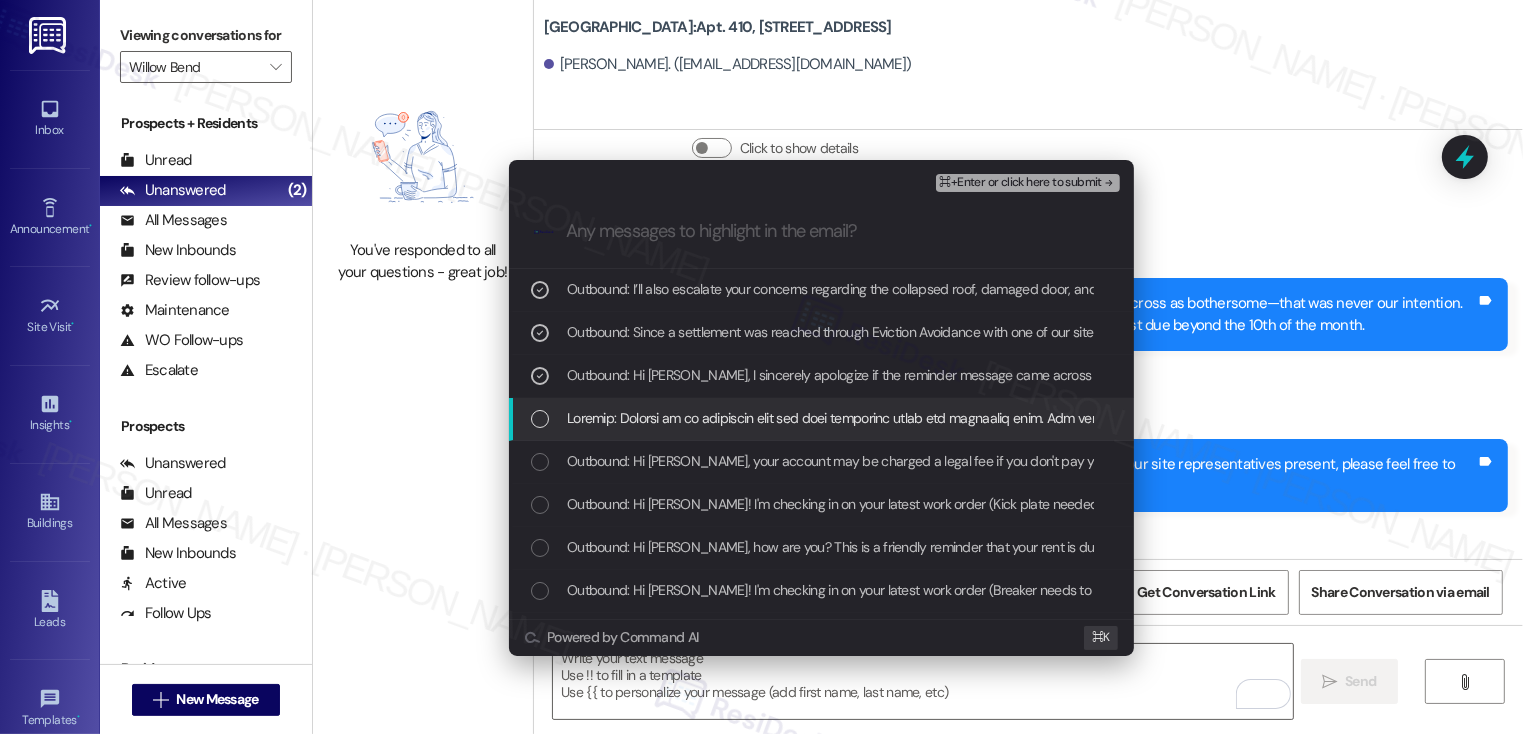 click at bounding box center (4003, 418) 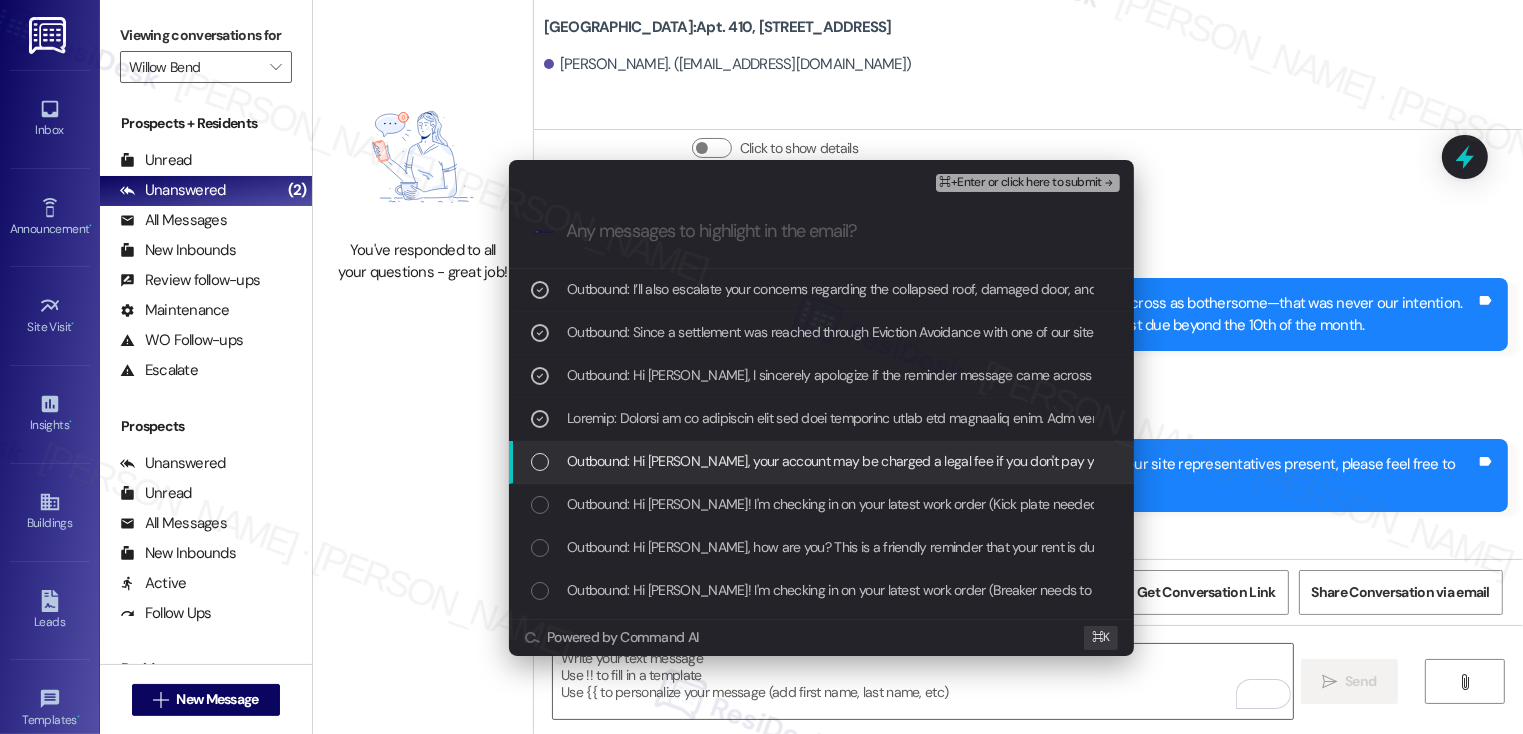 click on "Outbound: Hi Margaret, your account may be charged a legal fee if you don't pay your balance. Please pay your rent to avoid further fees. If you are struggling to pay your rent, you may be eligible for assistance at hopeanddoor.org. More information about the program is available on their website. Please let us know if you have any questions!" at bounding box center (1579, 461) 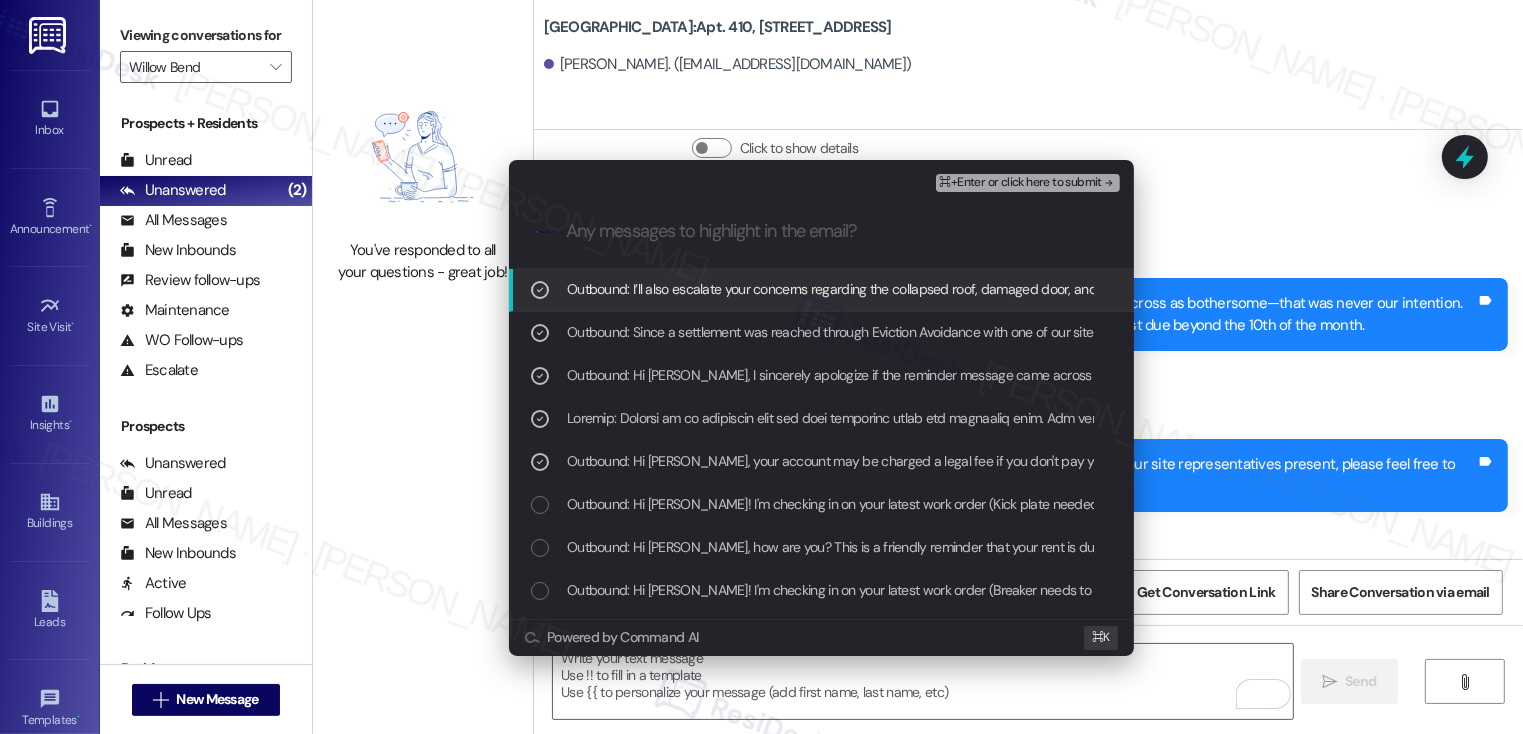 click on "⌘+Enter or click here to submit" at bounding box center [1021, 183] 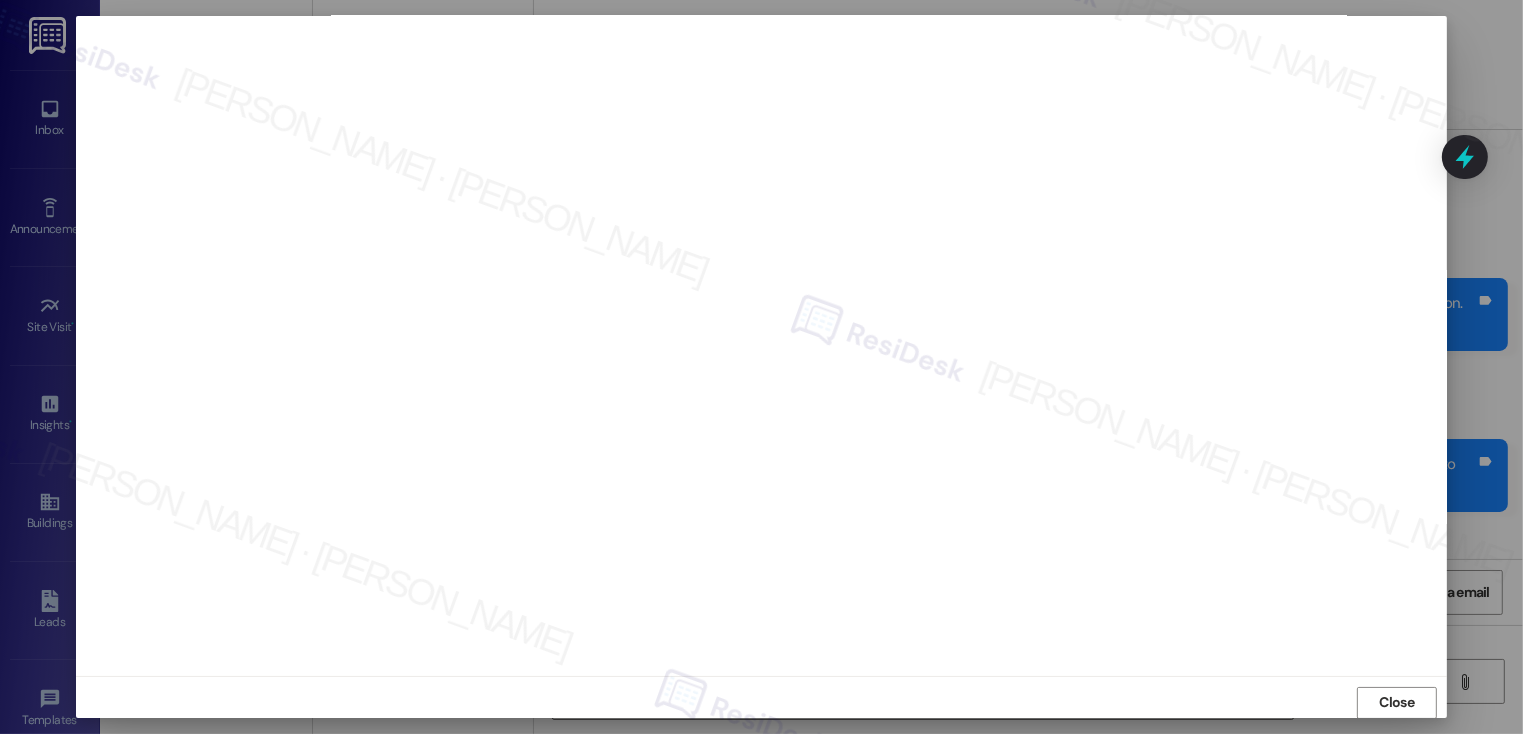 scroll, scrollTop: 11, scrollLeft: 0, axis: vertical 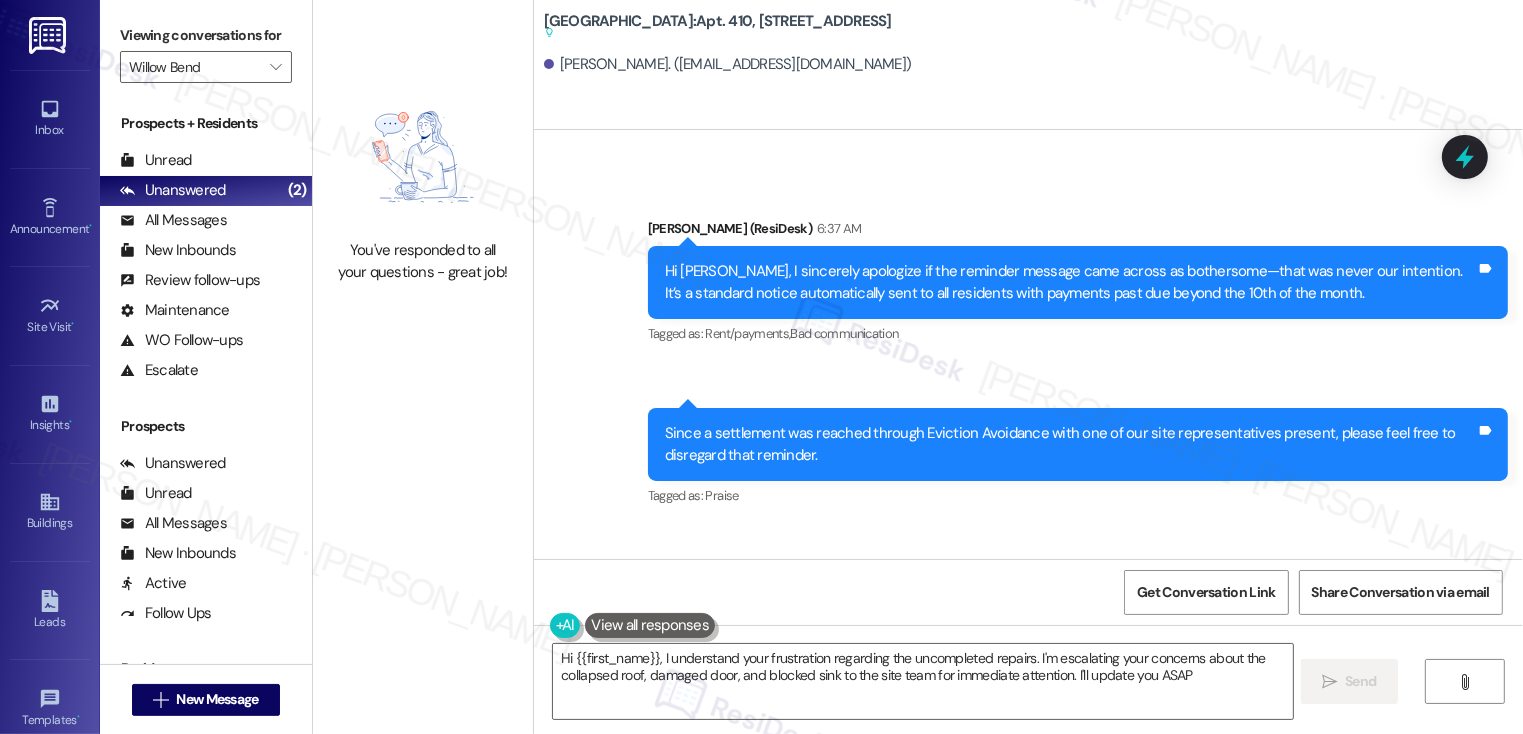 type on "Hi {{first_name}}, I understand your frustration regarding the uncompleted repairs. I'm escalating your concerns about the collapsed roof, damaged door, and blocked sink to the site team for immediate attention. I'll update you ASAP." 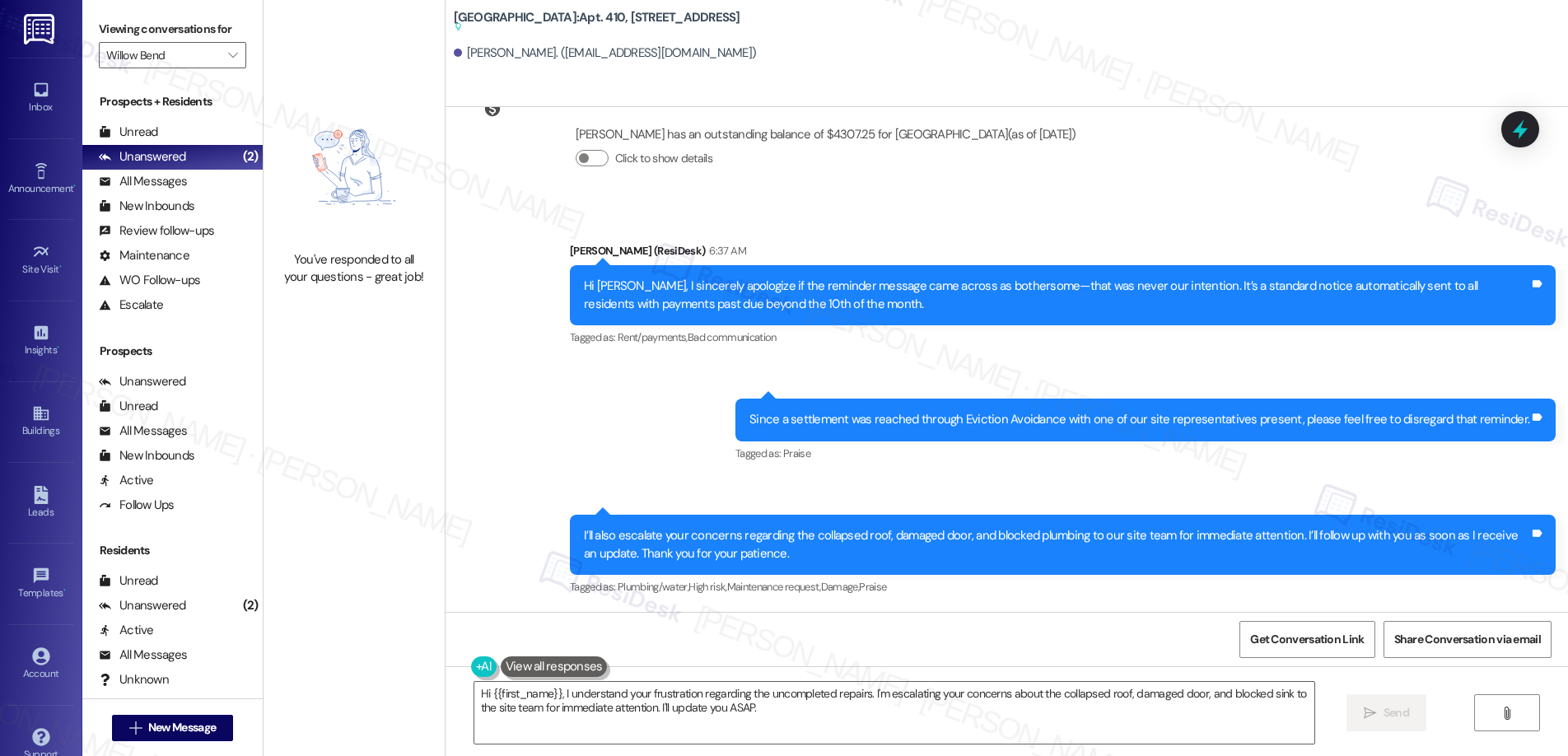 scroll, scrollTop: 7785, scrollLeft: 0, axis: vertical 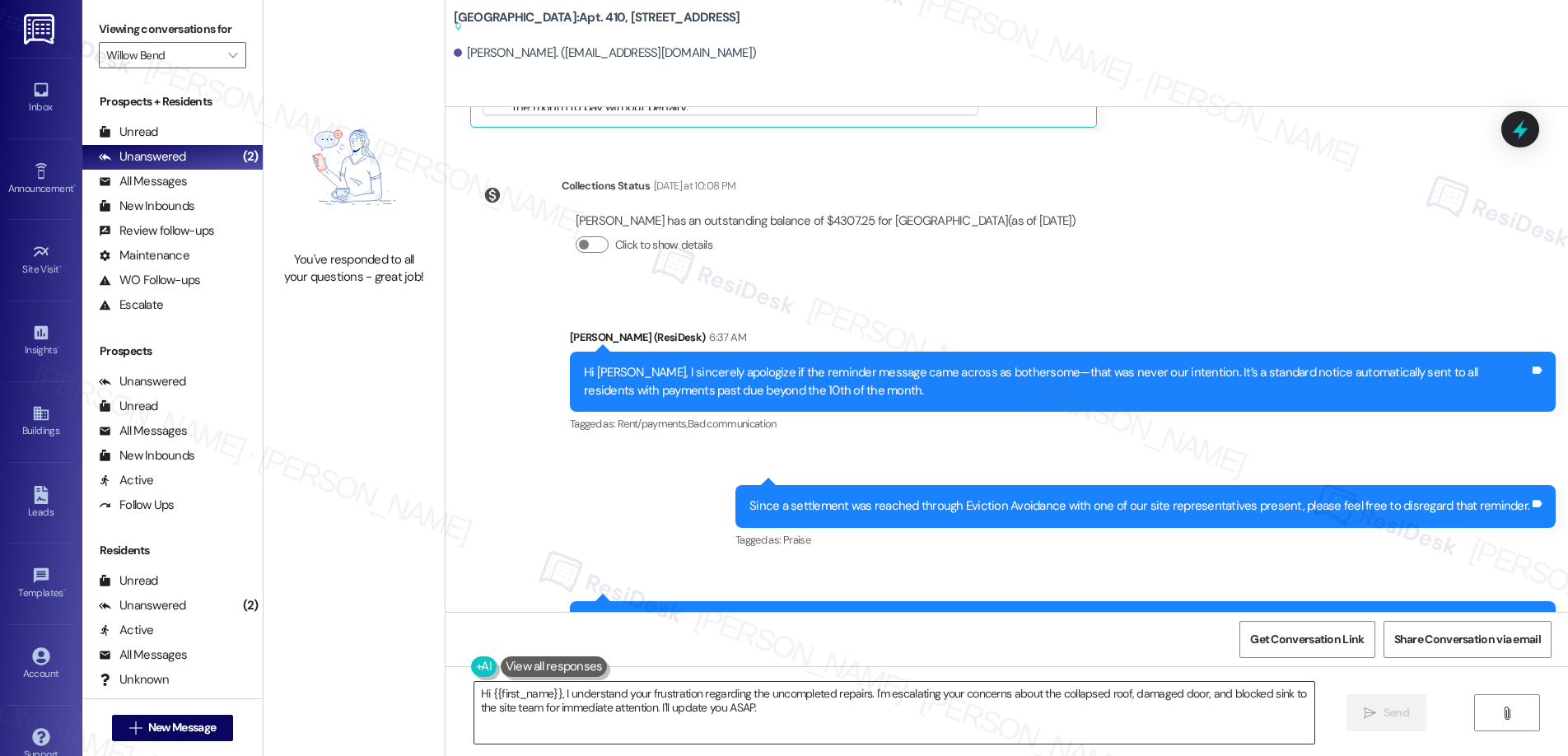 click on "Hi {{first_name}}, I understand your frustration regarding the uncompleted repairs. I'm escalating your concerns about the collapsed roof, damaged door, and blocked sink to the site team for immediate attention. I'll update you ASAP." at bounding box center (894, 712) 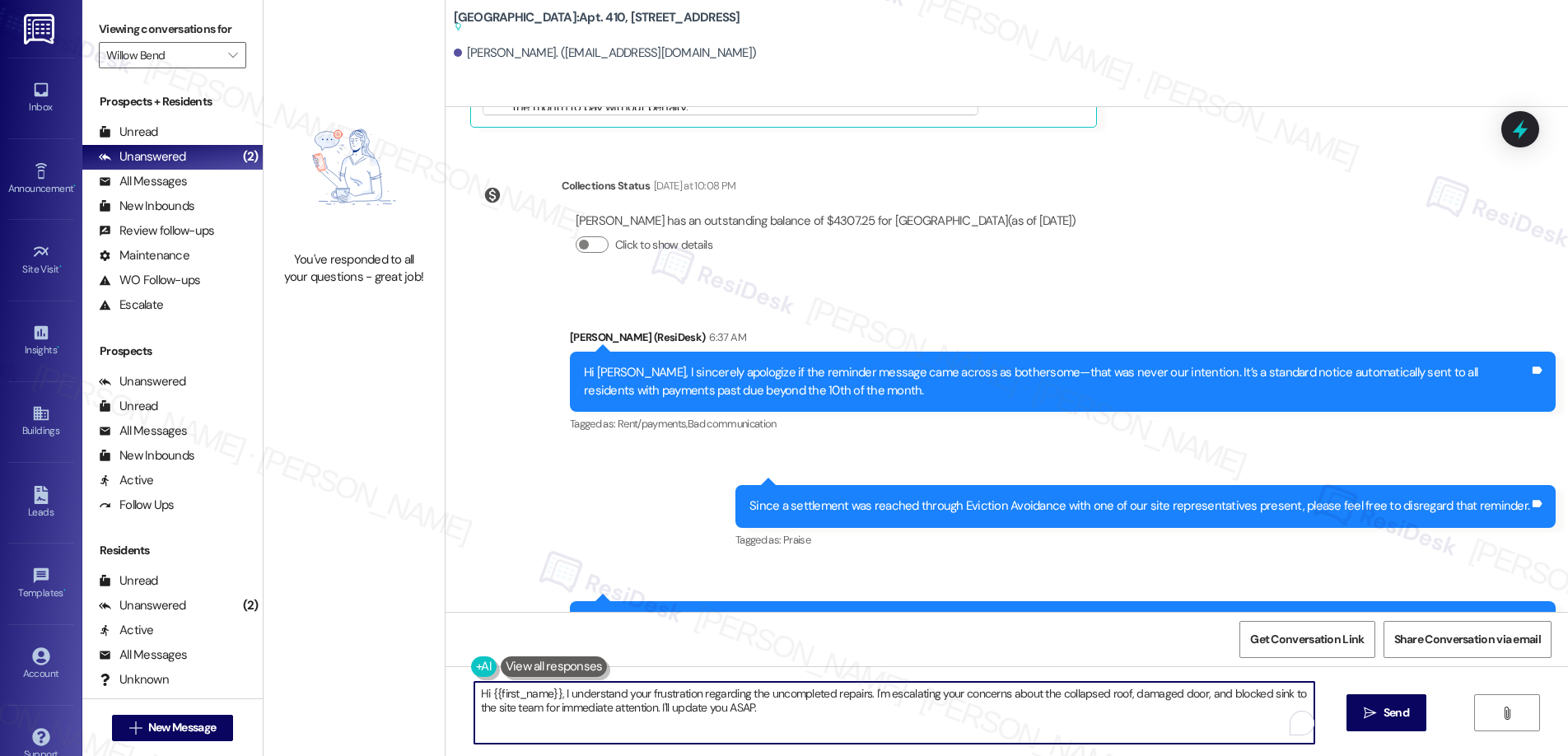 click on "Hi {{first_name}}, I understand your frustration regarding the uncompleted repairs. I'm escalating your concerns about the collapsed roof, damaged door, and blocked sink to the site team for immediate attention. I'll update you ASAP." at bounding box center (894, 712) 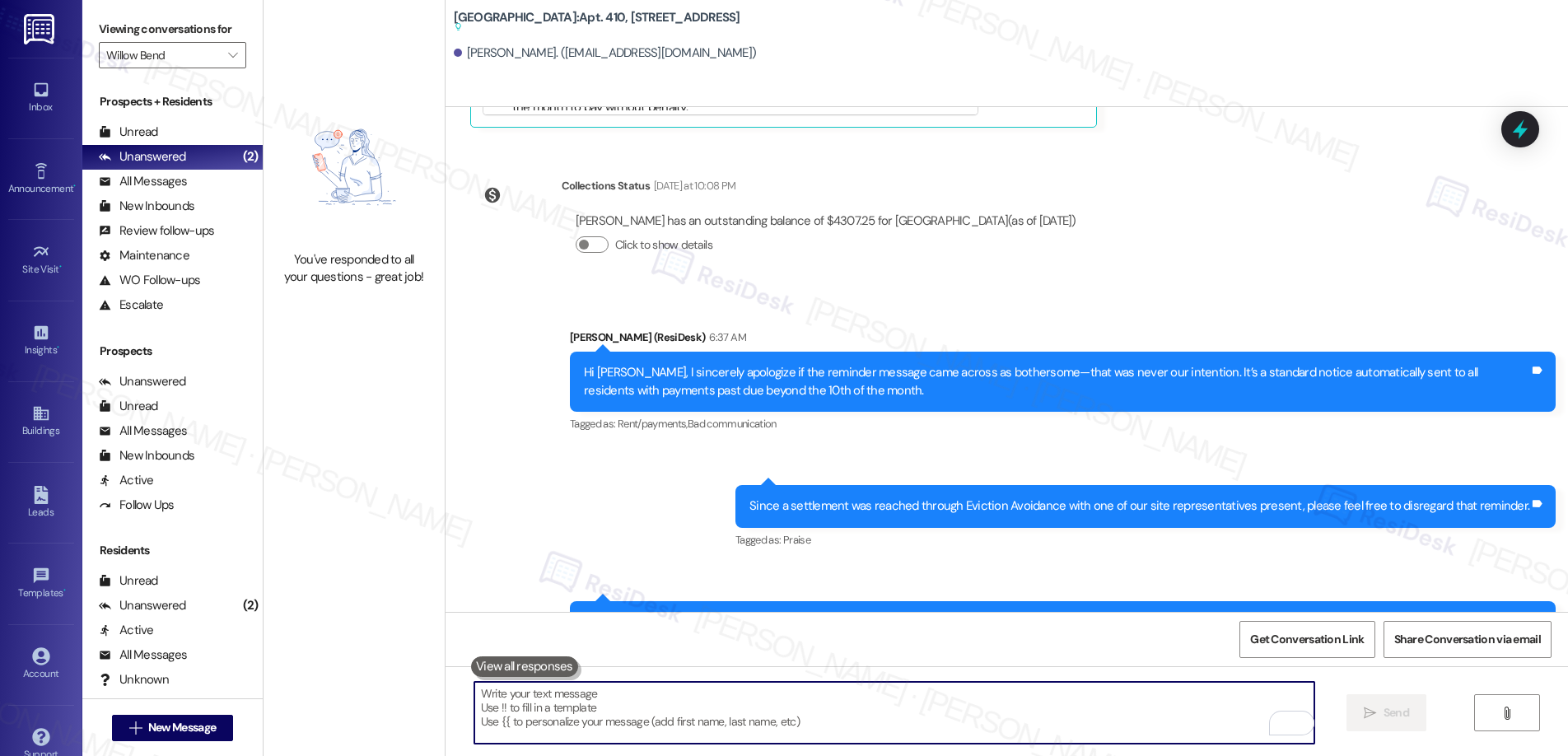 type 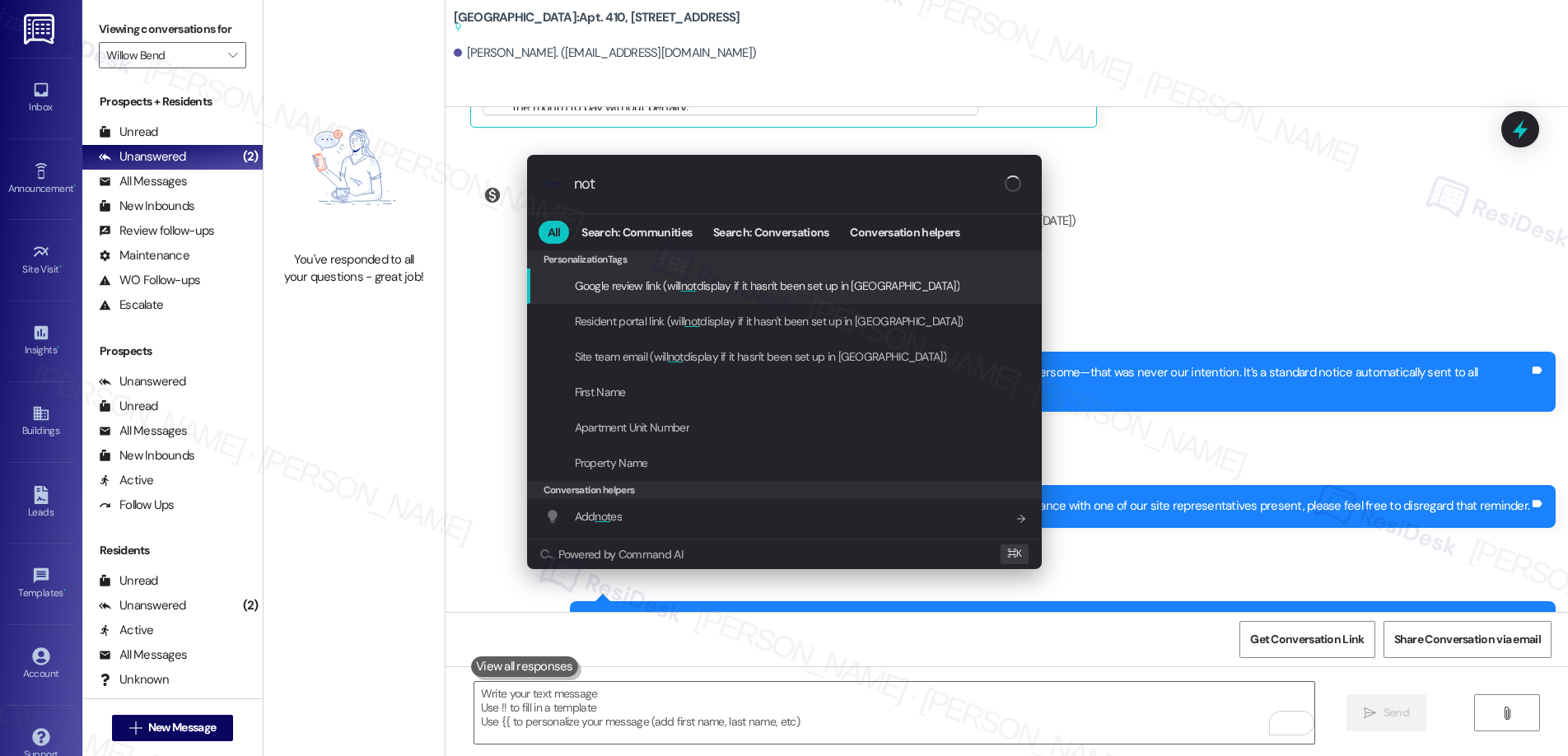 type on "note" 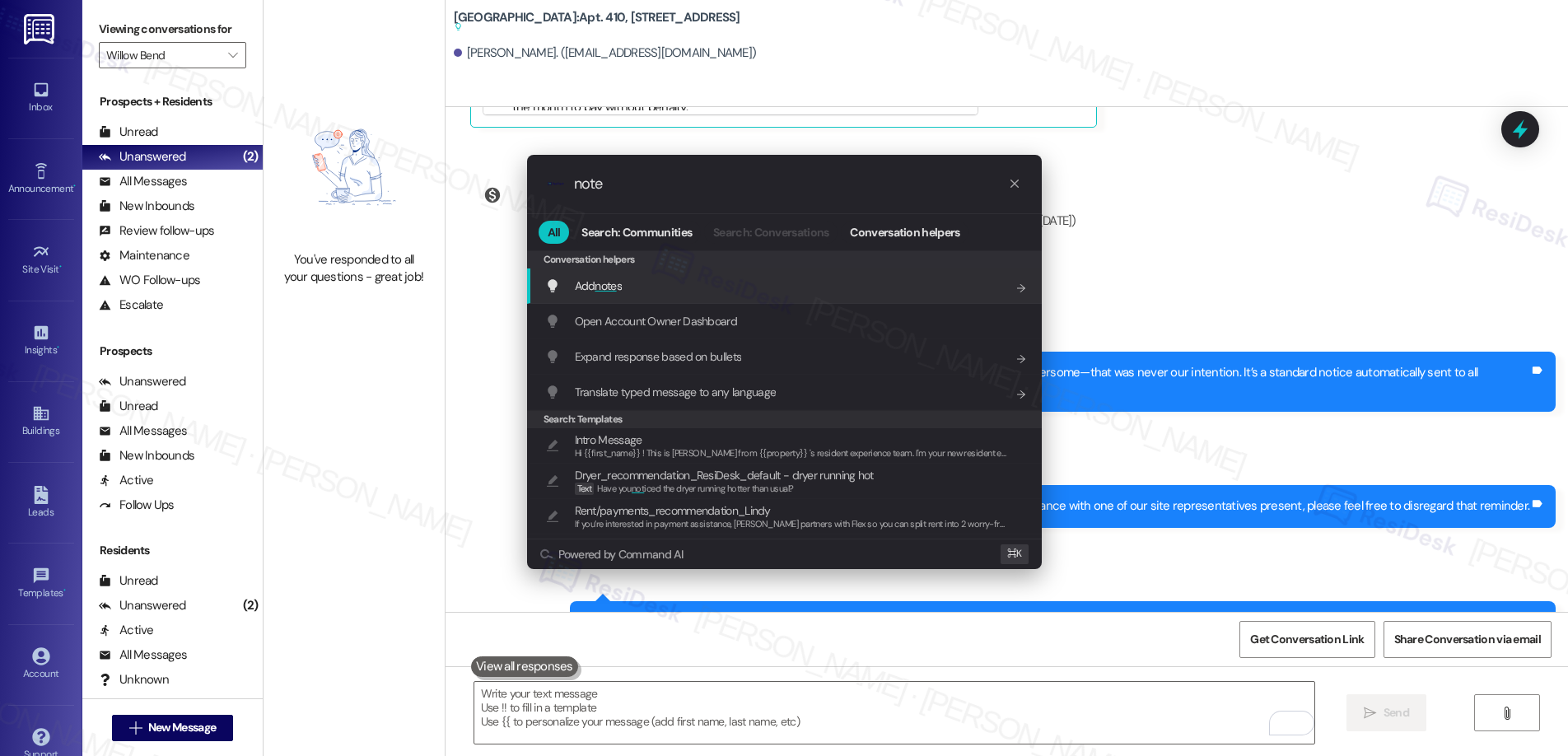 click on "Add  note s Add shortcut" at bounding box center [786, 286] 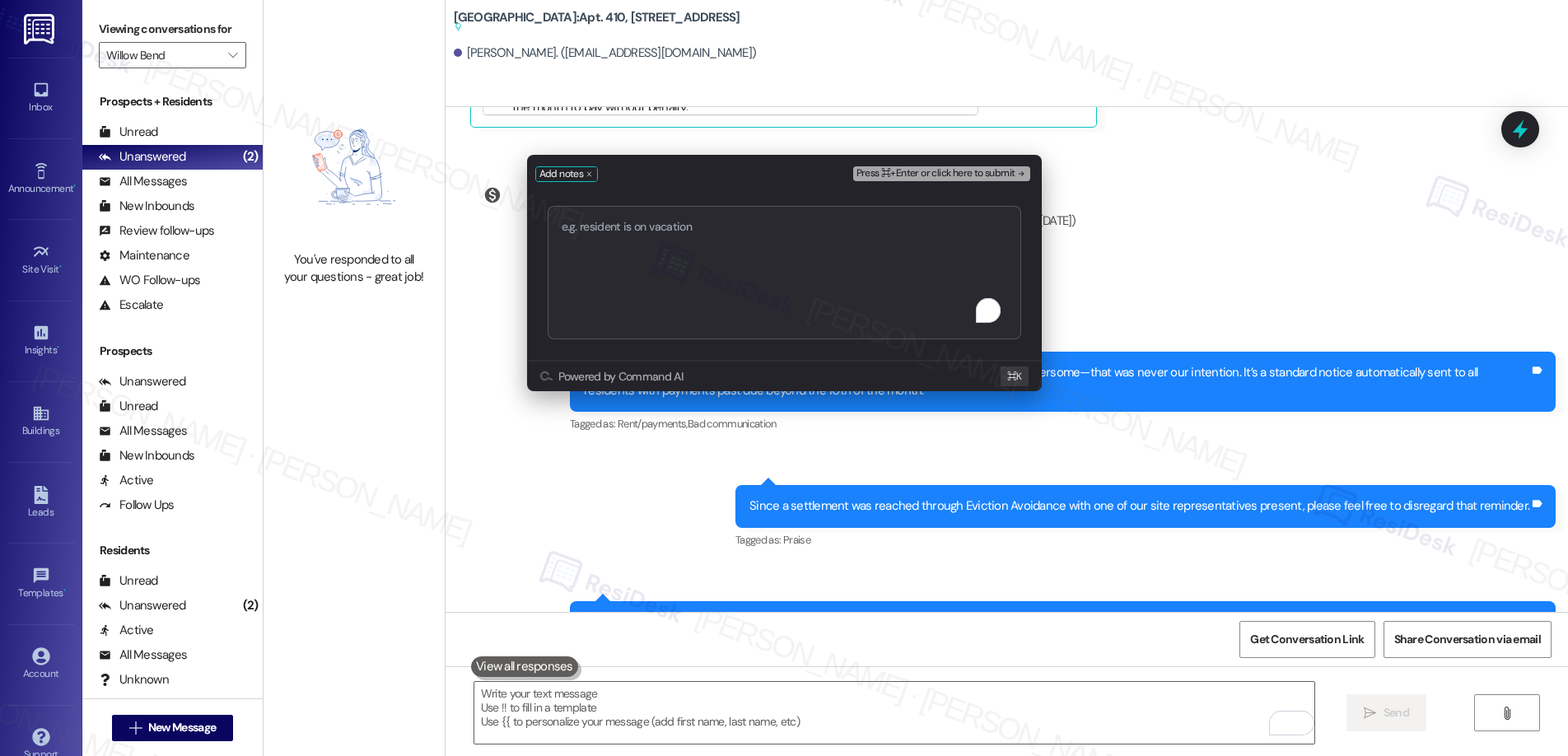 type on "e" 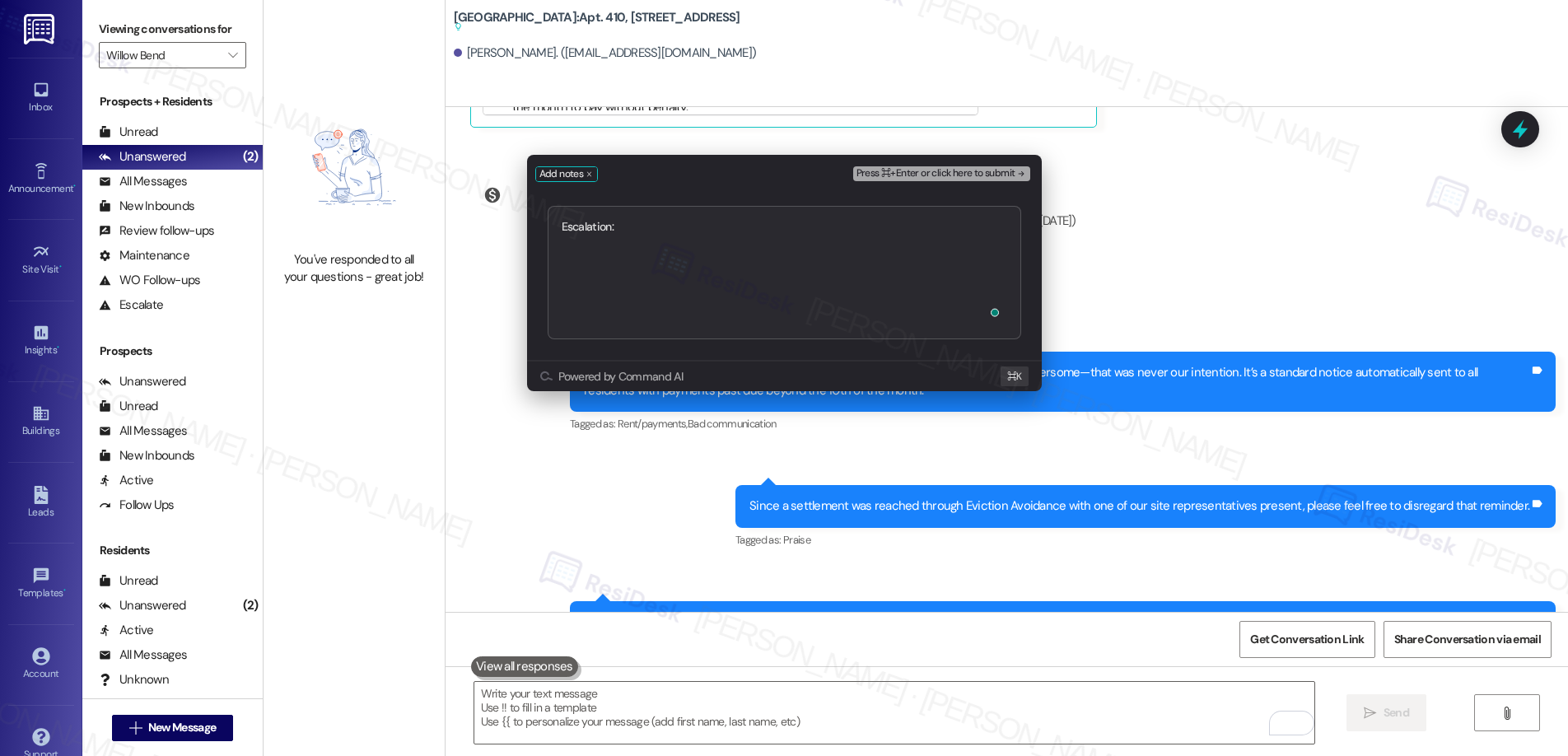 type on "Escalation: Multiple Unit Issues + Eviction Avoidance Settlement" 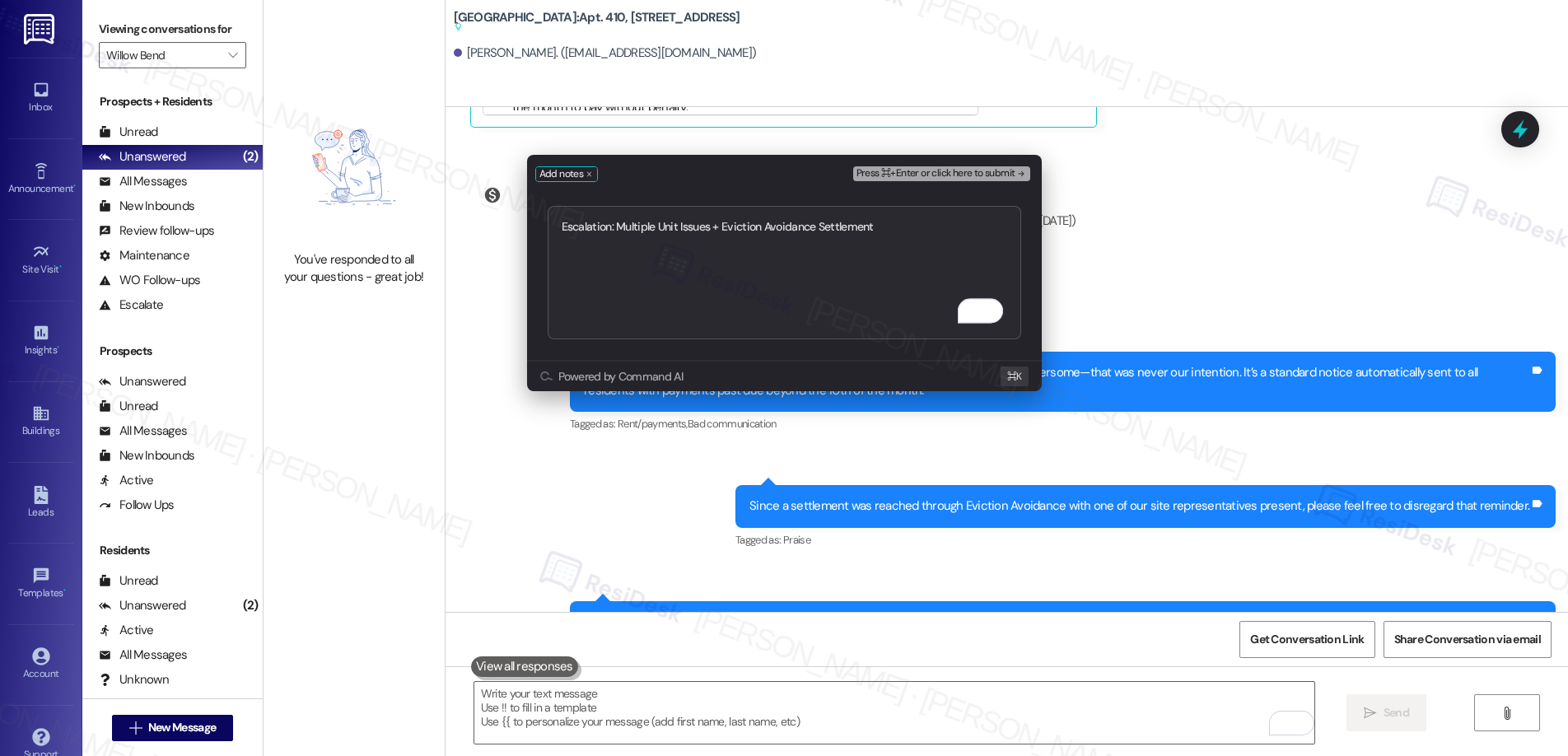click on "Press ⌘+Enter or click here to submit" at bounding box center (936, 174) 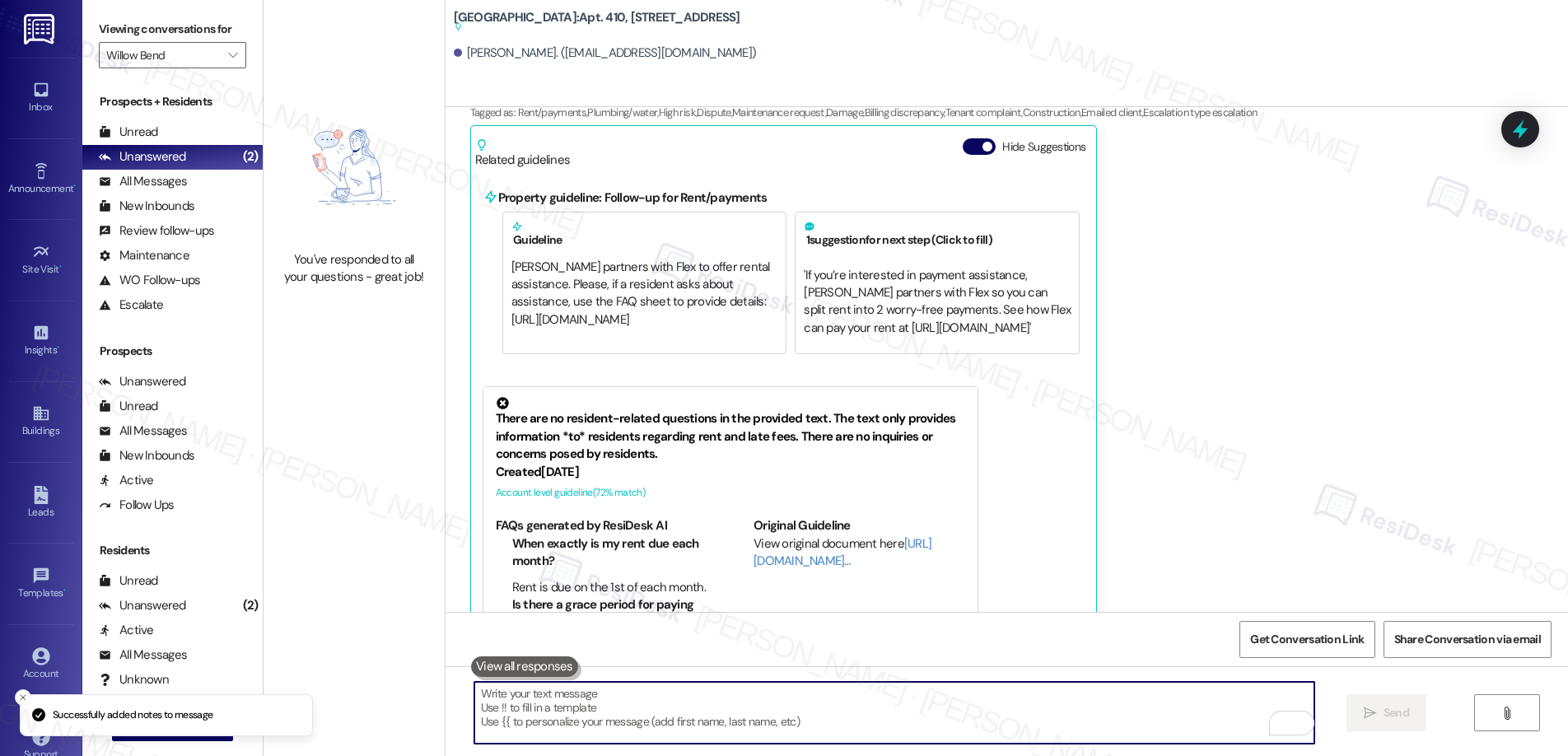 click on "Property guideline: Follow-up for Rent/payments   Guideline Lindy partners with Flex to offer rental assistance. Please, if a resident asks about assistance, use the FAQ sheet to provide details: https://drive.google.com/file/d/1j-DLDEkfPH8t0iIsMP2UEFISGII8NjSh/view?usp=share_link    1  suggestion  for next step (Click to fill) ' If you’re interested in payment assistance, Lindy partners with Flex so you can split rent into 2 worry-free payments. See how Flex can pay your rent at https://getflex.com ' Click to use this message in your reply" at bounding box center [784, 273] 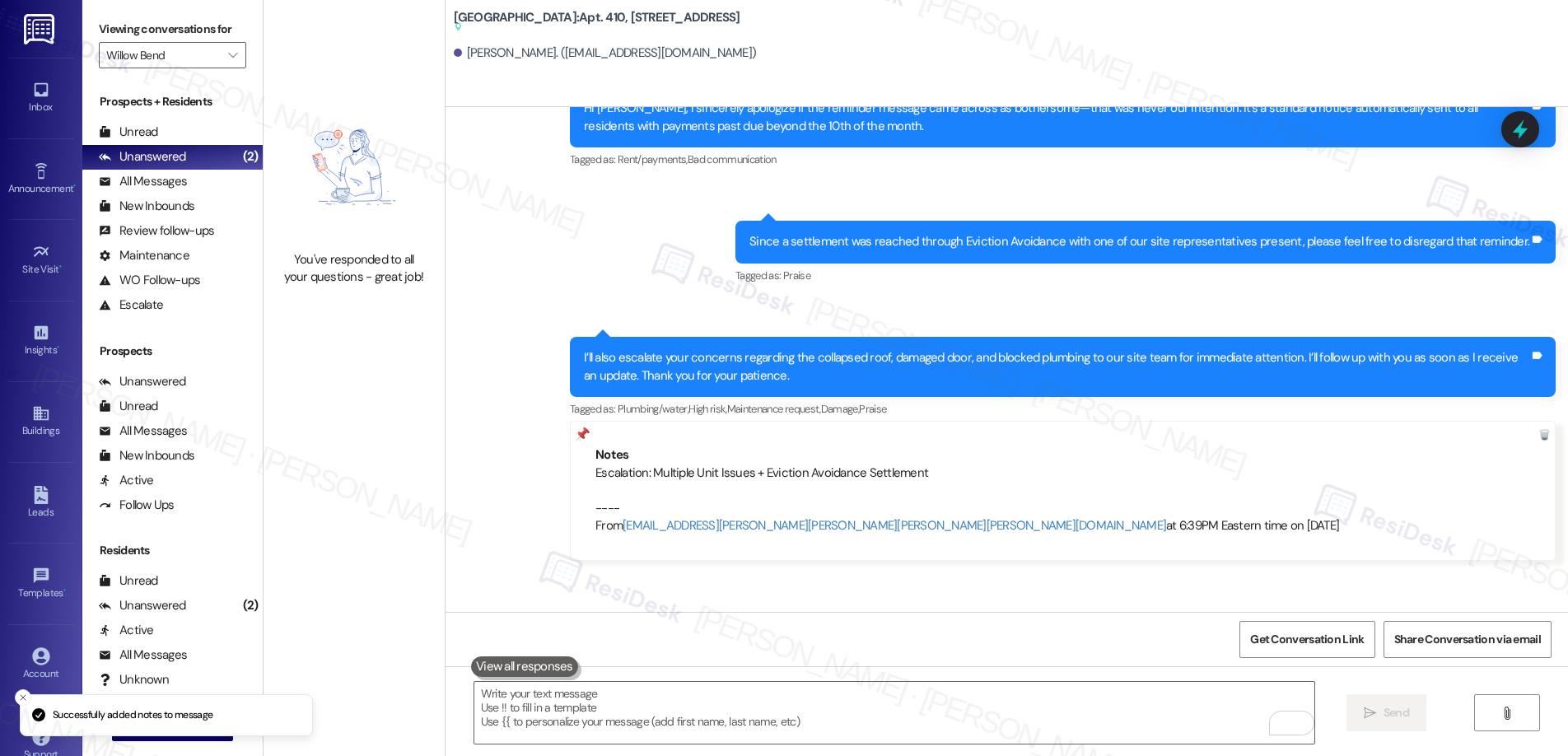 scroll, scrollTop: 8109, scrollLeft: 0, axis: vertical 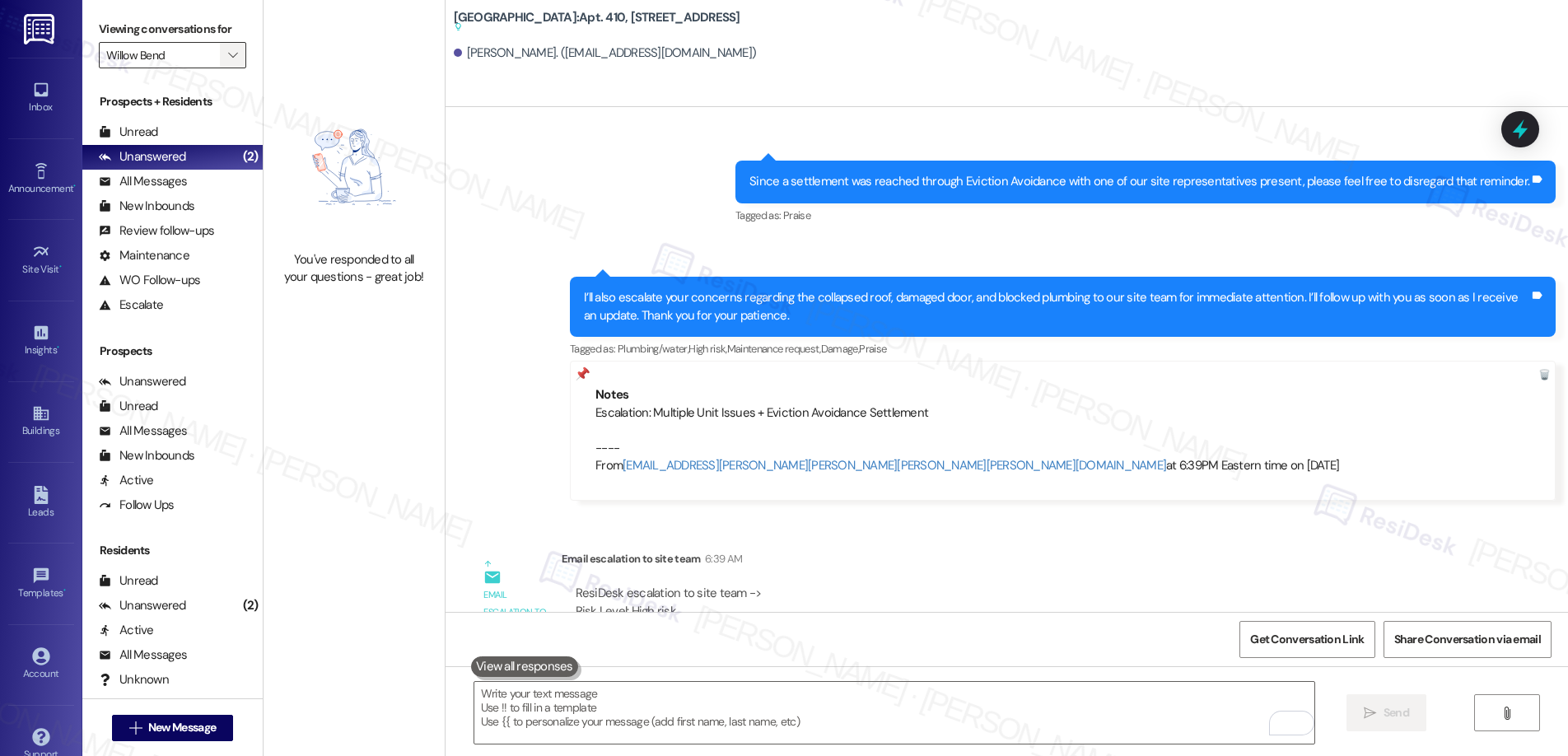 click on "" at bounding box center (232, 55) 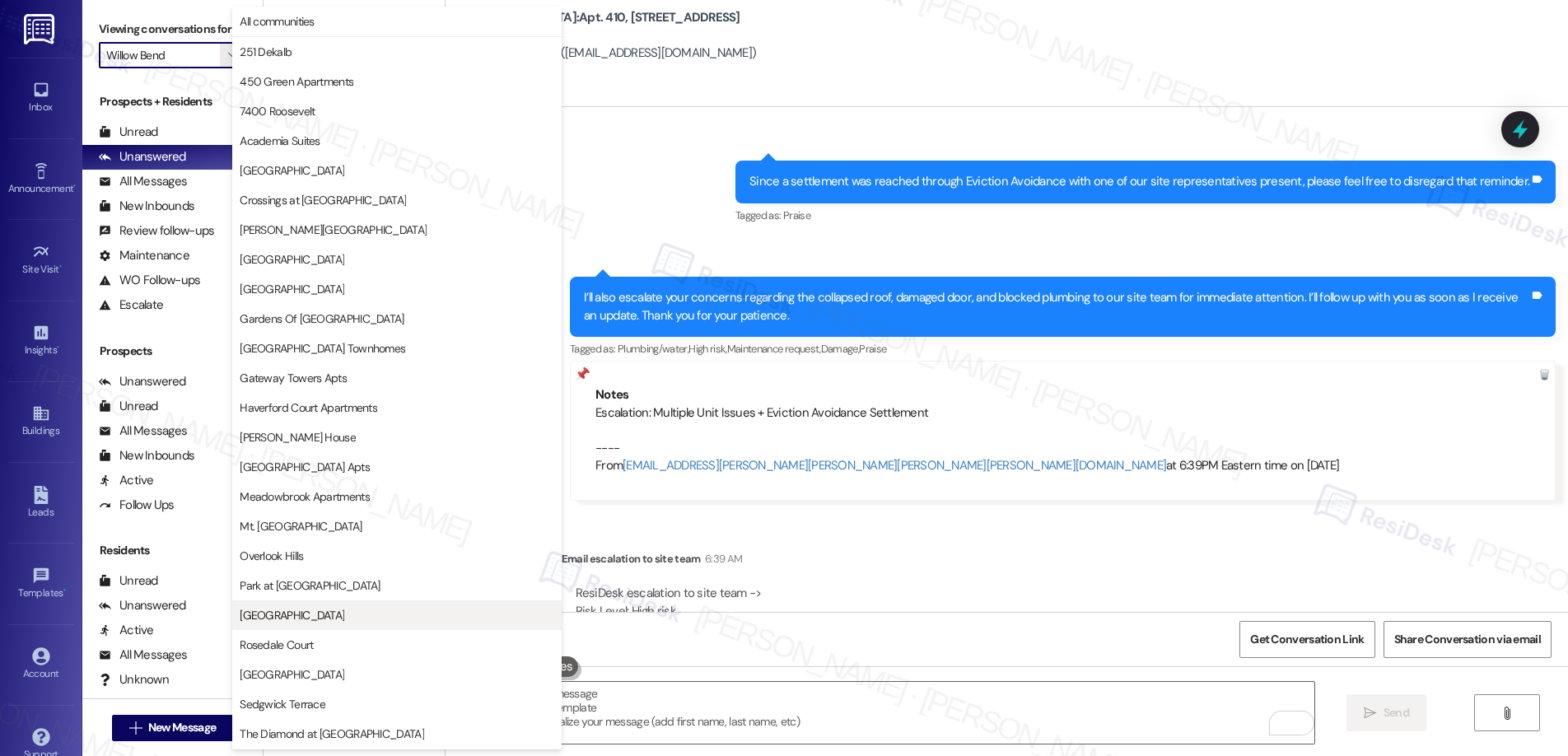 scroll, scrollTop: 207, scrollLeft: 0, axis: vertical 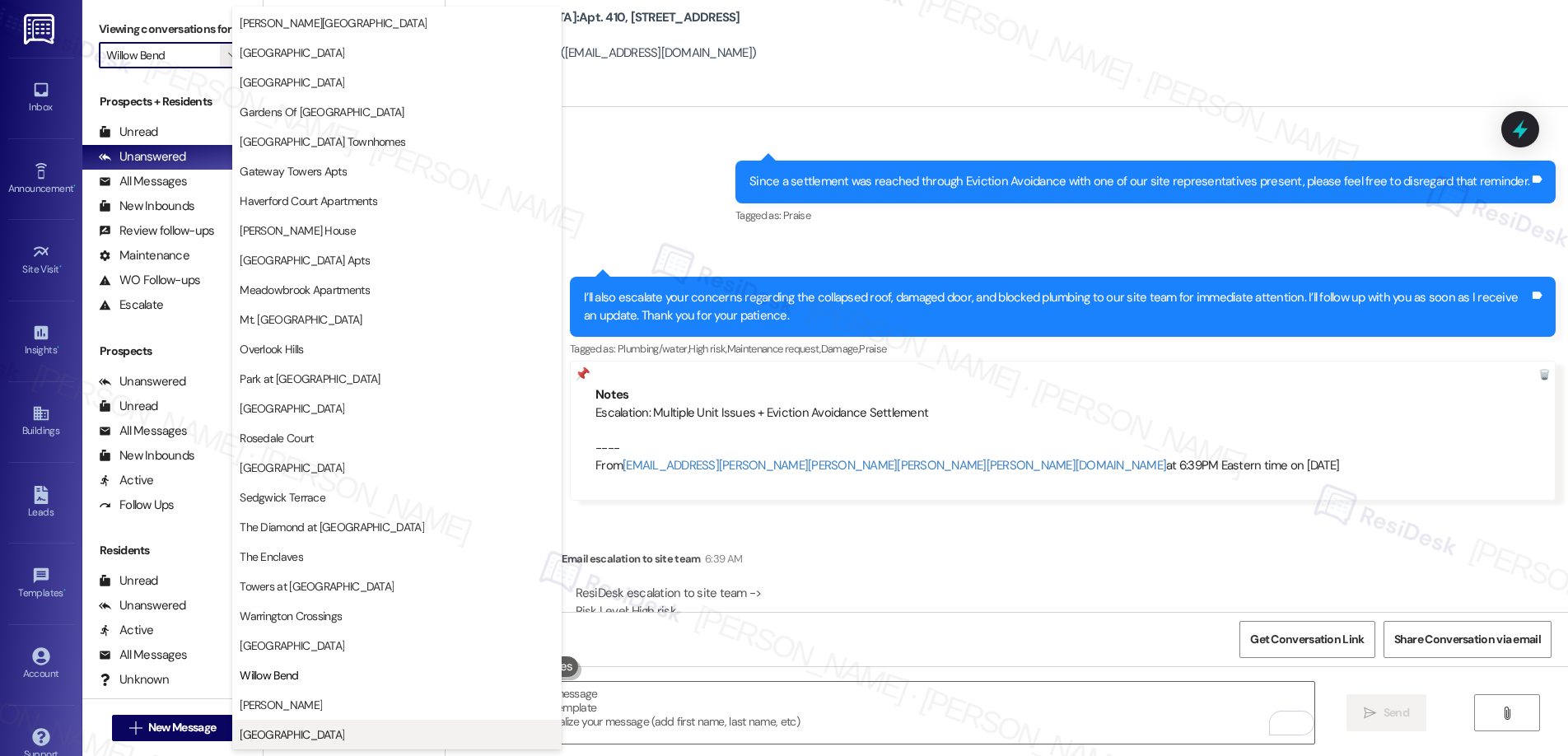 click on "York House" at bounding box center (292, 735) 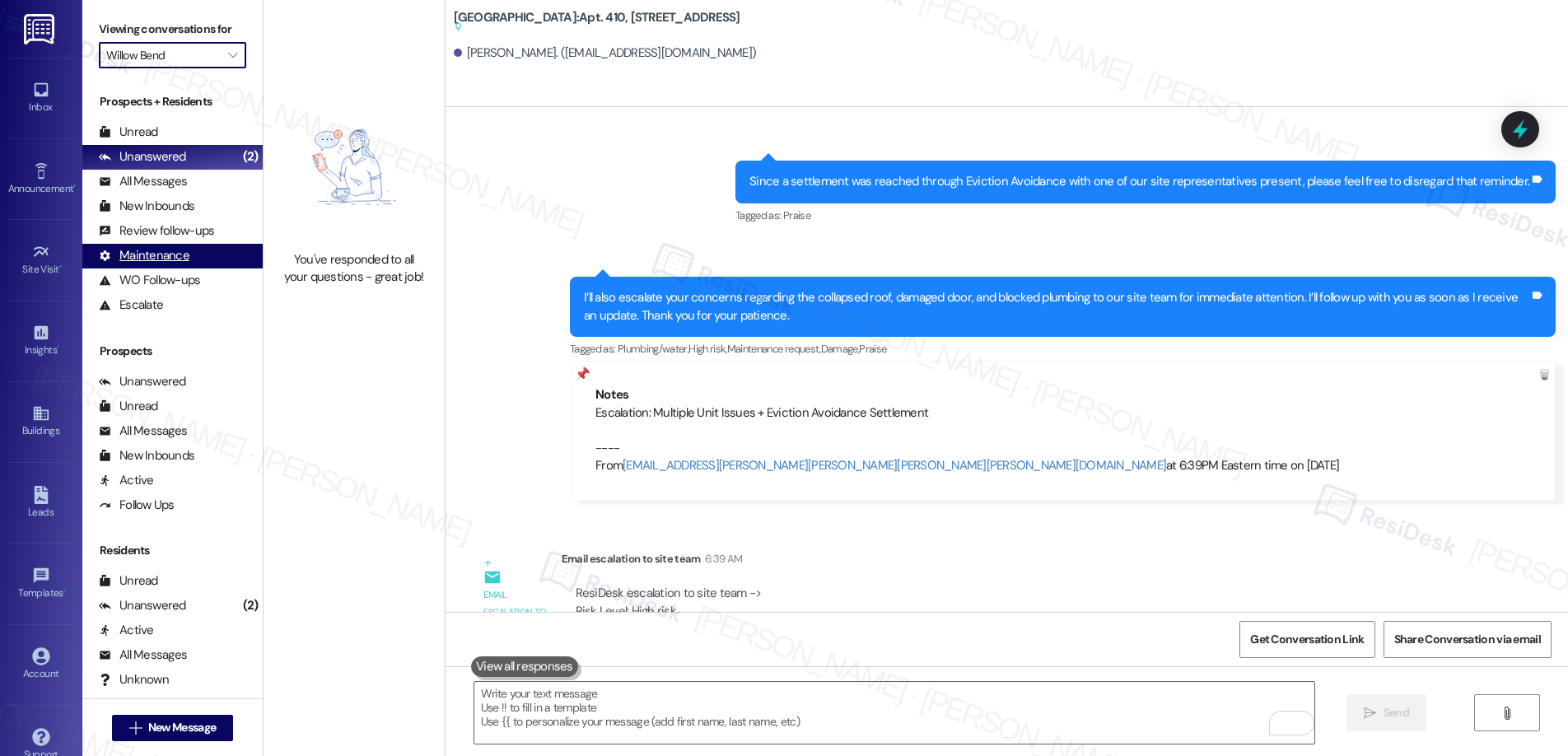 type on "York House" 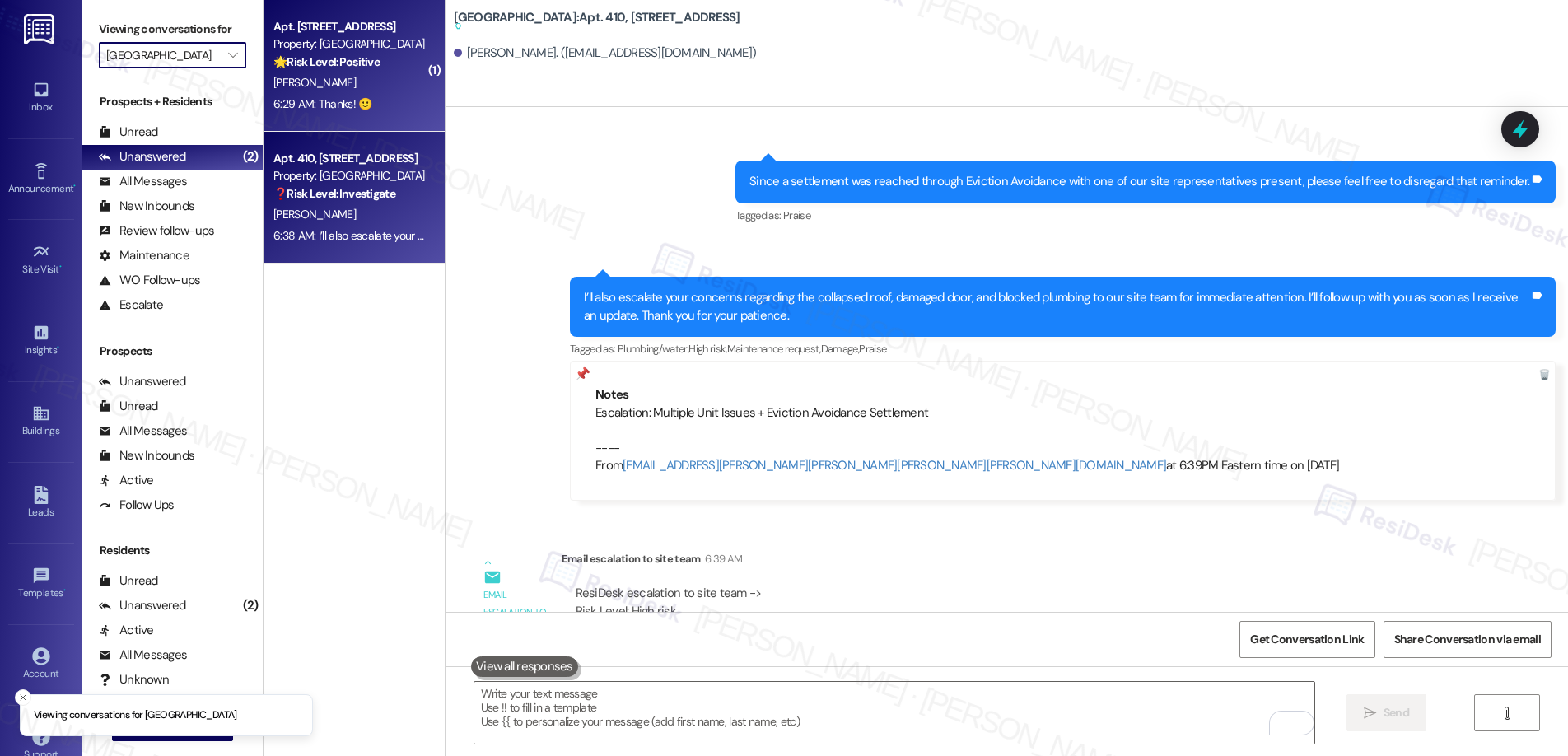 click on "Apt. 304, 5325 Old York Rd Property: York House 🌟  Risk Level:  Positive The resident is expressing gratitude and appreciation for the temporary AC unit provided. This is positive feedback and an opportunity for relationship building." at bounding box center (349, 44) 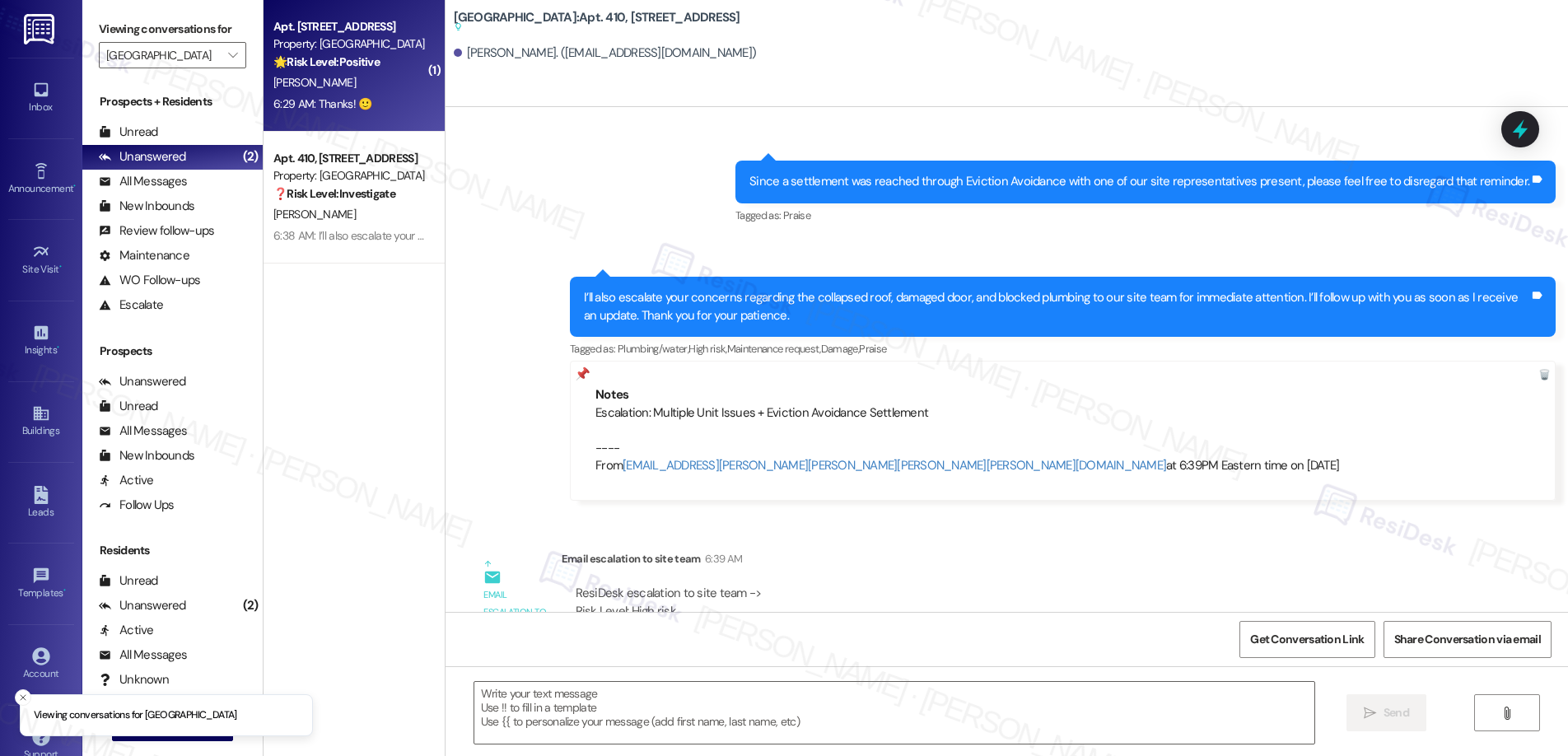 type on "Fetching suggested responses. Please feel free to read through the conversation in the meantime." 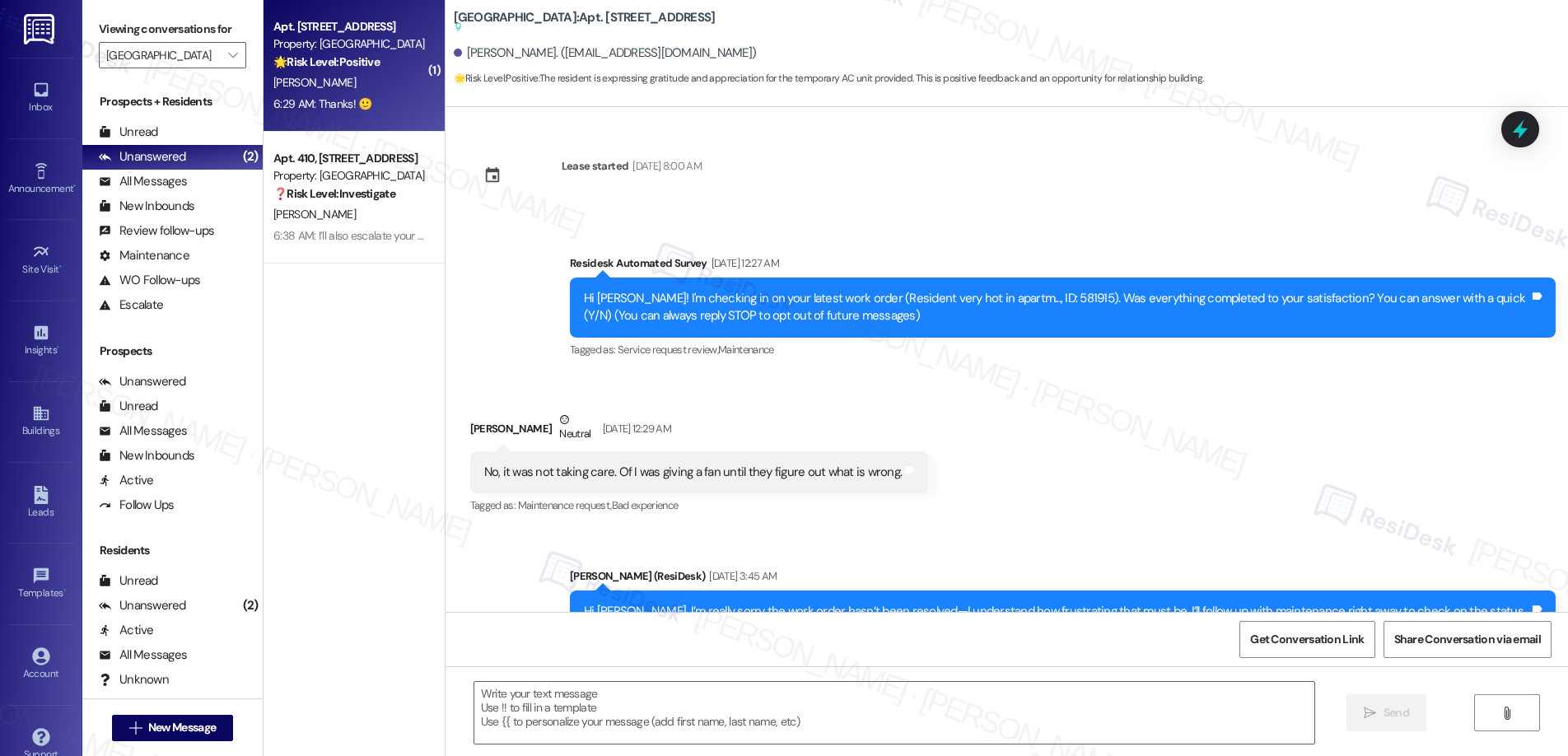 scroll, scrollTop: 6223, scrollLeft: 0, axis: vertical 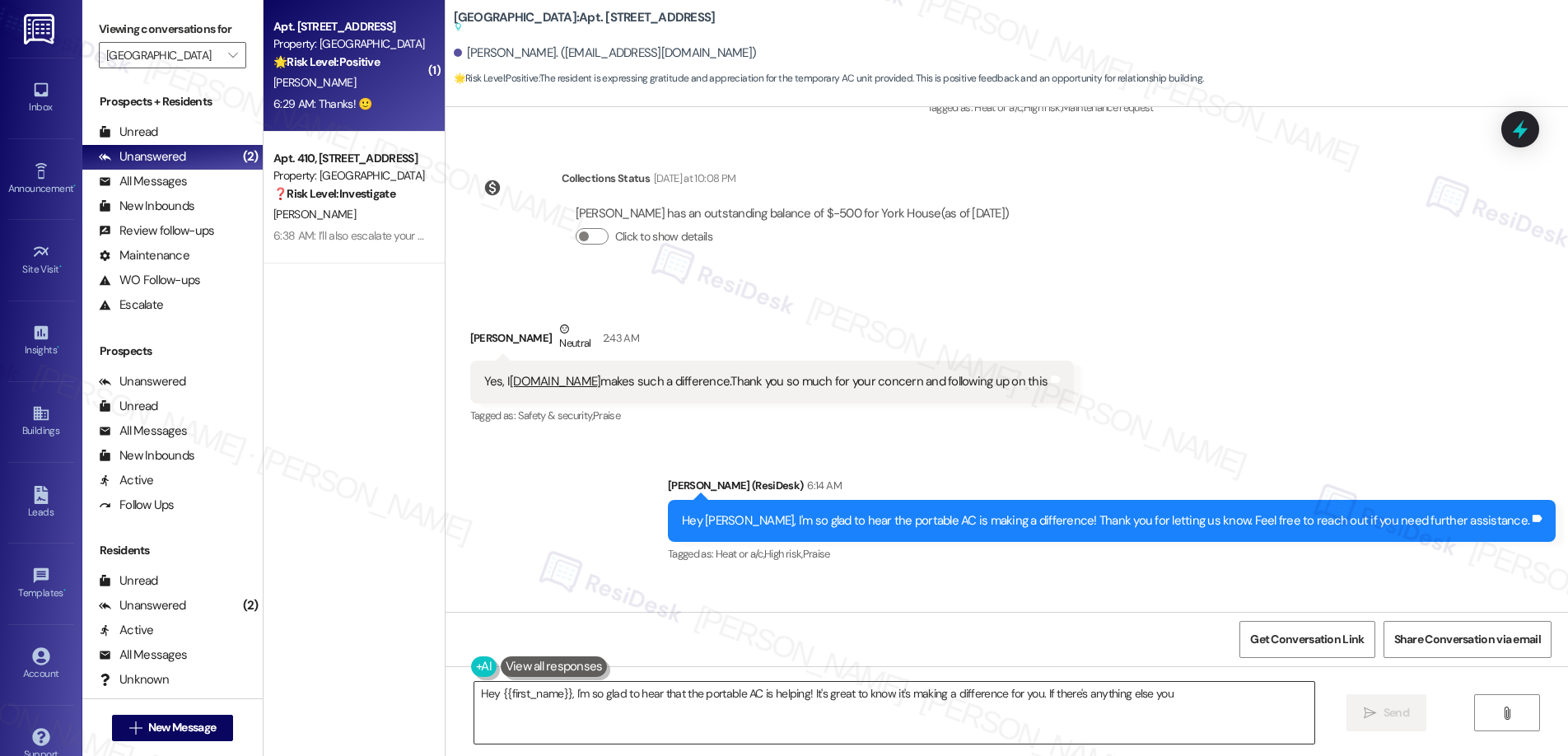 click on "Hey {{first_name}}, I'm so glad to hear that the portable AC is helping! It's great to know it's making a difference for you. If there's anything else" at bounding box center (894, 712) 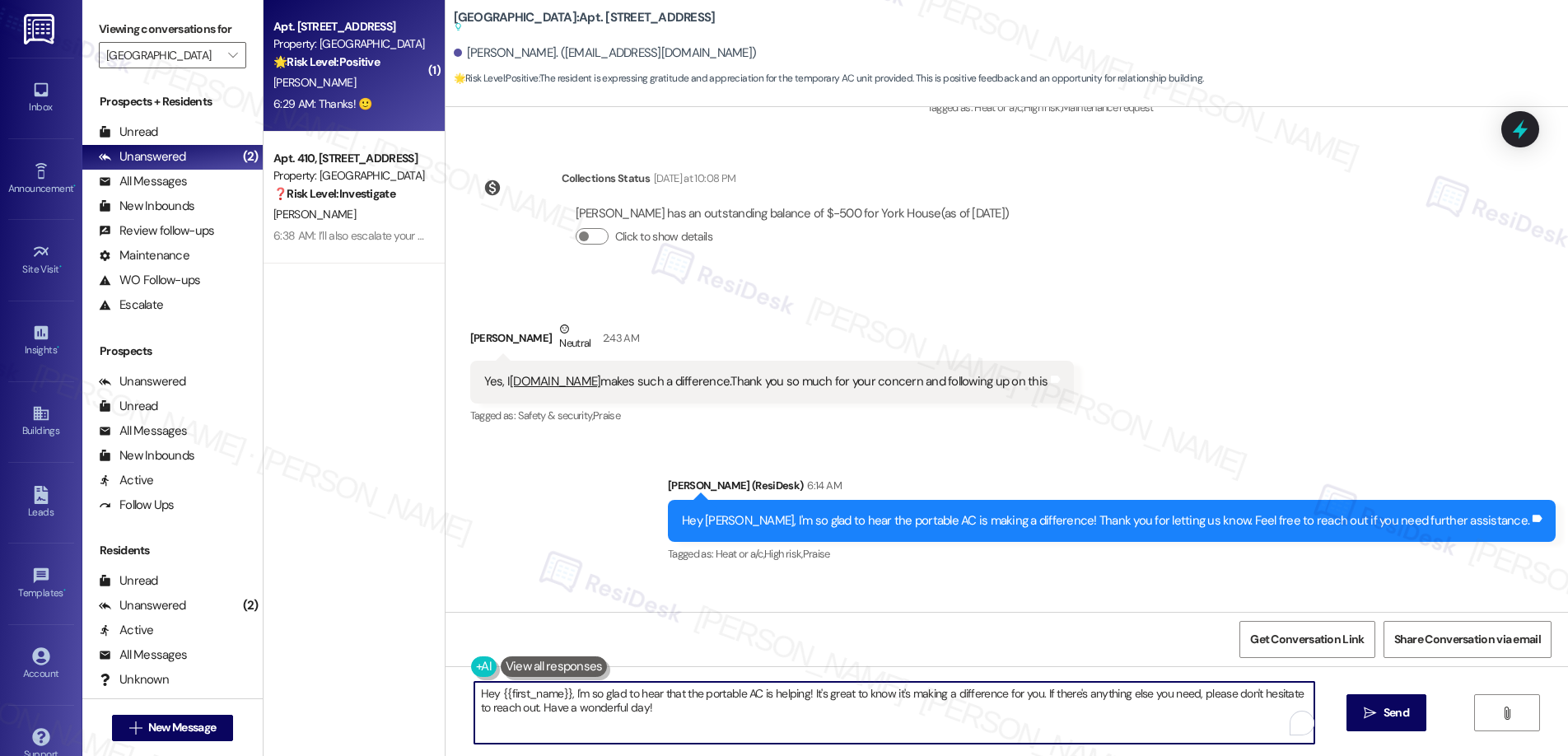 click on "Hey {{first_name}}, I'm so glad to hear that the portable AC is helping! It's great to know it's making a difference for you. If there's anything else you need, please don't hesitate to reach out. Have a wonderful day!" at bounding box center [894, 712] 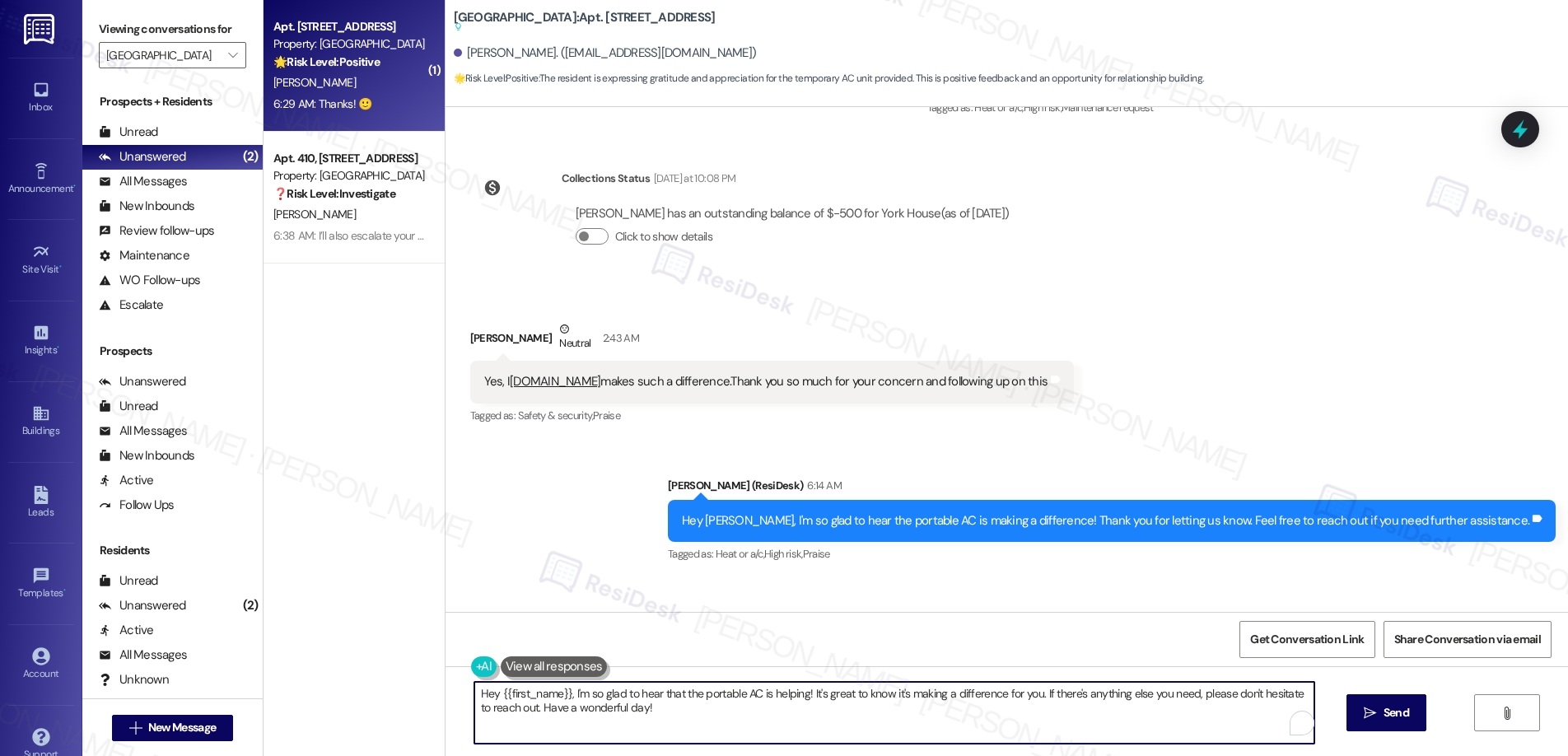 click on "Hey {{first_name}}, I'm so glad to hear that the portable AC is helping! It's great to know it's making a difference for you. If there's anything else you need, please don't hesitate to reach out. Have a wonderful day!" at bounding box center (894, 712) 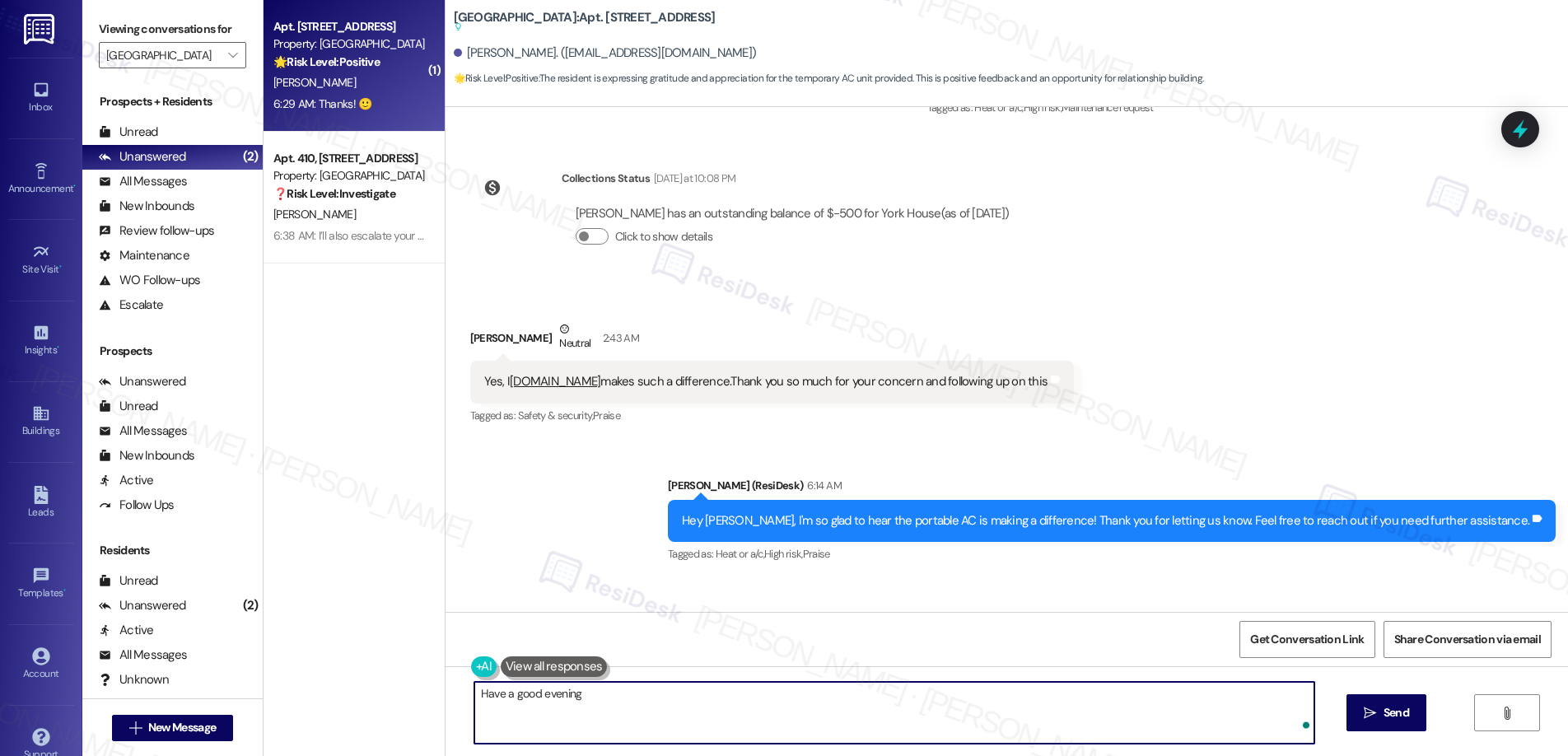 type on "Have a good evening!" 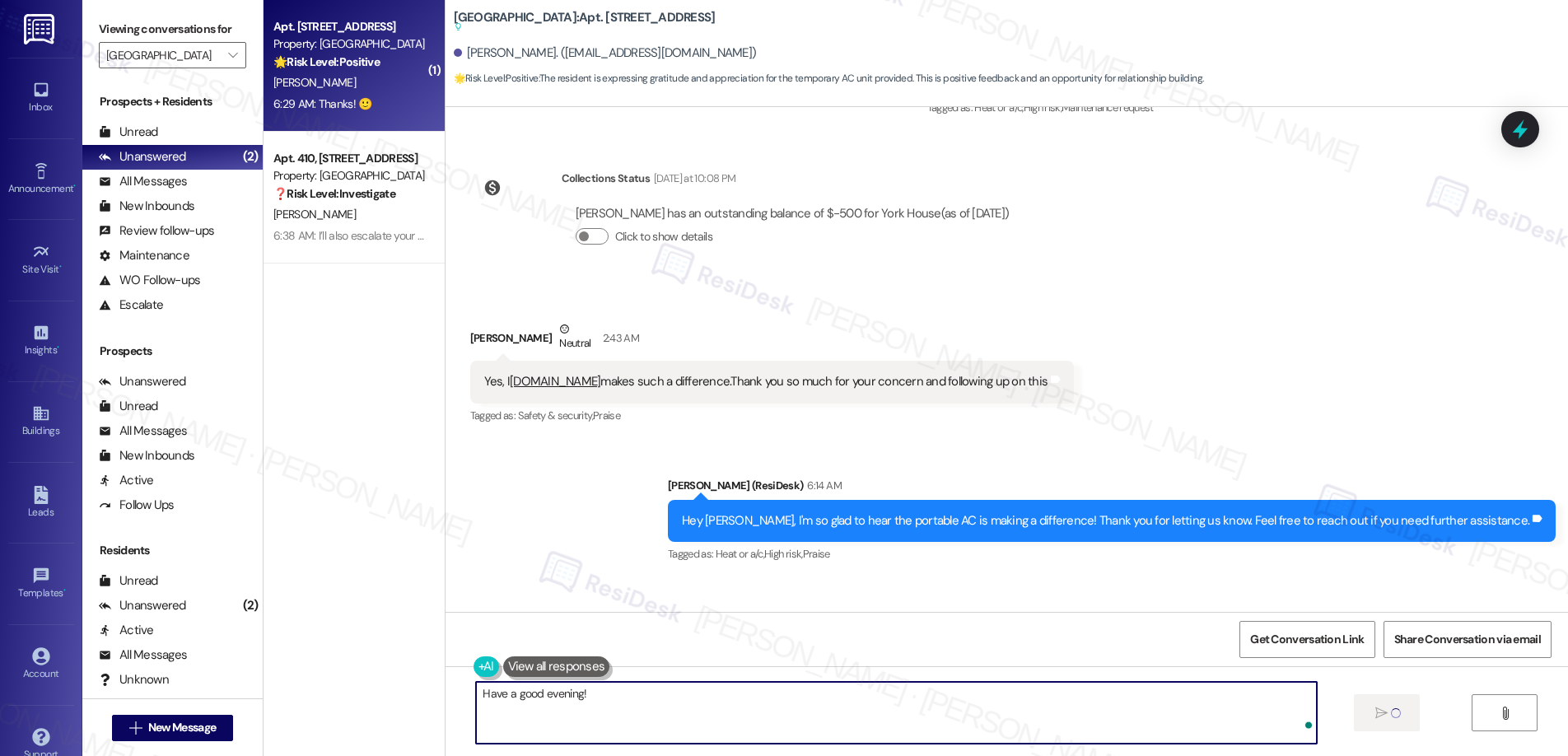 type 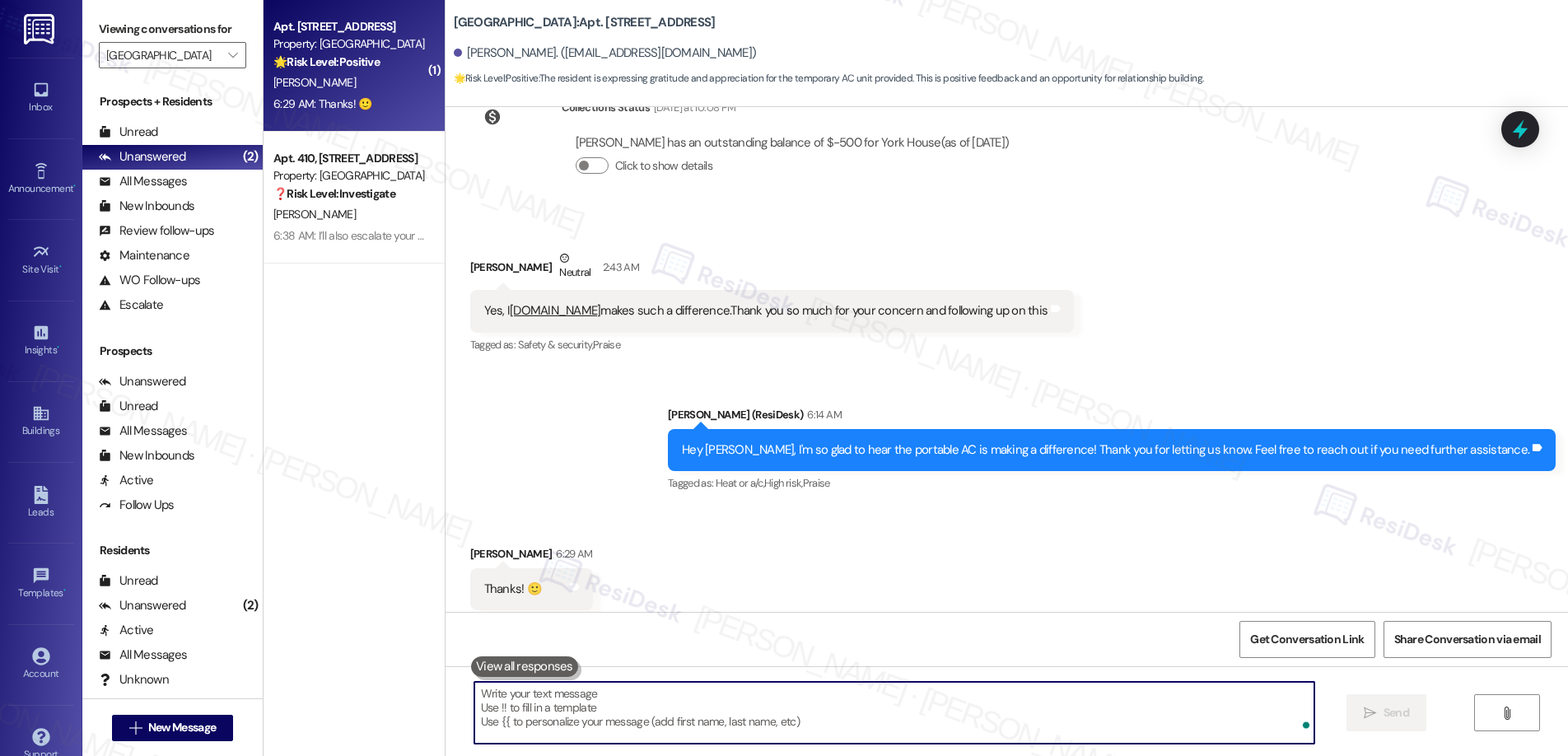 scroll, scrollTop: 6338, scrollLeft: 0, axis: vertical 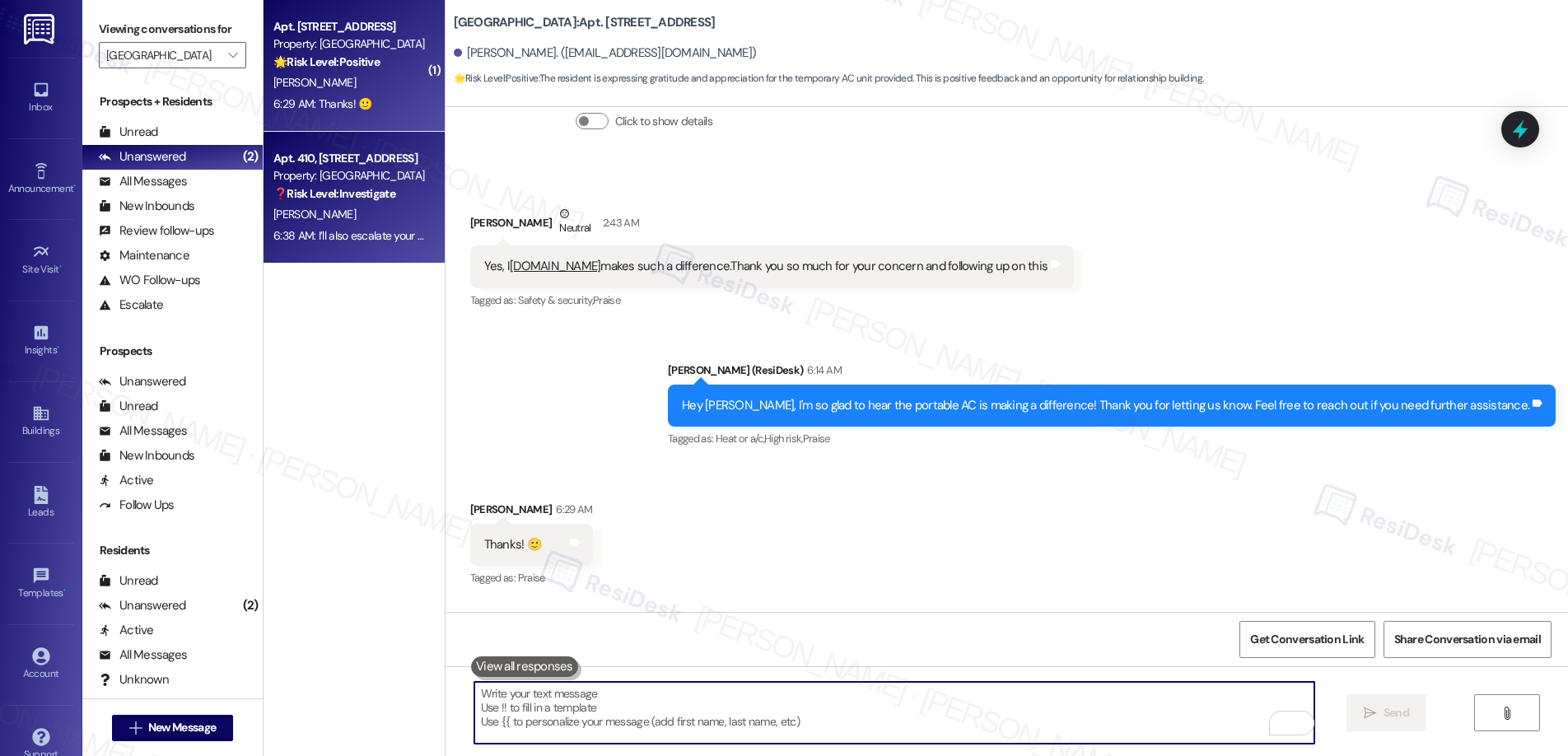 click on "M. Stuart" at bounding box center (315, 214) 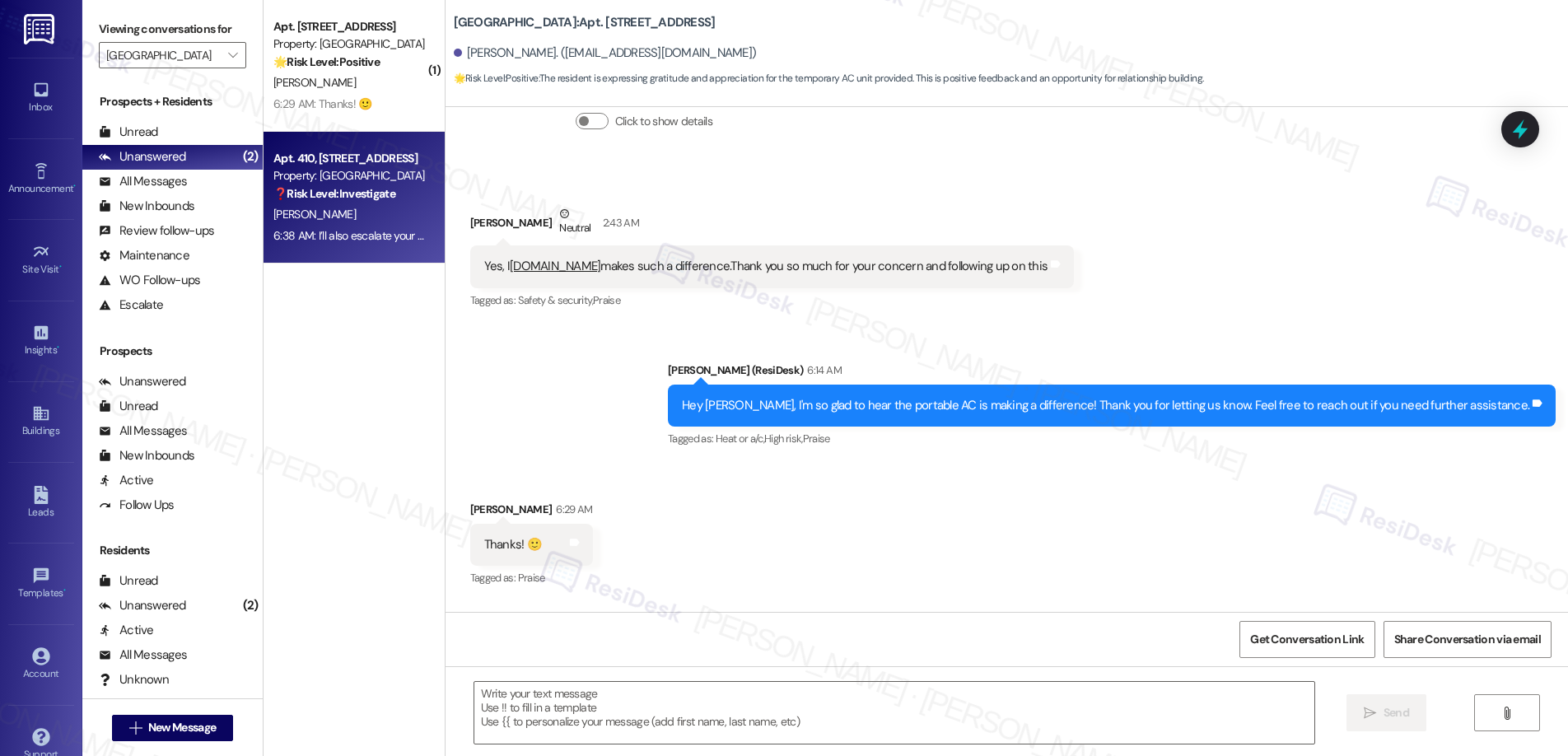 type on "Fetching suggested responses. Please feel free to read through the conversation in the meantime." 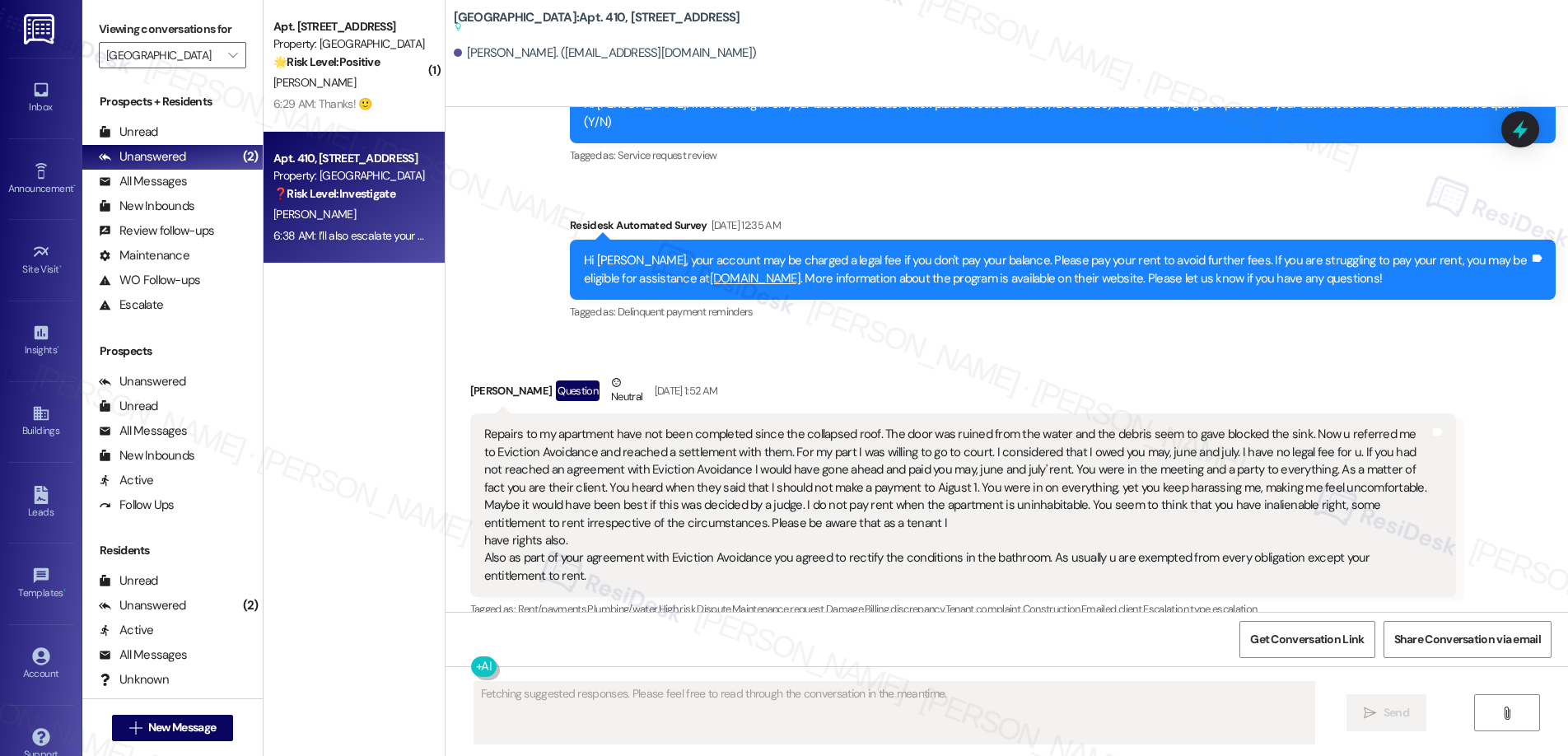scroll, scrollTop: 6625, scrollLeft: 0, axis: vertical 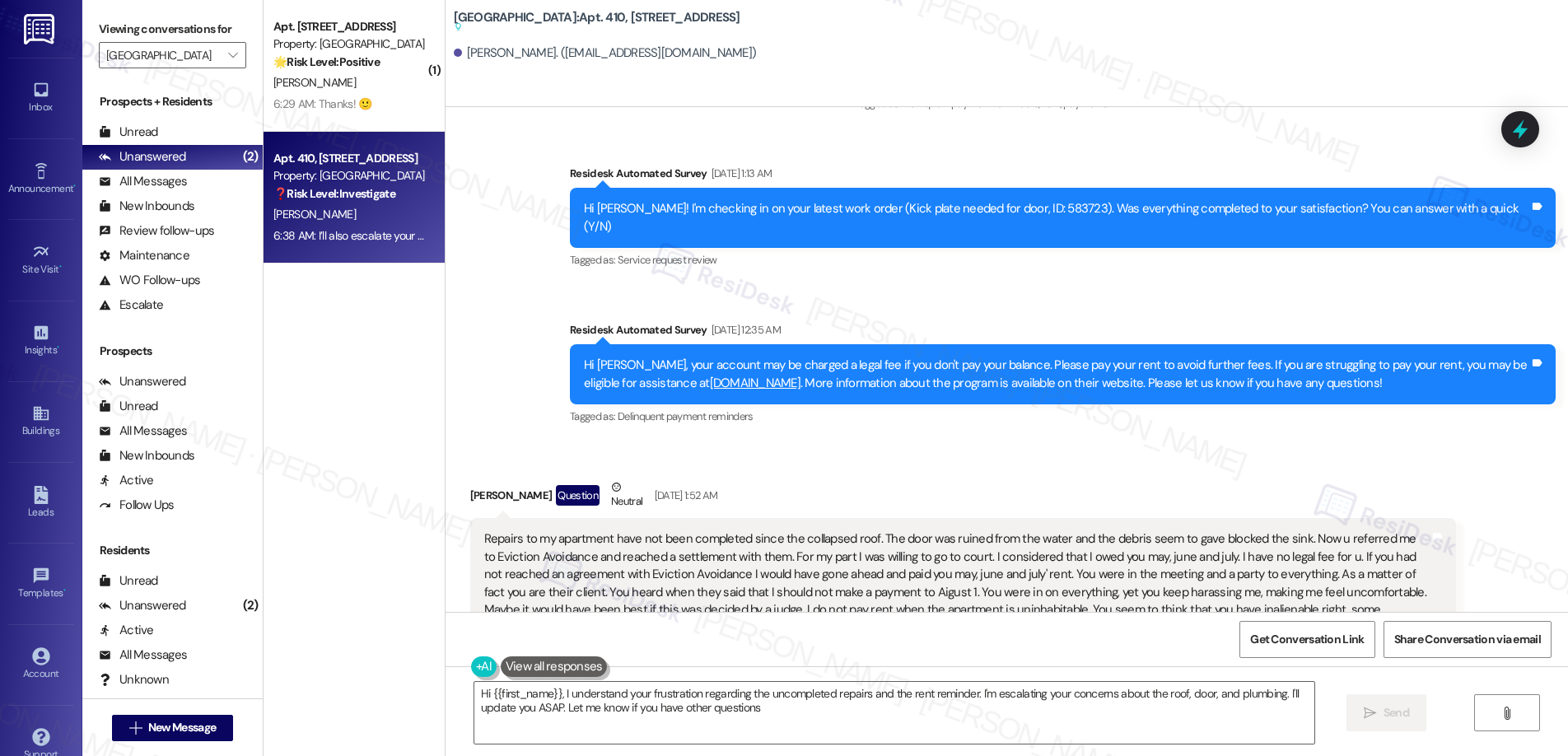 type on "Hi {{first_name}}, I understand your frustration regarding the uncompleted repairs and the rent reminder. I'm escalating your concerns about the roof, door, and plumbing. I'll update you ASAP. Let me know if you have other questions." 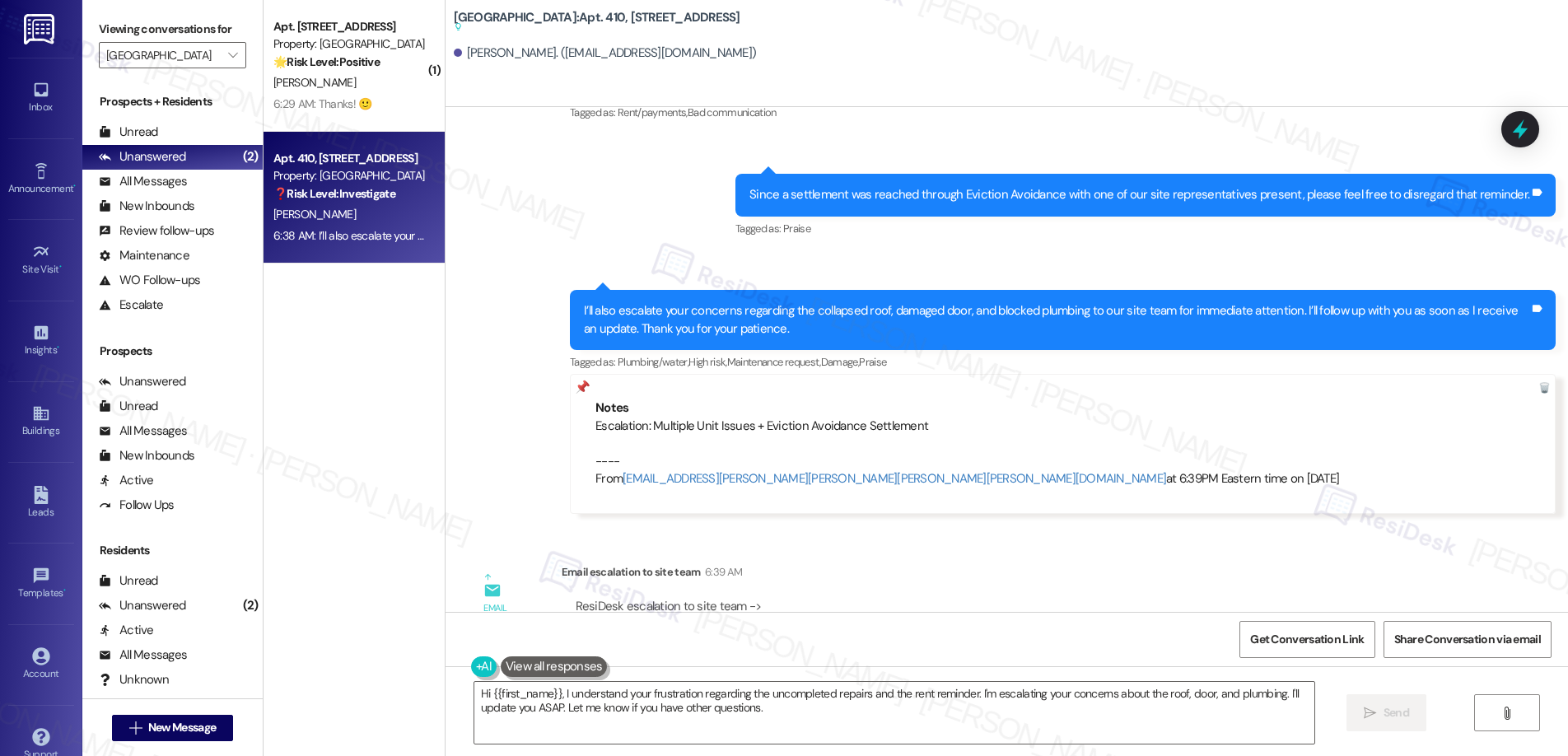 scroll, scrollTop: 8099, scrollLeft: 0, axis: vertical 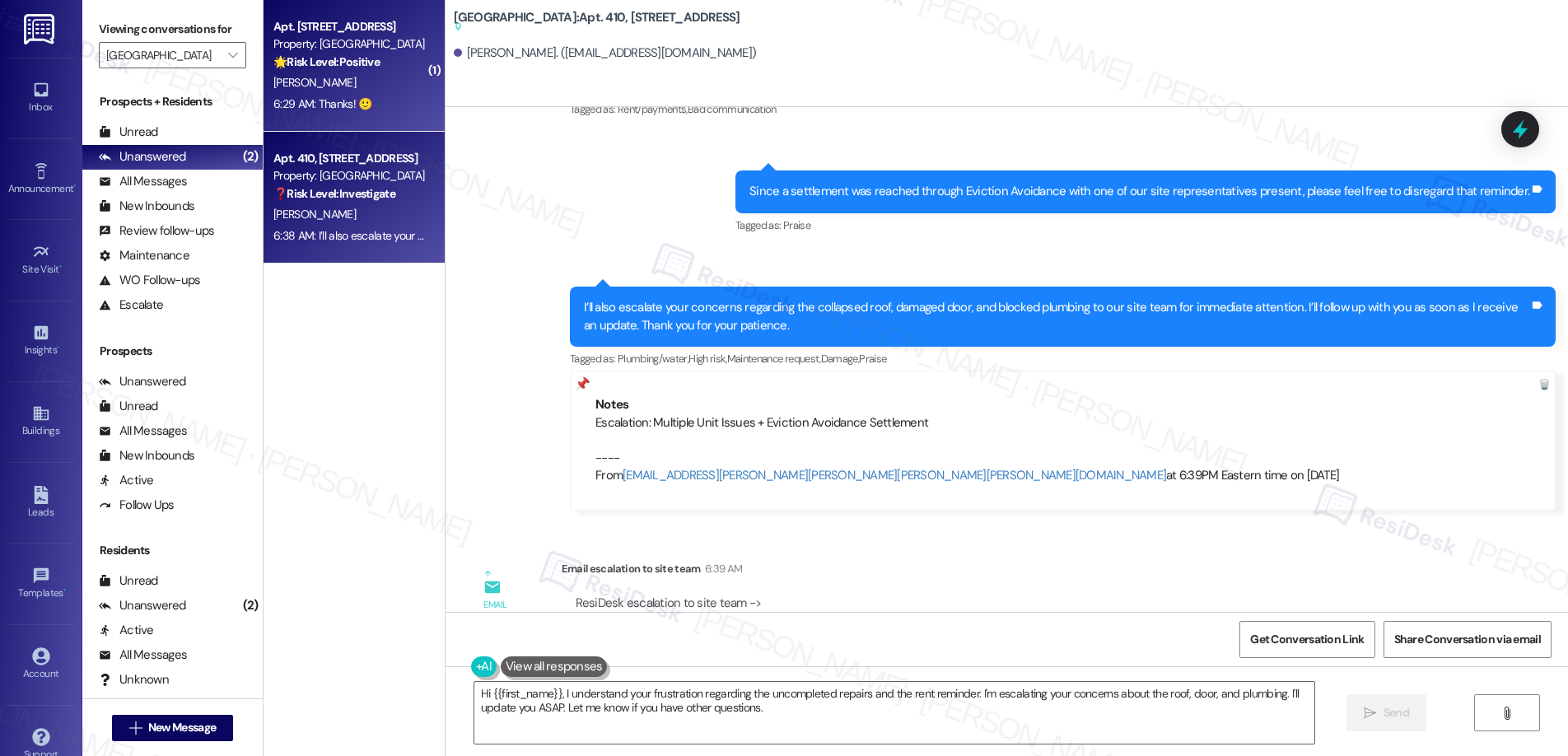 click on "6:29 AM: Thanks! 🙂 6:29 AM: Thanks! 🙂" at bounding box center (349, 104) 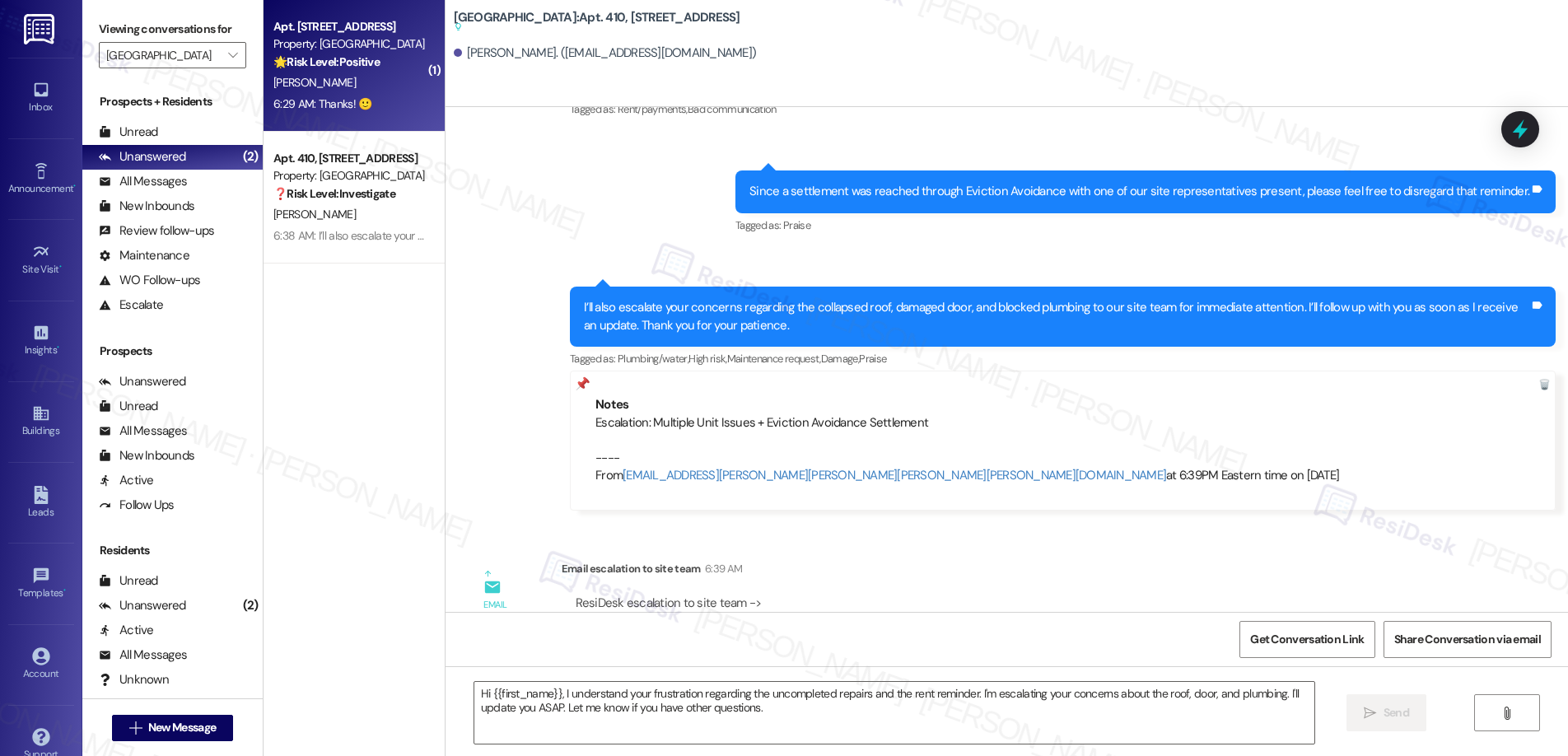 type on "Fetching suggested responses. Please feel free to read through the conversation in the meantime." 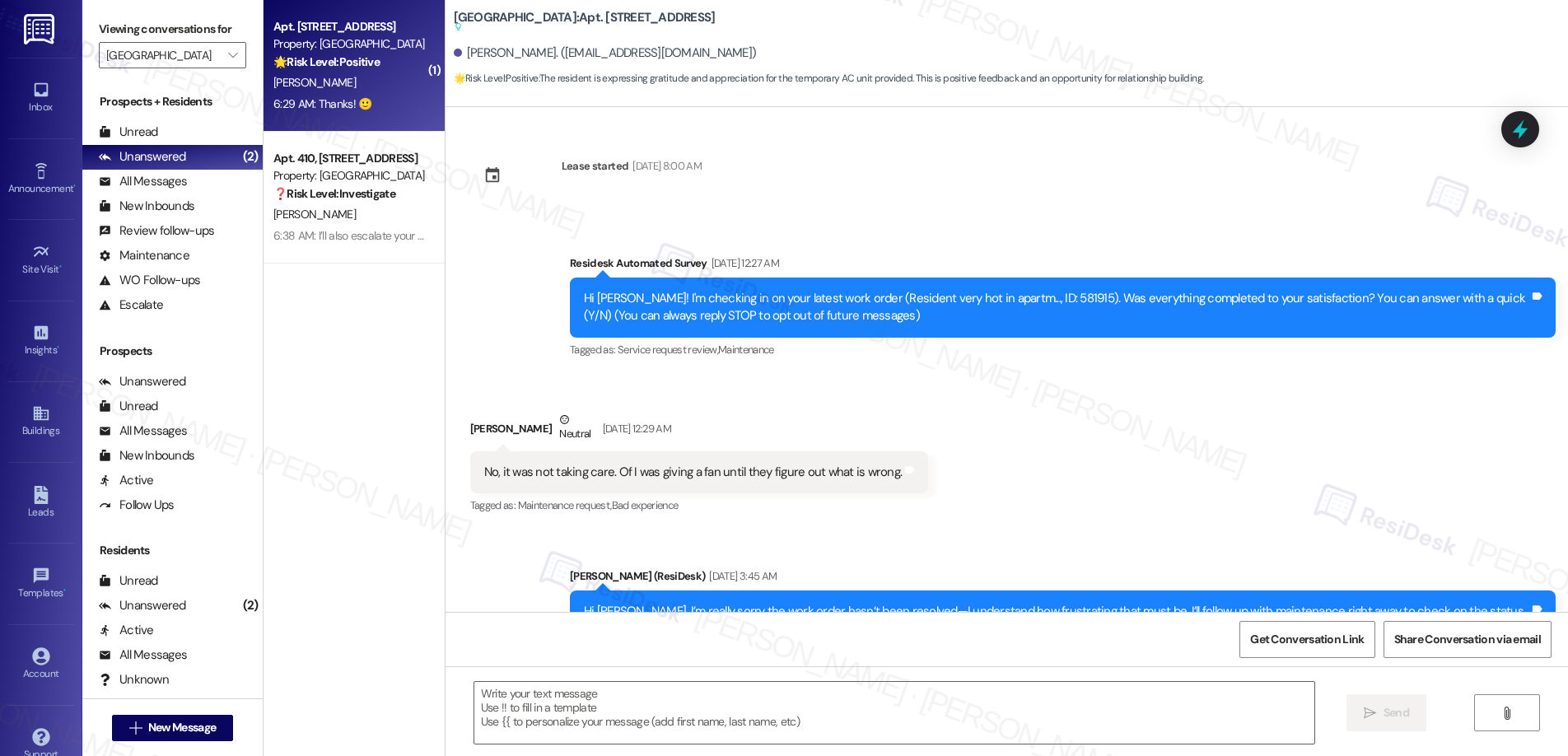 scroll, scrollTop: 6223, scrollLeft: 0, axis: vertical 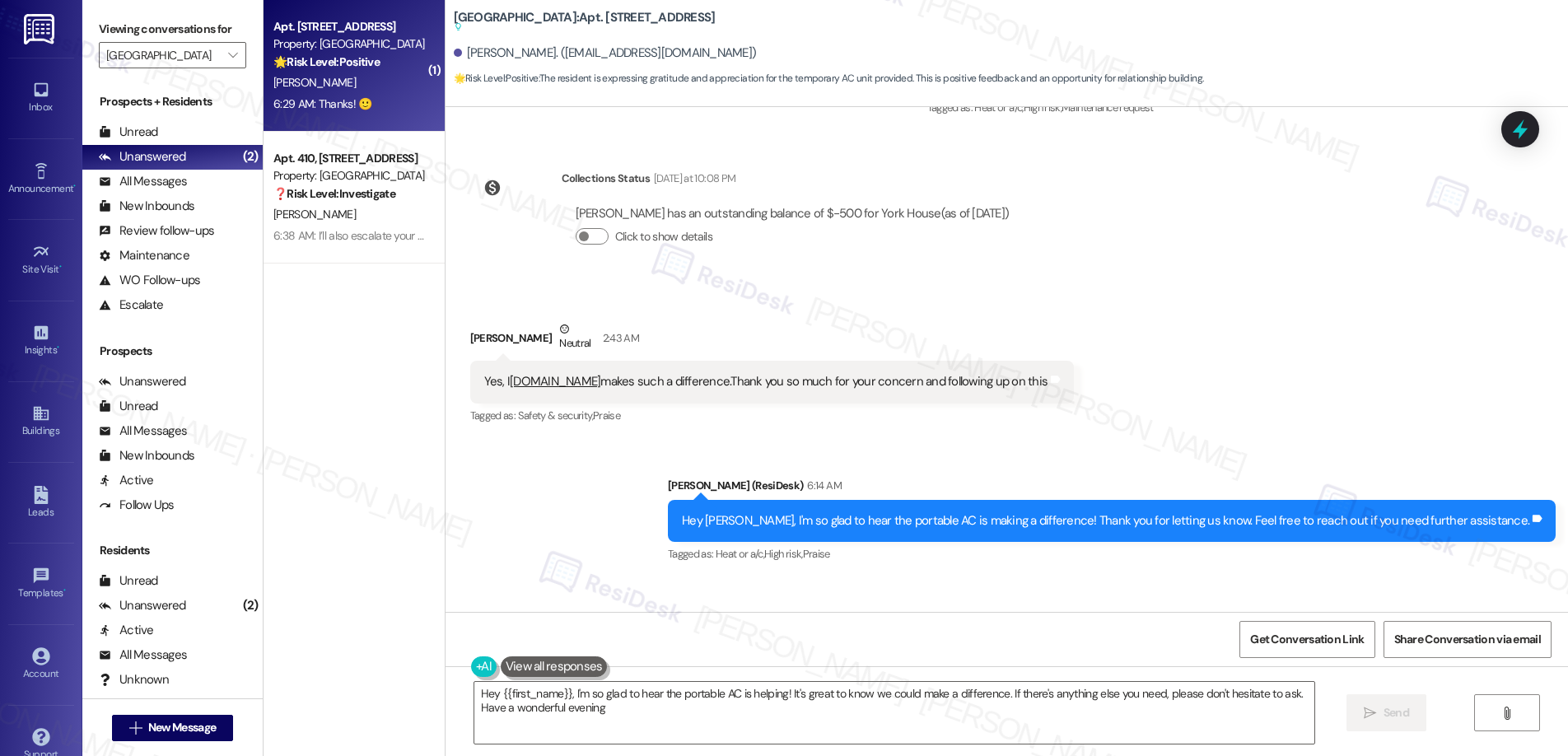 type on "Hey {{first_name}}, I'm so glad to hear the portable AC is helping! It's great to know we could make a difference. If there's anything else you need, please don't hesitate to ask. Have a wonderful evening!" 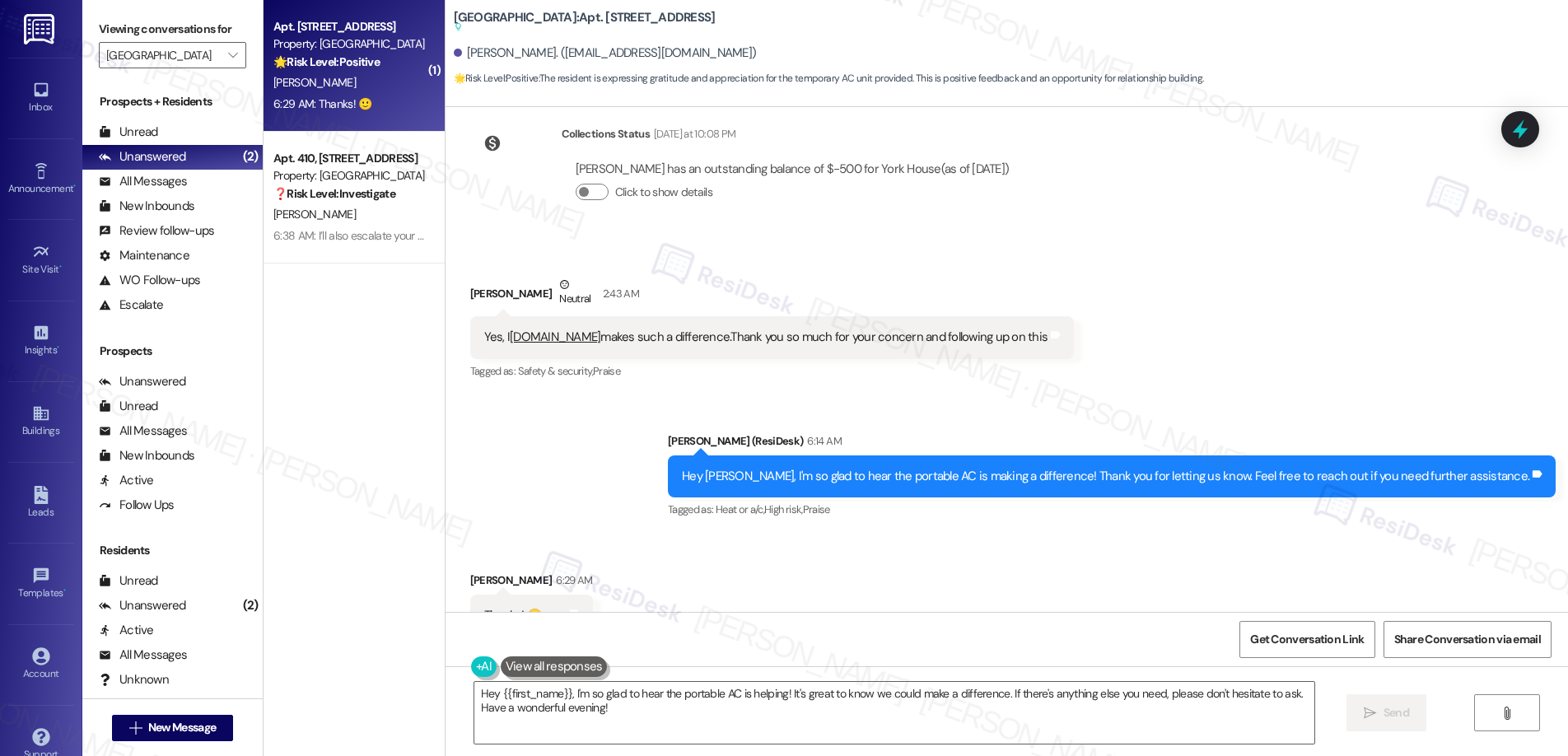 scroll, scrollTop: 6363, scrollLeft: 0, axis: vertical 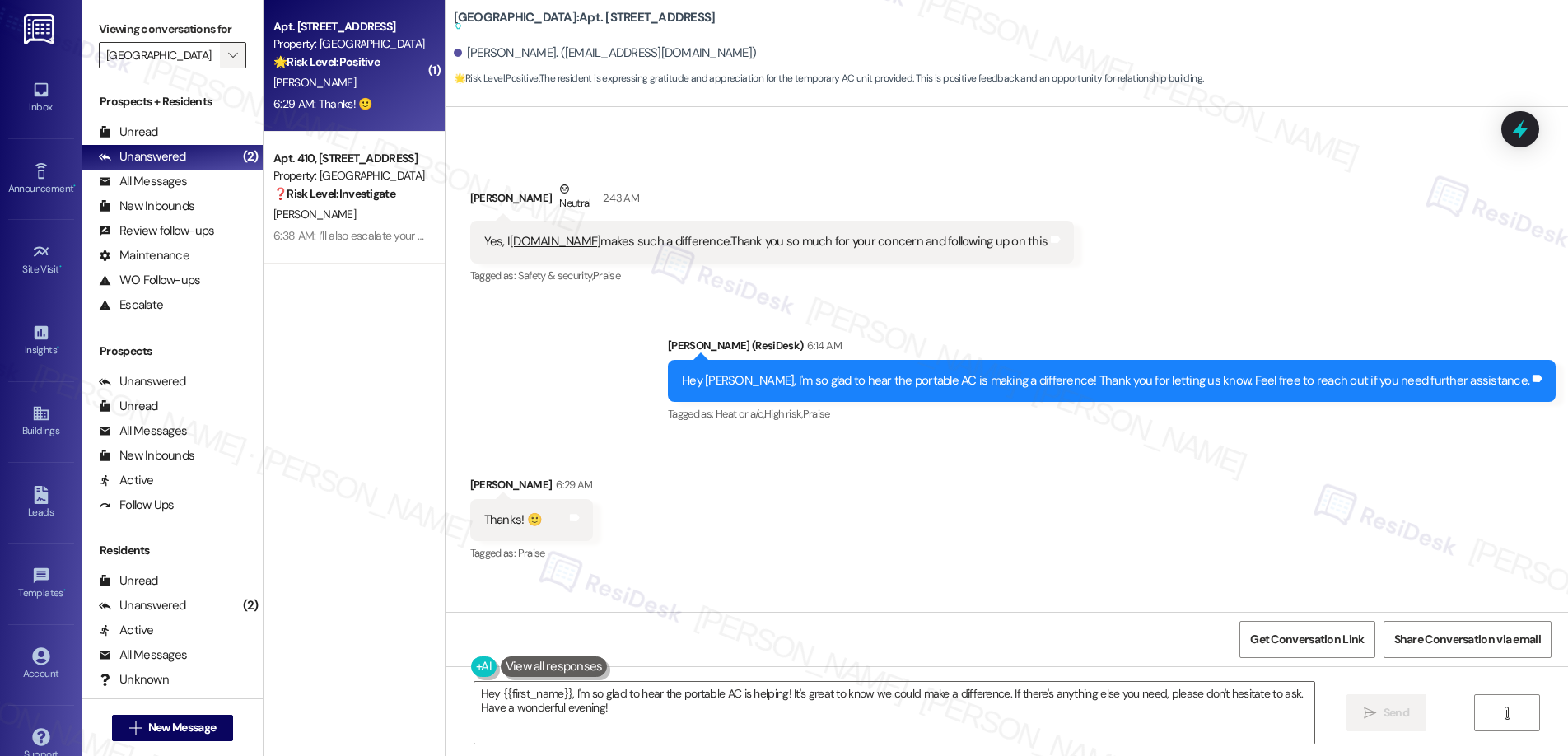 click on "" at bounding box center (232, 55) 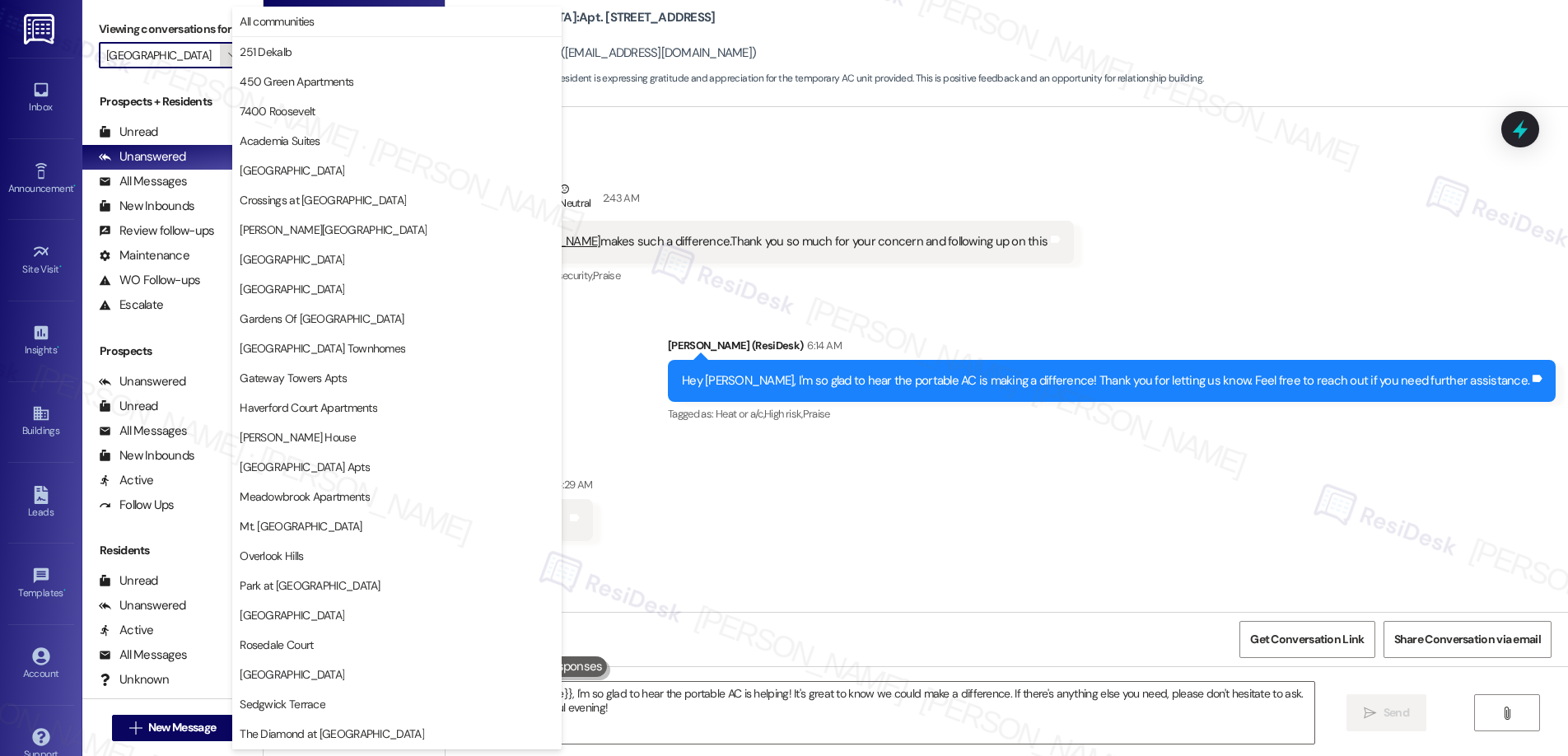 scroll, scrollTop: 385, scrollLeft: 0, axis: vertical 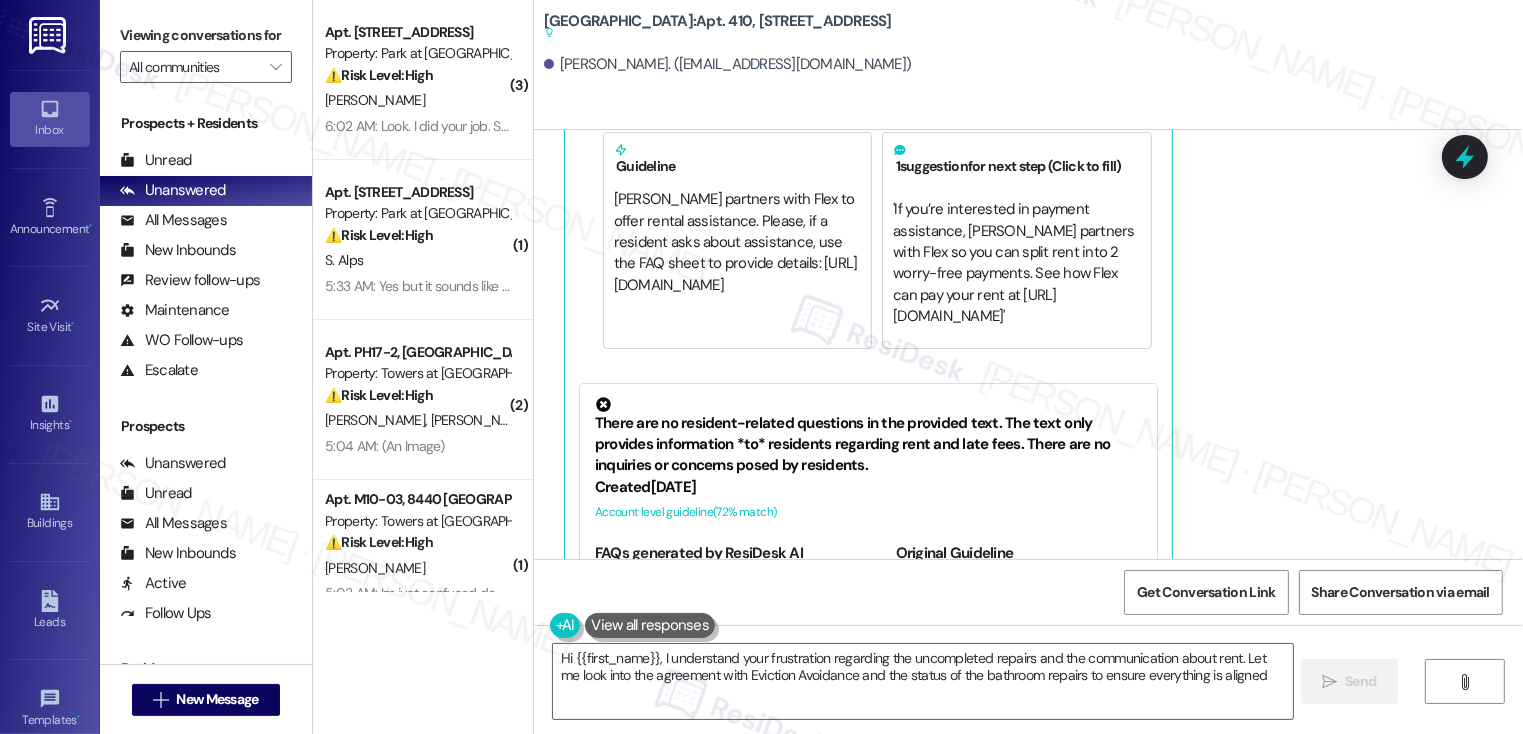 type on "Hi {{first_name}}, I understand your frustration regarding the uncompleted repairs and the communication about rent. Let me look into the agreement with Eviction Avoidance and the status of the bathroom repairs to ensure everything is aligned." 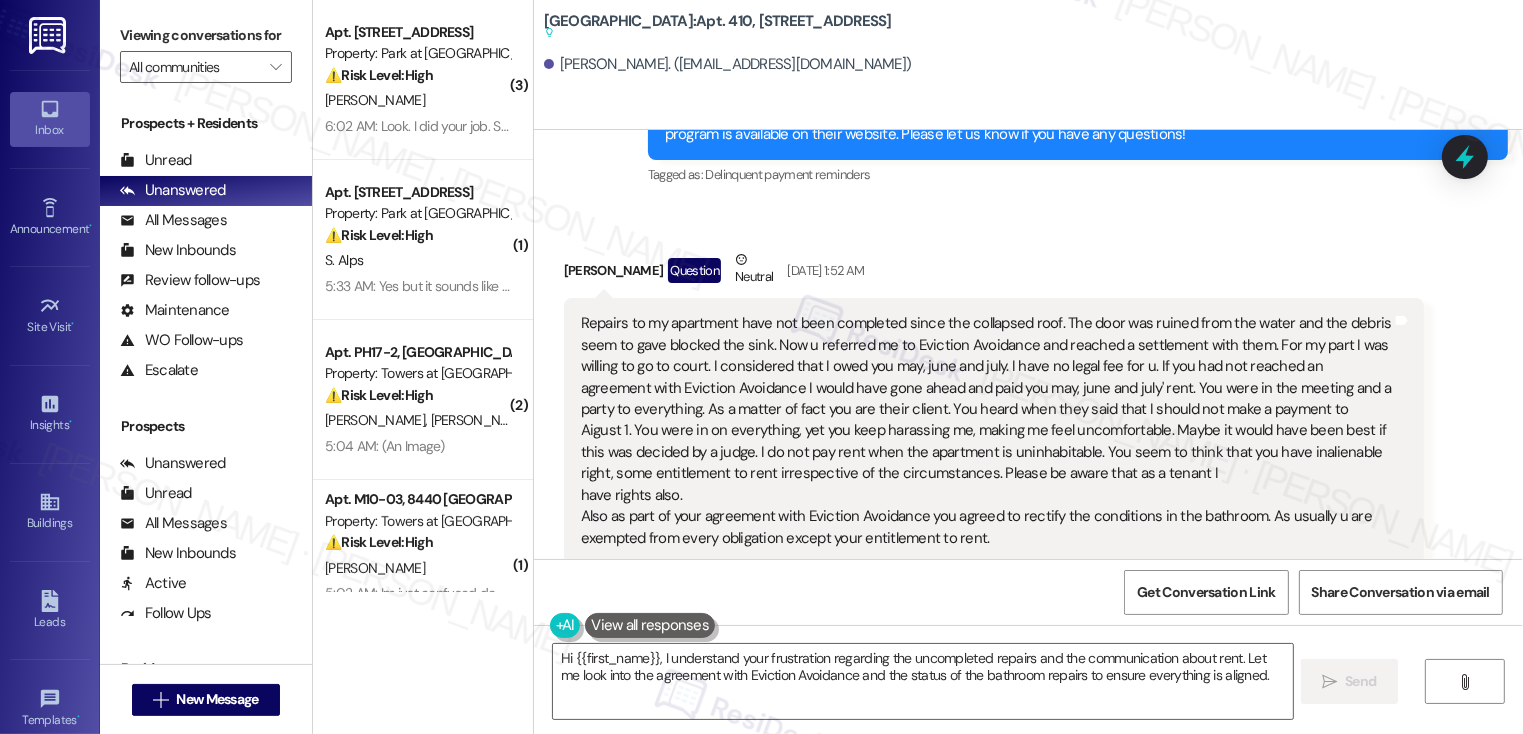 scroll, scrollTop: 8823, scrollLeft: 0, axis: vertical 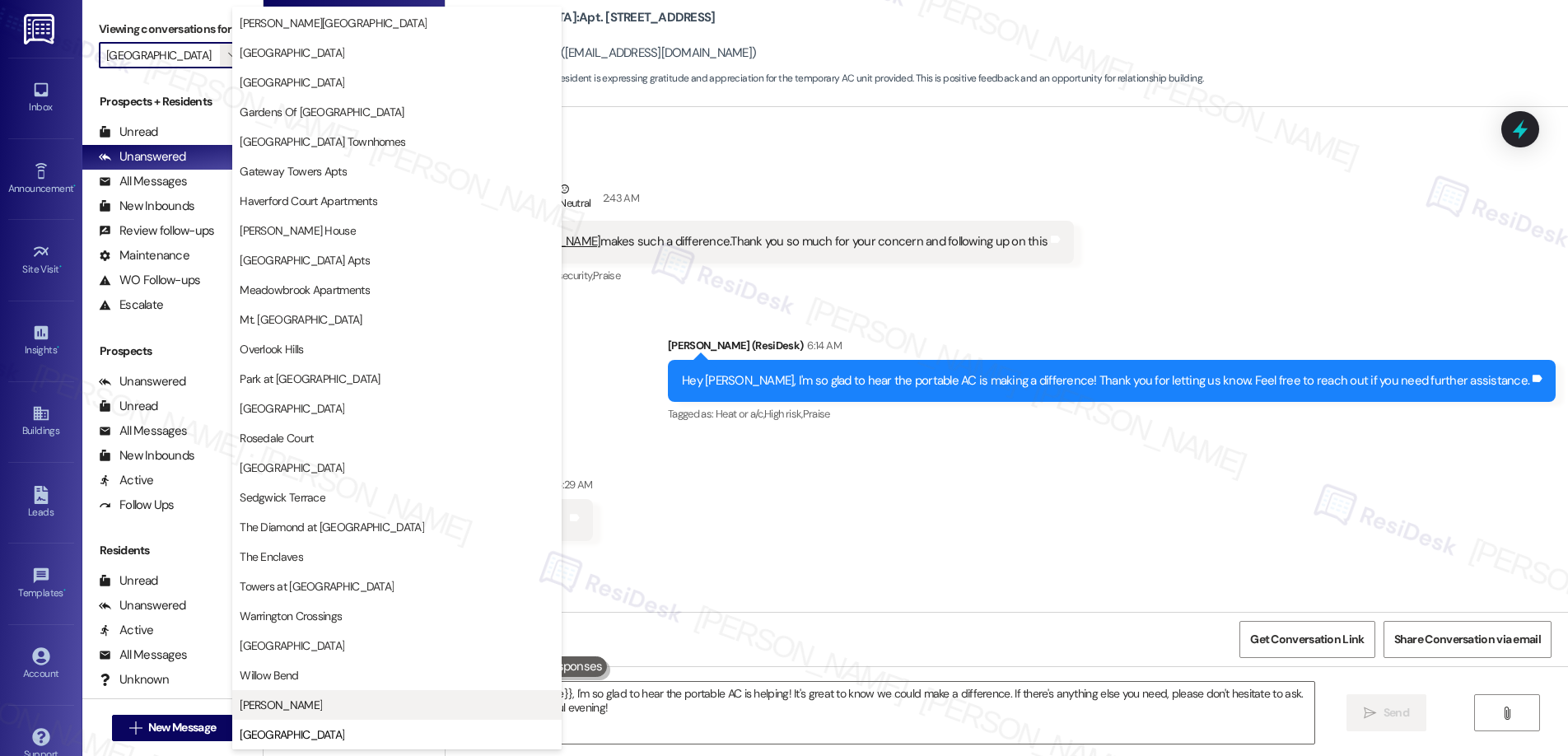 click on "[PERSON_NAME]" at bounding box center [397, 705] 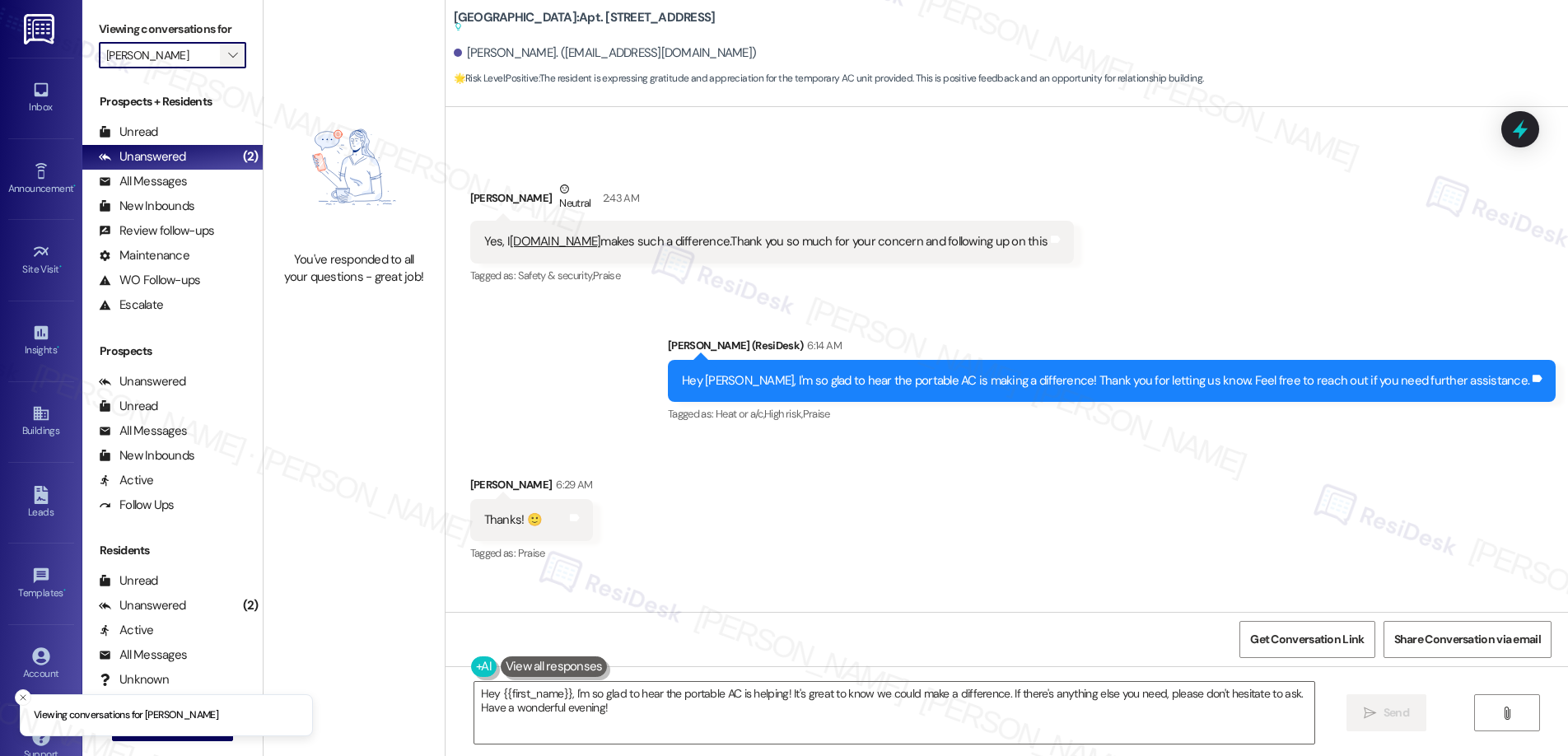 click on "" at bounding box center [232, 55] 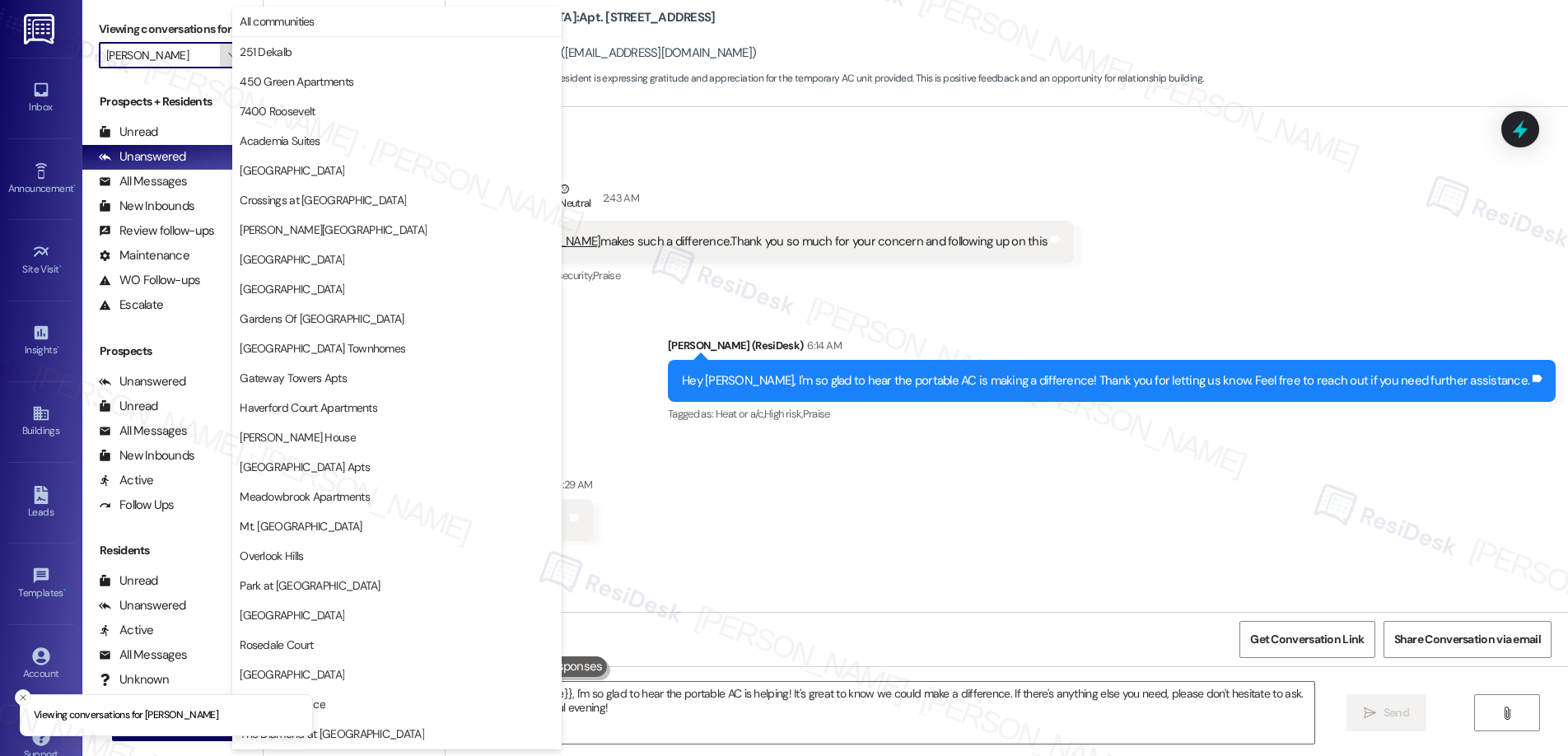 scroll, scrollTop: 207, scrollLeft: 0, axis: vertical 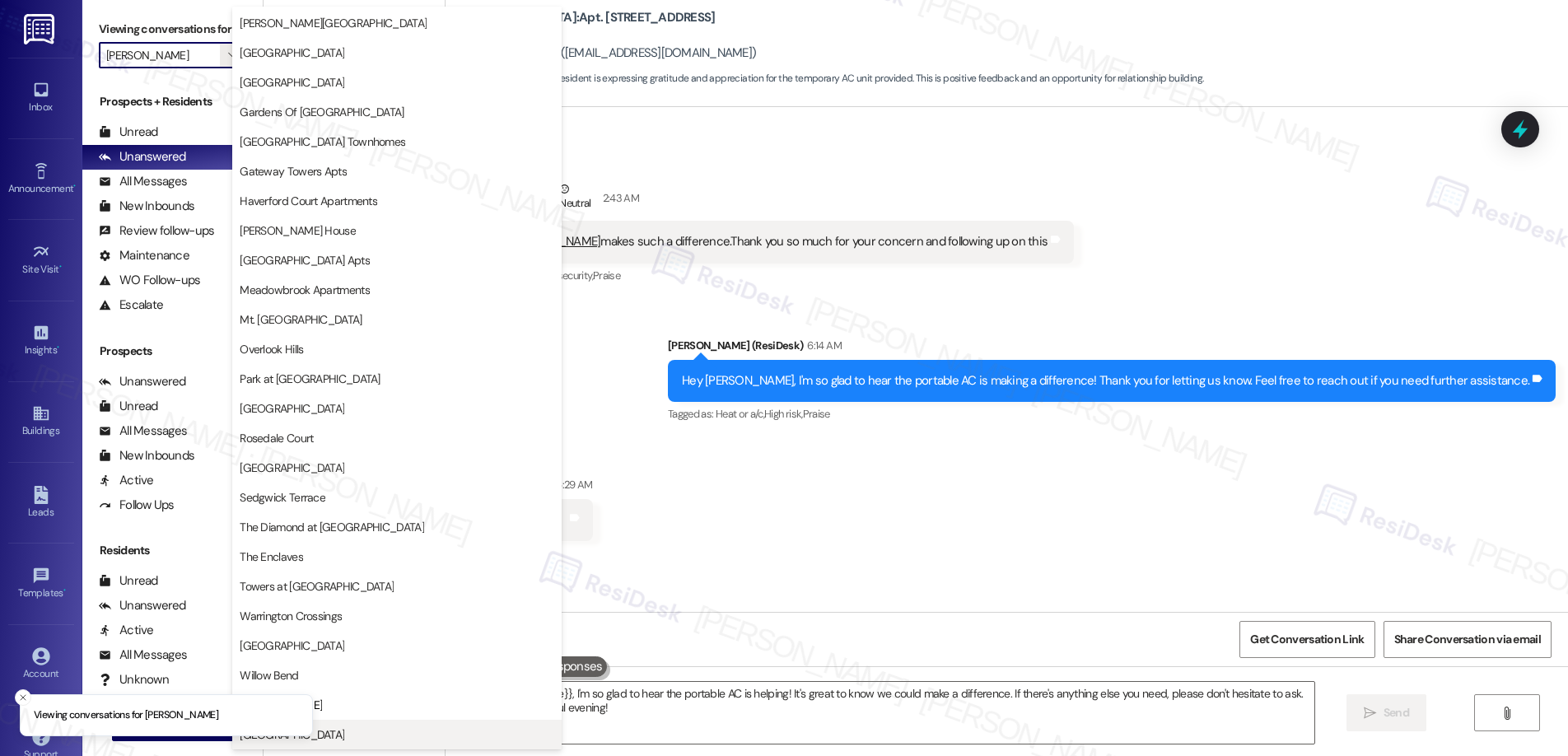 click on "[GEOGRAPHIC_DATA]" at bounding box center (397, 735) 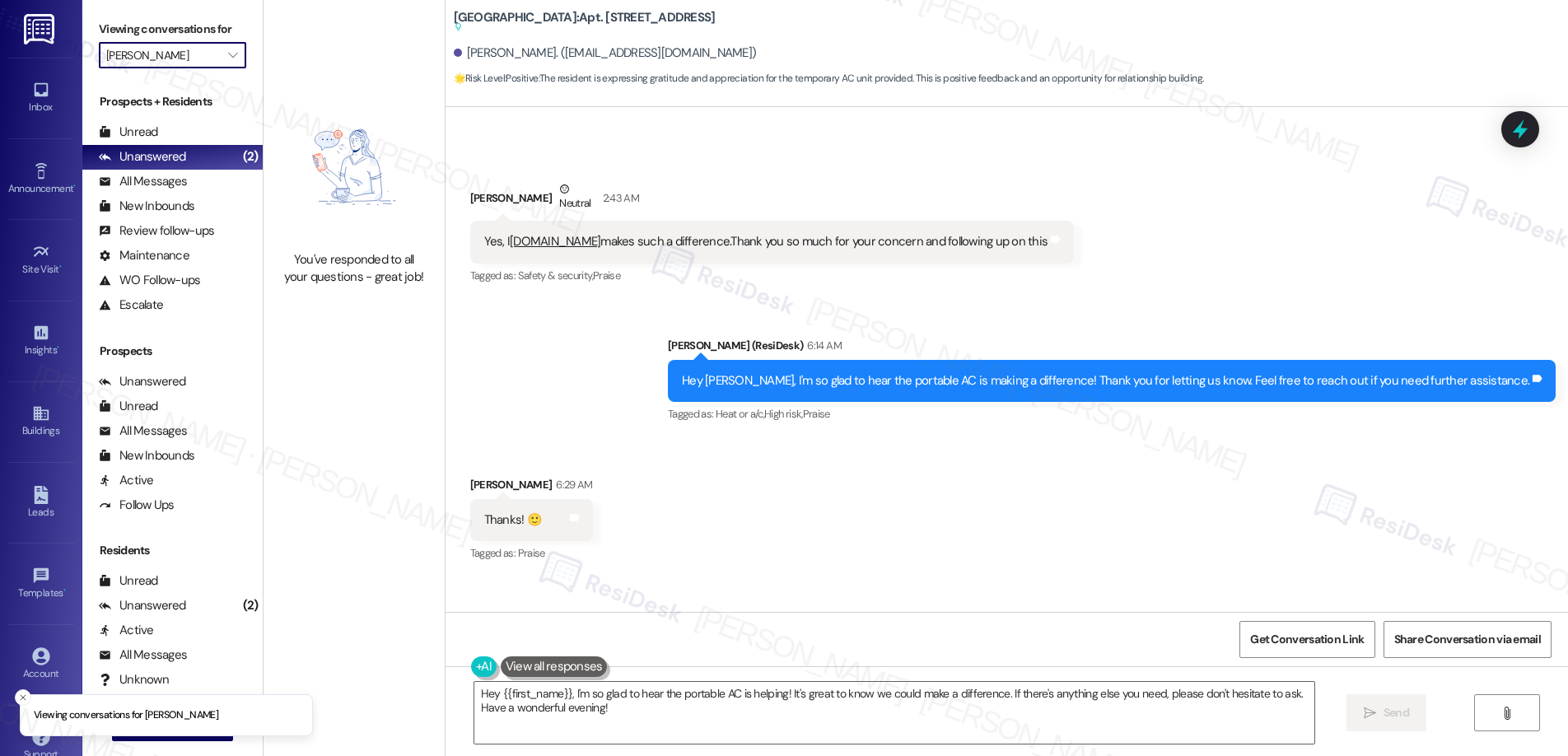 type on "[GEOGRAPHIC_DATA]" 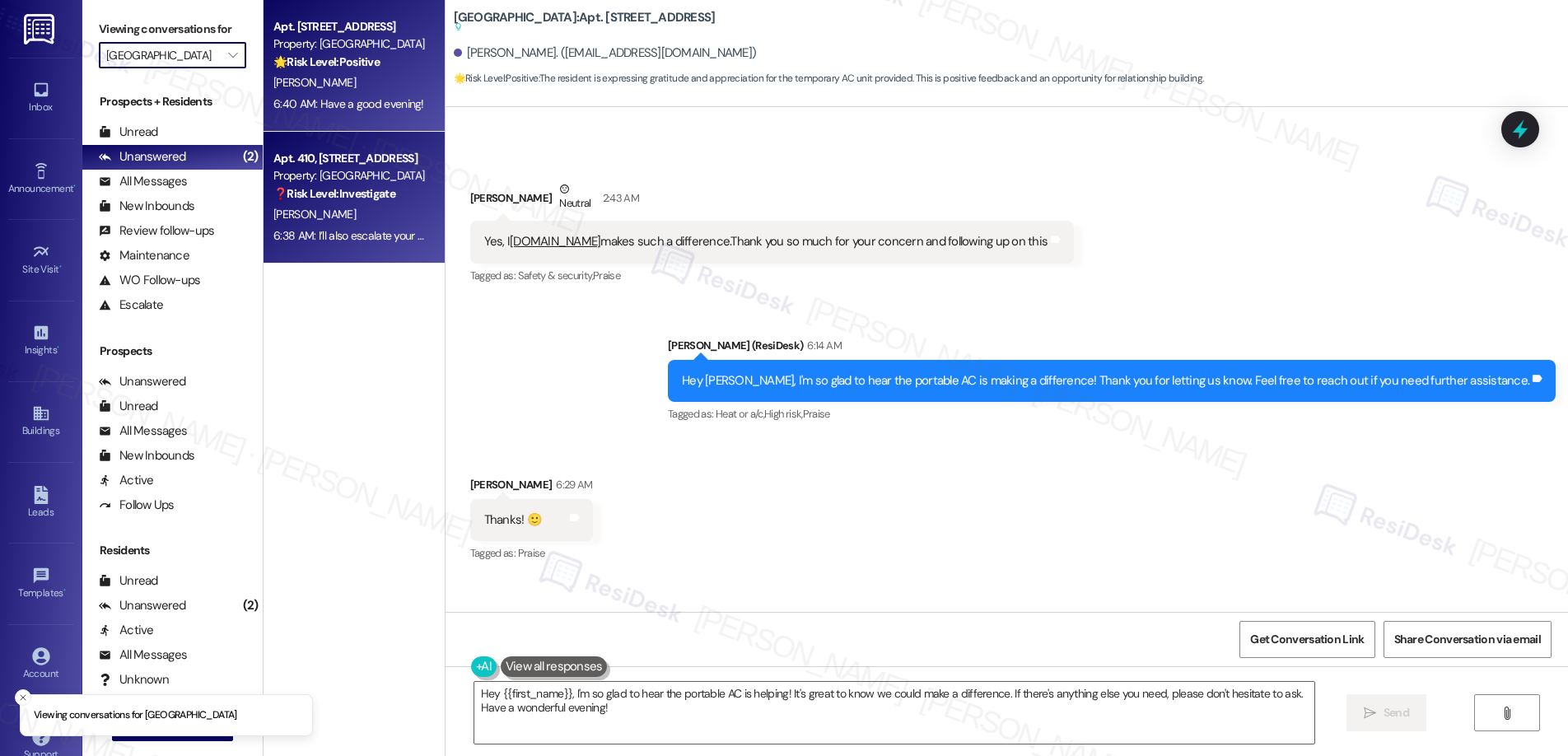 click on "❓  Risk Level:  Investigate" at bounding box center (334, 194) 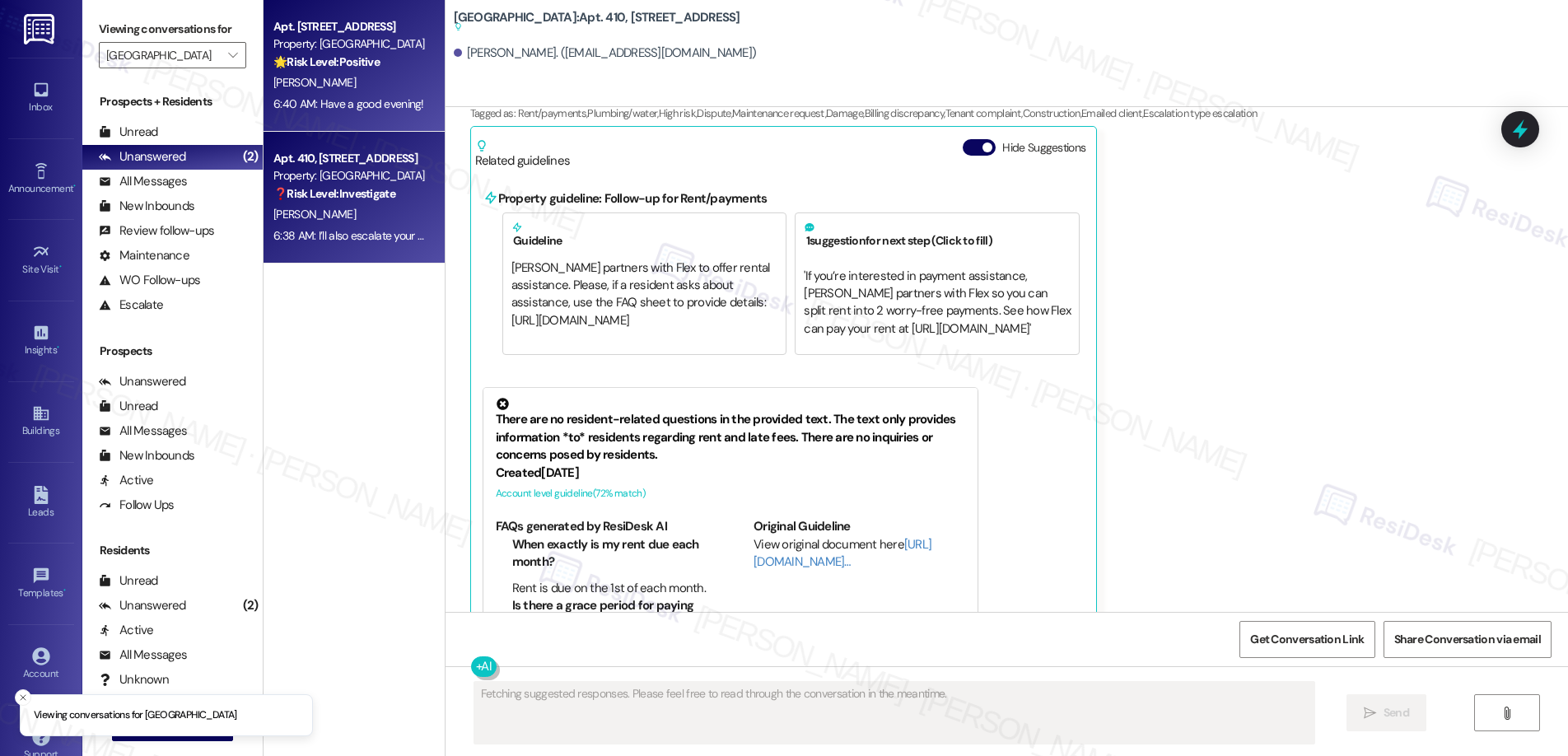 scroll, scrollTop: 7226, scrollLeft: 0, axis: vertical 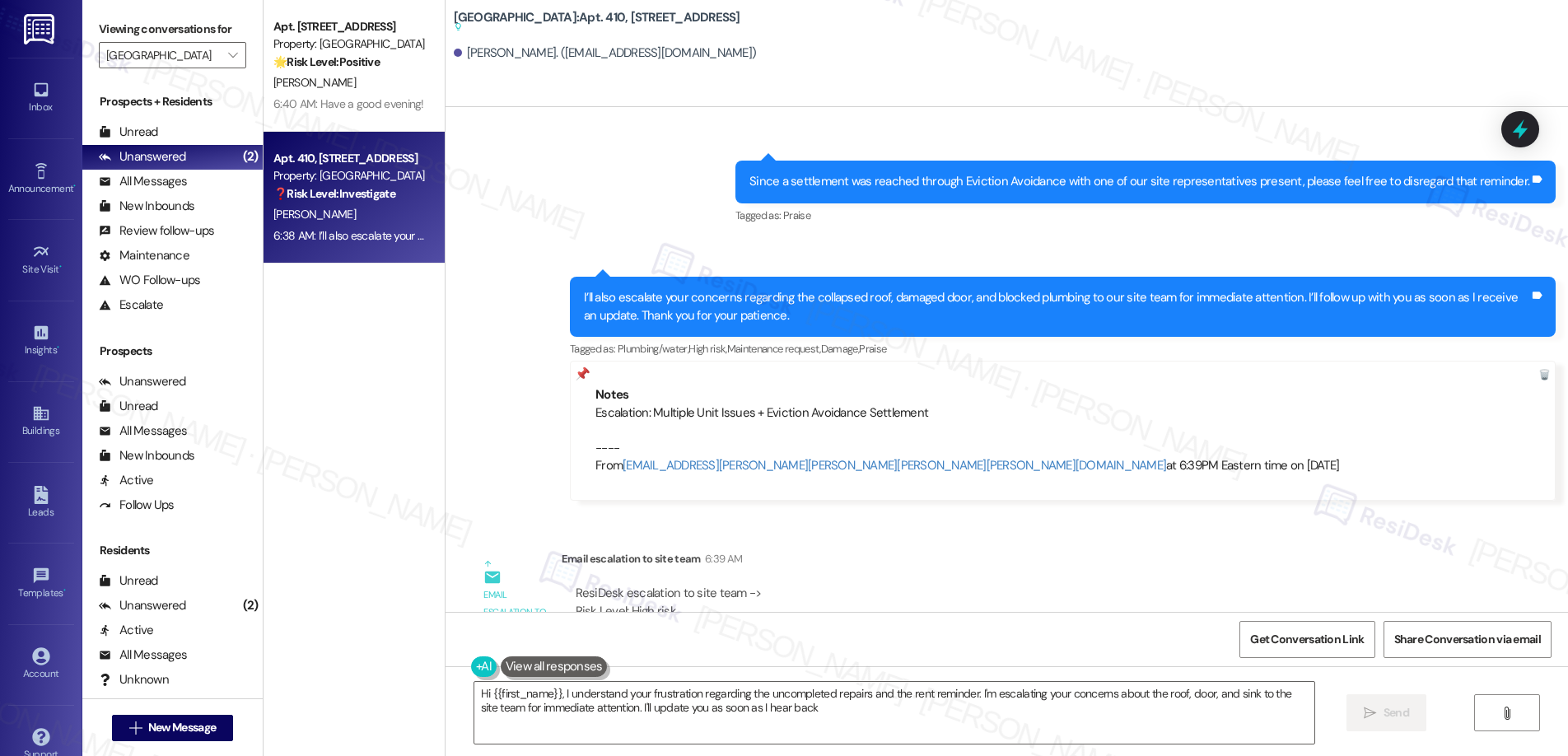 type on "Hi {{first_name}}, I understand your frustration regarding the uncompleted repairs and the rent reminder. I'm escalating your concerns about the roof, door, and sink to the site team for immediate attention. I'll update you as soon as I hear back." 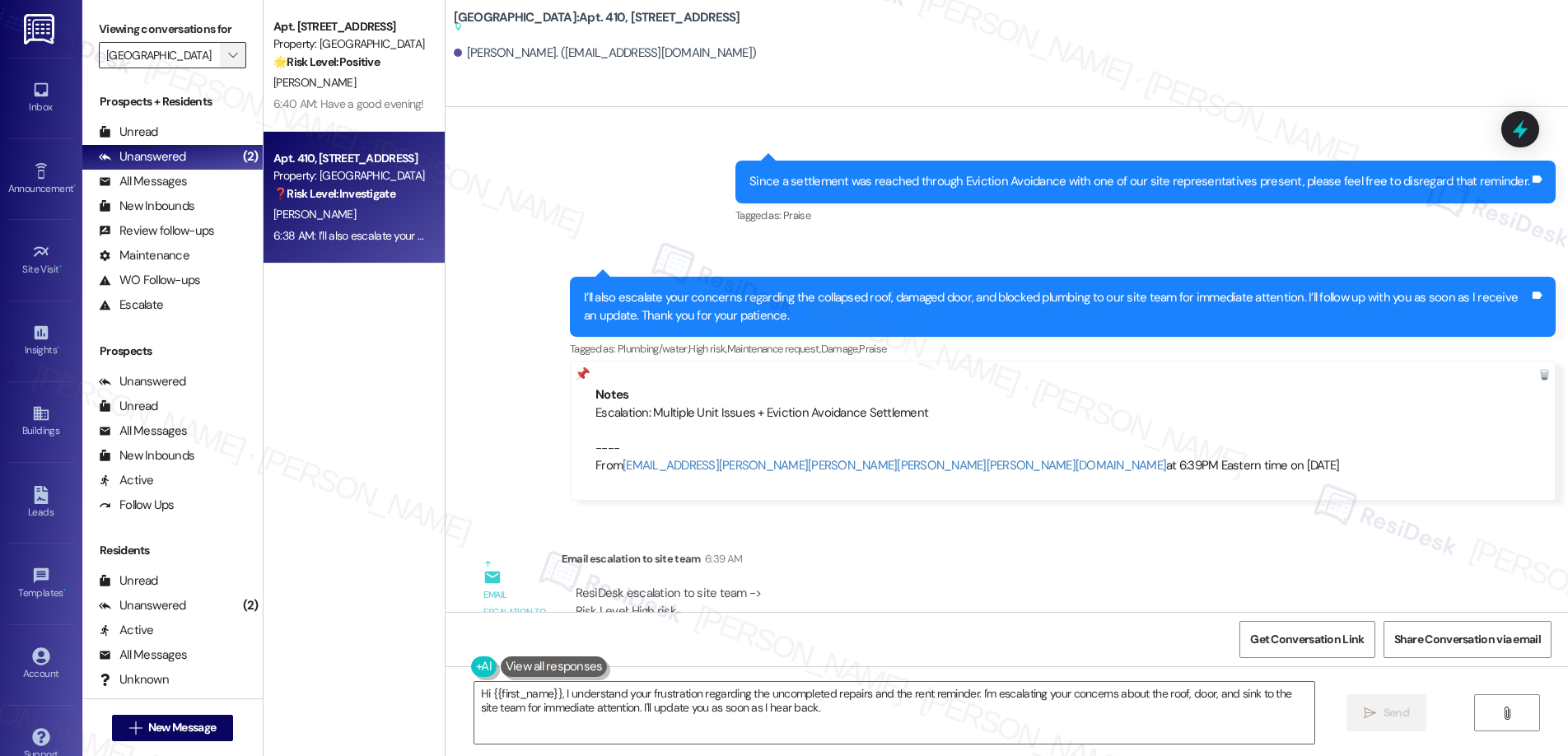 click on "" at bounding box center (232, 55) 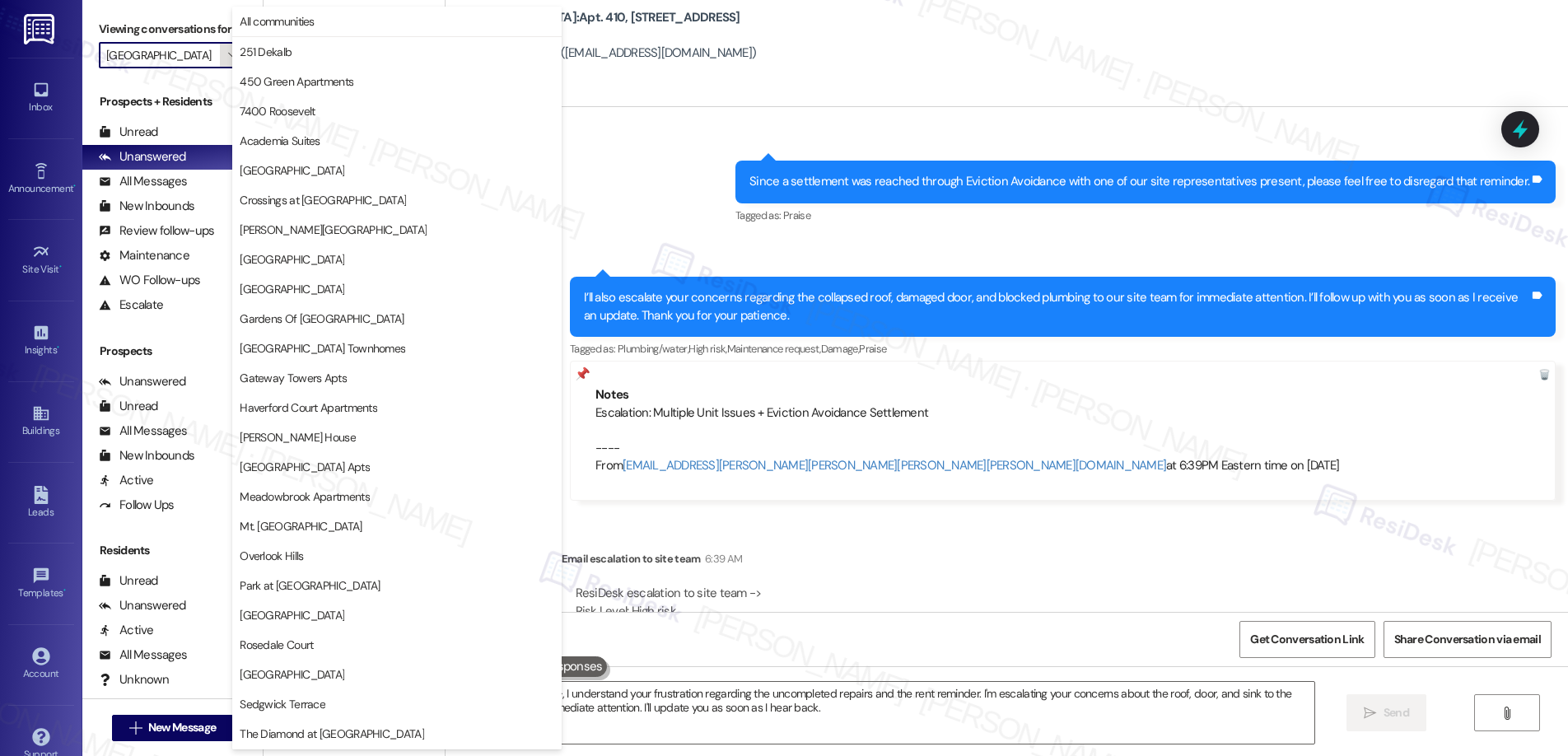 scroll, scrollTop: 207, scrollLeft: 0, axis: vertical 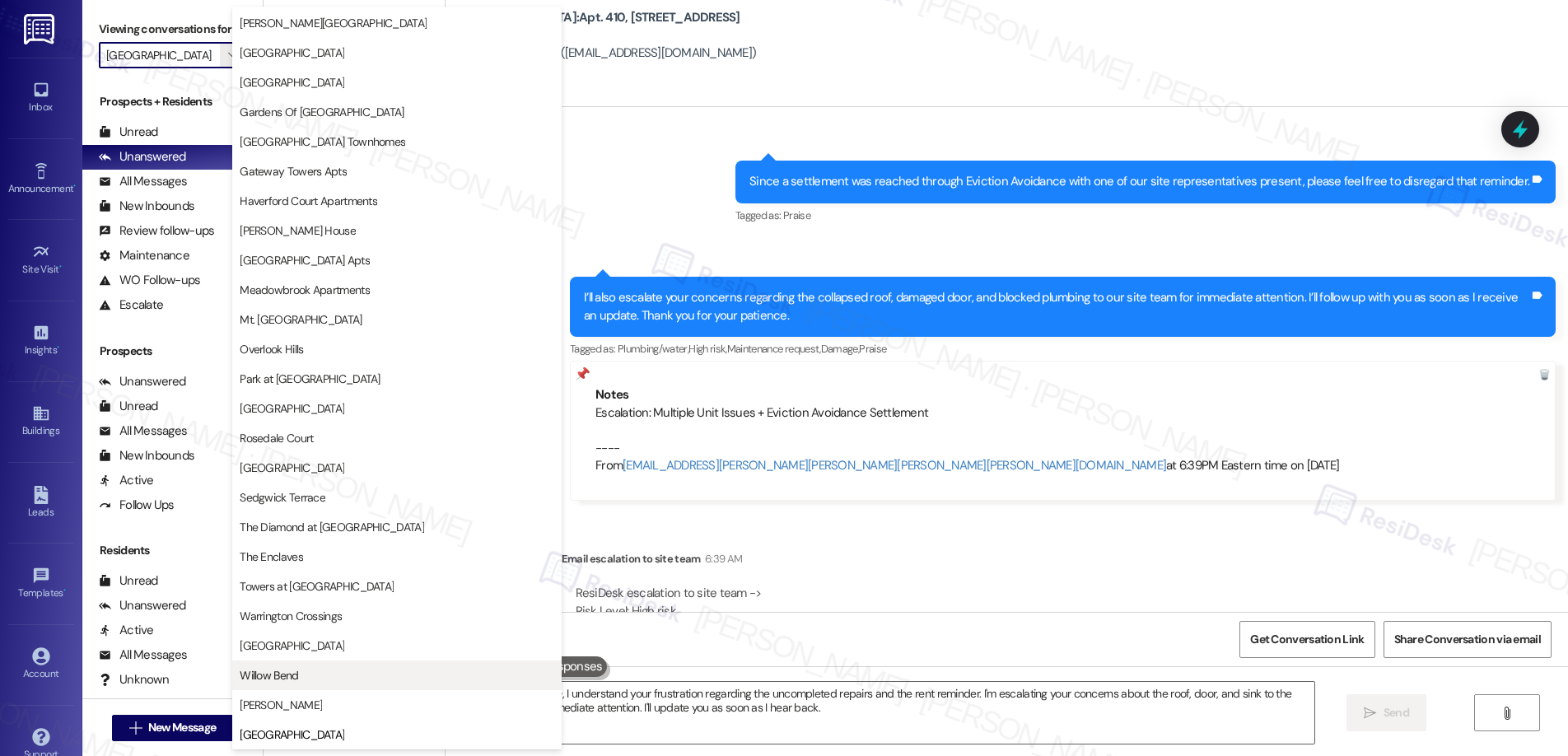 click on "Willow Bend" at bounding box center [397, 675] 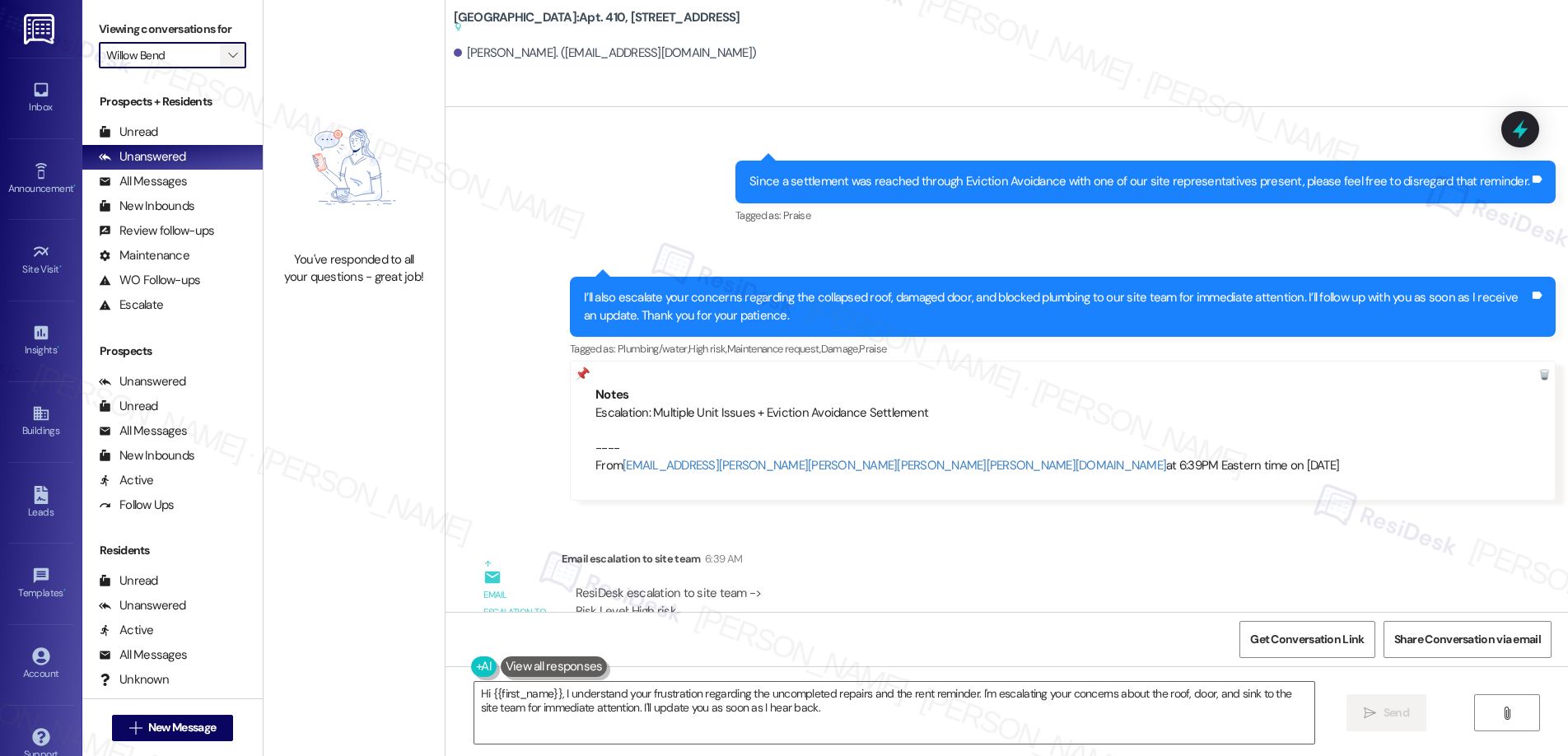 click on "" at bounding box center [232, 55] 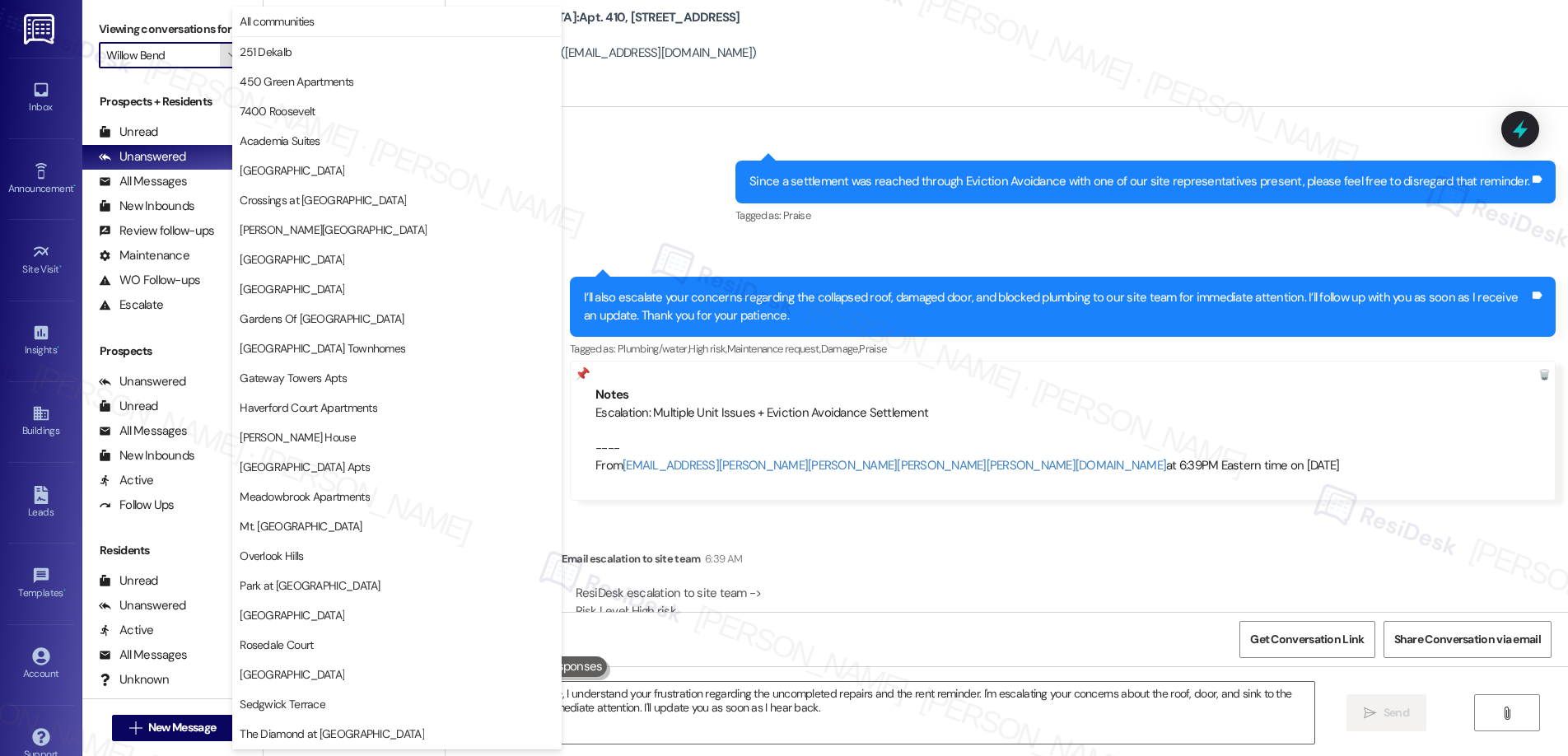 scroll, scrollTop: 207, scrollLeft: 0, axis: vertical 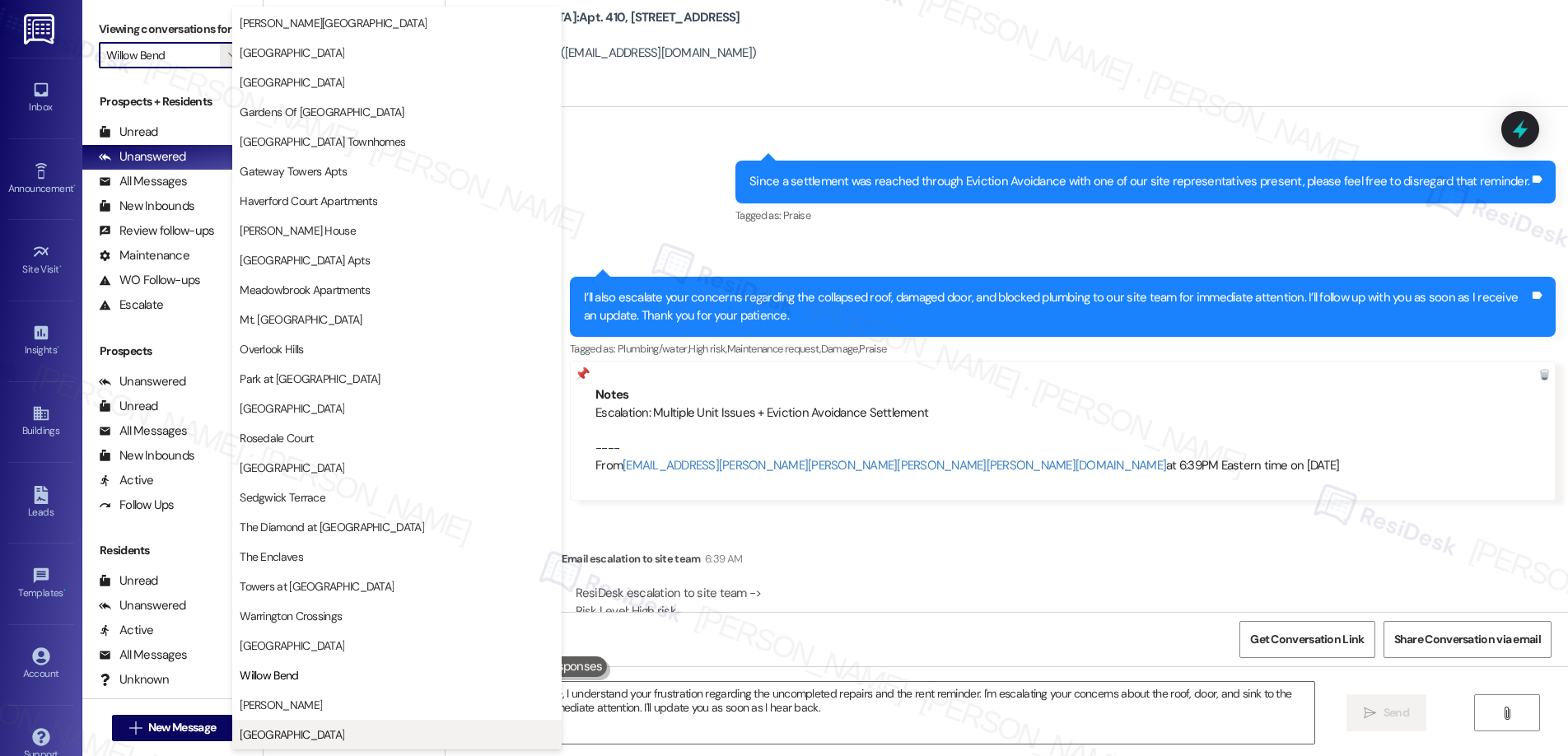click on "[GEOGRAPHIC_DATA]" at bounding box center (292, 735) 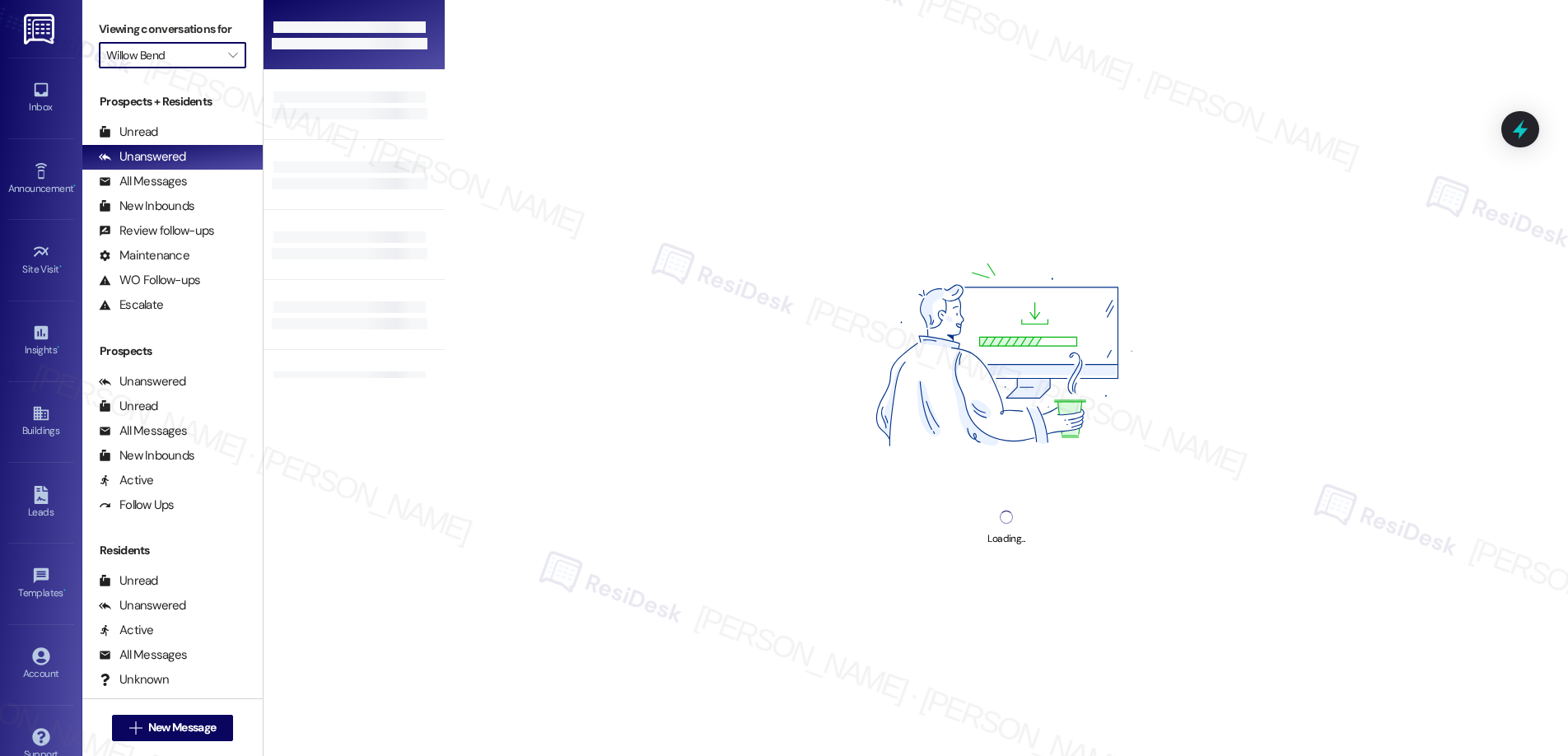 type on "[GEOGRAPHIC_DATA]" 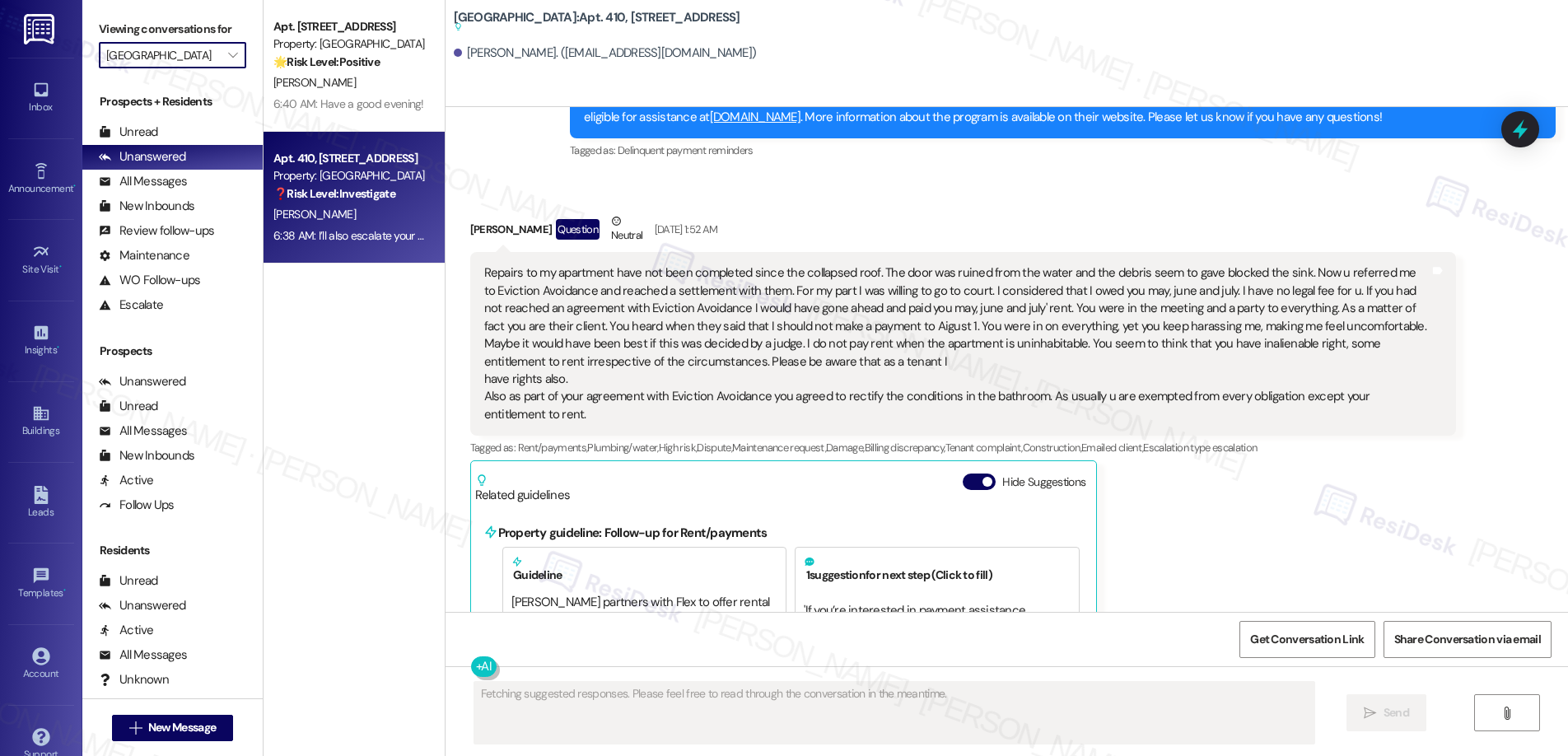 scroll, scrollTop: 6774, scrollLeft: 0, axis: vertical 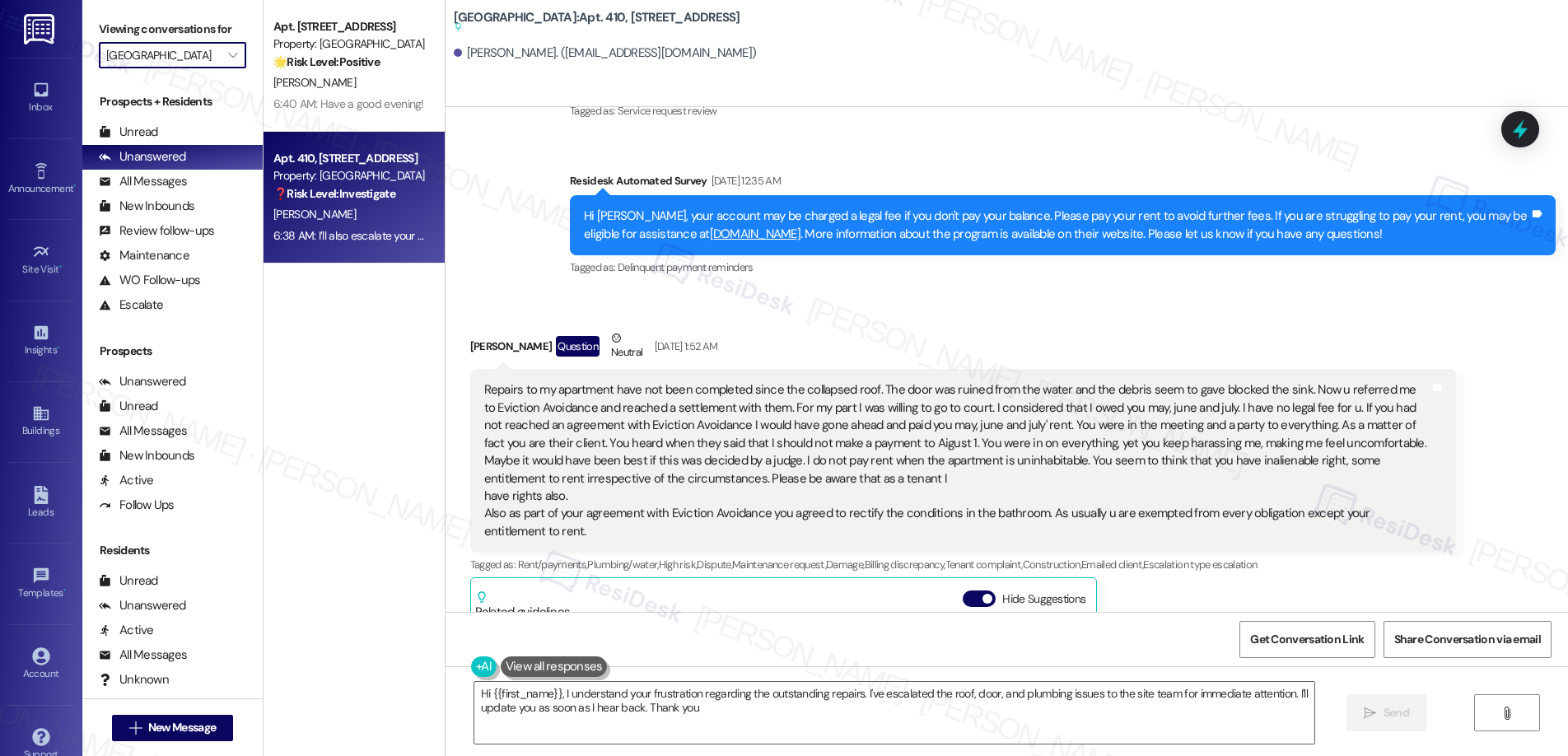 type on "Hi {{first_name}}, I understand your frustration regarding the outstanding repairs. I've escalated the roof, door, and plumbing issues to the site team for immediate attention. I'll update you as soon as I hear back. Thank you!" 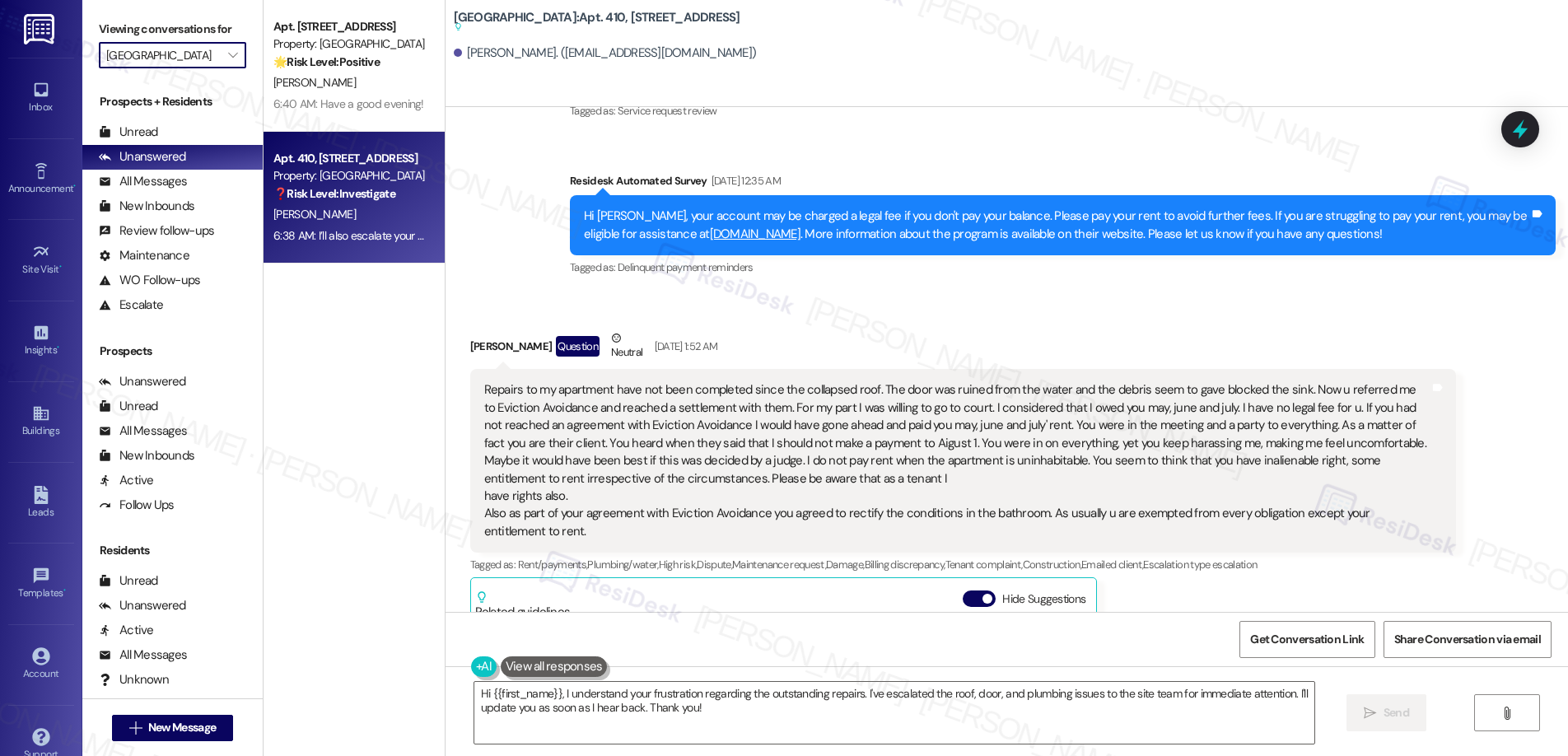 scroll, scrollTop: 8109, scrollLeft: 0, axis: vertical 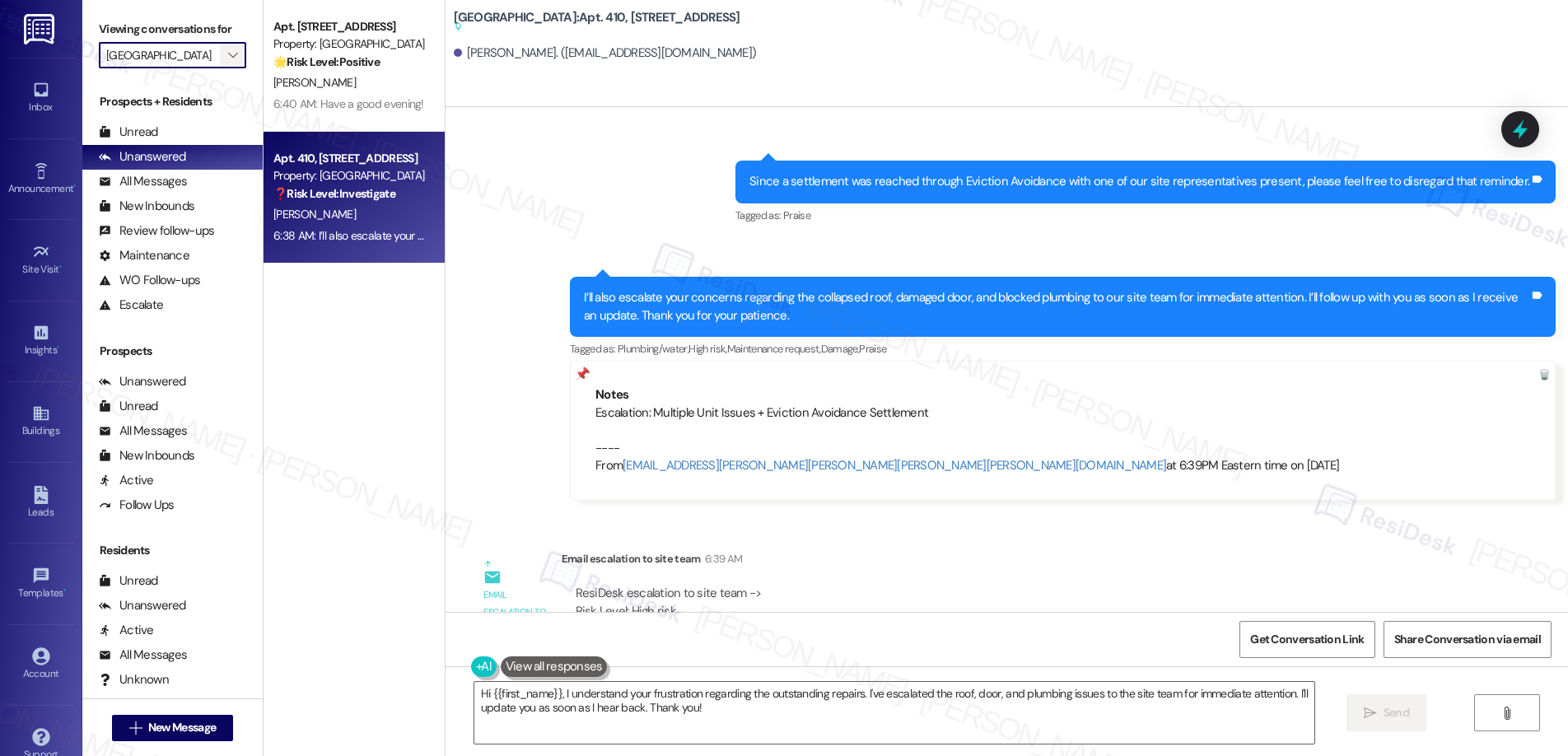 click on "" at bounding box center (233, 55) 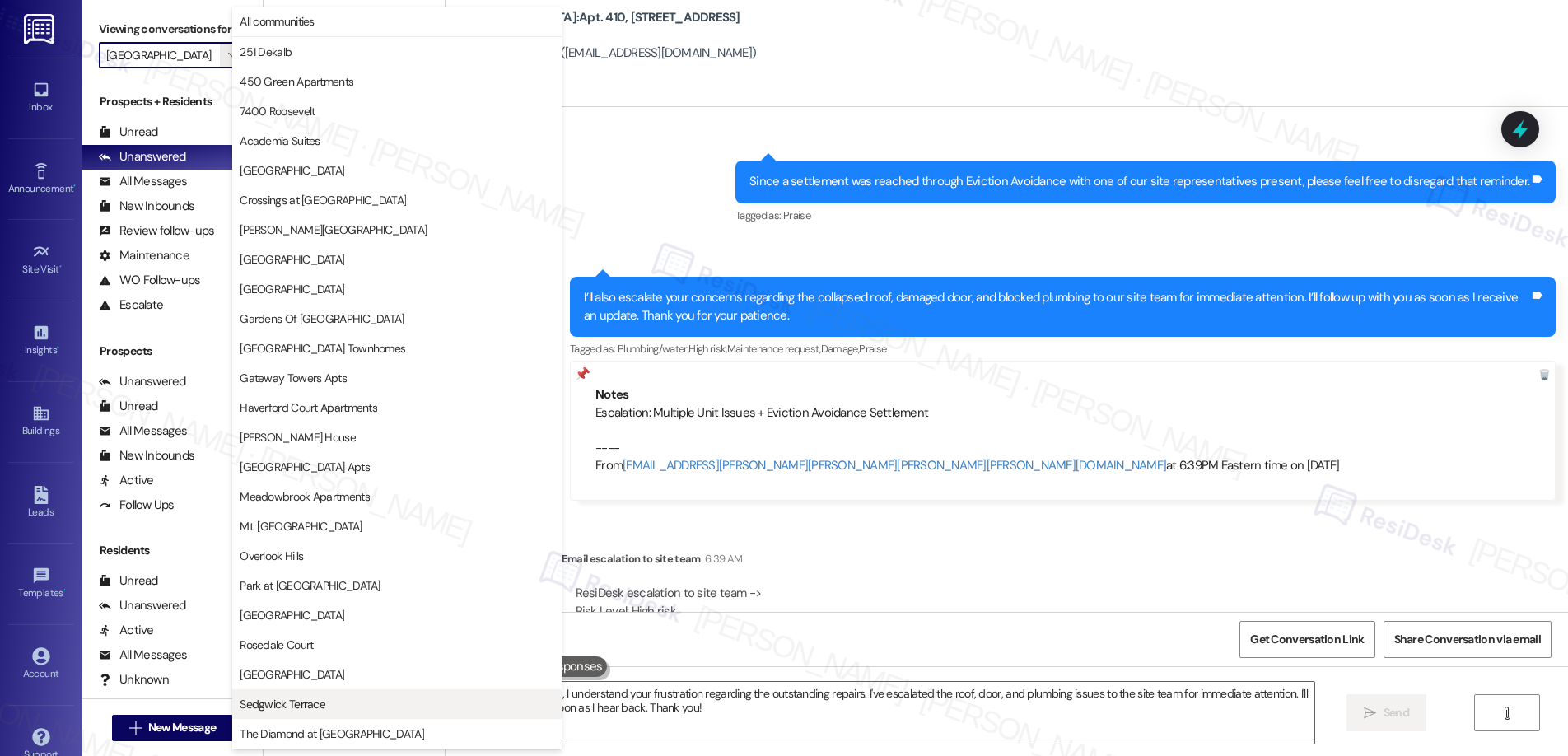 scroll, scrollTop: 207, scrollLeft: 0, axis: vertical 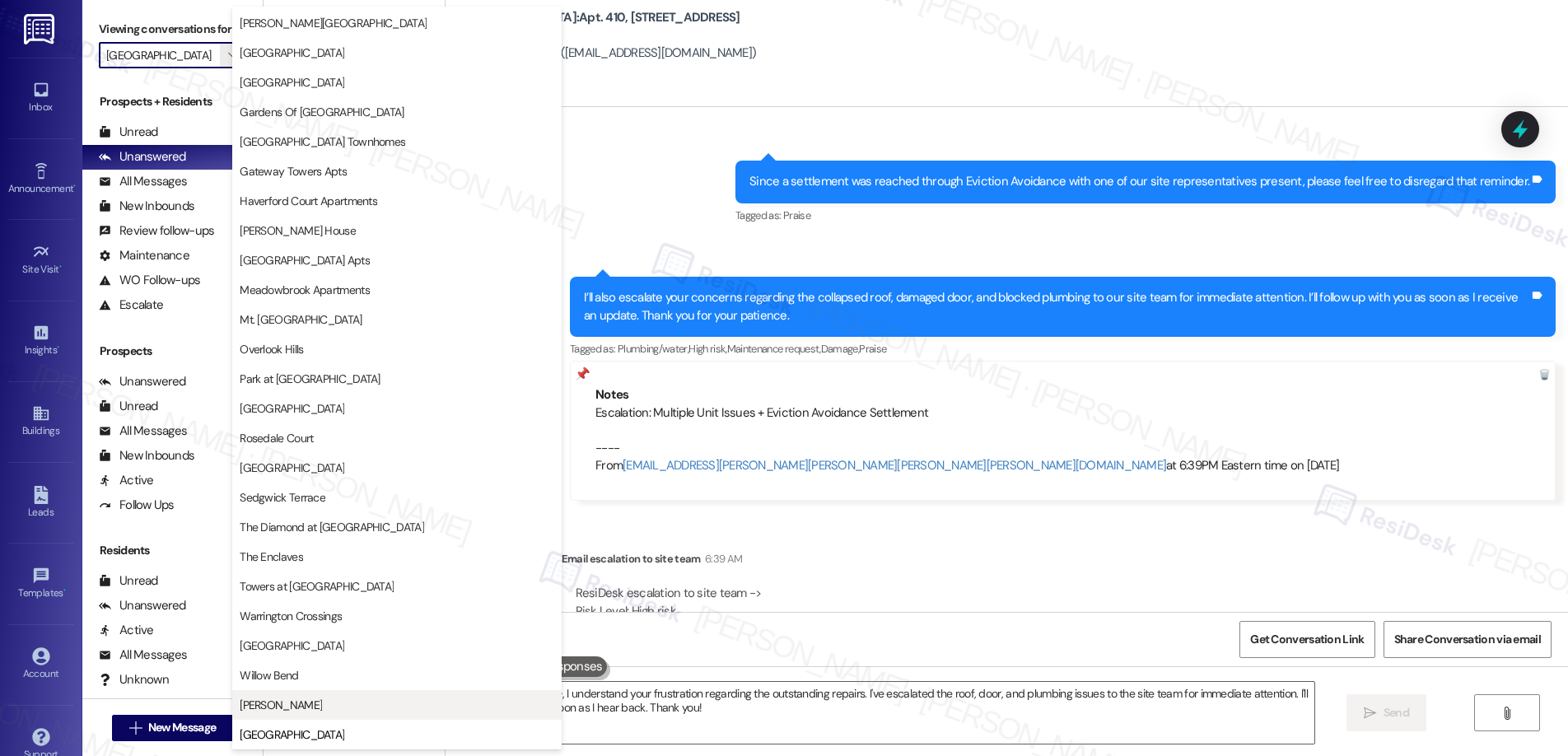click on "[PERSON_NAME]" at bounding box center (397, 705) 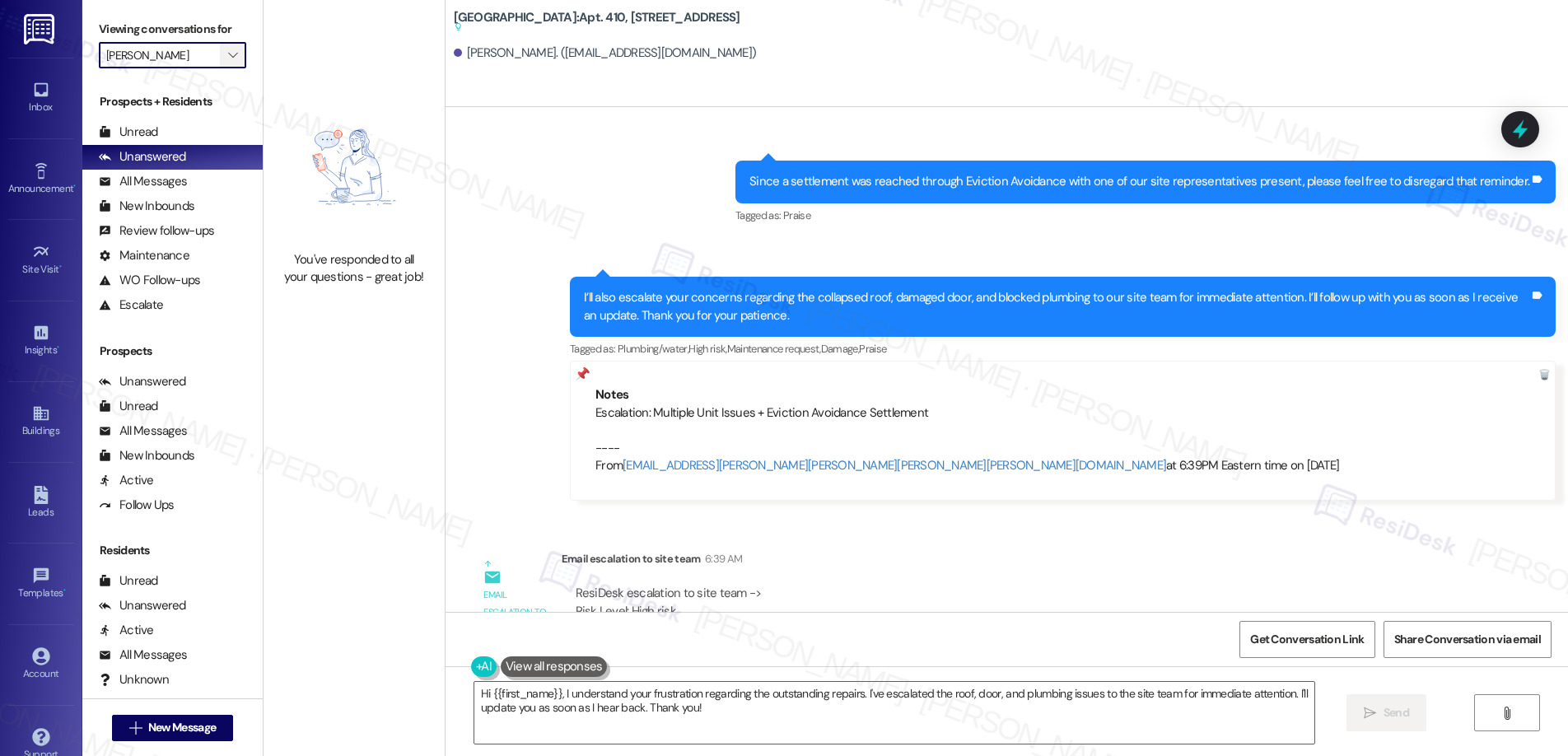 click on "" at bounding box center [233, 55] 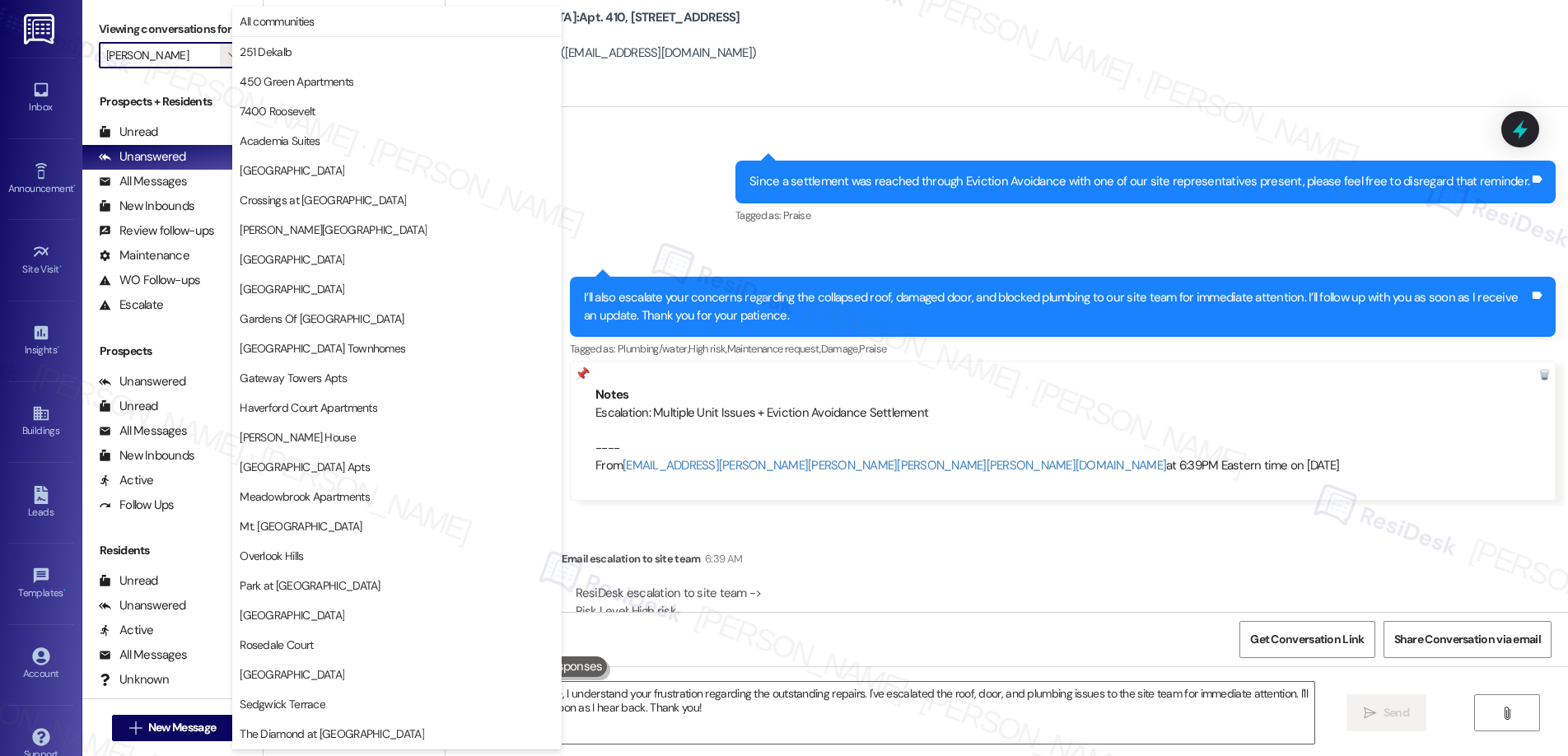 scroll, scrollTop: 207, scrollLeft: 0, axis: vertical 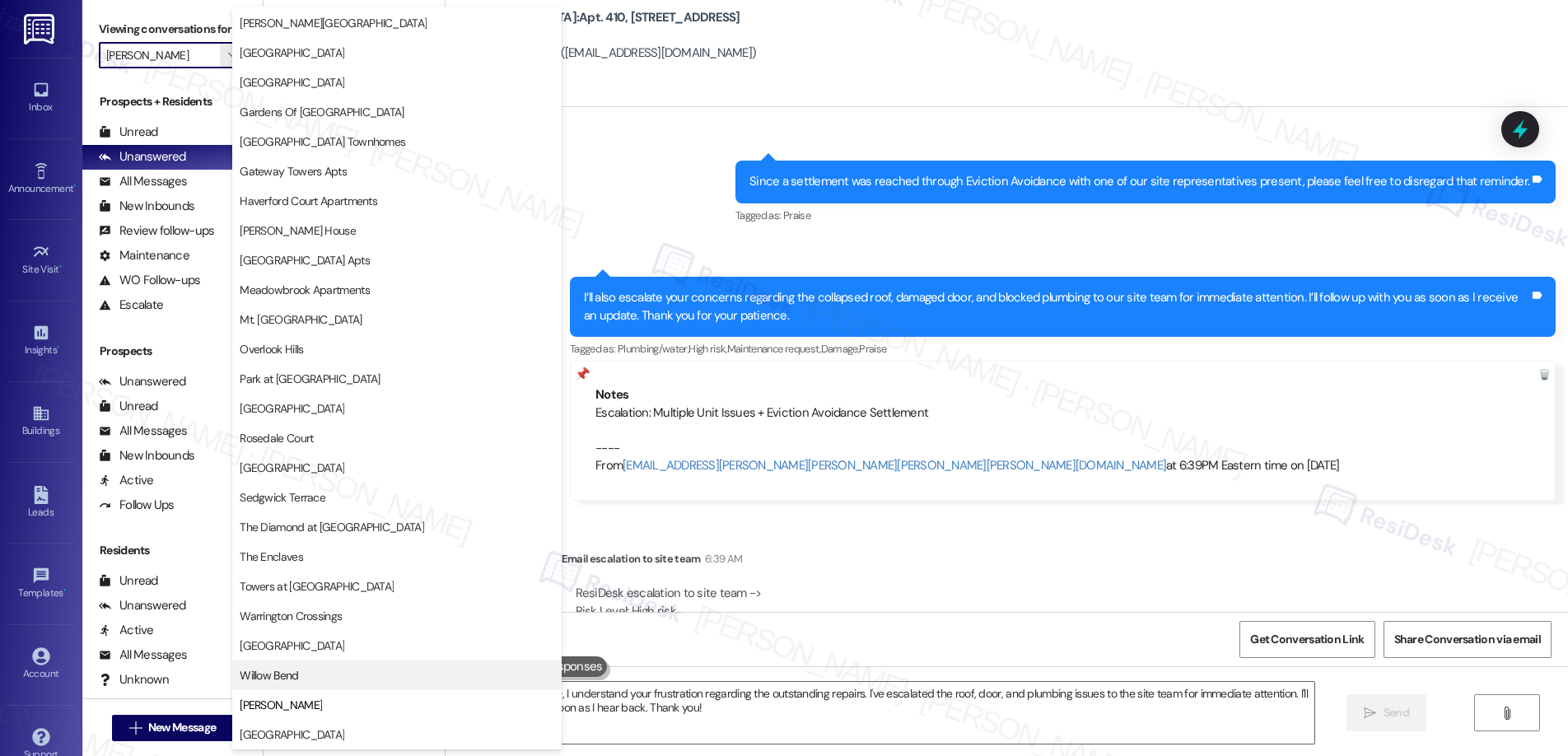 click on "Willow Bend" at bounding box center [268, 675] 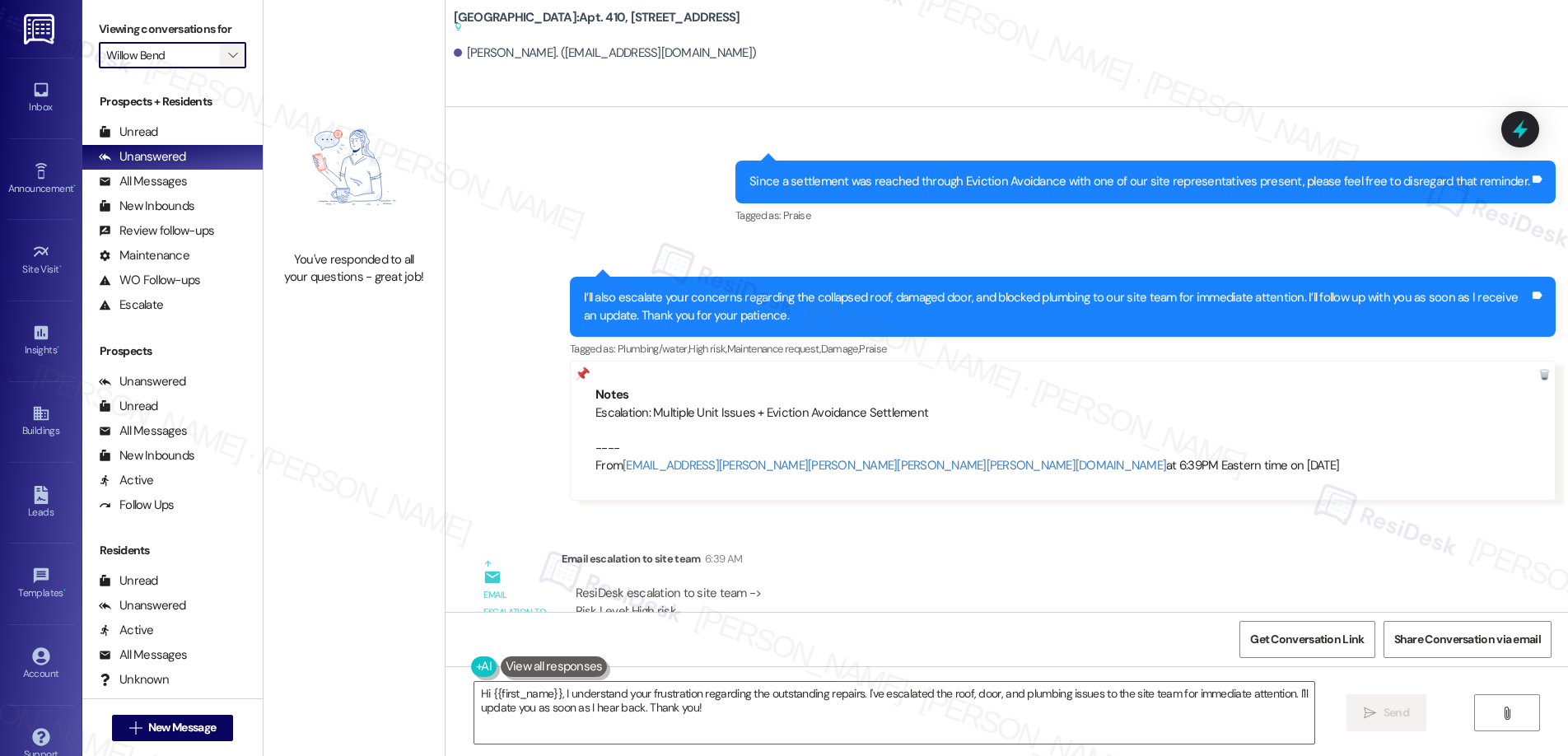 click on "" at bounding box center [232, 55] 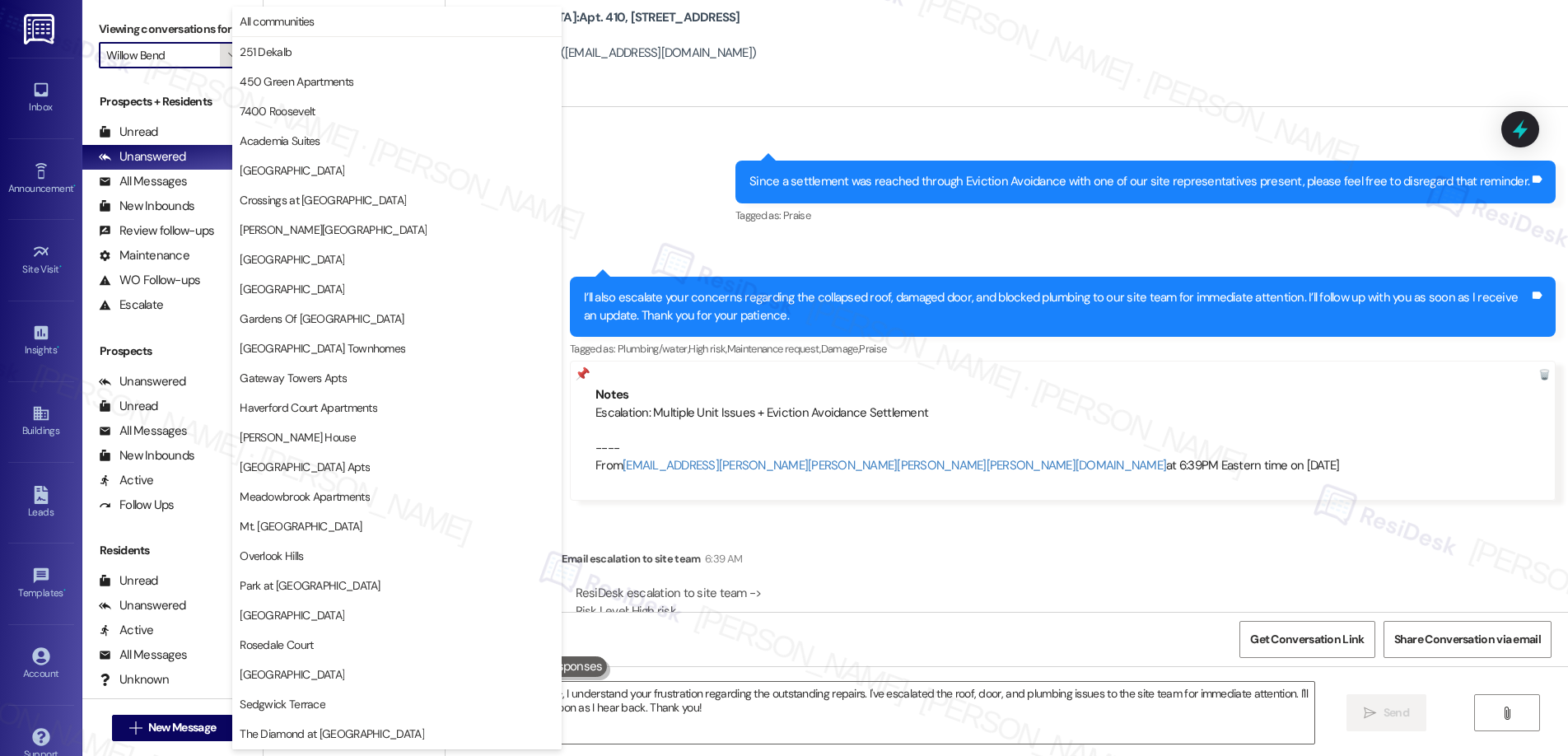 scroll, scrollTop: 207, scrollLeft: 0, axis: vertical 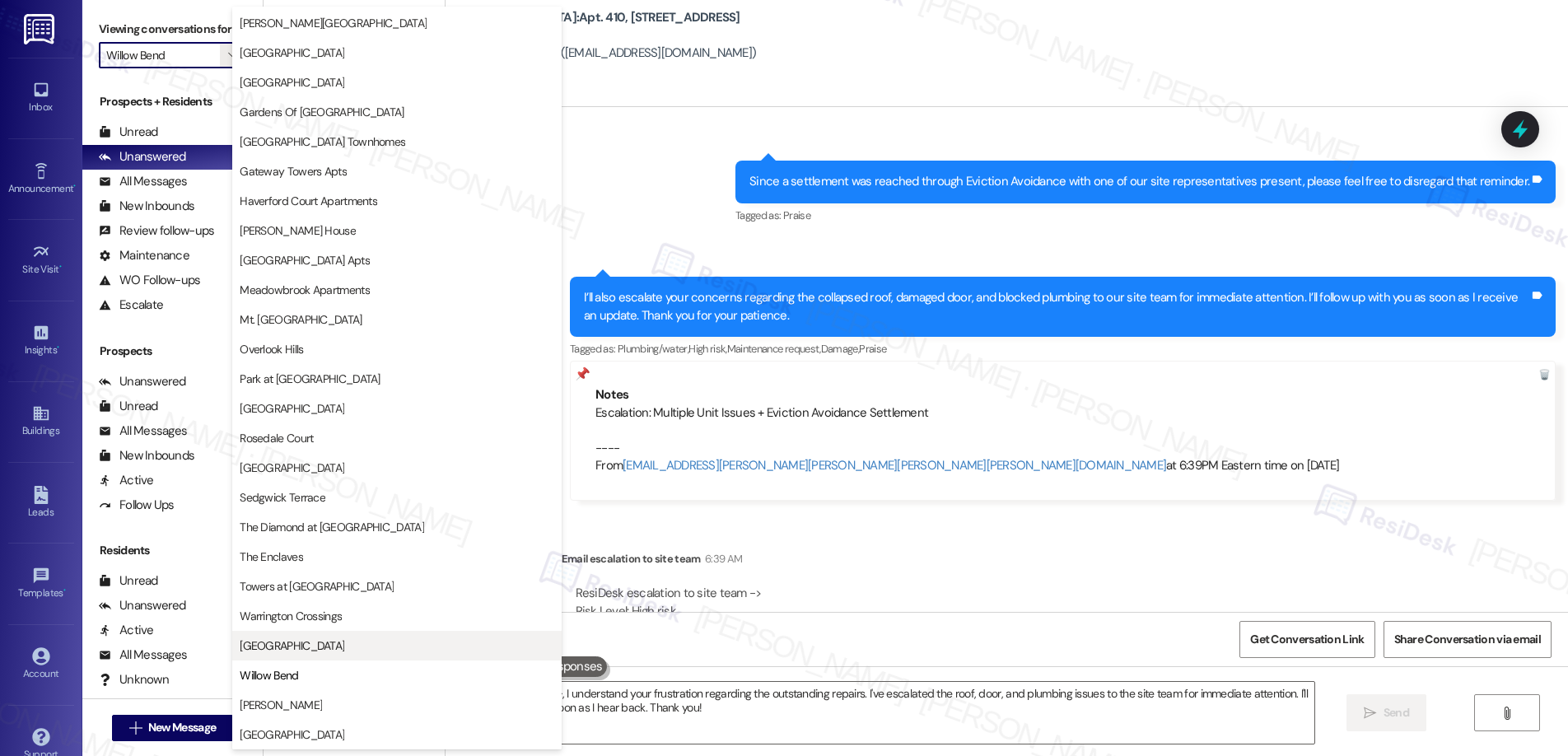 click on "[GEOGRAPHIC_DATA]" at bounding box center [292, 646] 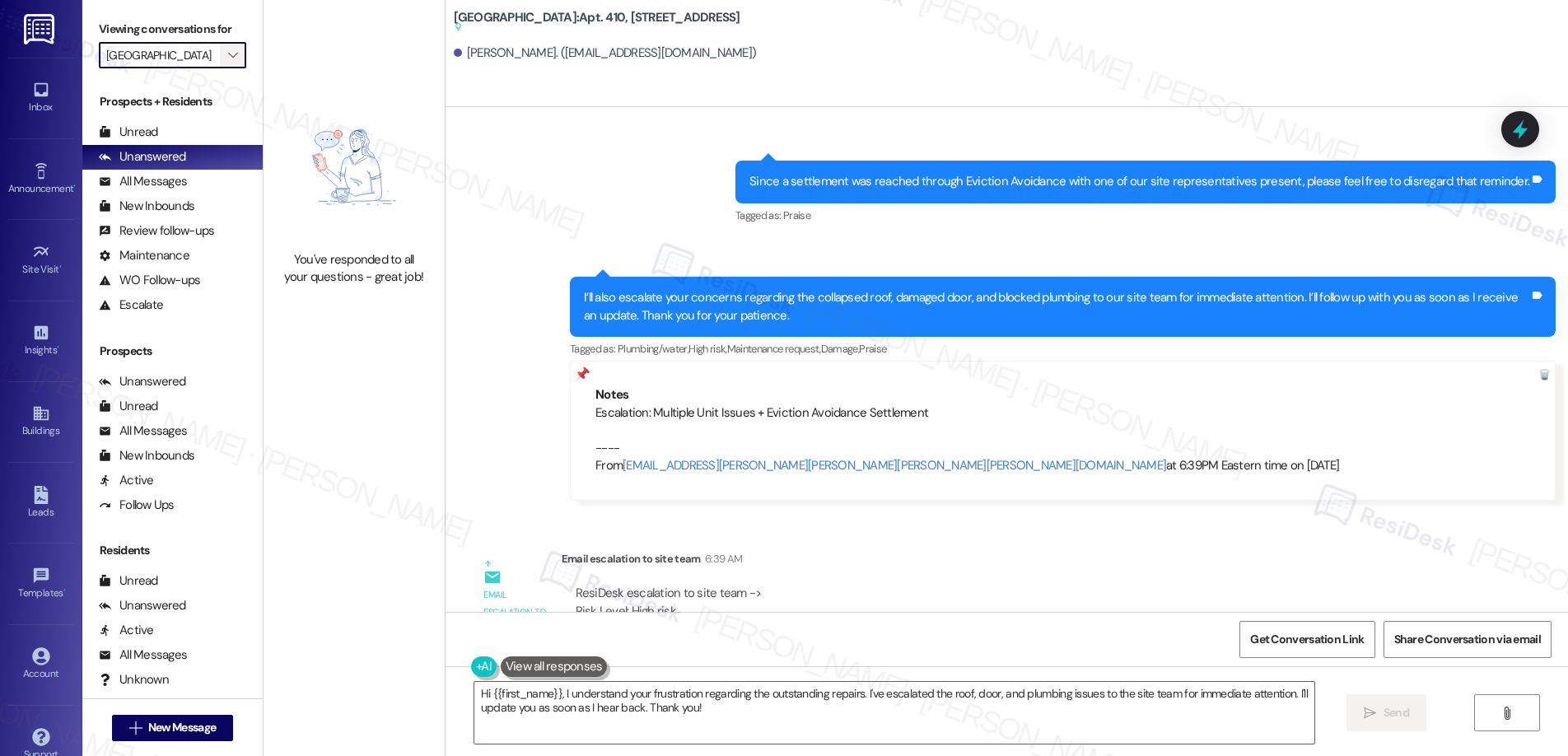 click on "" at bounding box center [232, 55] 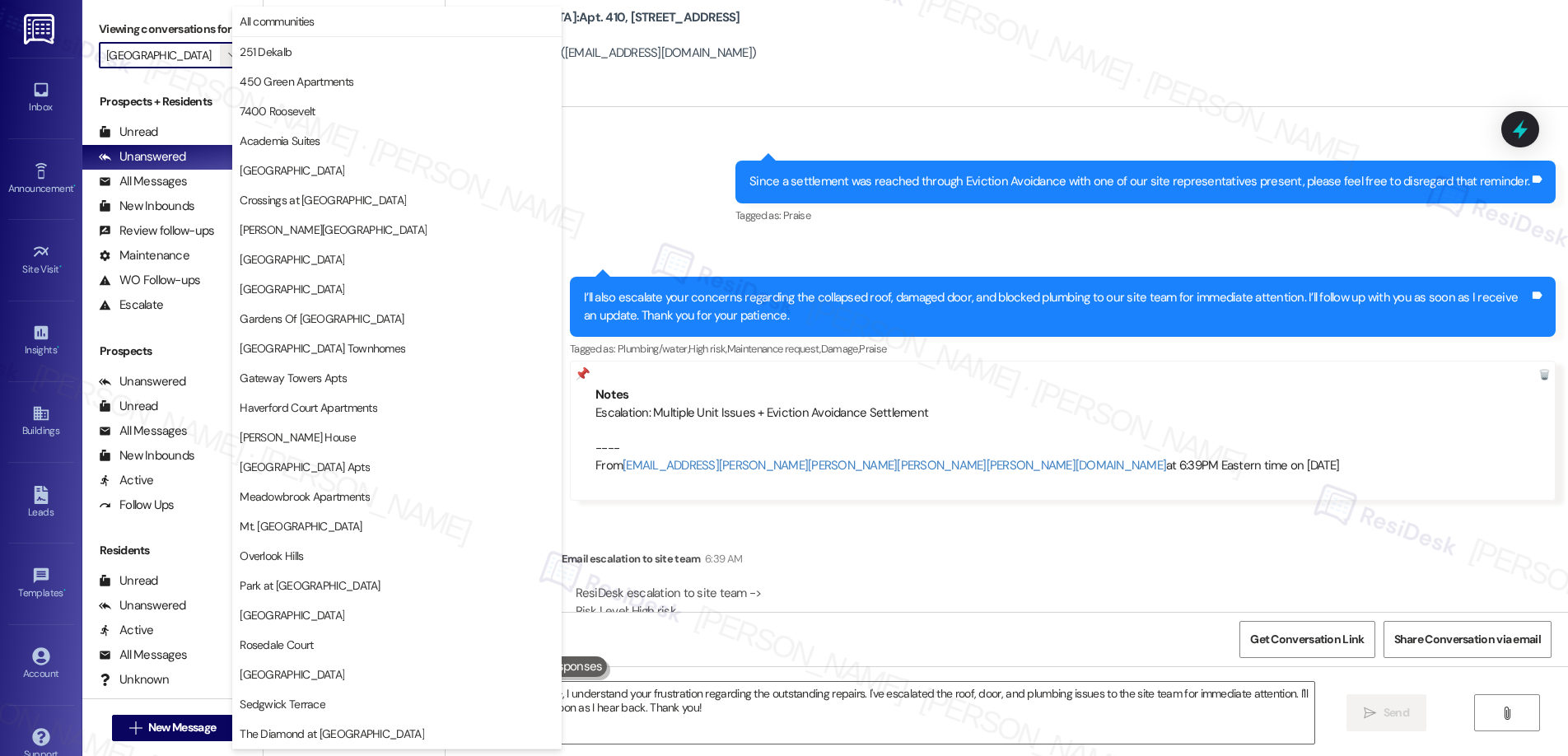 scroll, scrollTop: 207, scrollLeft: 0, axis: vertical 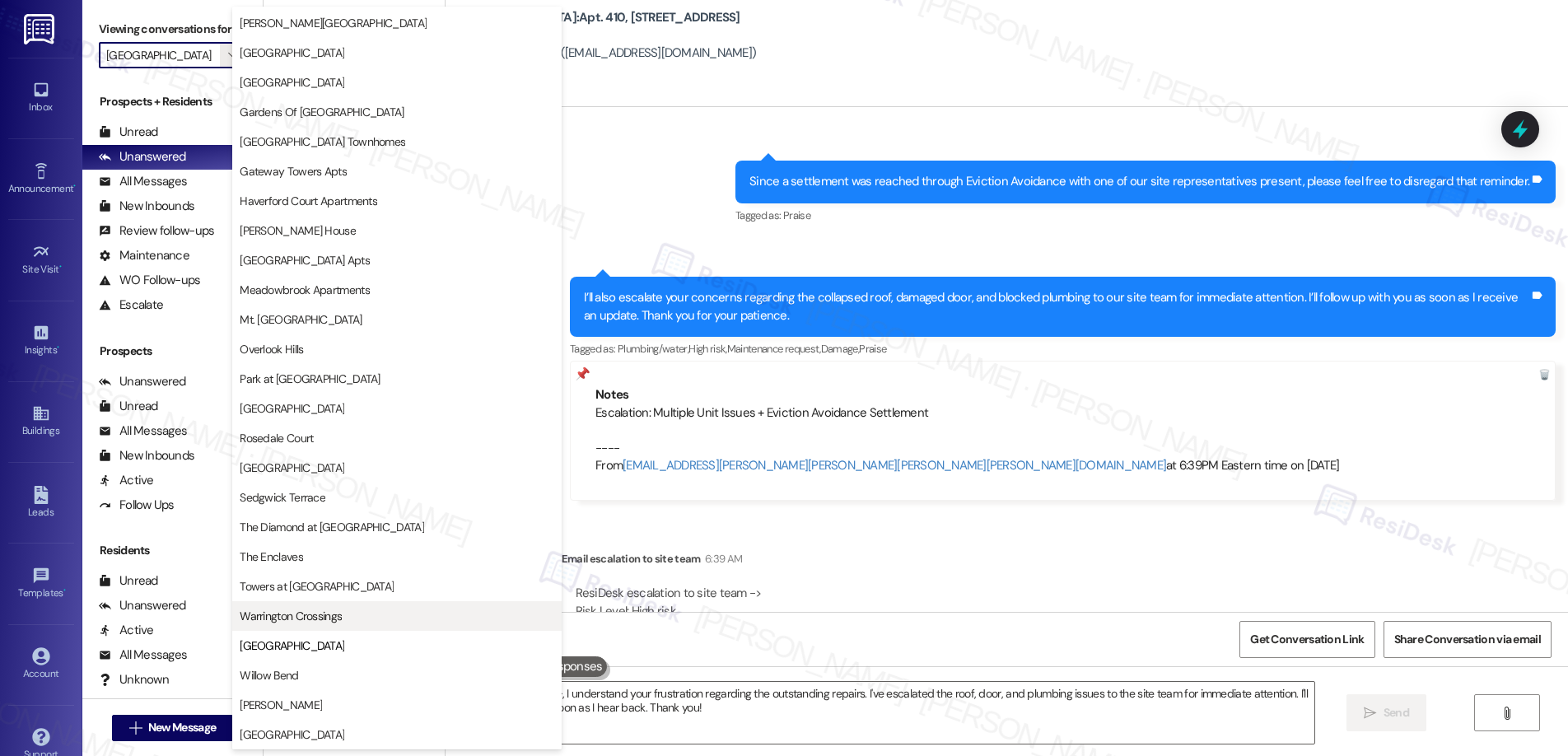 click on "Warrington Crossings" at bounding box center (291, 616) 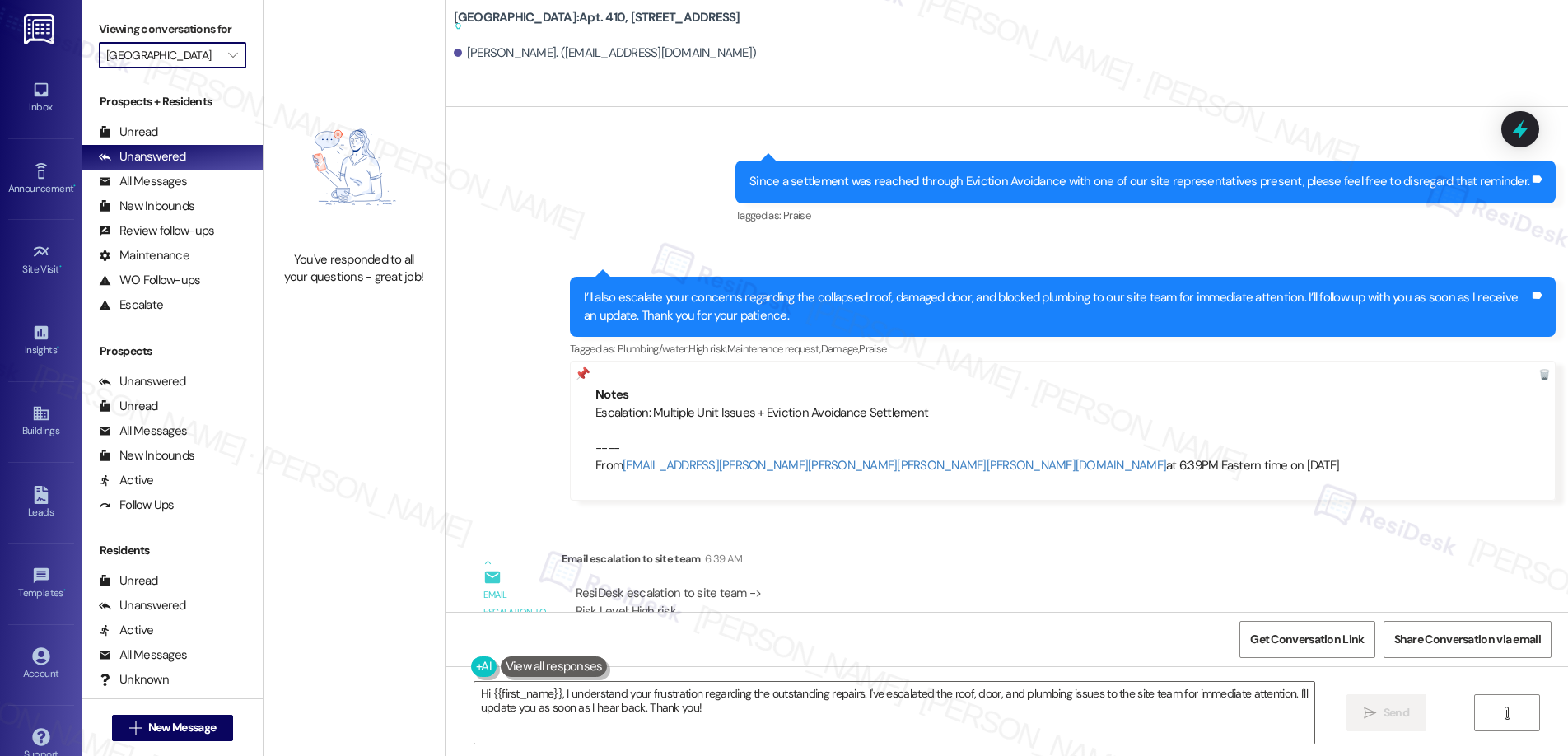 type on "Warrington Crossings" 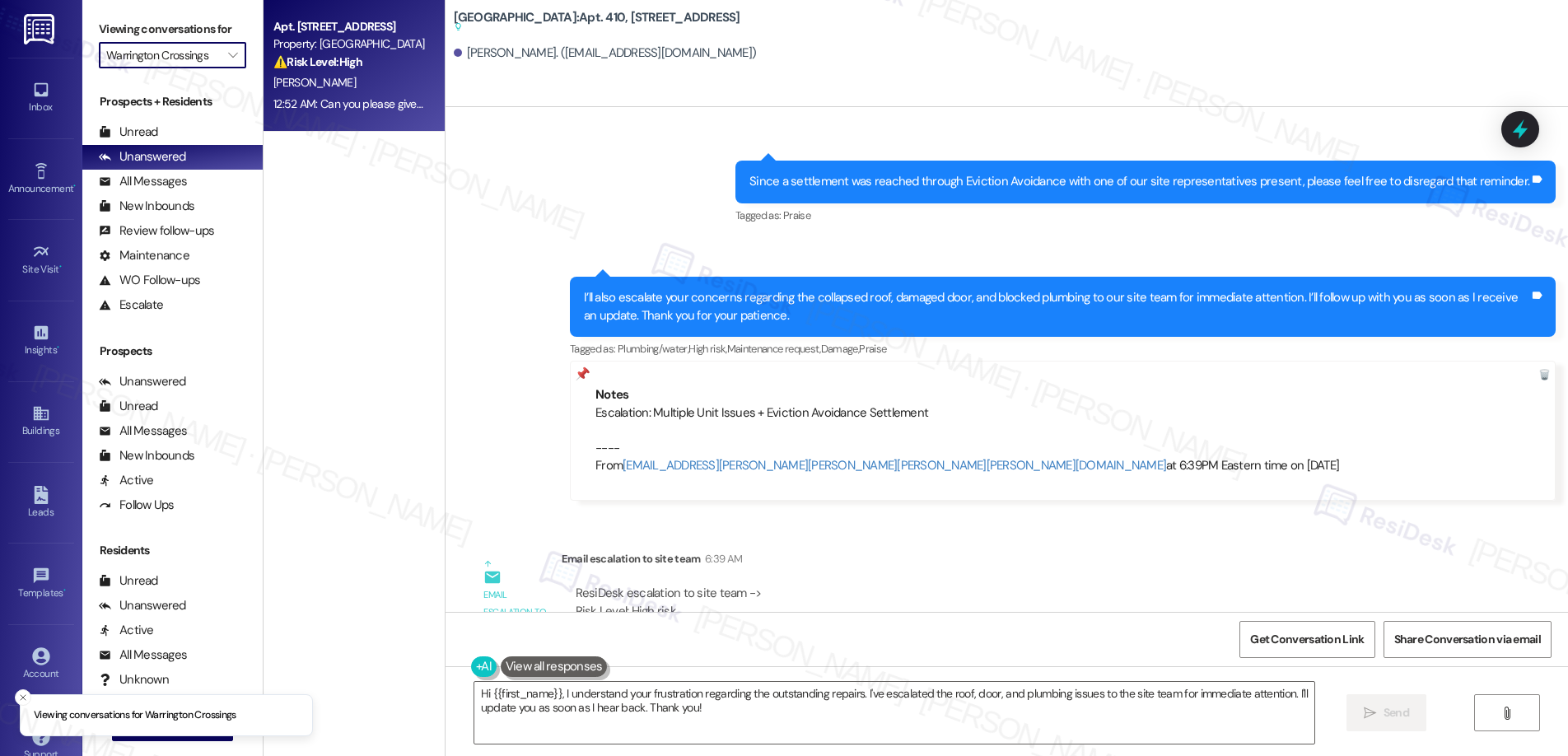 click on "W. Myrick" at bounding box center [349, 82] 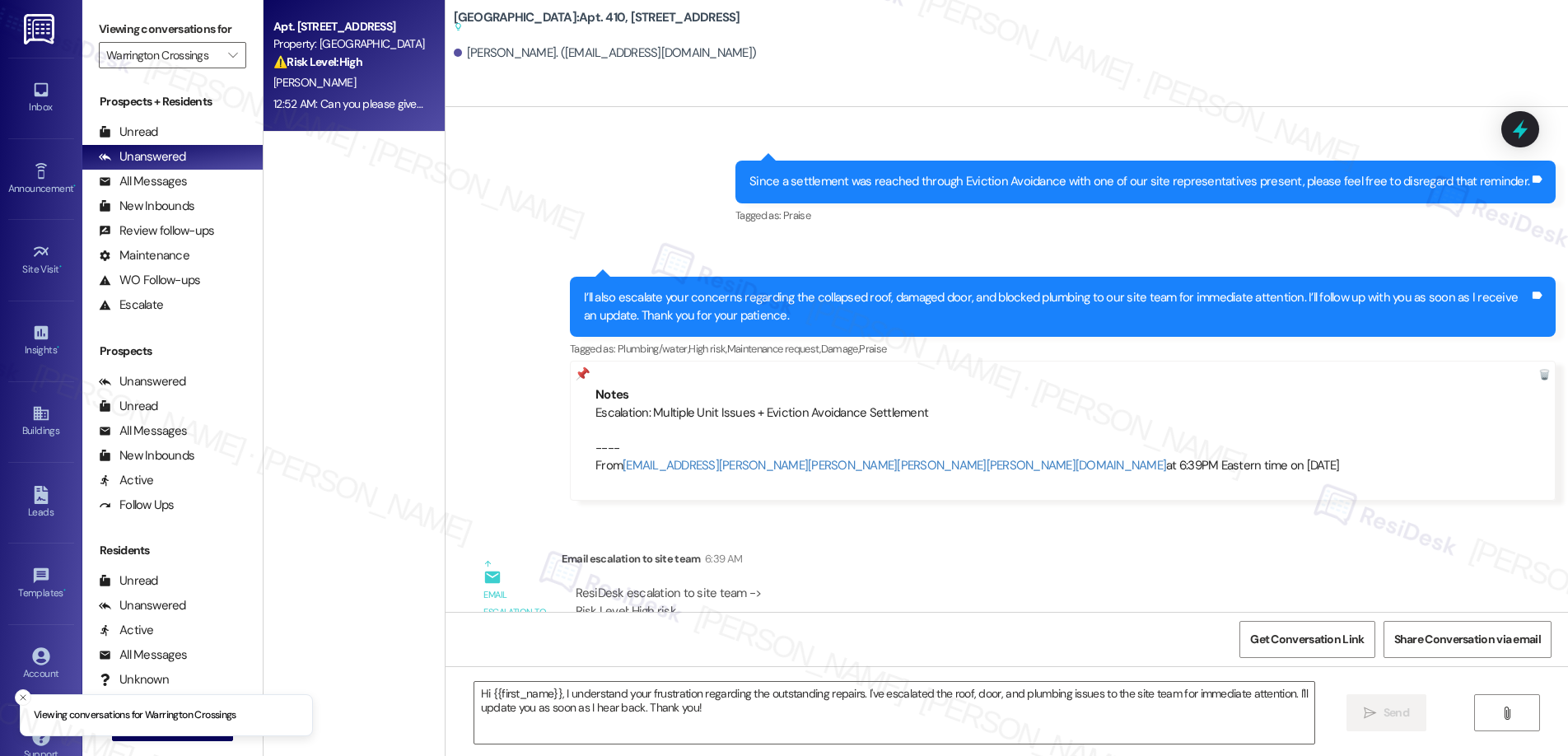 type on "Fetching suggested responses. Please feel free to read through the conversation in the meantime." 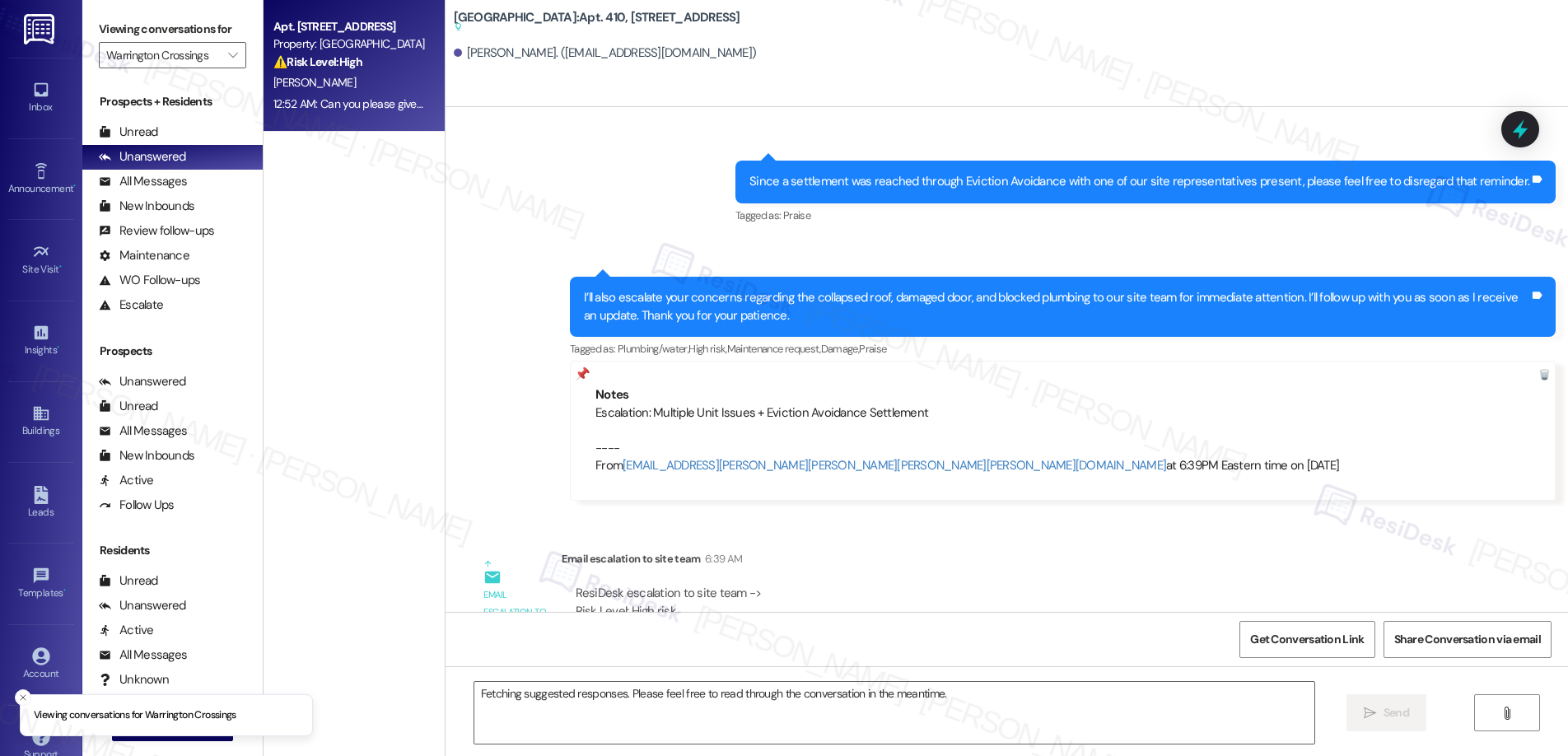 click on "W. Myrick" at bounding box center (349, 82) 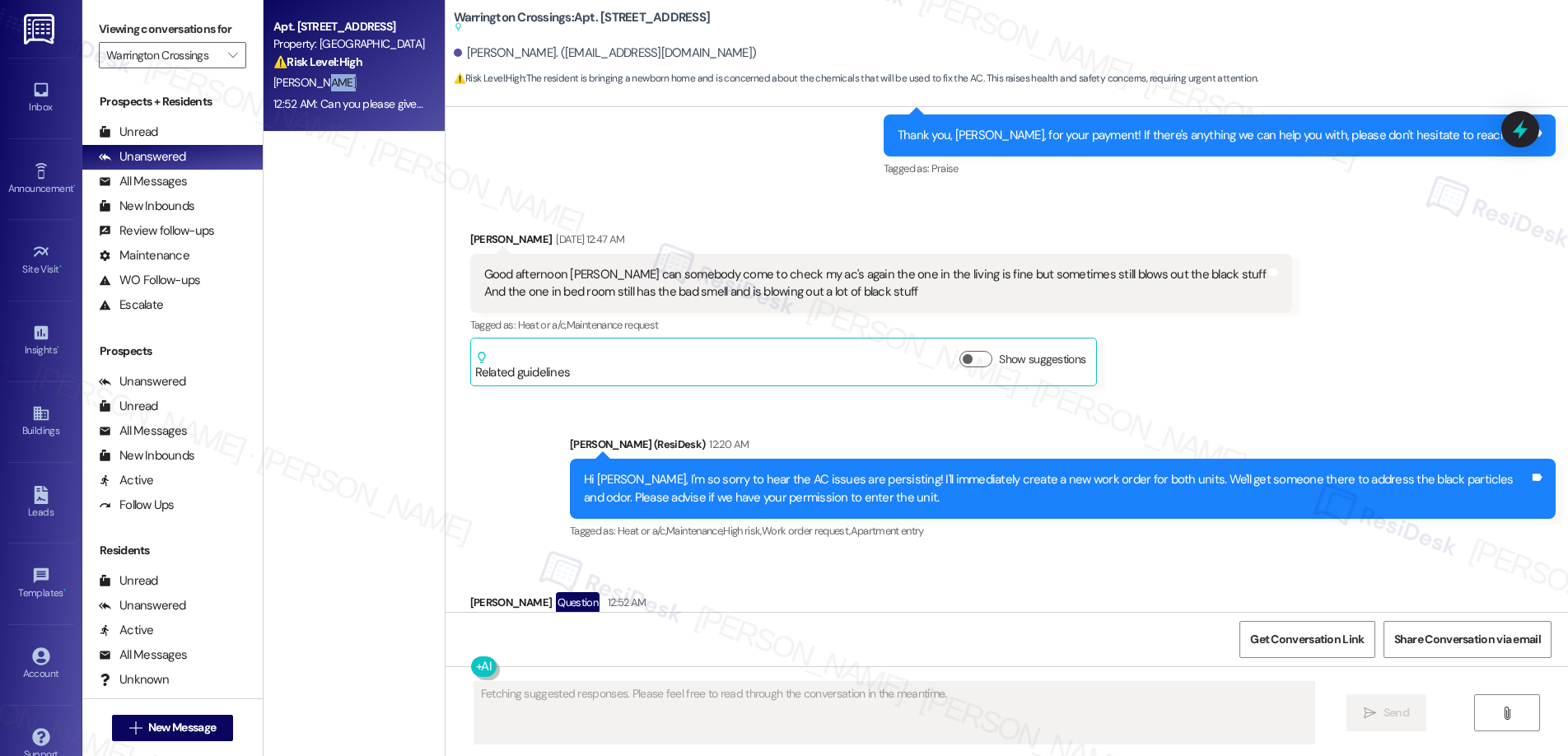 scroll, scrollTop: 5062, scrollLeft: 0, axis: vertical 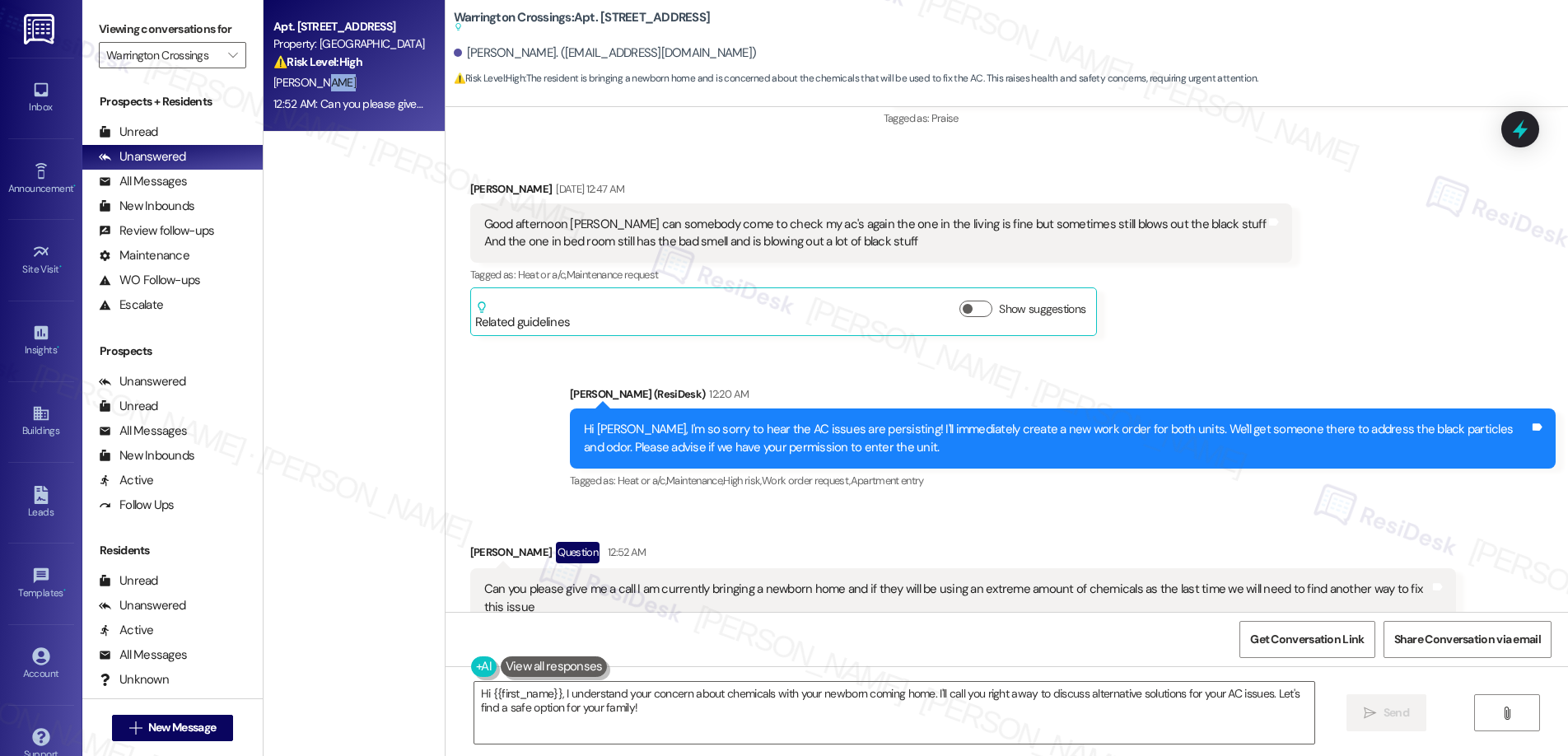 click on "Good afternoon Emily can somebody come to check my ac's again the one in the living is fine but sometimes still blows out the black stuff
And the one in bed room still has the bad smell and is blowing out a lot of black stuff" at bounding box center (875, 233) 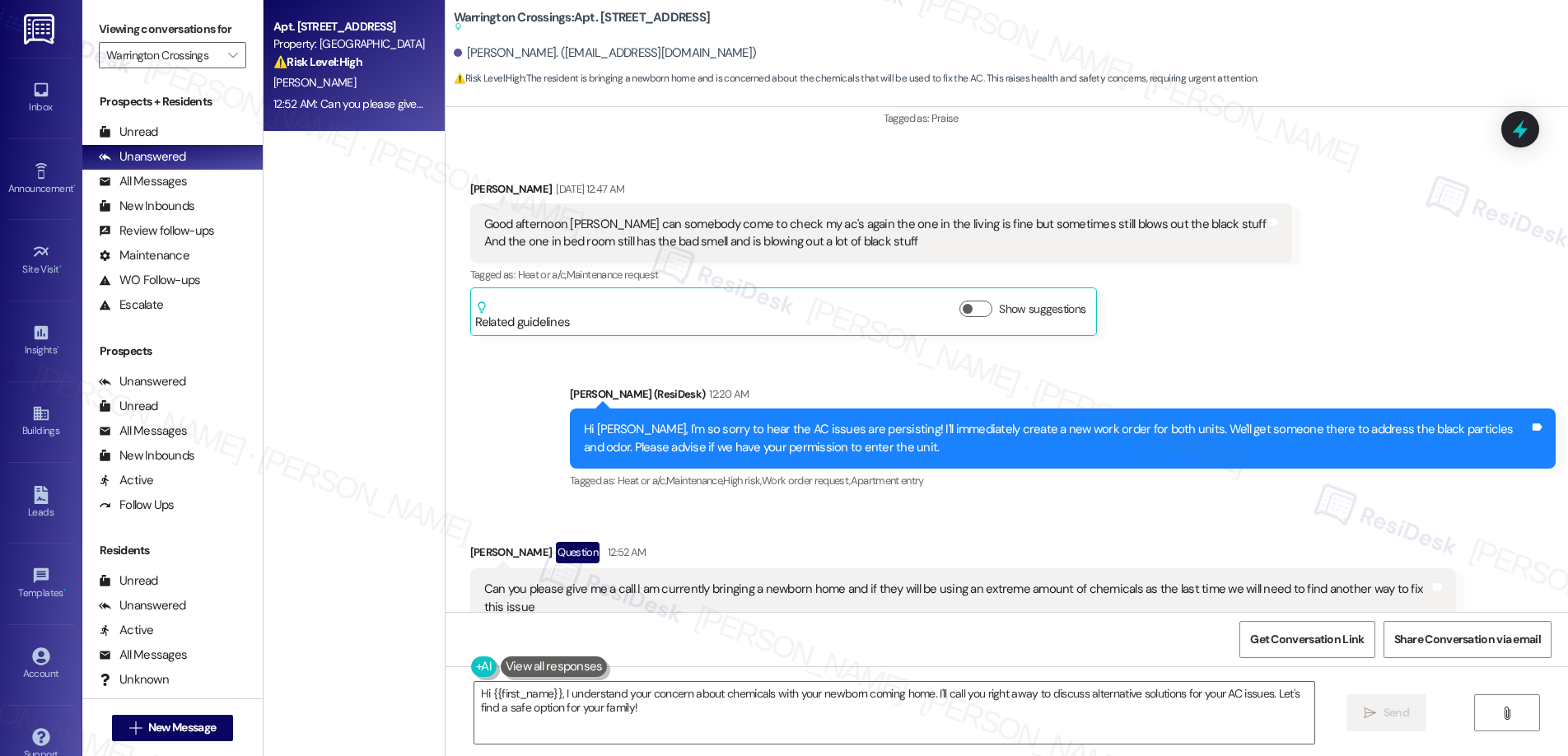 click on "Good afternoon Emily can somebody come to check my ac's again the one in the living is fine but sometimes still blows out the black stuff
And the one in bed room still has the bad smell and is blowing out a lot of black stuff" at bounding box center [875, 233] 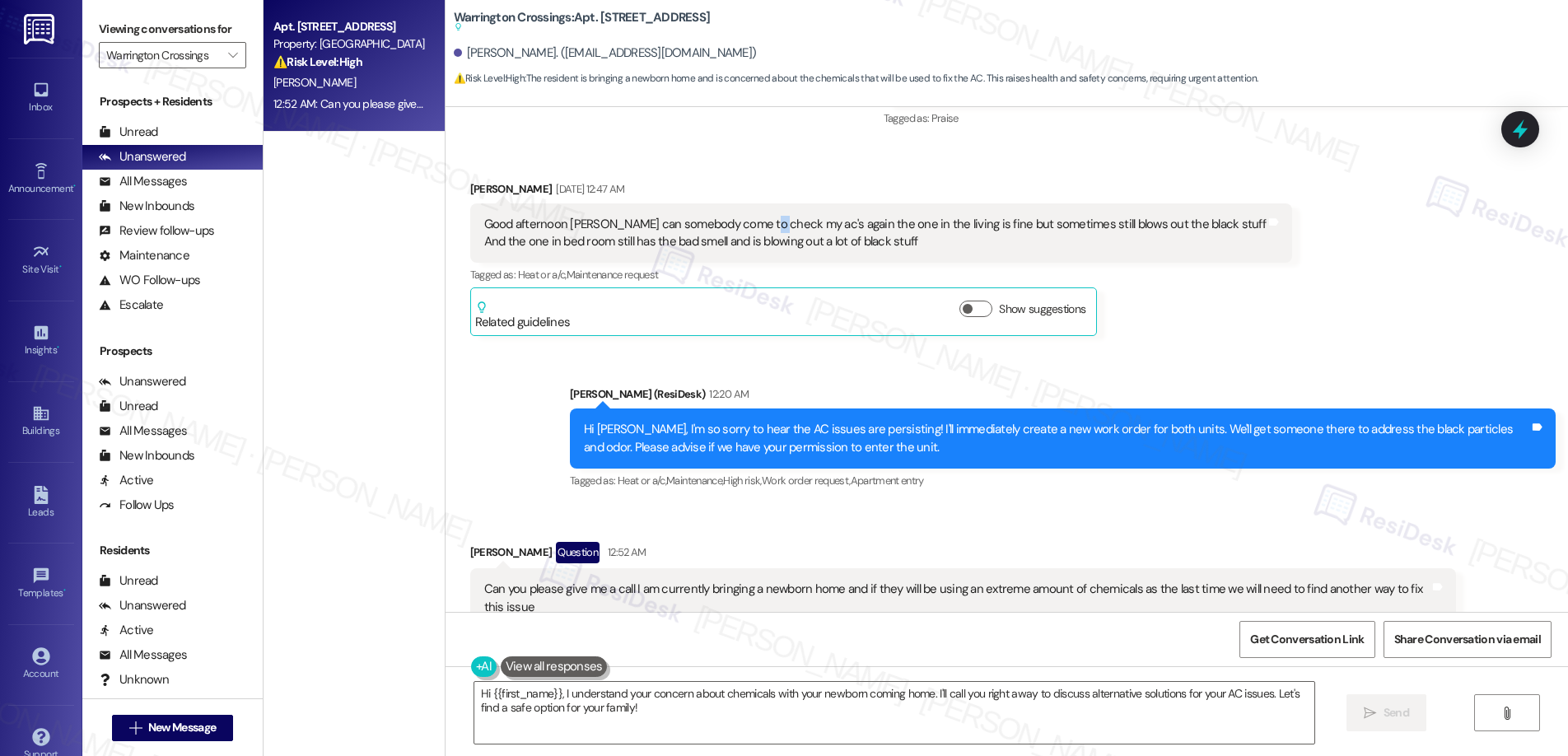 click on "Good afternoon Emily can somebody come to check my ac's again the one in the living is fine but sometimes still blows out the black stuff
And the one in bed room still has the bad smell and is blowing out a lot of black stuff" at bounding box center [875, 233] 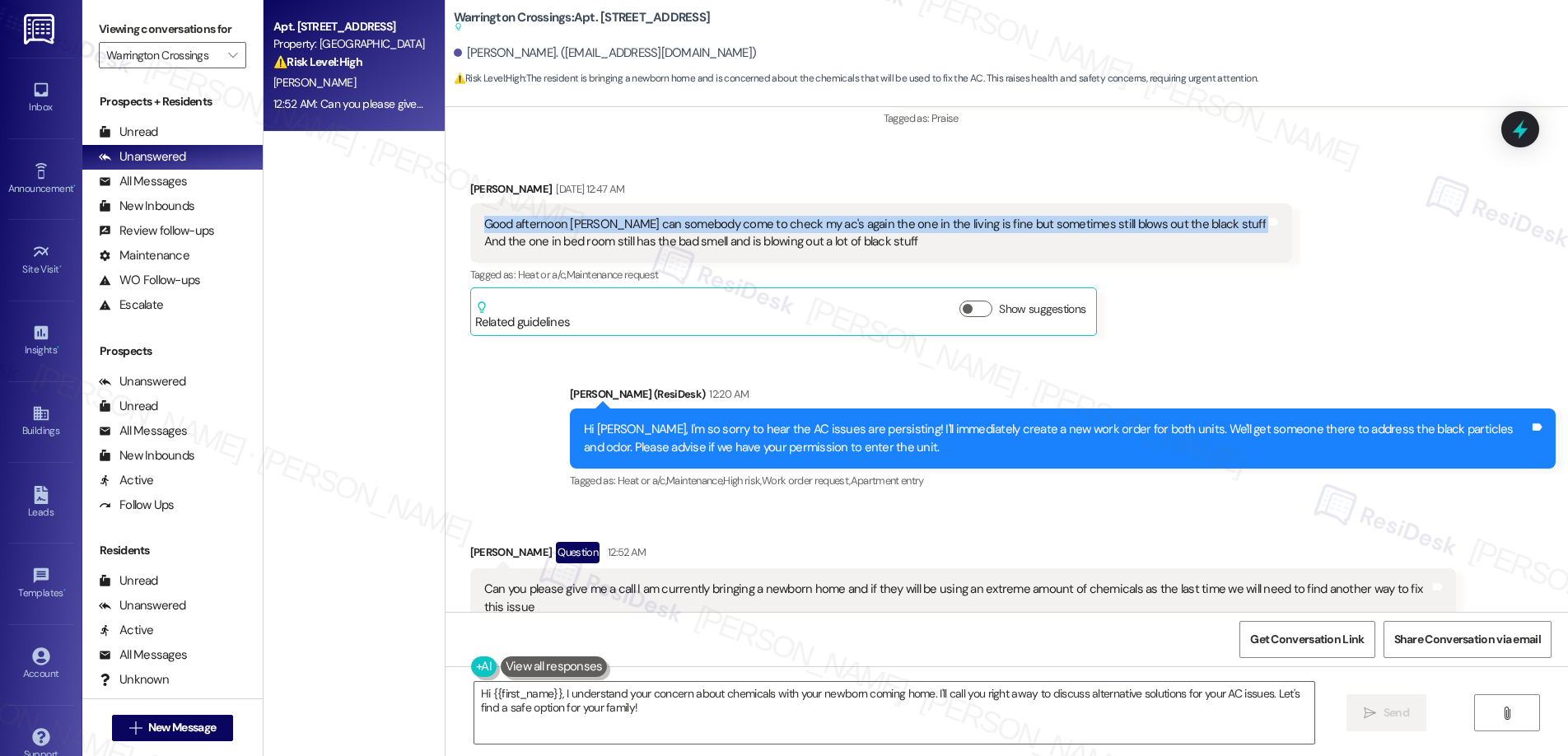scroll, scrollTop: 5063, scrollLeft: 0, axis: vertical 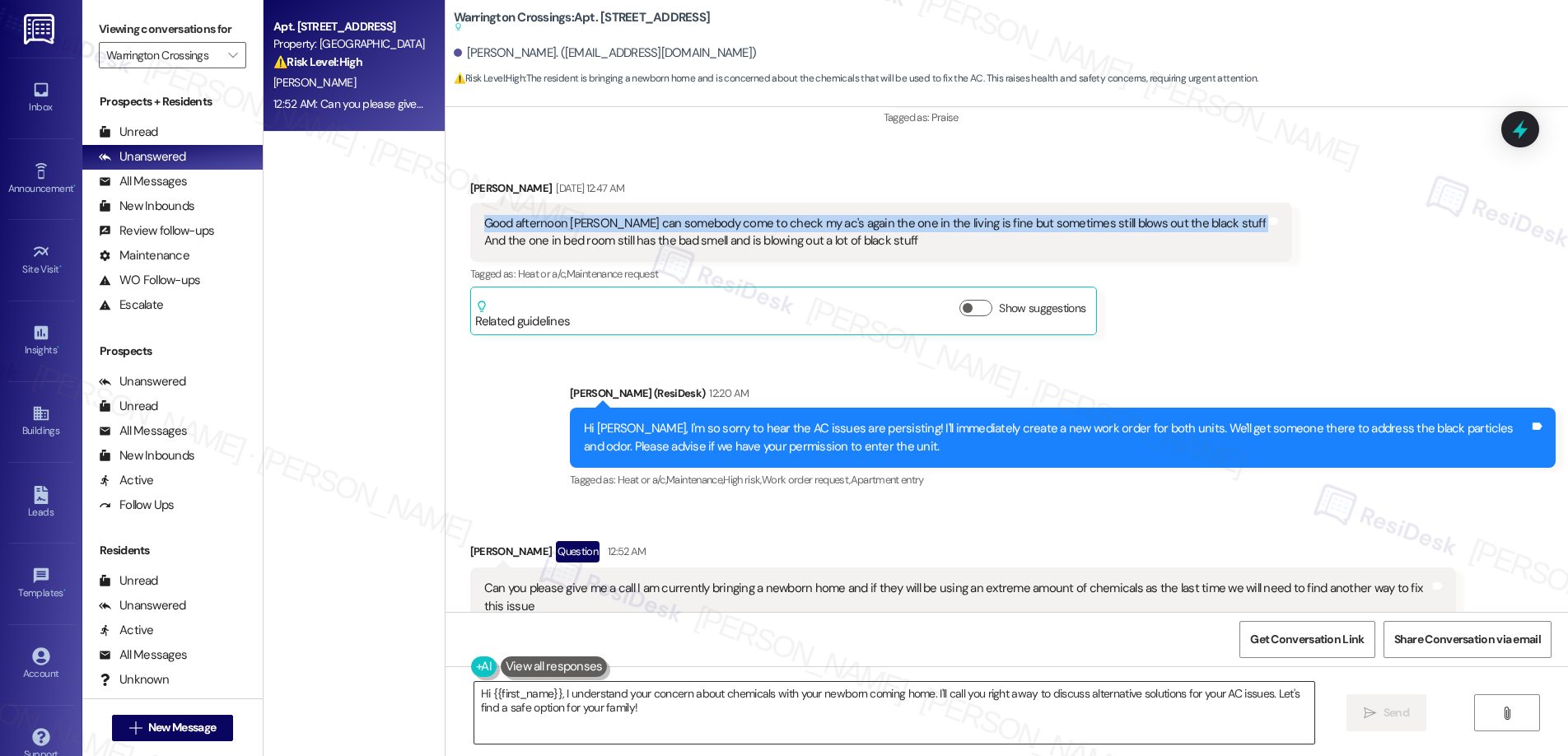 click on "Hi {{first_name}}, I understand your concern about chemicals with your newborn coming home. I'll call you right away to discuss alternative solutions for your AC issues. Let's find a safe option for your family!" at bounding box center [894, 712] 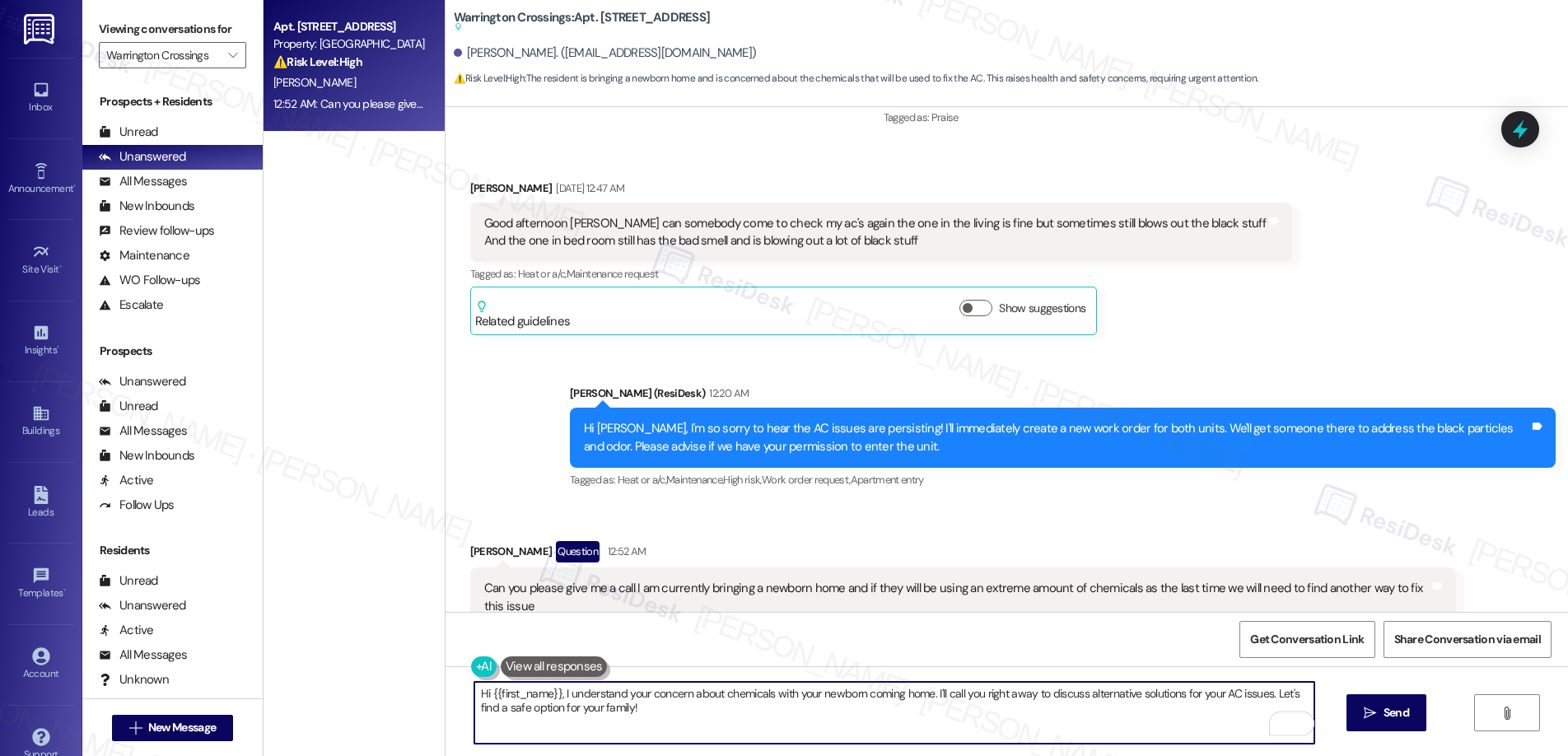 click on "Hi {{first_name}}, I understand your concern about chemicals with your newborn coming home. I'll call you right away to discuss alternative solutions for your AC issues. Let's find a safe option for your family!" at bounding box center [894, 712] 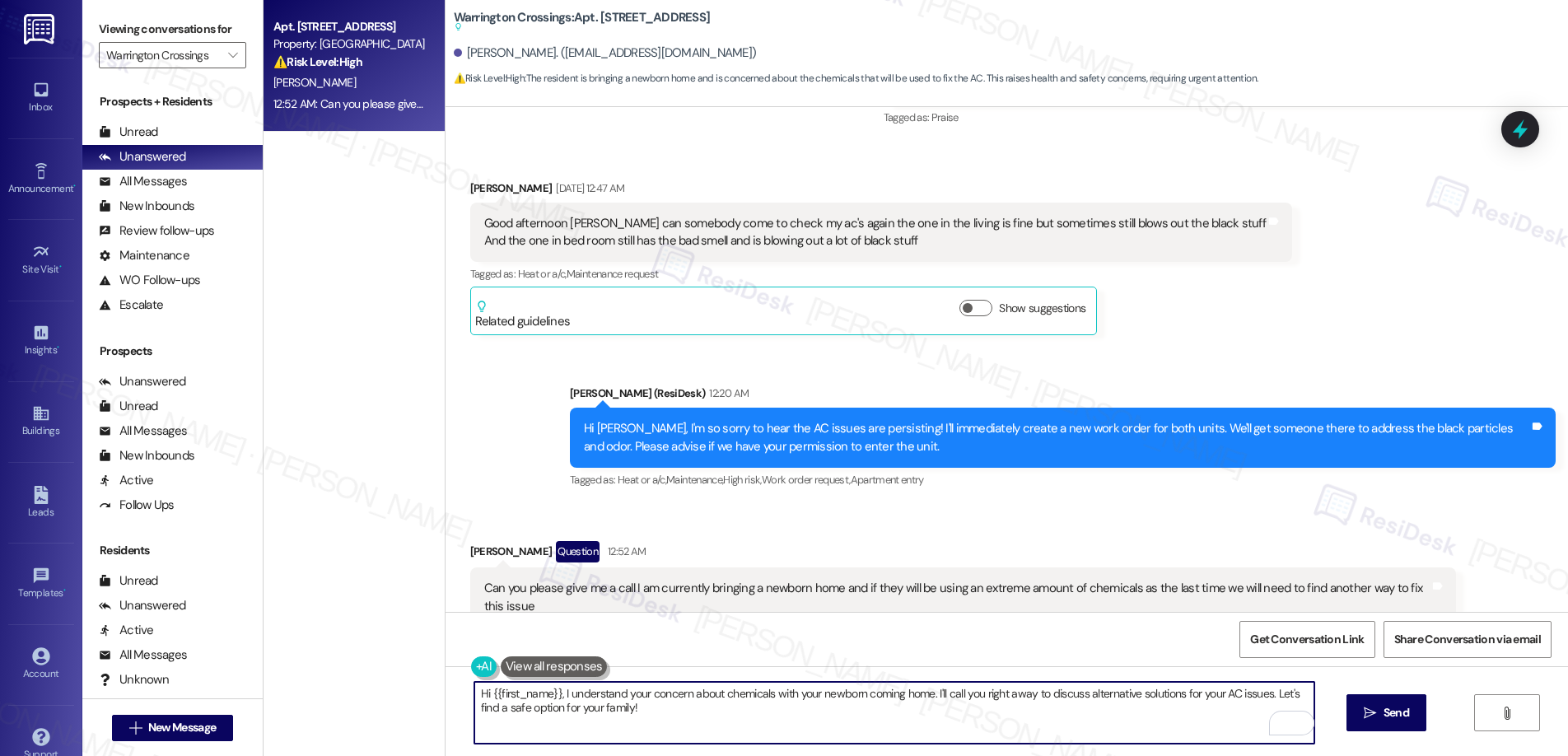 click on "Hi {{first_name}}, I understand your concern about chemicals with your newborn coming home. I'll call you right away to discuss alternative solutions for your AC issues. Let's find a safe option for your family!" at bounding box center (894, 712) 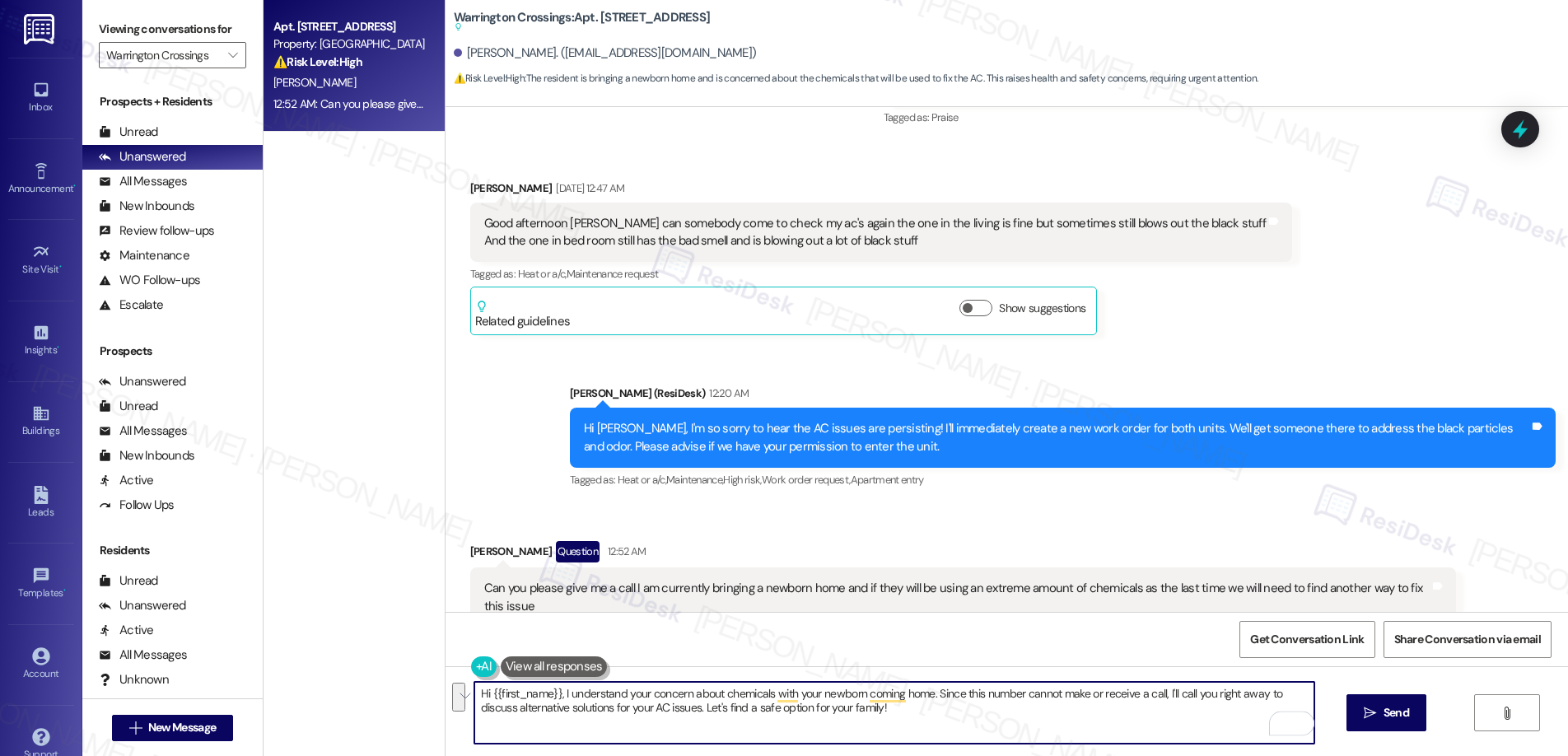 drag, startPoint x: 1171, startPoint y: 698, endPoint x: 1176, endPoint y: 716, distance: 18.681542 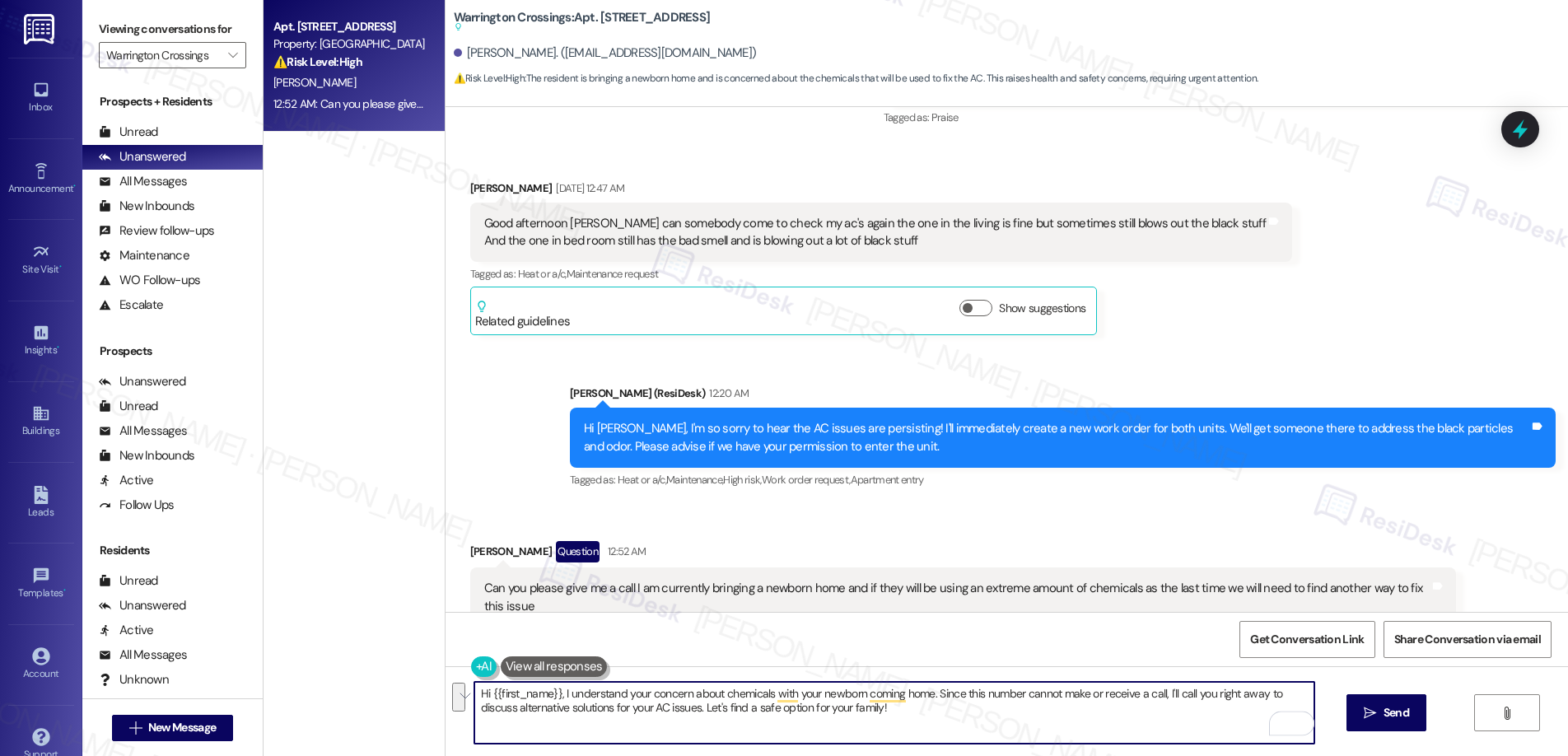 click on "Hi {{first_name}}, I understand your concern about chemicals with your newborn coming home. Since this number cannot make or receive a call, I'll call you right away to discuss alternative solutions for your AC issues. Let's find a safe option for your family!" at bounding box center (894, 712) 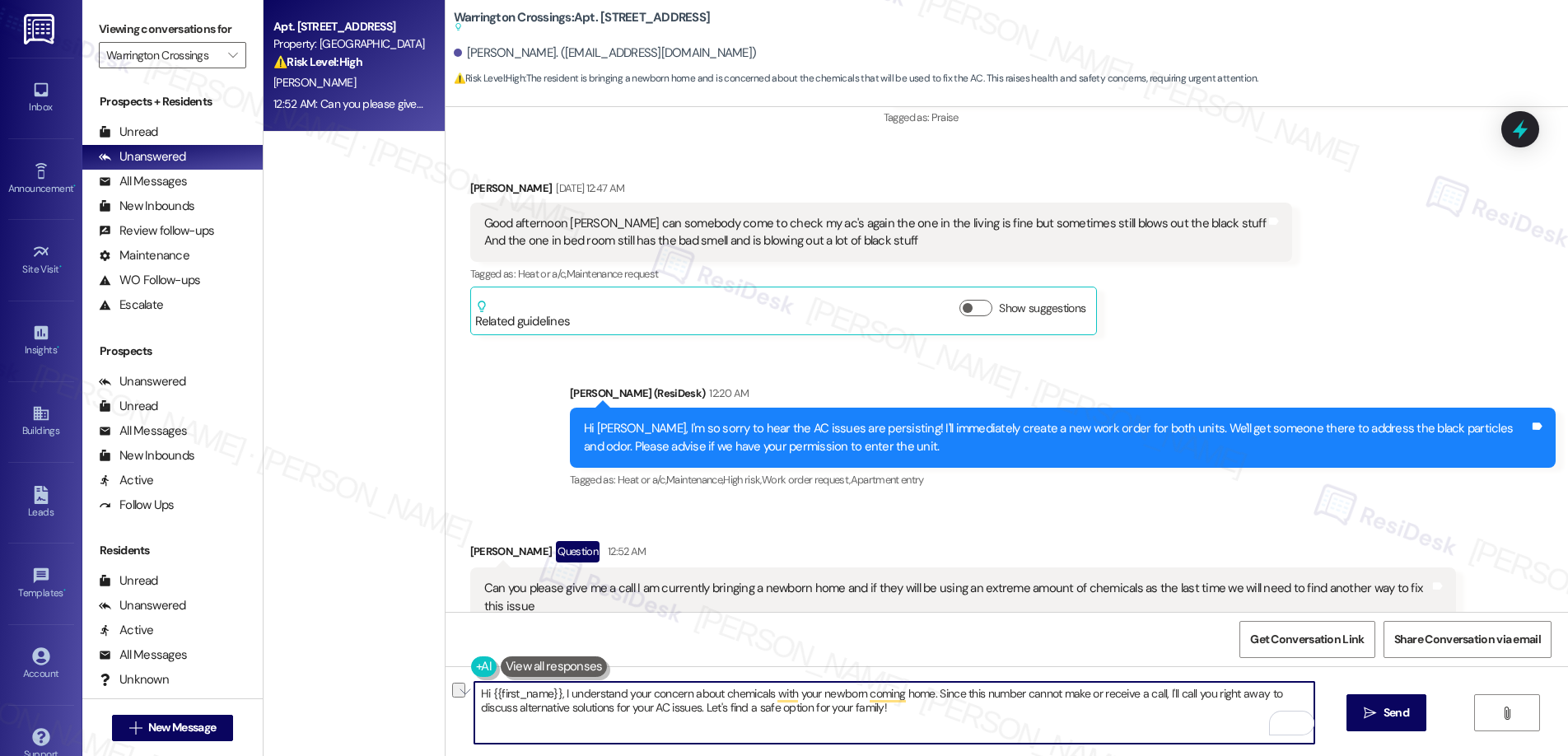 drag, startPoint x: 1170, startPoint y: 693, endPoint x: 1205, endPoint y: 693, distance: 35 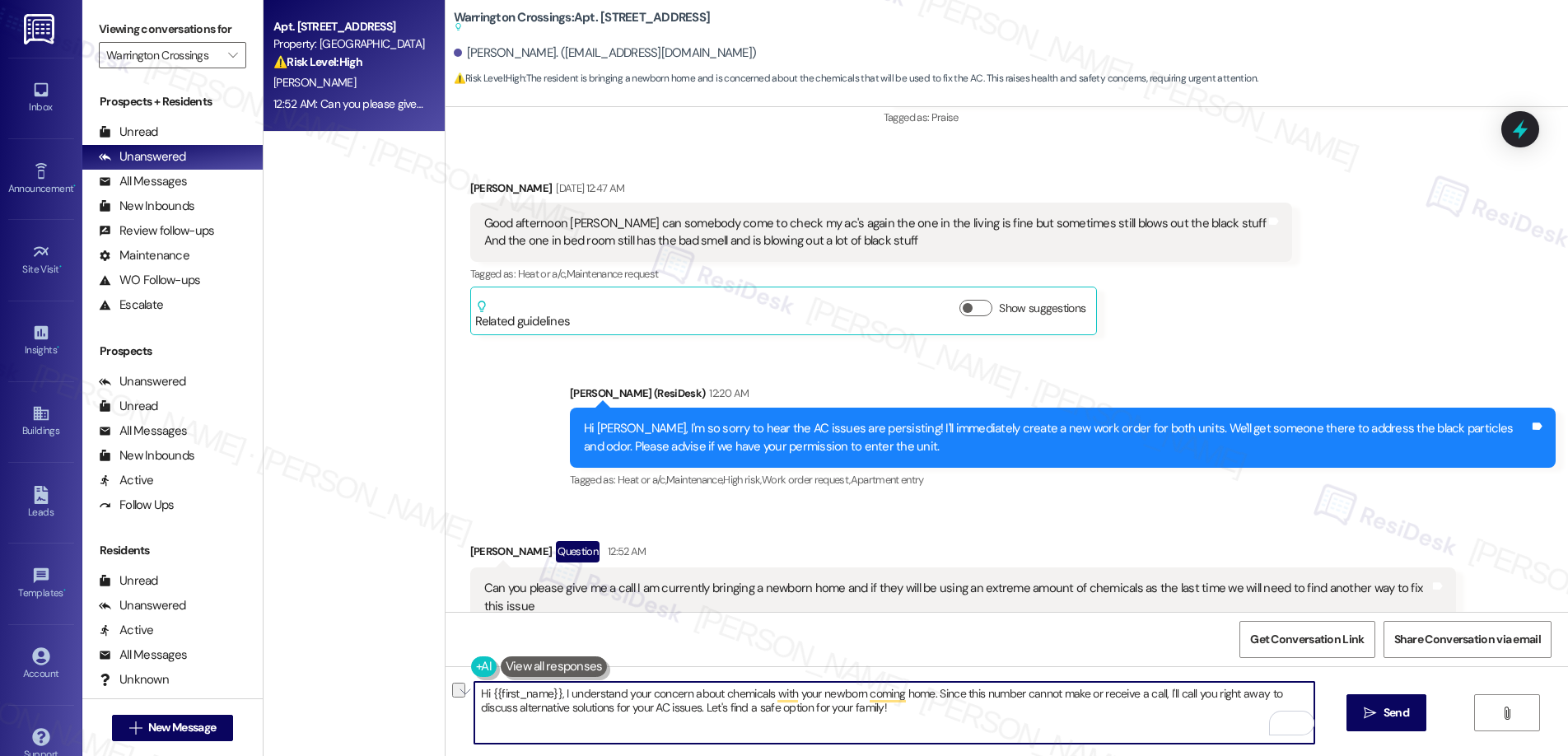 click on "Hi {{first_name}}, I understand your concern about chemicals with your newborn coming home. Since this number cannot make or receive a call, I'll call you right away to discuss alternative solutions for your AC issues. Let's find a safe option for your family!" at bounding box center [894, 712] 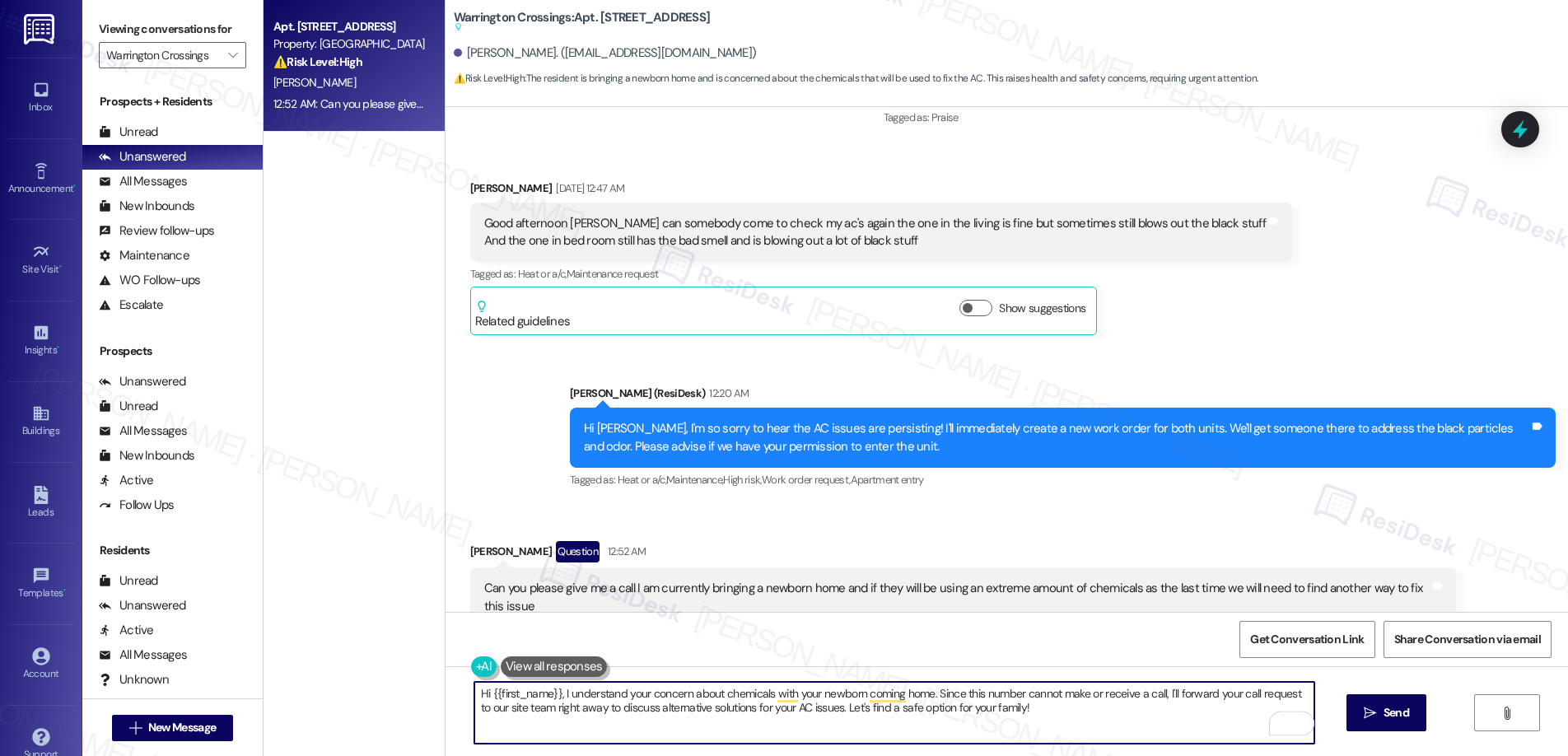 click on "Hi {{first_name}}, I understand your concern about chemicals with your newborn coming home. Since this number cannot make or receive a call, I'll forward your call request to our site team right away to discuss alternative solutions for your AC issues. Let's find a safe option for your family!" at bounding box center (894, 712) 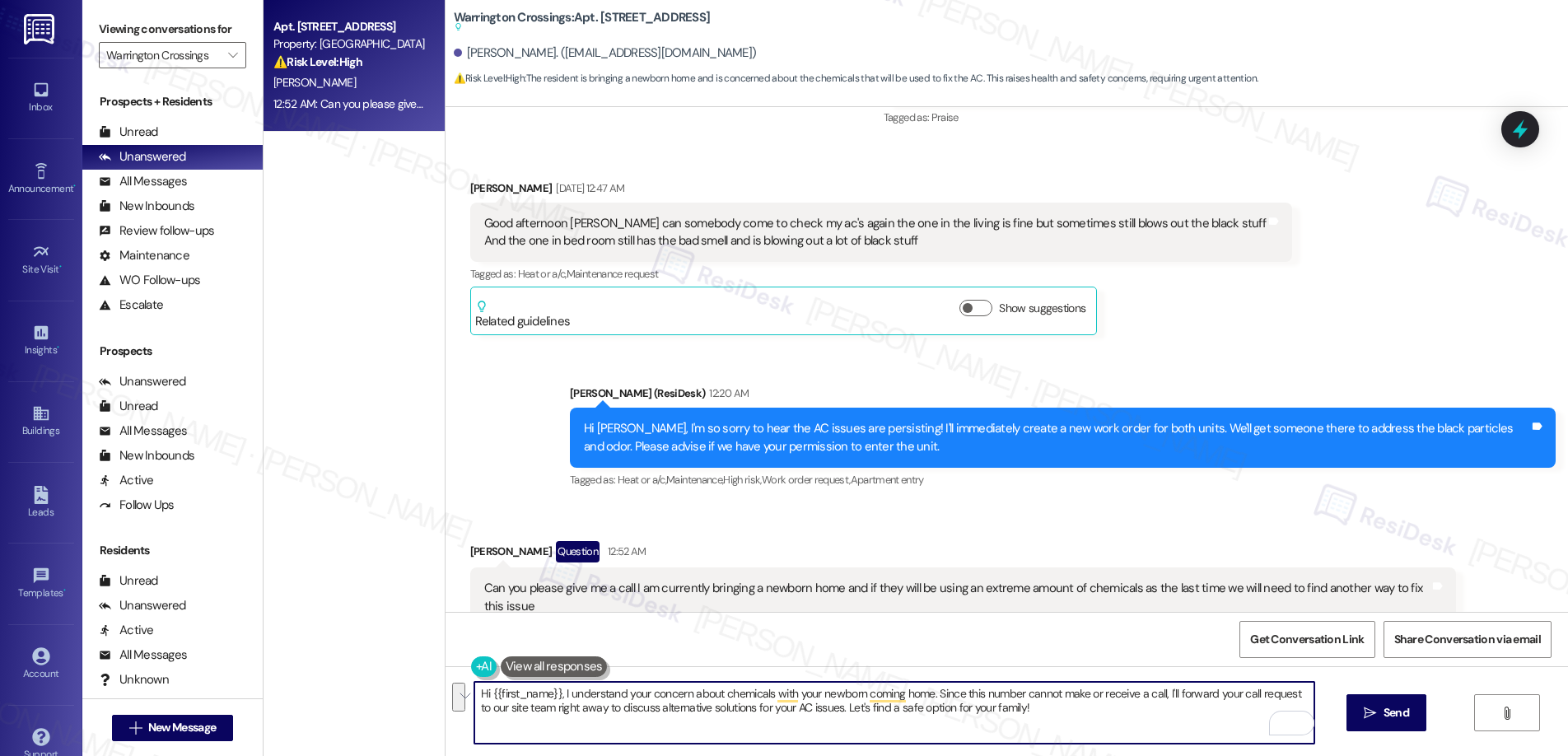 click on "William Myrick Question 12:52 AM" at bounding box center [963, 554] 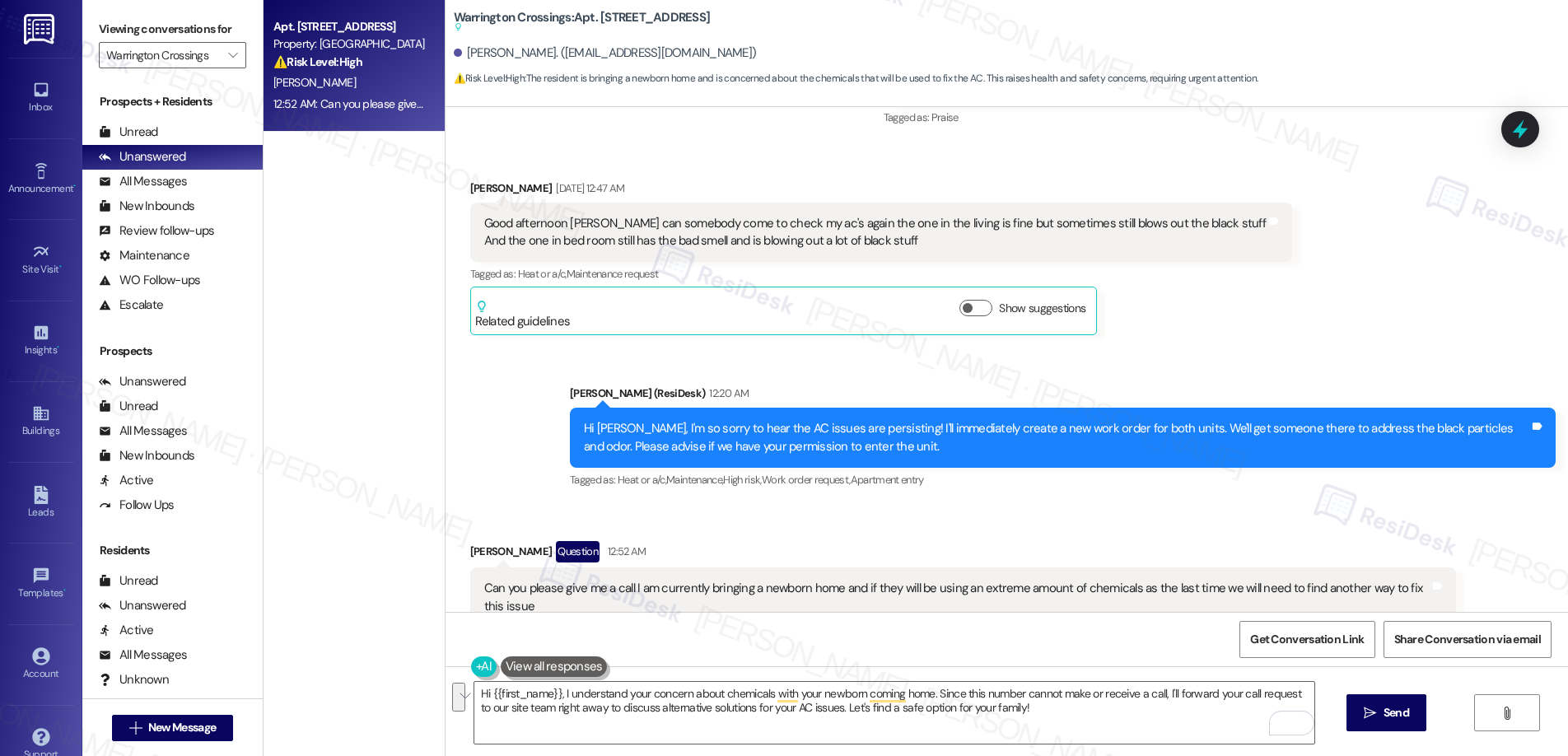 click on "William Myrick Question 12:52 AM" at bounding box center (963, 554) 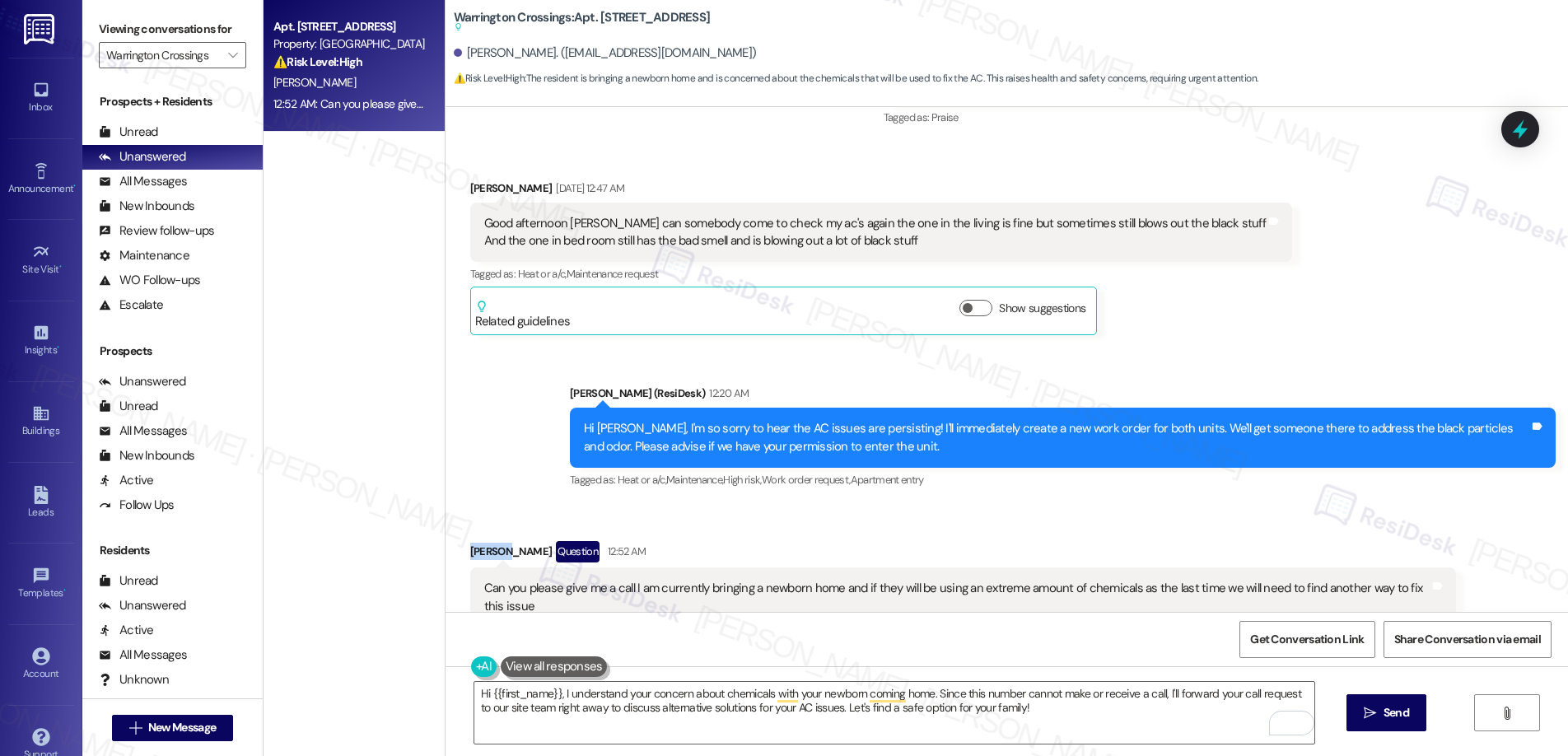 copy on "William" 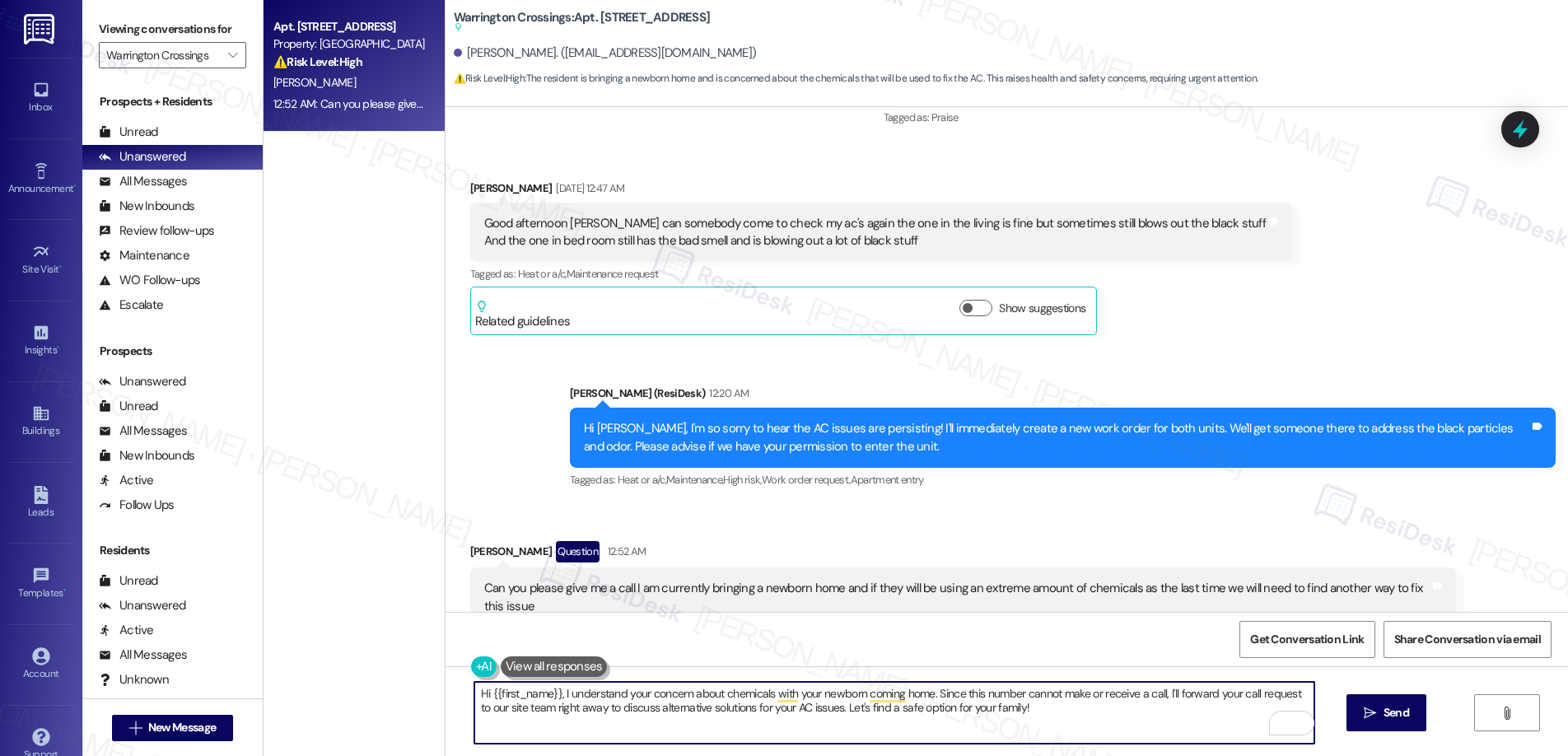 drag, startPoint x: 479, startPoint y: 695, endPoint x: 548, endPoint y: 691, distance: 69.11584 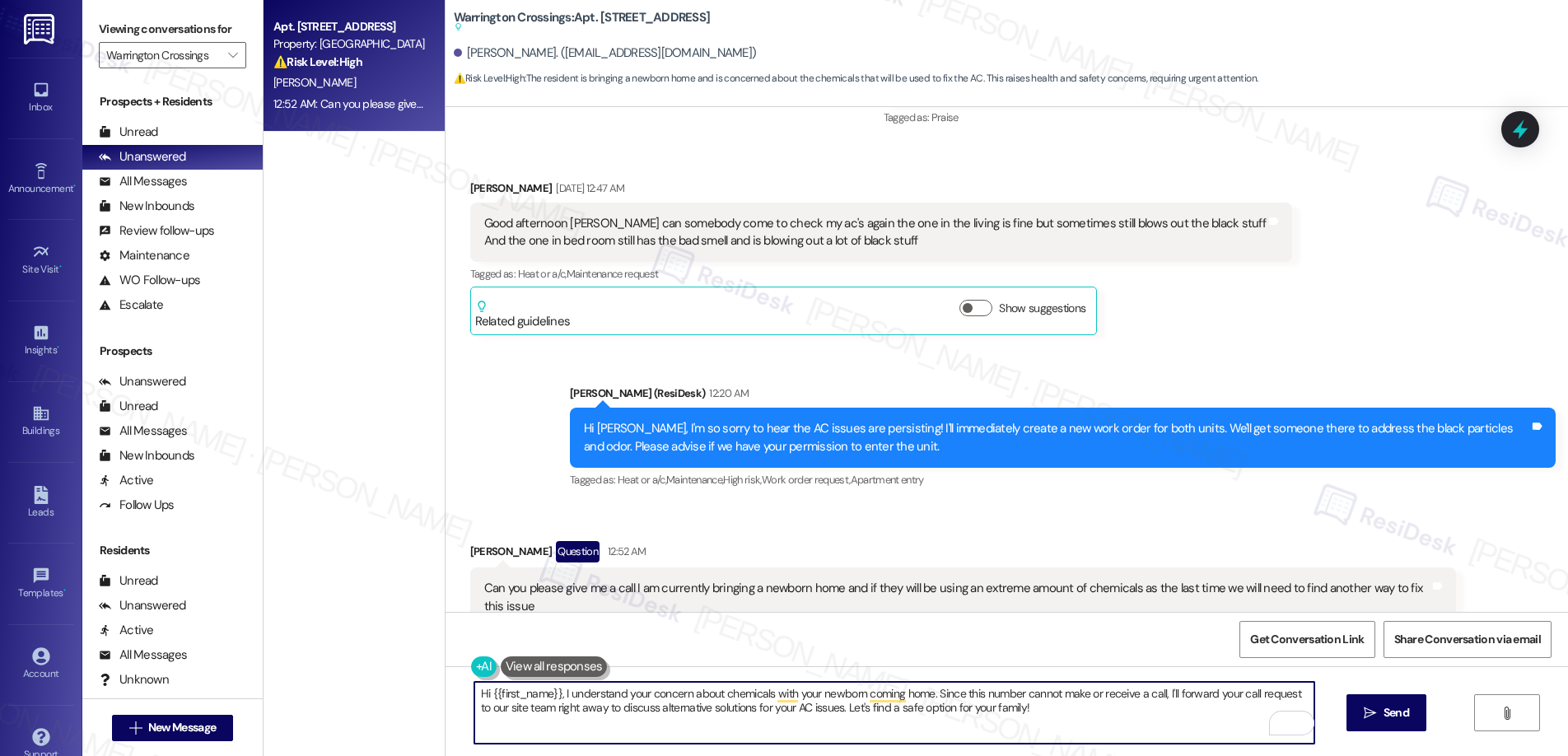click on "Hi {{first_name}}, I understand your concern about chemicals with your newborn coming home. Since this number cannot make or receive a call, I'll forward your call request to our site team right away to discuss alternative solutions for your AC issues. Let's find a safe option for your family!" at bounding box center [894, 712] 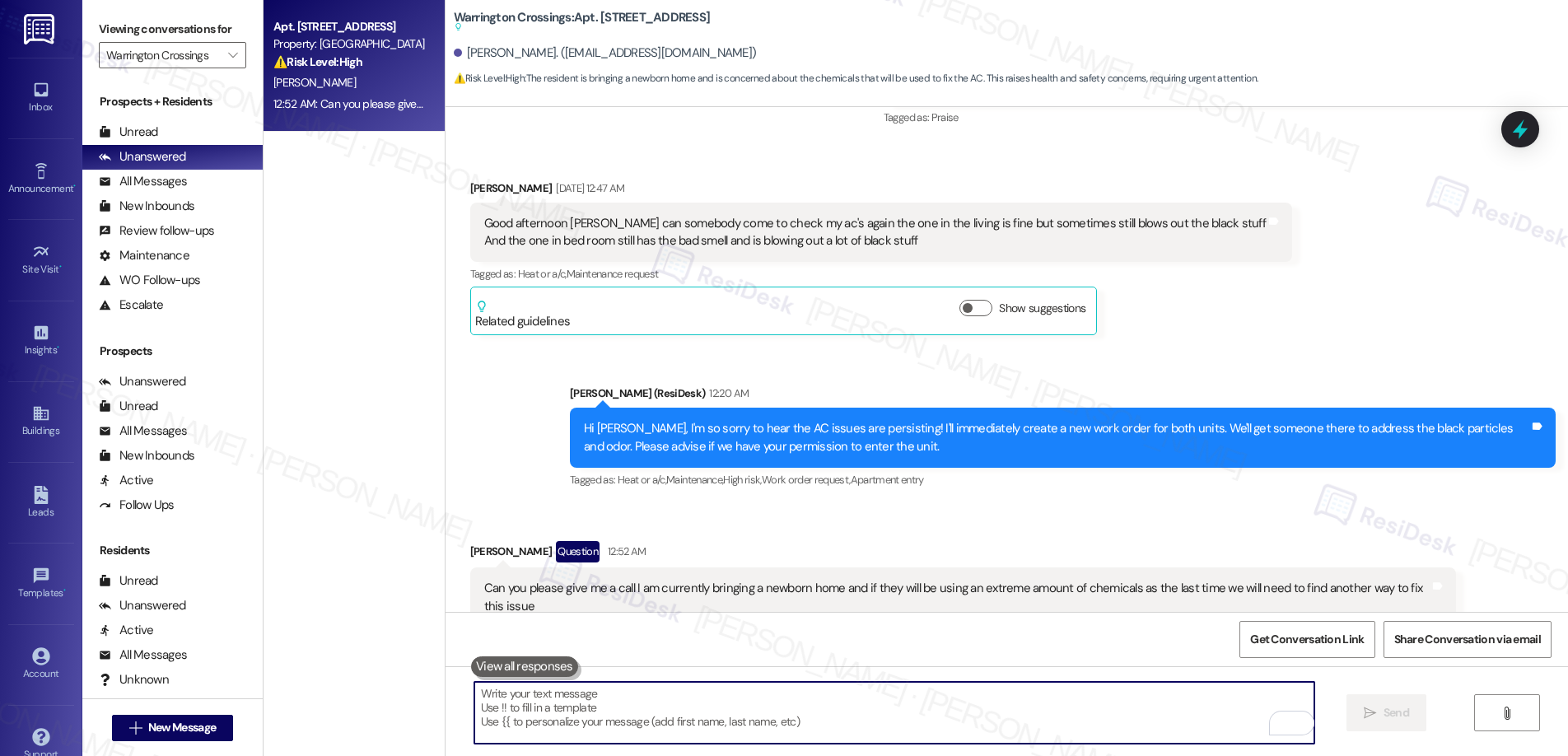 click at bounding box center (894, 712) 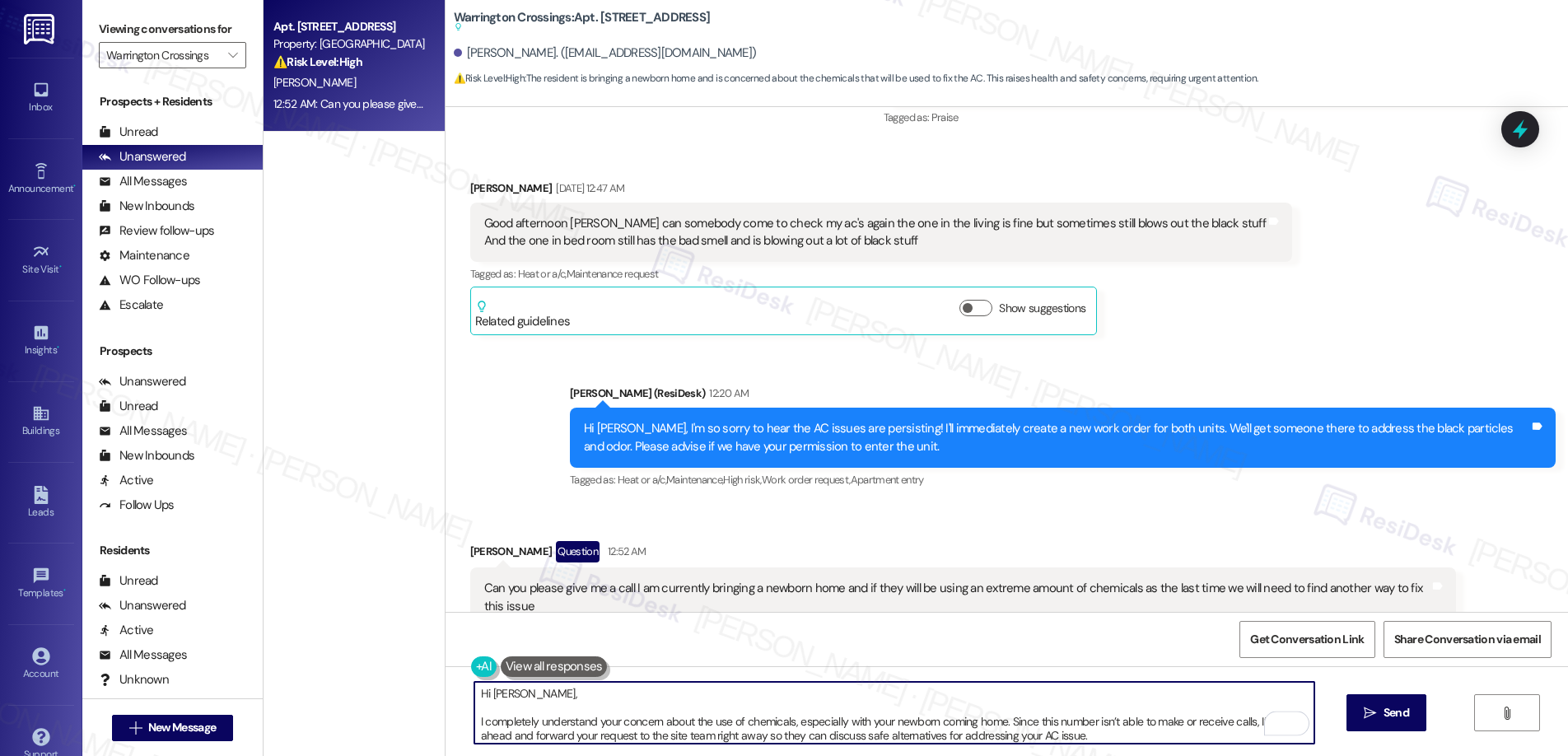 click on "Hi William,
I completely understand your concern about the use of chemicals, especially with your newborn coming home. Since this number isn’t able to make or receive calls, I’ll go ahead and forward your request to the site team right away so they can discuss safe alternatives for addressing your AC issue." at bounding box center [894, 712] 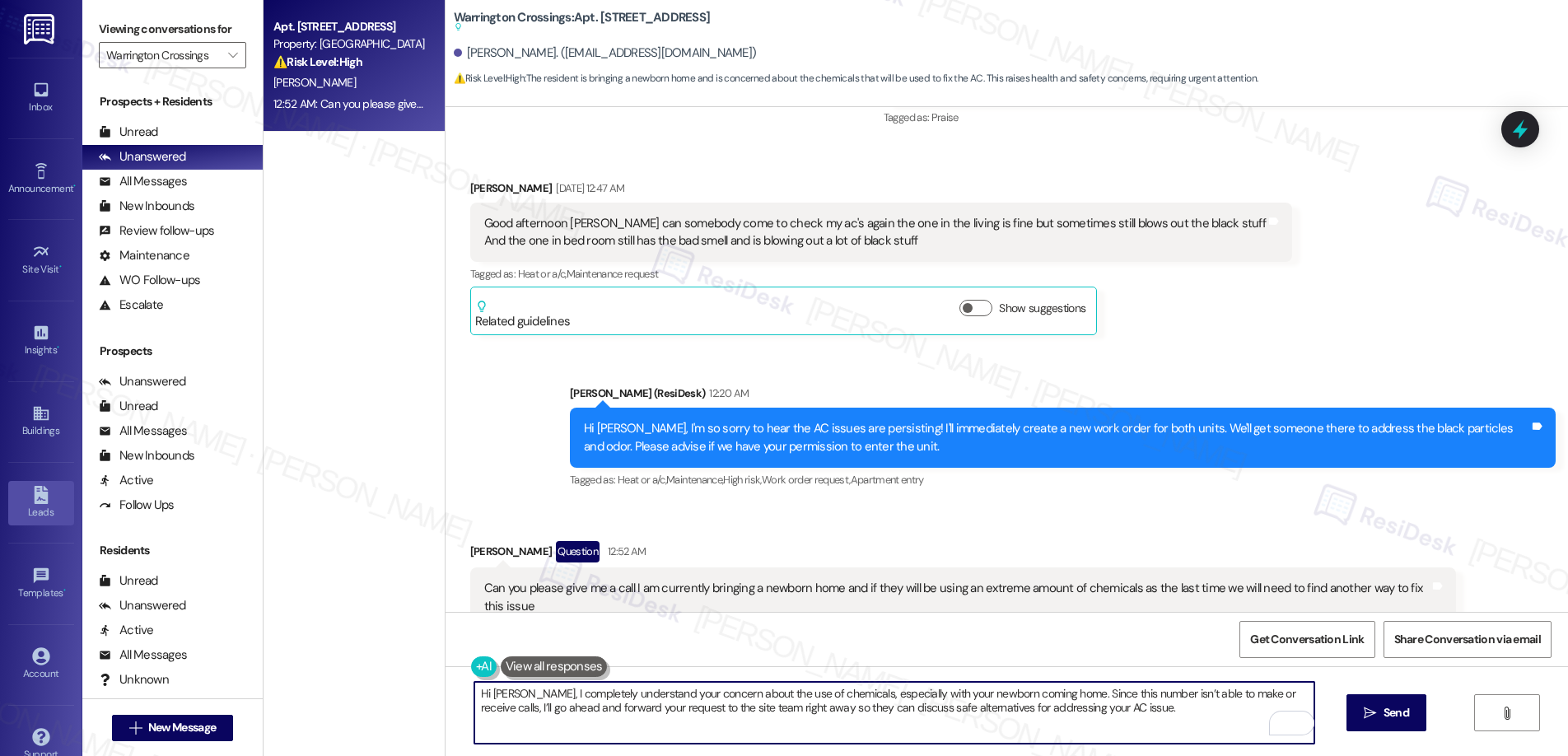 type on "Hi William, I completely understand your concern about the use of chemicals, especially with your newborn coming home. Since this number isn’t able to make or receive calls, I’ll go ahead and forward your request to the site team right away so they can discuss safe alternatives for addressing your AC issue." 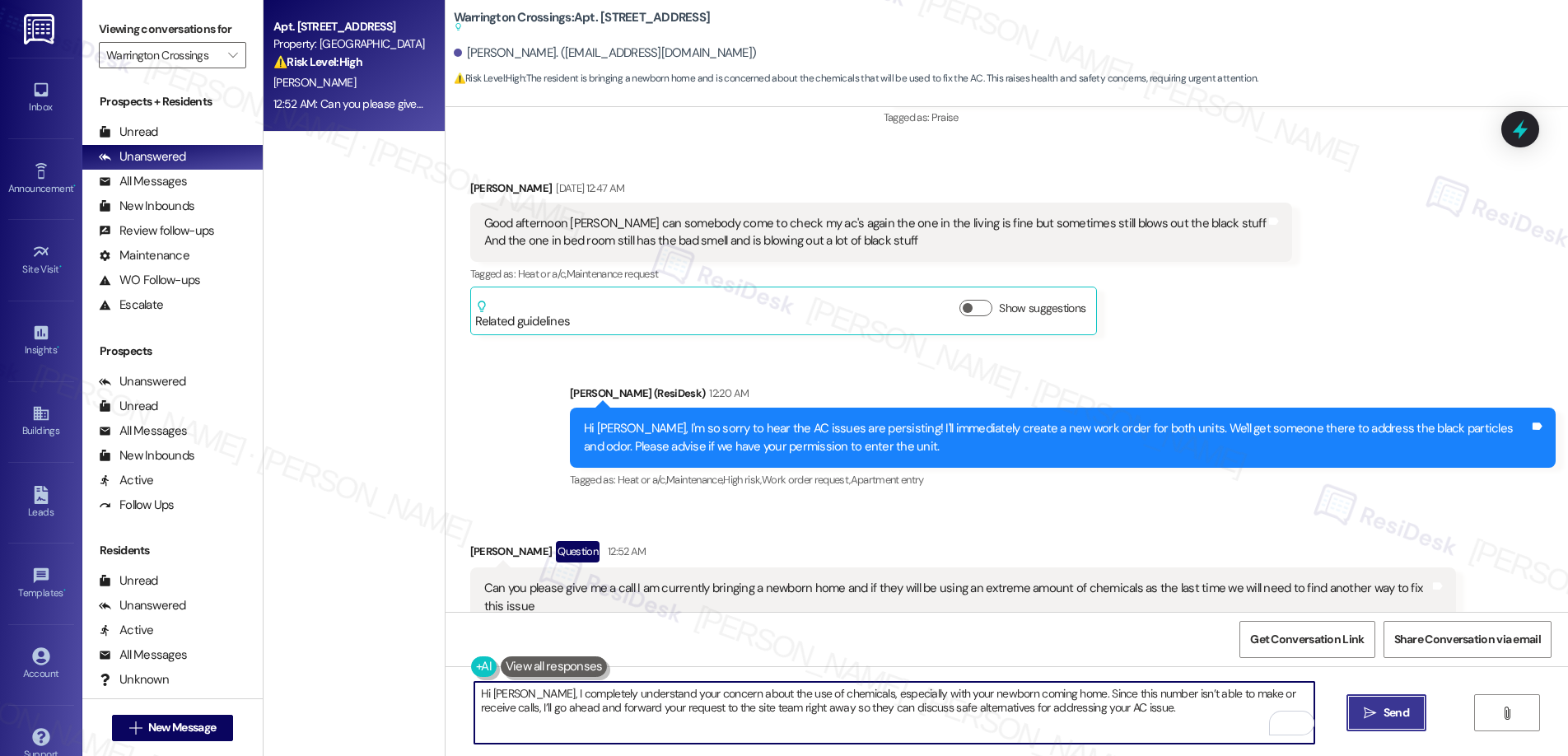 click on "Send" at bounding box center [1396, 712] 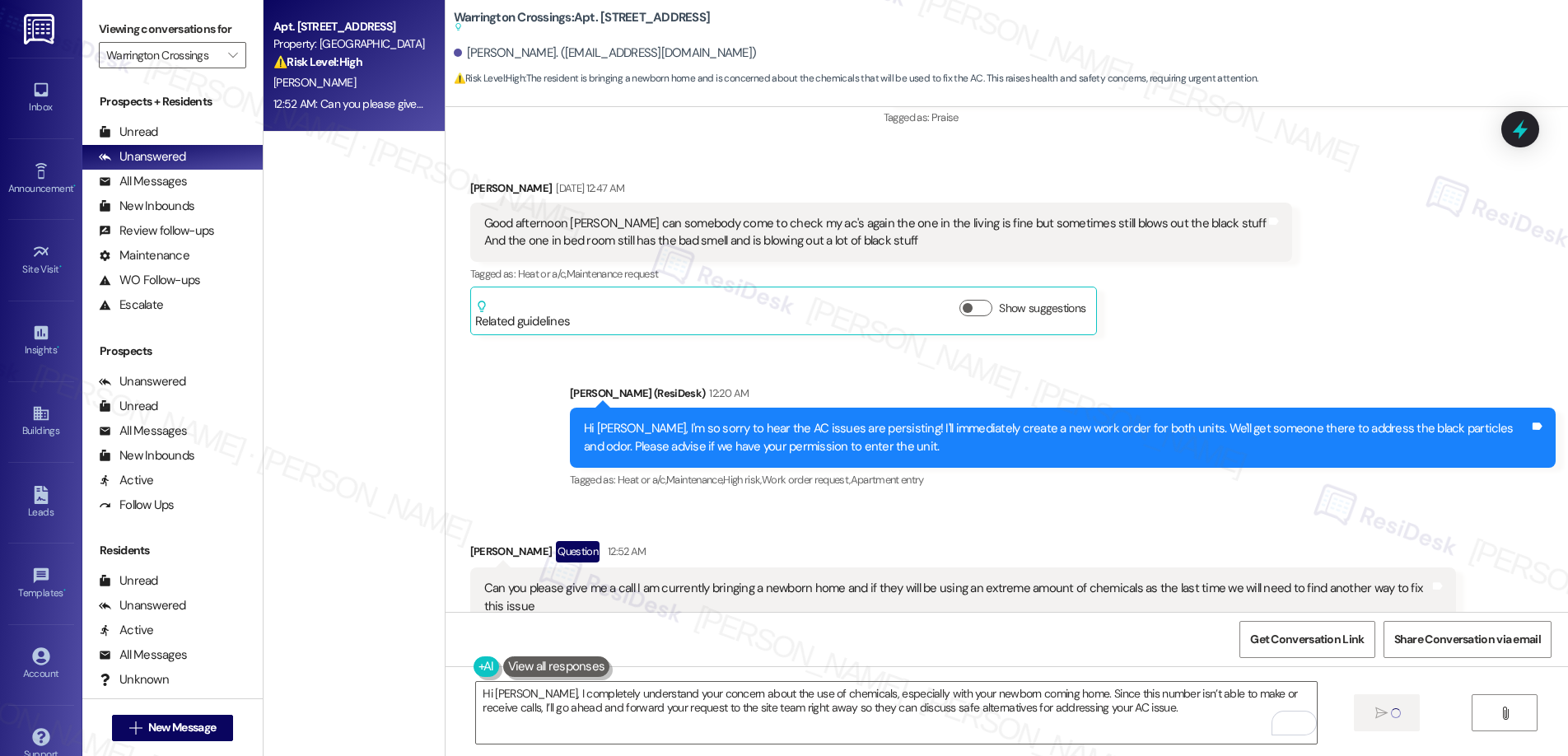 type 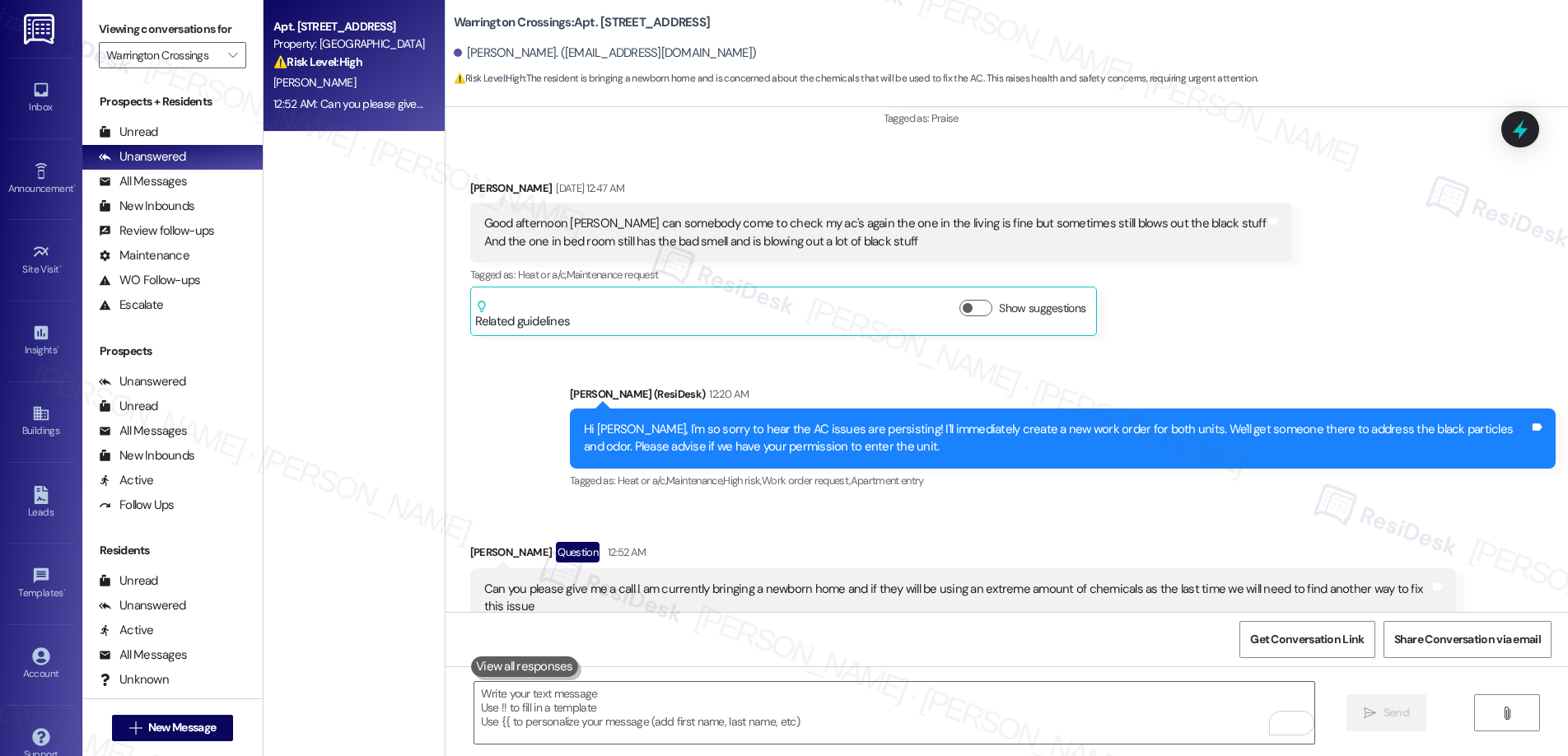 scroll, scrollTop: 5147, scrollLeft: 0, axis: vertical 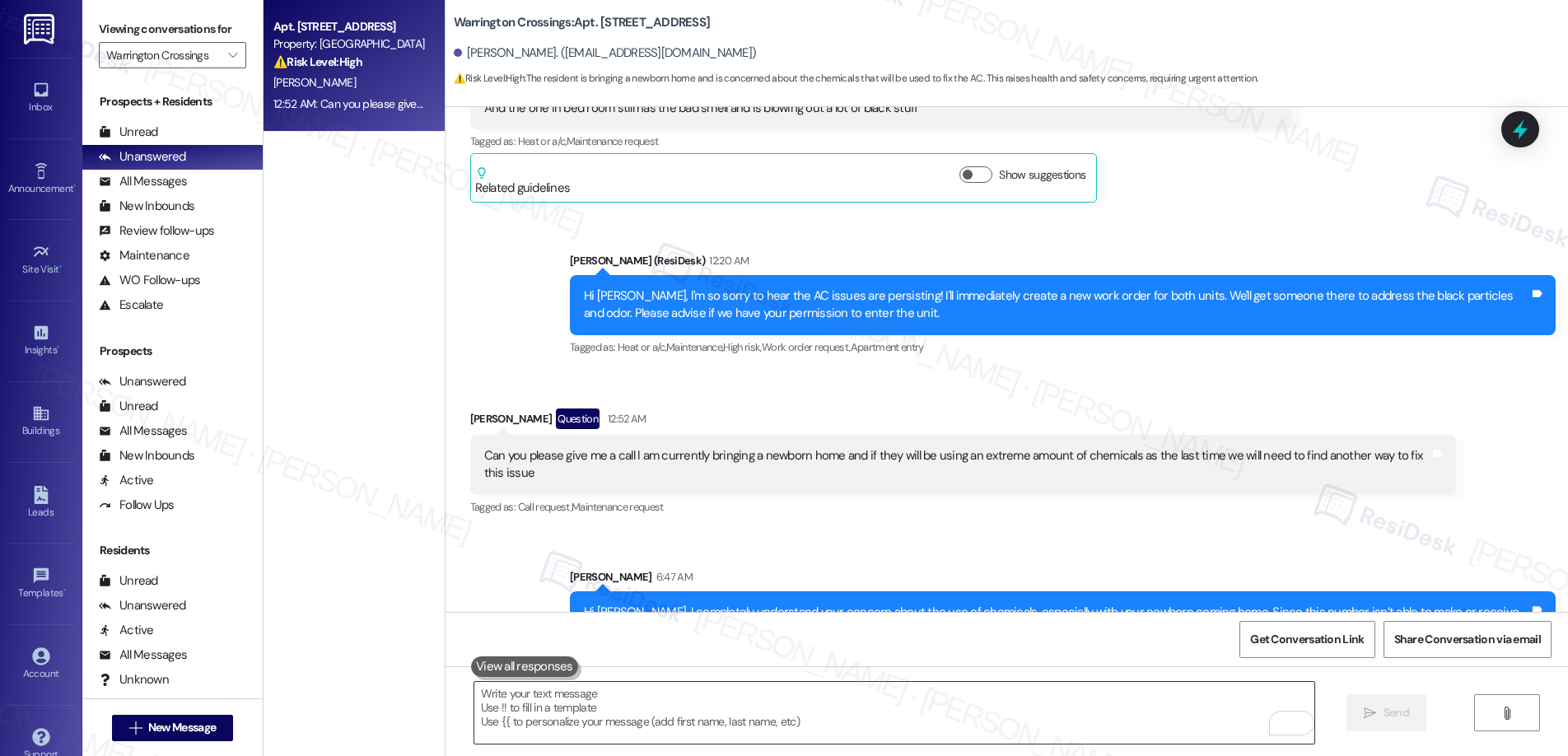 click at bounding box center [894, 712] 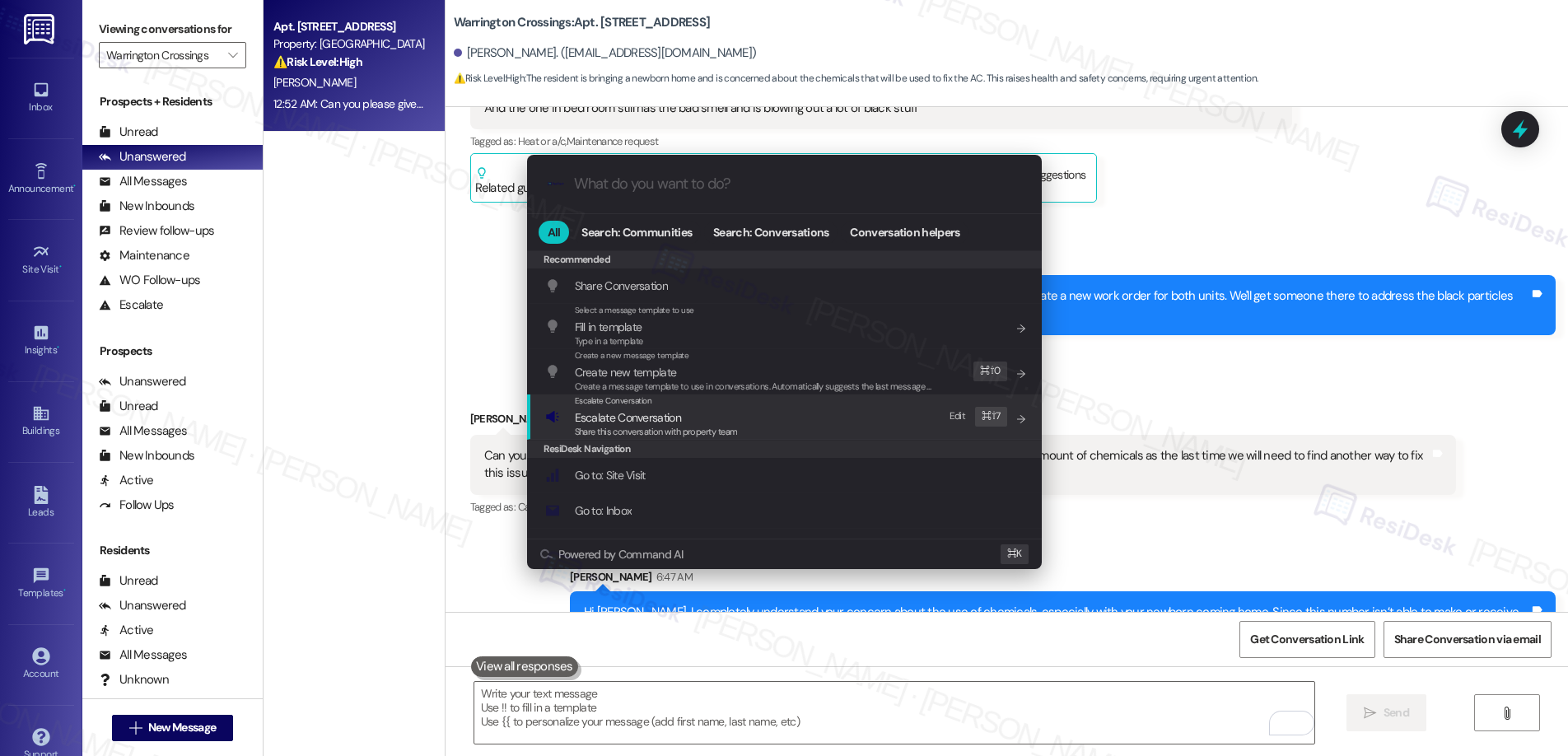 click on "Escalate Conversation Escalate Conversation Share this conversation with property team Edit ⌘ ⇧ 7" at bounding box center [786, 417] 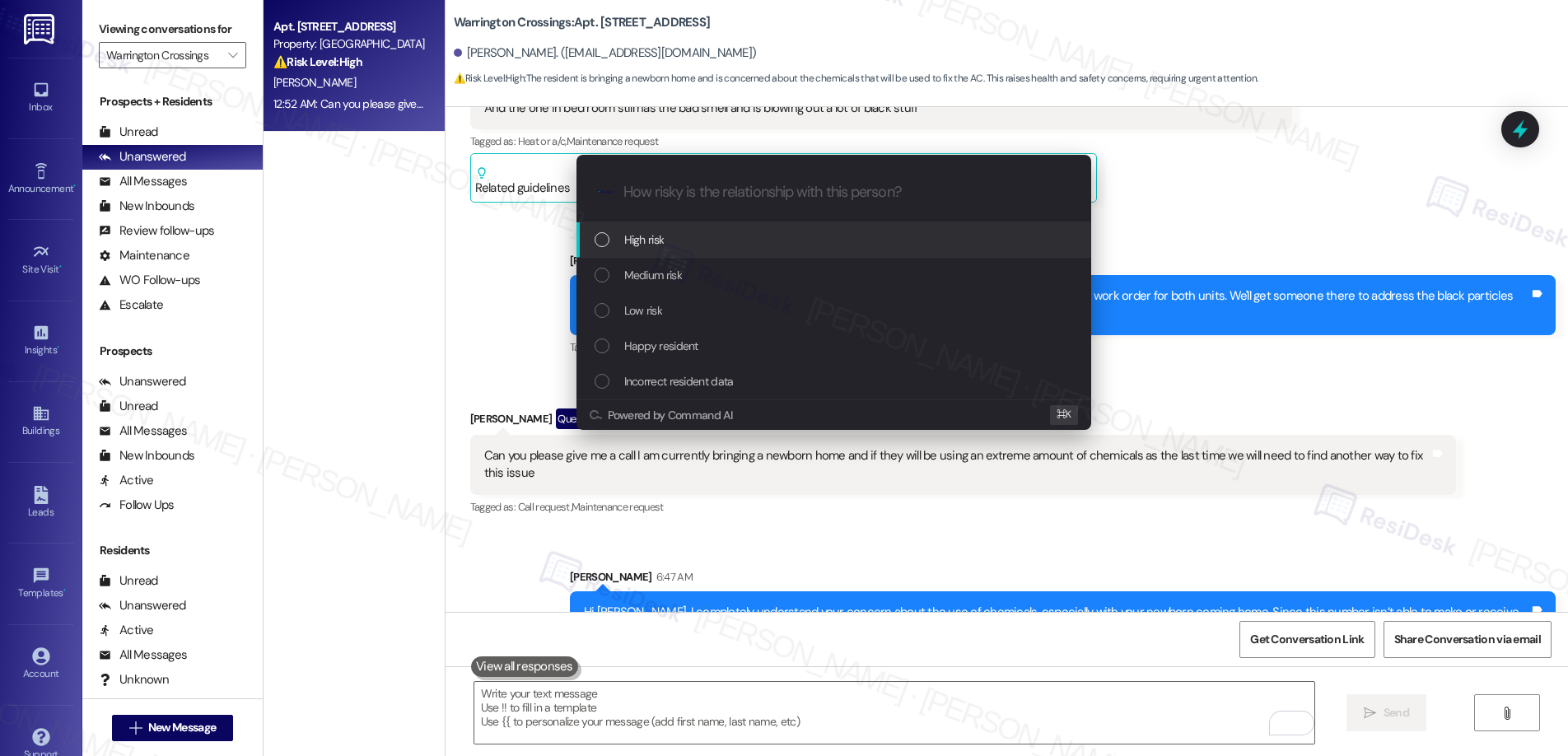 click on "High risk" at bounding box center [835, 240] 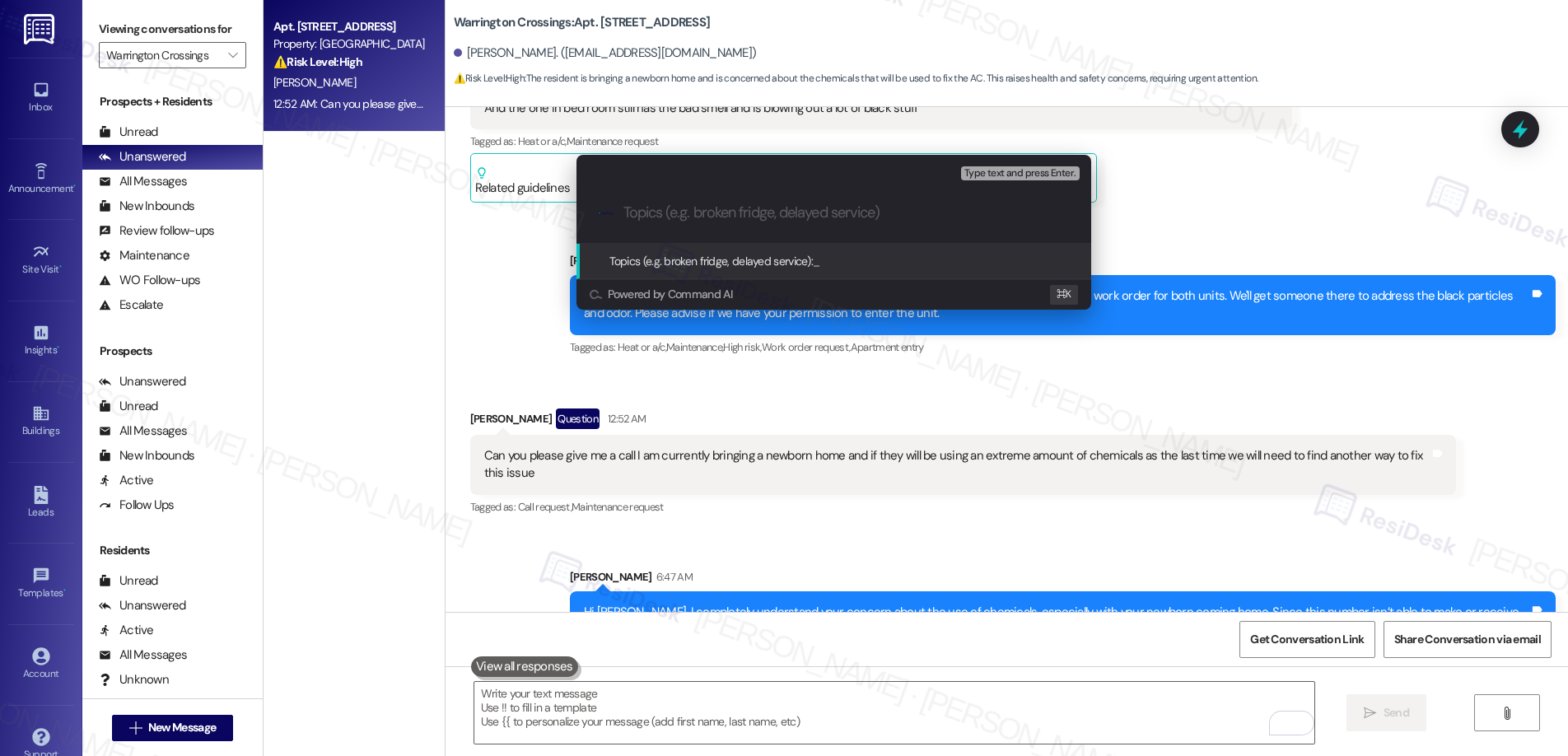paste on "AC Service Concern – Request for Safe Alternative" 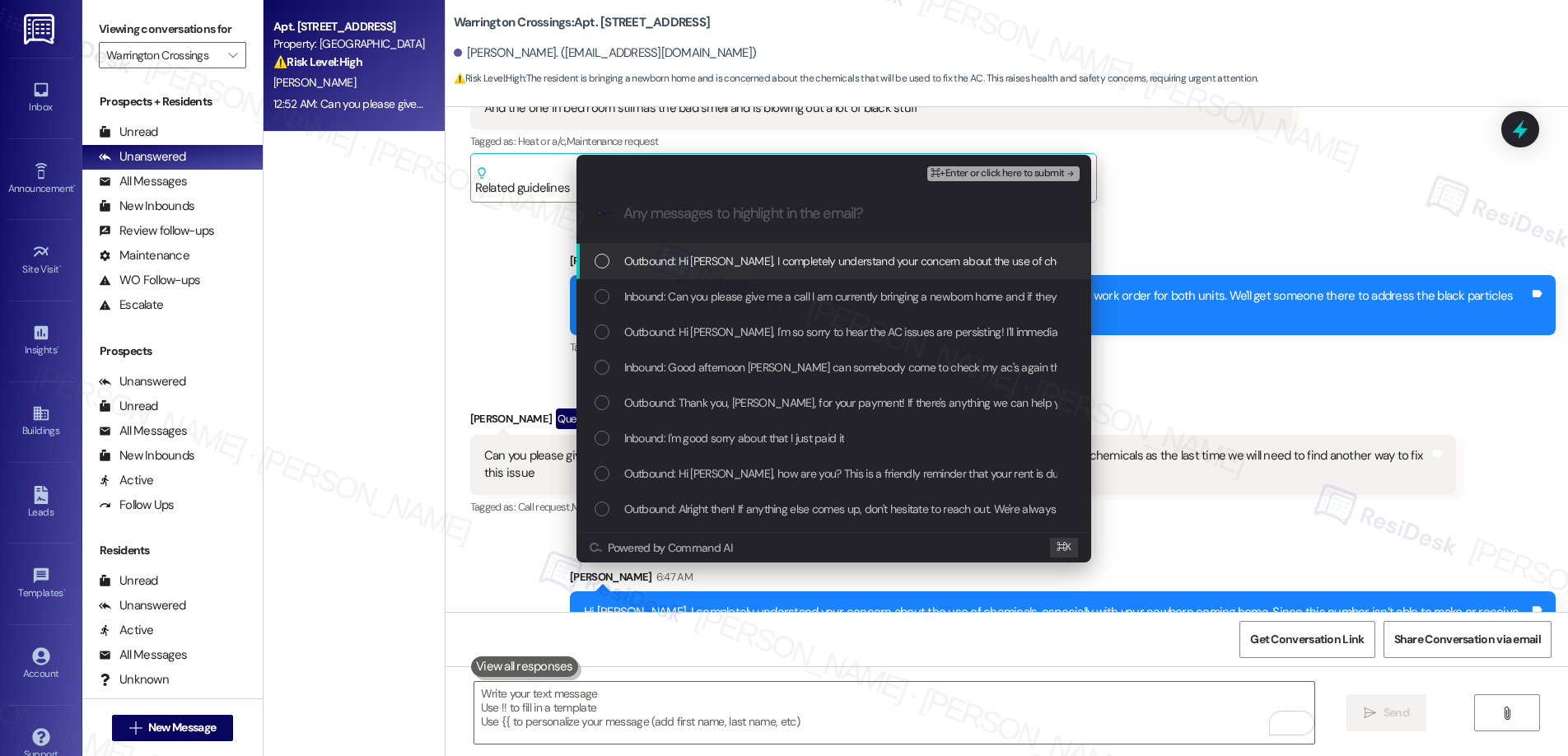 click on "Outbound: Hi William, I completely understand your concern about the use of chemicals, especially with your newborn coming home. Since this number isn’t able to make or receive calls, I’ll go ahead and forward your request to the site team right away so they can discuss safe alternatives for addressing your AC issue." at bounding box center [1407, 261] 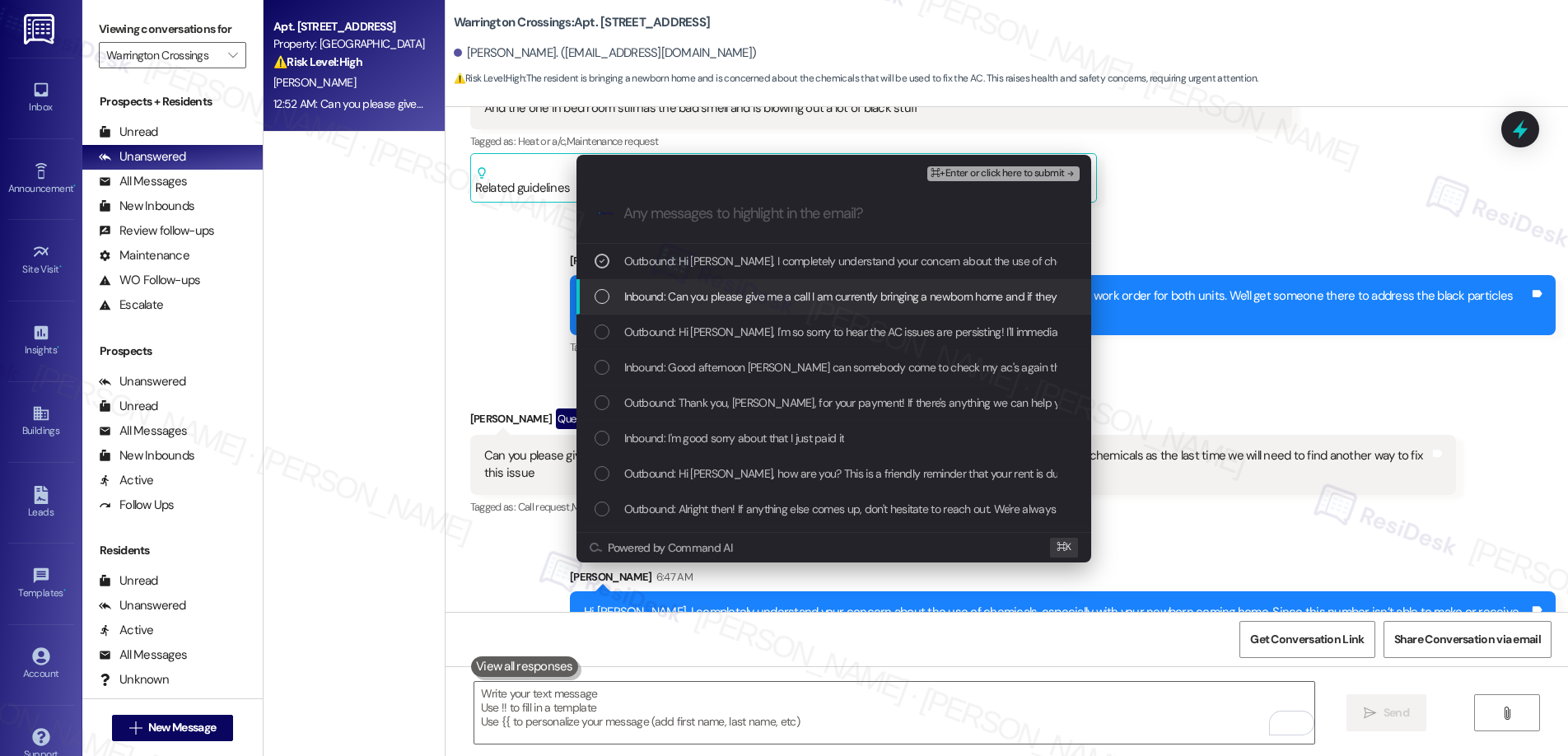 click on "Inbound: Can you please give me a call I am currently bringing a newborn home and if they will be using an extreme amount of chemicals as the last time we will need to find another way to fix this issue" at bounding box center (833, 296) 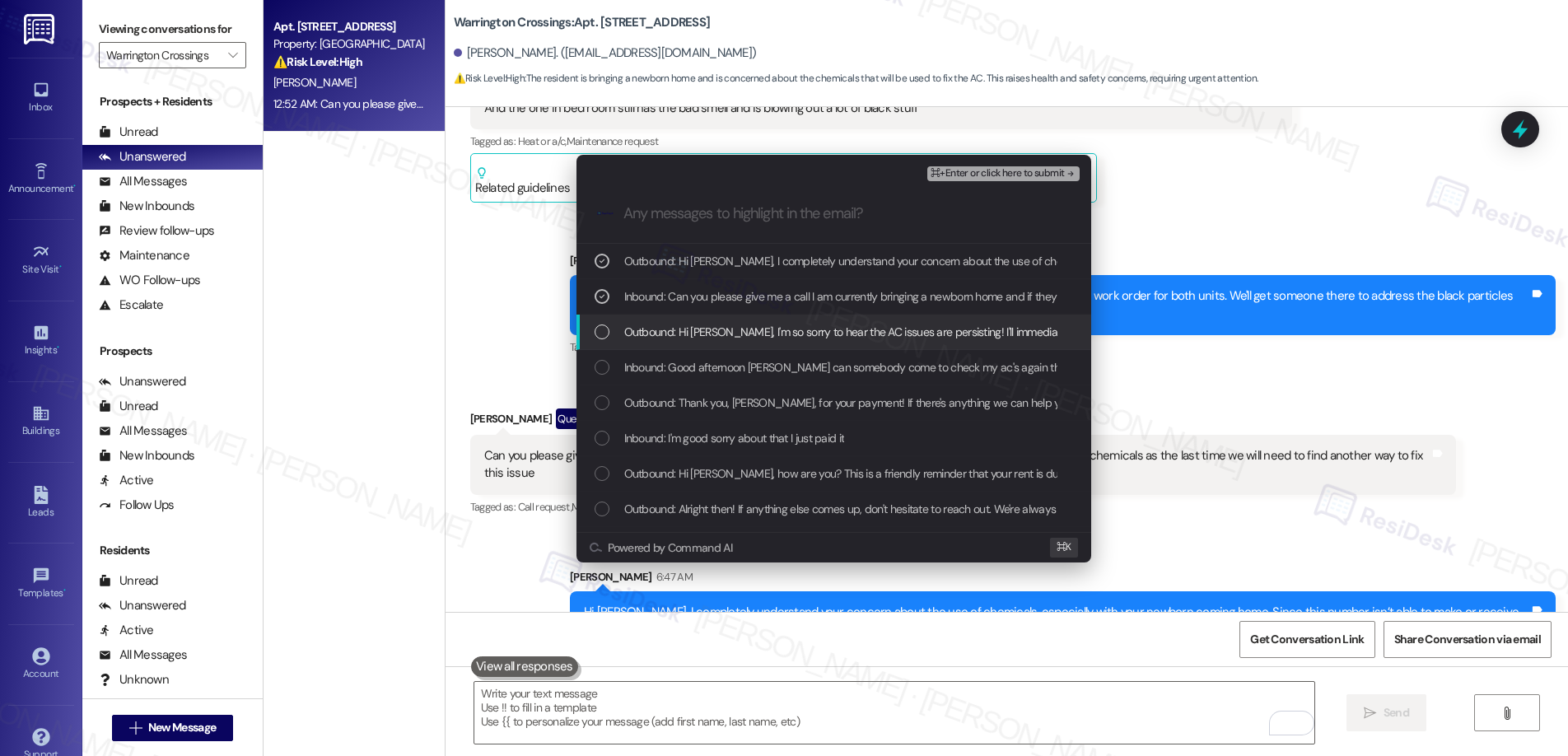 click on "Outbound: Hi William, I'm so sorry to hear the AC issues are persisting! I'll immediately create a new work order for both units. We'll get someone there to address the black particles and odor. Please advise if we have your permission to enter the unit." at bounding box center (833, 332) 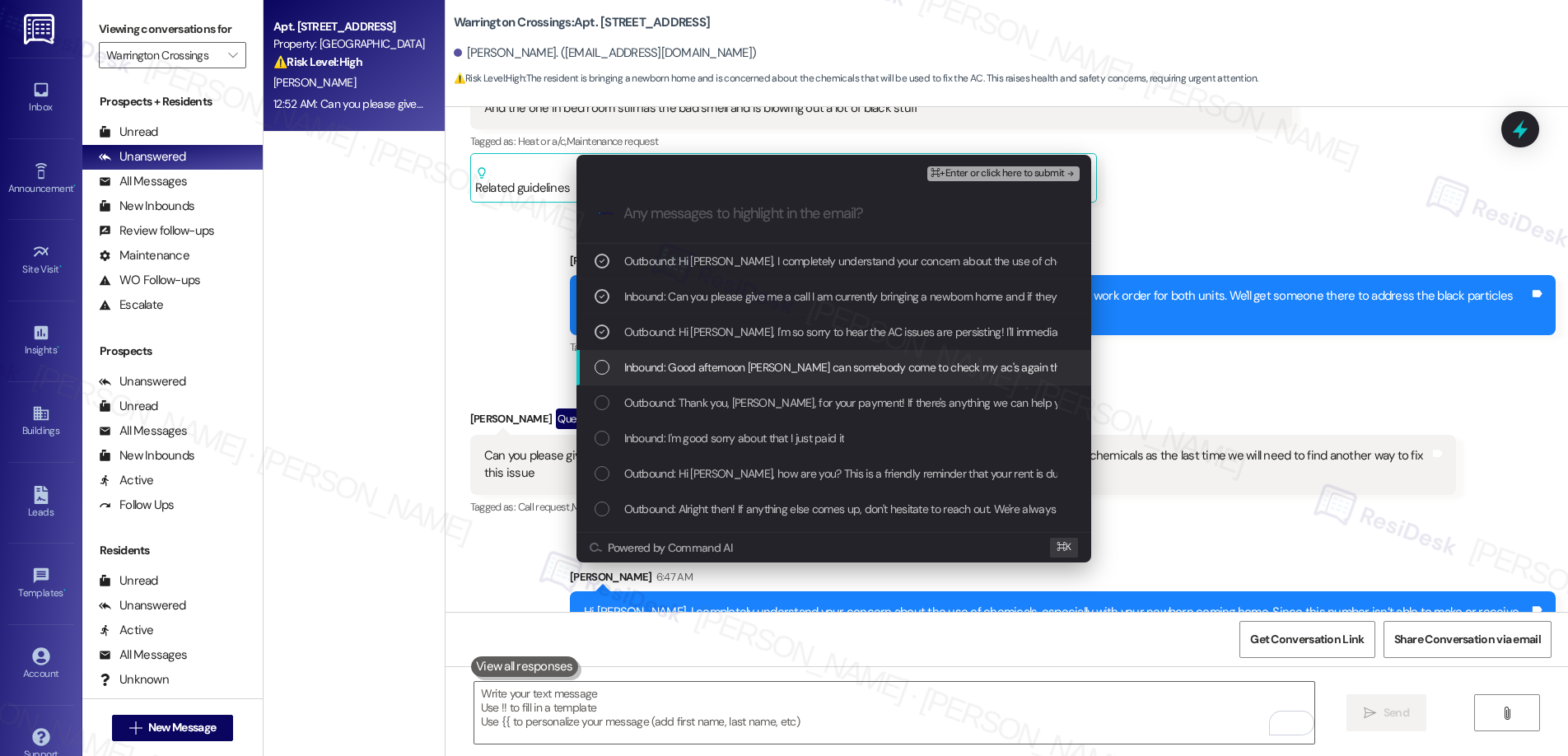 click on "Inbound: Good afternoon Emily can somebody come to check my ac's again the one in the living is fine but sometimes still blows out the black stuff
And the one in bed room still has the bad smell and is blowing out a lot of black stuff" at bounding box center (1206, 367) 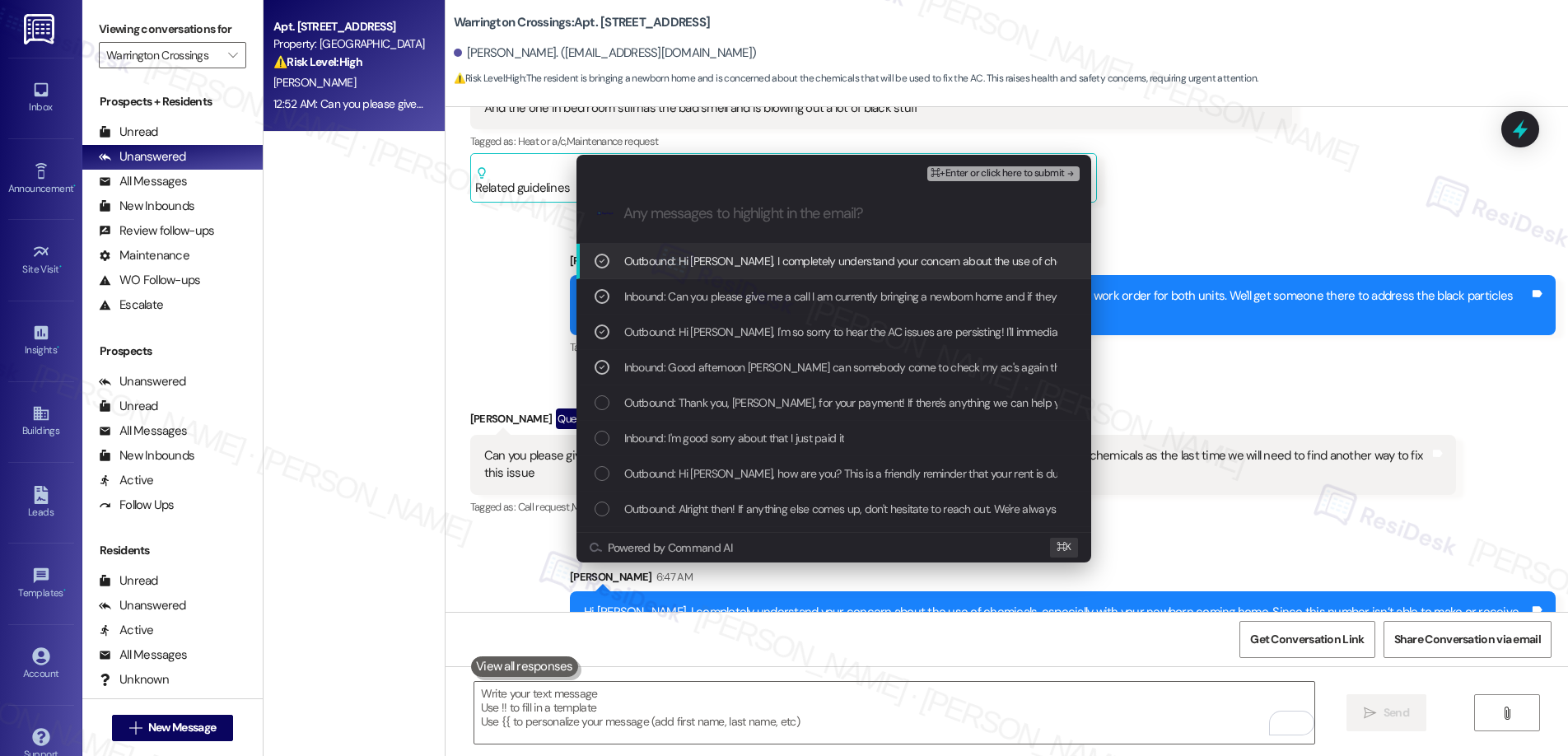 click on "⌘+Enter or click here to submit" at bounding box center (997, 174) 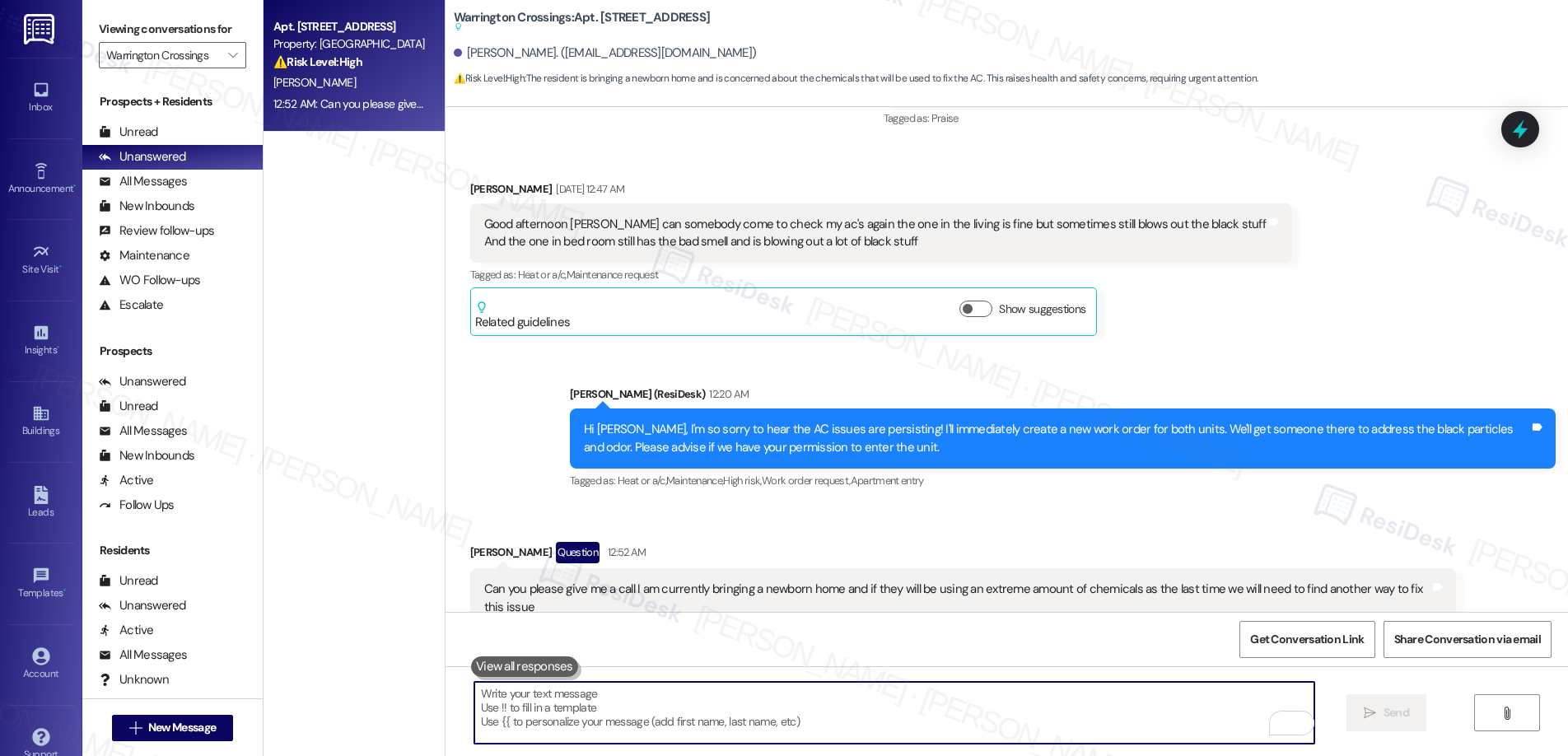 scroll, scrollTop: 5220, scrollLeft: 0, axis: vertical 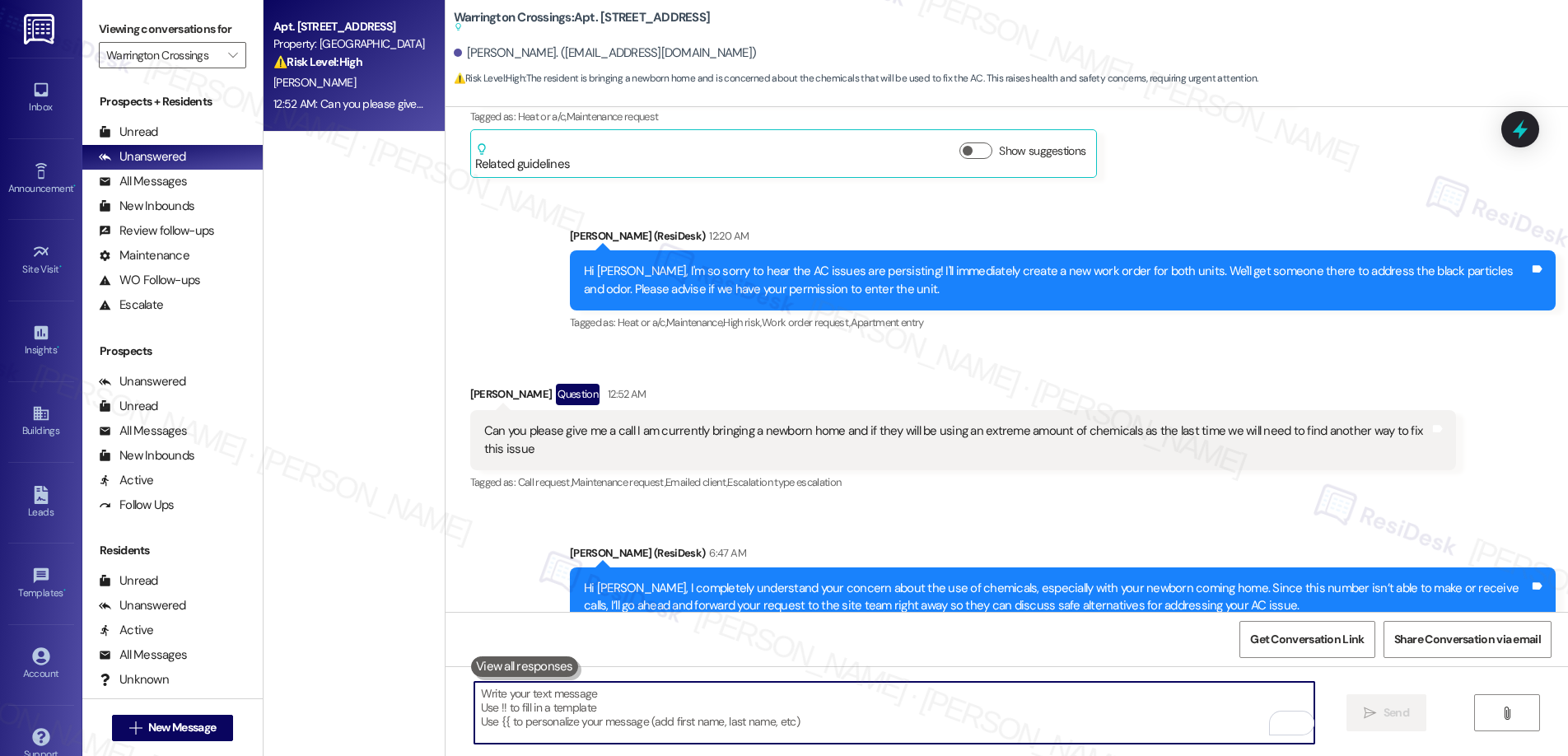 click at bounding box center (894, 712) 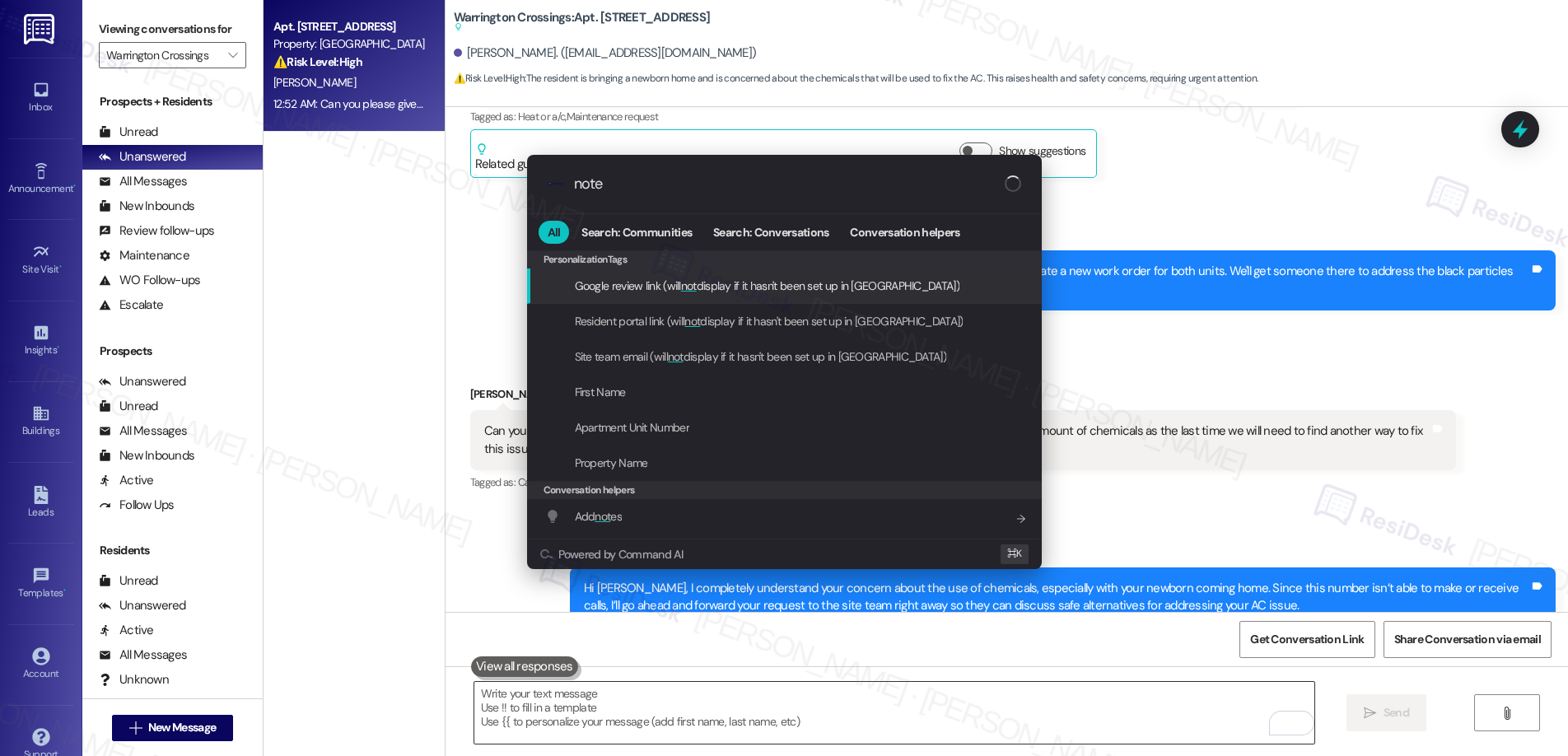 type on "notes" 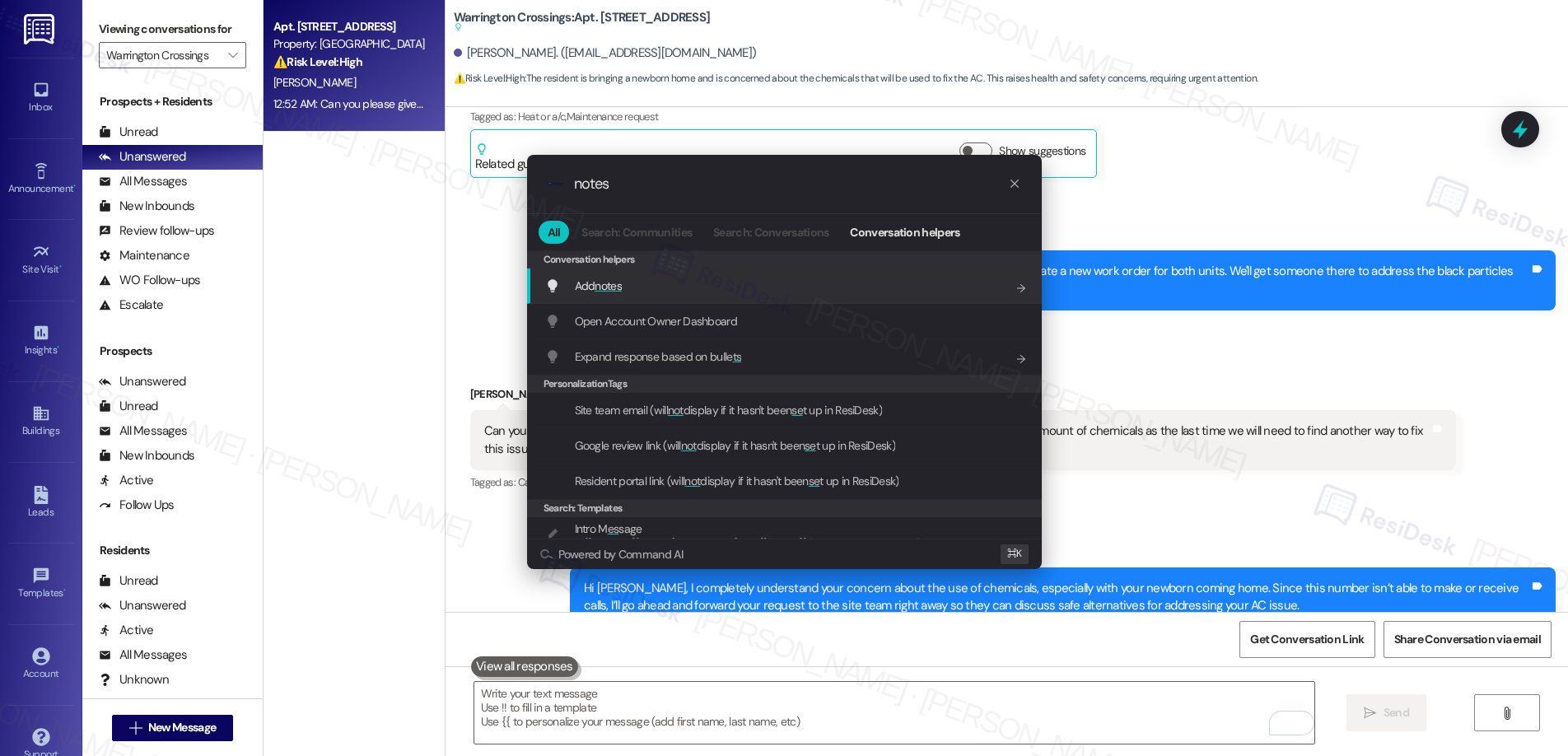 click on "Add  notes Add shortcut" at bounding box center [786, 286] 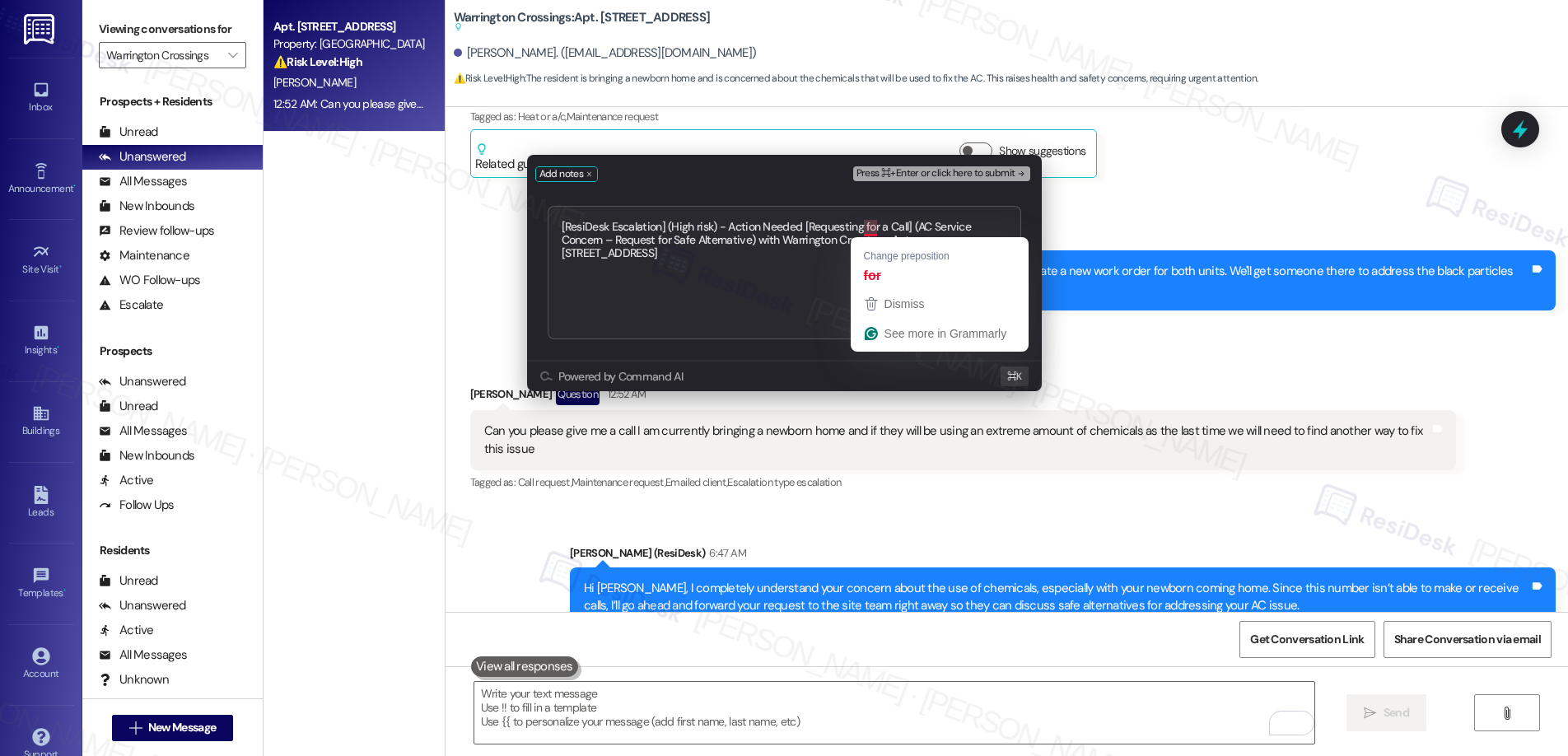 click on "[ResiDesk Escalation] (High risk) - Action Needed [Requesting for a Call] (AC Service Concern – Request for Safe Alternative) with Warrington Crossings: Apt. E21, 1700 Street Rd B05 (1292718)" at bounding box center (784, 273) 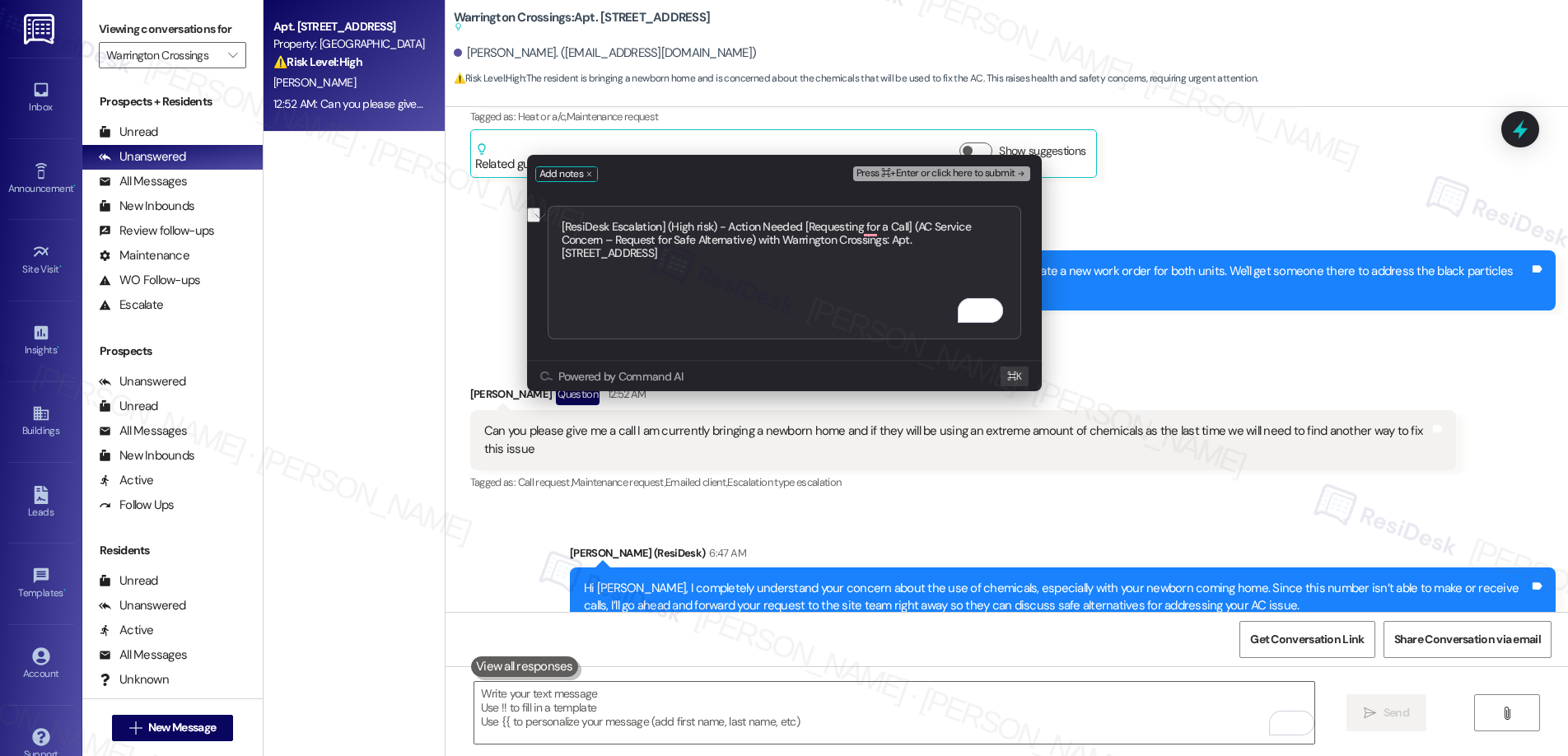 drag, startPoint x: 803, startPoint y: 226, endPoint x: 544, endPoint y: 230, distance: 259.0309 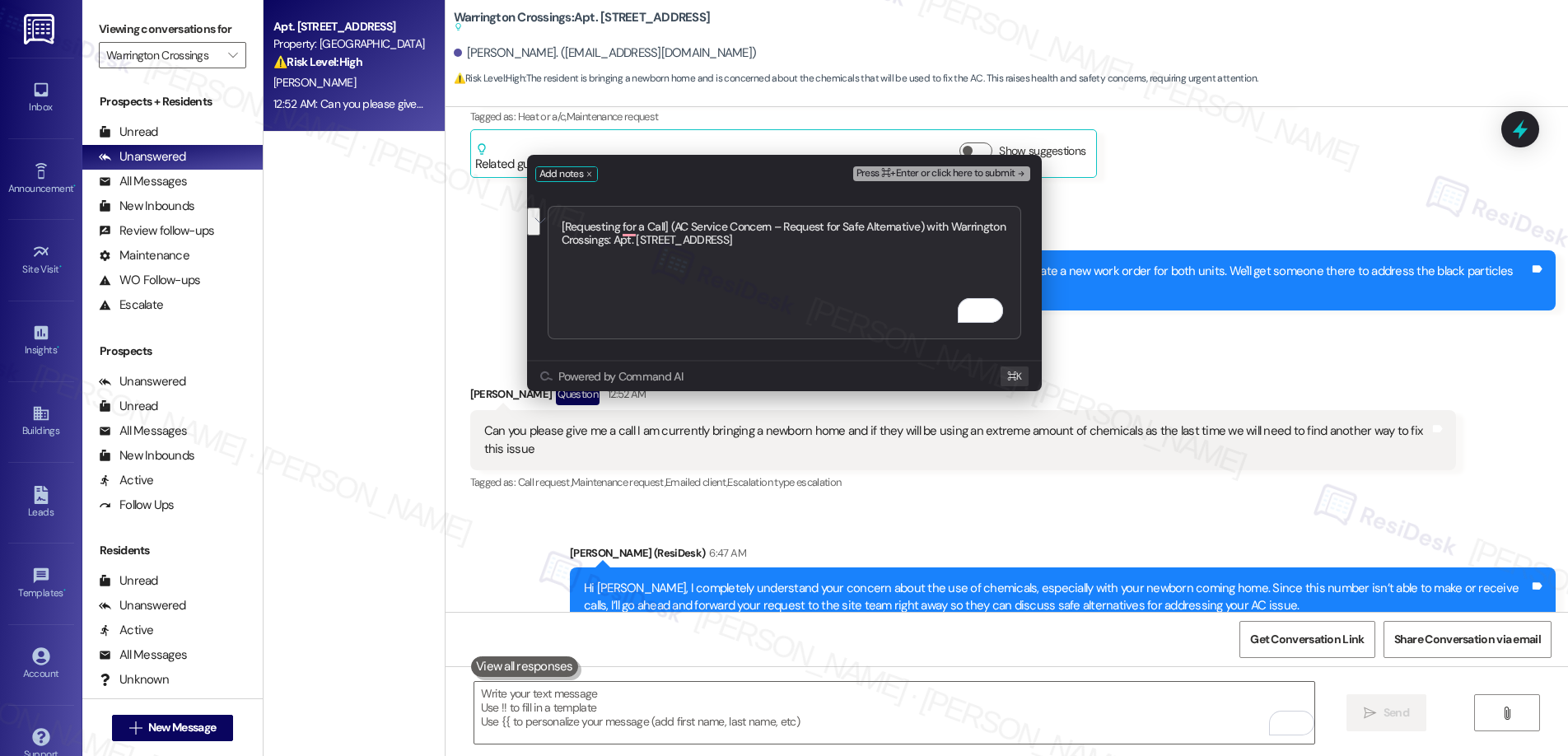 drag, startPoint x: 927, startPoint y: 230, endPoint x: 926, endPoint y: 264, distance: 34.0147 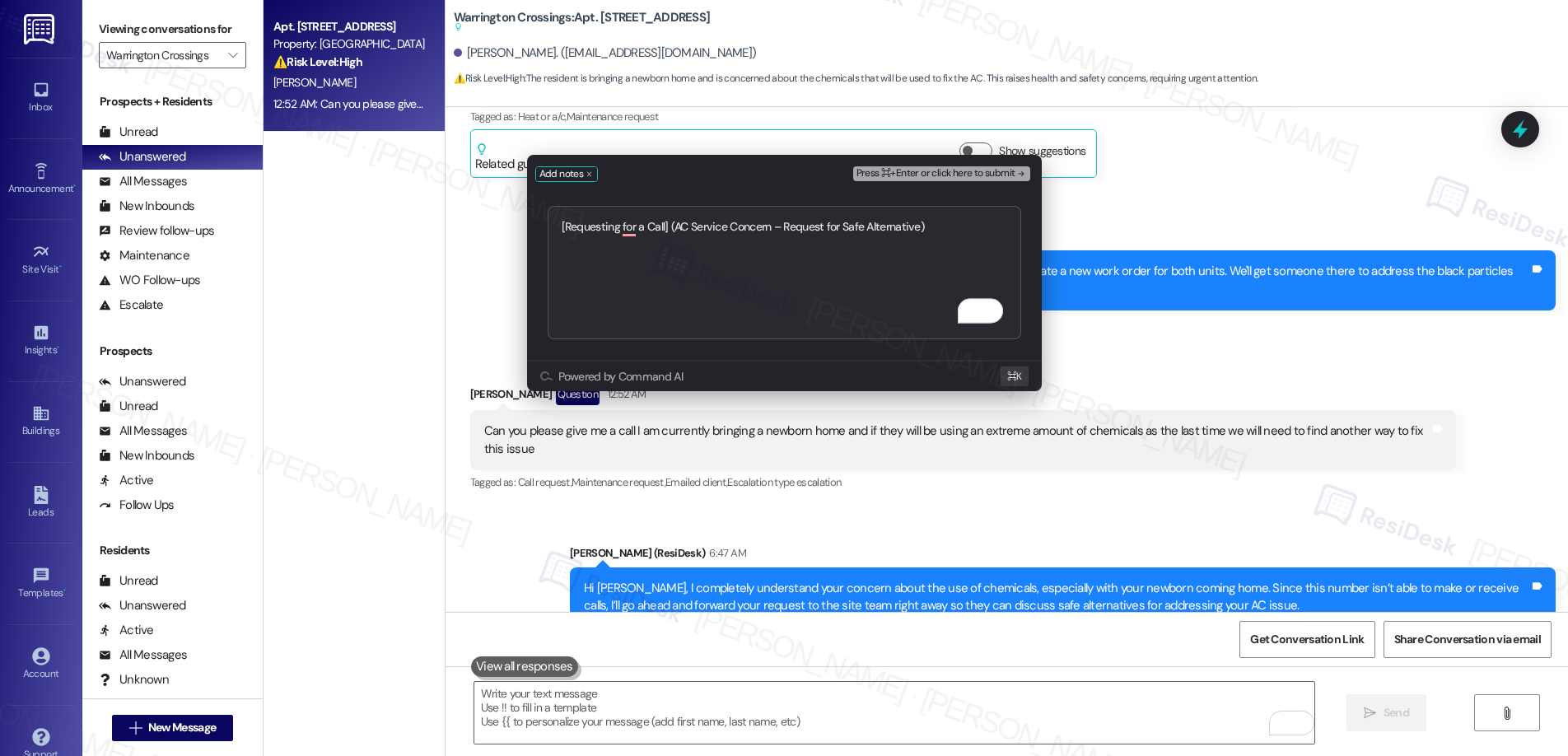 type on "[Requesting for a Call] (AC Service Concern – Request for Safe Alternative)" 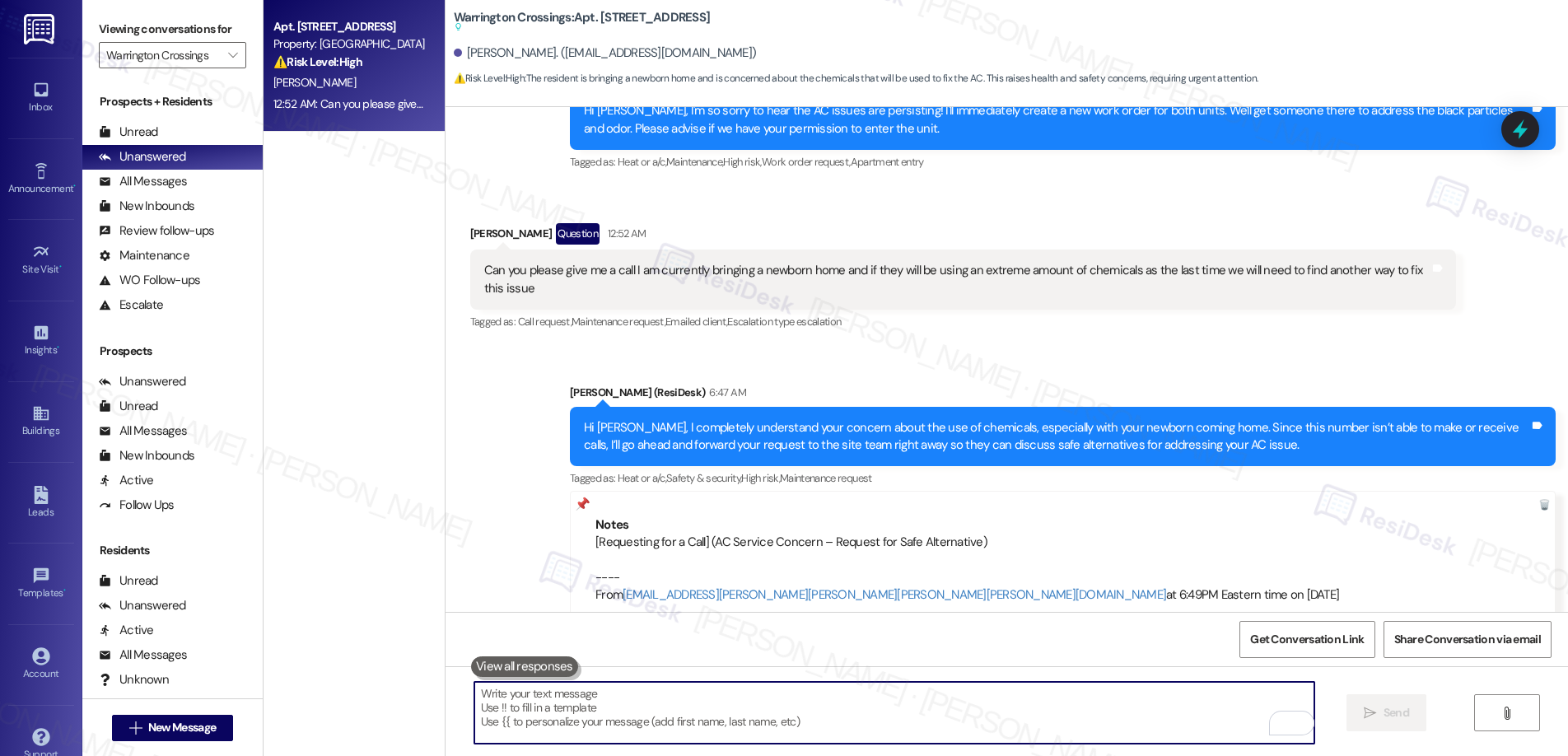 scroll, scrollTop: 5562, scrollLeft: 0, axis: vertical 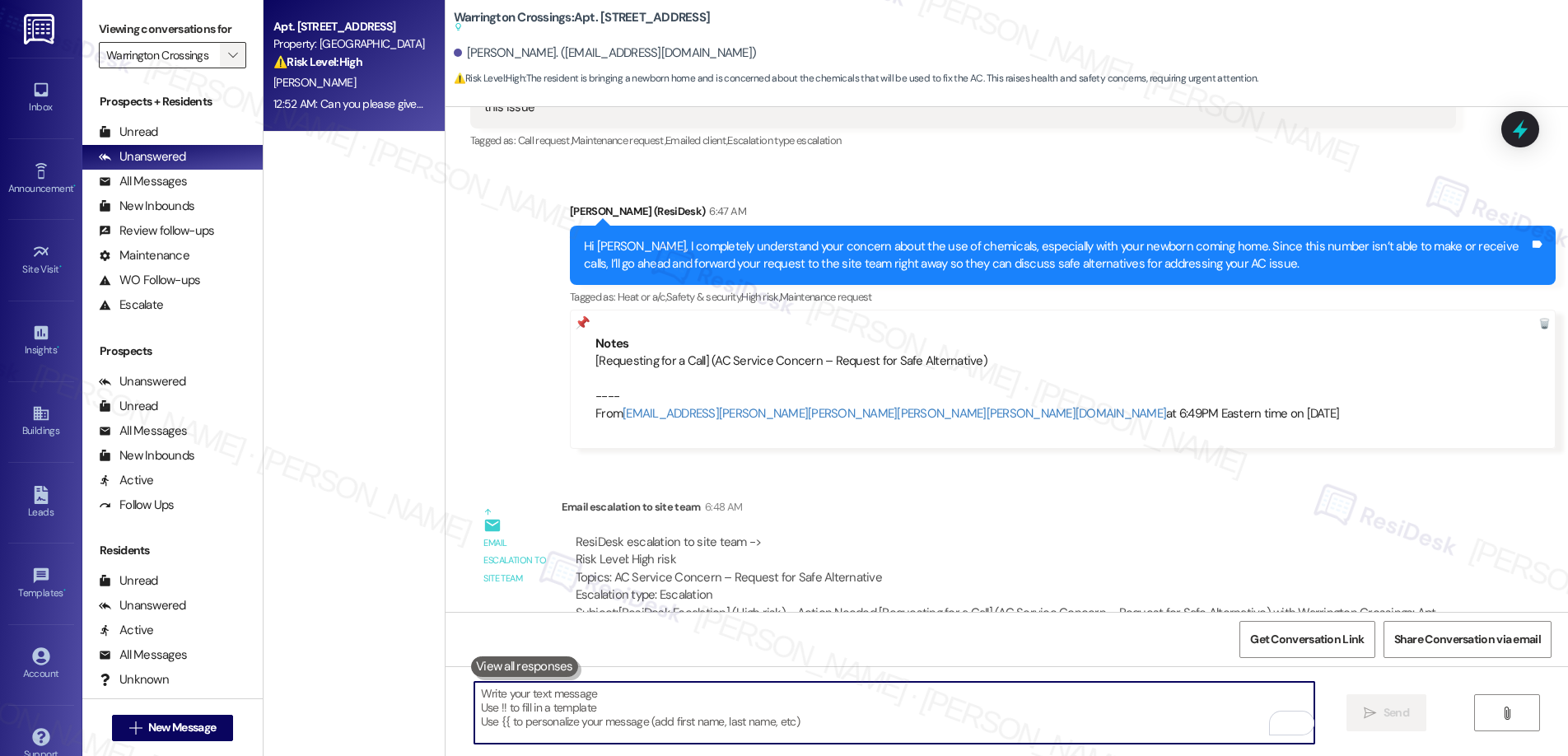 click on "" at bounding box center [232, 55] 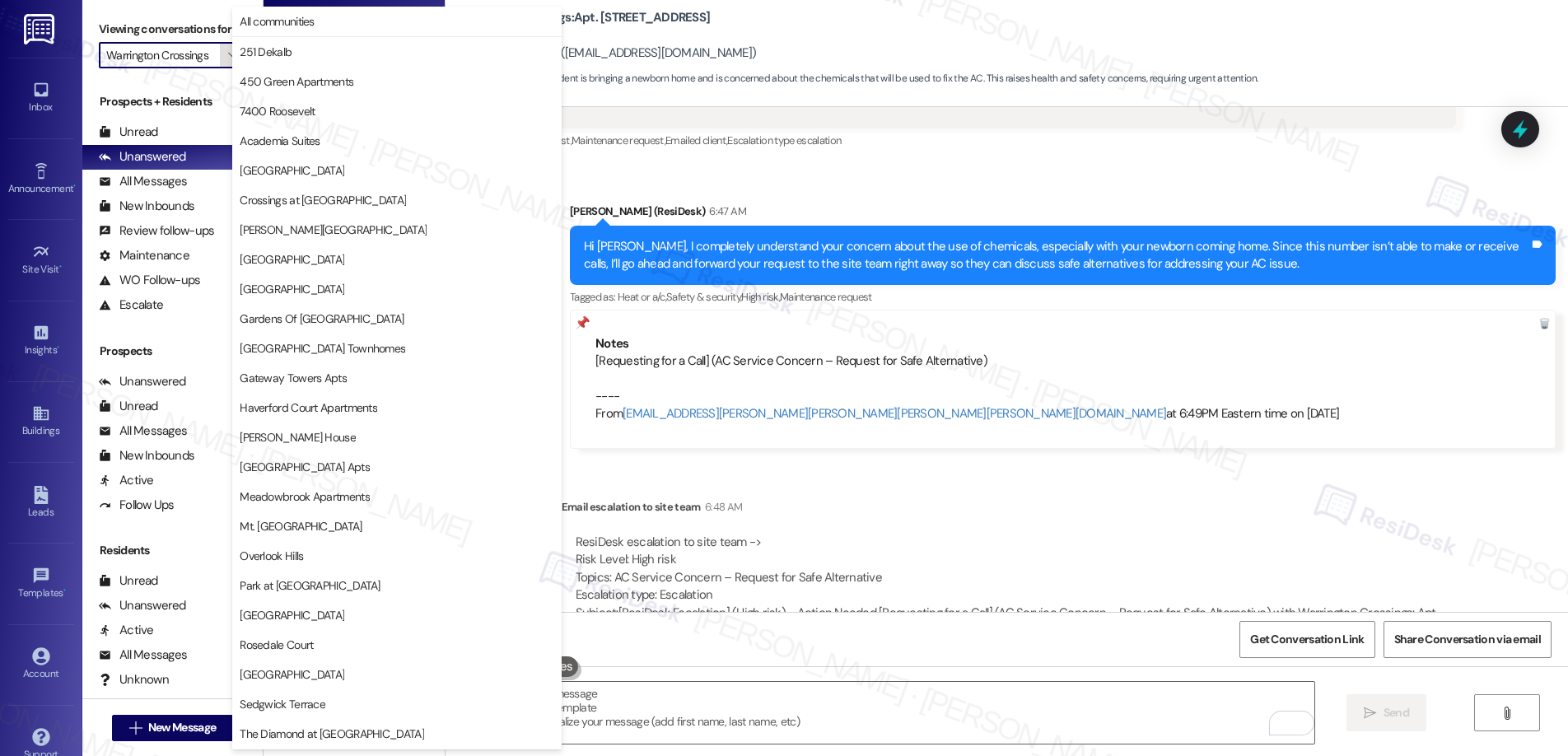 scroll, scrollTop: 0, scrollLeft: 3, axis: horizontal 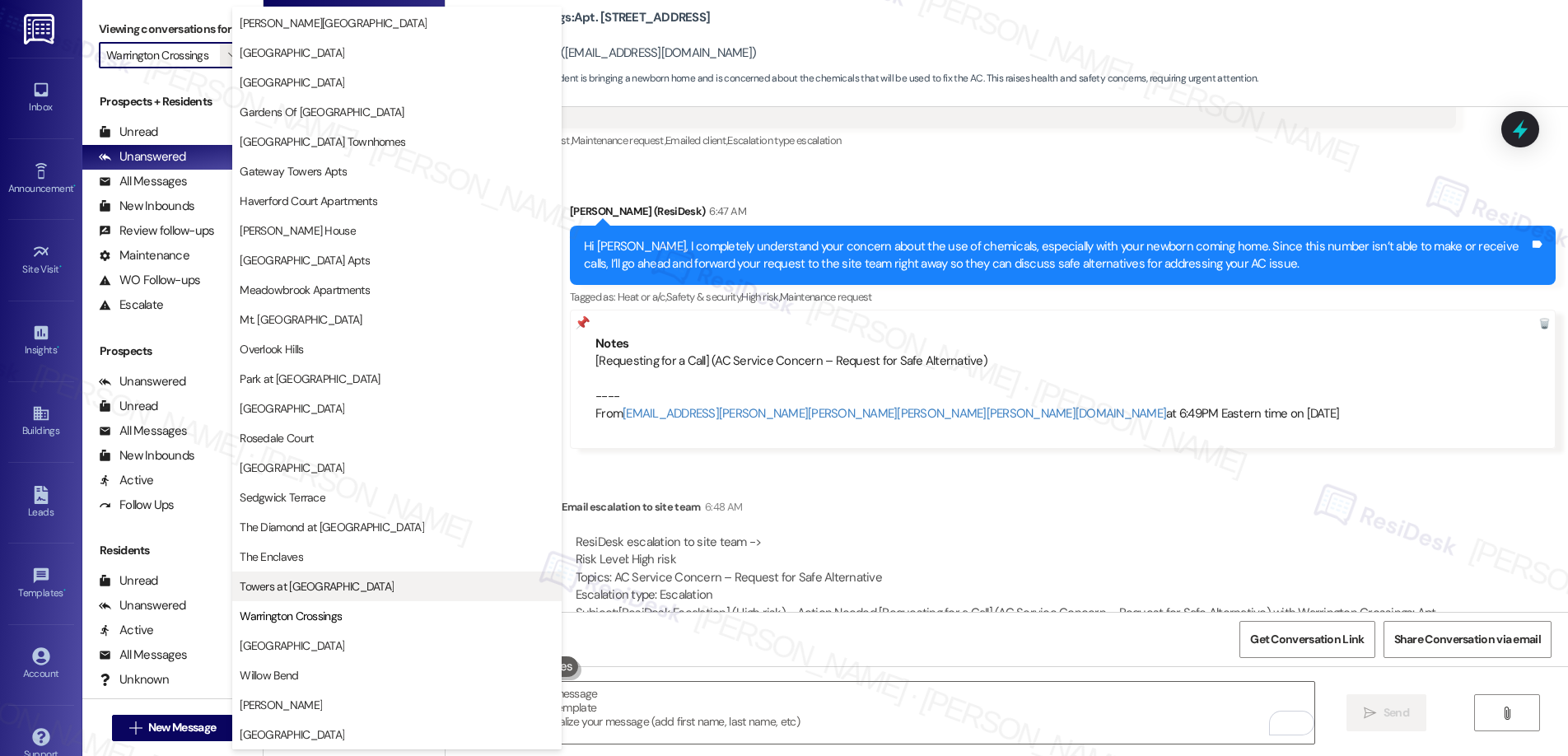 click on "Towers at Wyncote" at bounding box center (316, 586) 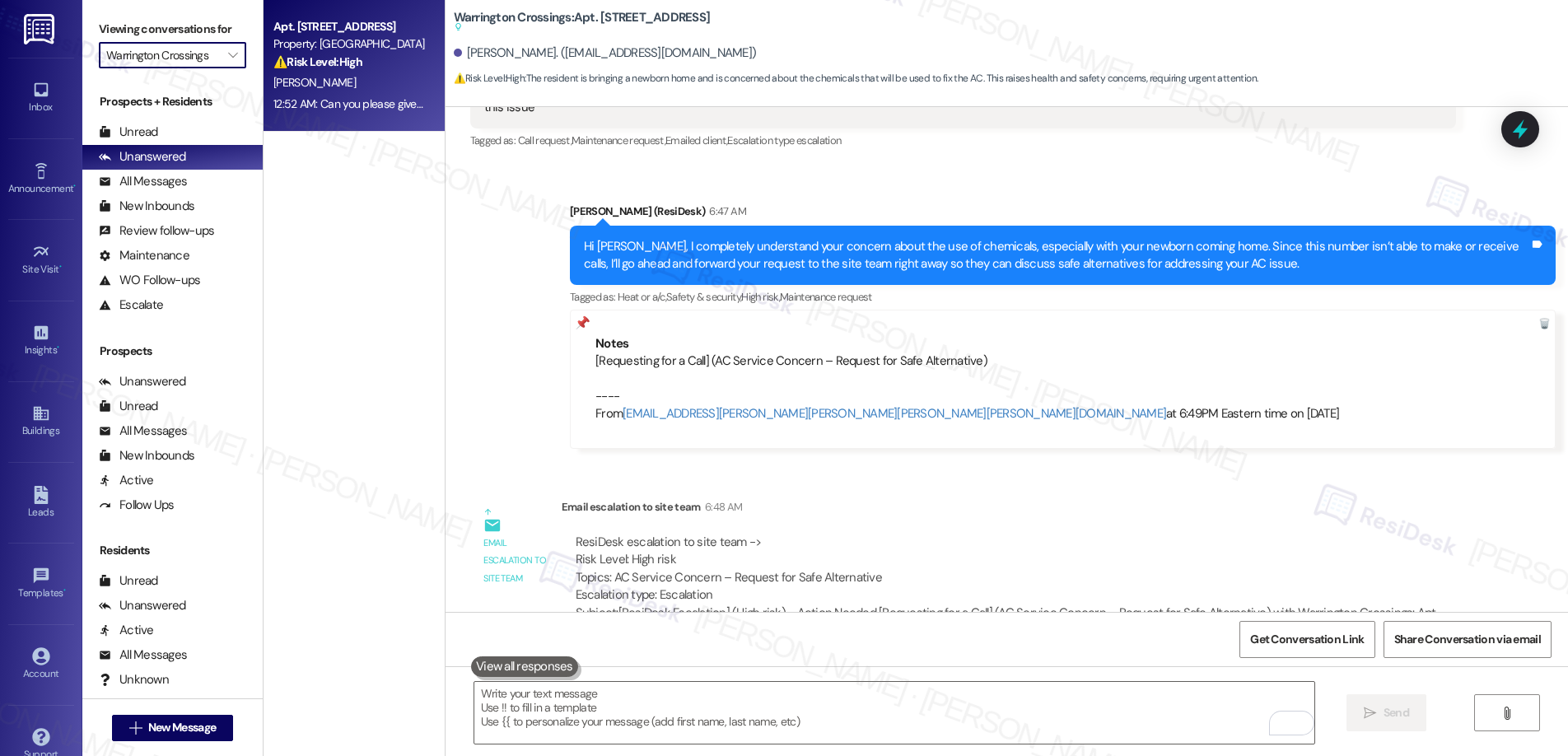 type on "Towers at Wyncote" 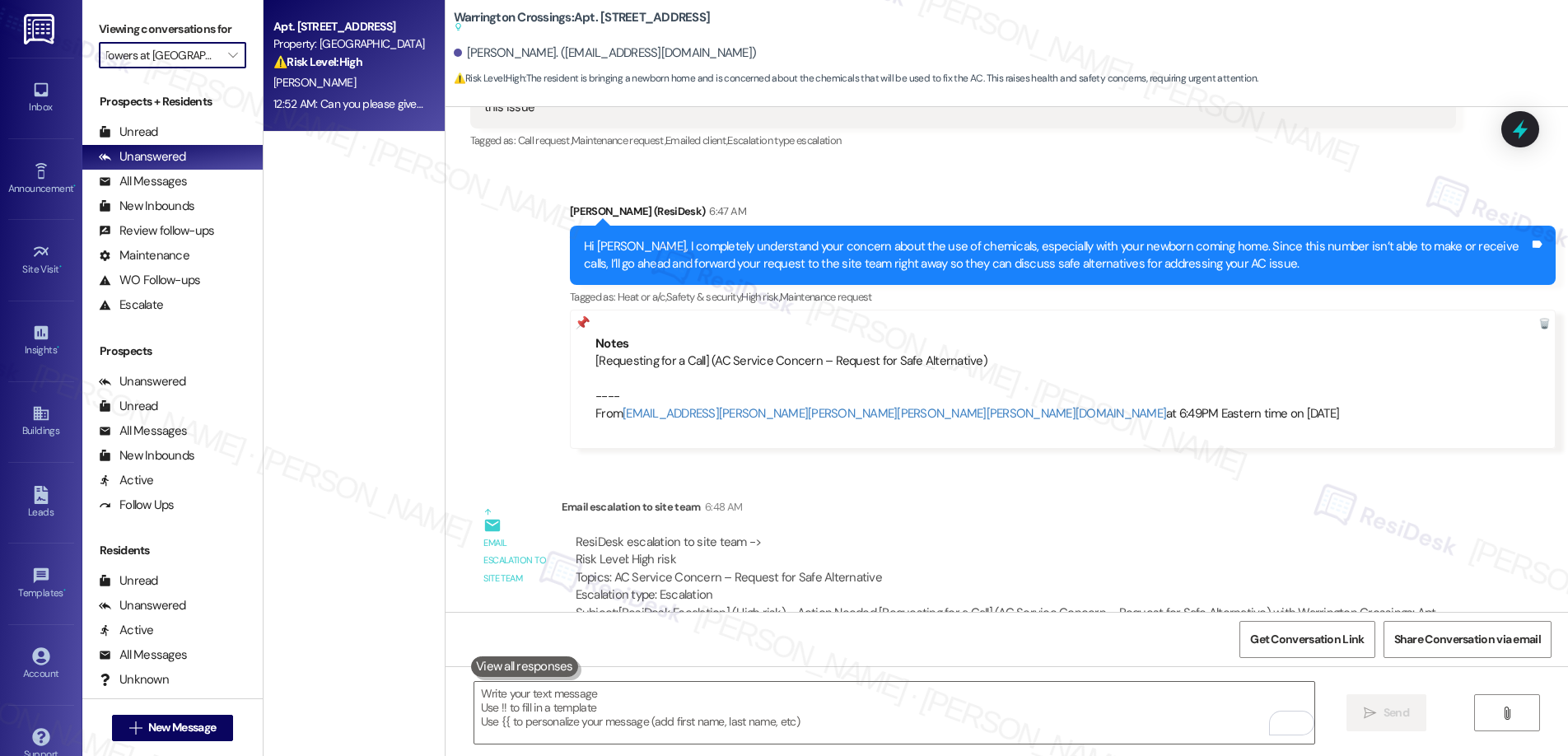 scroll, scrollTop: 0, scrollLeft: 0, axis: both 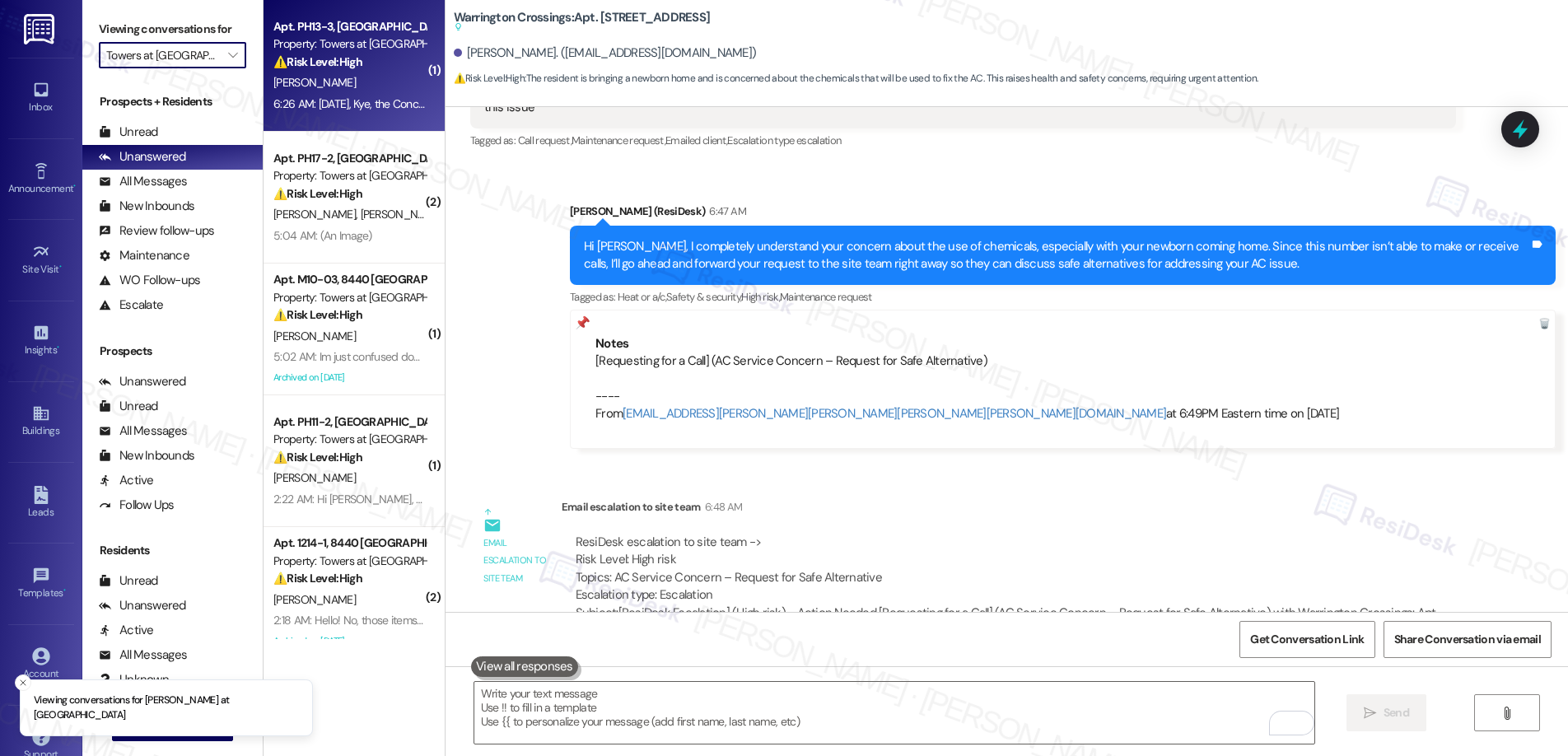 click on "K. Hamilton" at bounding box center [349, 82] 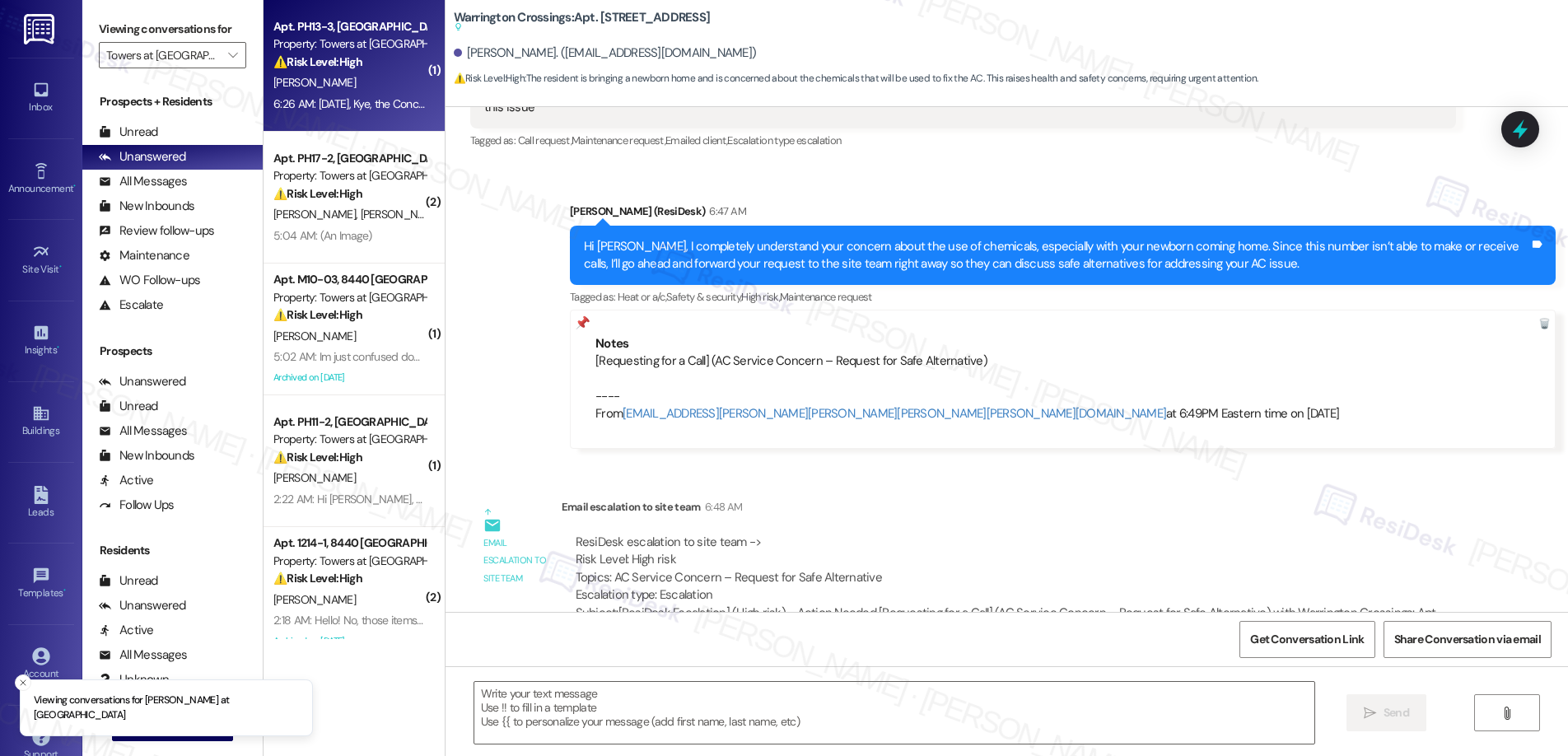 type on "Fetching suggested responses. Please feel free to read through the conversation in the meantime." 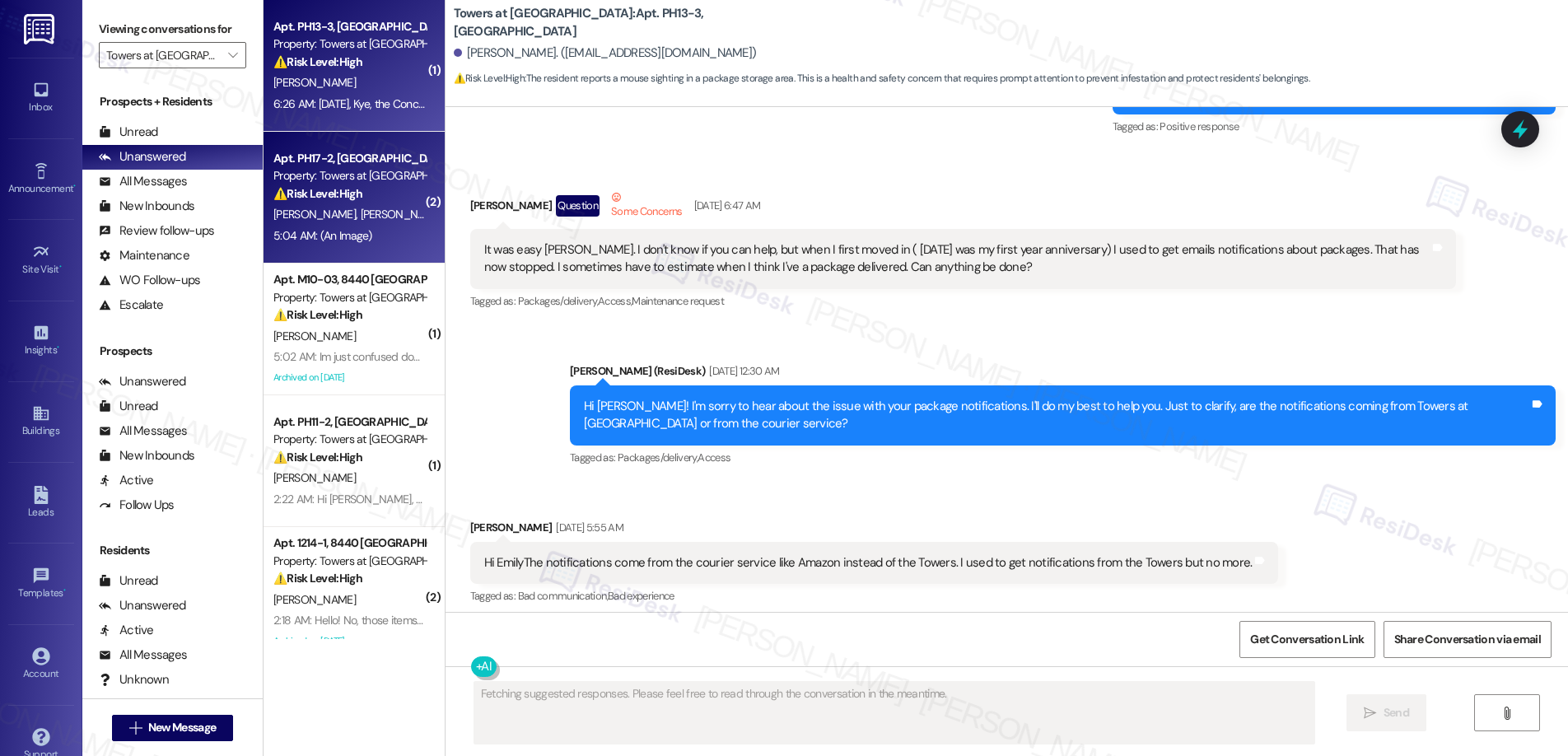 scroll, scrollTop: 9130, scrollLeft: 0, axis: vertical 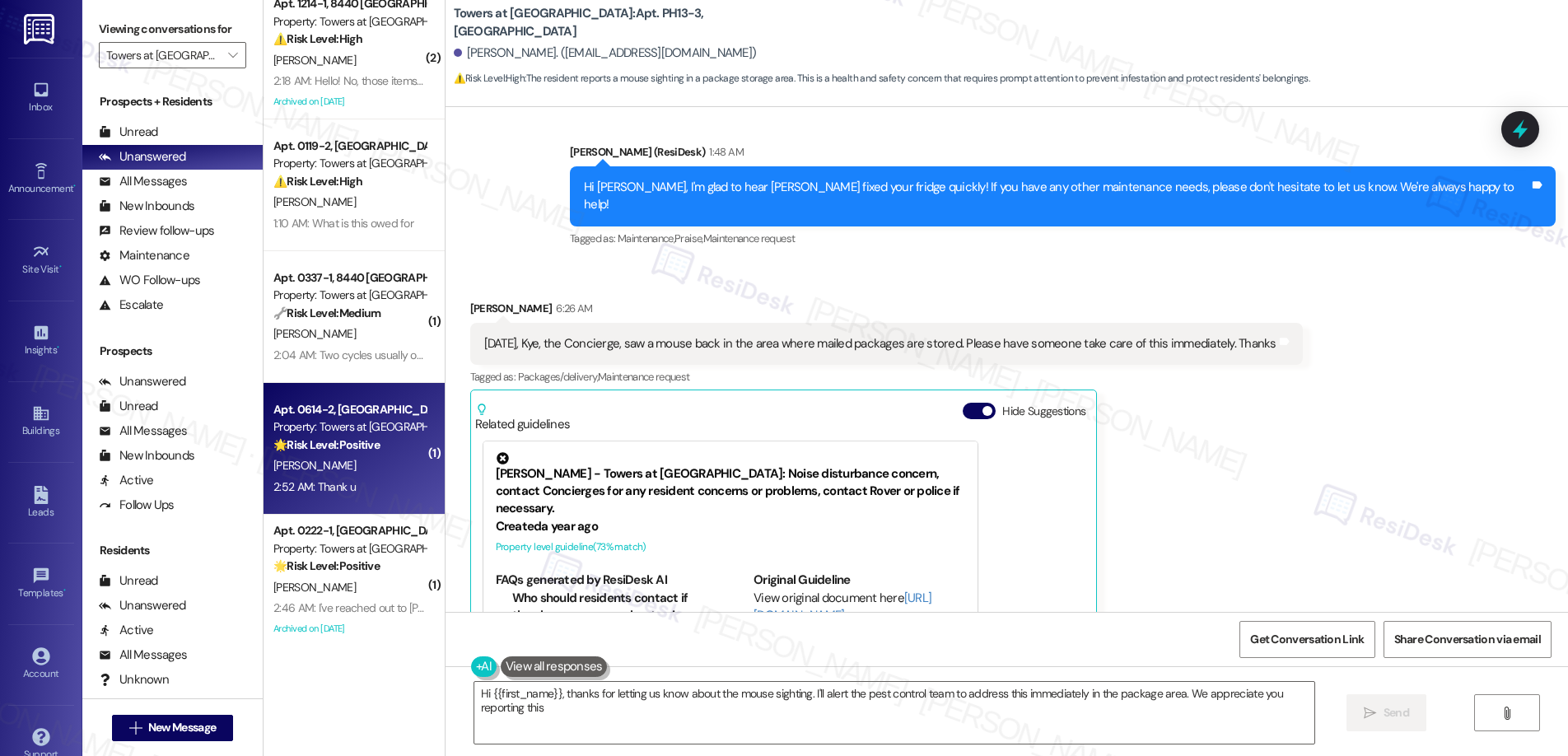type on "Hi {{first_name}}, thanks for letting us know about the mouse sighting. I'll alert the pest control team to address this immediately in the package area. We appreciate you reporting this!" 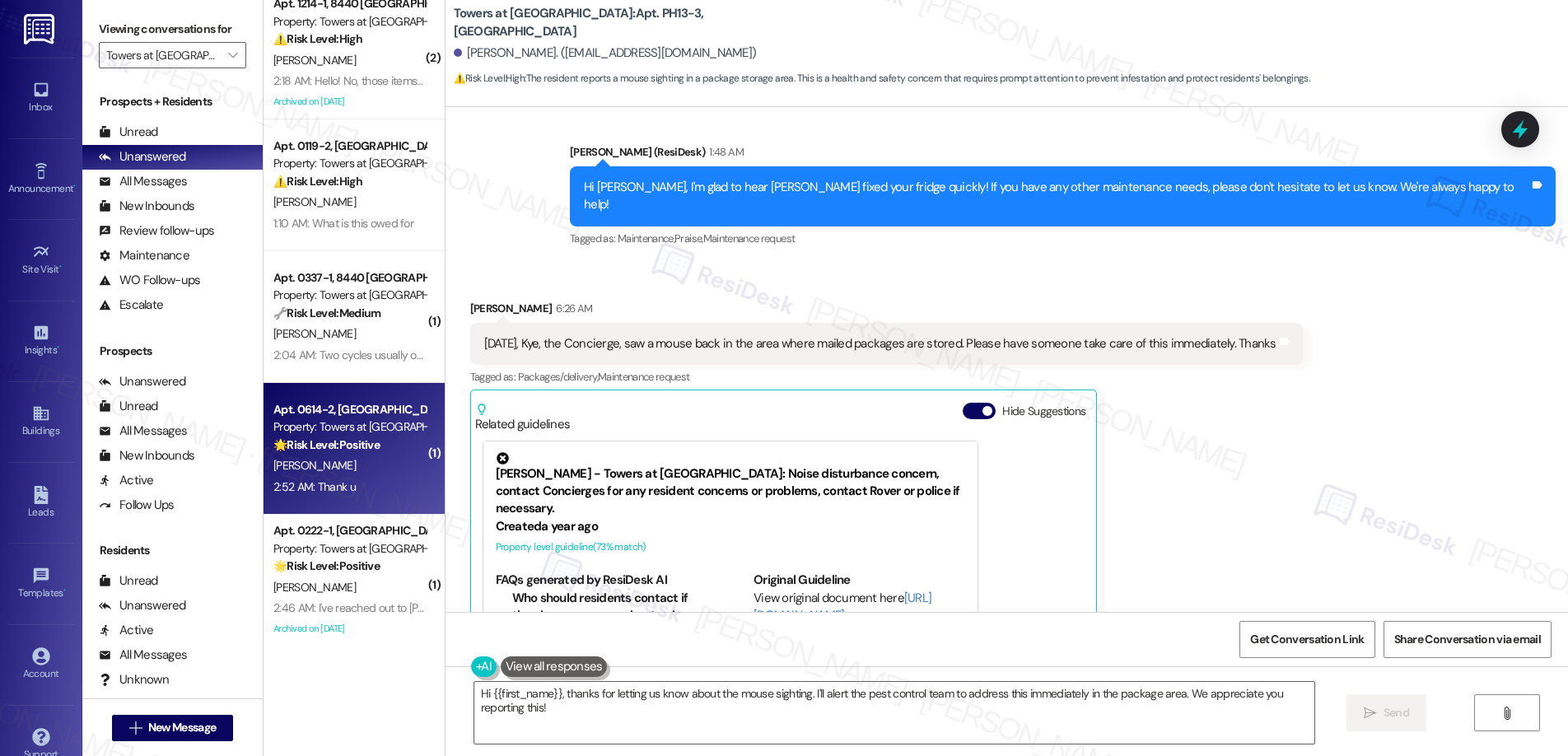 click on "Property: Towers at [GEOGRAPHIC_DATA]" at bounding box center [349, 427] 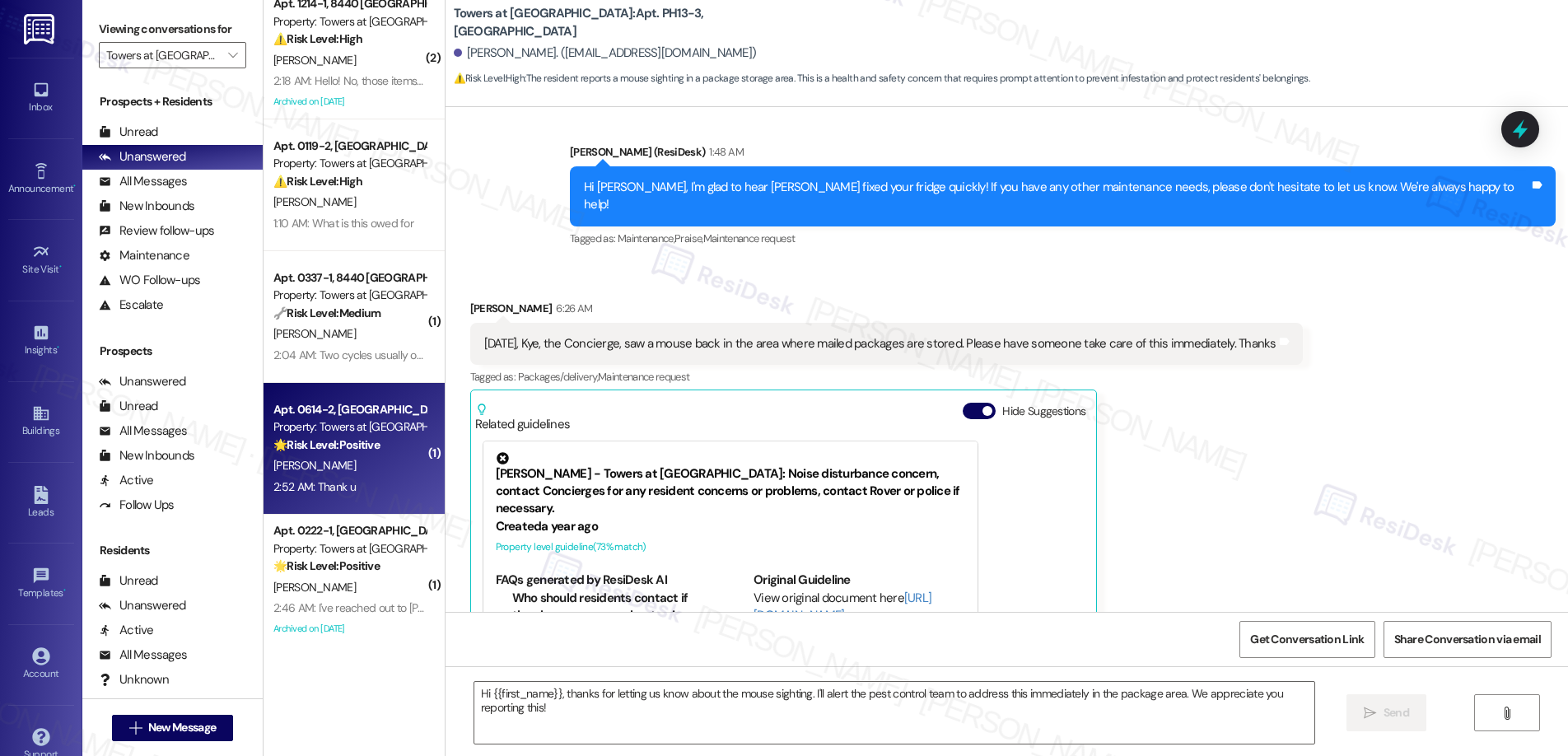 type on "Fetching suggested responses. Please feel free to read through the conversation in the meantime." 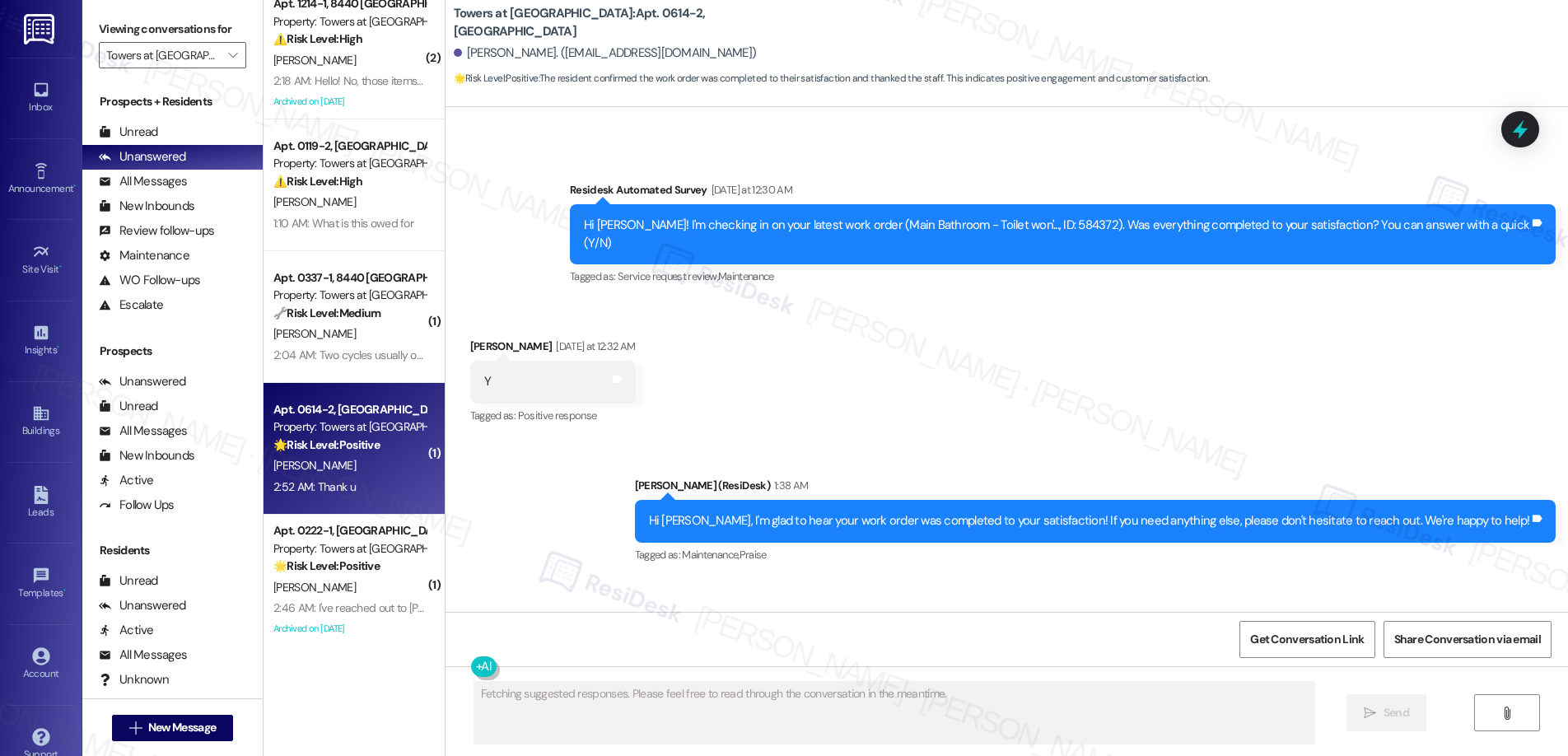 scroll, scrollTop: 7115, scrollLeft: 0, axis: vertical 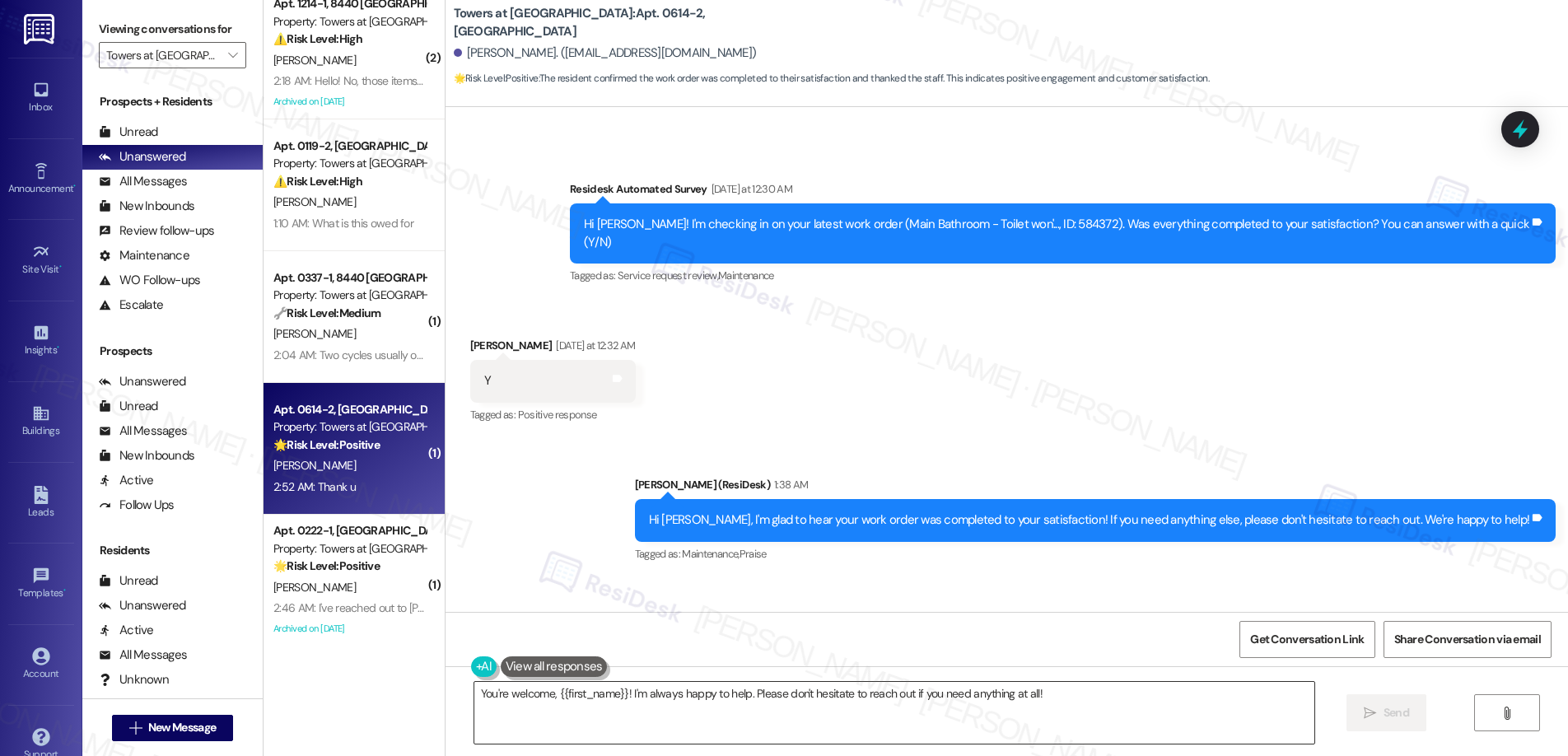 click on "You're welcome, {{first_name}}! I'm always happy to help. Please don't hesitate to reach out if you need anything at all!" at bounding box center (894, 712) 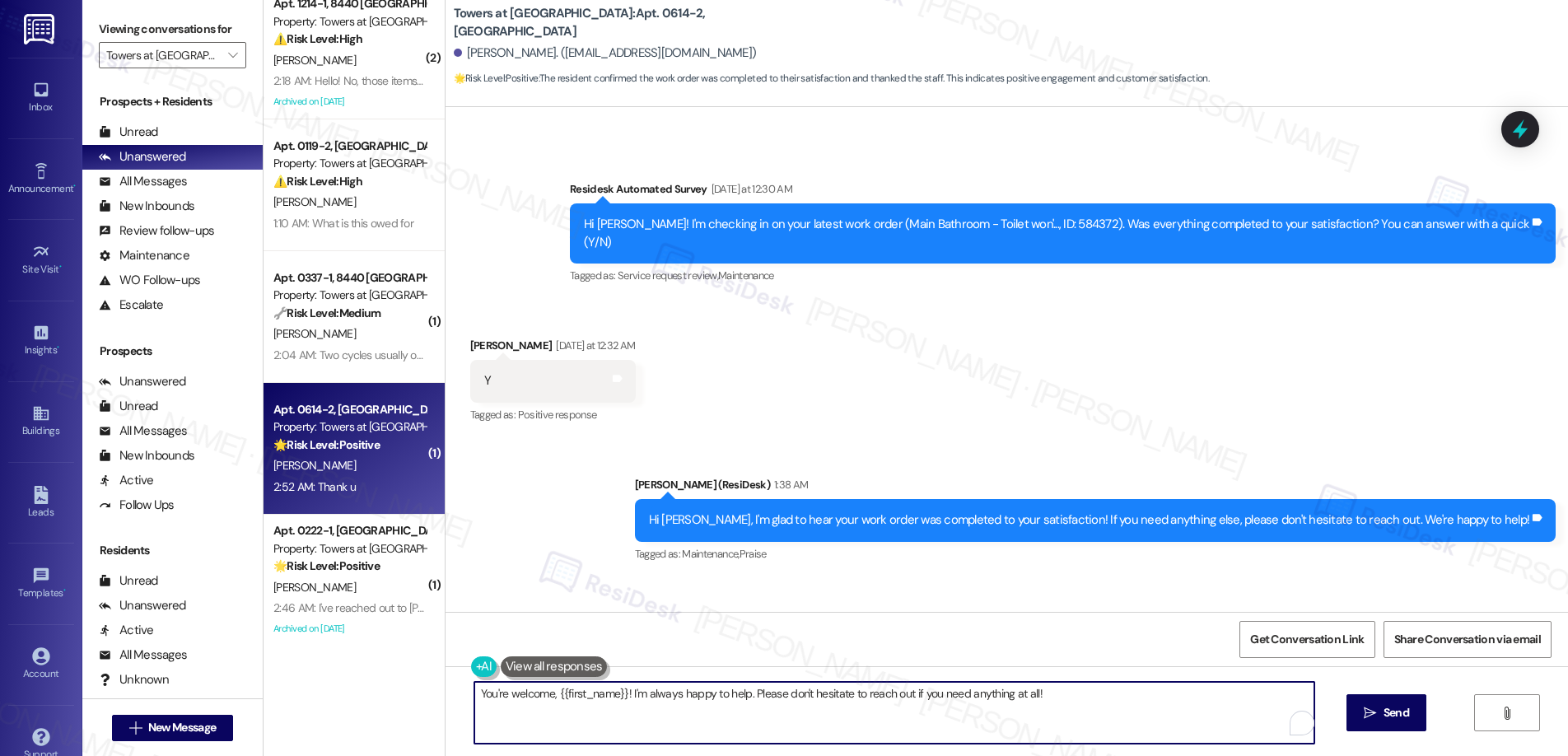 click on "You're welcome, {{first_name}}! I'm always happy to help. Please don't hesitate to reach out if you need anything at all!" at bounding box center [894, 712] 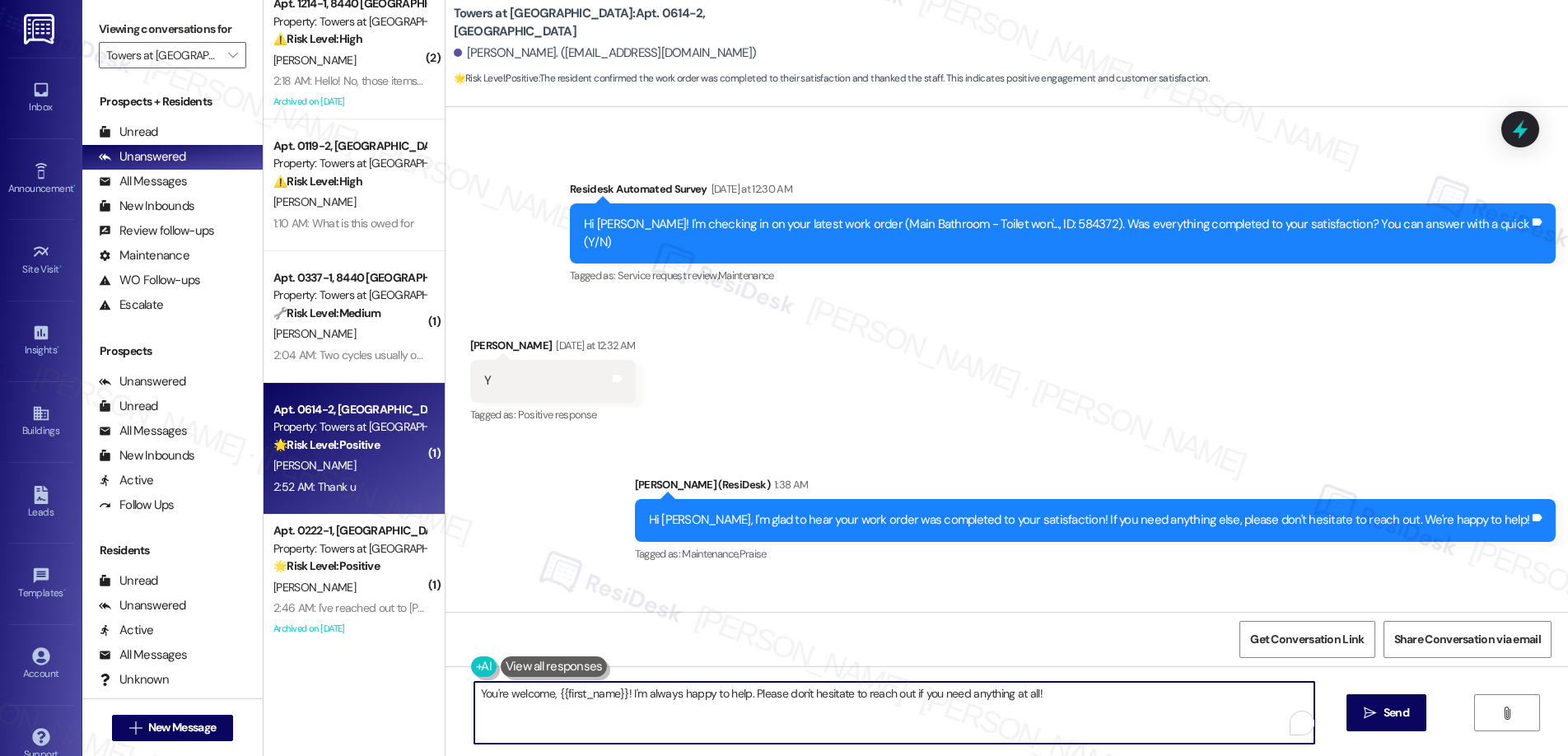 click on "You're welcome, {{first_name}}! I'm always happy to help. Please don't hesitate to reach out if you need anything at all!" at bounding box center (894, 712) 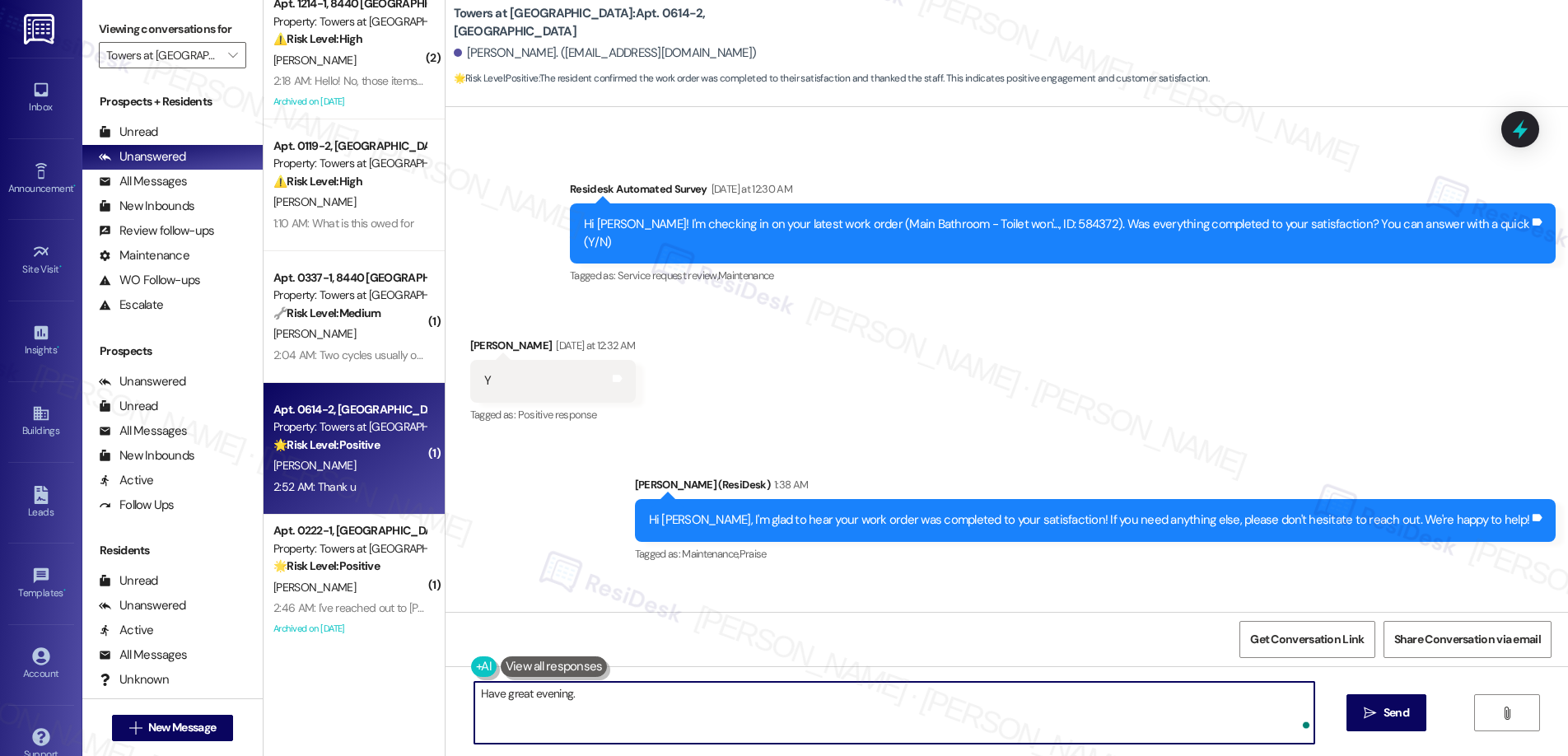 type on "Have great evening." 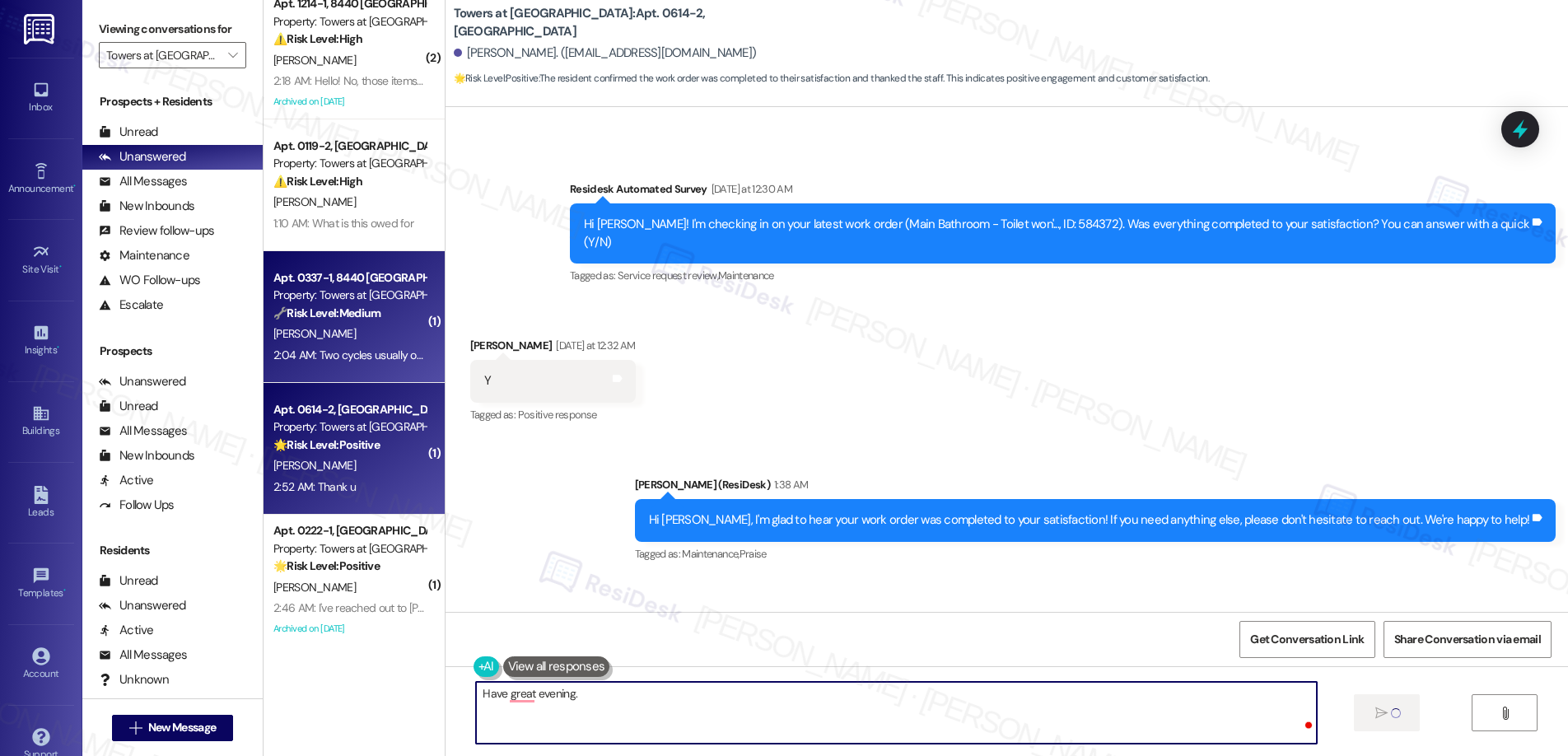 type 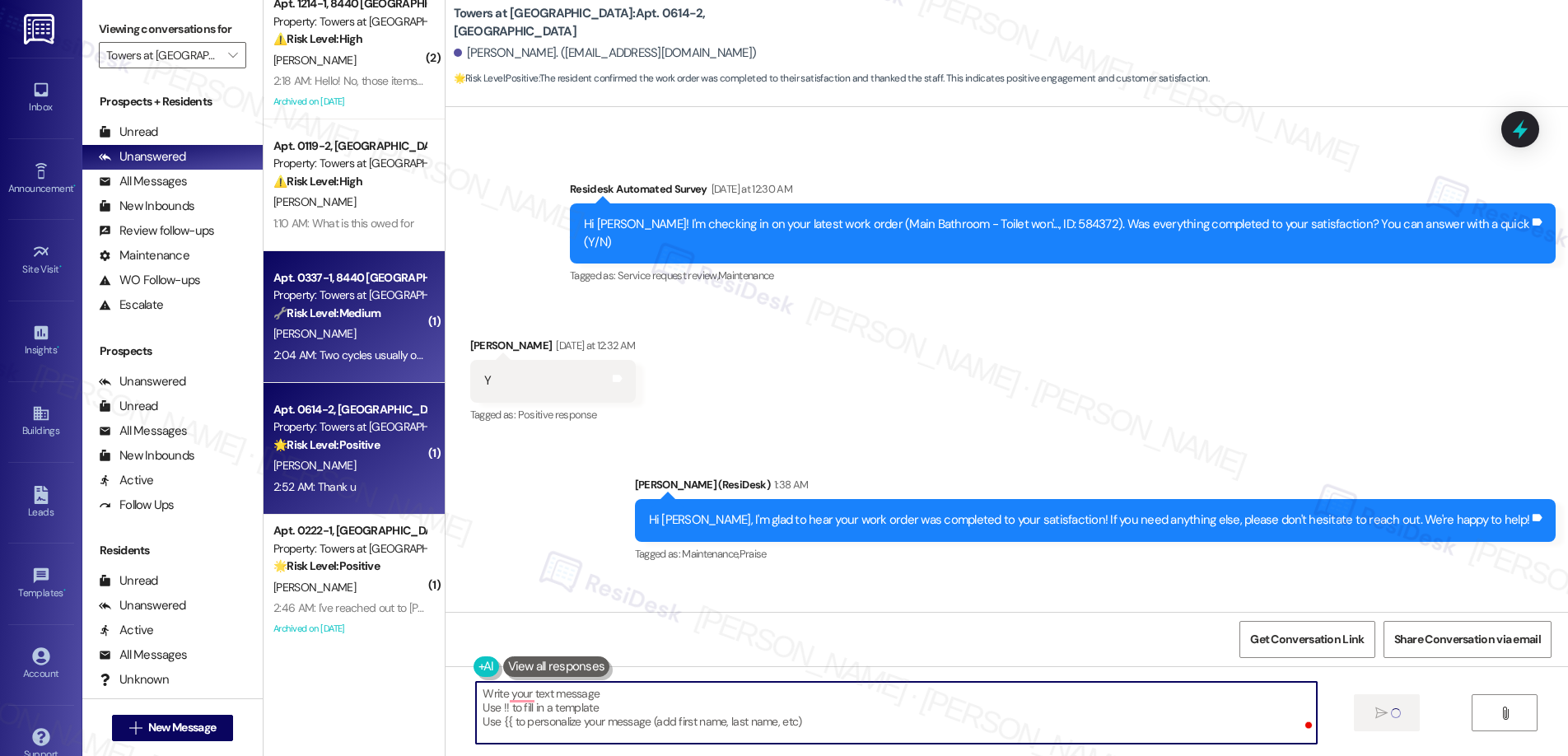 scroll, scrollTop: 7114, scrollLeft: 0, axis: vertical 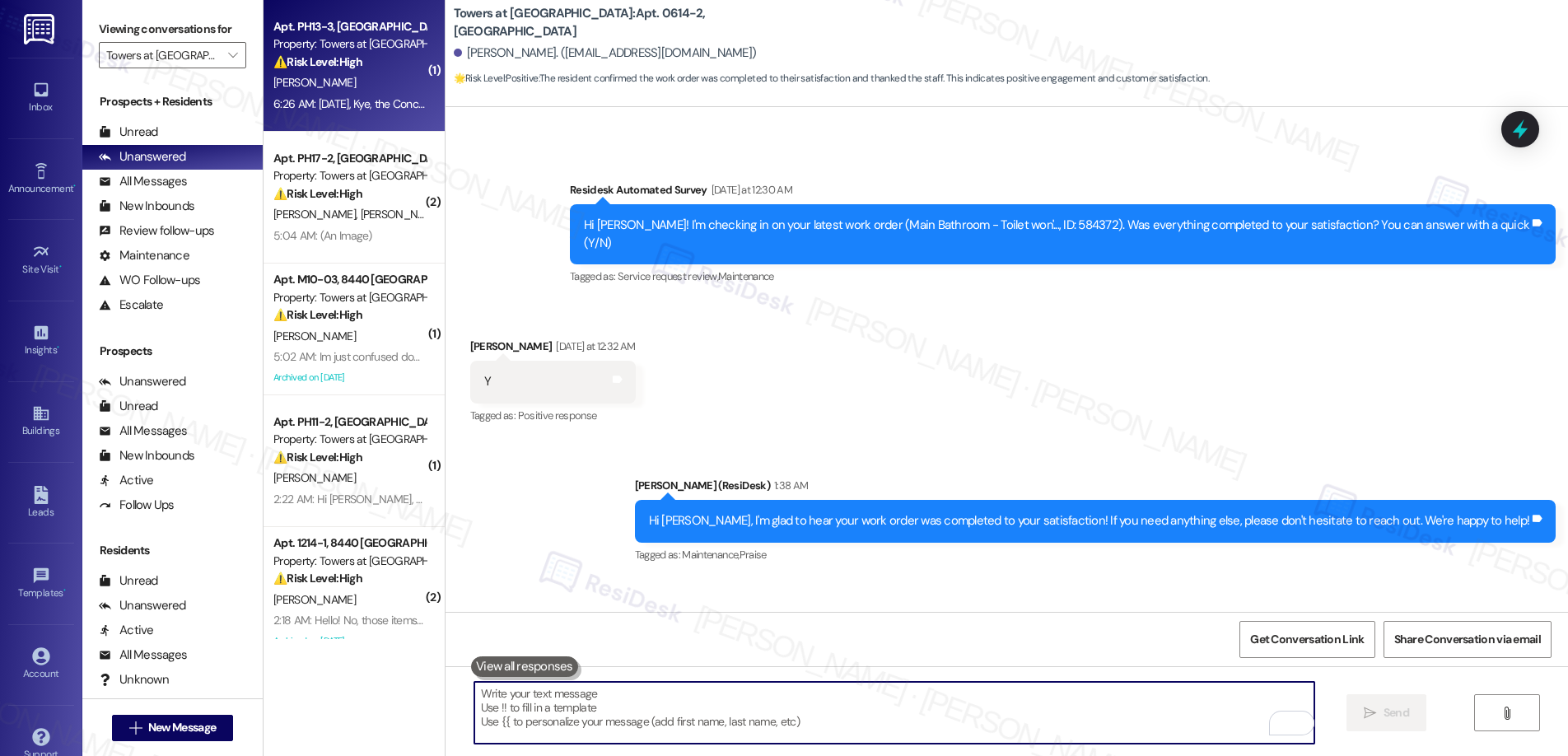 click on "⚠️  Risk Level:  High" at bounding box center [318, 62] 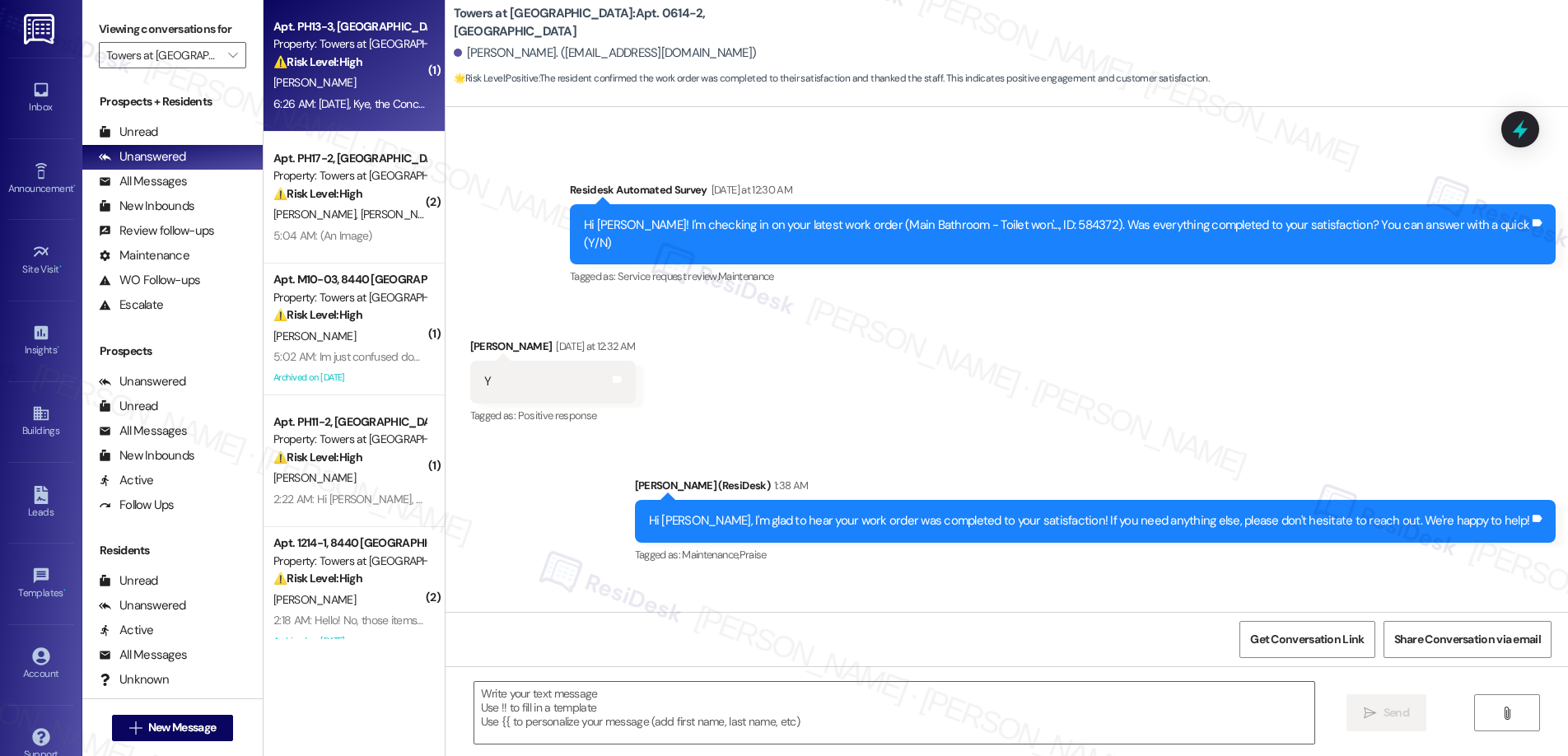 type on "Fetching suggested responses. Please feel free to read through the conversation in the meantime." 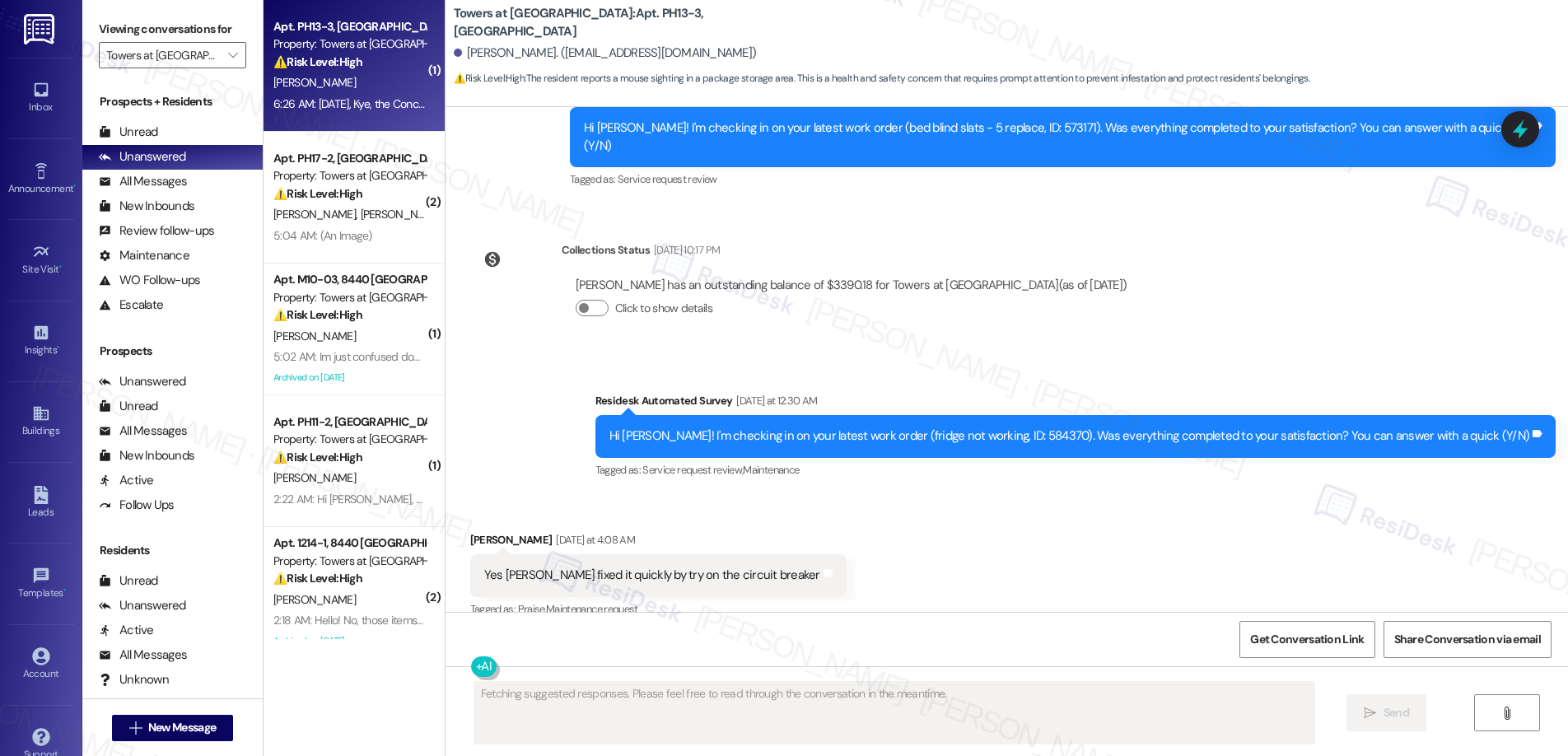 scroll, scrollTop: 10591, scrollLeft: 0, axis: vertical 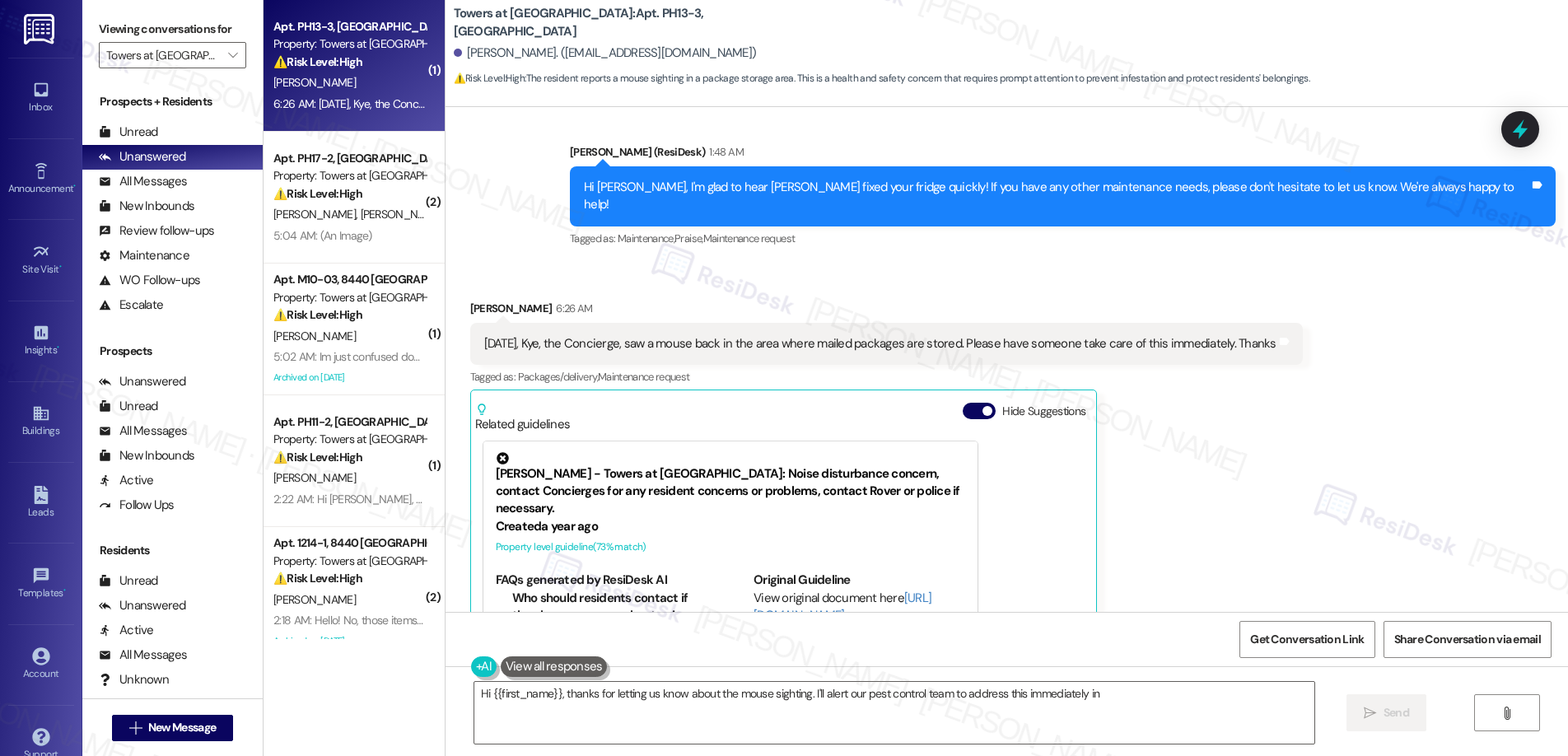 click on "⚠️  Risk Level:  High The resident reports a mouse sighting in a package storage area. This is a health and safety concern that requires prompt attention to prevent infestation and protect residents' belongings." at bounding box center [349, 62] 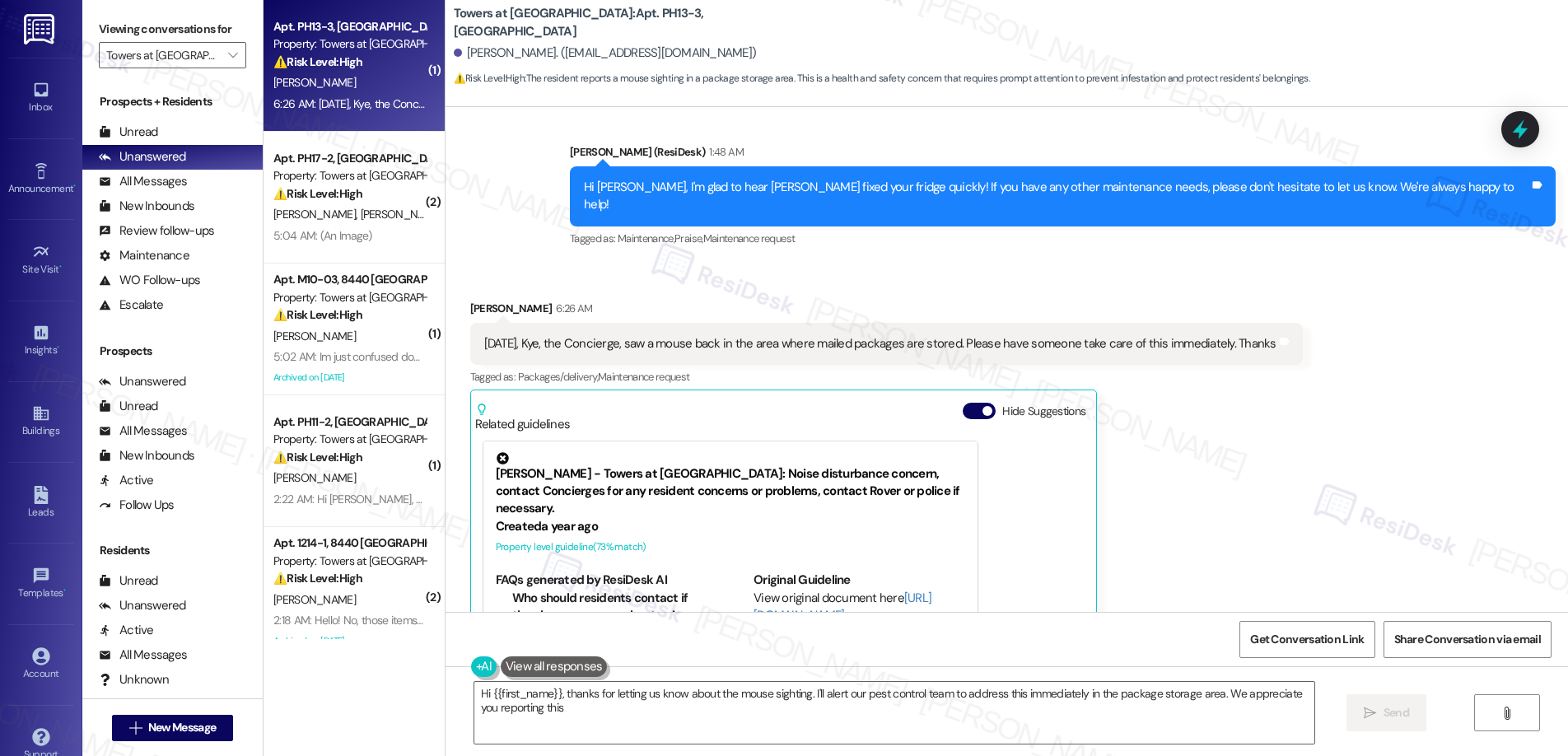 type on "Hi {{first_name}}, thanks for letting us know about the mouse sighting. I'll alert our pest control team to address this immediately in the package storage area. We appreciate you reporting this!" 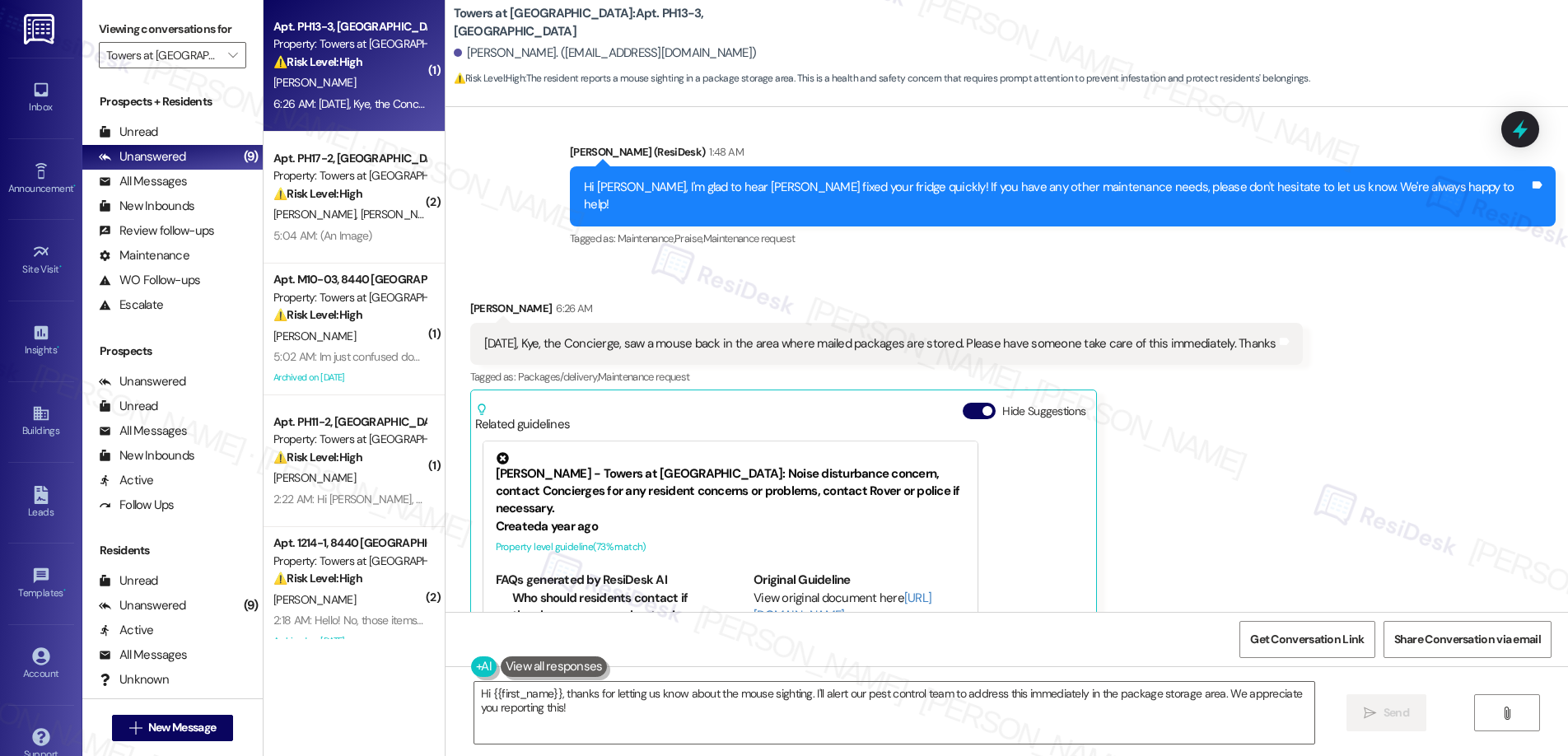 scroll, scrollTop: 10591, scrollLeft: 0, axis: vertical 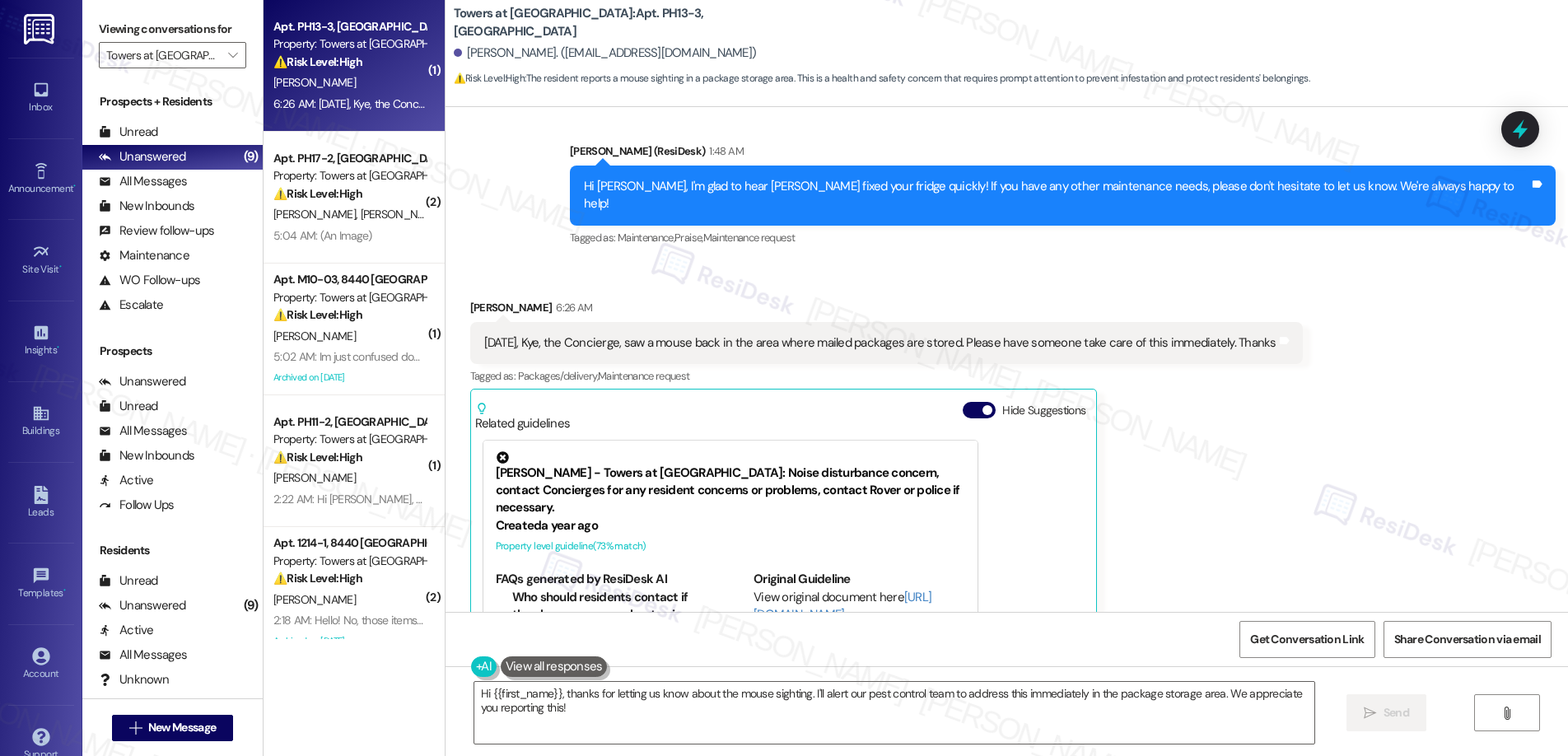 click on "Yesterday, Kye, the Concierge, saw a mouse back in the area where mailed packages are stored. Please have someone take care of this immediately. Thanks" at bounding box center [880, 343] 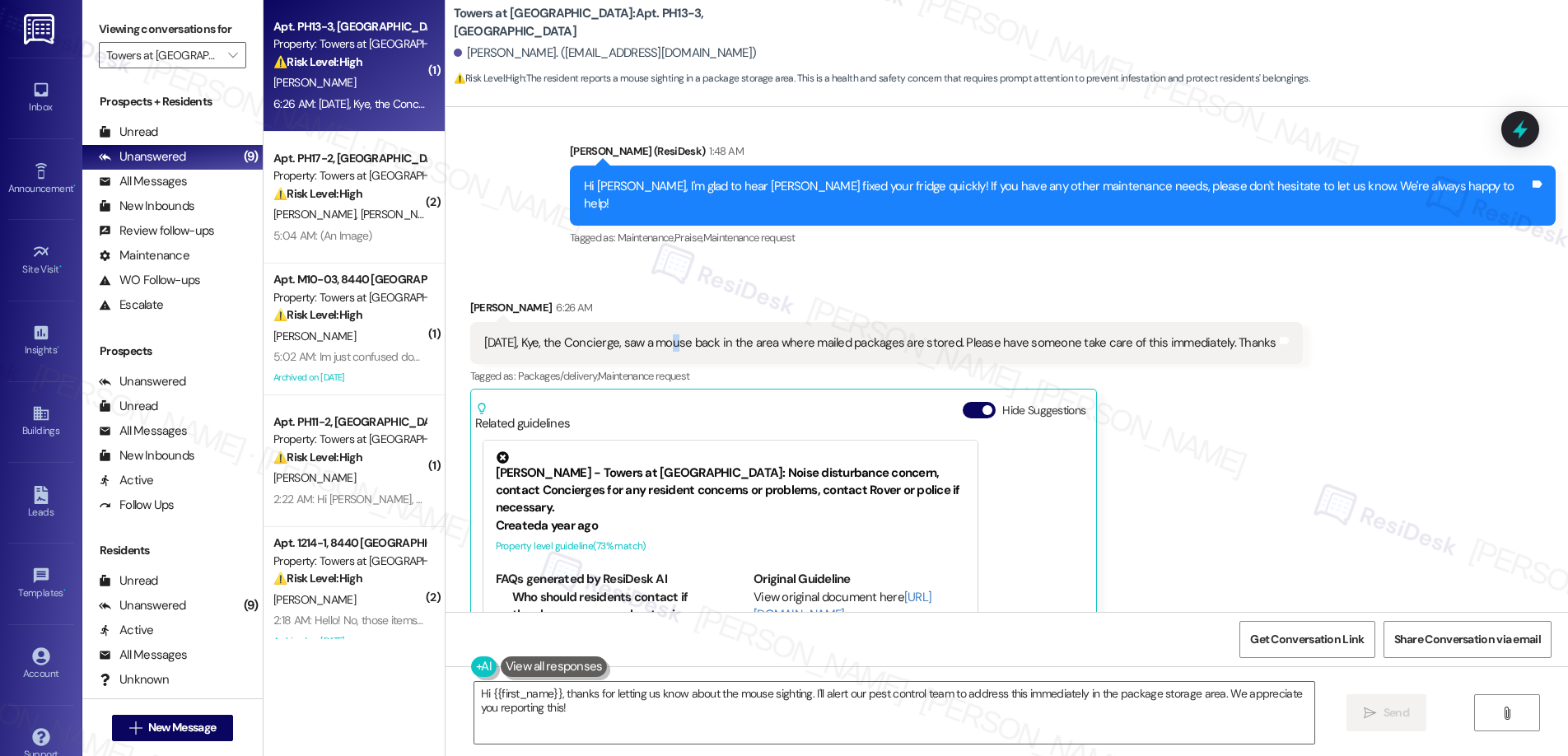 click on "Yesterday, Kye, the Concierge, saw a mouse back in the area where mailed packages are stored. Please have someone take care of this immediately. Thanks" at bounding box center [880, 343] 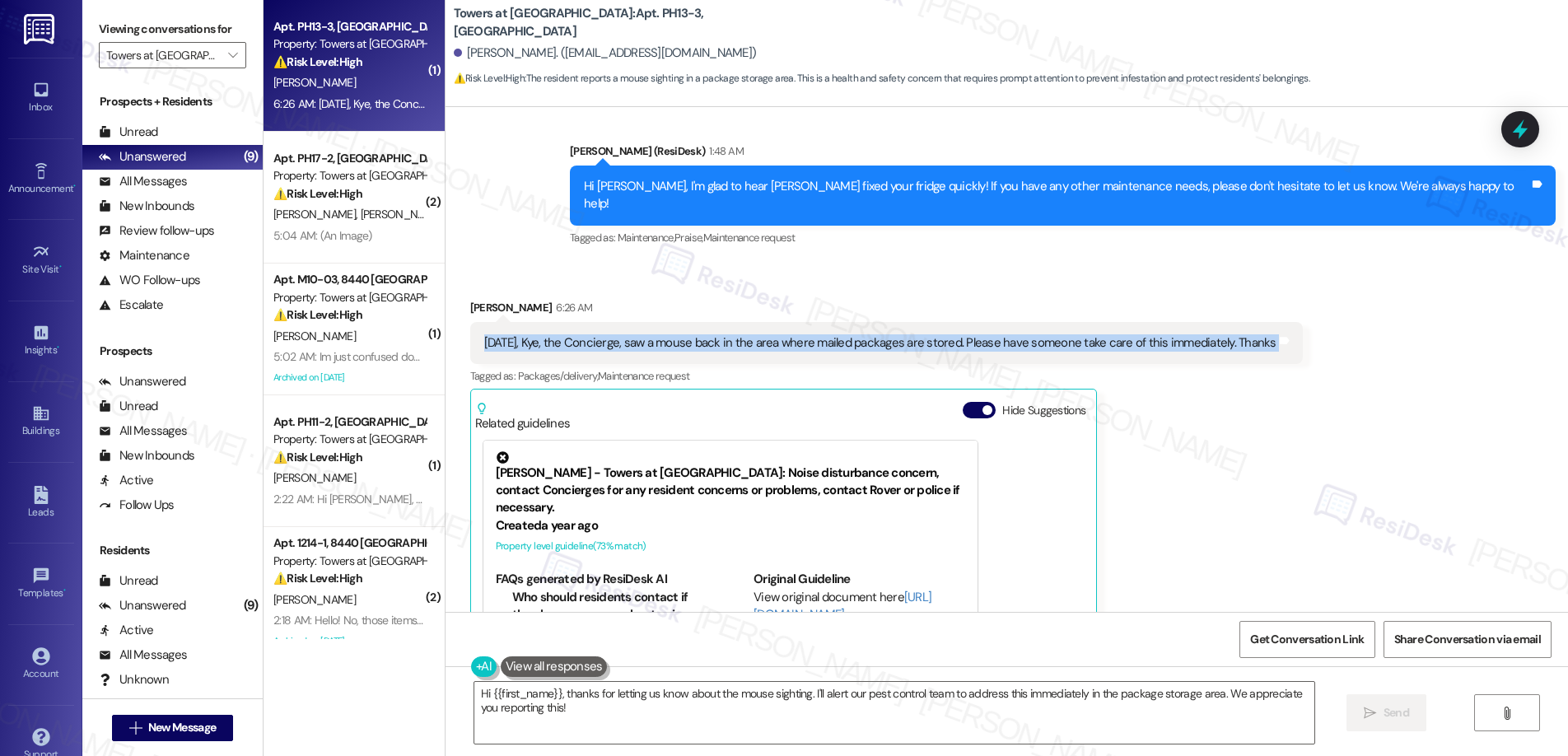 click on "Yesterday, Kye, the Concierge, saw a mouse back in the area where mailed packages are stored. Please have someone take care of this immediately. Thanks" at bounding box center [880, 343] 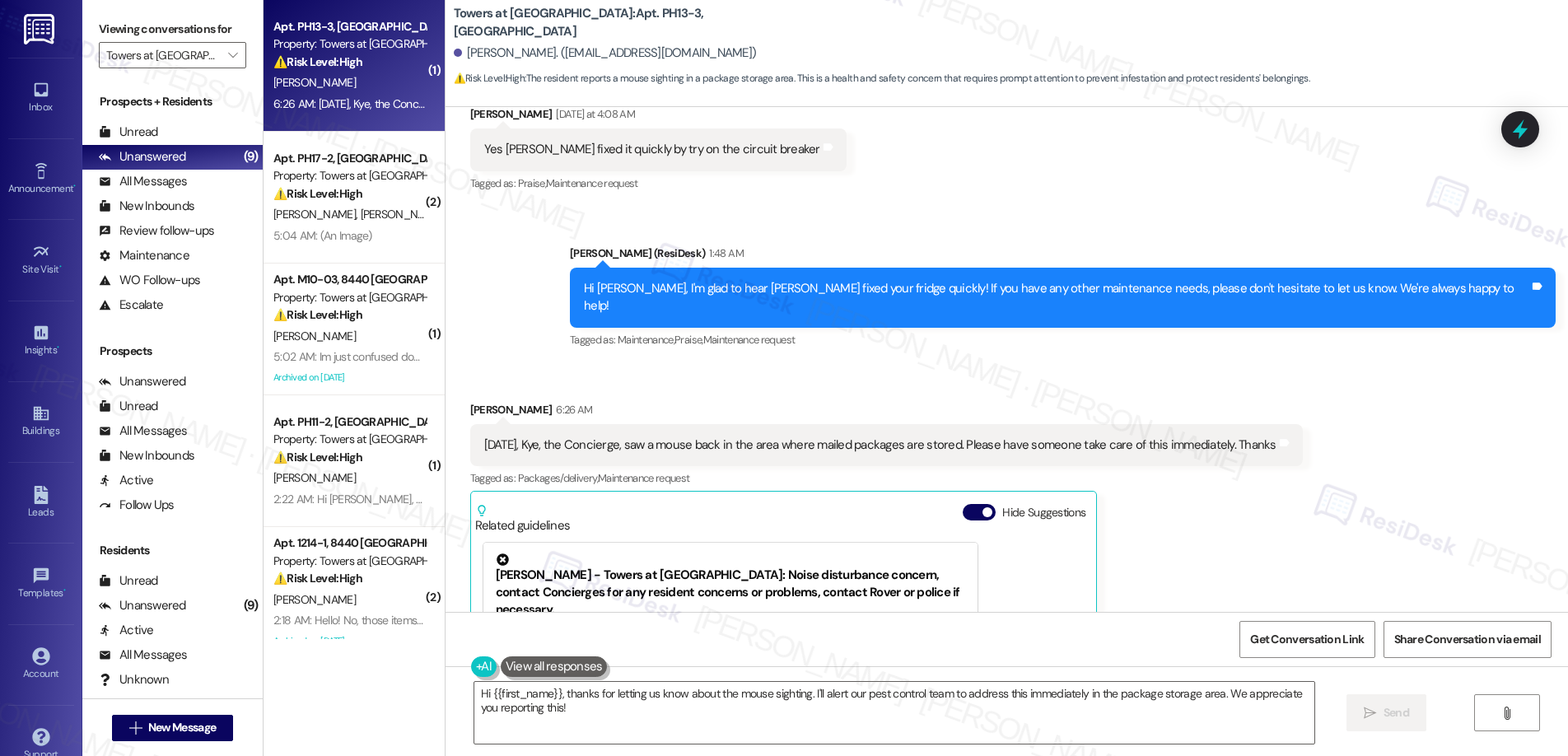 scroll, scrollTop: 10460, scrollLeft: 0, axis: vertical 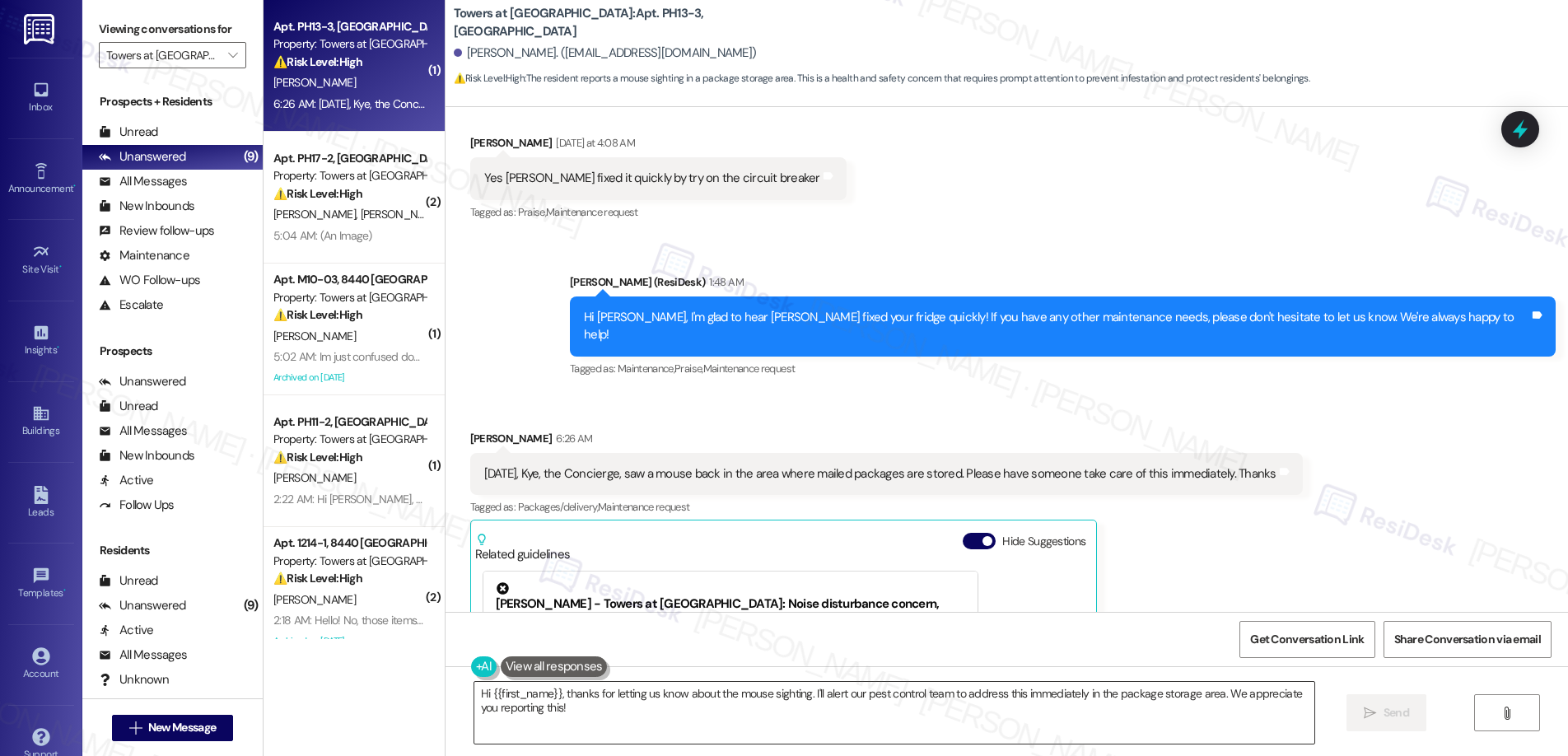 click on "Hi {{first_name}}, thanks for letting us know about the mouse sighting. I'll alert our pest control team to address this immediately in the package storage area. We appreciate you reporting this!" at bounding box center (894, 712) 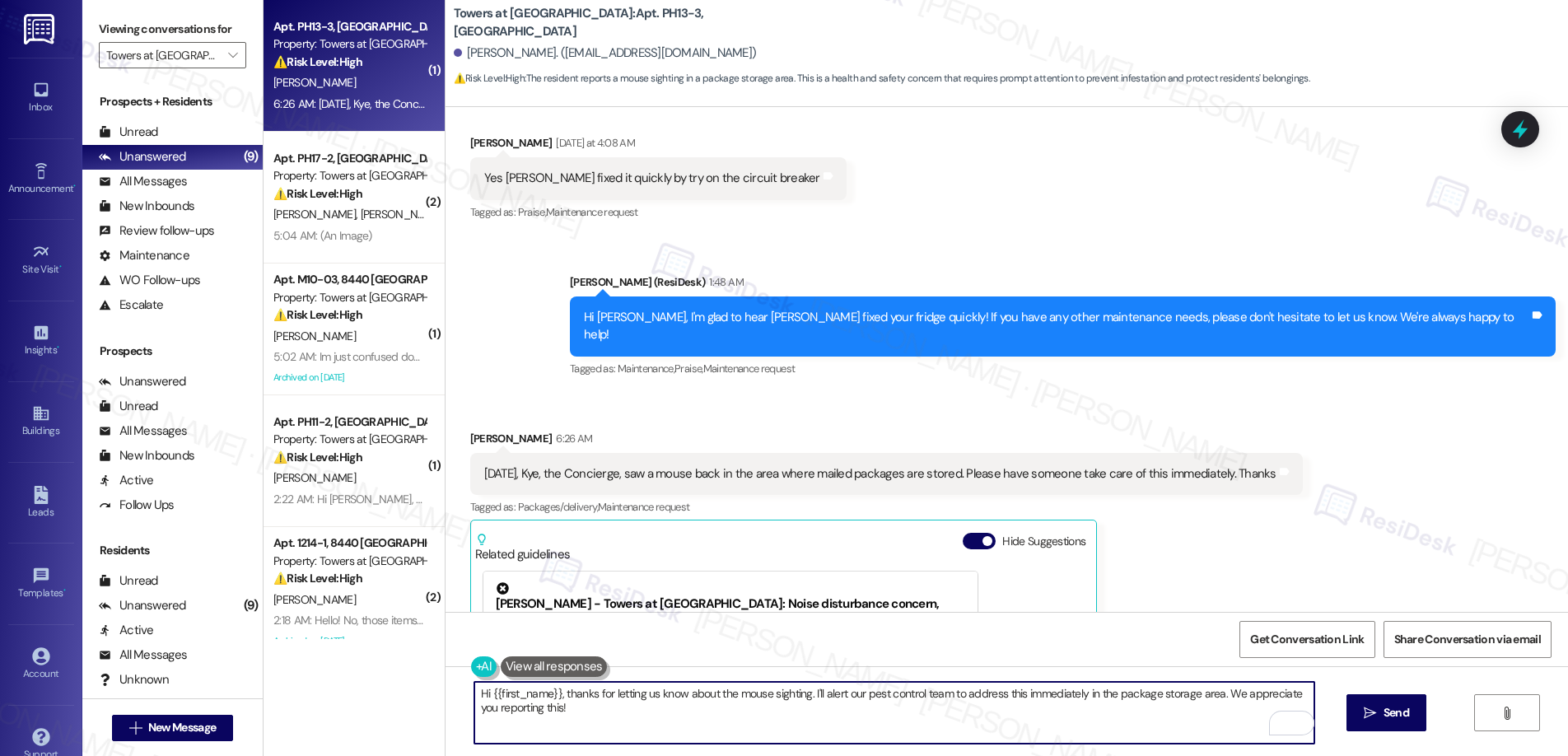 click on "Hi {{first_name}}, thanks for letting us know about the mouse sighting. I'll alert our pest control team to address this immediately in the package storage area. We appreciate you reporting this!" at bounding box center (894, 712) 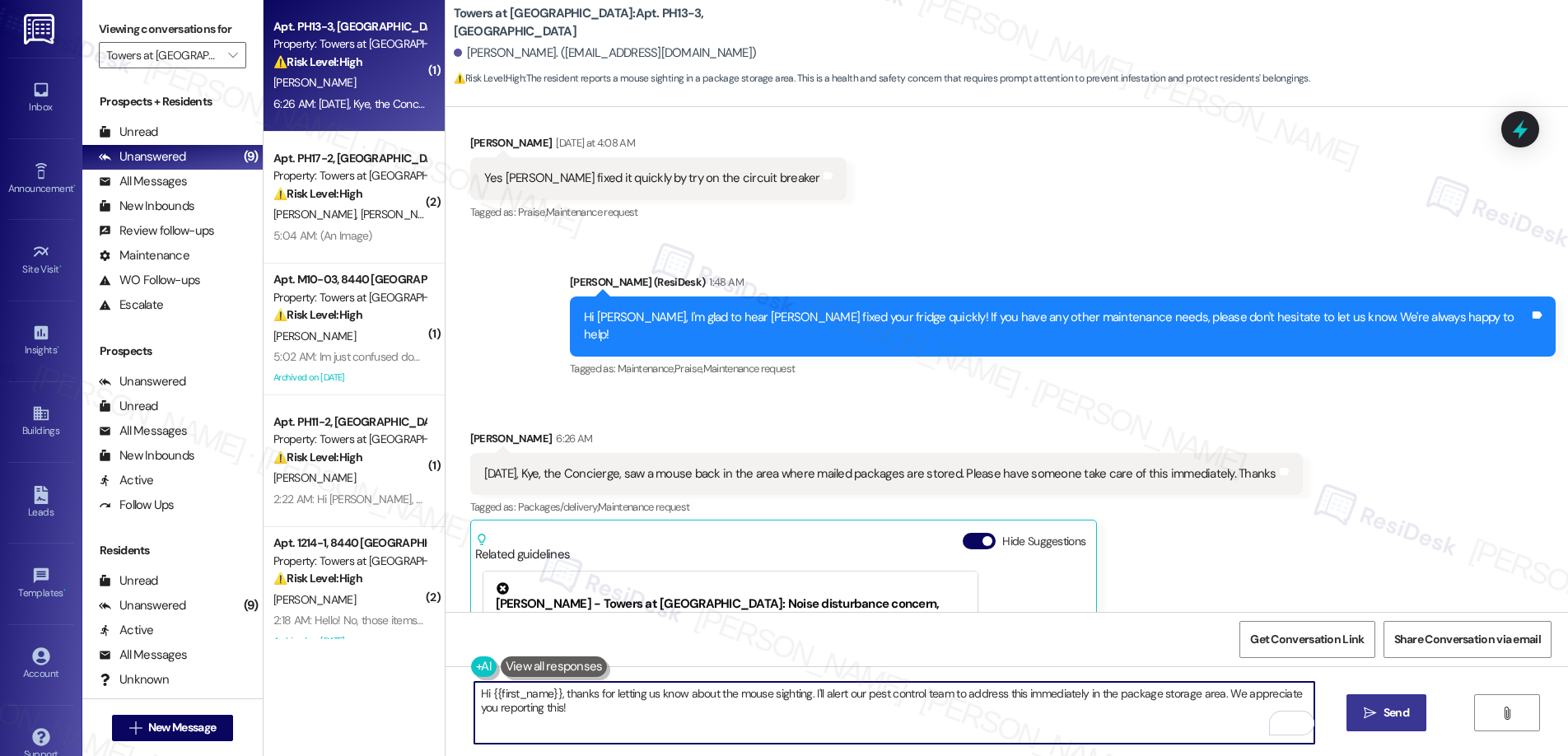 click on "Send" at bounding box center (1396, 712) 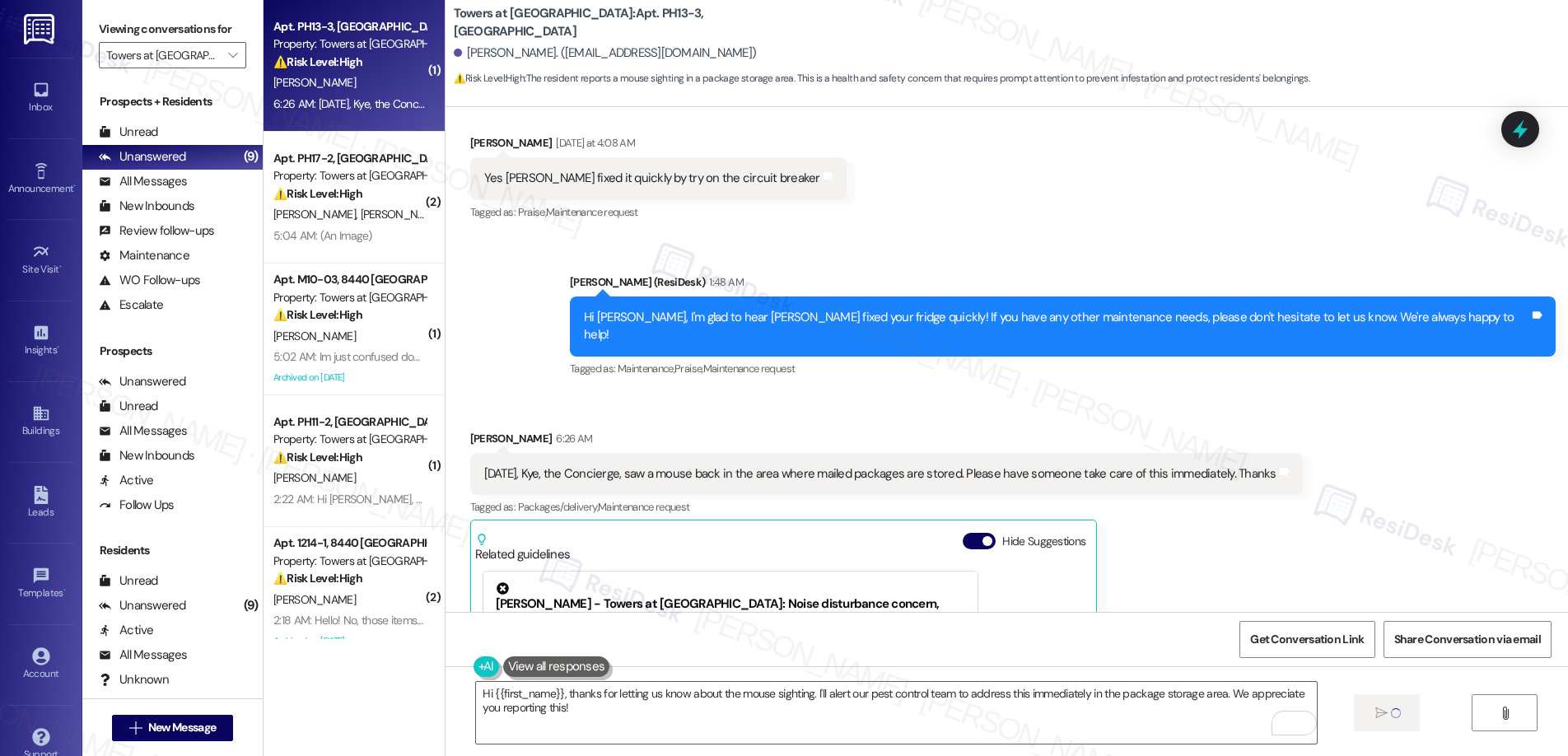 type 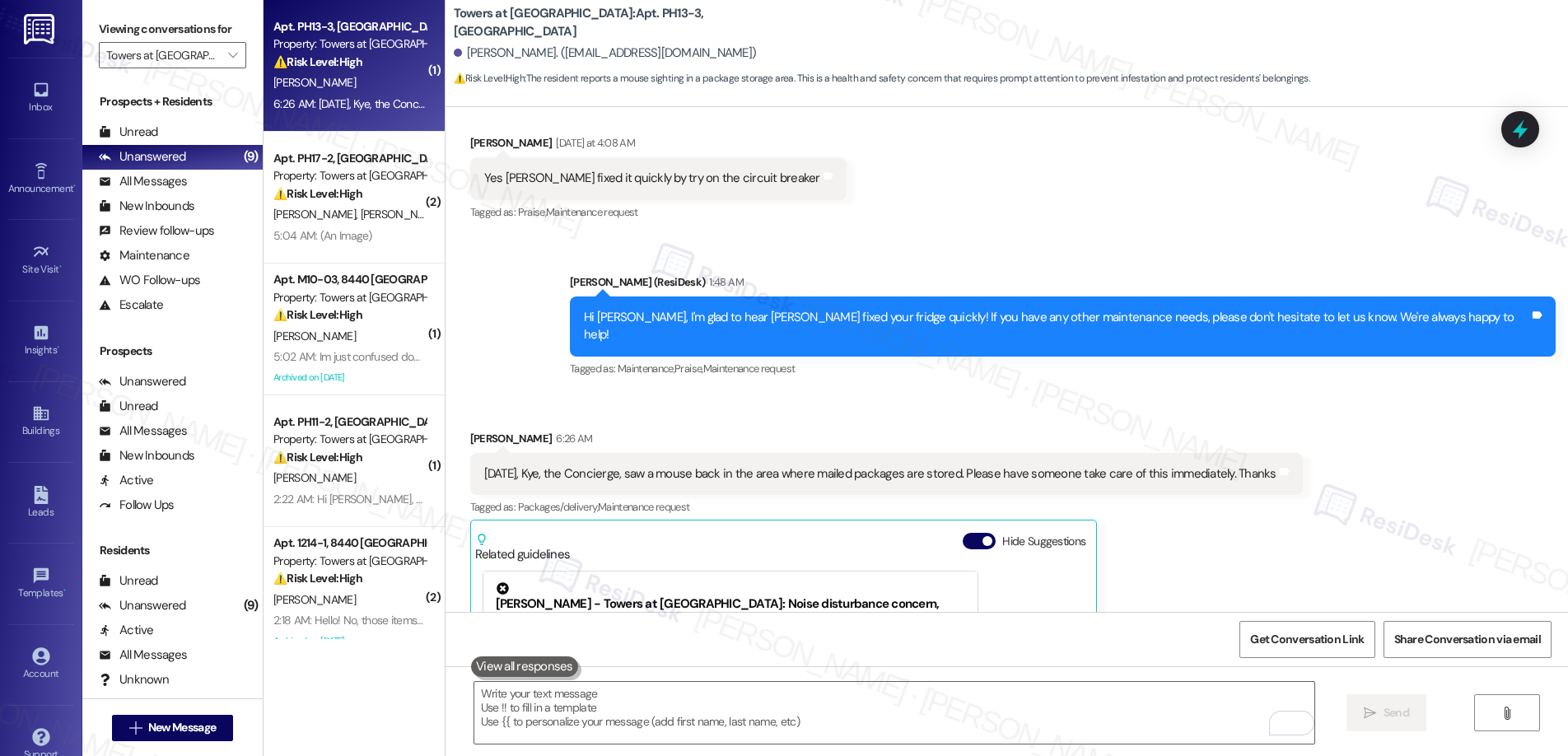 scroll, scrollTop: 10591, scrollLeft: 0, axis: vertical 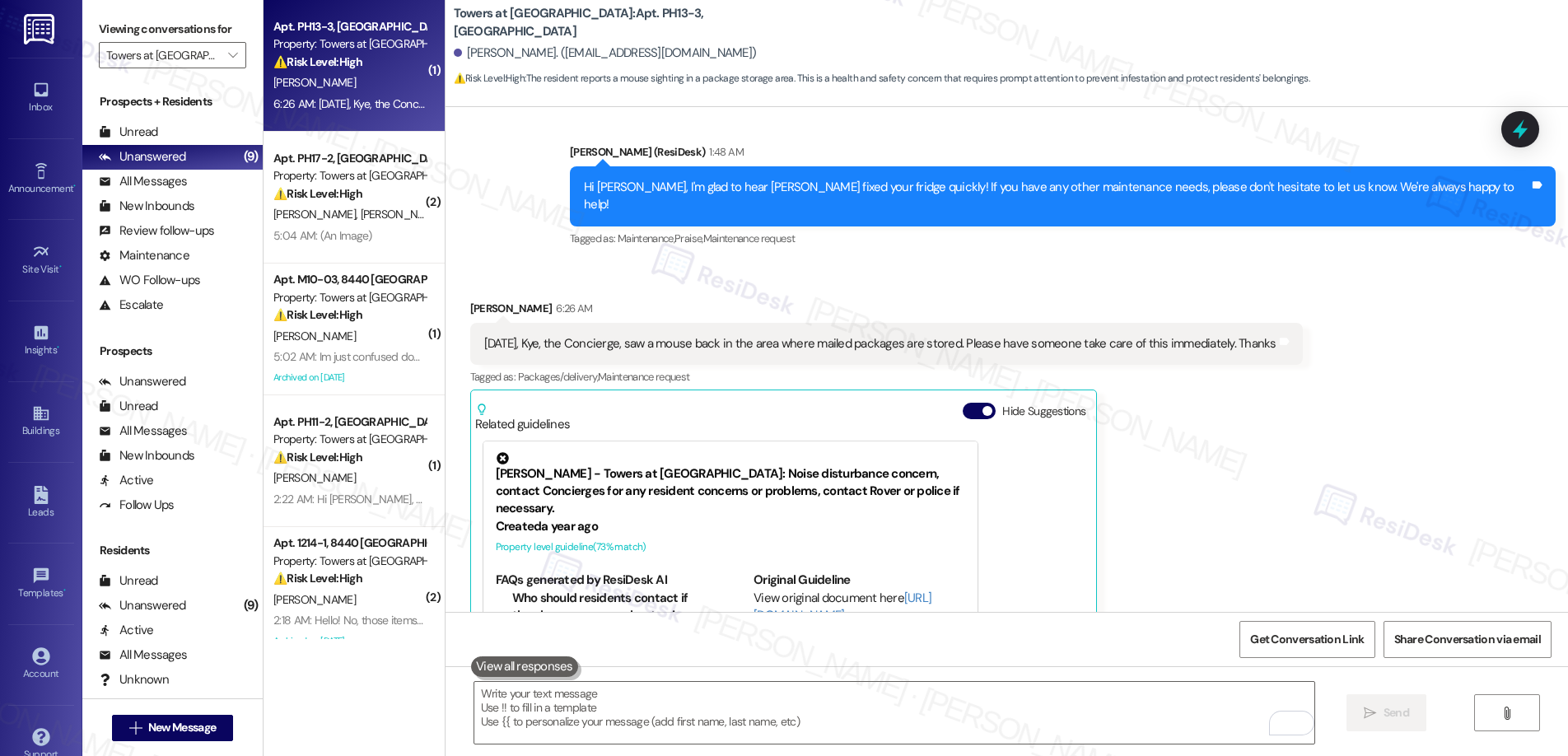 click on "Yesterday, Kye, the Concierge, saw a mouse back in the area where mailed packages are stored. Please have someone take care of this immediately. Thanks Tags and notes" at bounding box center [886, 343] 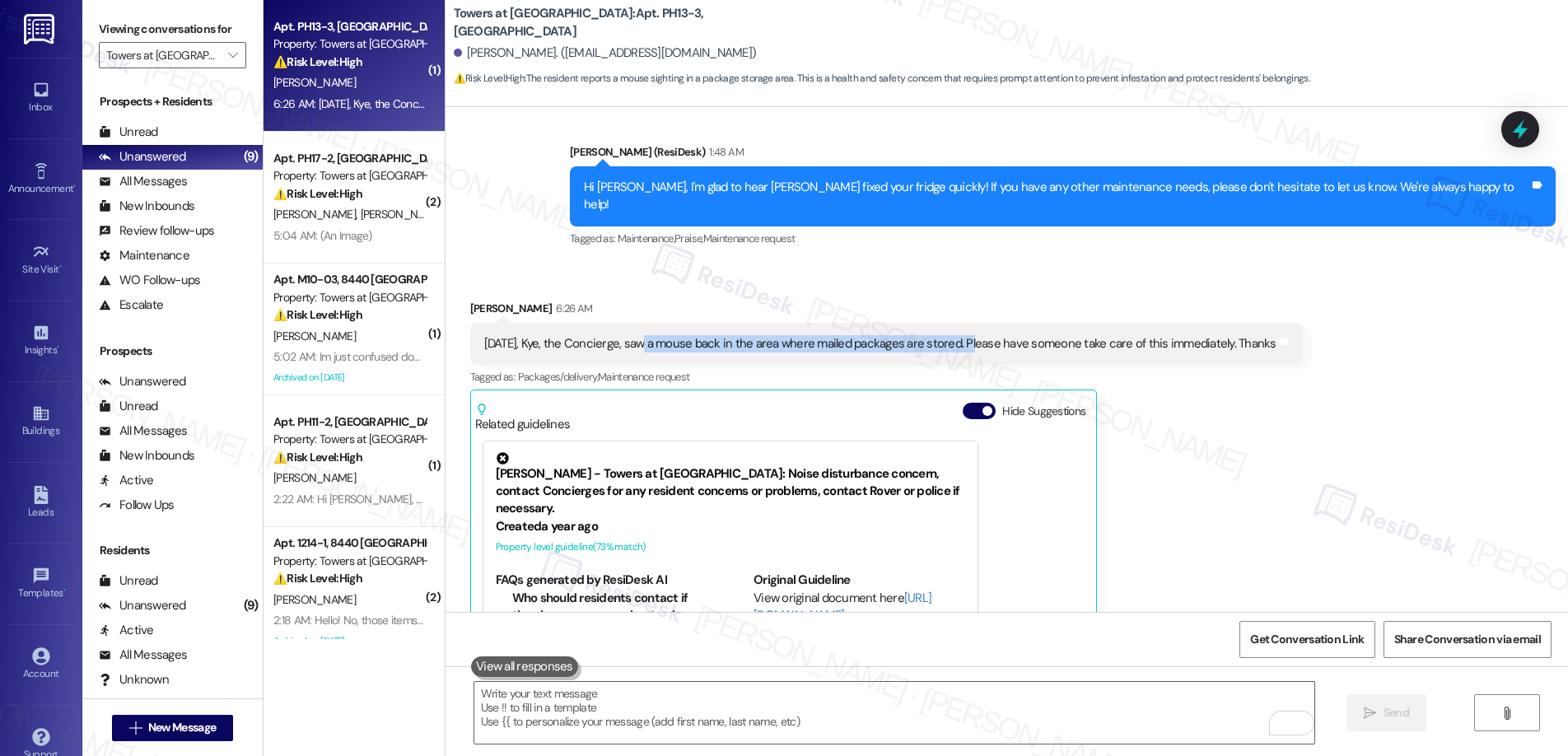 drag, startPoint x: 623, startPoint y: 204, endPoint x: 956, endPoint y: 198, distance: 333.05405 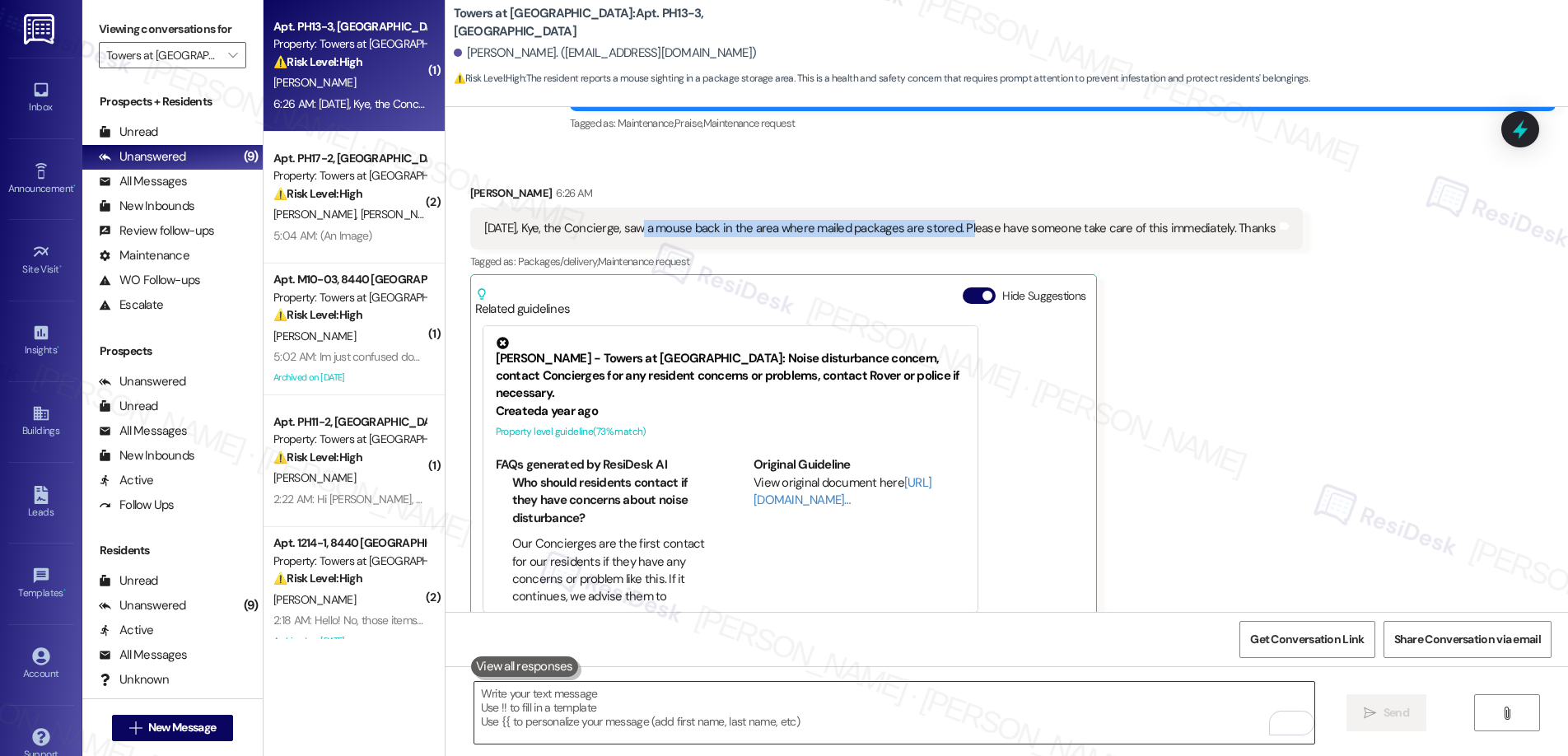 click at bounding box center [894, 712] 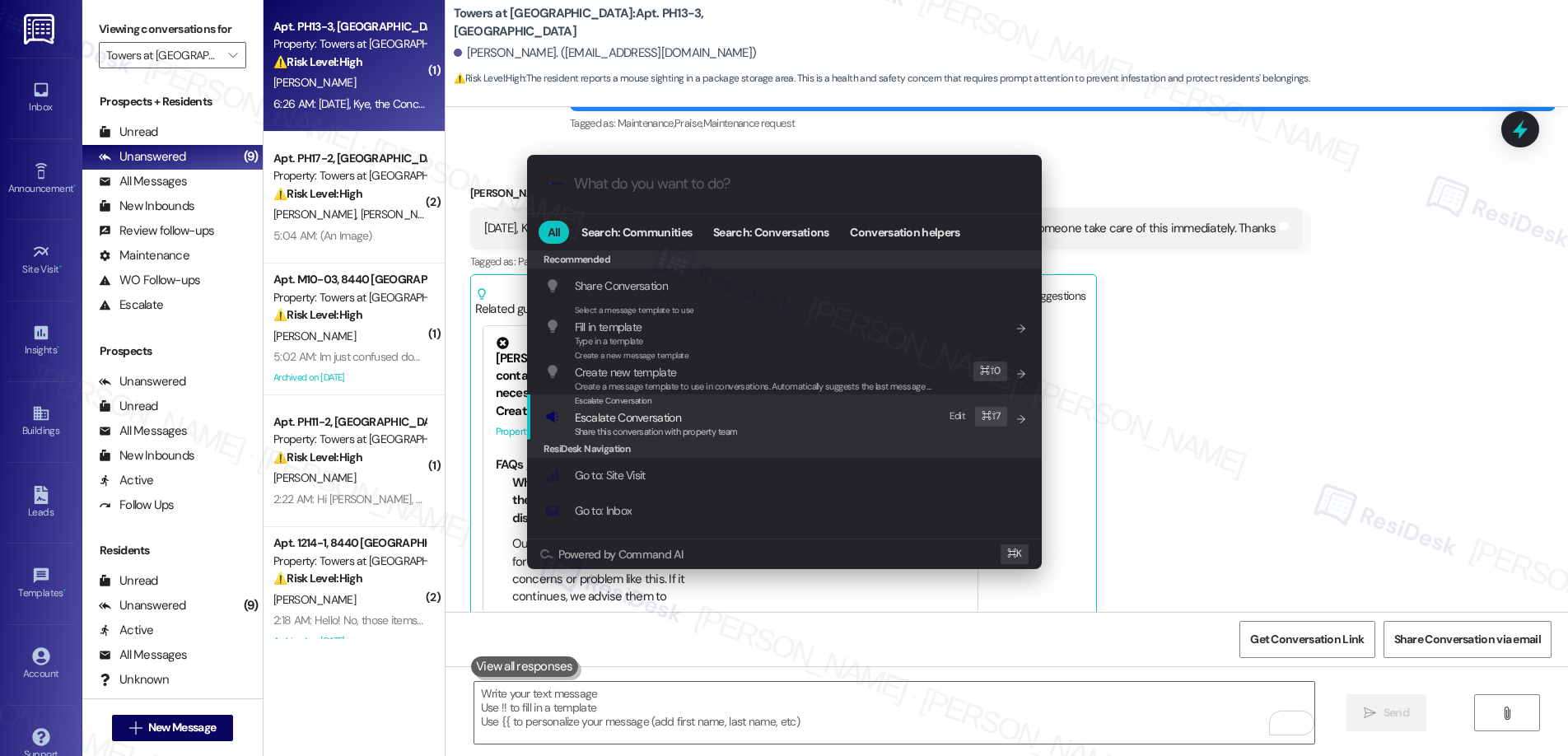 click on "Escalate Conversation" at bounding box center (656, 418) 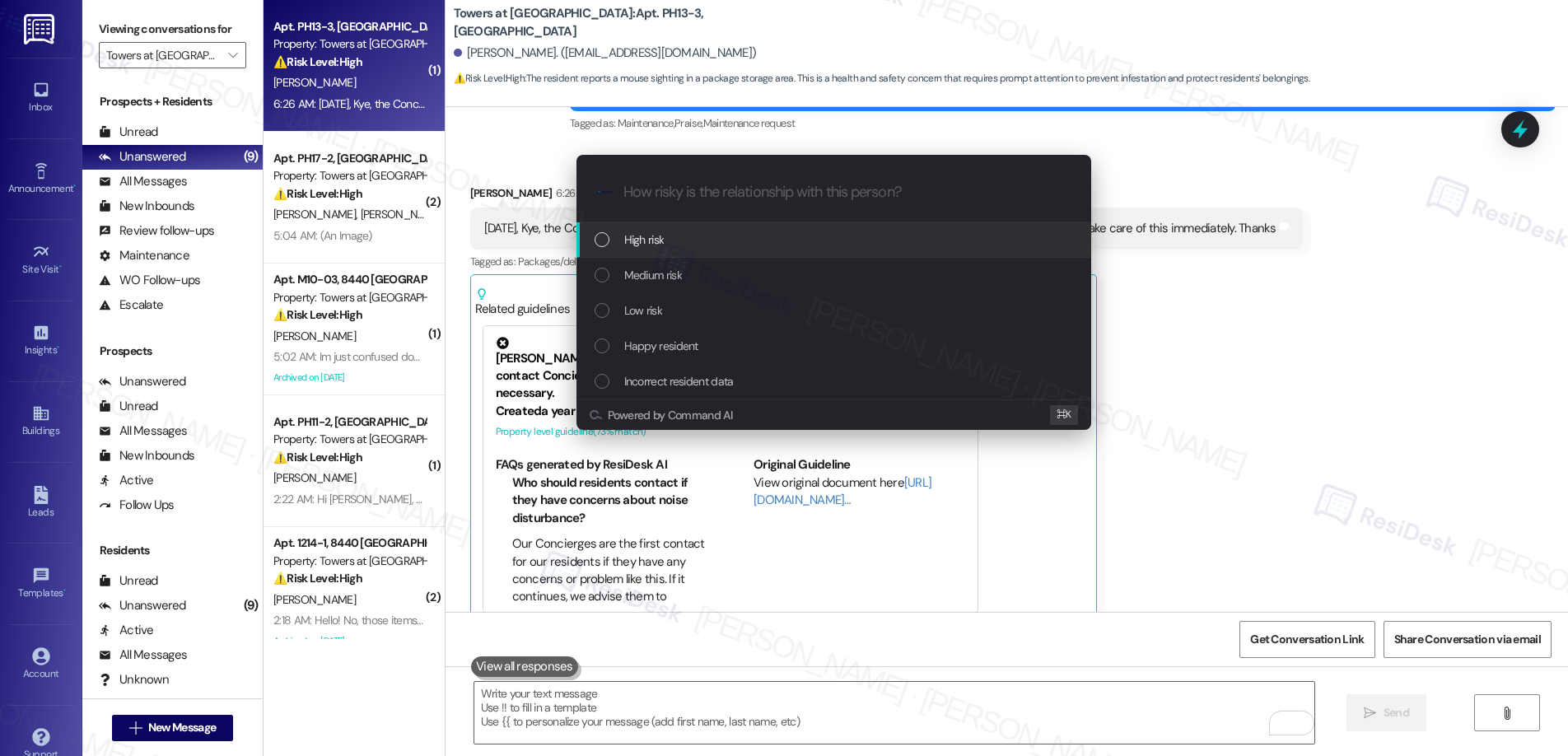 click on "High risk" at bounding box center [835, 240] 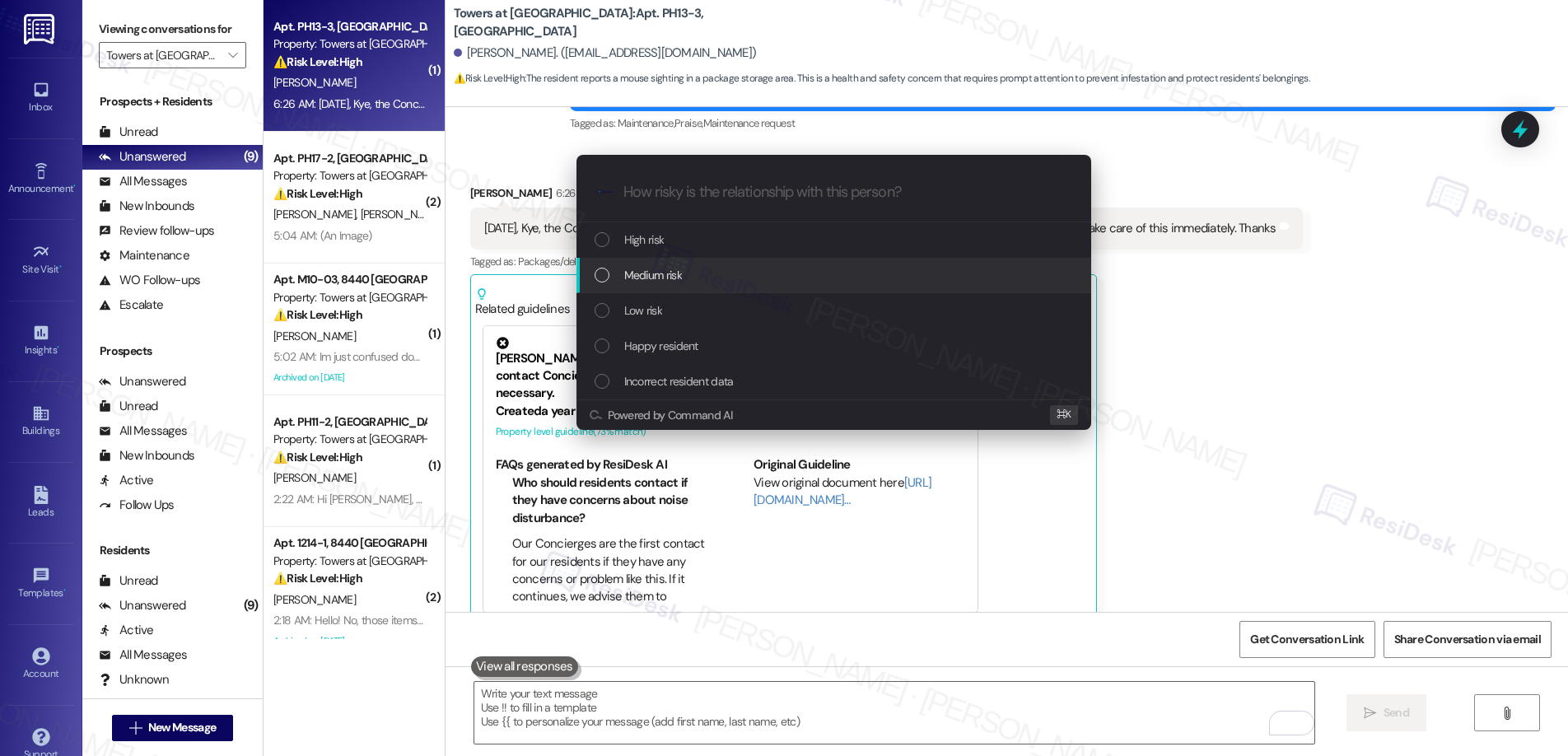 click on "Medium risk" at bounding box center (833, 275) 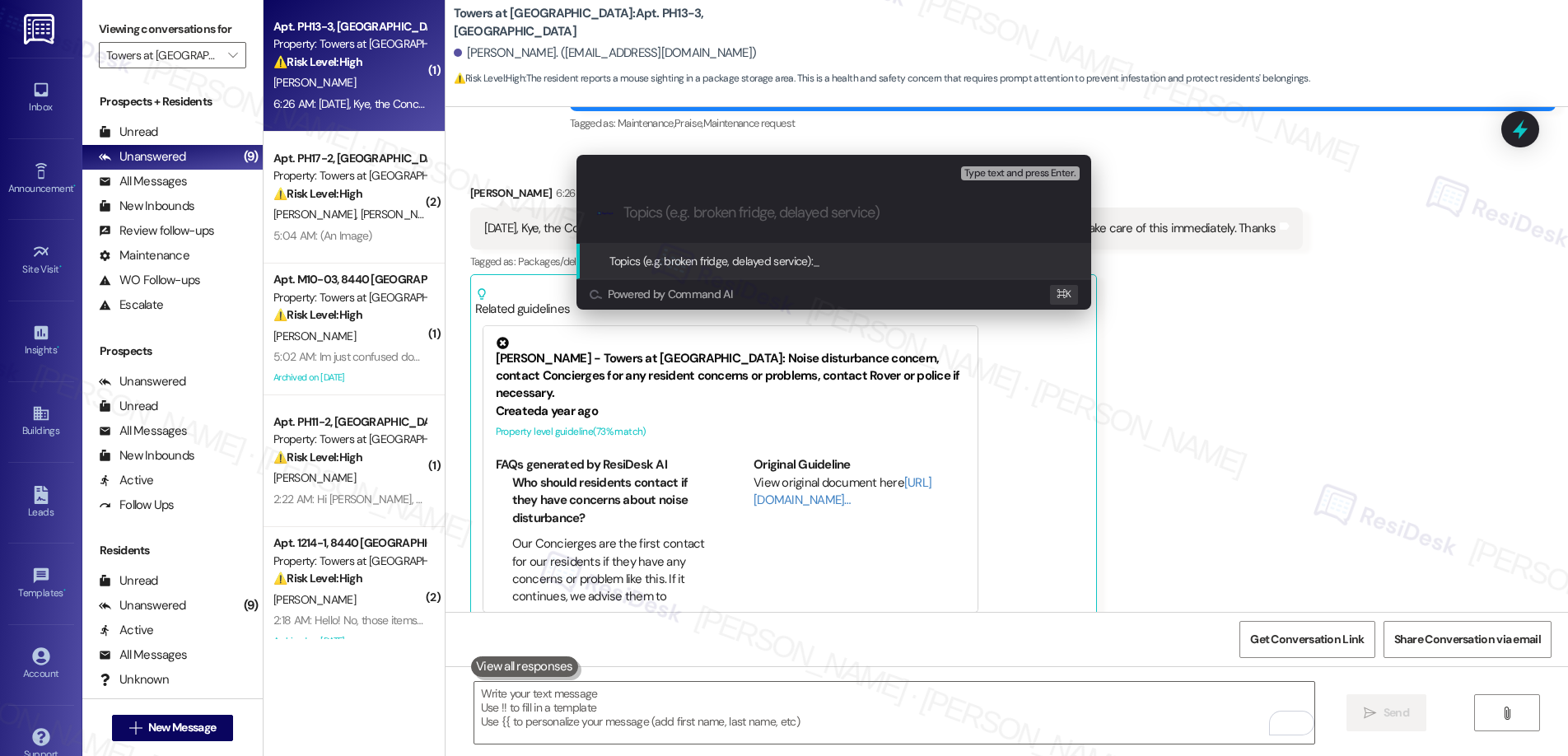 paste on "saw a mouse back in the area where mailed packages are stored." 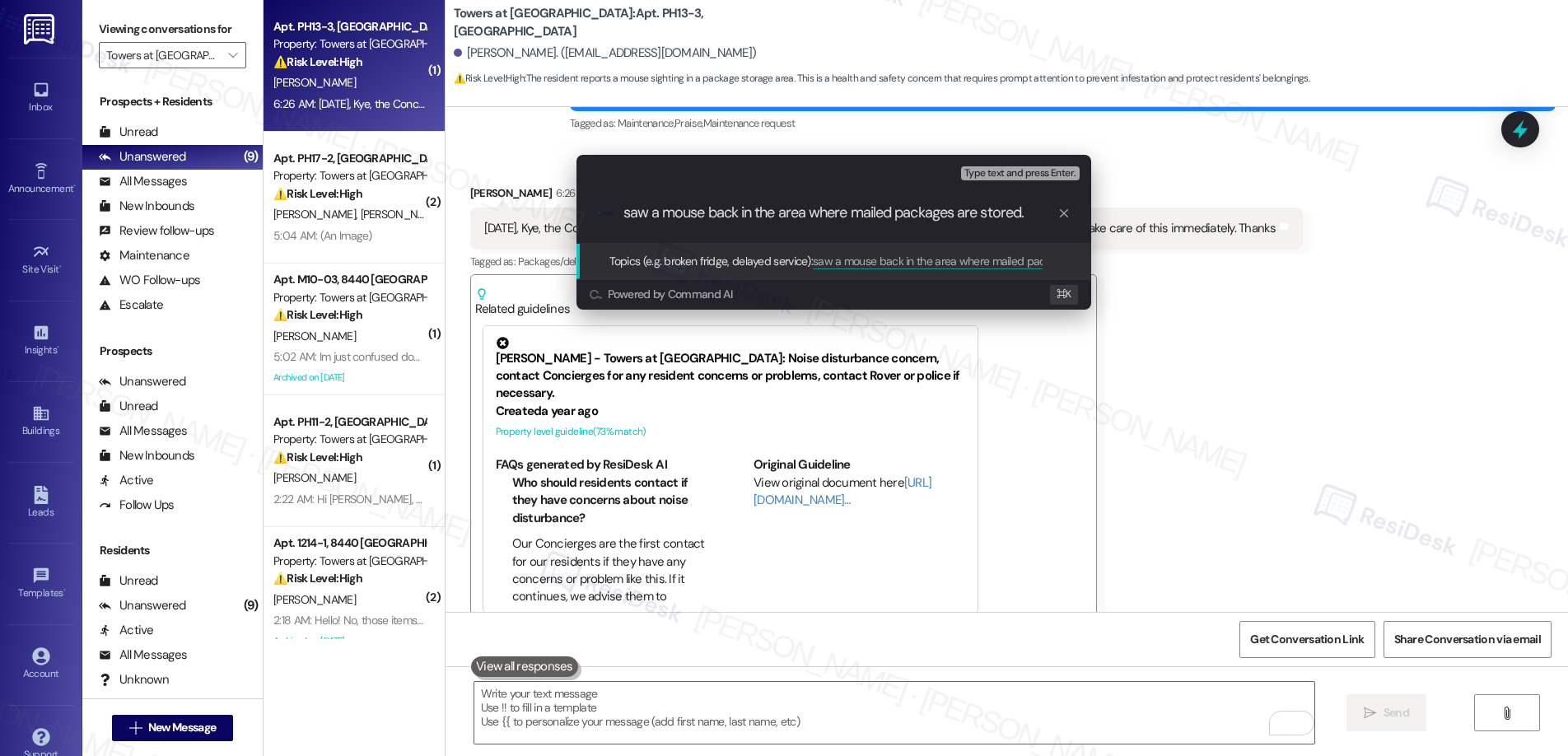 type on "saw a mouse back in the area where mailed packages are stored" 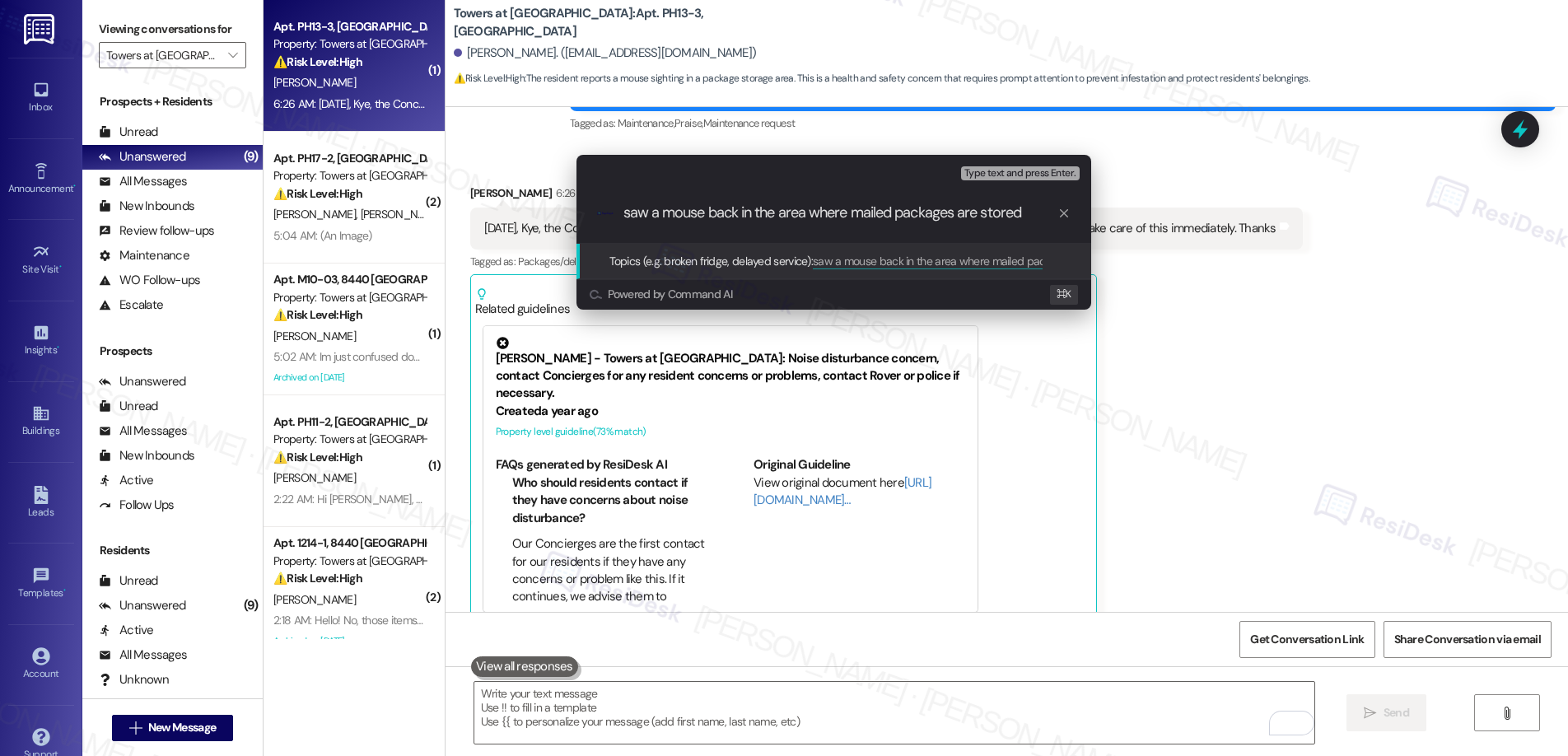 type 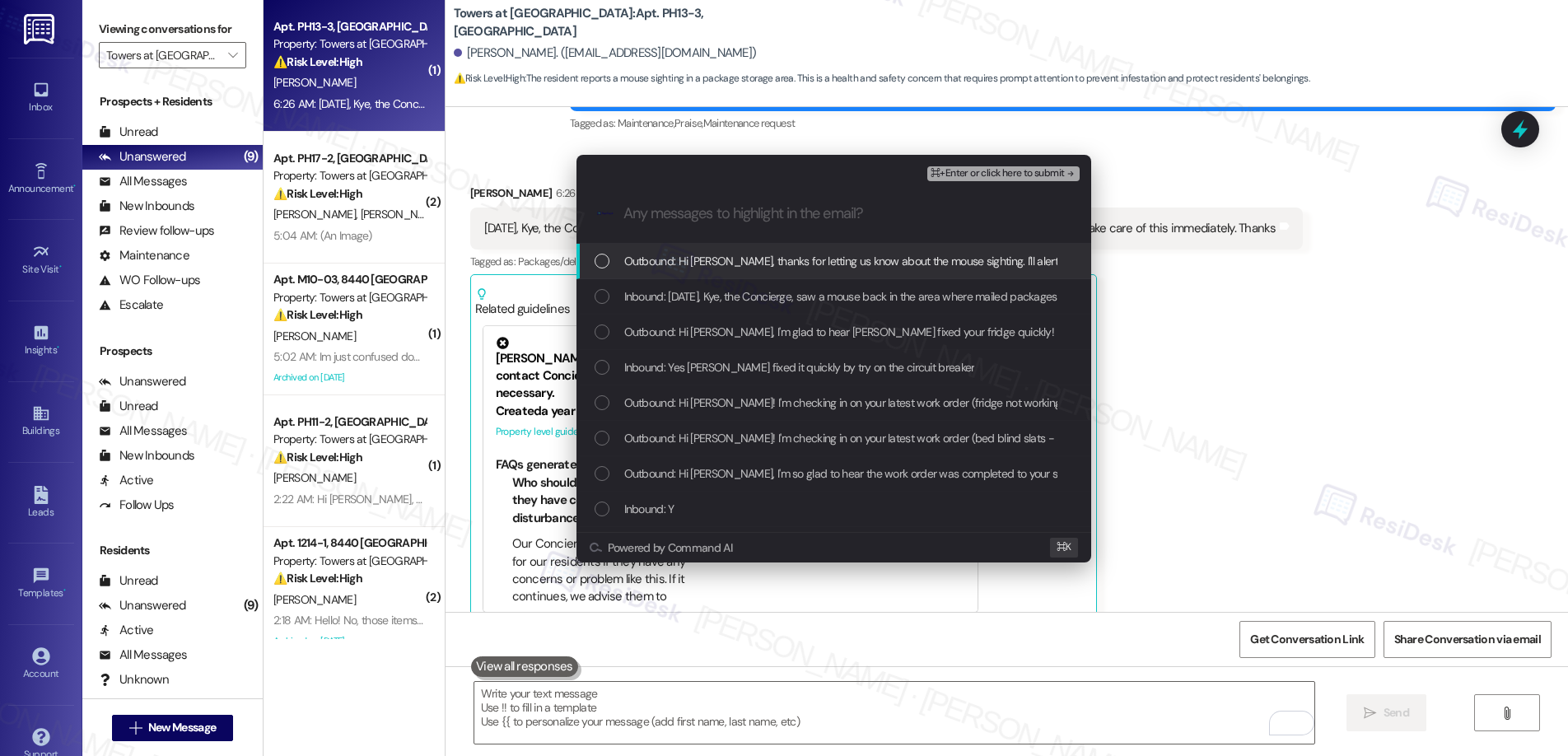 click on "Outbound: Hi Karen, thanks for letting us know about the mouse sighting. I'll alert our pest control team to address this immediately in the package storage area. We appreciate you reporting this!" at bounding box center [1113, 261] 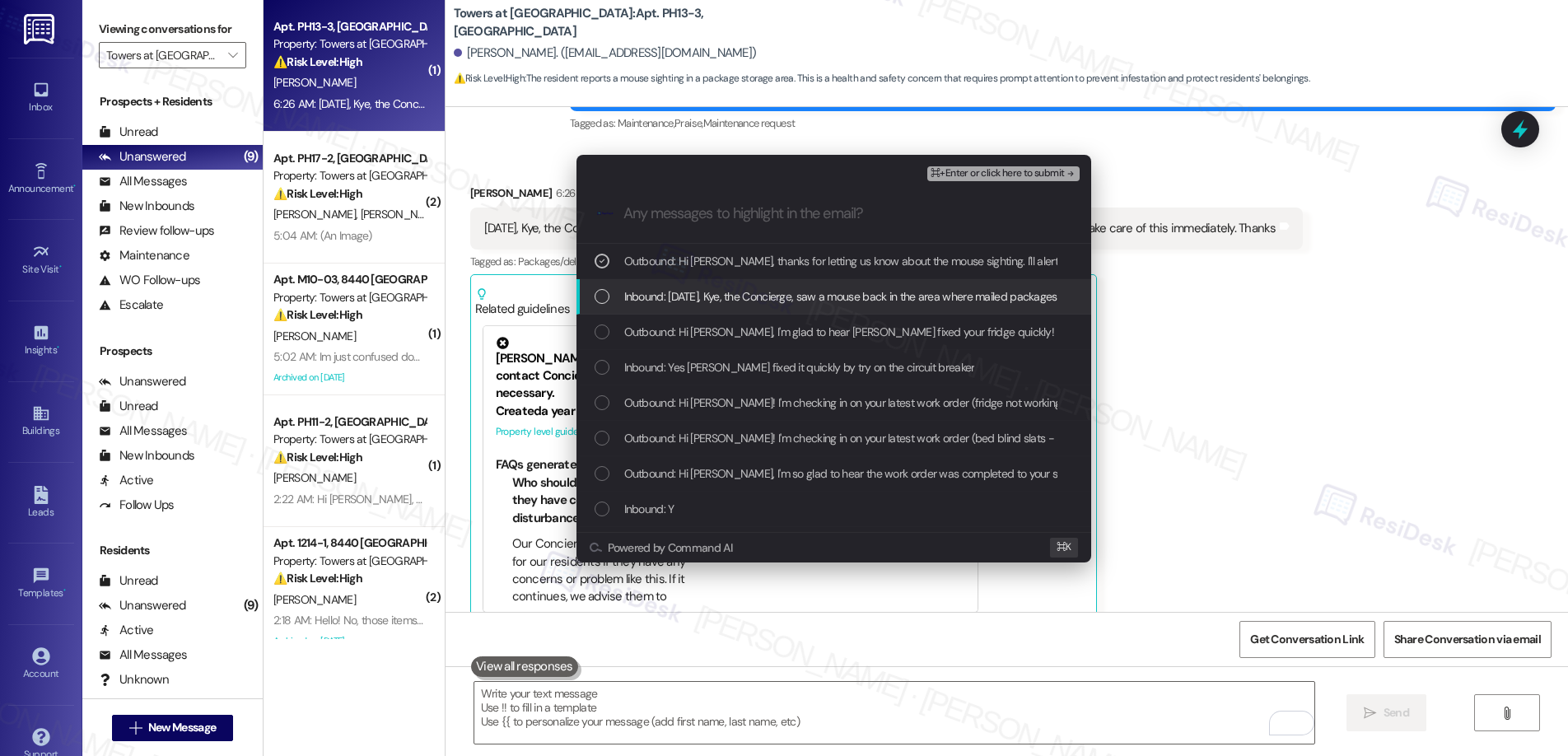 click on "Inbound: Yesterday, Kye, the Concierge, saw a mouse back in the area where mailed packages are stored. Please have someone take care of this immediately. Thanks" at bounding box center [1010, 296] 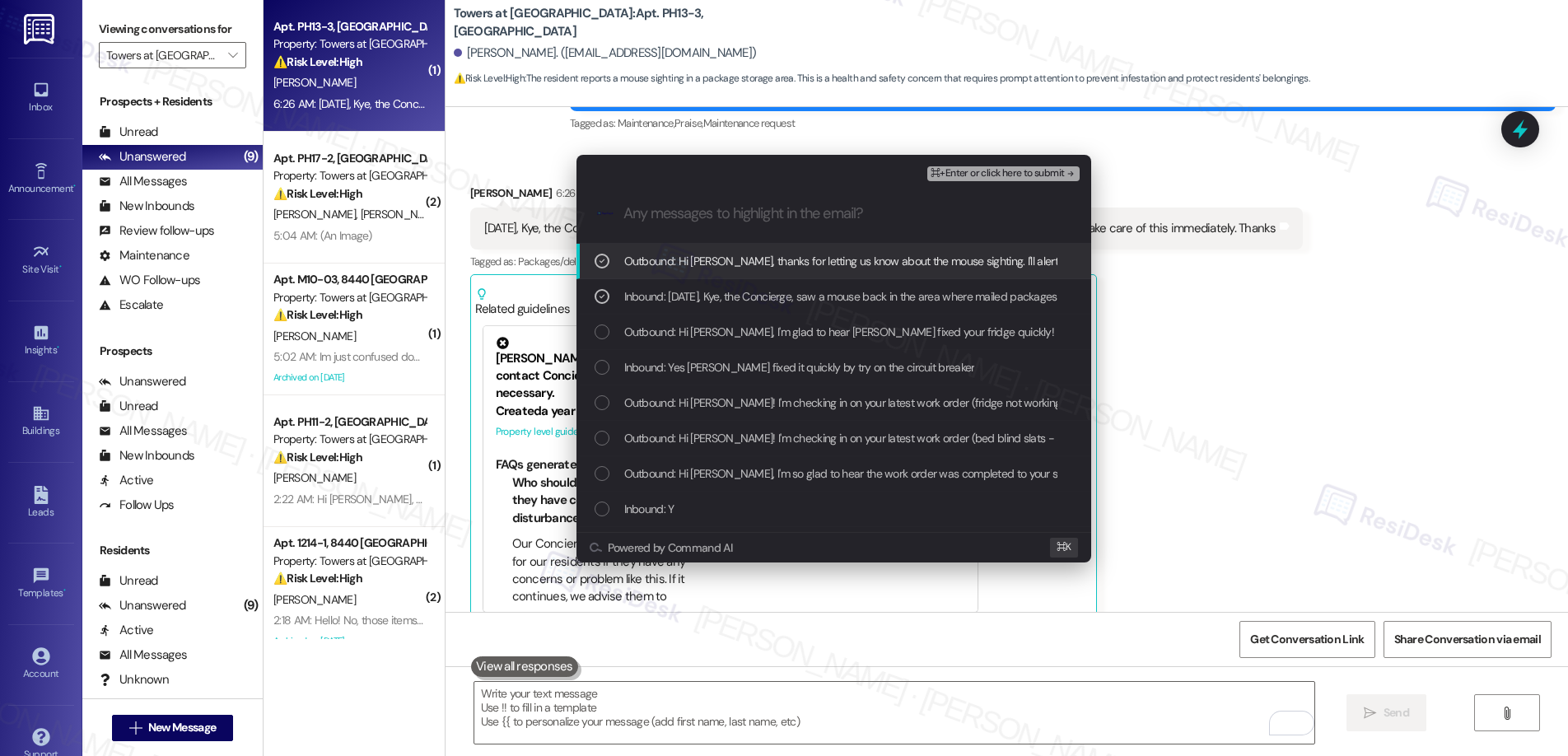 click on "⌘+Enter or click here to submit" at bounding box center (997, 174) 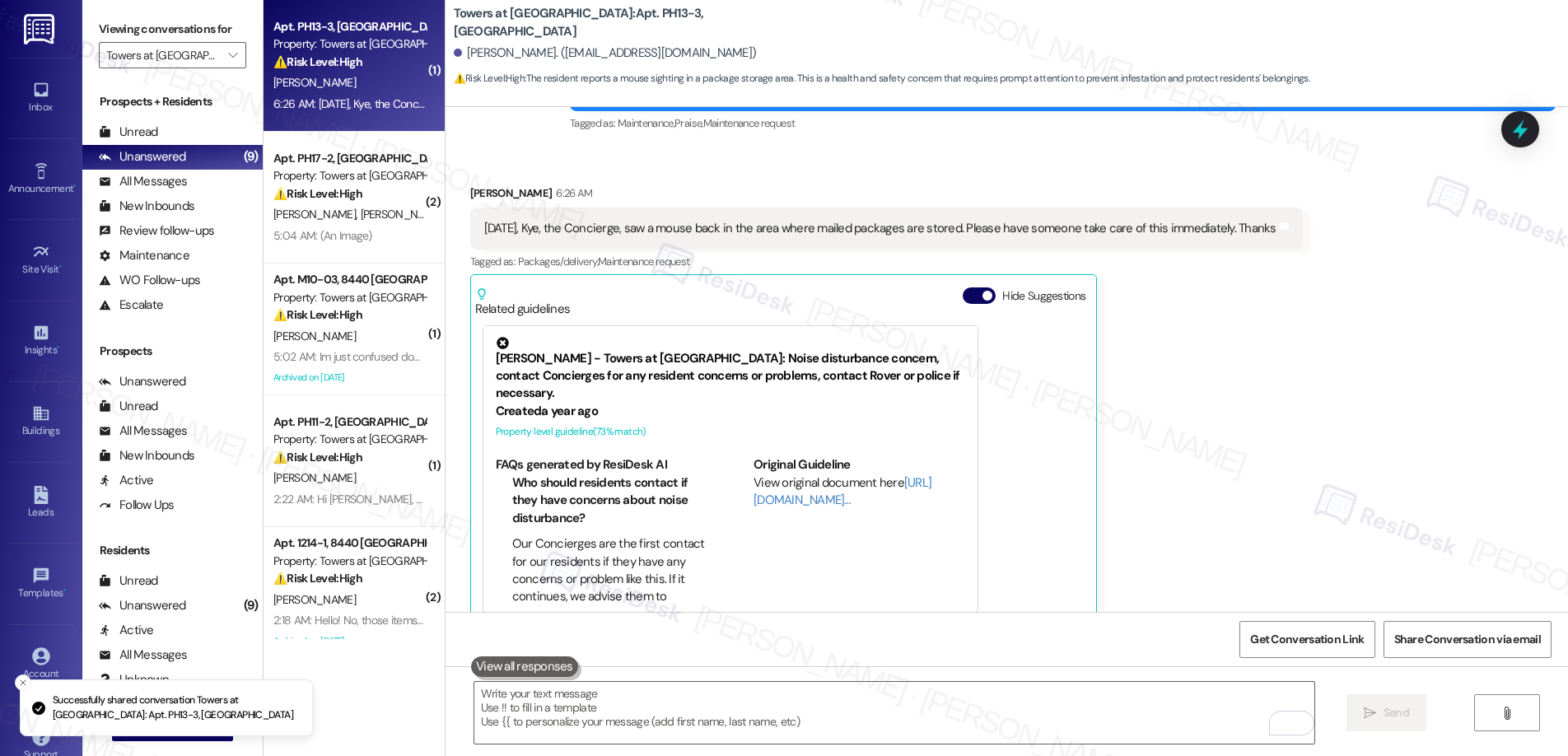 scroll, scrollTop: 10591, scrollLeft: 0, axis: vertical 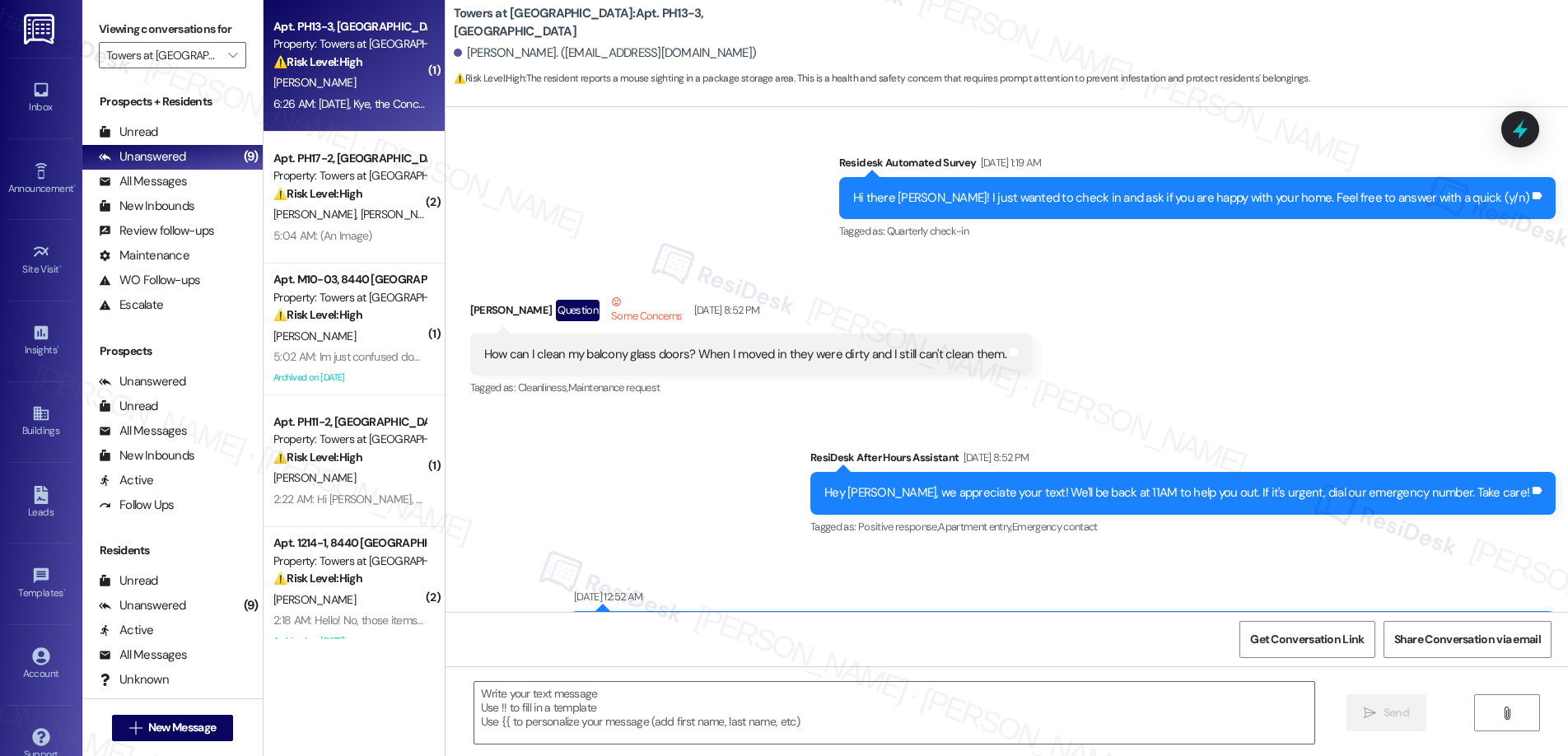 type on "Fetching suggested responses. Please feel free to read through the conversation in the meantime." 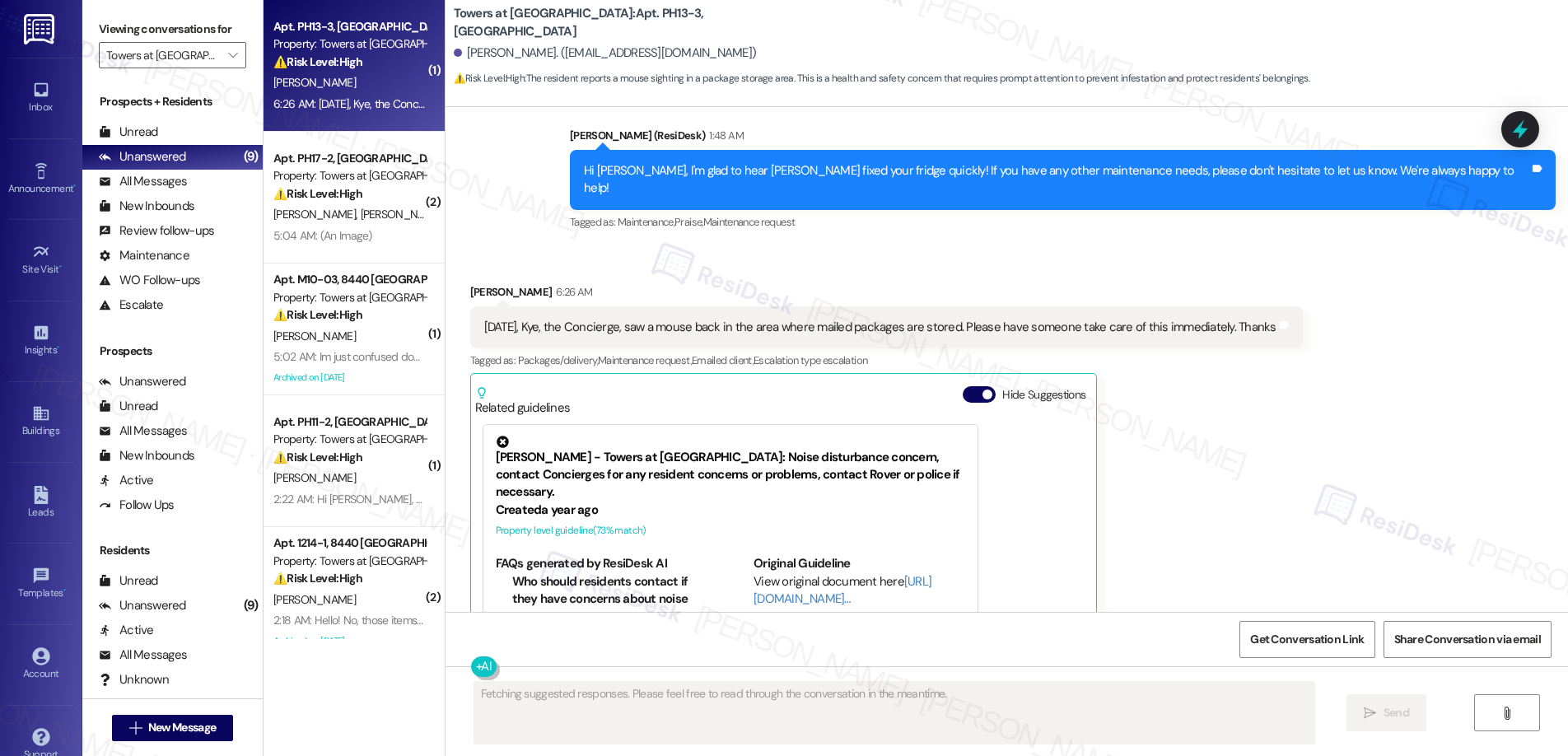 scroll, scrollTop: 10731, scrollLeft: 0, axis: vertical 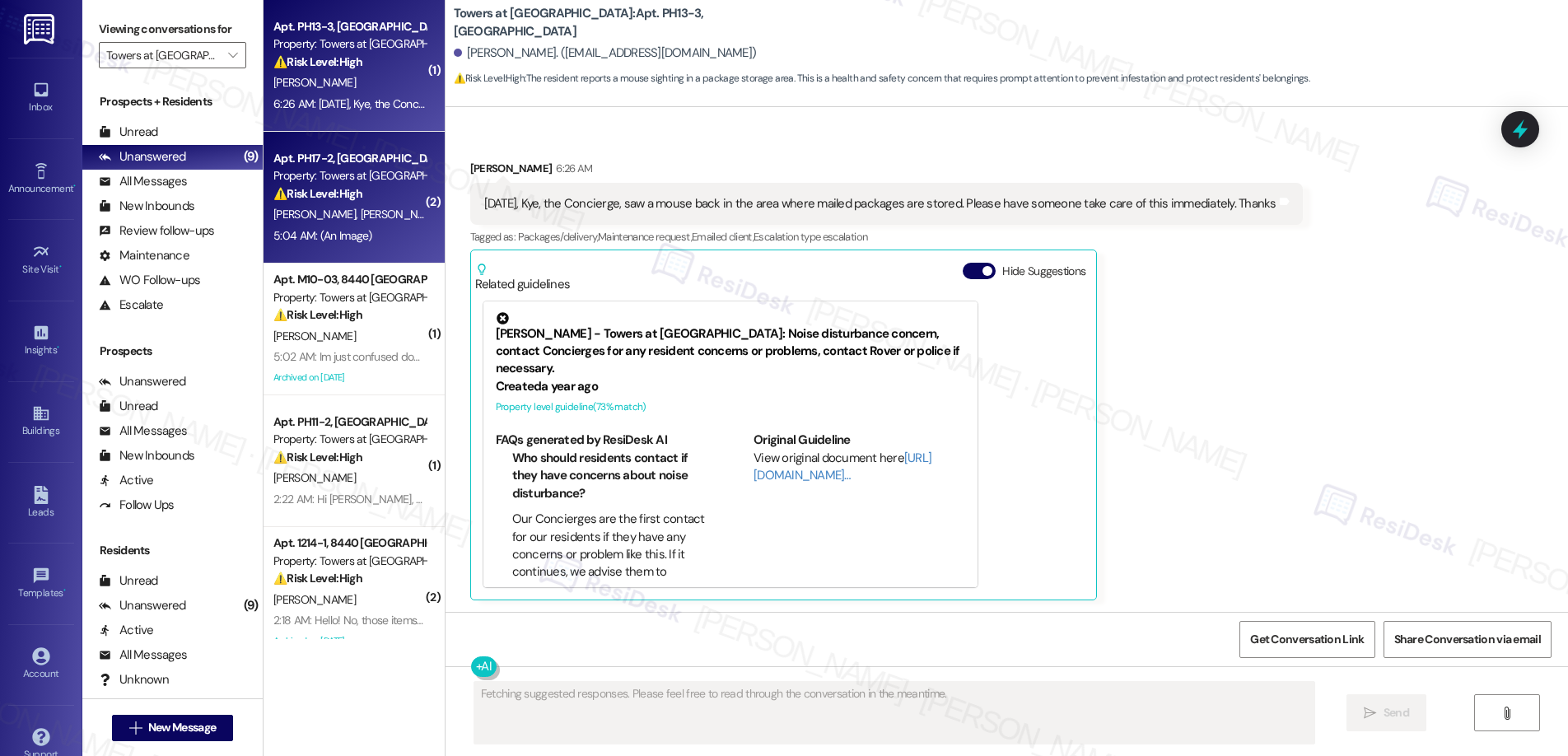 click on "J. Clinkscales" at bounding box center [401, 214] 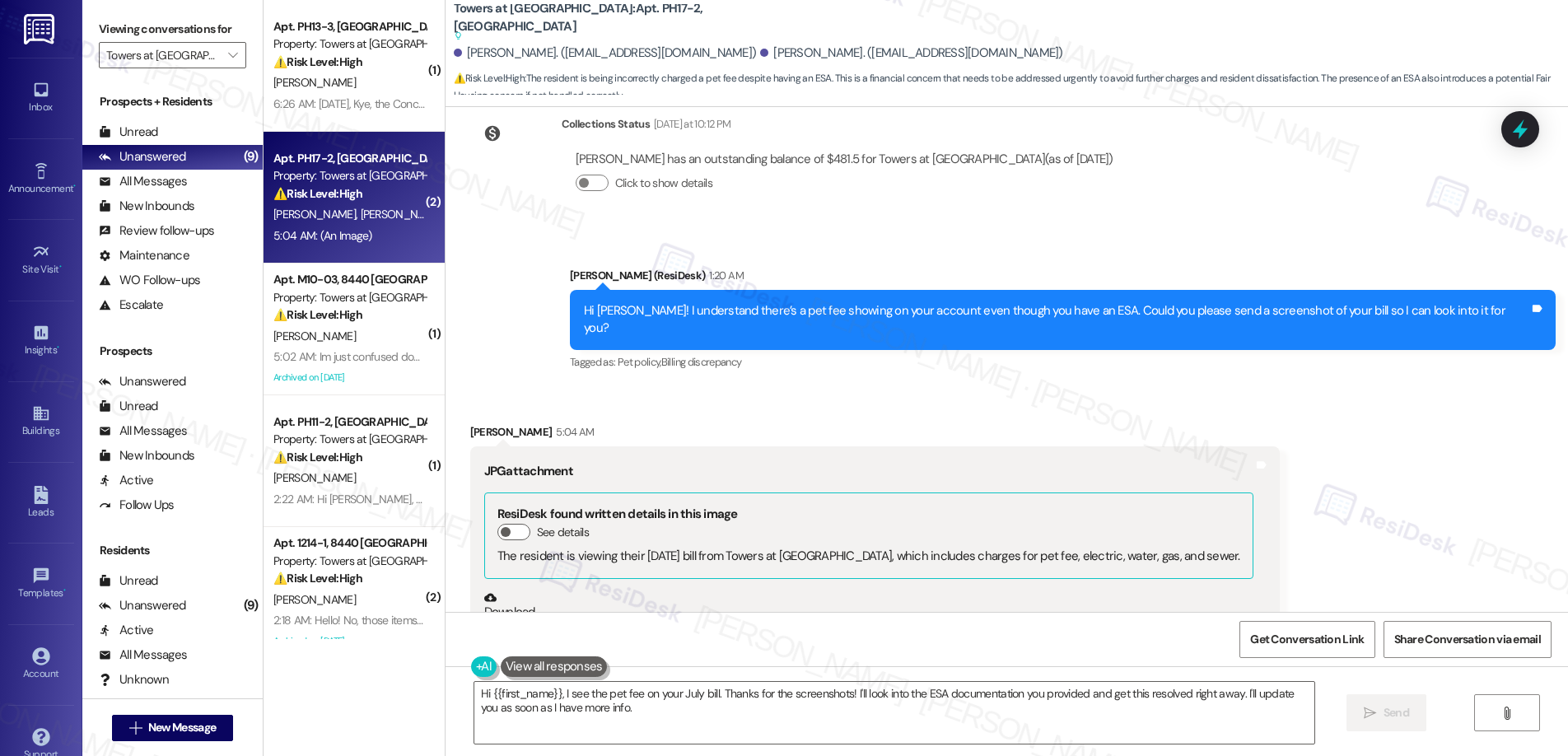 scroll, scrollTop: 1372, scrollLeft: 0, axis: vertical 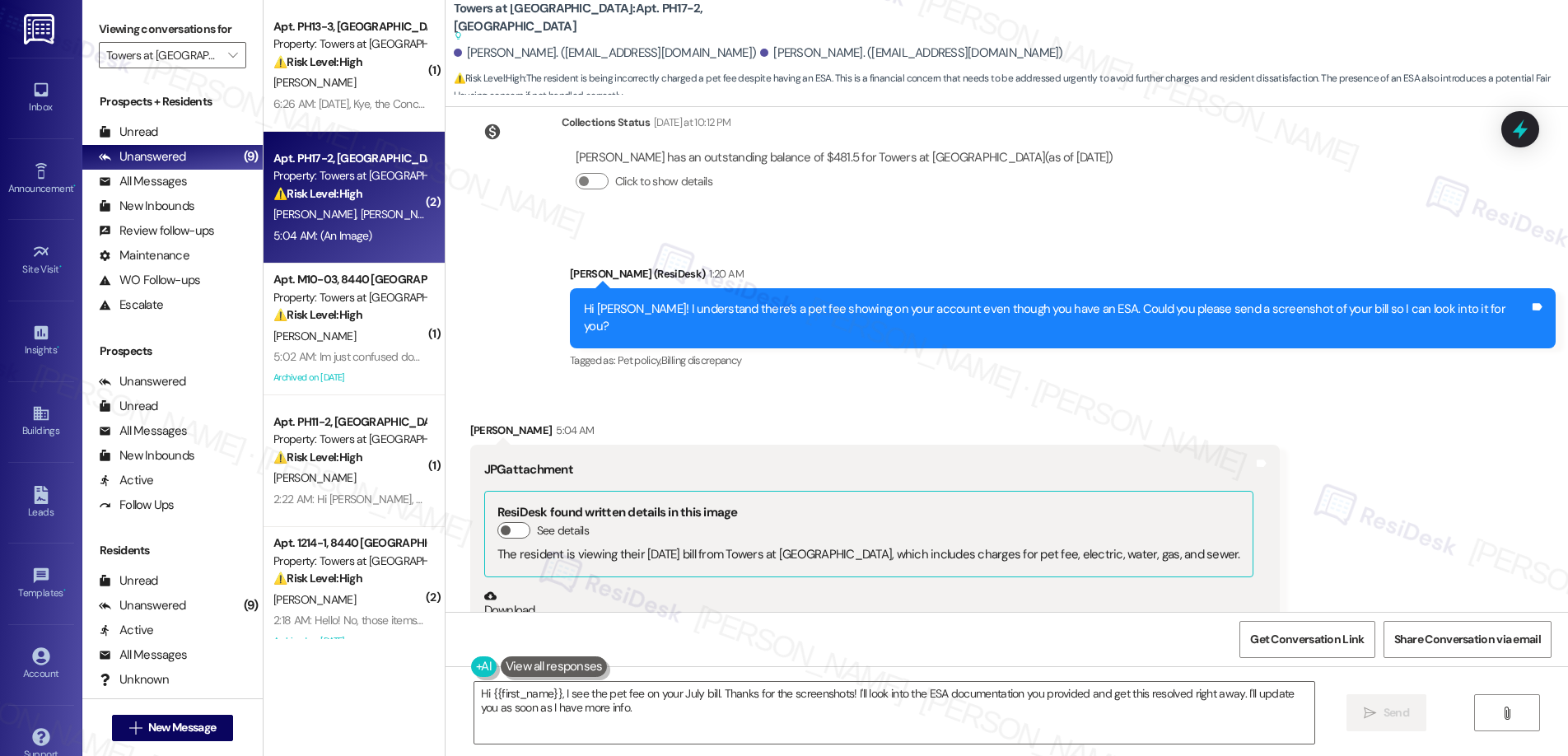 click on "Hi Jamal! I understand there’s a pet fee showing on your account even though you have an ESA. Could you please send a screenshot of your bill so I can look into it for you?" at bounding box center [1057, 318] 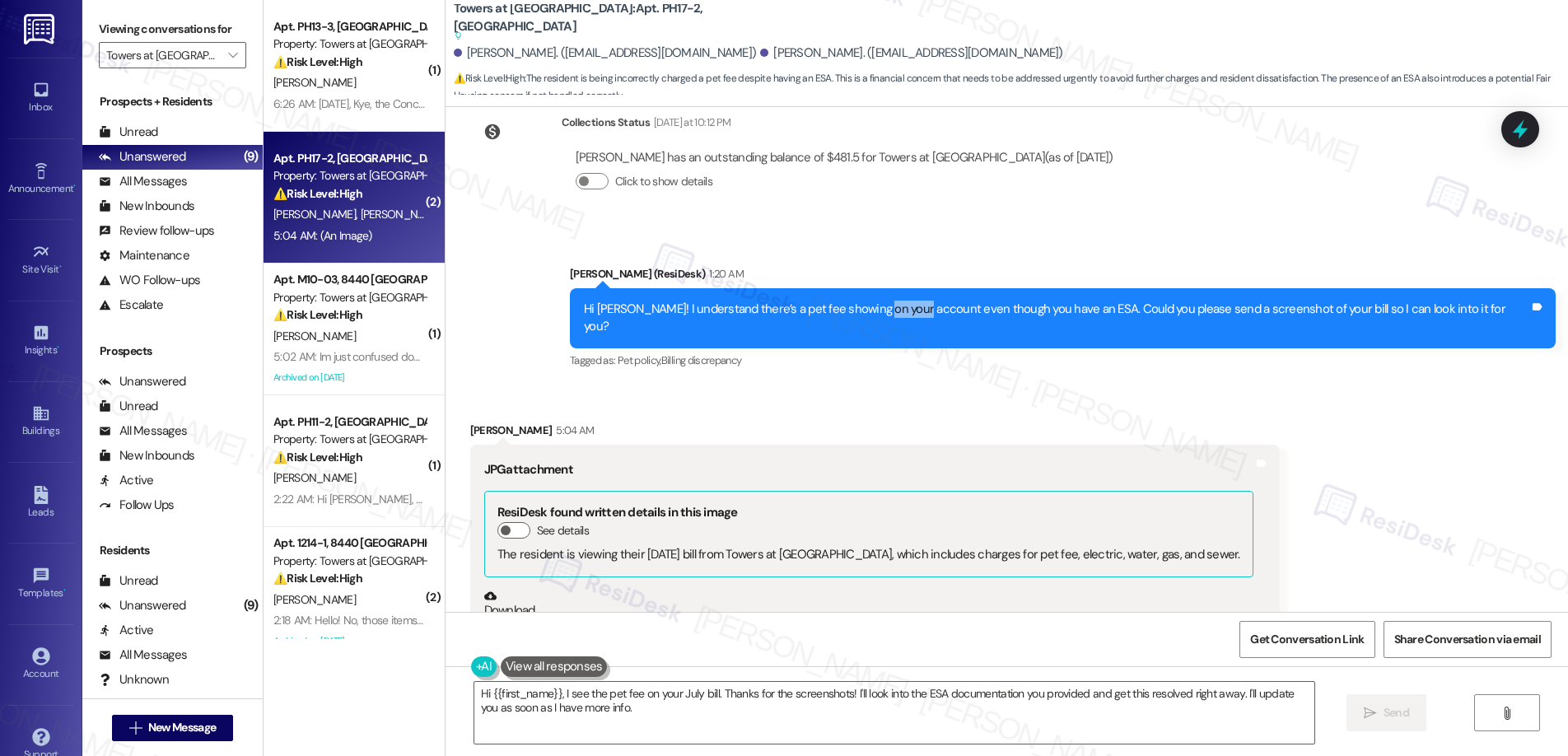 click on "Hi Jamal! I understand there’s a pet fee showing on your account even though you have an ESA. Could you please send a screenshot of your bill so I can look into it for you?" at bounding box center (1057, 318) 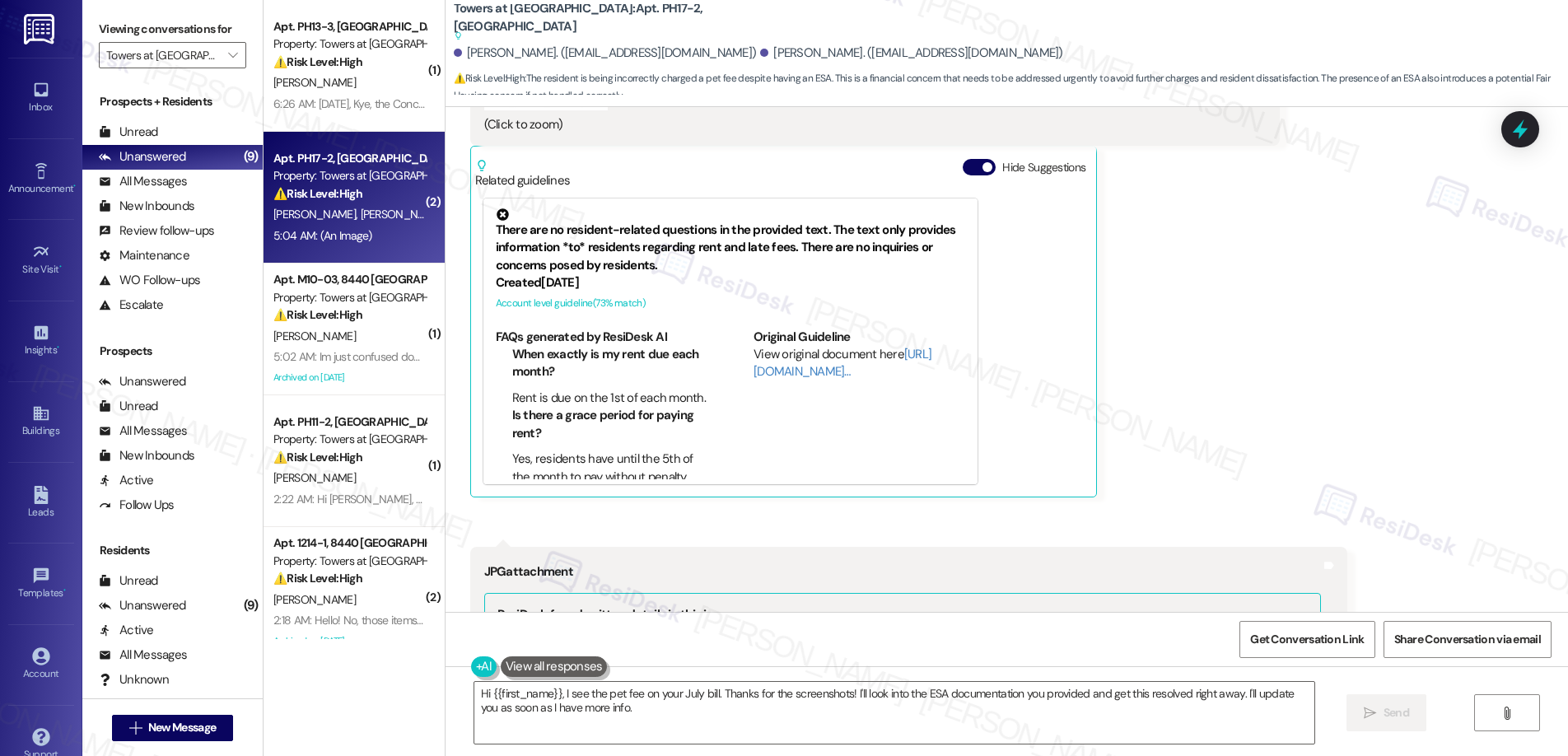 scroll, scrollTop: 2196, scrollLeft: 0, axis: vertical 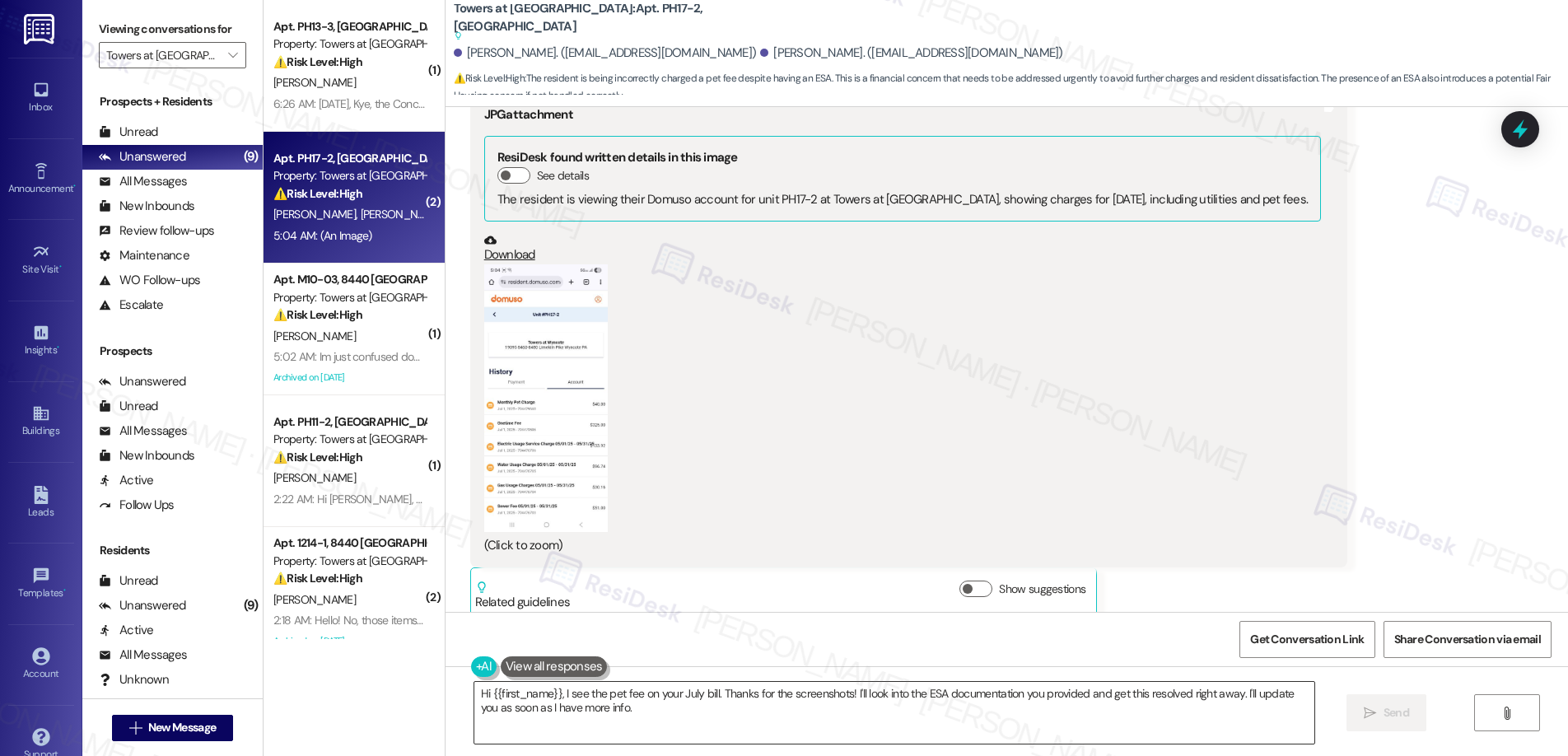 click on "Hi {{first_name}}, I see the pet fee on your July bill. Thanks for the screenshots! I'll look into the ESA documentation you provided and get this resolved right away. I'll update you as soon as I have more info." at bounding box center [894, 712] 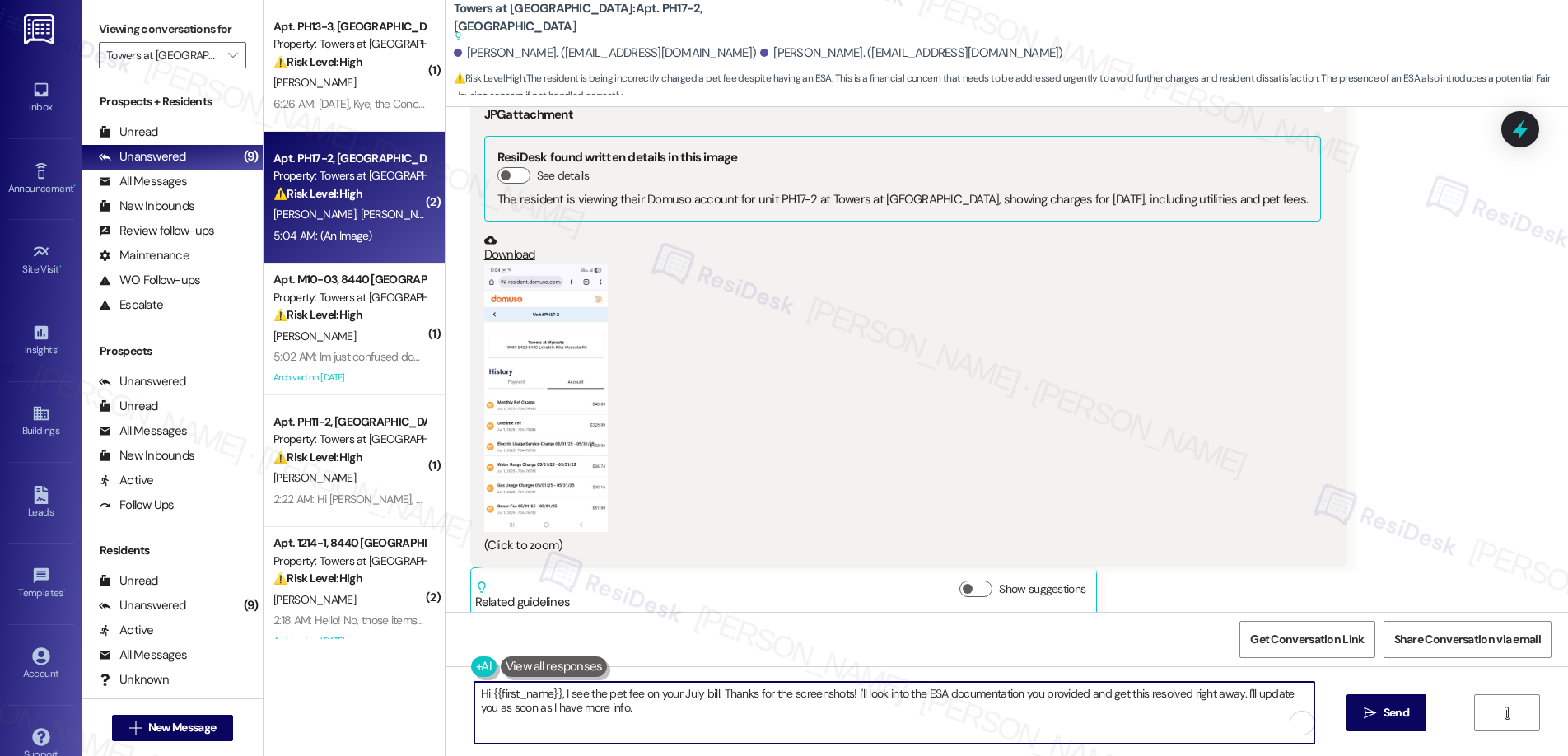 click on "Hi {{first_name}}, I see the pet fee on your July bill. Thanks for the screenshots! I'll look into the ESA documentation you provided and get this resolved right away. I'll update you as soon as I have more info." at bounding box center (894, 712) 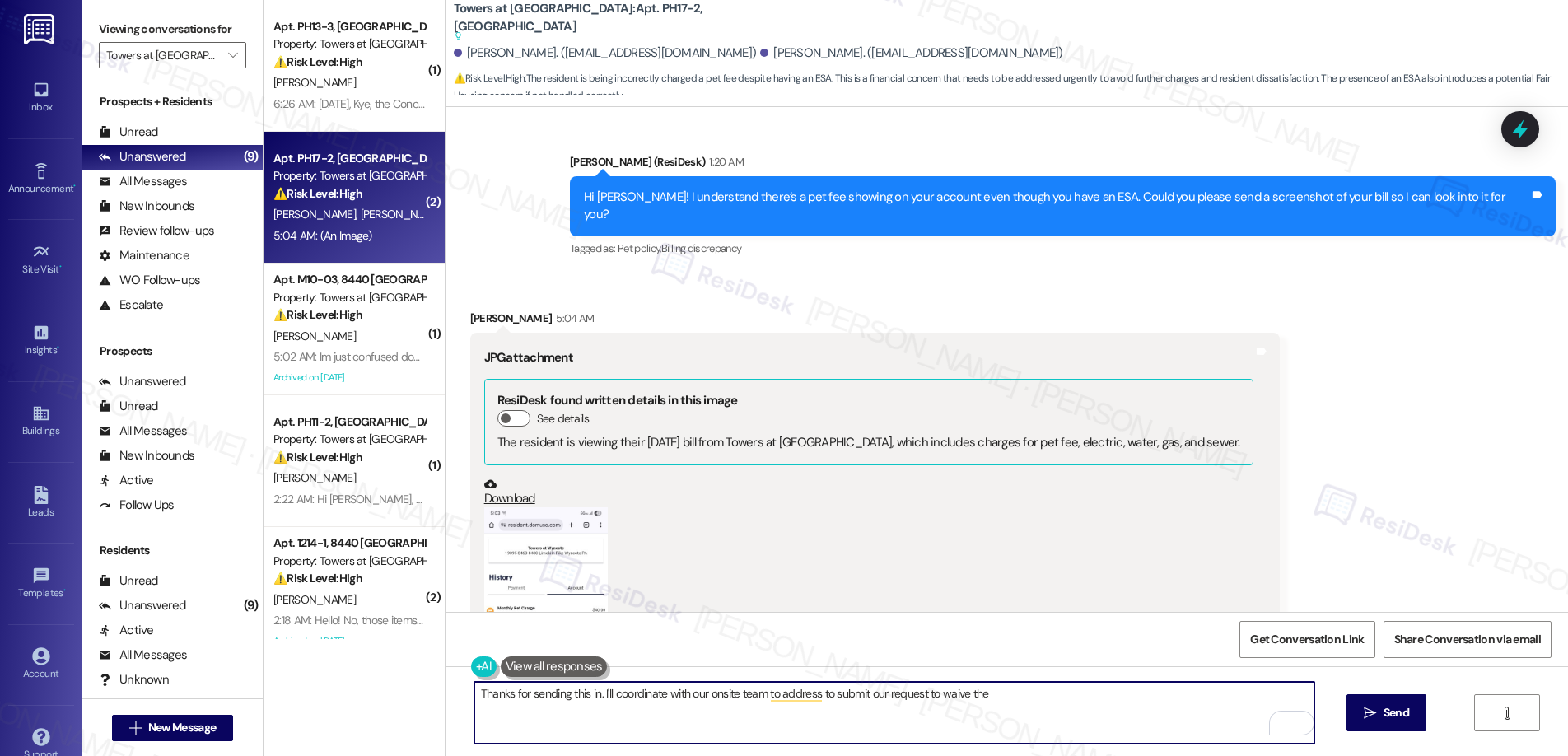 scroll, scrollTop: 1563, scrollLeft: 0, axis: vertical 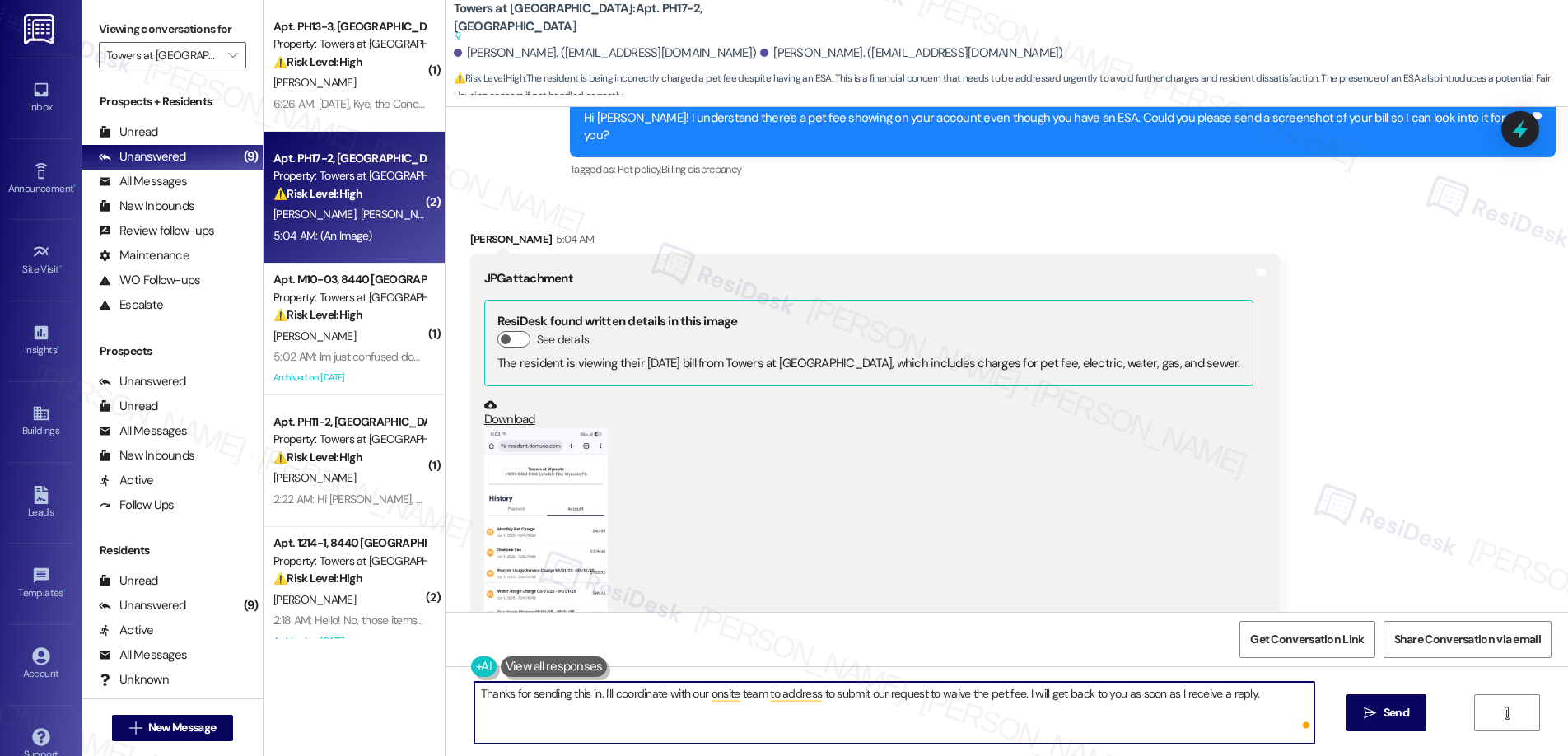 type on "Thanks for sending this in. I'll coordinate with our onsite team to address to submit our request to waive the pet fee. I will get back to you as soon as I receive a reply." 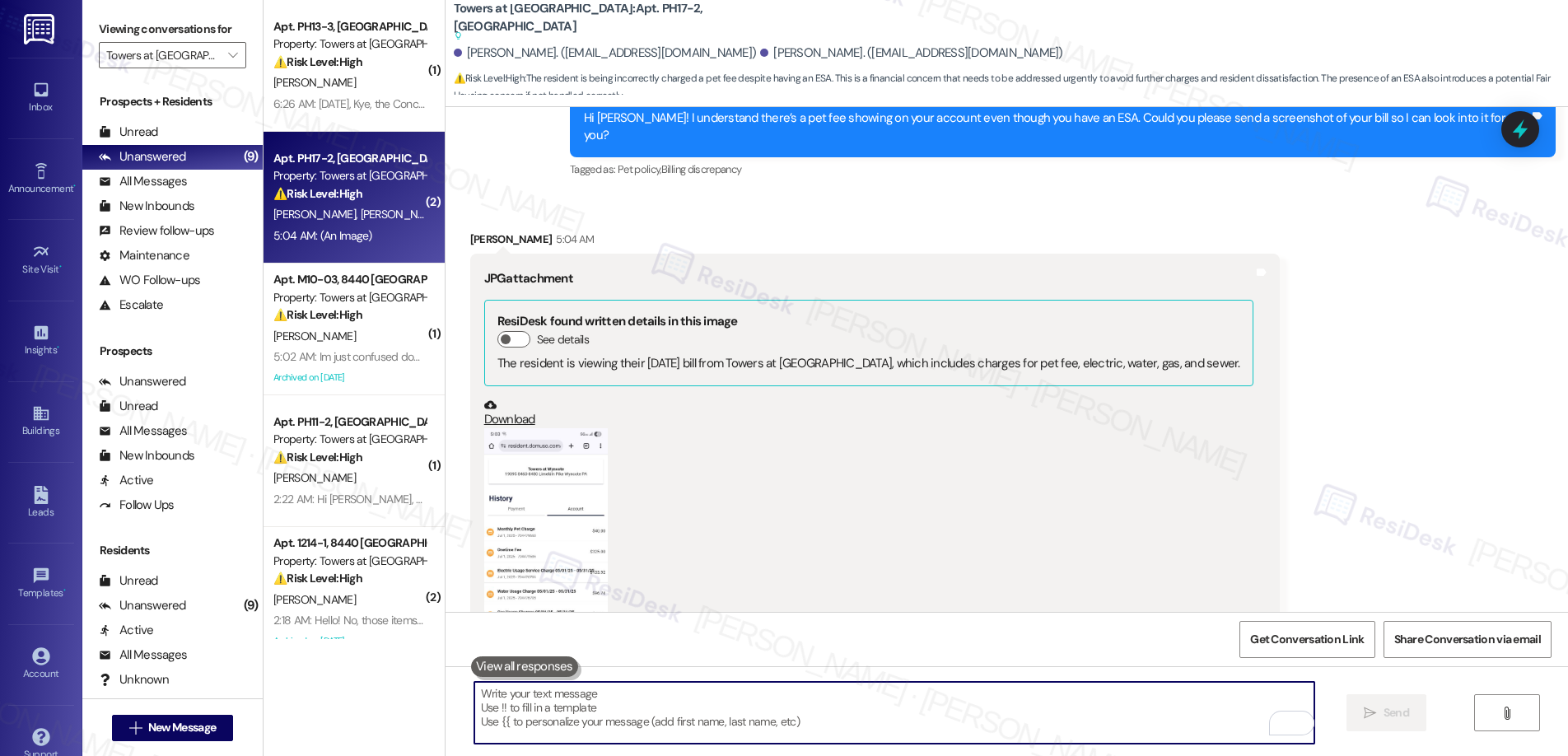paste on "Thanks for sending this over. I’ll coordinate with our onsite team to submit the request for a pet fee waiver and will follow up with you as soon as I receive a response." 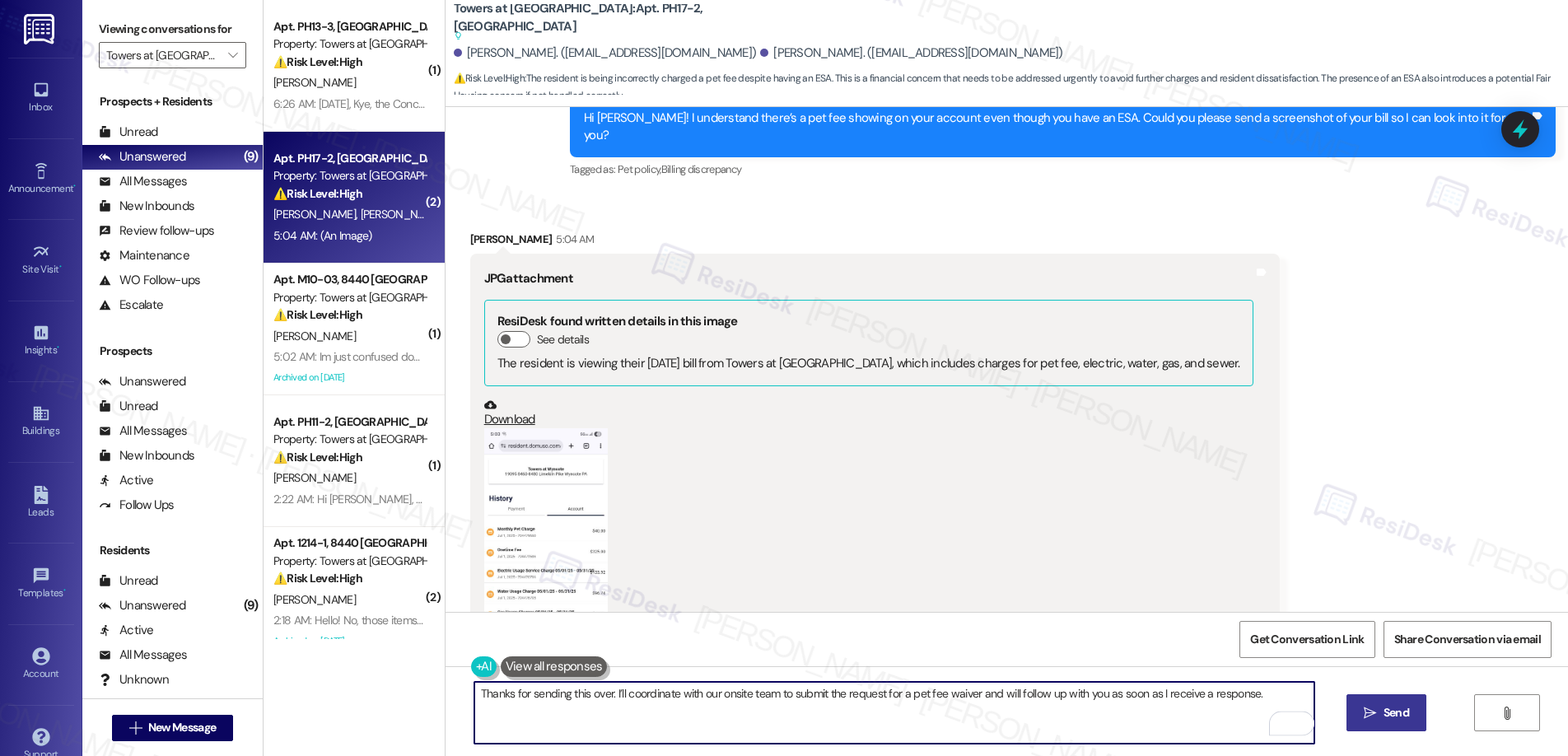 click on " Send" at bounding box center [1386, 712] 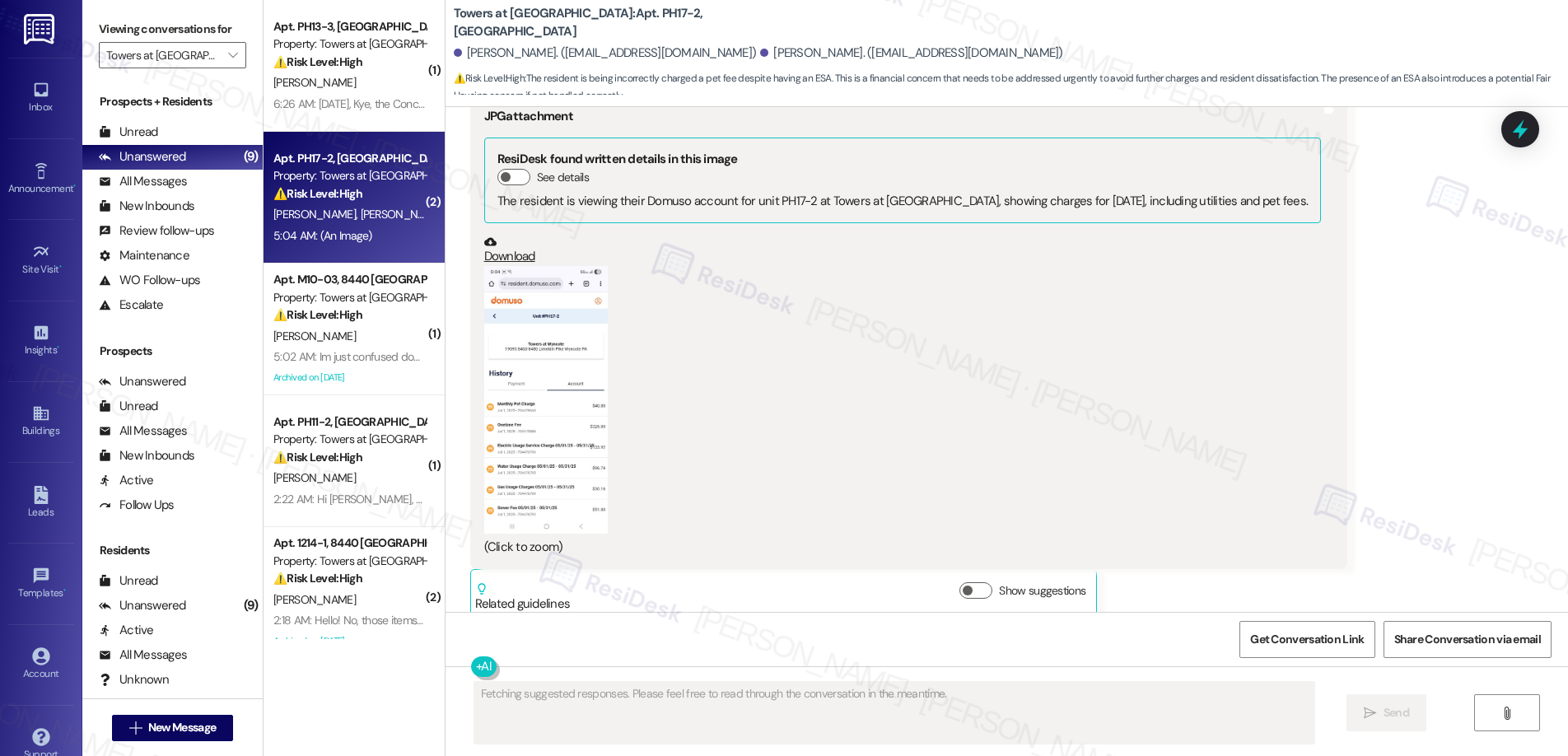 scroll, scrollTop: 2720, scrollLeft: 0, axis: vertical 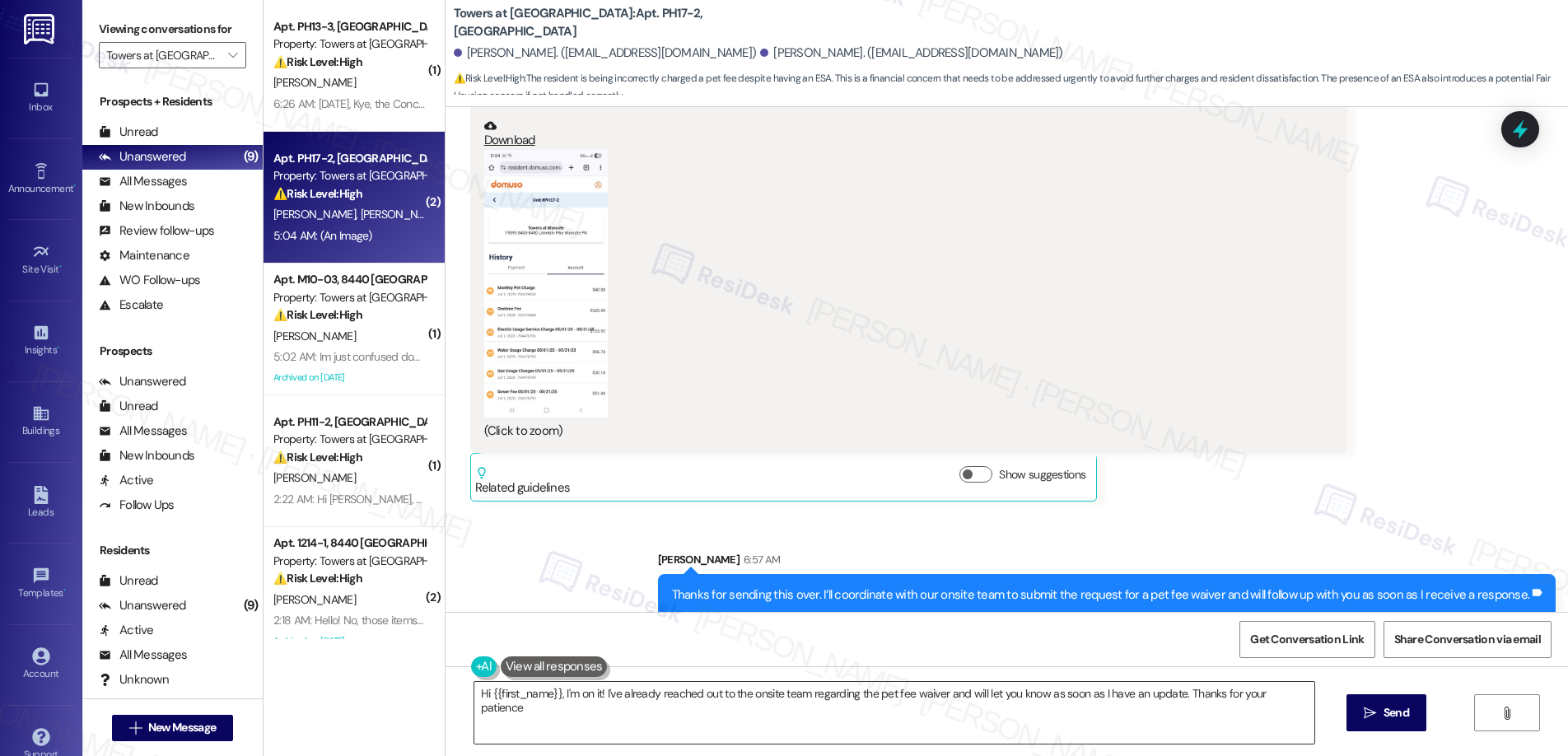 type on "Hi {{first_name}}, I'm on it! I've already reached out to the onsite team regarding the pet fee waiver and will let you know as soon as I have an update. Thanks for your patience!" 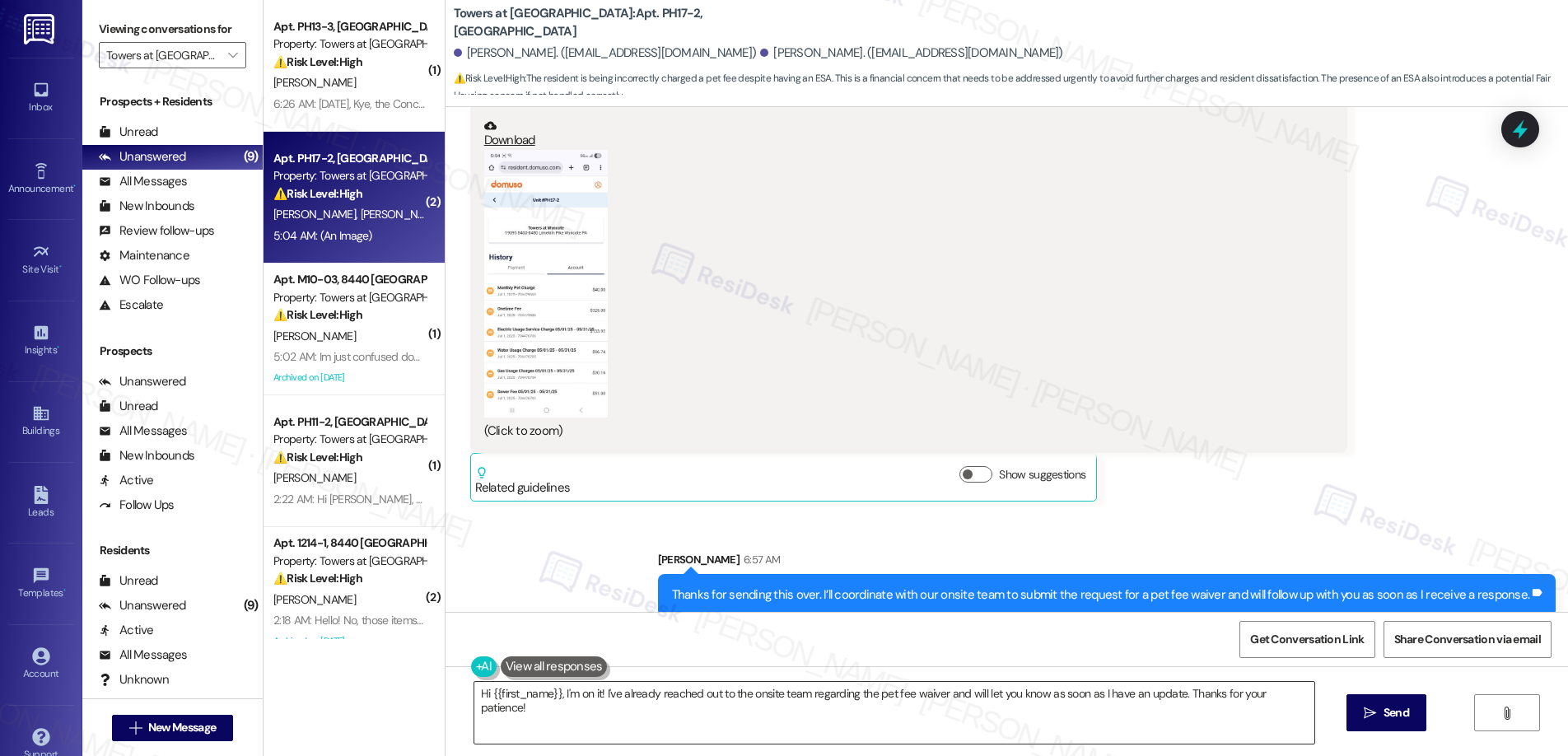 click on "Hi {{first_name}}, I'm on it! I've already reached out to the onsite team regarding the pet fee waiver and will let you know as soon as I have an update. Thanks for your patience!" at bounding box center [894, 712] 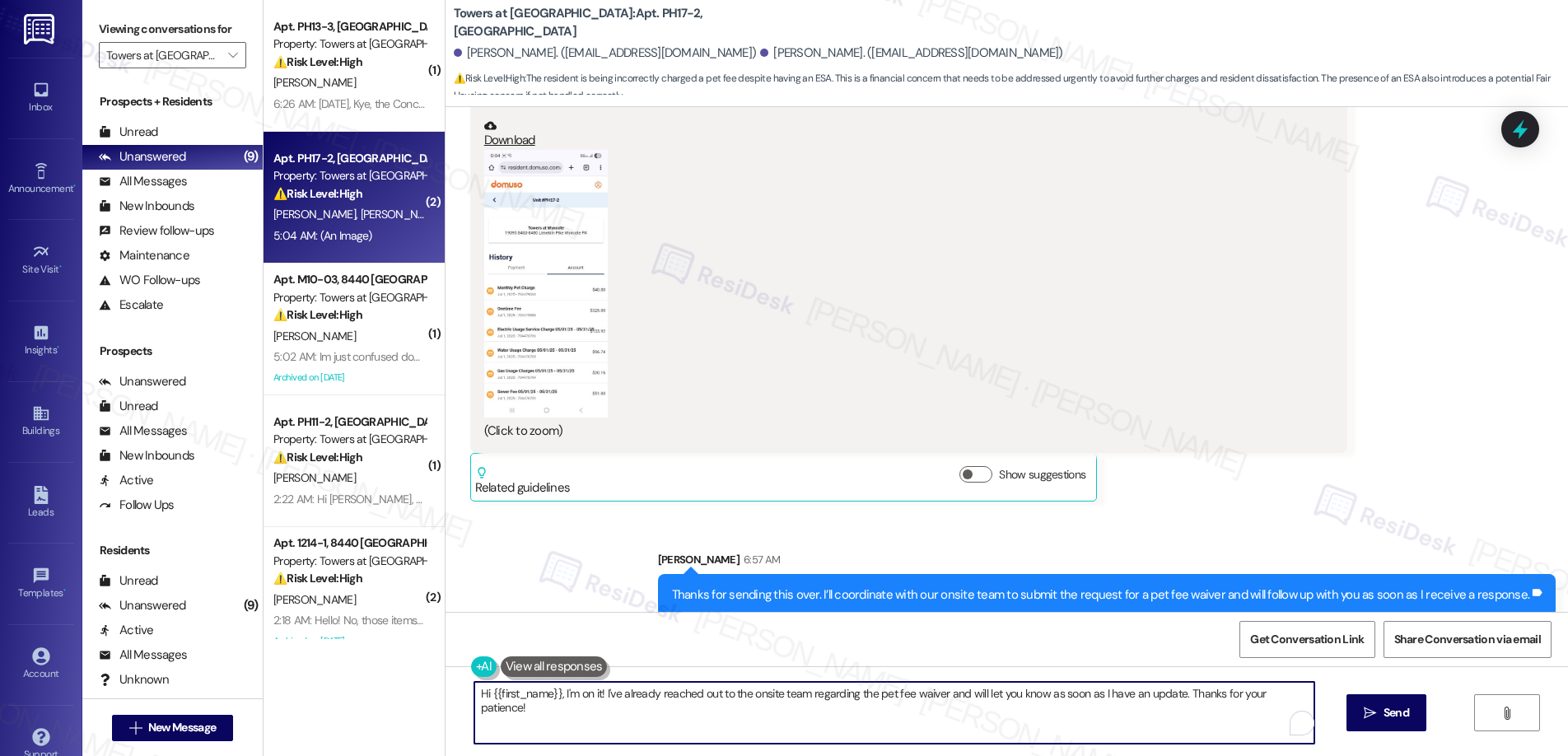 click on "Hi {{first_name}}, I'm on it! I've already reached out to the onsite team regarding the pet fee waiver and will let you know as soon as I have an update. Thanks for your patience!" at bounding box center (894, 712) 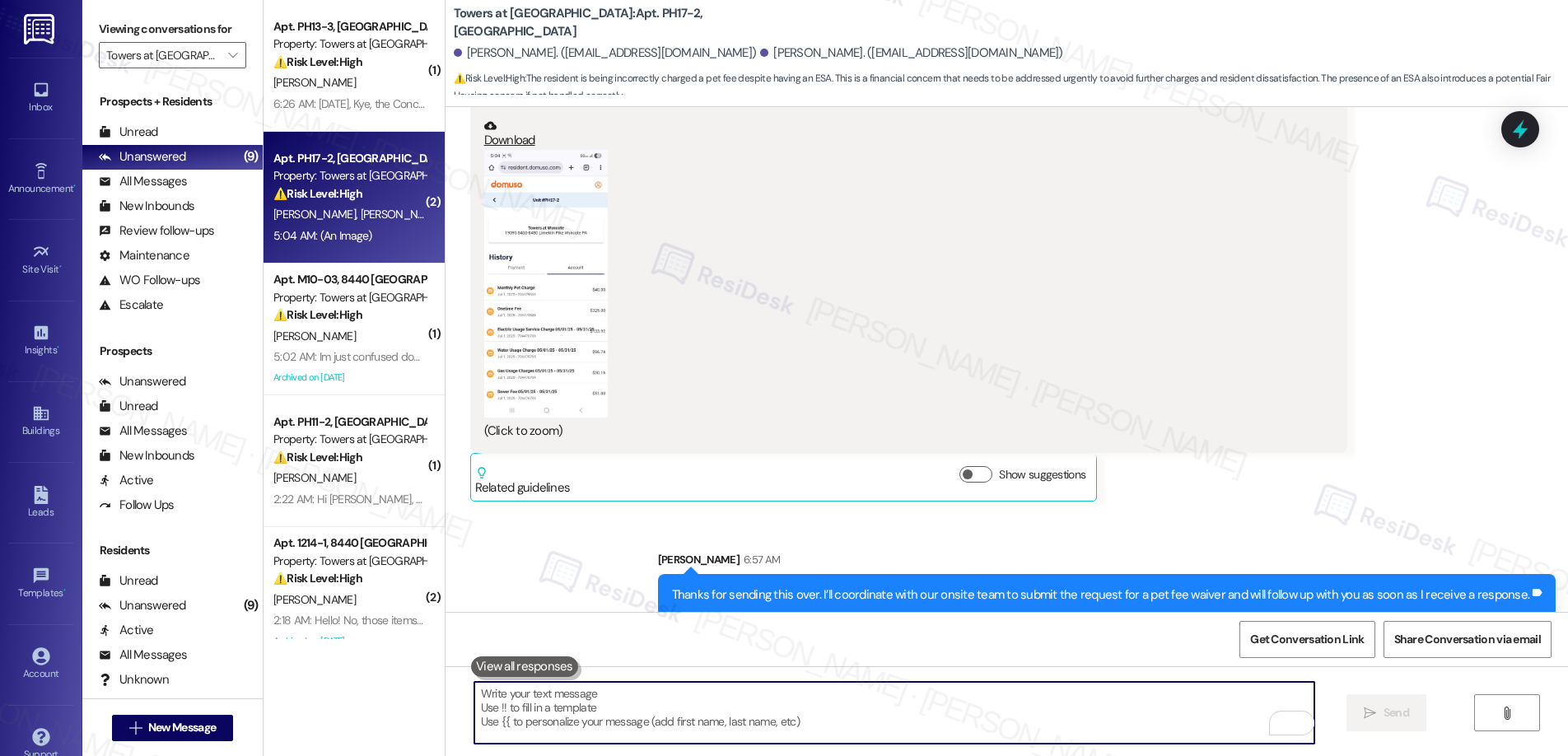type 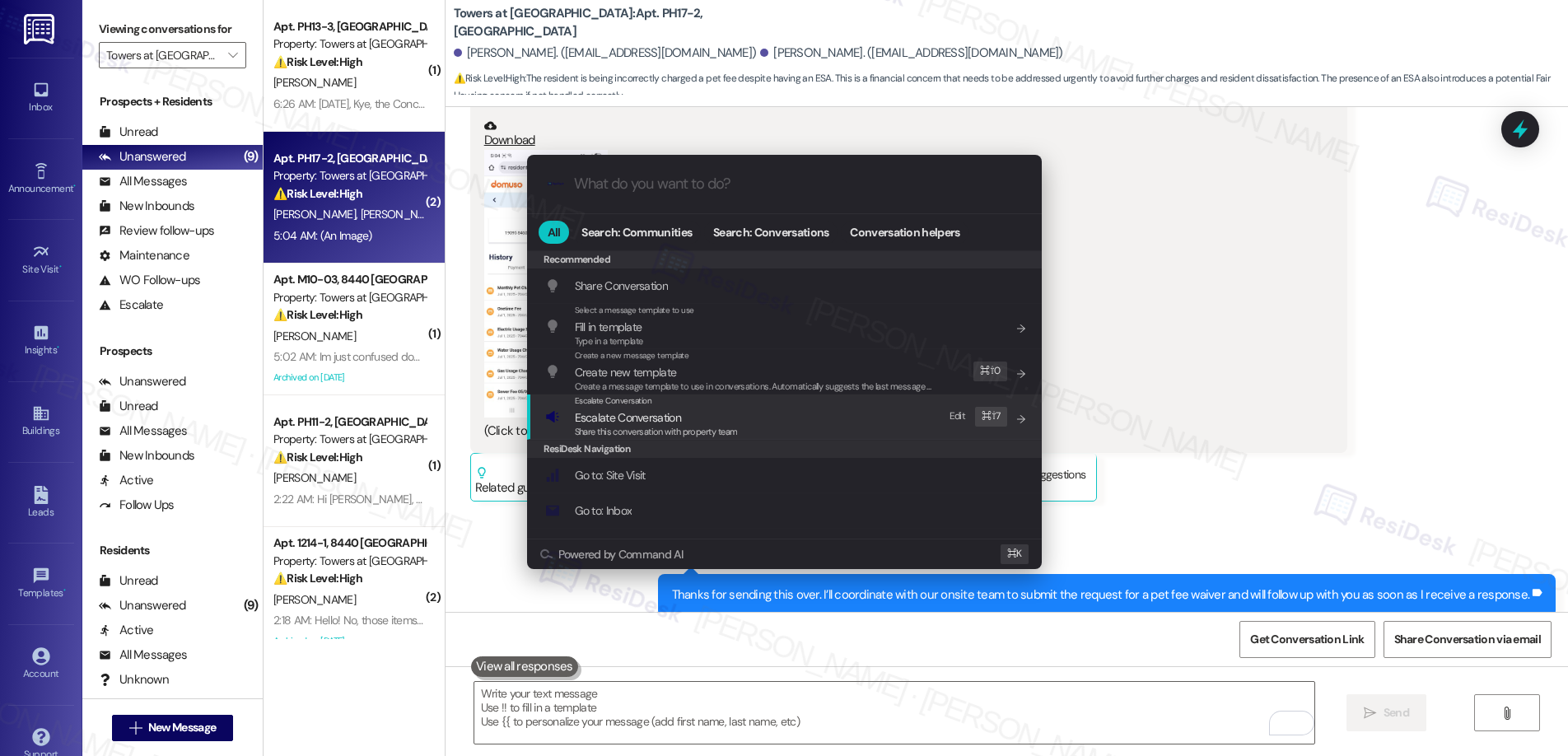 click on "Share this conversation with property team" at bounding box center (656, 432) 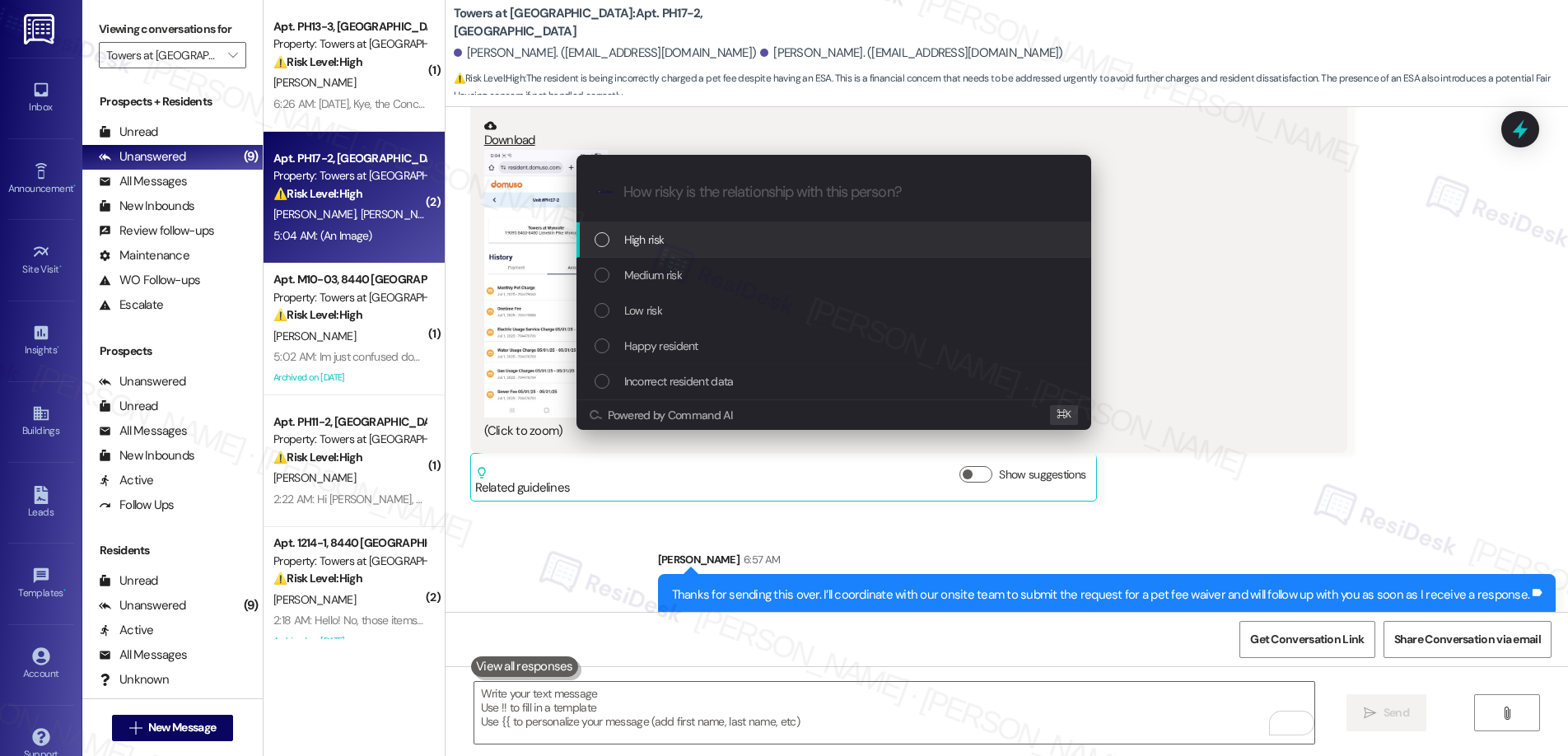 click on "High risk" at bounding box center [835, 240] 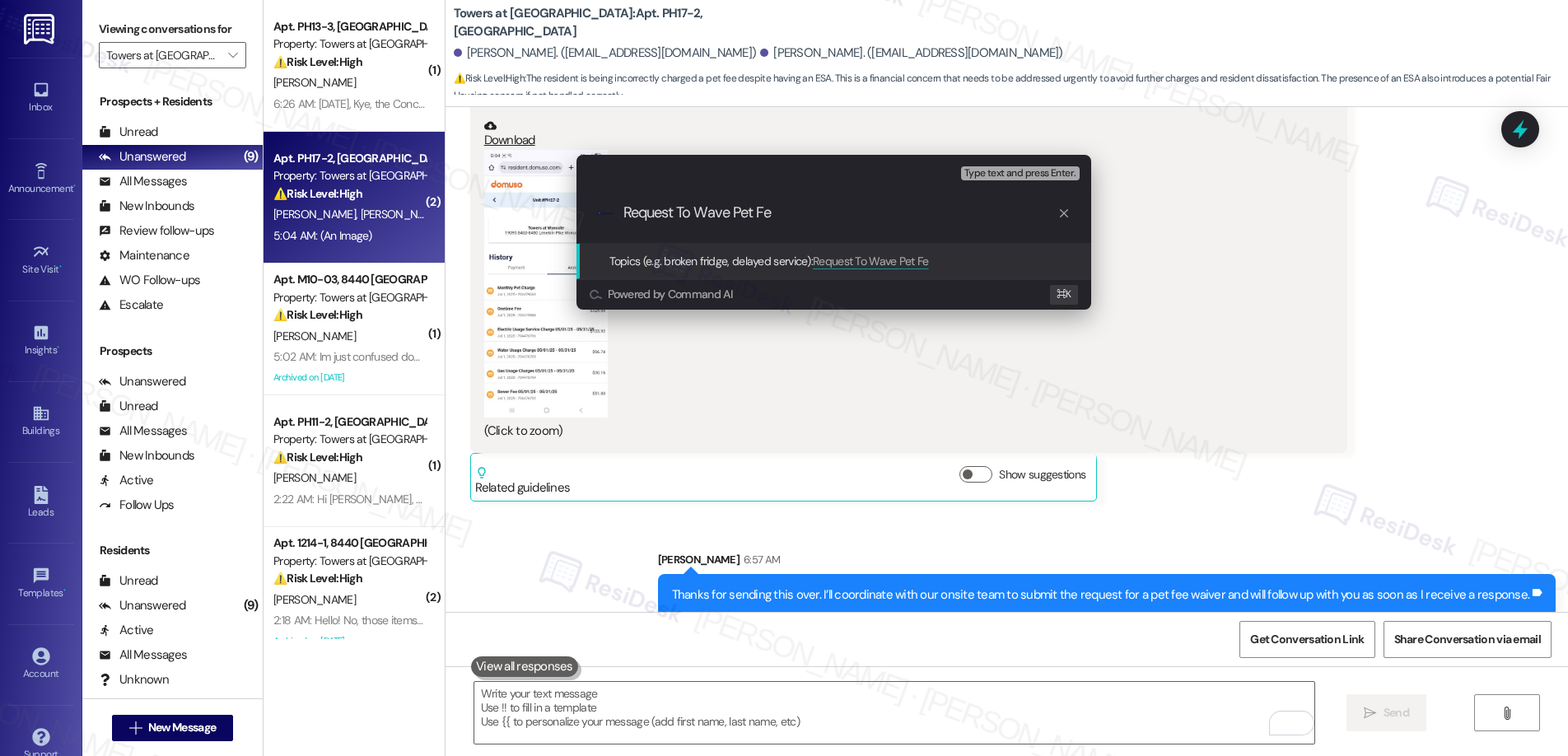 type on "Request To Wave Pet Fee" 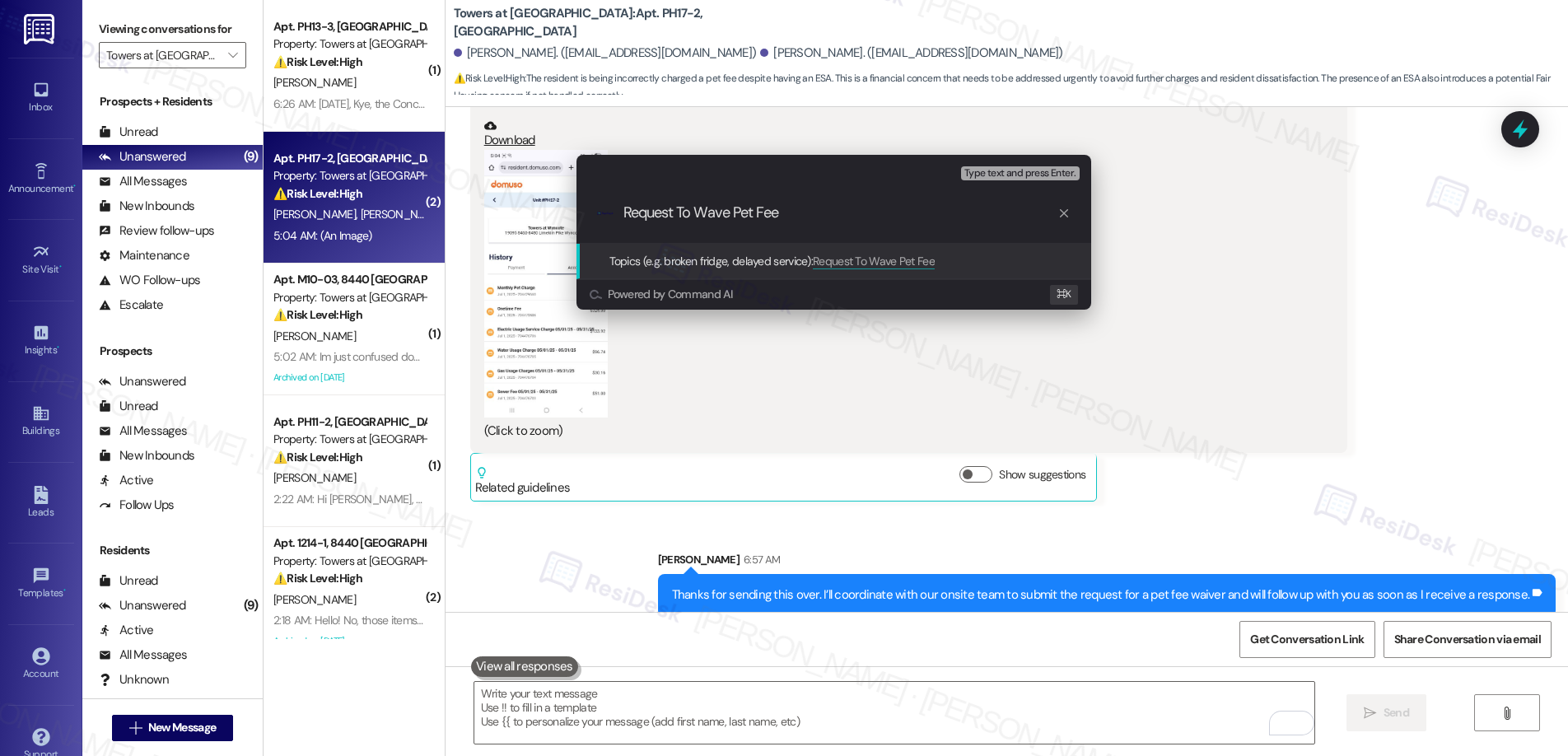 type 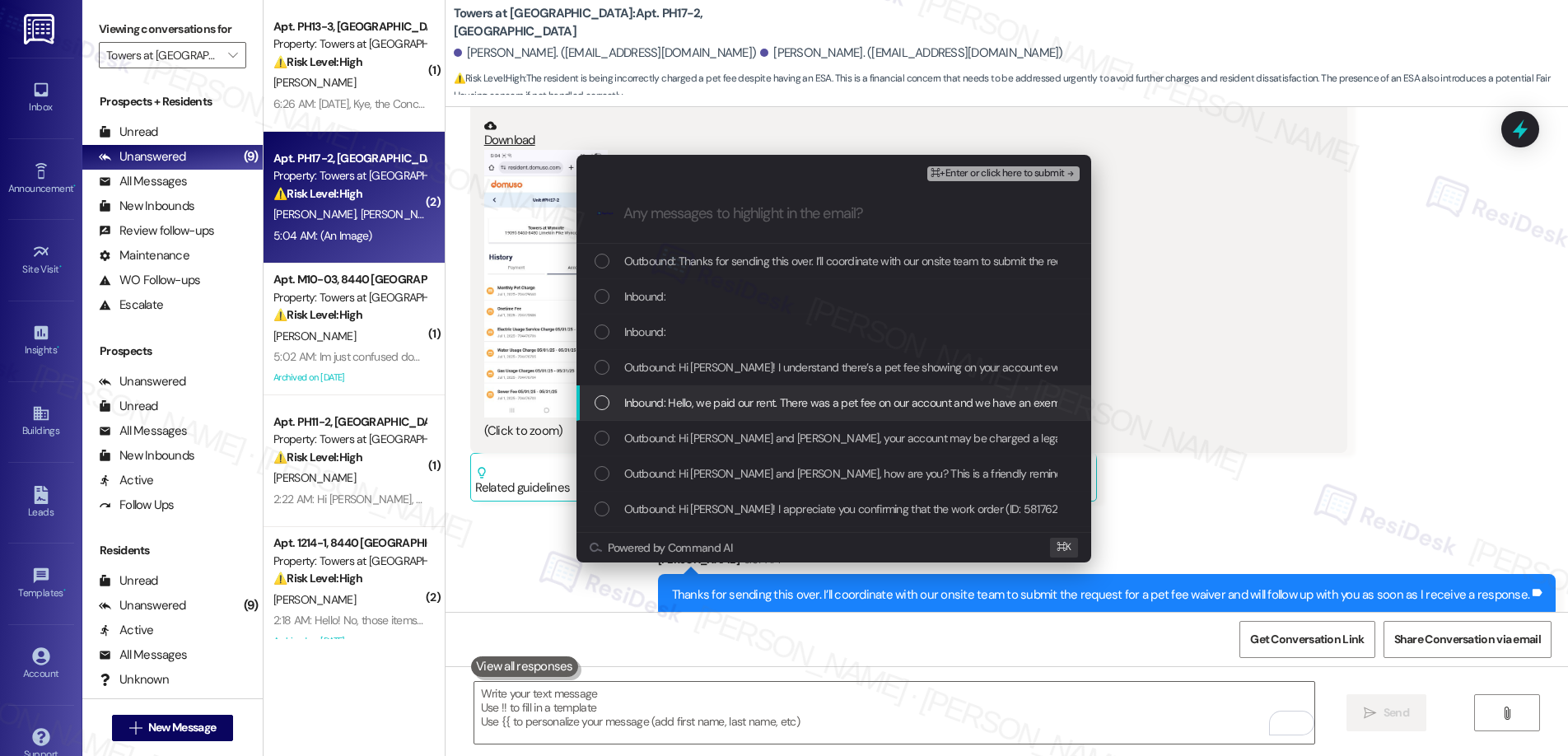 click on "Inbound: Hello, we paid our rent. There was a pet fee on our account and we have an exemption as we have an emotional support animal. We provided documentation for this when we signed our lease agreement." at bounding box center [1133, 403] 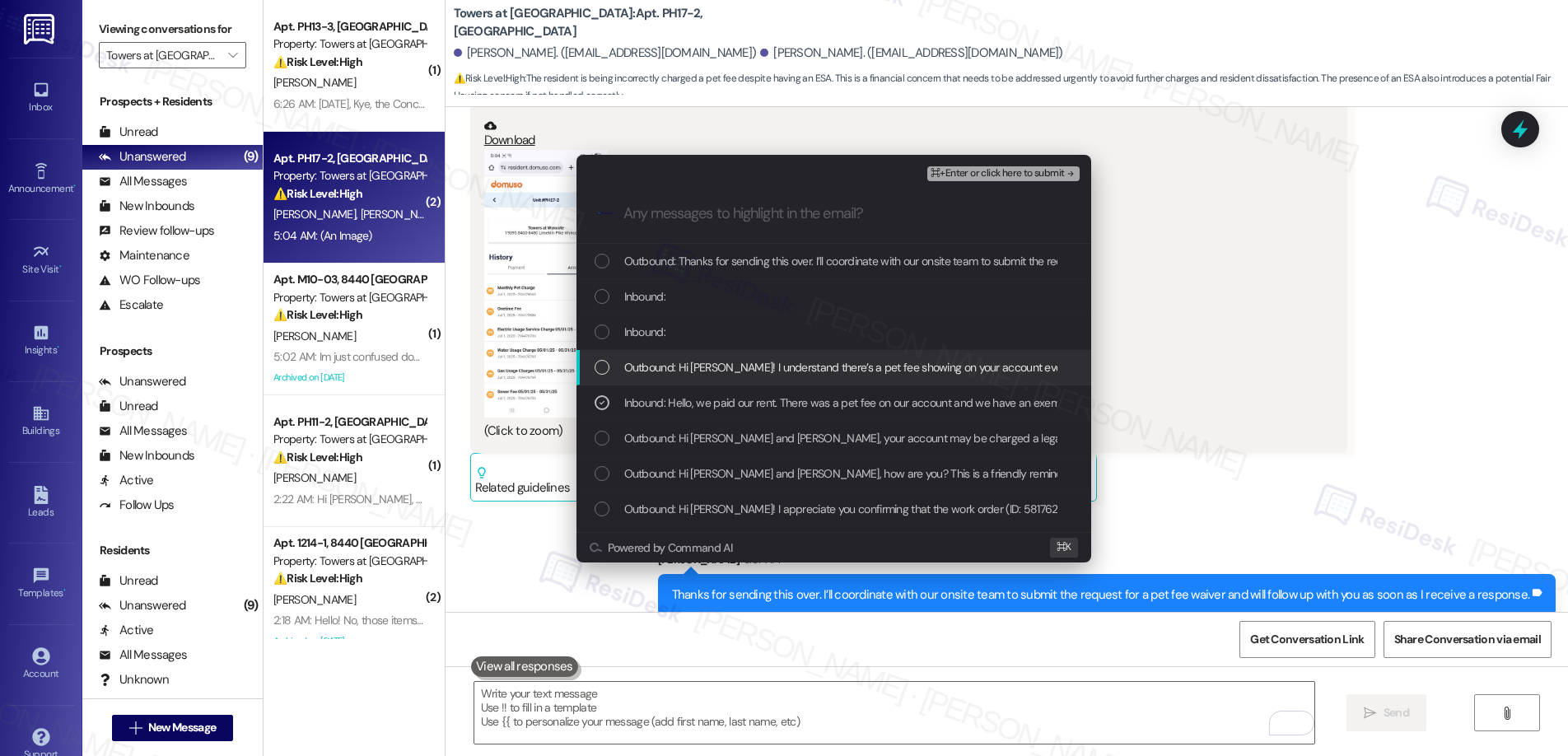 click on "Outbound: Hi Jamal! I understand there’s a pet fee showing on your account even though you have an ESA. Could you please send a screenshot of your bill so I can look into it for you?" at bounding box center (1085, 367) 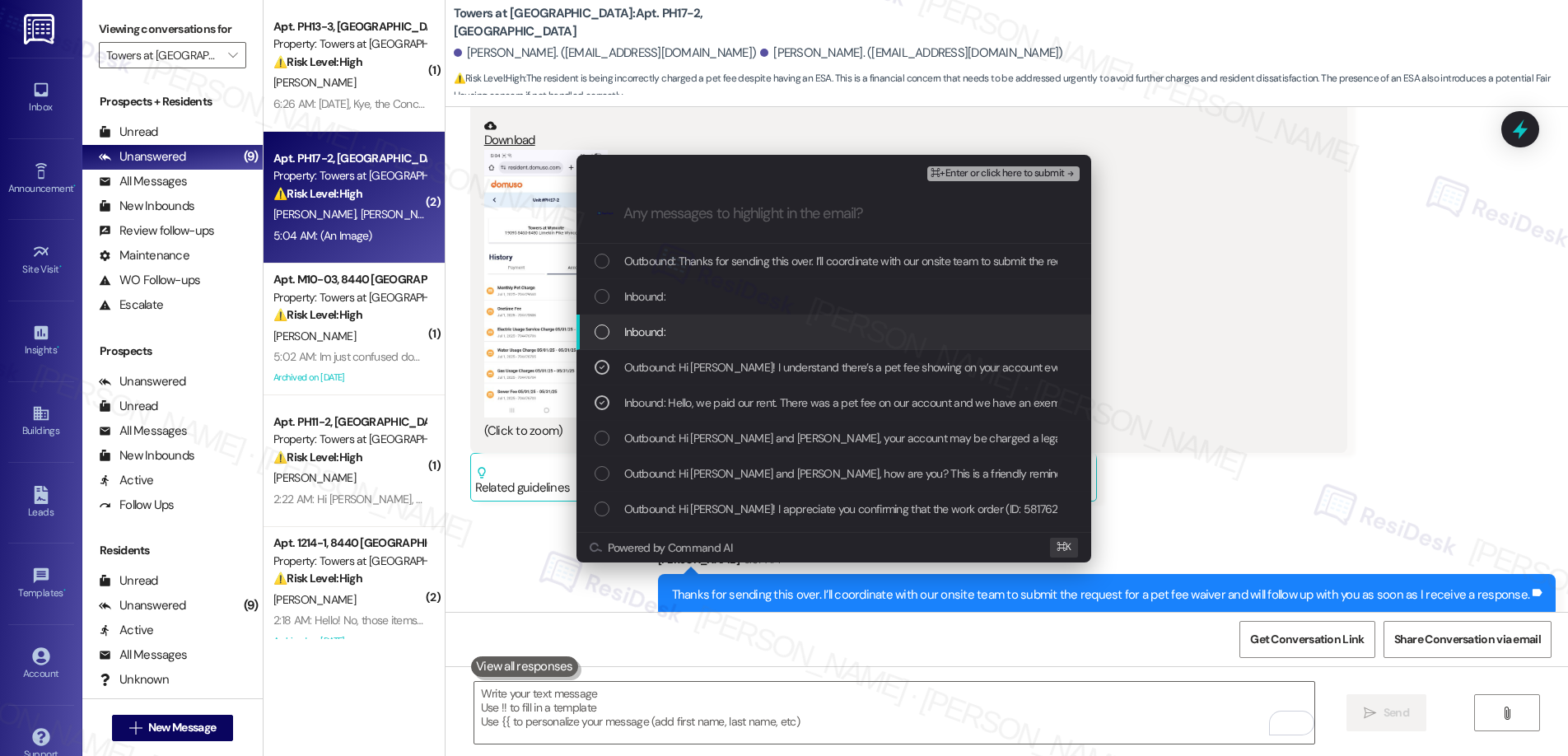 click on "Inbound:" at bounding box center (835, 332) 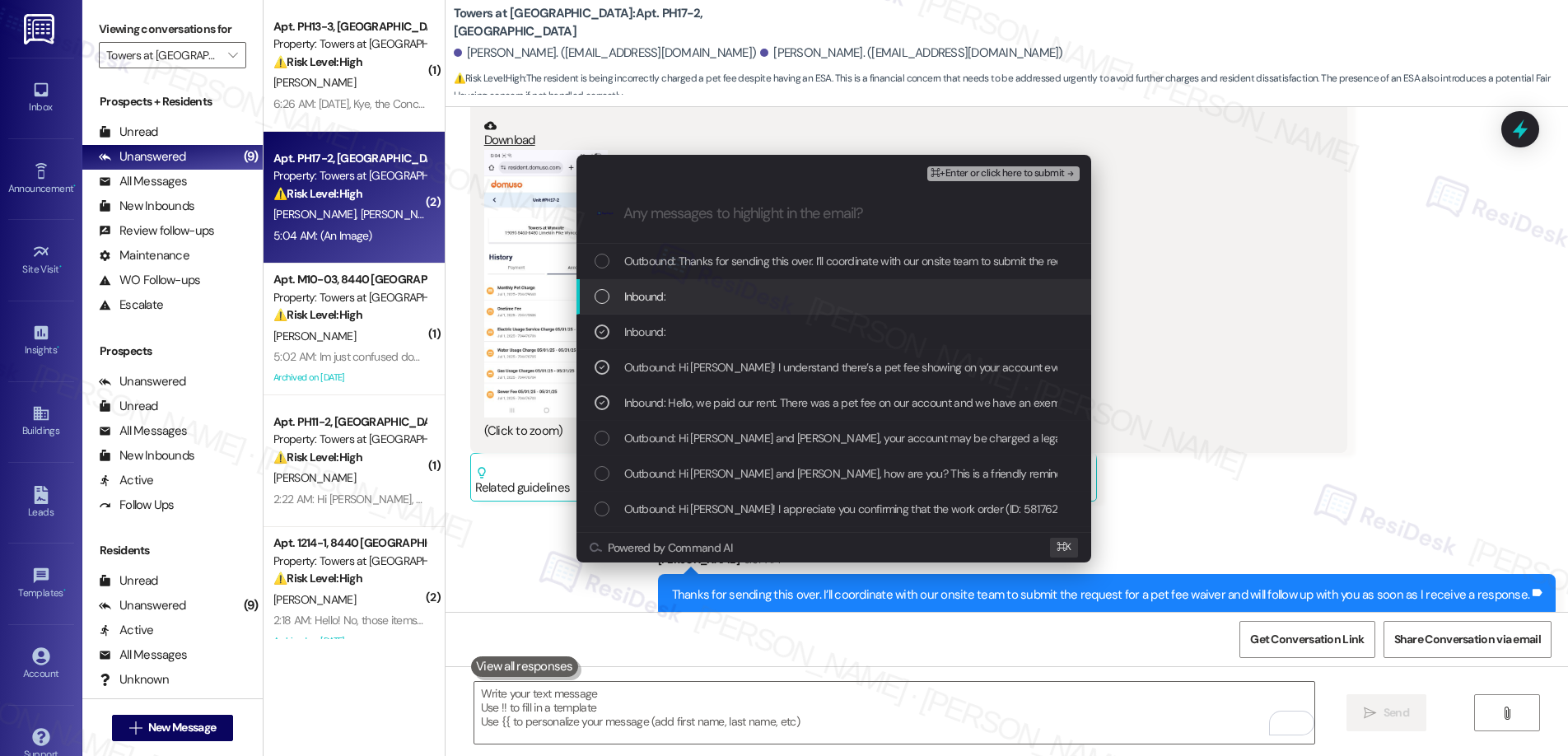 click on "Inbound:" at bounding box center [835, 296] 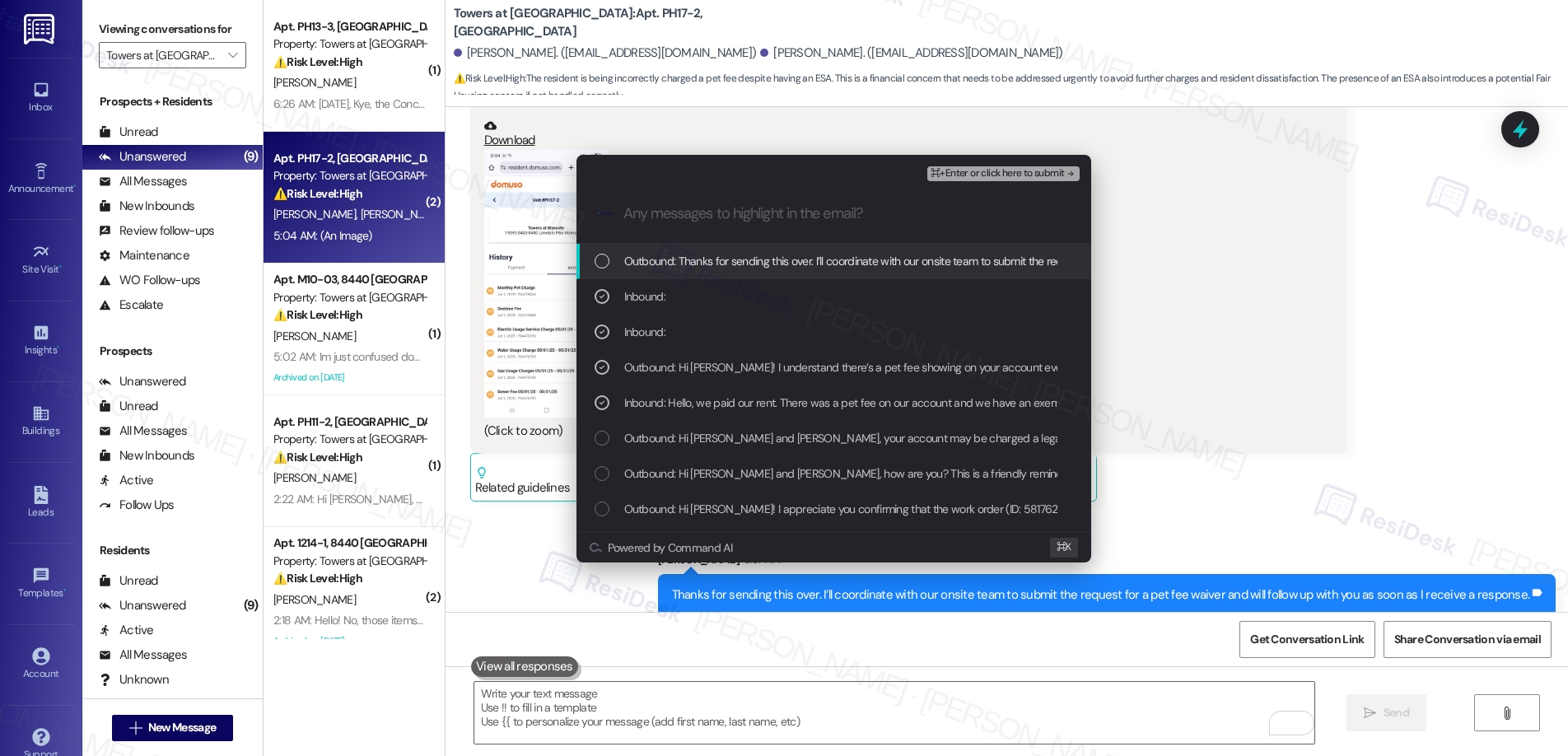 click on "Outbound: Thanks for sending this over. I’ll coordinate with our onsite team to submit the request for a pet fee waiver and will follow up with you as soon as I receive a response." at bounding box center (1043, 261) 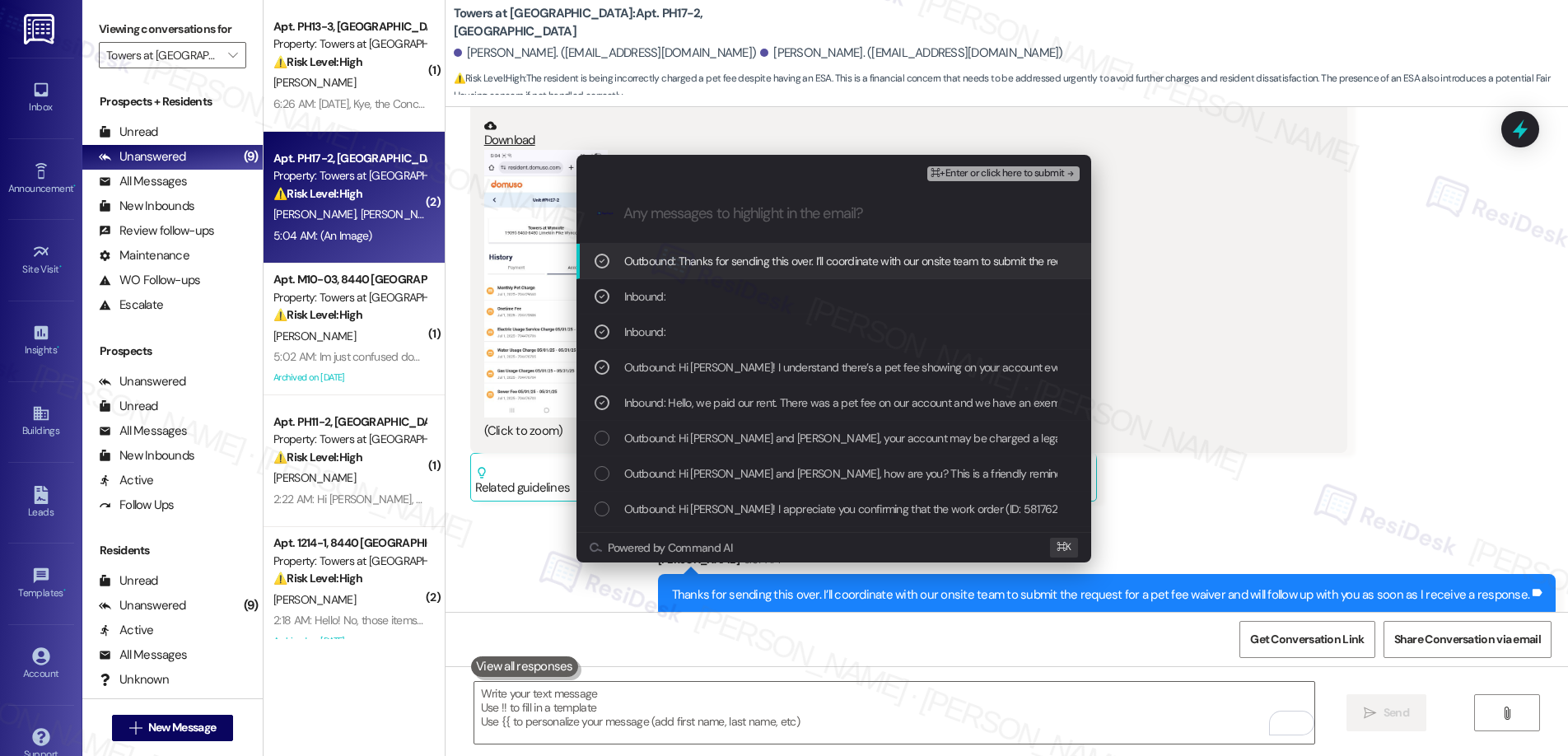 click on "⌘+Enter or click here to submit" at bounding box center (997, 174) 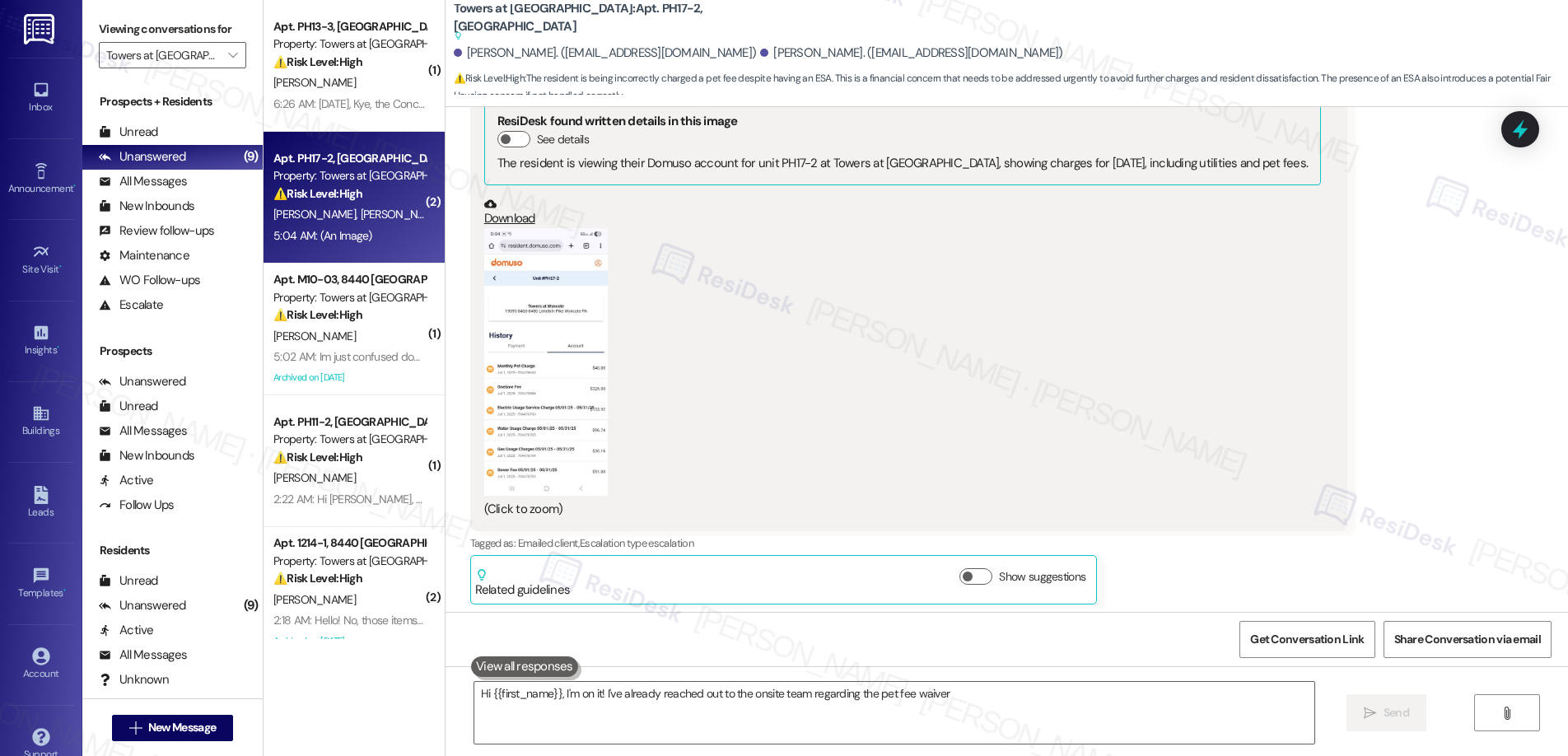 scroll, scrollTop: 2629, scrollLeft: 0, axis: vertical 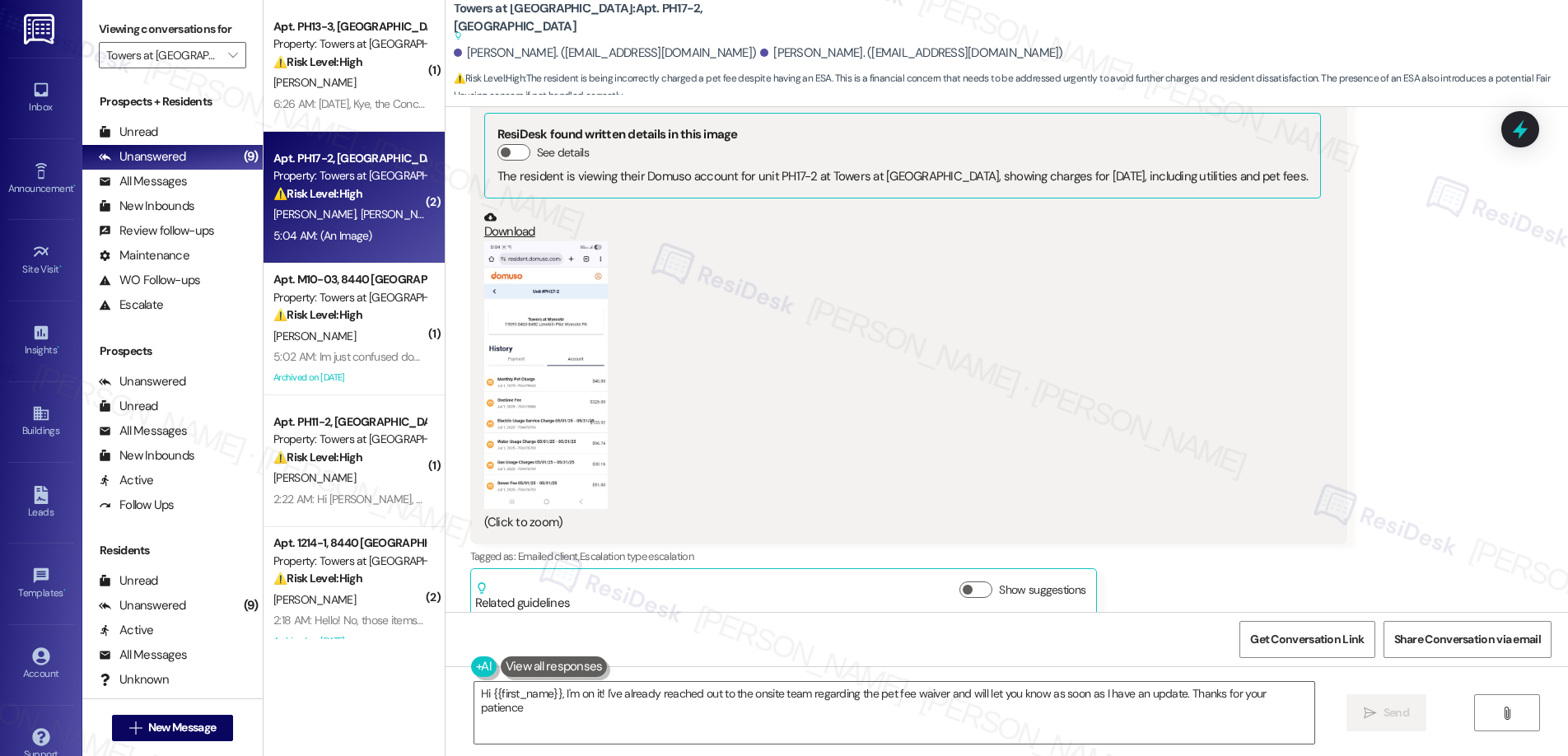 type on "Hi {{first_name}}, I'm on it! I've already reached out to the onsite team regarding the pet fee waiver and will let you know as soon as I have an update. Thanks for your patience!" 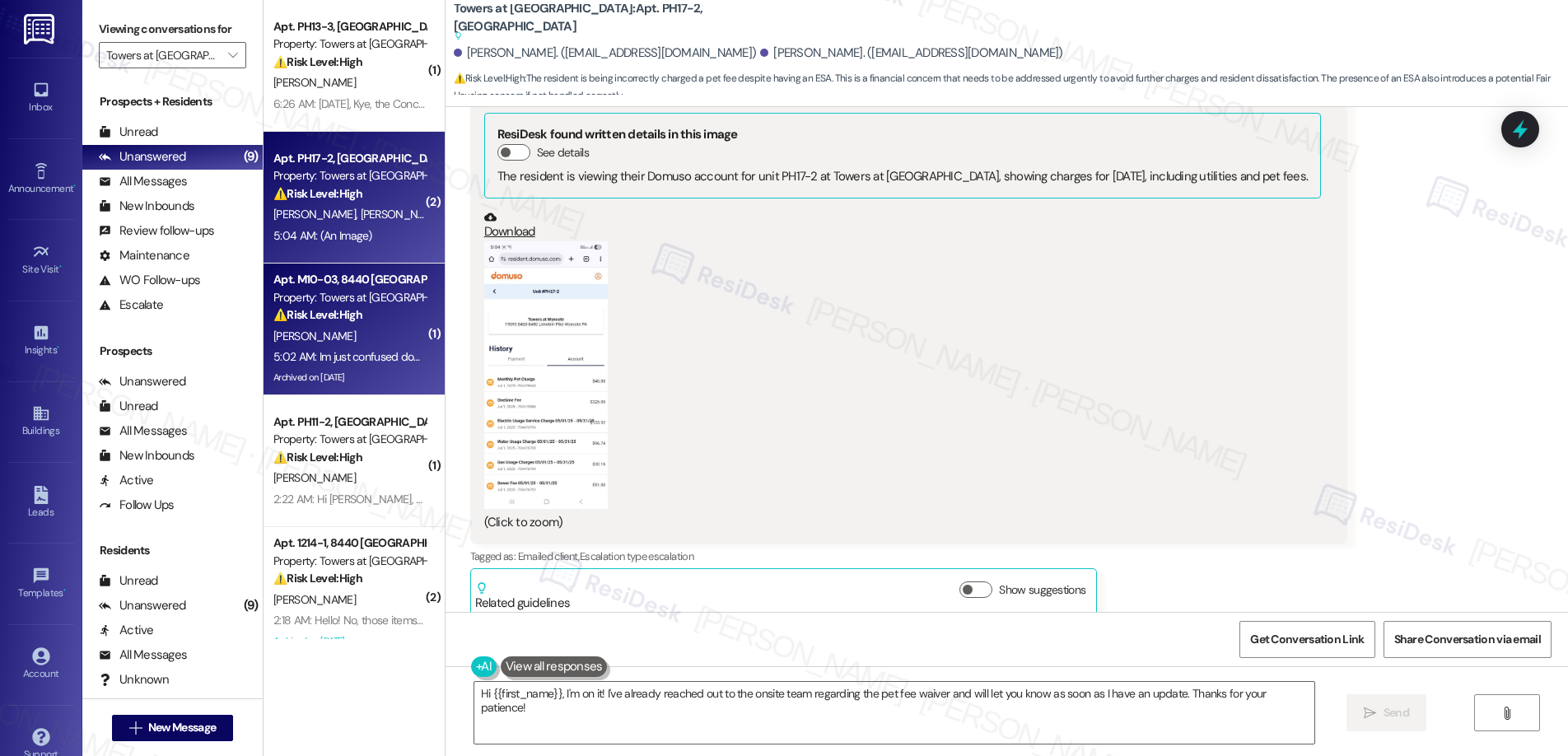 click on "⚠️  Risk Level:  High The resident is concerned that their payment is not showing up in the system, which is a financial concern that needs to be addressed." at bounding box center (349, 315) 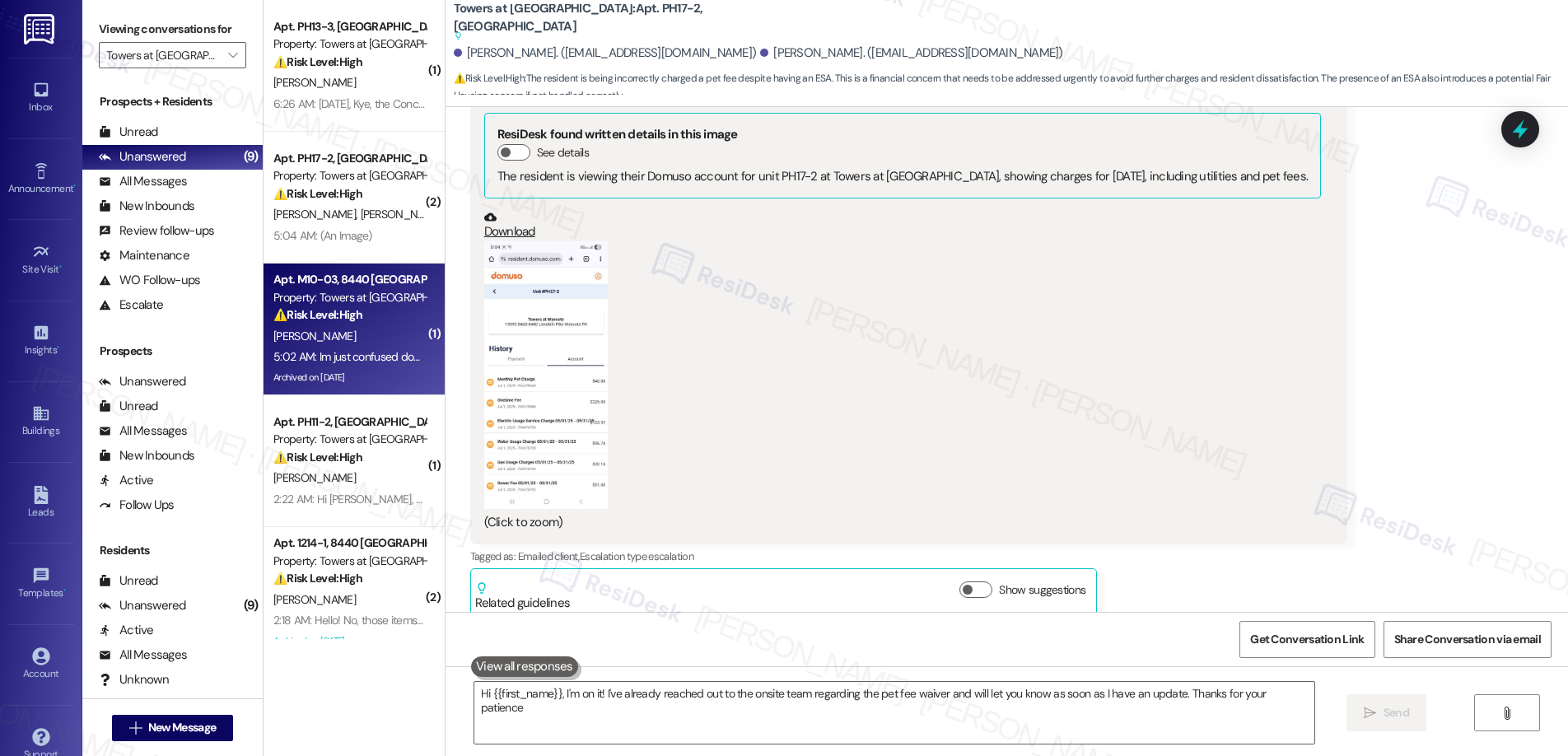 type on "Hi {{first_name}}, I'm on it! I've already reached out to the onsite team regarding the pet fee waiver and will let you know as soon as I have an update. Thanks for your patience!" 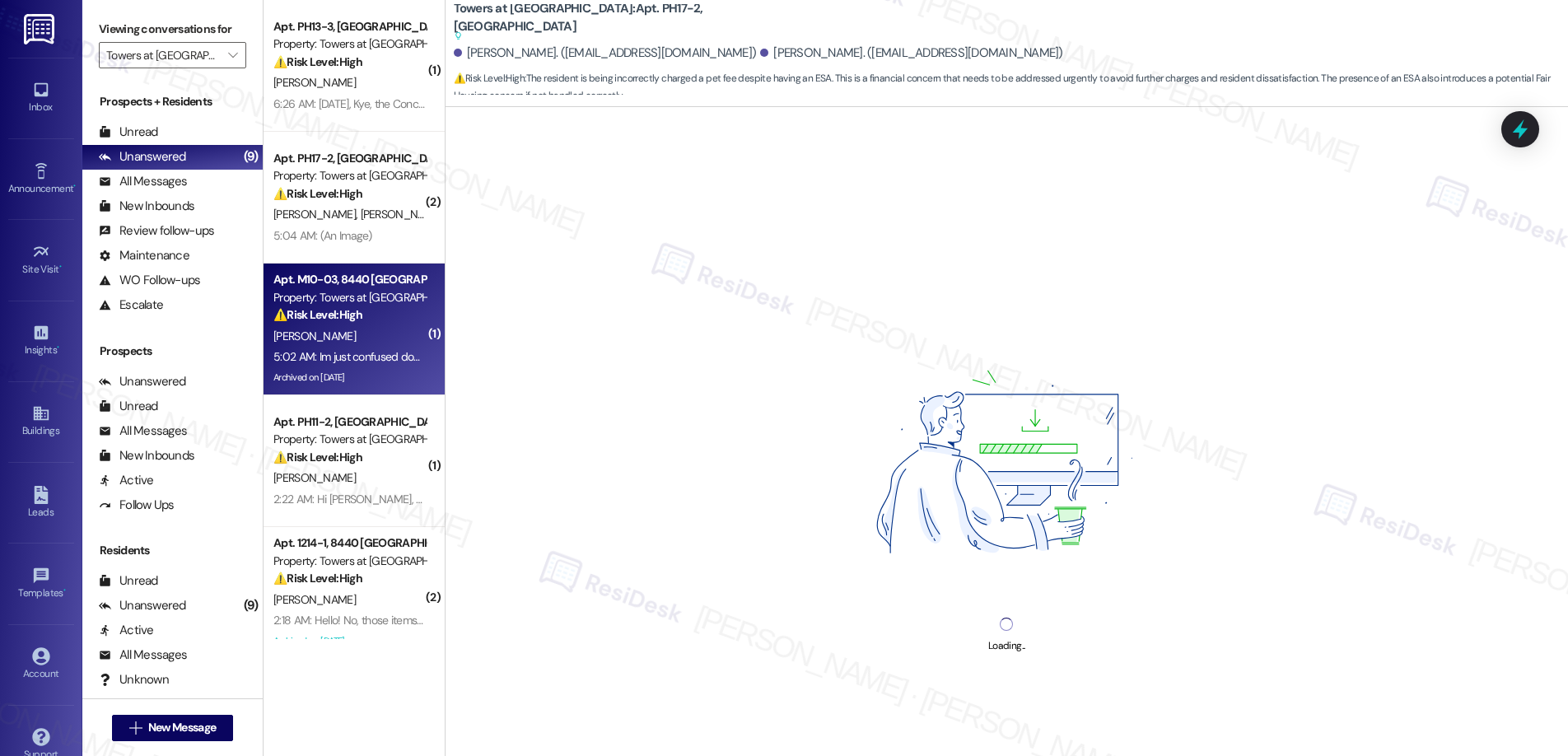 scroll, scrollTop: 0, scrollLeft: 0, axis: both 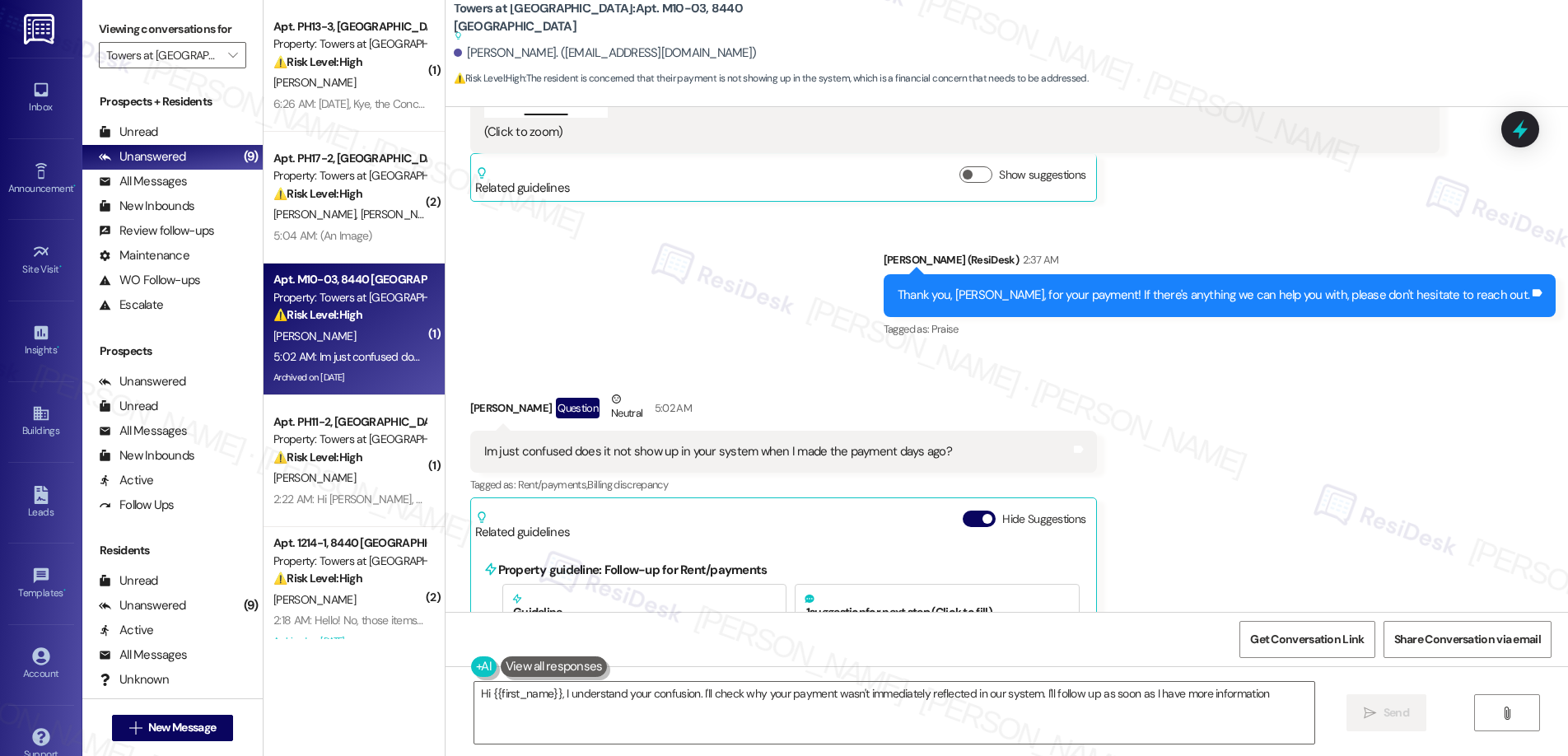 type on "Hi {{first_name}}, I understand your confusion. I'll check why your payment wasn't immediately reflected in our system. I'll follow up as soon as I have more information." 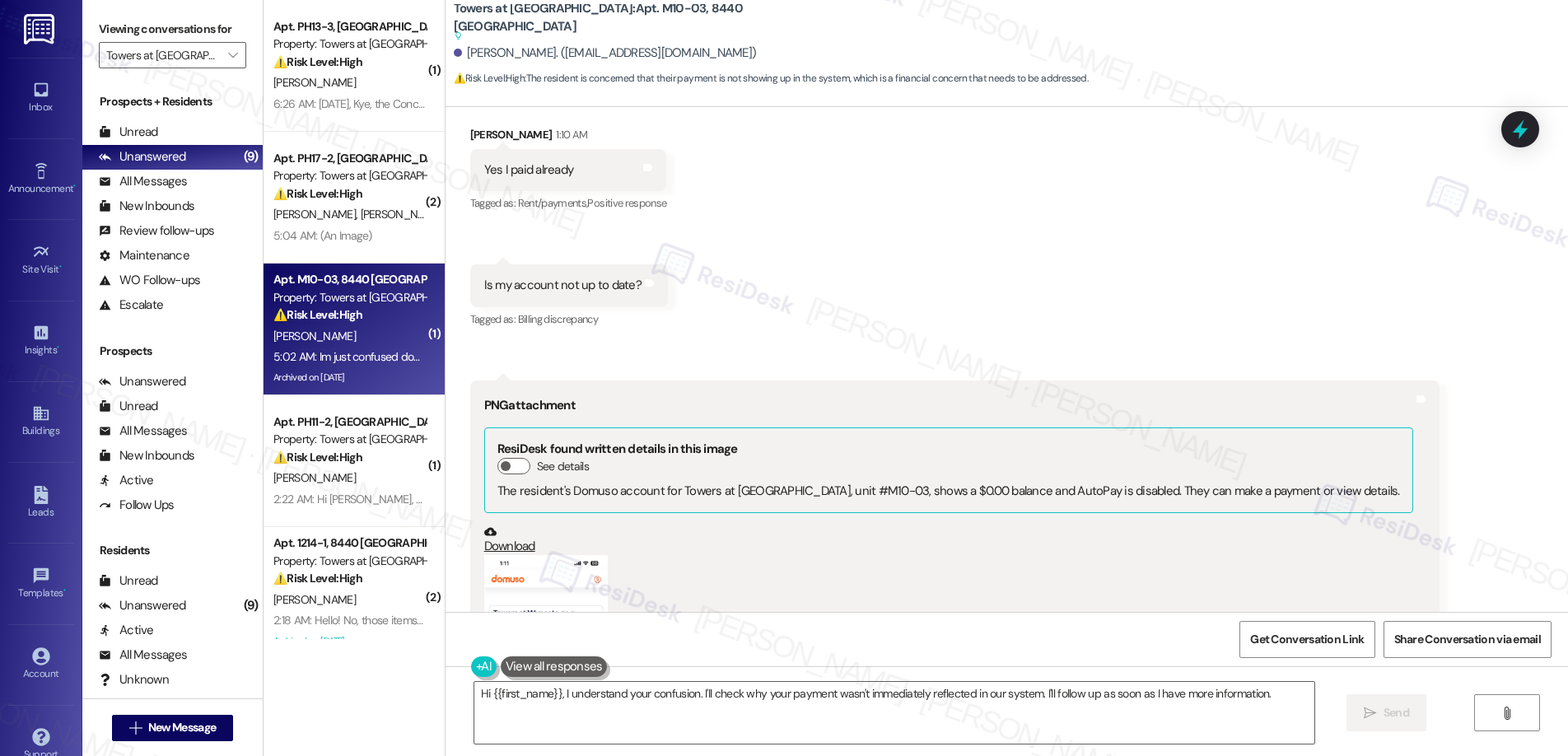 scroll, scrollTop: 47117, scrollLeft: 0, axis: vertical 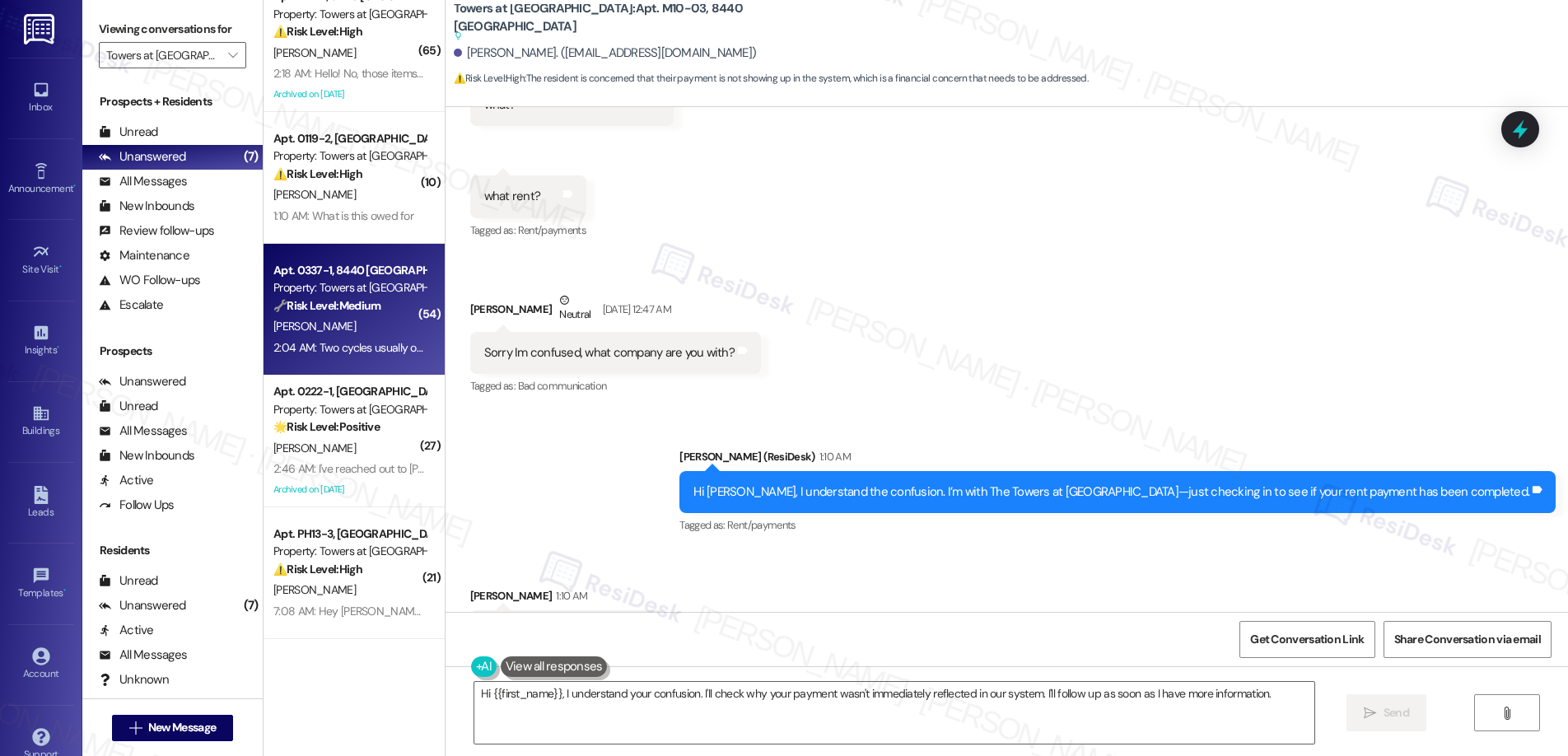 click on "[PERSON_NAME]" at bounding box center [349, 326] 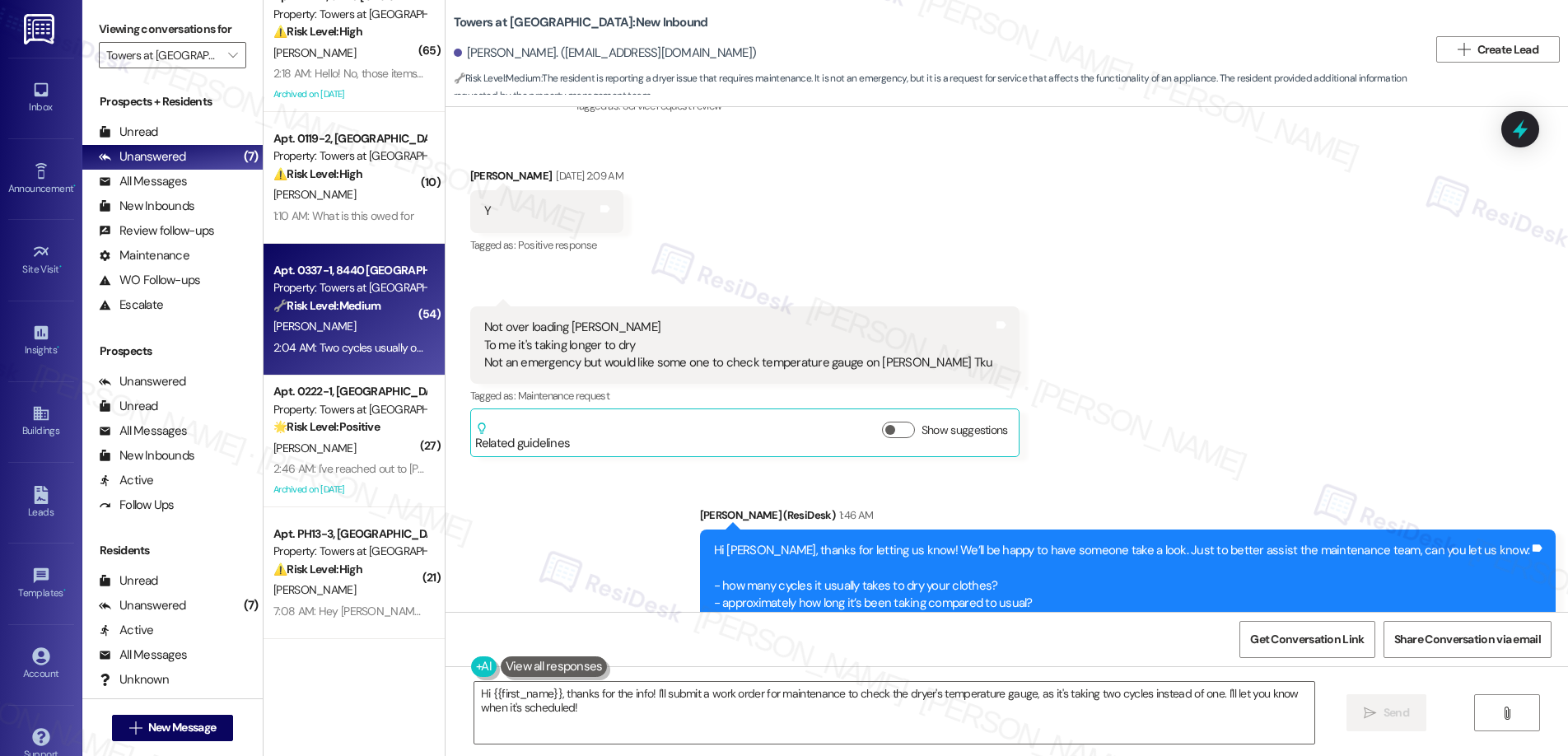 scroll, scrollTop: 25953, scrollLeft: 0, axis: vertical 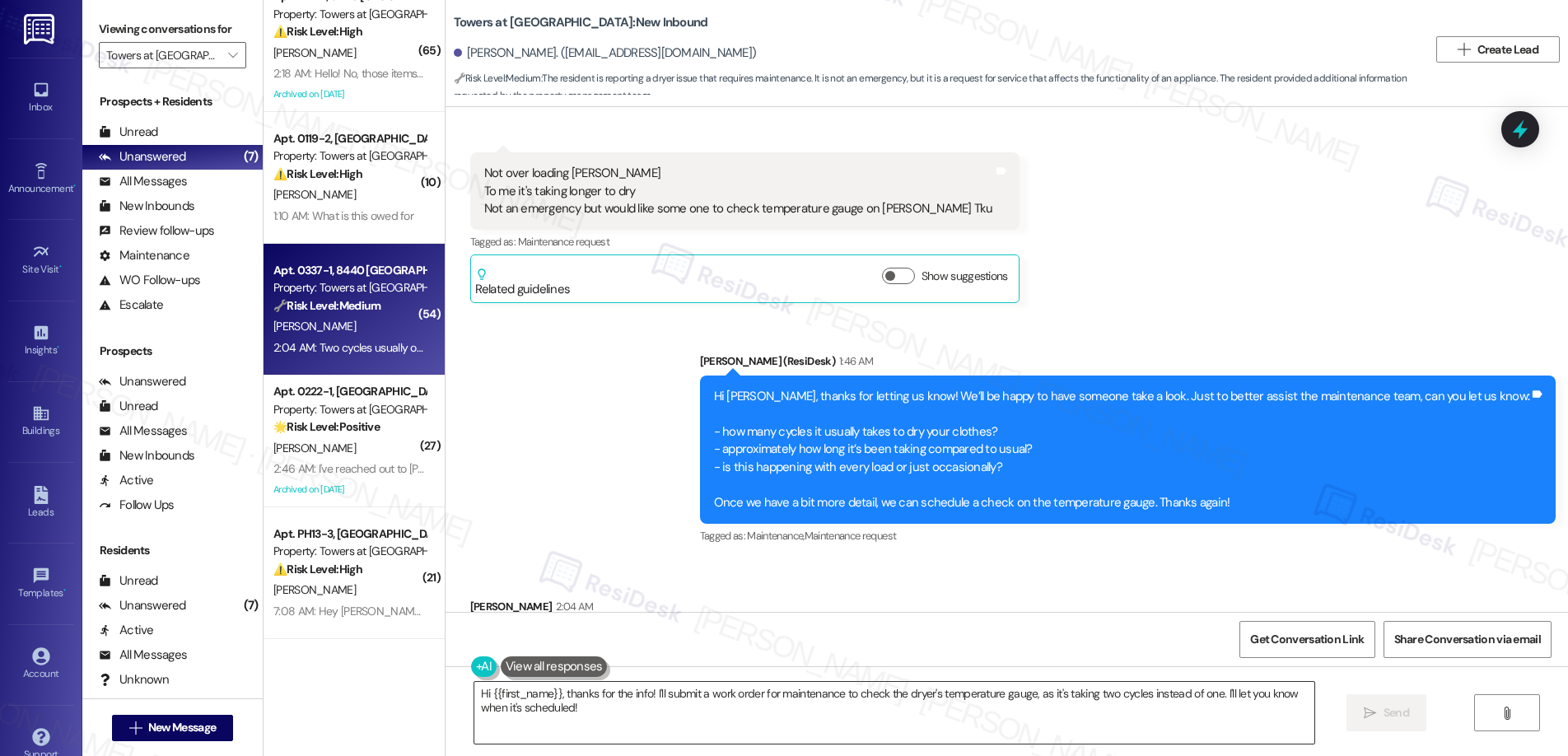 click on "Hi {{first_name}}, thanks for the info! I'll submit a work order for maintenance to check the dryer's temperature gauge, as it's taking two cycles instead of one. I'll let you know when it's scheduled!" at bounding box center (894, 712) 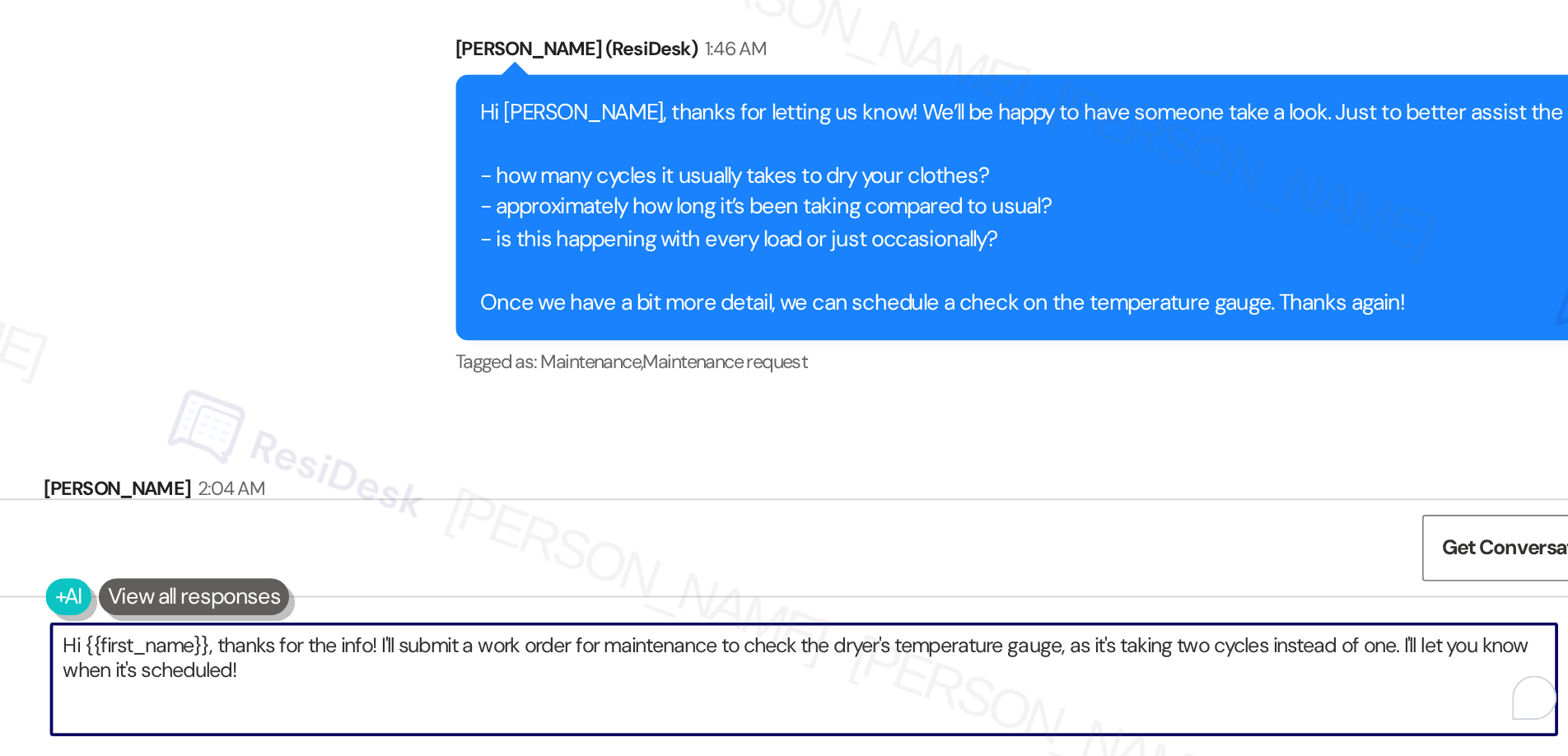 scroll, scrollTop: 0, scrollLeft: 0, axis: both 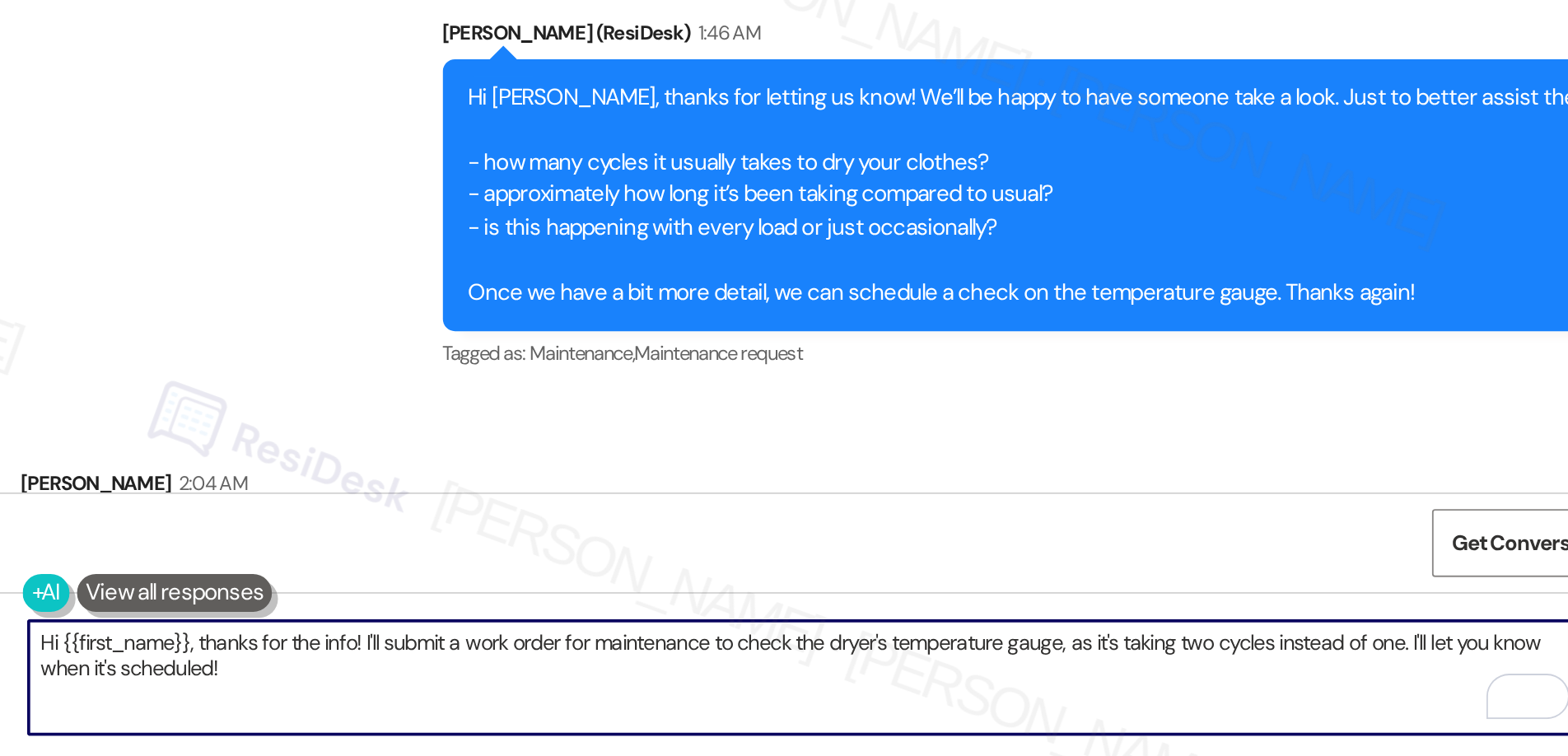 click on "Hi {{first_name}}, thanks for the info! I'll submit a work order for maintenance to check the dryer's temperature gauge, as it's taking two cycles instead of one. I'll let you know when it's scheduled!" at bounding box center [894, 712] 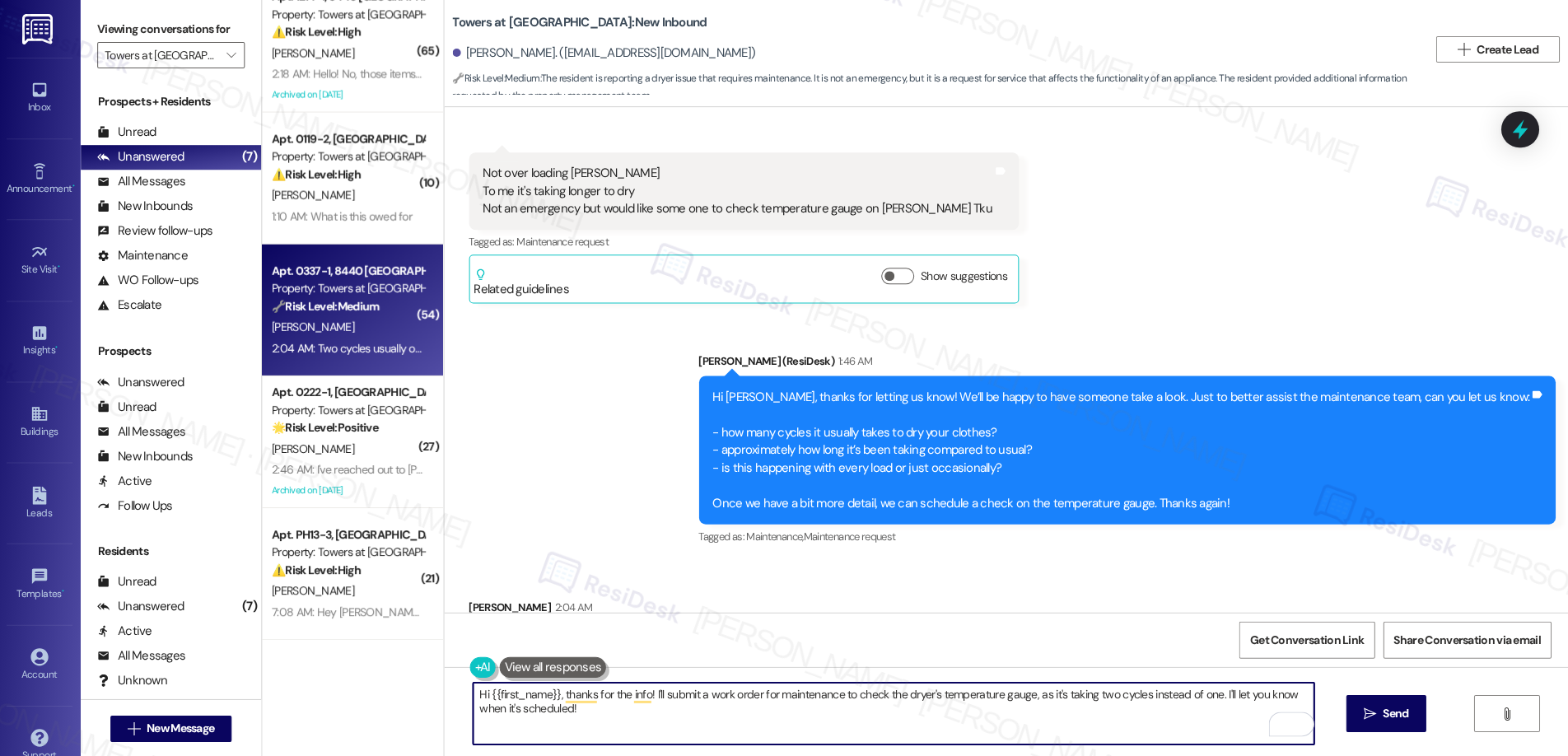 scroll, scrollTop: 0, scrollLeft: 0, axis: both 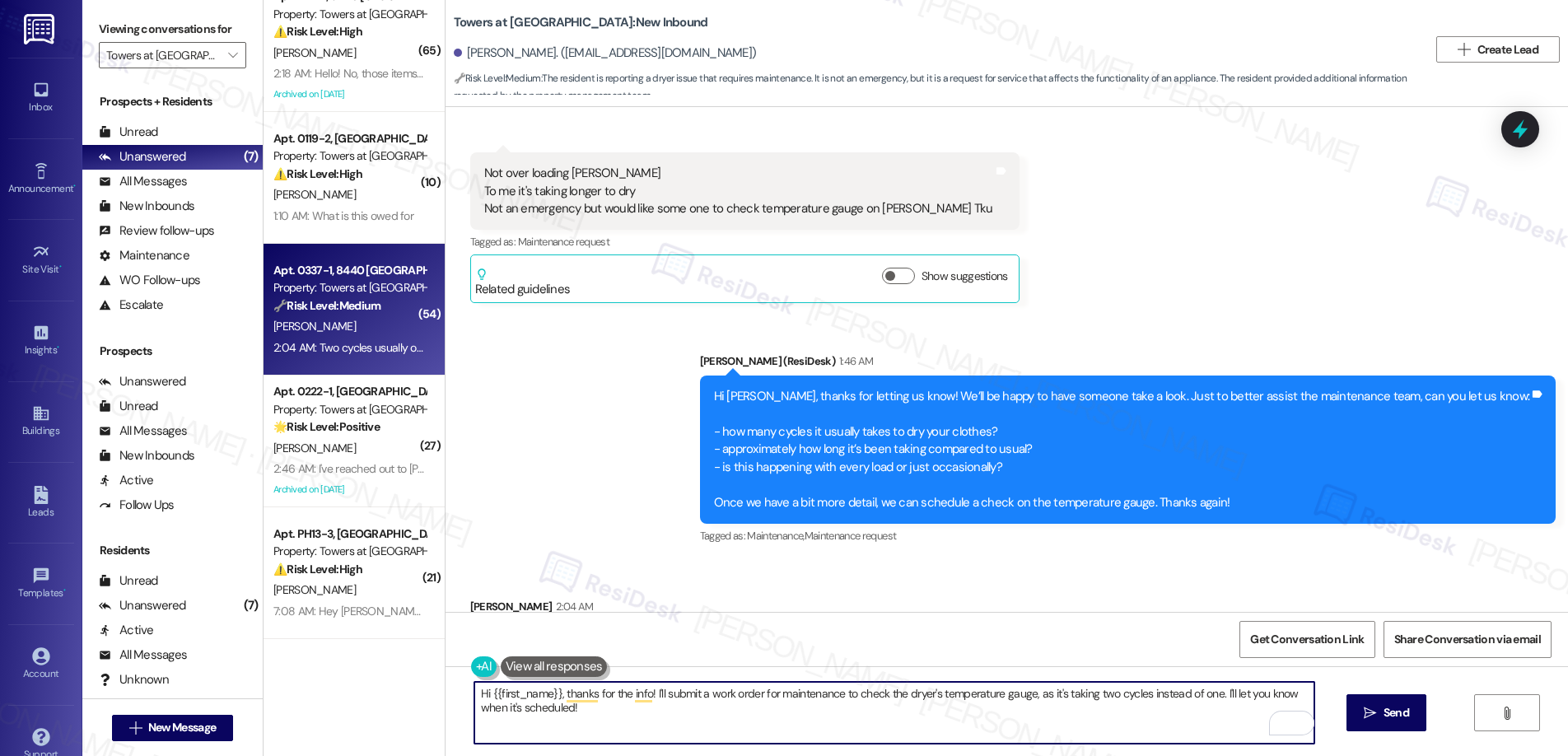 click on "Hi {{first_name}}, thanks for the info! I'll submit a work order for maintenance to check the dryer's temperature gauge, as it's taking two cycles instead of one. I'll let you know when it's scheduled!" at bounding box center [894, 712] 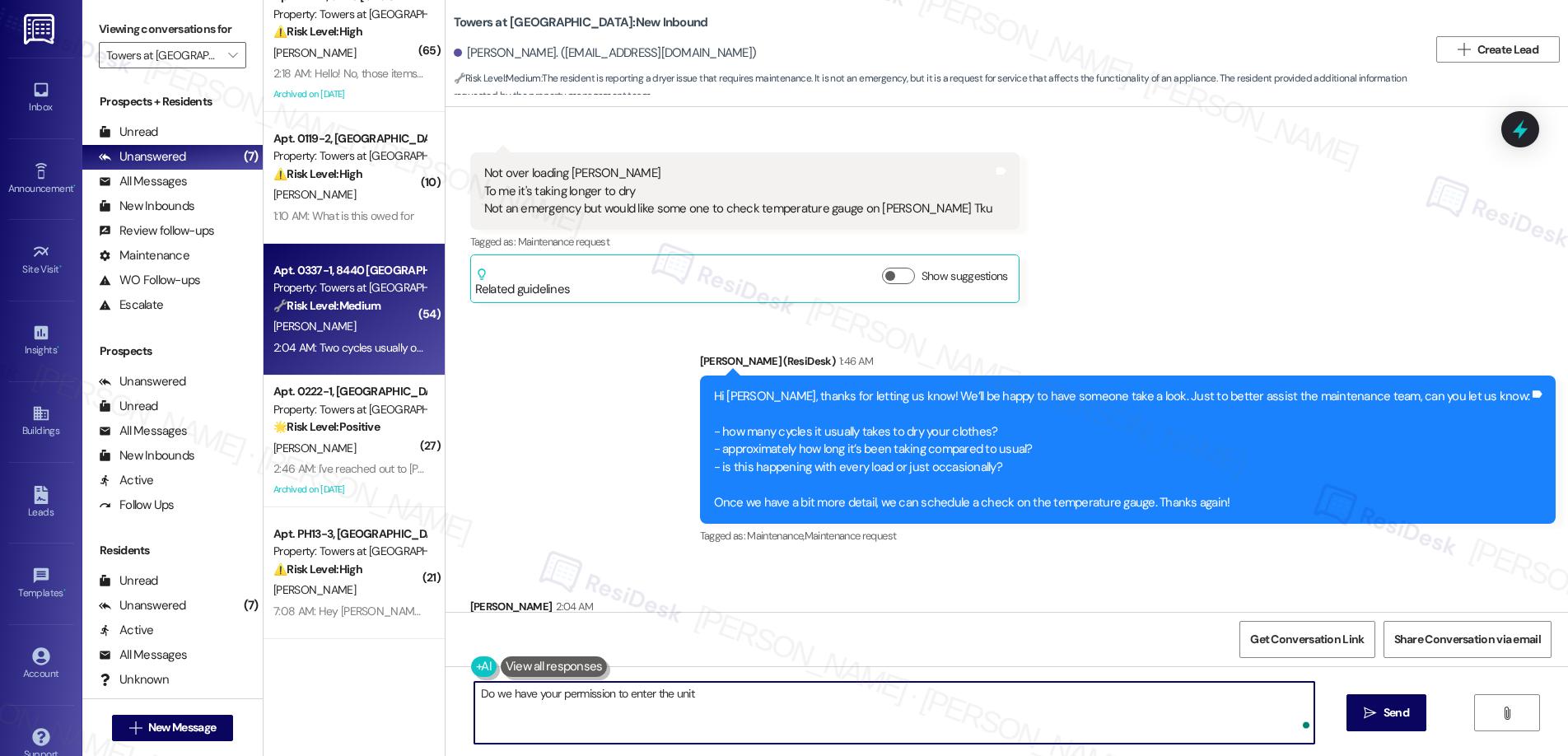 type on "Do we have your permission to enter the unit?" 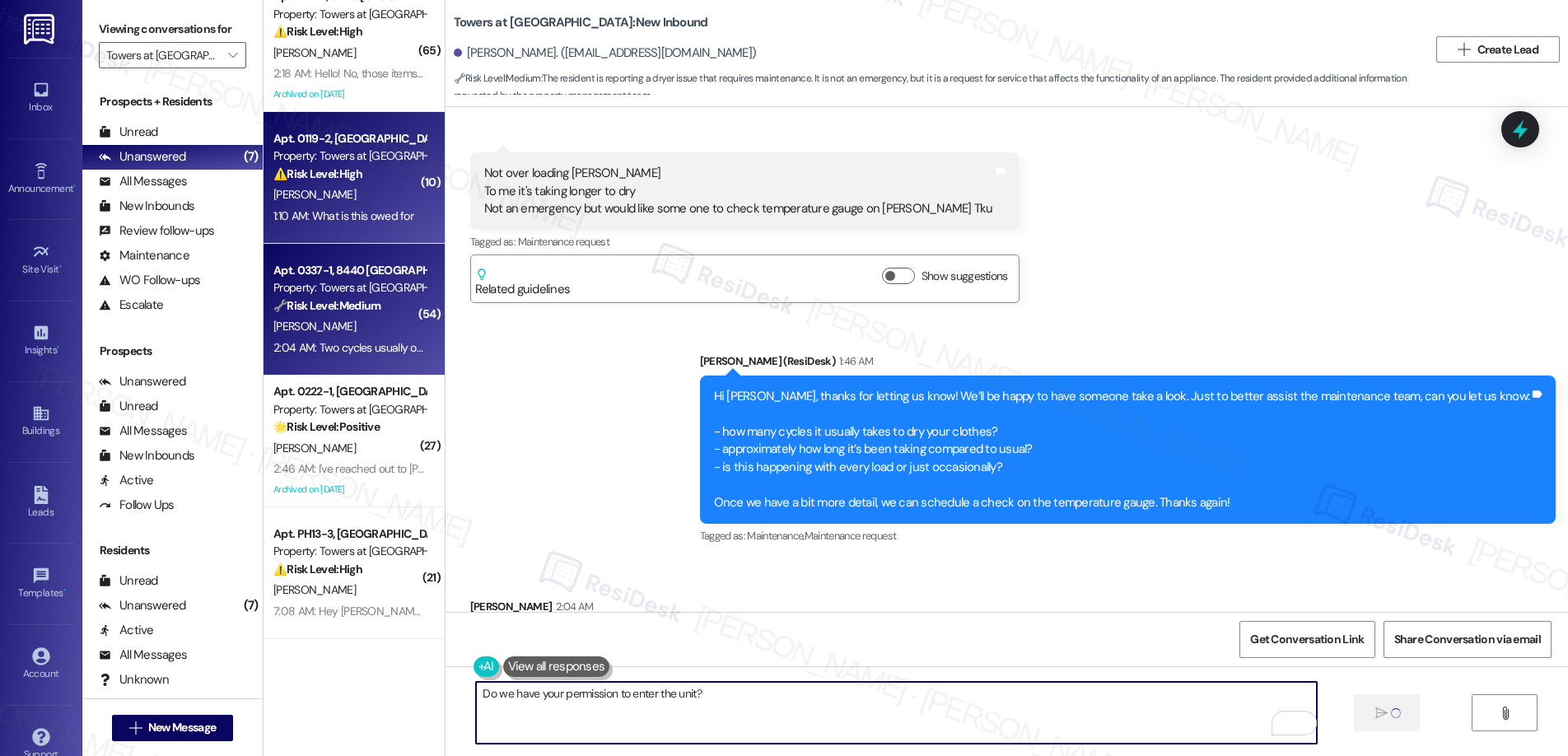 type 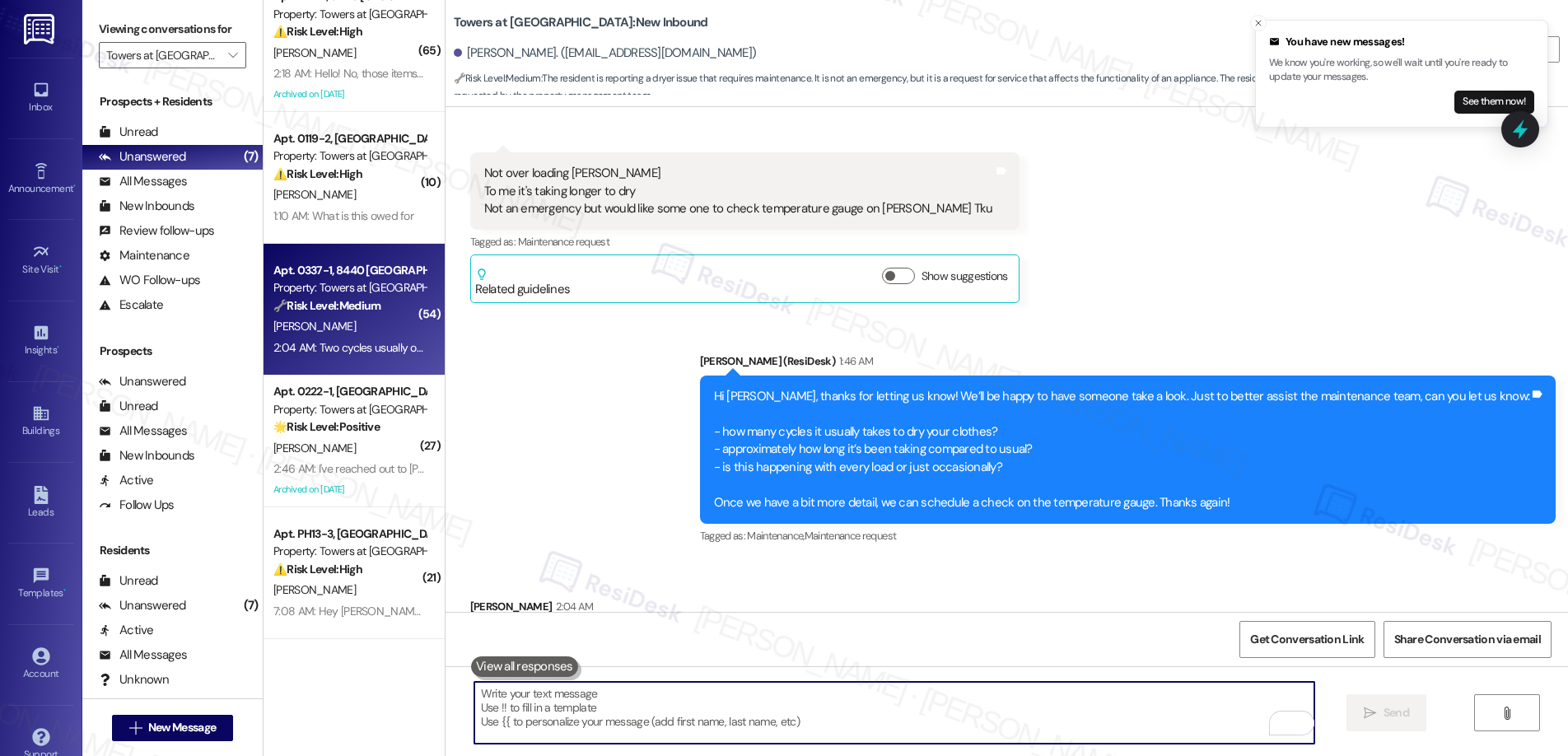scroll, scrollTop: 25952, scrollLeft: 0, axis: vertical 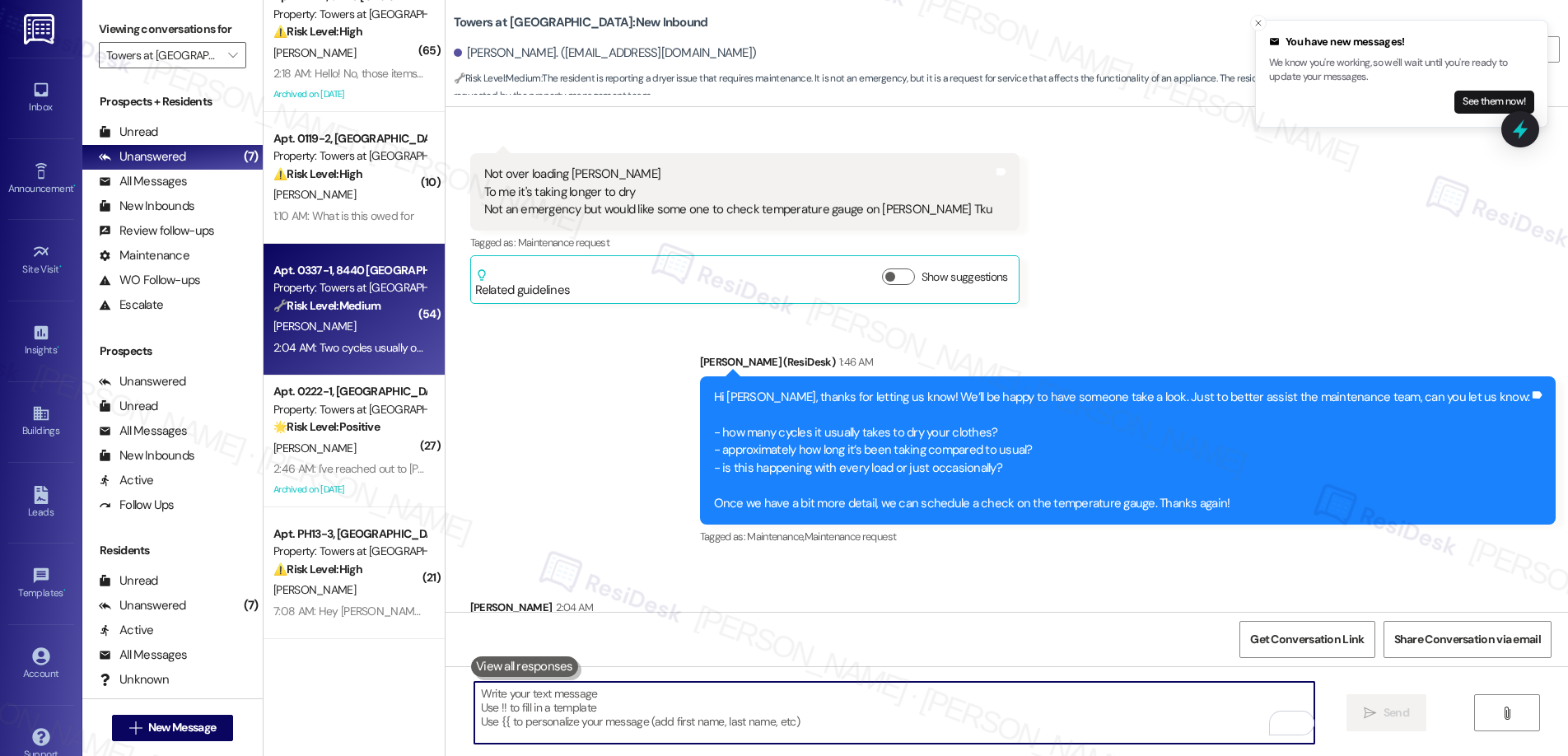 click on "⚠️  Risk Level:  High The resident is questioning an outstanding balance of $1,646.49. This falls under financial concerns and requires clarification." at bounding box center (349, 174) 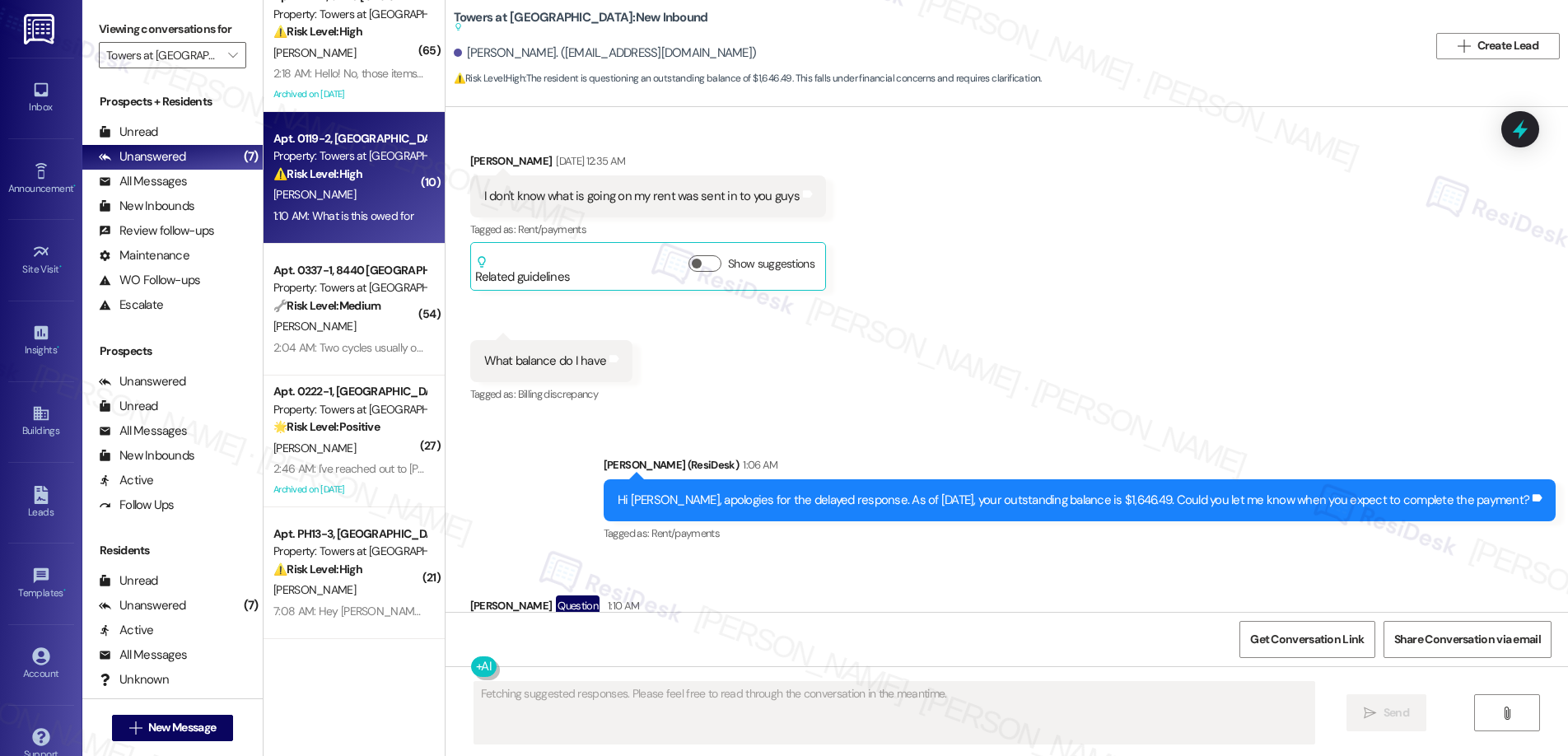 scroll, scrollTop: 4340, scrollLeft: 0, axis: vertical 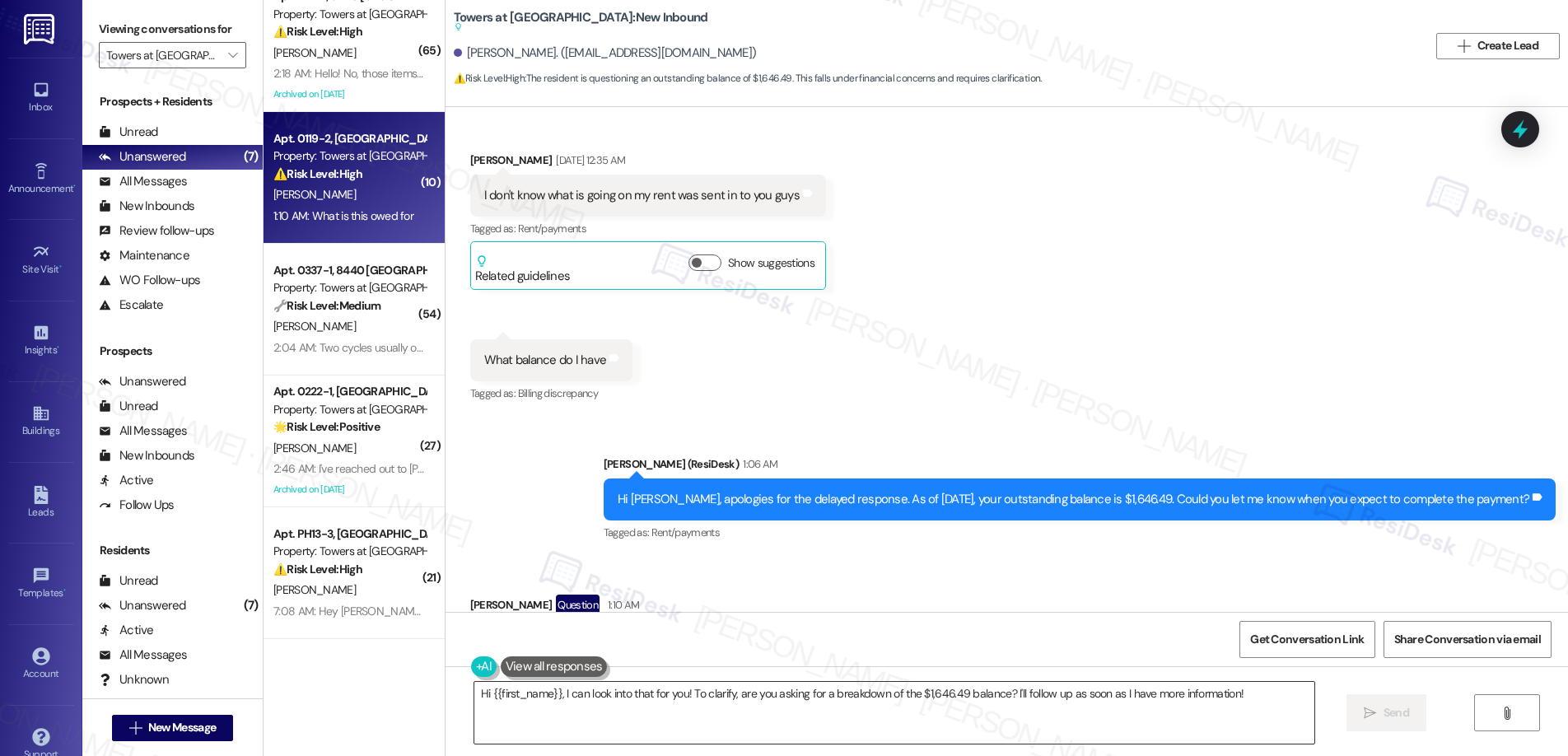 click on "Hi {{first_name}}, I can look into that for you! To clarify, are you asking for a breakdown of the $1,646.49 balance? I'll follow up as soon as I have more information!" at bounding box center [894, 712] 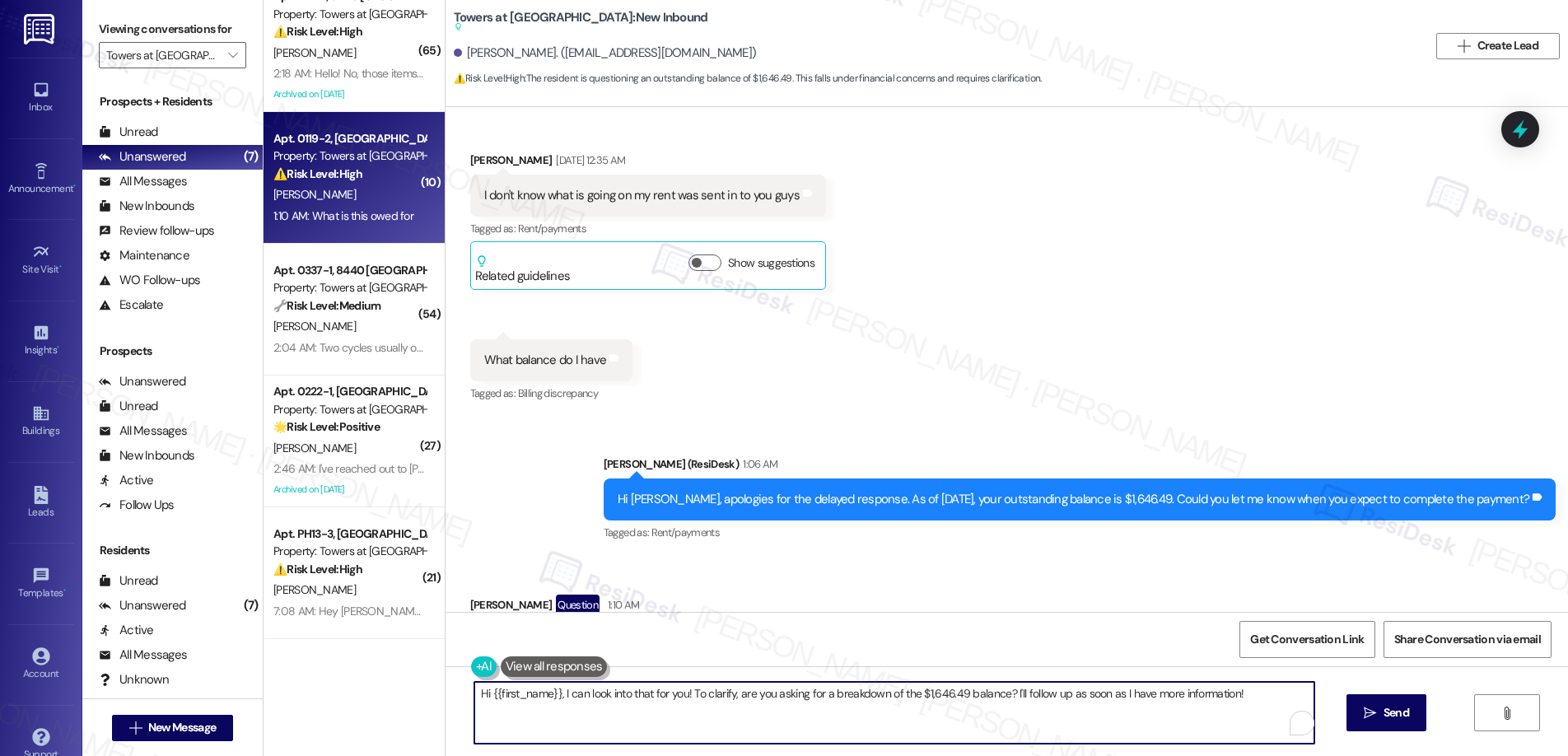 click on "Hi {{first_name}}, I can look into that for you! To clarify, are you asking for a breakdown of the $1,646.49 balance? I'll follow up as soon as I have more information!" at bounding box center [894, 712] 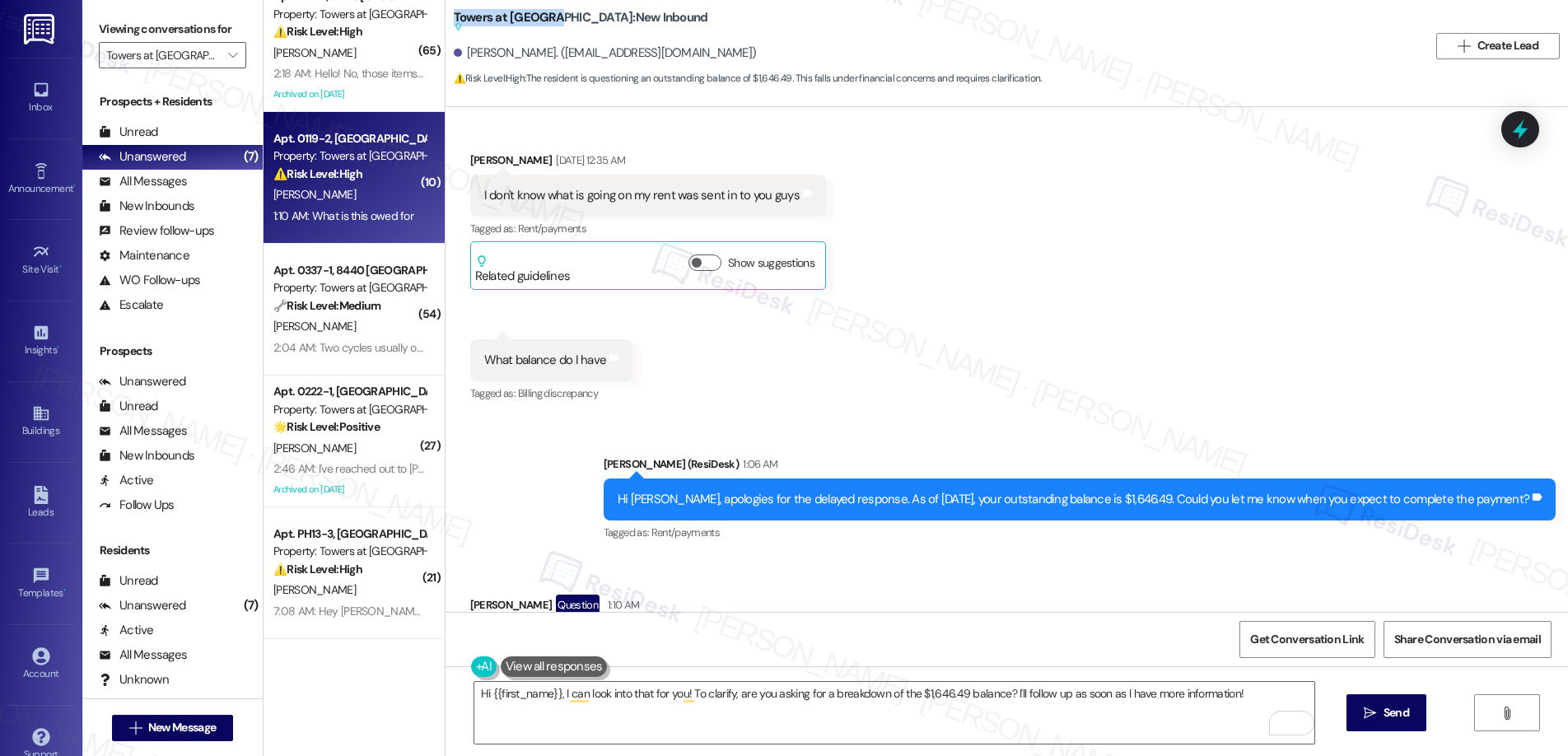 drag, startPoint x: 439, startPoint y: 17, endPoint x: 543, endPoint y: 19, distance: 104.01923 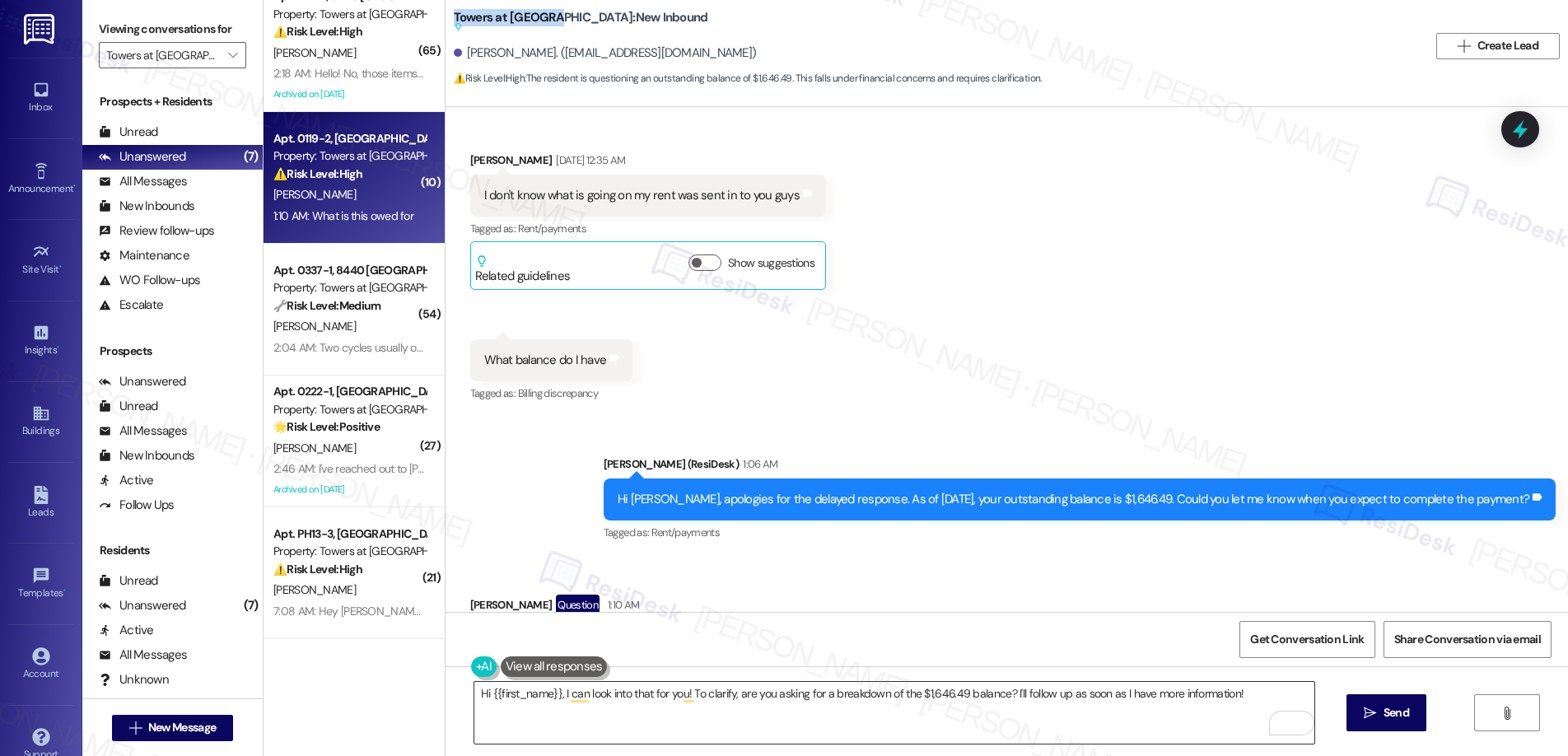 click on "Hi {{first_name}}, I can look into that for you! To clarify, are you asking for a breakdown of the $1,646.49 balance? I'll follow up as soon as I have more information!" at bounding box center [894, 712] 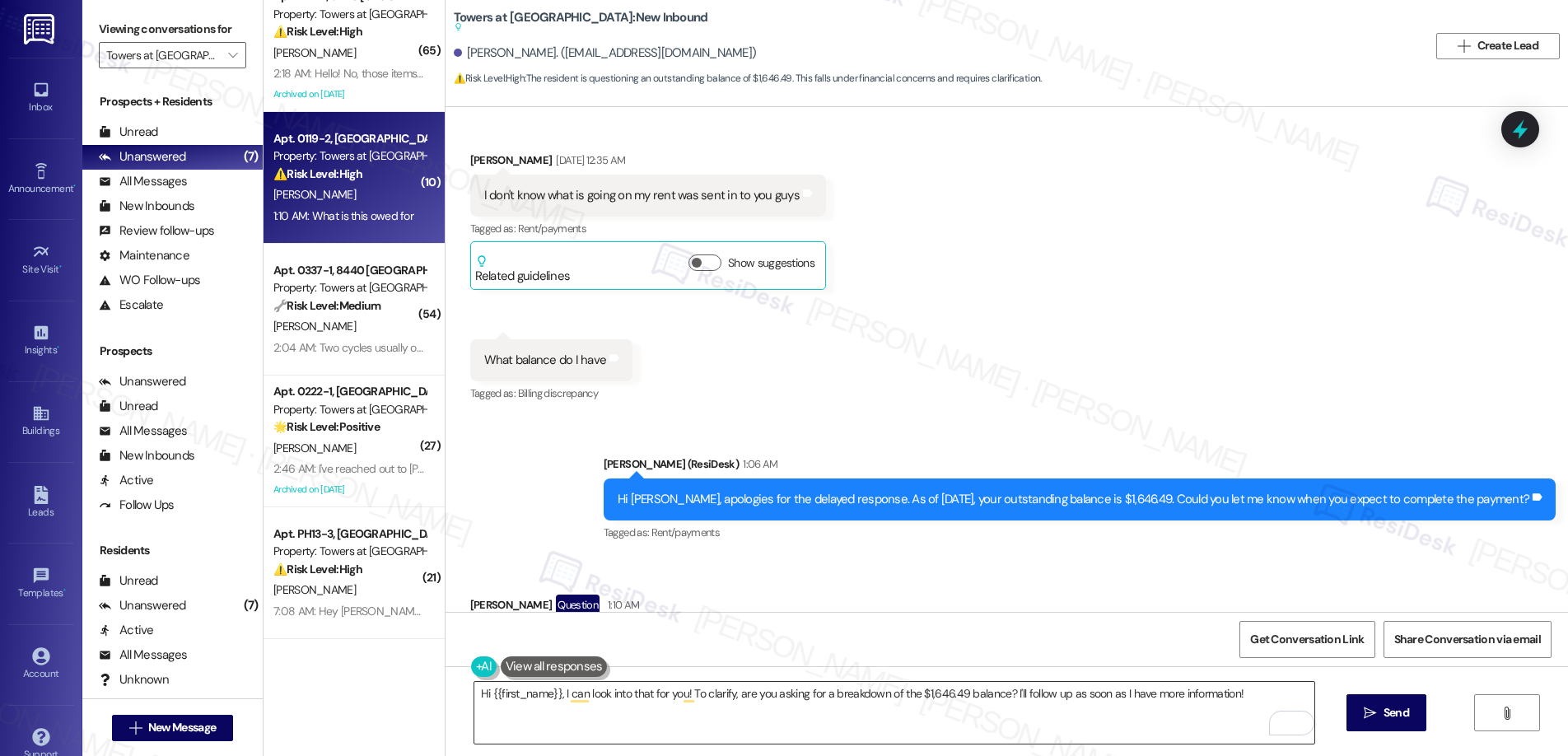 click on "Hi {{first_name}}, I can look into that for you! To clarify, are you asking for a breakdown of the $1,646.49 balance? I'll follow up as soon as I have more information!" at bounding box center (894, 712) 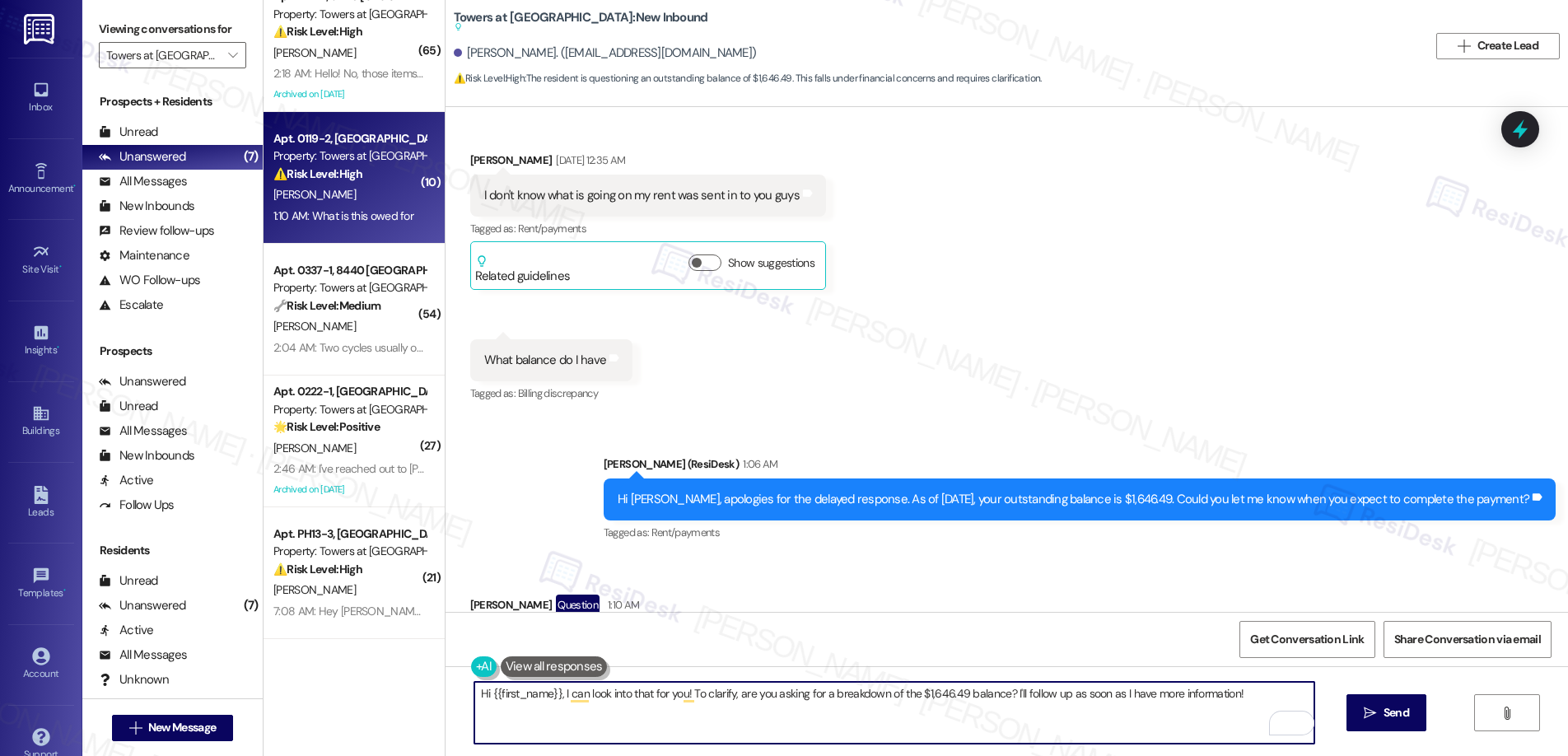click on "Hi {{first_name}}, I can look into that for you! To clarify, are you asking for a breakdown of the $1,646.49 balance? I'll follow up as soon as I have more information!" at bounding box center [894, 712] 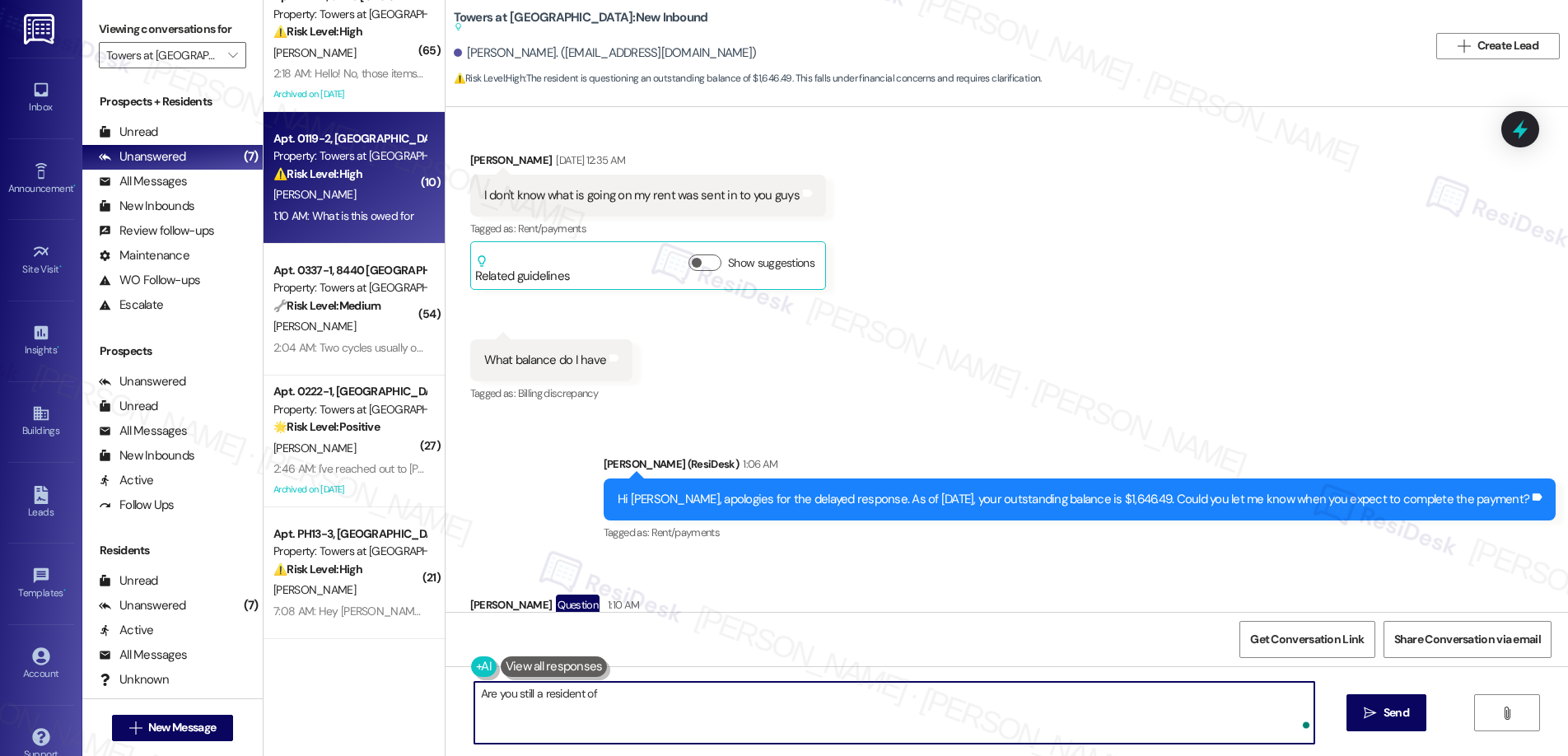 paste on "Towers at [GEOGRAPHIC_DATA]" 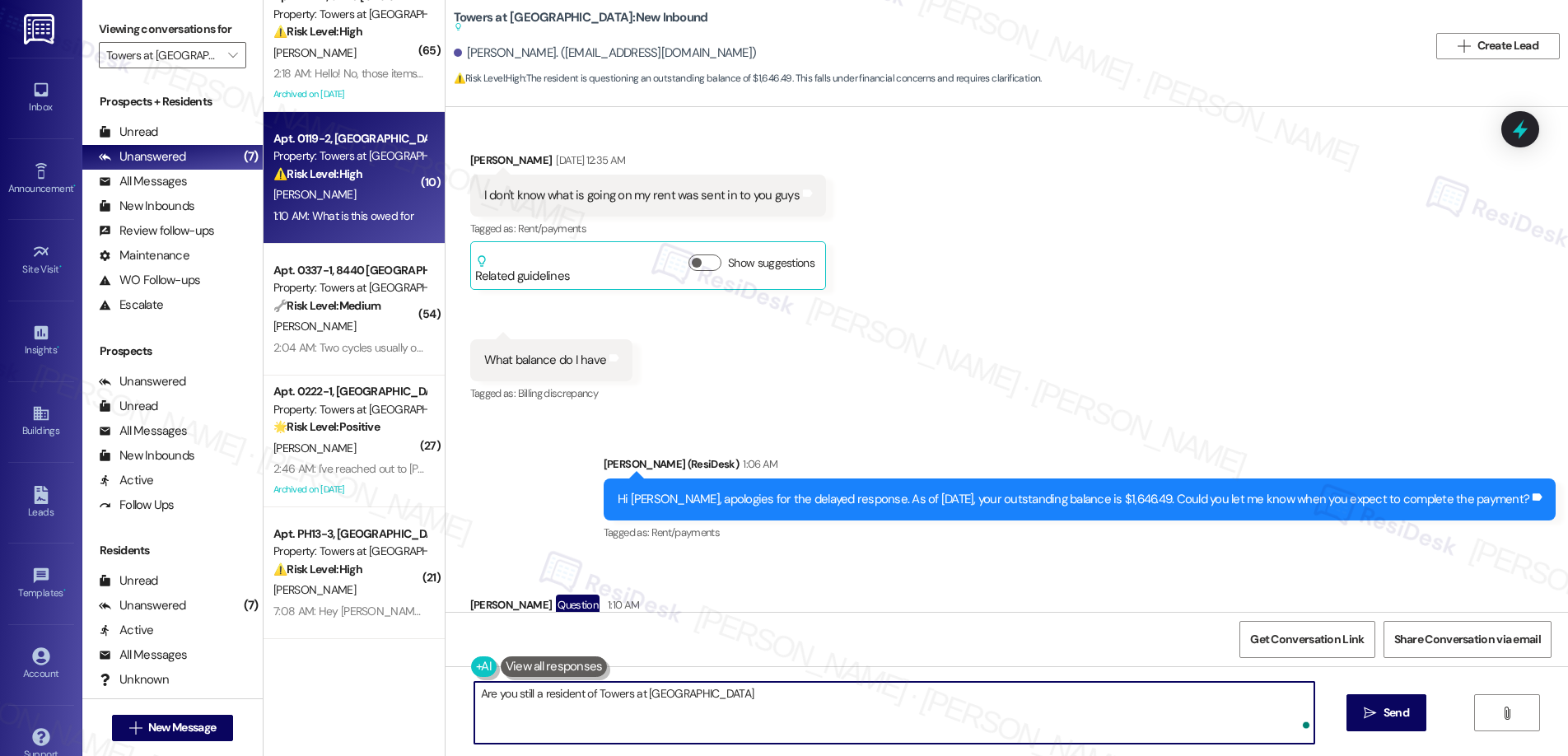 type on "Are you still a resident of Towers at [GEOGRAPHIC_DATA]?" 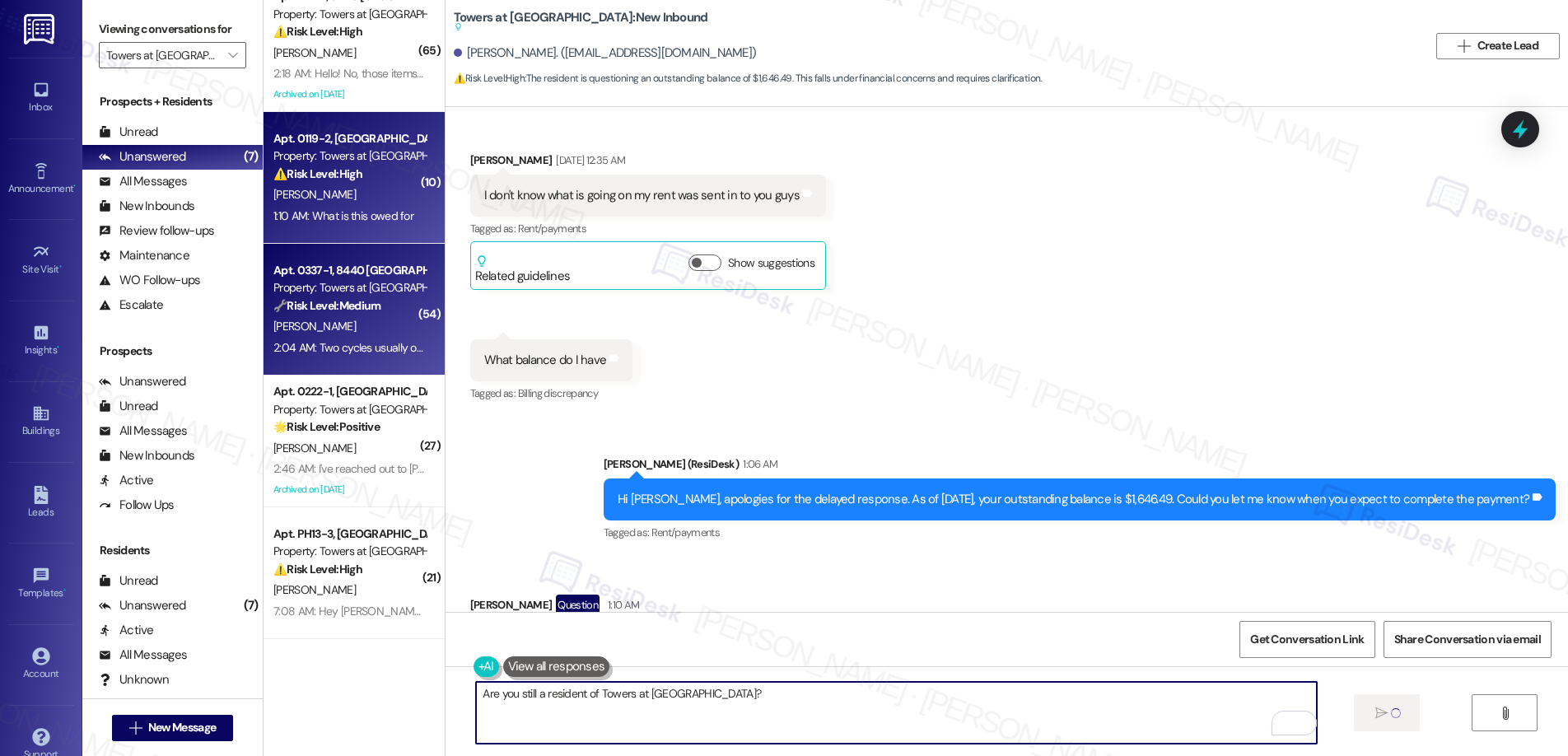 type 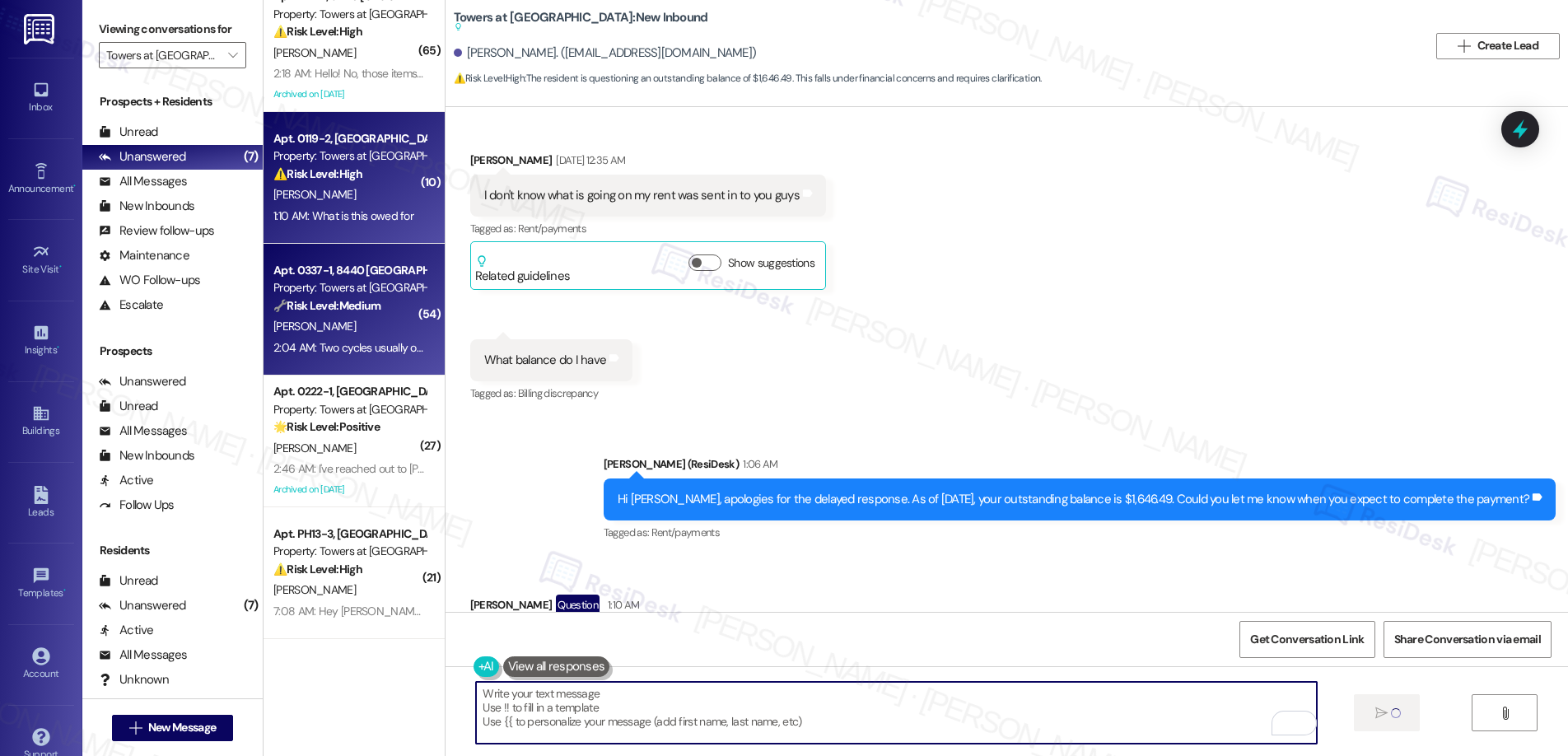 scroll, scrollTop: 4339, scrollLeft: 0, axis: vertical 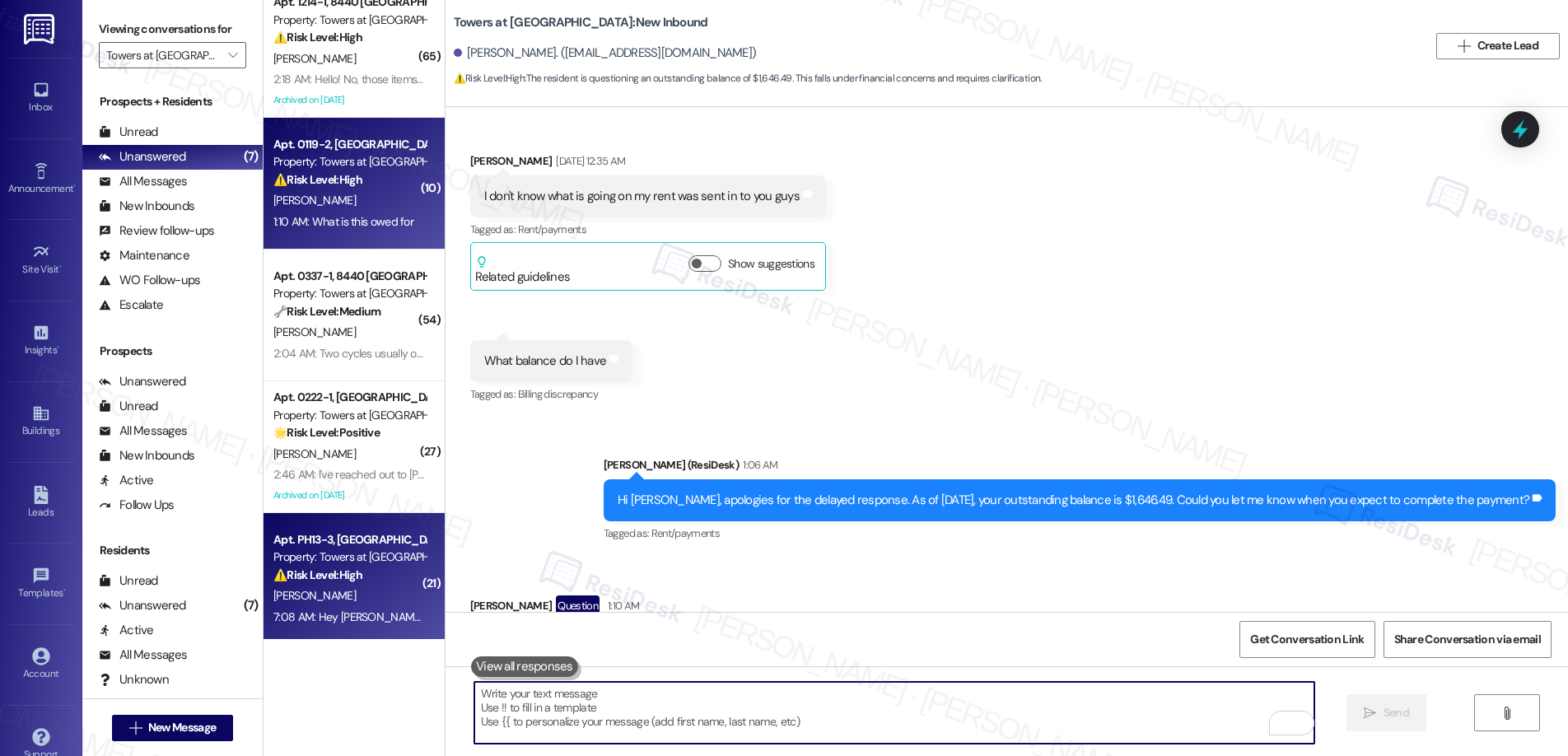 click on "Apt. PH13-3, [GEOGRAPHIC_DATA]" at bounding box center (349, 539) 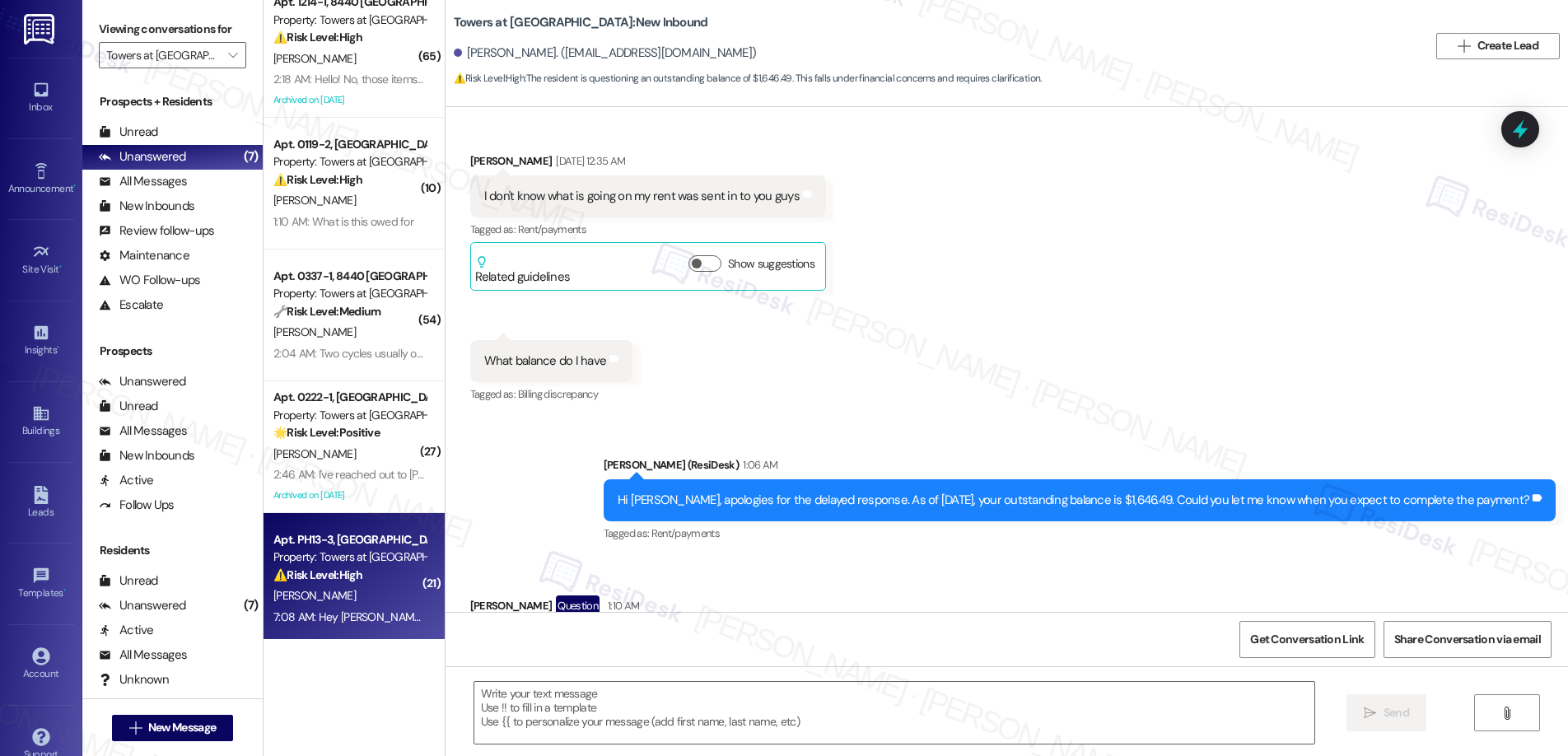 type on "Fetching suggested responses. Please feel free to read through the conversation in the meantime." 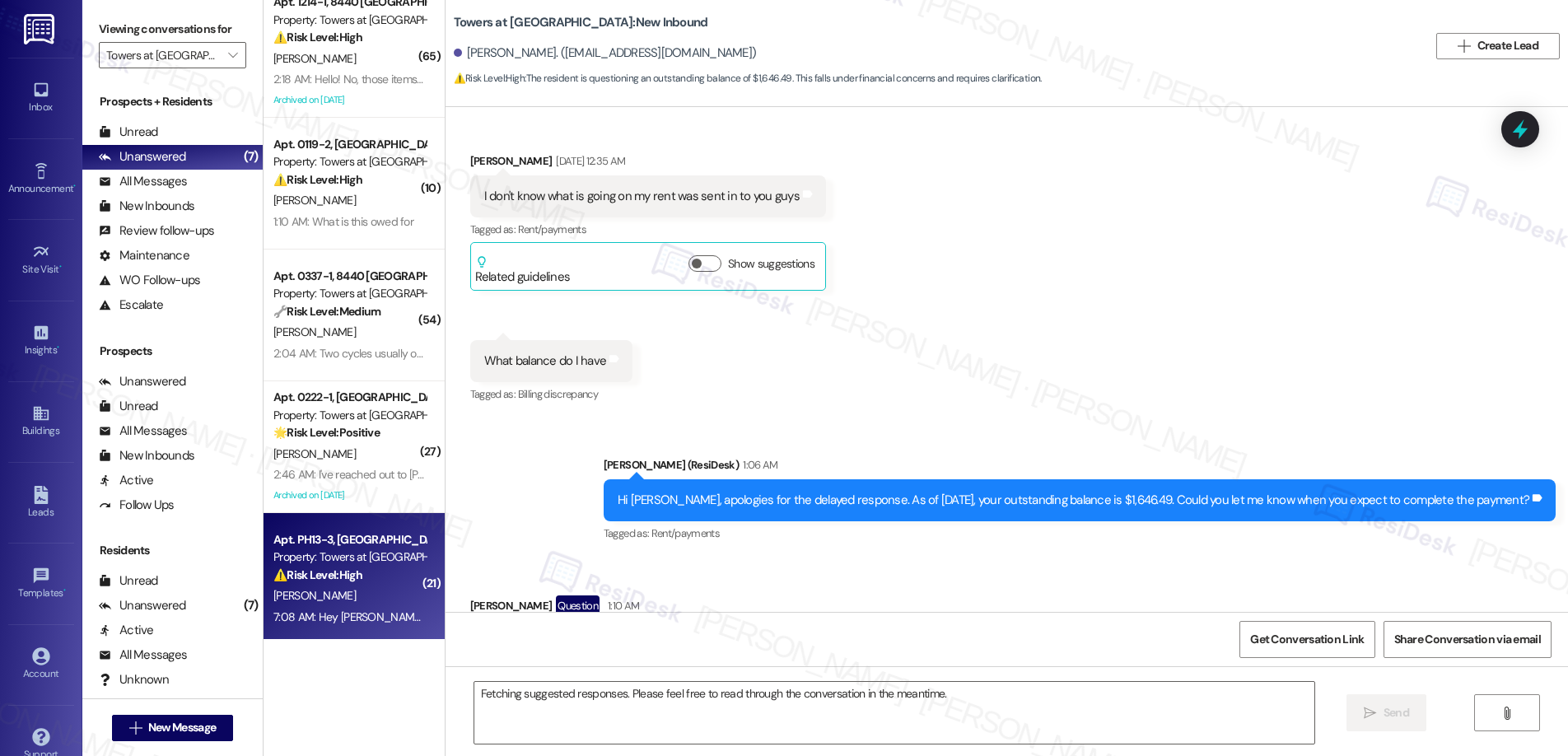 click on "Apt. PH13-3, [GEOGRAPHIC_DATA]" at bounding box center (349, 539) 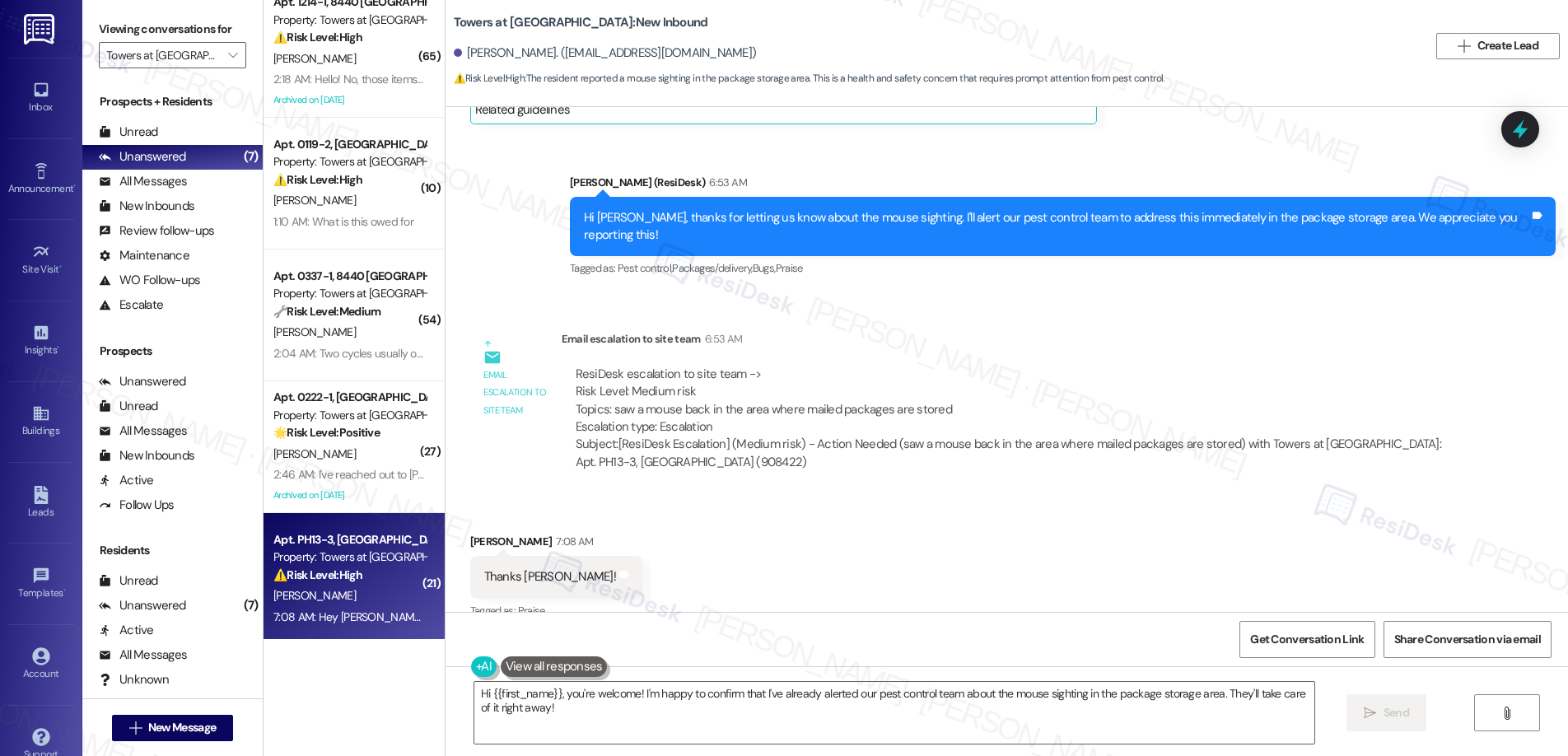 scroll, scrollTop: 10661, scrollLeft: 0, axis: vertical 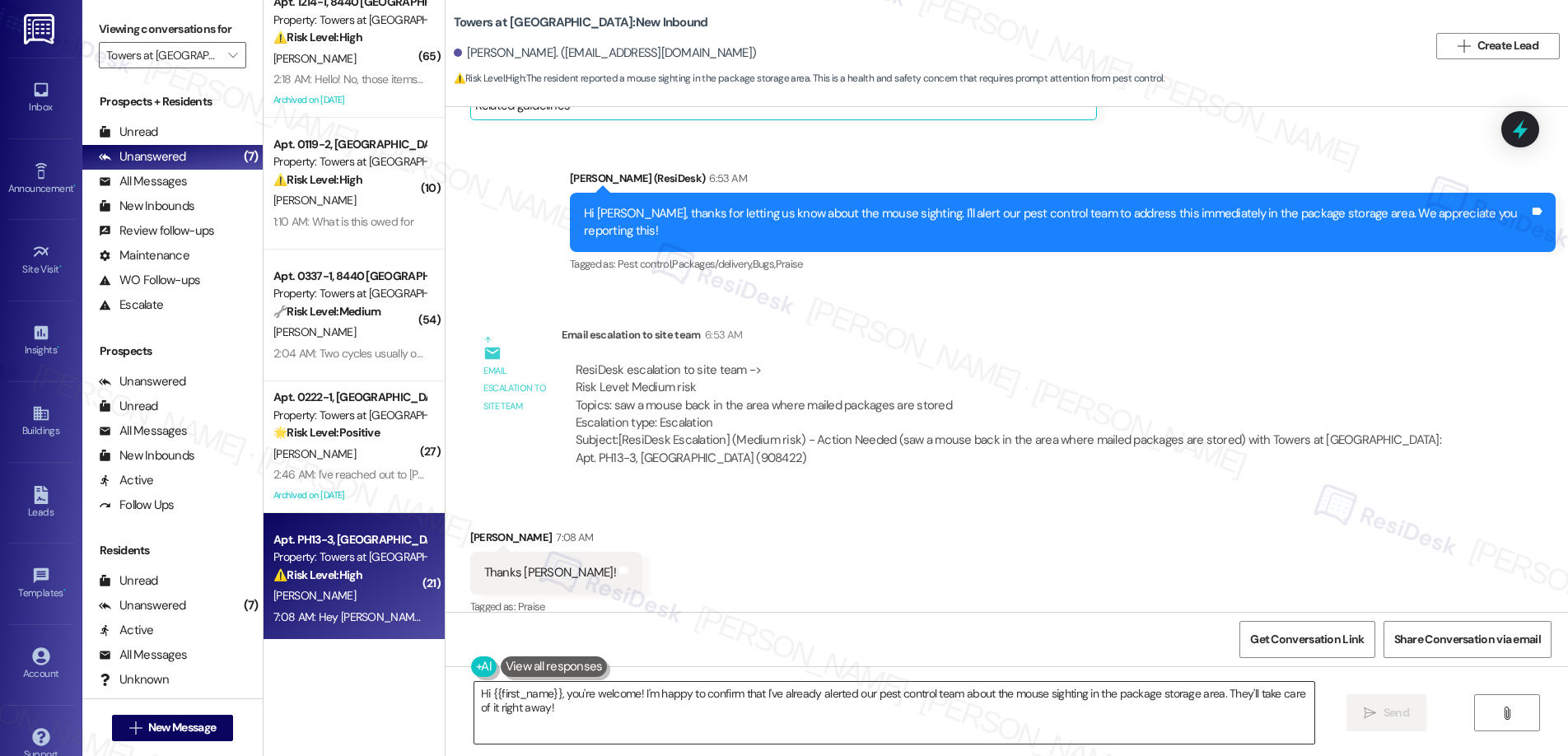 click on "Hi {{first_name}}, you're welcome! I'm happy to confirm that I've already alerted our pest control team about the mouse sighting in the package storage area. They'll take care of it right away!" at bounding box center [894, 712] 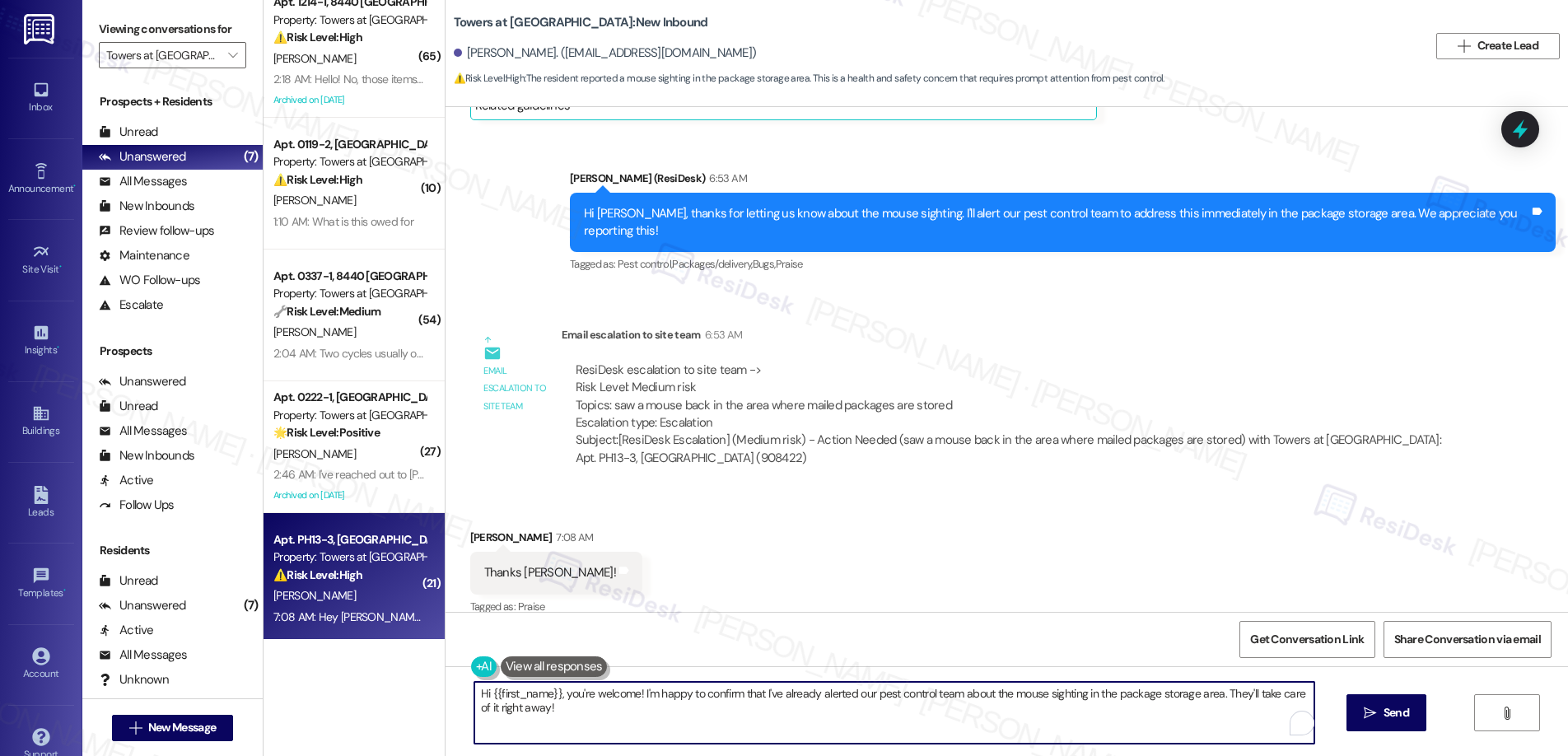 click on "Hi {{first_name}}, you're welcome! I'm happy to confirm that I've already alerted our pest control team about the mouse sighting in the package storage area. They'll take care of it right away!" at bounding box center (894, 712) 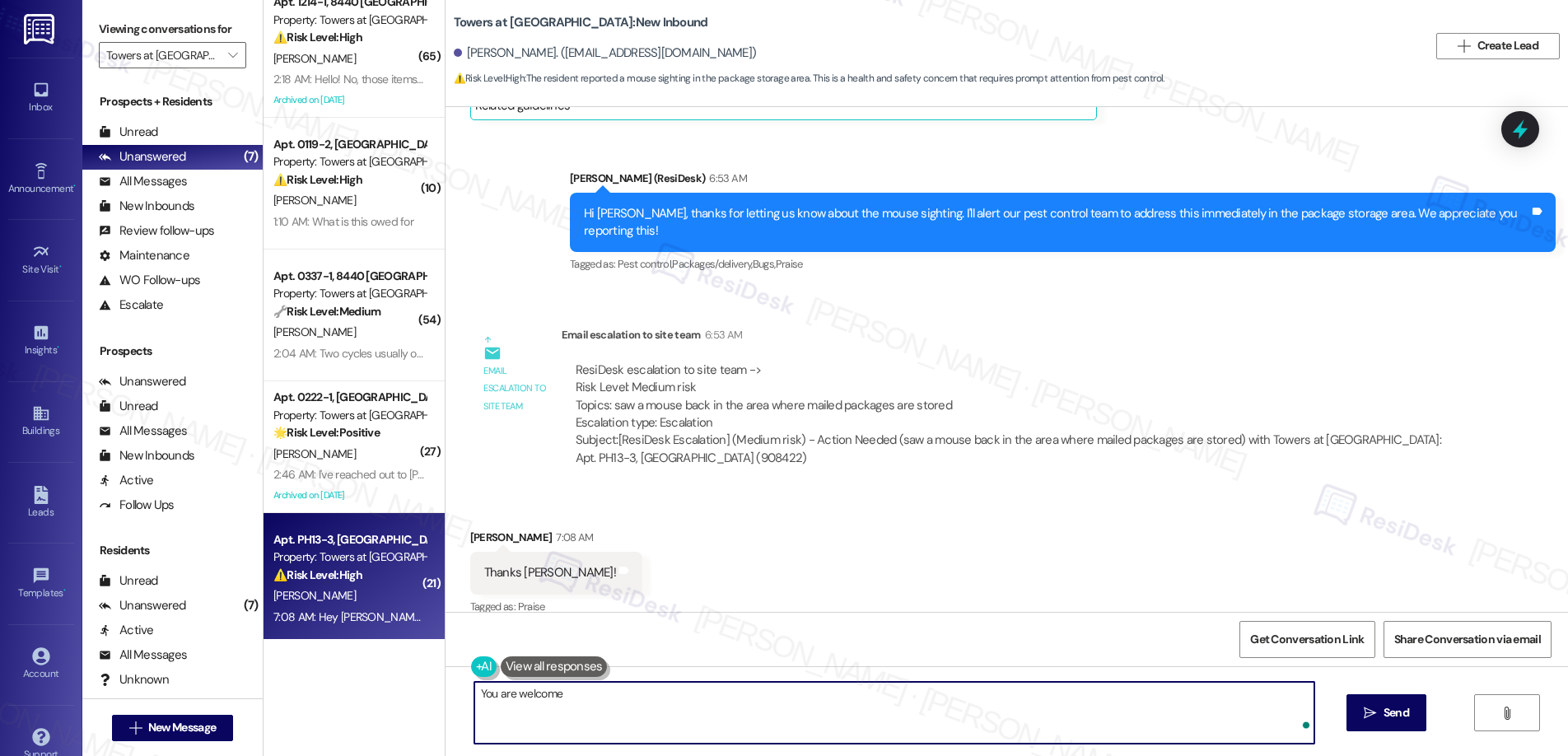 type on "You are welcome!" 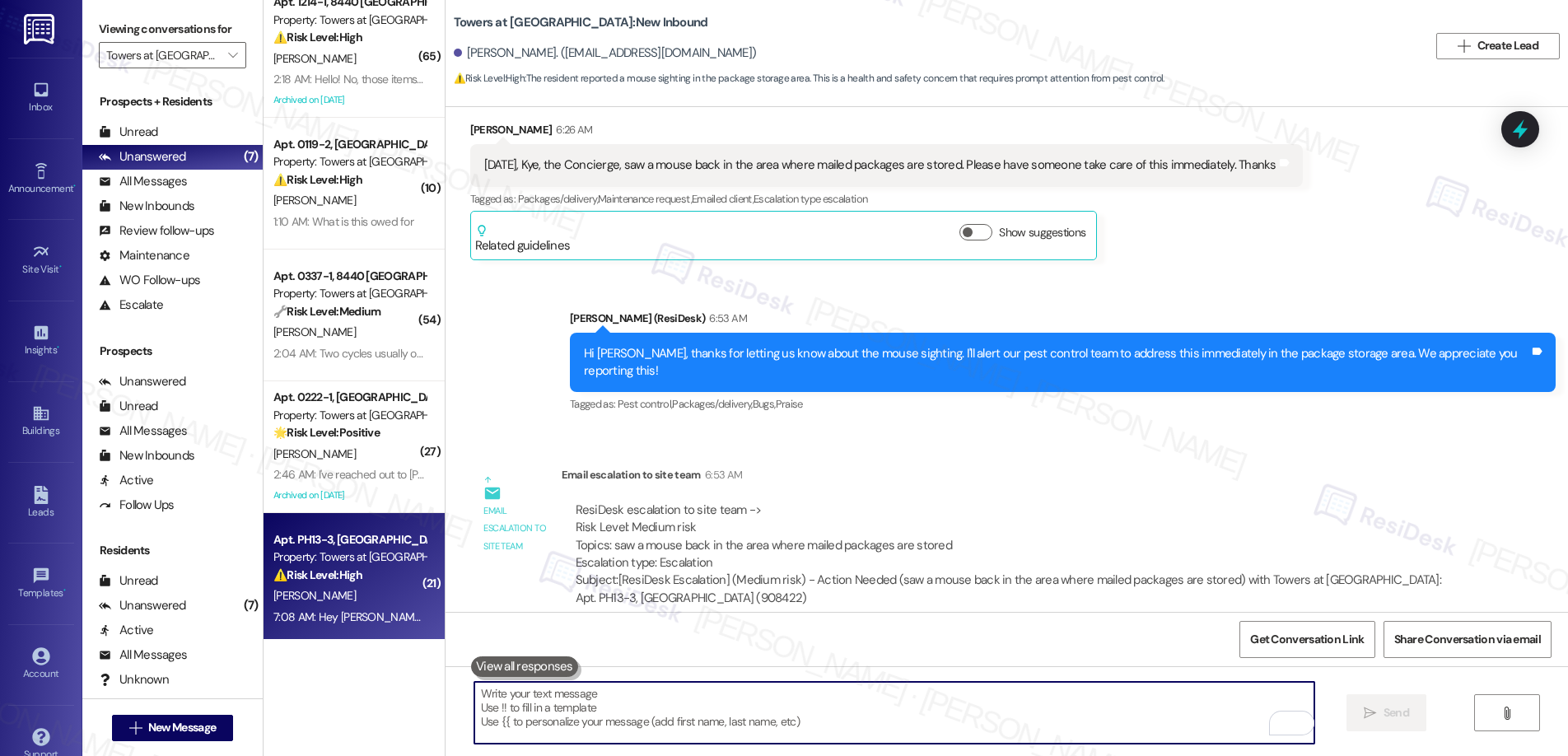 scroll, scrollTop: 10775, scrollLeft: 0, axis: vertical 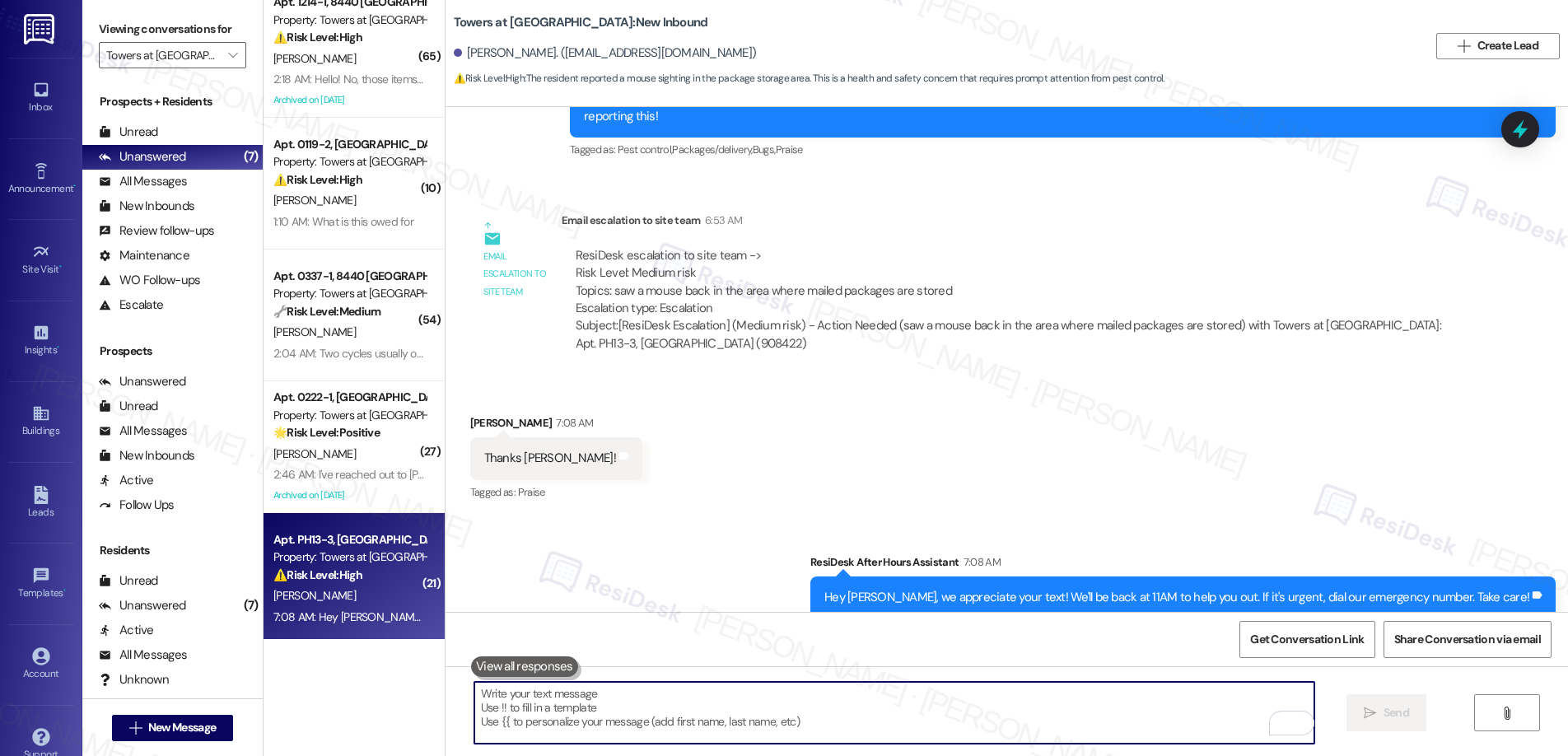 type 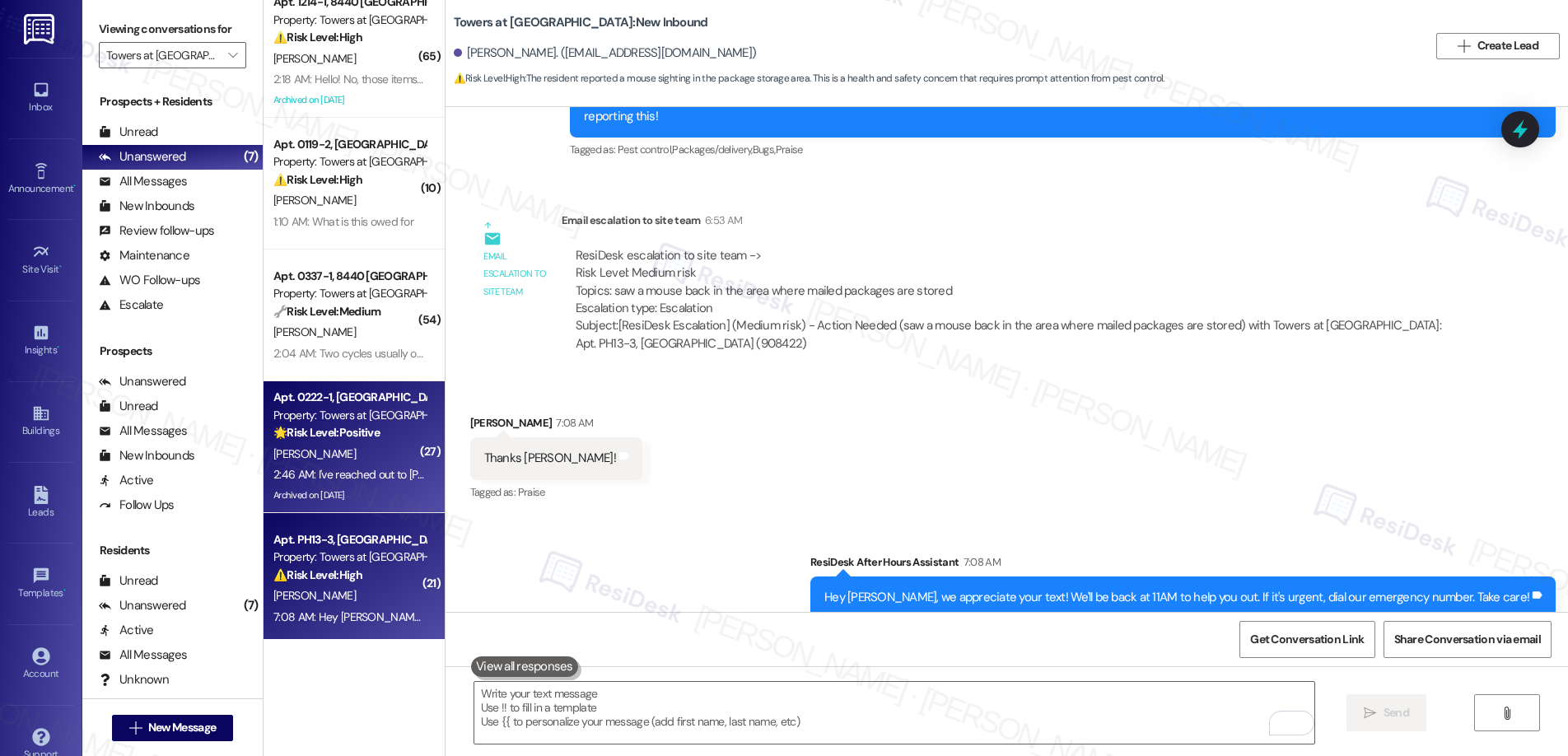 click on "2:46 AM: I've reached out to [PERSON_NAME]. Its fine. Thanks.  2:46 AM: I've reached out to [PERSON_NAME]. Its fine. Thanks." at bounding box center [349, 474] 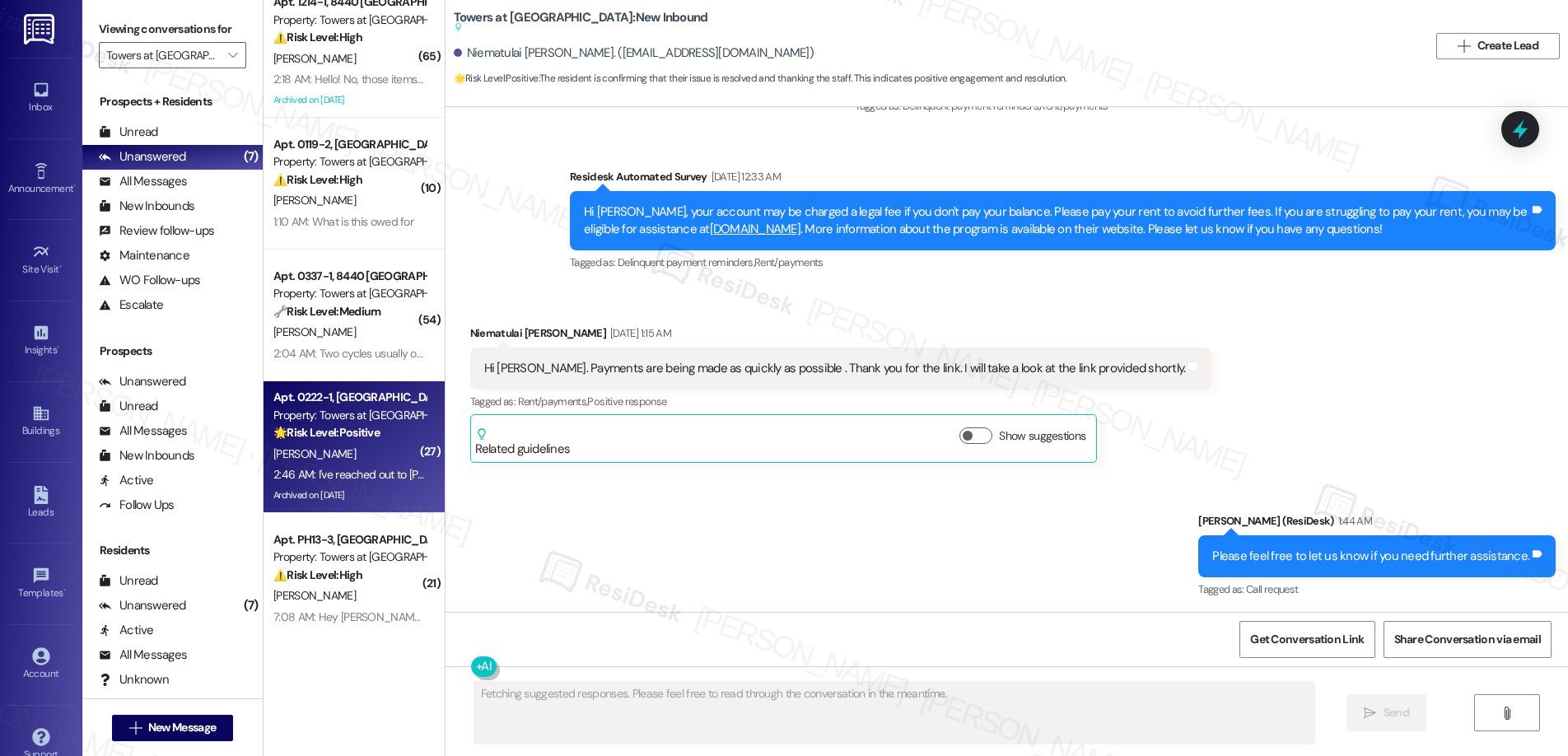 scroll, scrollTop: 13093, scrollLeft: 0, axis: vertical 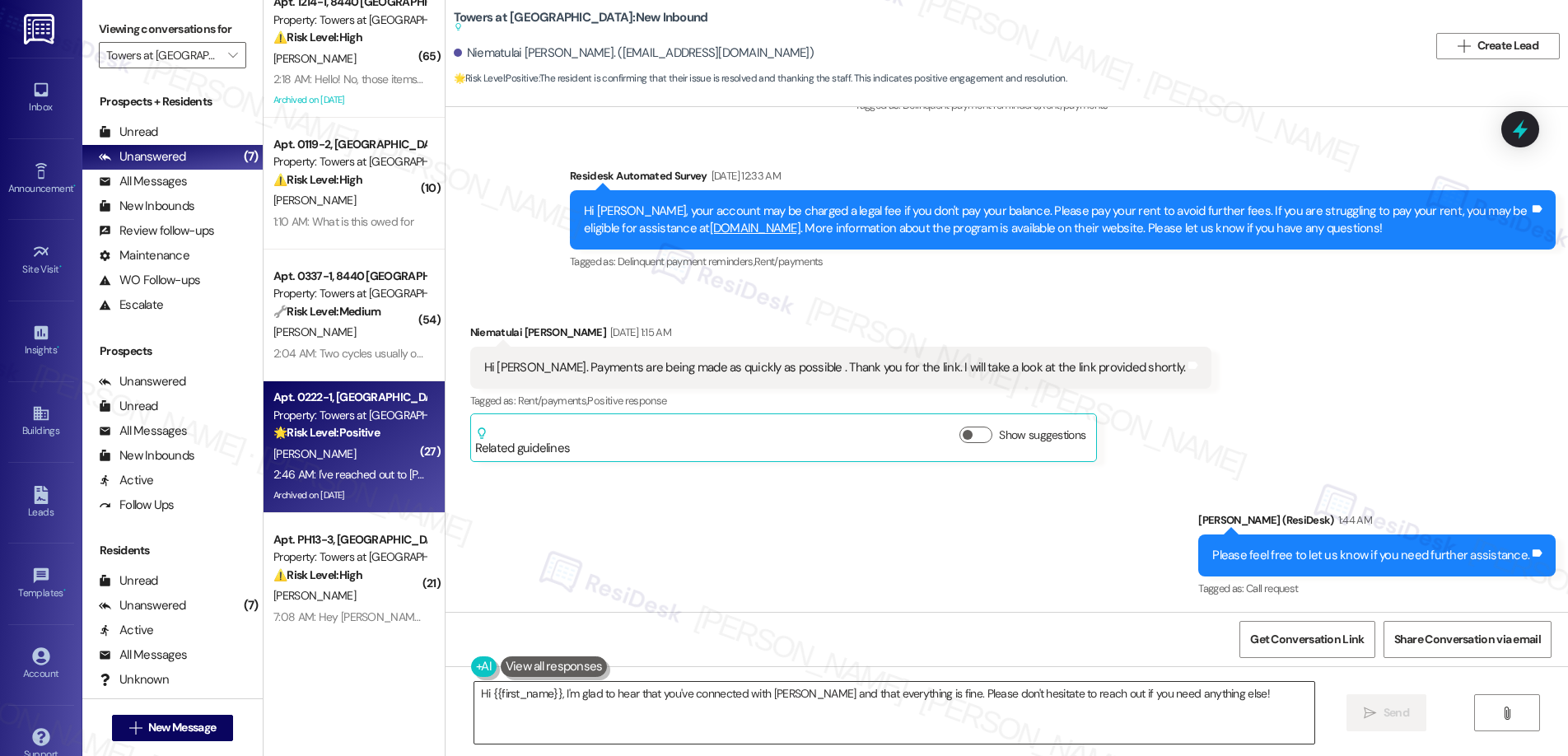 click on "Hi {{first_name}}, I'm glad to hear that you've connected with [PERSON_NAME] and that everything is fine. Please don't hesitate to reach out if you need anything else!" at bounding box center [894, 712] 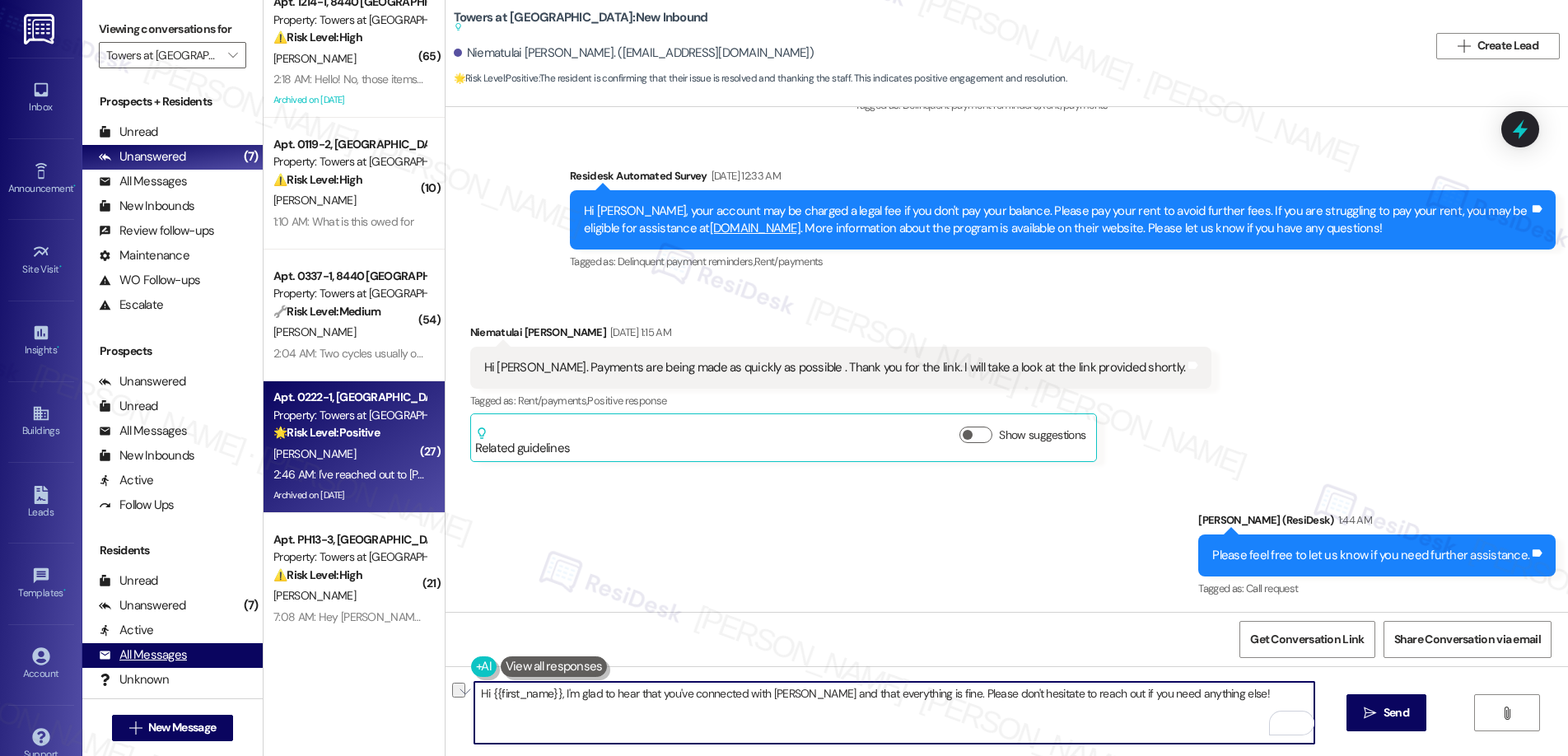 drag, startPoint x: 553, startPoint y: 694, endPoint x: 238, endPoint y: 653, distance: 317.657 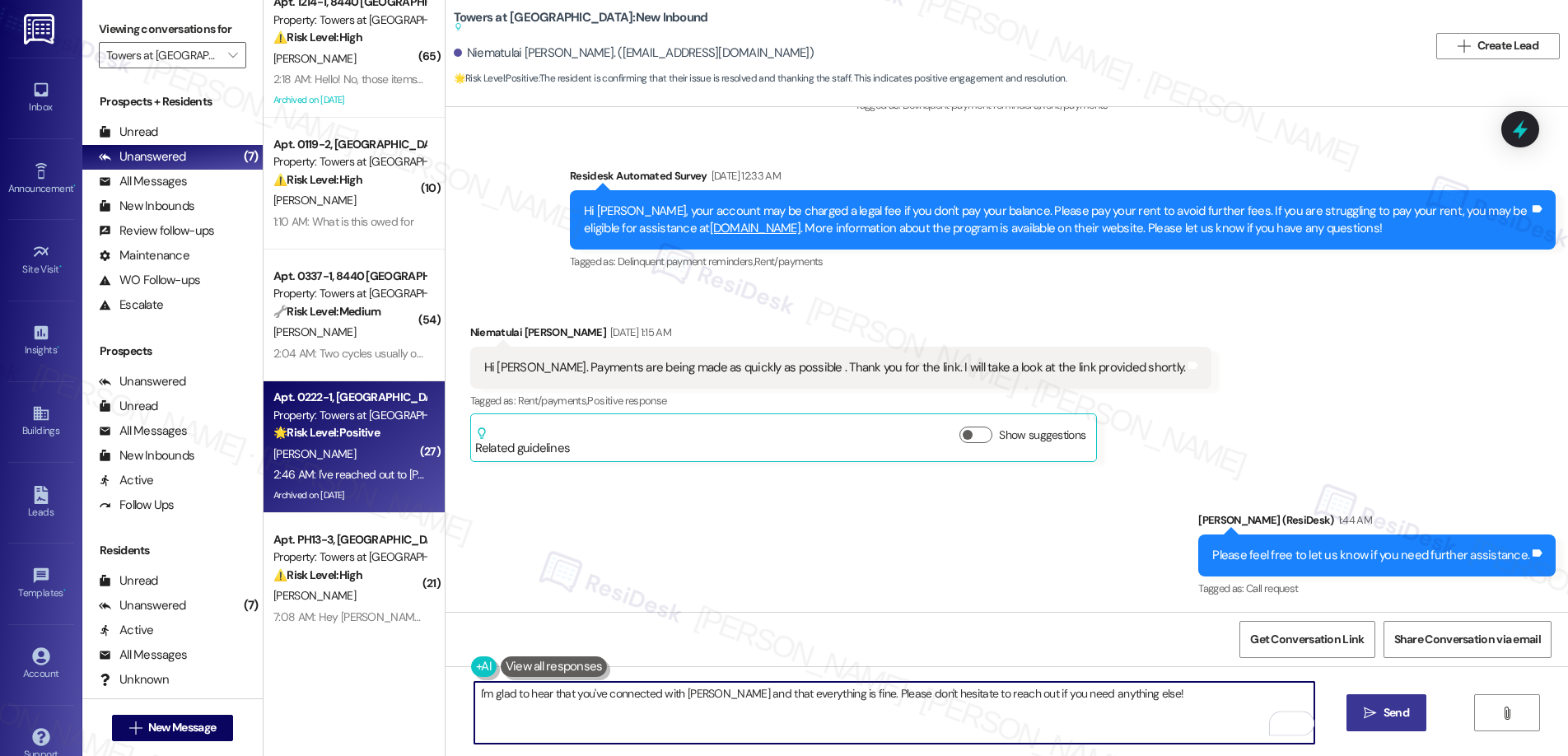 type on "I'm glad to hear that you've connected with [PERSON_NAME] and that everything is fine. Please don't hesitate to reach out if you need anything else!" 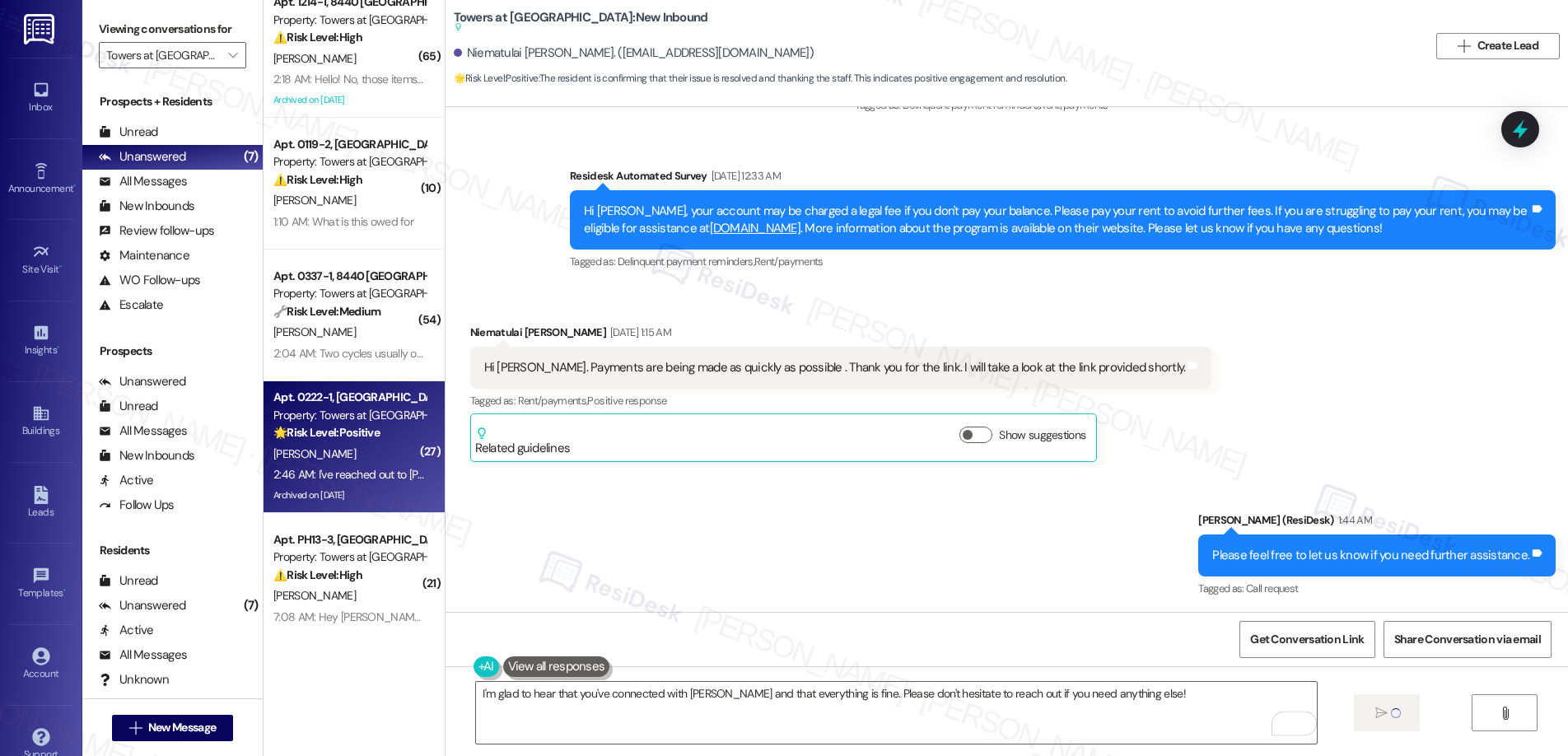 type 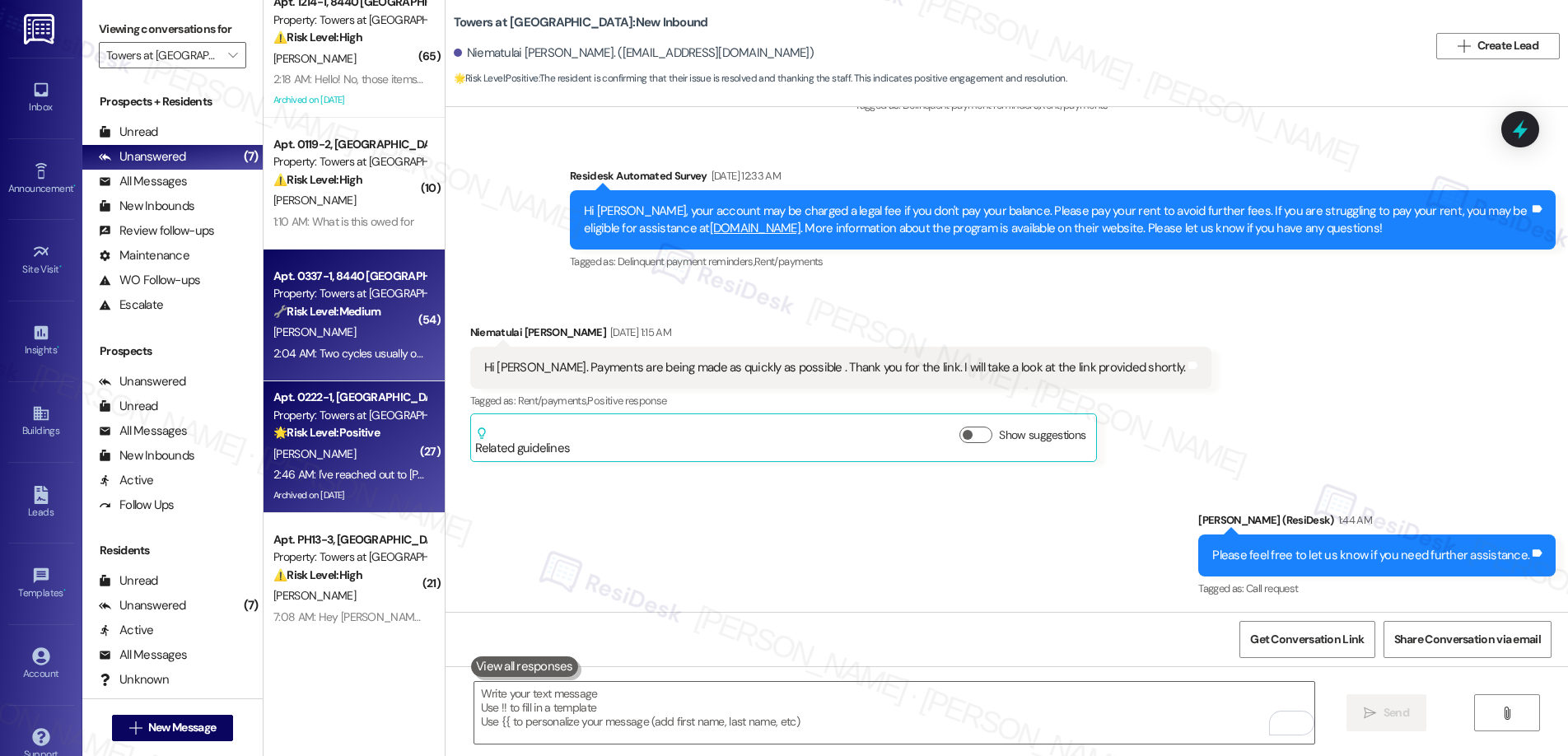 scroll, scrollTop: 13092, scrollLeft: 0, axis: vertical 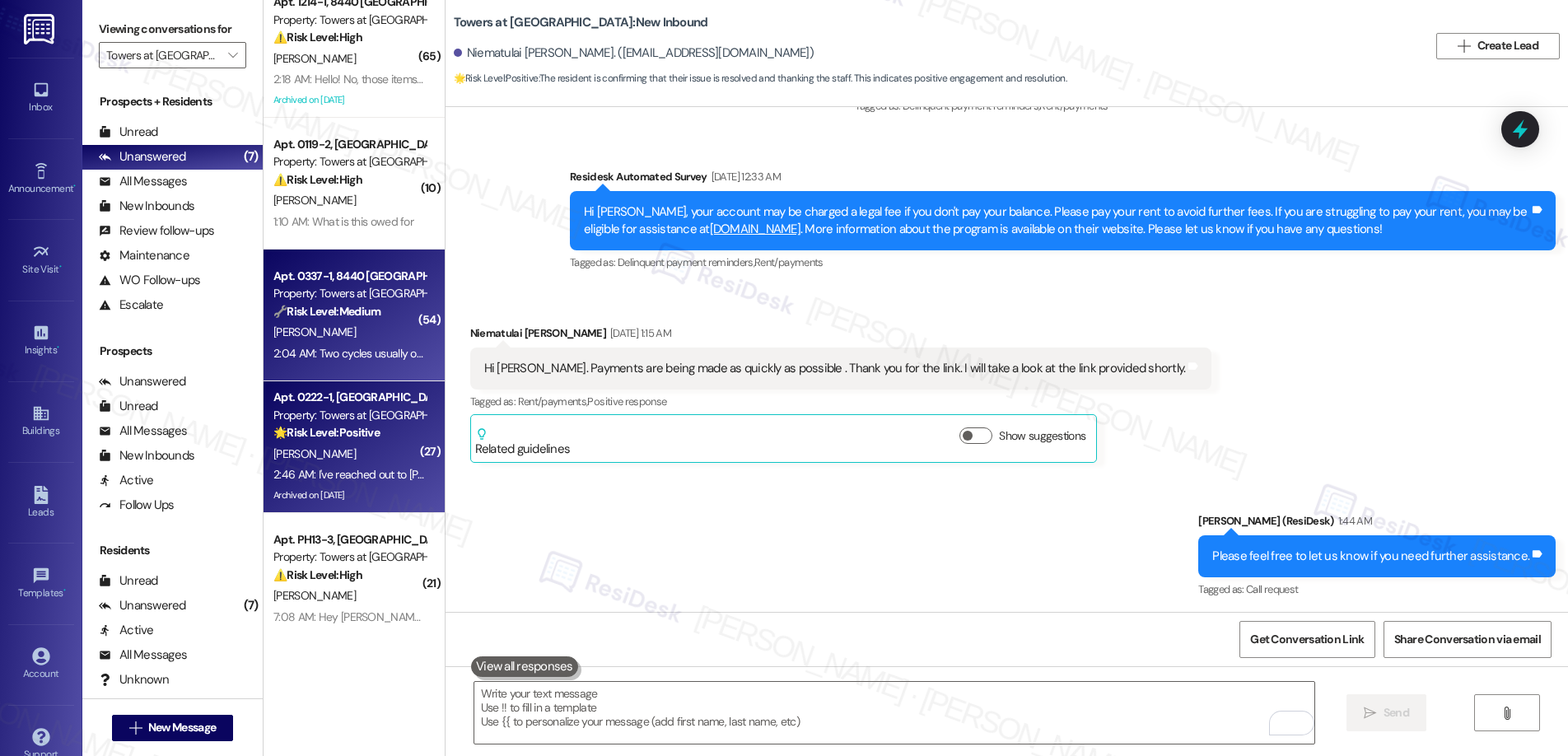 click on "[PERSON_NAME]" at bounding box center (349, 332) 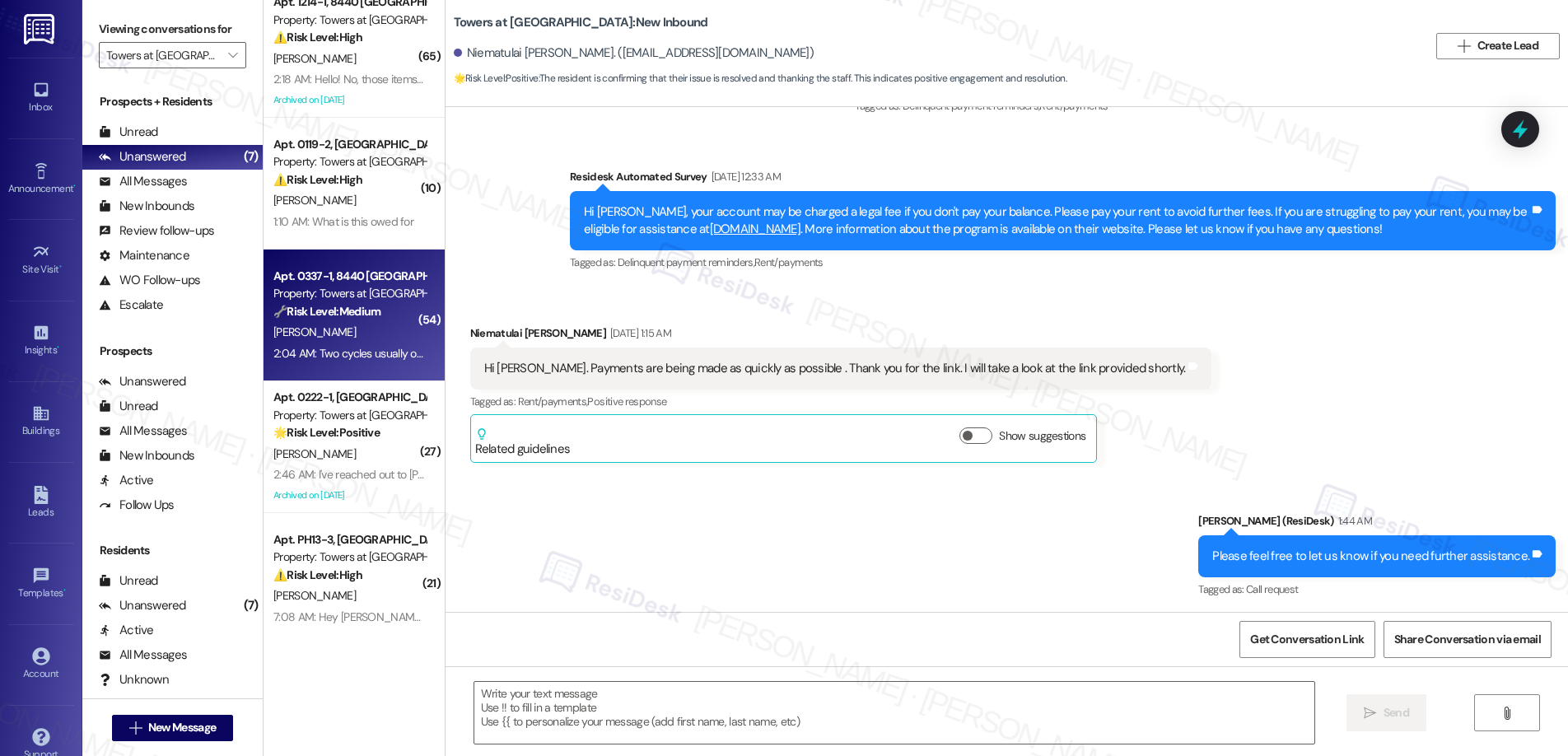 type on "Fetching suggested responses. Please feel free to read through the conversation in the meantime." 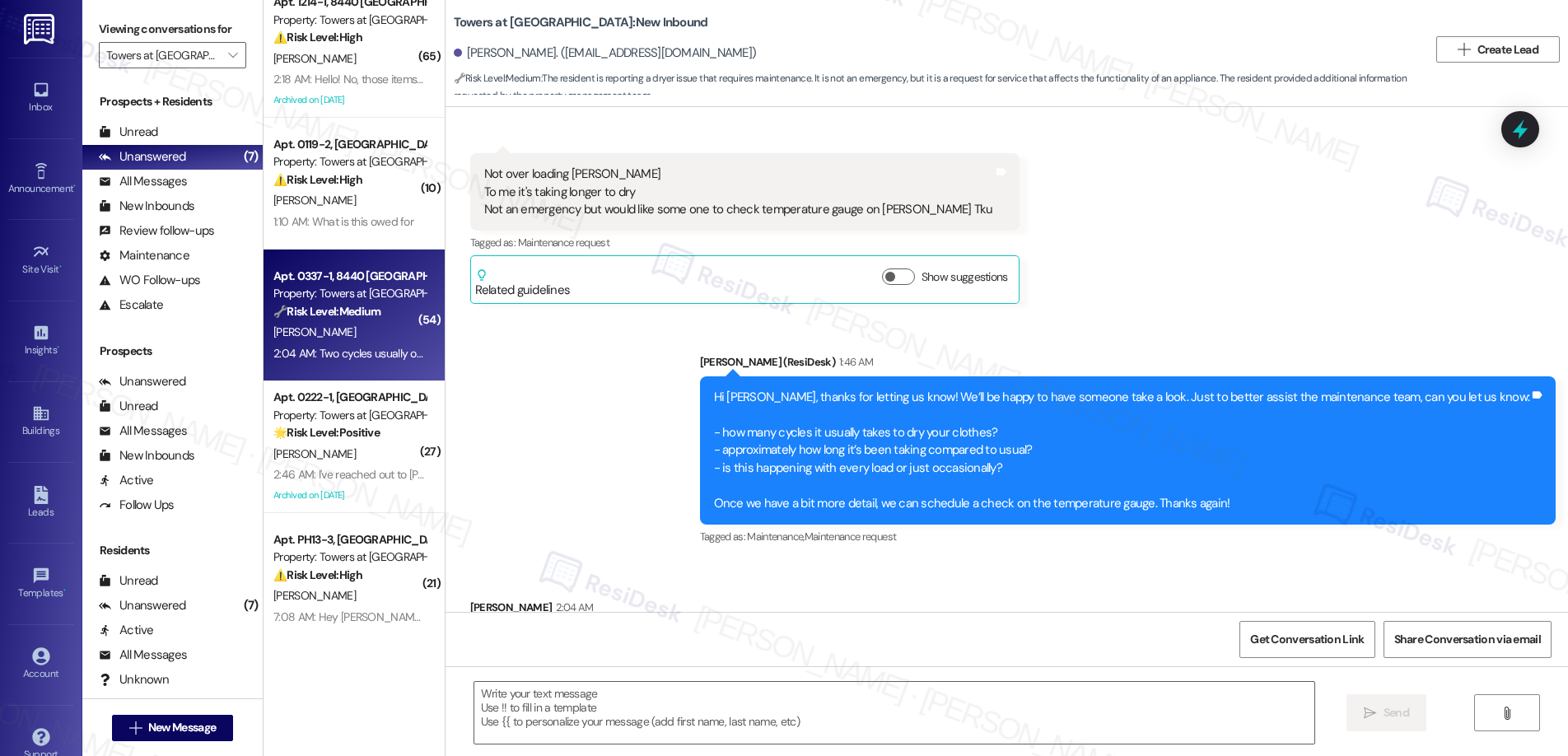 type on "Fetching suggested responses. Please feel free to read through the conversation in the meantime." 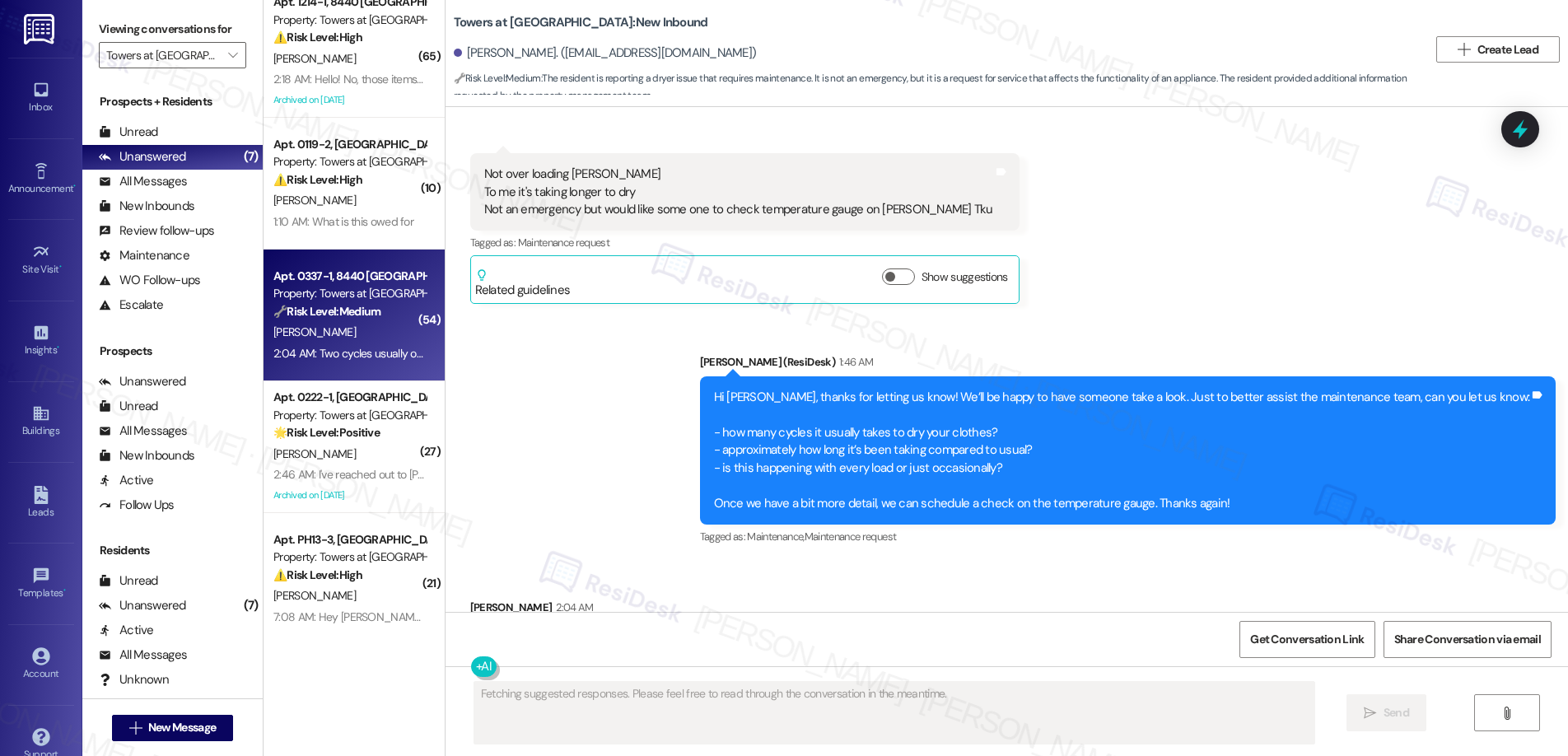 scroll, scrollTop: 26092, scrollLeft: 0, axis: vertical 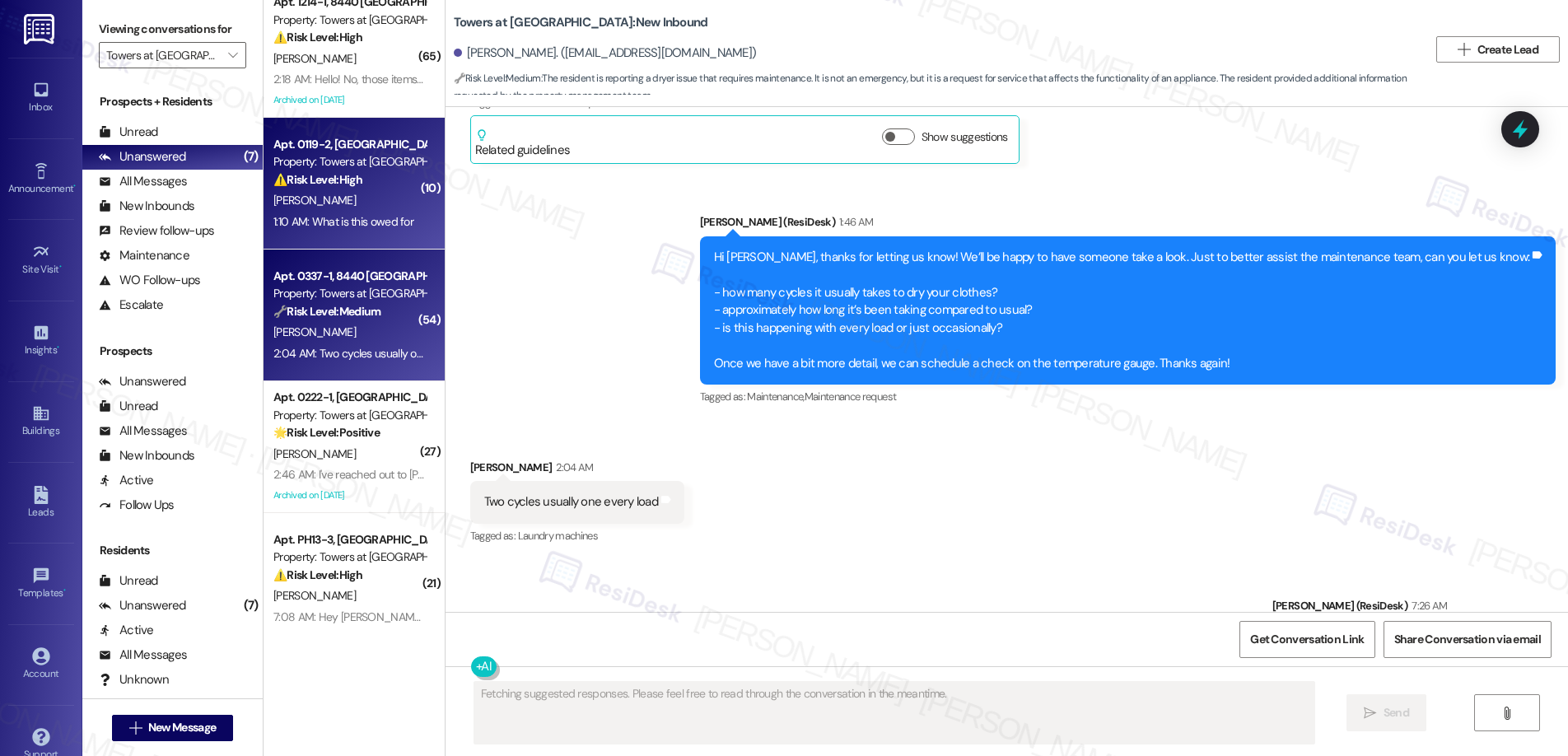 click on "1:10 AM: What is this owed for  1:10 AM: What is this owed for" at bounding box center [343, 222] 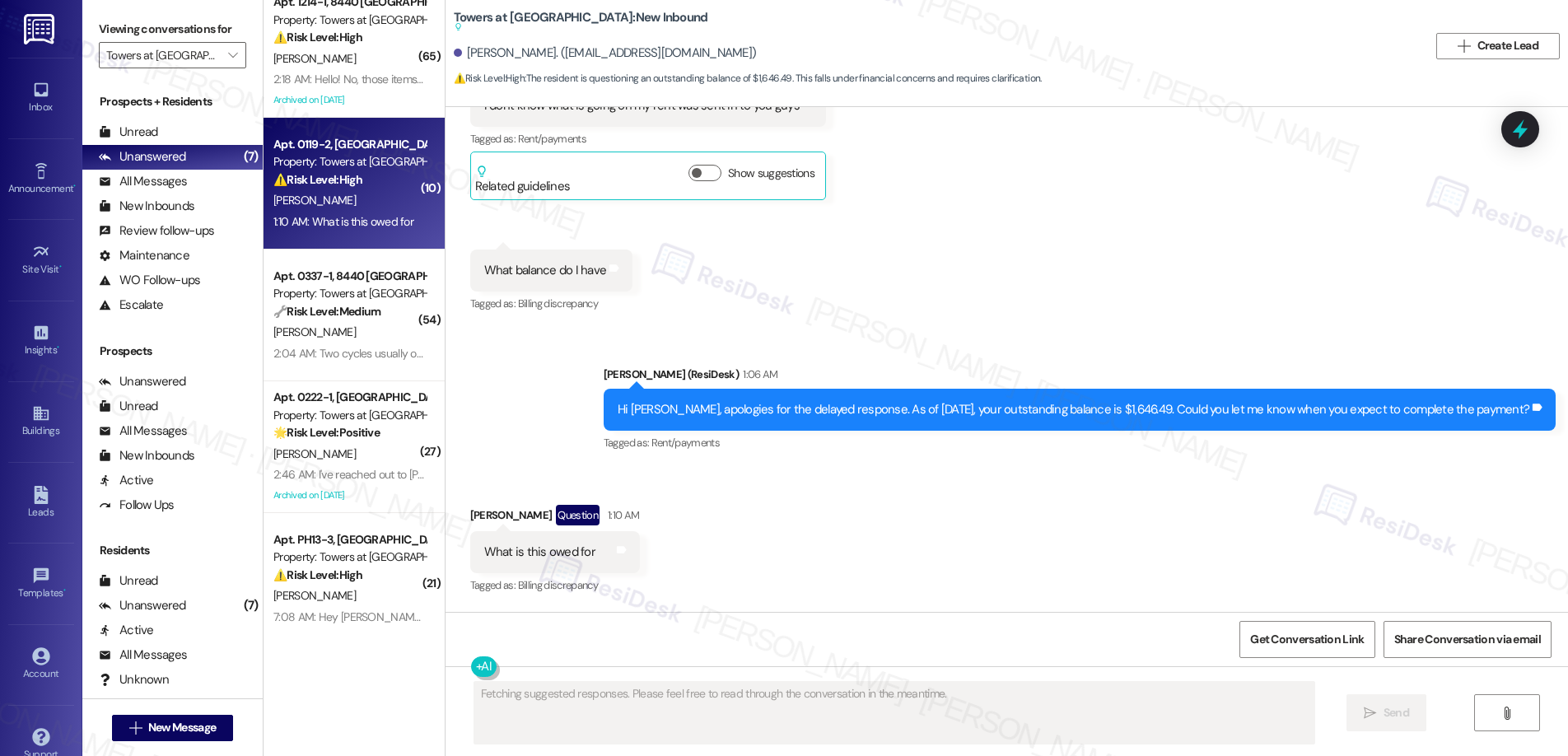 scroll, scrollTop: 4479, scrollLeft: 0, axis: vertical 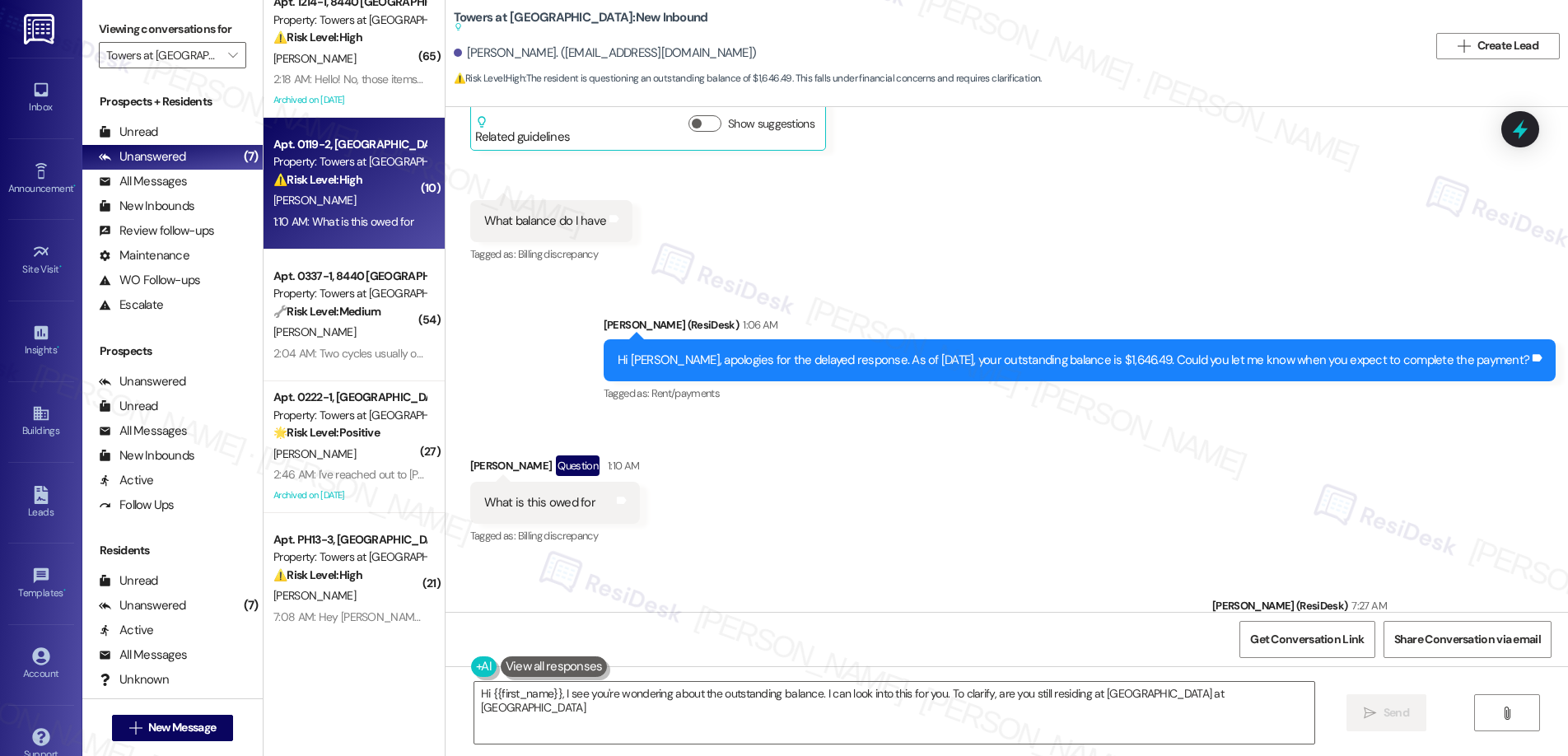 type on "Hi {{first_name}}, I see you're wondering about the outstanding balance. I can look into this for you. To clarify, are you still residing at [GEOGRAPHIC_DATA] at [GEOGRAPHIC_DATA]?" 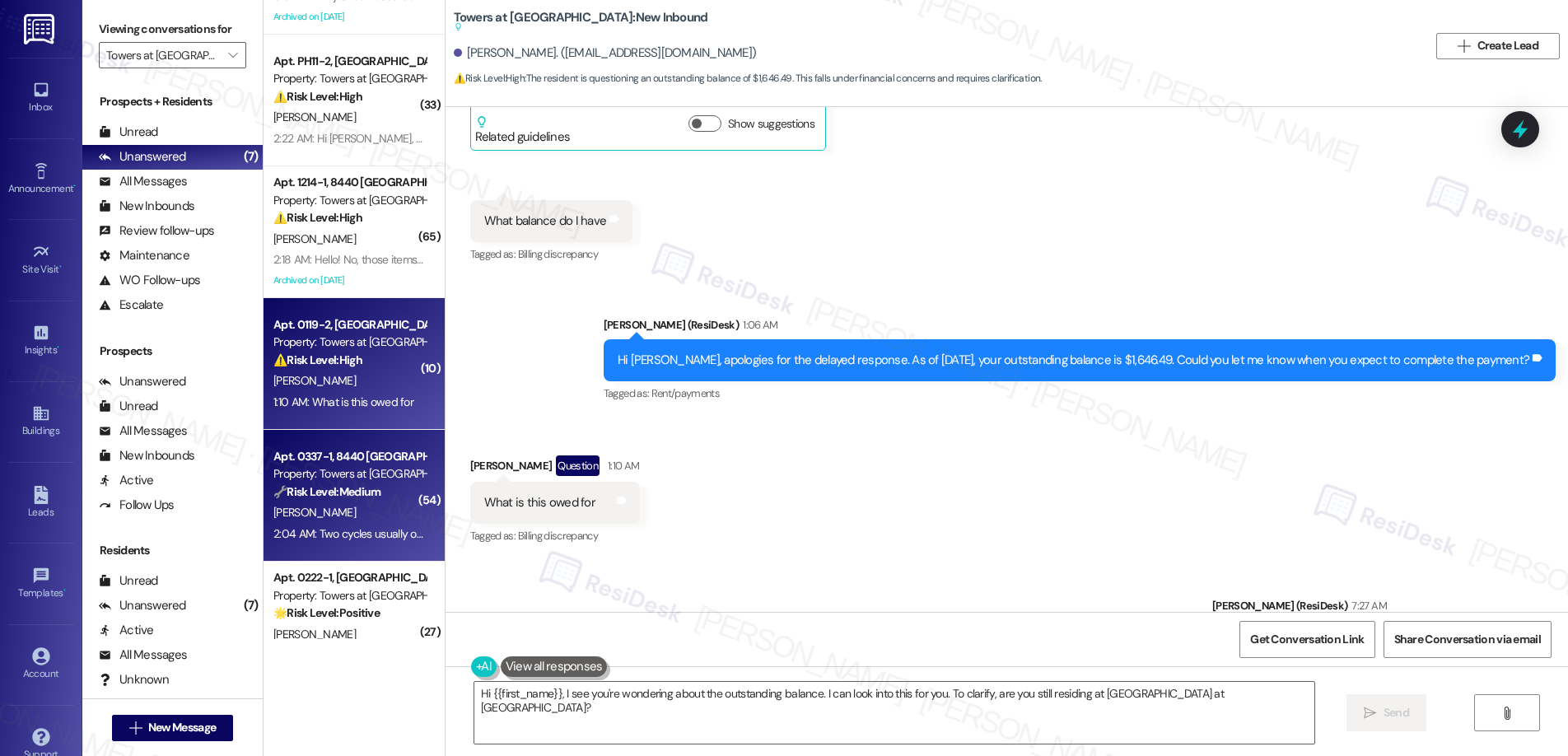 scroll, scrollTop: 0, scrollLeft: 0, axis: both 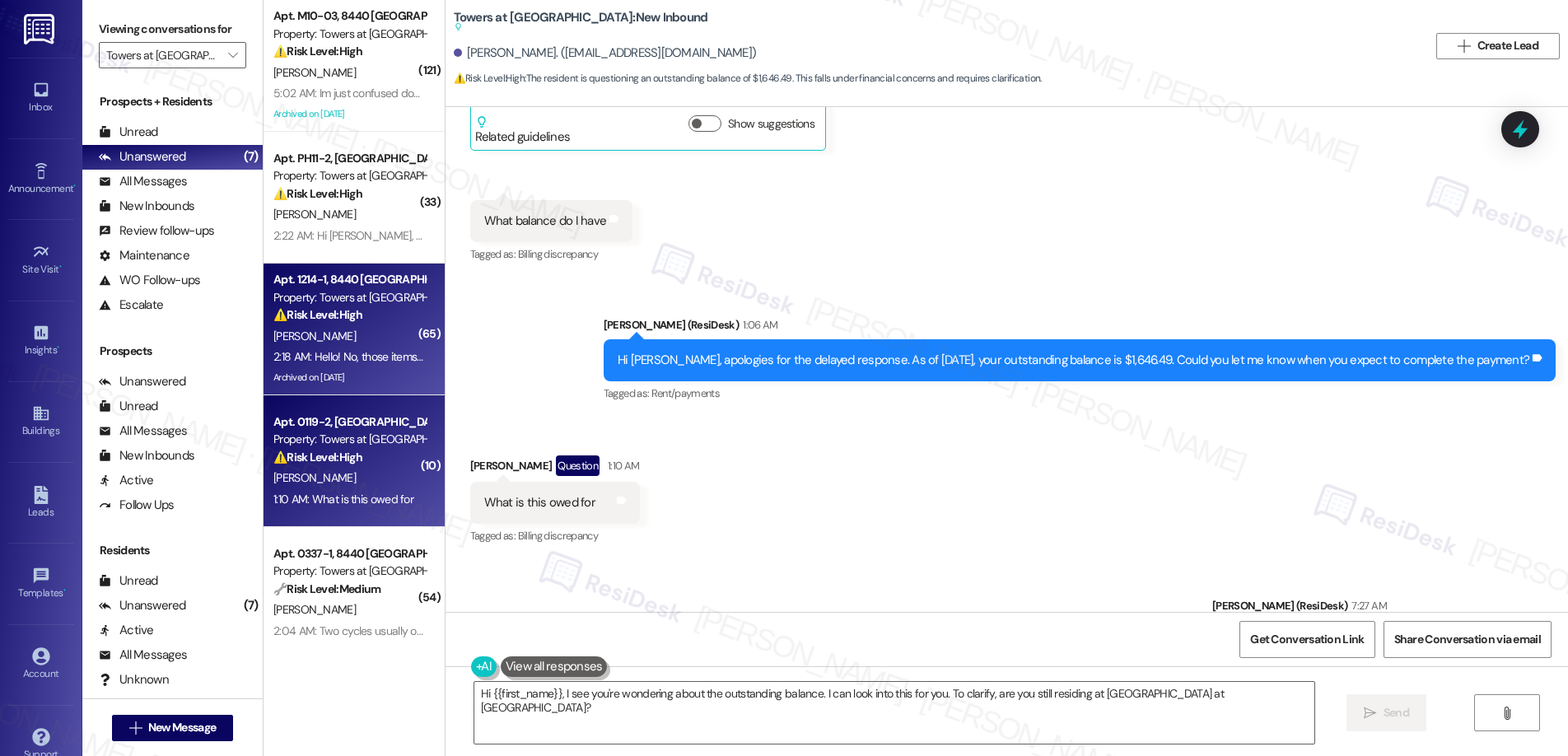 click on "[PERSON_NAME]" at bounding box center (349, 336) 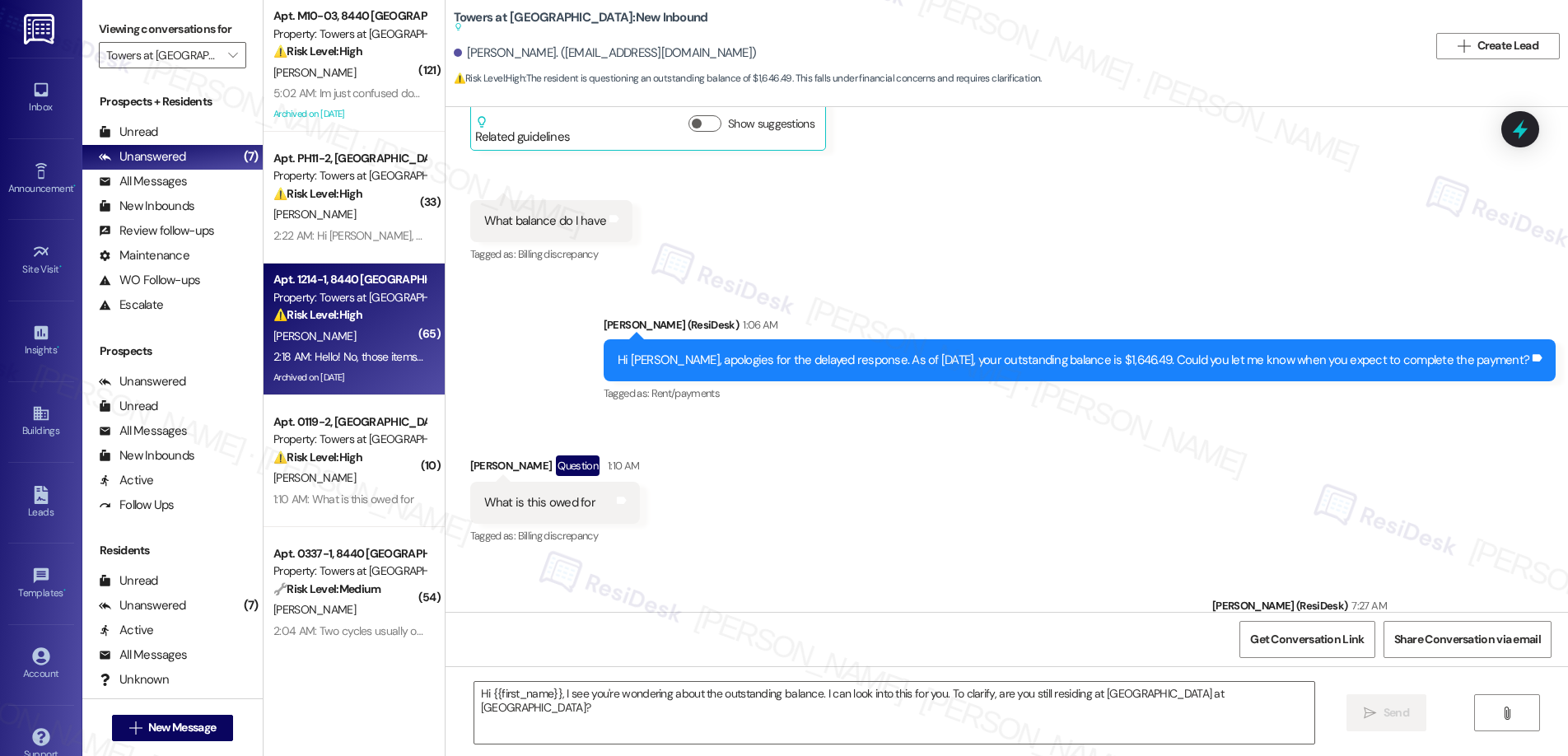 click on "[PERSON_NAME]" at bounding box center [349, 336] 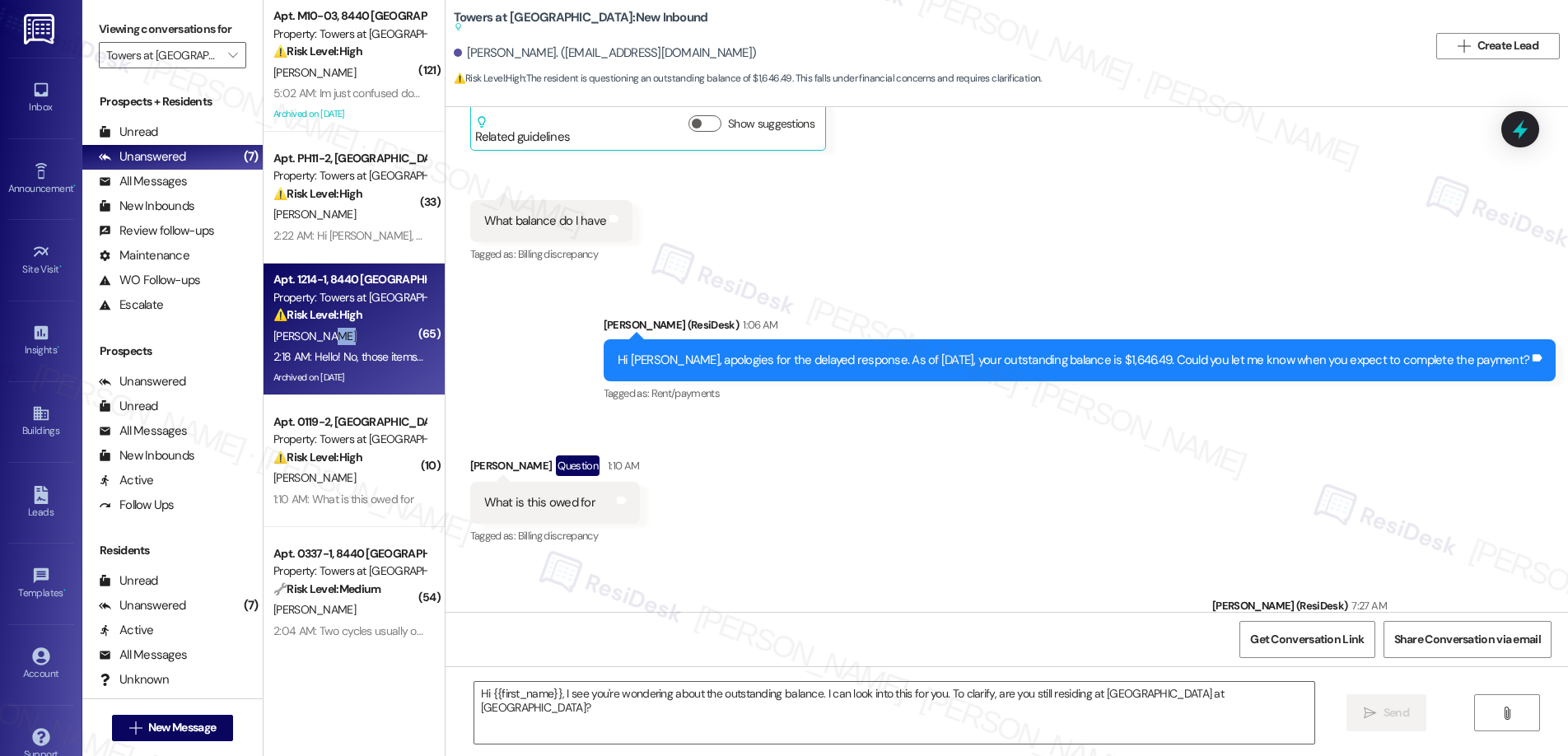 type on "Fetching suggested responses. Please feel free to read through the conversation in the meantime." 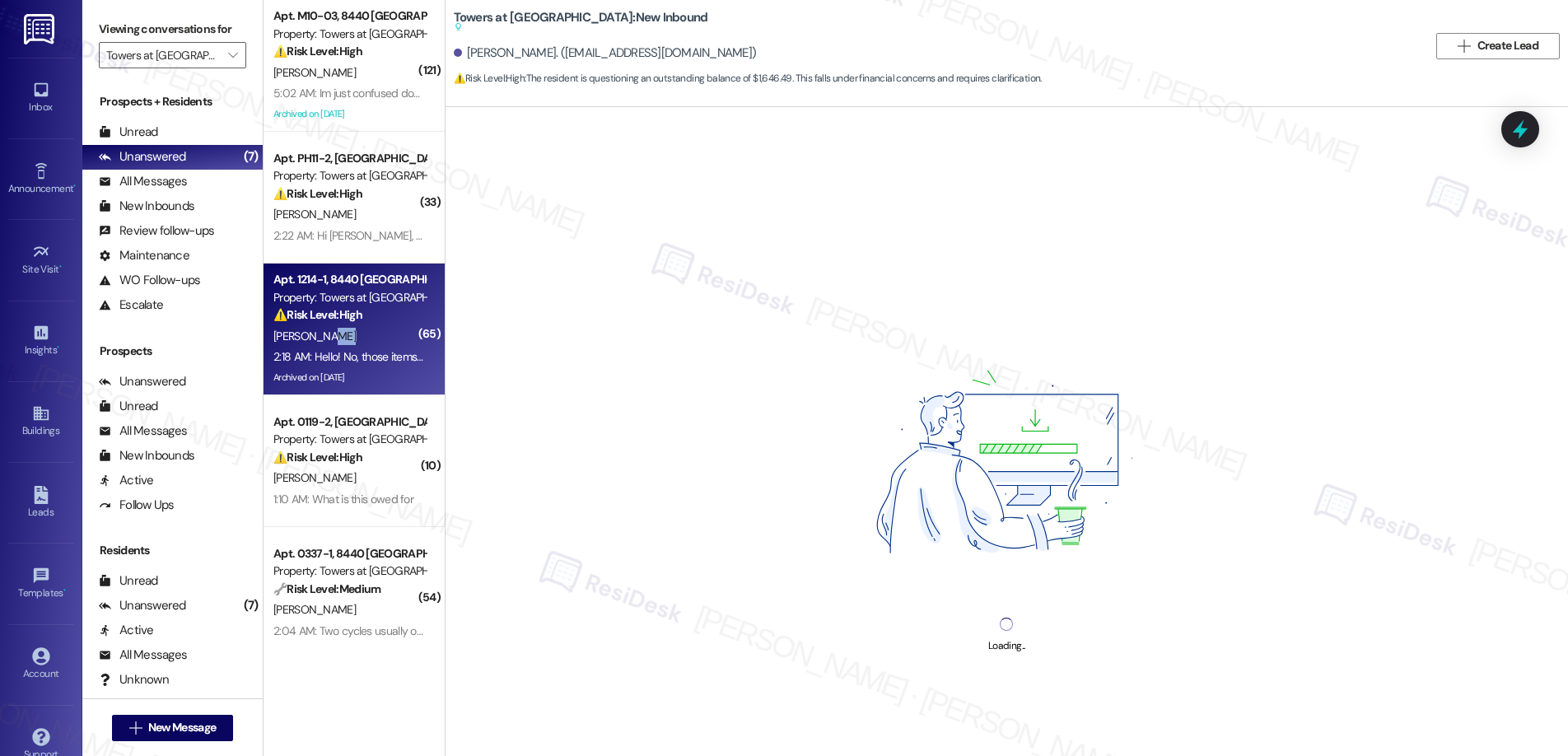 click on "[PERSON_NAME]" at bounding box center (349, 336) 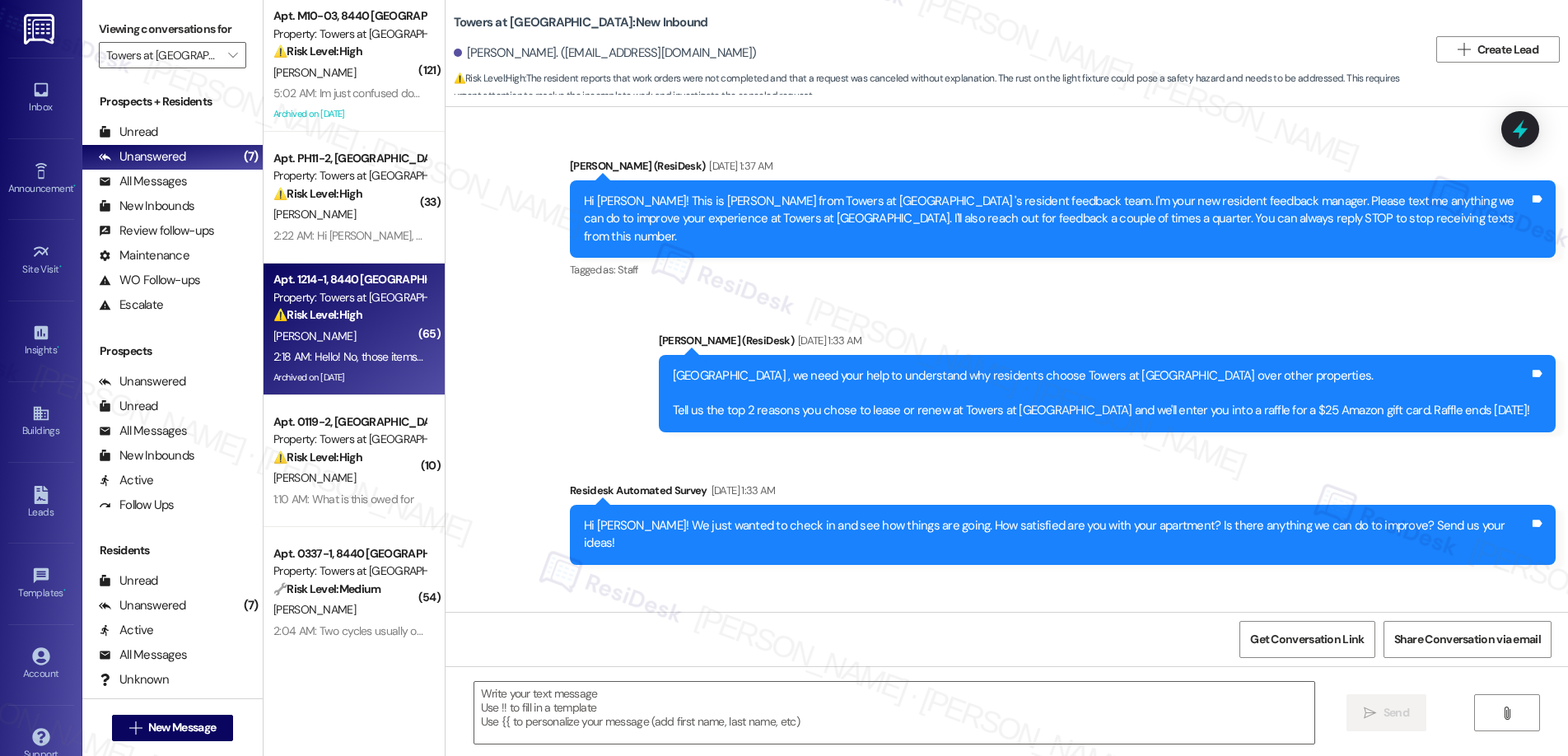 scroll, scrollTop: 31434, scrollLeft: 0, axis: vertical 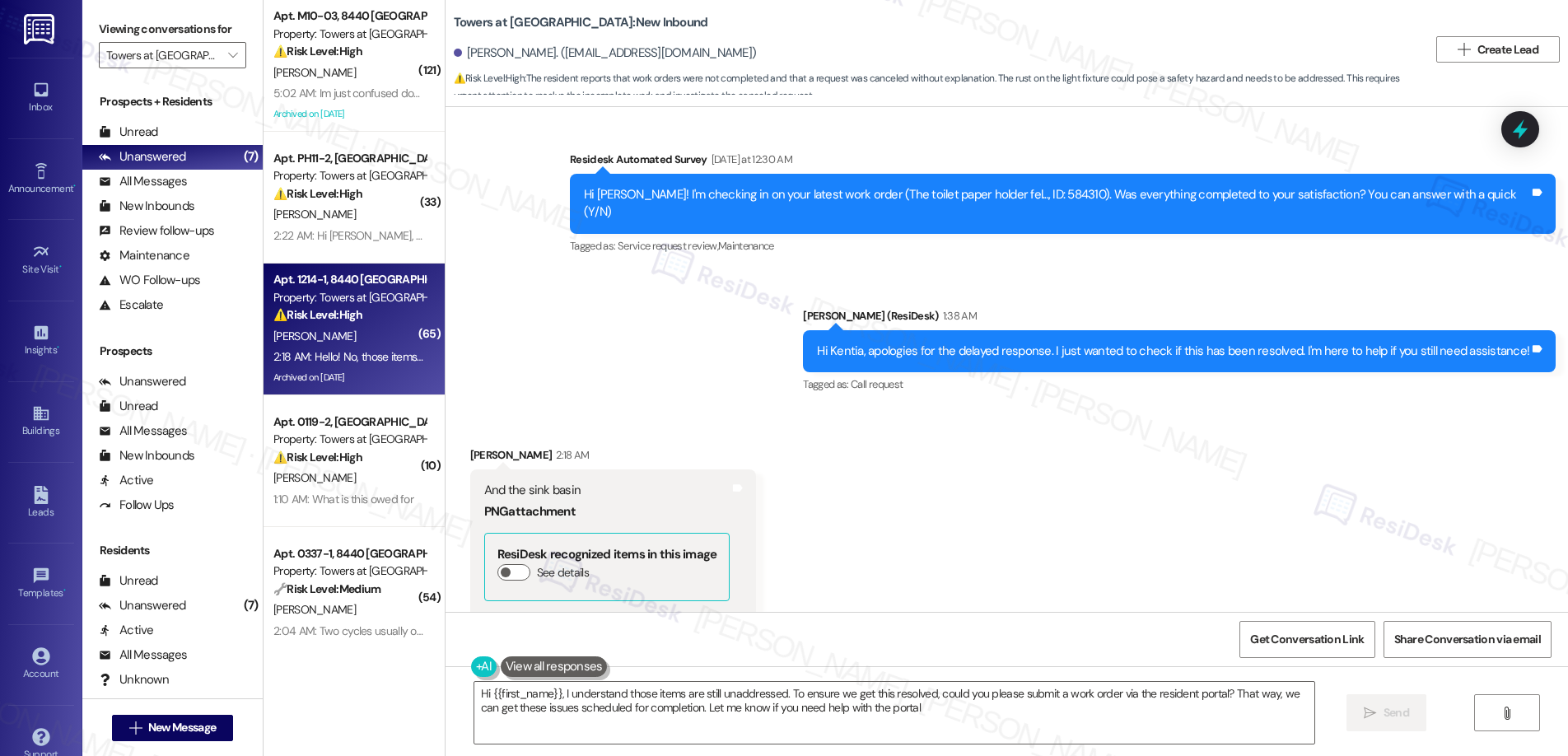 type on "Hi {{first_name}}, I understand those items are still unaddressed. To ensure we get this resolved, could you please submit a work order via the resident portal? That way, we can get these issues scheduled for completion. Let me know if you need help with the portal!" 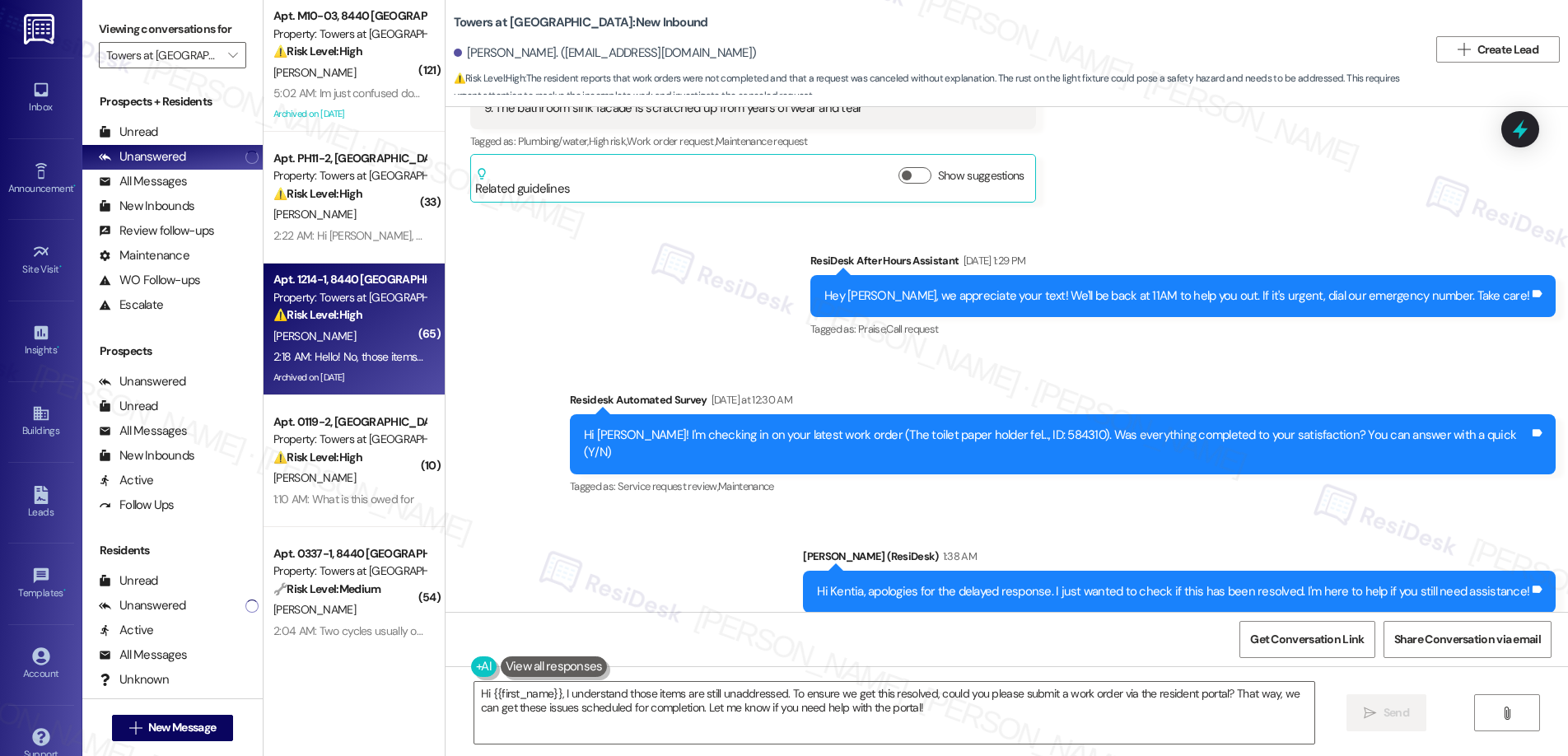 scroll, scrollTop: 31106, scrollLeft: 0, axis: vertical 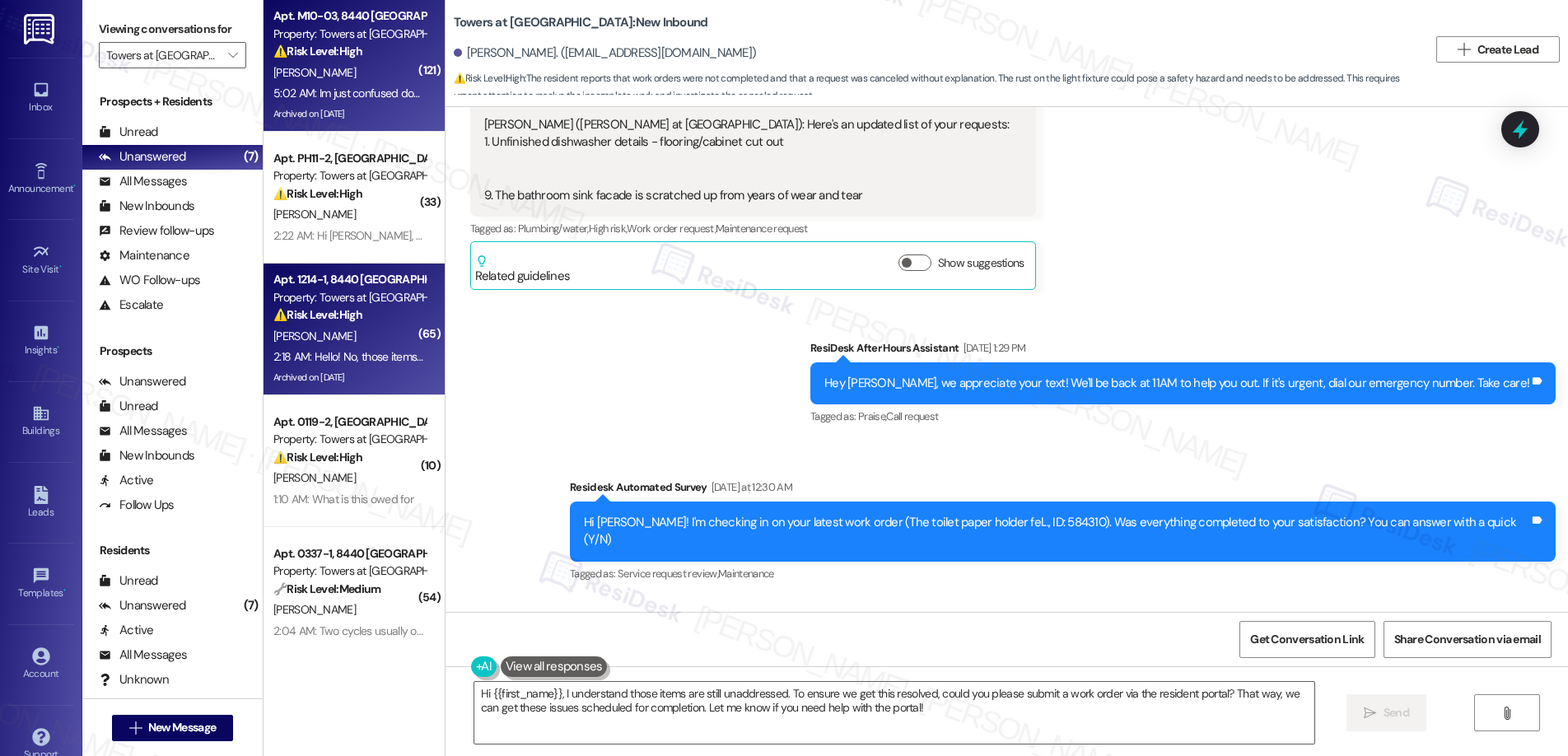click on "Property: Towers at [GEOGRAPHIC_DATA]" at bounding box center (349, 34) 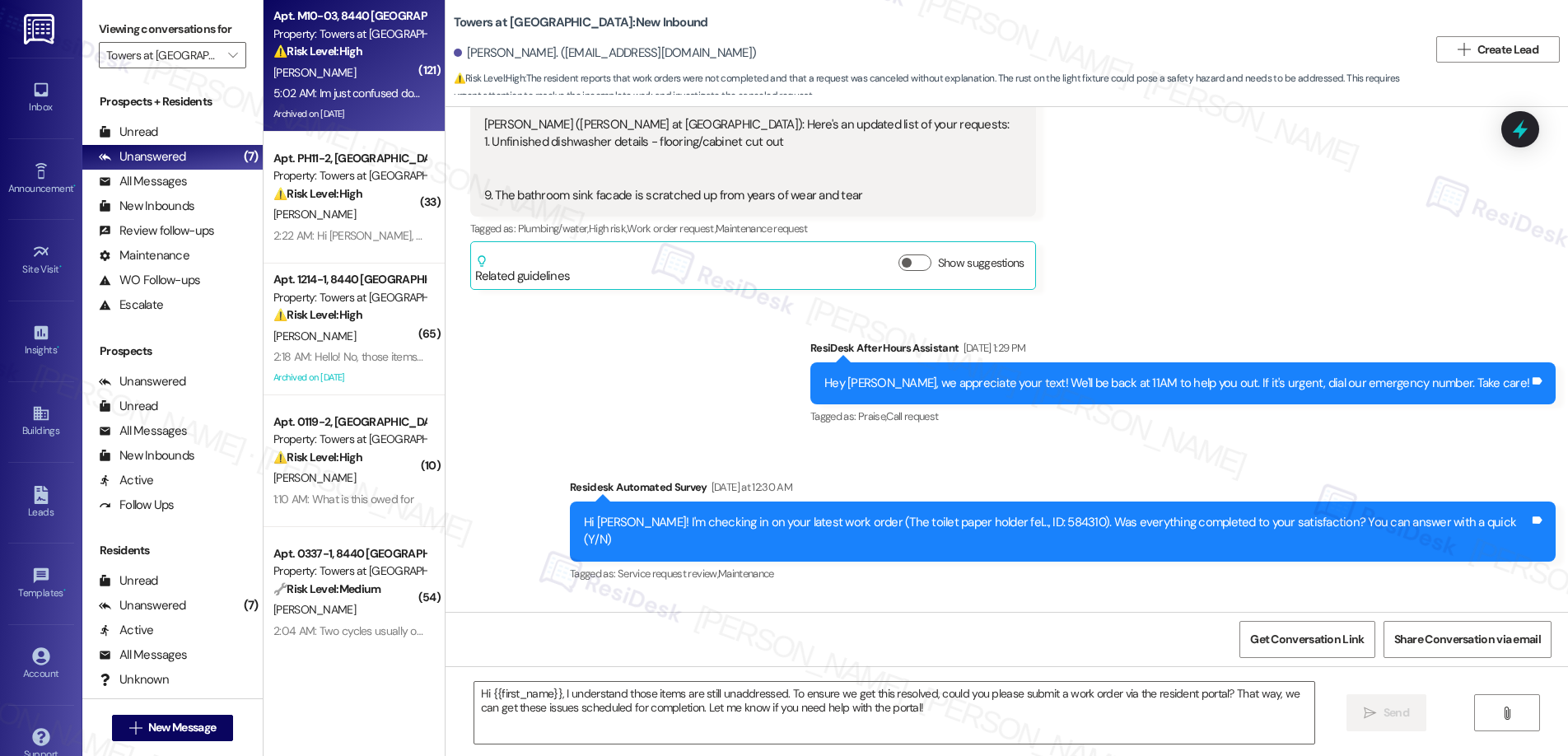 type on "Fetching suggested responses. Please feel free to read through the conversation in the meantime." 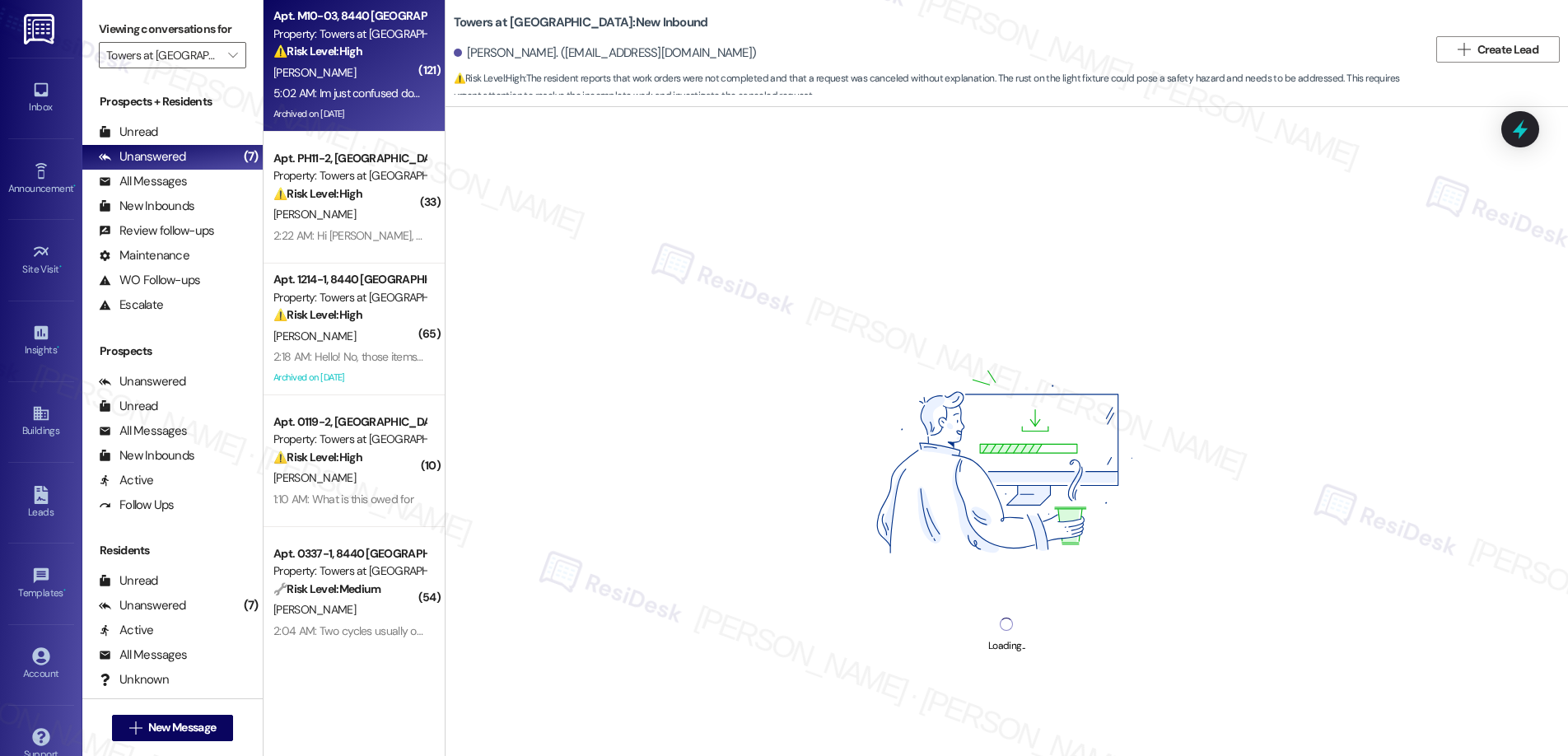 click on "Property: Towers at [GEOGRAPHIC_DATA]" at bounding box center (349, 34) 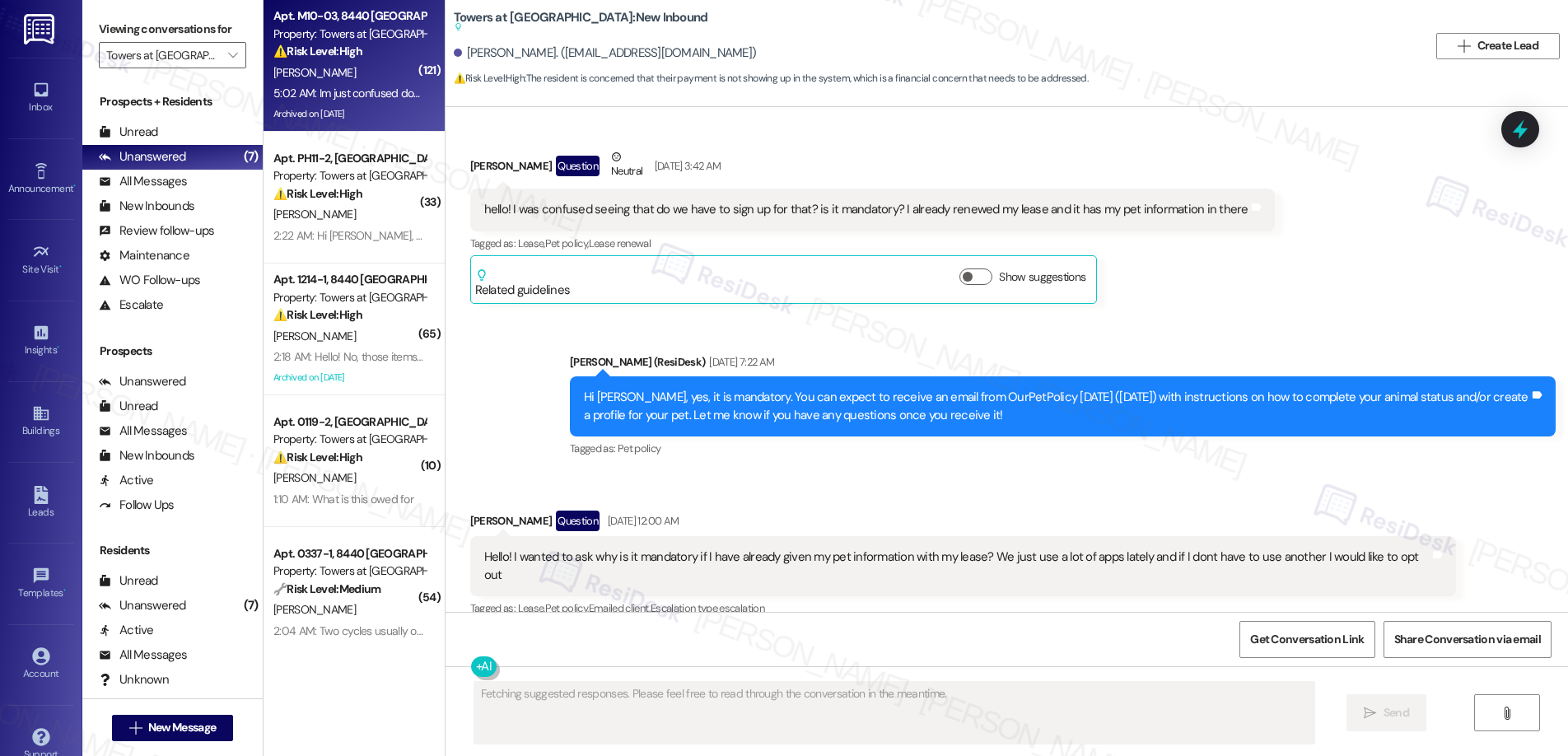 scroll, scrollTop: 44079, scrollLeft: 0, axis: vertical 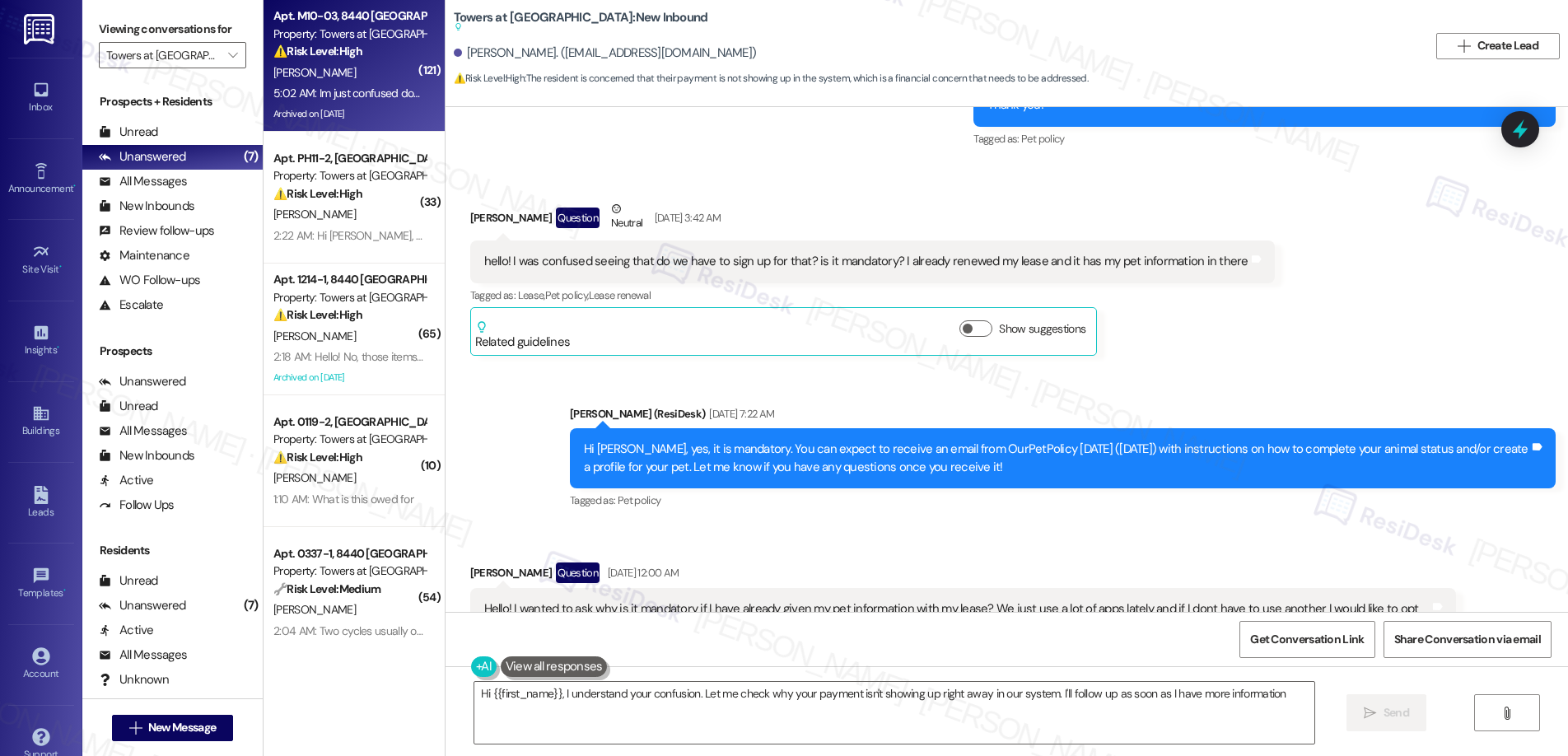 type on "Hi {{first_name}}, I understand your confusion. Let me check why your payment isn't showing up right away in our system. I'll follow up as soon as I have more information!" 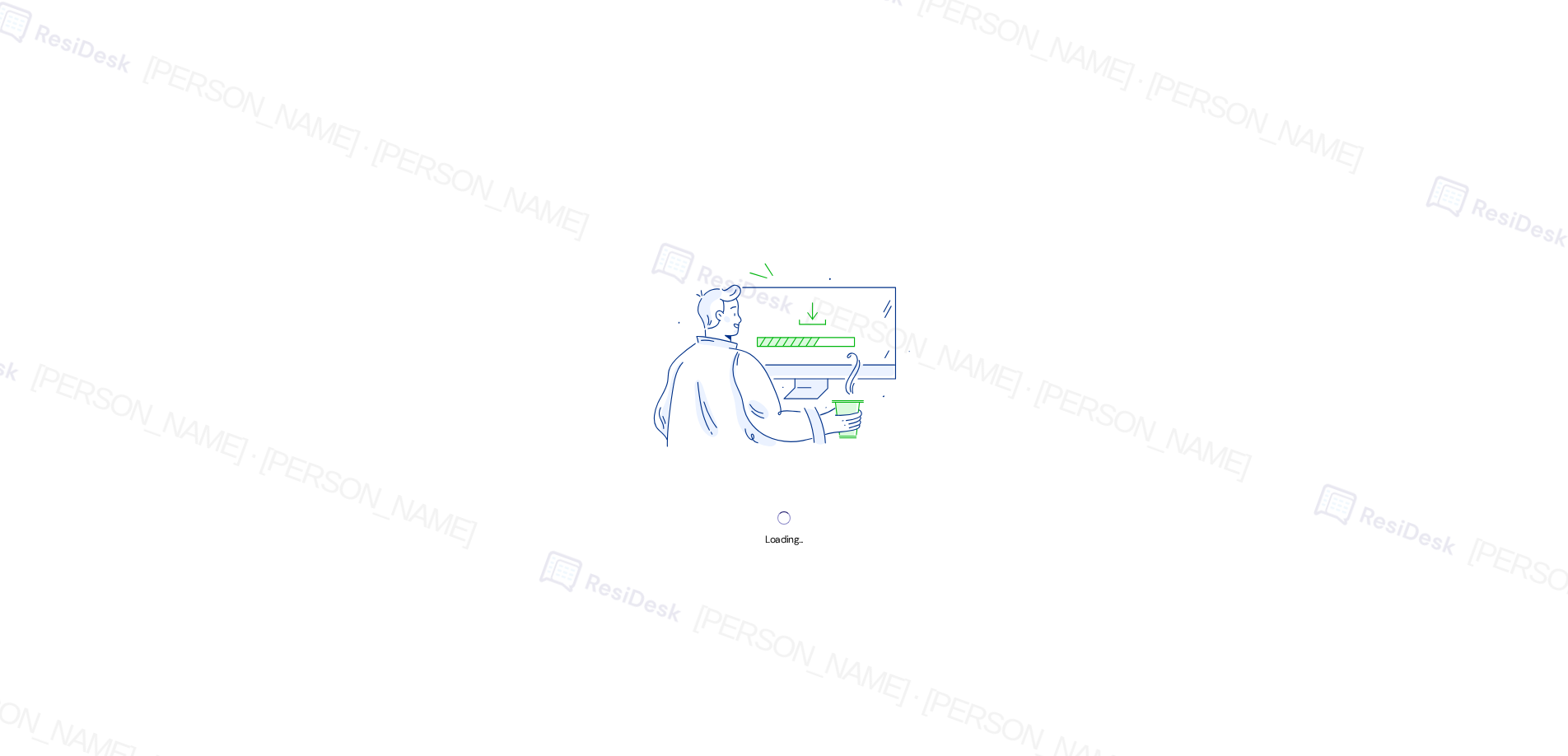 scroll, scrollTop: 0, scrollLeft: 0, axis: both 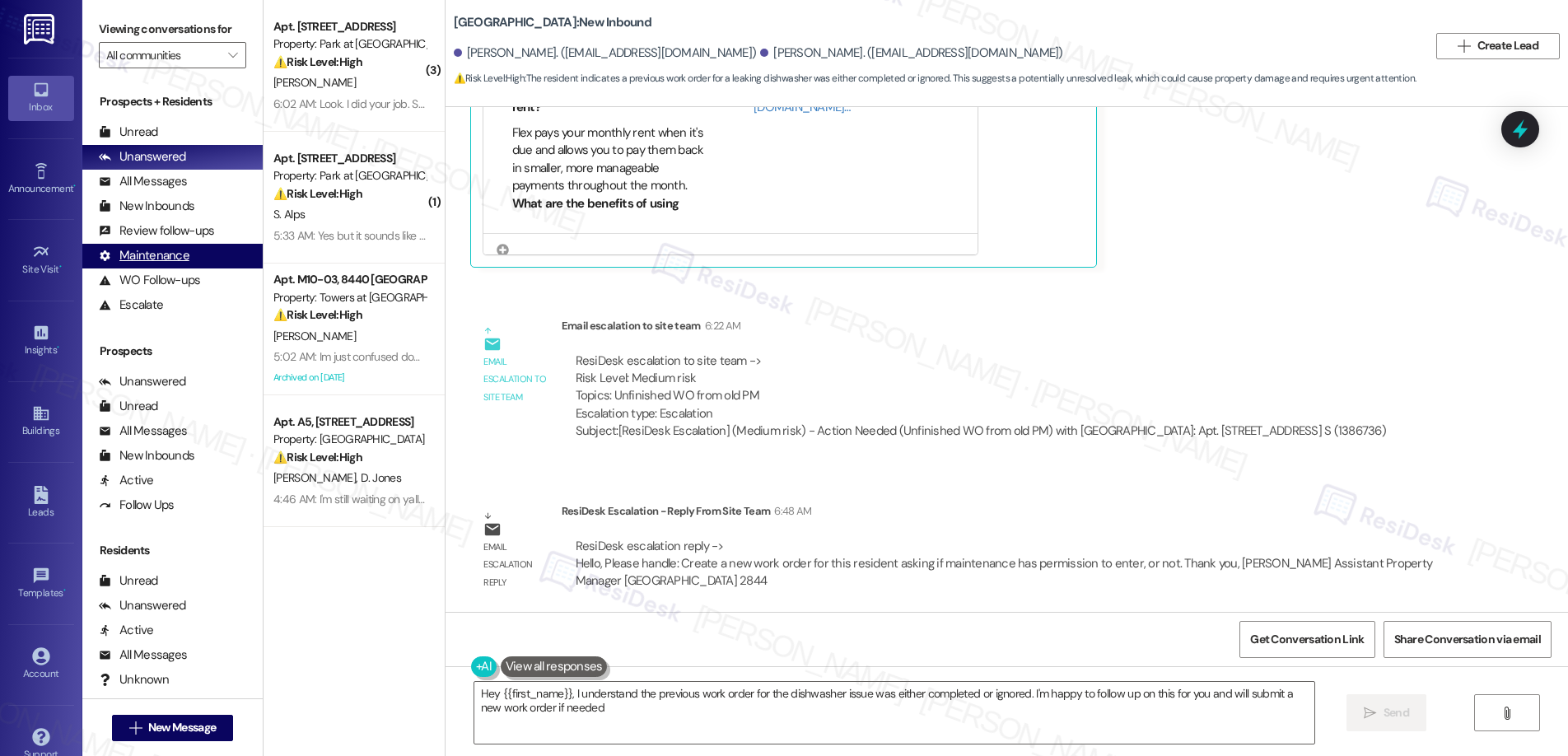 type on "Hey {{first_name}}, I understand the previous work order for the dishwasher issue was either completed or ignored. I'm happy to follow up on this for you and will submit a new work order if needed!" 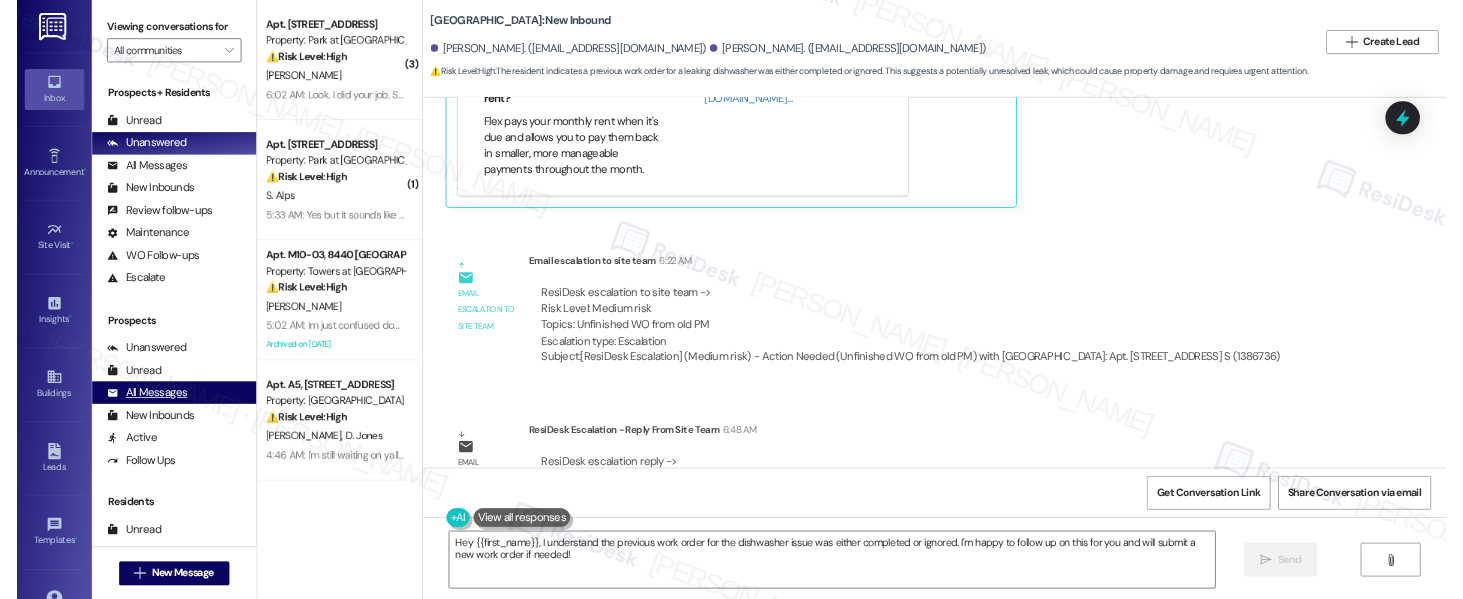 scroll, scrollTop: 13863, scrollLeft: 0, axis: vertical 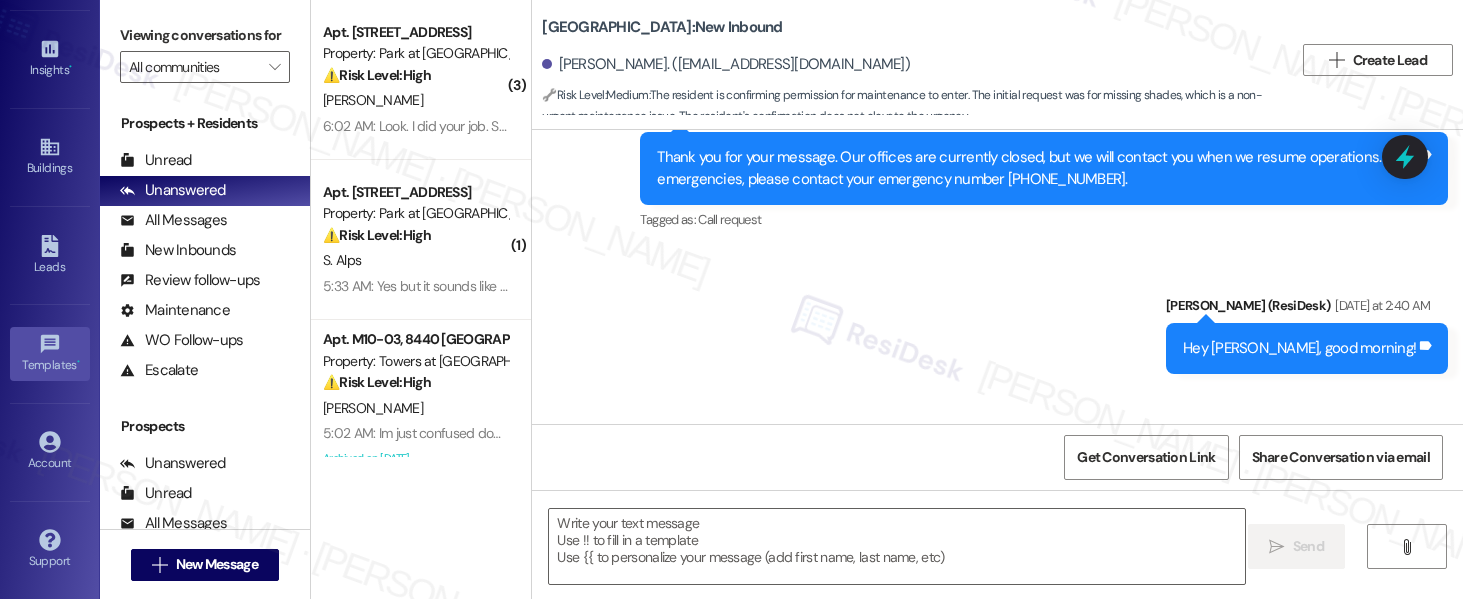 type on "Fetching suggested responses. Please feel free to read through the conversation in the meantime." 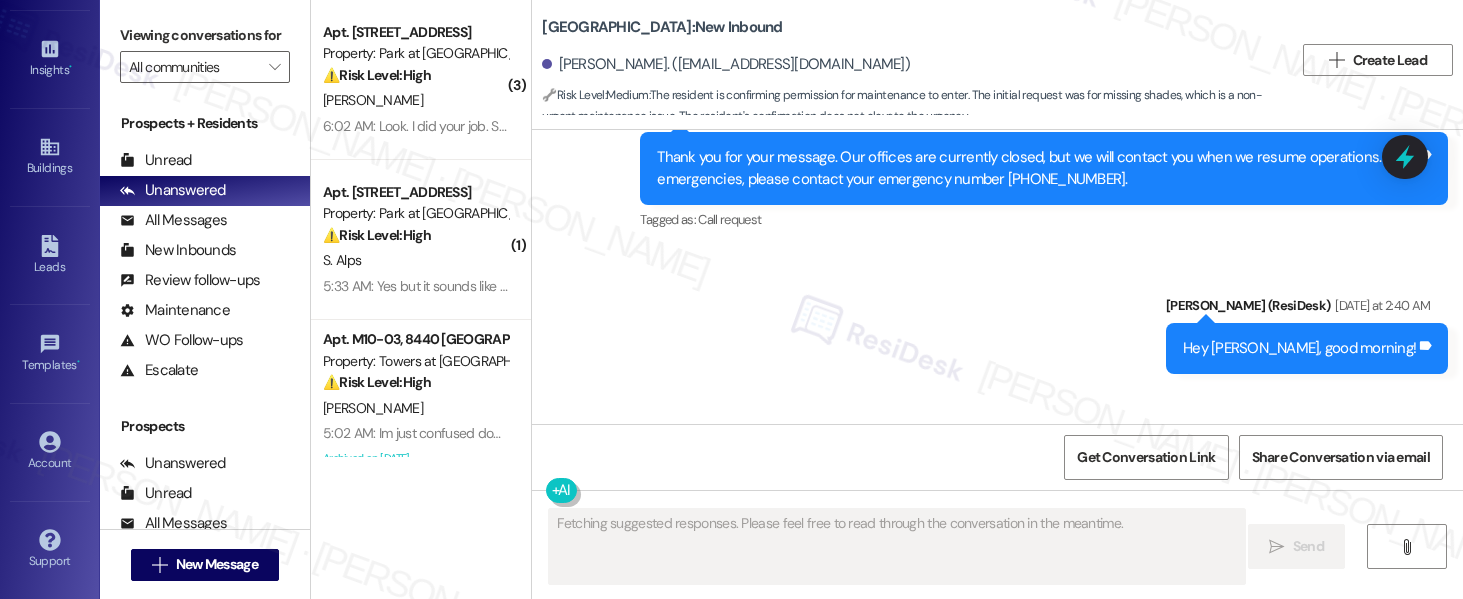click on "Account   Go to Account" at bounding box center [50, 452] 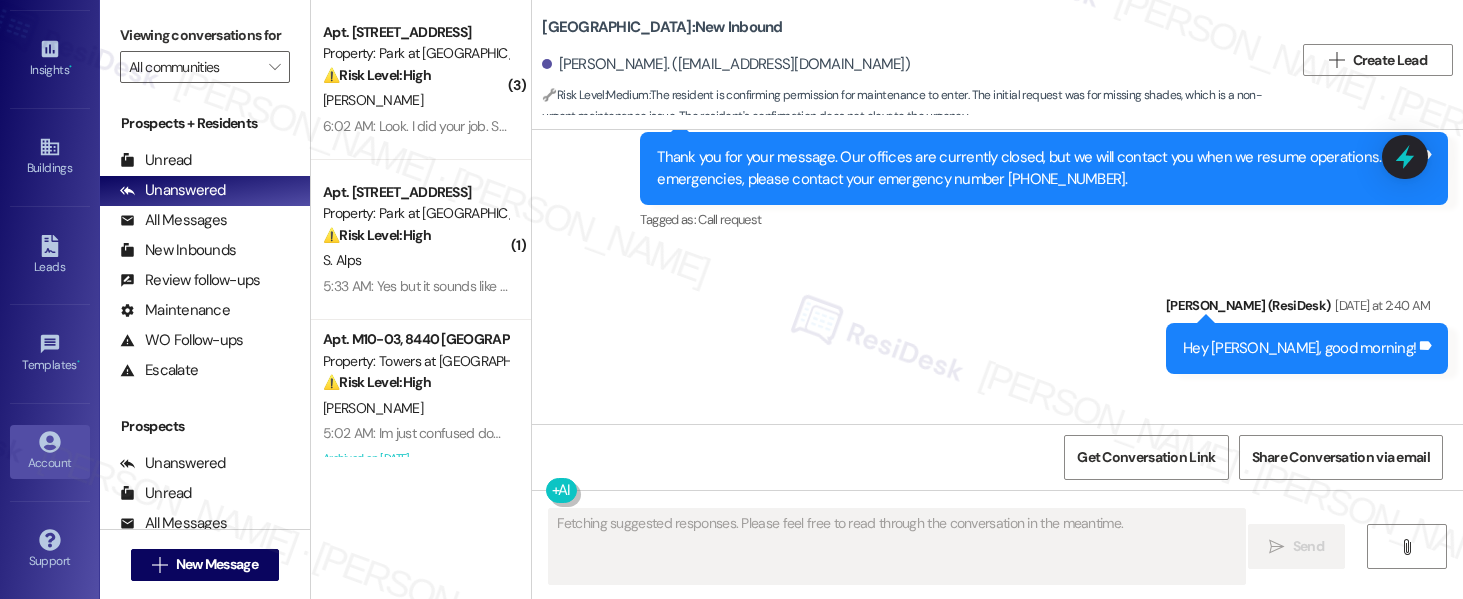 click on "Account" at bounding box center [50, 463] 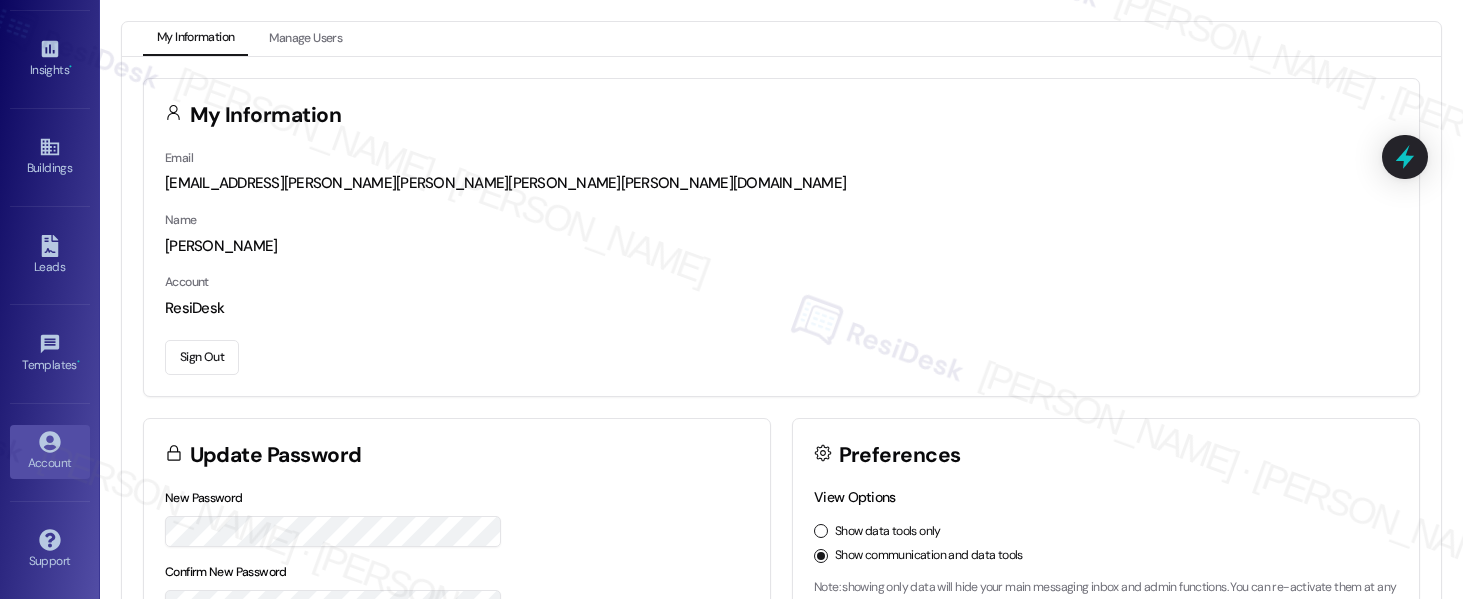 click on "Sign Out" at bounding box center [202, 357] 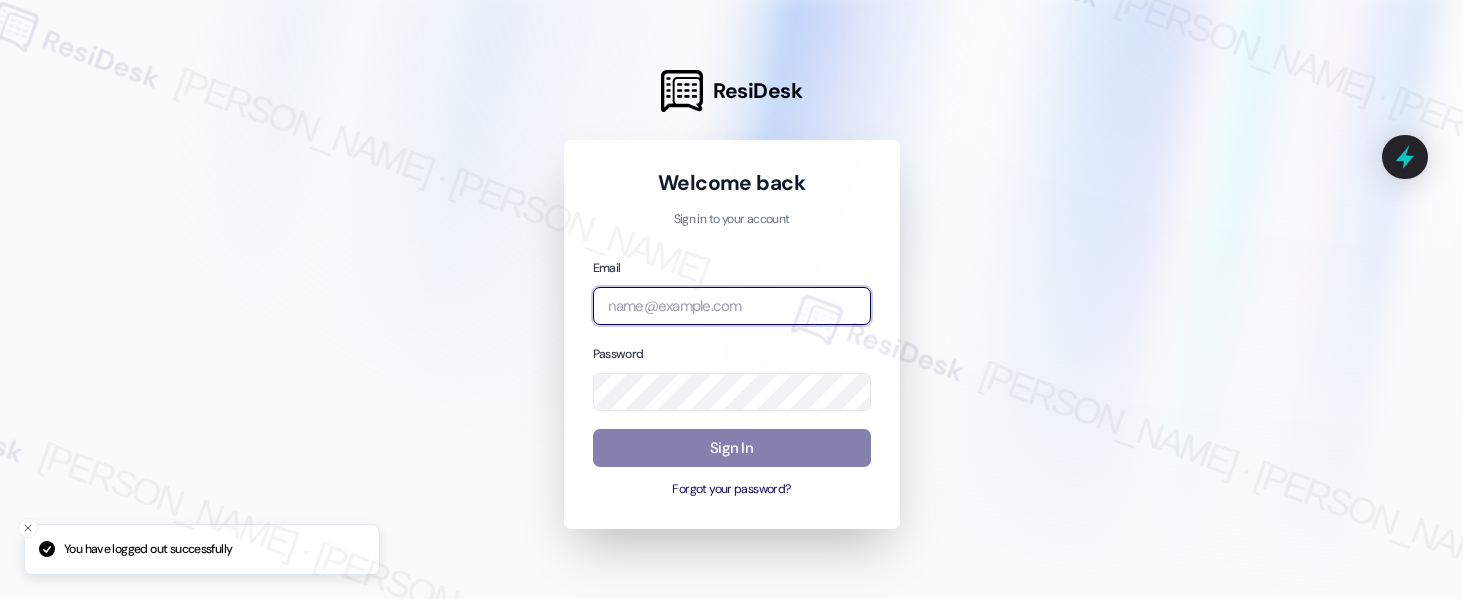 click at bounding box center [732, 306] 